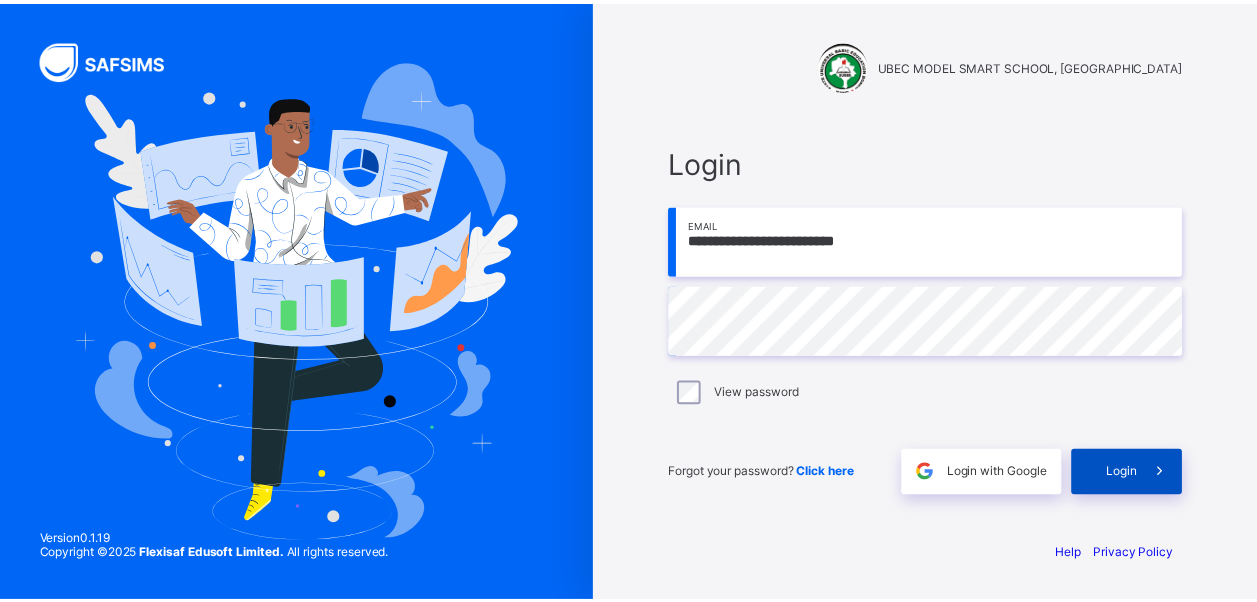 scroll, scrollTop: 0, scrollLeft: 0, axis: both 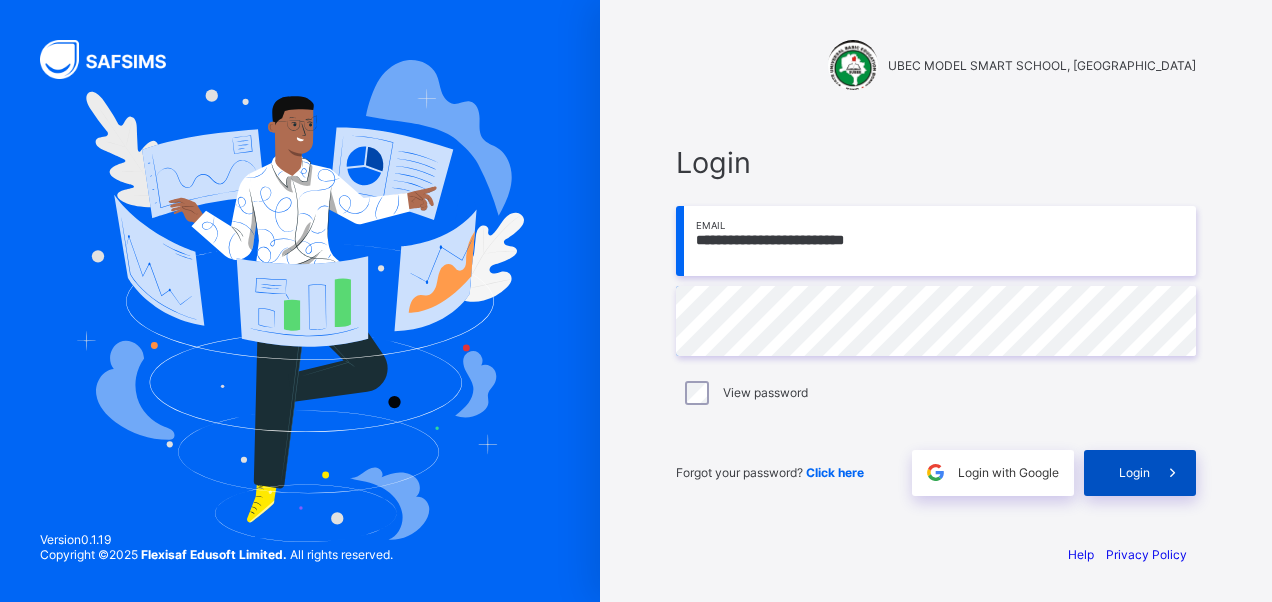 click at bounding box center (1173, 473) 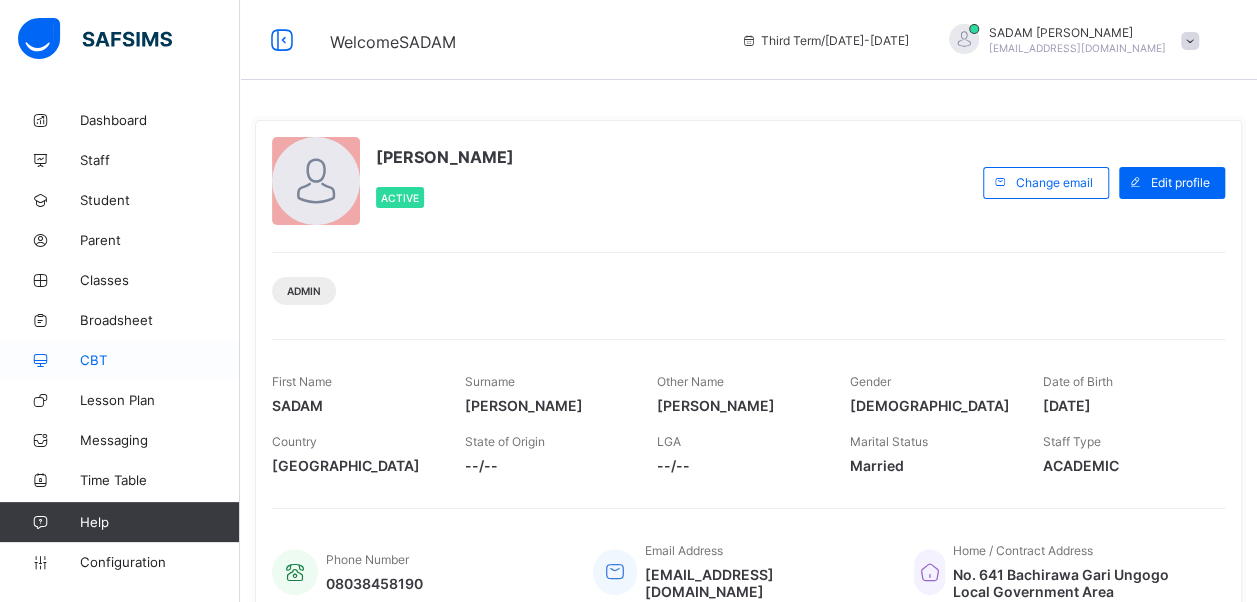 click on "CBT" at bounding box center [160, 360] 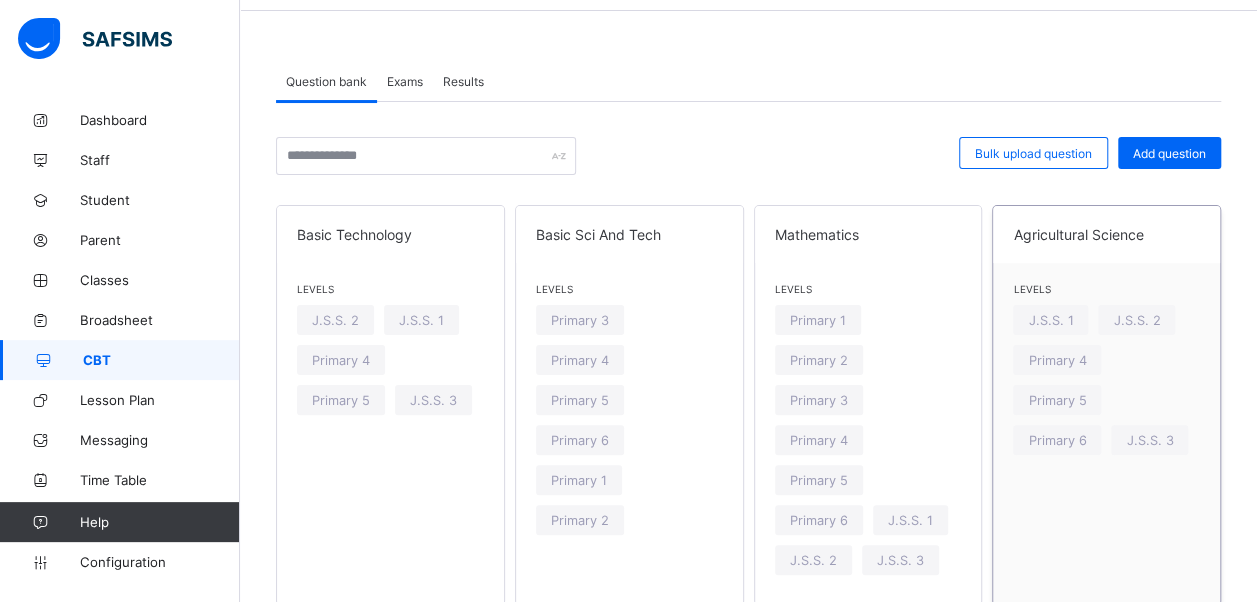 scroll, scrollTop: 200, scrollLeft: 0, axis: vertical 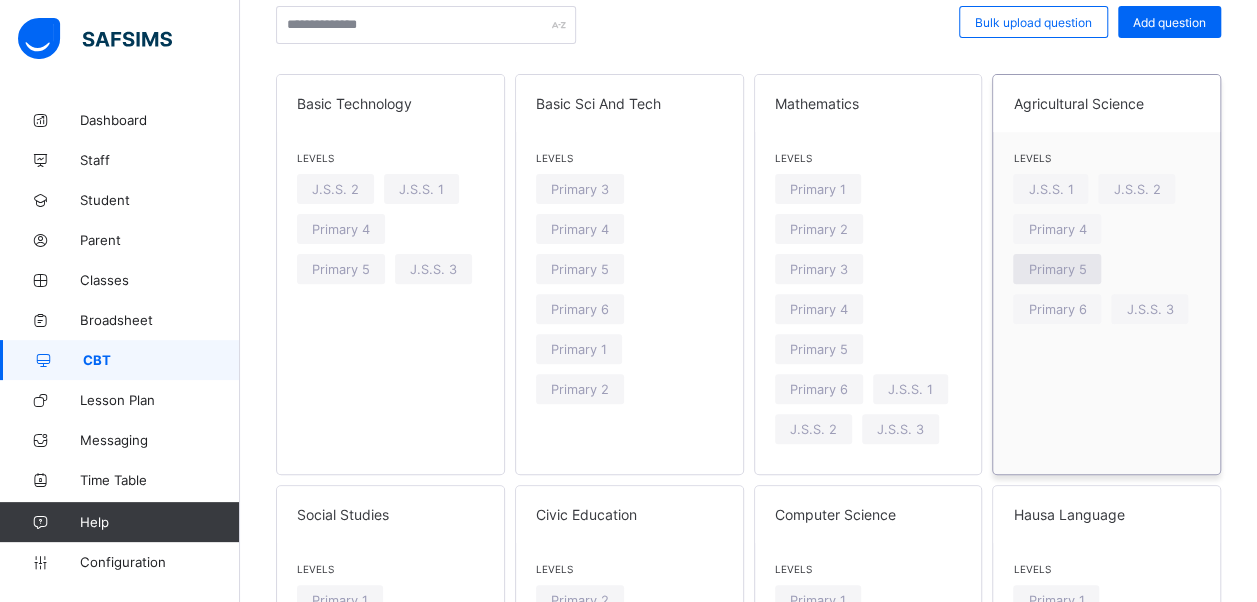 click on "Primary 5" at bounding box center [1057, 269] 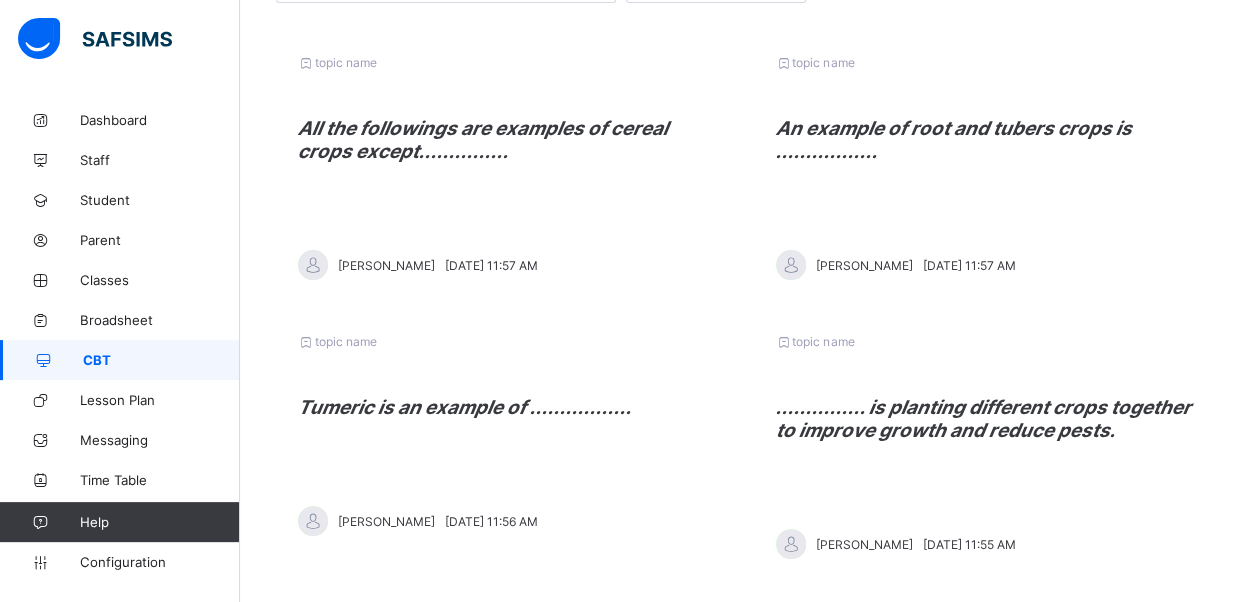 scroll, scrollTop: 0, scrollLeft: 0, axis: both 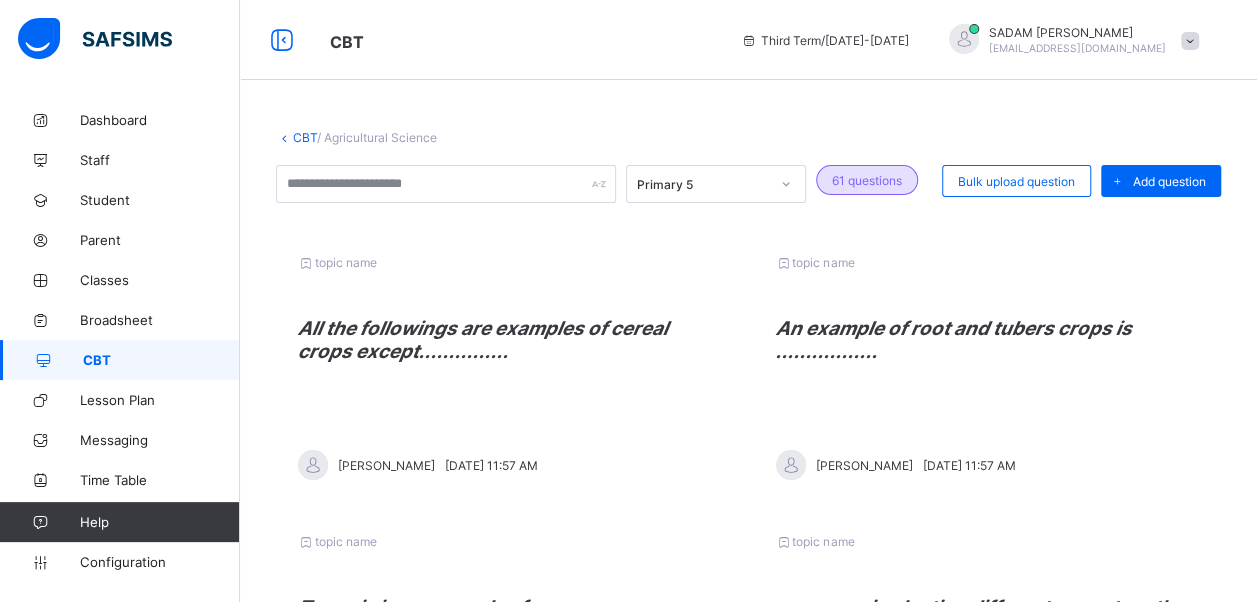 click on "Add question" at bounding box center [1169, 181] 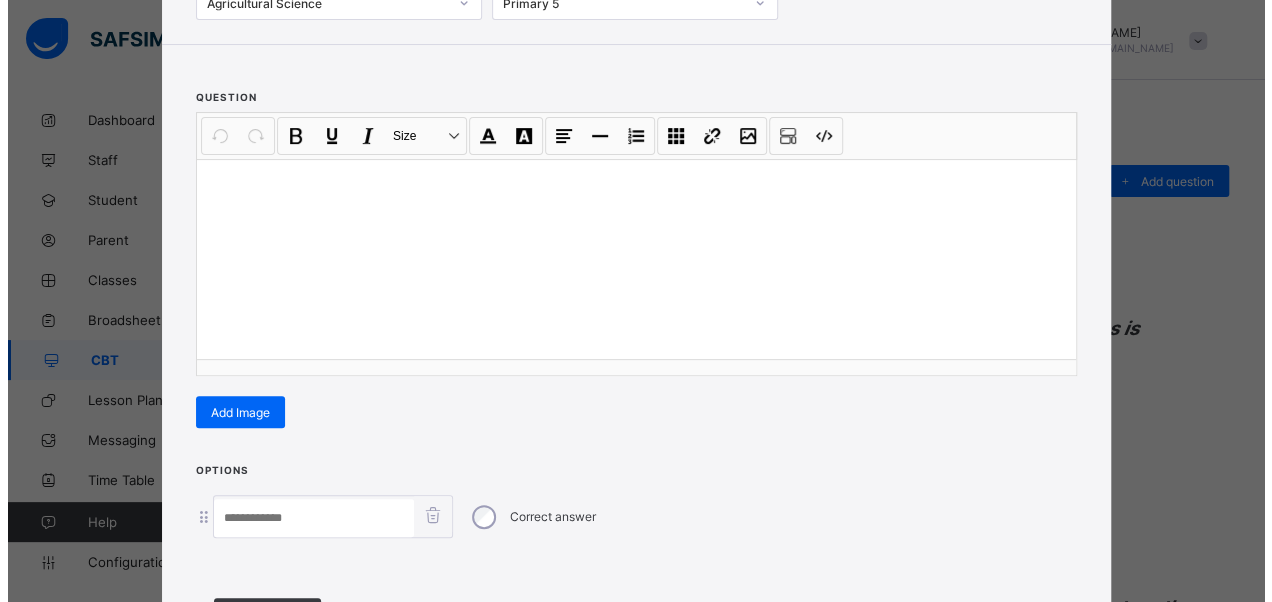 scroll, scrollTop: 342, scrollLeft: 0, axis: vertical 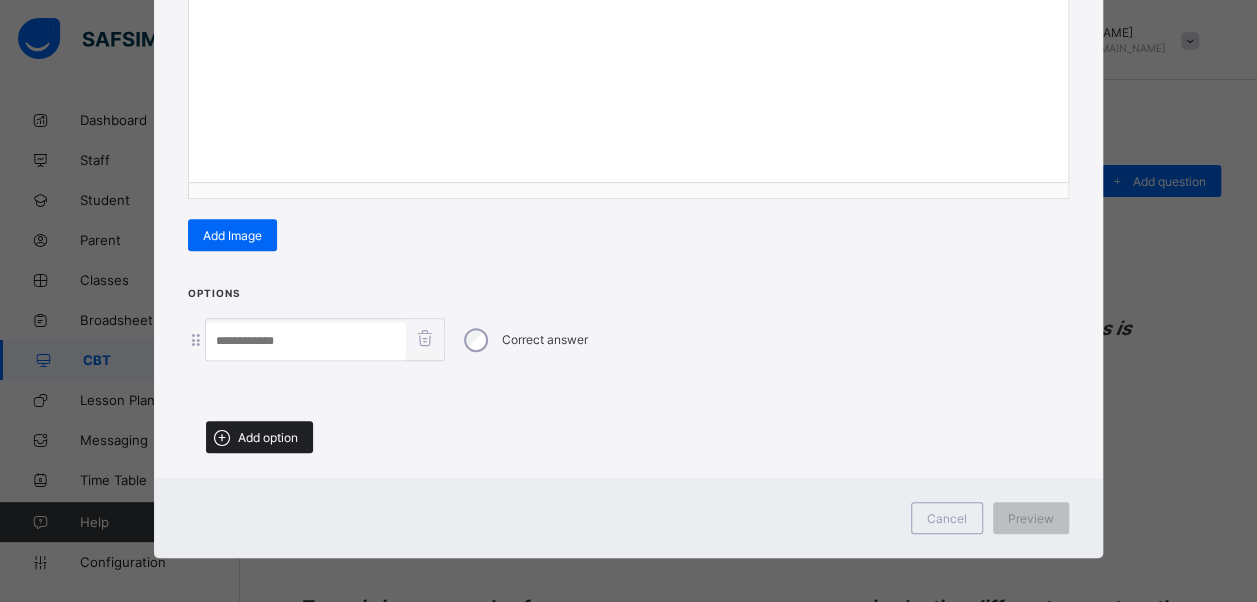 click on "Add option" at bounding box center (268, 437) 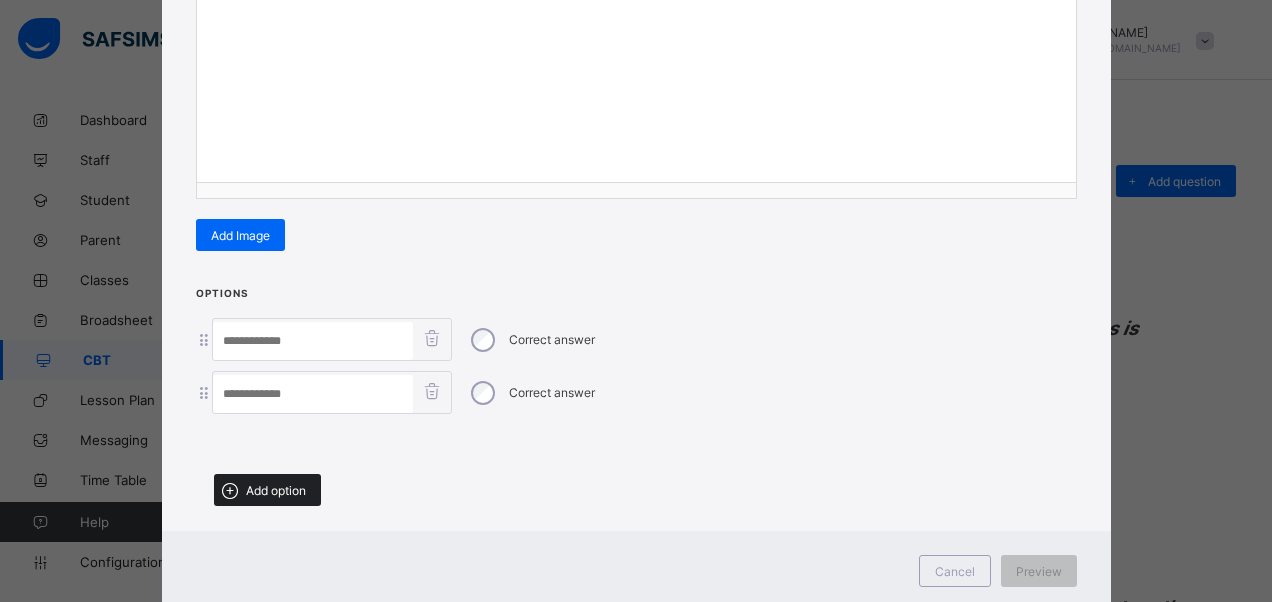 click on "Add option" at bounding box center (276, 490) 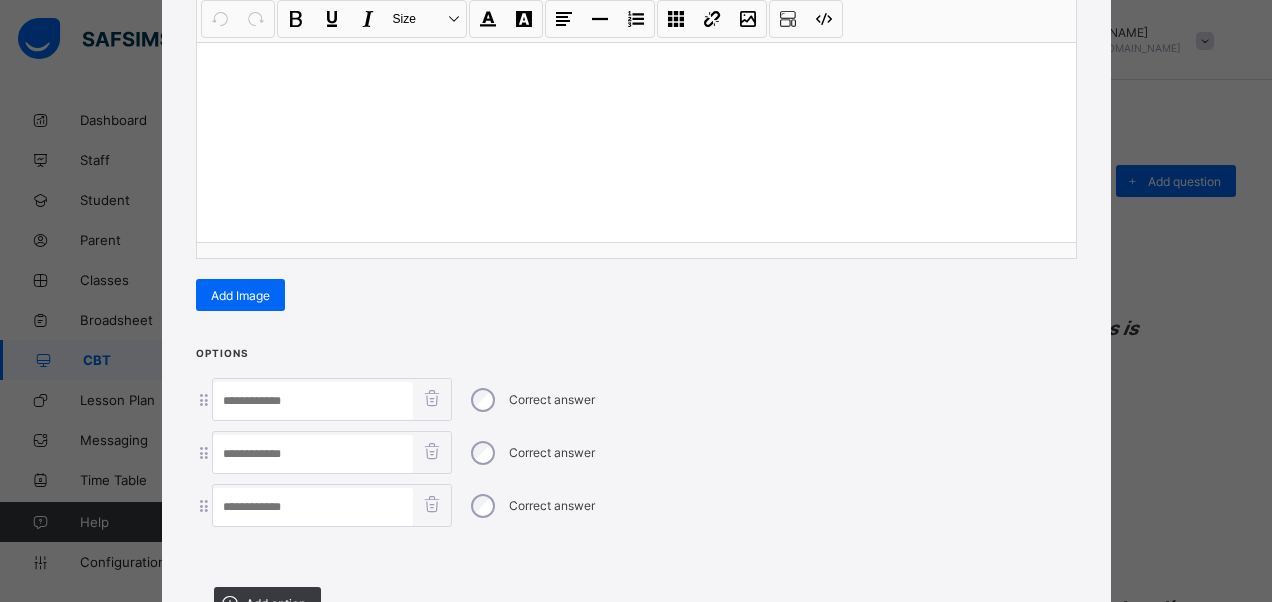 scroll, scrollTop: 242, scrollLeft: 0, axis: vertical 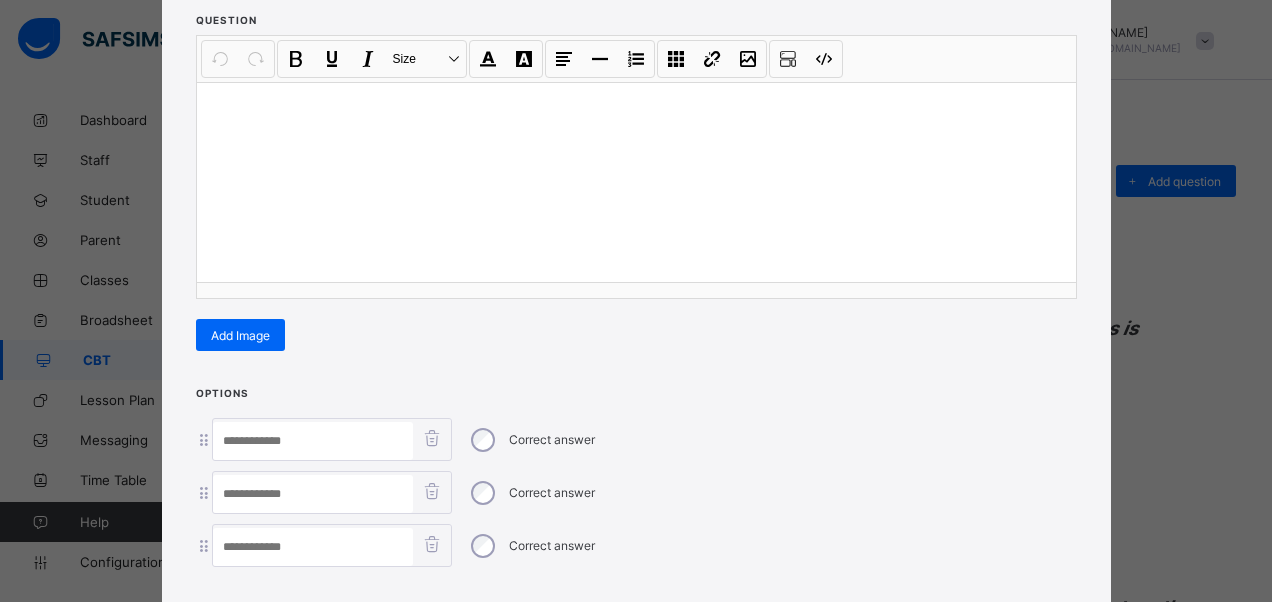 click at bounding box center (636, 182) 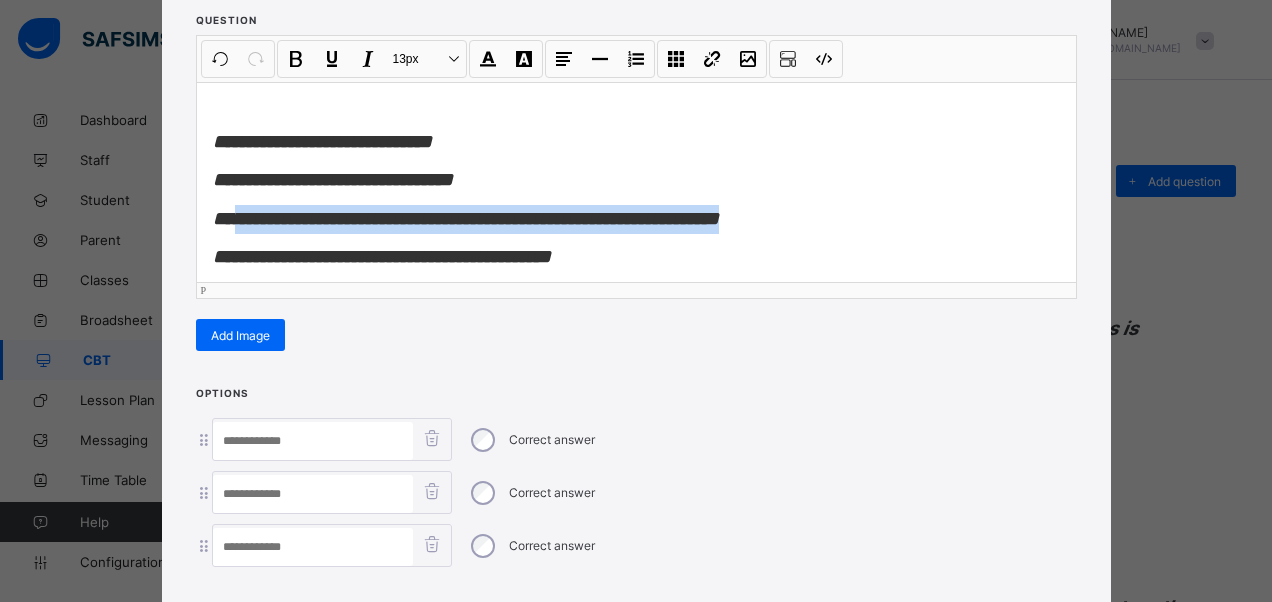 drag, startPoint x: 733, startPoint y: 213, endPoint x: 236, endPoint y: 225, distance: 497.14484 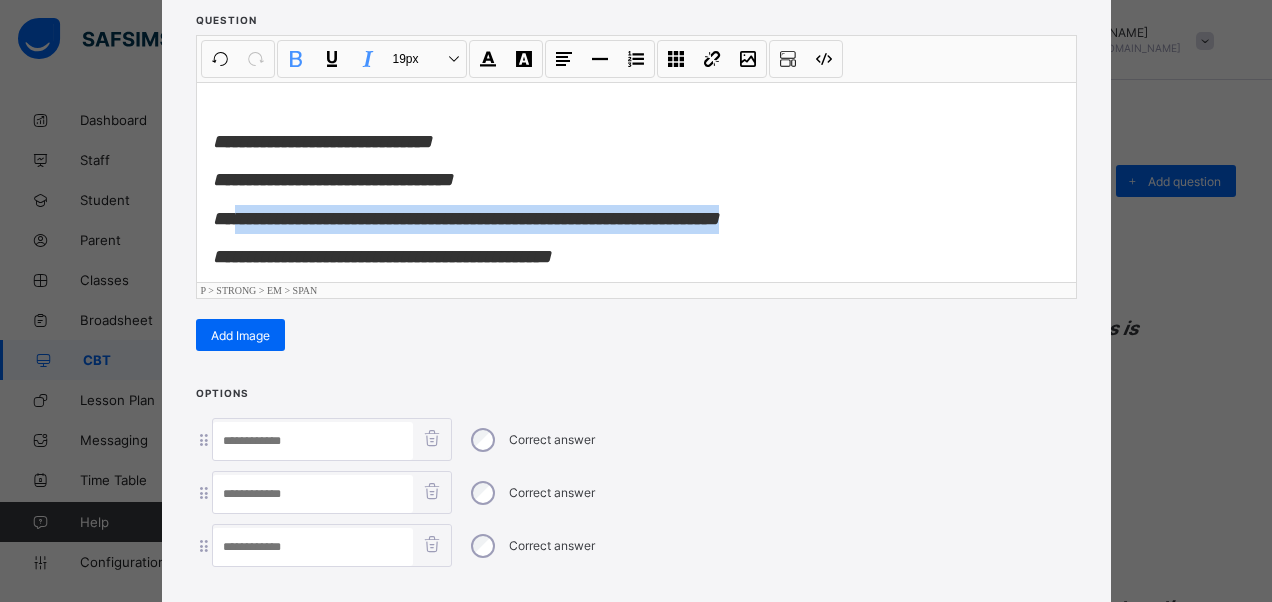 type 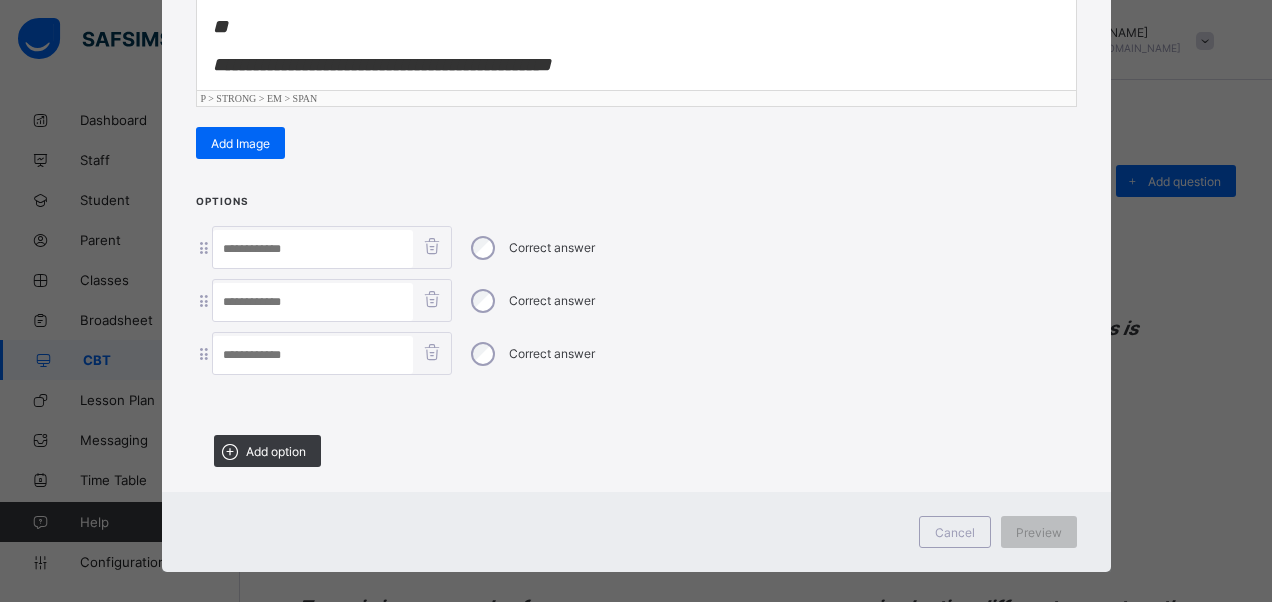 scroll, scrollTop: 442, scrollLeft: 0, axis: vertical 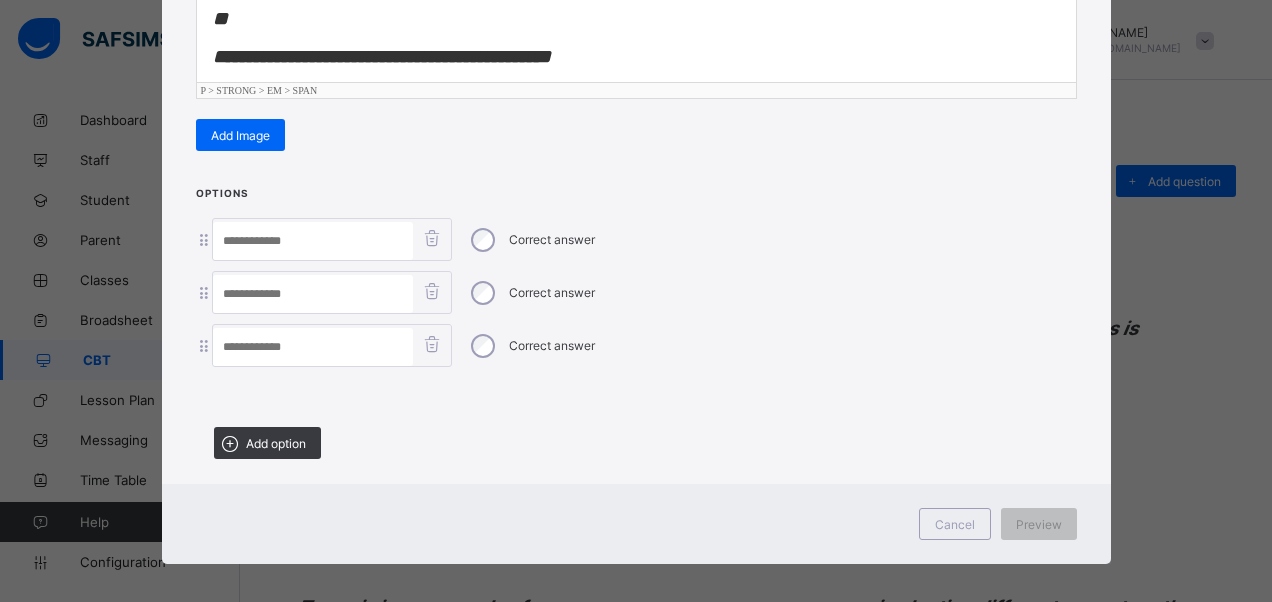 click at bounding box center (313, 241) 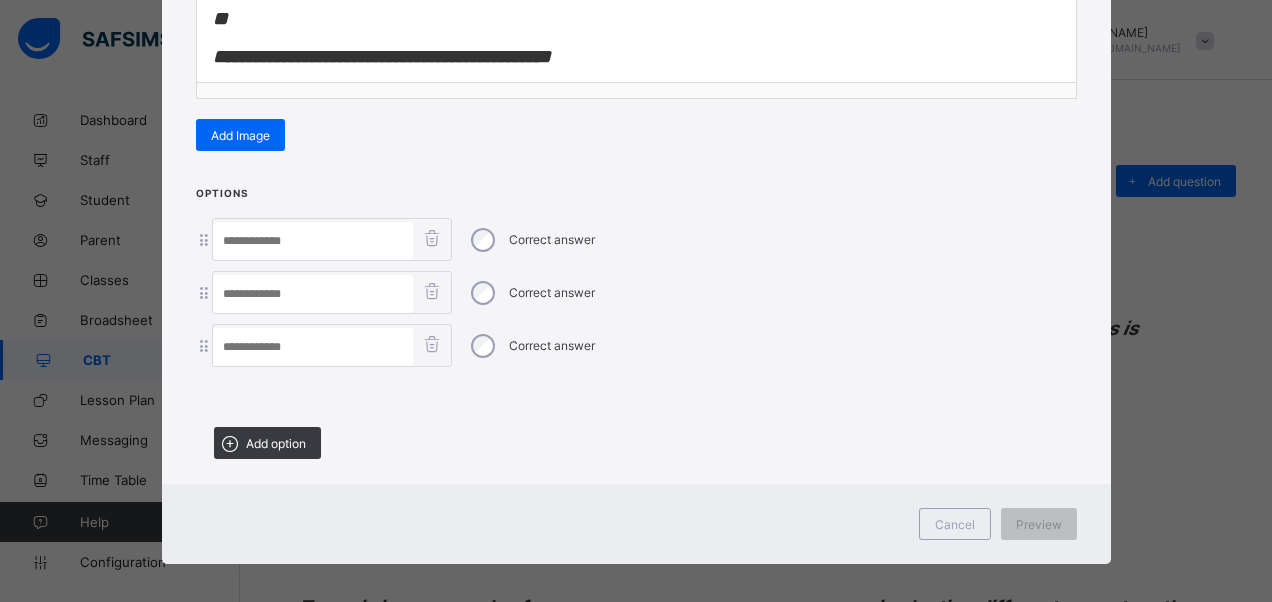 paste on "**********" 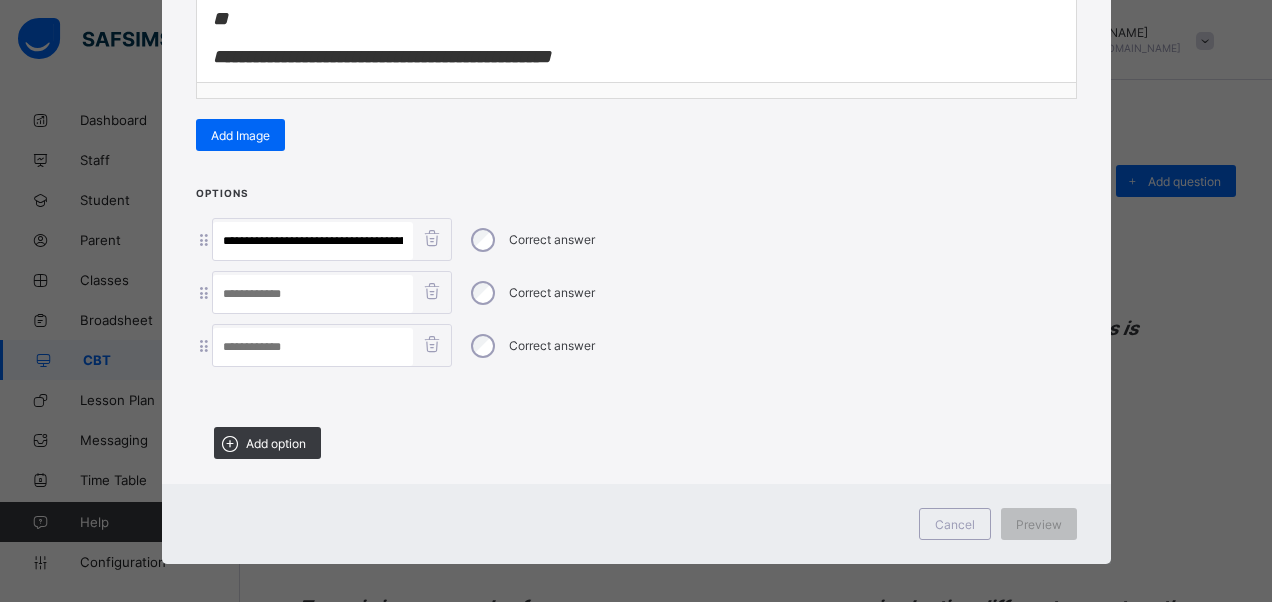 scroll, scrollTop: 0, scrollLeft: 176, axis: horizontal 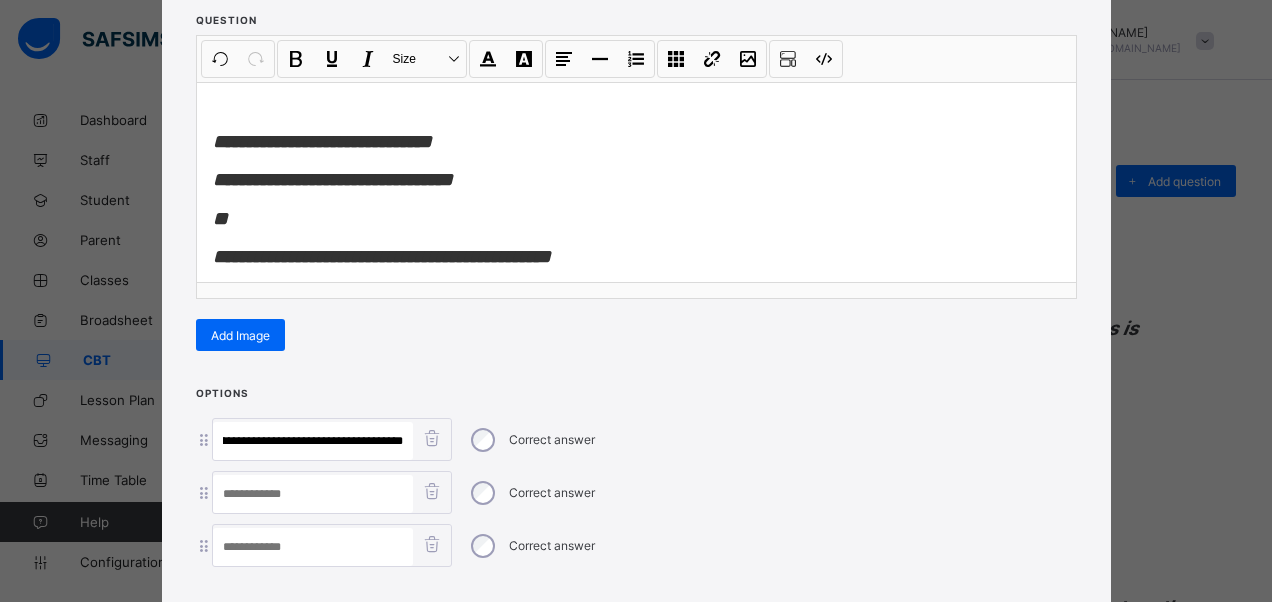 type on "**********" 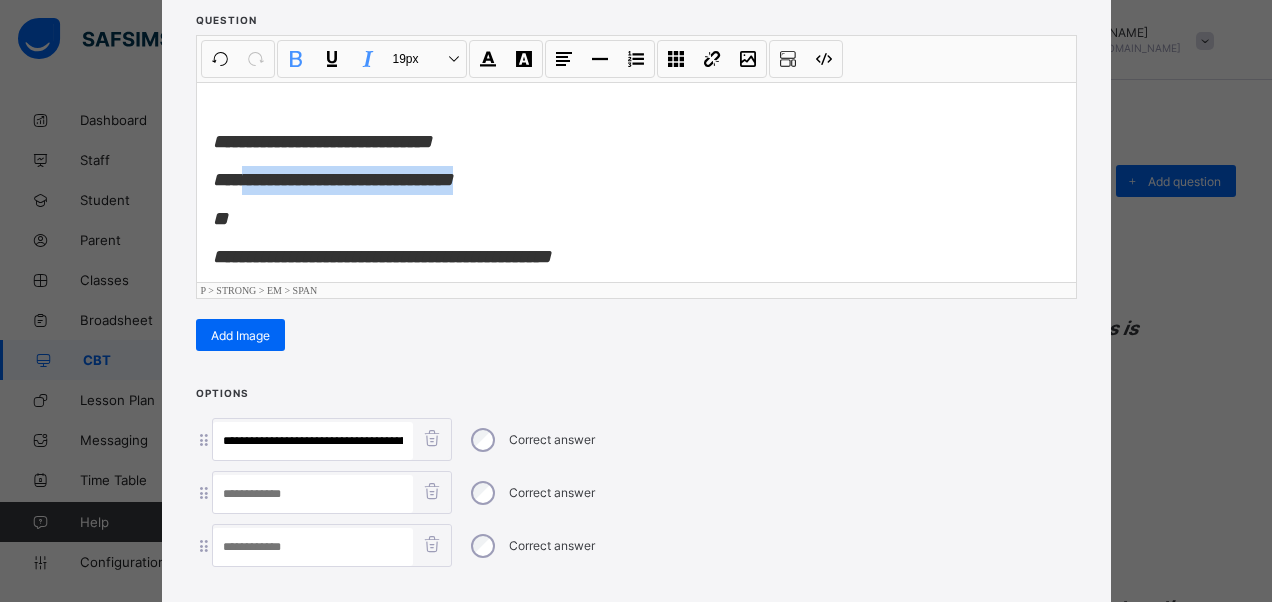 drag, startPoint x: 486, startPoint y: 173, endPoint x: 229, endPoint y: 188, distance: 257.43738 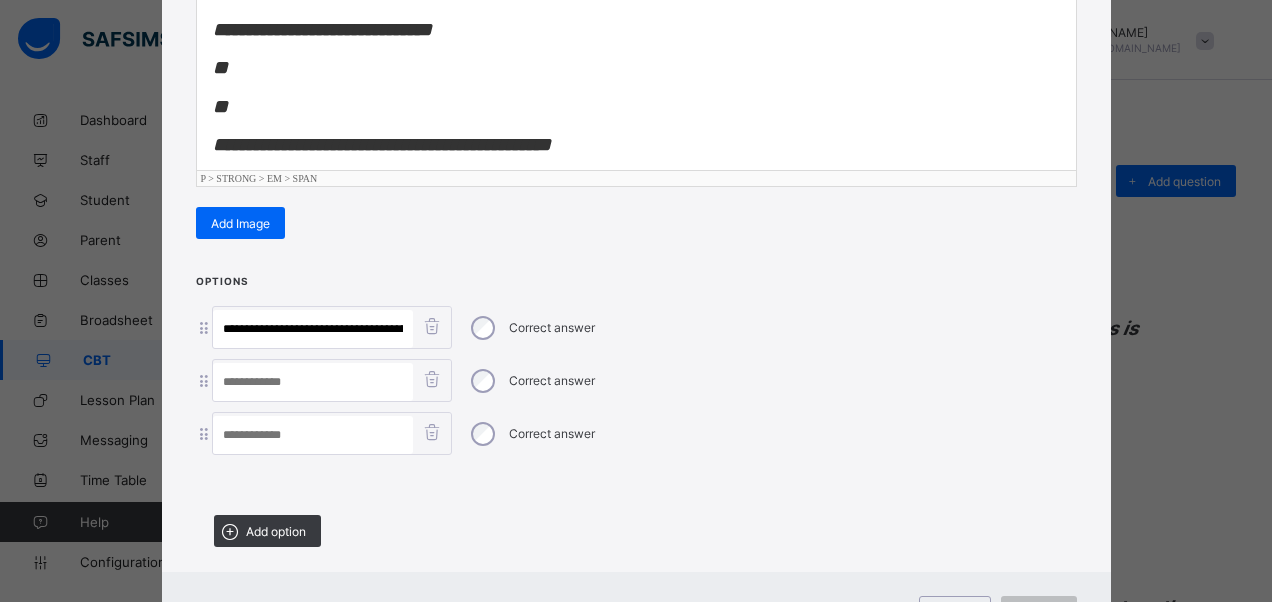 scroll, scrollTop: 442, scrollLeft: 0, axis: vertical 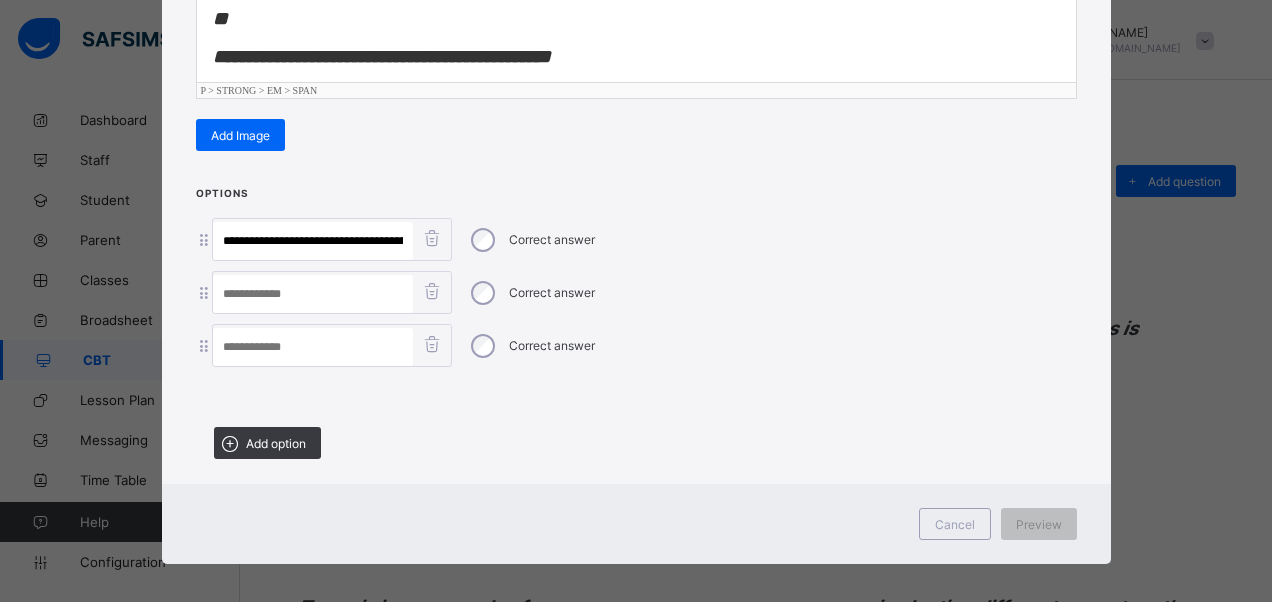 click at bounding box center (313, 294) 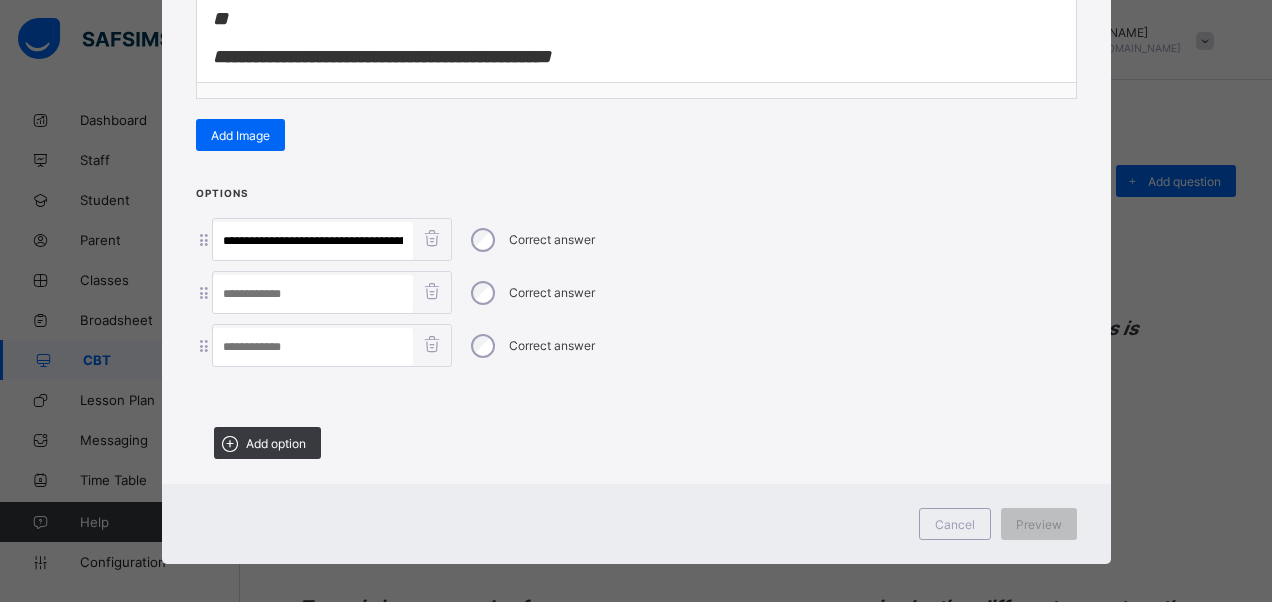 paste on "**********" 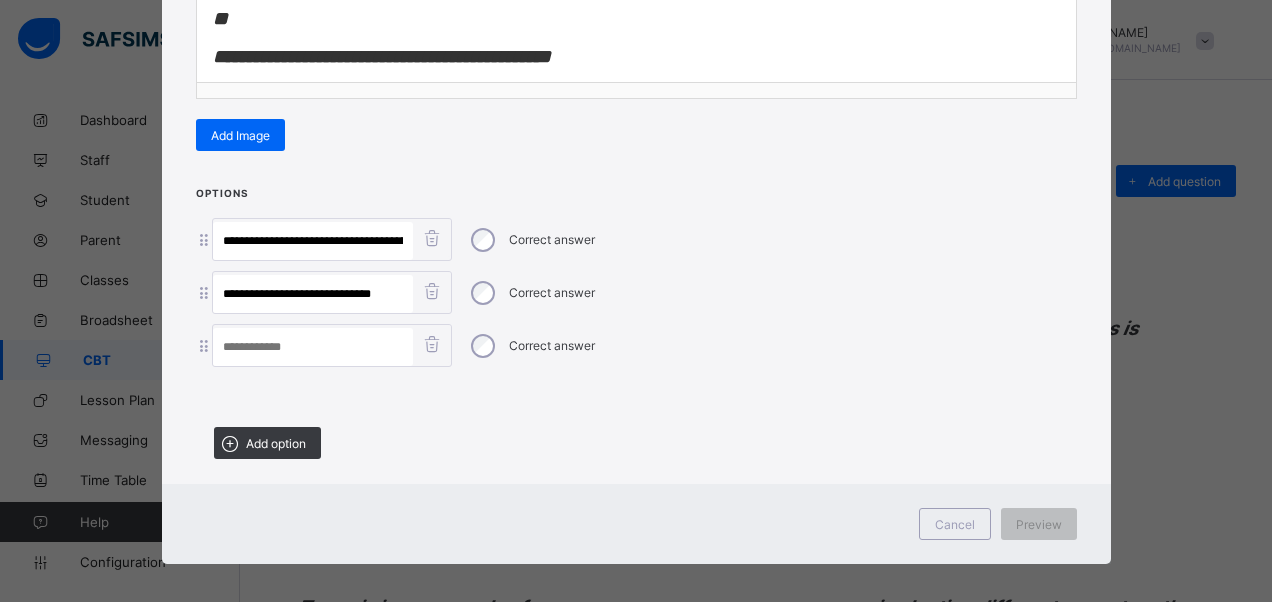 type on "**********" 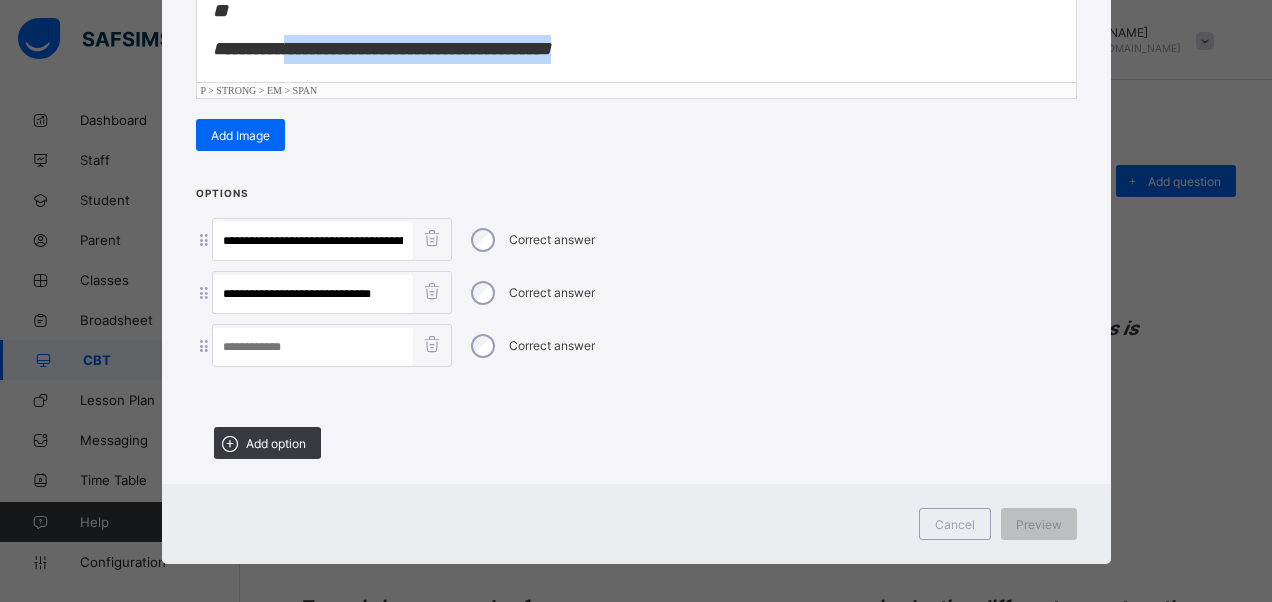 scroll, scrollTop: 15, scrollLeft: 0, axis: vertical 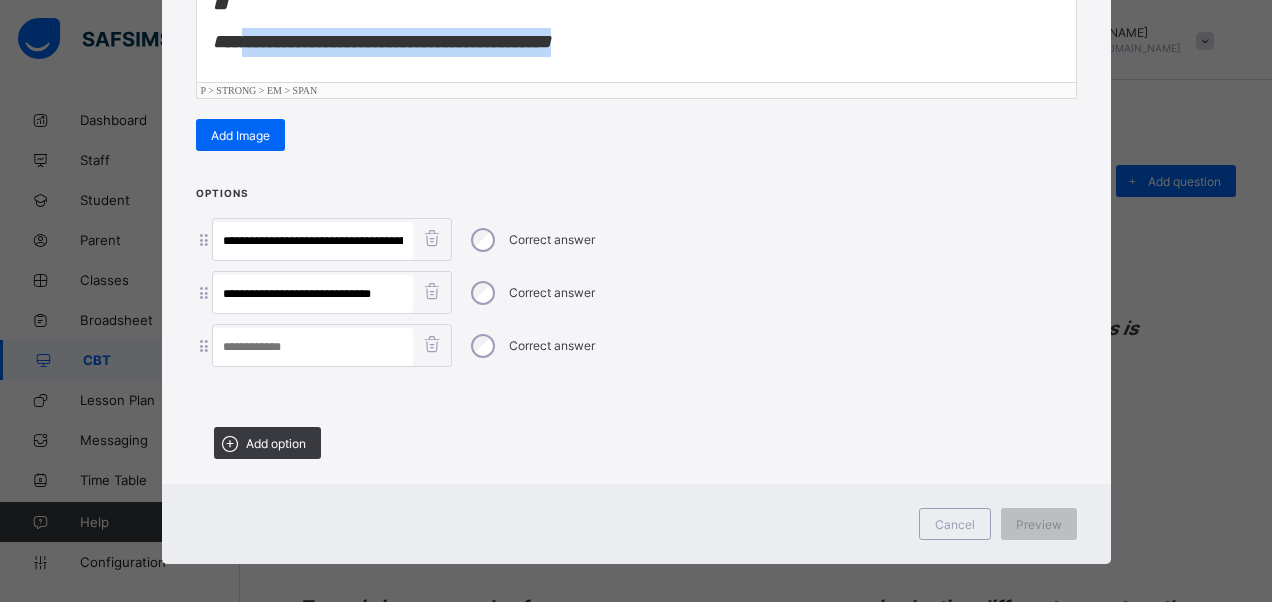drag, startPoint x: 554, startPoint y: 64, endPoint x: 237, endPoint y: 56, distance: 317.10092 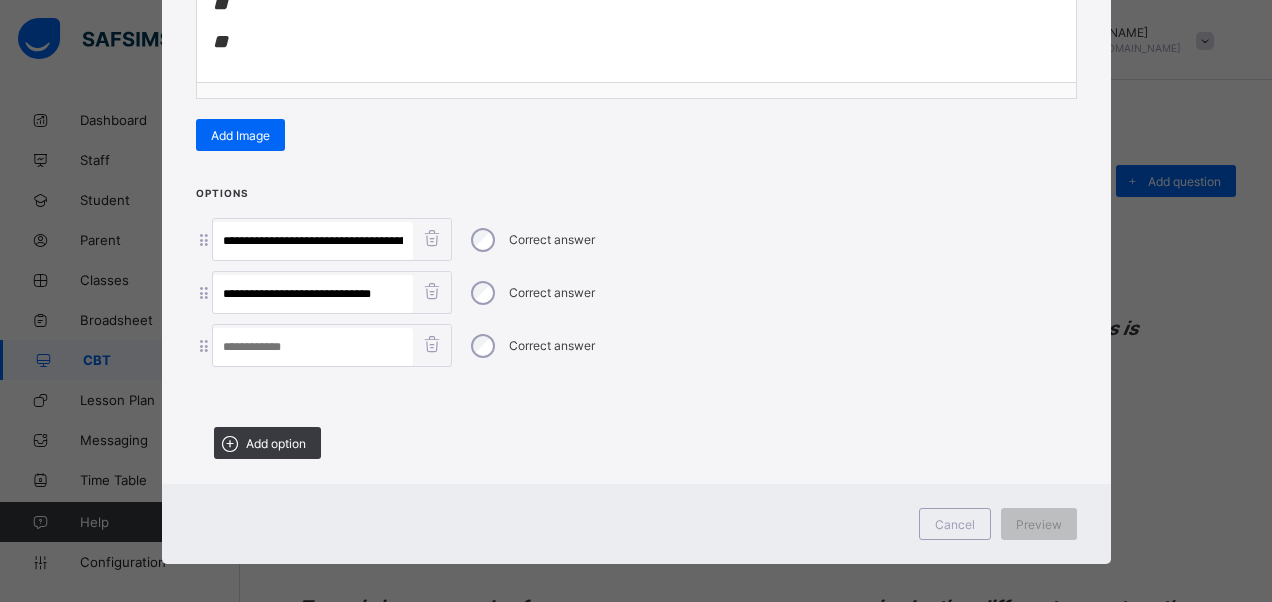 click at bounding box center [313, 347] 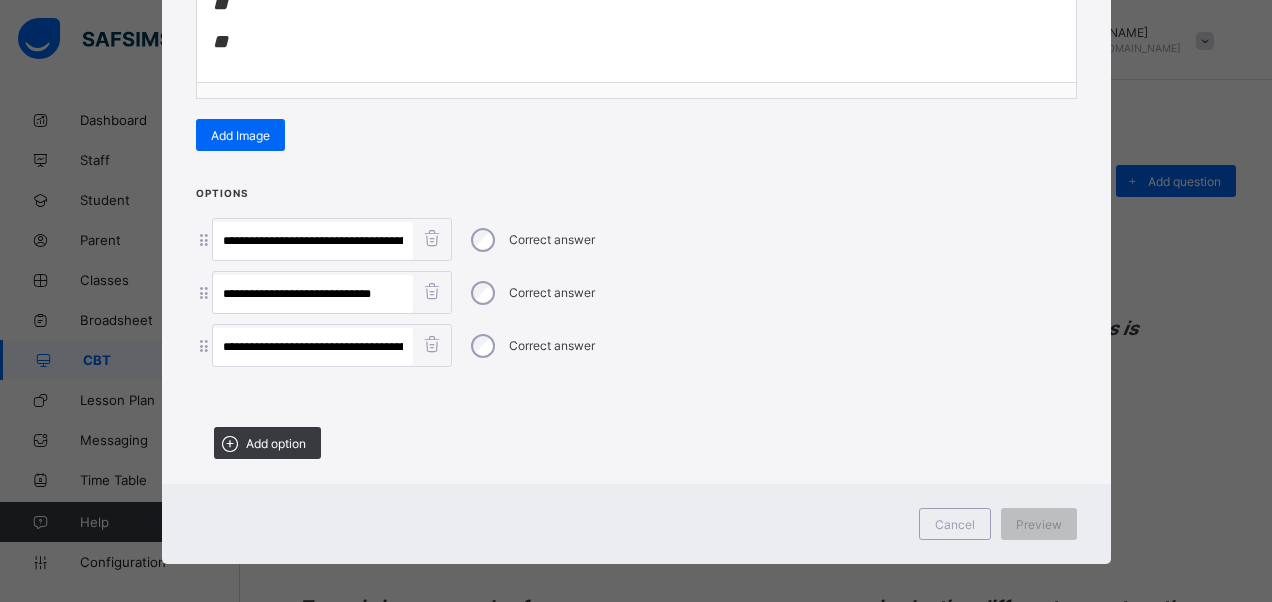 scroll, scrollTop: 0, scrollLeft: 62, axis: horizontal 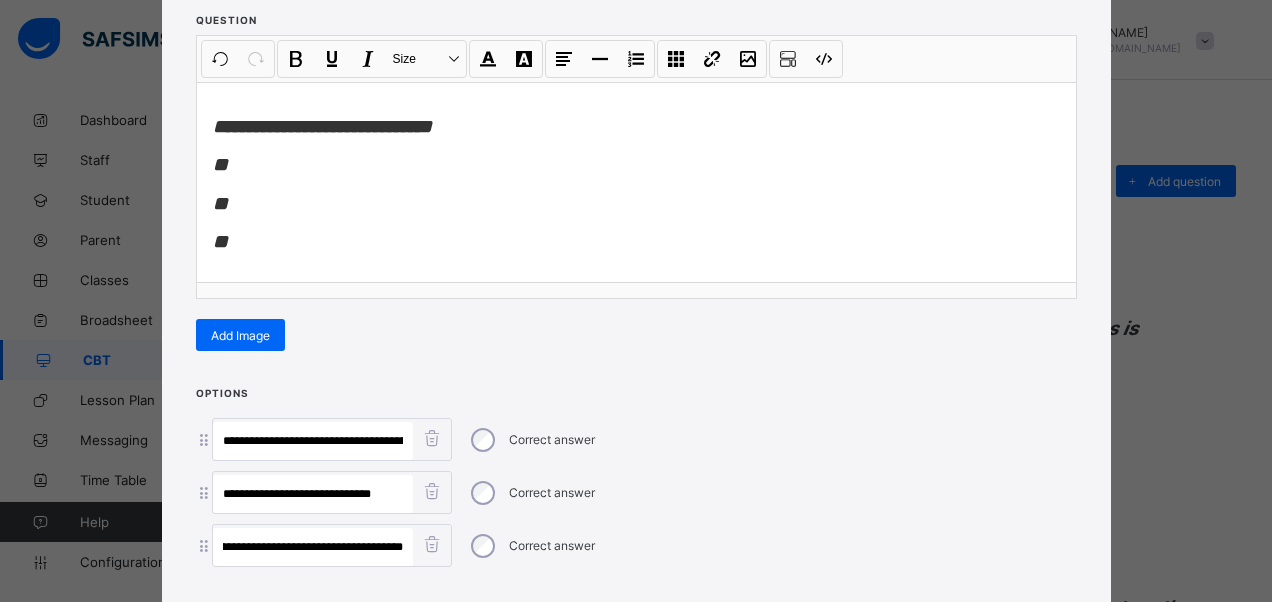 type on "**********" 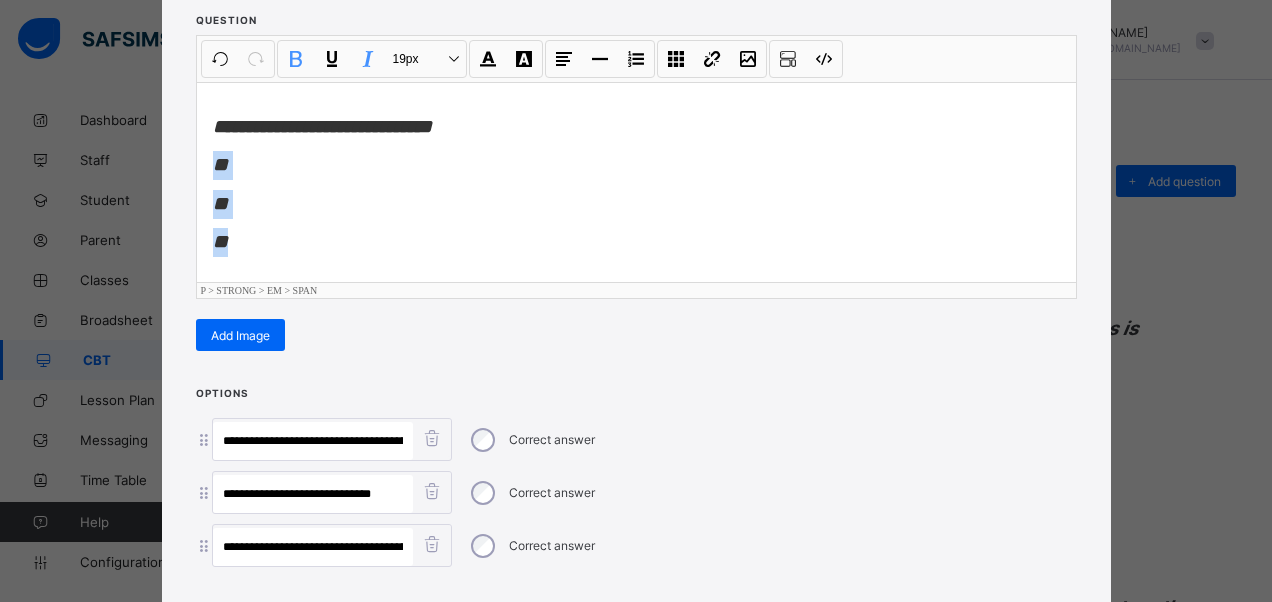 drag, startPoint x: 205, startPoint y: 154, endPoint x: 256, endPoint y: 257, distance: 114.93476 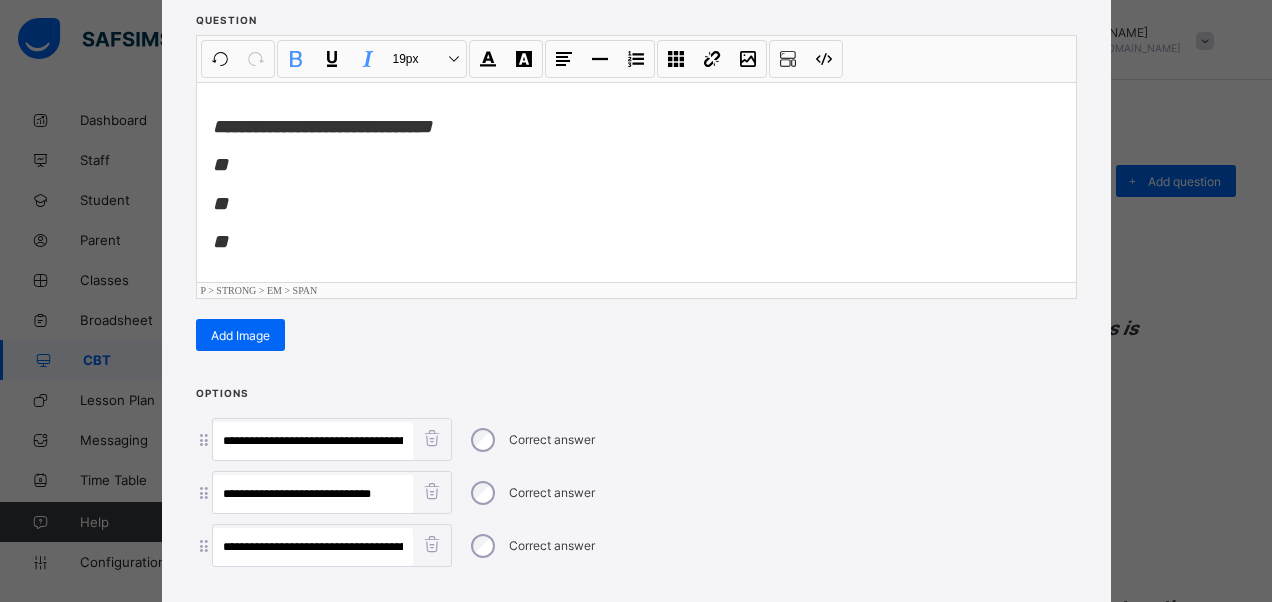scroll, scrollTop: 0, scrollLeft: 0, axis: both 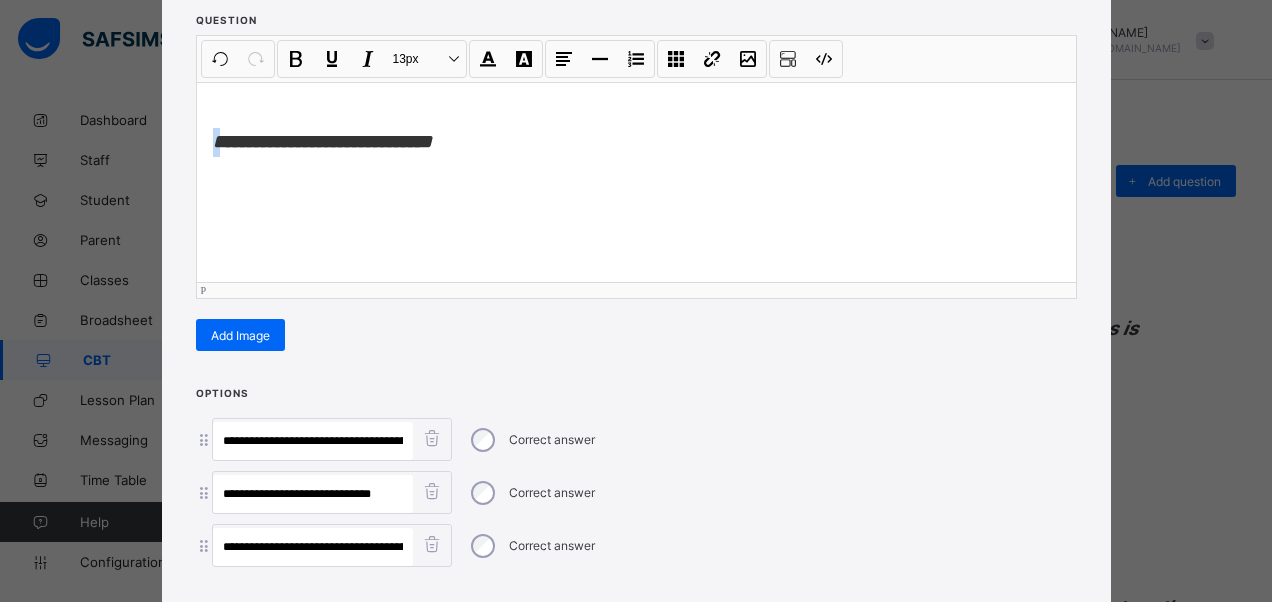 drag, startPoint x: 212, startPoint y: 139, endPoint x: 194, endPoint y: 158, distance: 26.172504 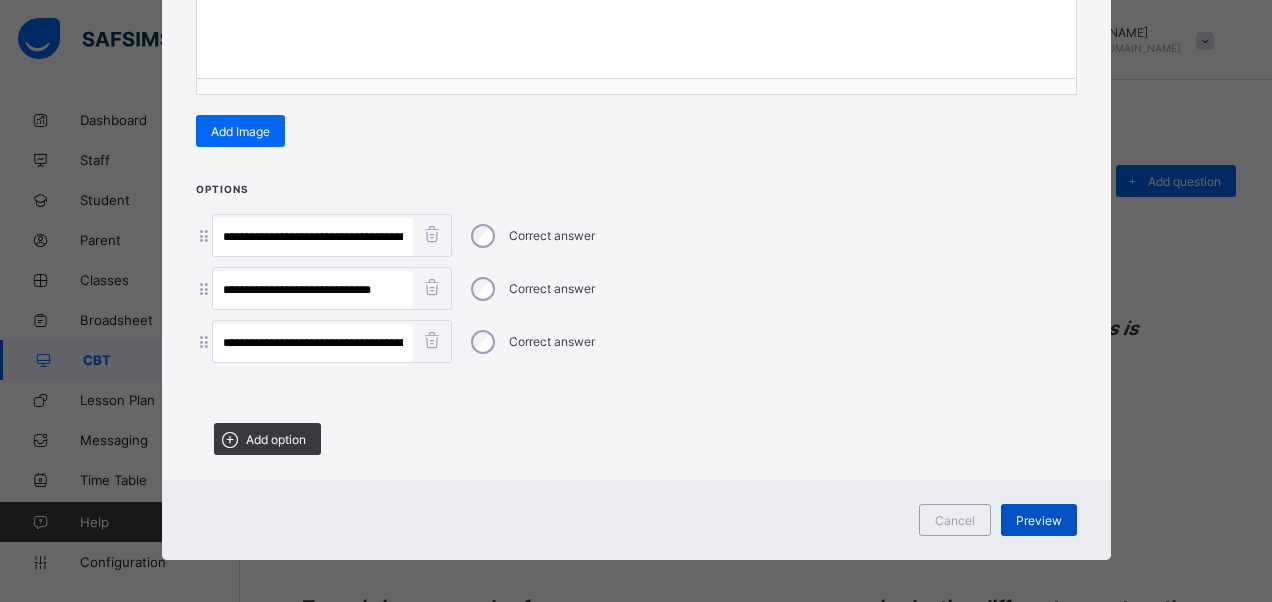 click on "Preview" at bounding box center (1039, 520) 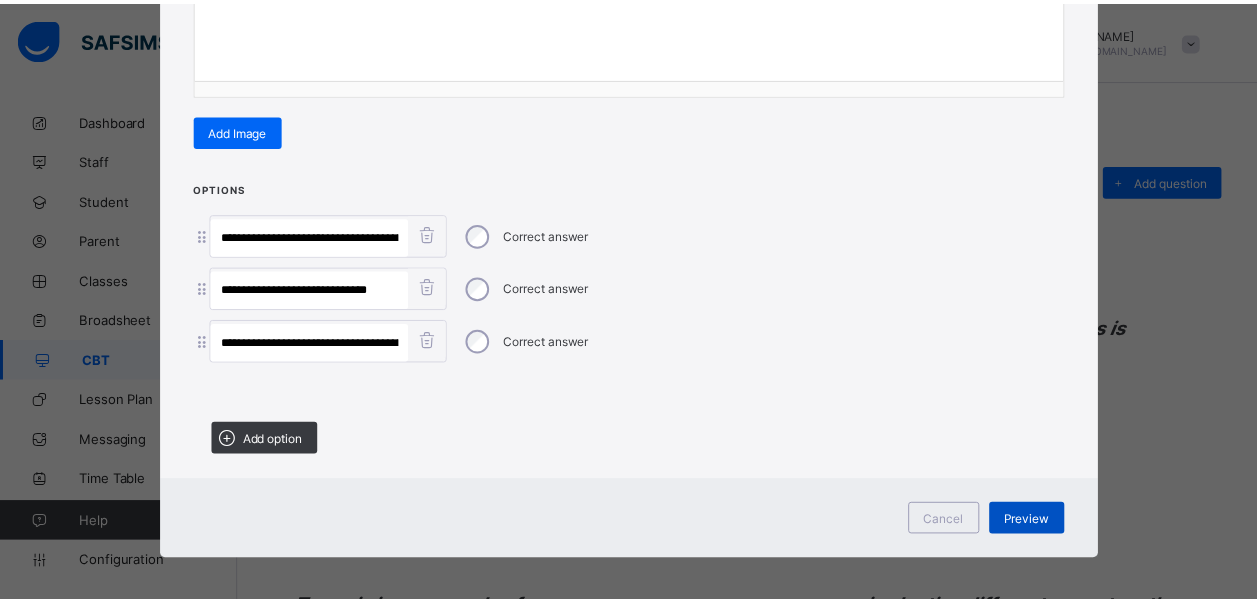 scroll, scrollTop: 56, scrollLeft: 0, axis: vertical 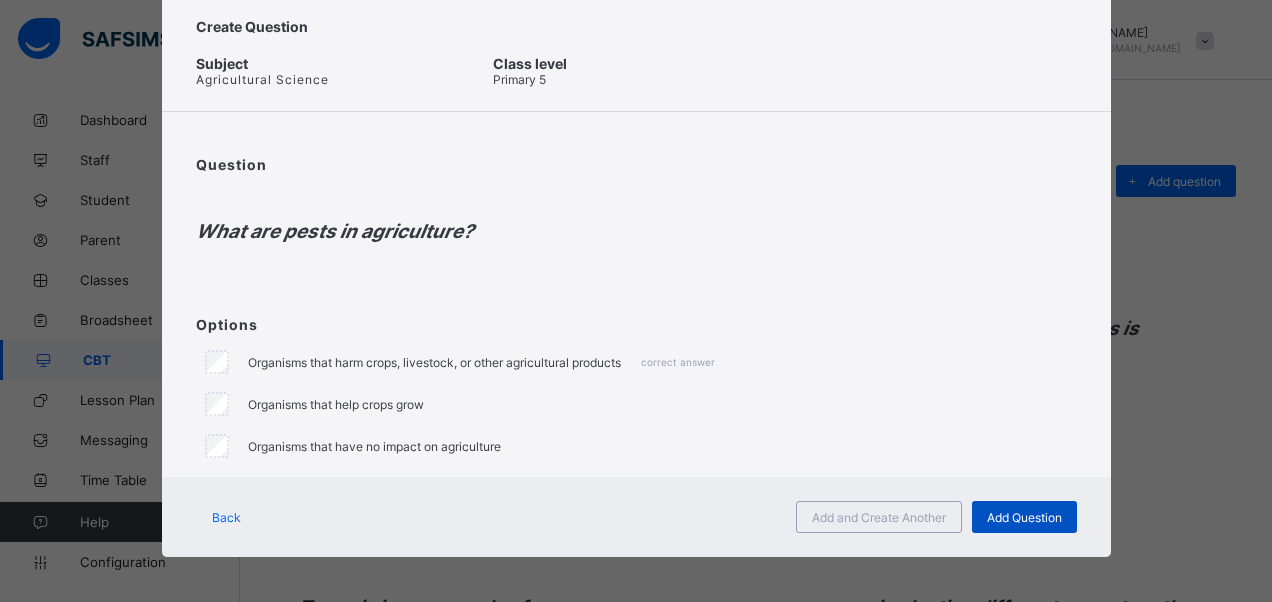 click on "Add Question" at bounding box center (1024, 517) 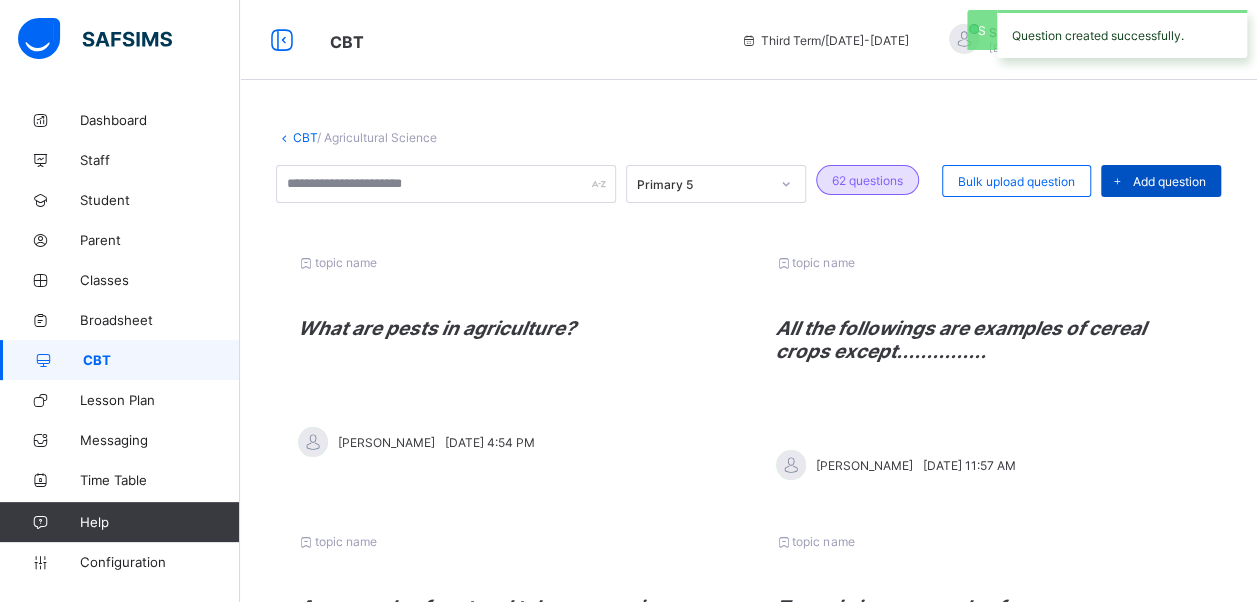 click at bounding box center (1117, 181) 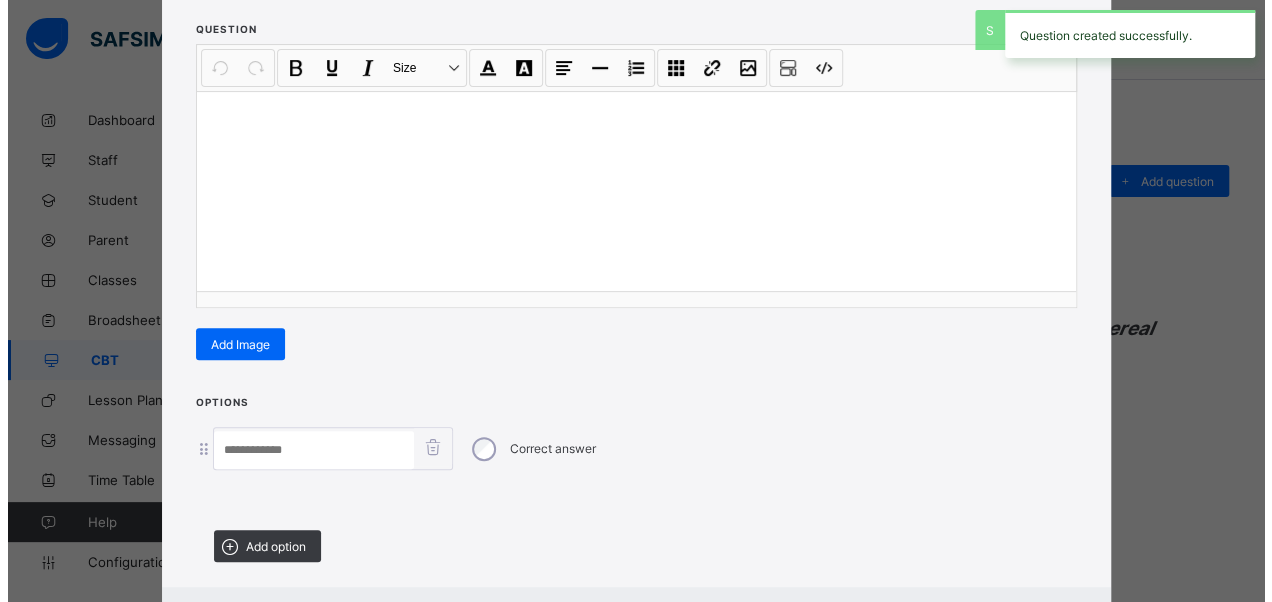 scroll, scrollTop: 342, scrollLeft: 0, axis: vertical 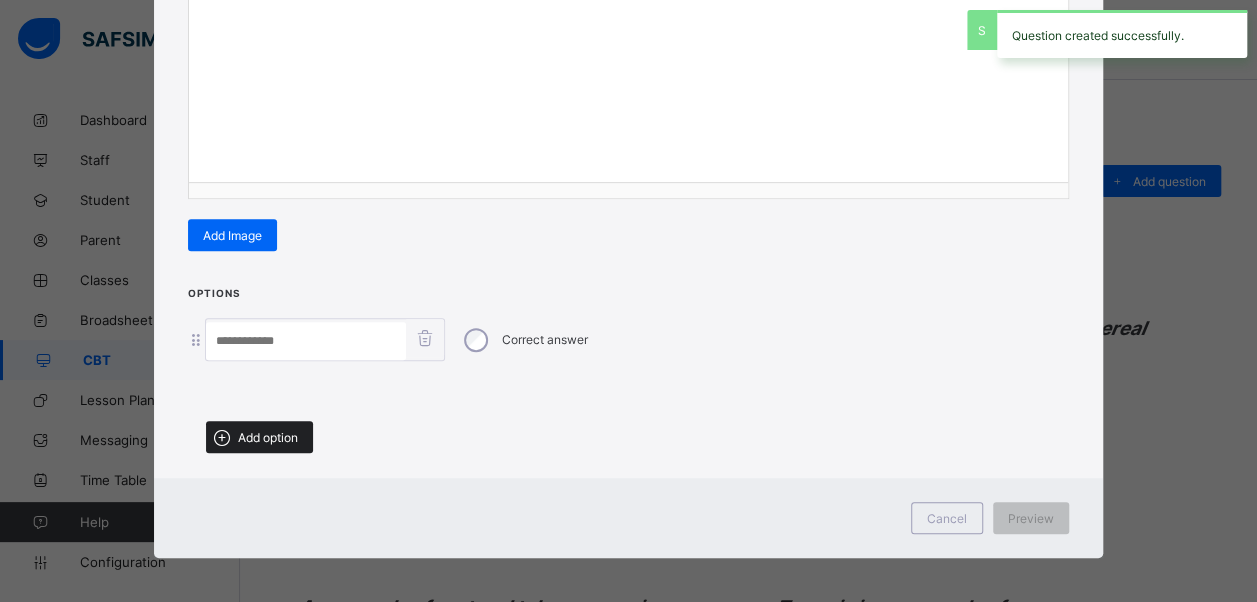 click on "Add option" at bounding box center [268, 437] 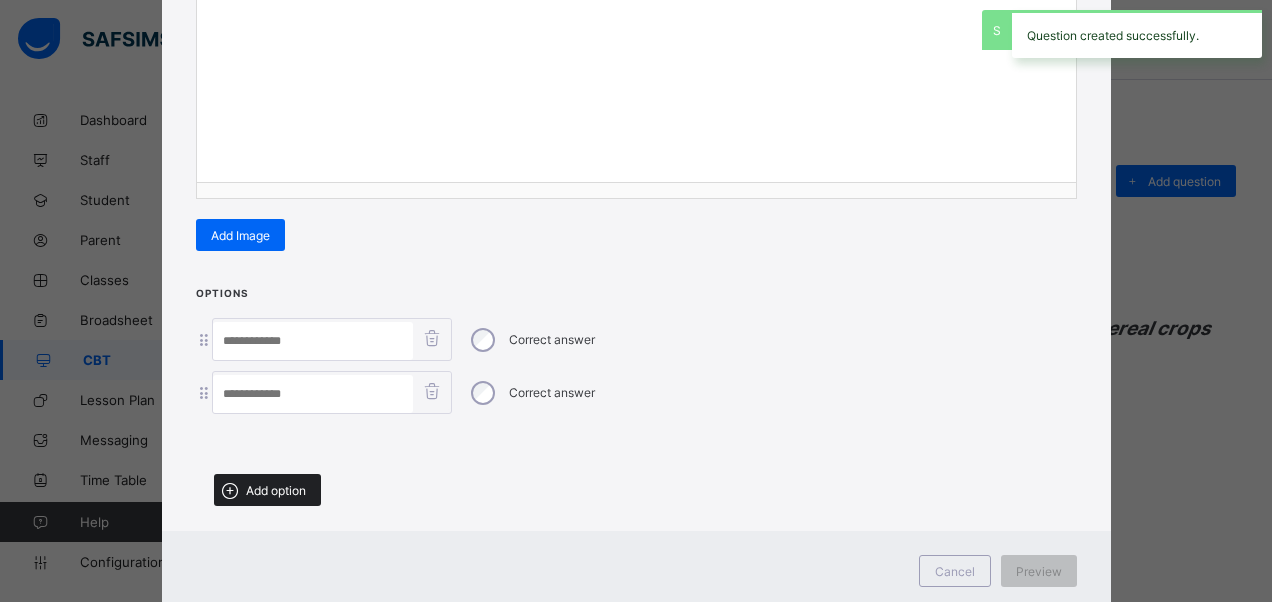 click on "Add option" at bounding box center [267, 490] 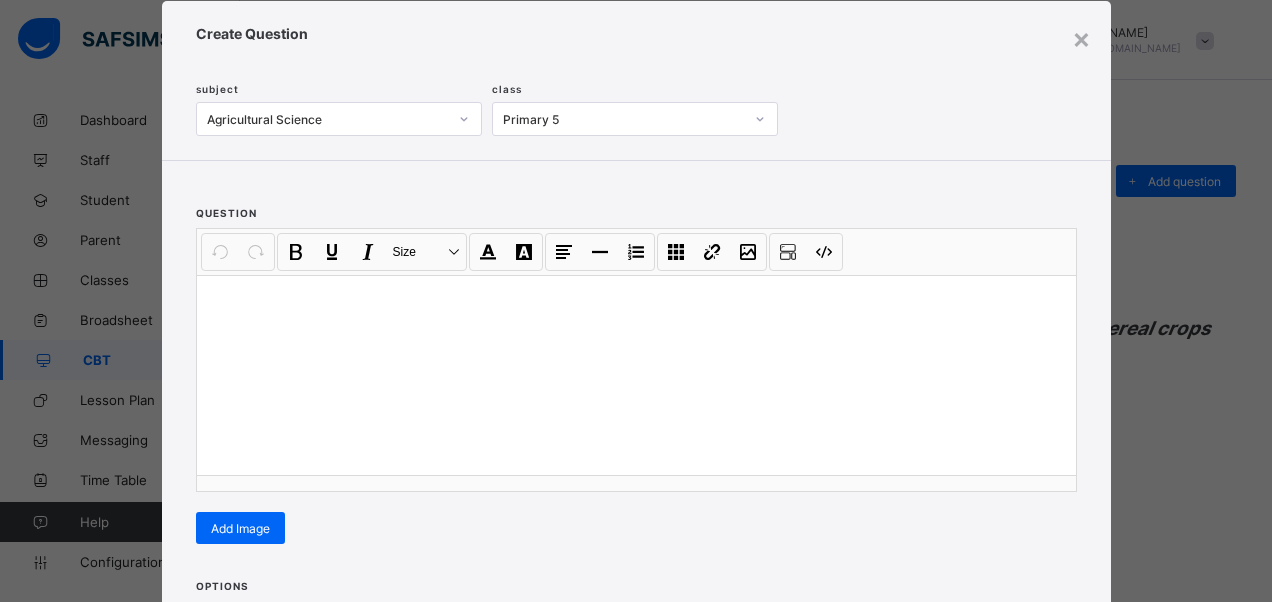scroll, scrollTop: 42, scrollLeft: 0, axis: vertical 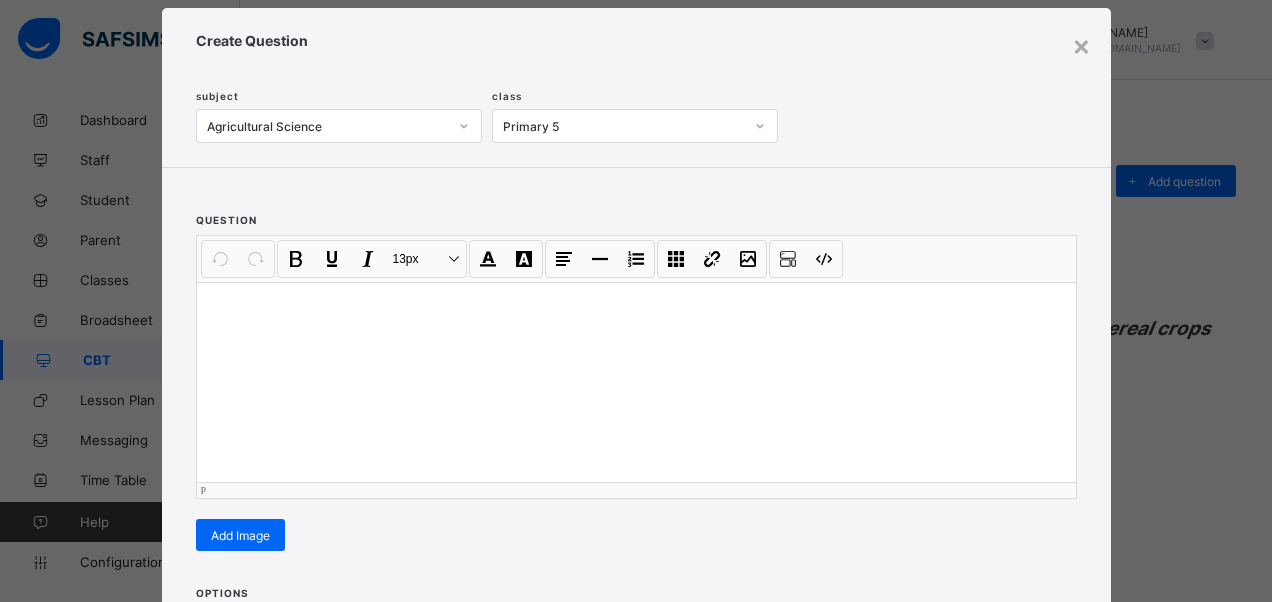 click at bounding box center [636, 382] 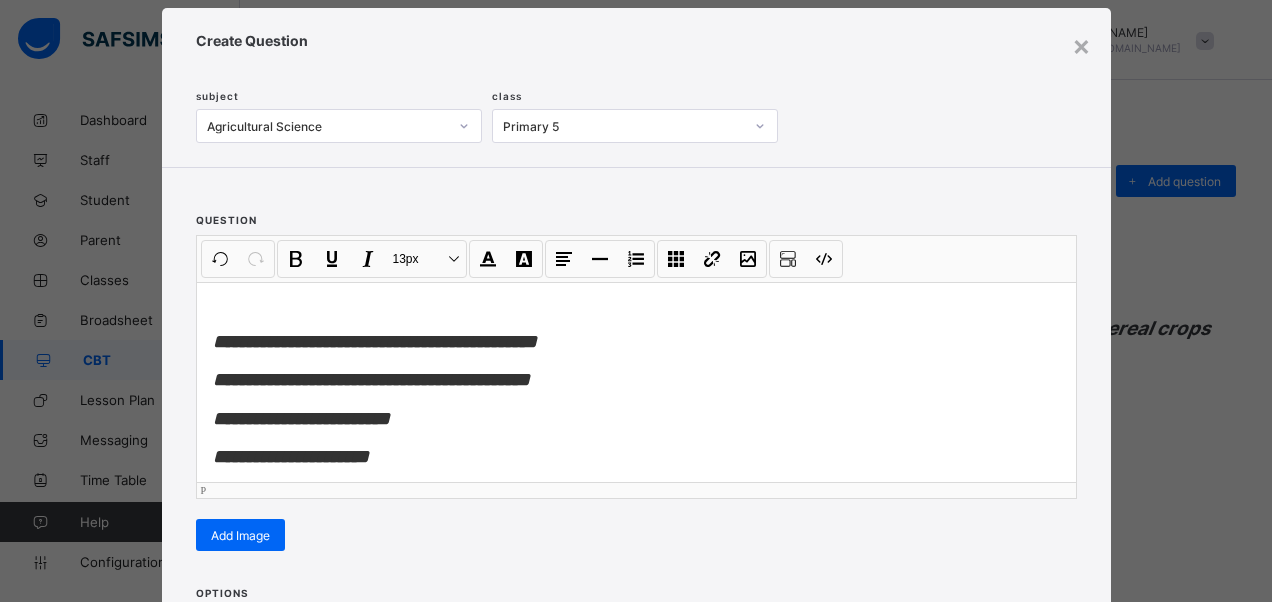 scroll, scrollTop: 15, scrollLeft: 0, axis: vertical 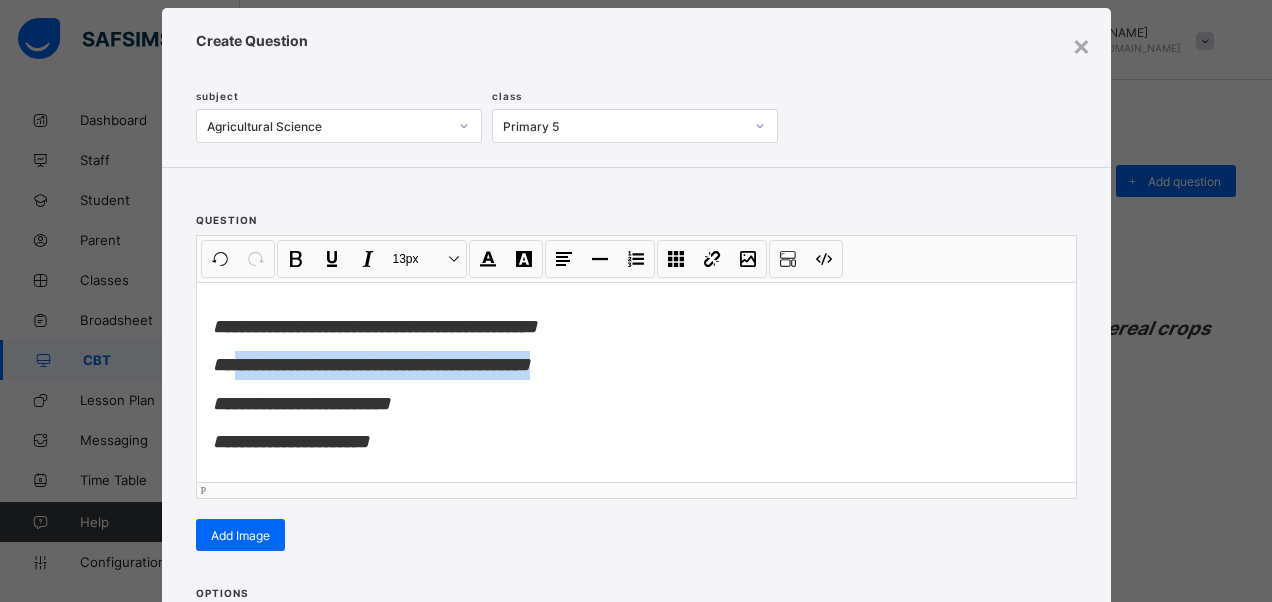 drag, startPoint x: 558, startPoint y: 366, endPoint x: 229, endPoint y: 360, distance: 329.05472 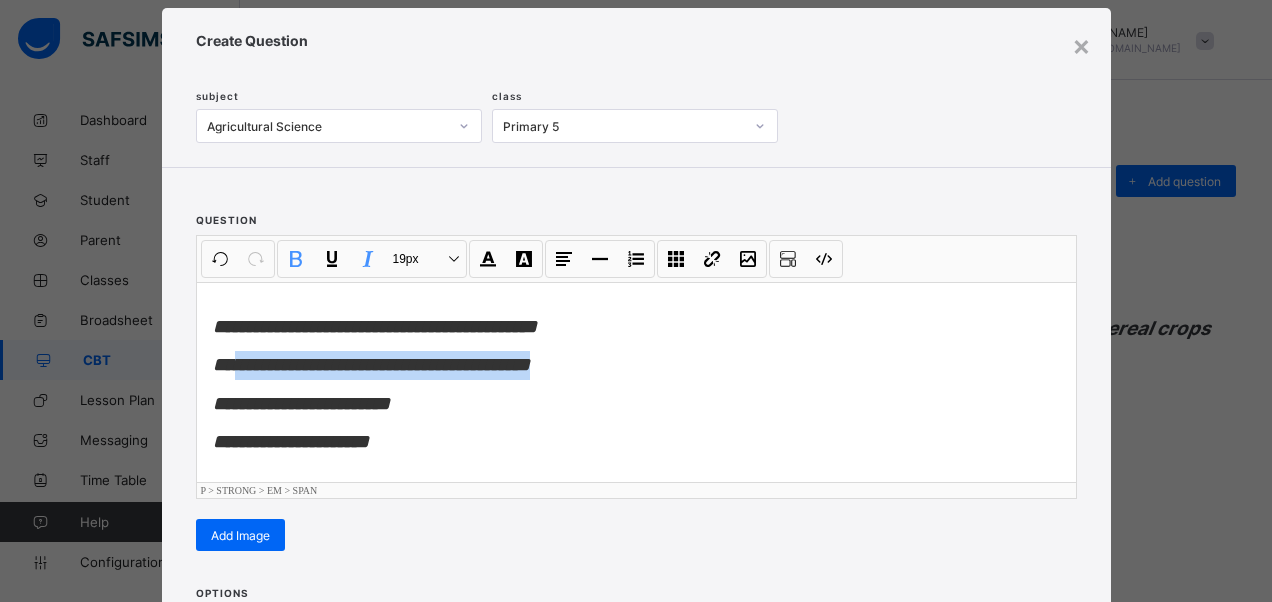 type 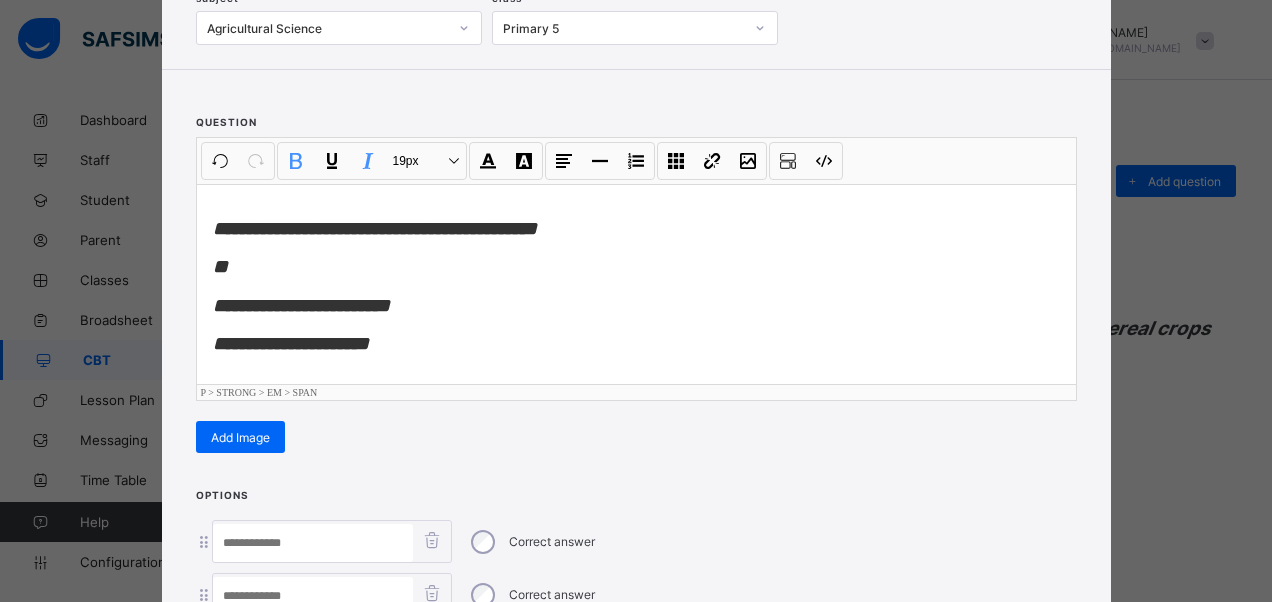 scroll, scrollTop: 342, scrollLeft: 0, axis: vertical 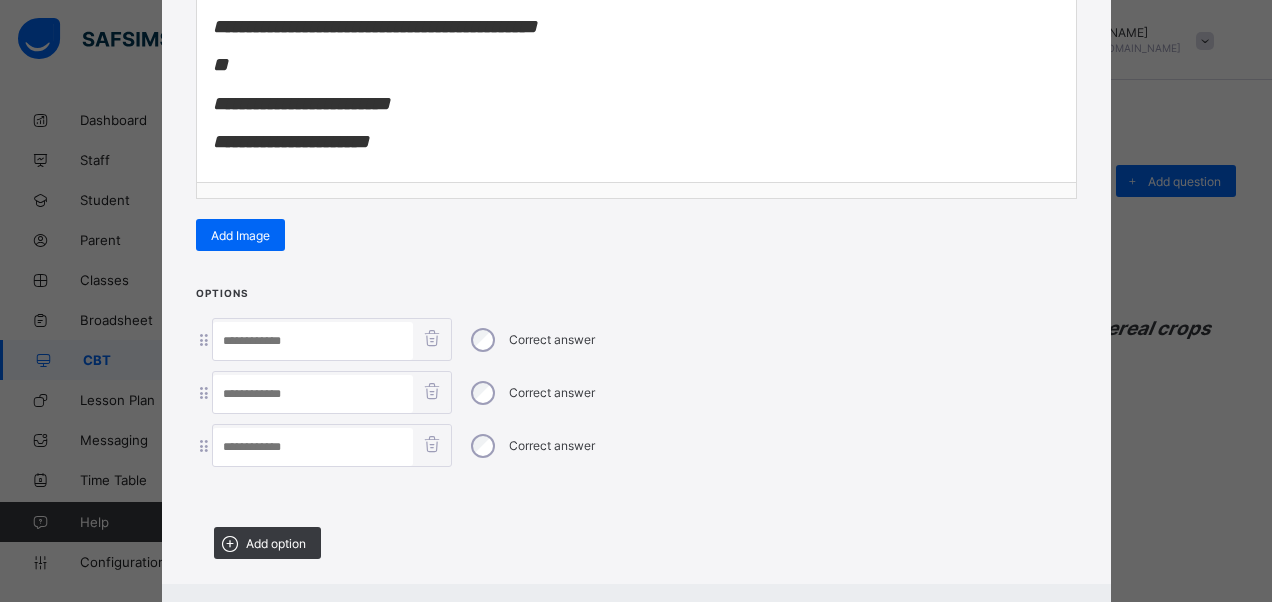 click at bounding box center [313, 341] 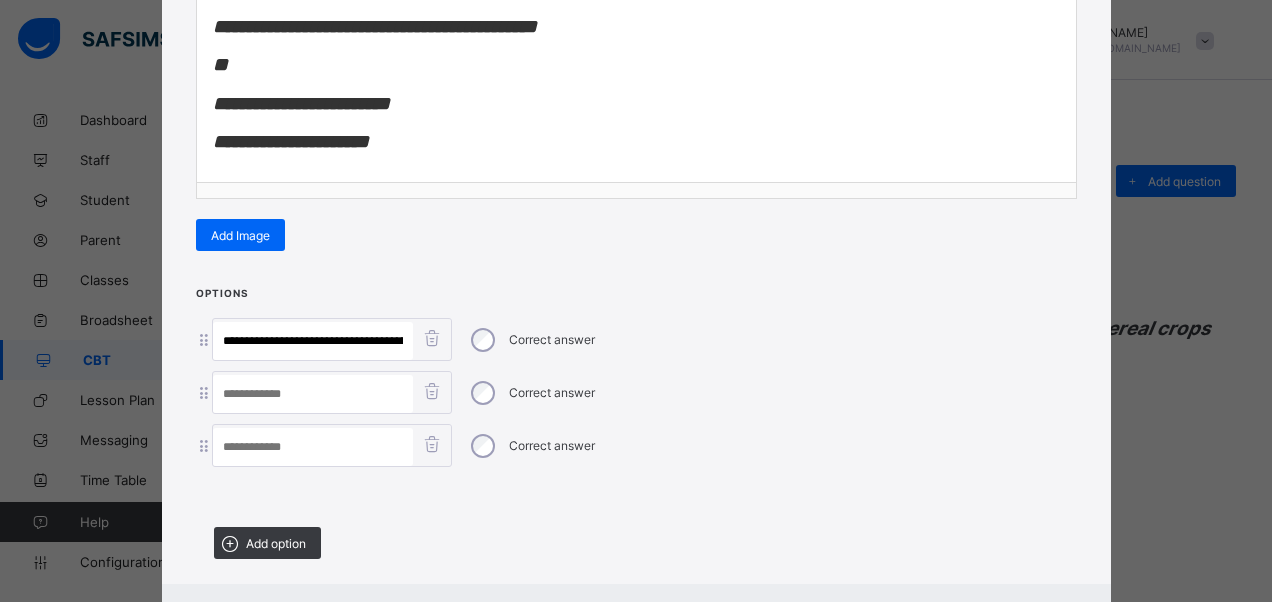 scroll, scrollTop: 0, scrollLeft: 35, axis: horizontal 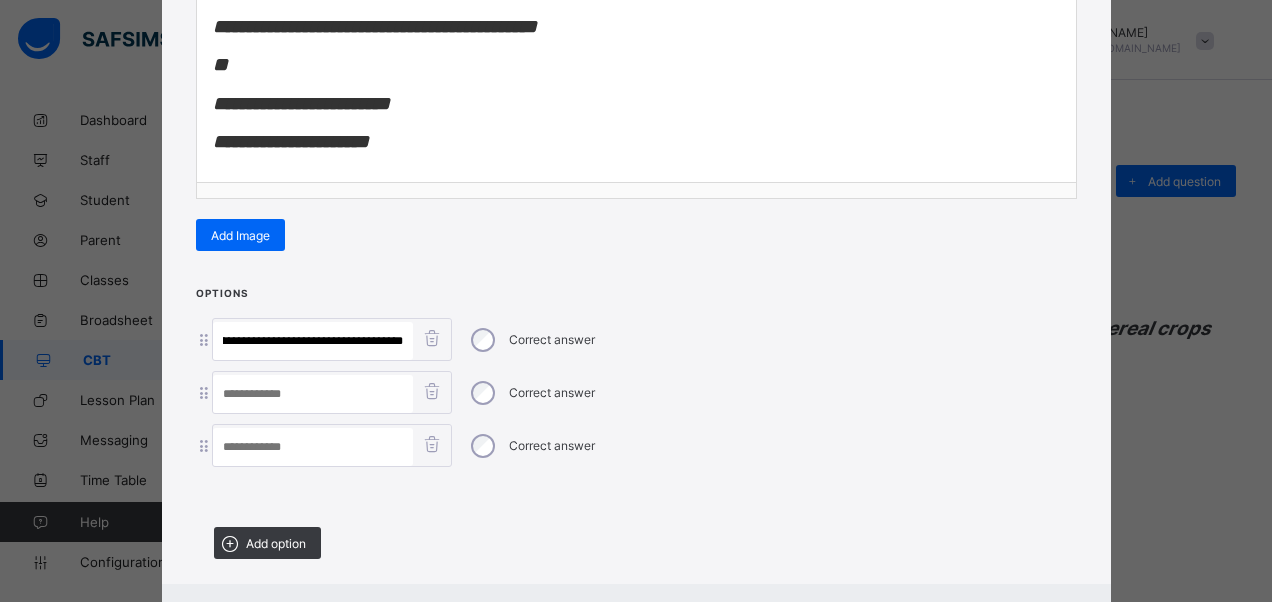 type on "**********" 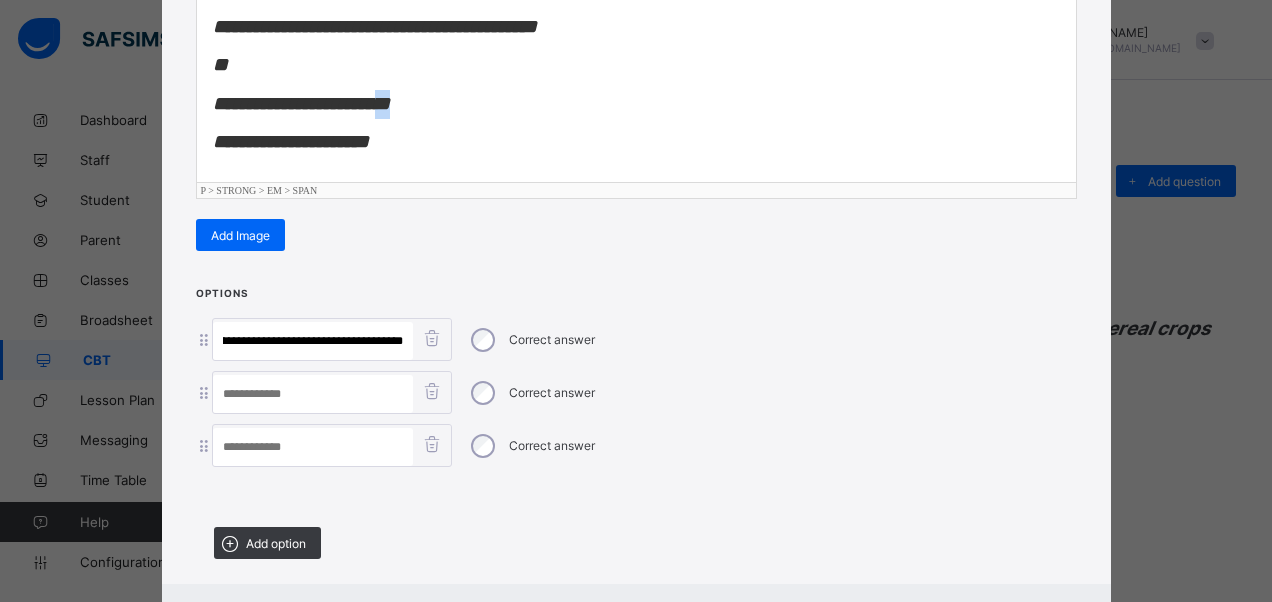 scroll, scrollTop: 0, scrollLeft: 0, axis: both 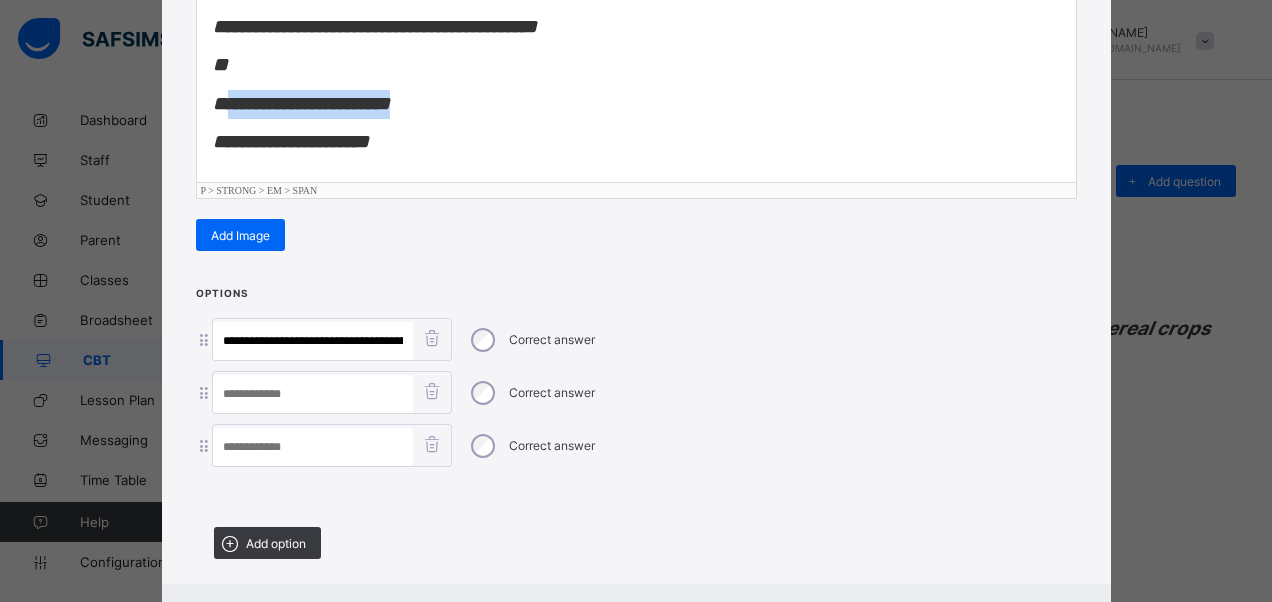drag, startPoint x: 358, startPoint y: 100, endPoint x: 224, endPoint y: 94, distance: 134.13426 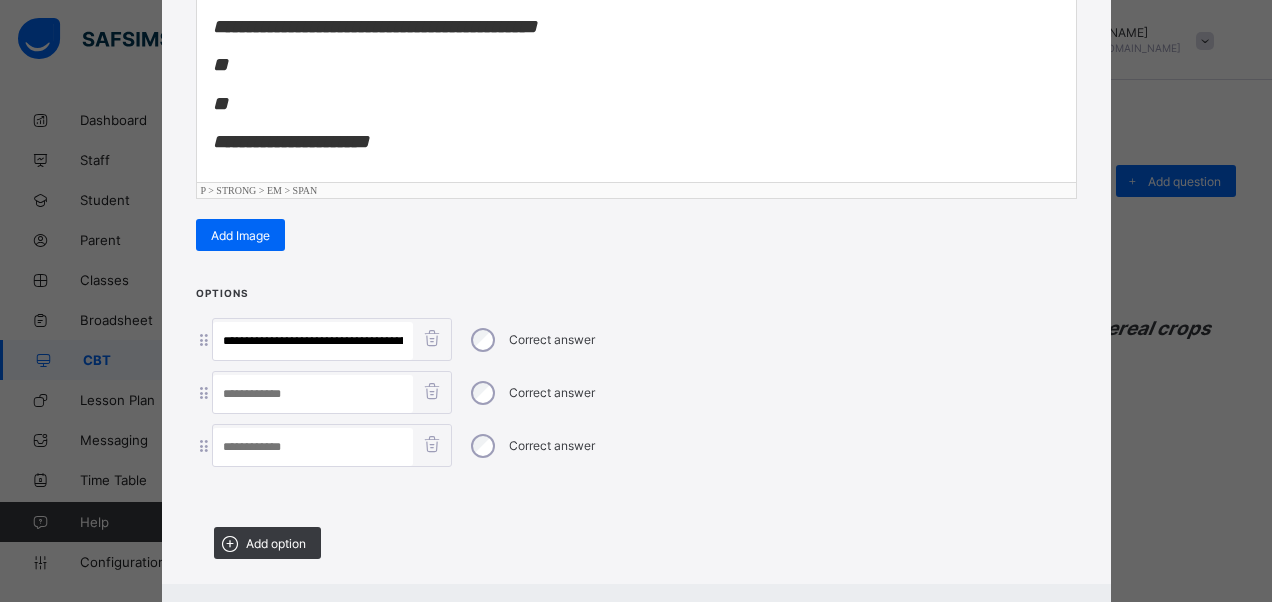 click at bounding box center [313, 394] 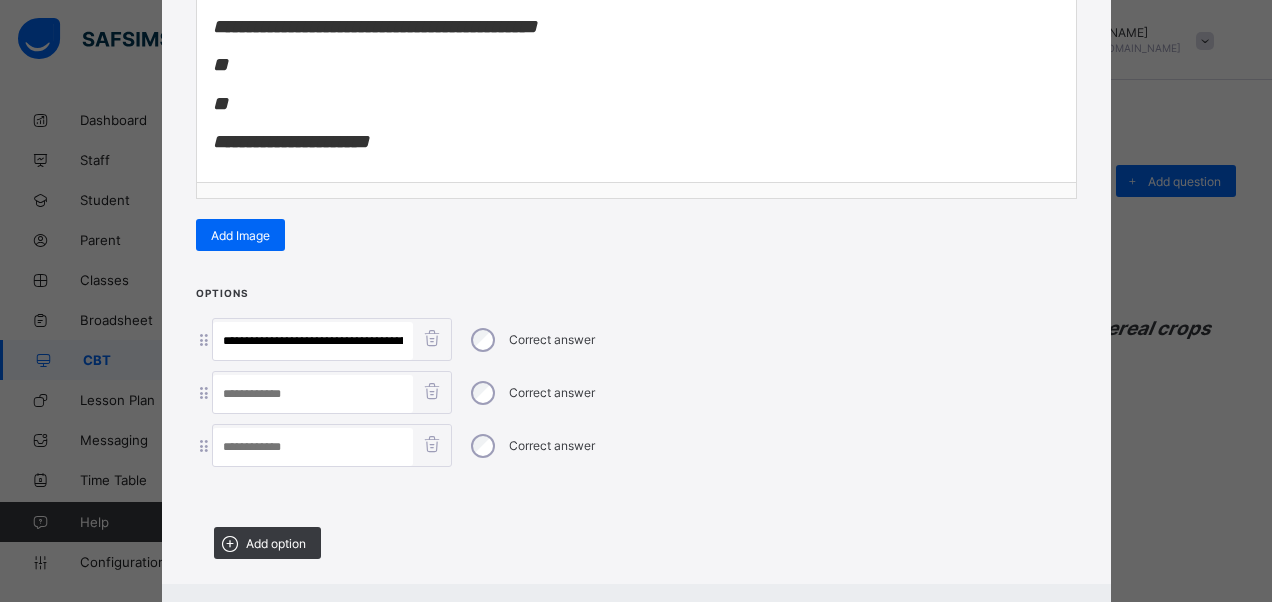 paste on "**********" 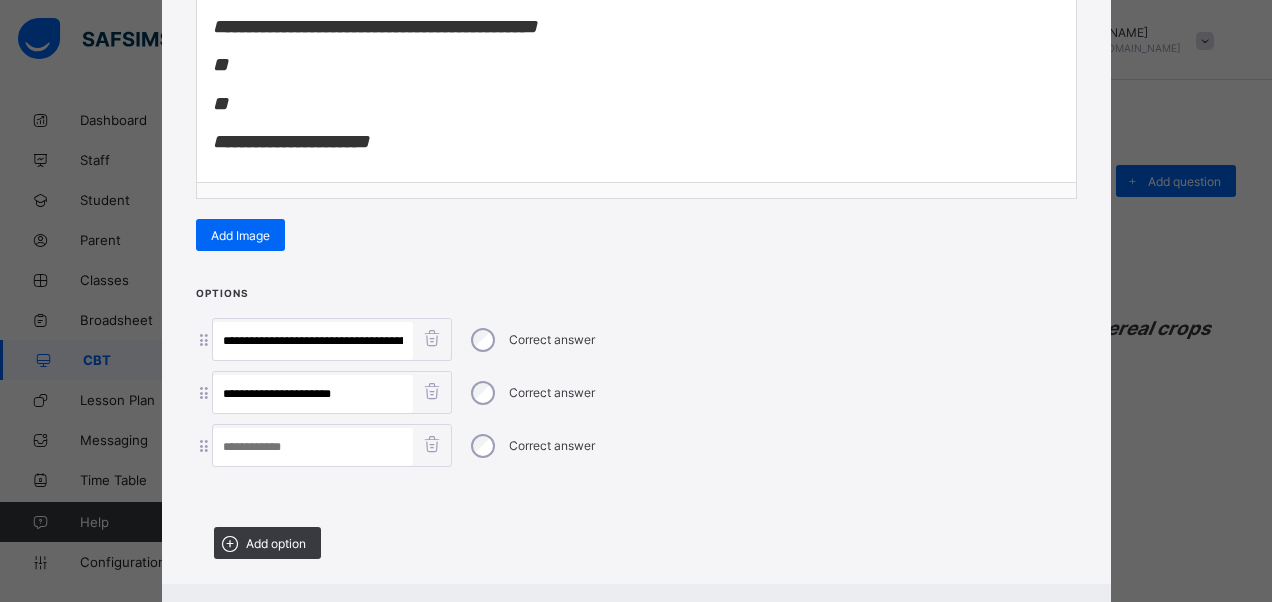 type on "**********" 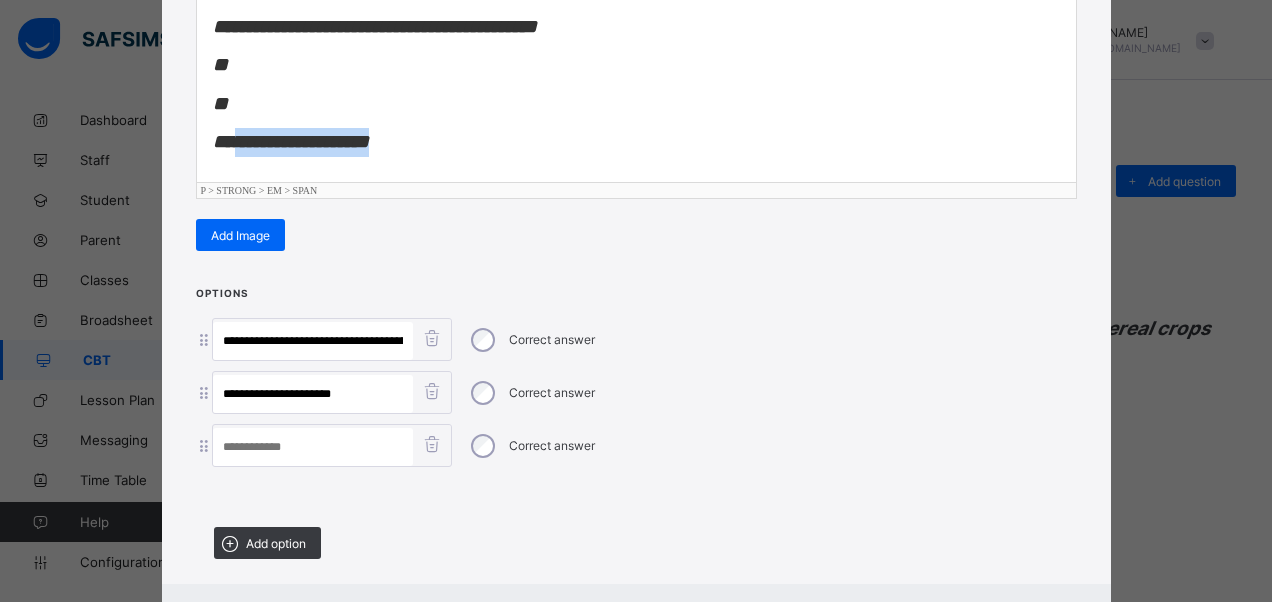 drag, startPoint x: 409, startPoint y: 132, endPoint x: 229, endPoint y: 141, distance: 180.22485 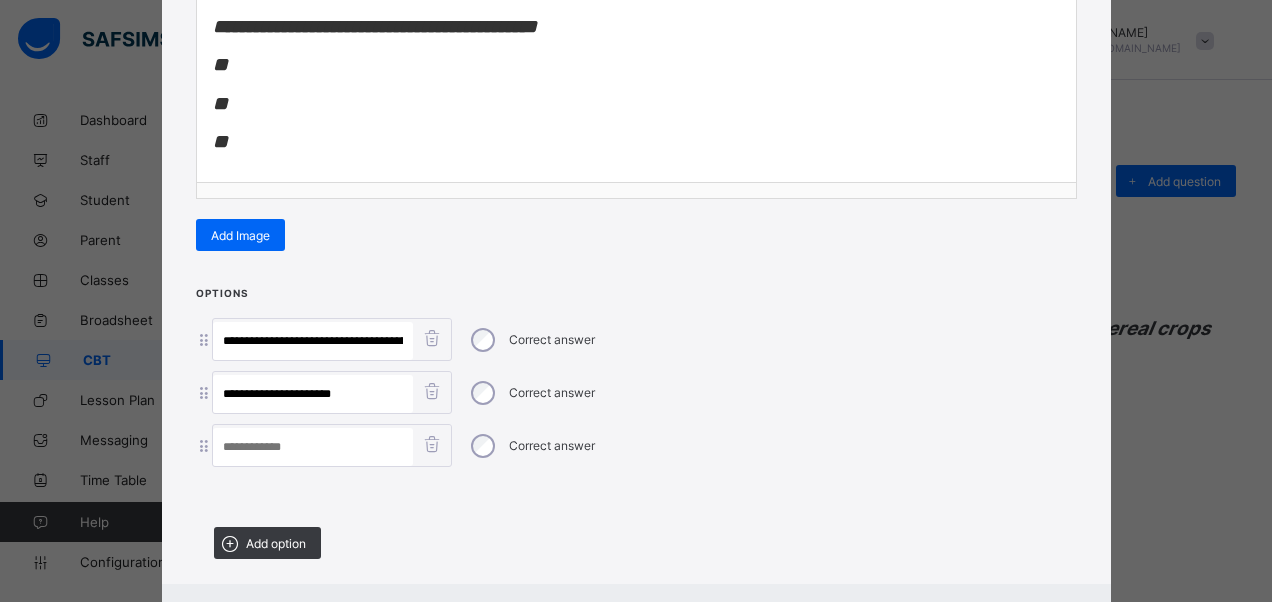 click at bounding box center [313, 447] 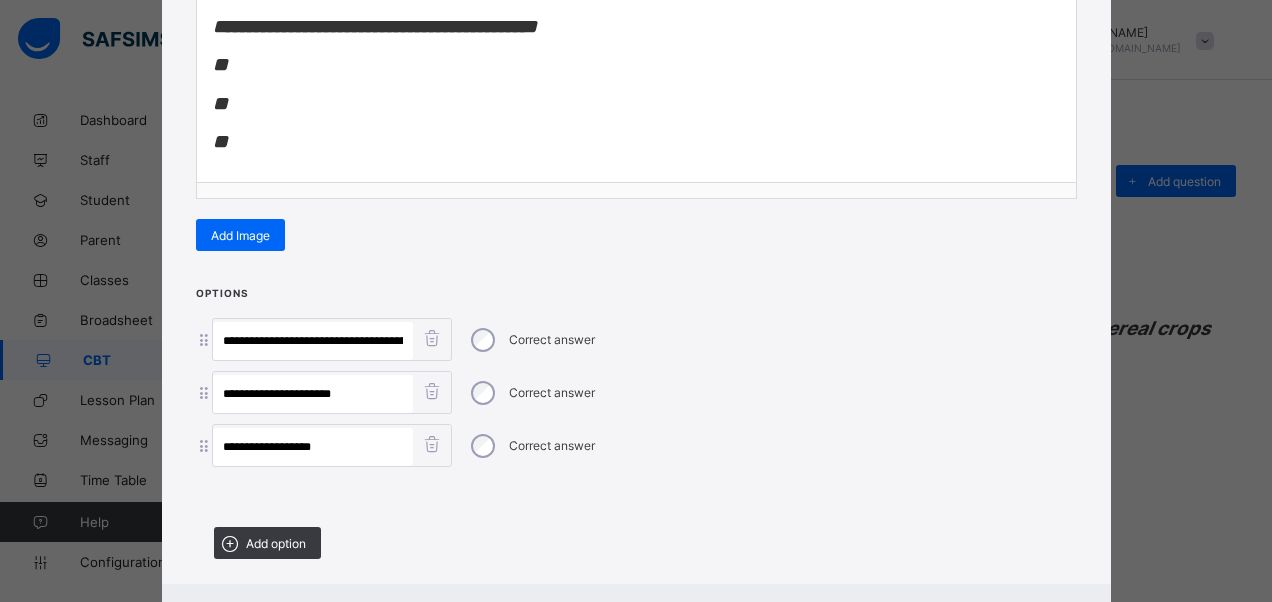 type on "**********" 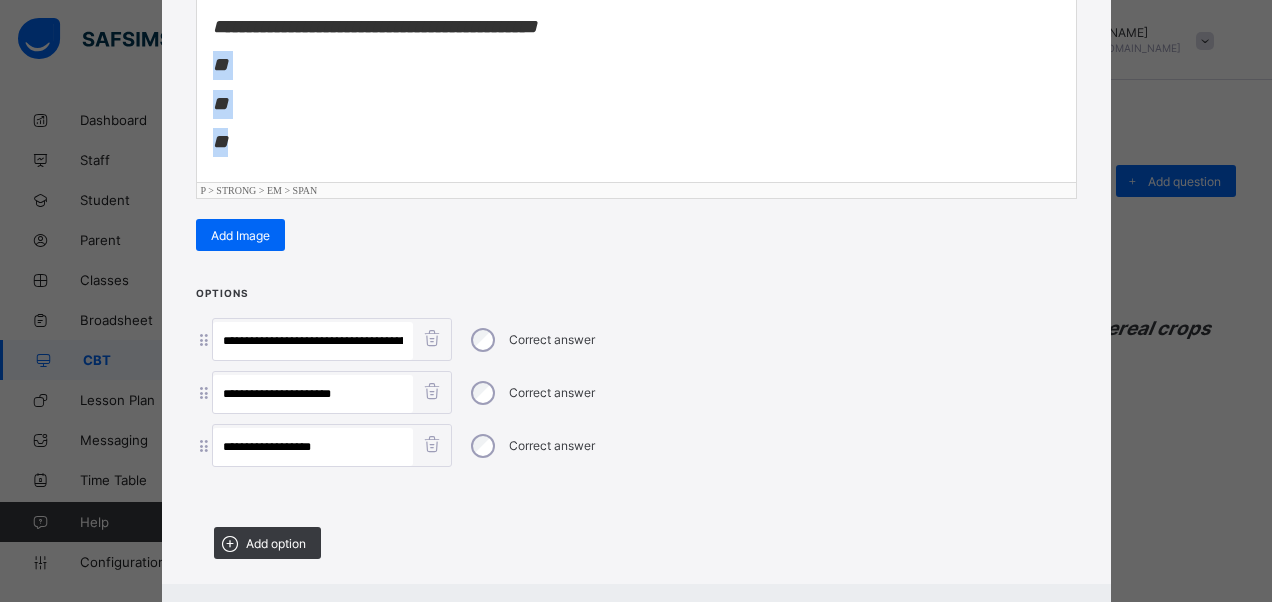 drag, startPoint x: 198, startPoint y: 60, endPoint x: 248, endPoint y: 152, distance: 104.70912 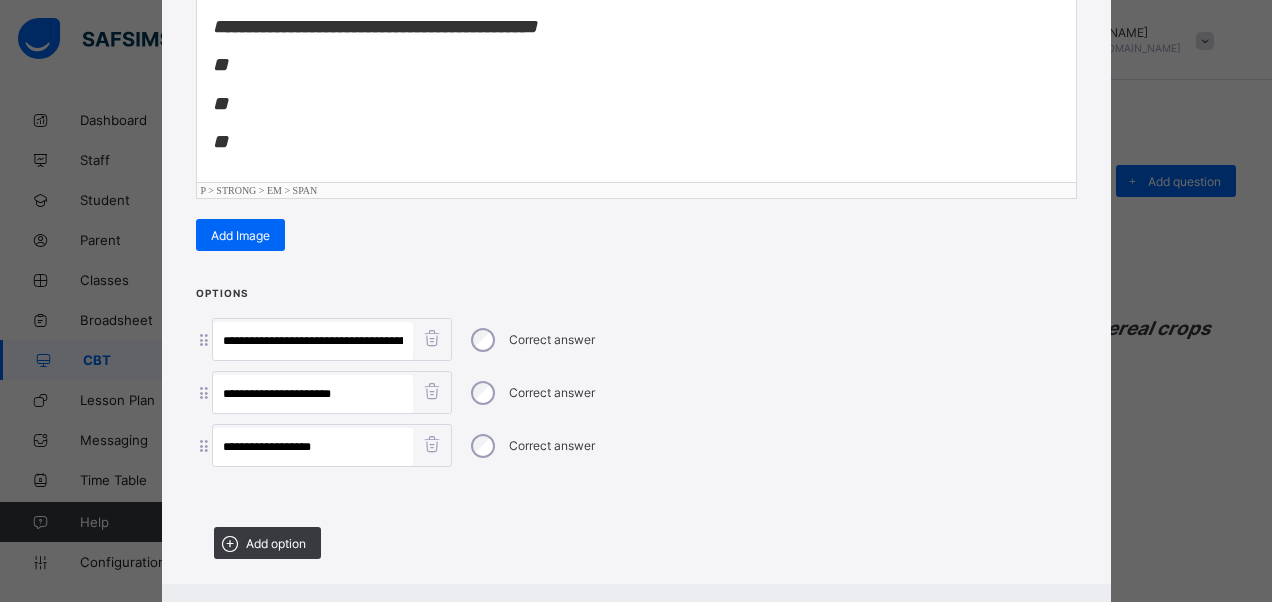 scroll, scrollTop: 0, scrollLeft: 0, axis: both 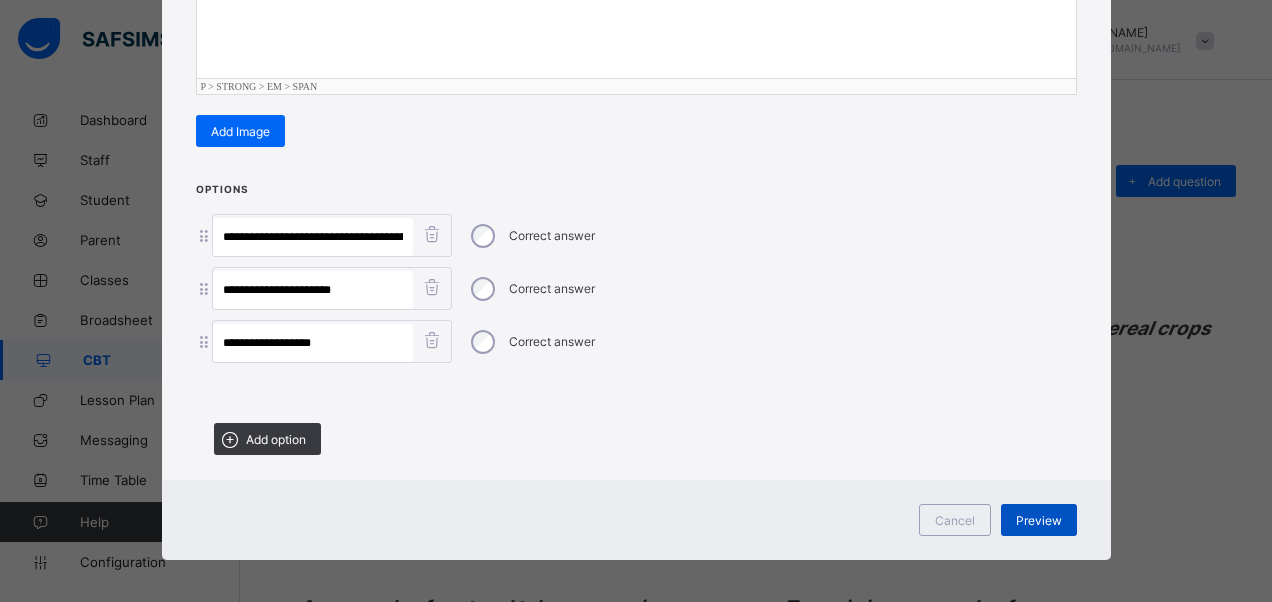 click on "Preview" at bounding box center [1039, 520] 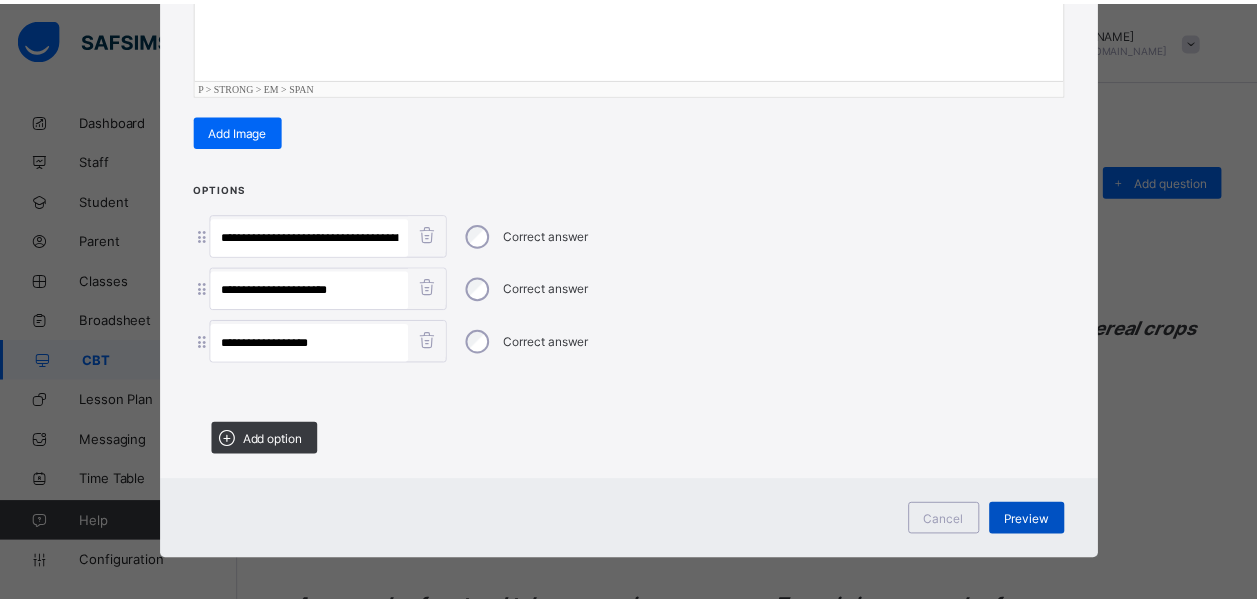 scroll, scrollTop: 30, scrollLeft: 0, axis: vertical 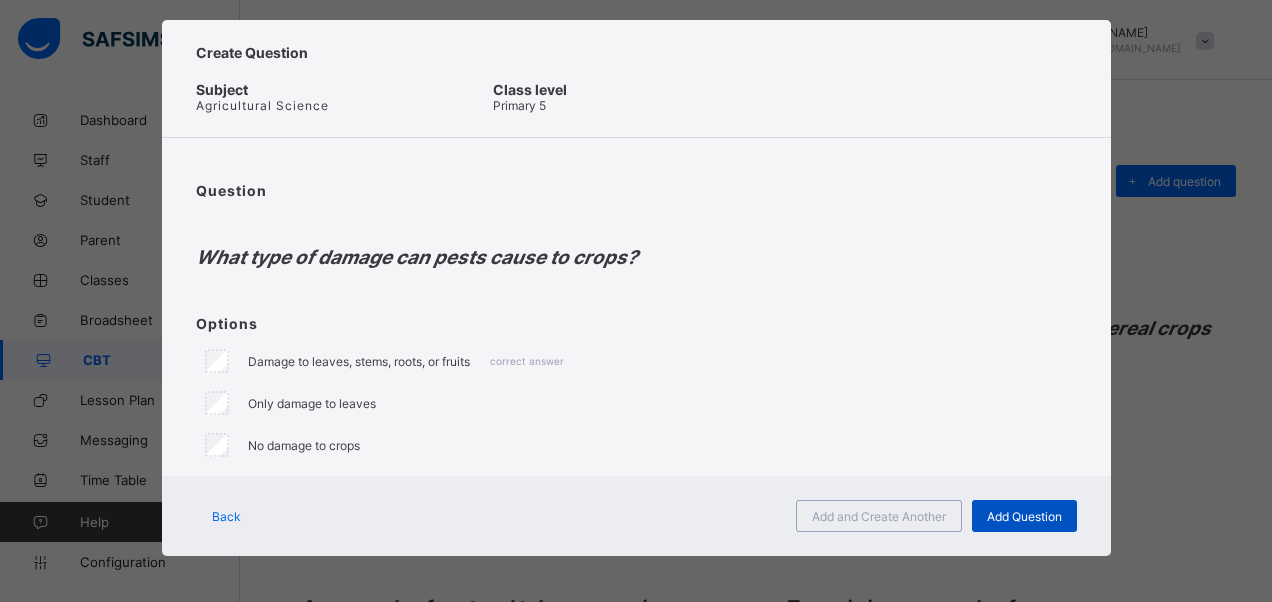 click on "Add Question" at bounding box center (1024, 516) 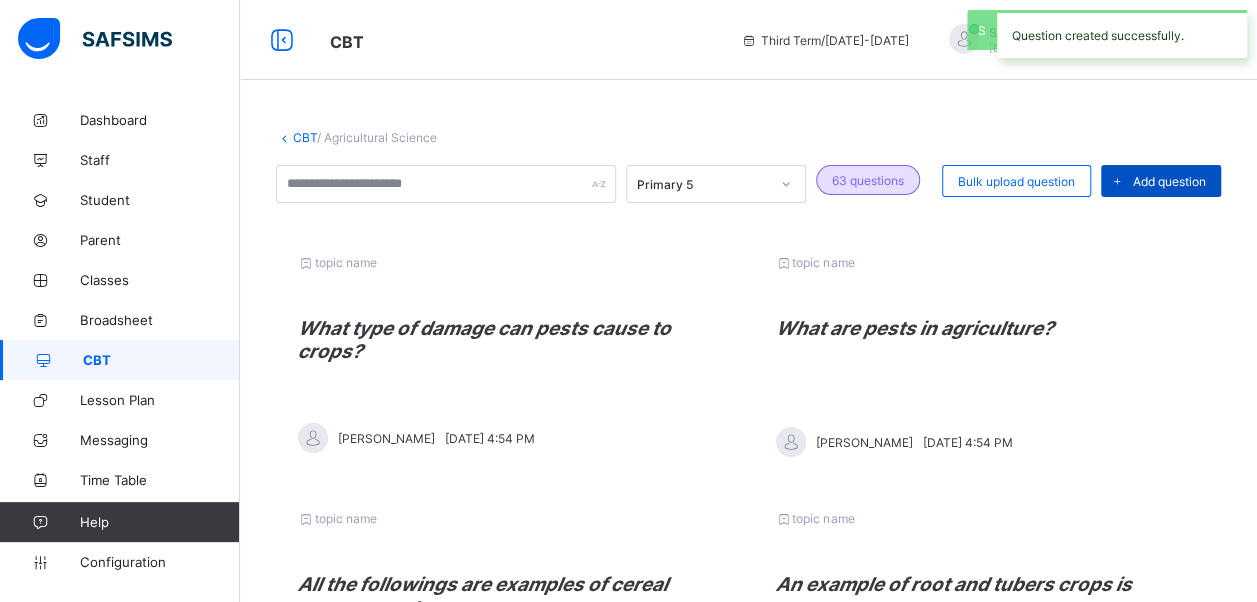 click at bounding box center [1117, 181] 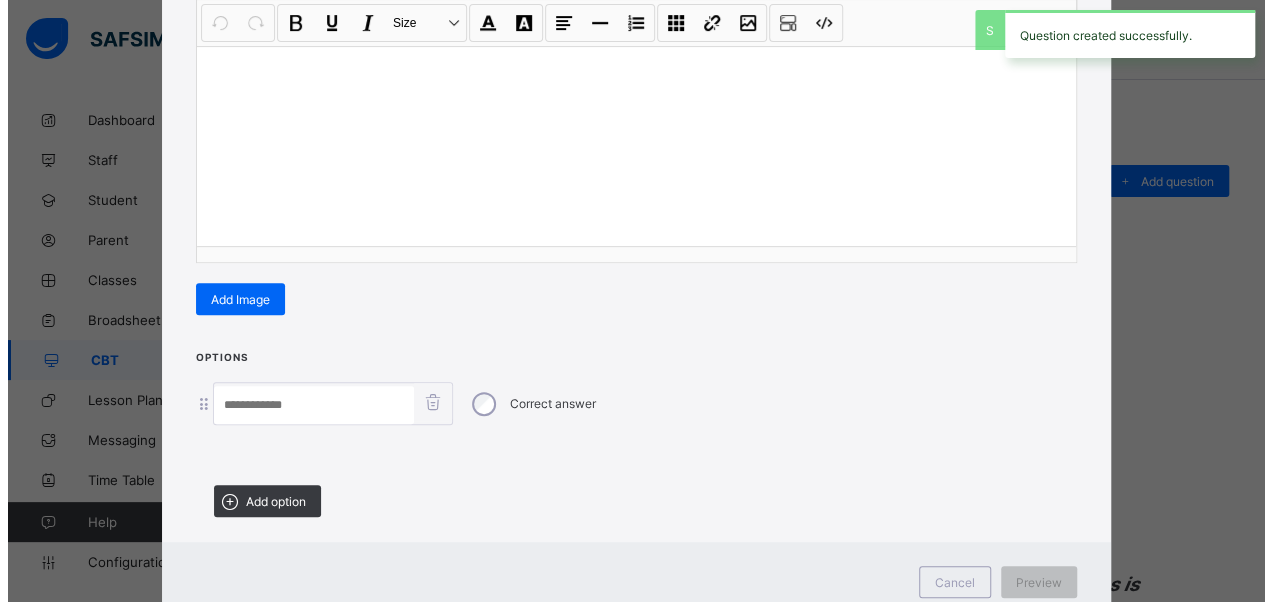 scroll, scrollTop: 342, scrollLeft: 0, axis: vertical 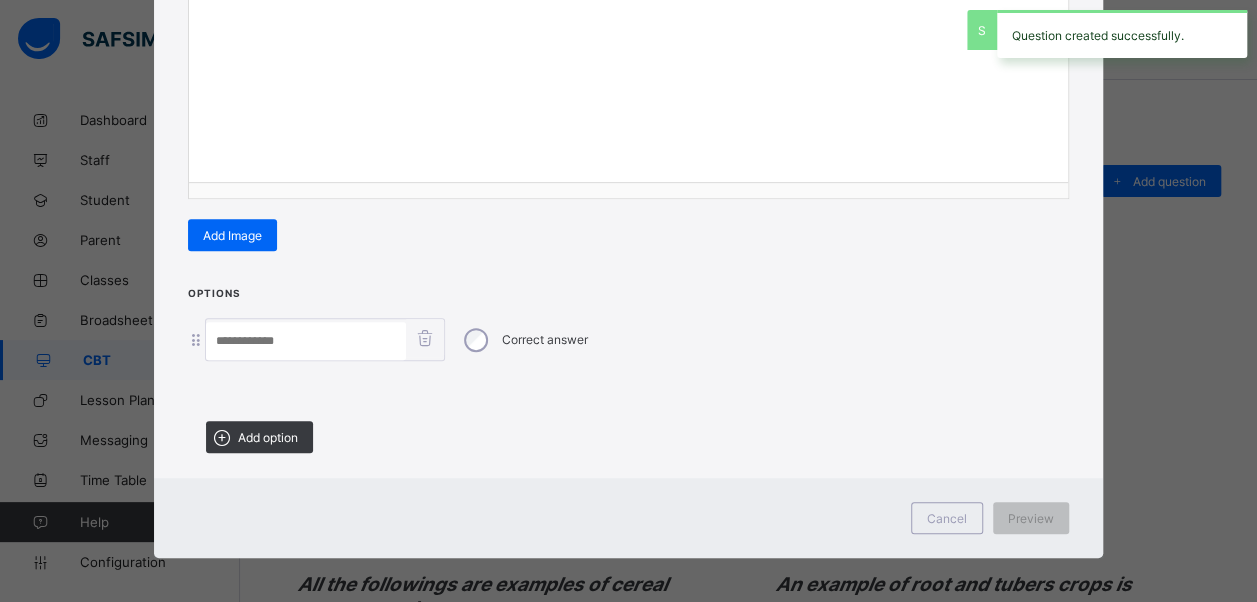 click on "Options Correct answer Add option" at bounding box center (628, 376) 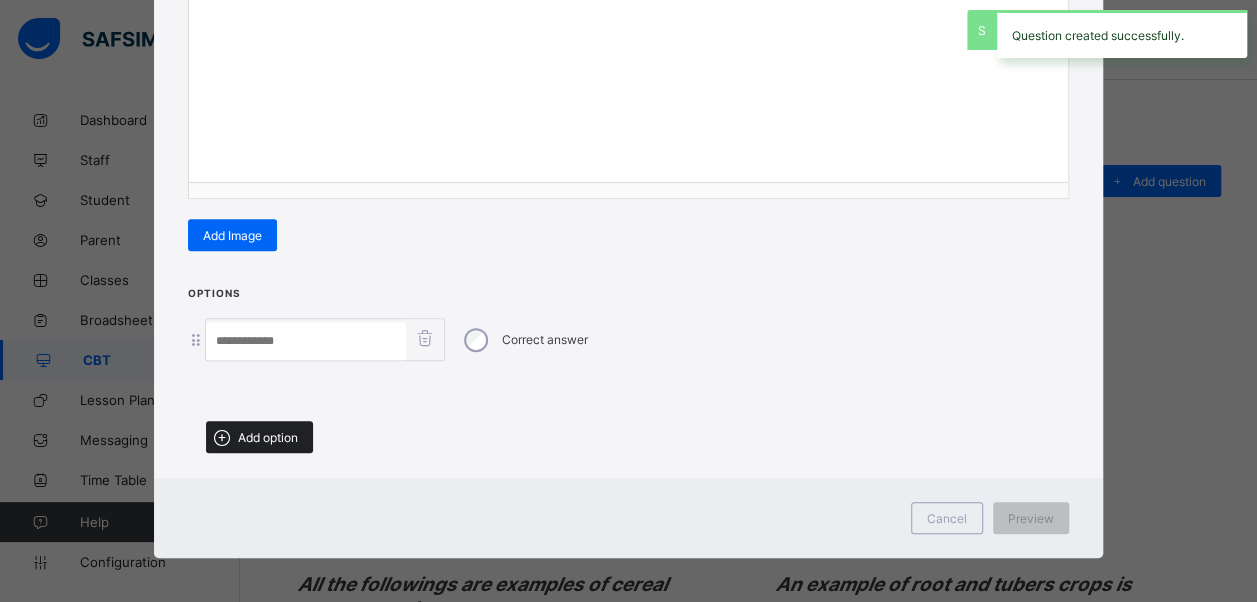 click on "Add option" at bounding box center (259, 437) 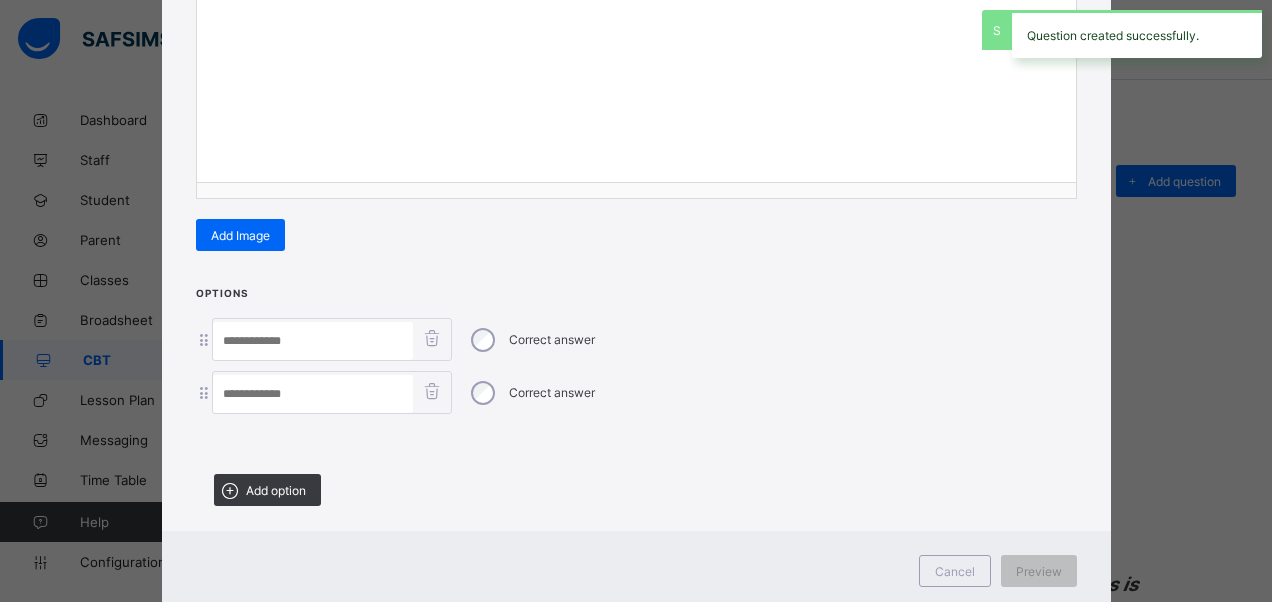 drag, startPoint x: 262, startPoint y: 484, endPoint x: 354, endPoint y: 519, distance: 98.43272 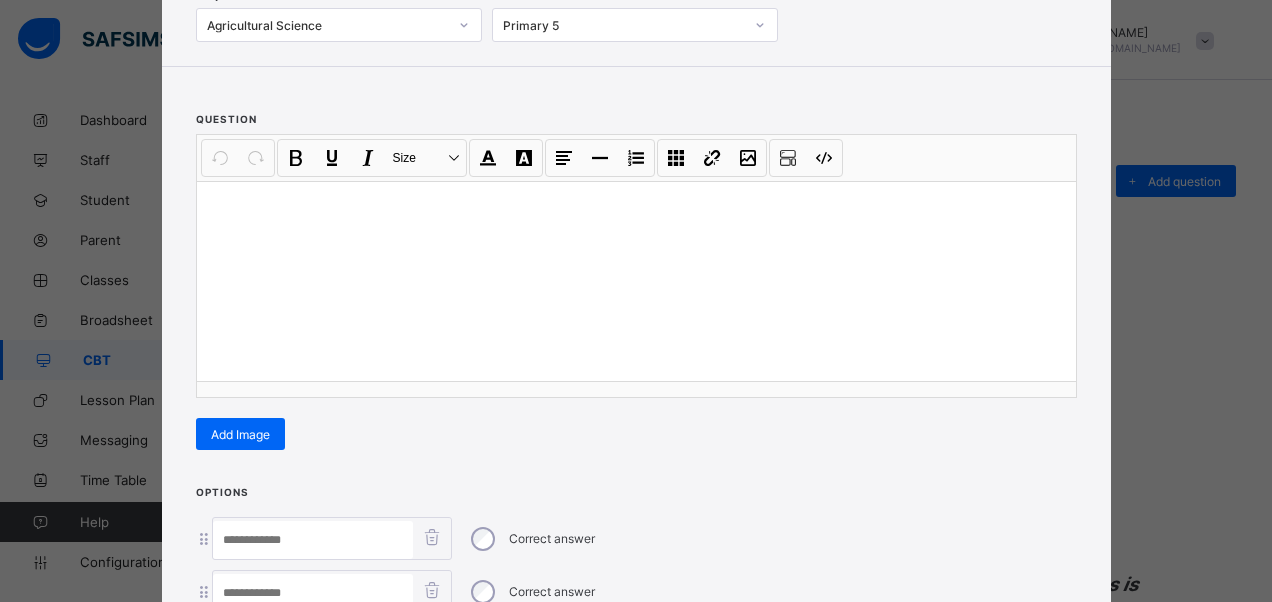 scroll, scrollTop: 142, scrollLeft: 0, axis: vertical 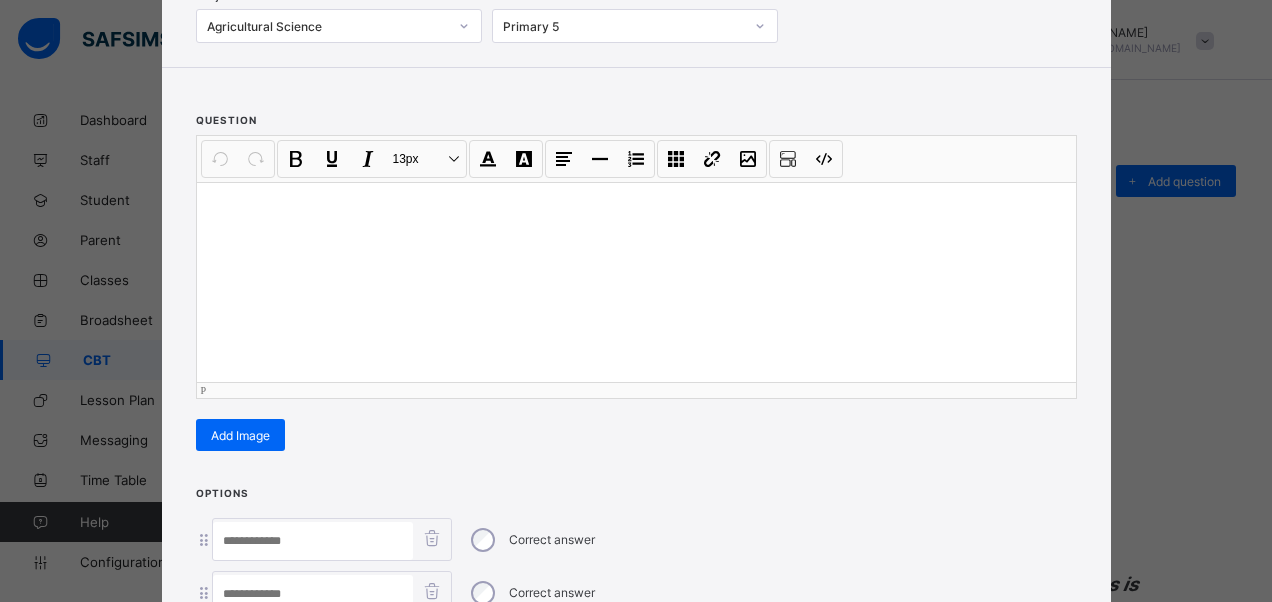 click at bounding box center [636, 282] 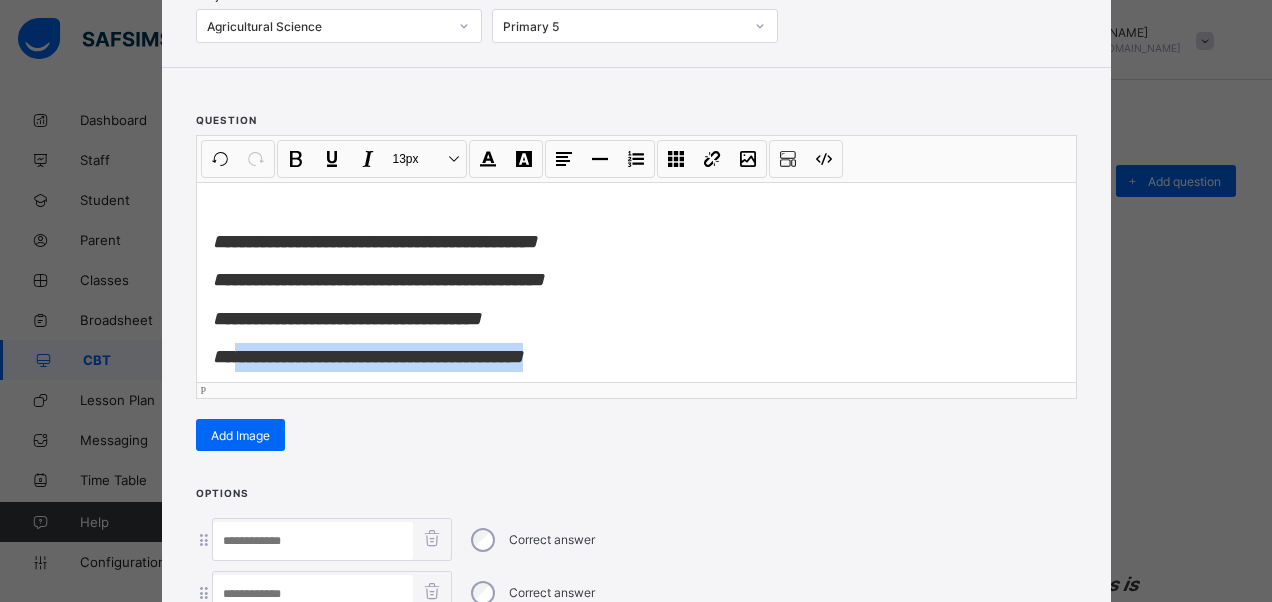 drag, startPoint x: 494, startPoint y: 353, endPoint x: 239, endPoint y: 352, distance: 255.00197 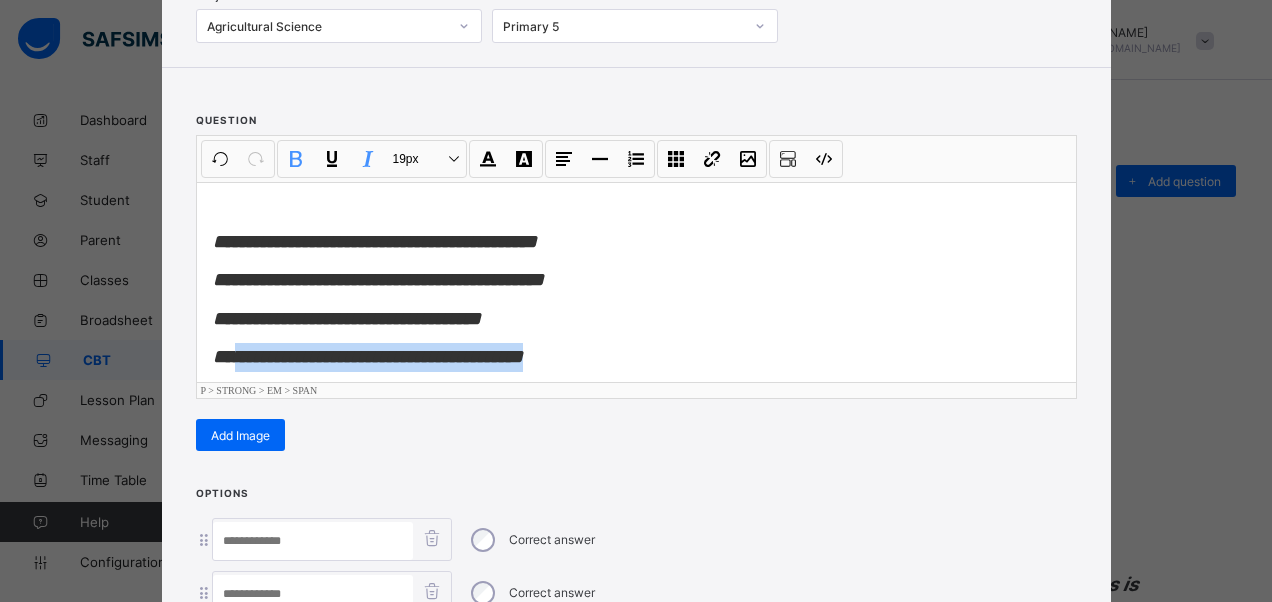 type 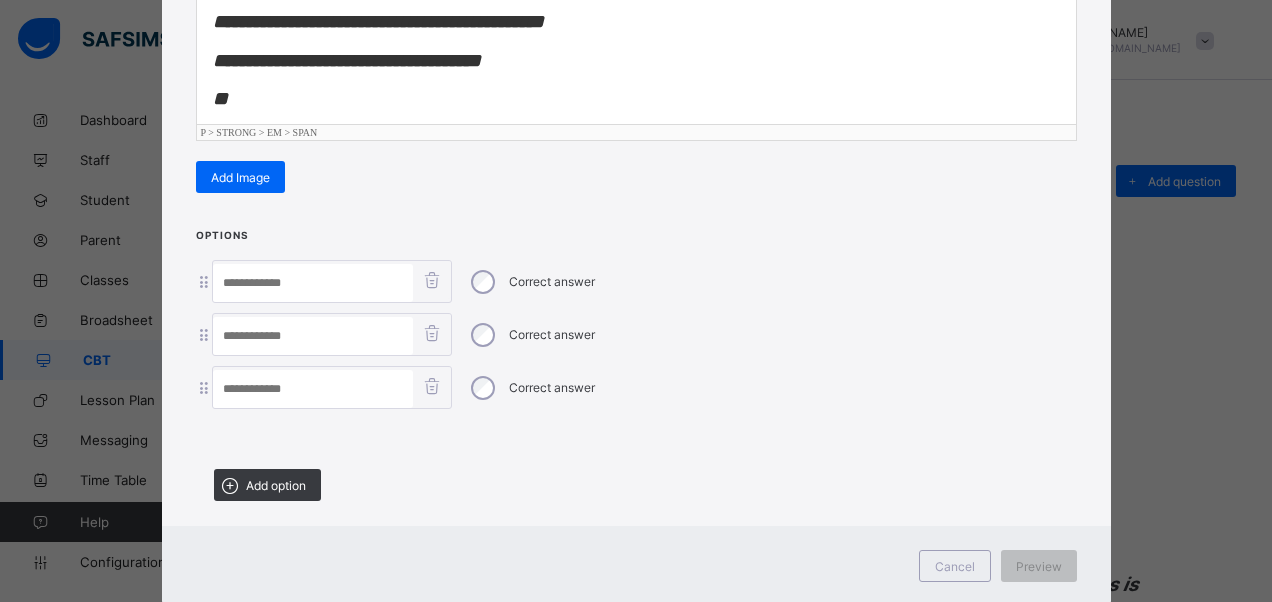 scroll, scrollTop: 442, scrollLeft: 0, axis: vertical 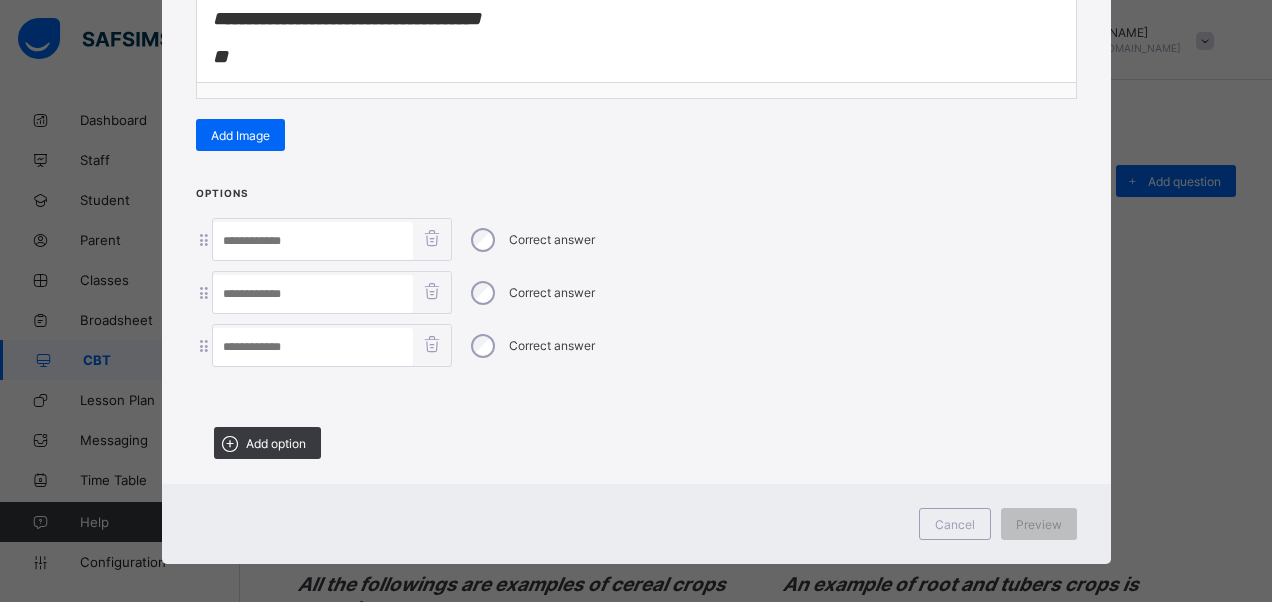 click at bounding box center [313, 347] 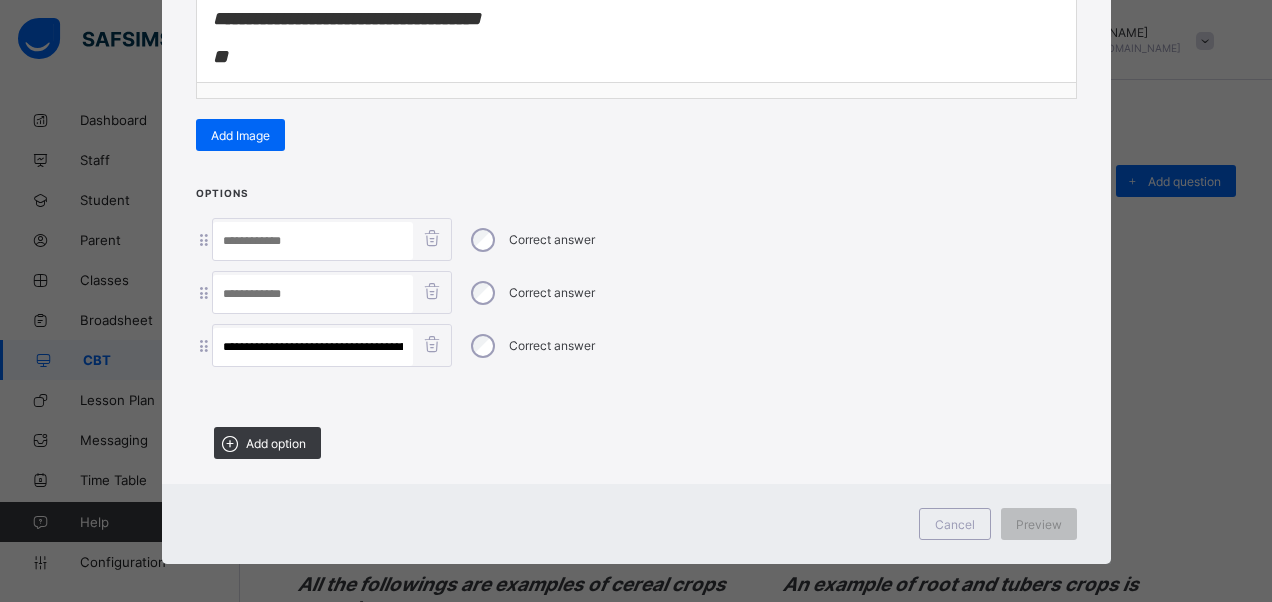 scroll, scrollTop: 0, scrollLeft: 42, axis: horizontal 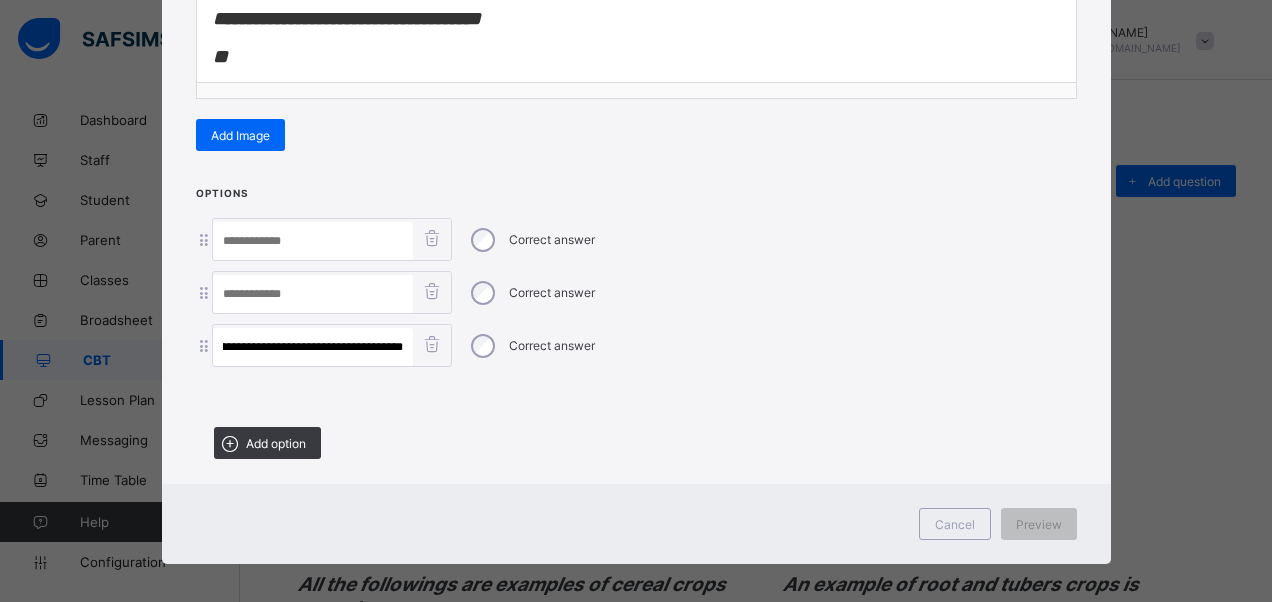 type on "**********" 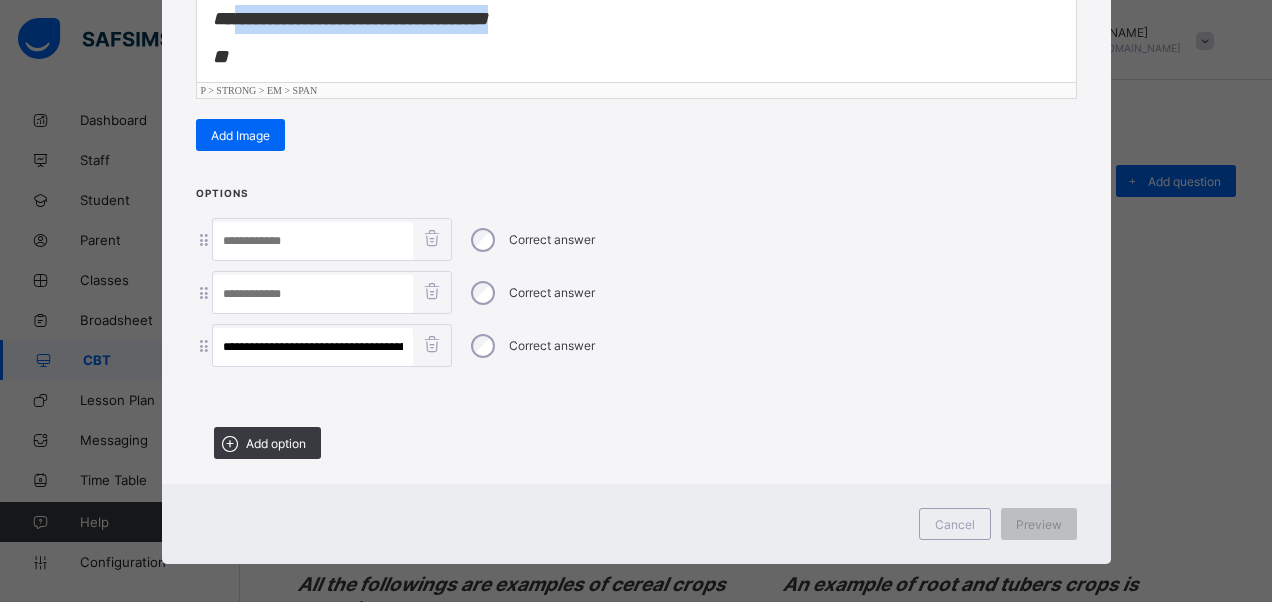 drag, startPoint x: 526, startPoint y: 26, endPoint x: 232, endPoint y: 26, distance: 294 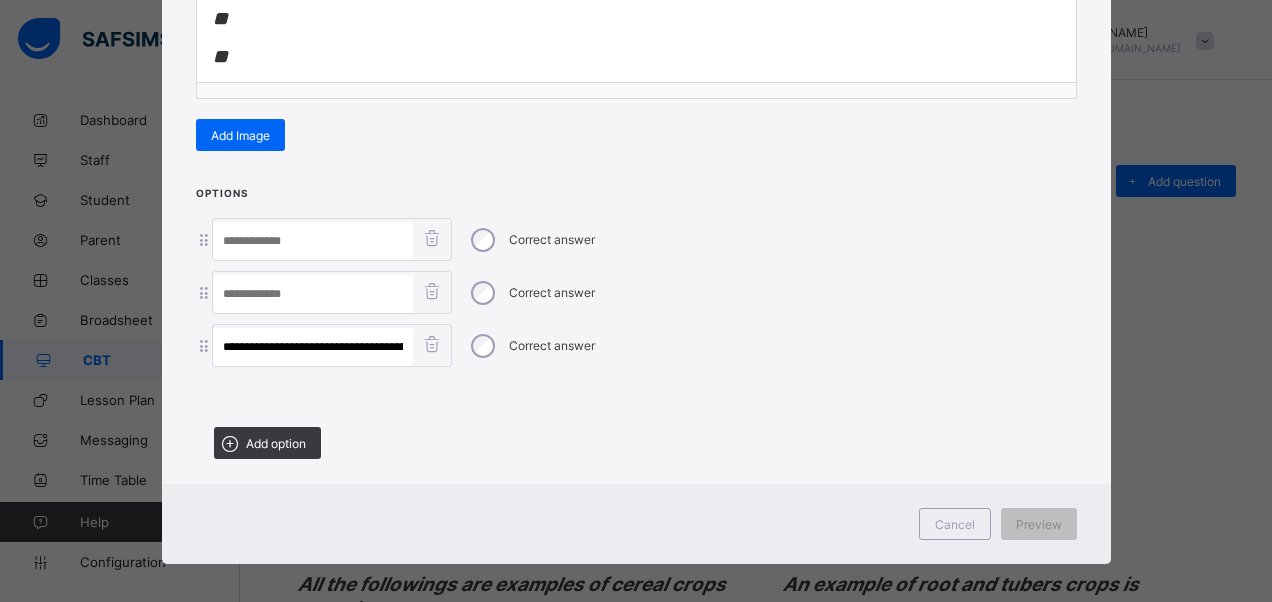 click at bounding box center (332, 292) 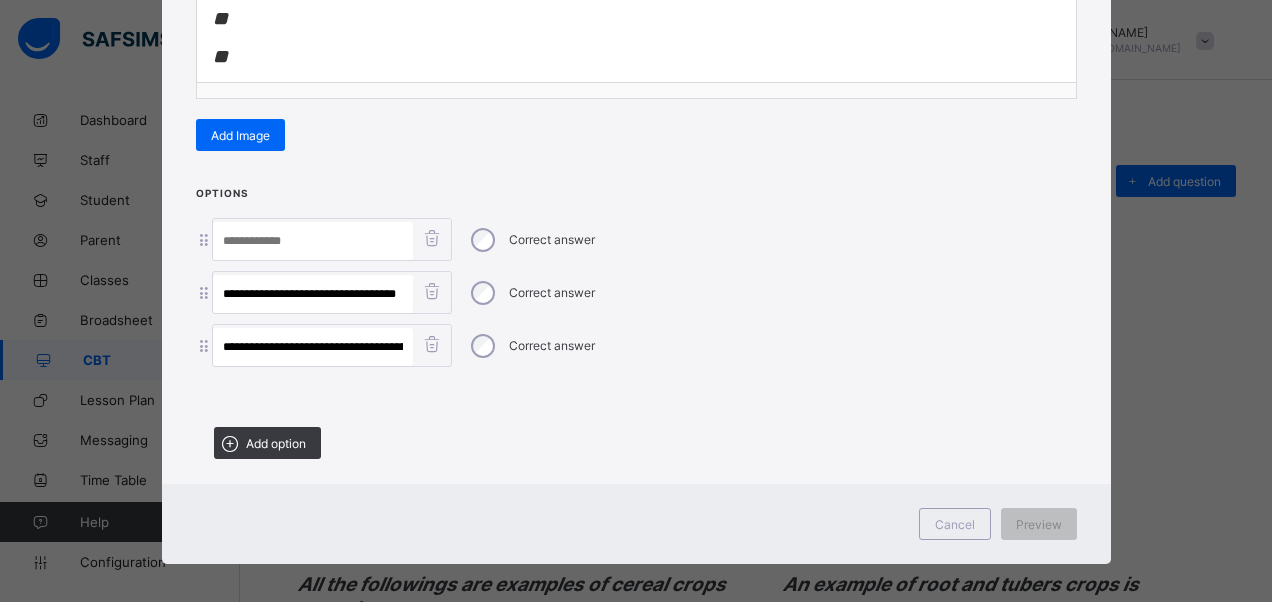 scroll, scrollTop: 0, scrollLeft: 3, axis: horizontal 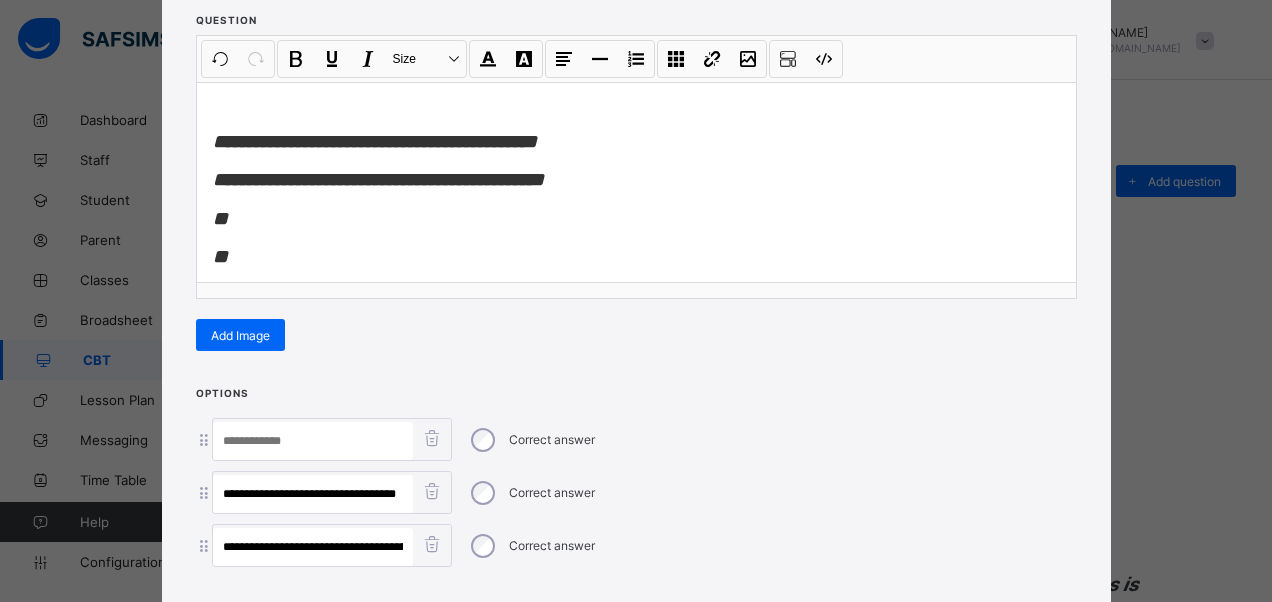 type on "**********" 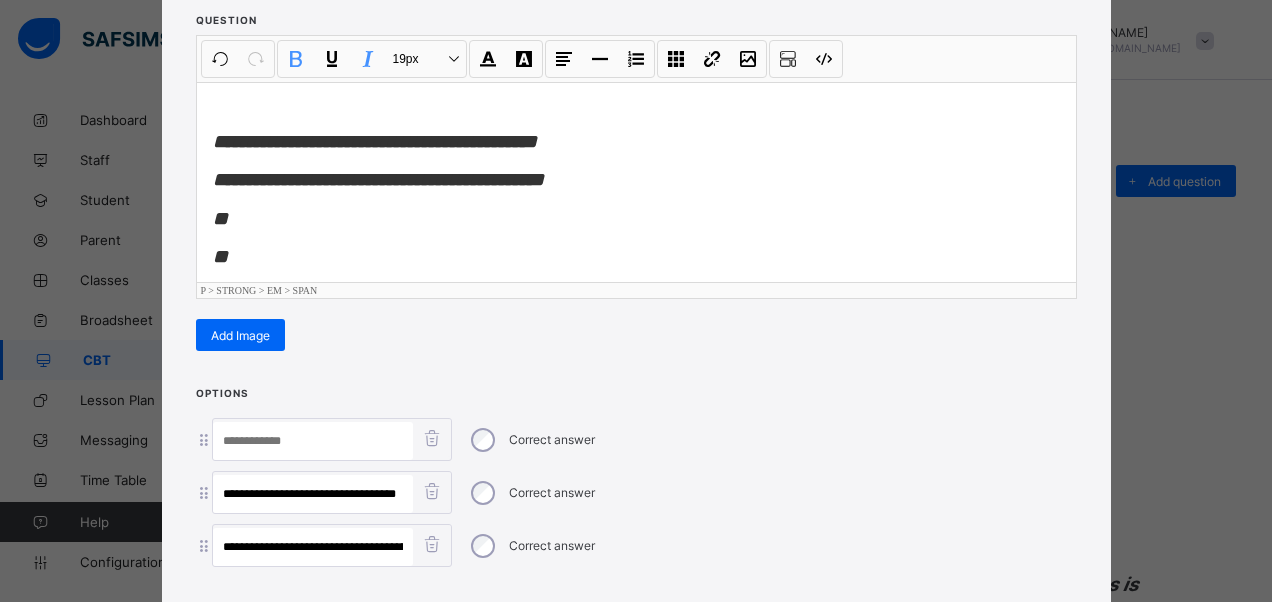 scroll, scrollTop: 0, scrollLeft: 0, axis: both 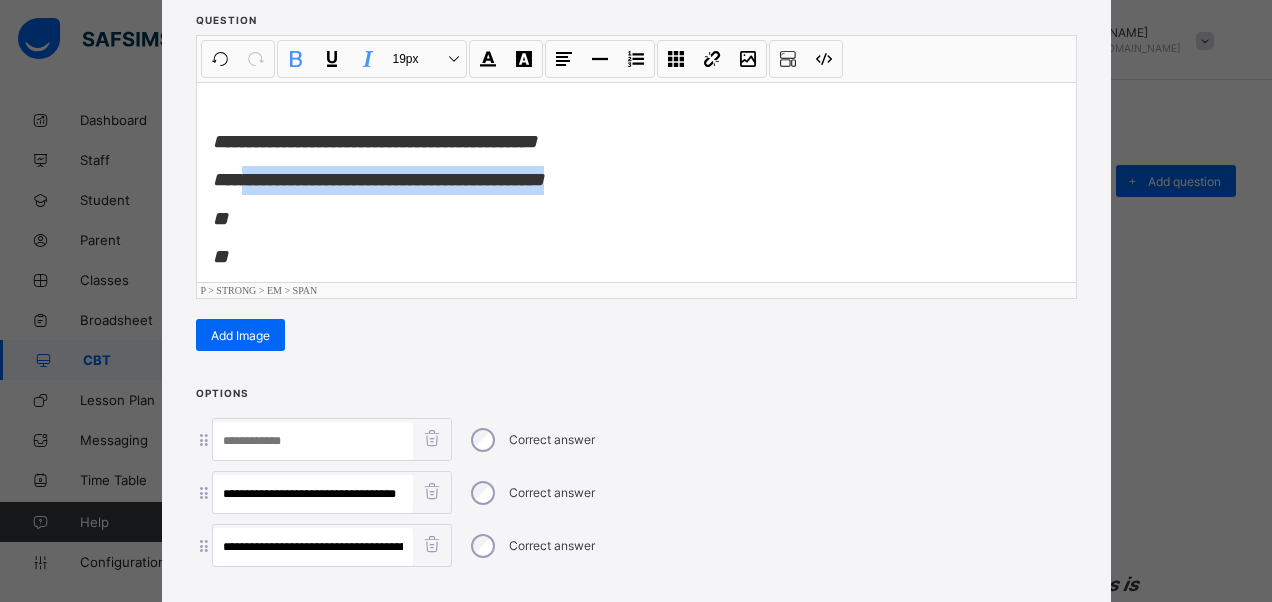 drag, startPoint x: 577, startPoint y: 181, endPoint x: 228, endPoint y: 187, distance: 349.05157 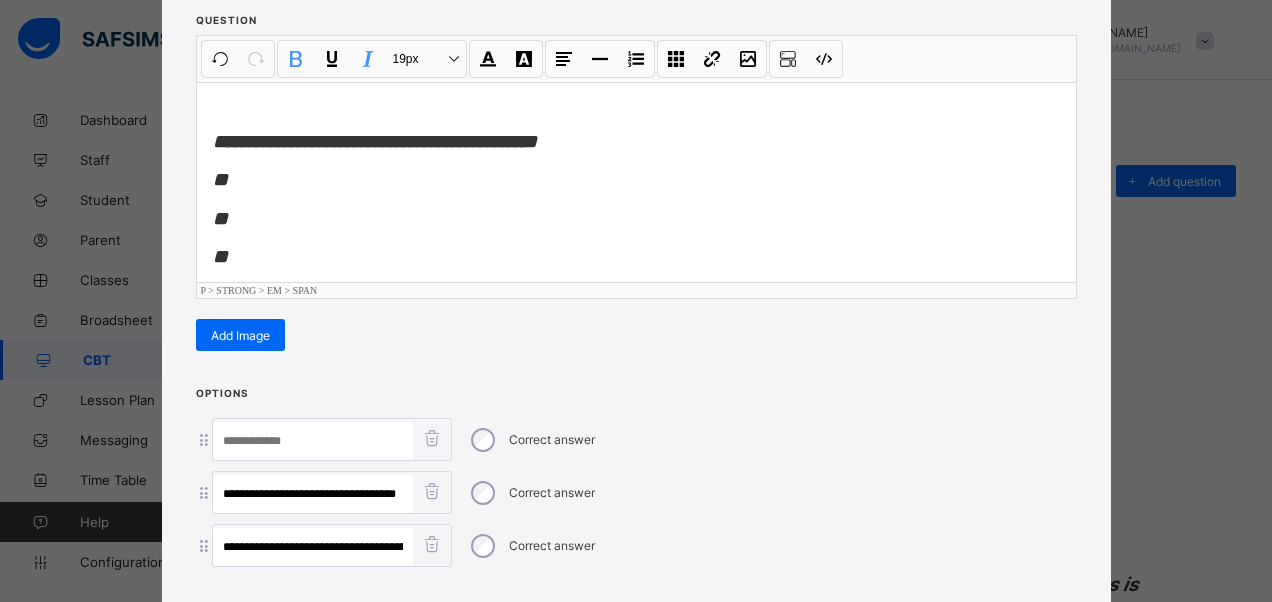 scroll, scrollTop: 342, scrollLeft: 0, axis: vertical 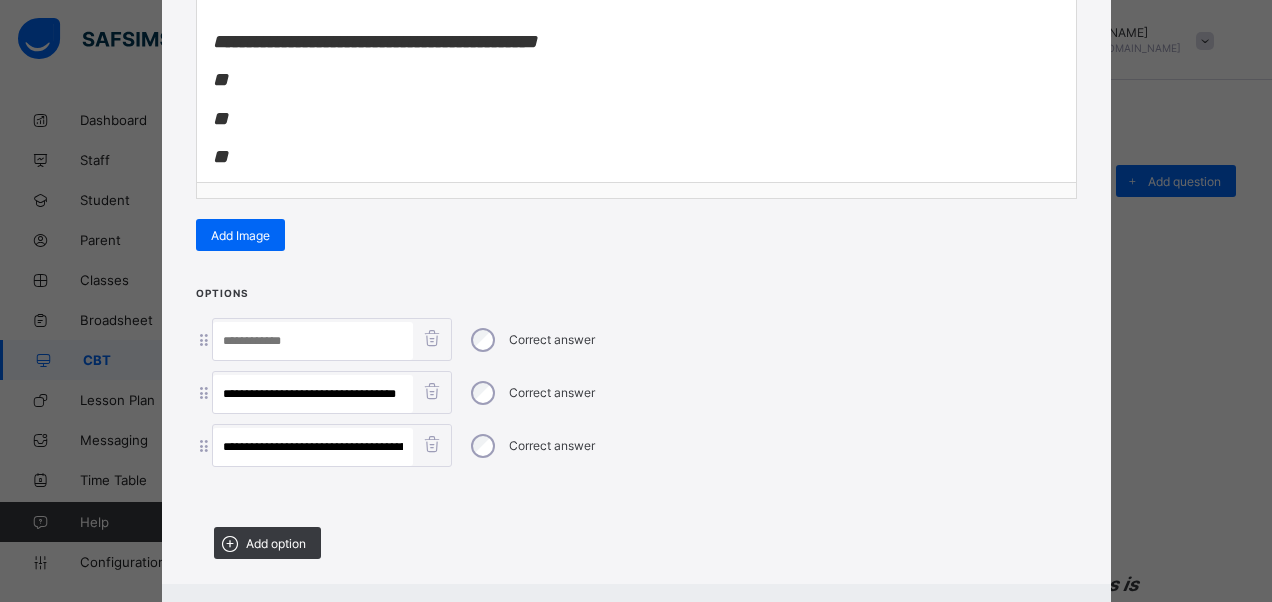 click at bounding box center (313, 341) 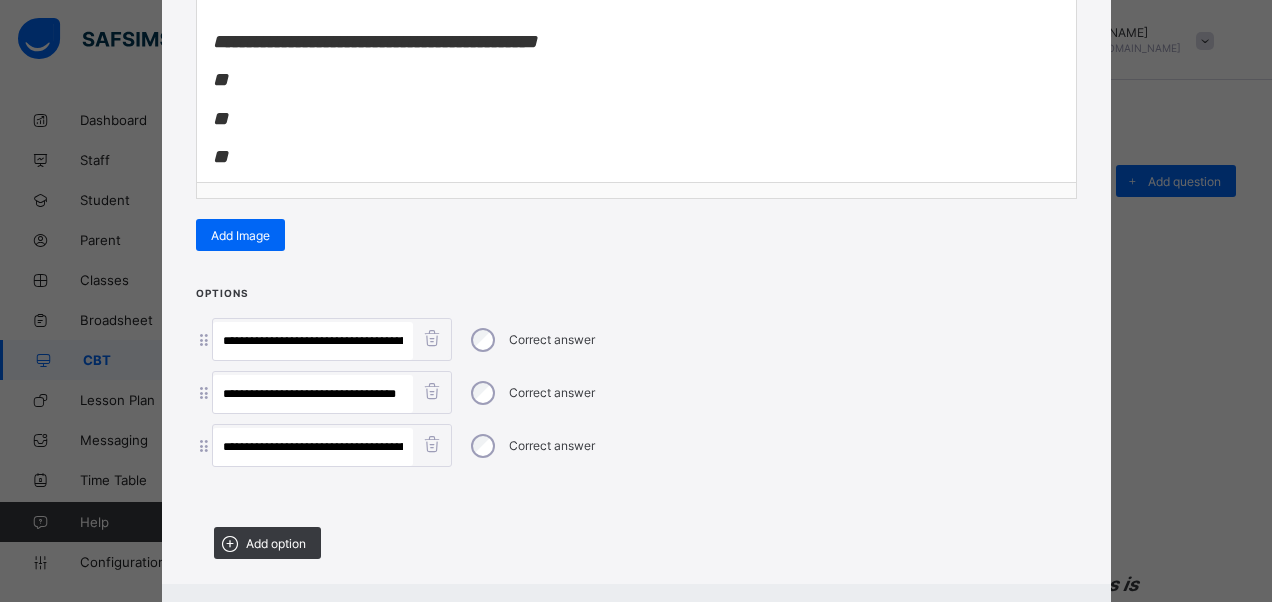 scroll, scrollTop: 0, scrollLeft: 51, axis: horizontal 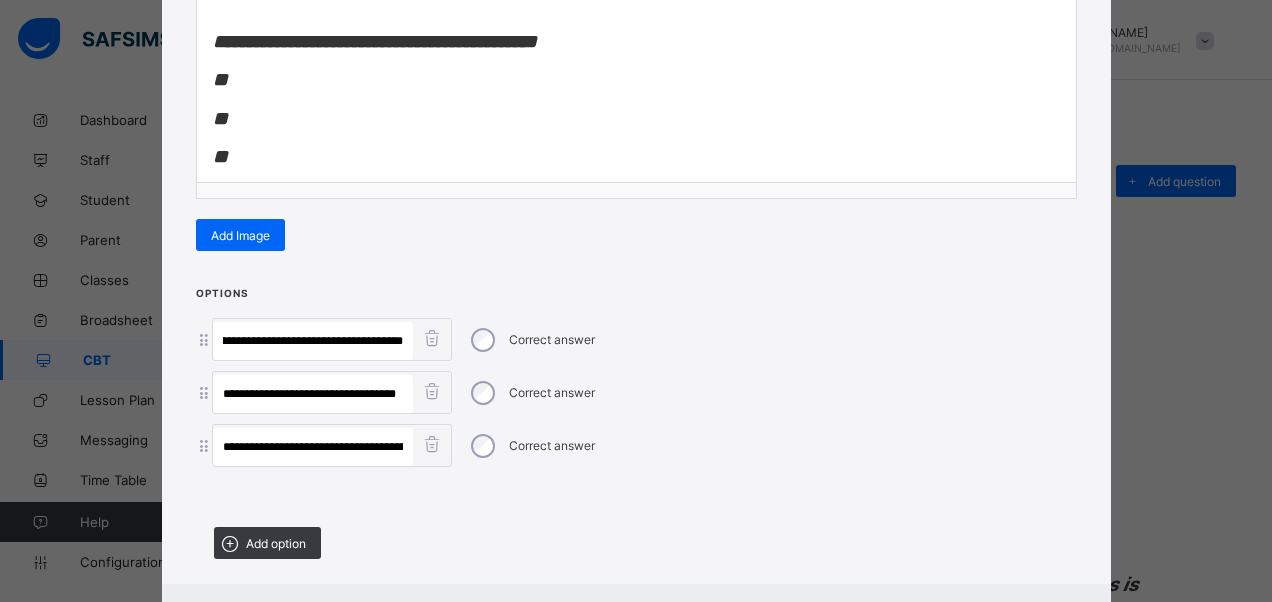 type on "**********" 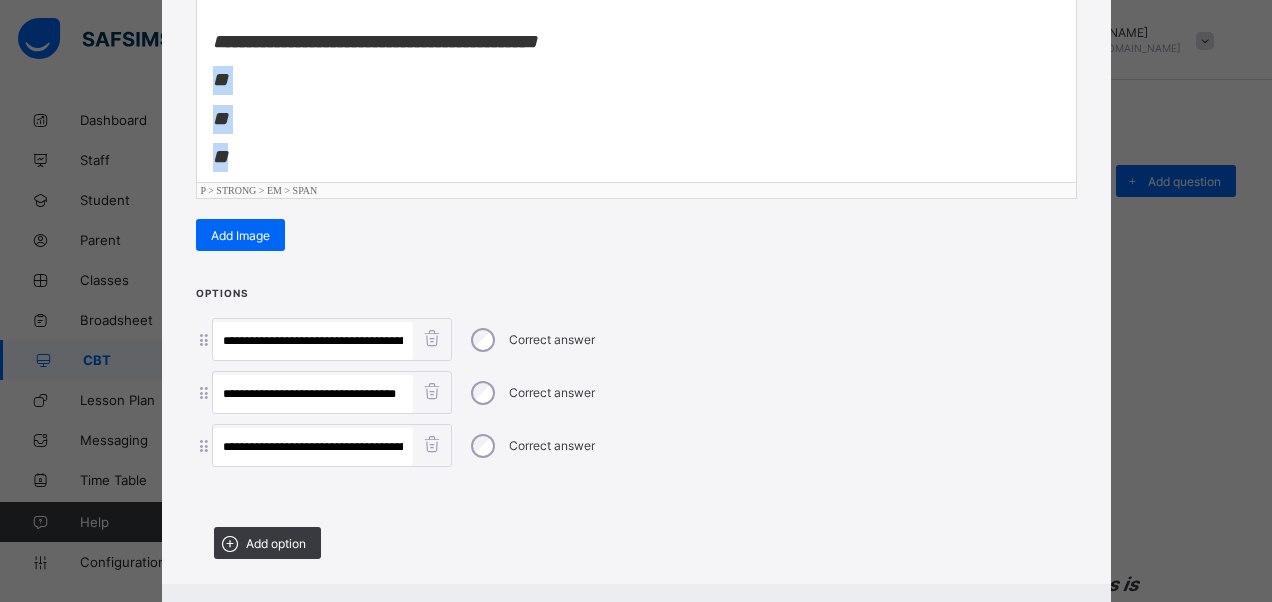 scroll, scrollTop: 15, scrollLeft: 0, axis: vertical 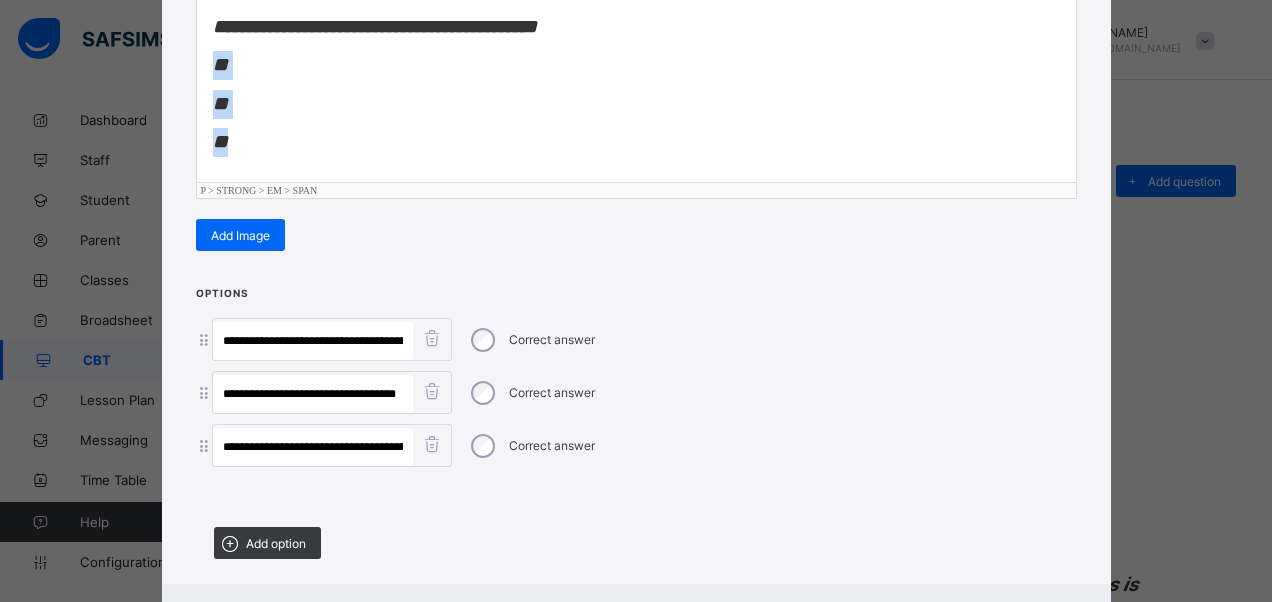 drag, startPoint x: 207, startPoint y: 70, endPoint x: 256, endPoint y: 170, distance: 111.35978 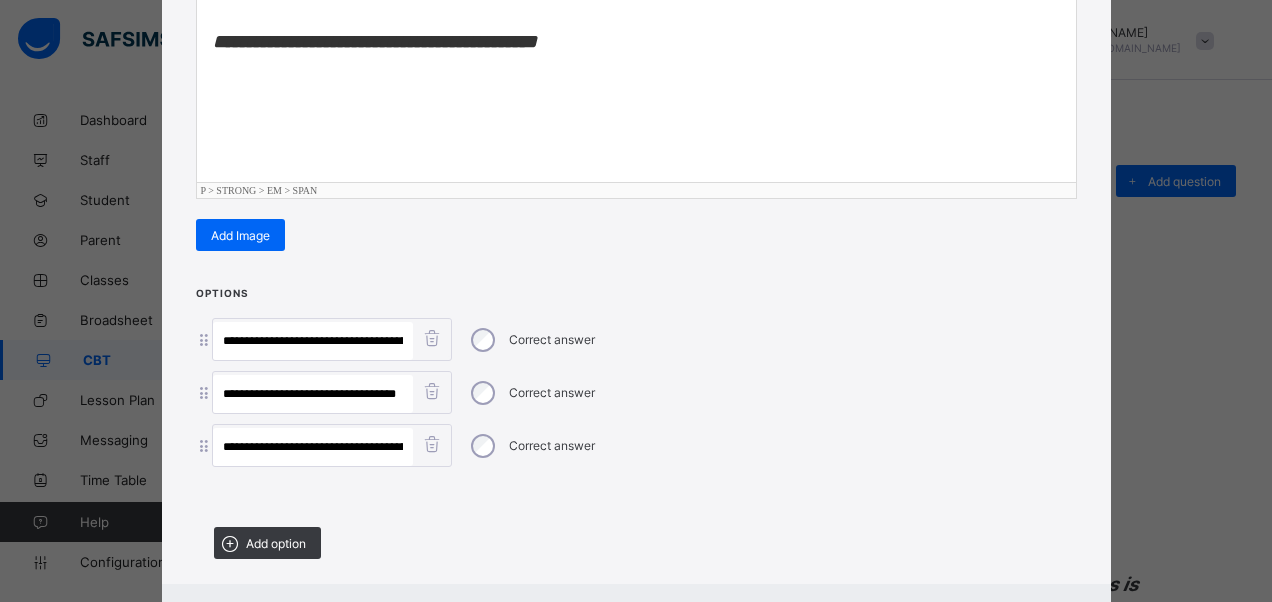 scroll, scrollTop: 0, scrollLeft: 0, axis: both 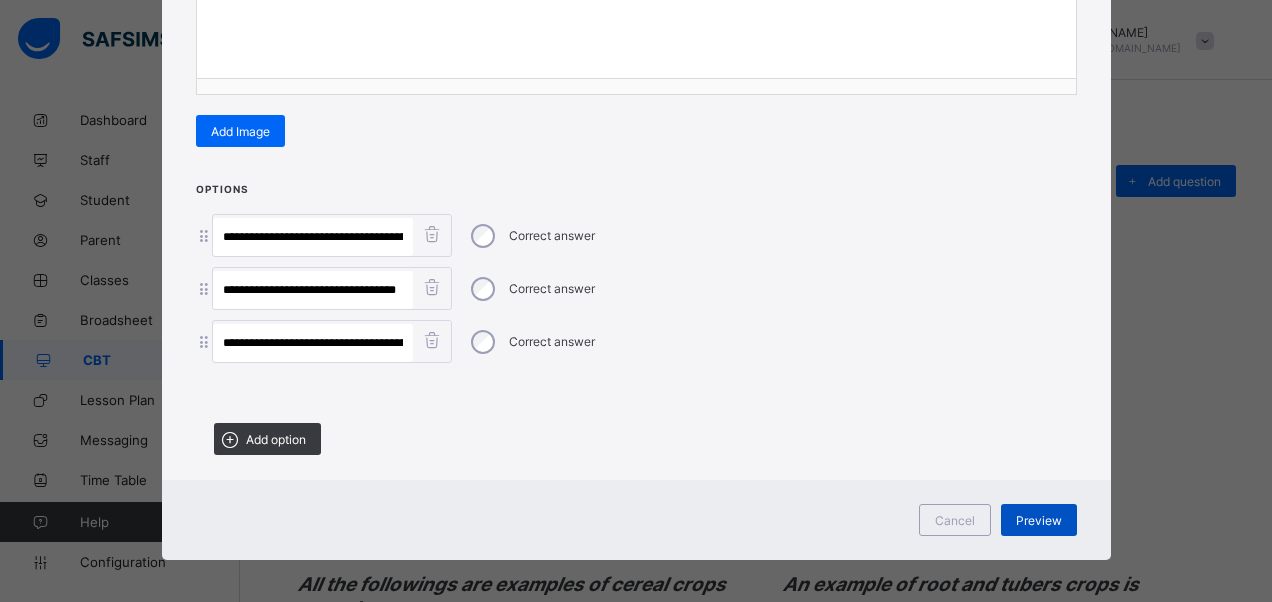 click on "Preview" at bounding box center [1039, 520] 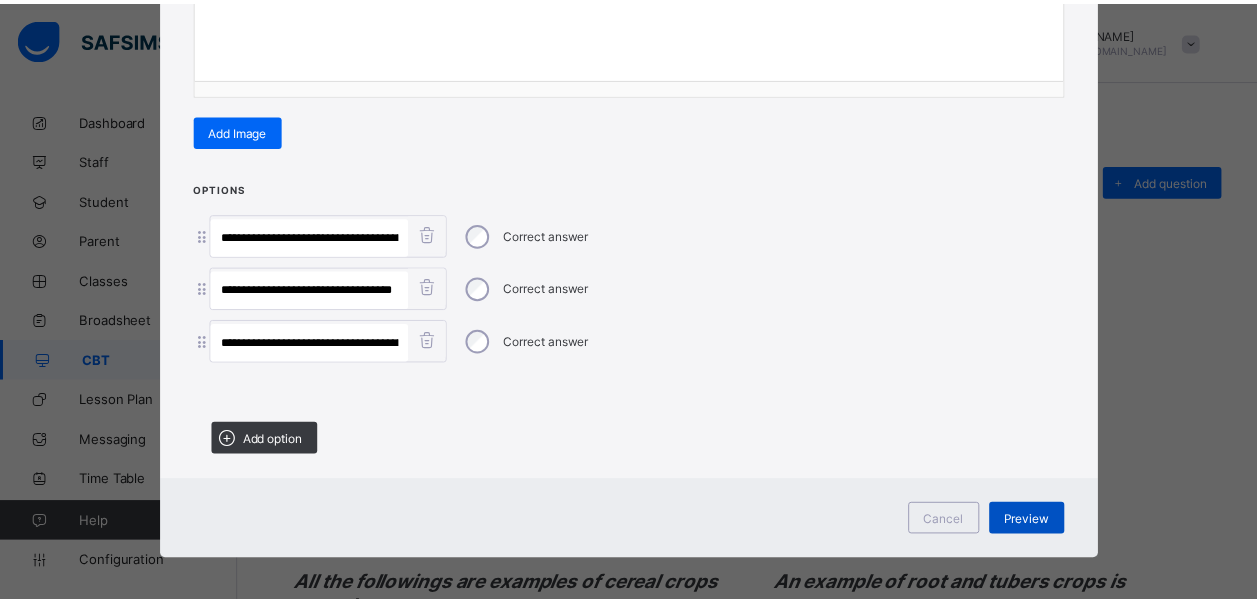 scroll, scrollTop: 56, scrollLeft: 0, axis: vertical 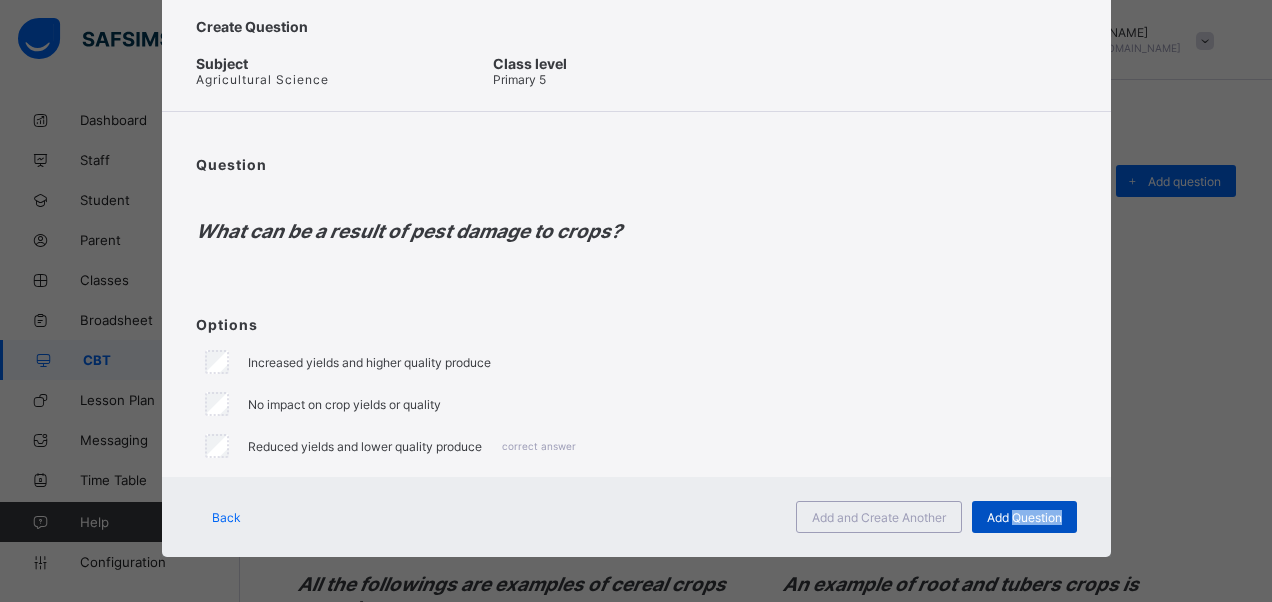 click on "Add Question" at bounding box center [1024, 517] 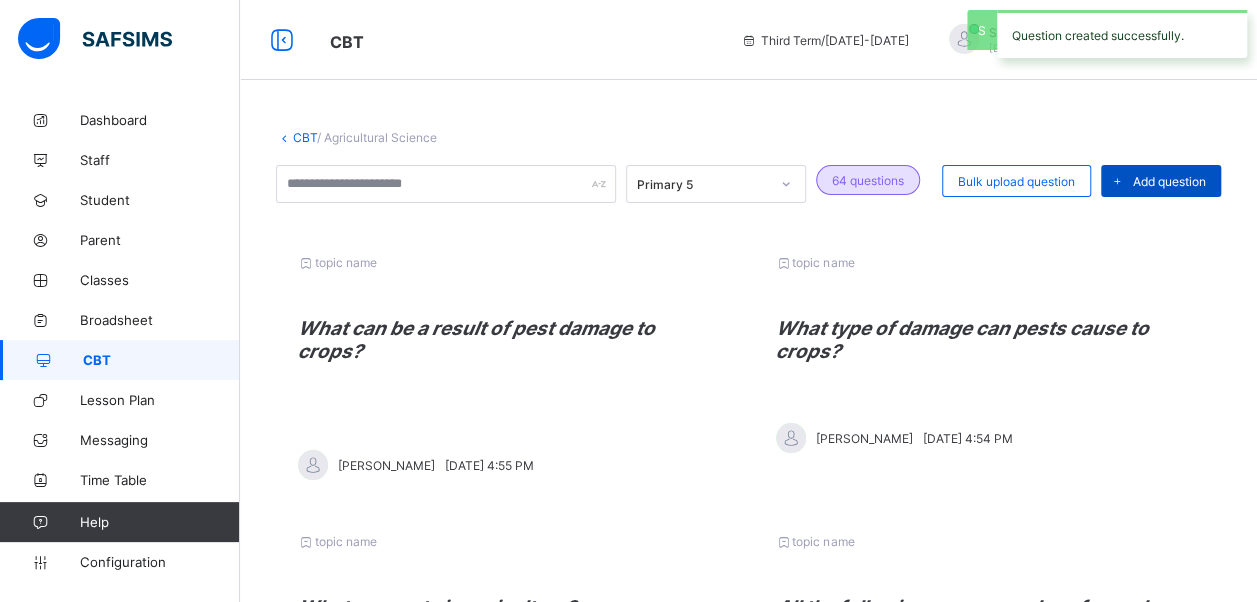 drag, startPoint x: 1033, startPoint y: 514, endPoint x: 1140, endPoint y: 189, distance: 342.16077 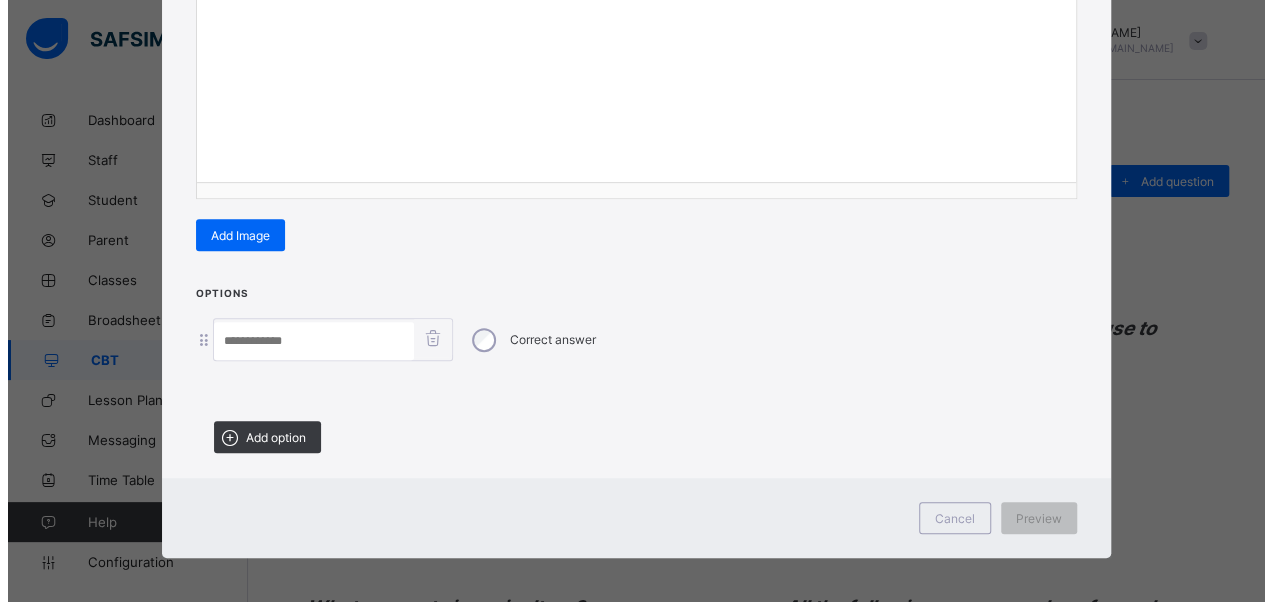 scroll, scrollTop: 342, scrollLeft: 0, axis: vertical 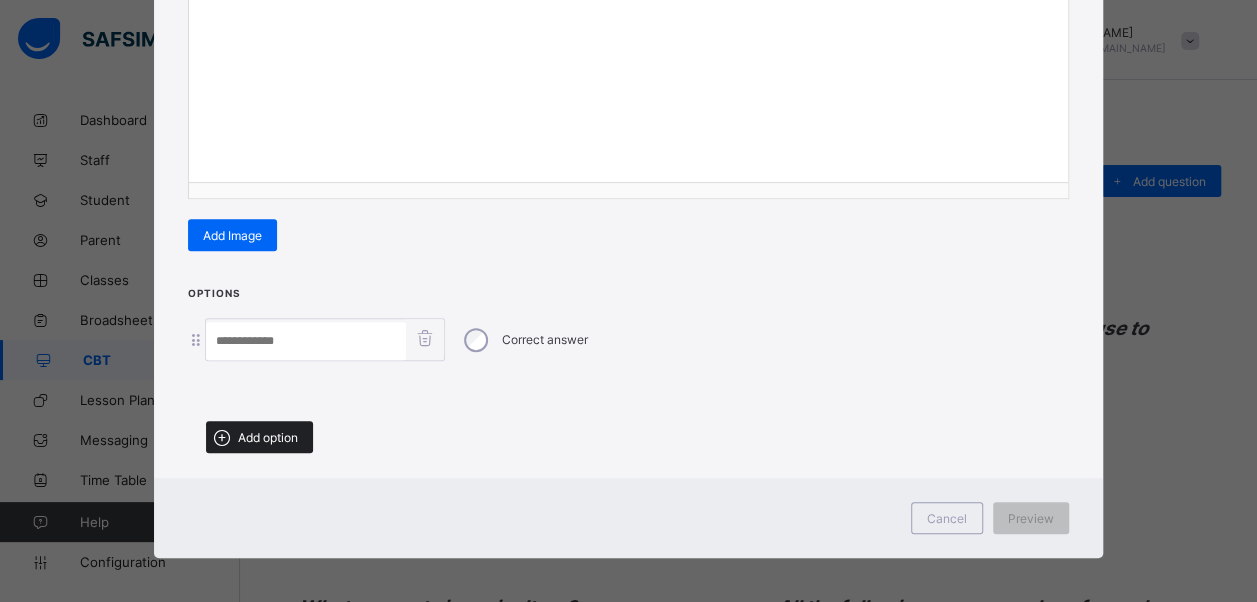 click on "Add option" at bounding box center [259, 437] 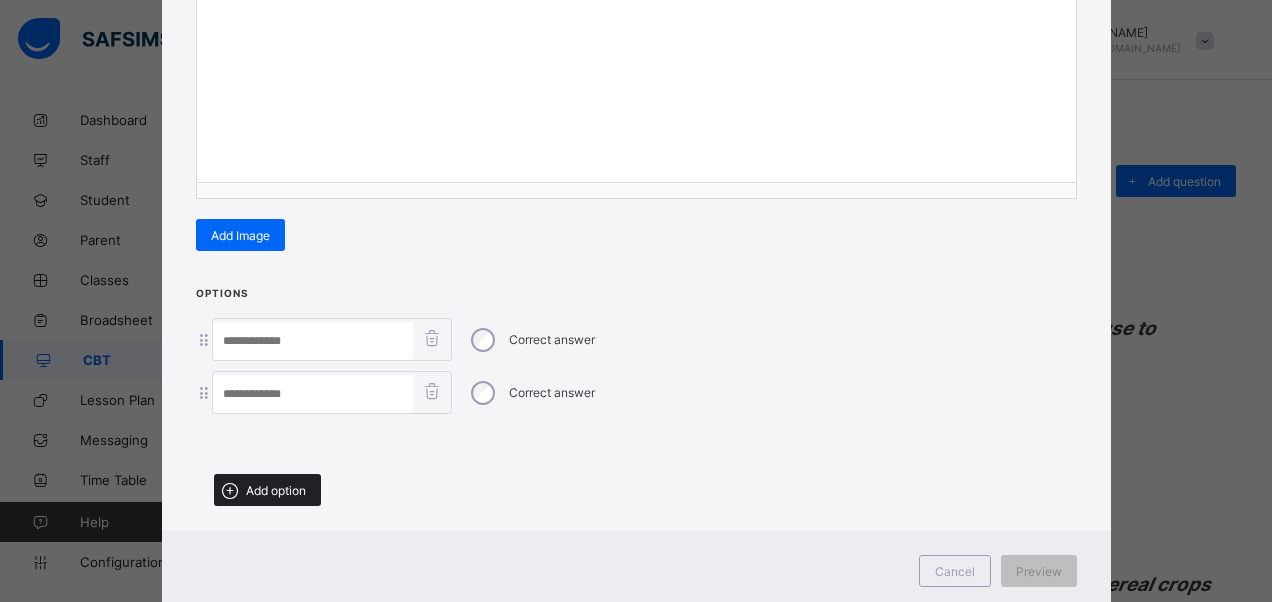 click on "Add option" at bounding box center [276, 490] 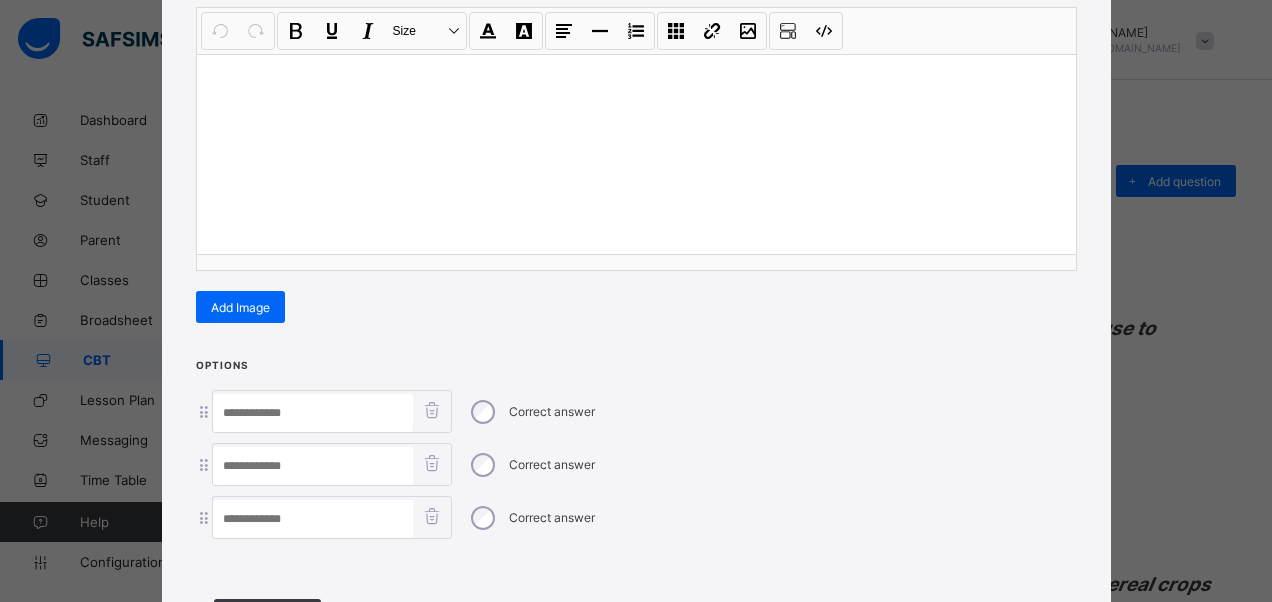 scroll, scrollTop: 142, scrollLeft: 0, axis: vertical 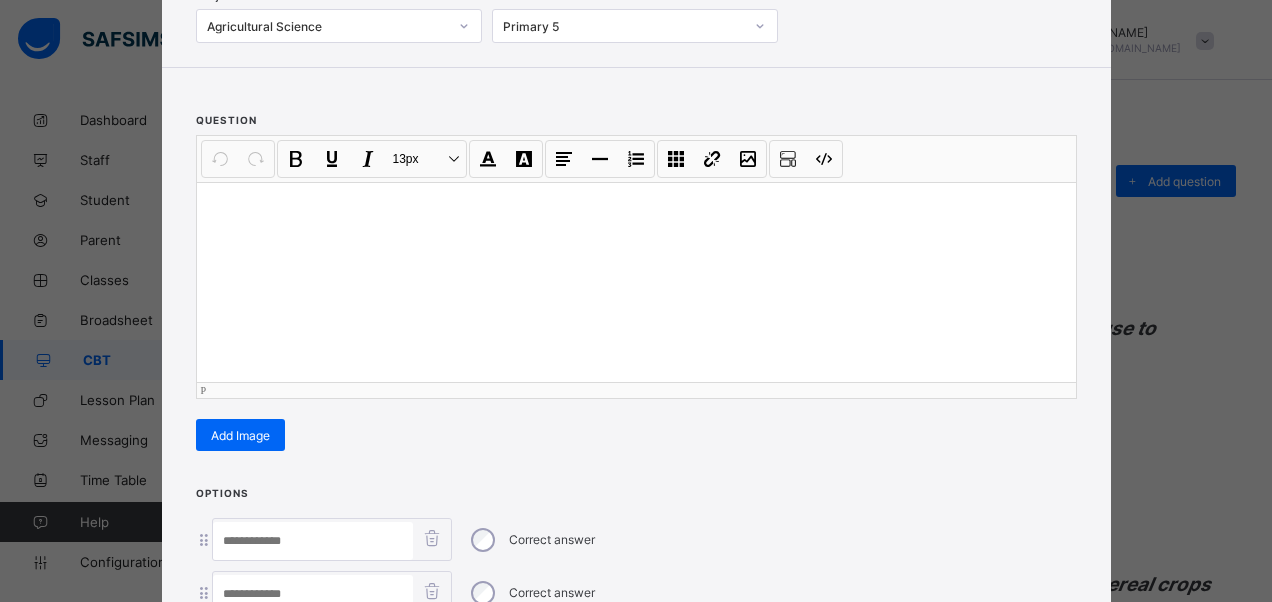 click at bounding box center (636, 282) 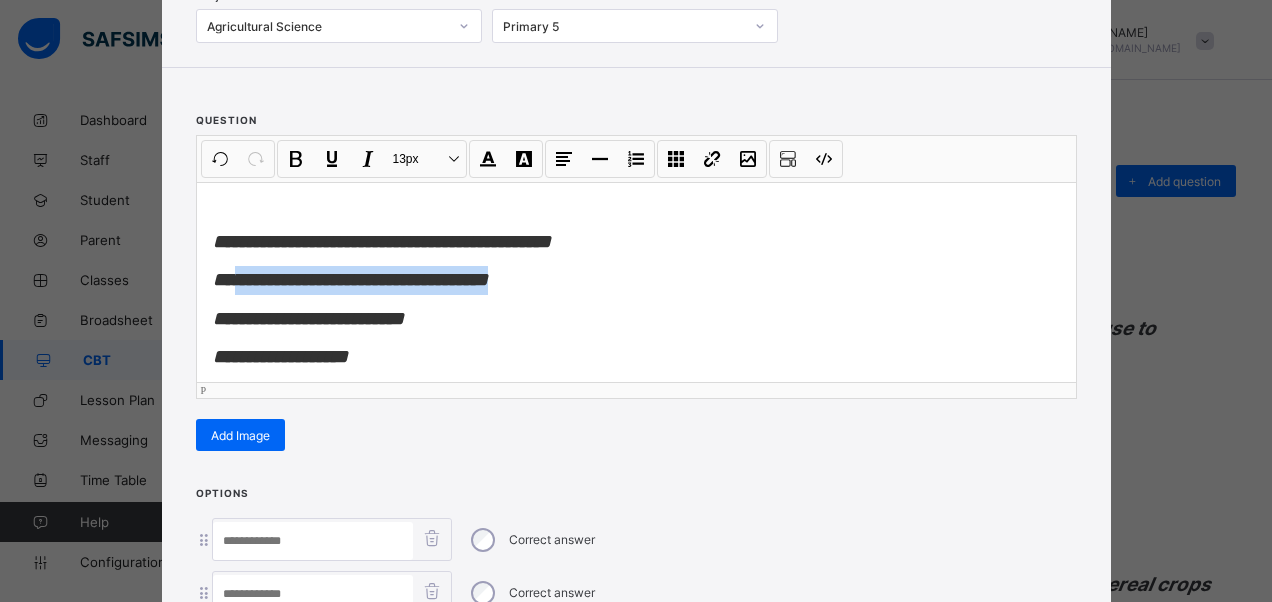 drag, startPoint x: 480, startPoint y: 290, endPoint x: 228, endPoint y: 266, distance: 253.14027 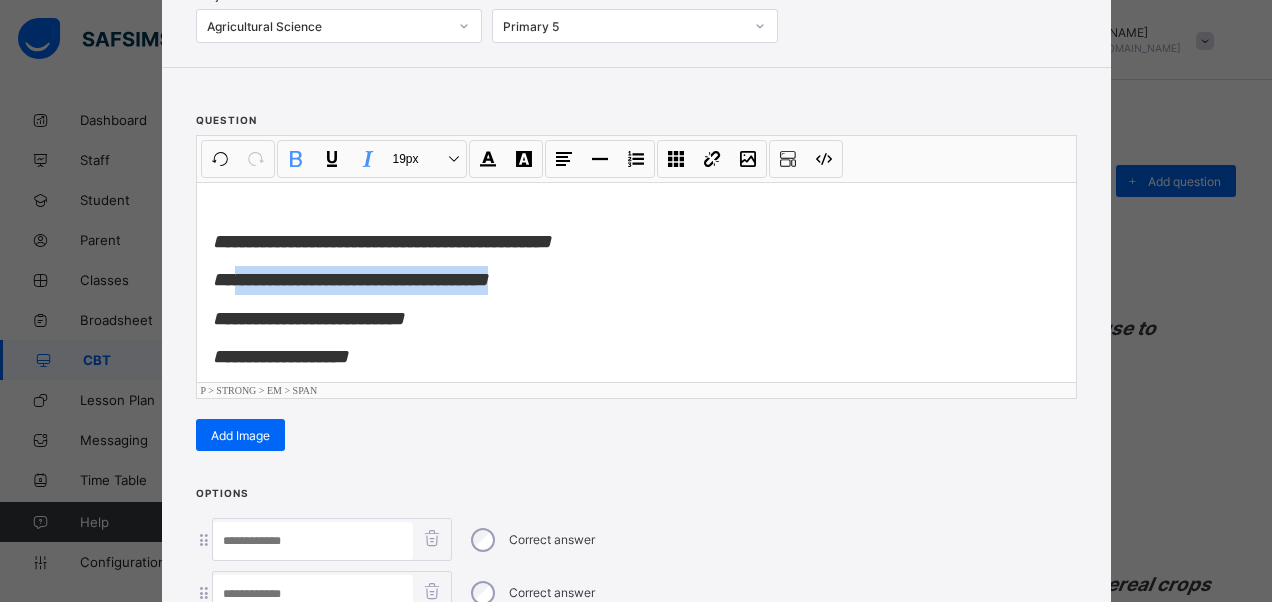 type 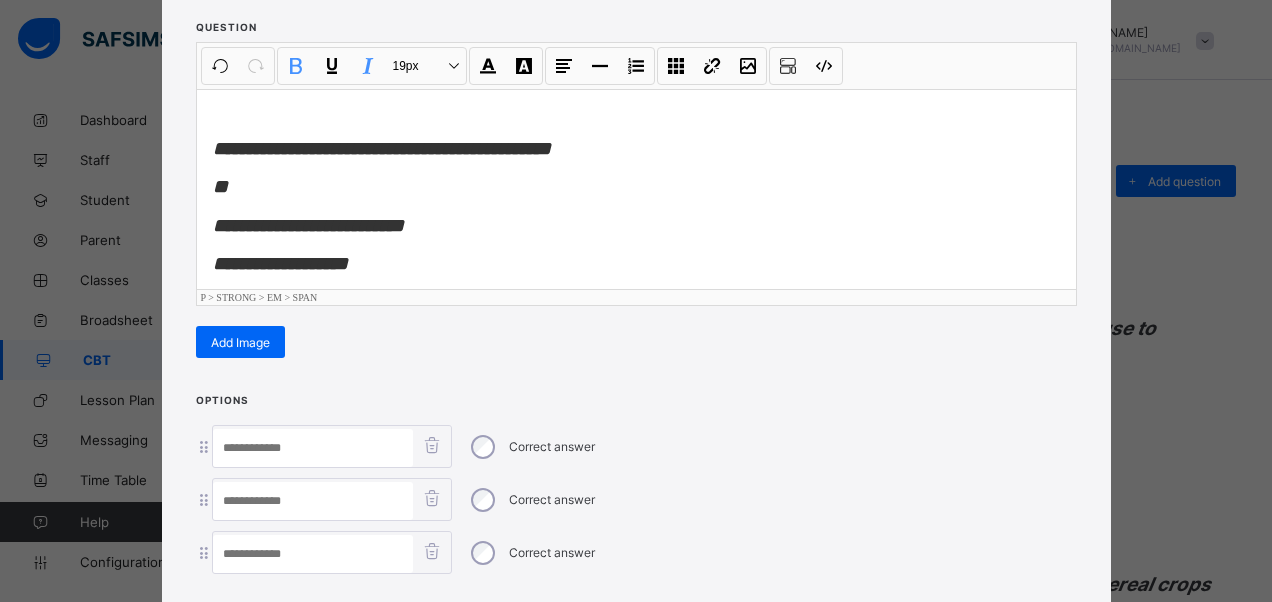 scroll, scrollTop: 342, scrollLeft: 0, axis: vertical 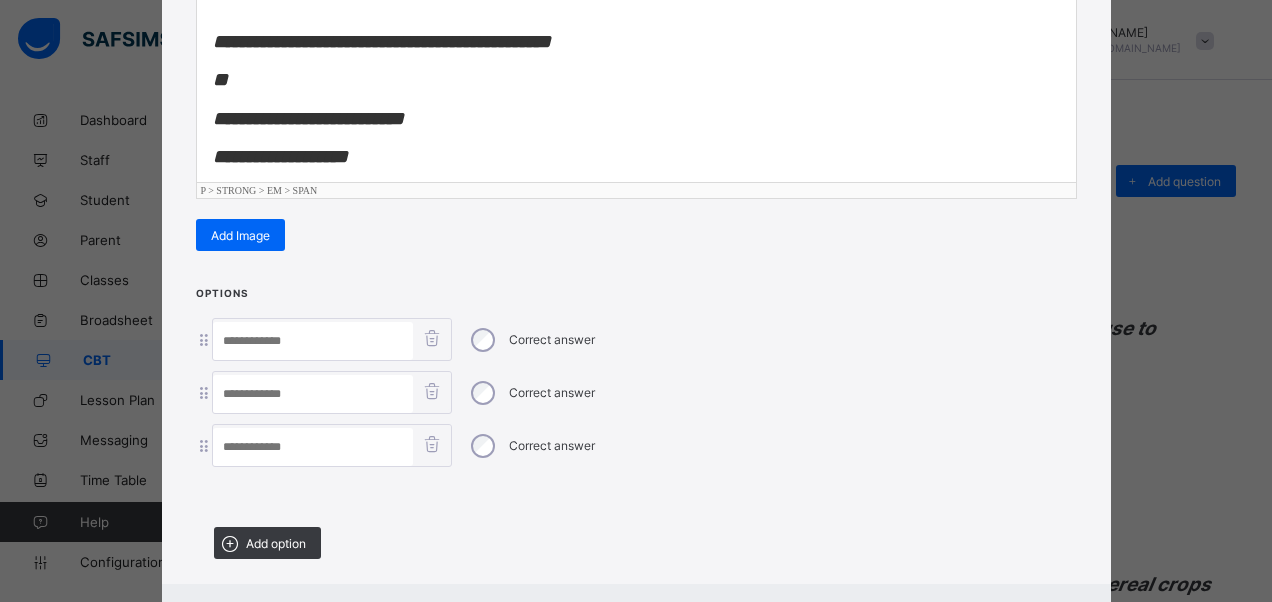 click at bounding box center (313, 341) 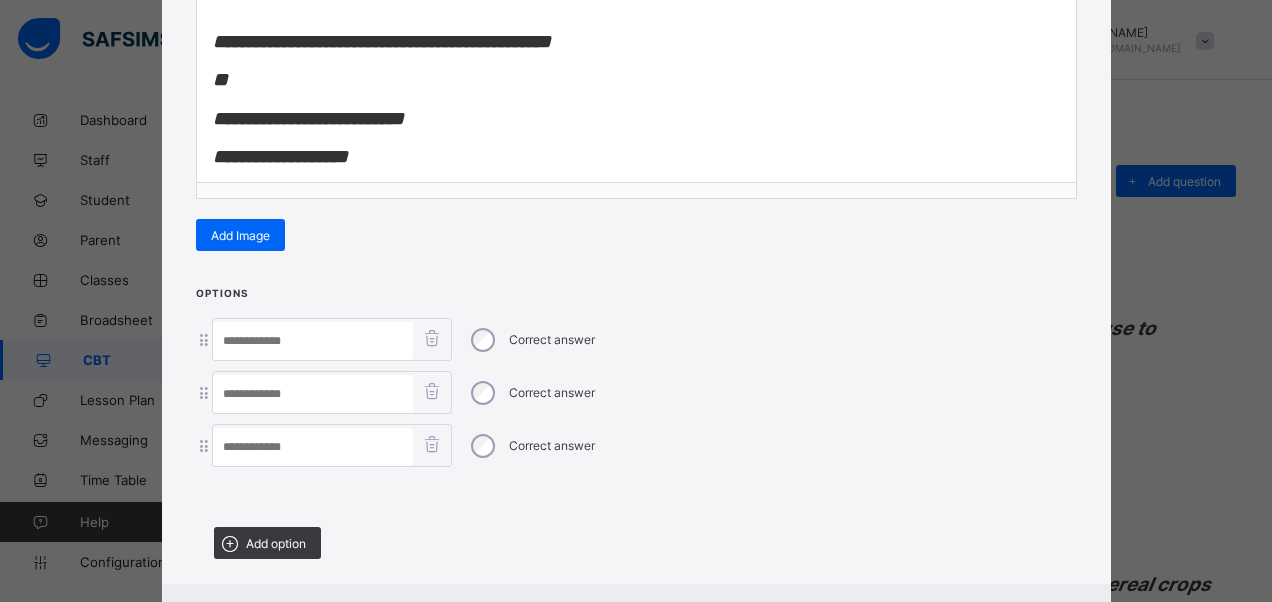paste on "**********" 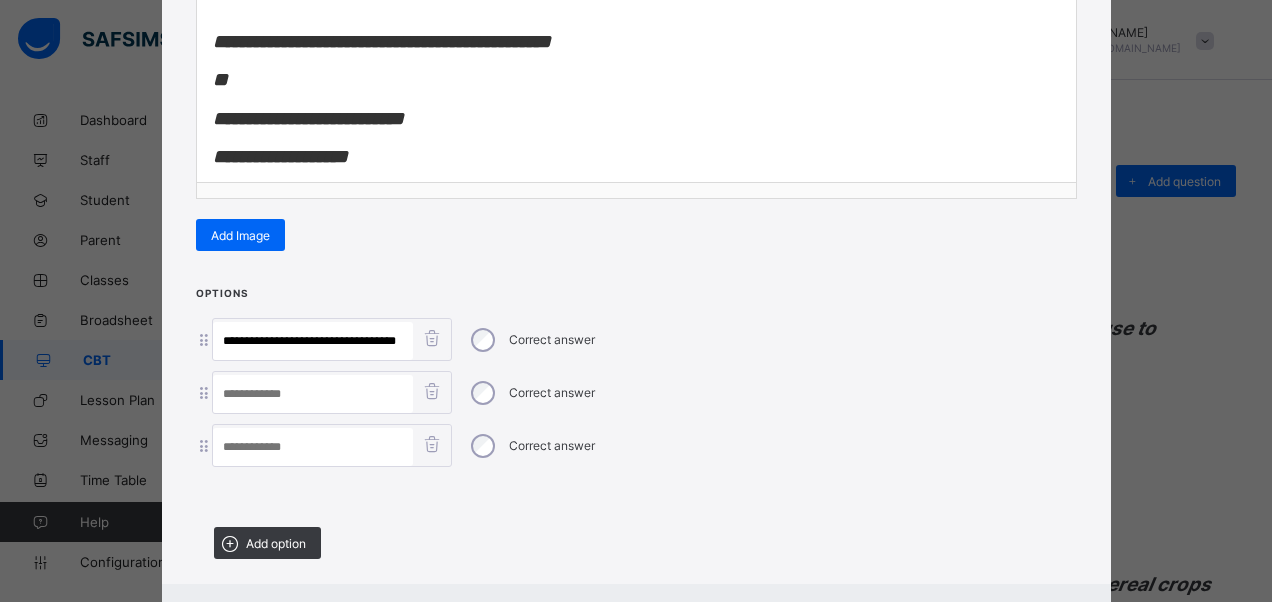 scroll, scrollTop: 0, scrollLeft: 10, axis: horizontal 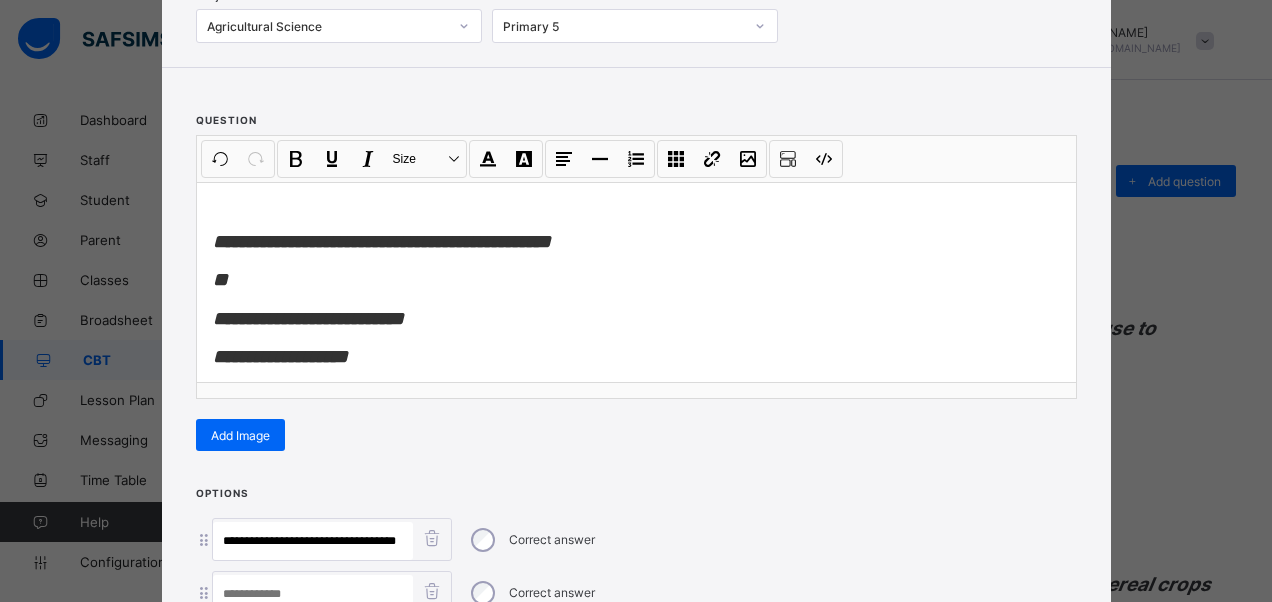 type on "**********" 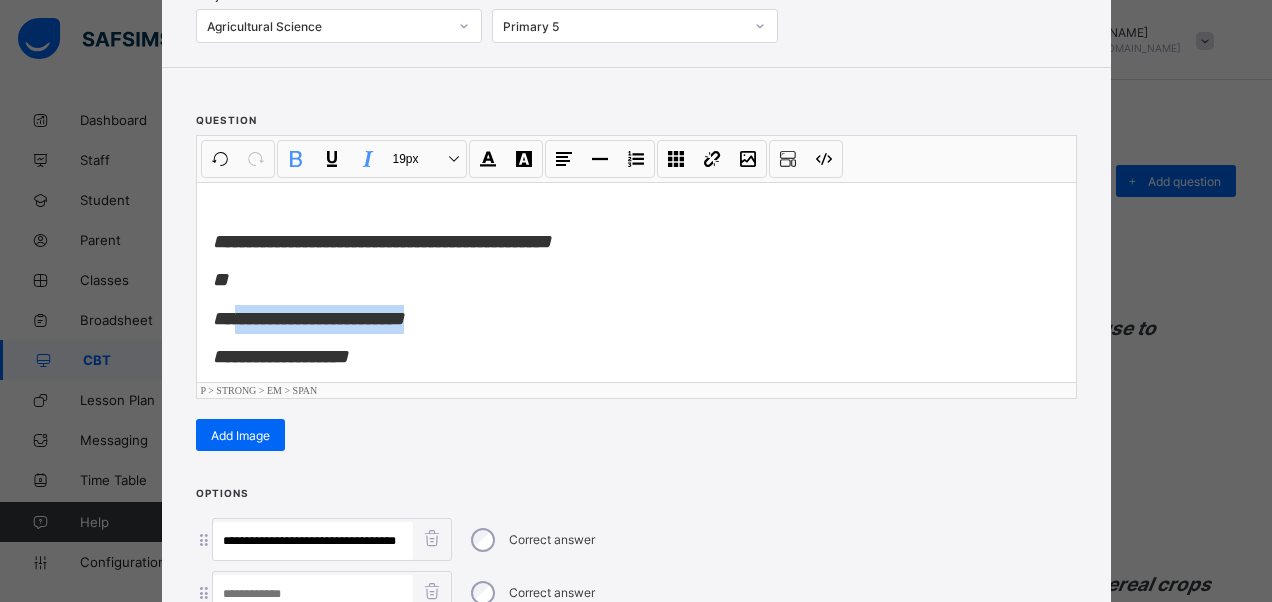 drag, startPoint x: 442, startPoint y: 314, endPoint x: 233, endPoint y: 327, distance: 209.40392 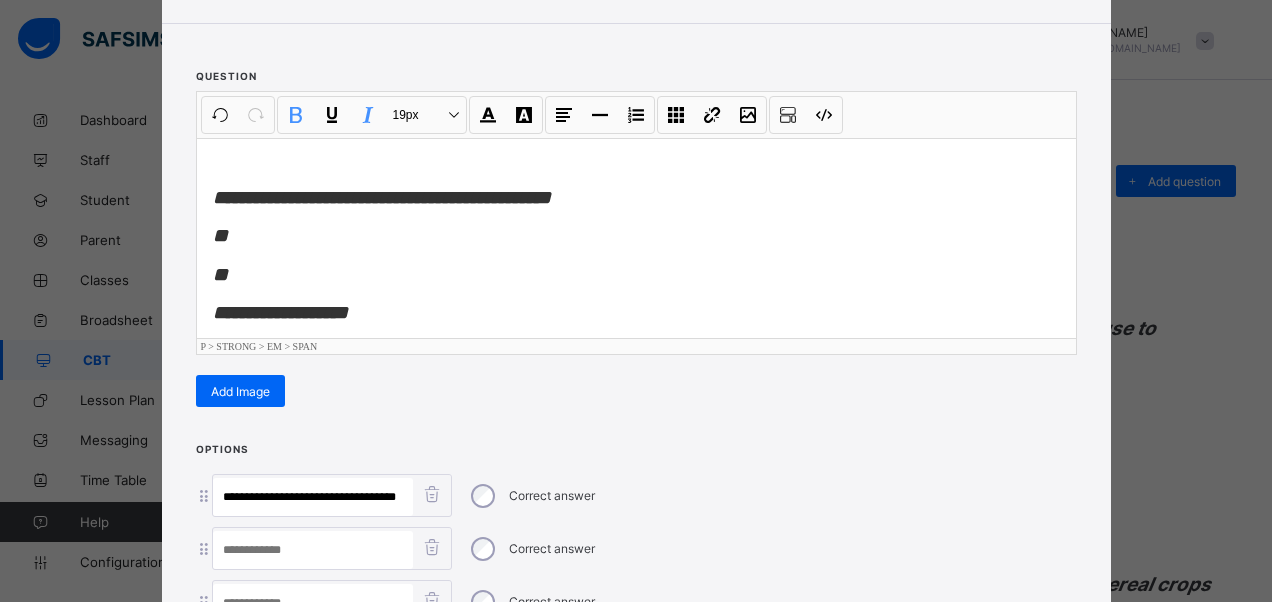 scroll, scrollTop: 242, scrollLeft: 0, axis: vertical 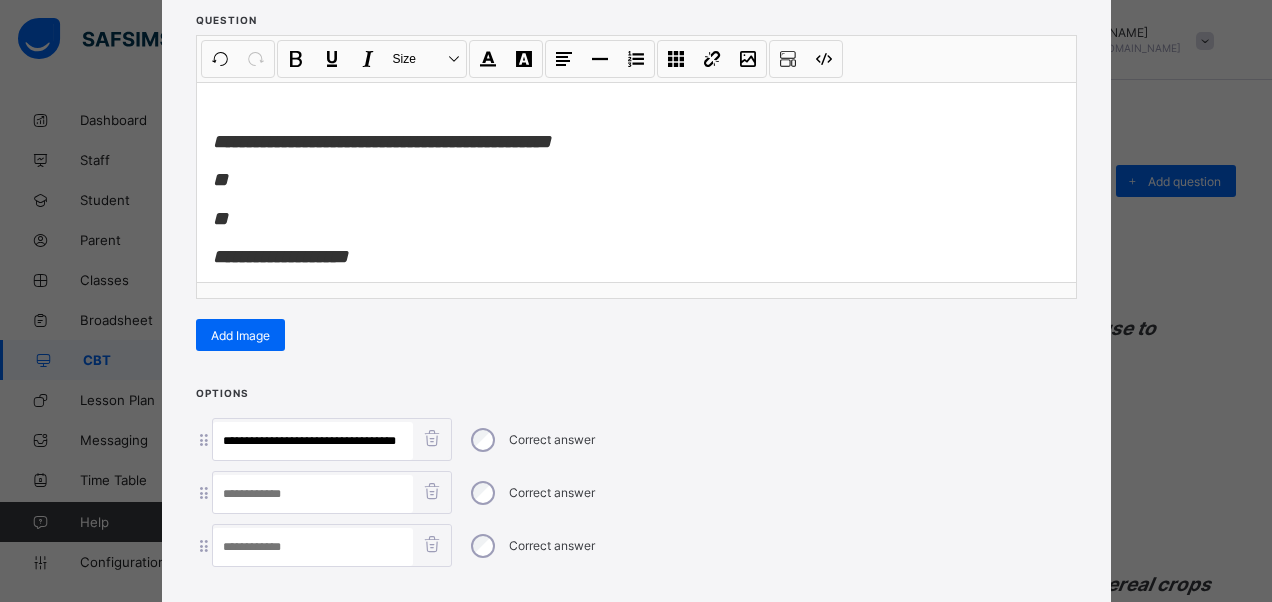 click at bounding box center (313, 494) 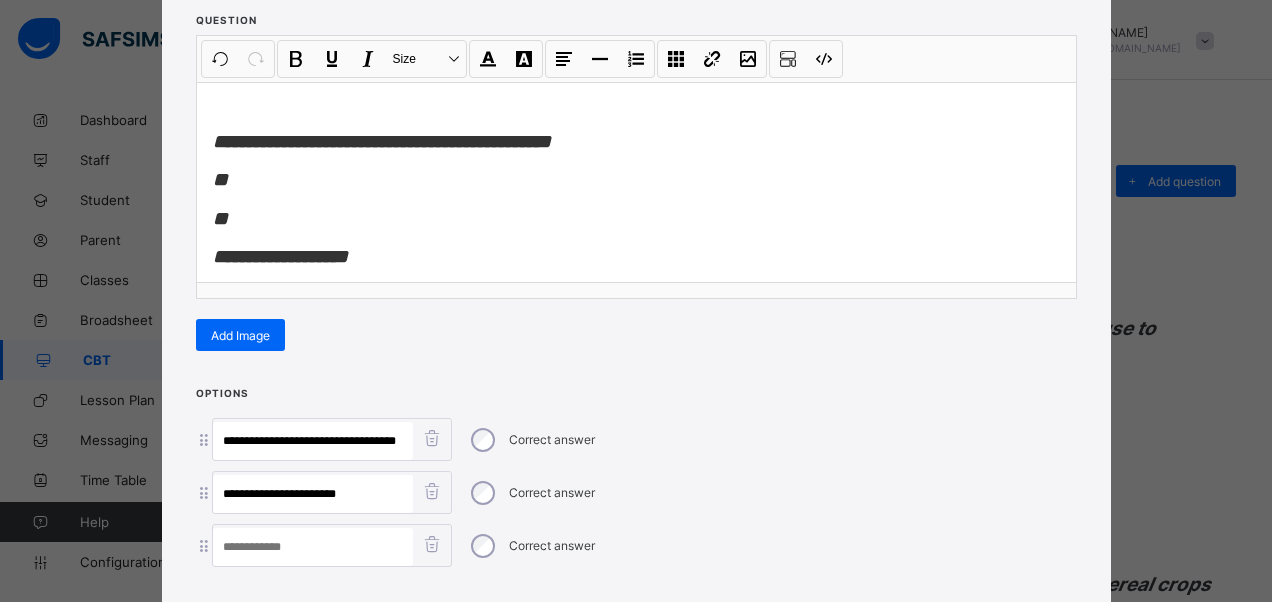 type on "**********" 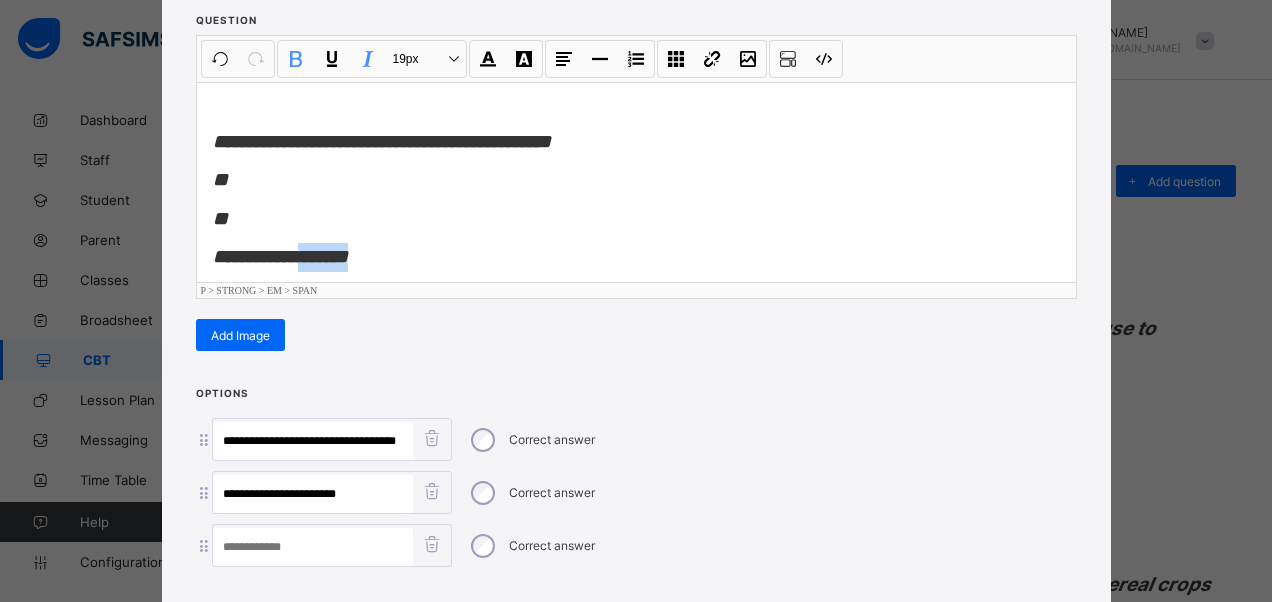 scroll, scrollTop: 15, scrollLeft: 0, axis: vertical 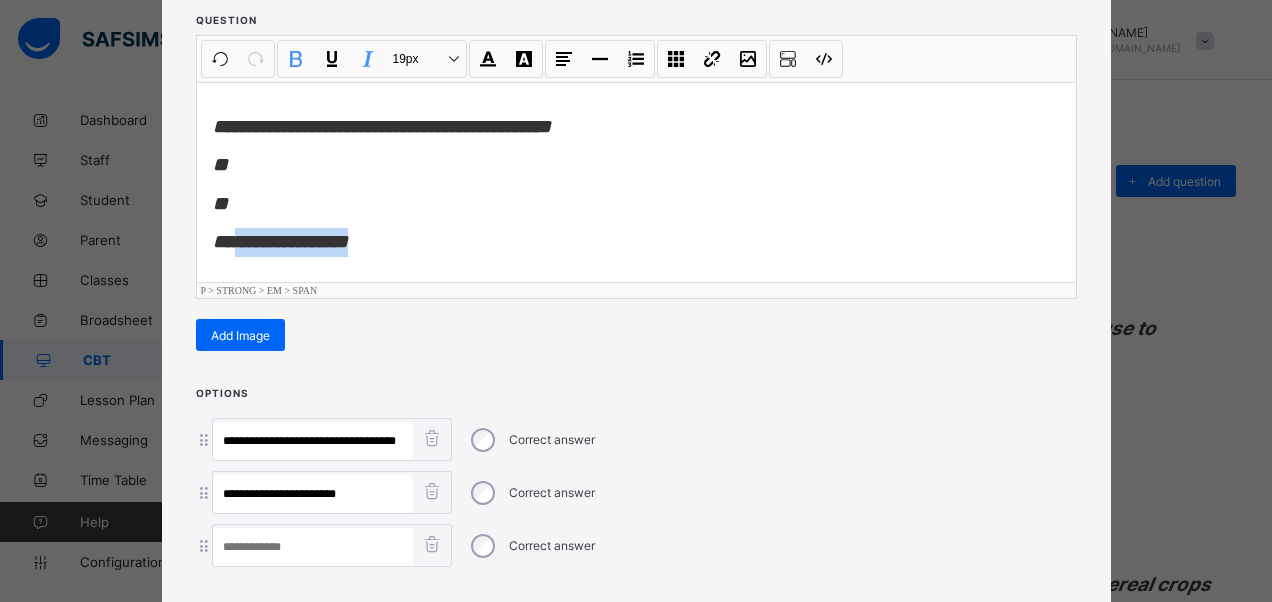 drag, startPoint x: 390, startPoint y: 240, endPoint x: 231, endPoint y: 261, distance: 160.3808 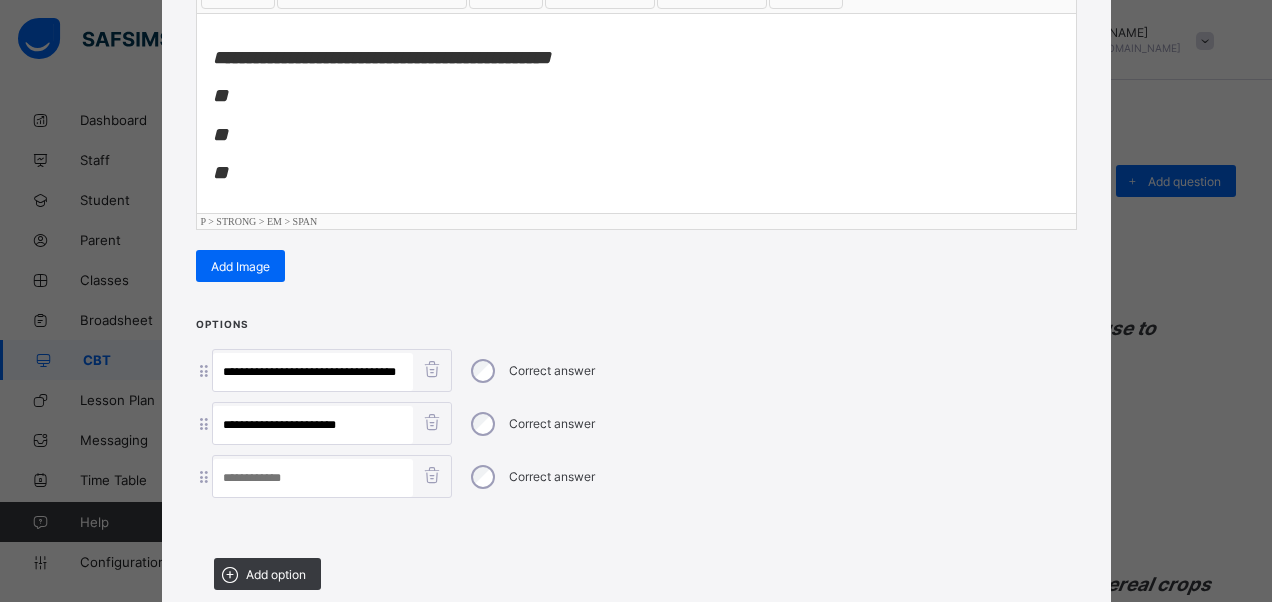 scroll, scrollTop: 342, scrollLeft: 0, axis: vertical 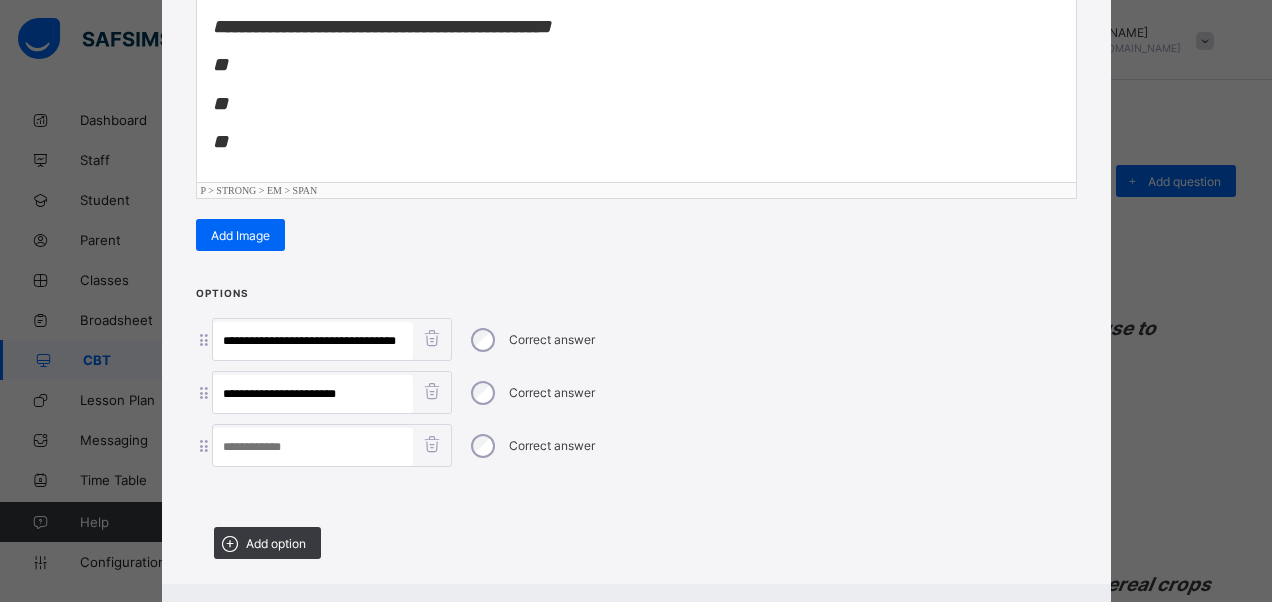 click at bounding box center [313, 447] 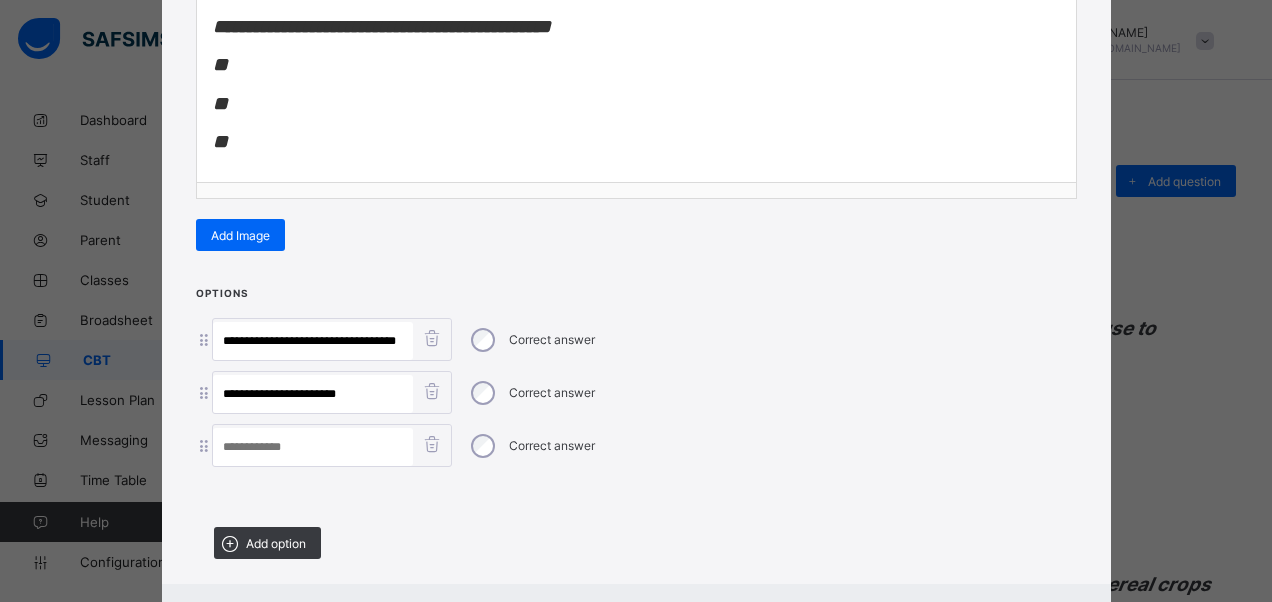 paste on "**********" 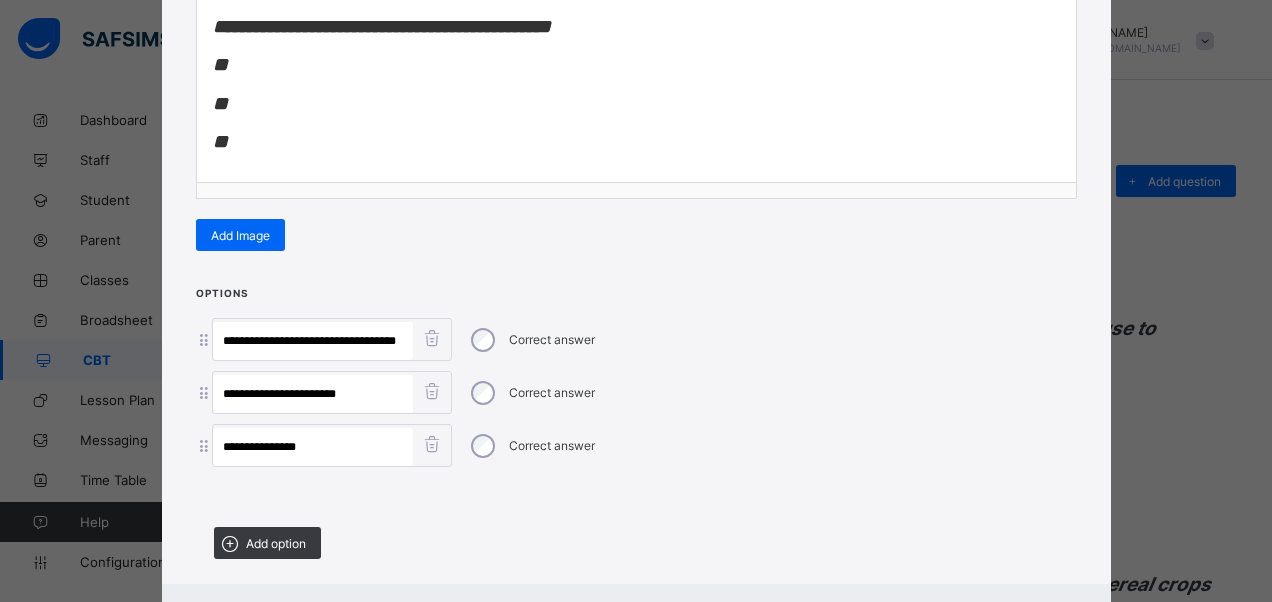 type on "**********" 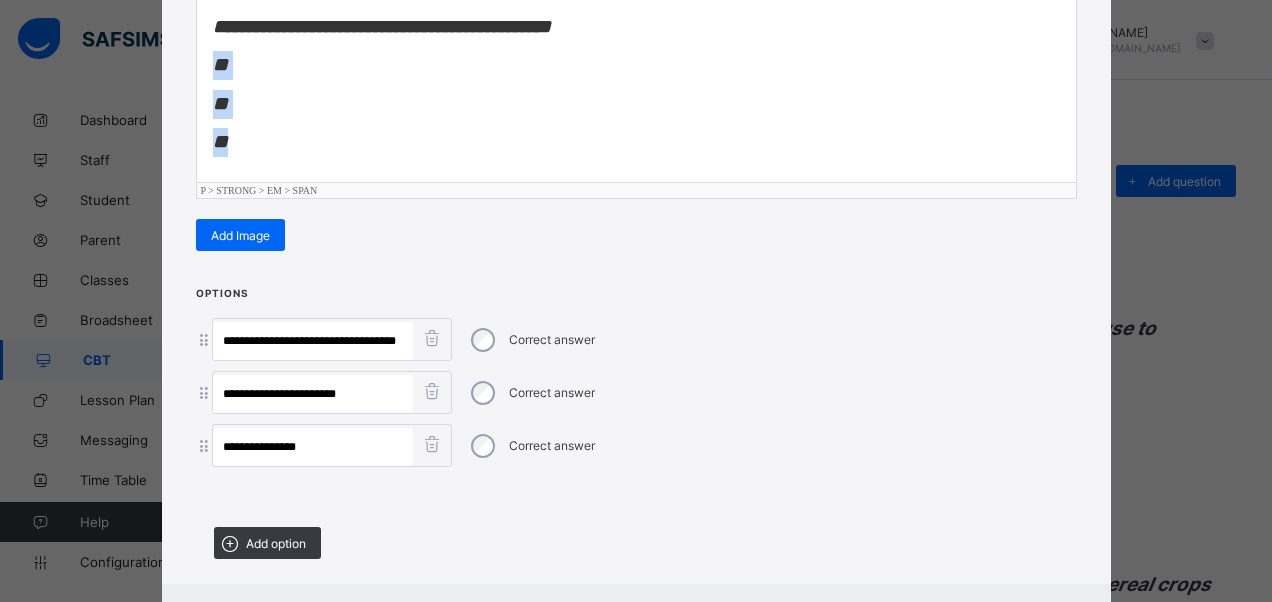 drag, startPoint x: 208, startPoint y: 70, endPoint x: 266, endPoint y: 167, distance: 113.0177 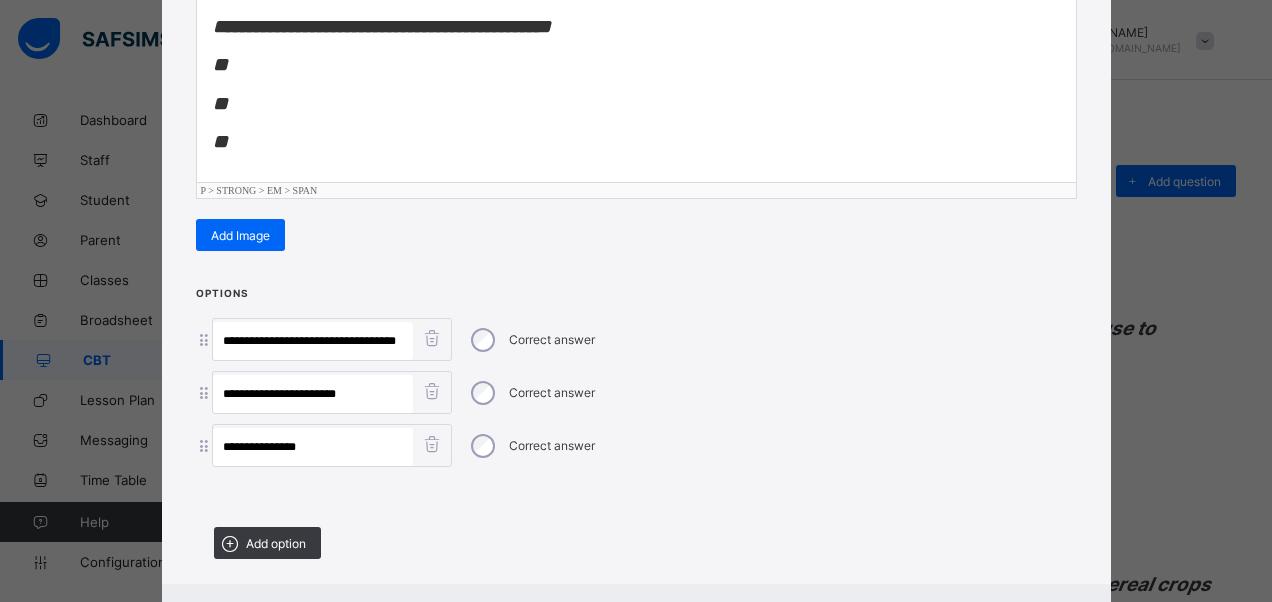 scroll, scrollTop: 0, scrollLeft: 0, axis: both 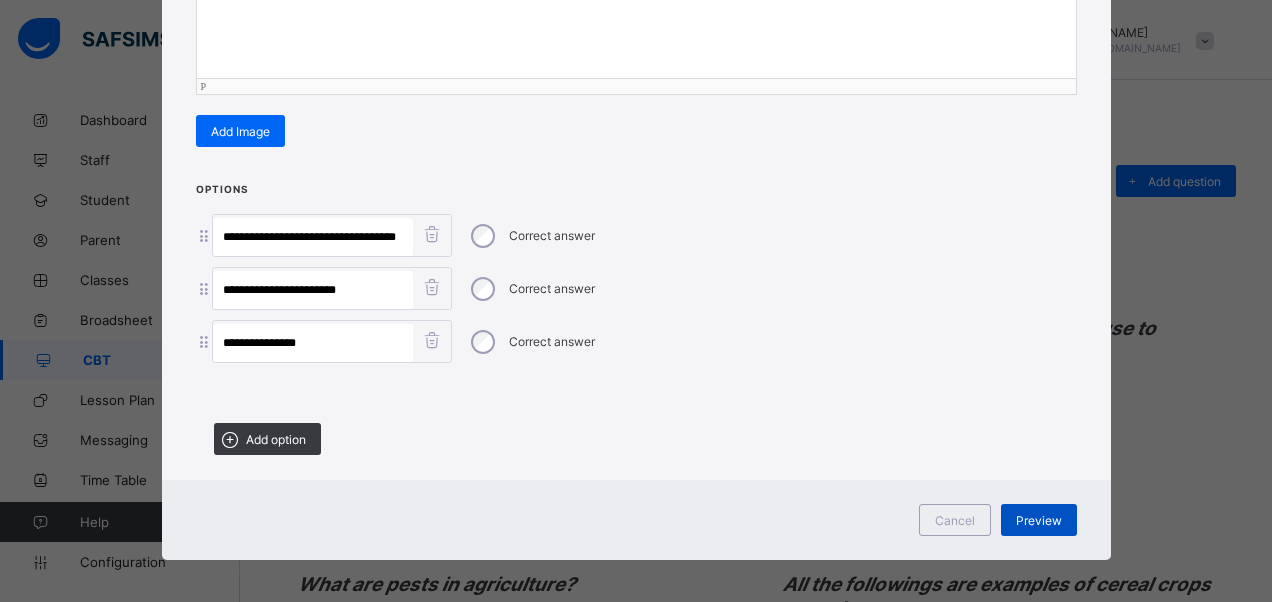 click on "Preview" at bounding box center (1039, 520) 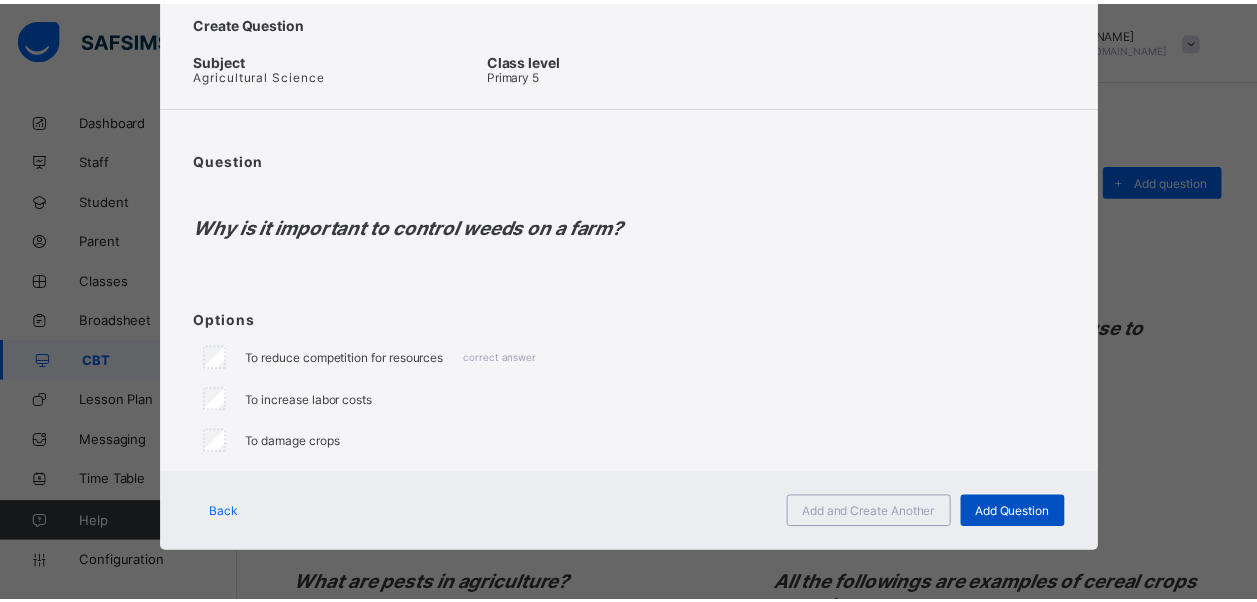 scroll, scrollTop: 56, scrollLeft: 0, axis: vertical 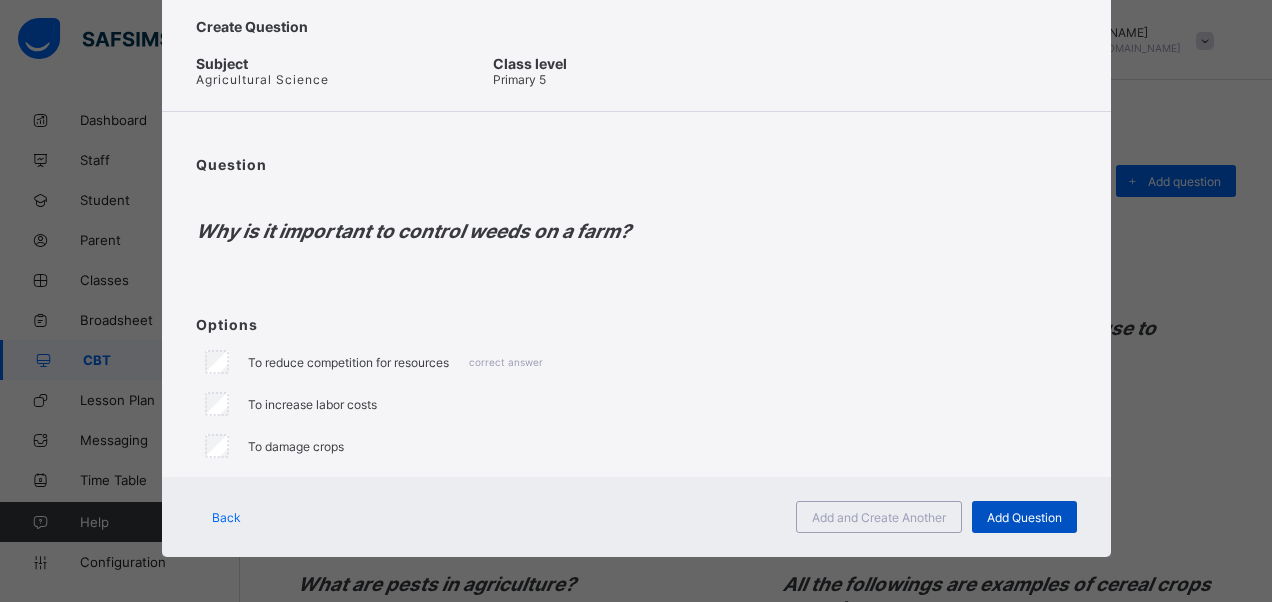 click on "Add Question" at bounding box center (1024, 517) 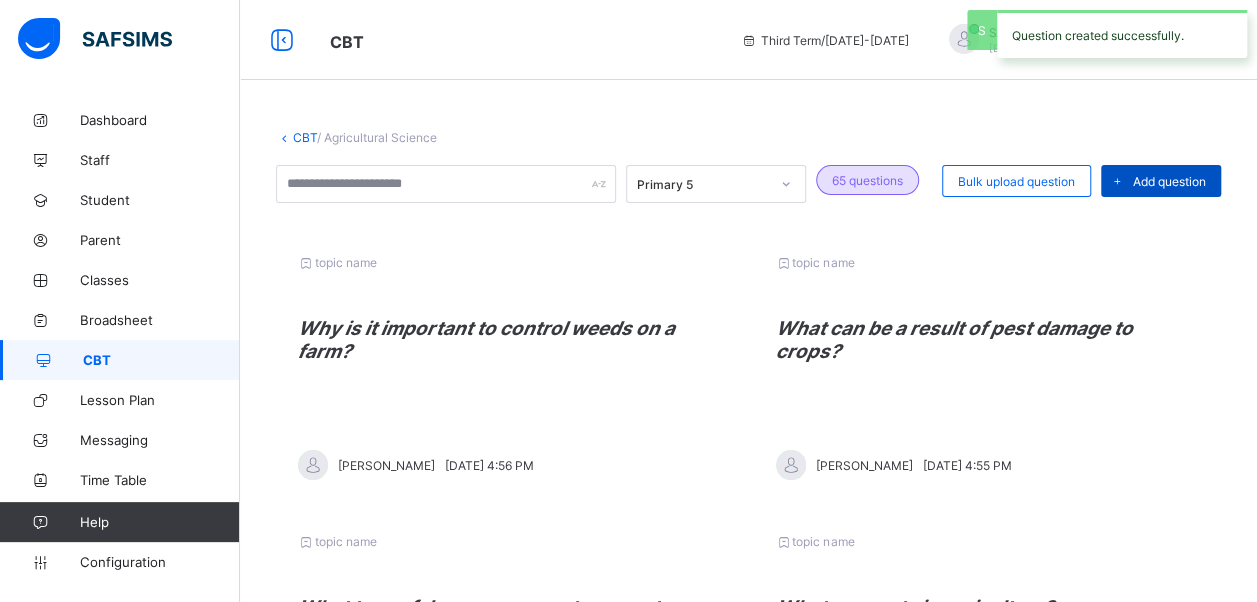click on "Add question" at bounding box center [1169, 181] 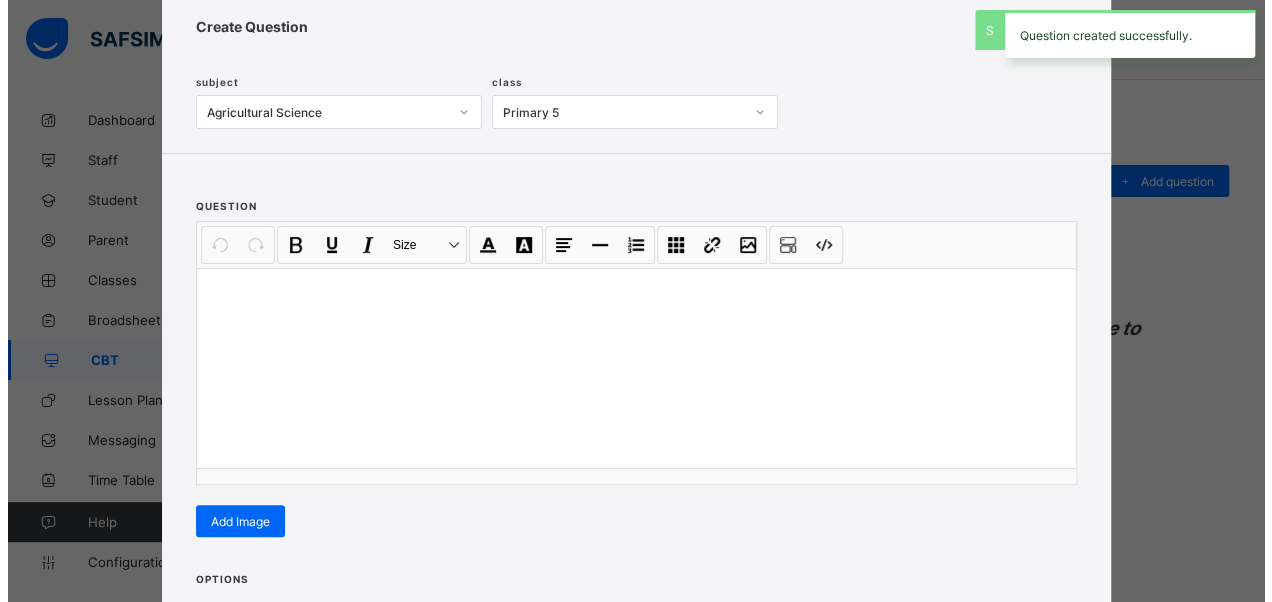 scroll, scrollTop: 342, scrollLeft: 0, axis: vertical 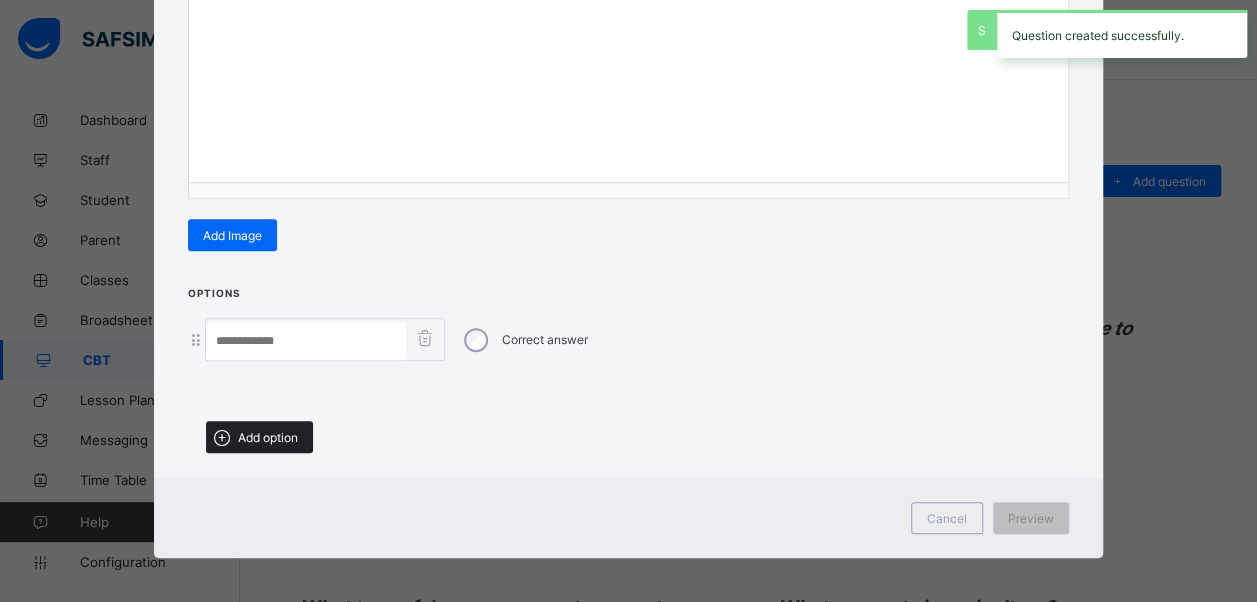 click on "Add option" at bounding box center [268, 437] 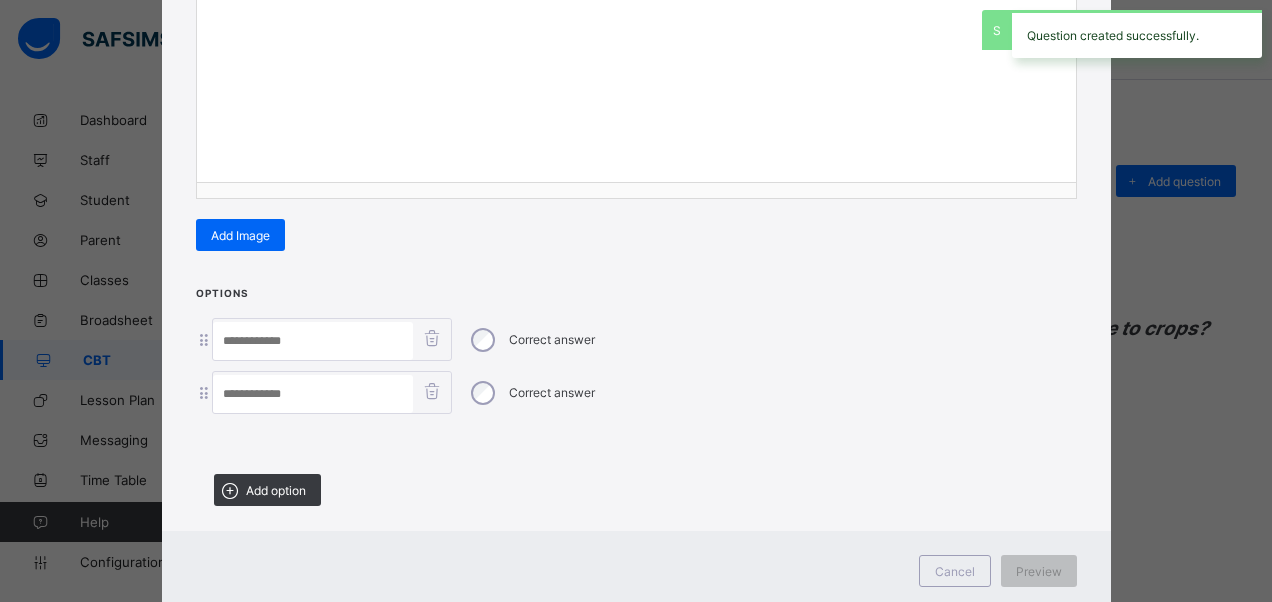 drag, startPoint x: 264, startPoint y: 483, endPoint x: 420, endPoint y: 551, distance: 170.17638 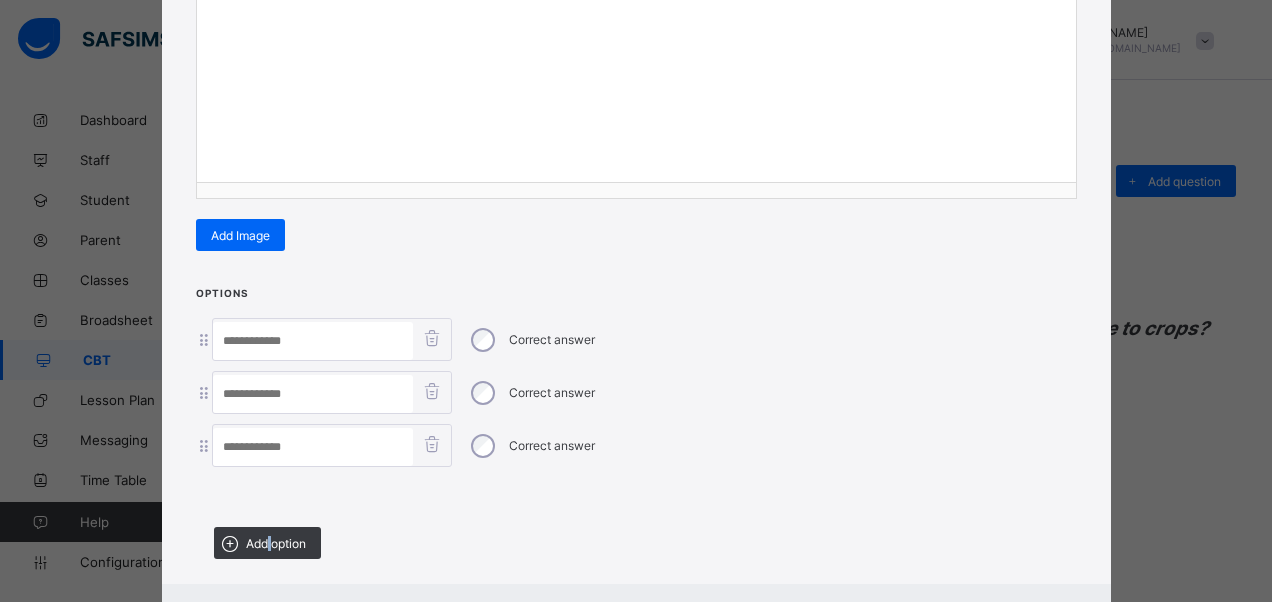 scroll, scrollTop: 142, scrollLeft: 0, axis: vertical 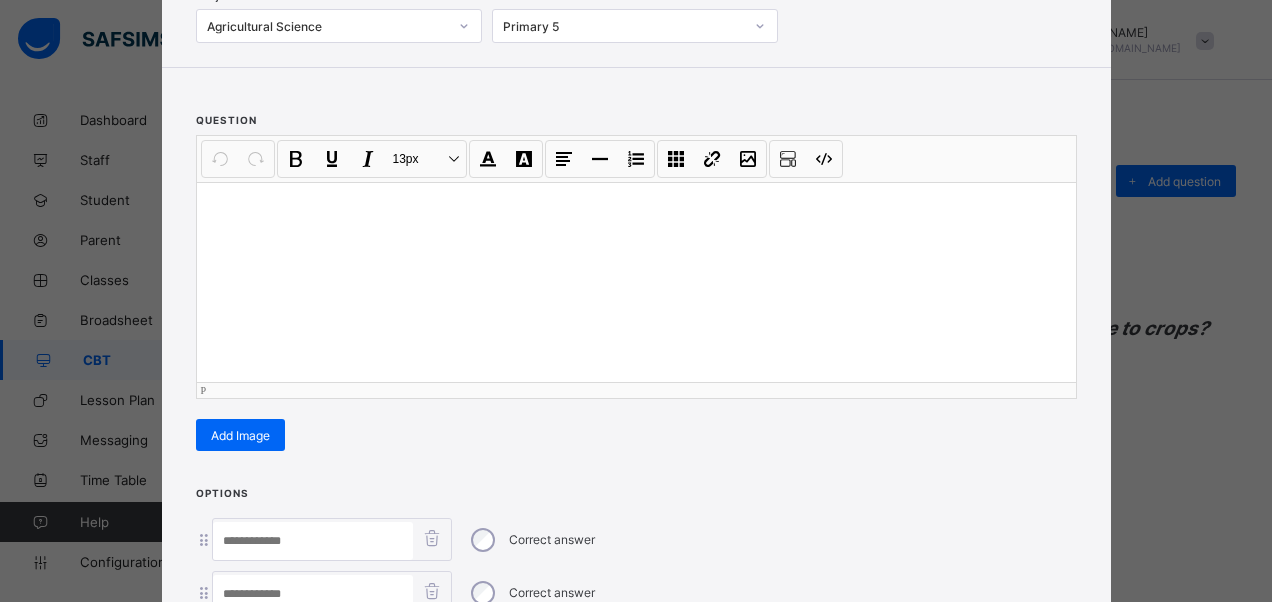 click at bounding box center (636, 282) 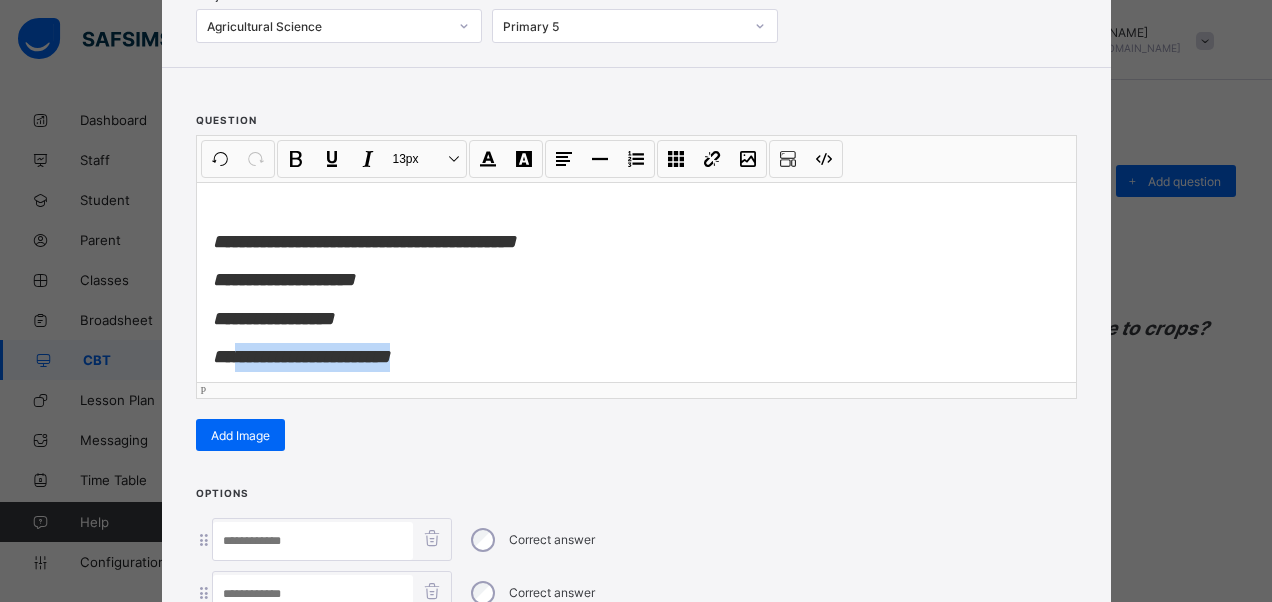 drag, startPoint x: 448, startPoint y: 351, endPoint x: 244, endPoint y: 366, distance: 204.55072 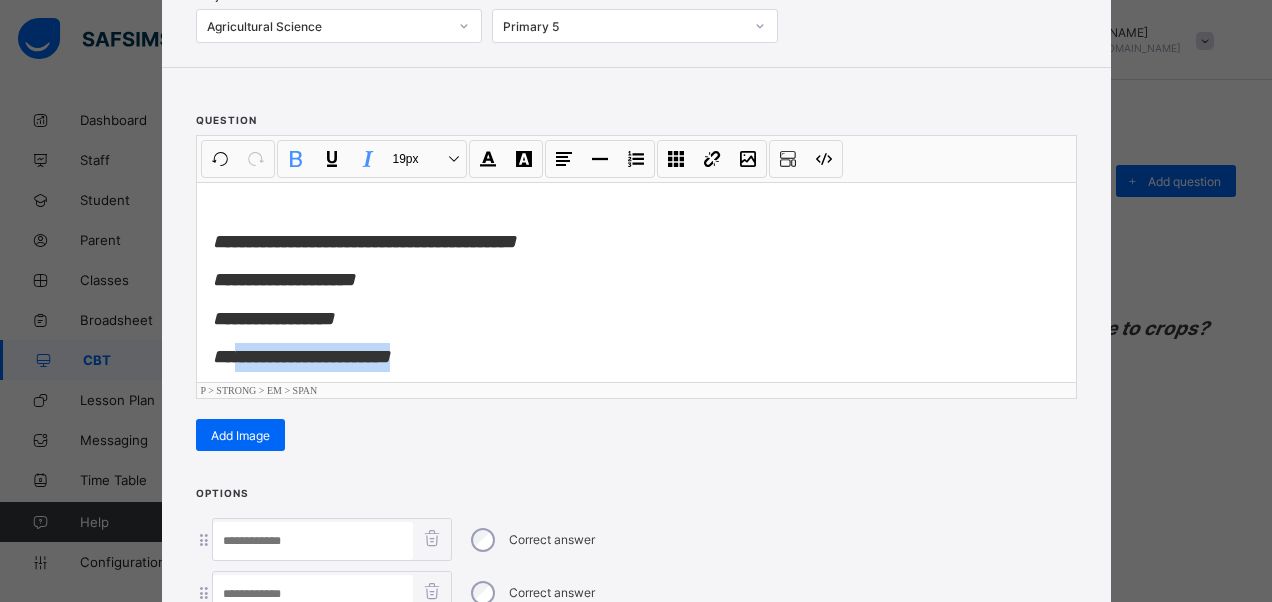 type 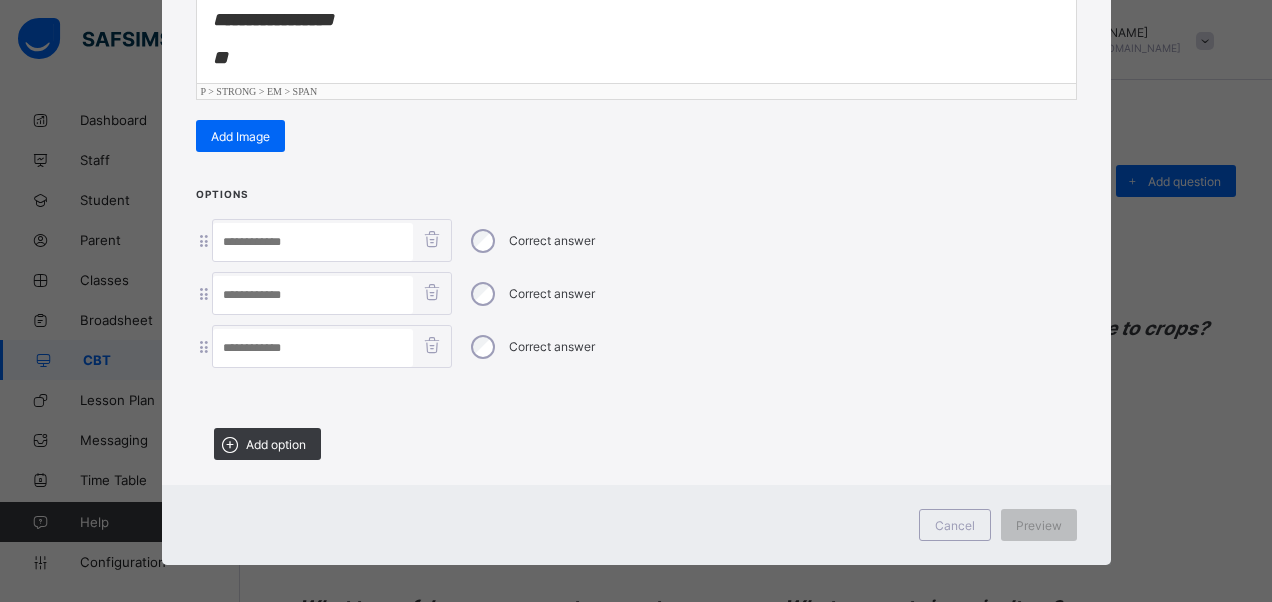 scroll, scrollTop: 442, scrollLeft: 0, axis: vertical 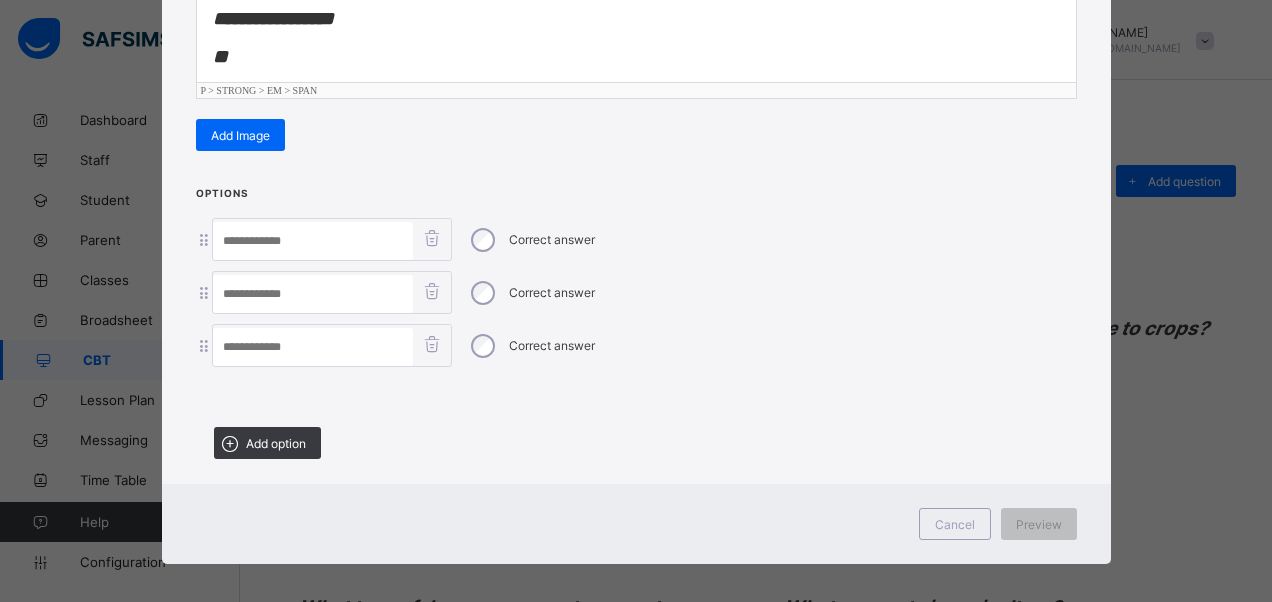 click at bounding box center (313, 347) 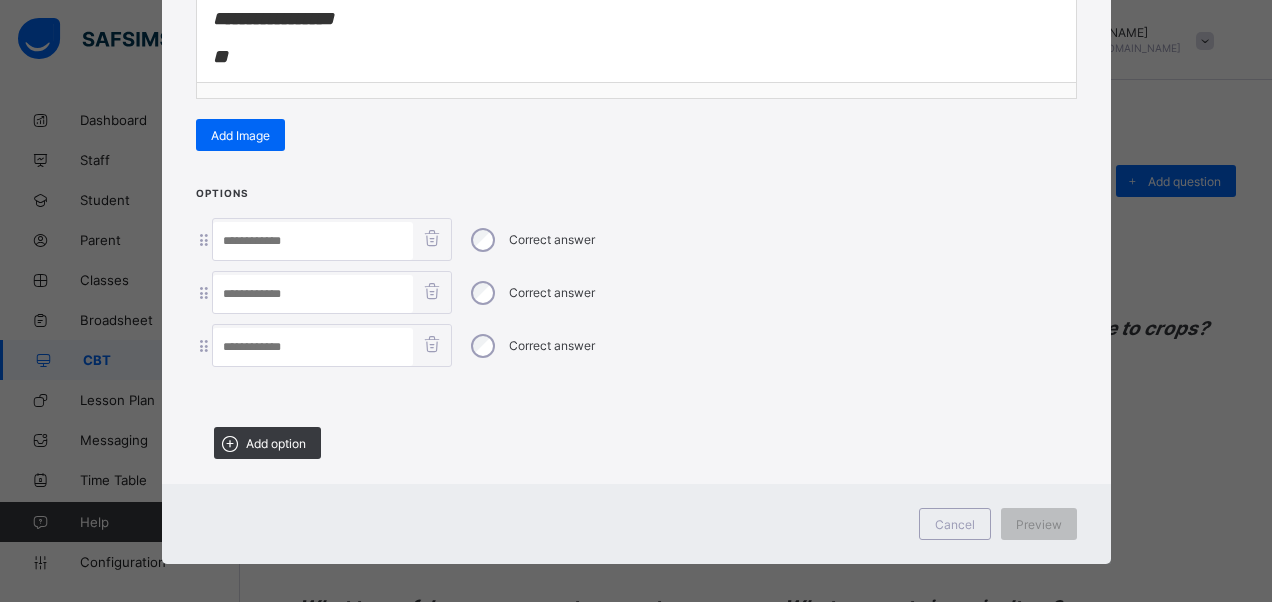 paste on "**********" 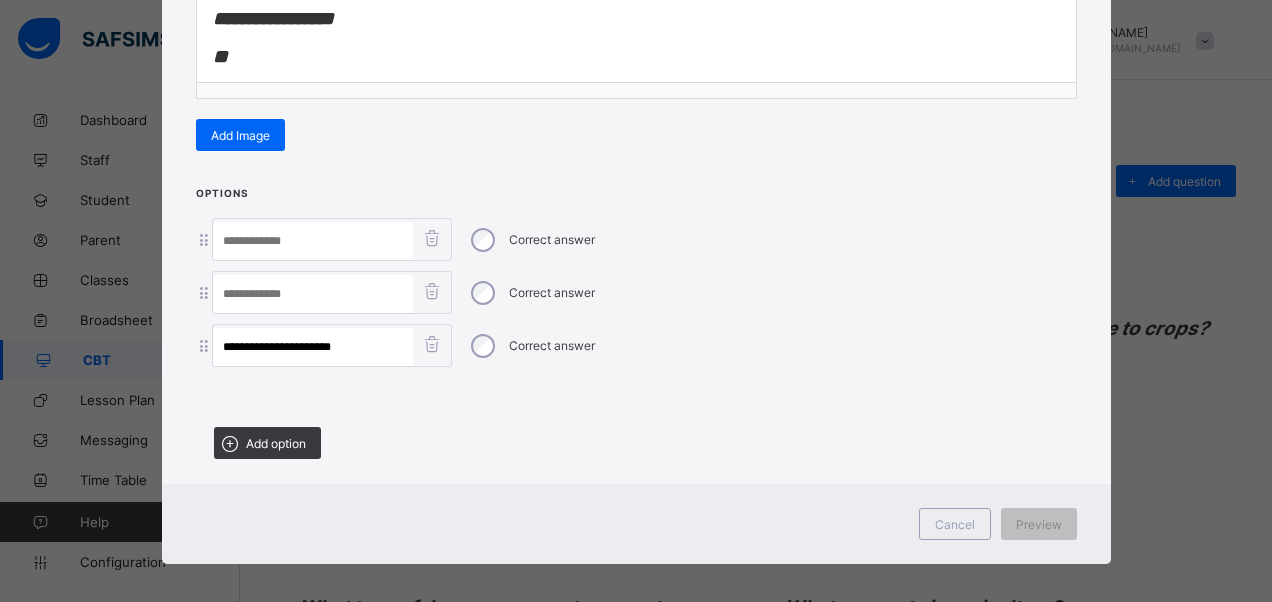type on "**********" 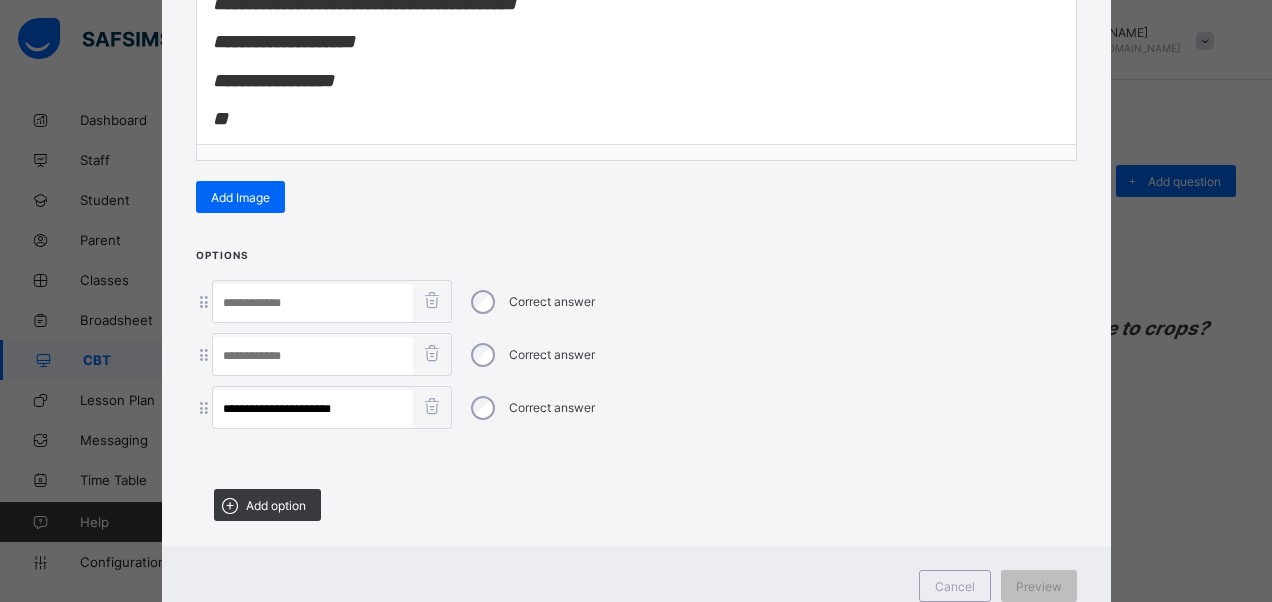 scroll, scrollTop: 242, scrollLeft: 0, axis: vertical 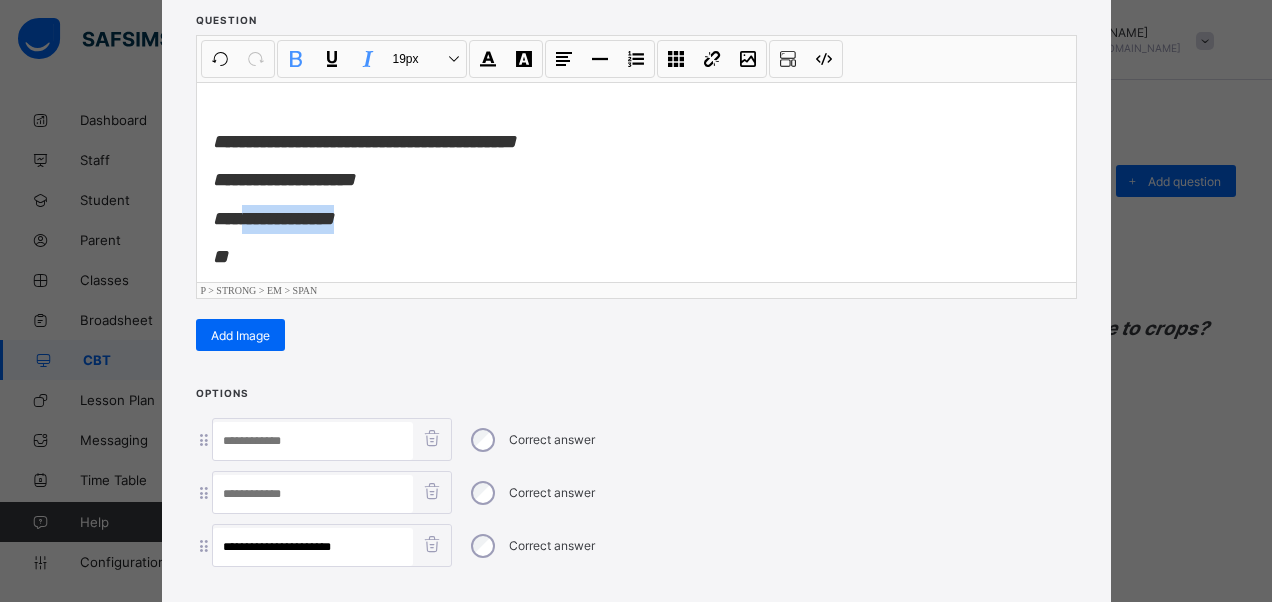 drag, startPoint x: 361, startPoint y: 216, endPoint x: 244, endPoint y: 223, distance: 117.20921 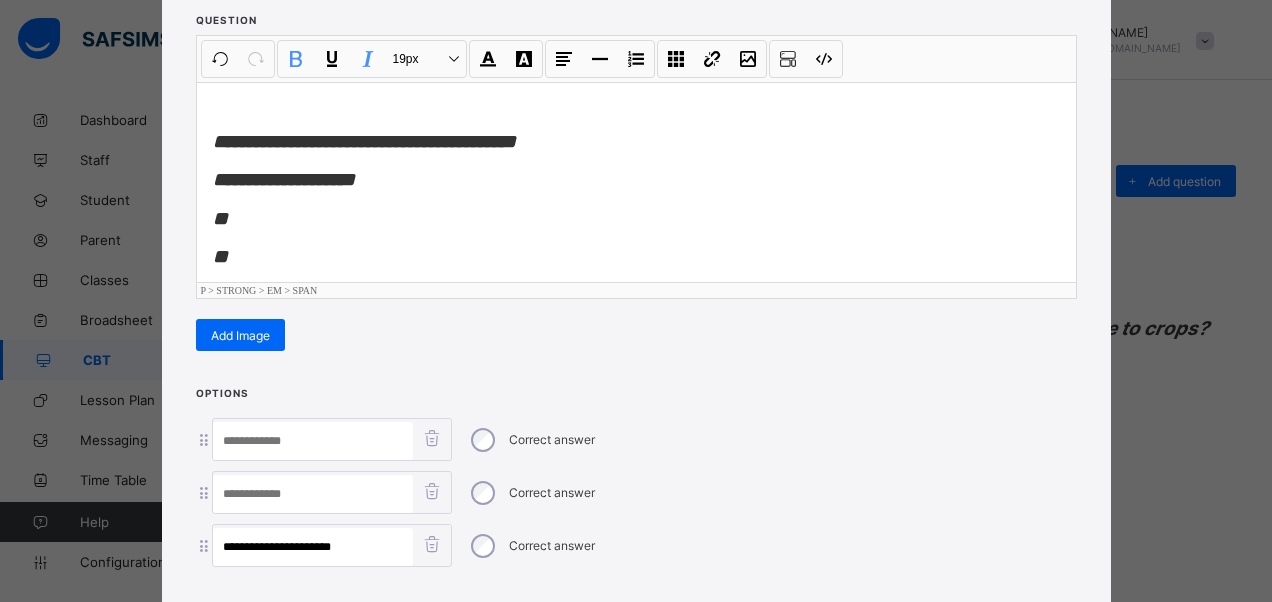 click at bounding box center [313, 494] 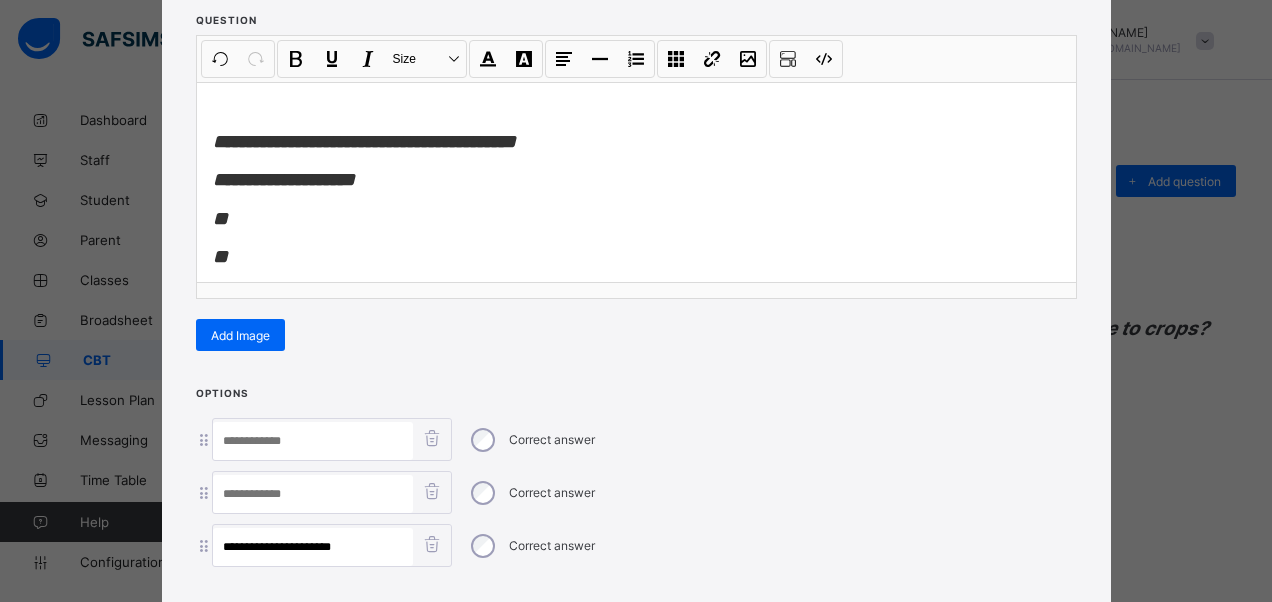 paste on "**********" 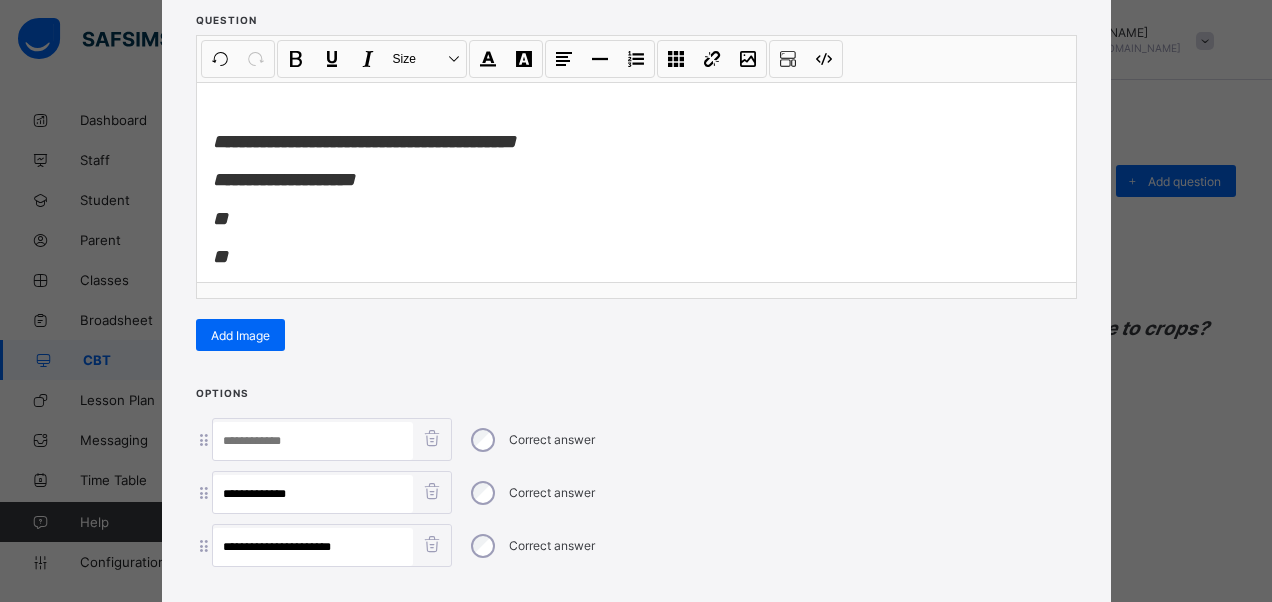type on "**********" 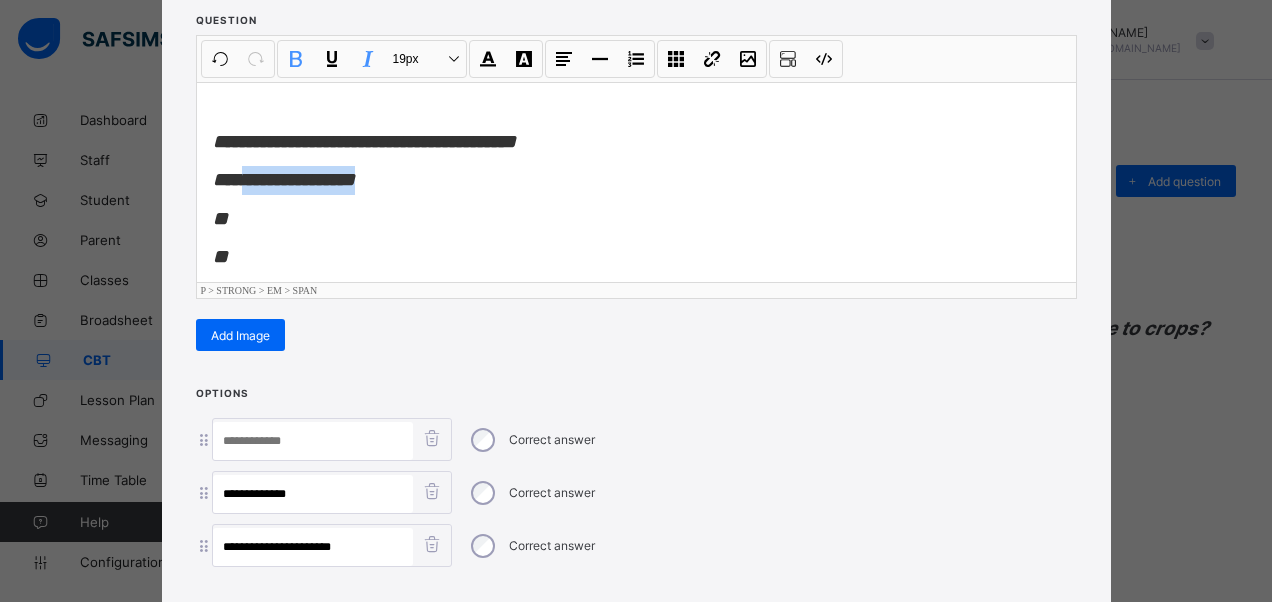 drag, startPoint x: 376, startPoint y: 172, endPoint x: 236, endPoint y: 184, distance: 140.51335 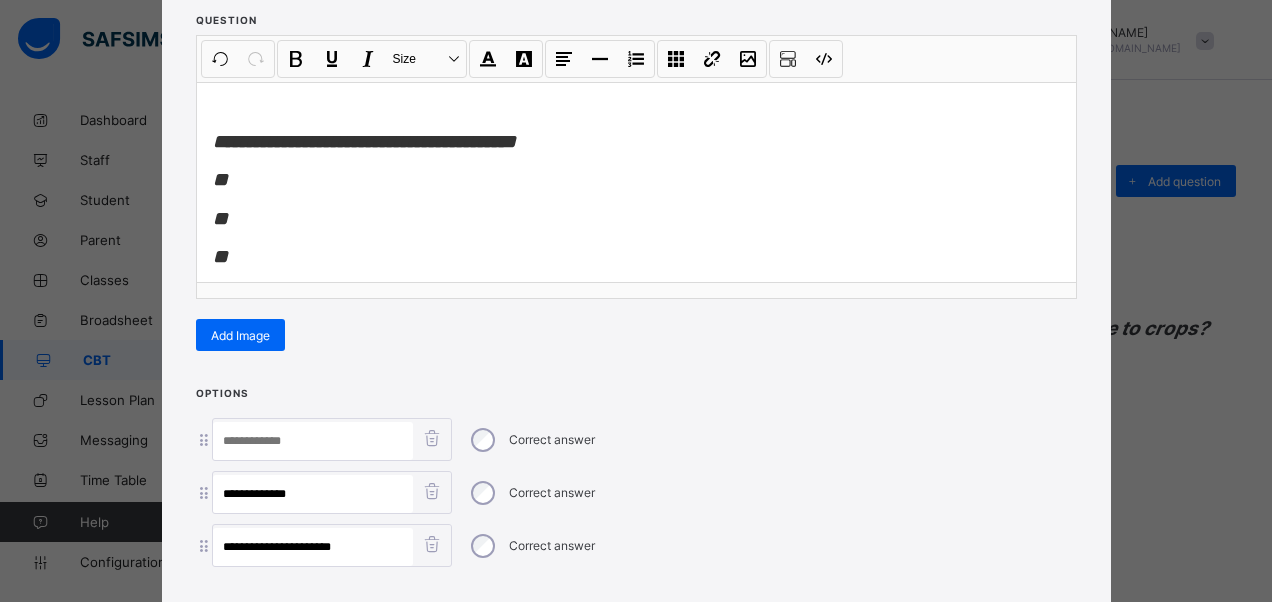 click at bounding box center [313, 441] 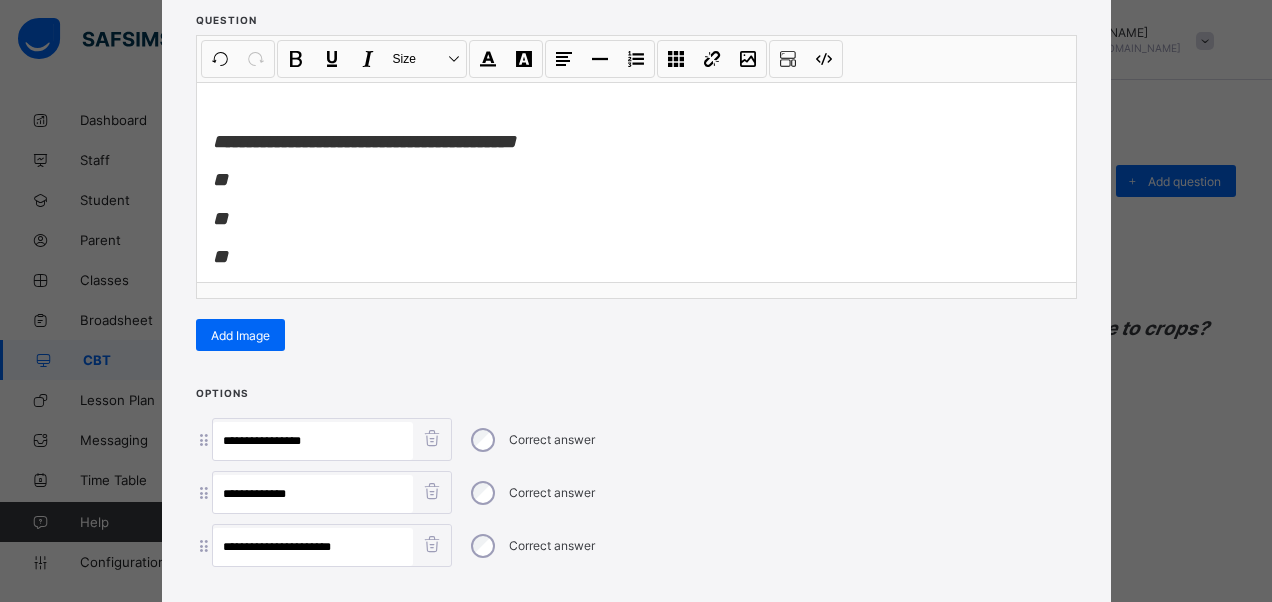 type on "**********" 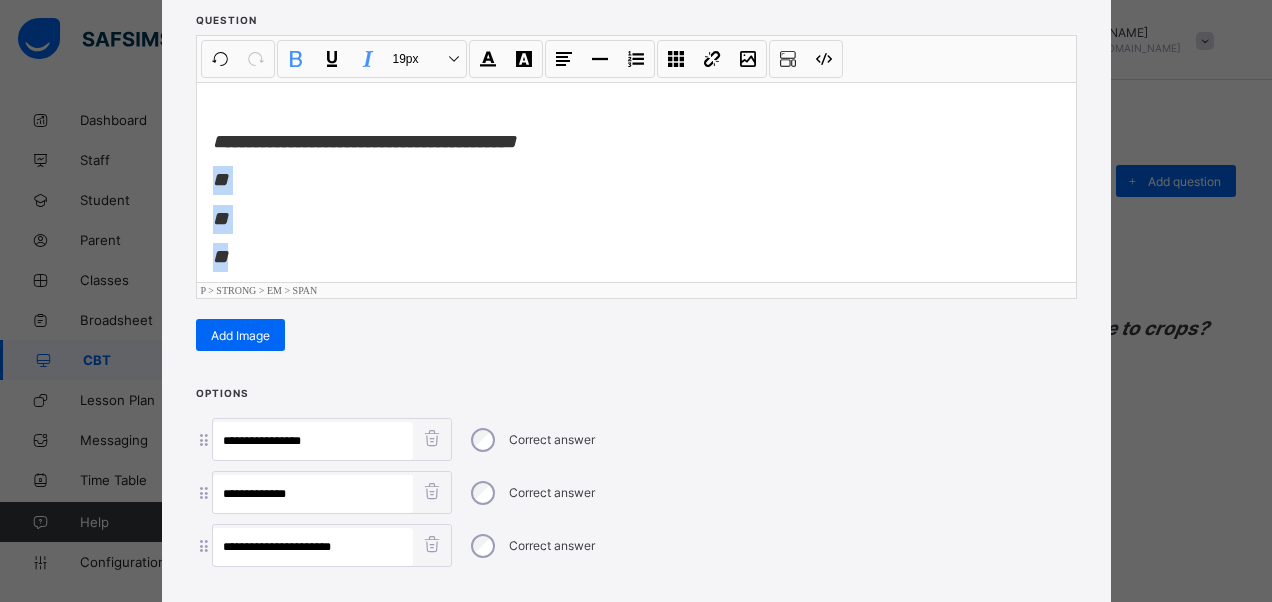 scroll, scrollTop: 15, scrollLeft: 0, axis: vertical 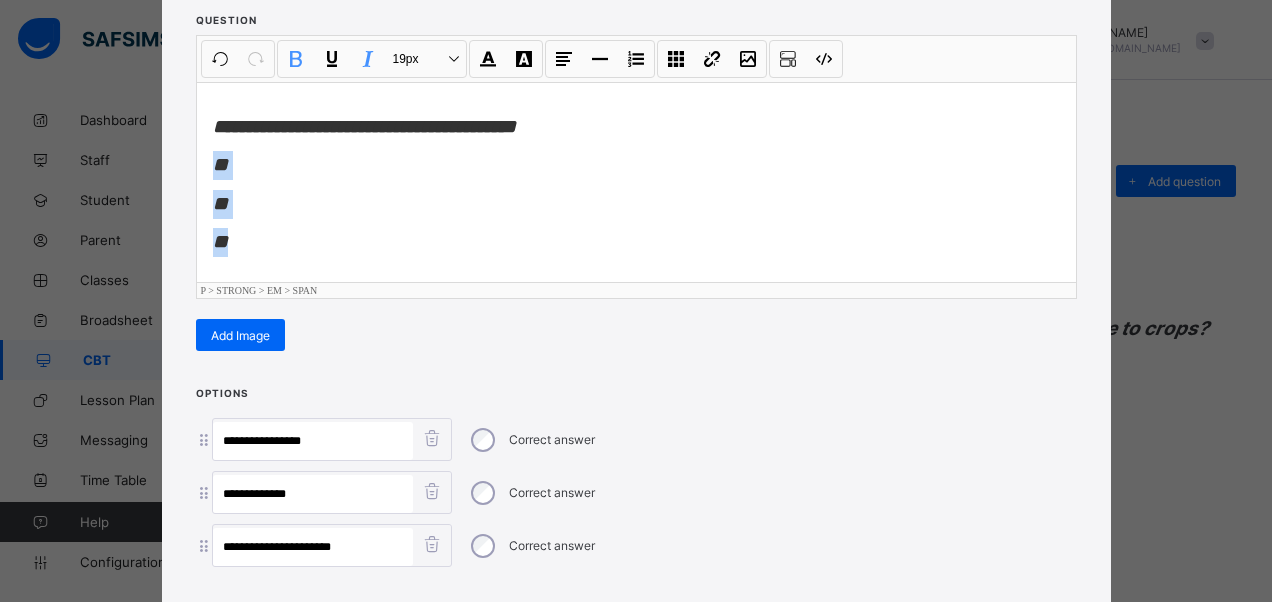drag, startPoint x: 200, startPoint y: 176, endPoint x: 278, endPoint y: 282, distance: 131.60547 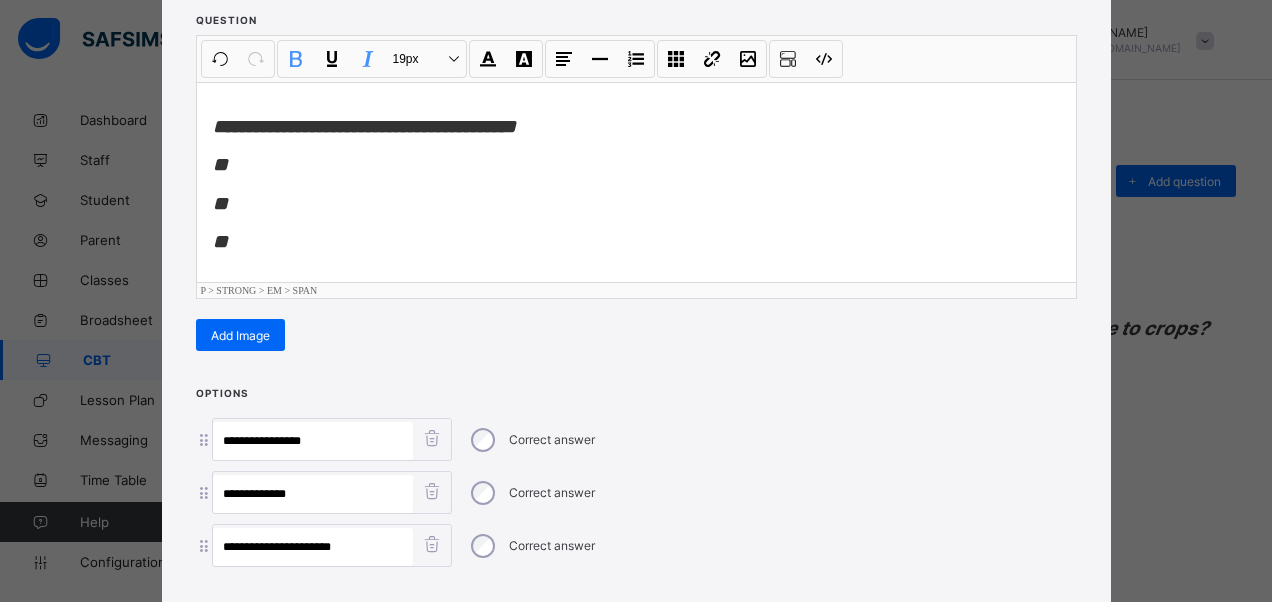 scroll, scrollTop: 0, scrollLeft: 0, axis: both 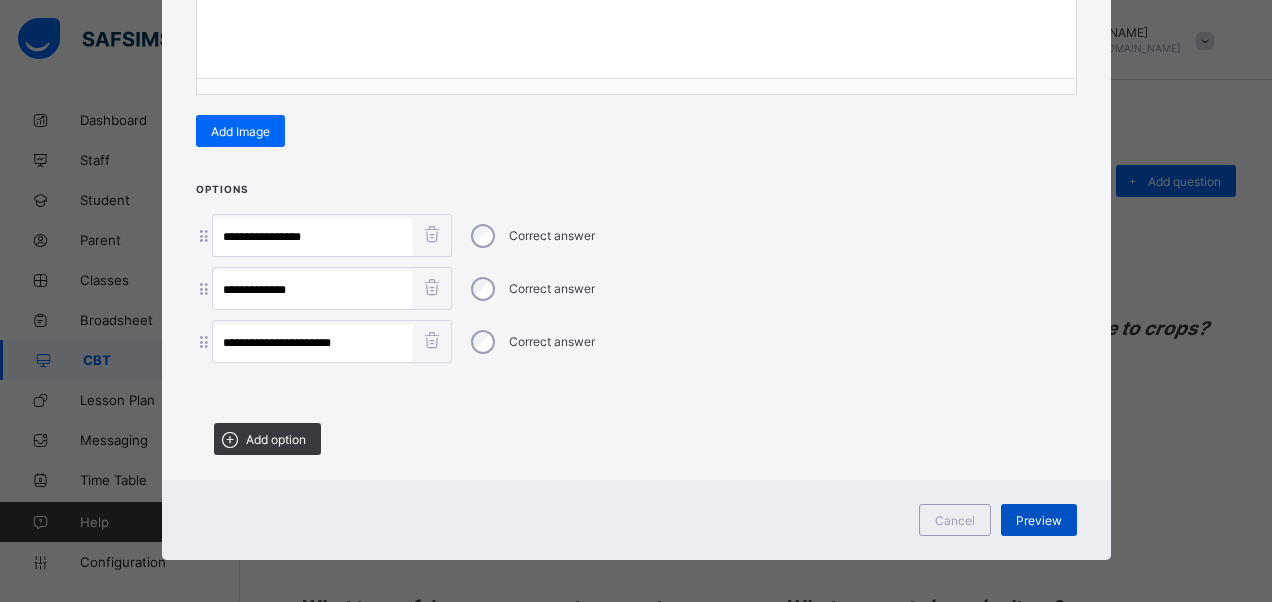 click on "Preview" at bounding box center [1039, 520] 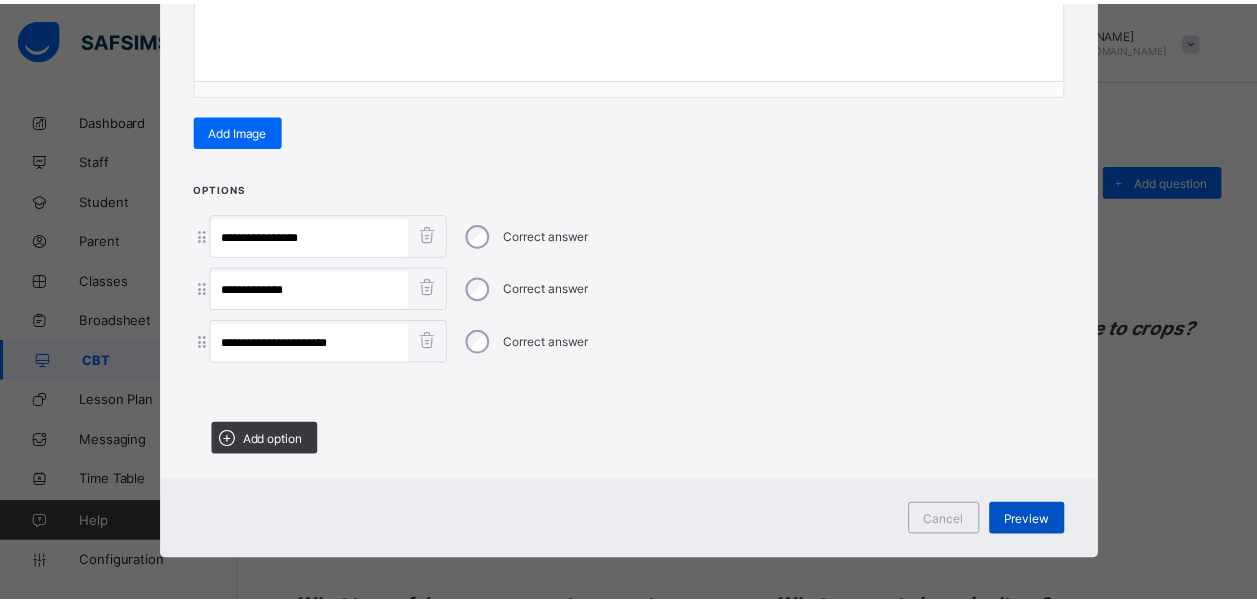 scroll, scrollTop: 56, scrollLeft: 0, axis: vertical 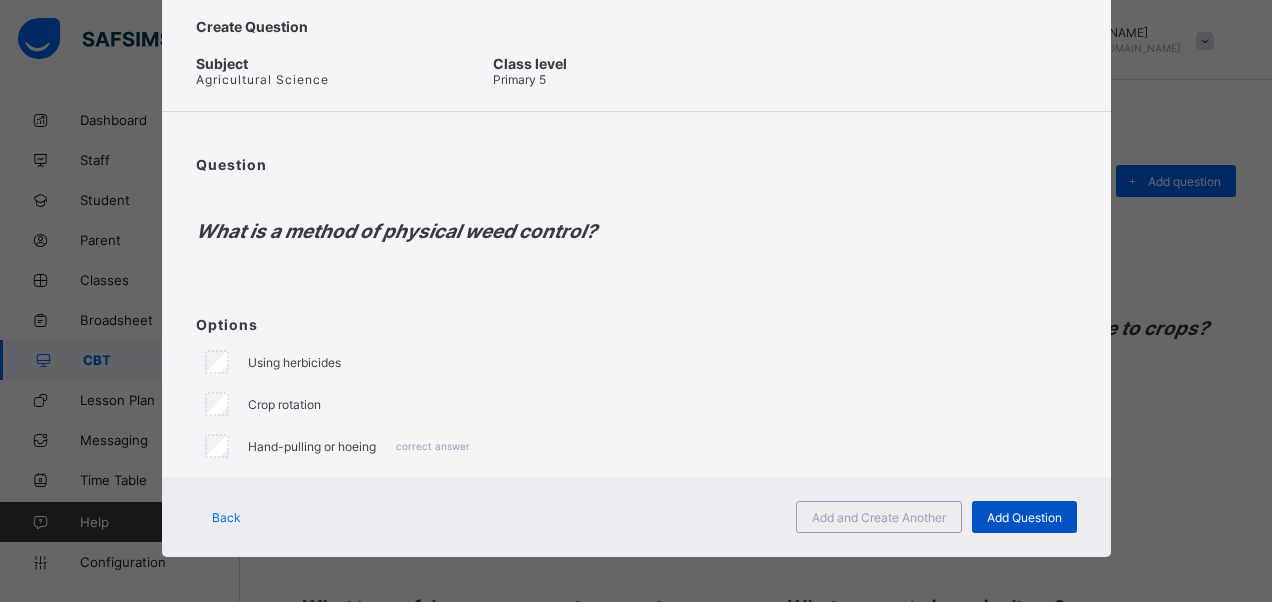 click on "Add Question" at bounding box center (1024, 517) 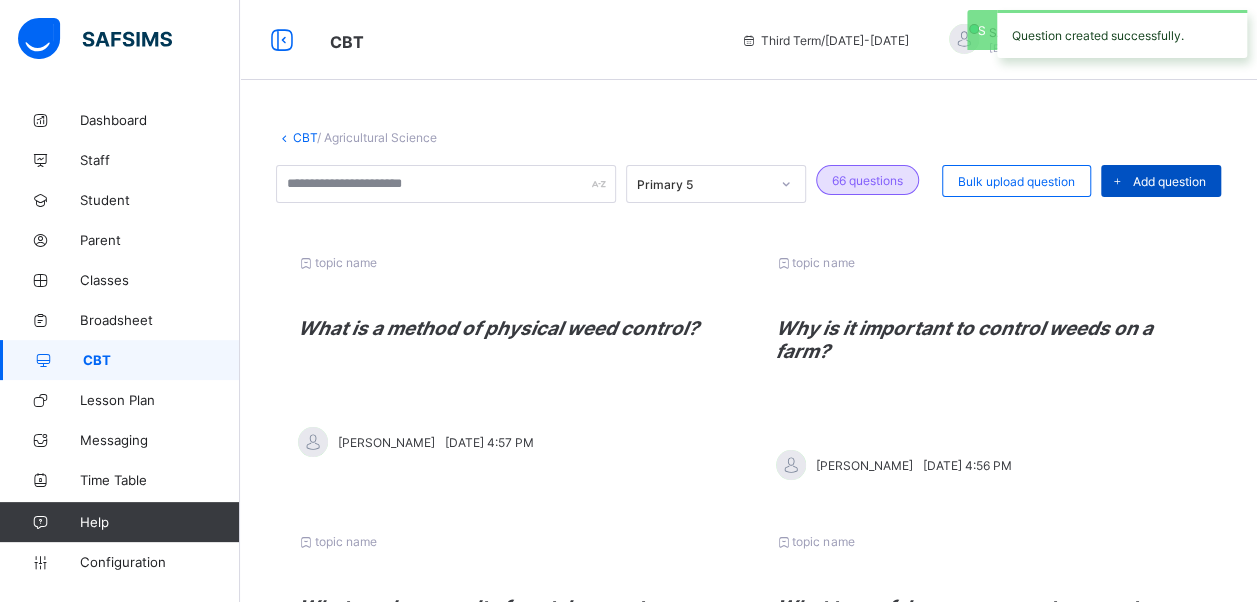 click on "Add question" at bounding box center (1169, 181) 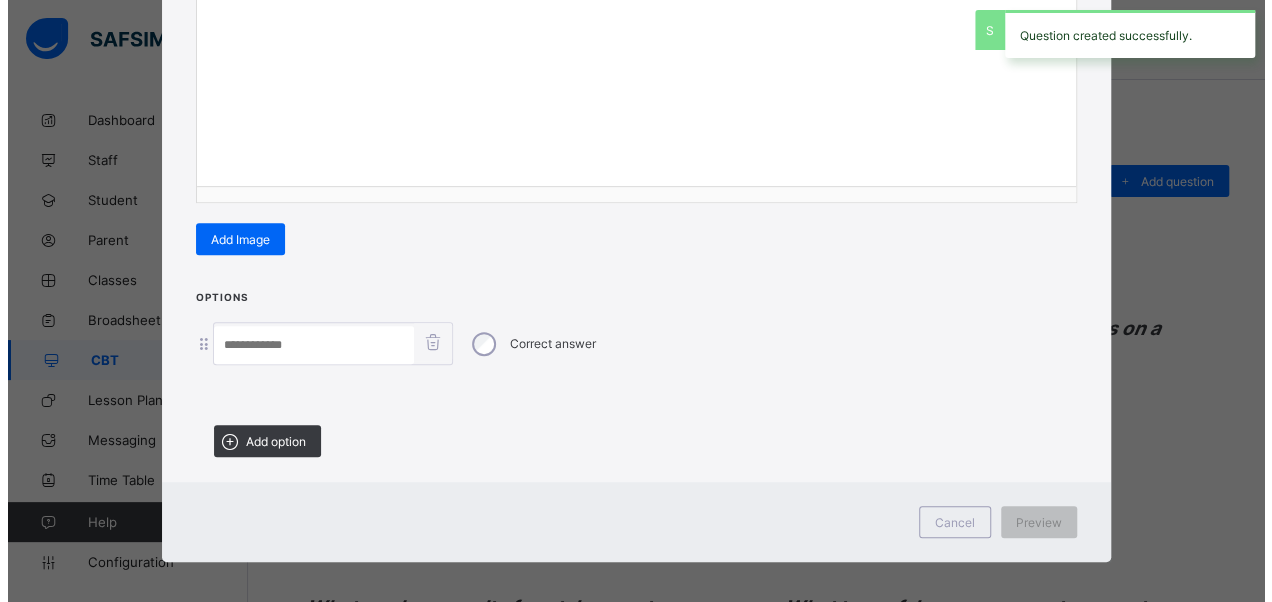 scroll, scrollTop: 342, scrollLeft: 0, axis: vertical 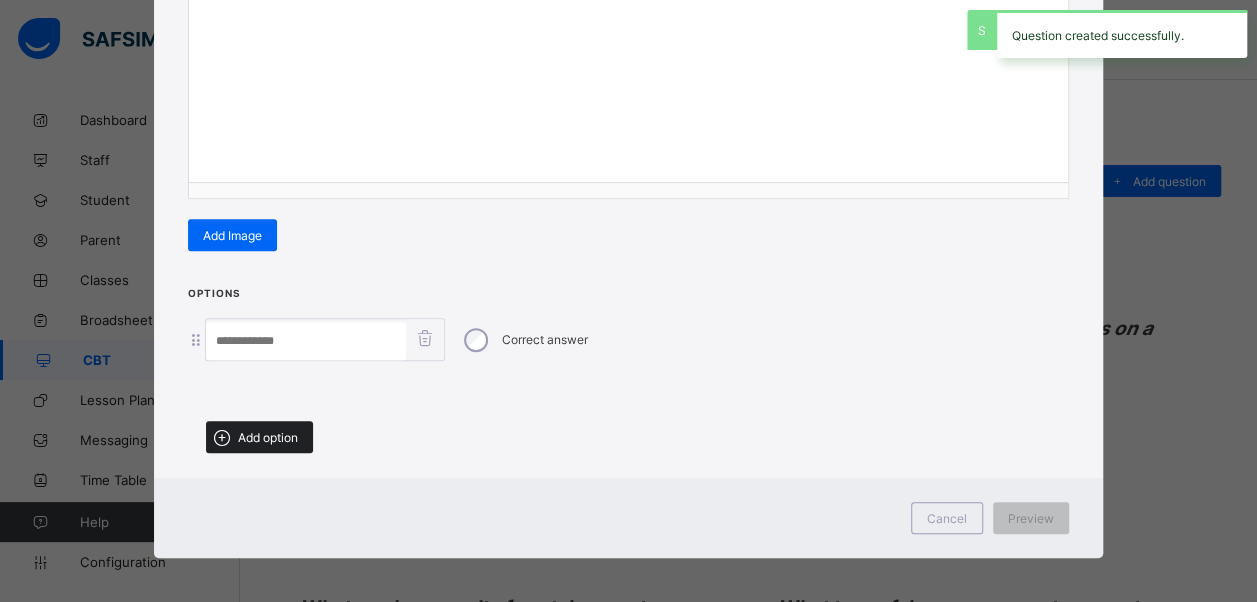click on "Add option" at bounding box center (268, 437) 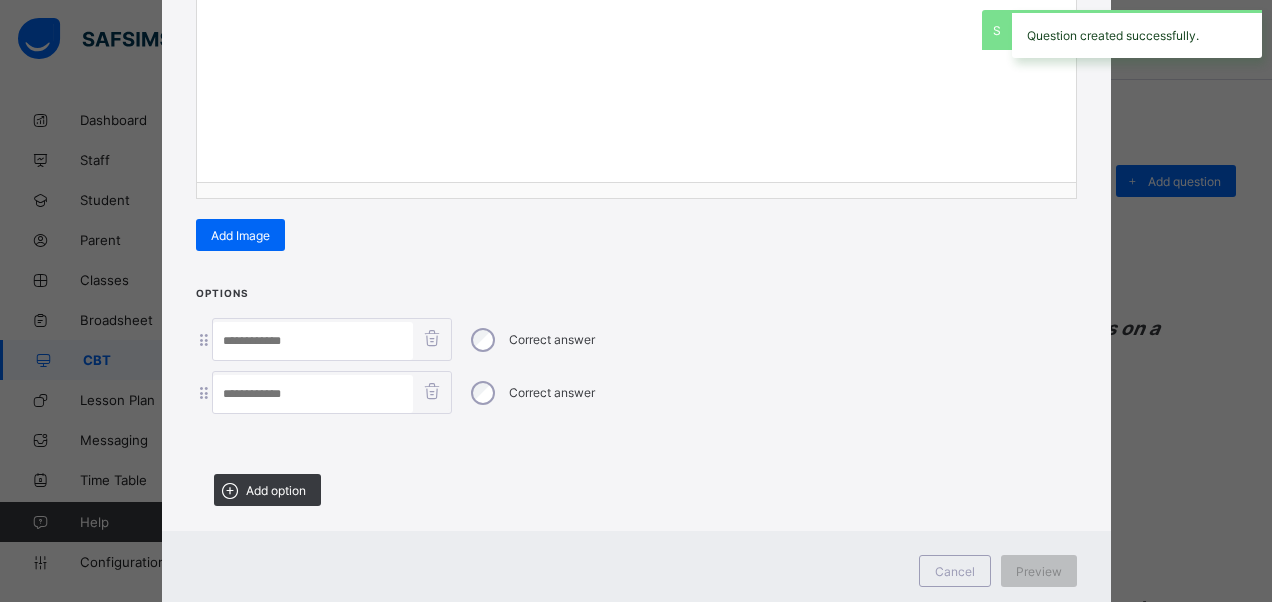 drag, startPoint x: 265, startPoint y: 486, endPoint x: 362, endPoint y: 526, distance: 104.92378 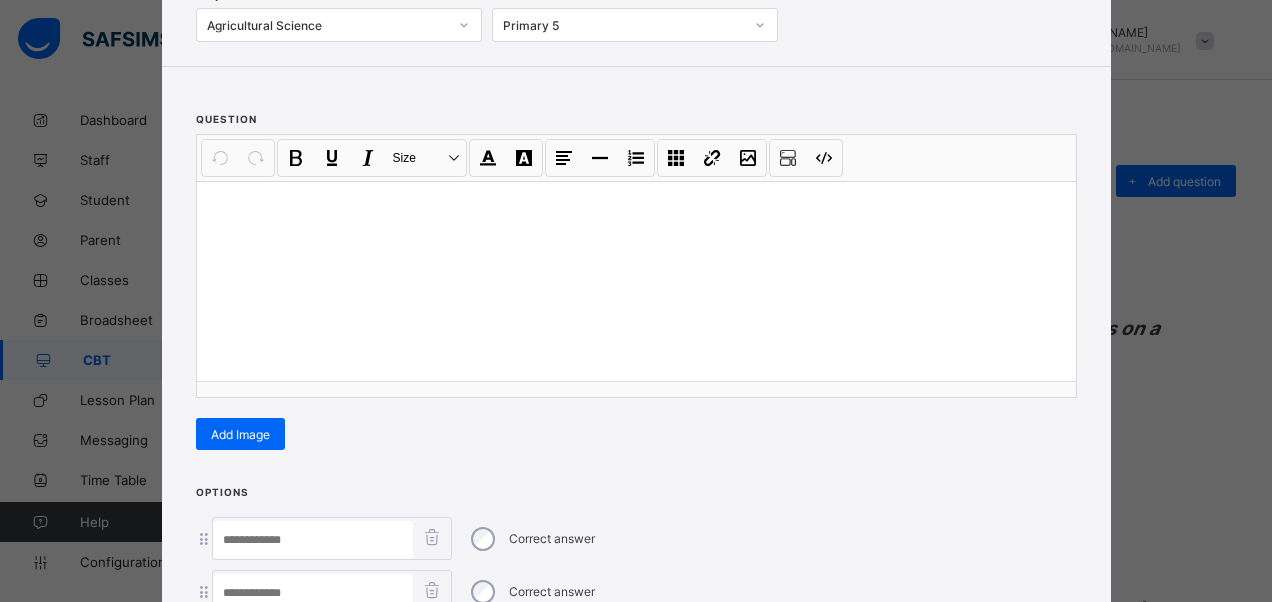 scroll, scrollTop: 142, scrollLeft: 0, axis: vertical 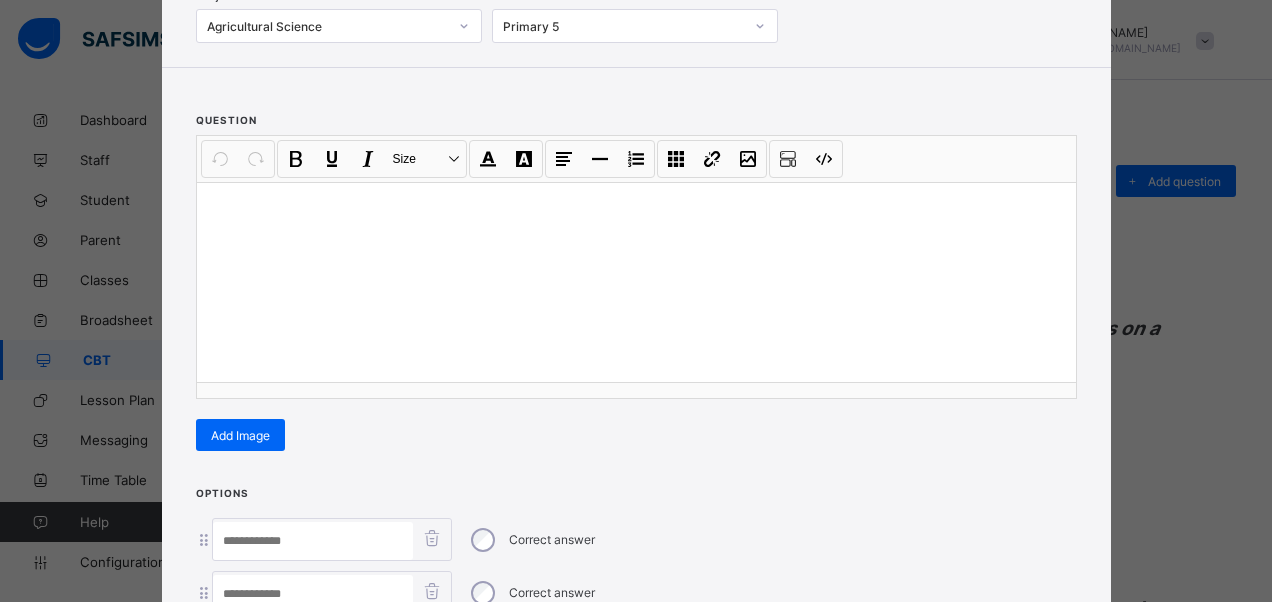 click at bounding box center (636, 282) 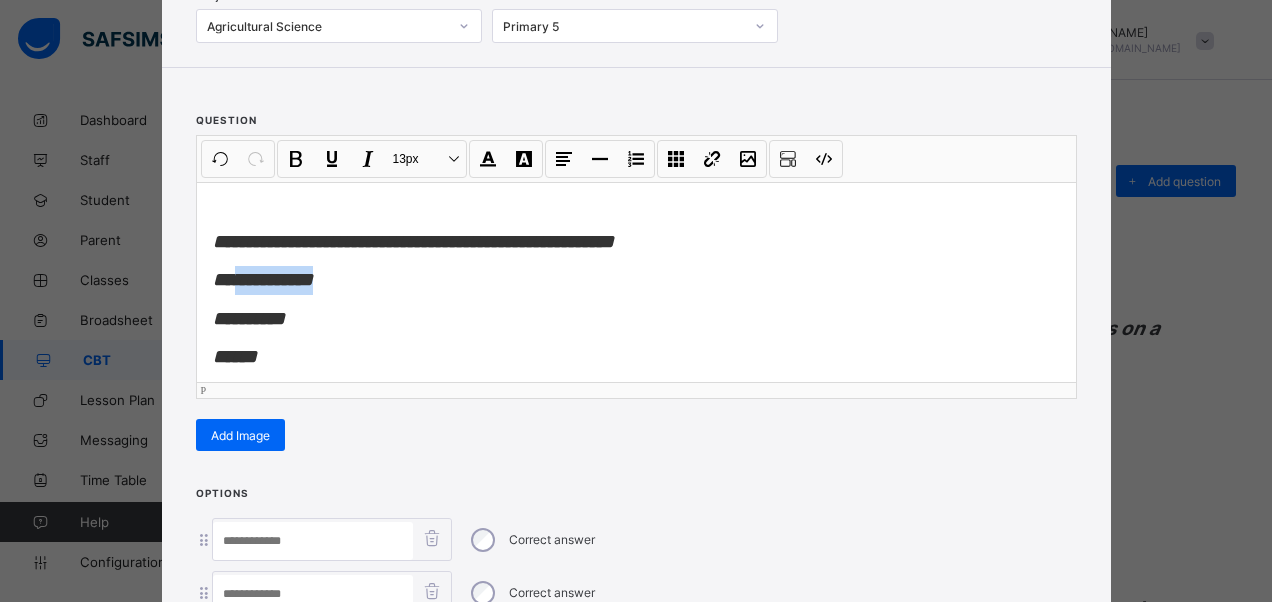 drag, startPoint x: 334, startPoint y: 276, endPoint x: 230, endPoint y: 281, distance: 104.120125 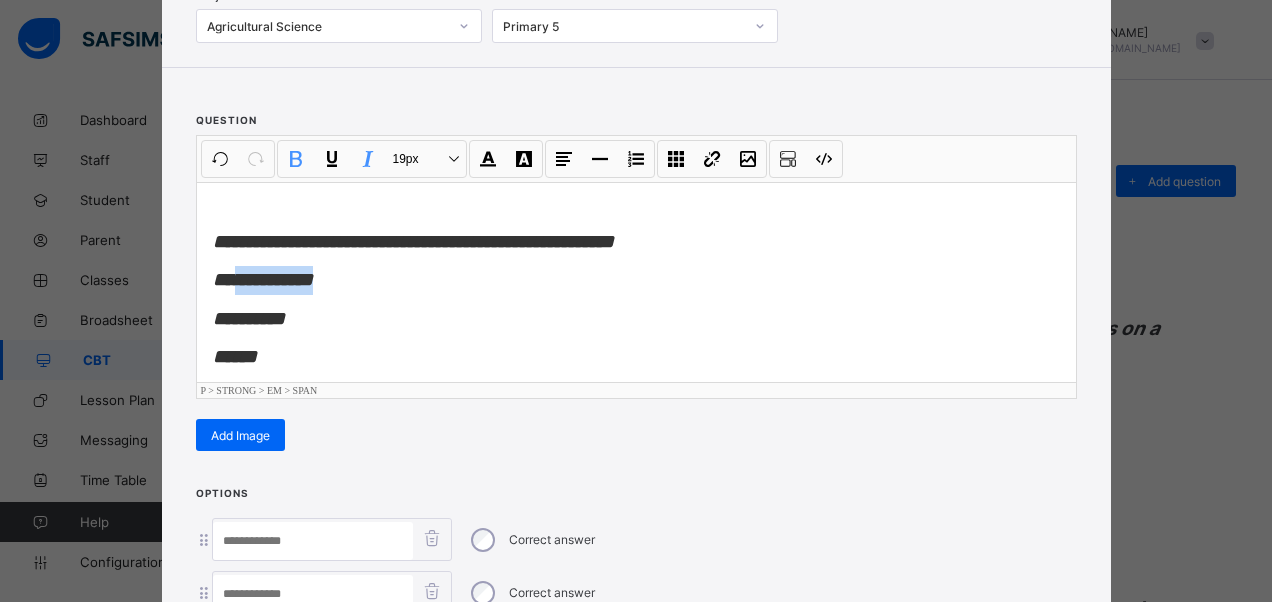 type 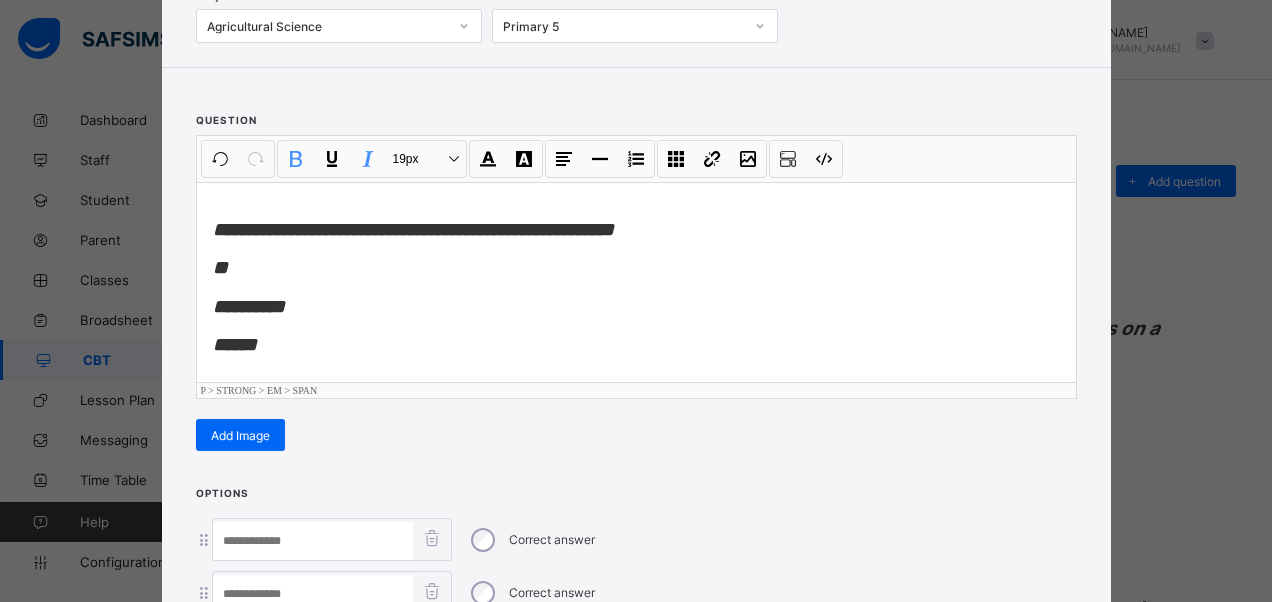 scroll, scrollTop: 15, scrollLeft: 0, axis: vertical 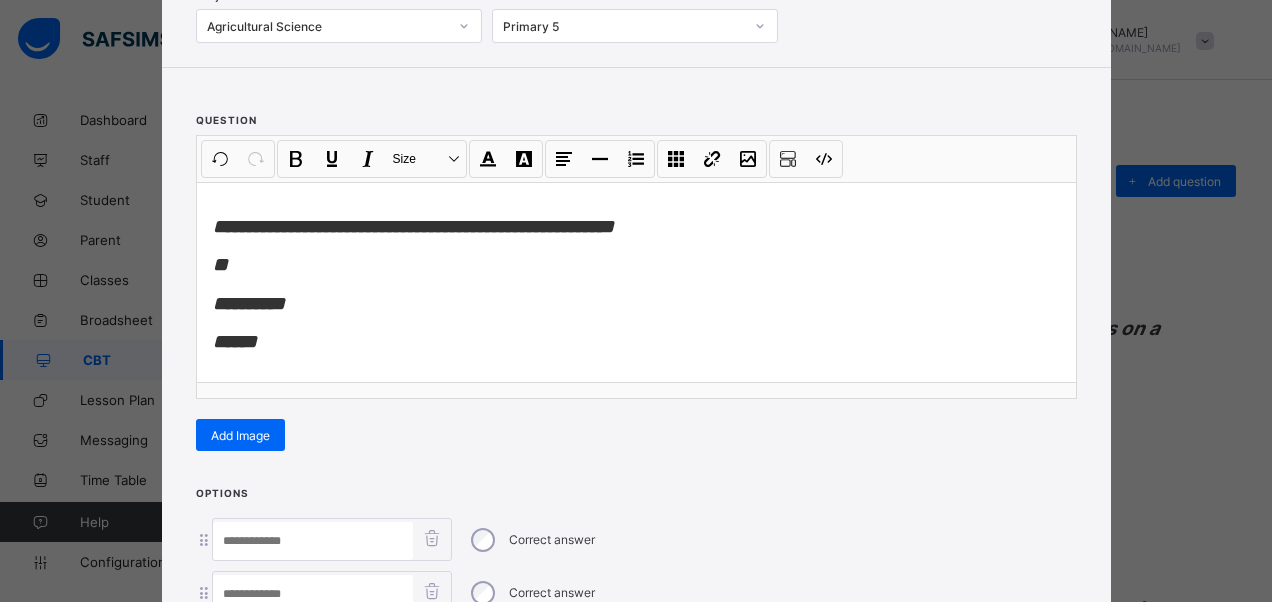 click at bounding box center (313, 541) 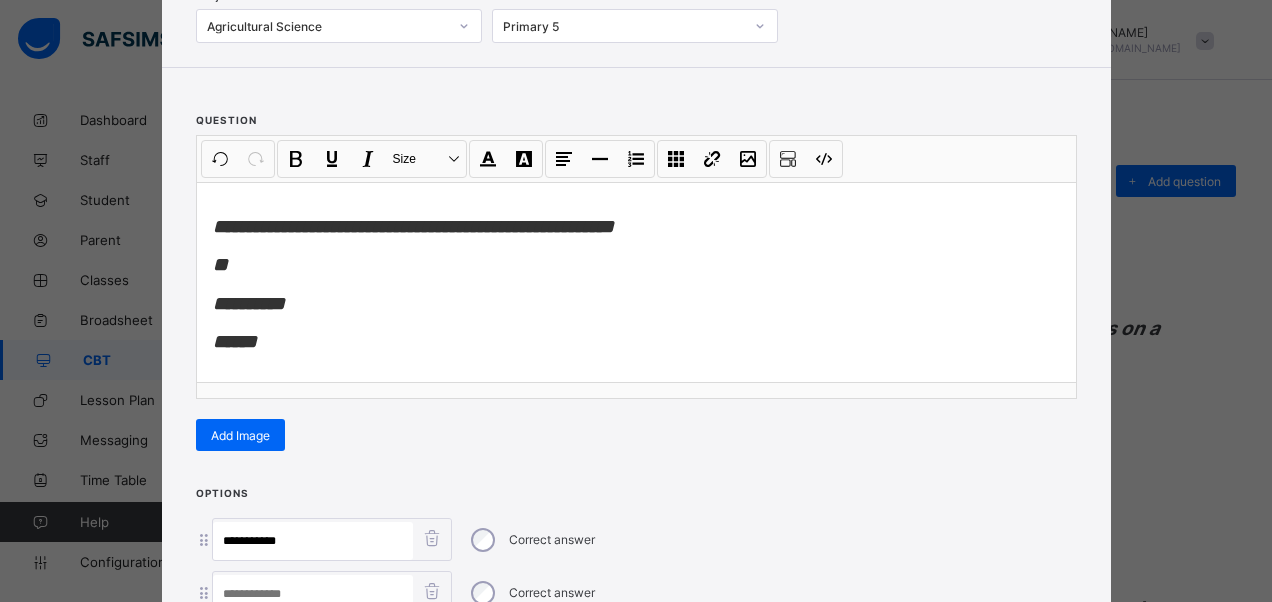 scroll, scrollTop: 342, scrollLeft: 0, axis: vertical 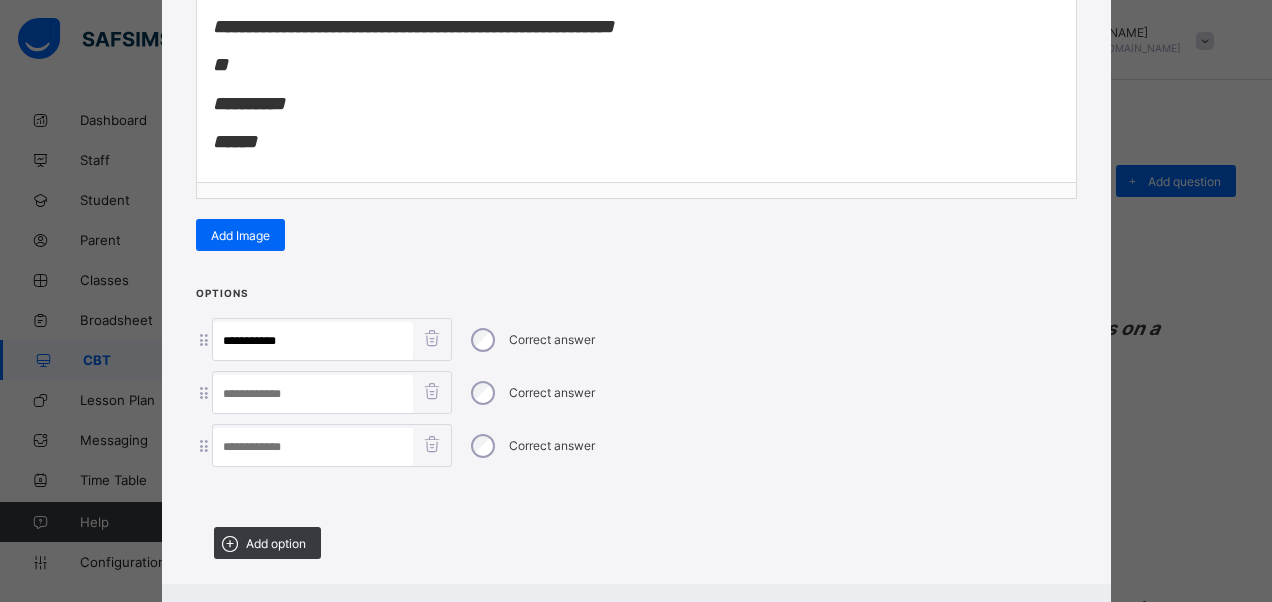 type on "**********" 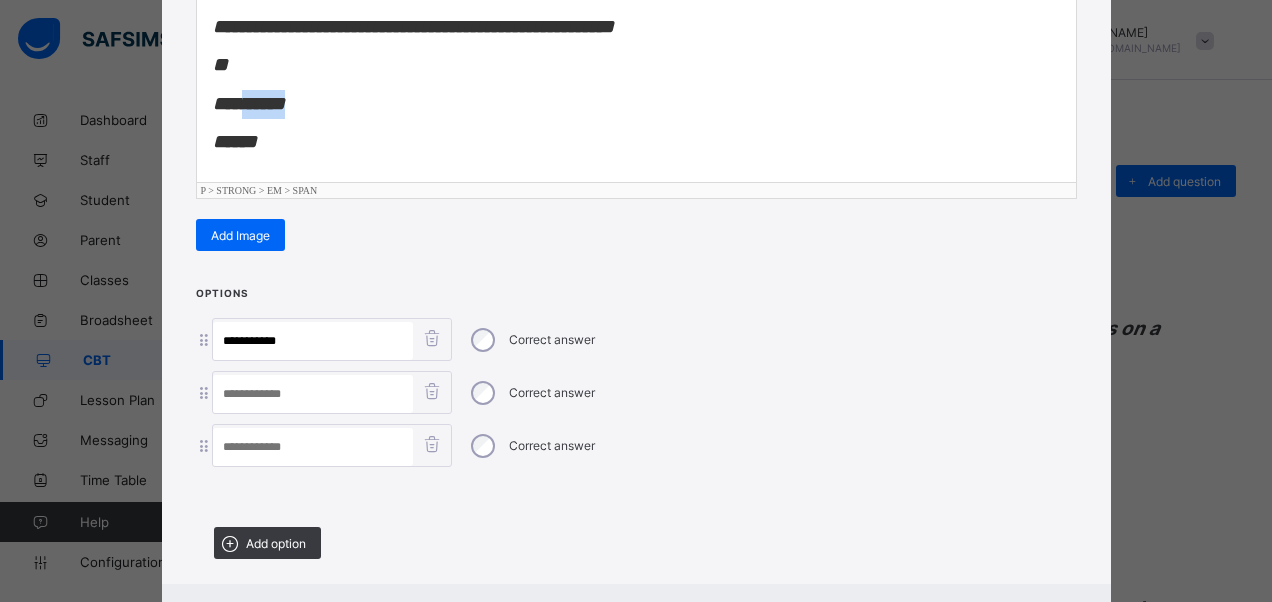 drag, startPoint x: 296, startPoint y: 96, endPoint x: 228, endPoint y: 105, distance: 68.593 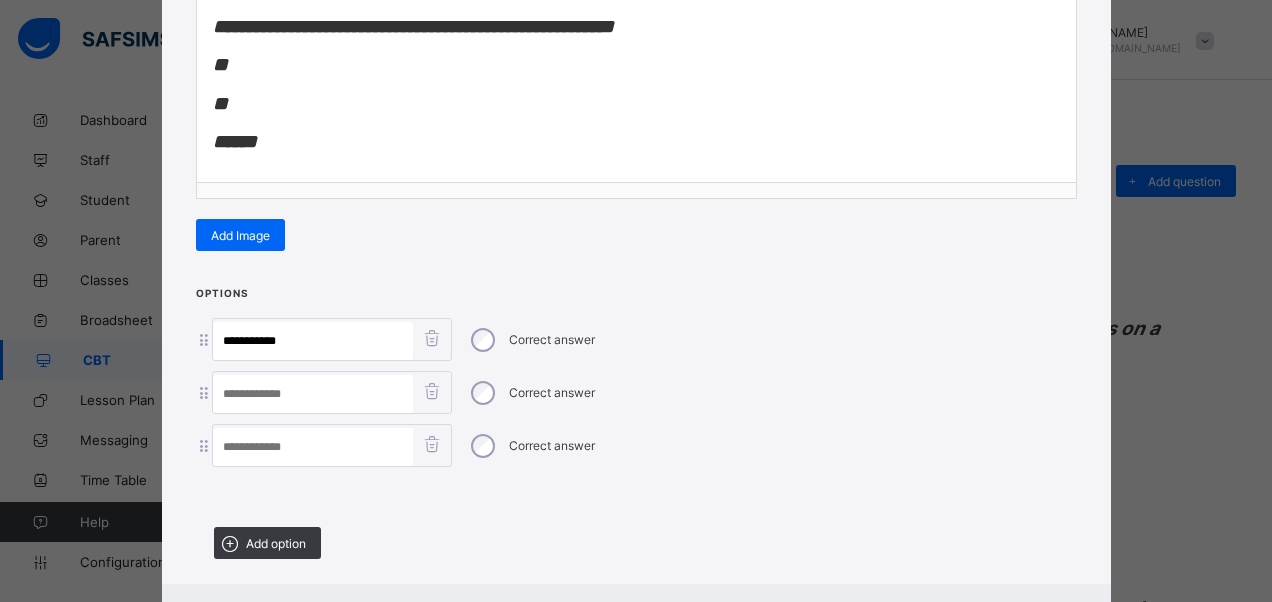 click at bounding box center [313, 394] 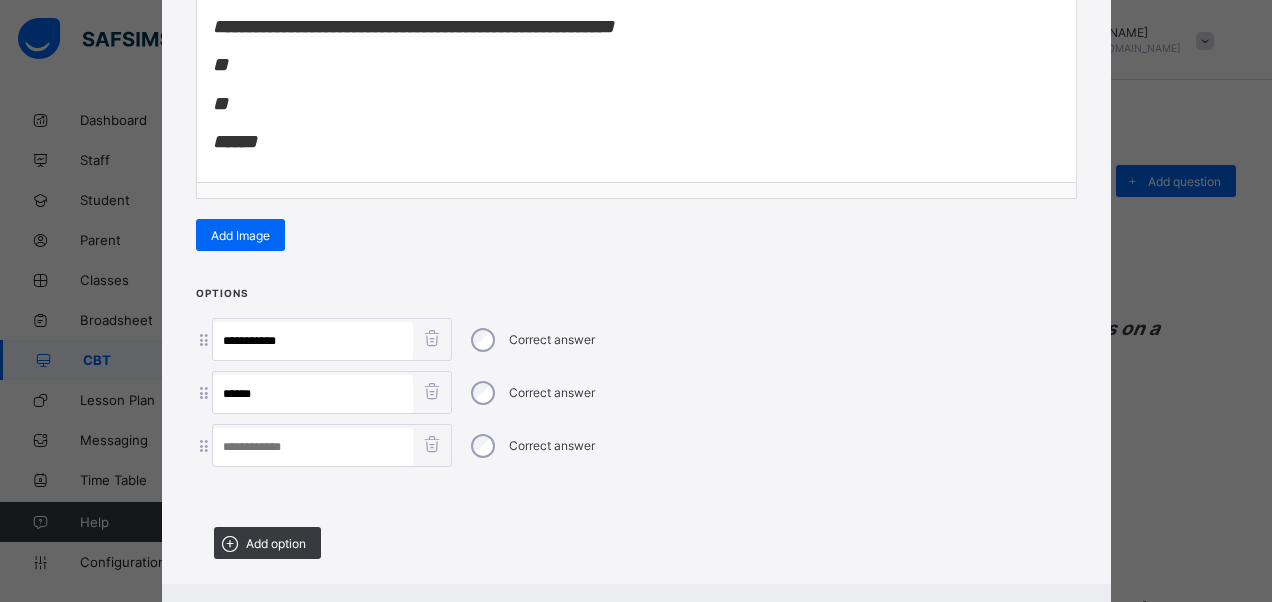type on "******" 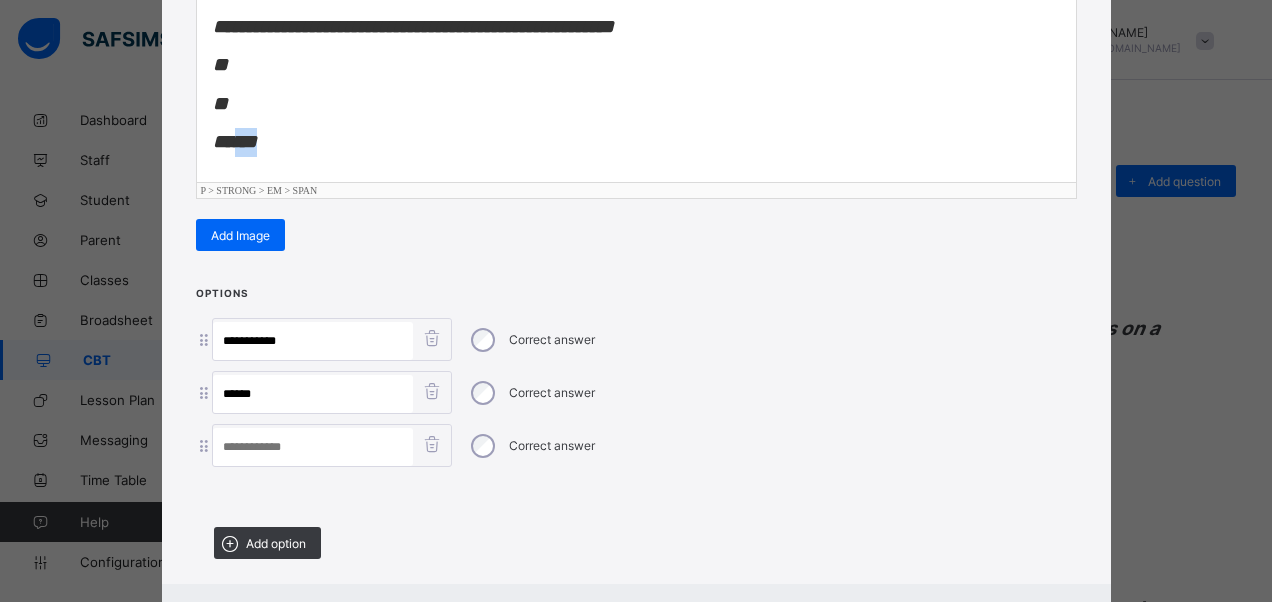 drag, startPoint x: 254, startPoint y: 143, endPoint x: 292, endPoint y: 148, distance: 38.327538 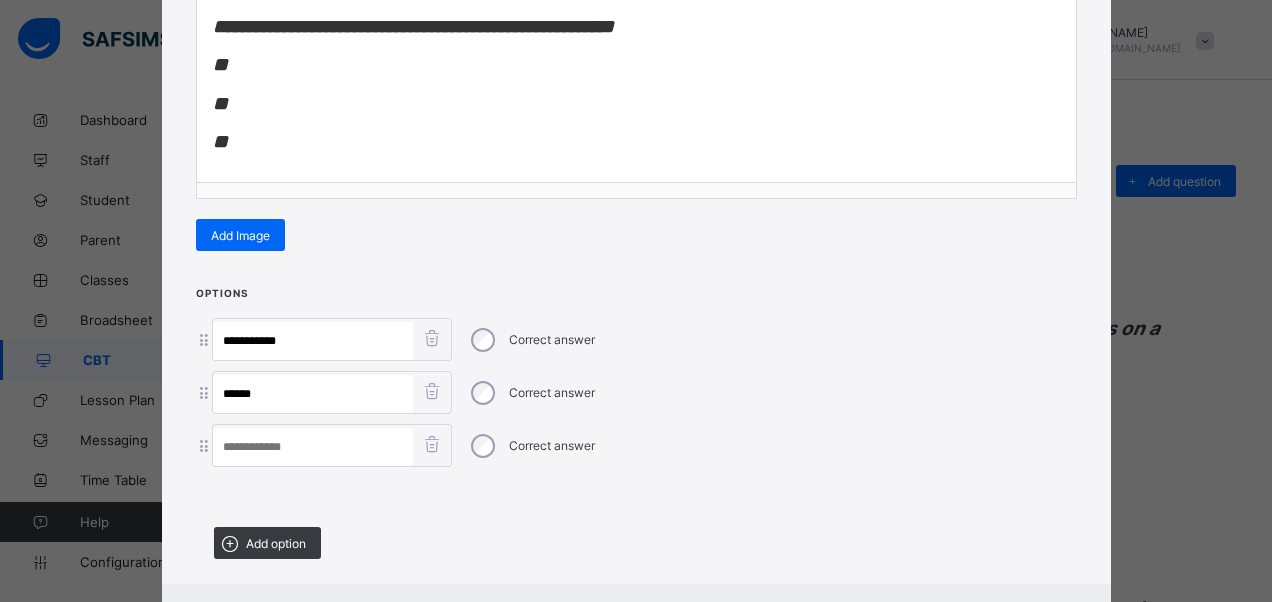 click at bounding box center [313, 447] 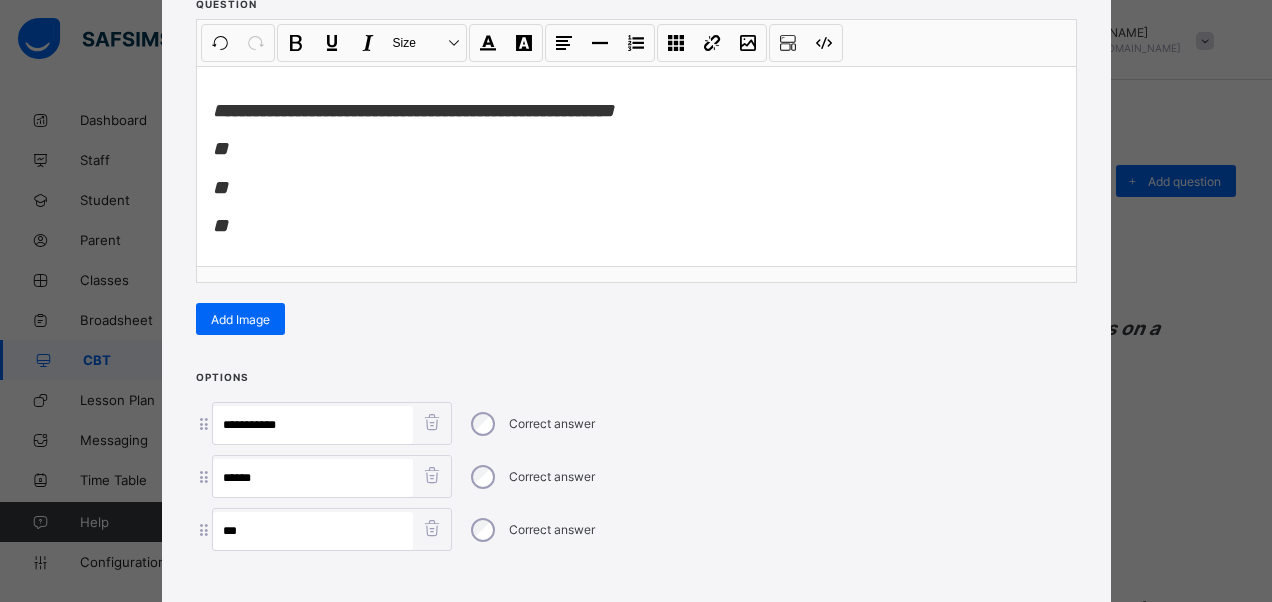 scroll, scrollTop: 142, scrollLeft: 0, axis: vertical 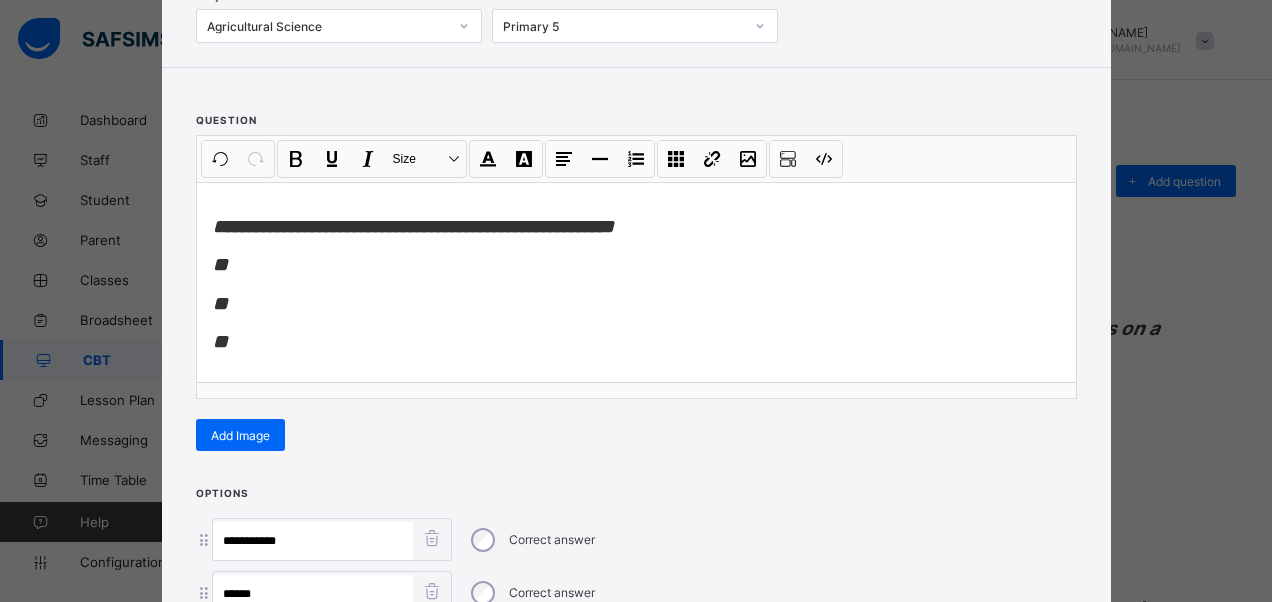 type on "***" 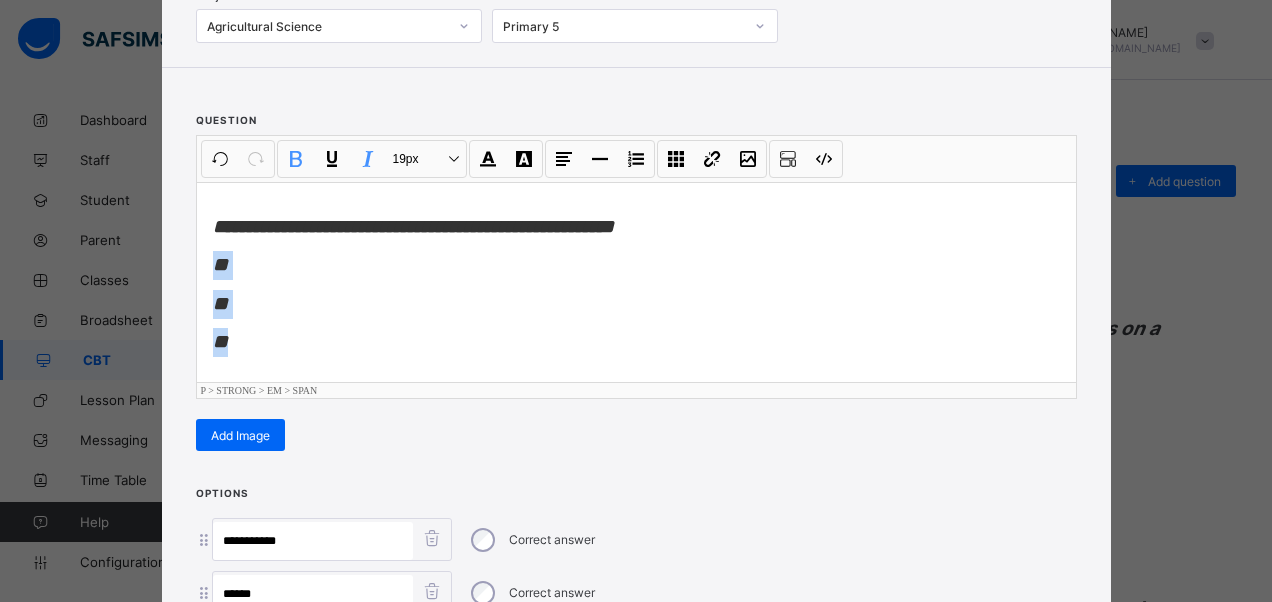 drag, startPoint x: 246, startPoint y: 320, endPoint x: 274, endPoint y: 355, distance: 44.82187 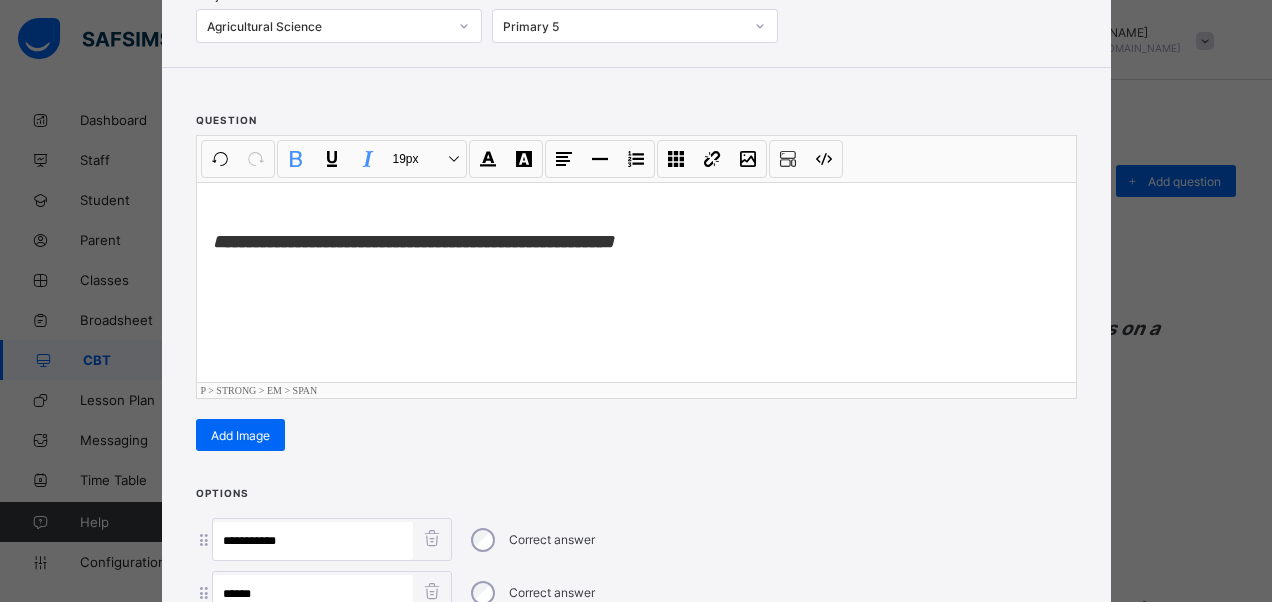 scroll, scrollTop: 0, scrollLeft: 0, axis: both 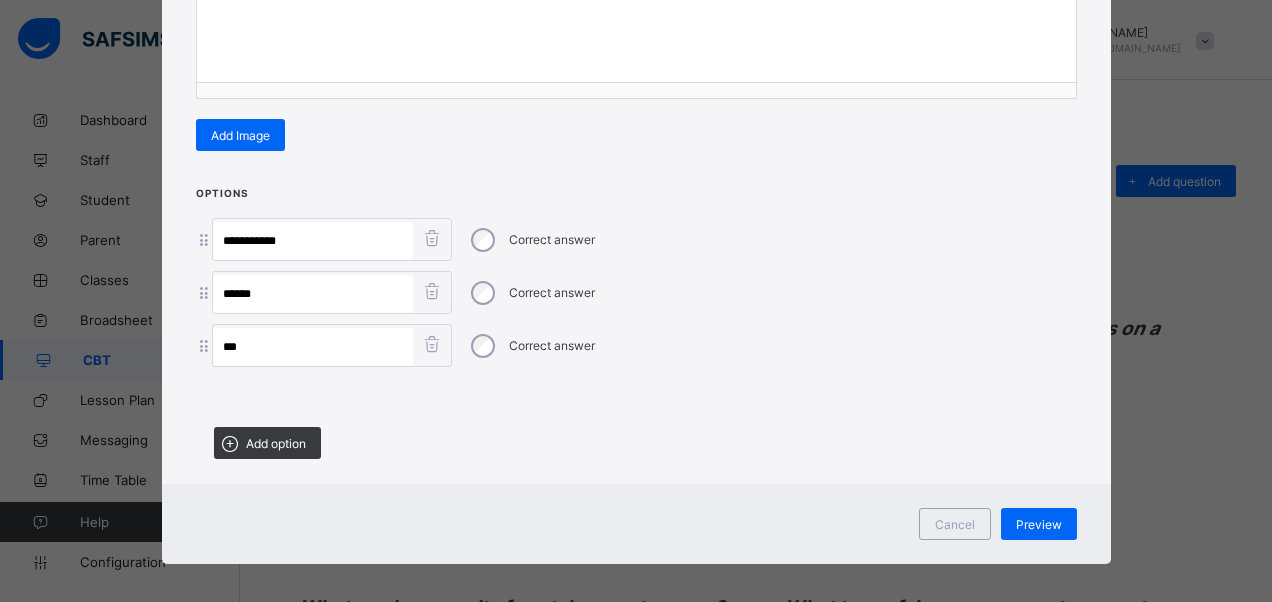 drag, startPoint x: 909, startPoint y: 438, endPoint x: 898, endPoint y: 428, distance: 14.866069 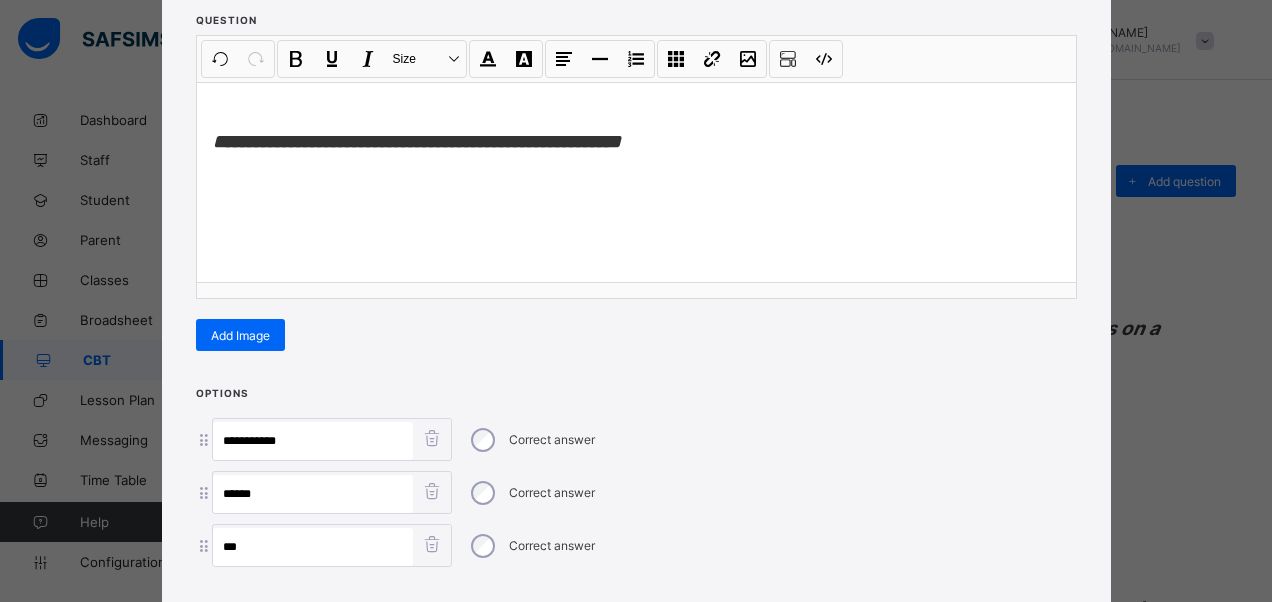 click on "**********" at bounding box center [637, 182] 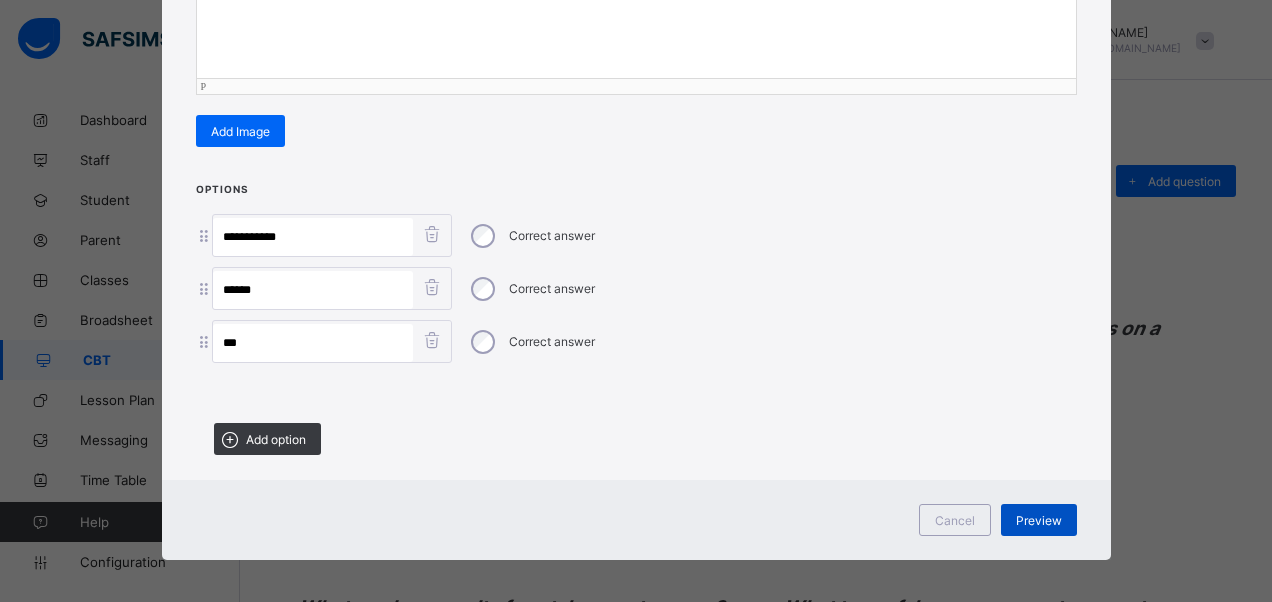 click on "Preview" at bounding box center [1039, 520] 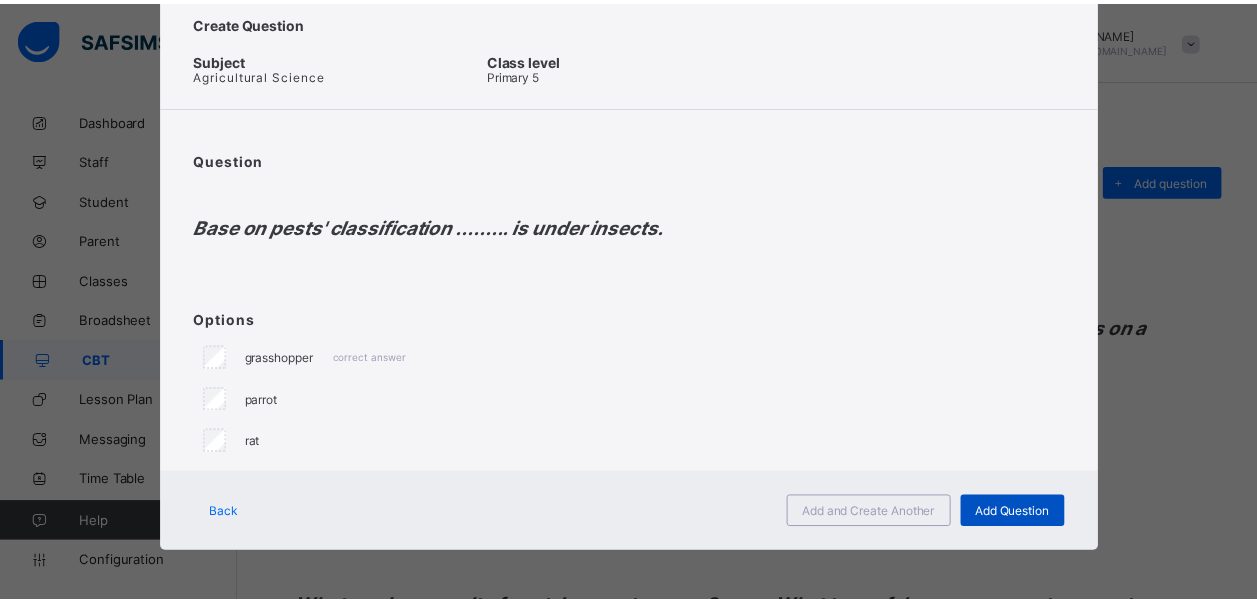scroll, scrollTop: 56, scrollLeft: 0, axis: vertical 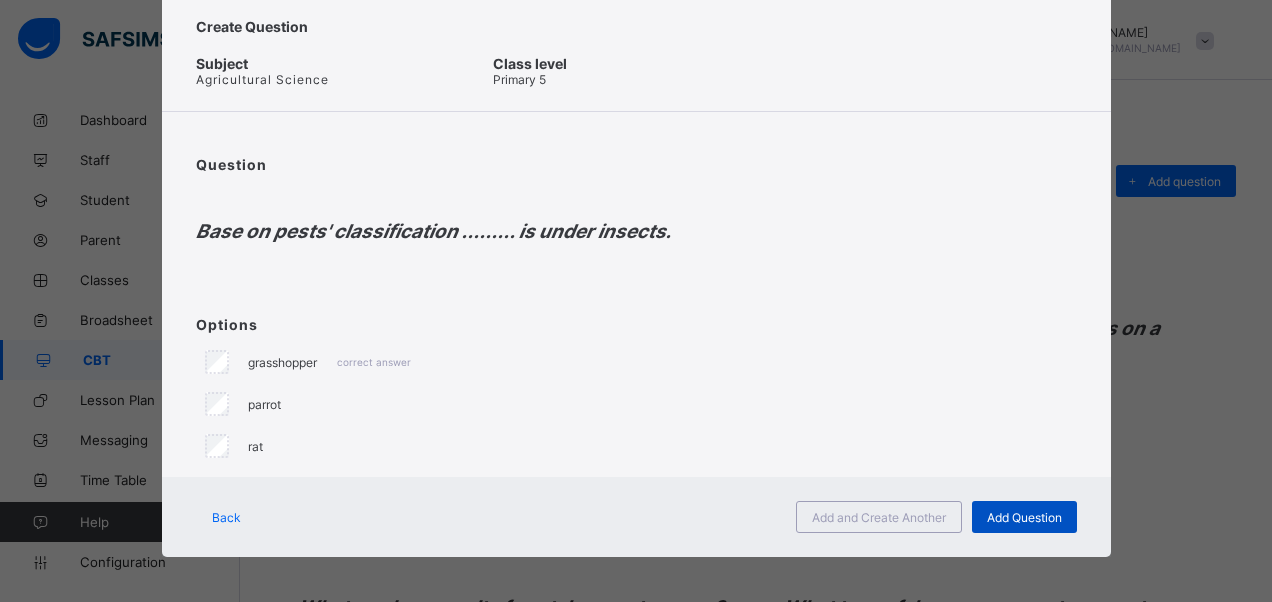 click on "Add Question" at bounding box center (1024, 517) 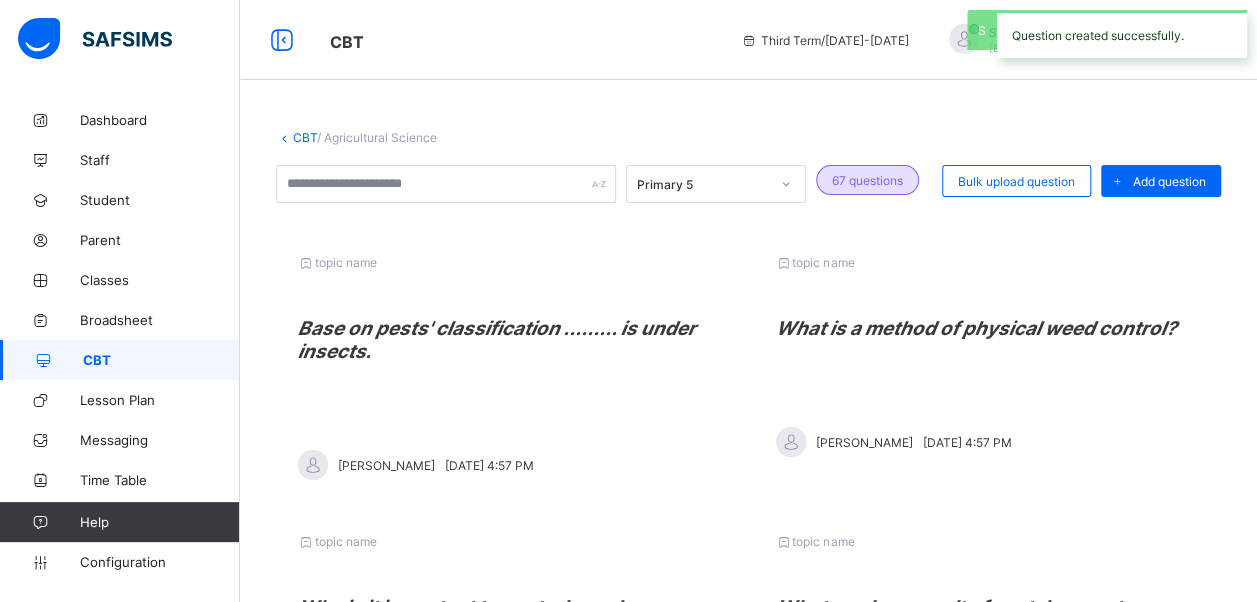 click on "Add question" at bounding box center (1161, 181) 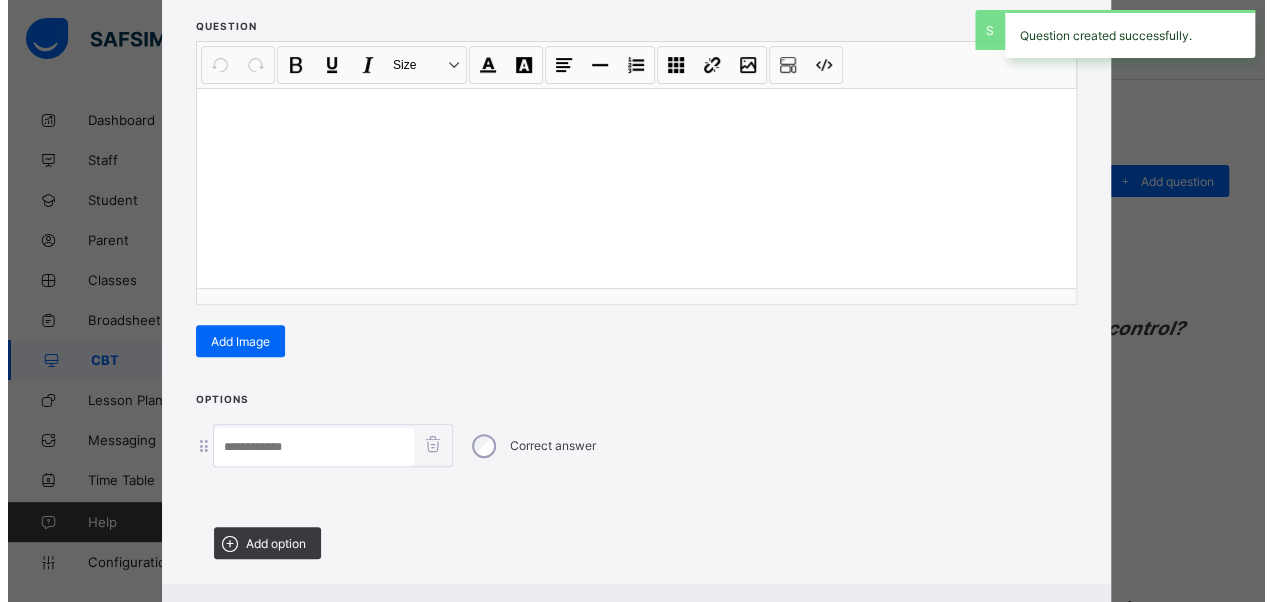 scroll, scrollTop: 342, scrollLeft: 0, axis: vertical 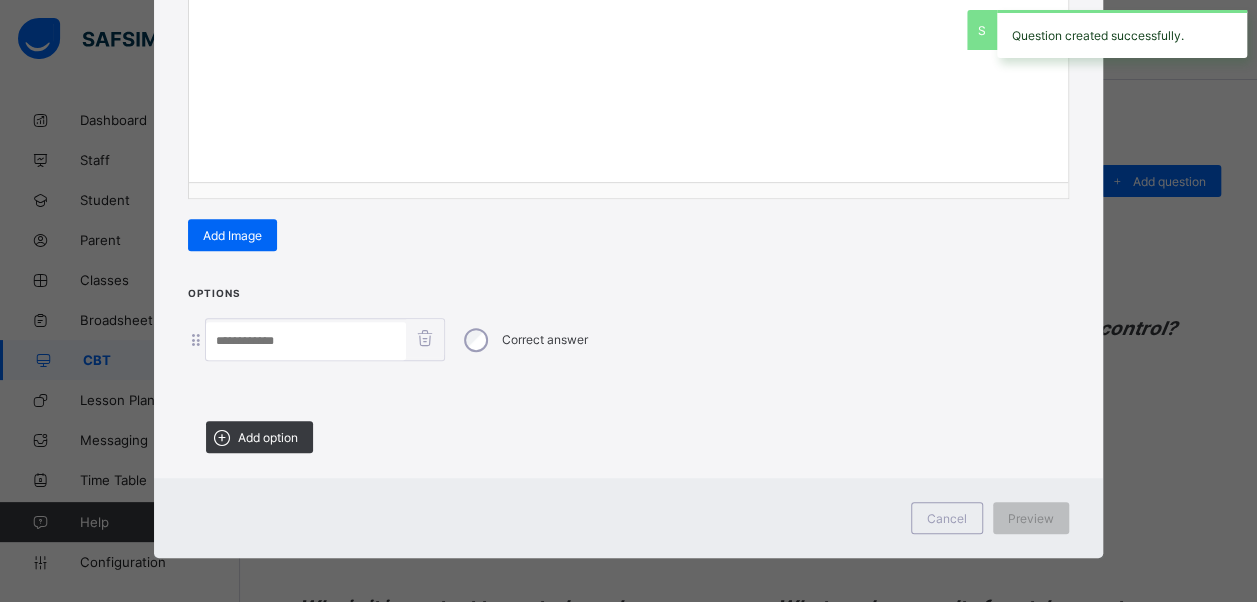 drag, startPoint x: 264, startPoint y: 421, endPoint x: 280, endPoint y: 460, distance: 42.154476 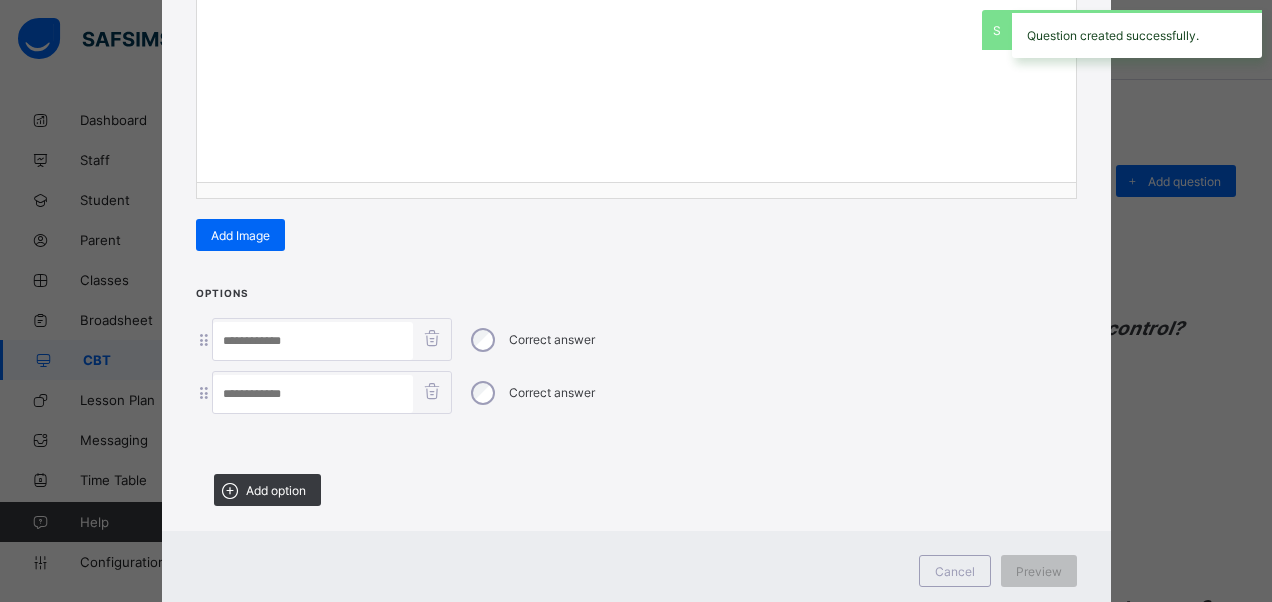 click on "Options Correct answer Correct answer Add option" at bounding box center (636, 403) 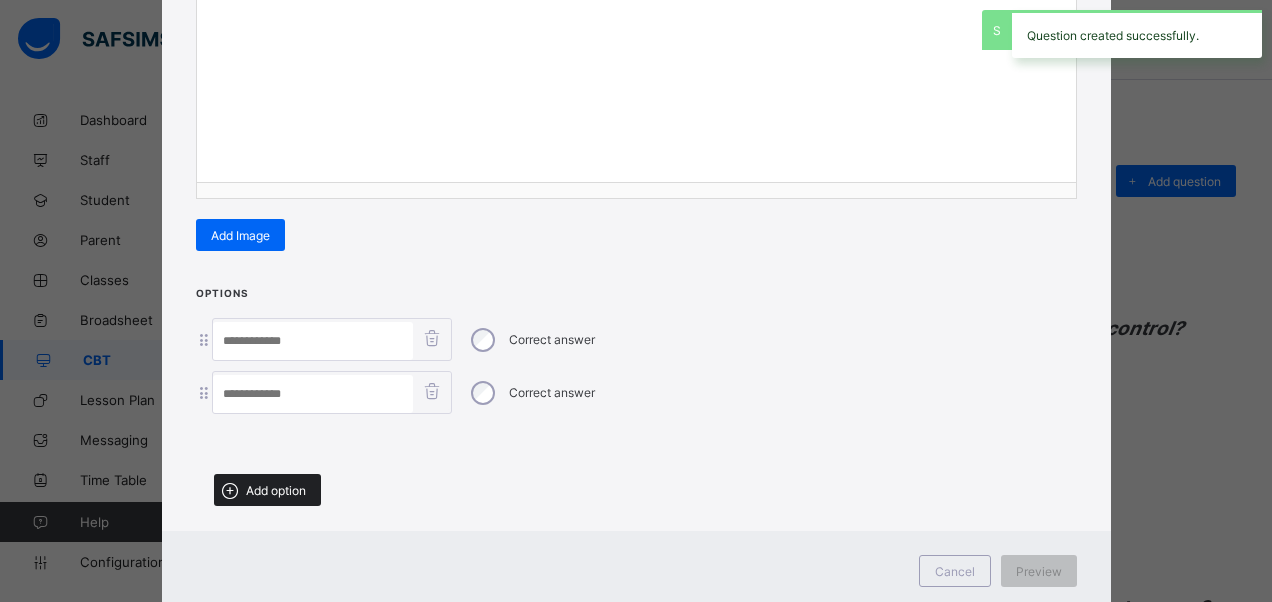 drag, startPoint x: 285, startPoint y: 500, endPoint x: 239, endPoint y: 482, distance: 49.396355 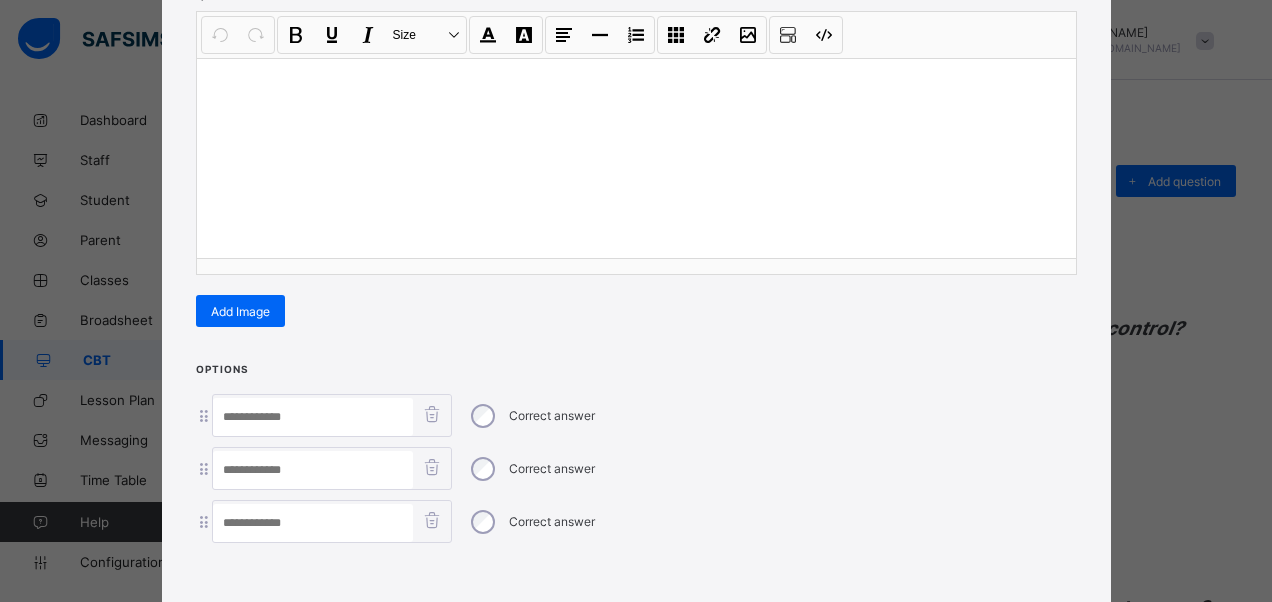 scroll, scrollTop: 142, scrollLeft: 0, axis: vertical 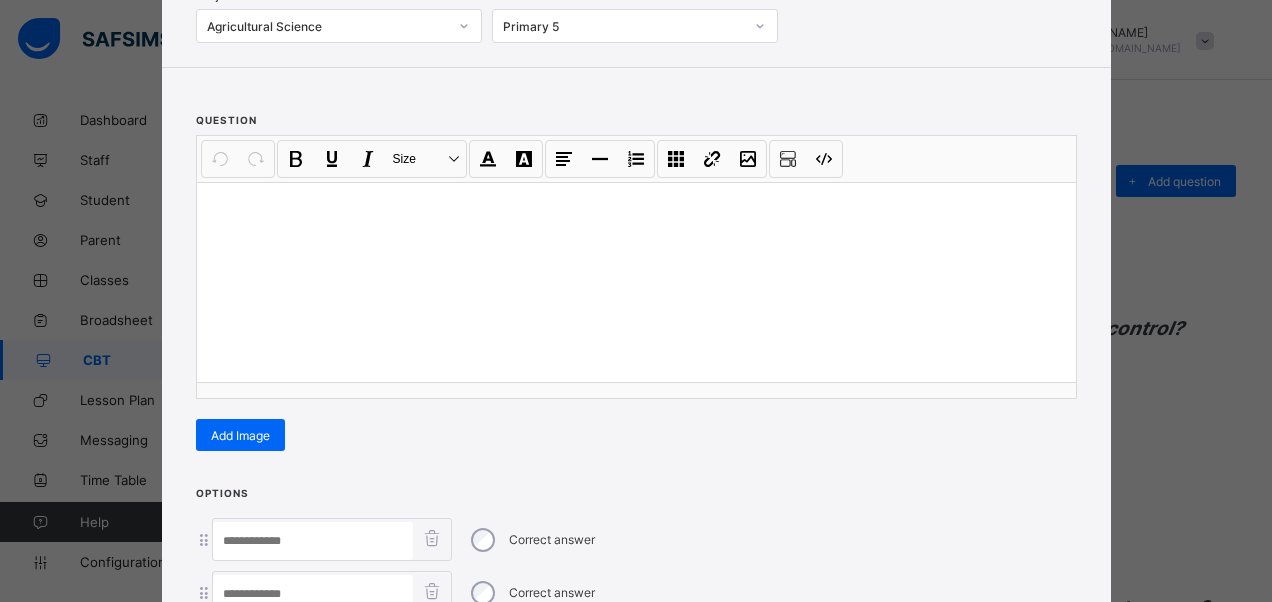 click at bounding box center [636, 282] 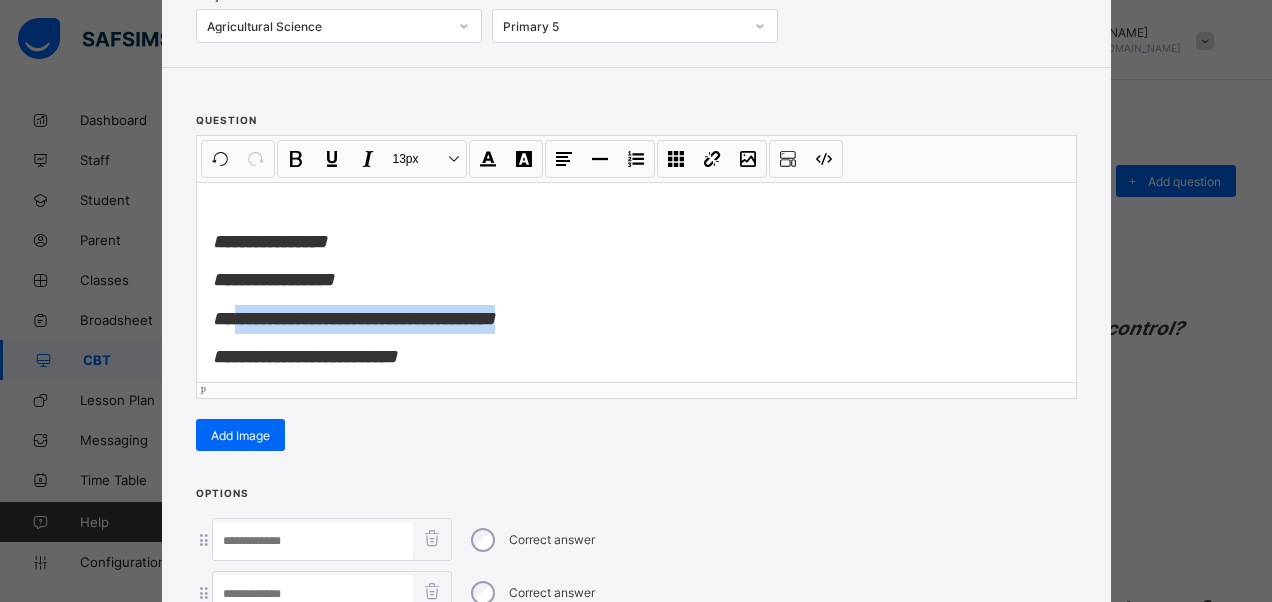 drag, startPoint x: 536, startPoint y: 308, endPoint x: 231, endPoint y: 308, distance: 305 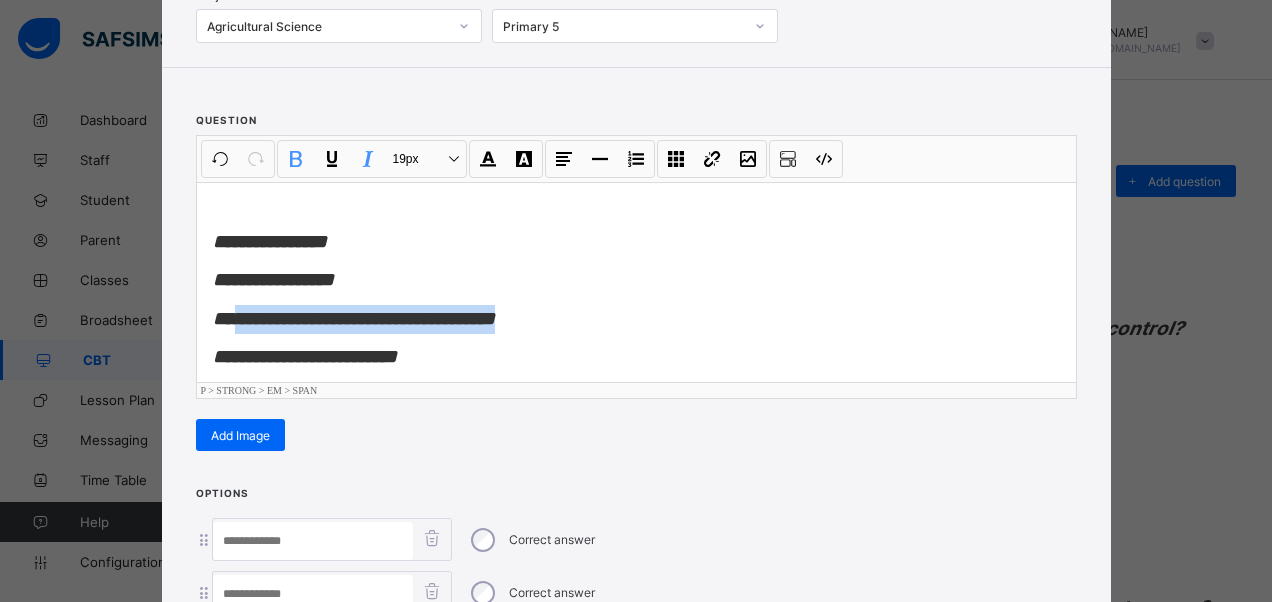 type 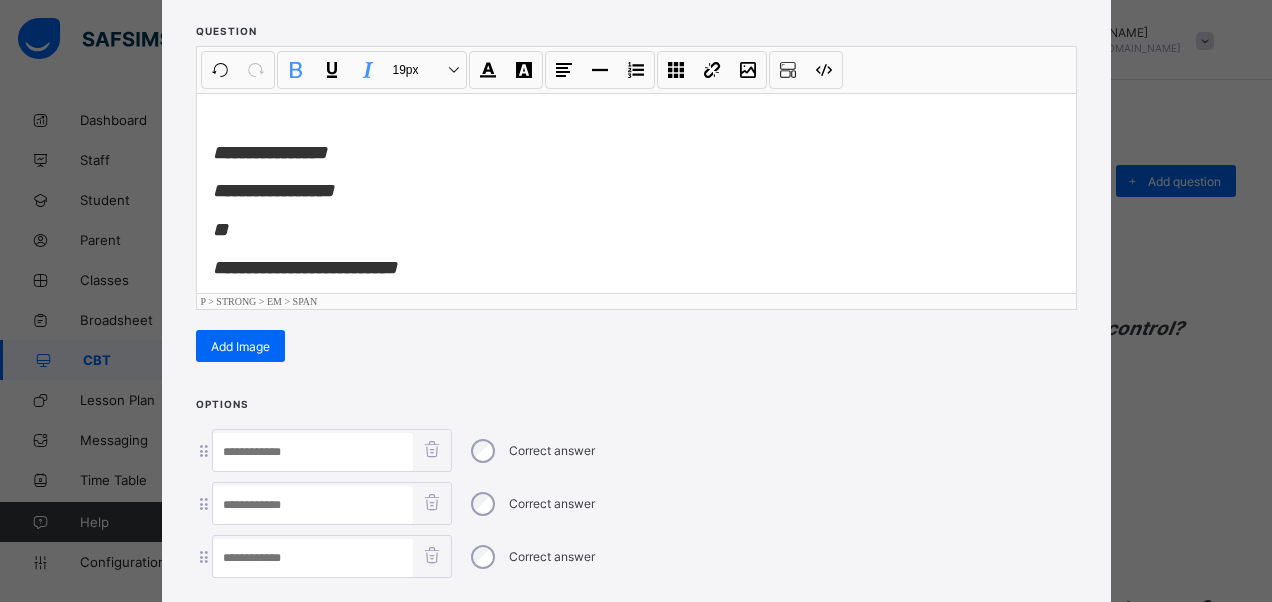 scroll, scrollTop: 342, scrollLeft: 0, axis: vertical 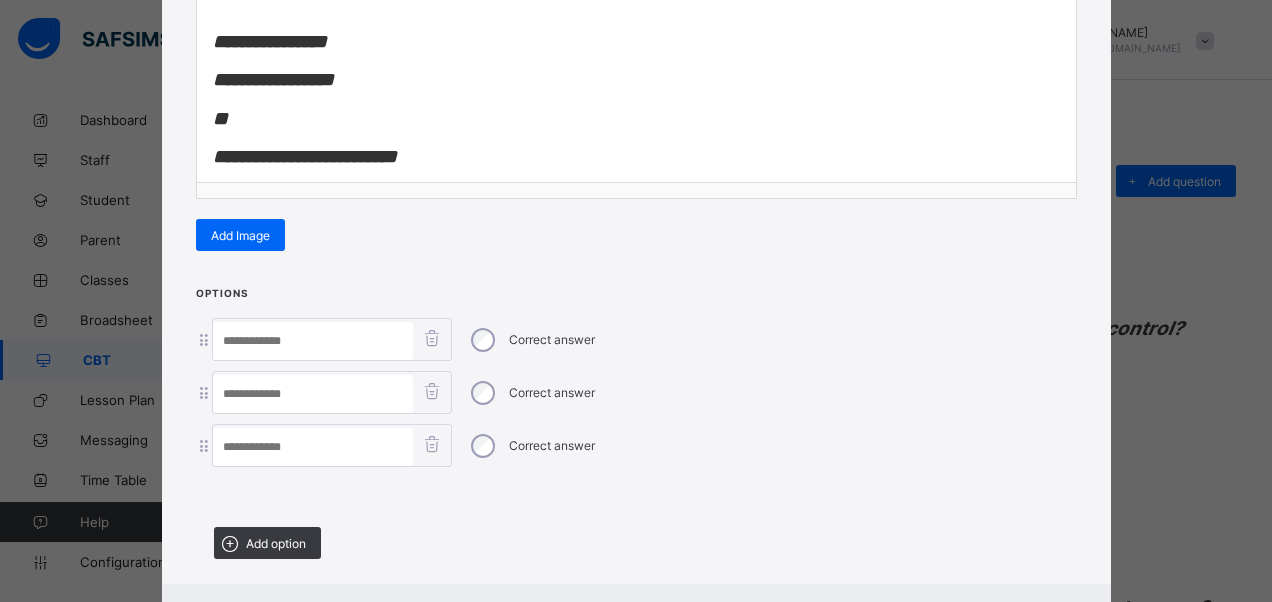 click at bounding box center [313, 394] 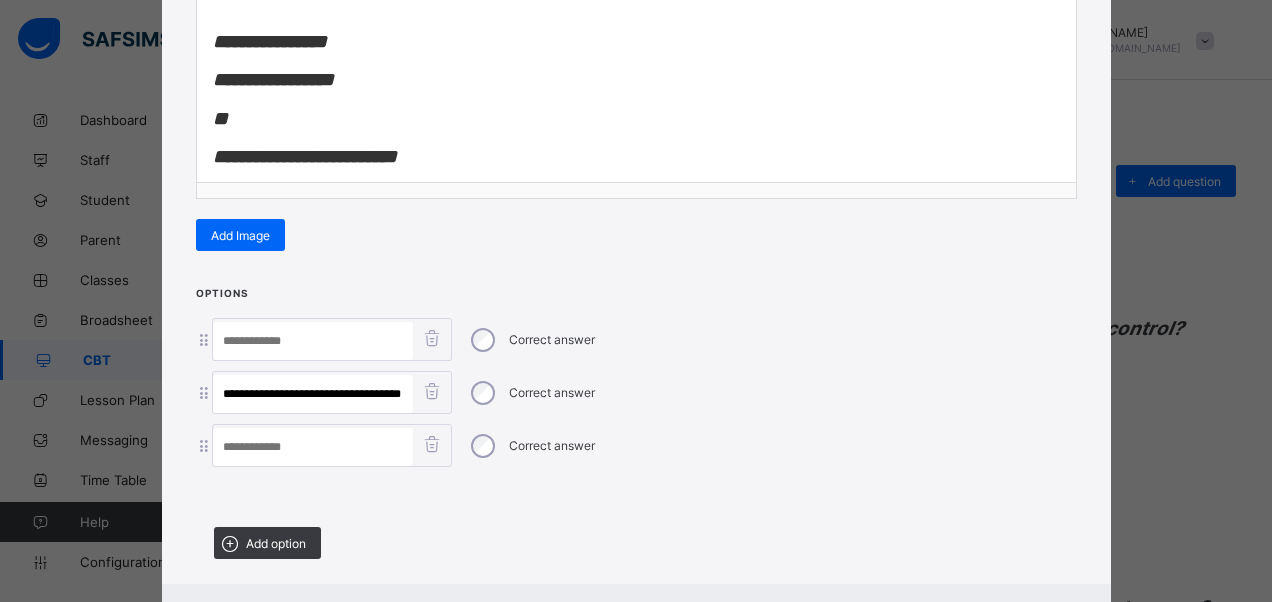 scroll, scrollTop: 0, scrollLeft: 25, axis: horizontal 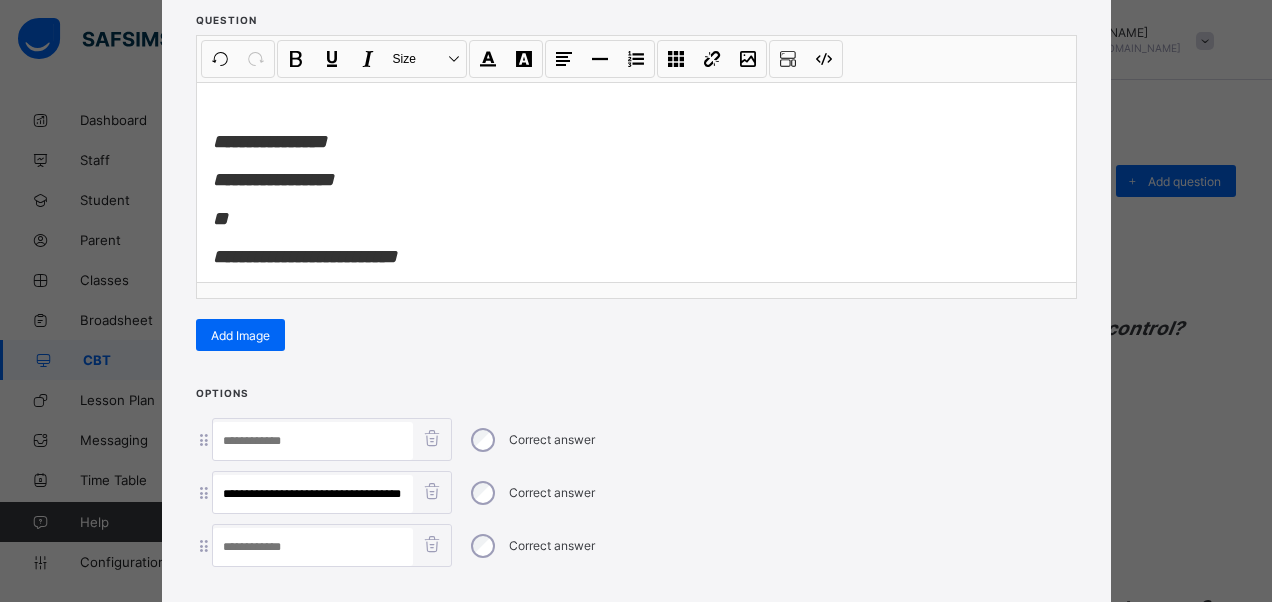 type on "**********" 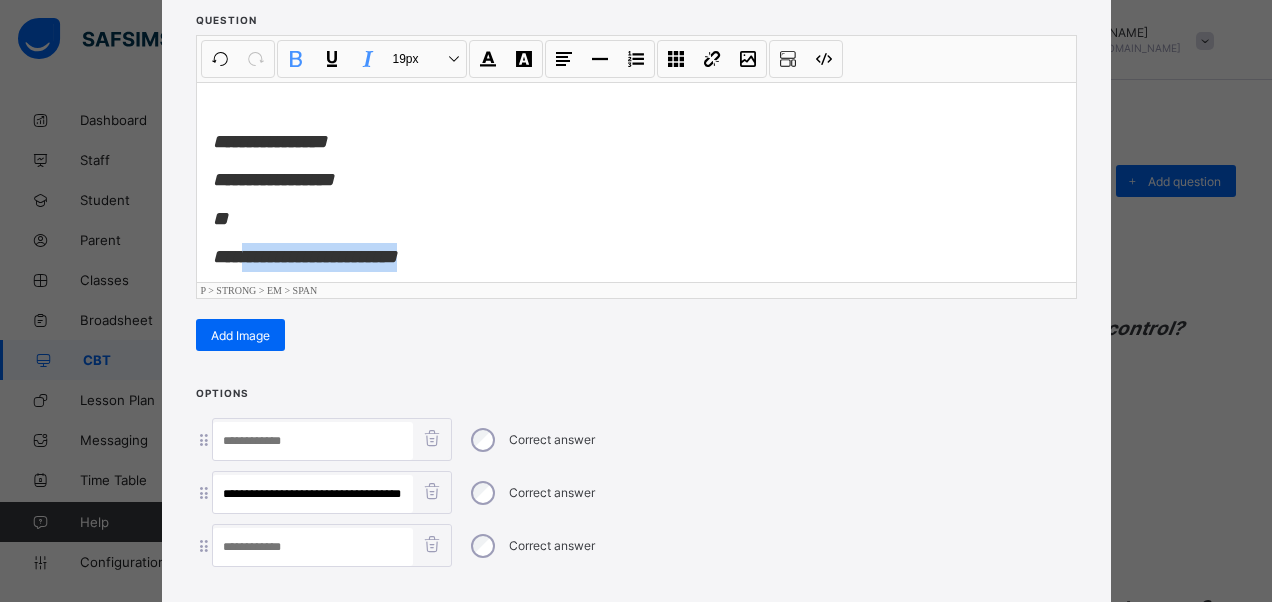 drag, startPoint x: 436, startPoint y: 246, endPoint x: 253, endPoint y: 261, distance: 183.61372 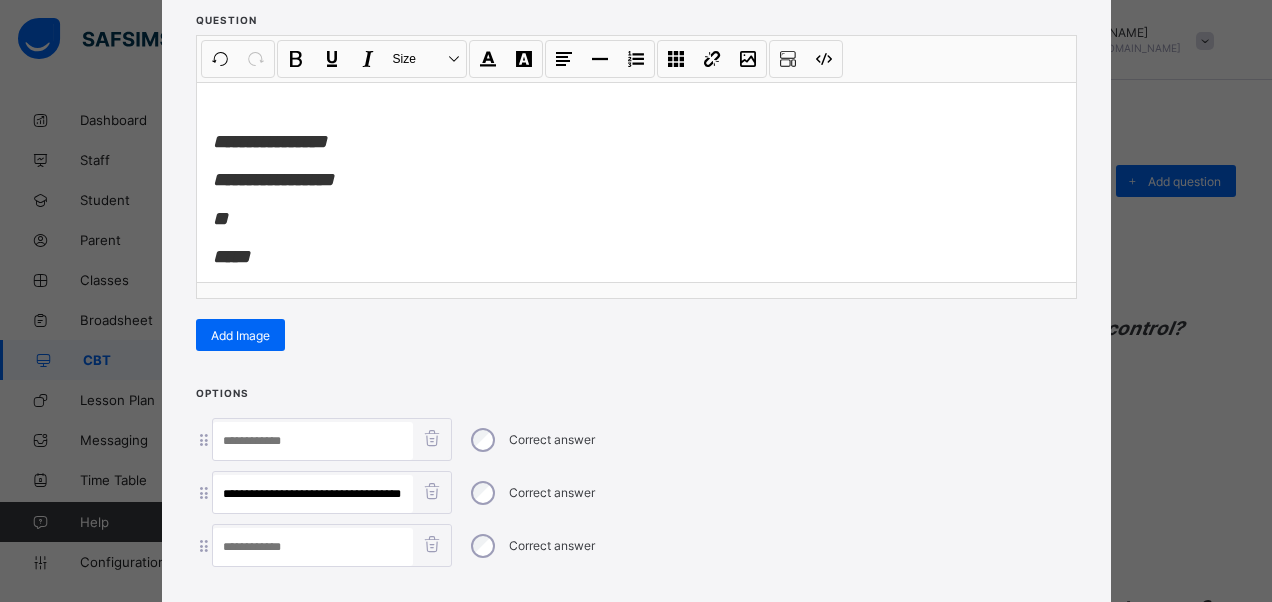 click at bounding box center (313, 547) 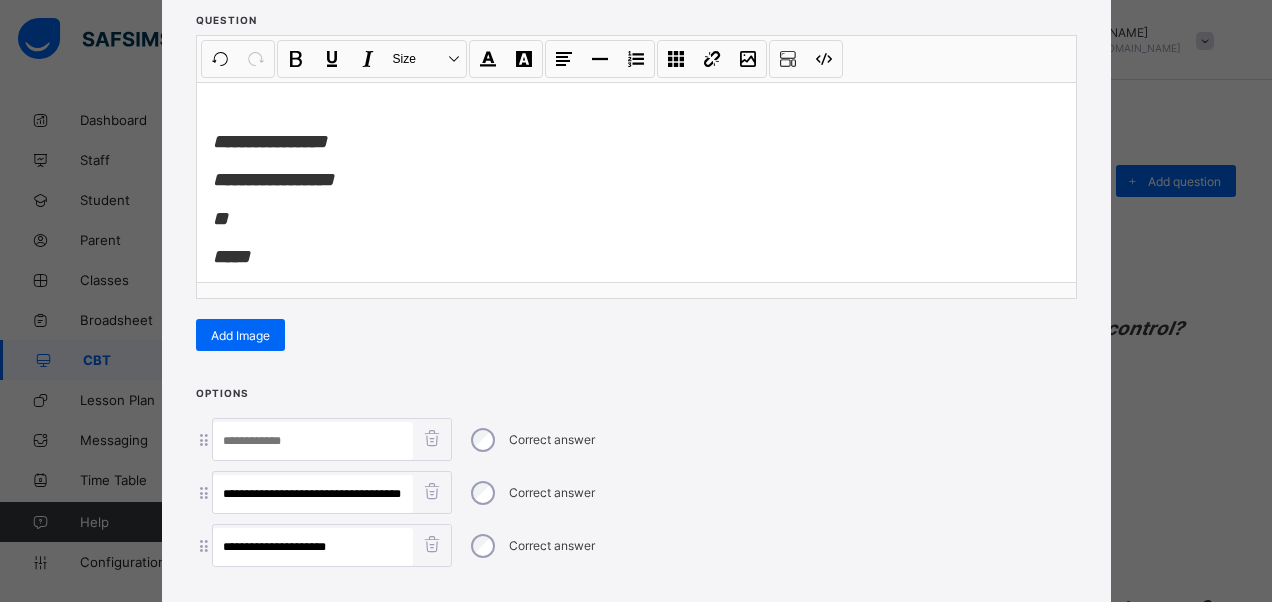 type on "**********" 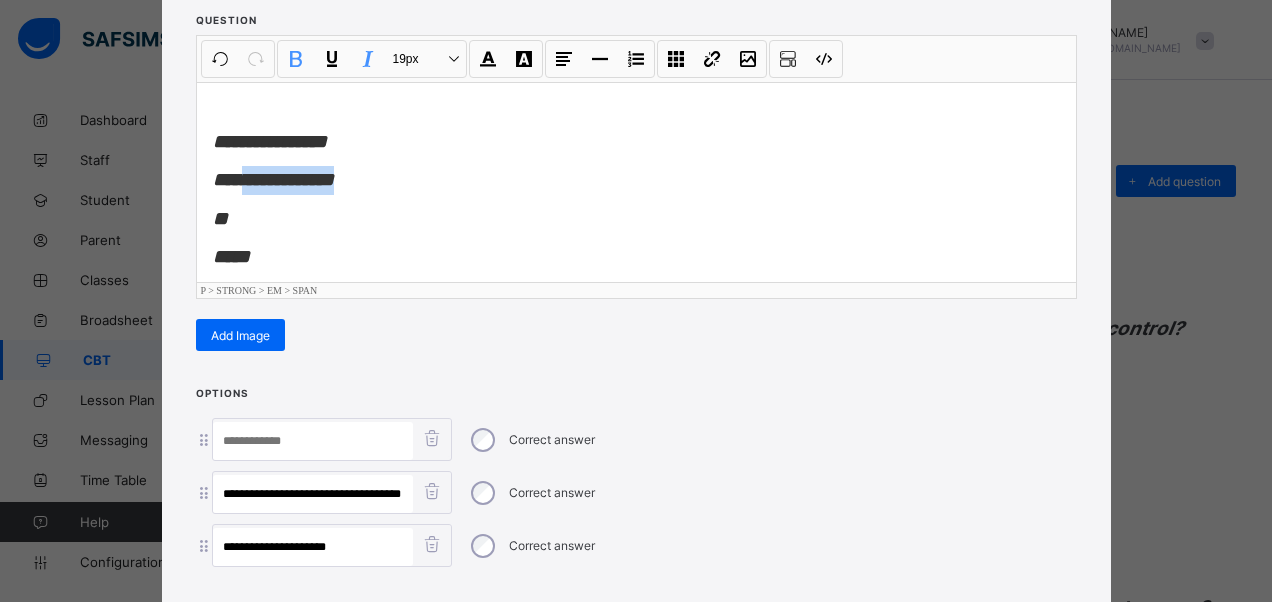 drag, startPoint x: 334, startPoint y: 167, endPoint x: 248, endPoint y: 196, distance: 90.75792 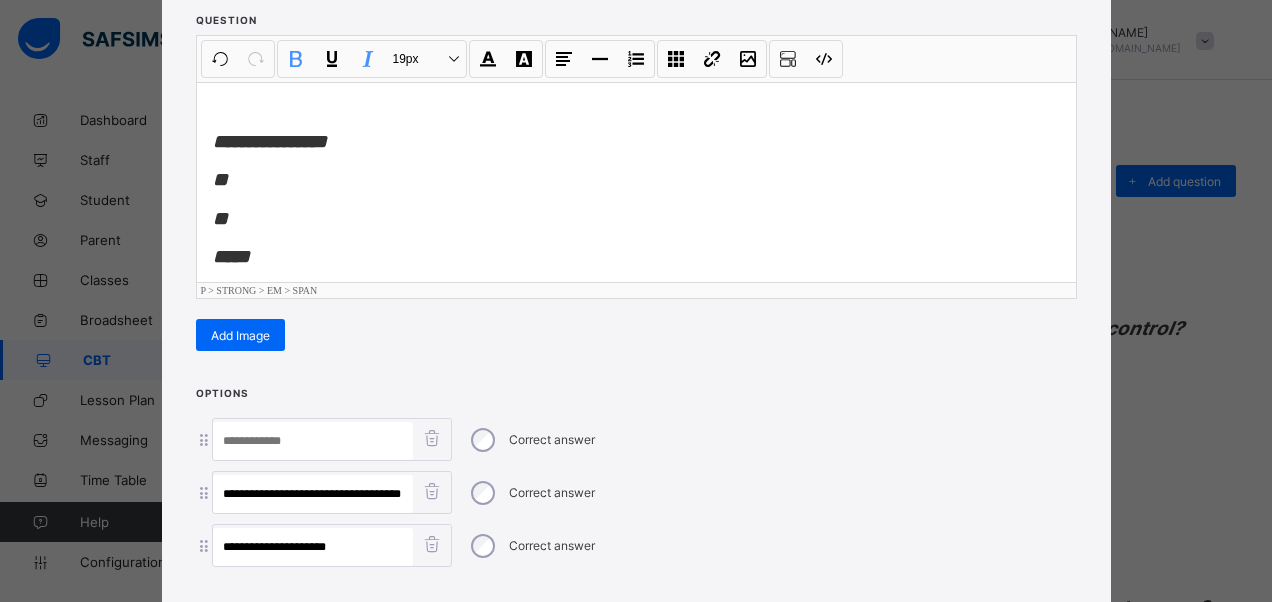 click at bounding box center [313, 441] 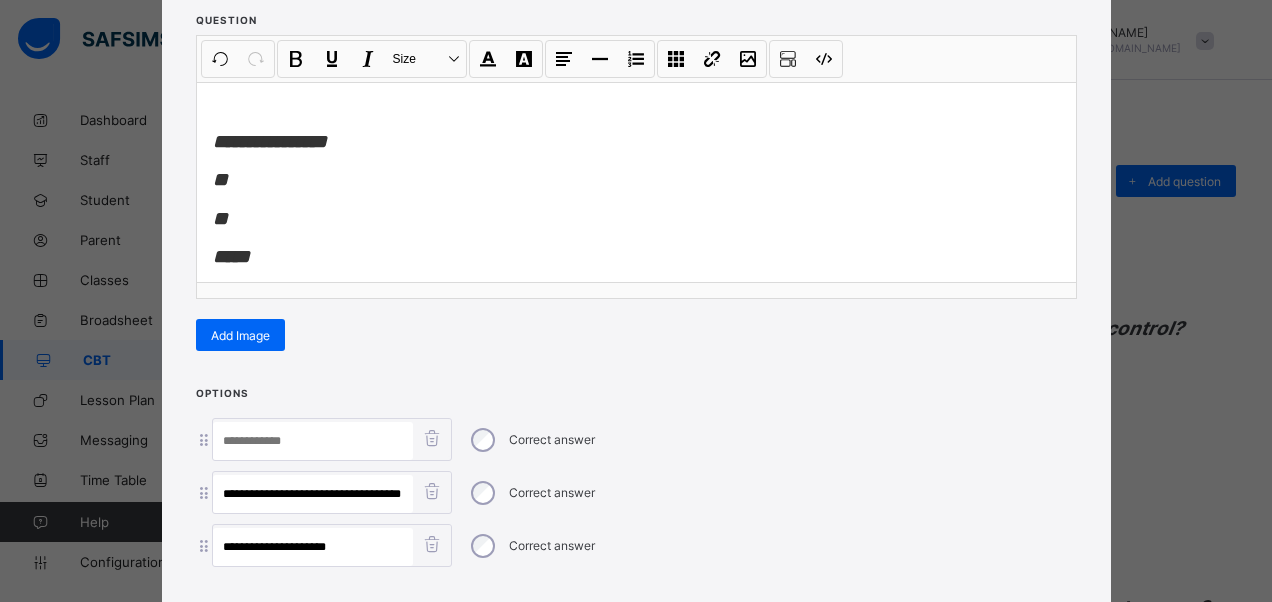 paste on "**********" 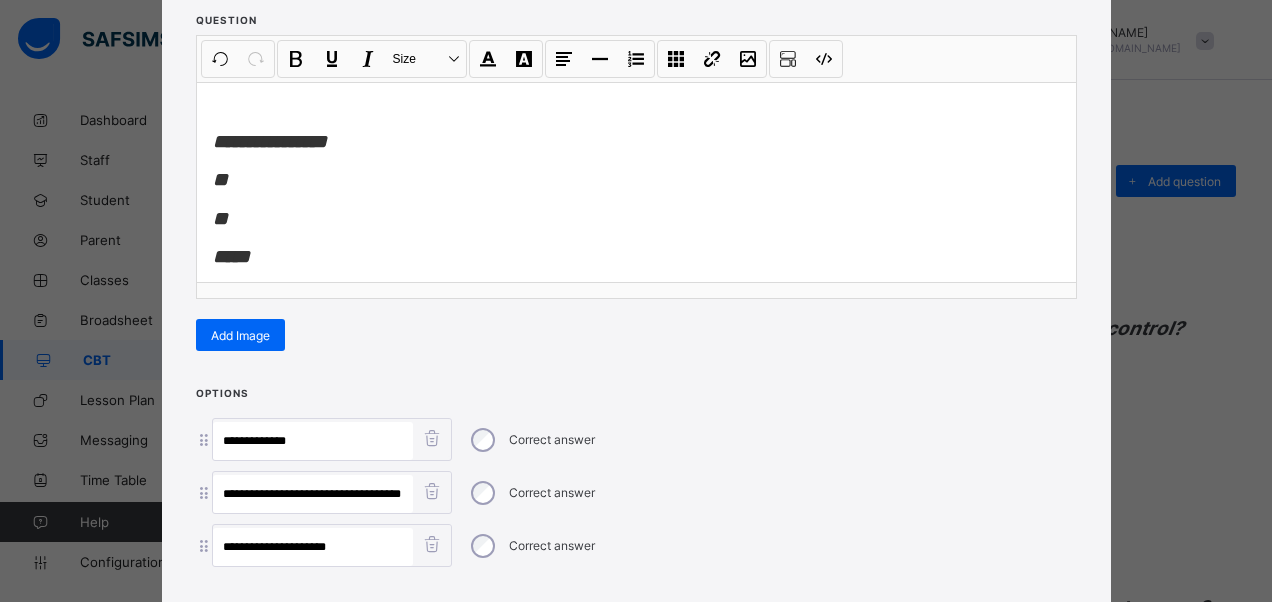type on "**********" 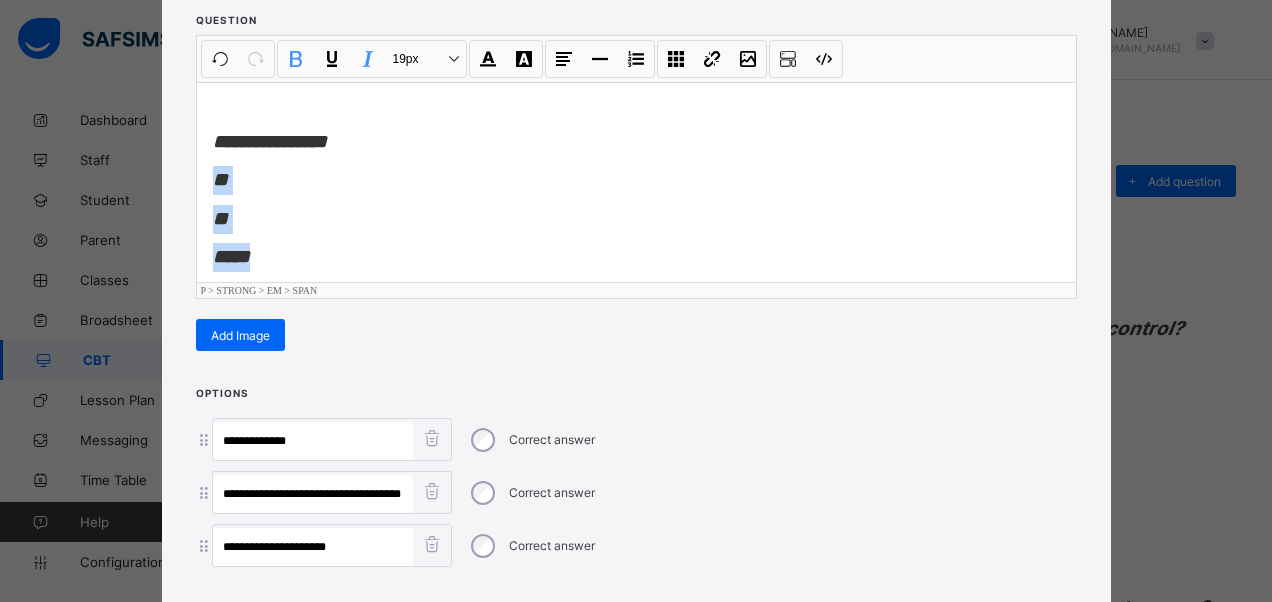 scroll, scrollTop: 15, scrollLeft: 0, axis: vertical 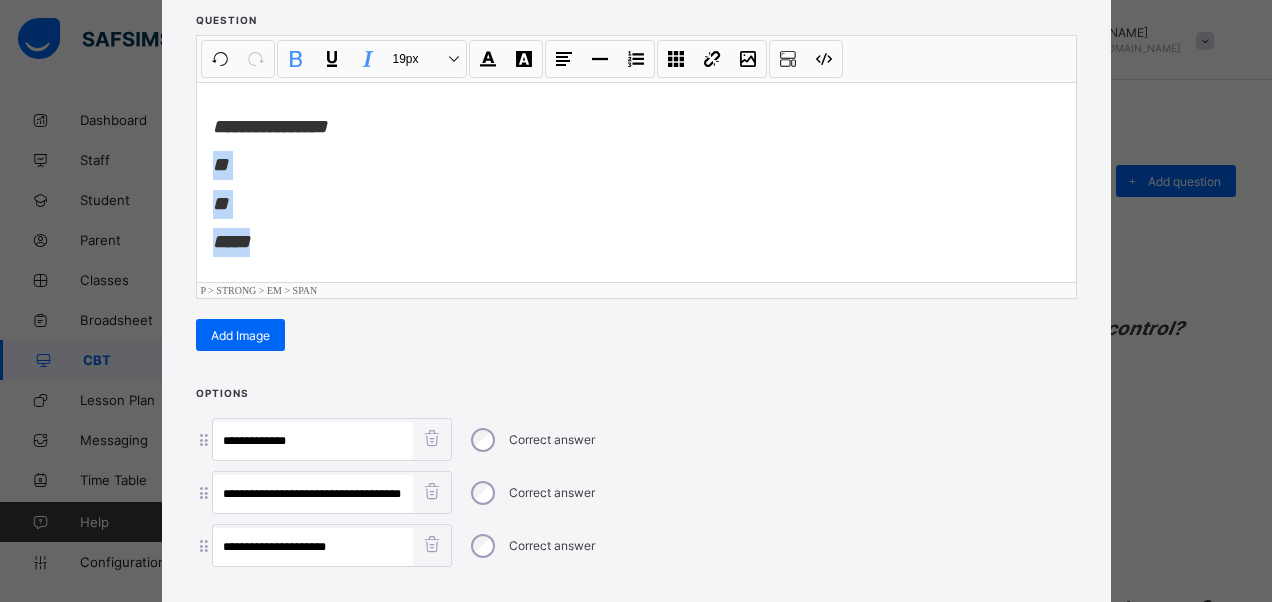 drag, startPoint x: 203, startPoint y: 181, endPoint x: 294, endPoint y: 306, distance: 154.61565 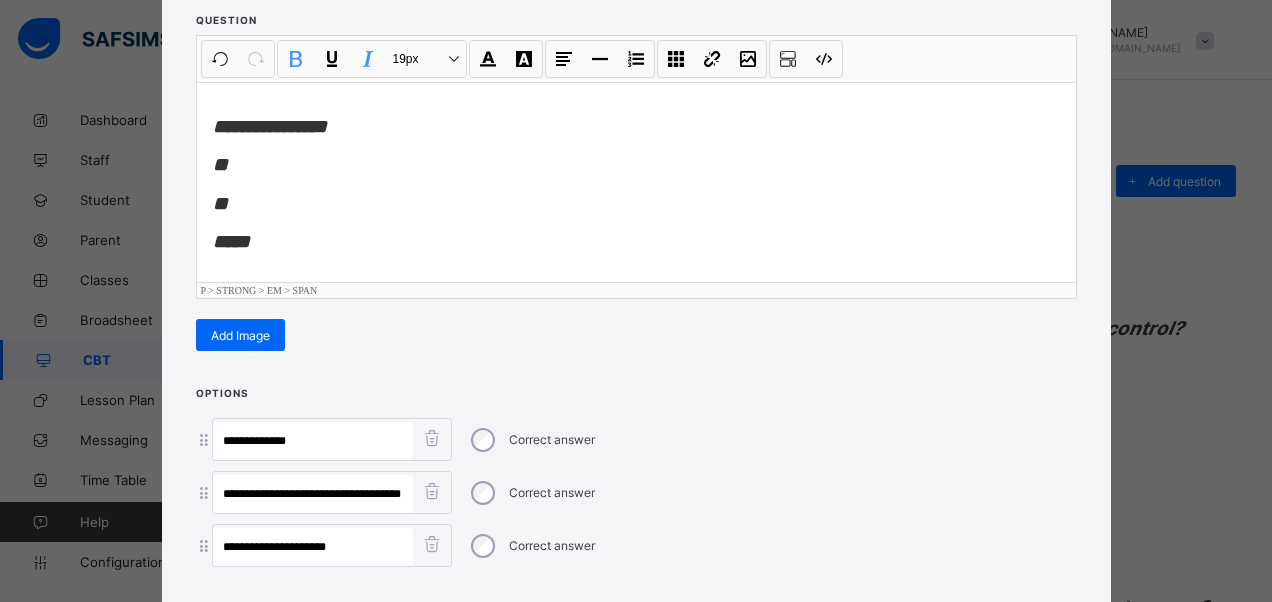 scroll, scrollTop: 0, scrollLeft: 0, axis: both 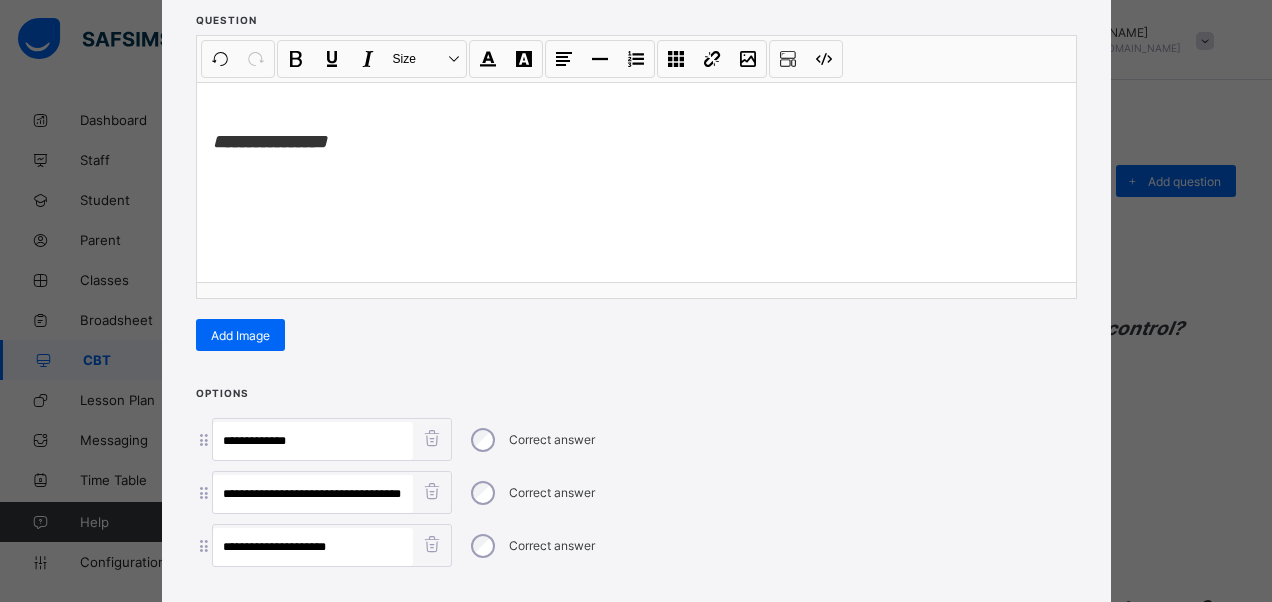 click on "**********" at bounding box center [313, 547] 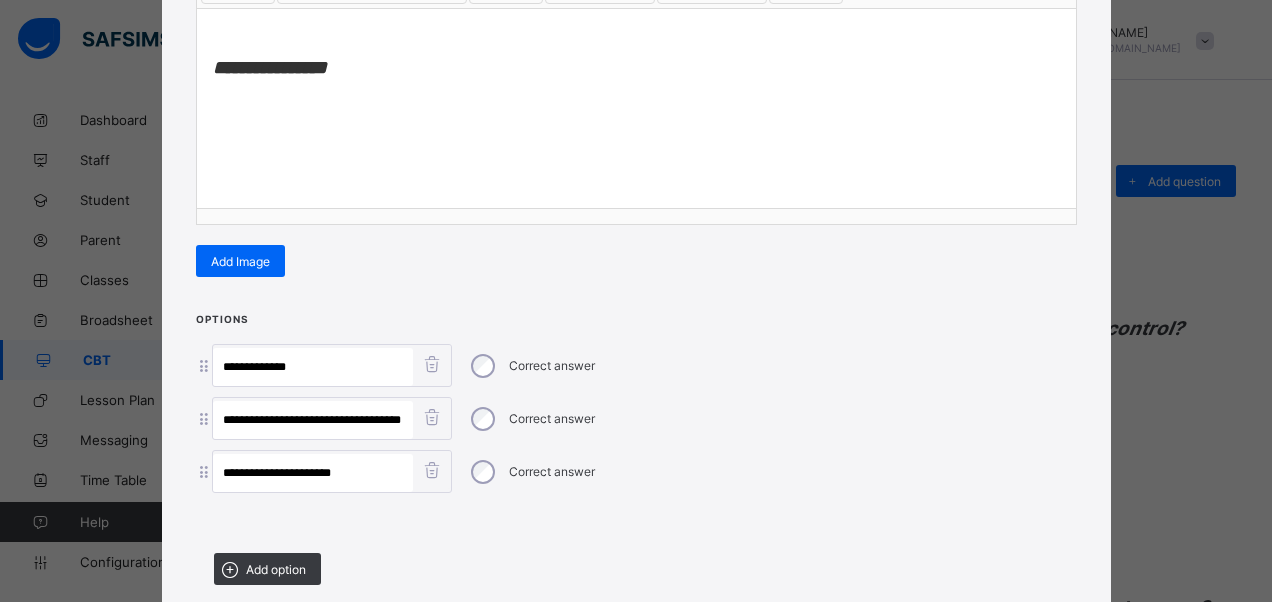 scroll, scrollTop: 446, scrollLeft: 0, axis: vertical 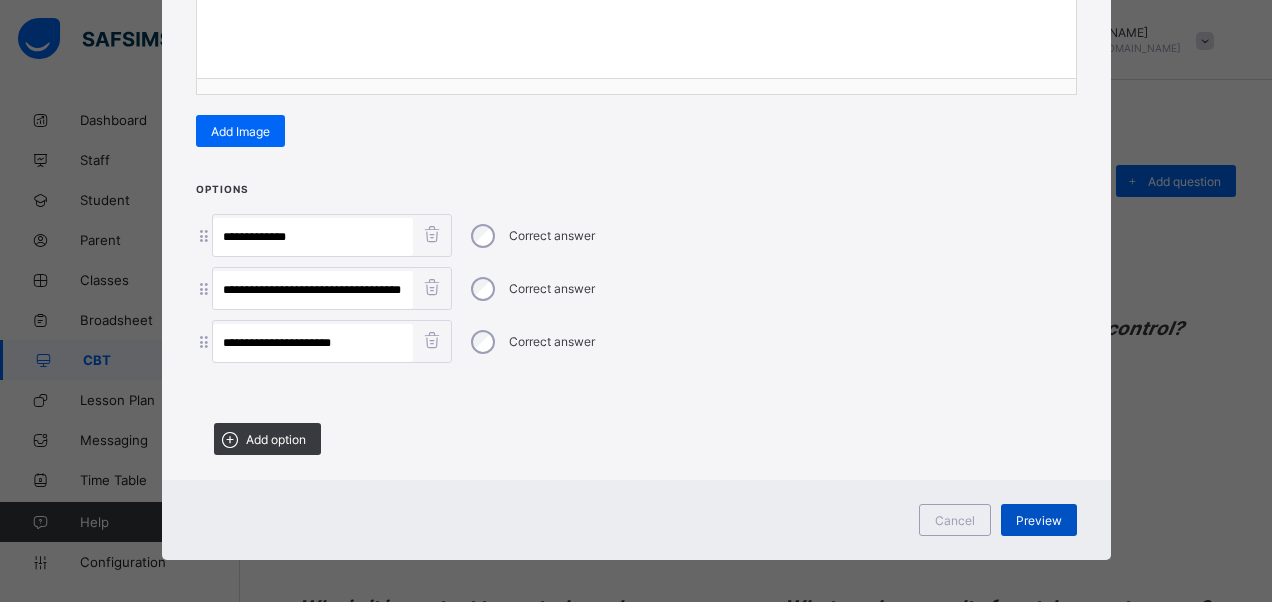 type on "**********" 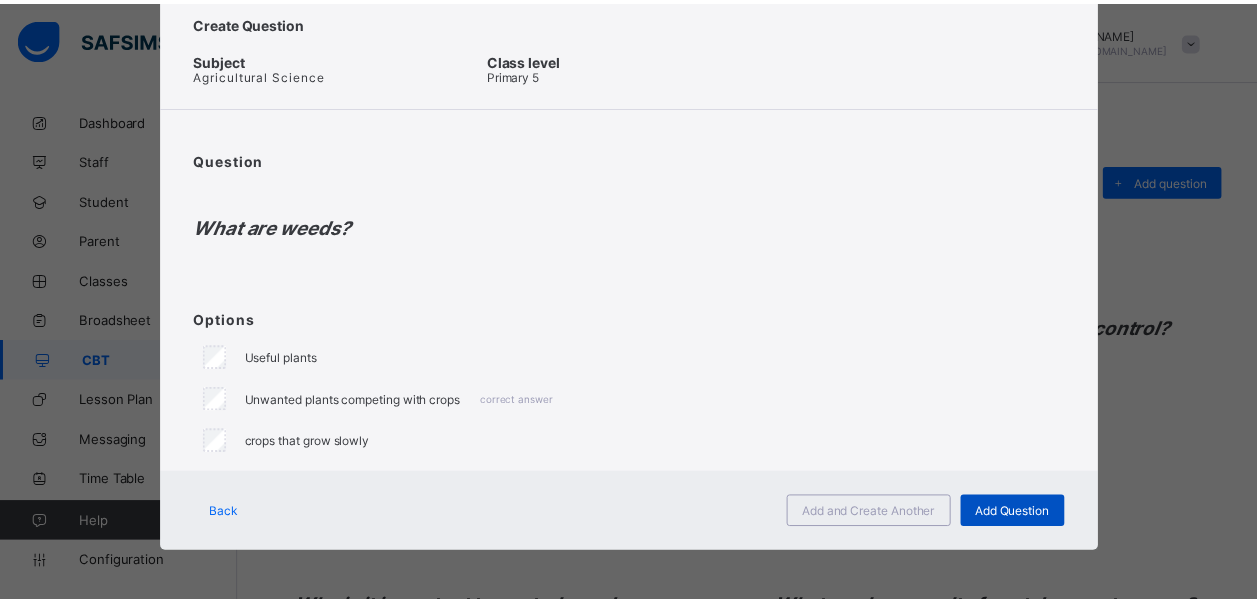 scroll, scrollTop: 56, scrollLeft: 0, axis: vertical 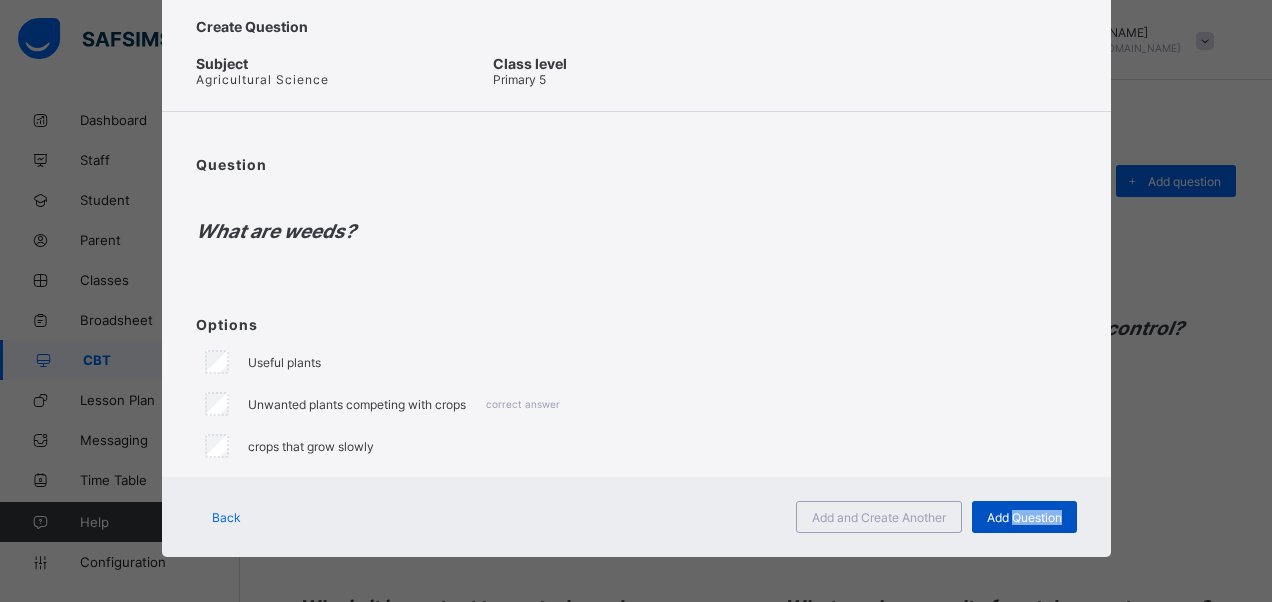 click on "Add Question" at bounding box center (1024, 517) 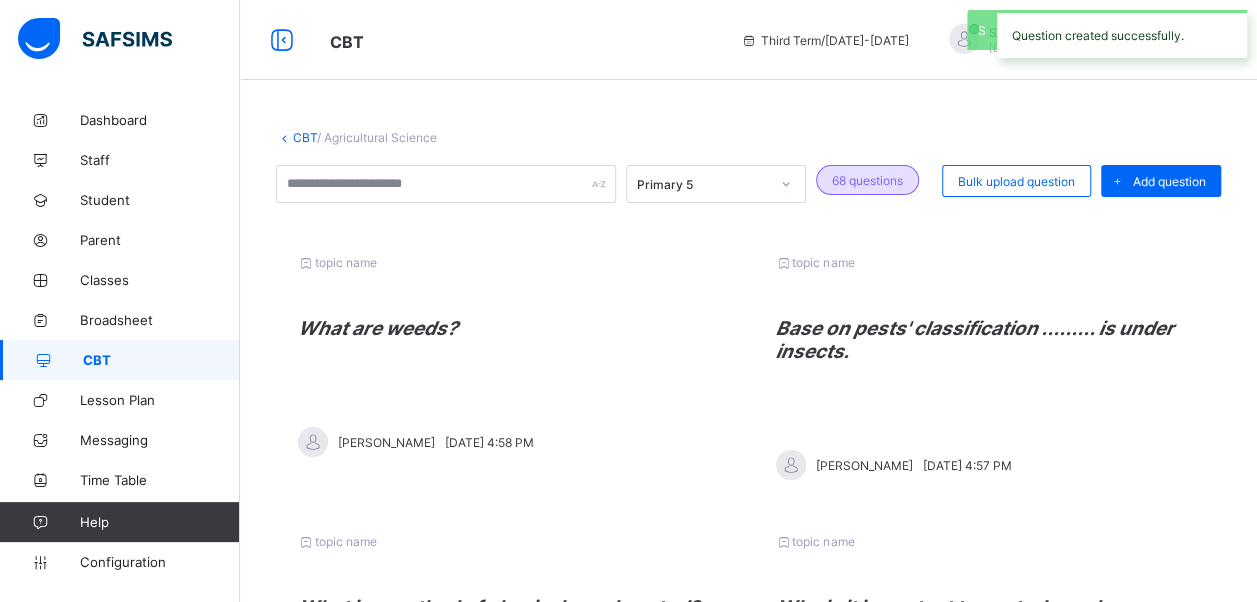 drag, startPoint x: 1165, startPoint y: 169, endPoint x: 1147, endPoint y: 182, distance: 22.203604 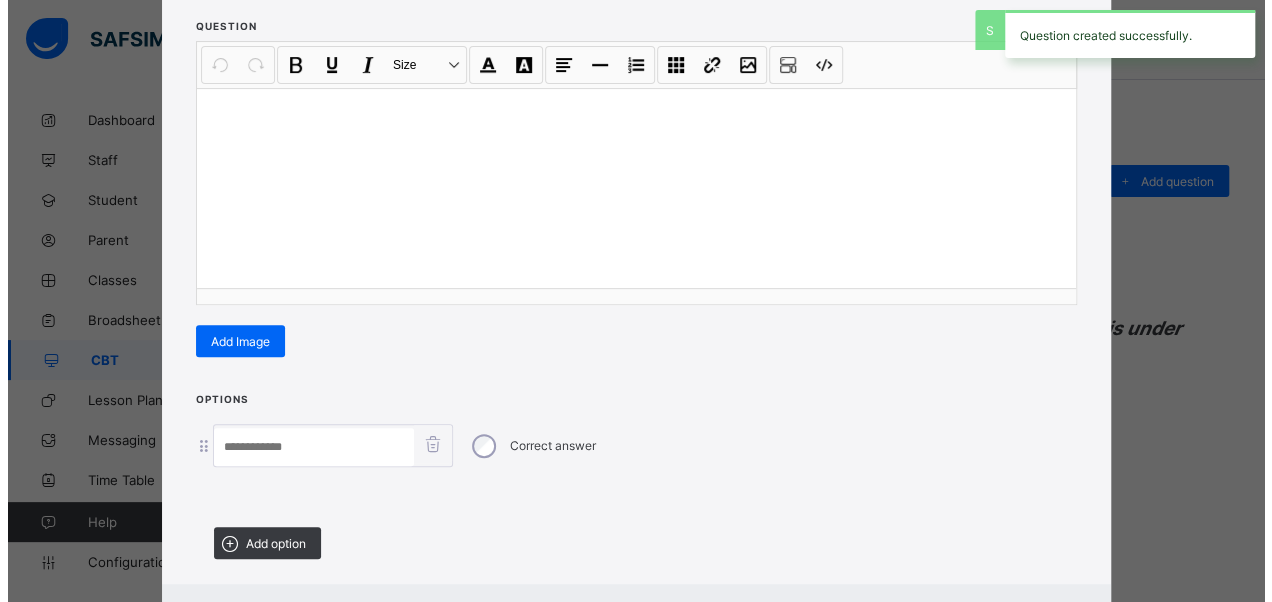 scroll, scrollTop: 342, scrollLeft: 0, axis: vertical 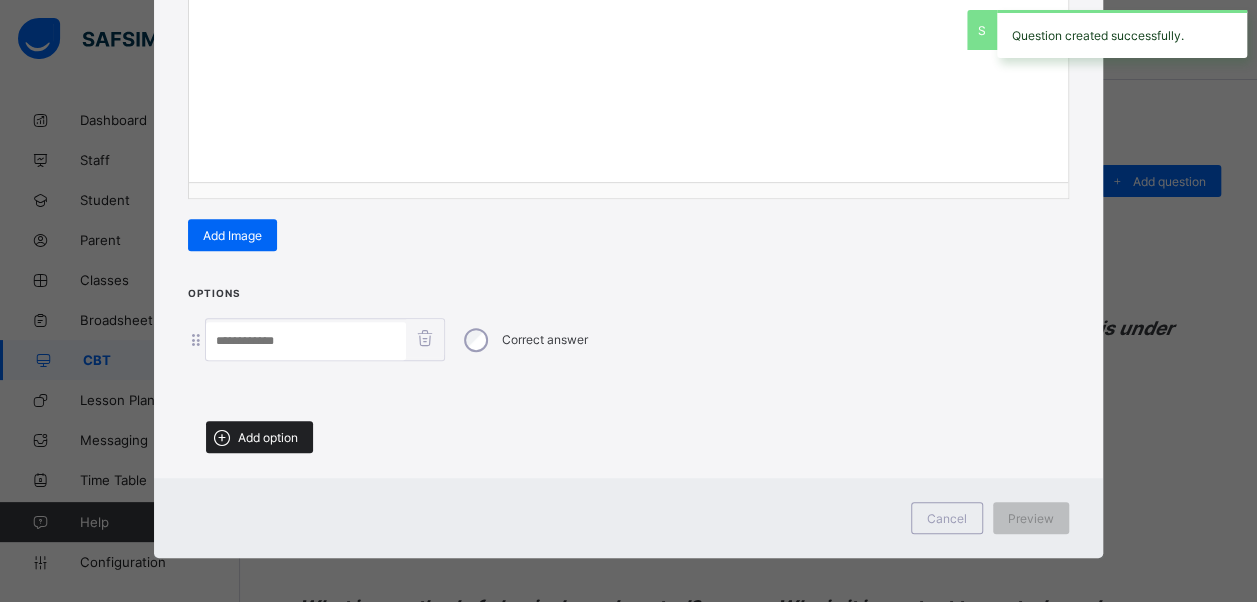 drag, startPoint x: 272, startPoint y: 430, endPoint x: 240, endPoint y: 474, distance: 54.405884 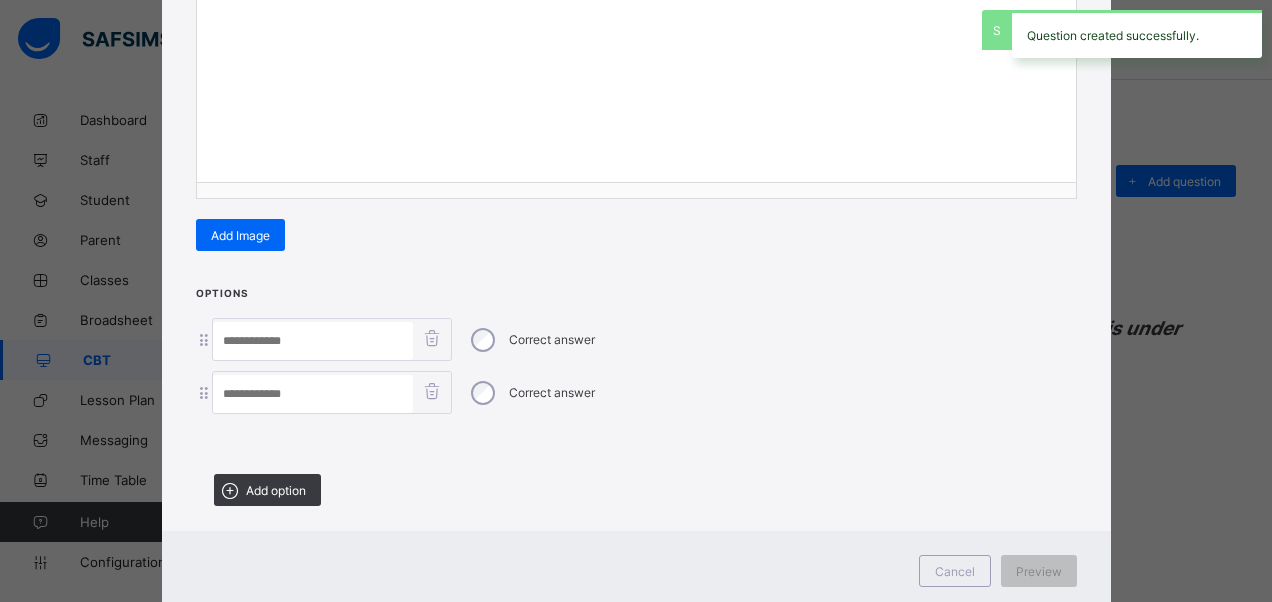 drag, startPoint x: 236, startPoint y: 486, endPoint x: 378, endPoint y: 551, distance: 156.16978 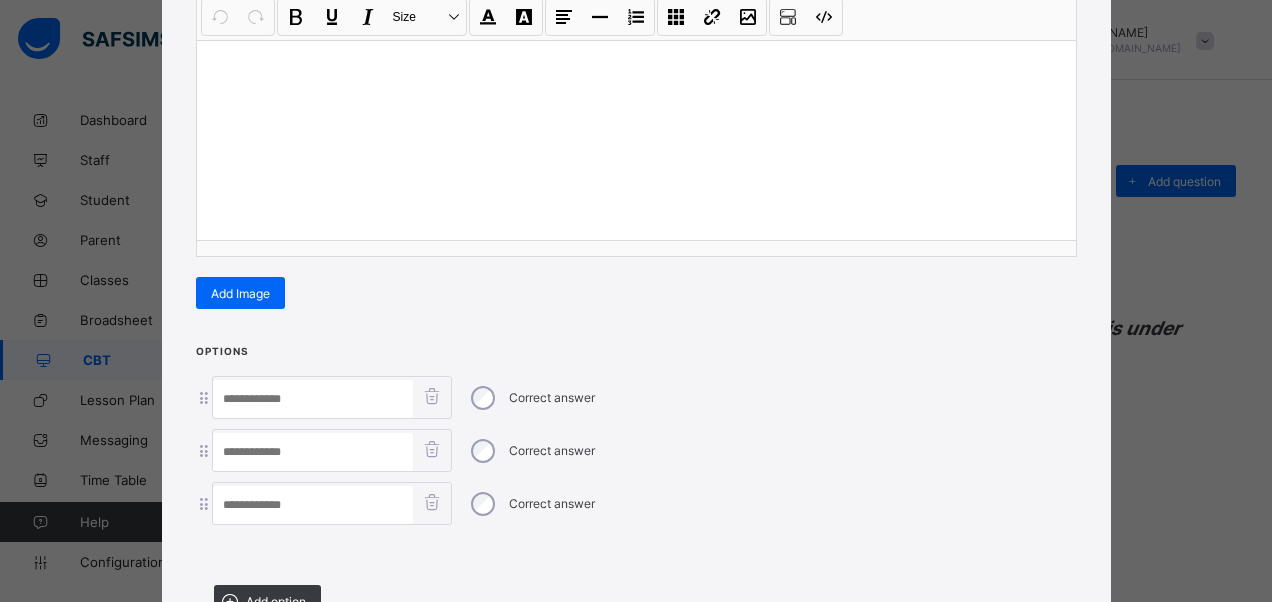 scroll, scrollTop: 242, scrollLeft: 0, axis: vertical 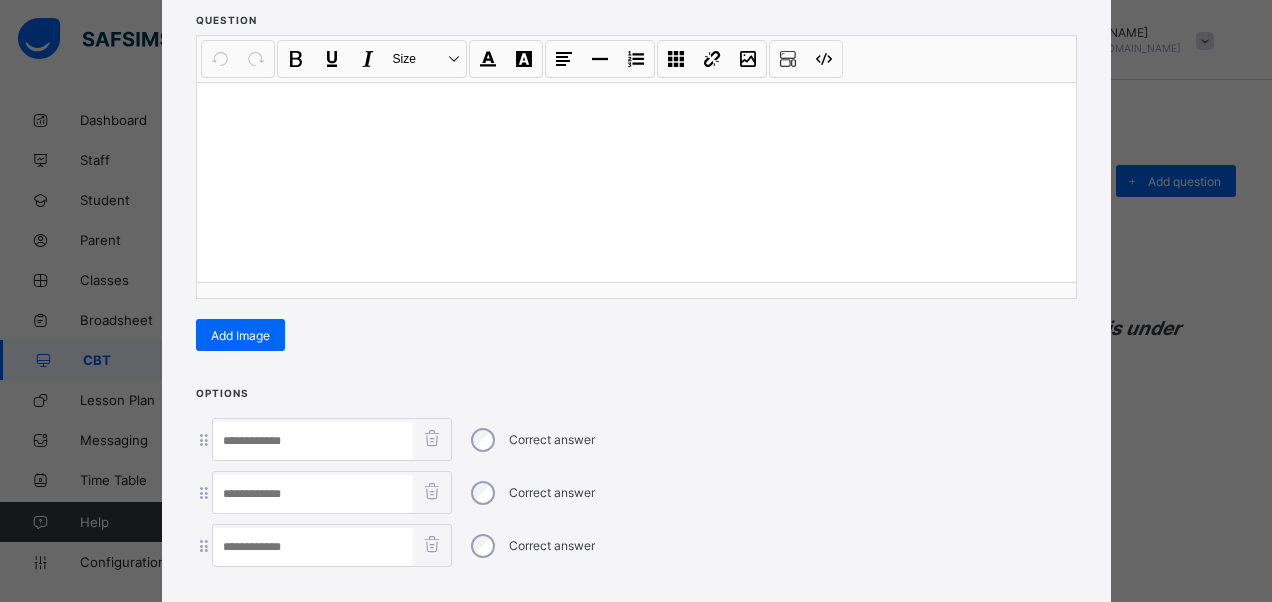 click at bounding box center (636, 182) 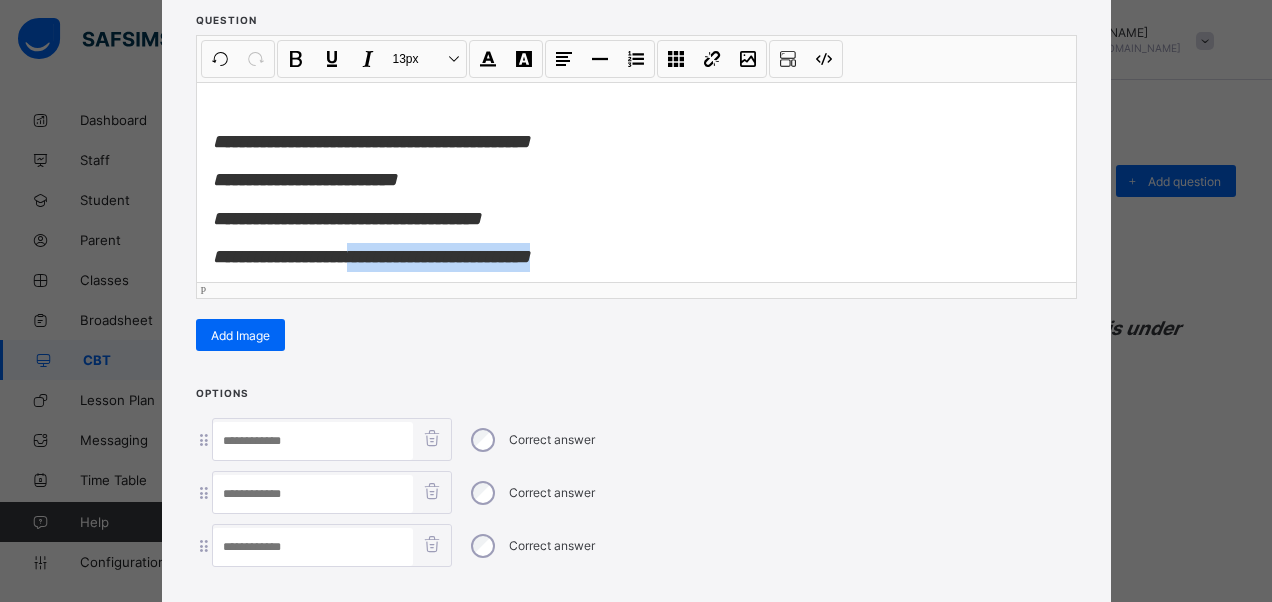 scroll, scrollTop: 15, scrollLeft: 0, axis: vertical 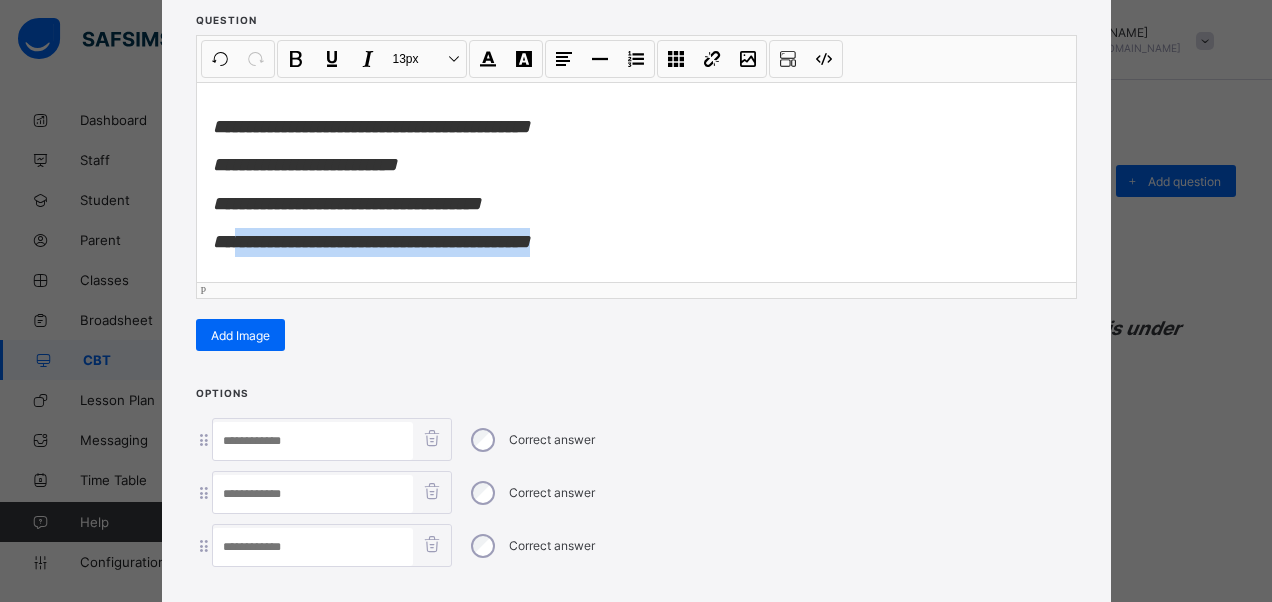 drag, startPoint x: 534, startPoint y: 250, endPoint x: 235, endPoint y: 246, distance: 299.02676 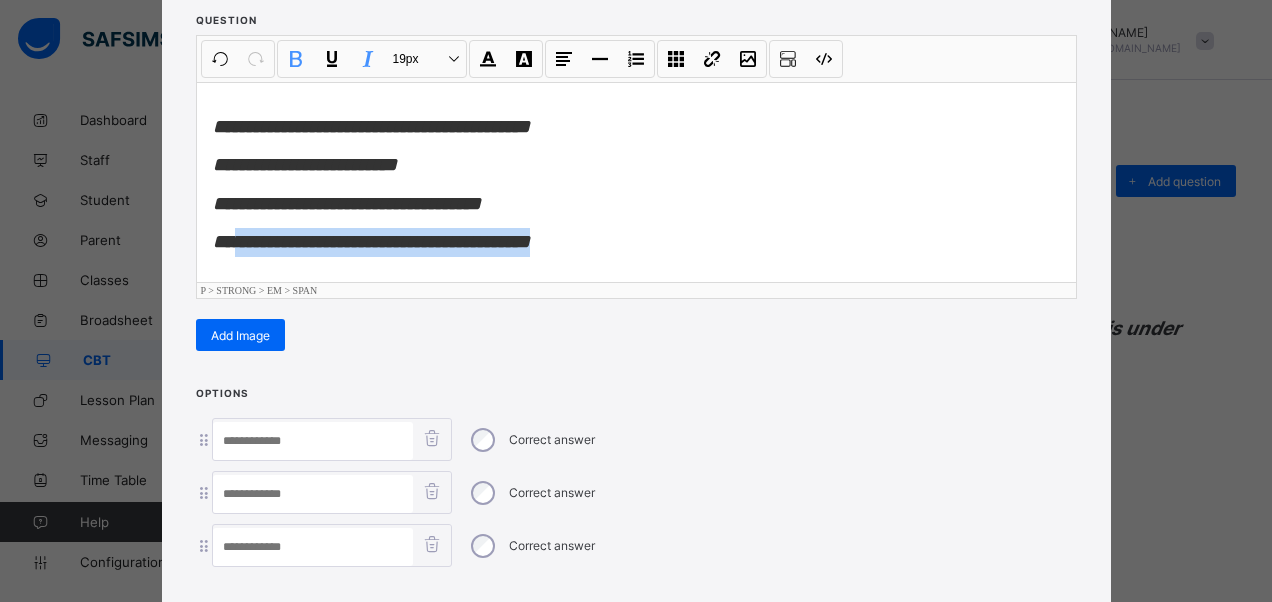 type 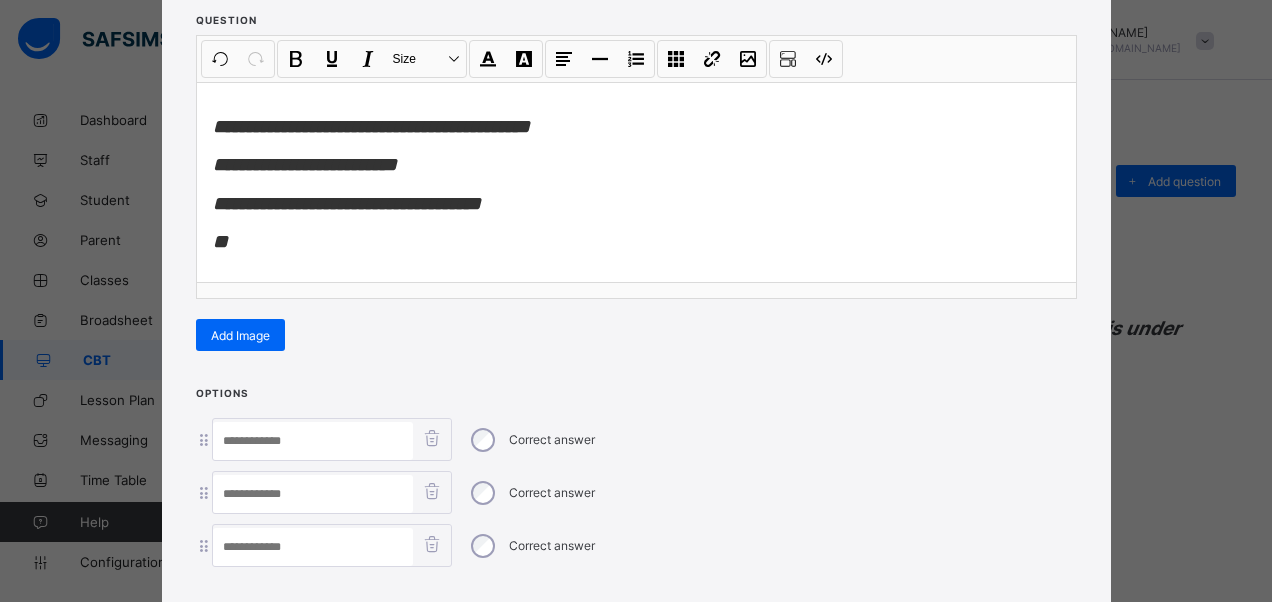 click at bounding box center (313, 441) 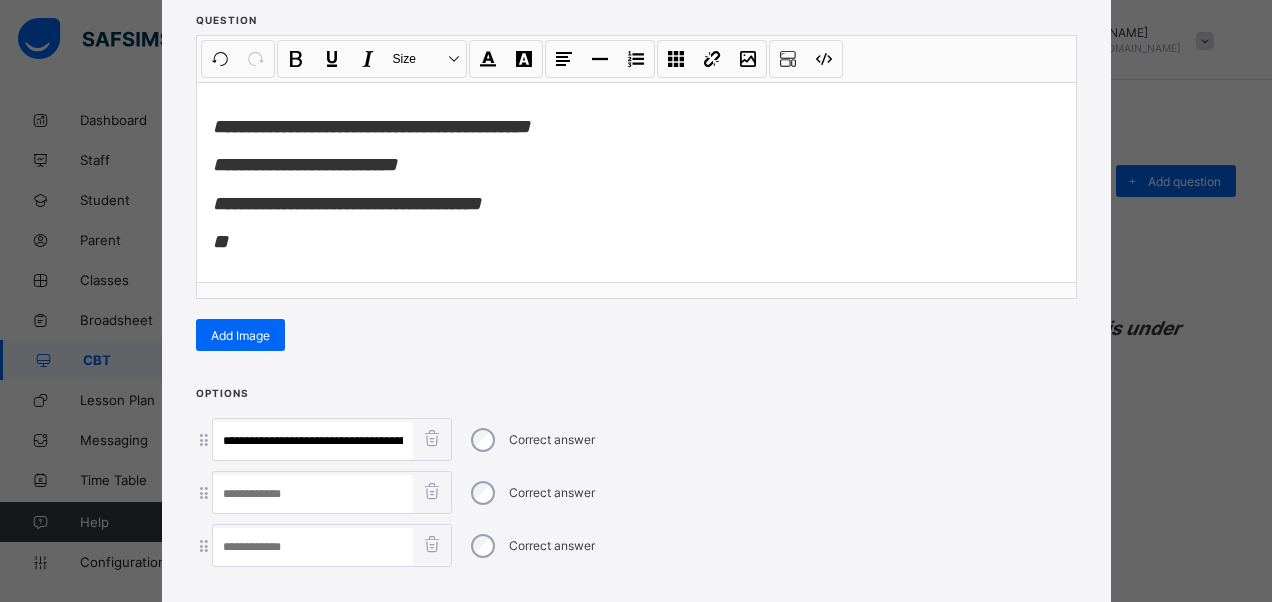 scroll, scrollTop: 0, scrollLeft: 60, axis: horizontal 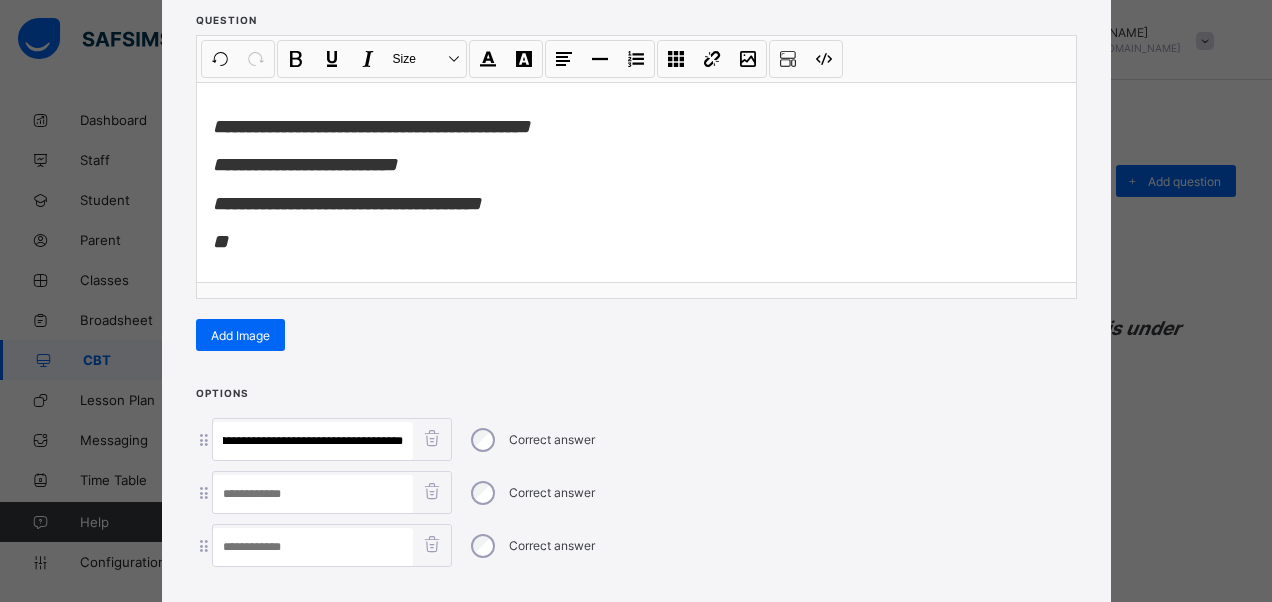 type on "**********" 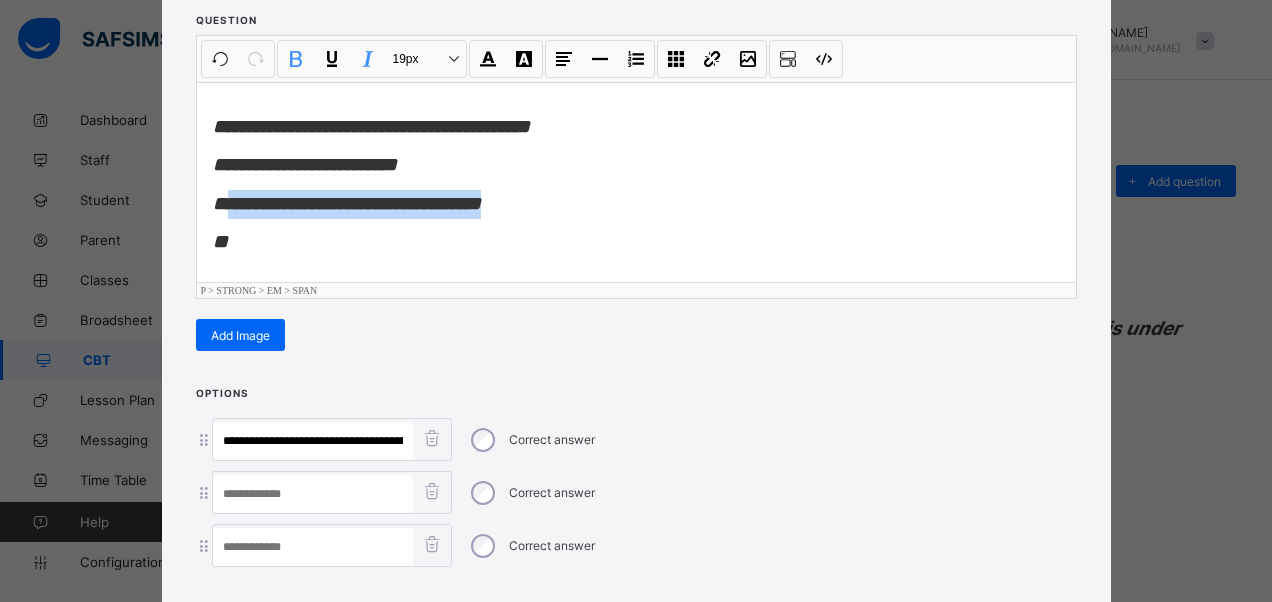 drag, startPoint x: 524, startPoint y: 202, endPoint x: 239, endPoint y: 186, distance: 285.44876 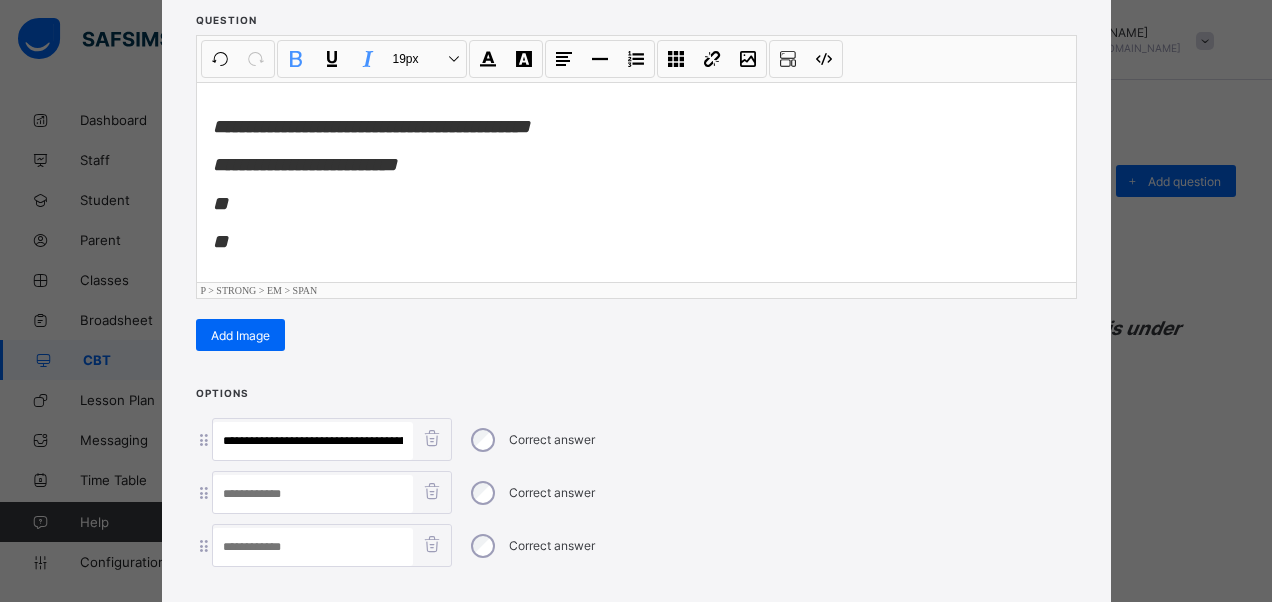 drag, startPoint x: 236, startPoint y: 496, endPoint x: 238, endPoint y: 486, distance: 10.198039 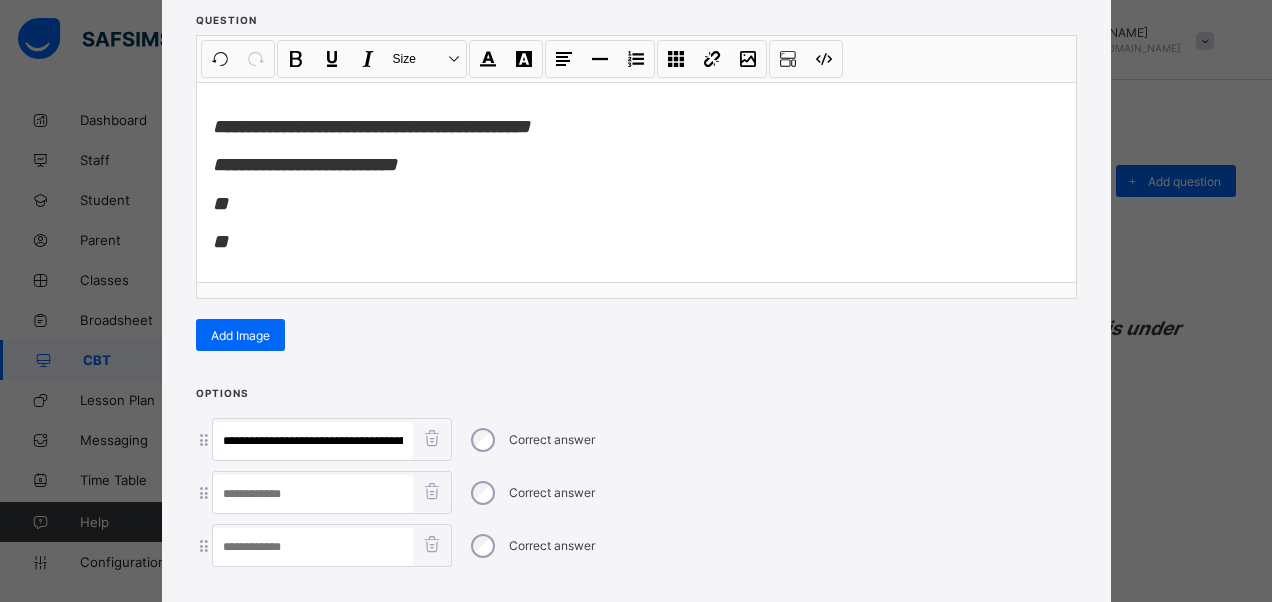 paste on "**********" 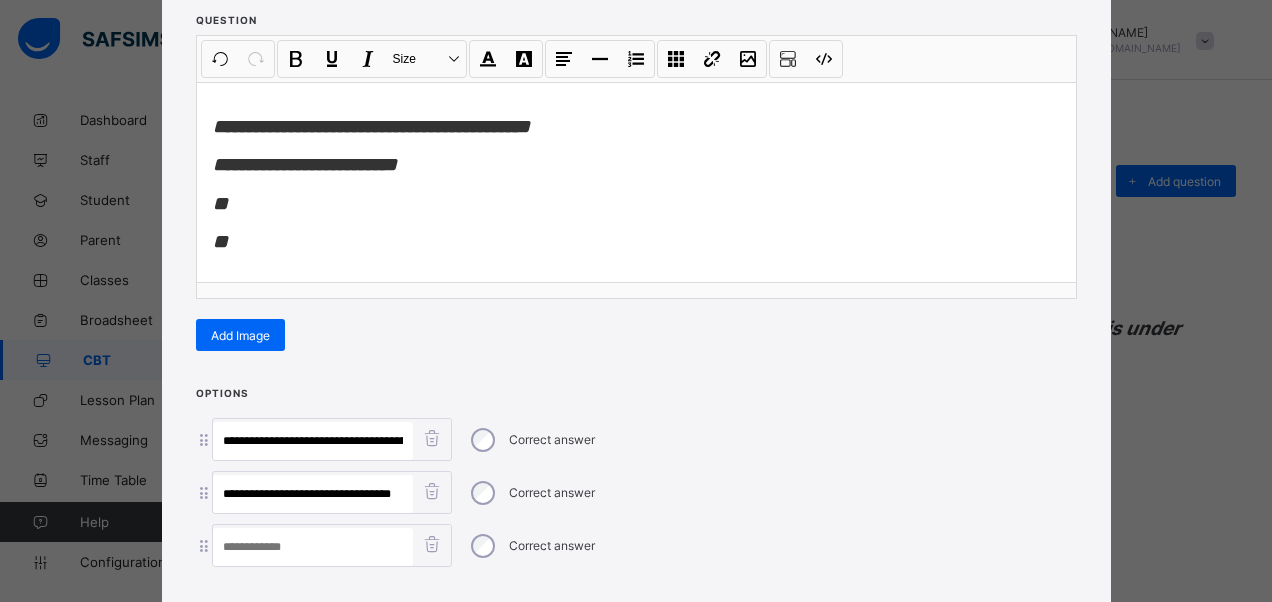 scroll, scrollTop: 0, scrollLeft: 6, axis: horizontal 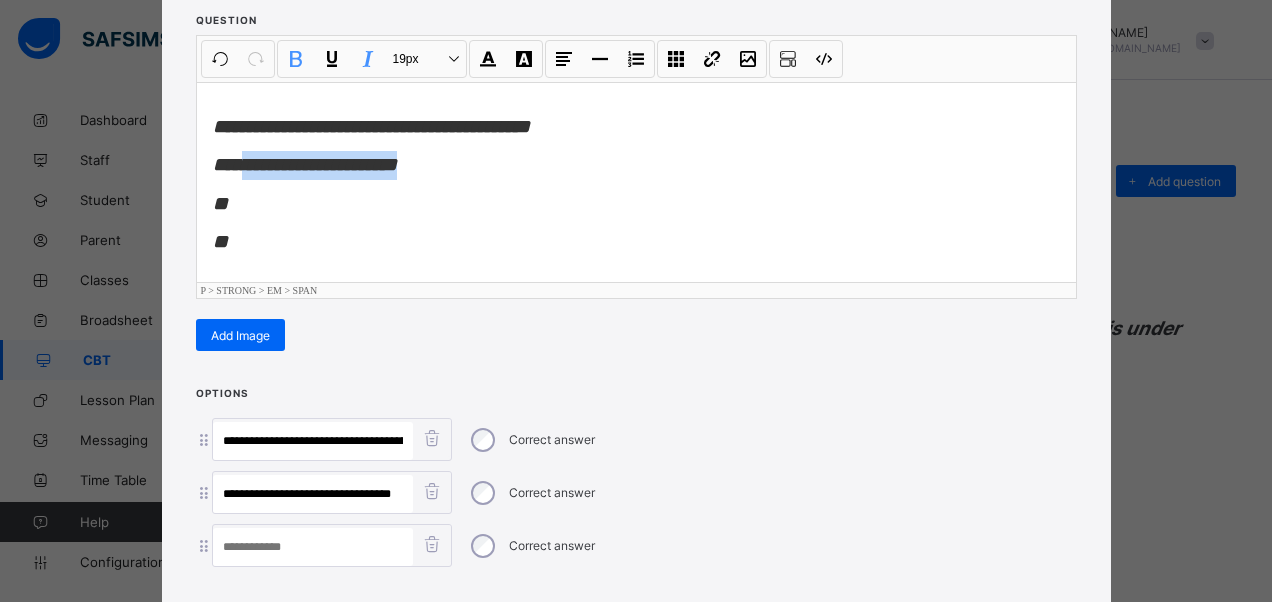 drag, startPoint x: 431, startPoint y: 148, endPoint x: 234, endPoint y: 160, distance: 197.36514 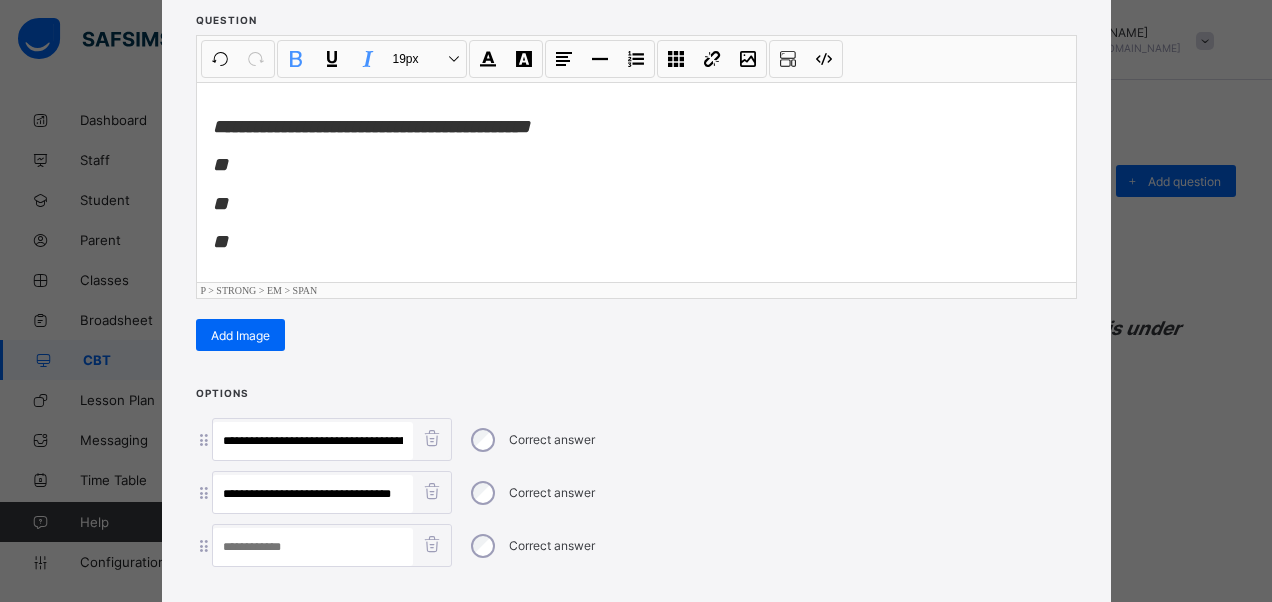 click at bounding box center (313, 547) 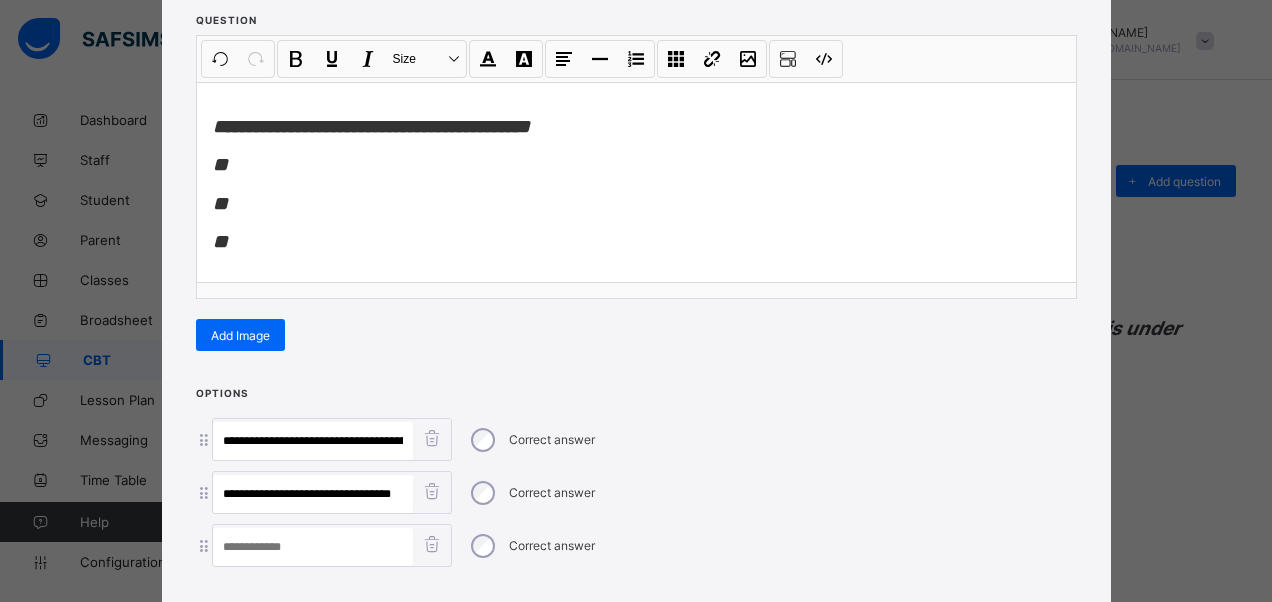 paste on "**********" 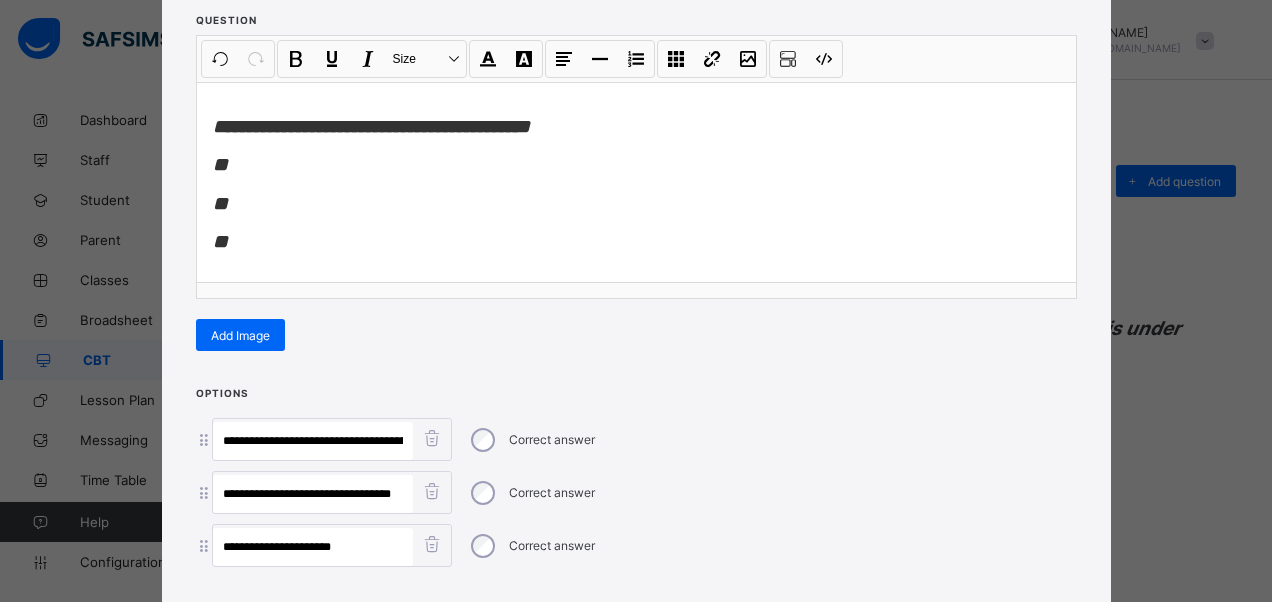 type on "**********" 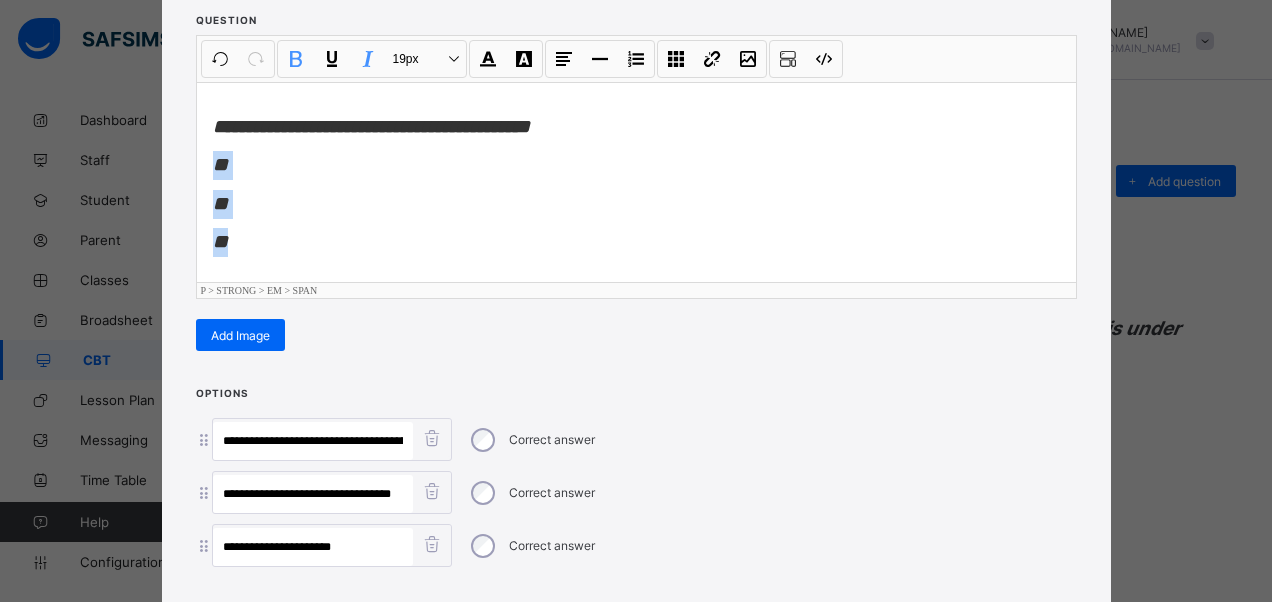 drag, startPoint x: 204, startPoint y: 166, endPoint x: 234, endPoint y: 250, distance: 89.19641 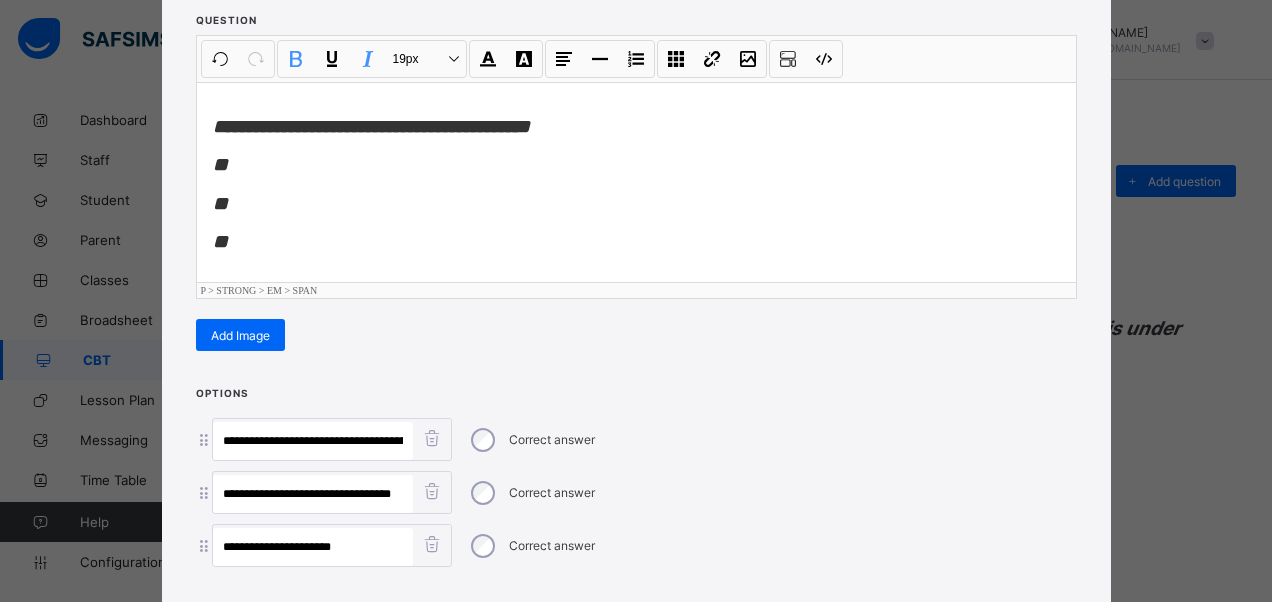 scroll, scrollTop: 0, scrollLeft: 0, axis: both 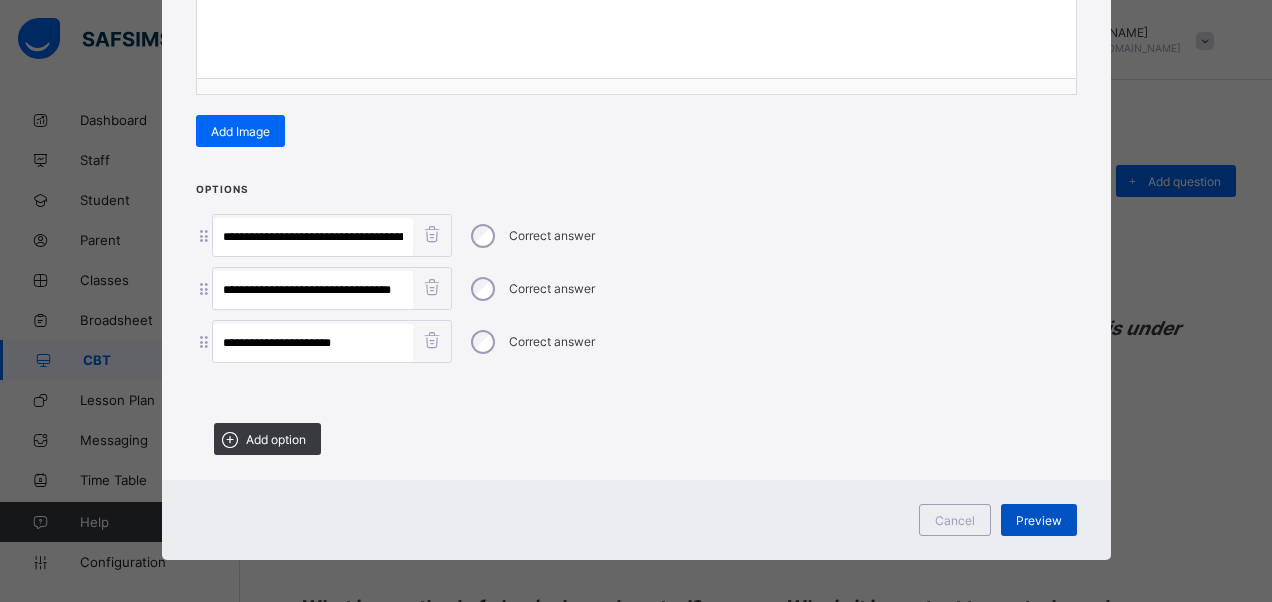 drag, startPoint x: 1032, startPoint y: 532, endPoint x: 1029, endPoint y: 520, distance: 12.369317 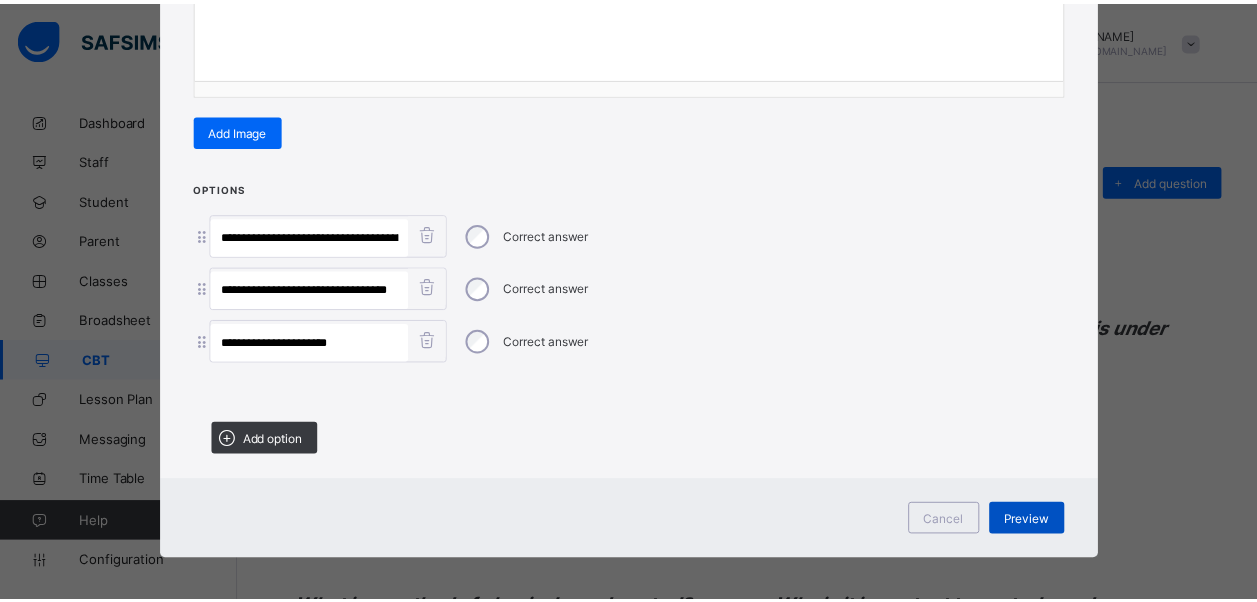 scroll, scrollTop: 56, scrollLeft: 0, axis: vertical 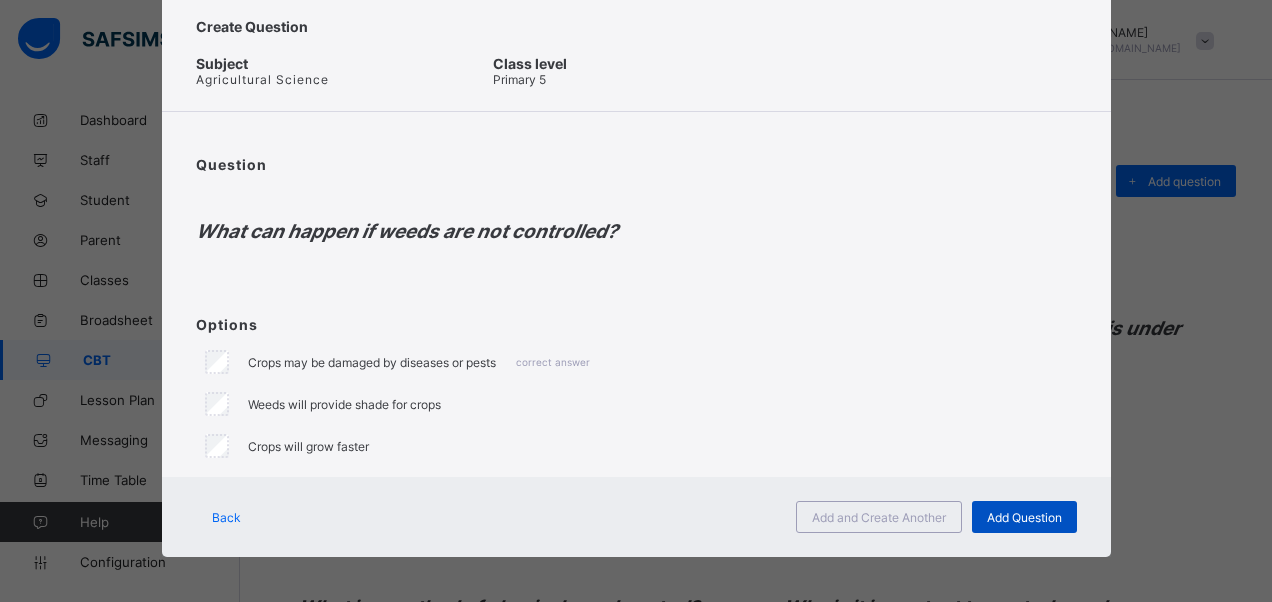 click on "Add Question" at bounding box center [1024, 517] 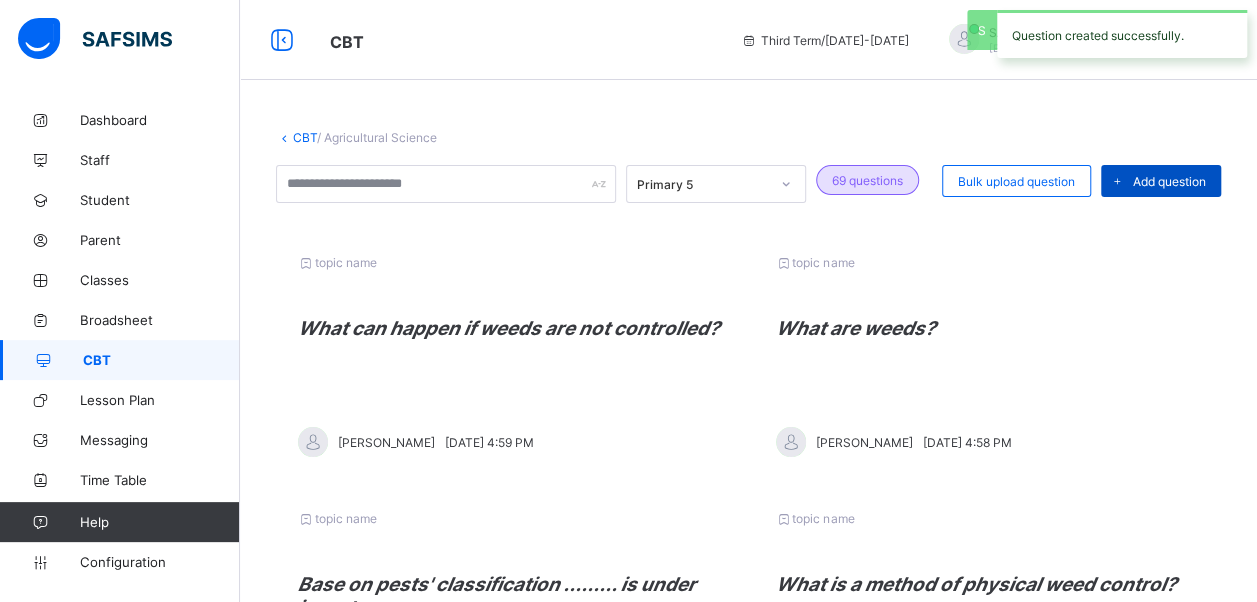 click on "Add question" at bounding box center (1169, 181) 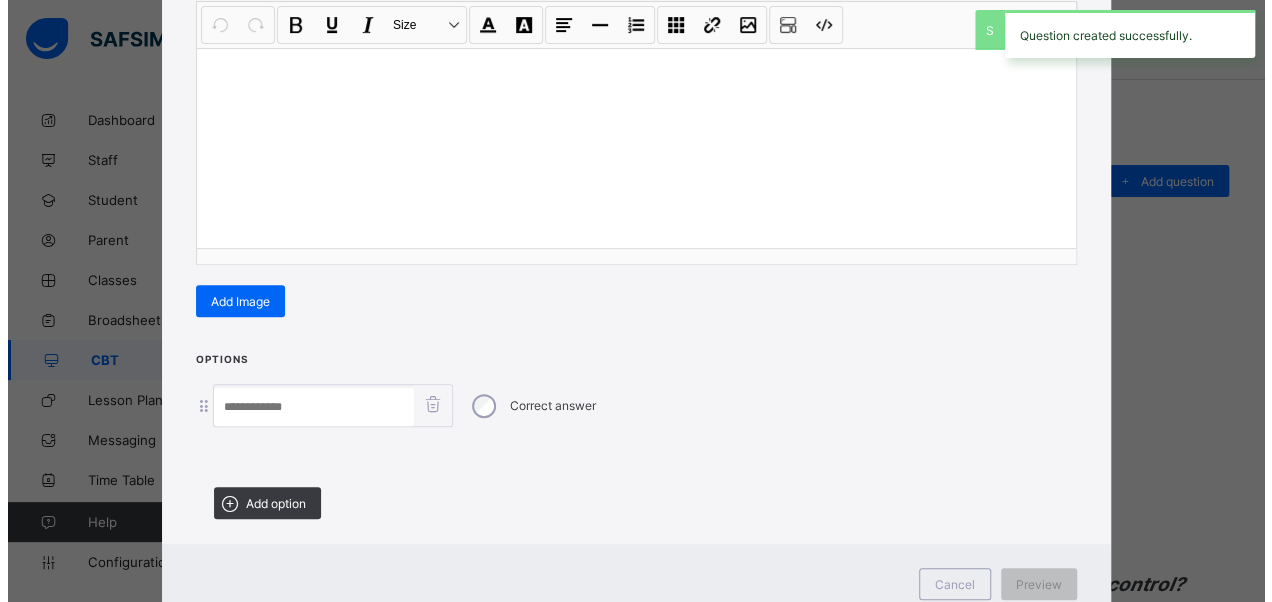 scroll, scrollTop: 342, scrollLeft: 0, axis: vertical 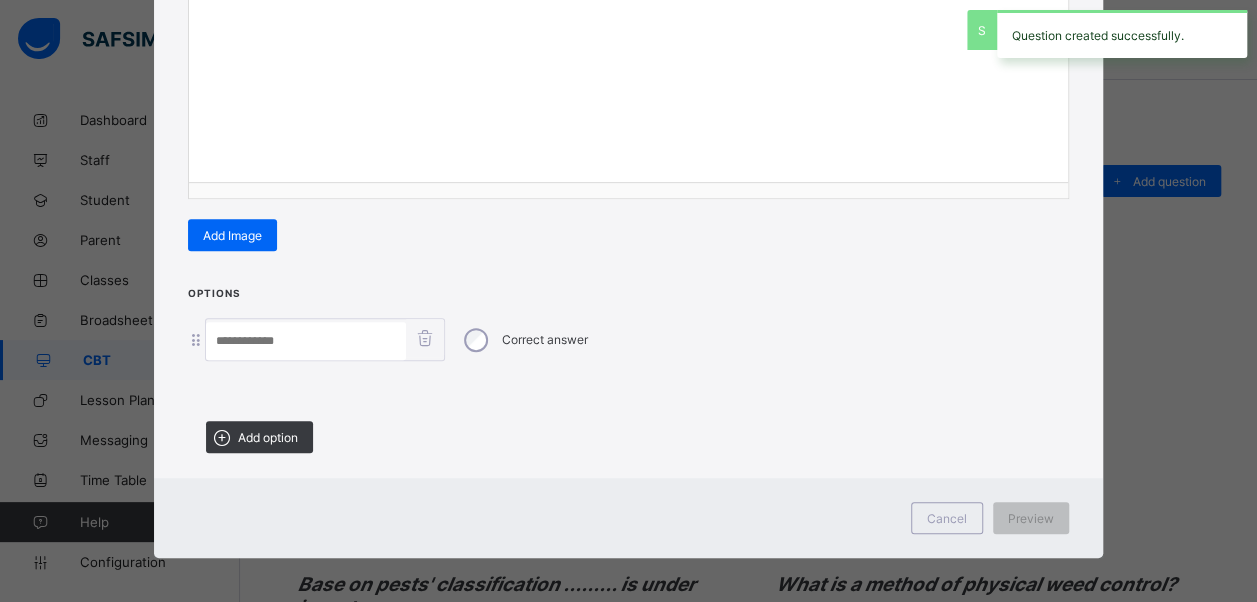 drag, startPoint x: 297, startPoint y: 427, endPoint x: 276, endPoint y: 444, distance: 27.018513 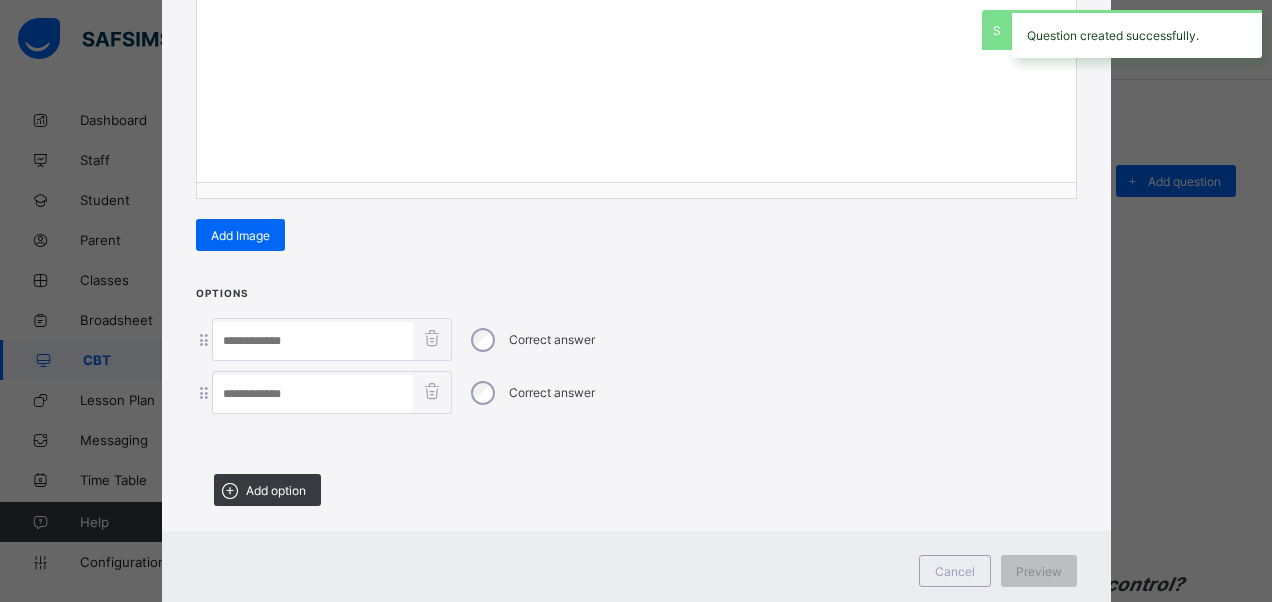 drag, startPoint x: 261, startPoint y: 486, endPoint x: 434, endPoint y: 564, distance: 189.77092 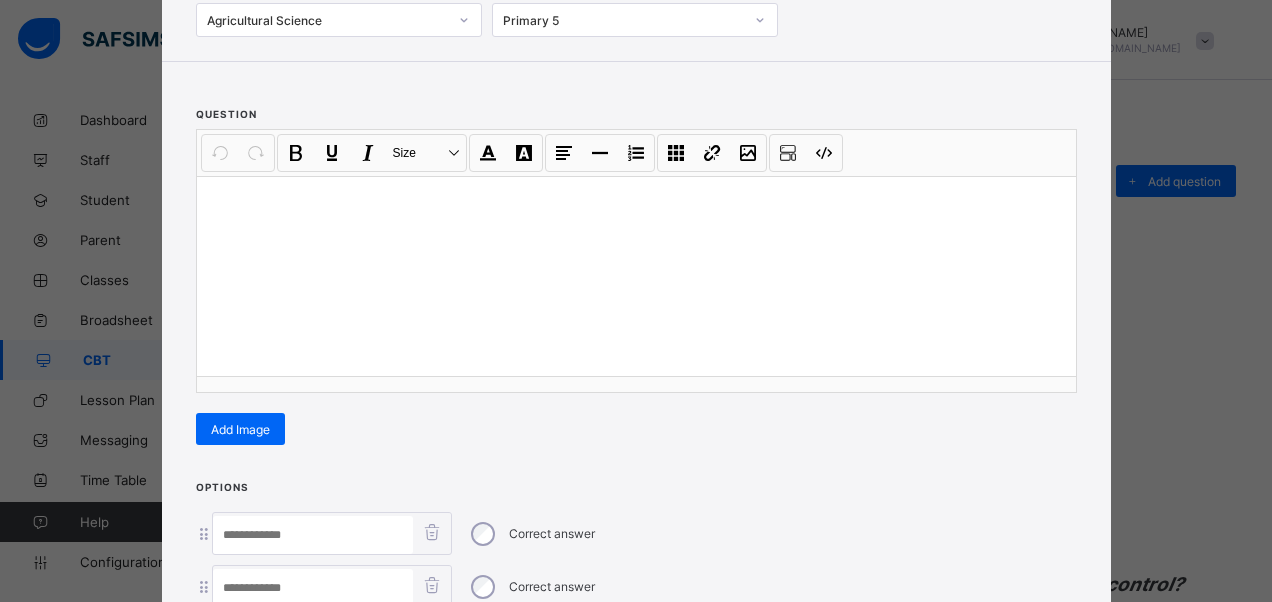 scroll, scrollTop: 142, scrollLeft: 0, axis: vertical 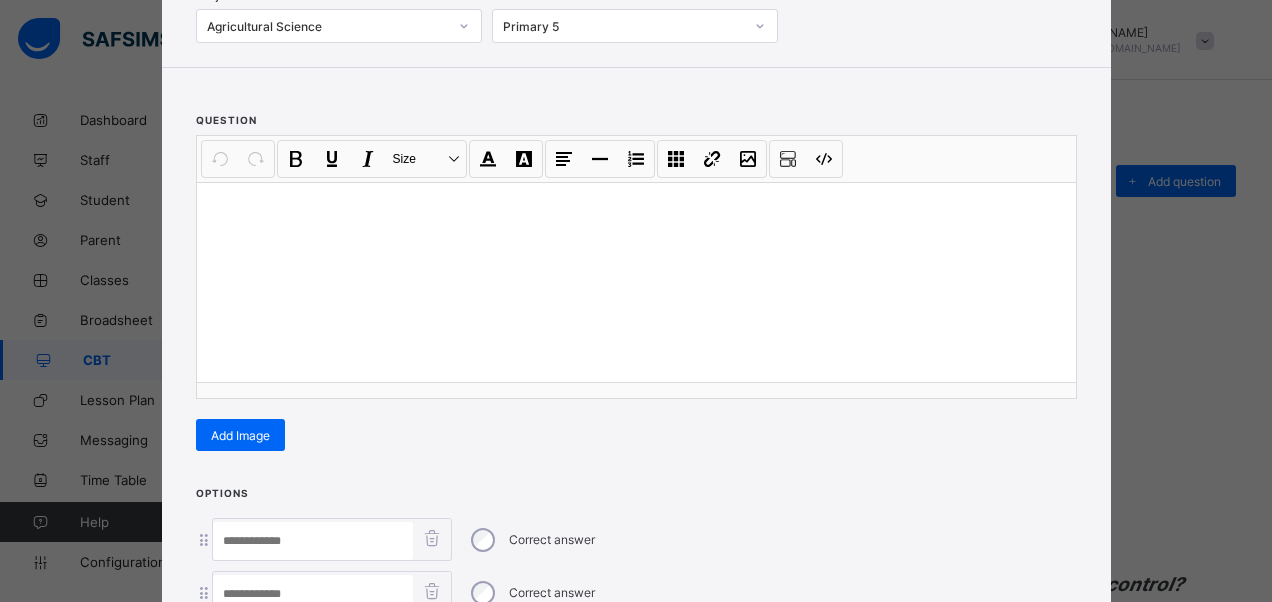 click at bounding box center (636, 282) 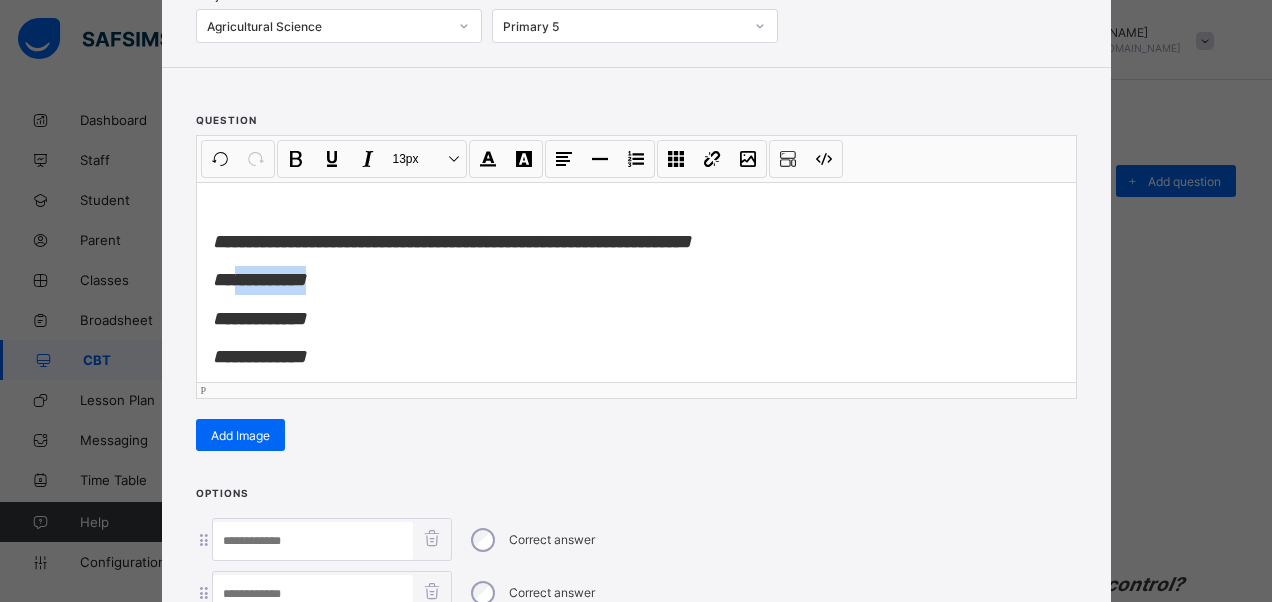 drag, startPoint x: 308, startPoint y: 278, endPoint x: 234, endPoint y: 286, distance: 74.431175 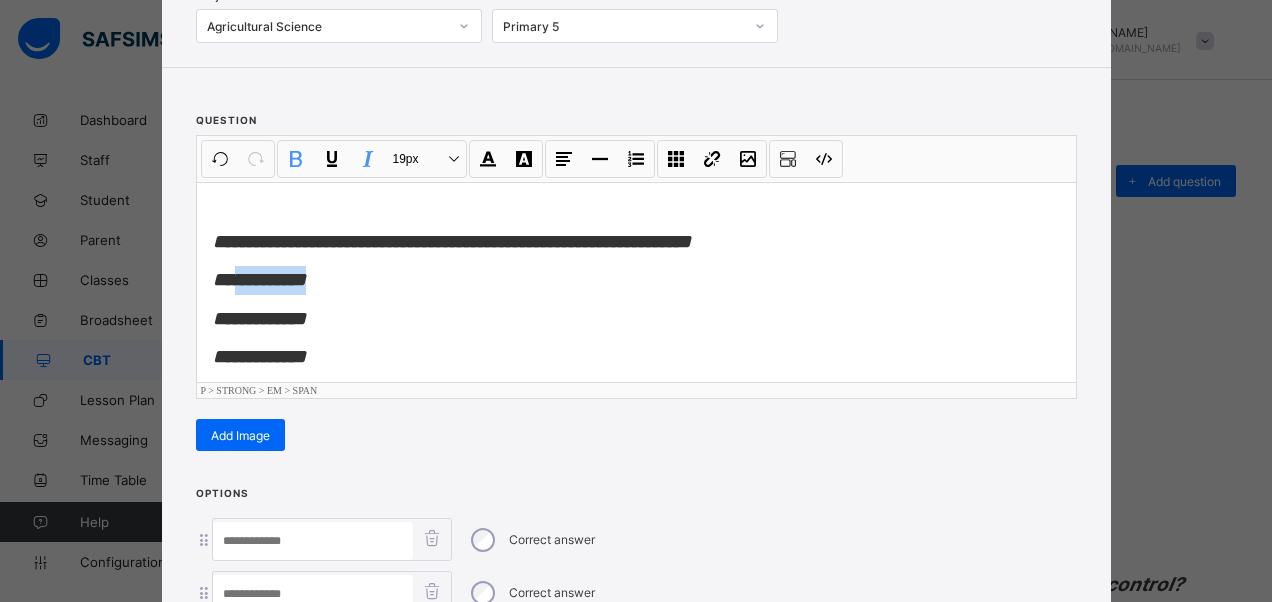 type 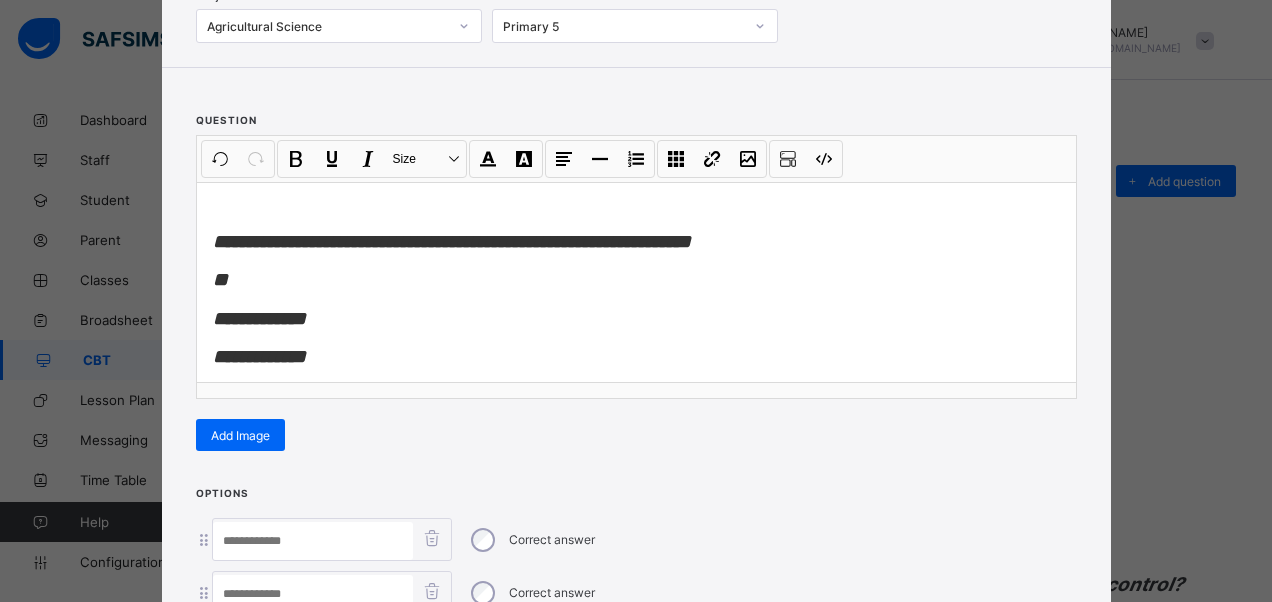 click at bounding box center [313, 541] 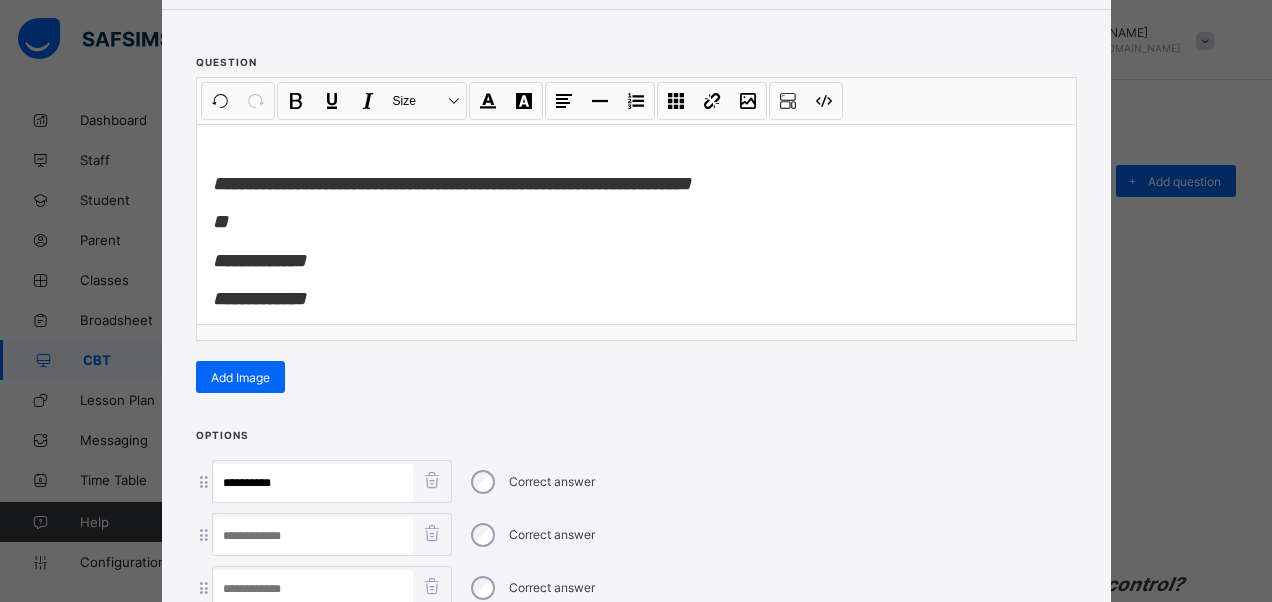 scroll, scrollTop: 242, scrollLeft: 0, axis: vertical 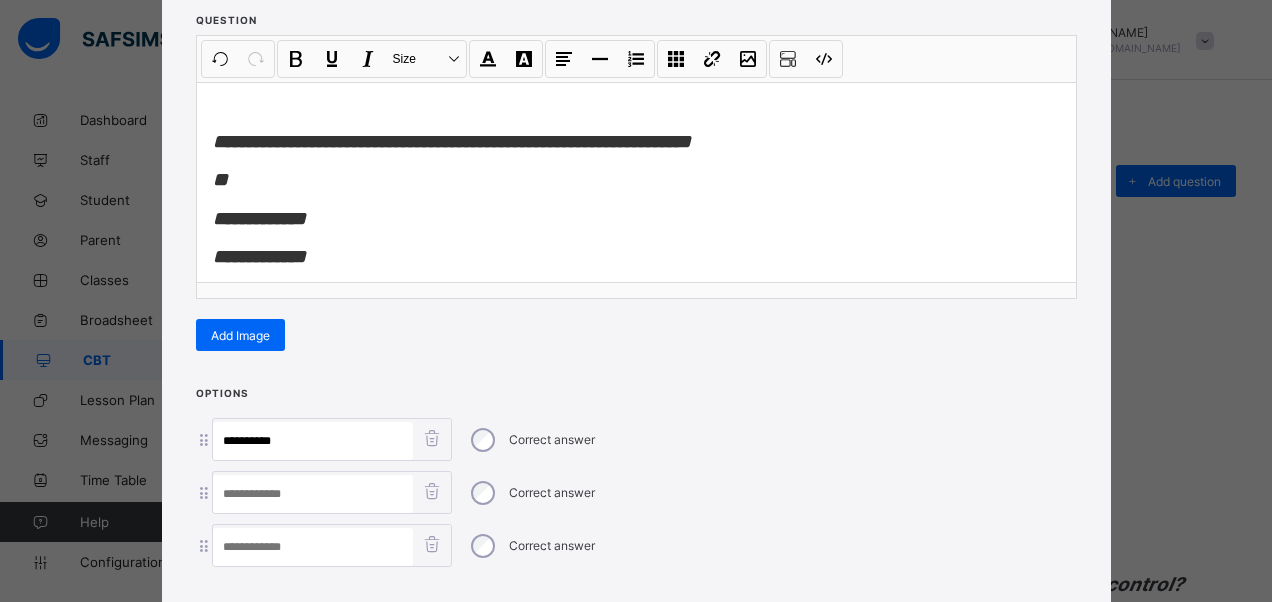 type on "**********" 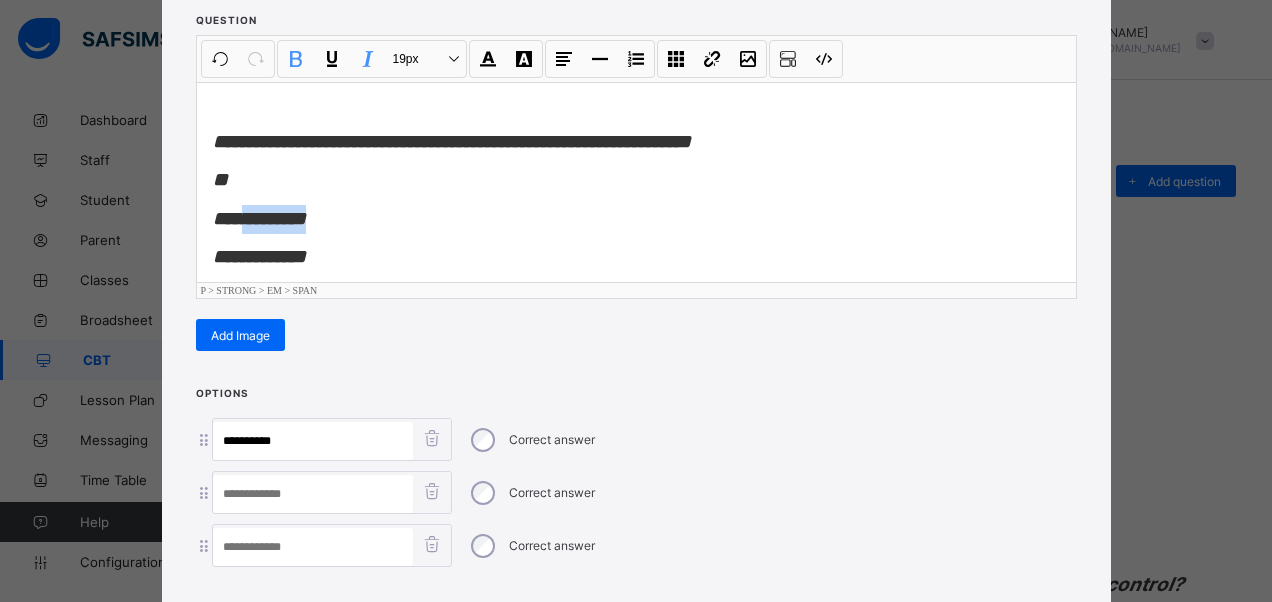 drag, startPoint x: 328, startPoint y: 214, endPoint x: 234, endPoint y: 224, distance: 94.53042 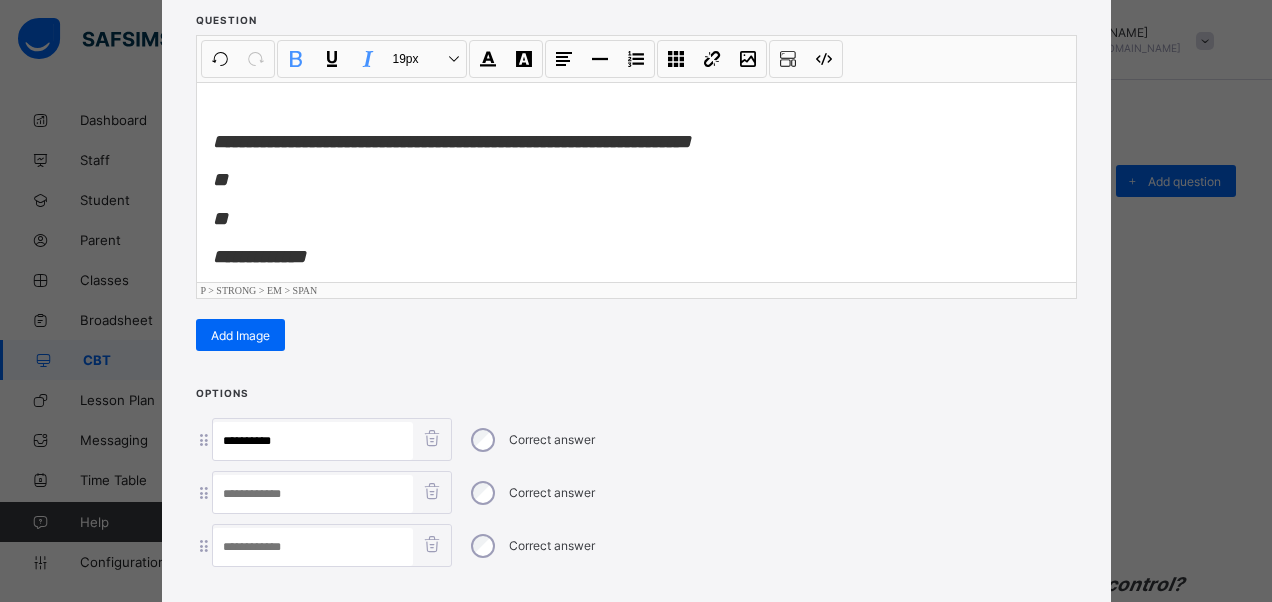 click at bounding box center (313, 494) 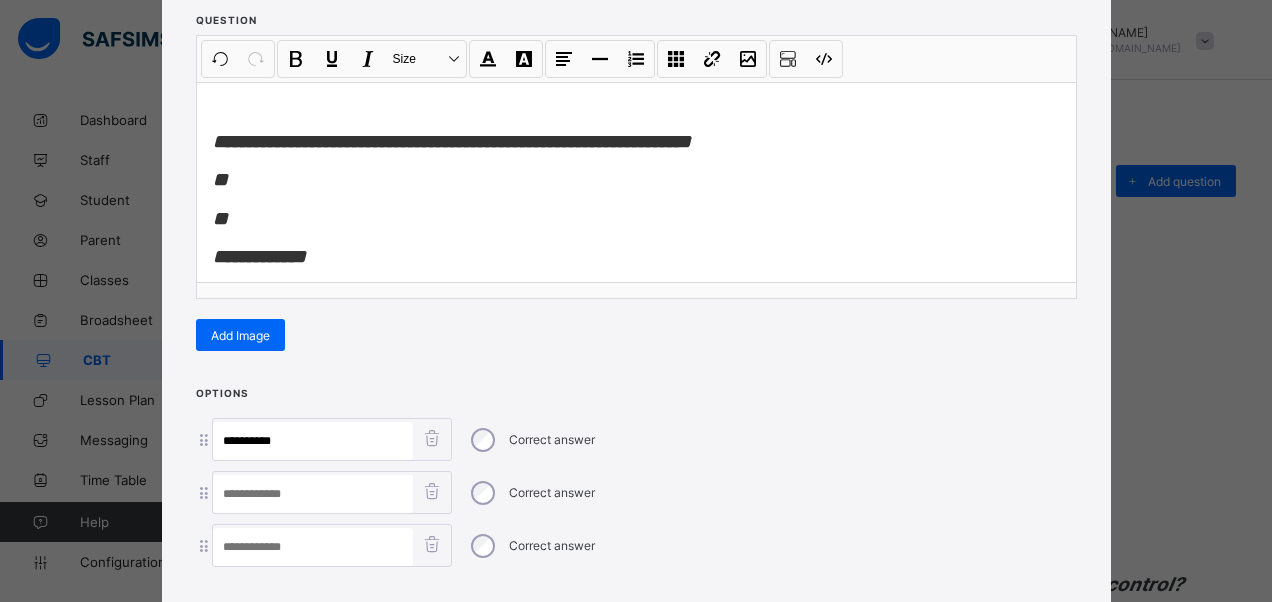 paste on "*********" 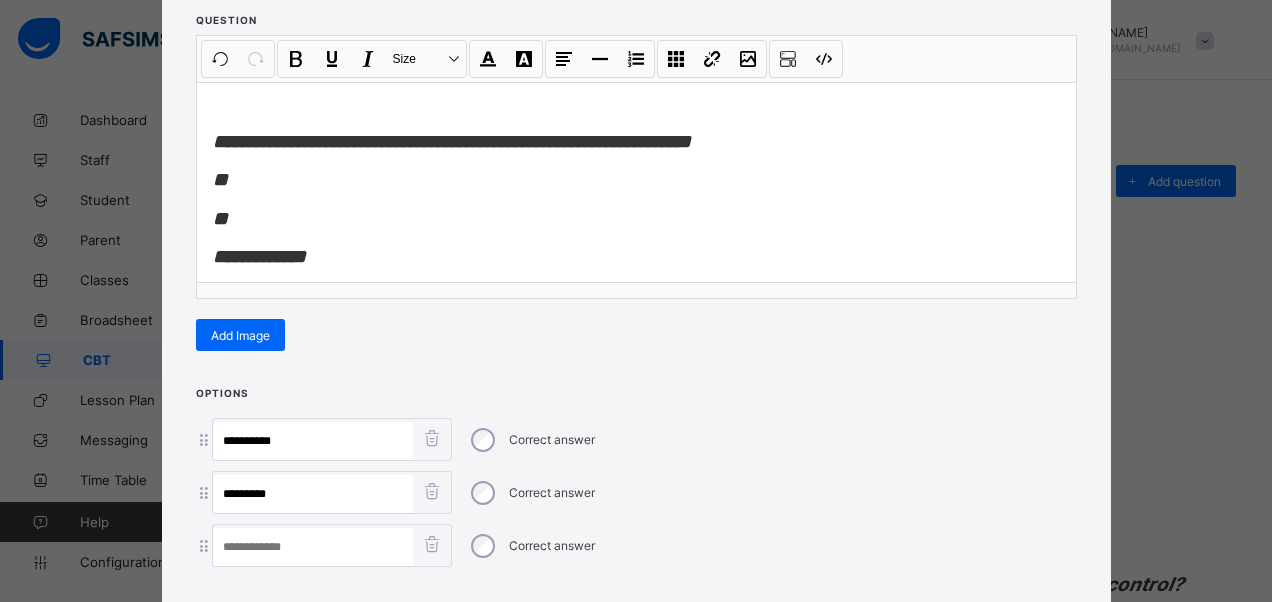 type on "*********" 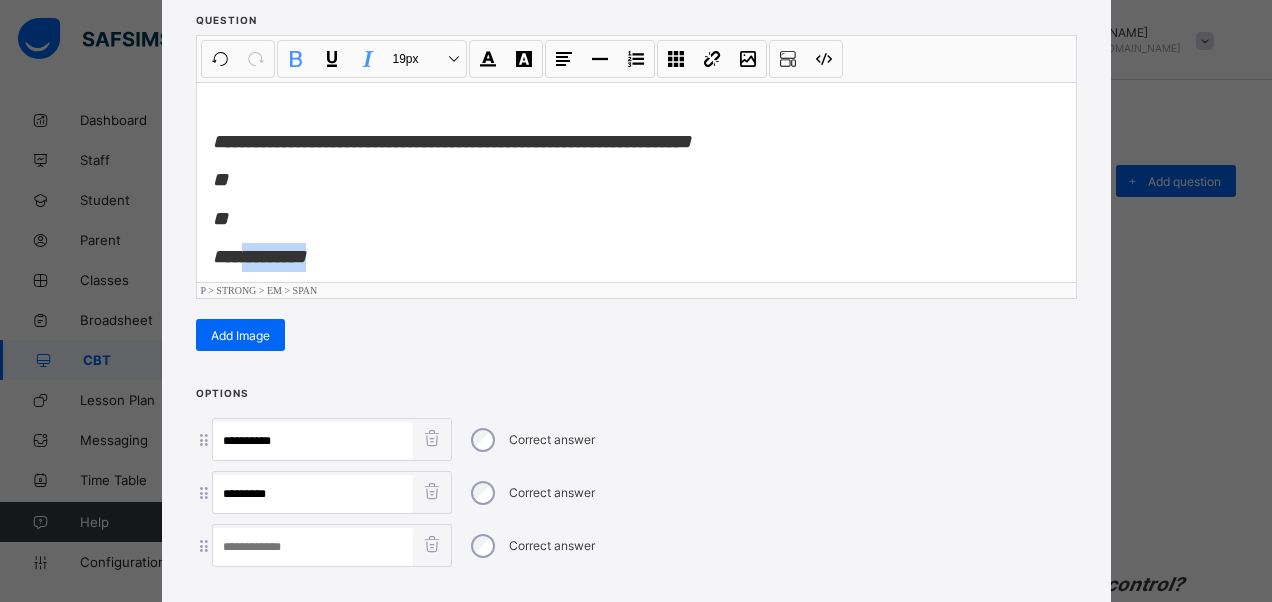 drag, startPoint x: 312, startPoint y: 246, endPoint x: 238, endPoint y: 265, distance: 76.40026 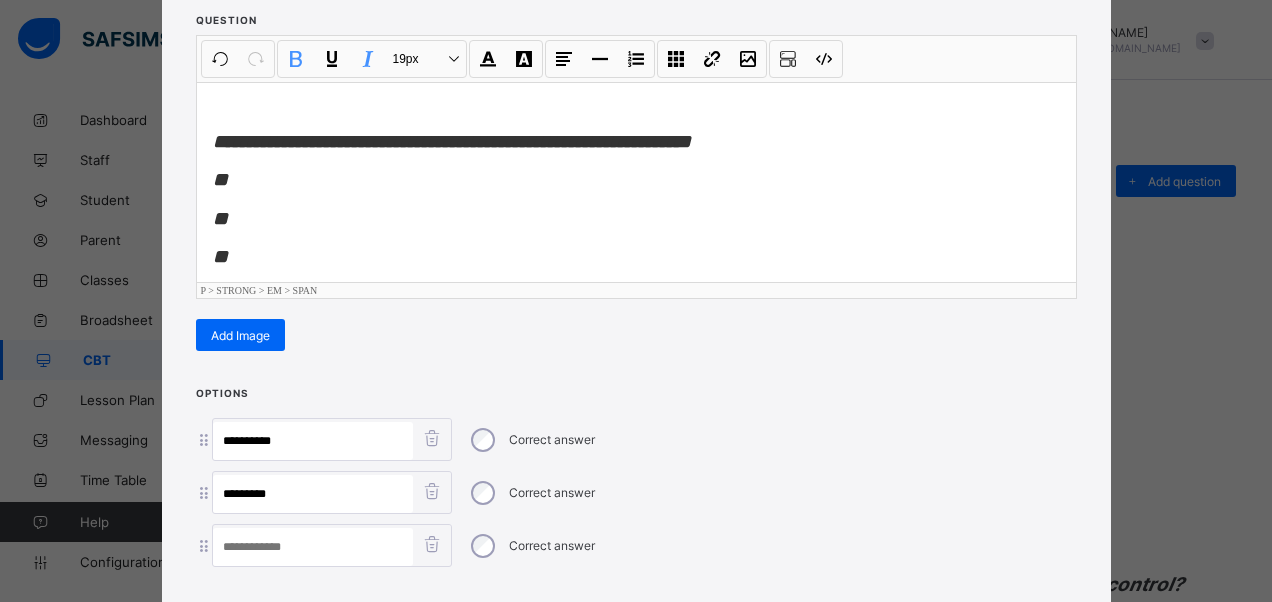 click at bounding box center [313, 547] 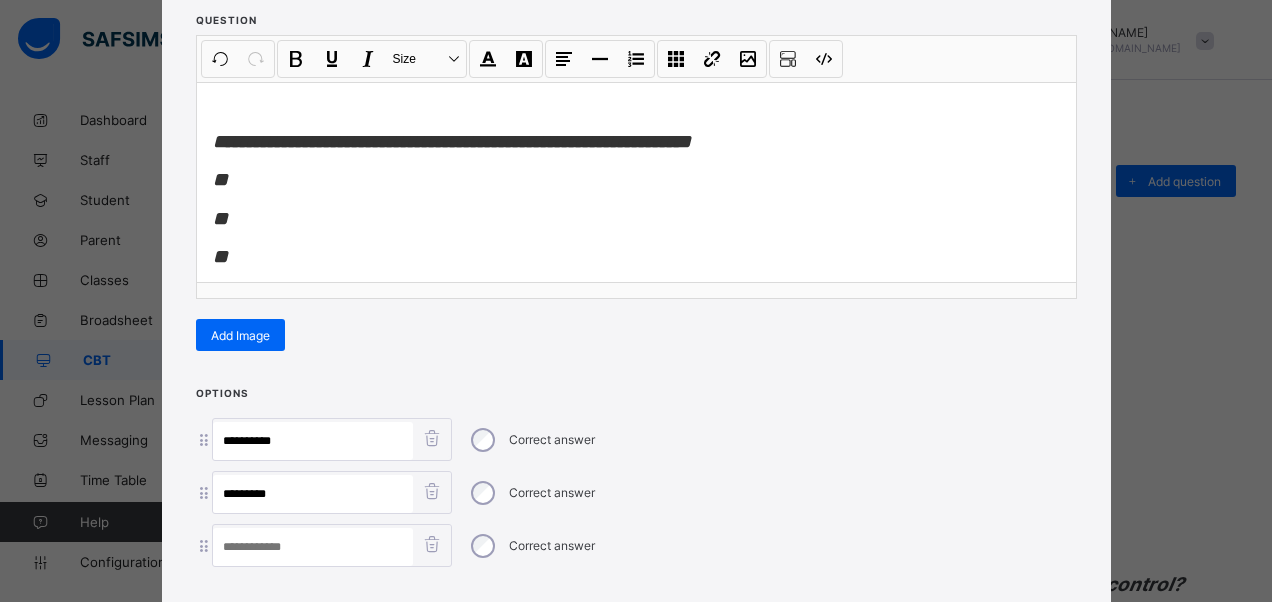 paste on "*********" 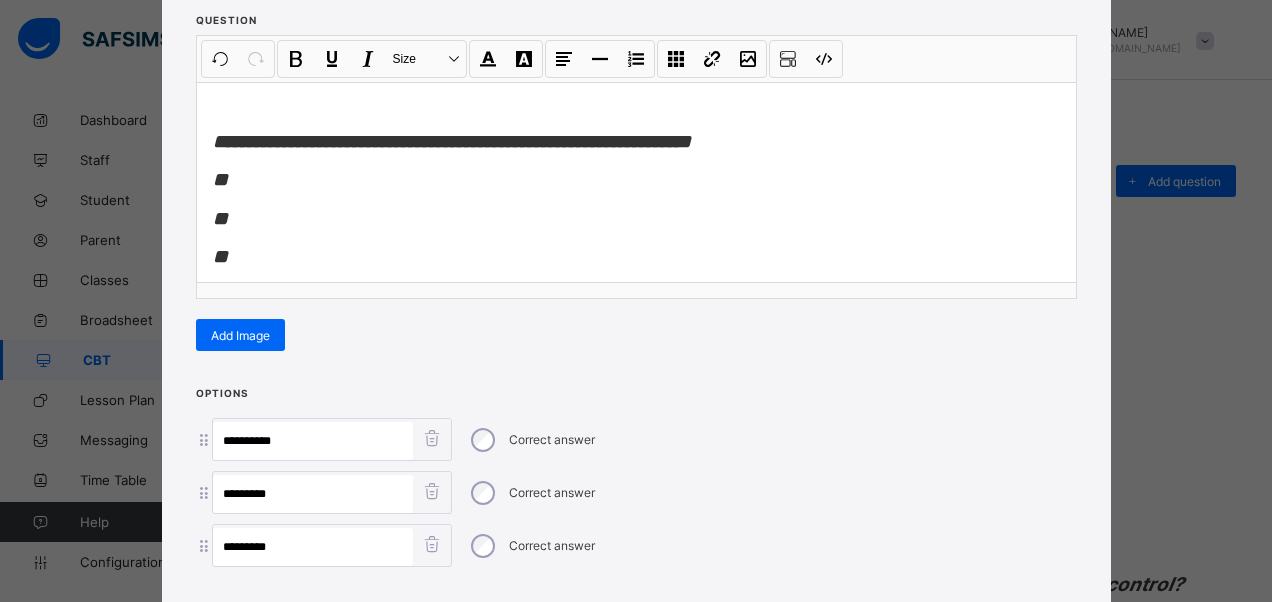 type on "*********" 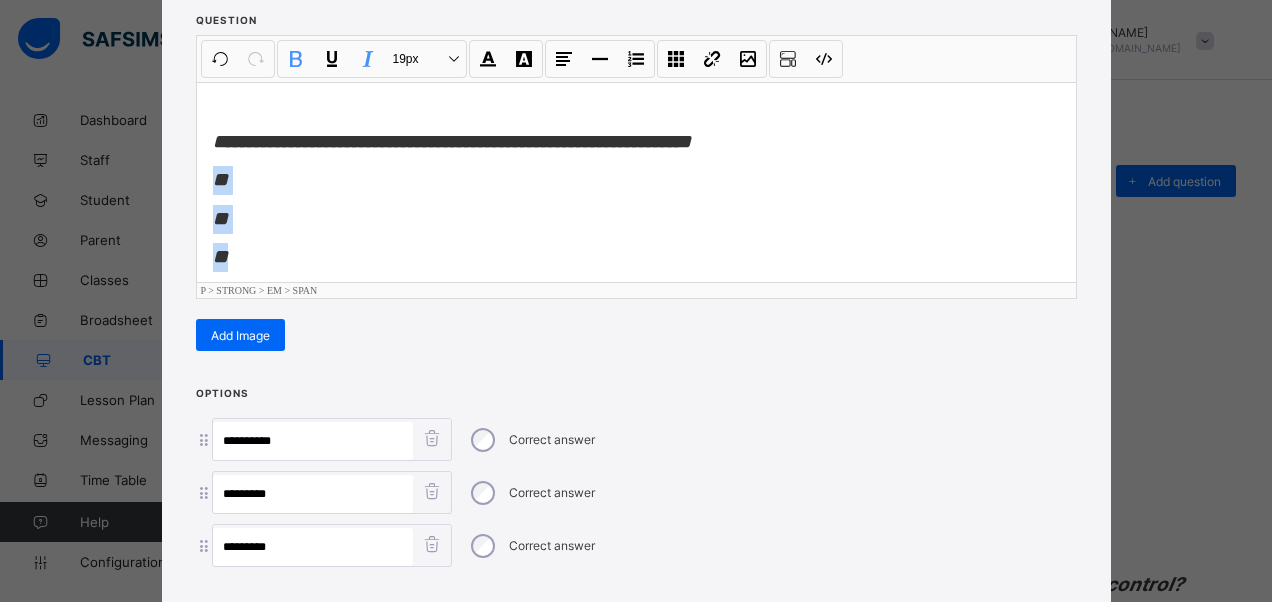 scroll, scrollTop: 15, scrollLeft: 0, axis: vertical 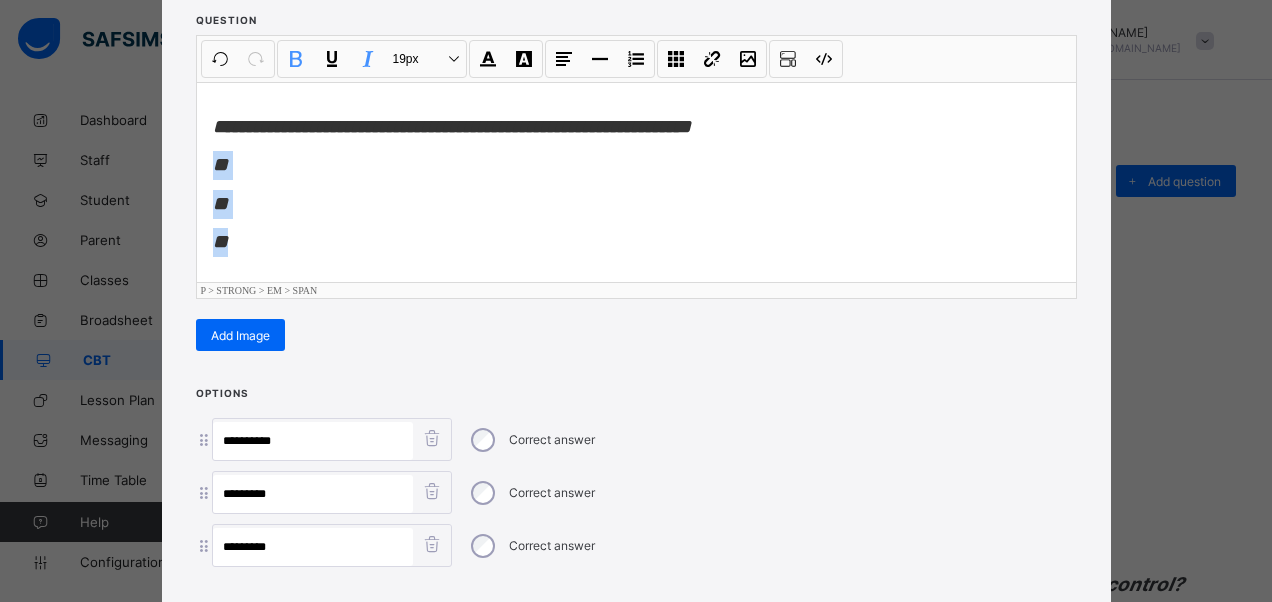 drag, startPoint x: 194, startPoint y: 158, endPoint x: 264, endPoint y: 270, distance: 132.07573 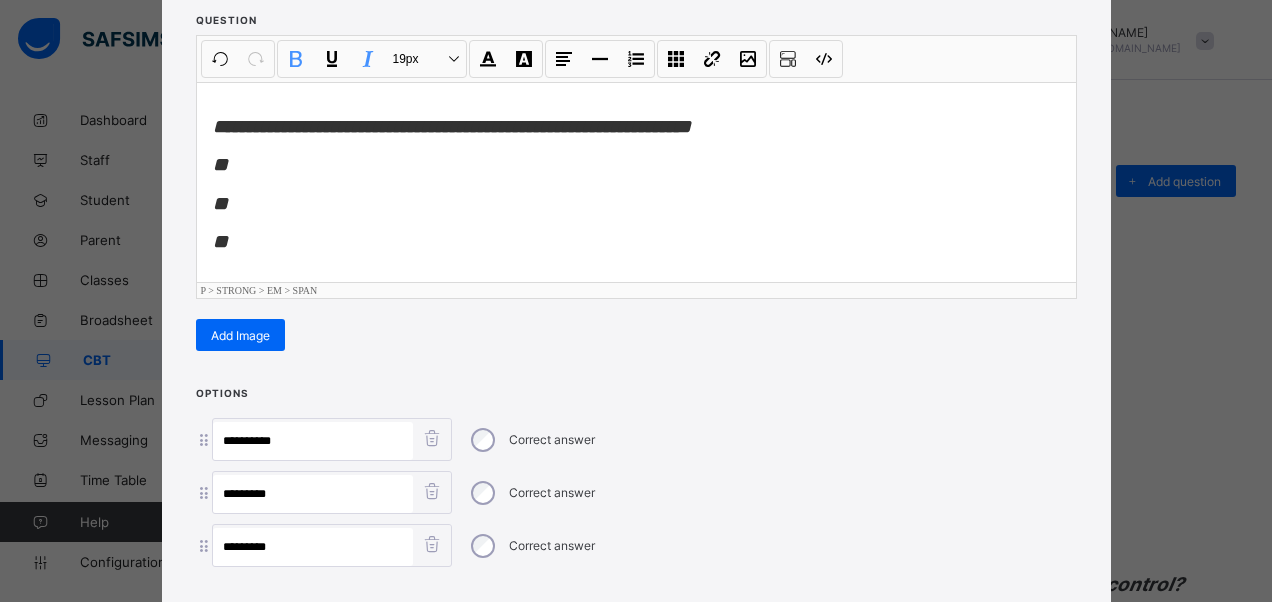 scroll, scrollTop: 0, scrollLeft: 0, axis: both 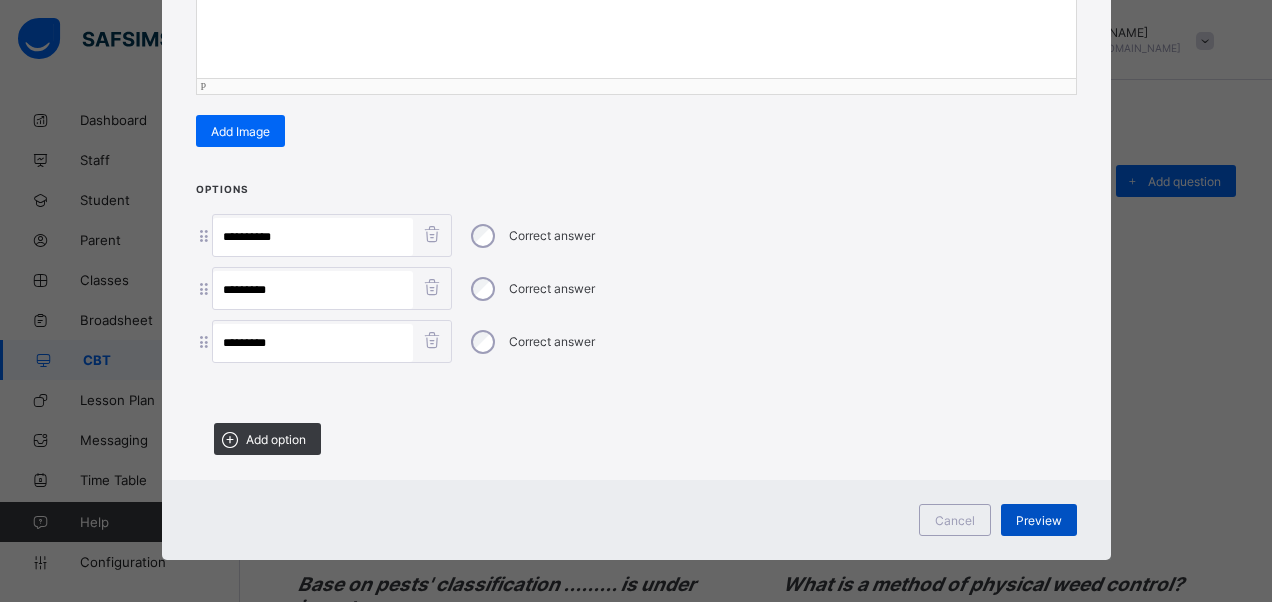 click on "Preview" at bounding box center [1039, 520] 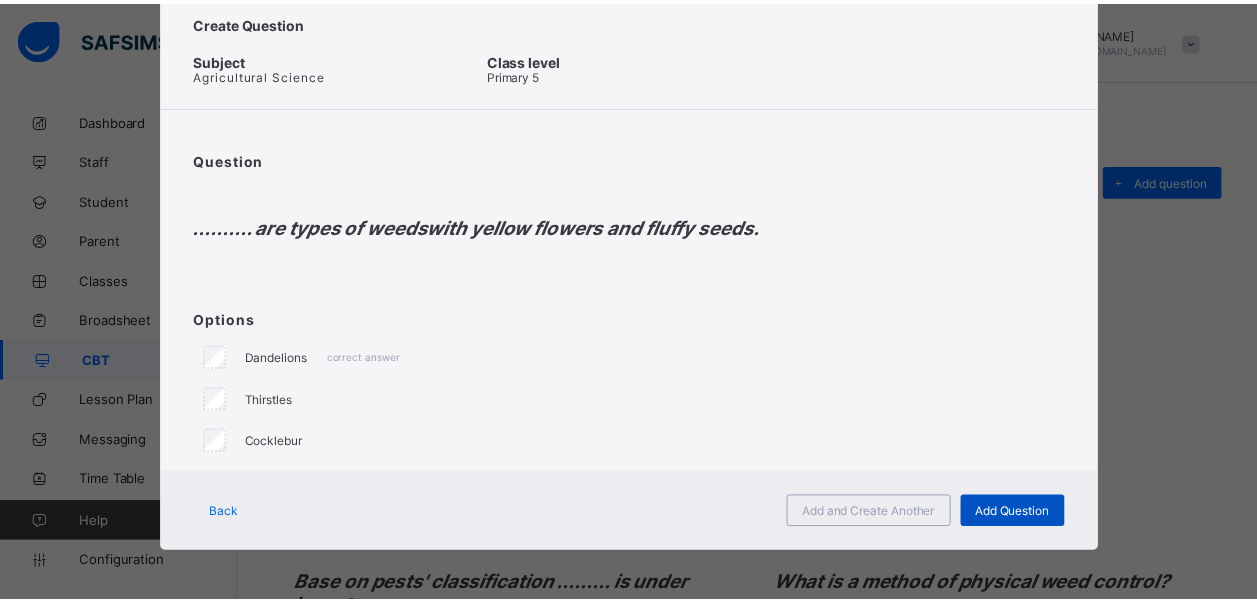 scroll, scrollTop: 56, scrollLeft: 0, axis: vertical 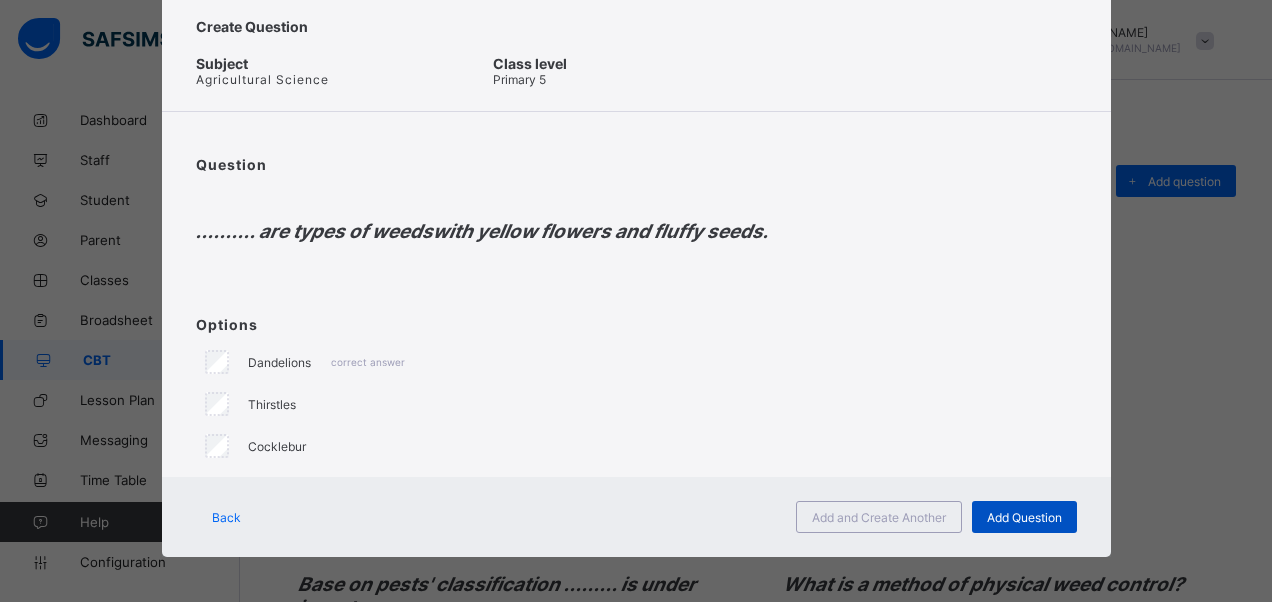 click on "Add Question" at bounding box center [1024, 517] 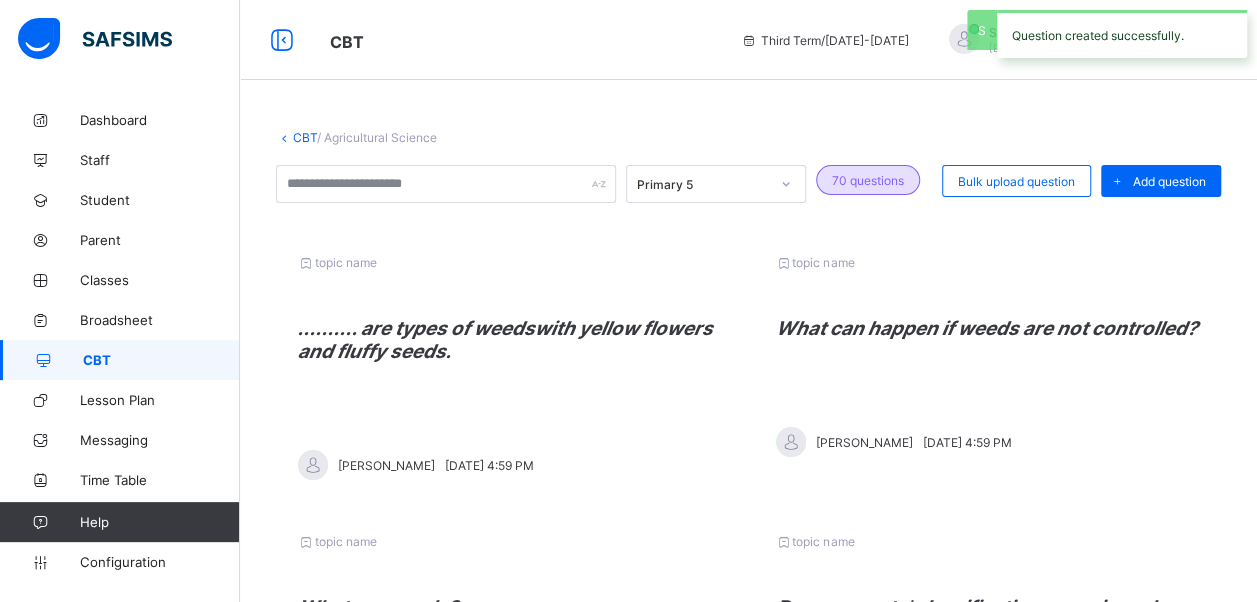 click on "Add question" at bounding box center (1169, 181) 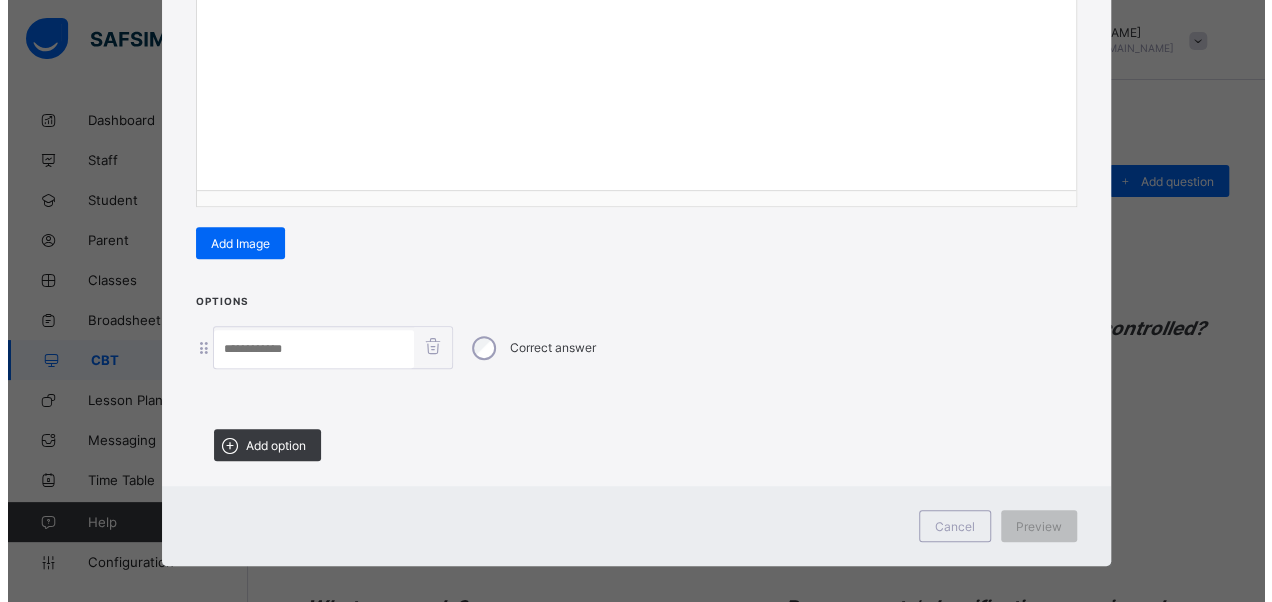 scroll, scrollTop: 342, scrollLeft: 0, axis: vertical 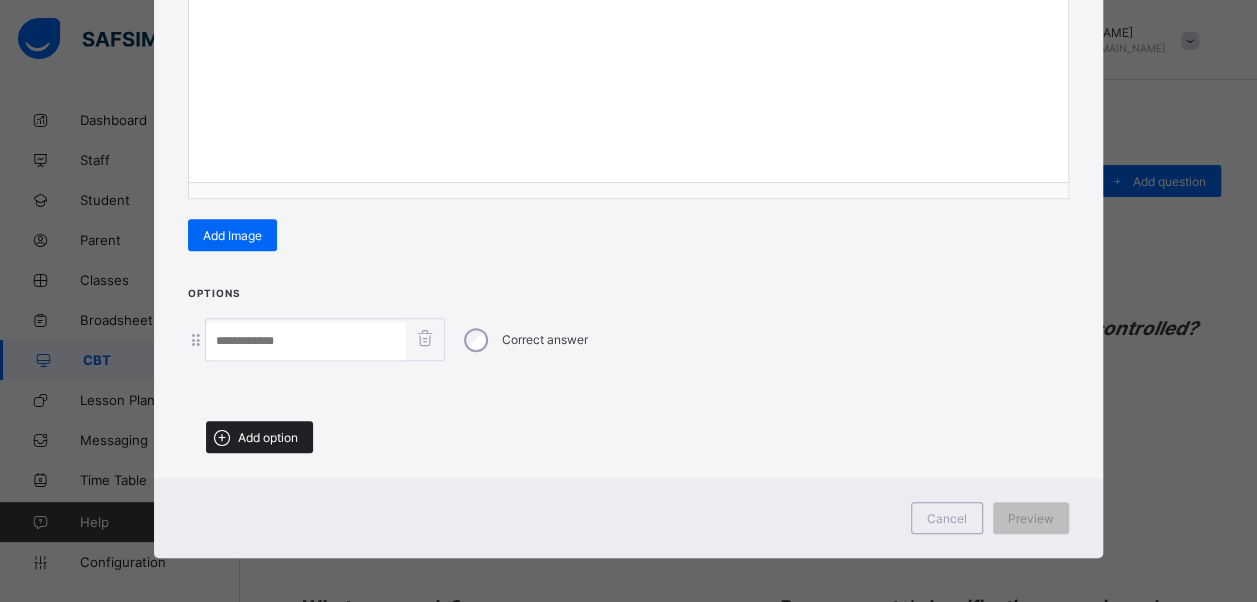 click on "Add option" at bounding box center [259, 437] 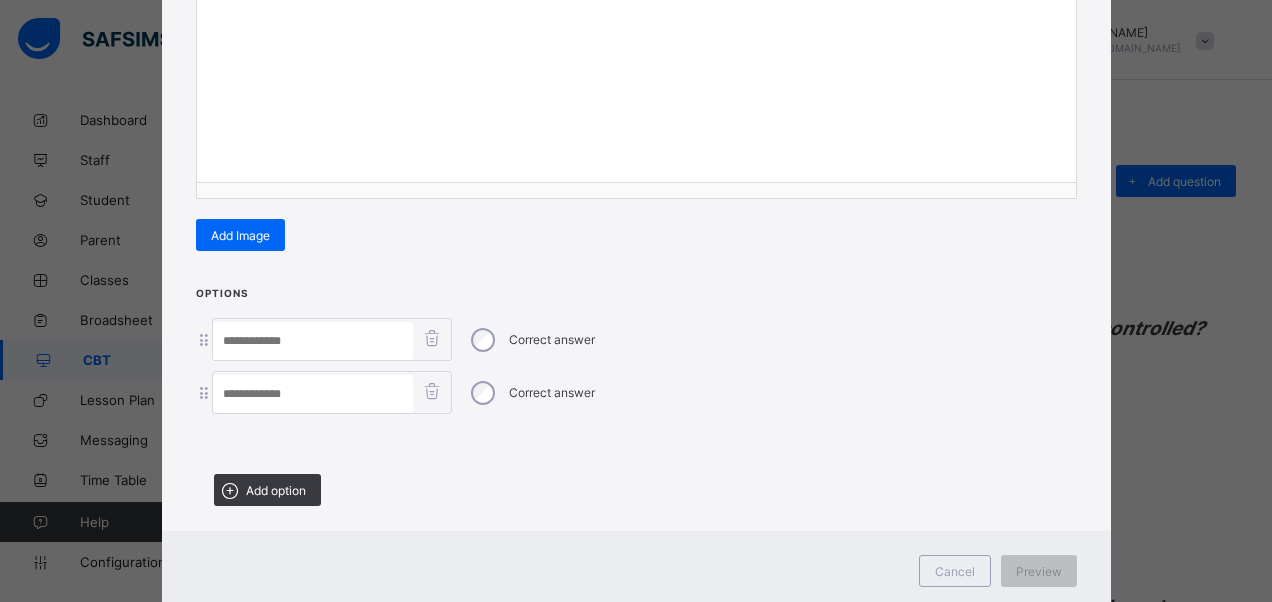 click on "Options Correct answer Correct answer Add option" at bounding box center [636, 403] 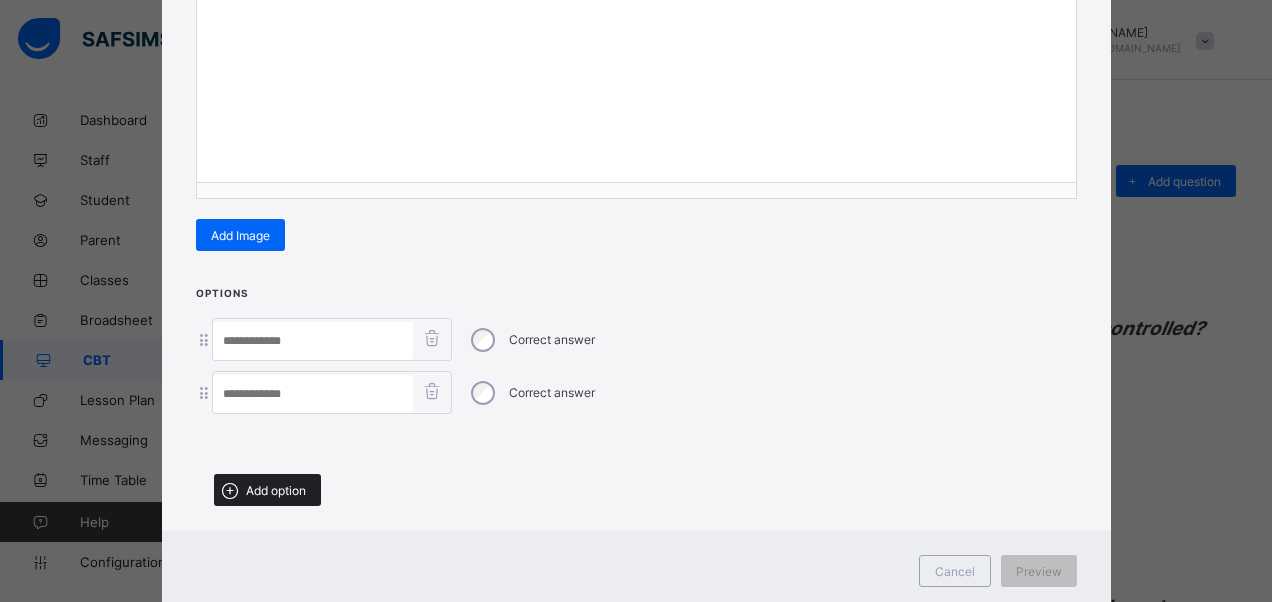click on "Add option" at bounding box center [267, 490] 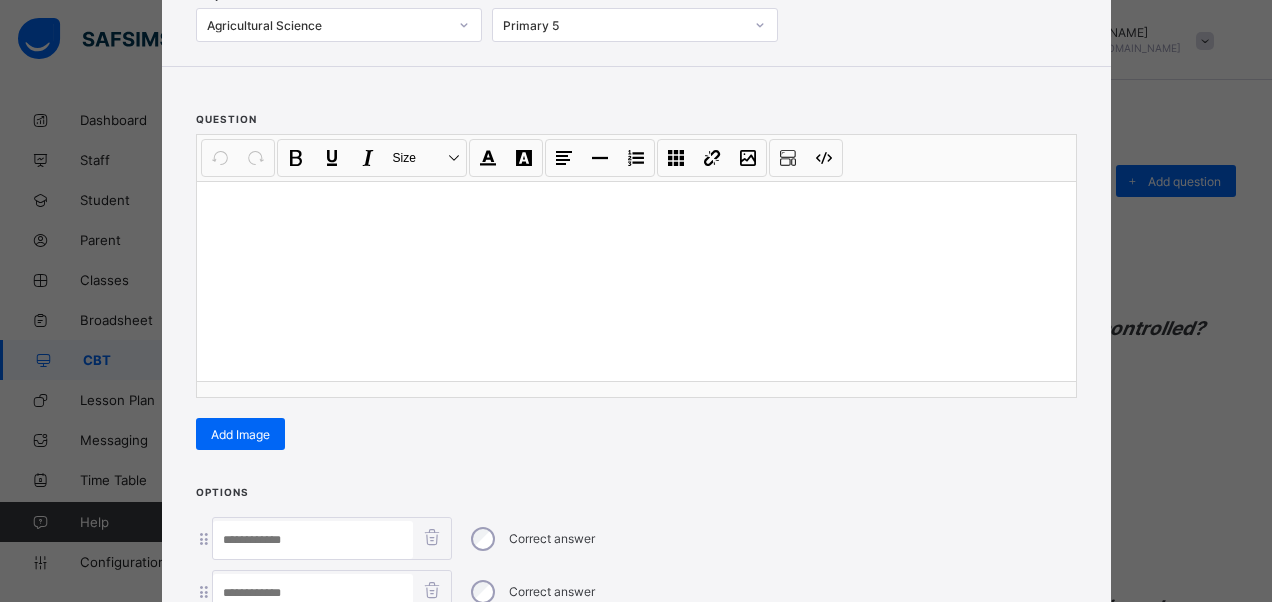 scroll, scrollTop: 142, scrollLeft: 0, axis: vertical 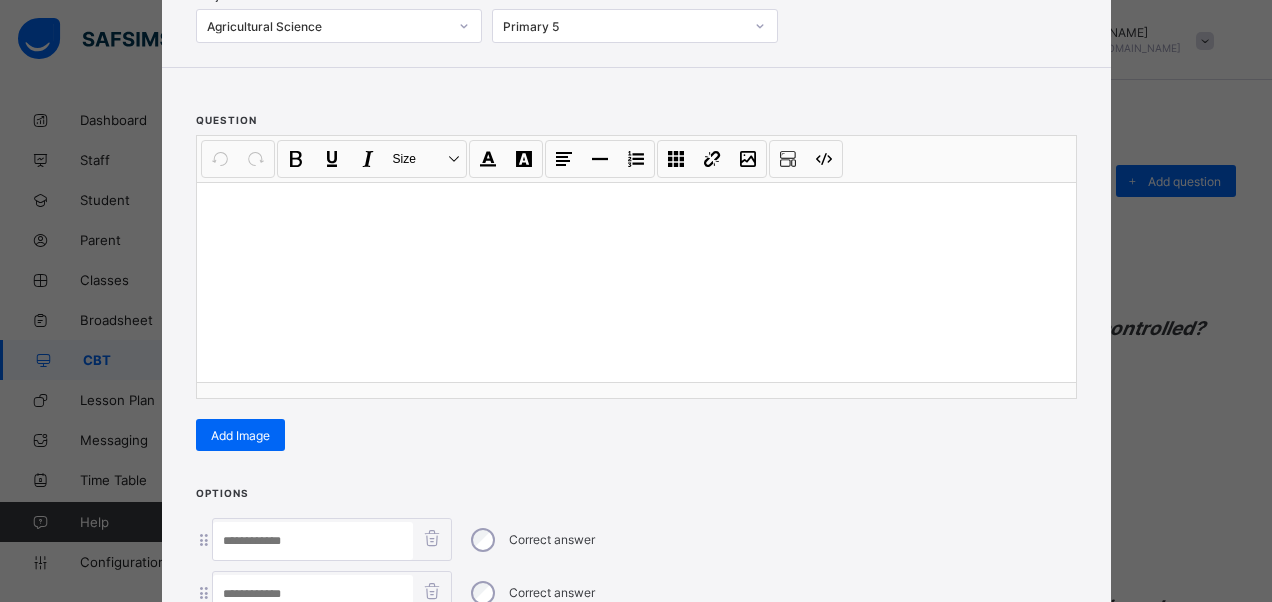click at bounding box center [636, 282] 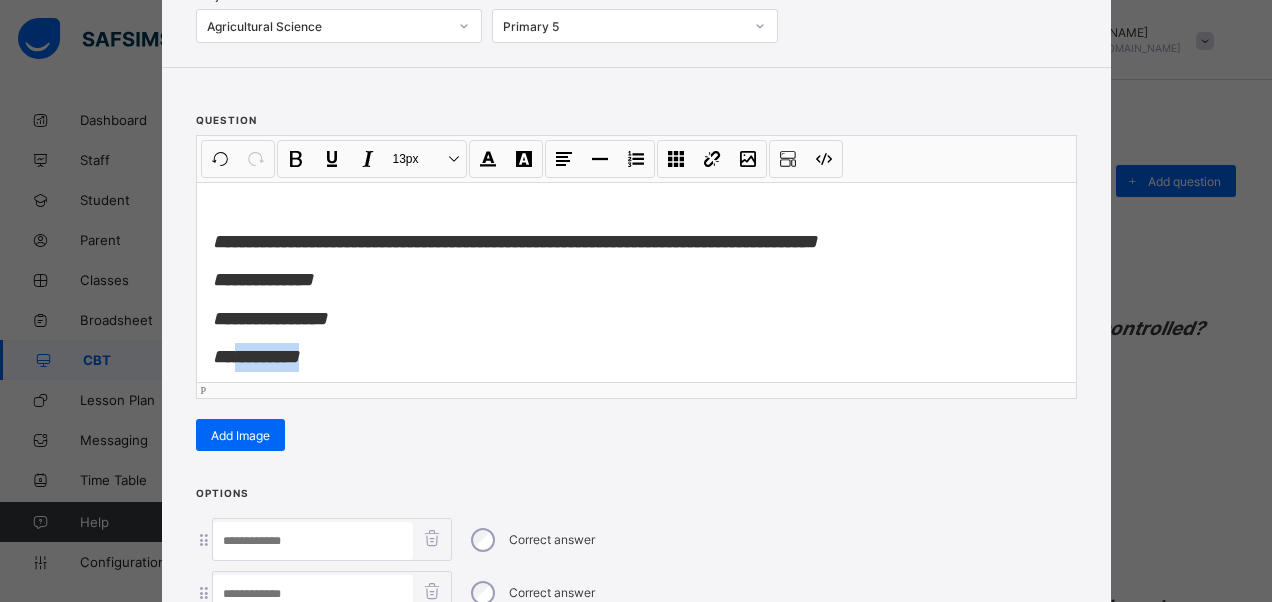 drag, startPoint x: 325, startPoint y: 356, endPoint x: 230, endPoint y: 358, distance: 95.02105 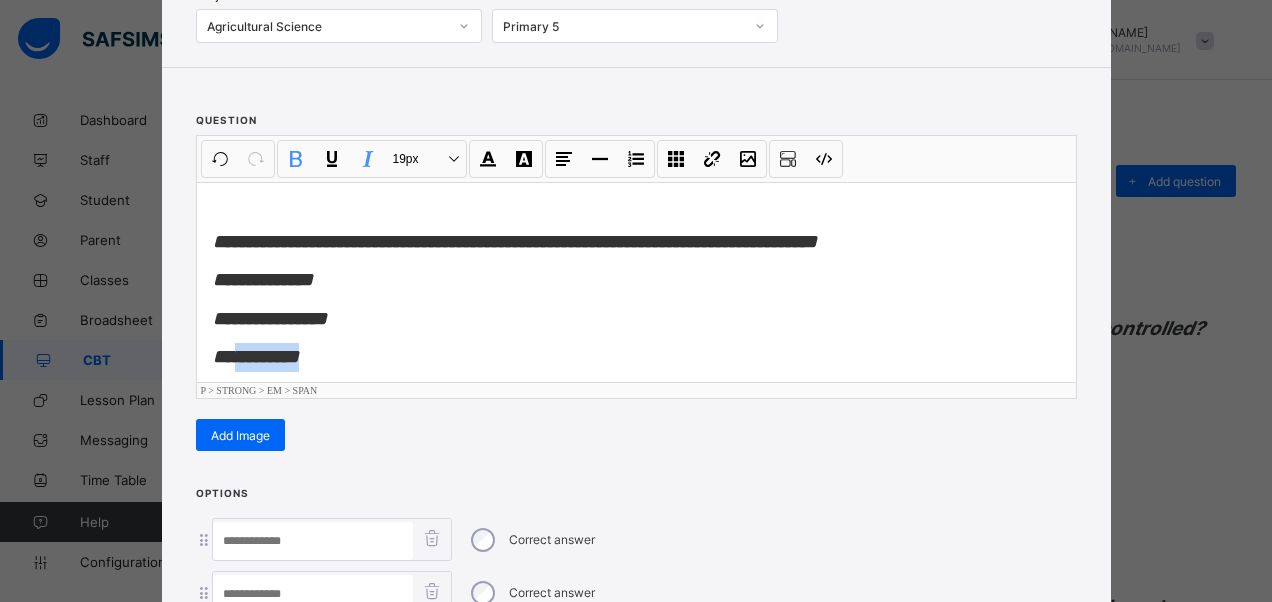 type 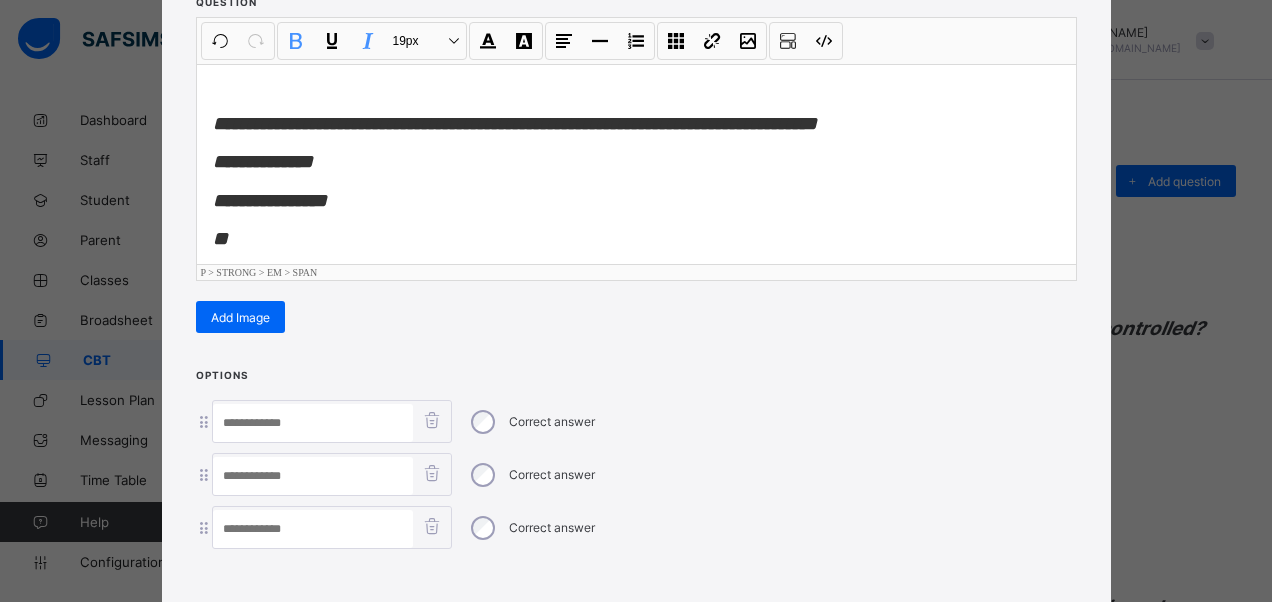 scroll, scrollTop: 442, scrollLeft: 0, axis: vertical 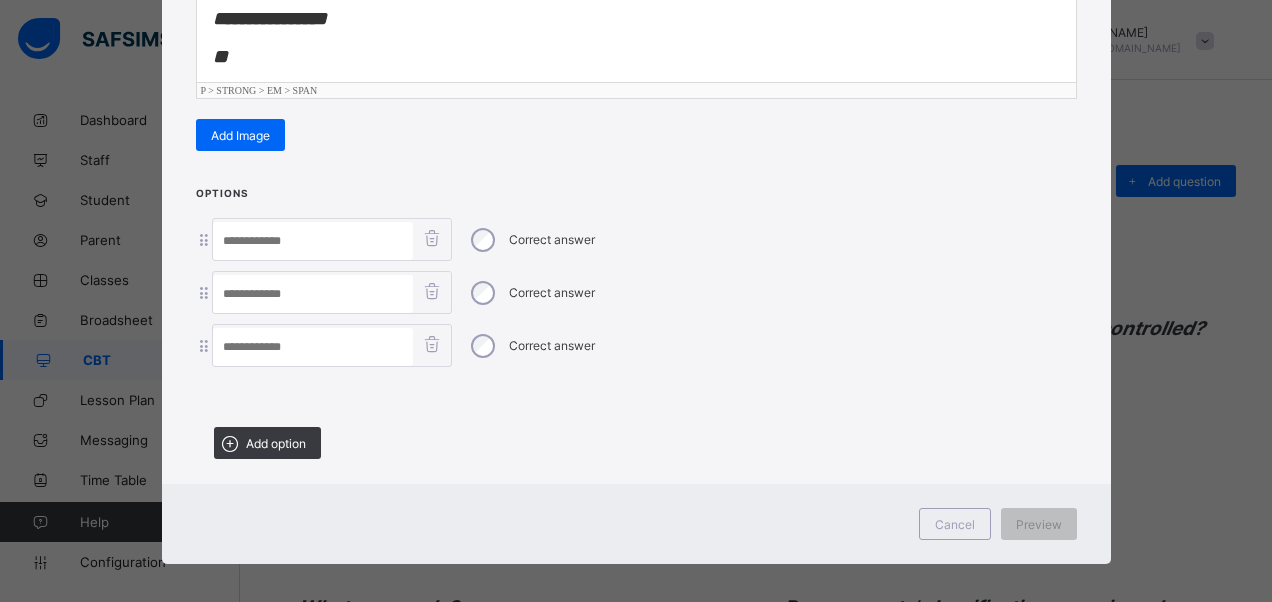 click at bounding box center (313, 347) 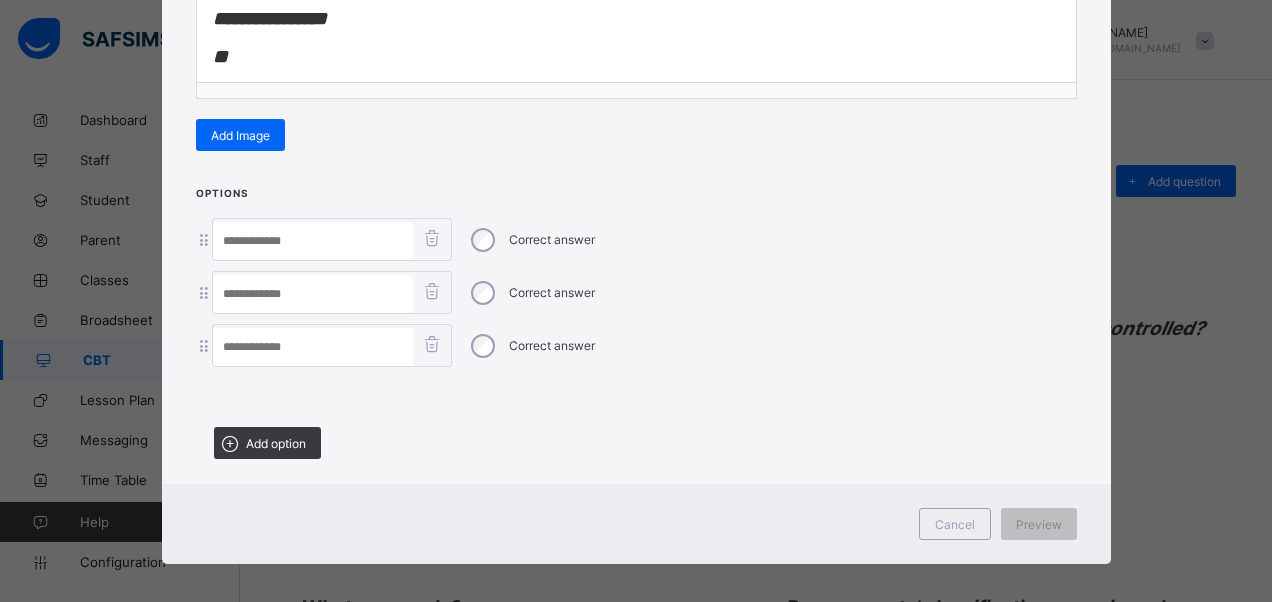 paste on "*********" 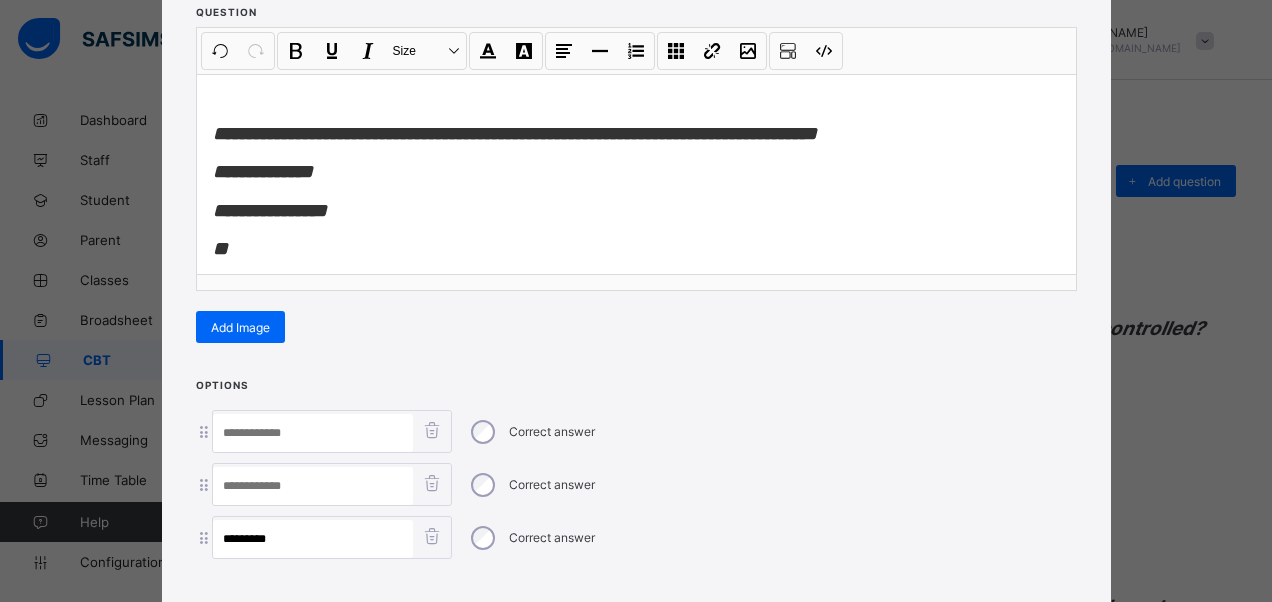 scroll, scrollTop: 242, scrollLeft: 0, axis: vertical 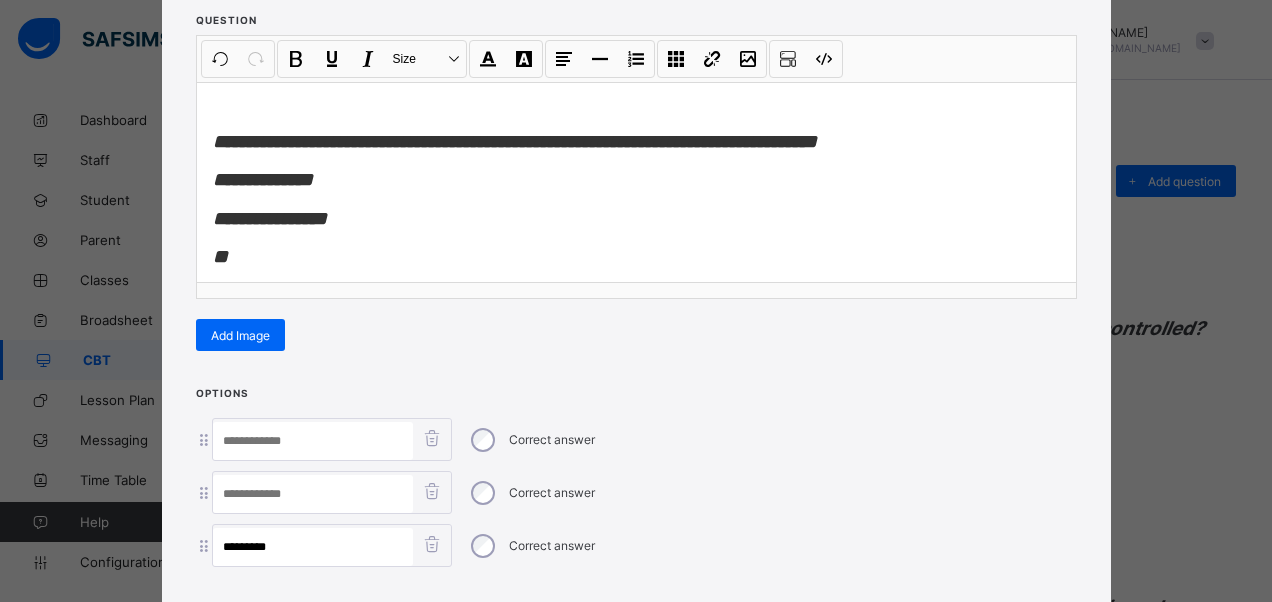 type on "*********" 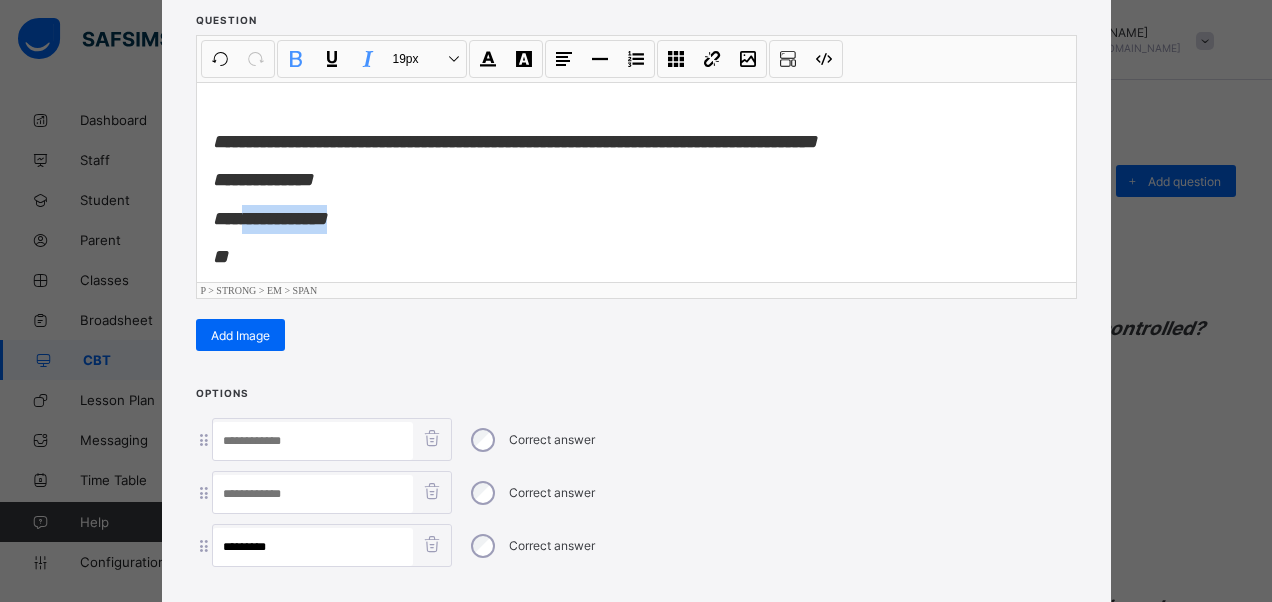 drag, startPoint x: 330, startPoint y: 212, endPoint x: 238, endPoint y: 218, distance: 92.19544 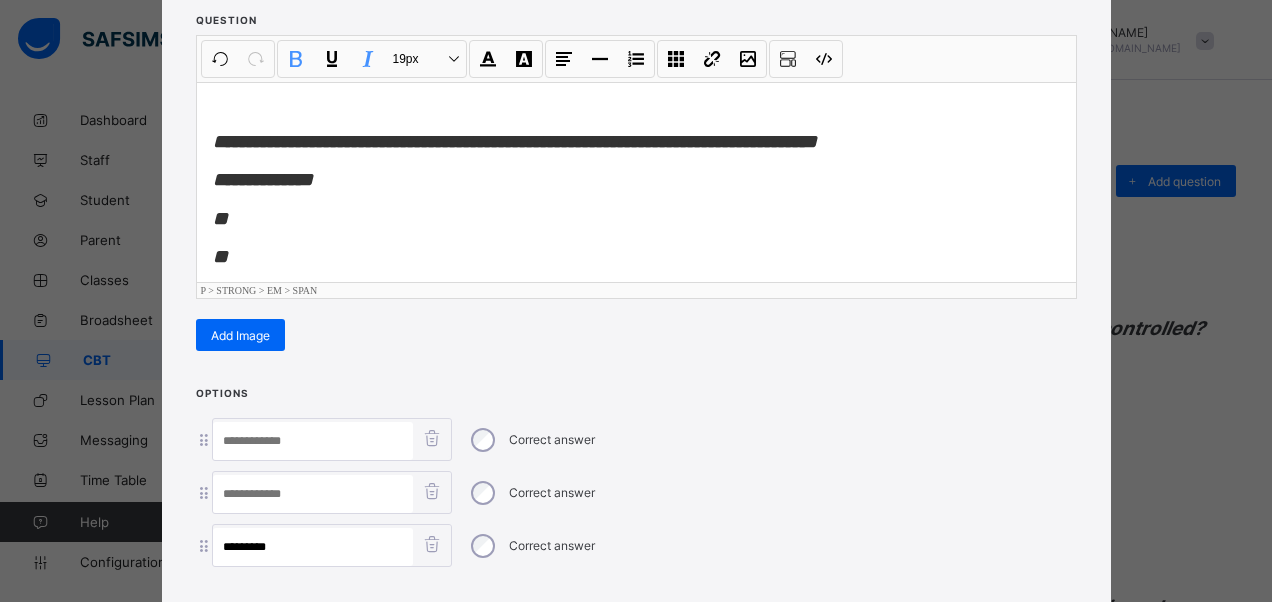 click at bounding box center (313, 494) 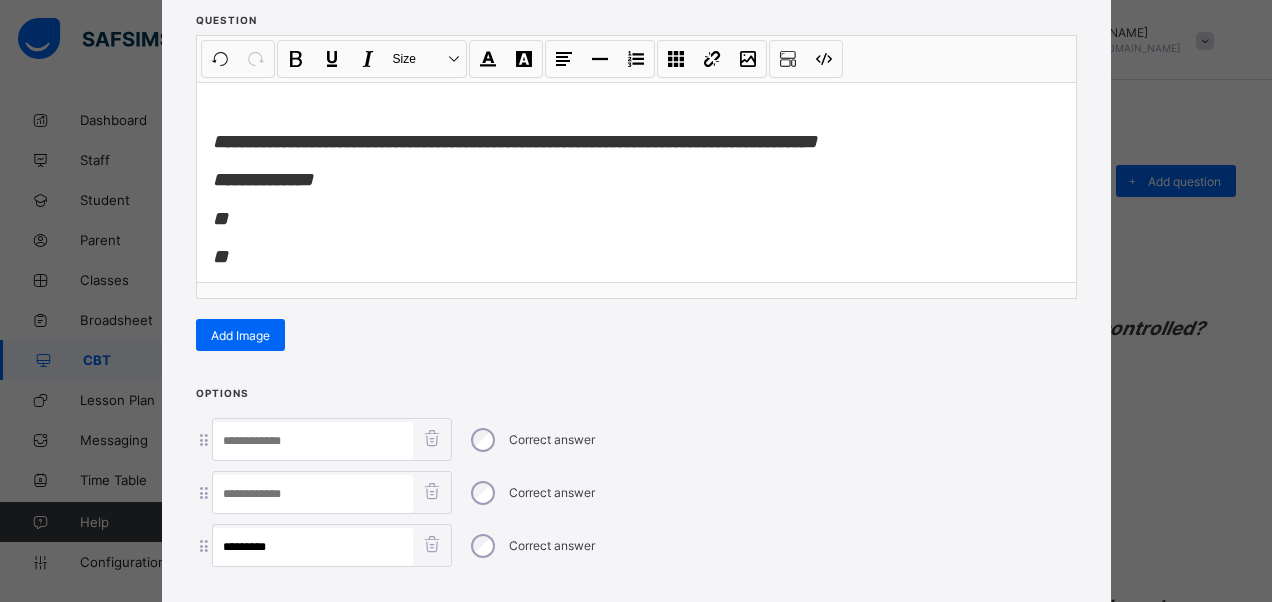 paste on "**********" 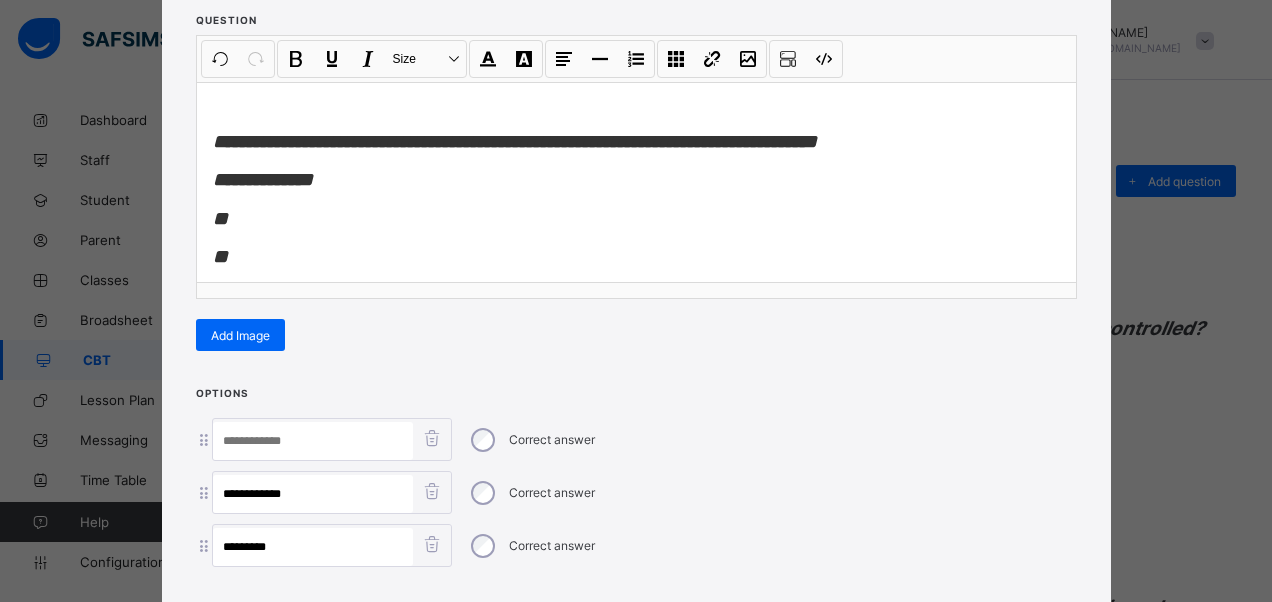 type on "**********" 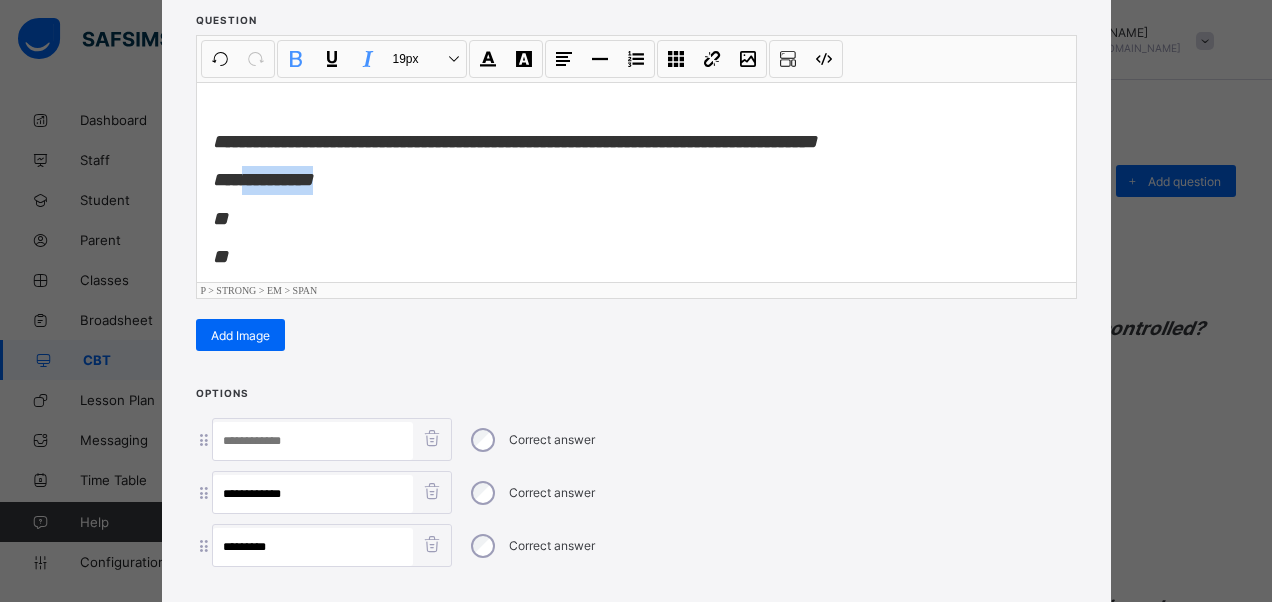 drag, startPoint x: 344, startPoint y: 172, endPoint x: 230, endPoint y: 183, distance: 114.52947 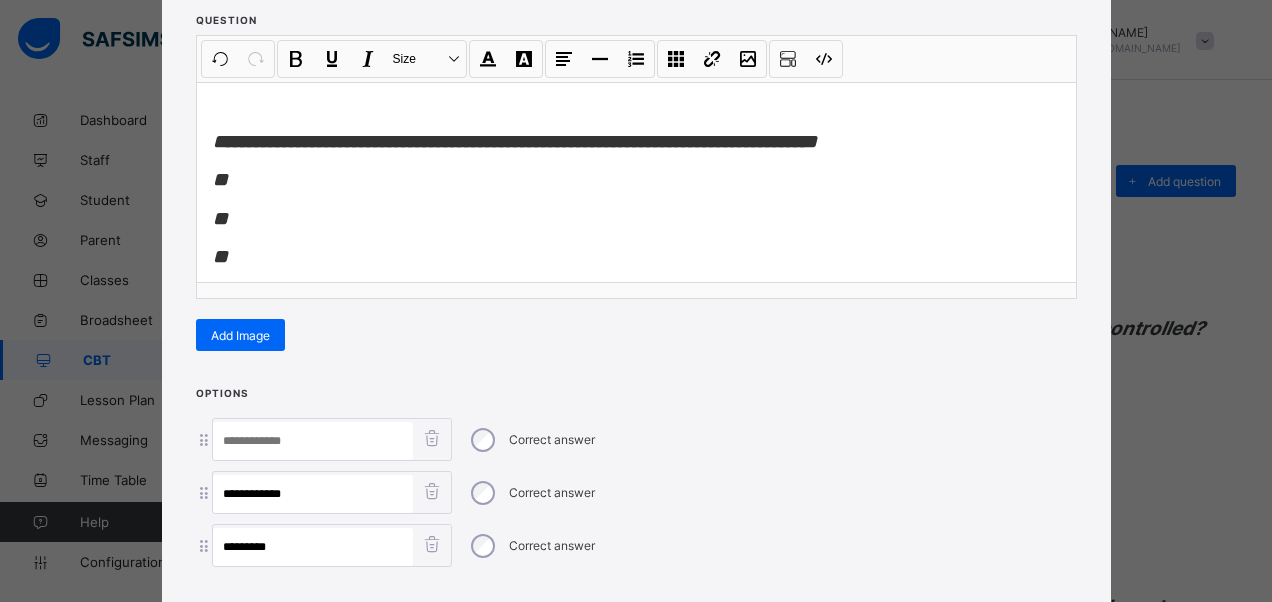 click at bounding box center [313, 441] 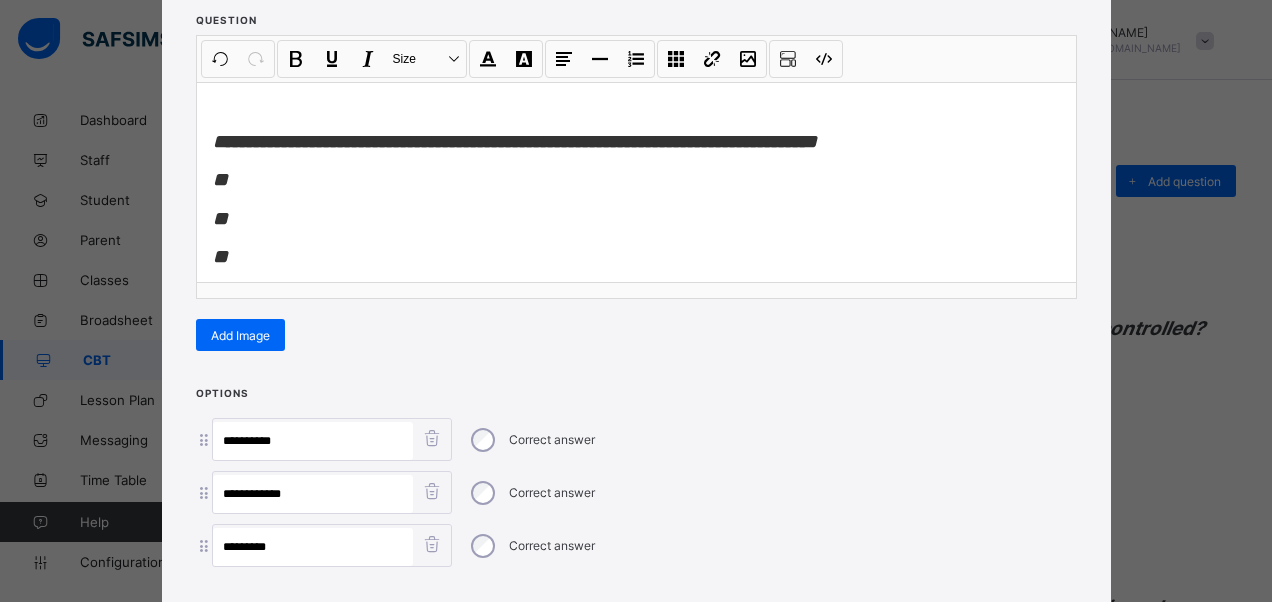 type on "**********" 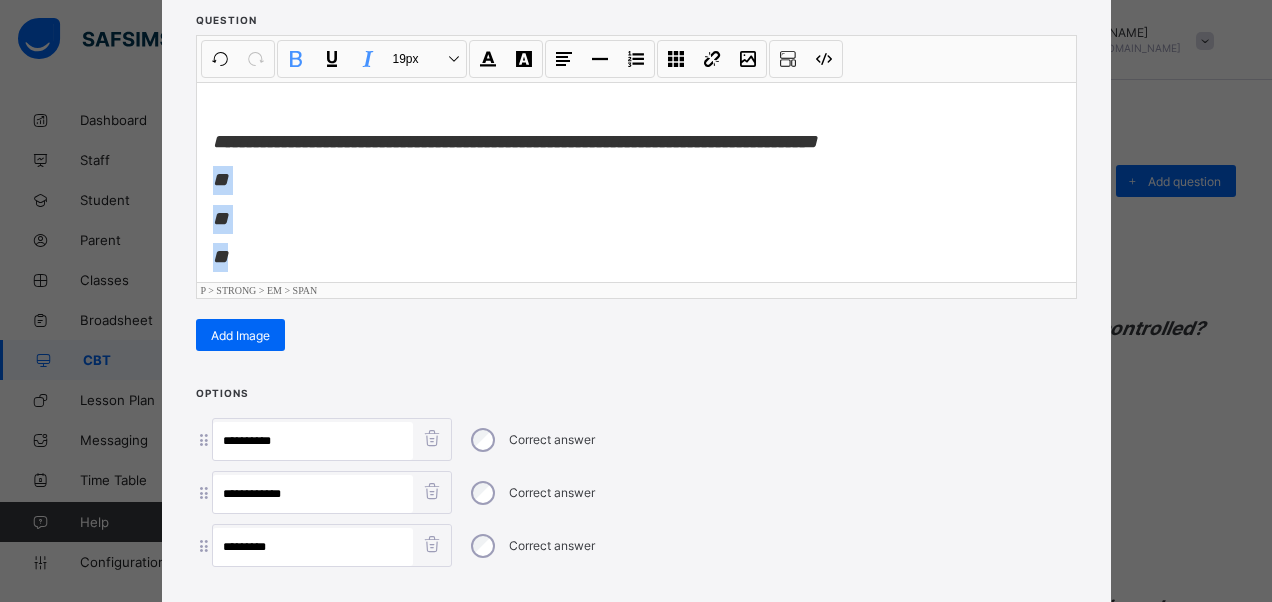 scroll, scrollTop: 15, scrollLeft: 0, axis: vertical 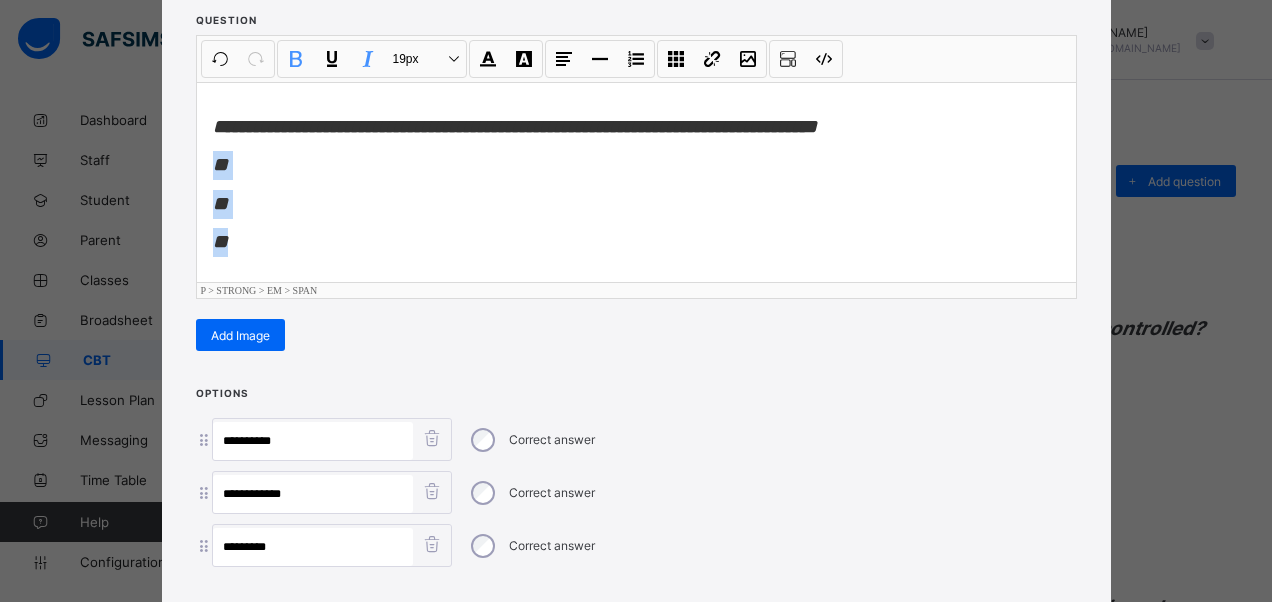 drag, startPoint x: 208, startPoint y: 180, endPoint x: 277, endPoint y: 278, distance: 119.85408 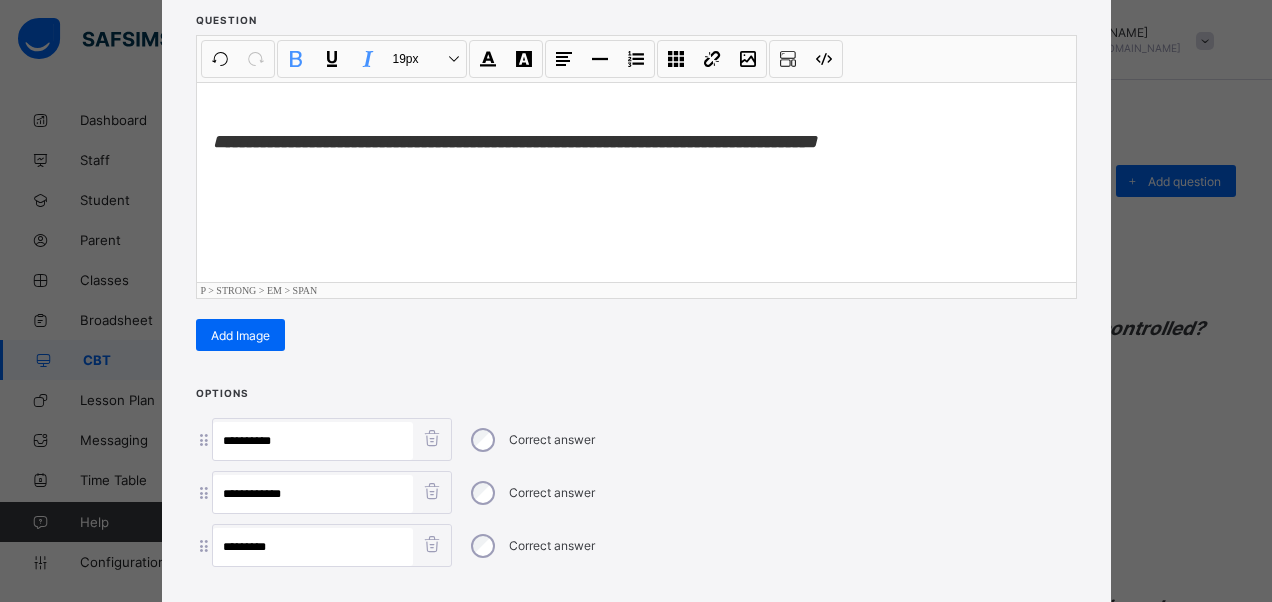 scroll, scrollTop: 0, scrollLeft: 0, axis: both 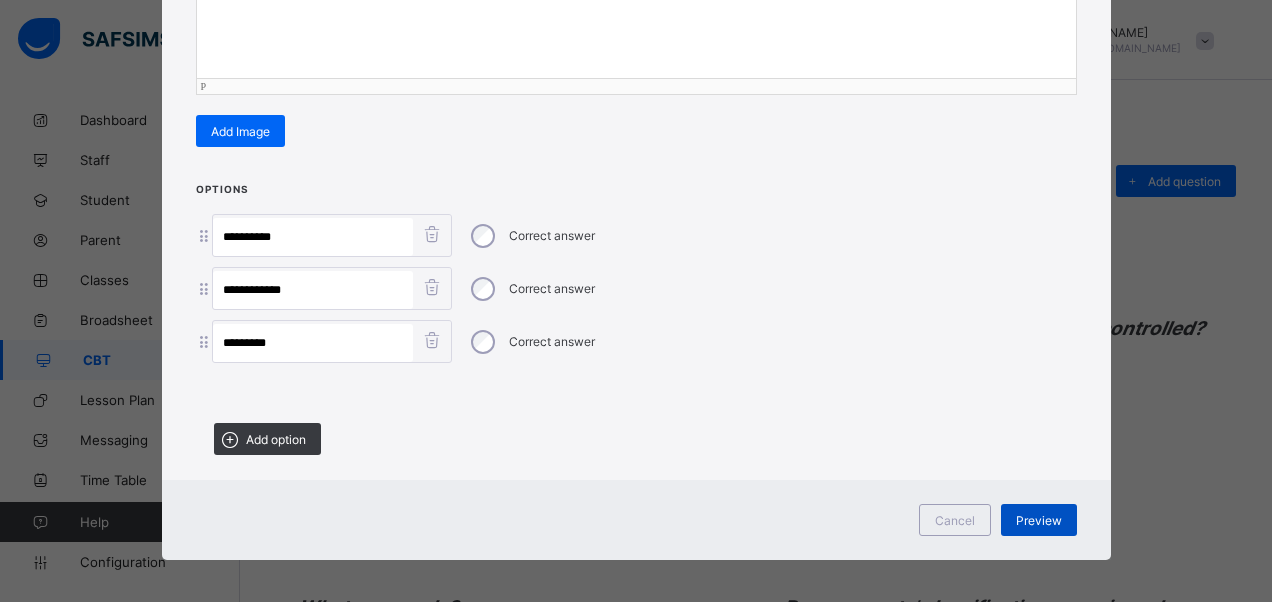 click on "Preview" at bounding box center [1039, 520] 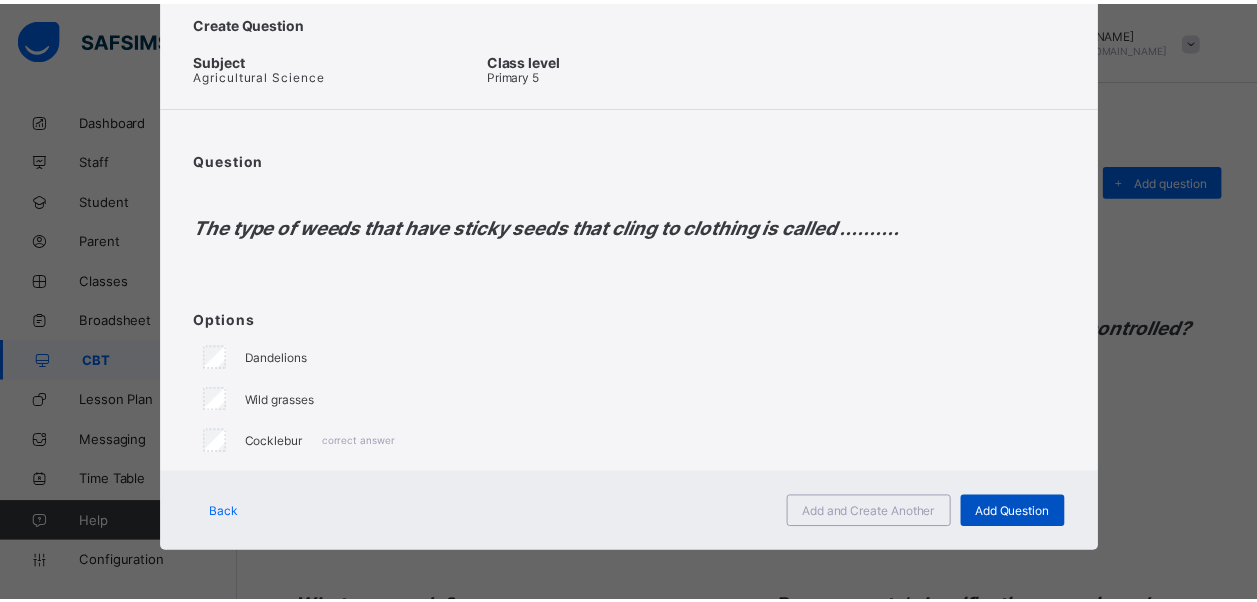 scroll, scrollTop: 56, scrollLeft: 0, axis: vertical 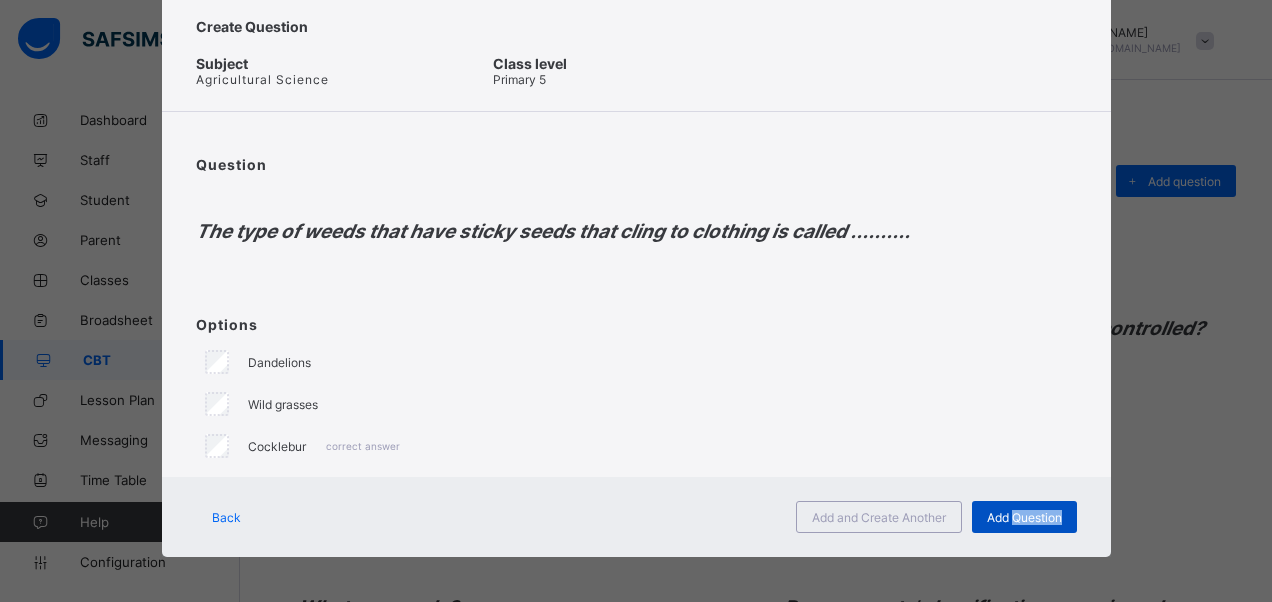 click on "Add Question" at bounding box center (1024, 517) 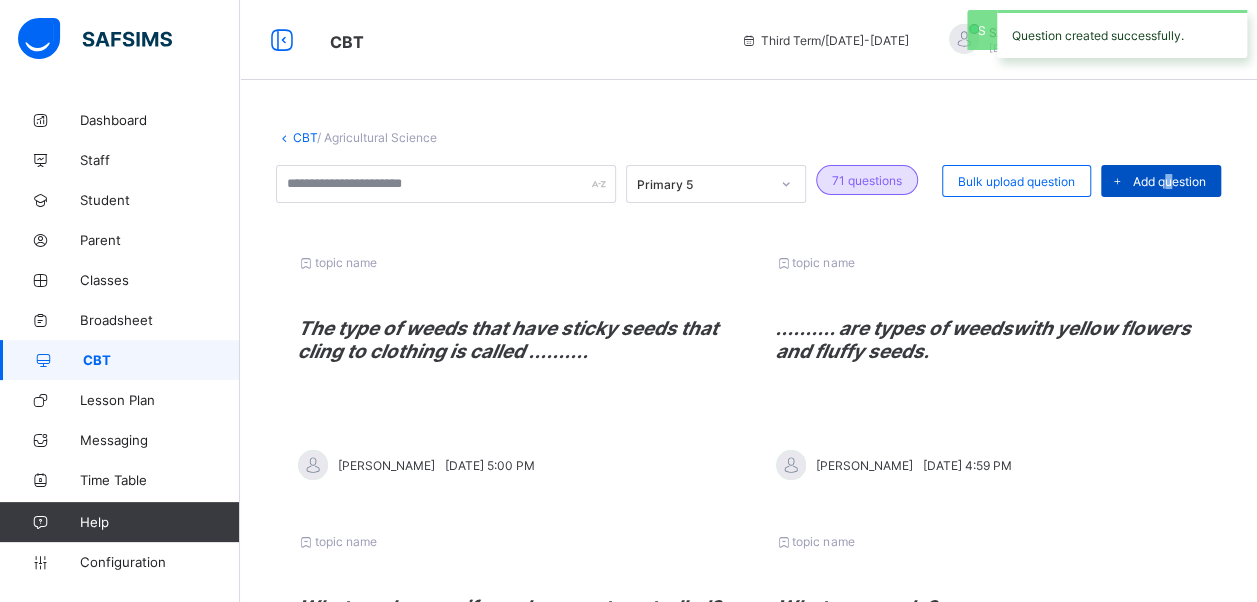 drag, startPoint x: 1041, startPoint y: 512, endPoint x: 1184, endPoint y: 181, distance: 360.569 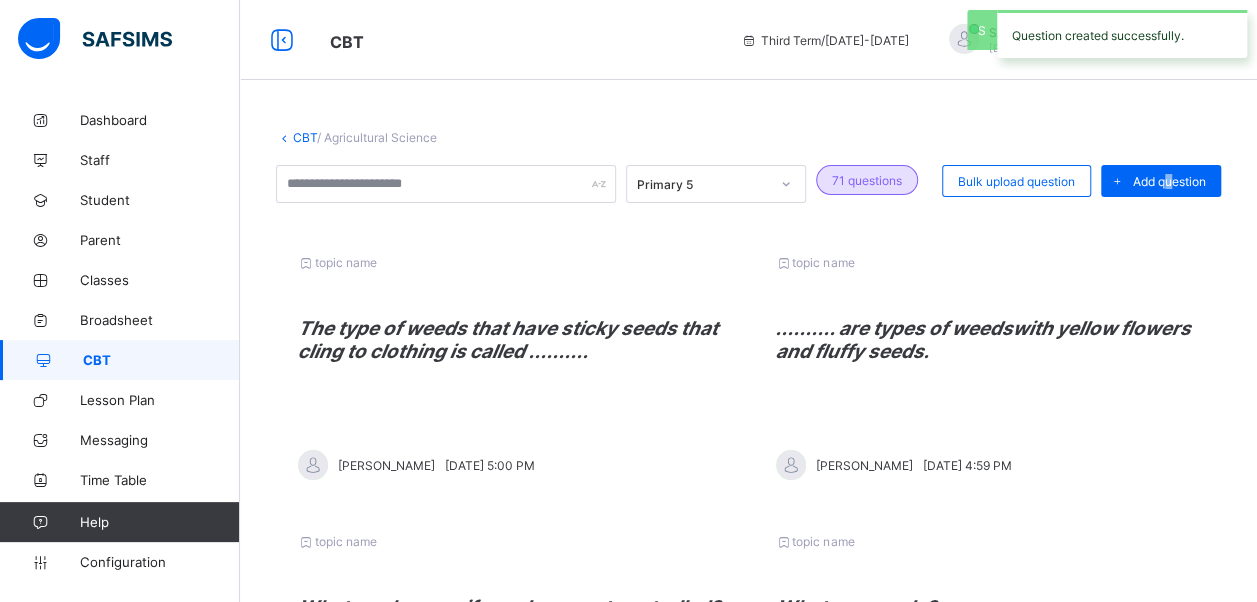 click on "Add question" at bounding box center (1169, 181) 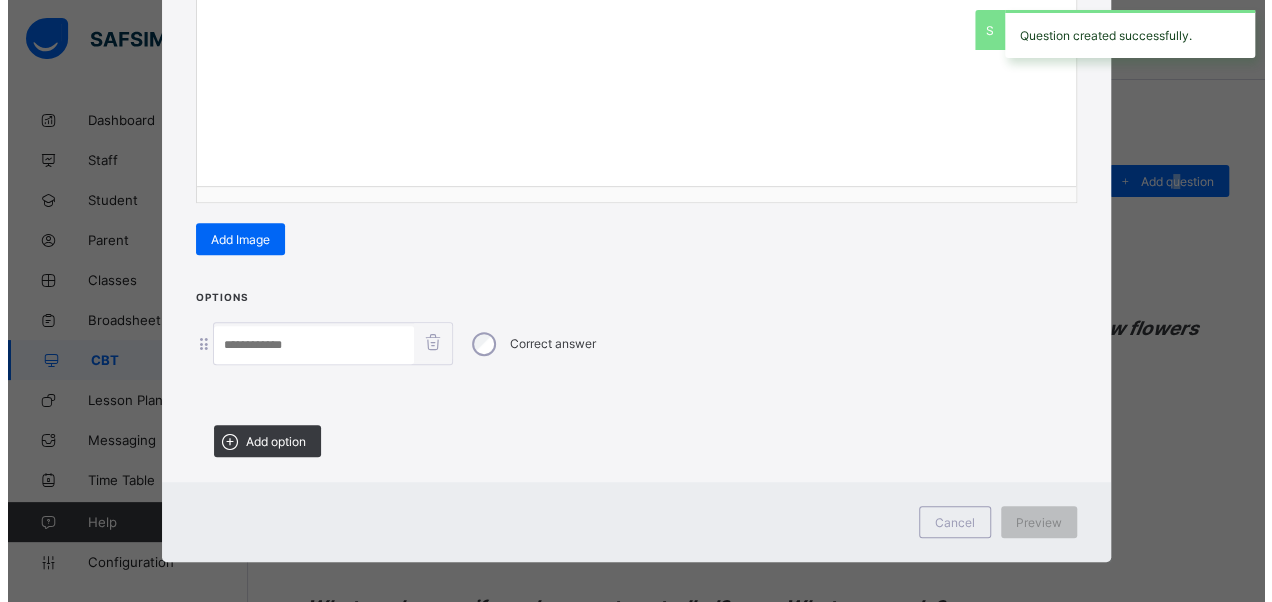 scroll, scrollTop: 342, scrollLeft: 0, axis: vertical 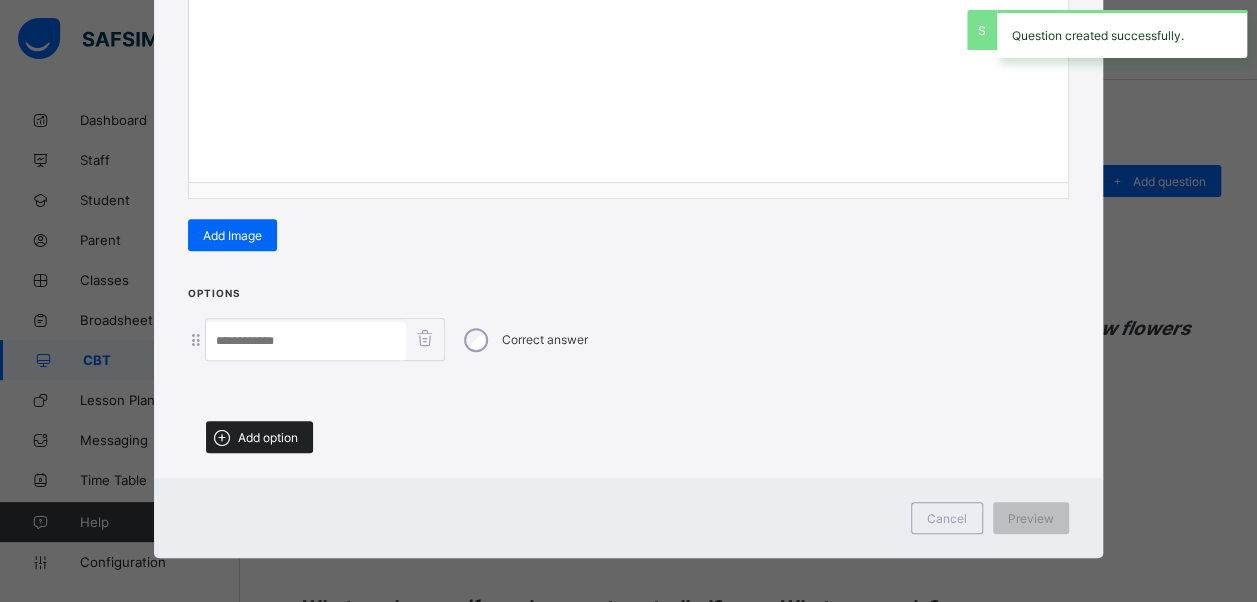 click on "Add option" at bounding box center [268, 437] 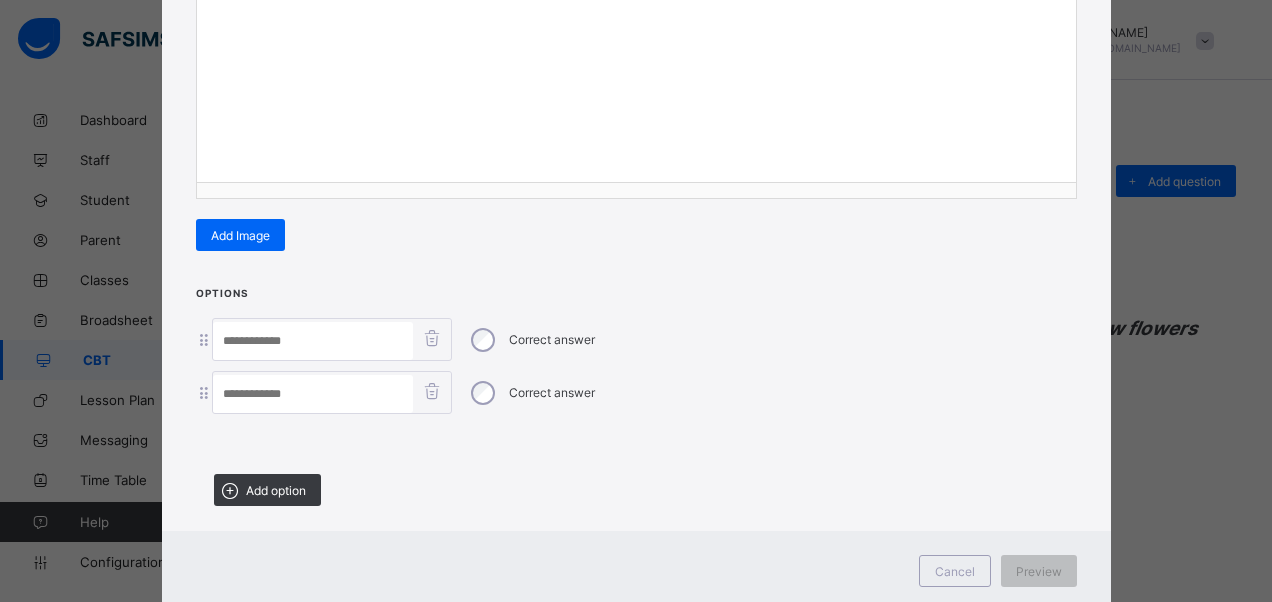 click on "Add option" at bounding box center (267, 490) 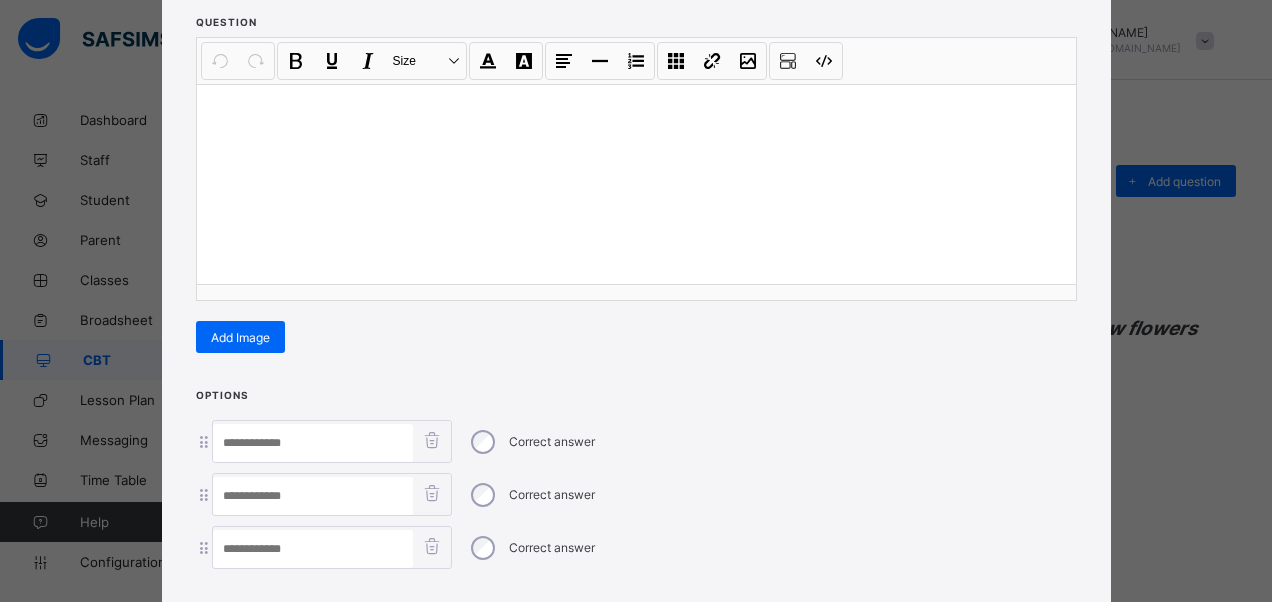 scroll, scrollTop: 142, scrollLeft: 0, axis: vertical 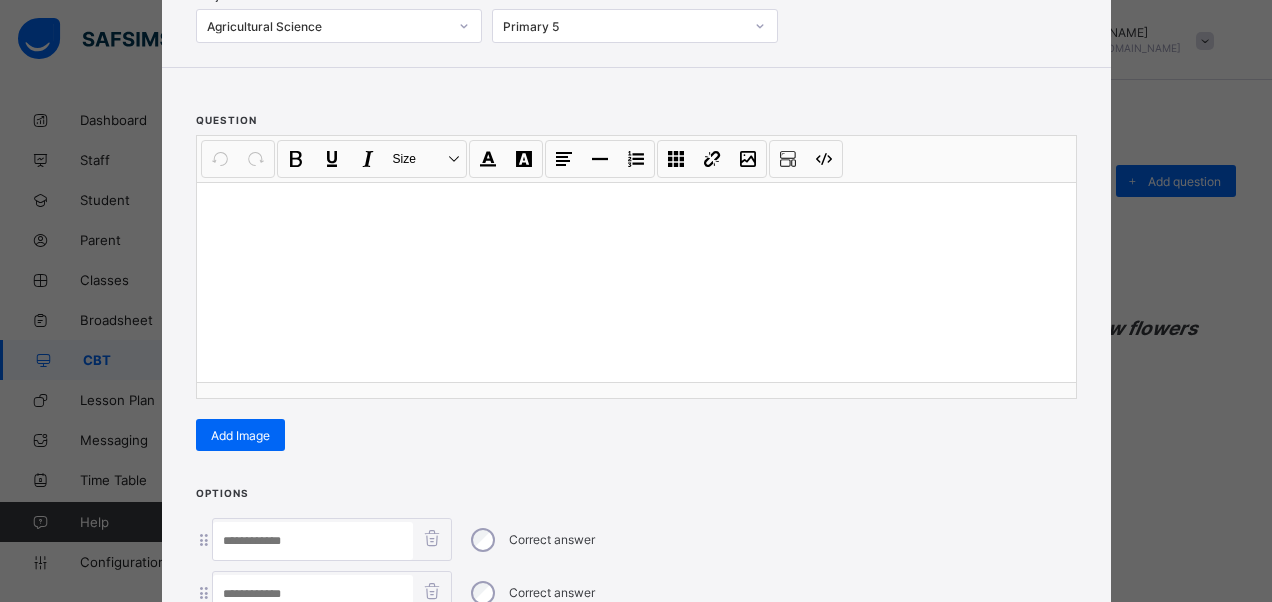 click at bounding box center [636, 282] 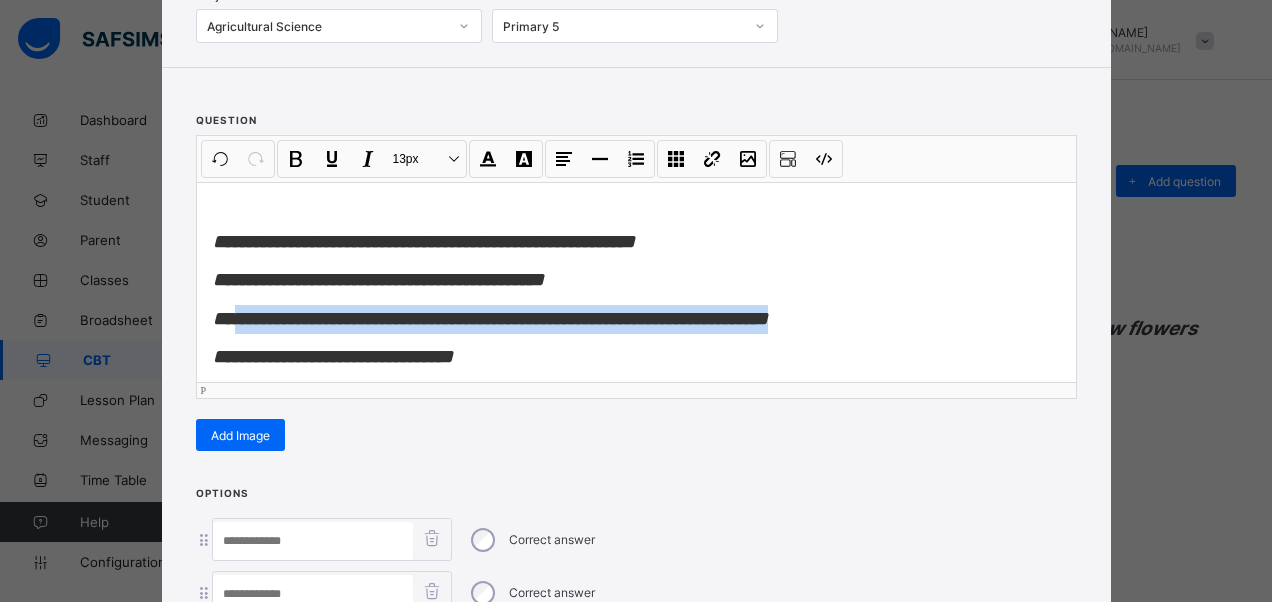 drag, startPoint x: 869, startPoint y: 318, endPoint x: 248, endPoint y: 314, distance: 621.0129 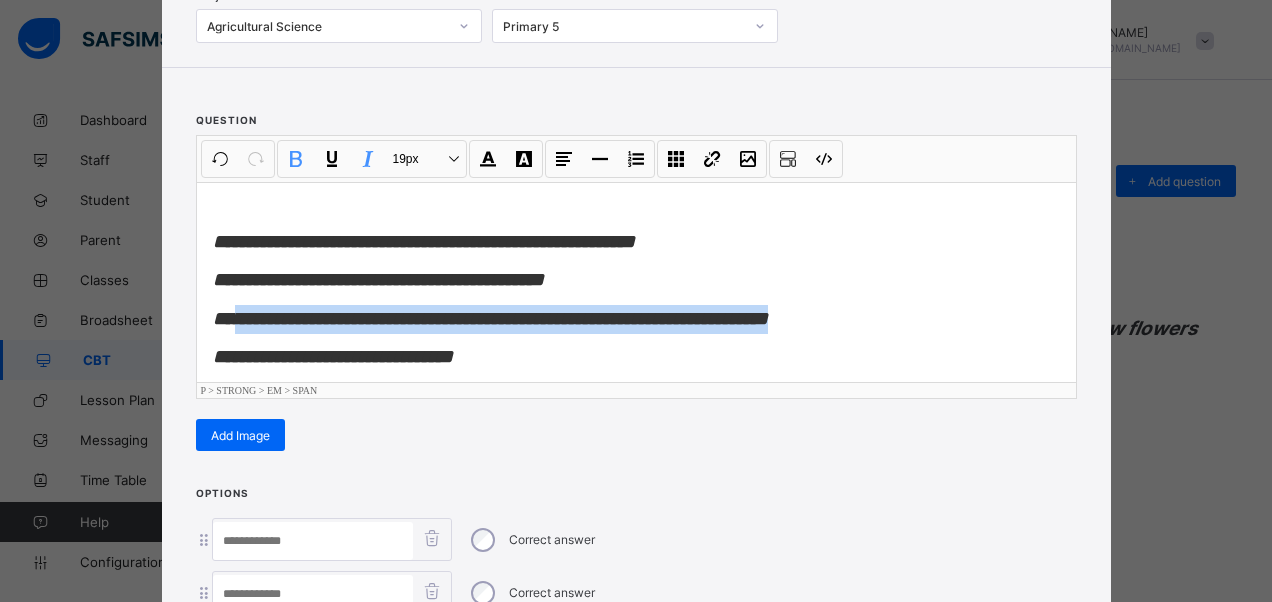 type 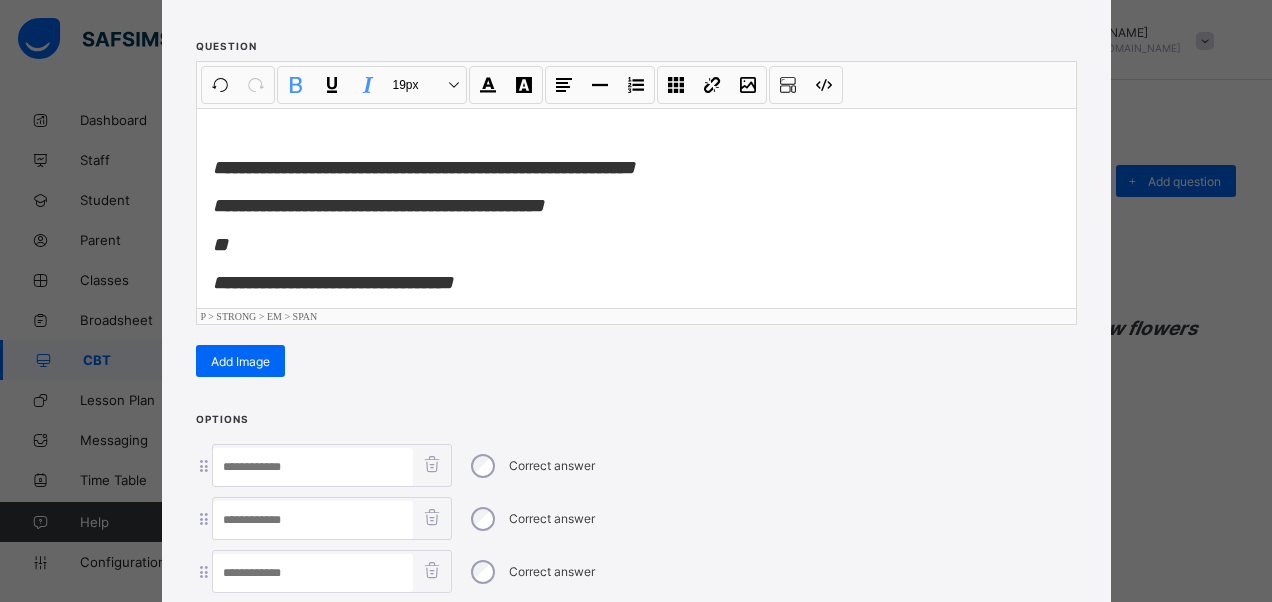 scroll, scrollTop: 342, scrollLeft: 0, axis: vertical 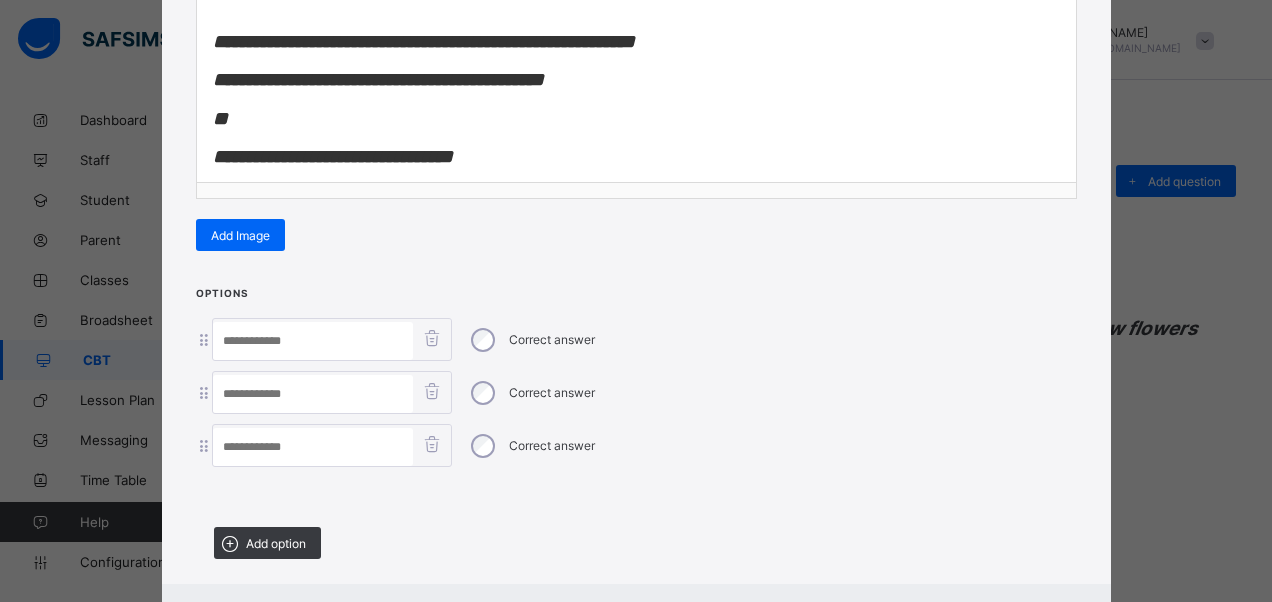 click at bounding box center [313, 394] 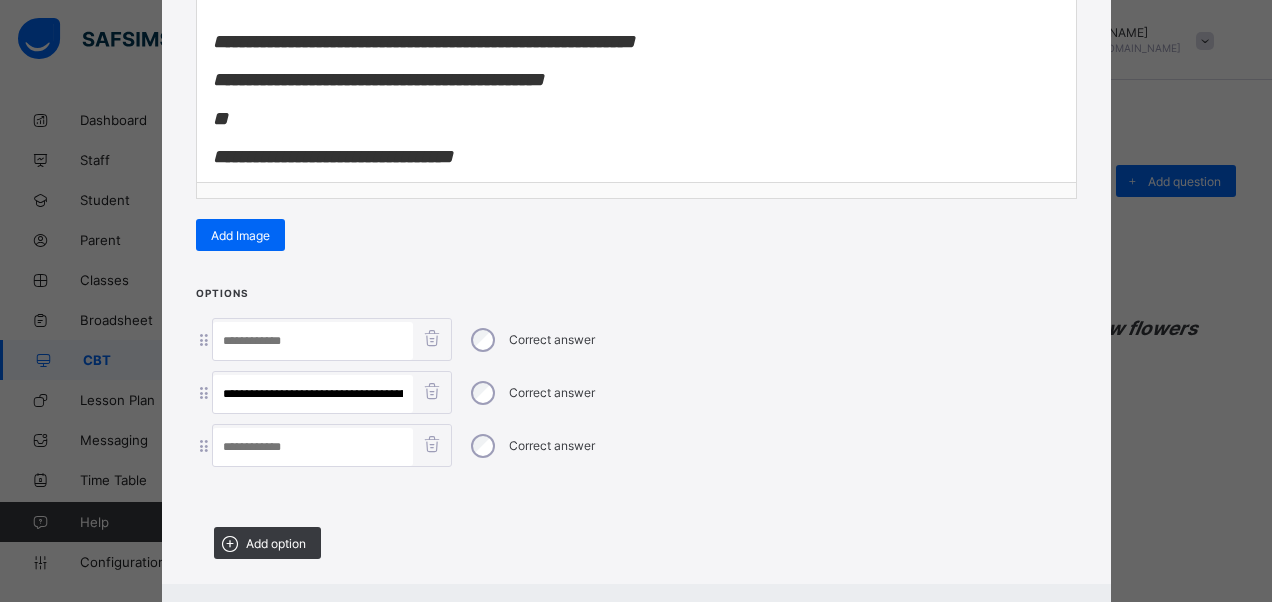 scroll, scrollTop: 0, scrollLeft: 230, axis: horizontal 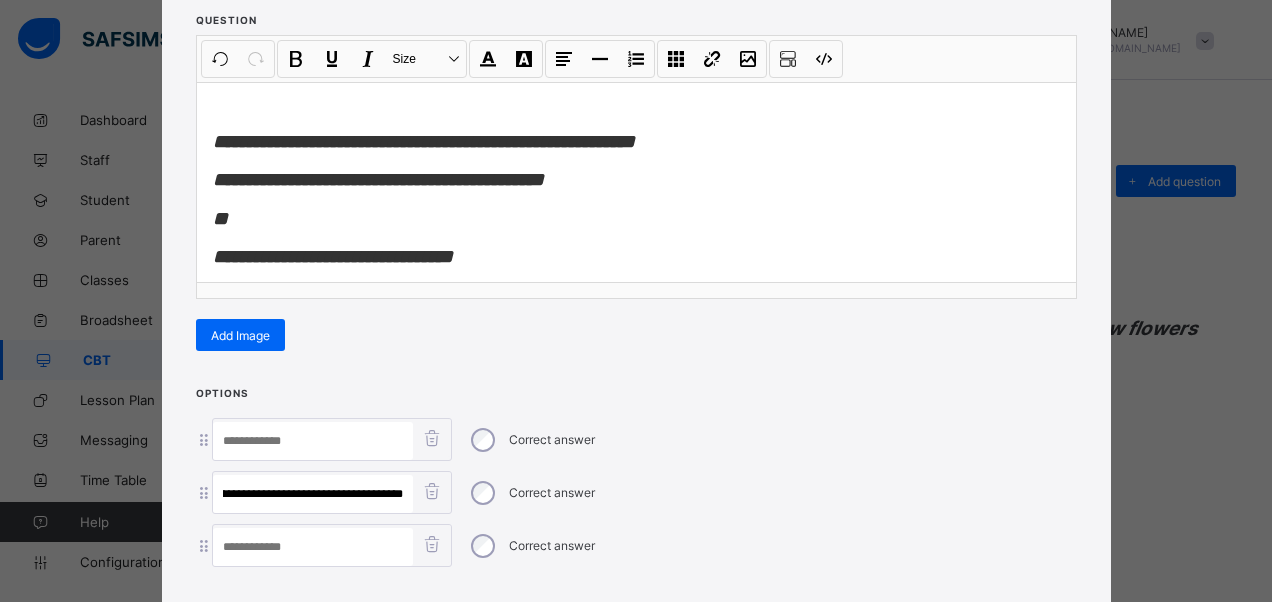 type on "**********" 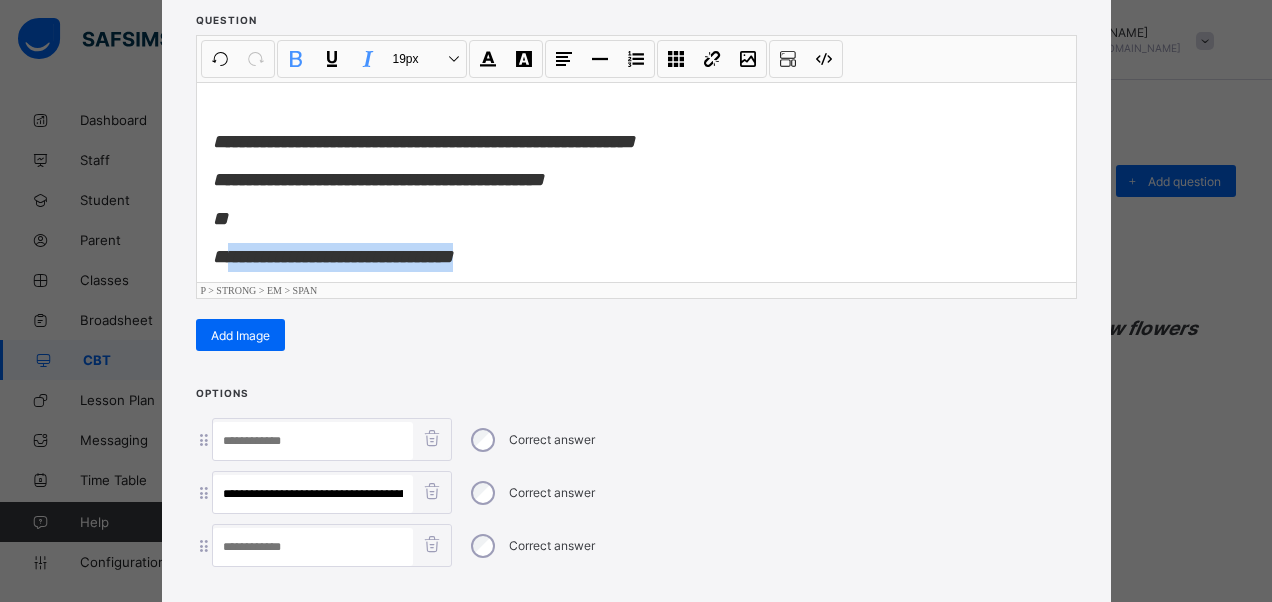 scroll, scrollTop: 15, scrollLeft: 0, axis: vertical 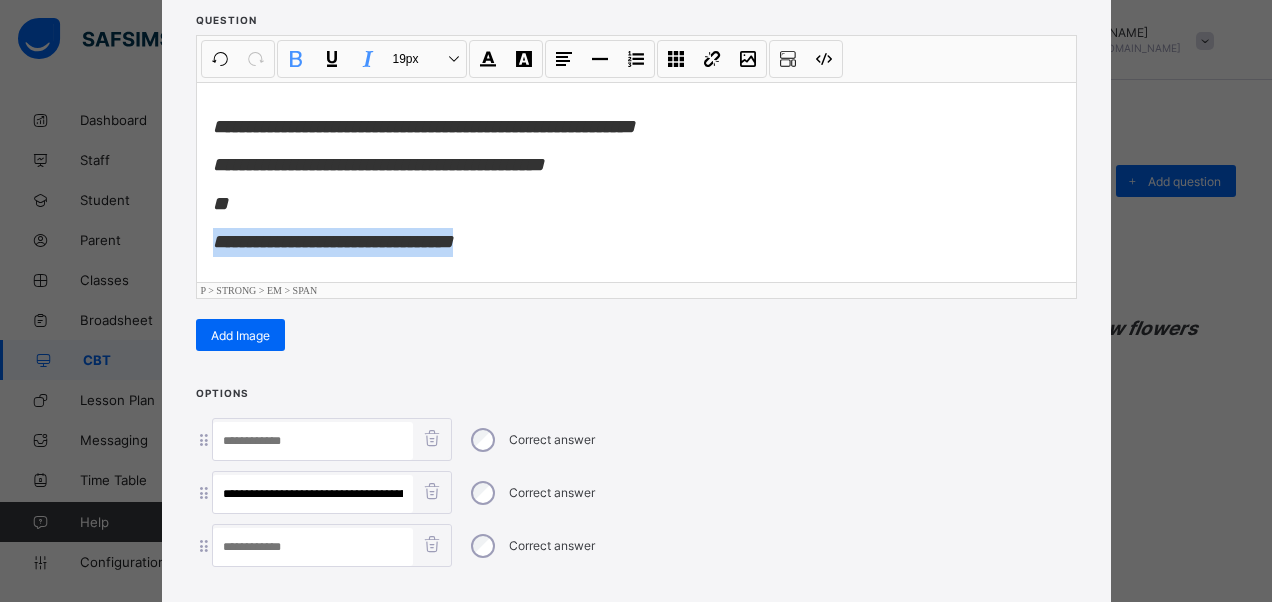drag, startPoint x: 492, startPoint y: 261, endPoint x: 202, endPoint y: 268, distance: 290.08447 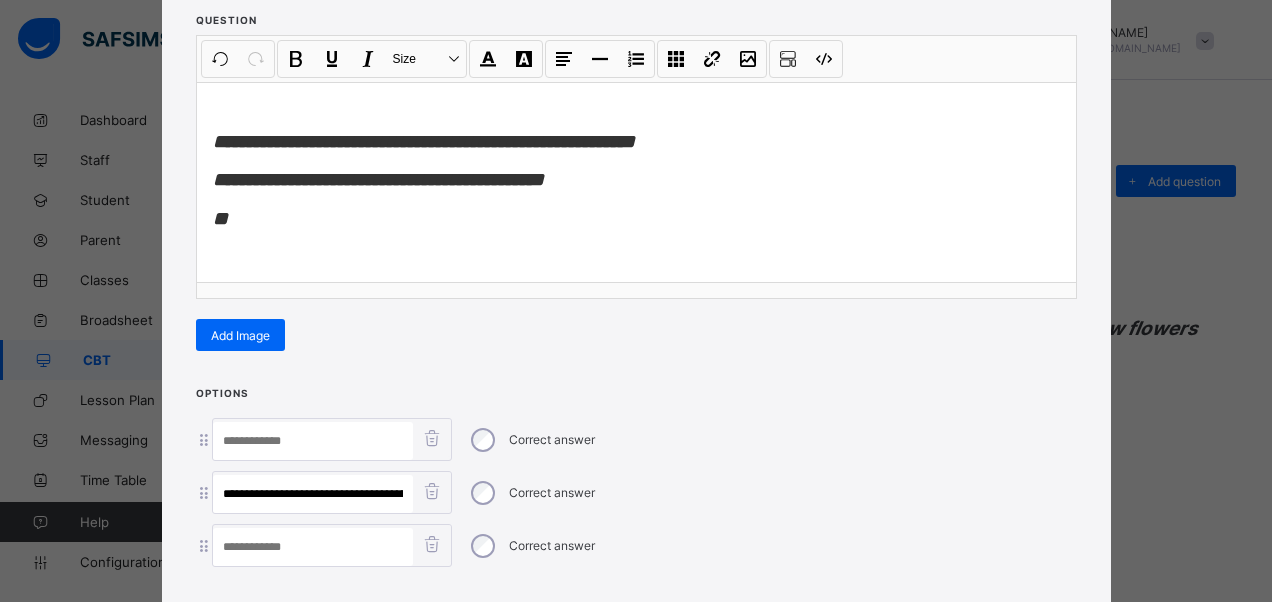 click at bounding box center (313, 547) 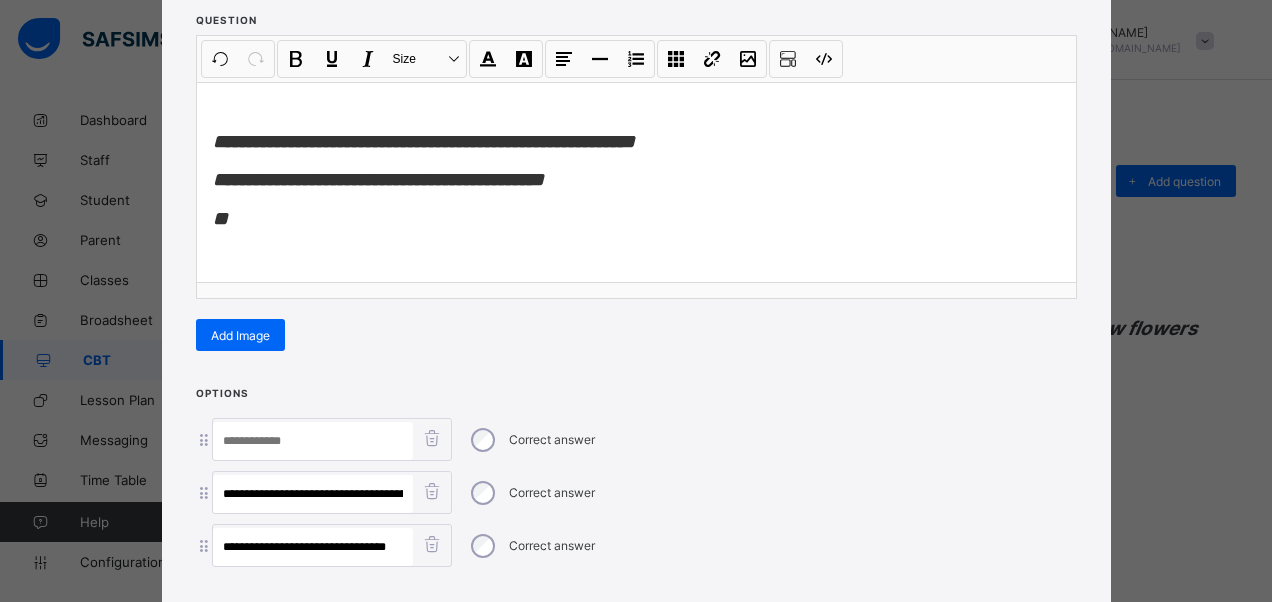 type on "**********" 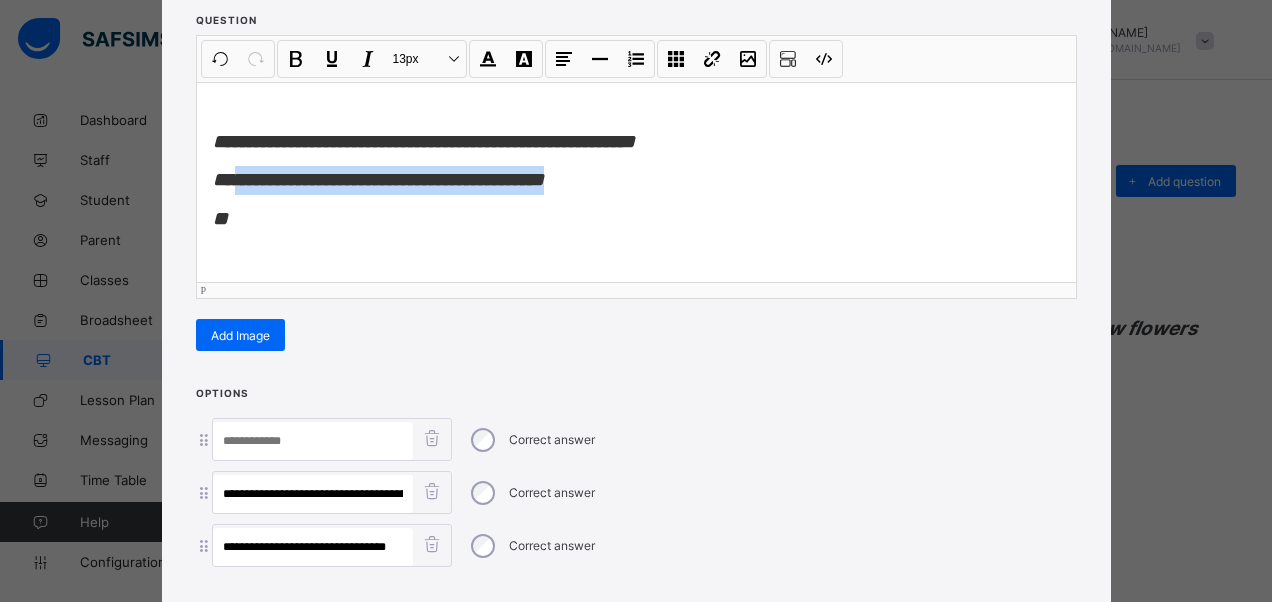 drag, startPoint x: 590, startPoint y: 179, endPoint x: 240, endPoint y: 160, distance: 350.51532 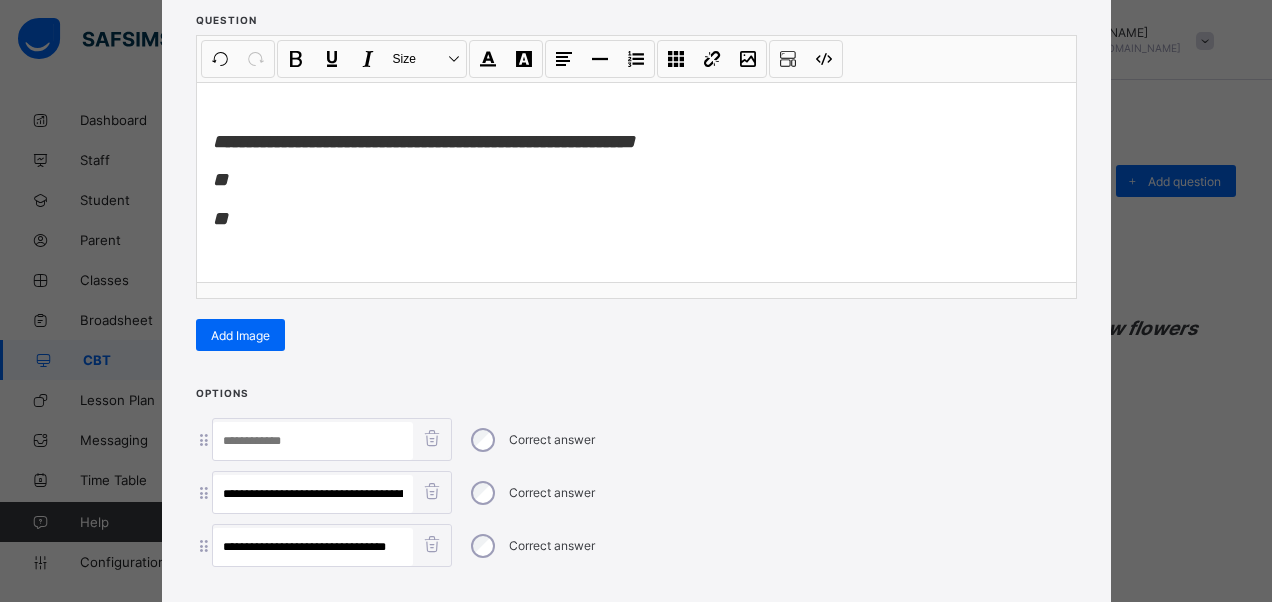 click at bounding box center (313, 441) 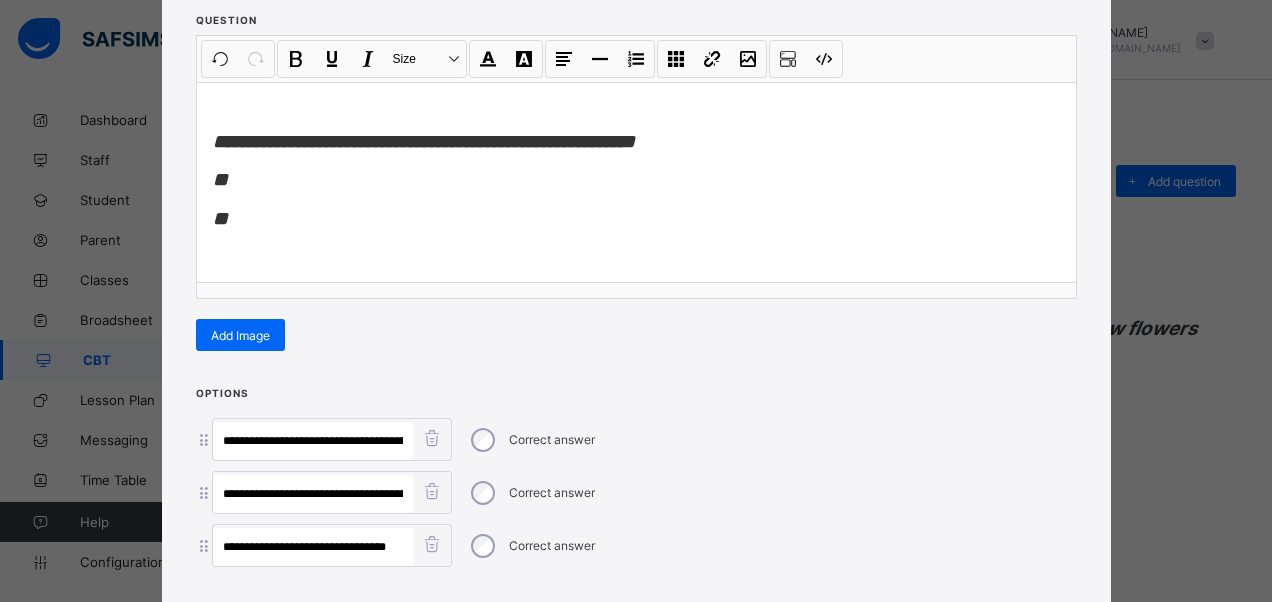 scroll, scrollTop: 0, scrollLeft: 51, axis: horizontal 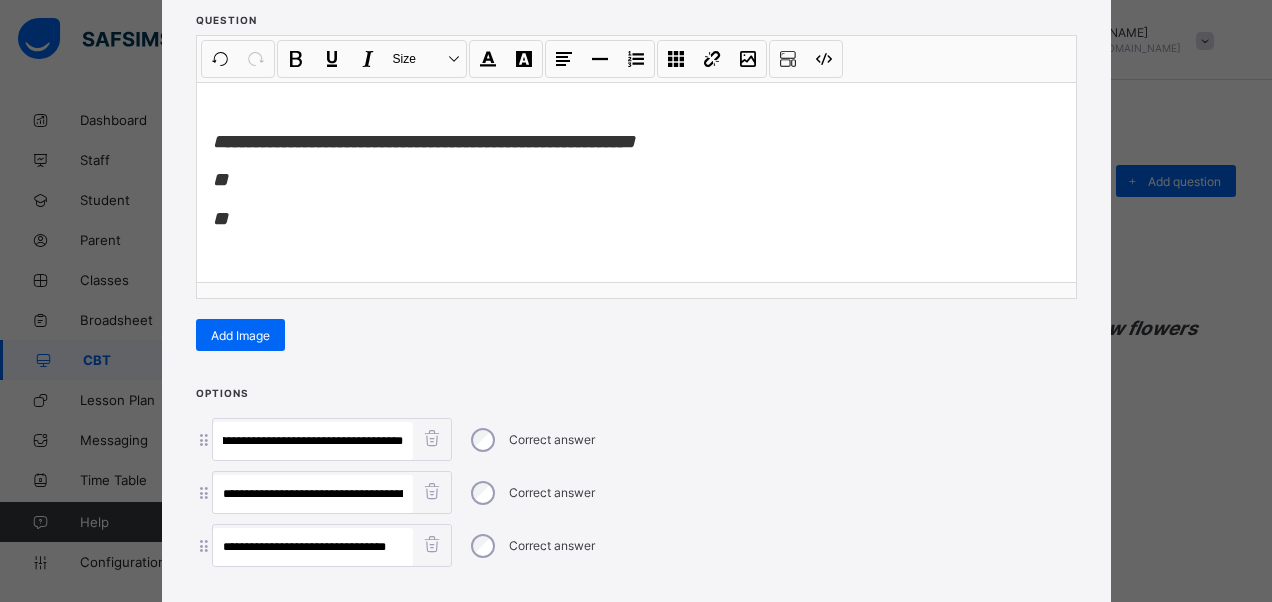 type on "**********" 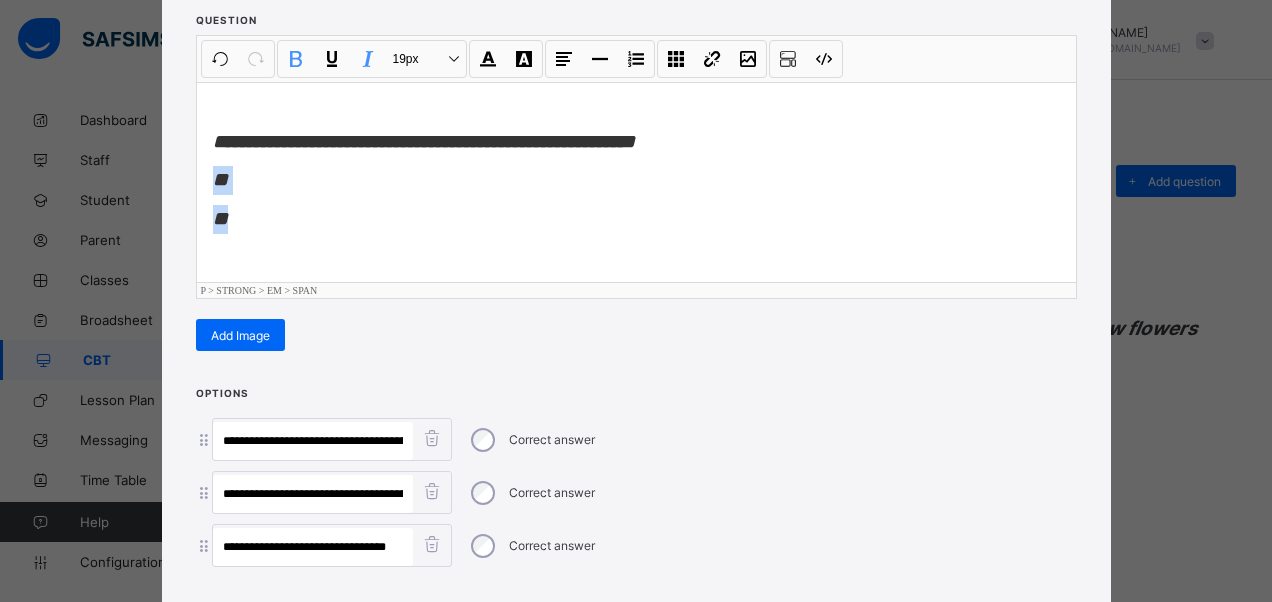 drag, startPoint x: 201, startPoint y: 176, endPoint x: 272, endPoint y: 243, distance: 97.62172 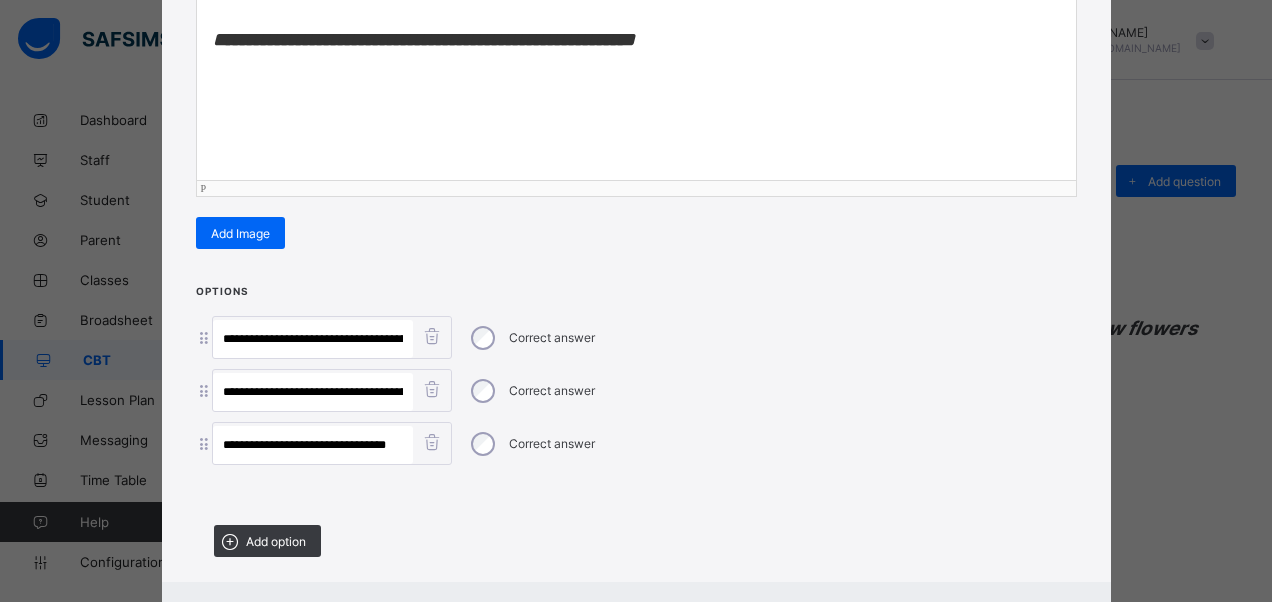 scroll, scrollTop: 446, scrollLeft: 0, axis: vertical 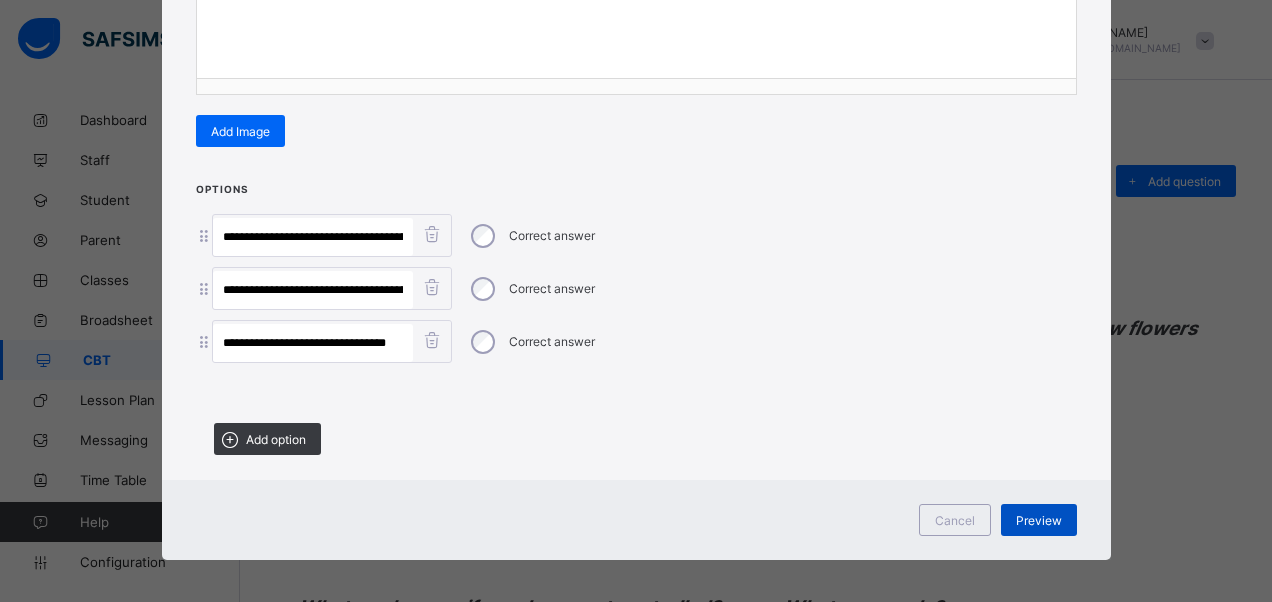 click on "Preview" at bounding box center (1039, 520) 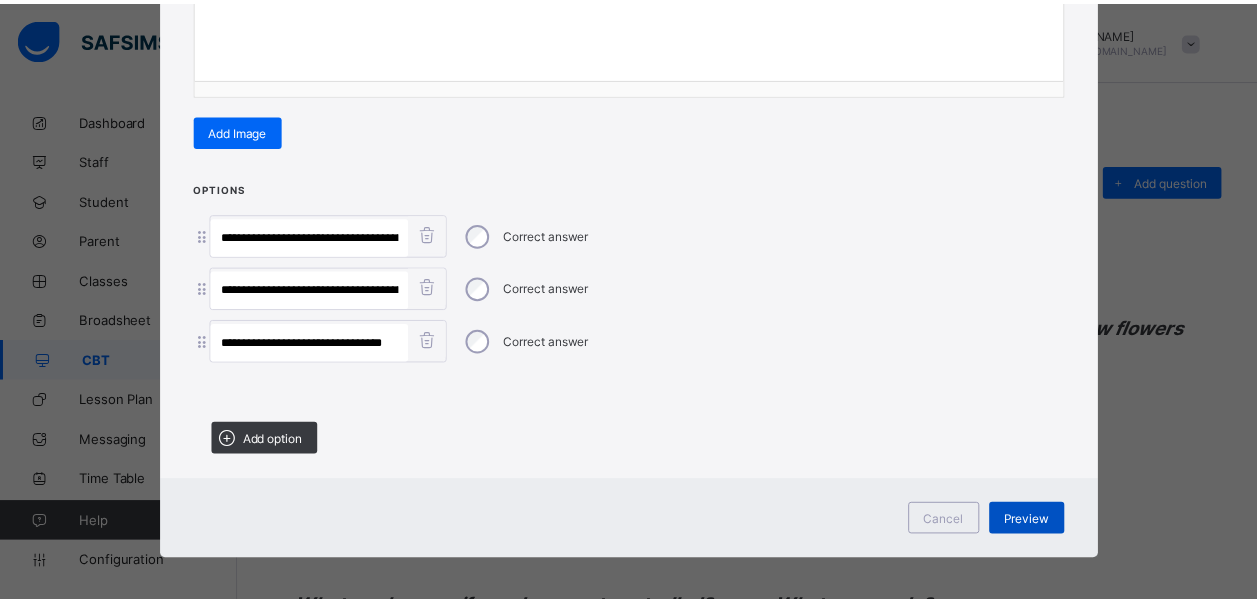 scroll, scrollTop: 56, scrollLeft: 0, axis: vertical 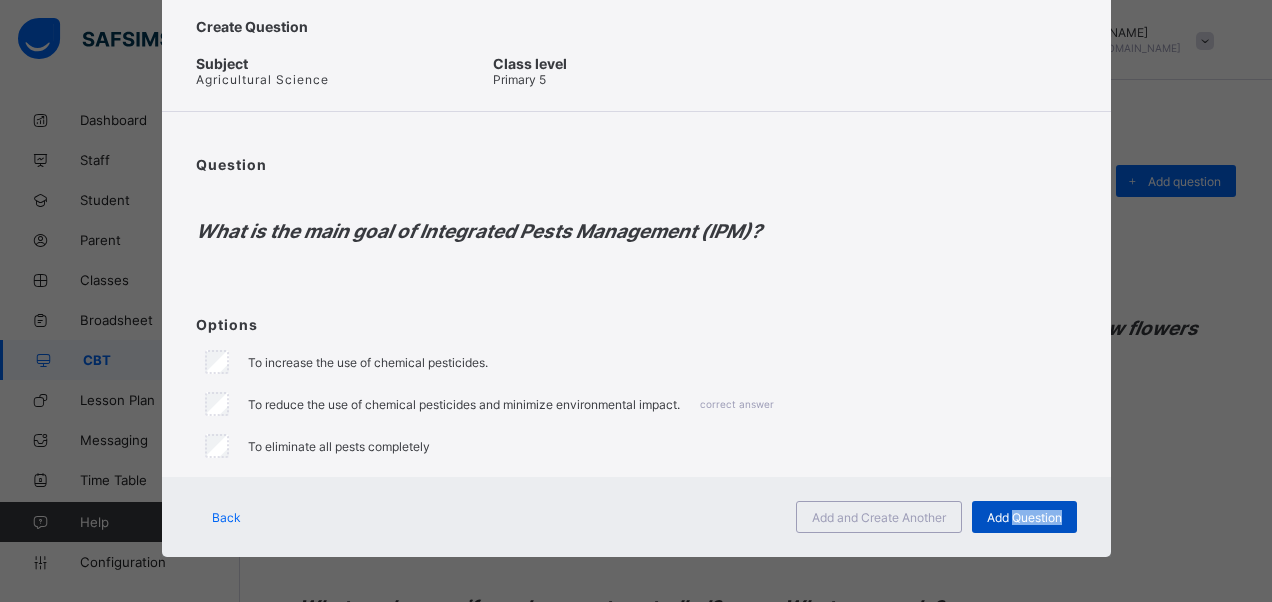 click on "Add Question" at bounding box center [1024, 517] 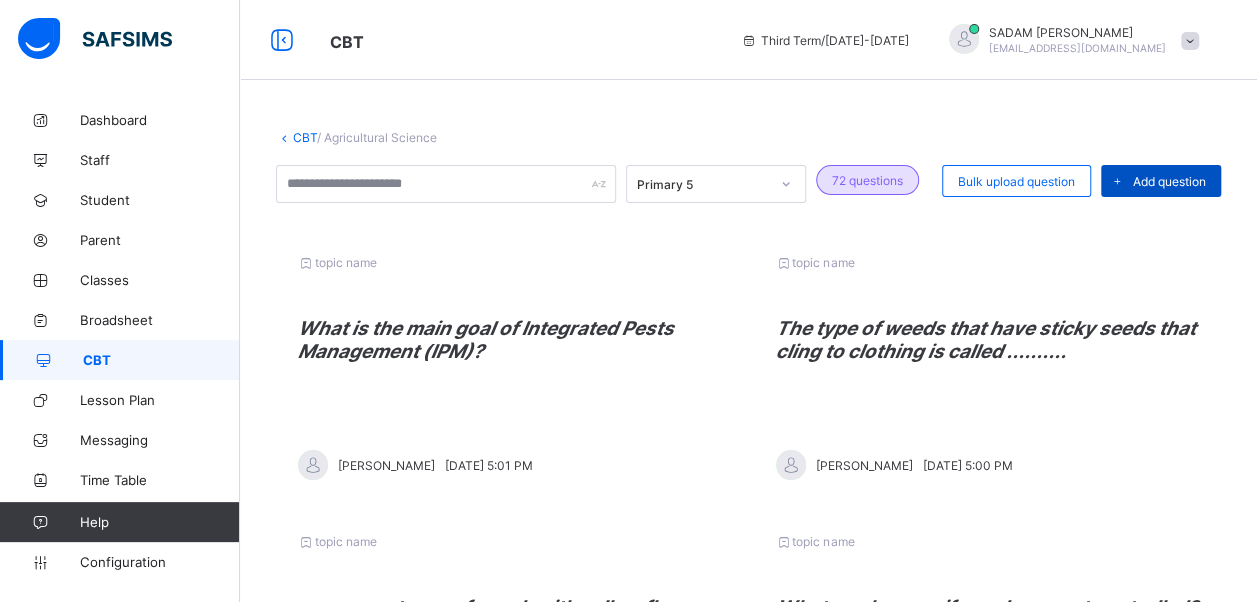 click on "Add question" at bounding box center [1169, 181] 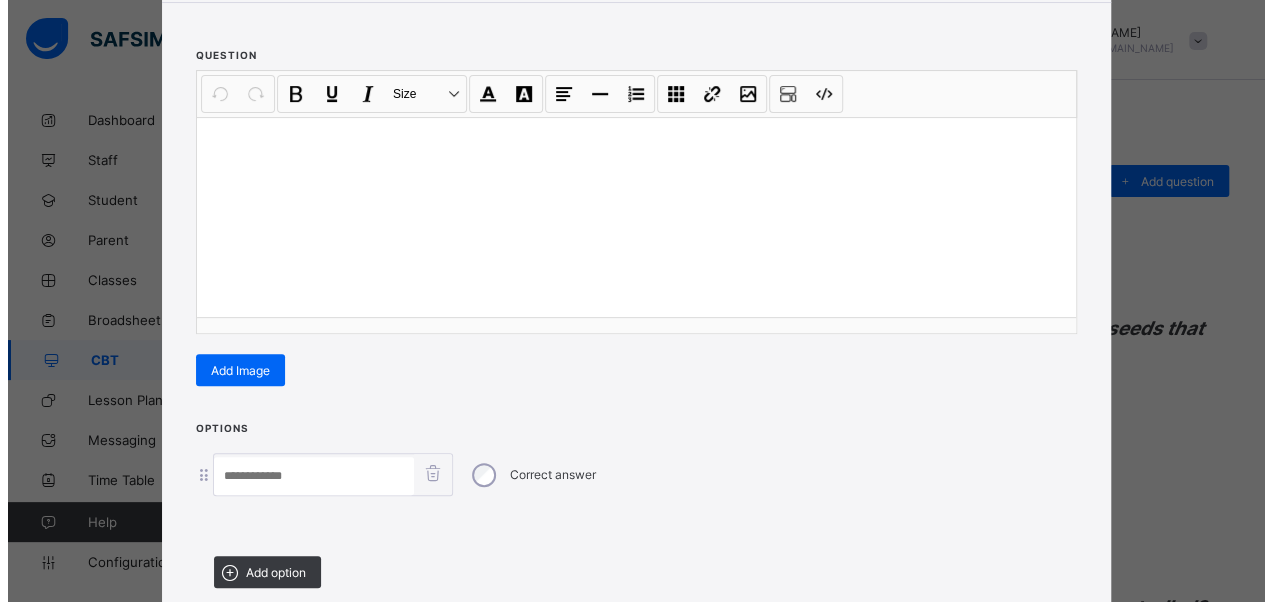 scroll, scrollTop: 342, scrollLeft: 0, axis: vertical 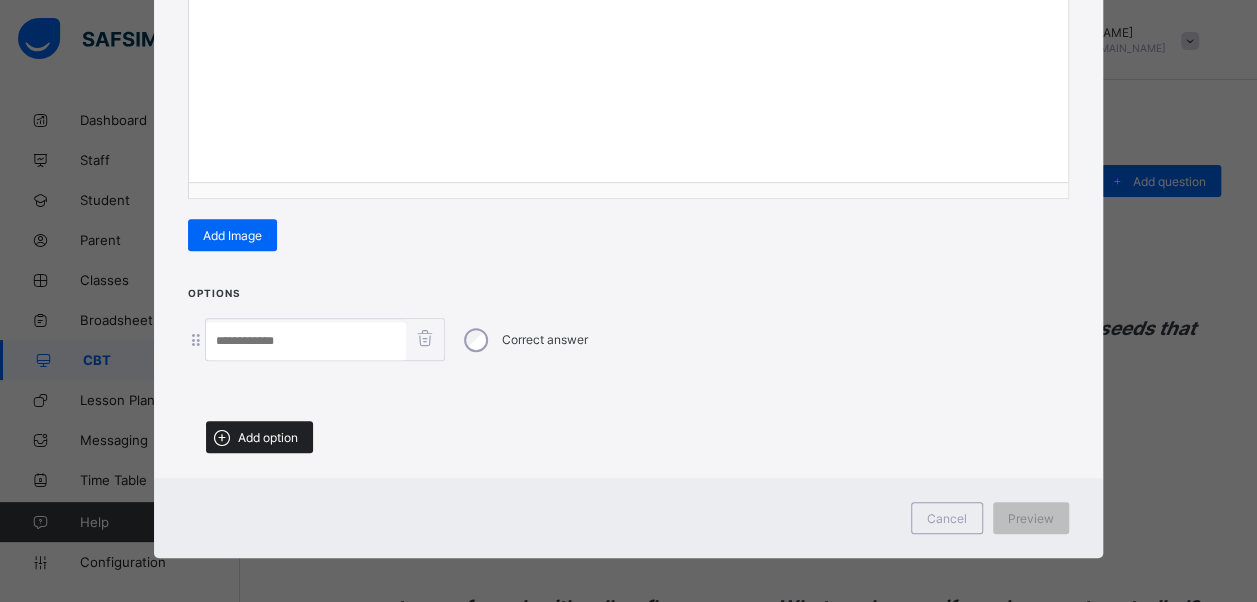 click on "Add option" at bounding box center [259, 437] 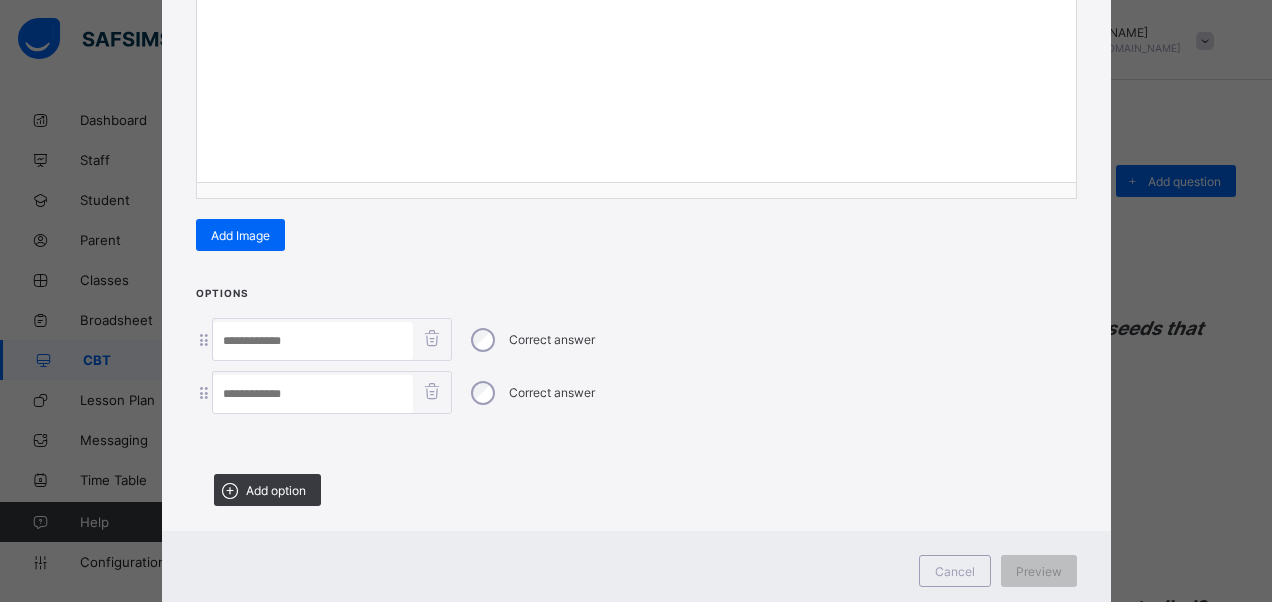 drag, startPoint x: 272, startPoint y: 484, endPoint x: 365, endPoint y: 501, distance: 94.54099 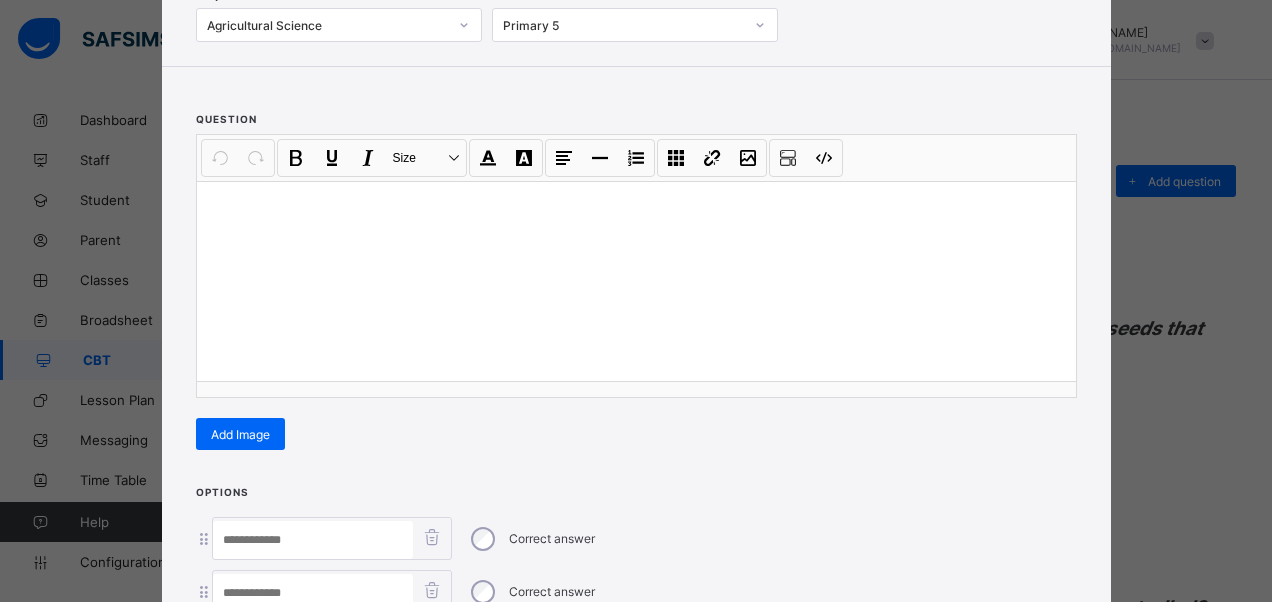 scroll, scrollTop: 142, scrollLeft: 0, axis: vertical 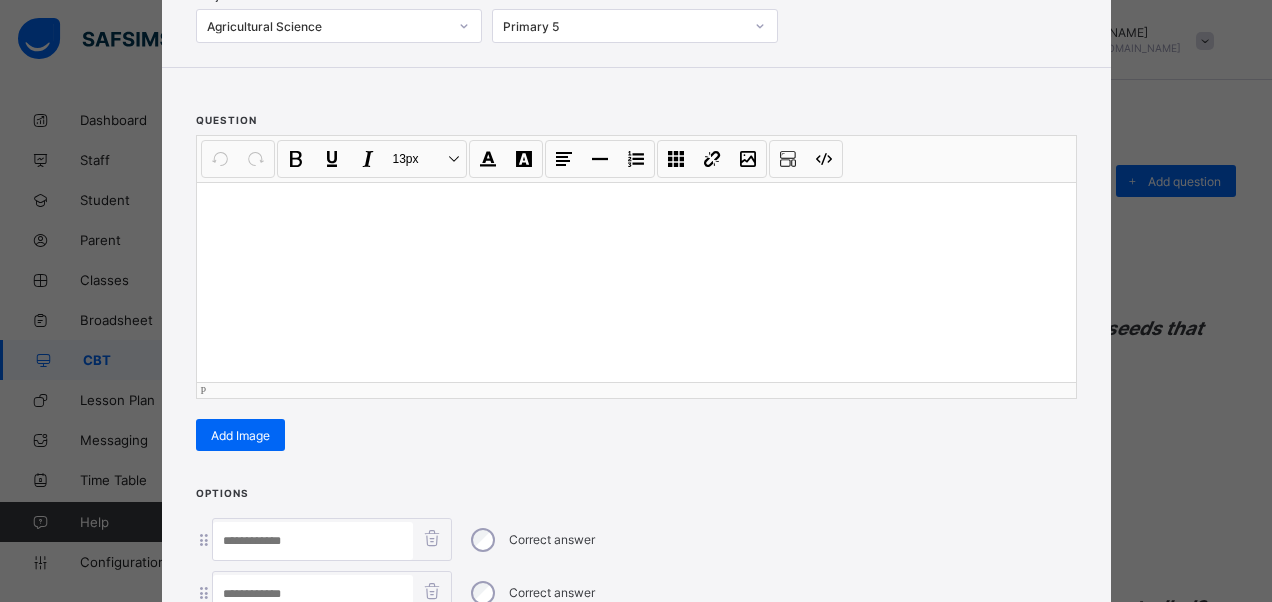 drag, startPoint x: 453, startPoint y: 224, endPoint x: 456, endPoint y: 248, distance: 24.186773 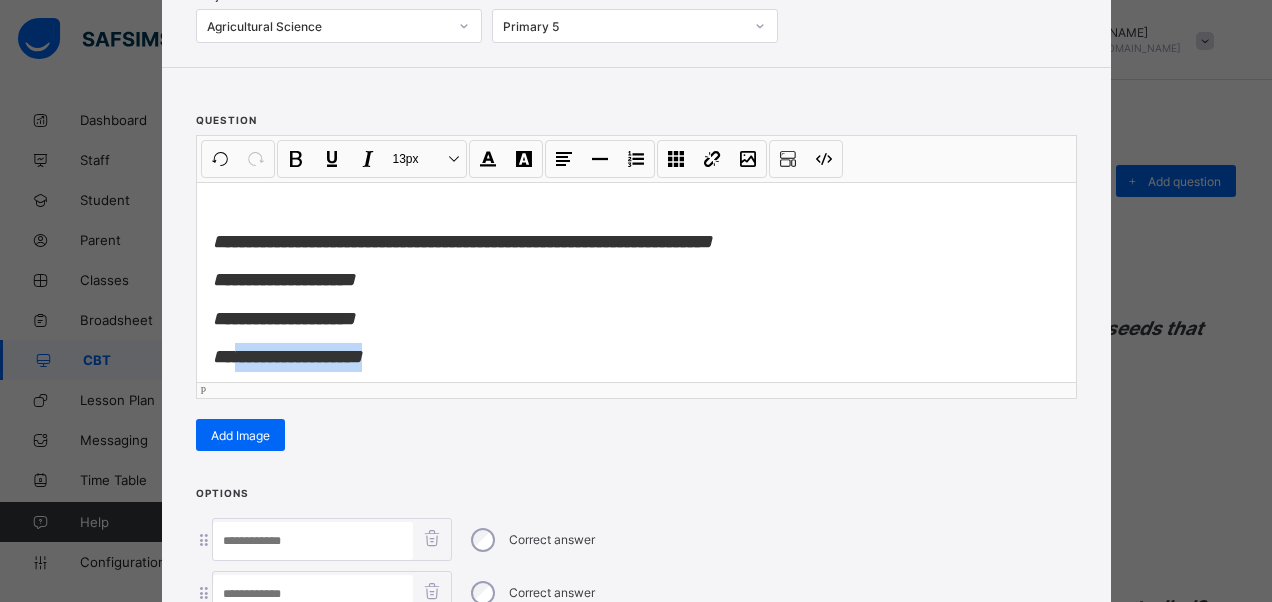 drag, startPoint x: 432, startPoint y: 366, endPoint x: 240, endPoint y: 350, distance: 192.66551 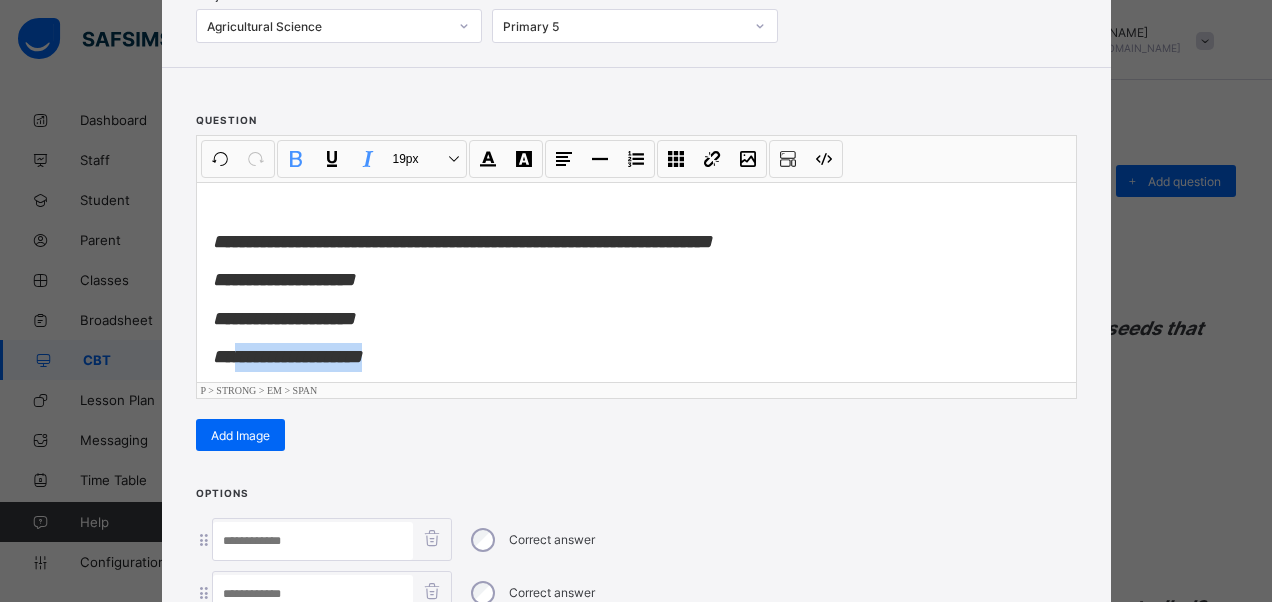 type 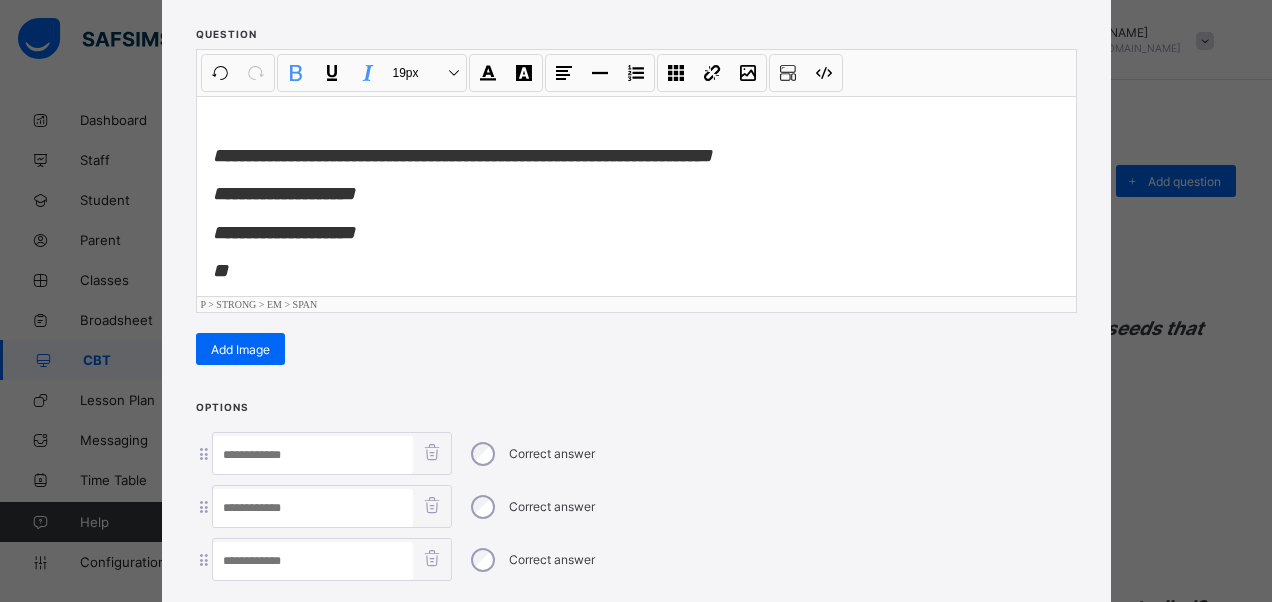scroll, scrollTop: 342, scrollLeft: 0, axis: vertical 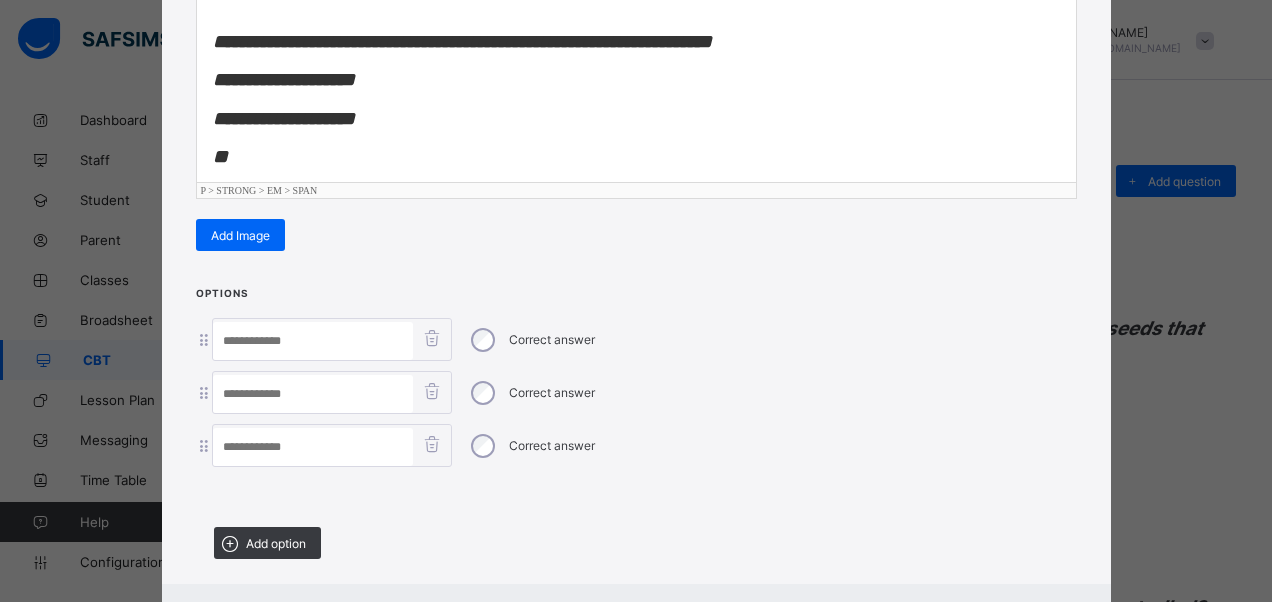 click at bounding box center [313, 447] 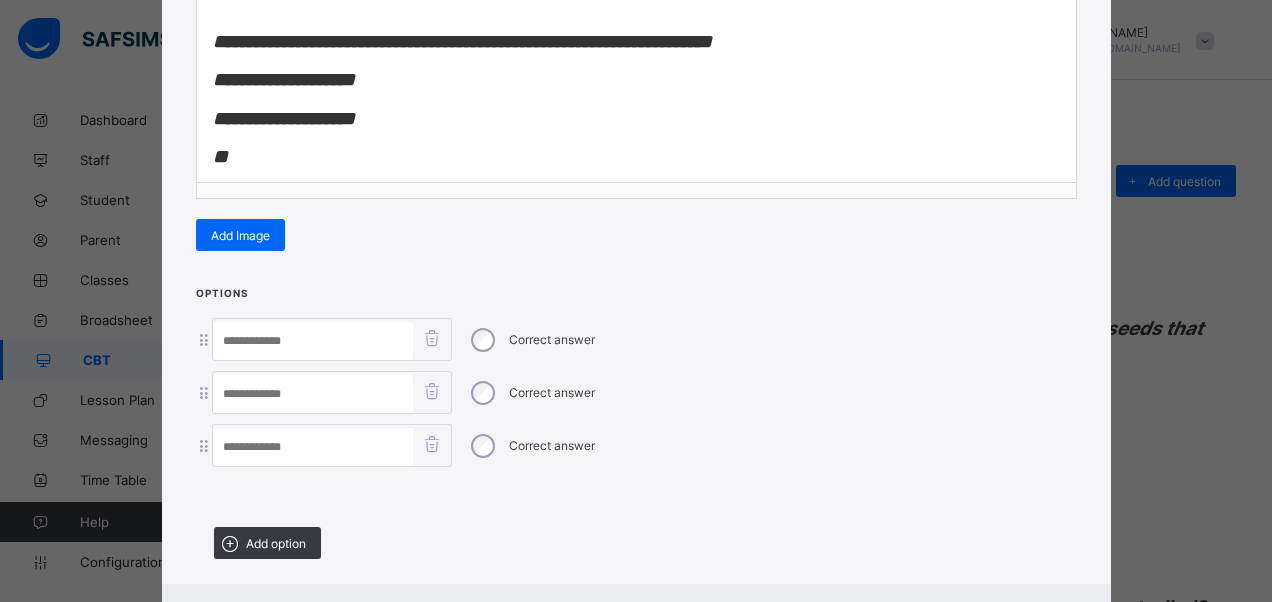 paste on "**********" 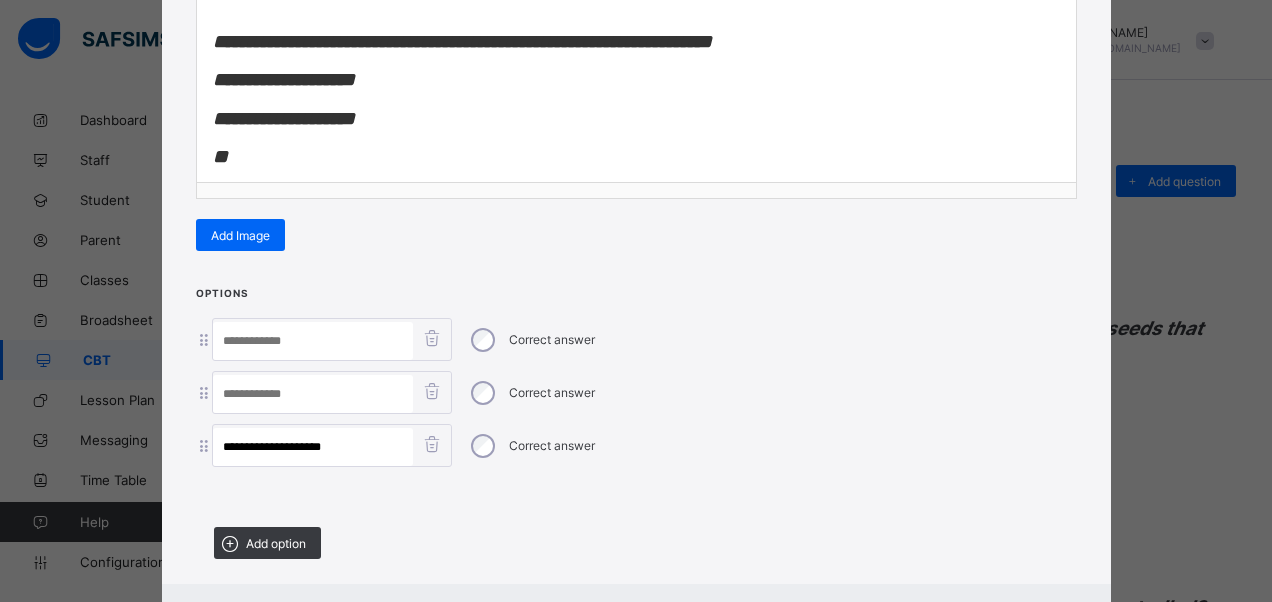 type on "**********" 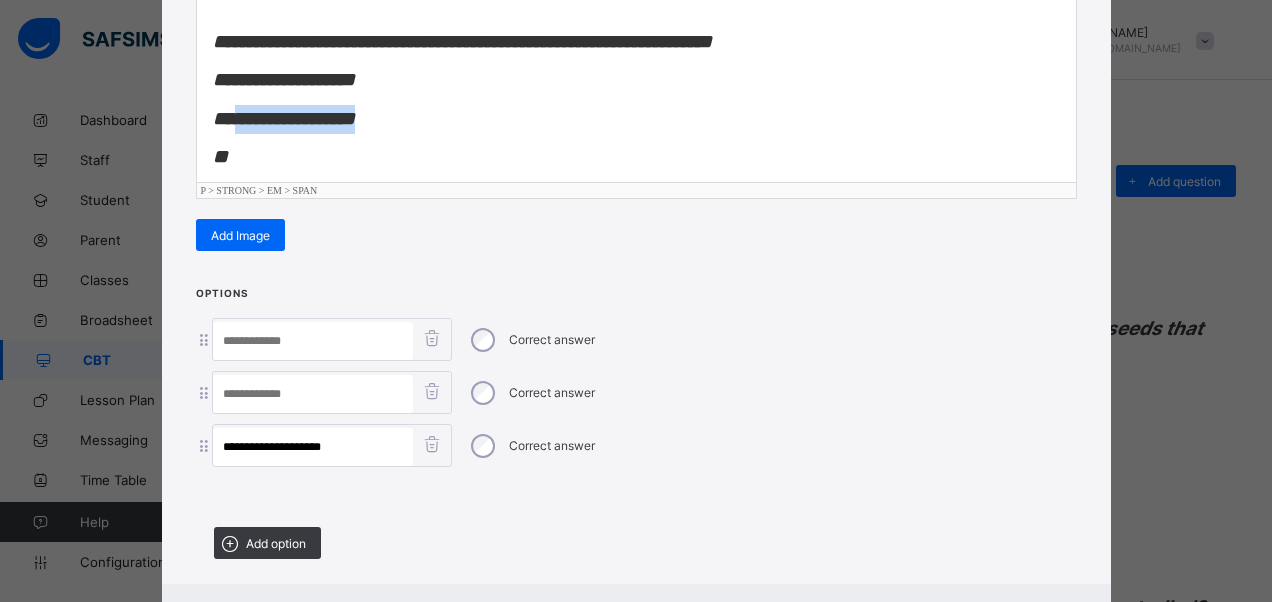 drag, startPoint x: 374, startPoint y: 116, endPoint x: 244, endPoint y: 122, distance: 130.13838 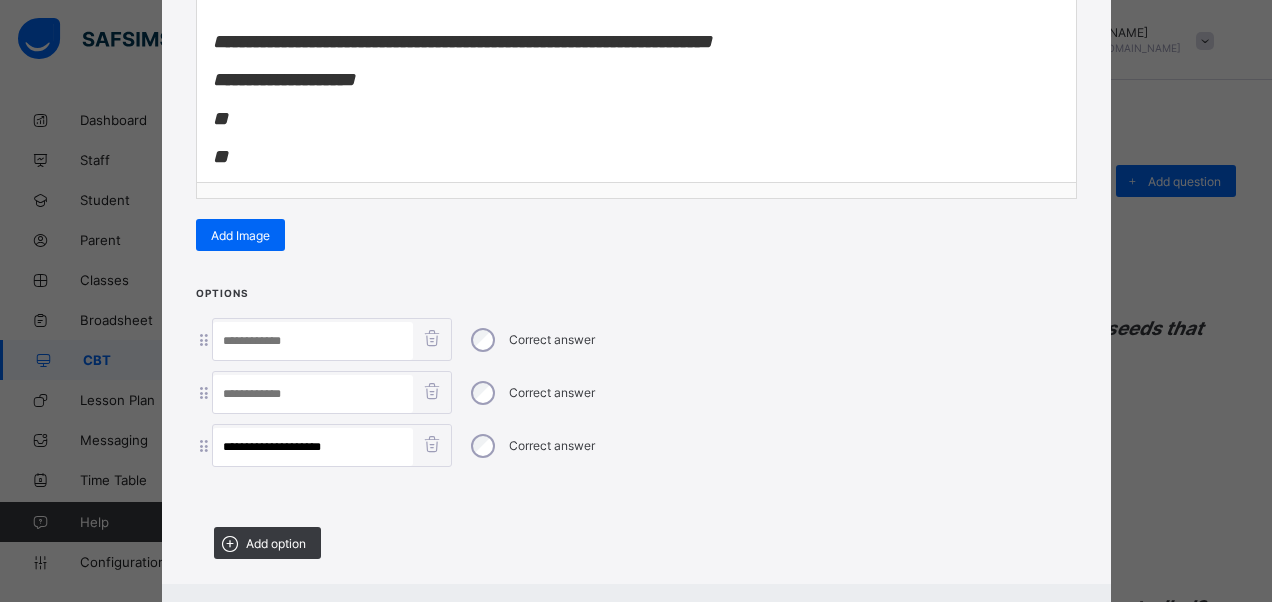 click at bounding box center [313, 394] 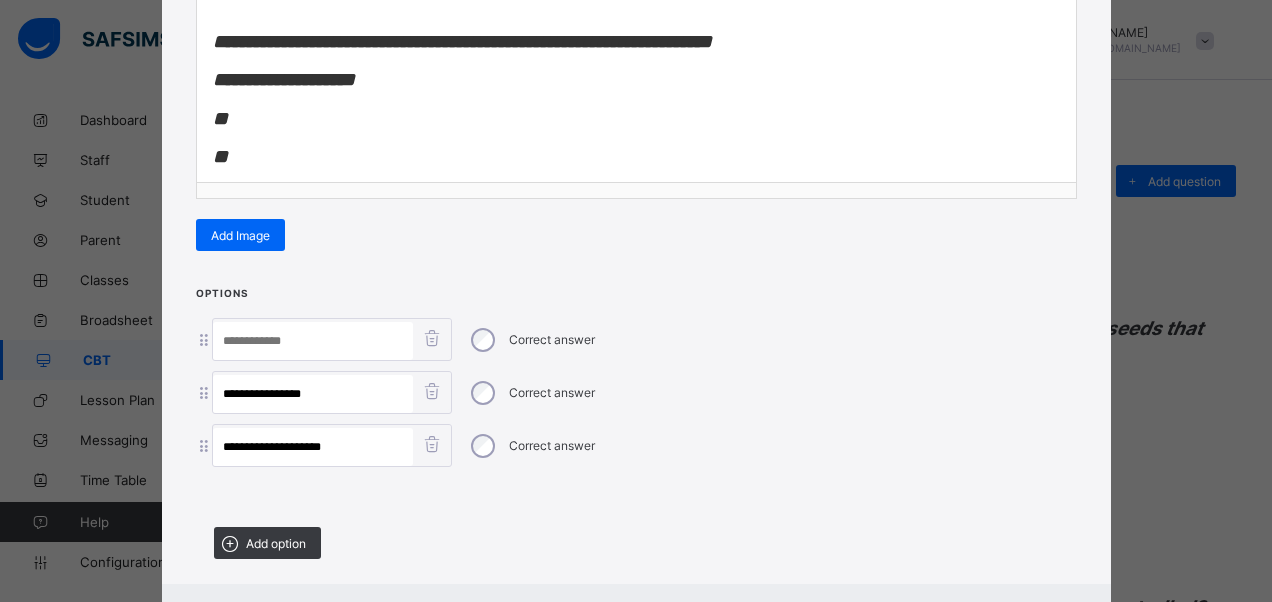 type on "**********" 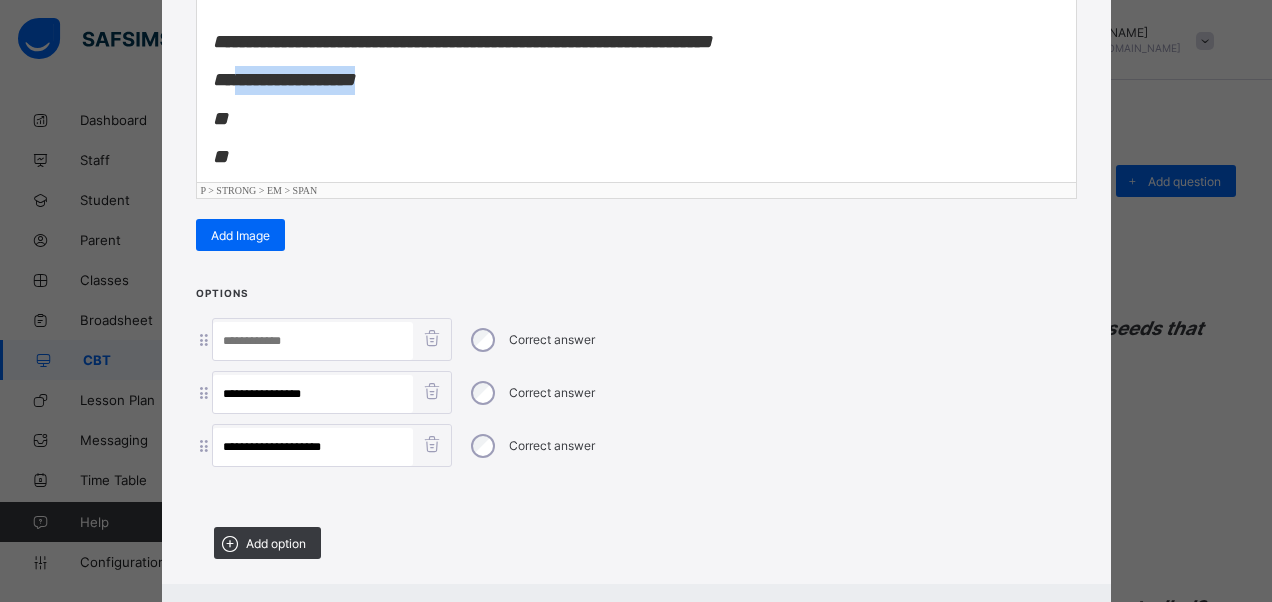drag, startPoint x: 416, startPoint y: 84, endPoint x: 242, endPoint y: 79, distance: 174.07182 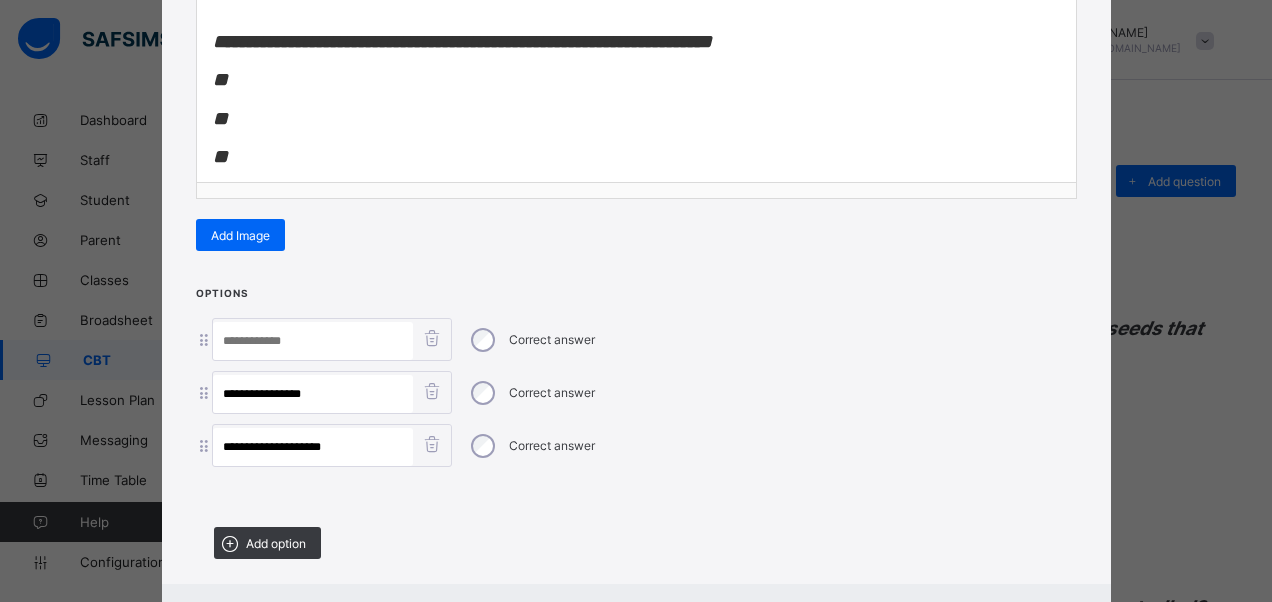 click at bounding box center (313, 341) 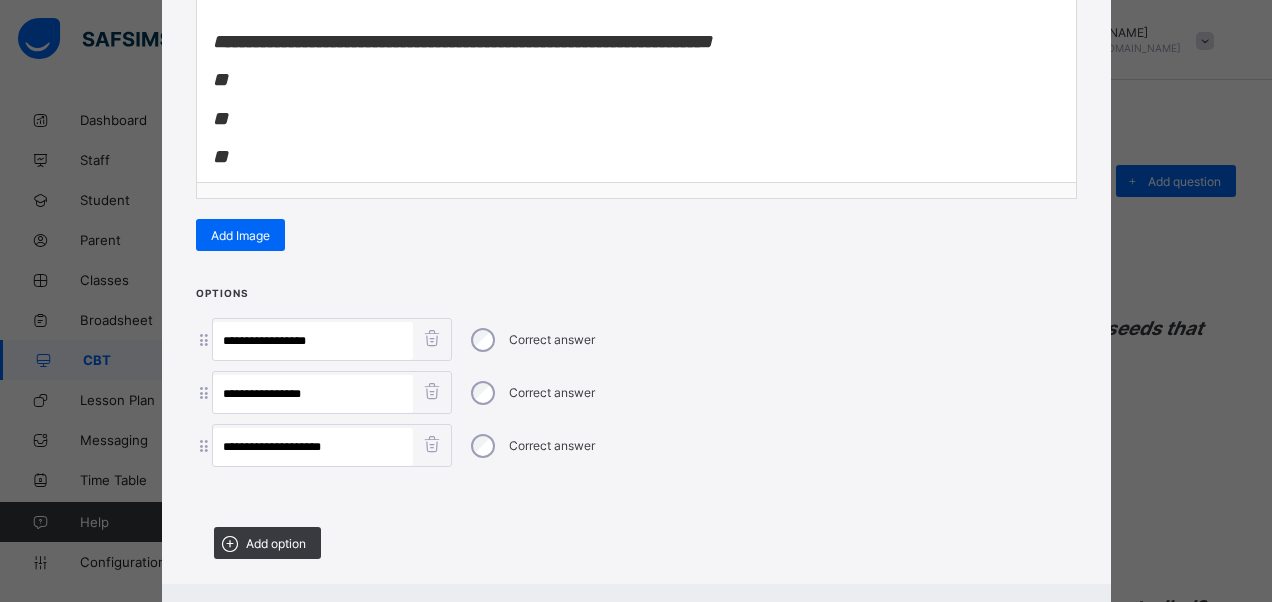 type on "**********" 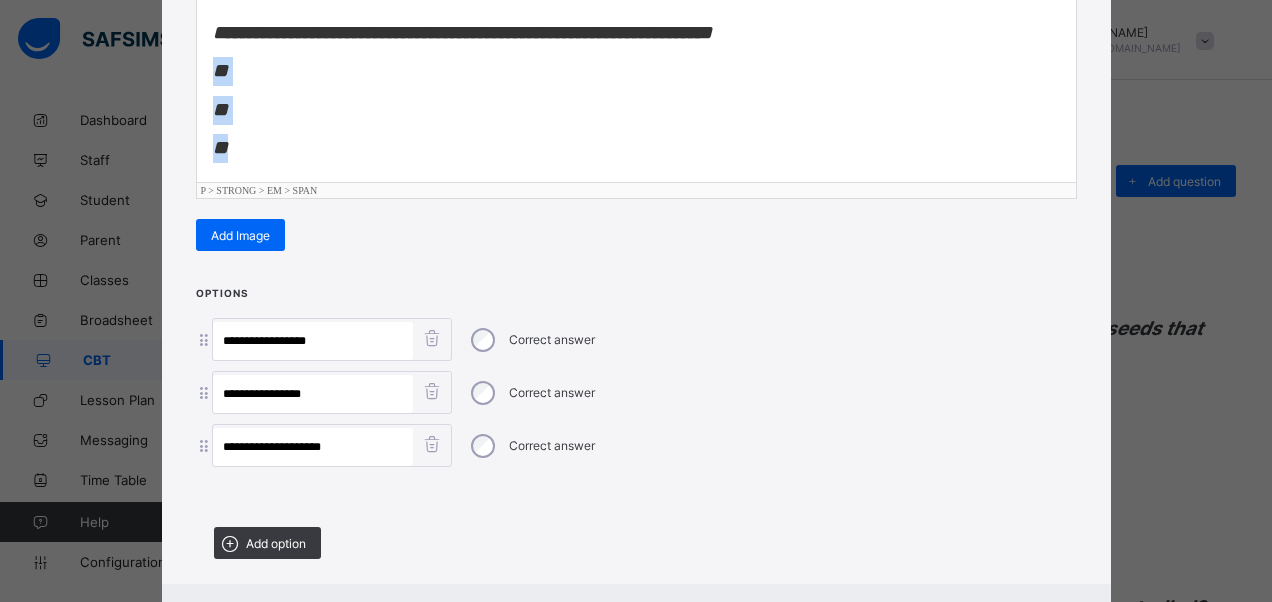 scroll, scrollTop: 15, scrollLeft: 0, axis: vertical 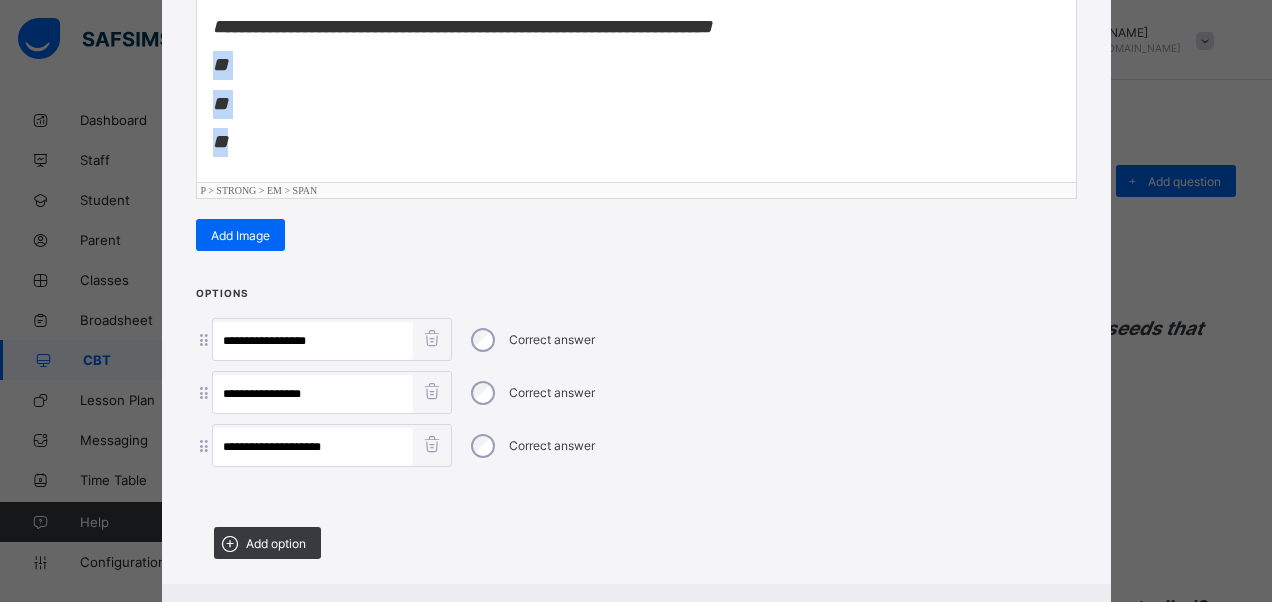 drag, startPoint x: 201, startPoint y: 73, endPoint x: 249, endPoint y: 165, distance: 103.768974 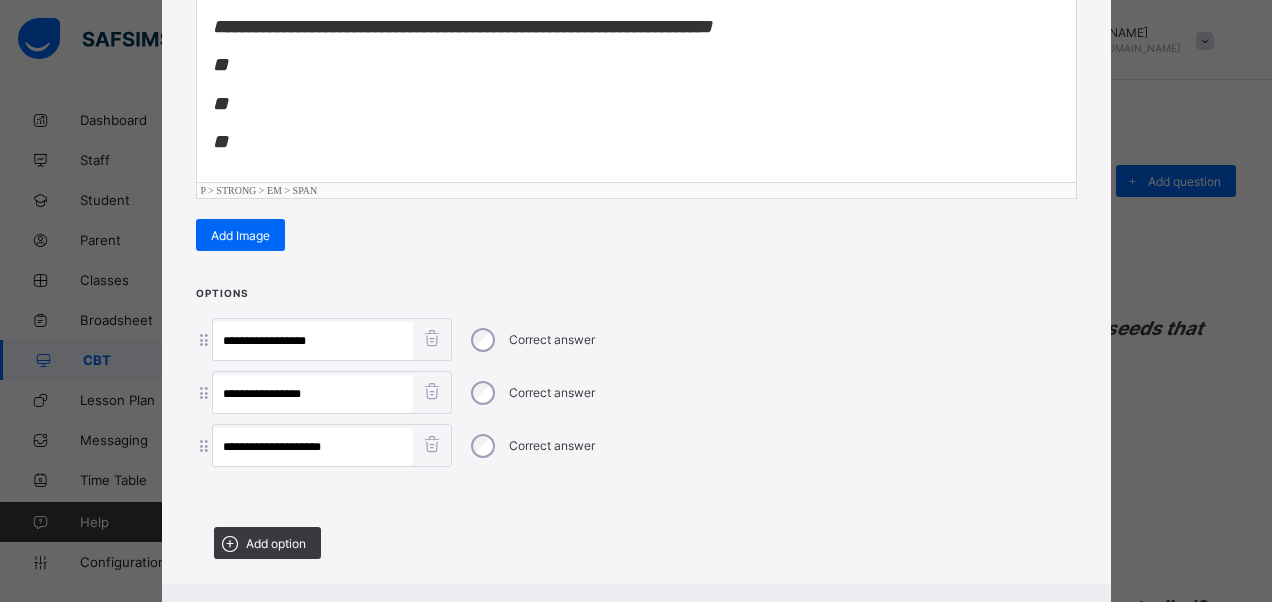 scroll, scrollTop: 0, scrollLeft: 0, axis: both 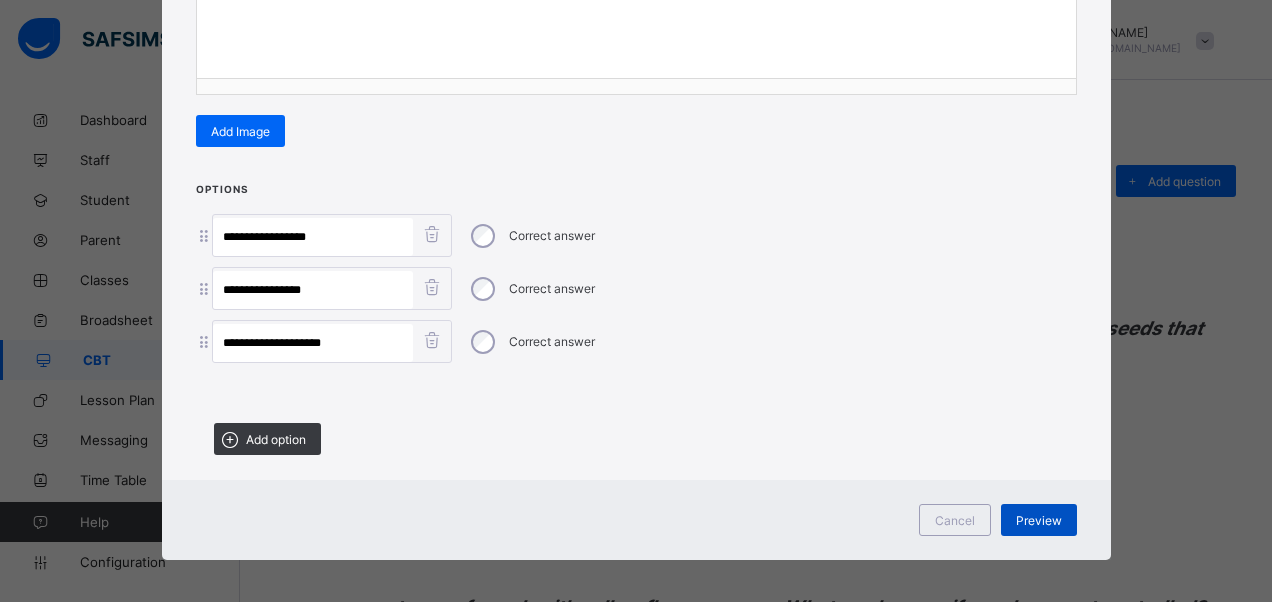 click on "Preview" at bounding box center (1039, 520) 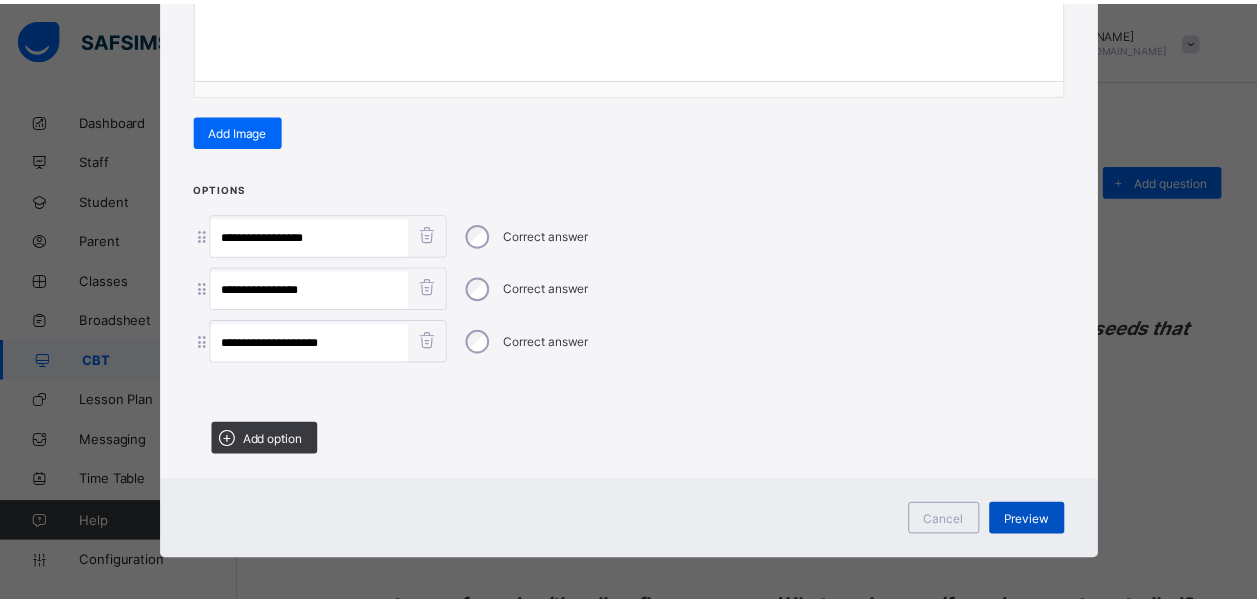 scroll, scrollTop: 56, scrollLeft: 0, axis: vertical 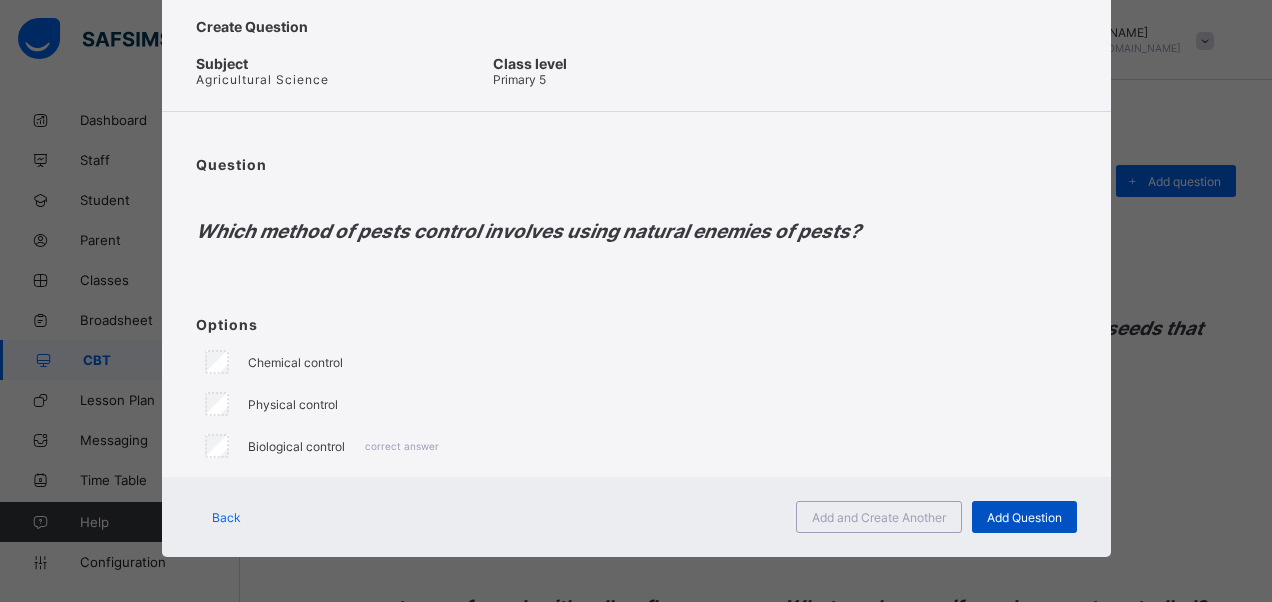 click on "Add Question" at bounding box center [1024, 517] 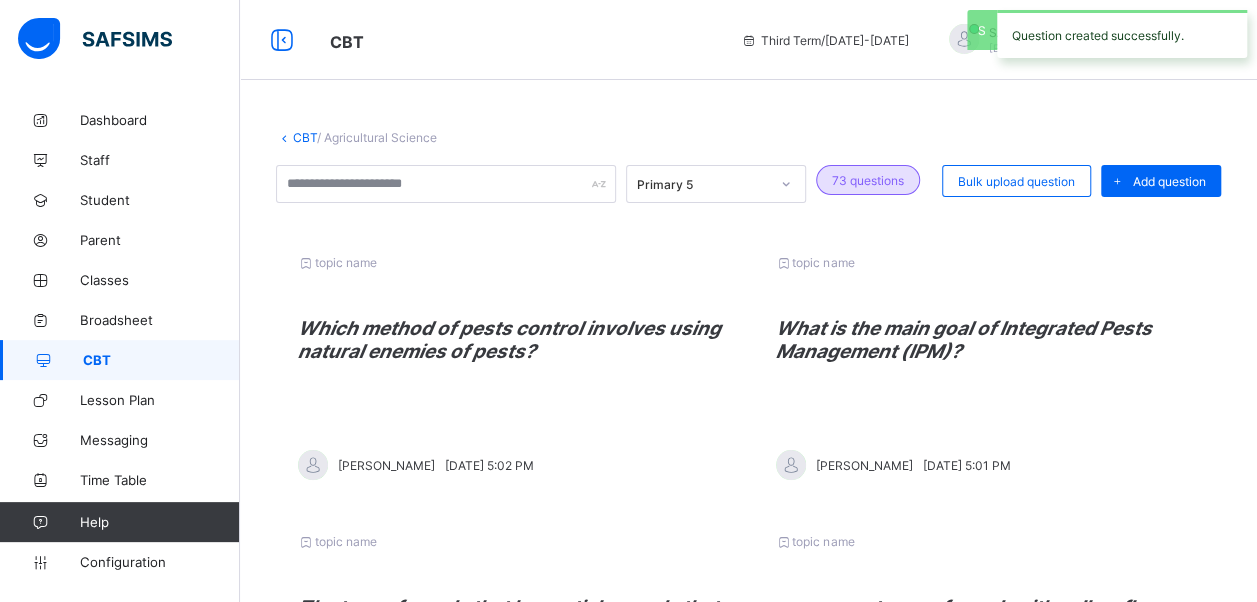 drag, startPoint x: 1158, startPoint y: 185, endPoint x: 1058, endPoint y: 220, distance: 105.9481 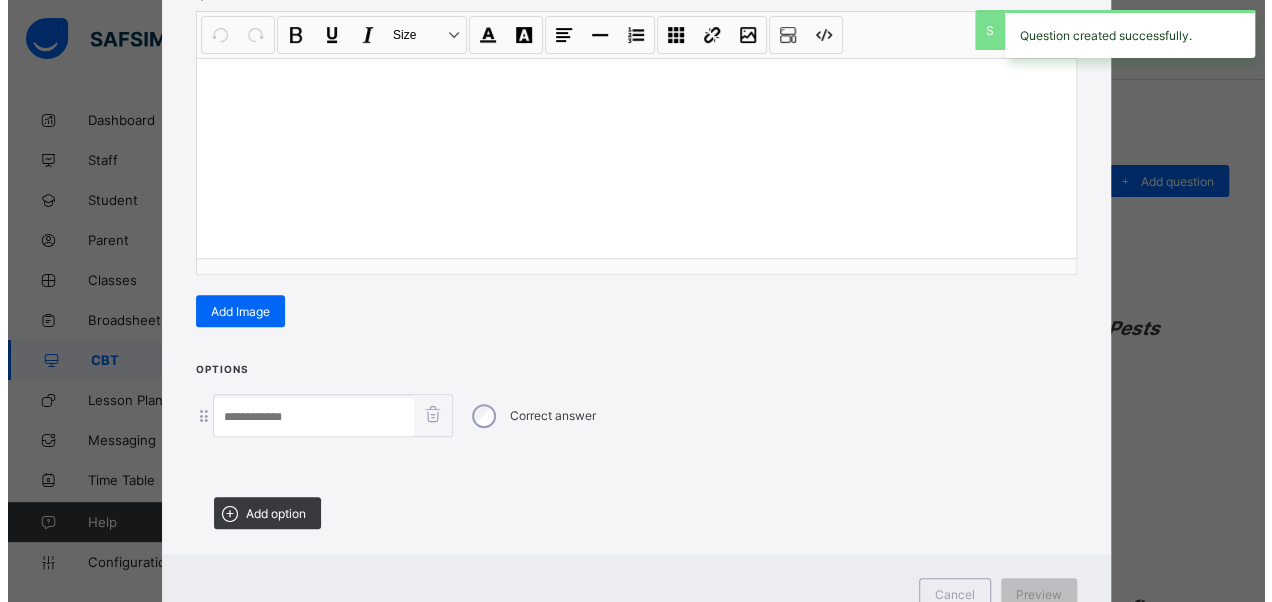 scroll, scrollTop: 342, scrollLeft: 0, axis: vertical 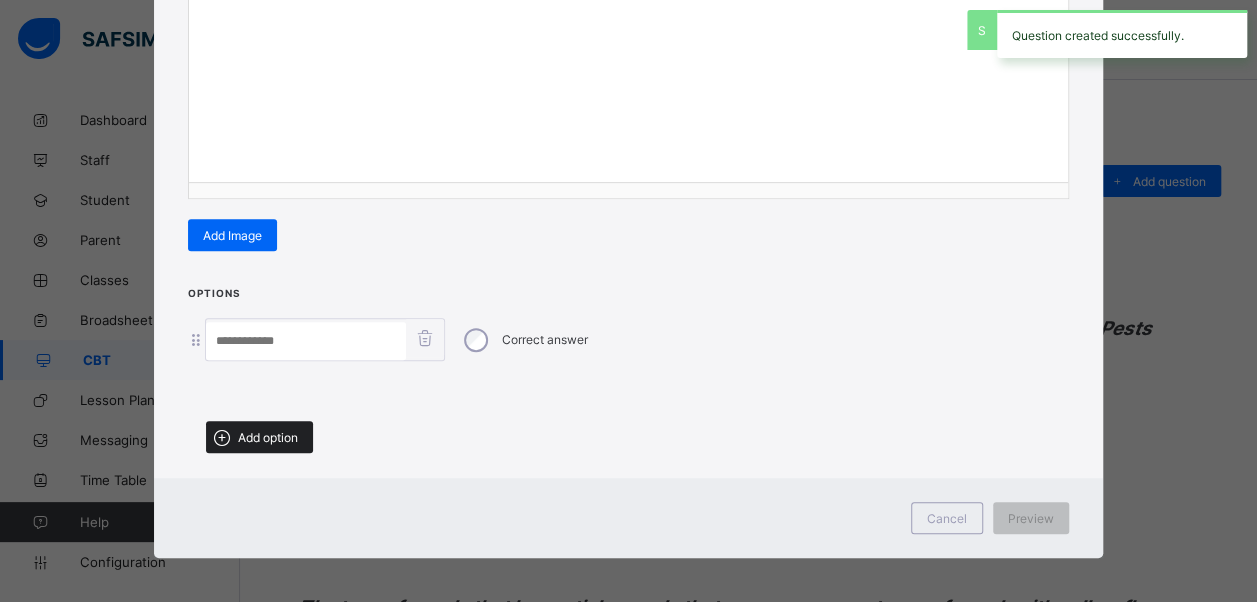 click on "Add option" at bounding box center [259, 437] 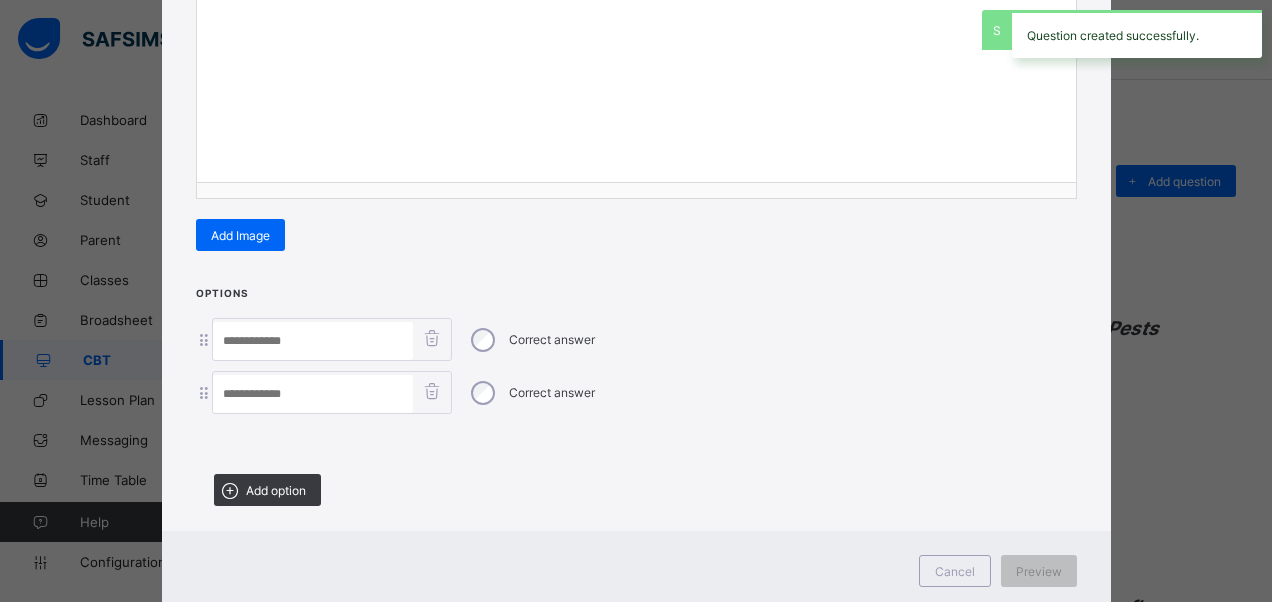 drag, startPoint x: 274, startPoint y: 484, endPoint x: 284, endPoint y: 487, distance: 10.440307 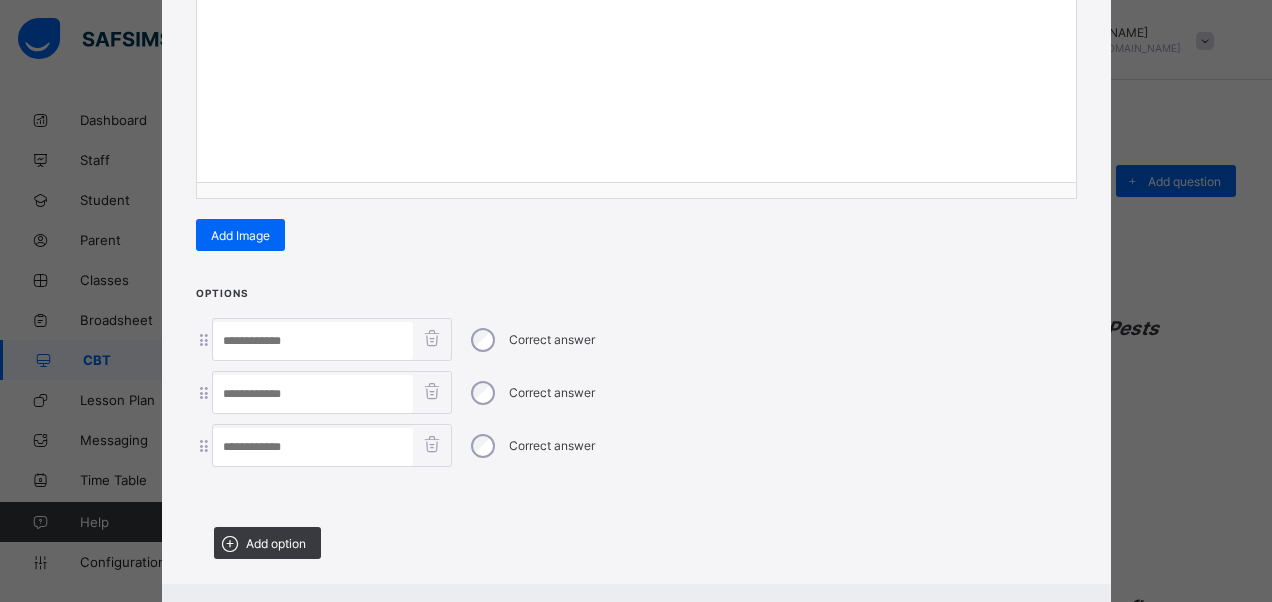 scroll, scrollTop: 242, scrollLeft: 0, axis: vertical 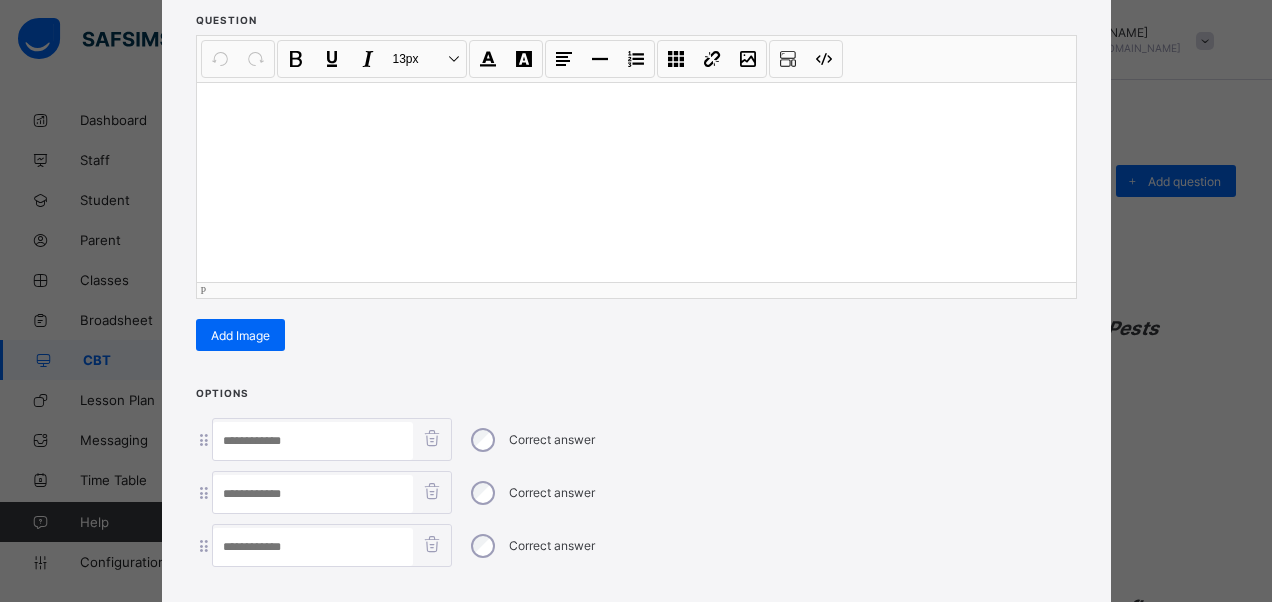 click at bounding box center [636, 182] 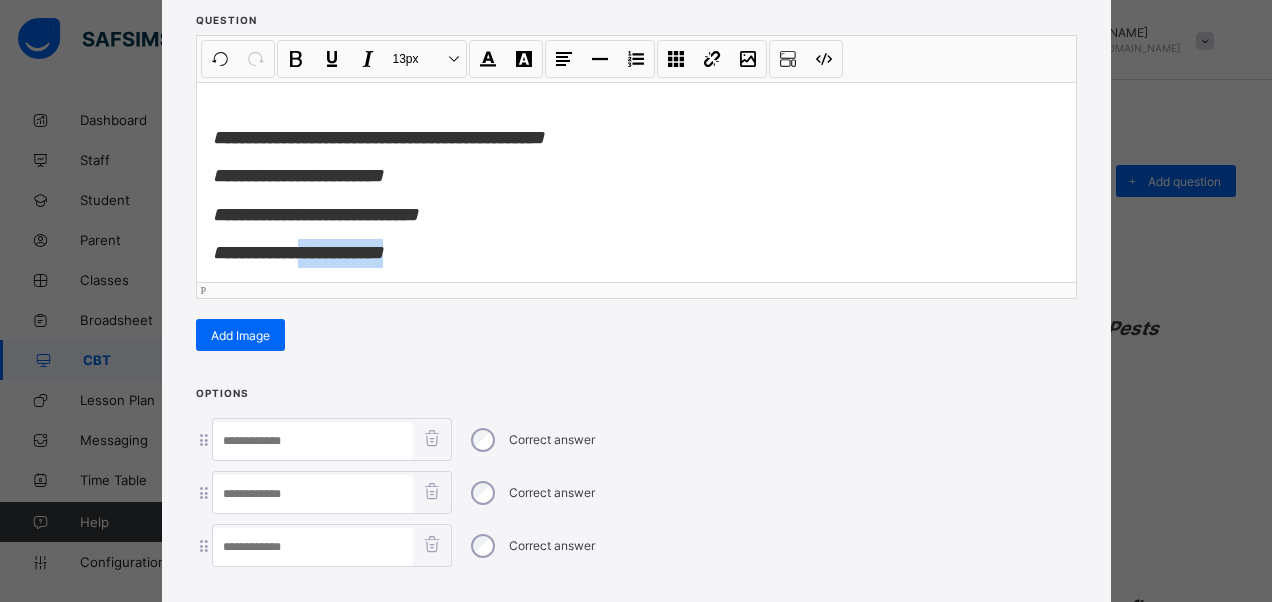 scroll, scrollTop: 6, scrollLeft: 0, axis: vertical 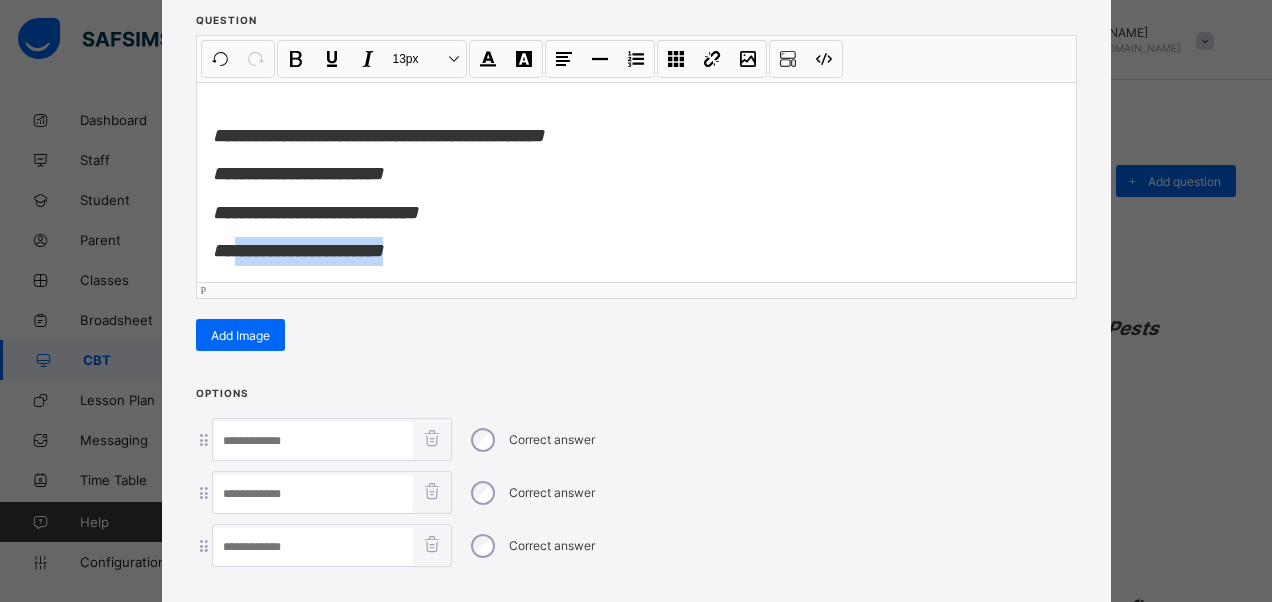 drag, startPoint x: 434, startPoint y: 243, endPoint x: 251, endPoint y: 236, distance: 183.13383 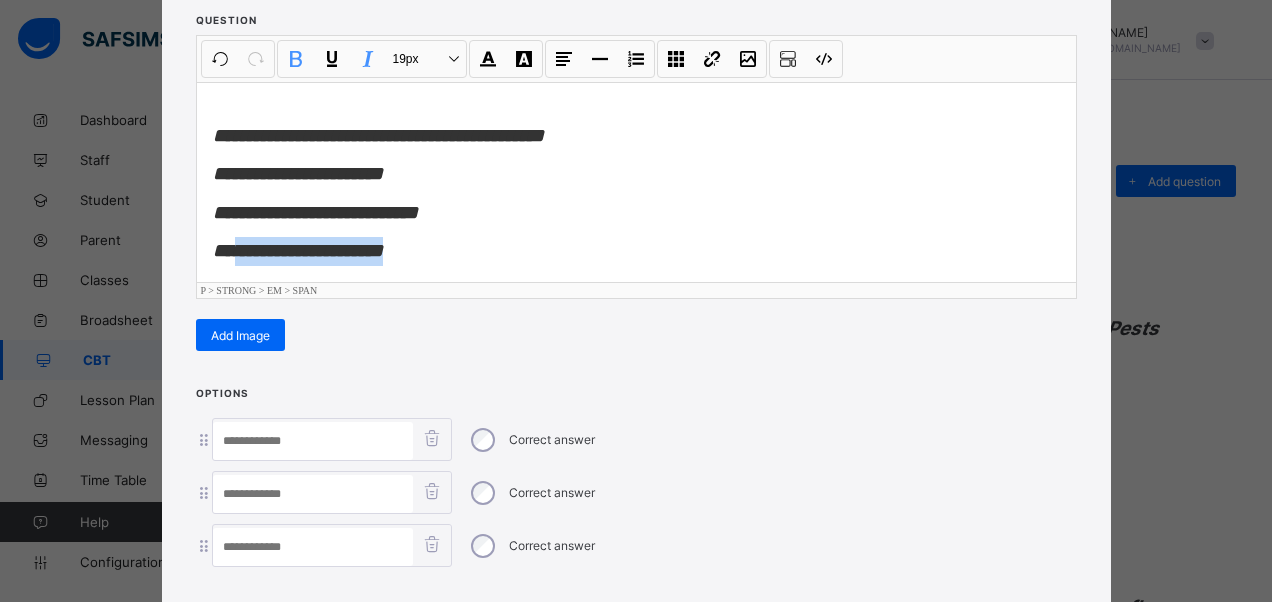 type 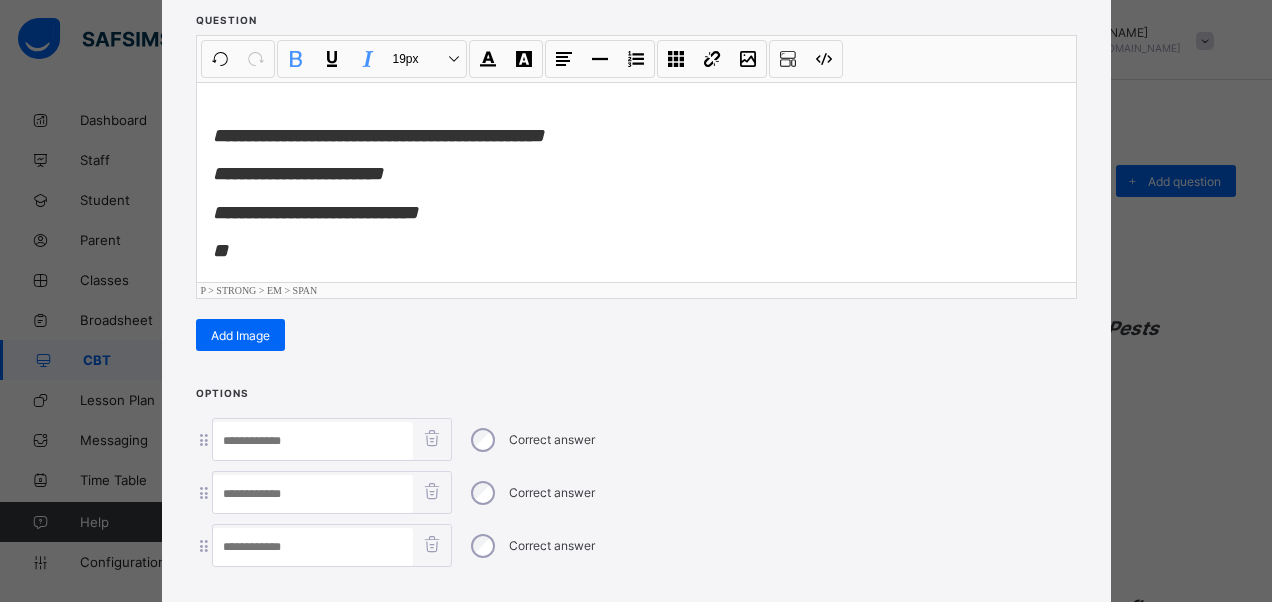 click at bounding box center (313, 547) 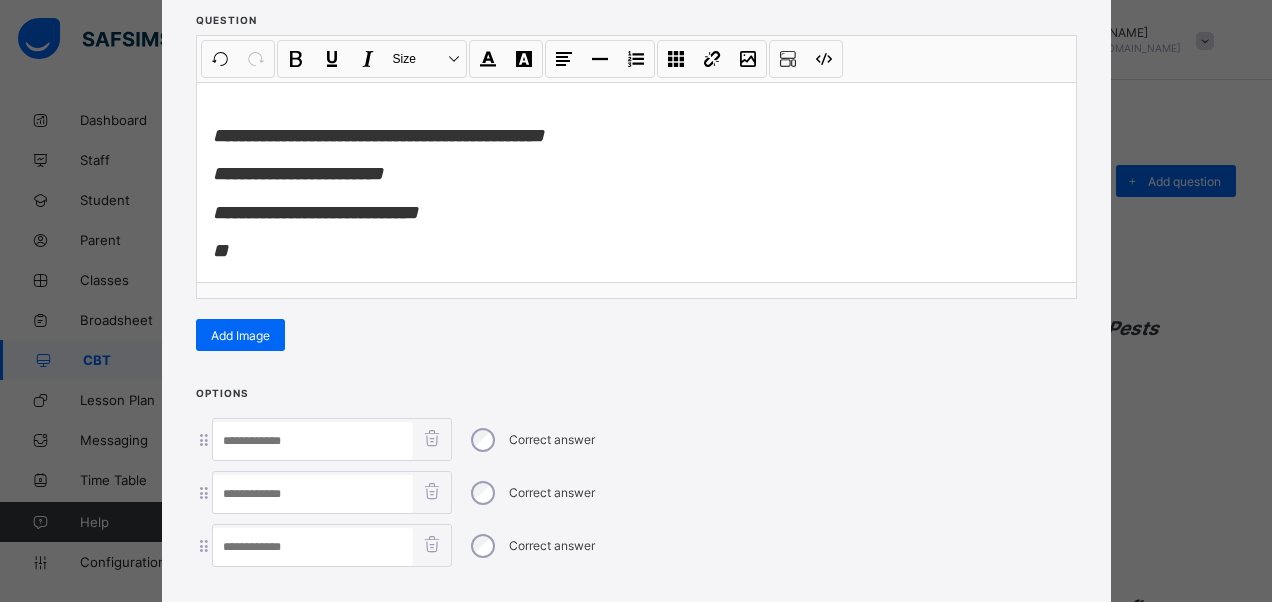 paste on "**********" 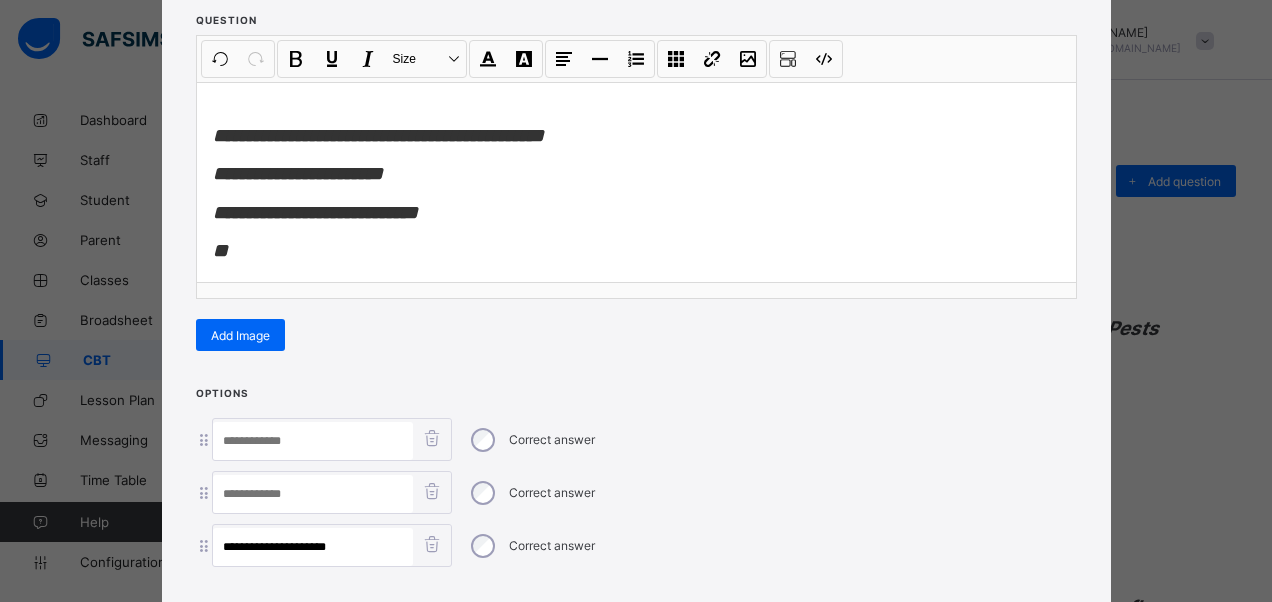 type on "**********" 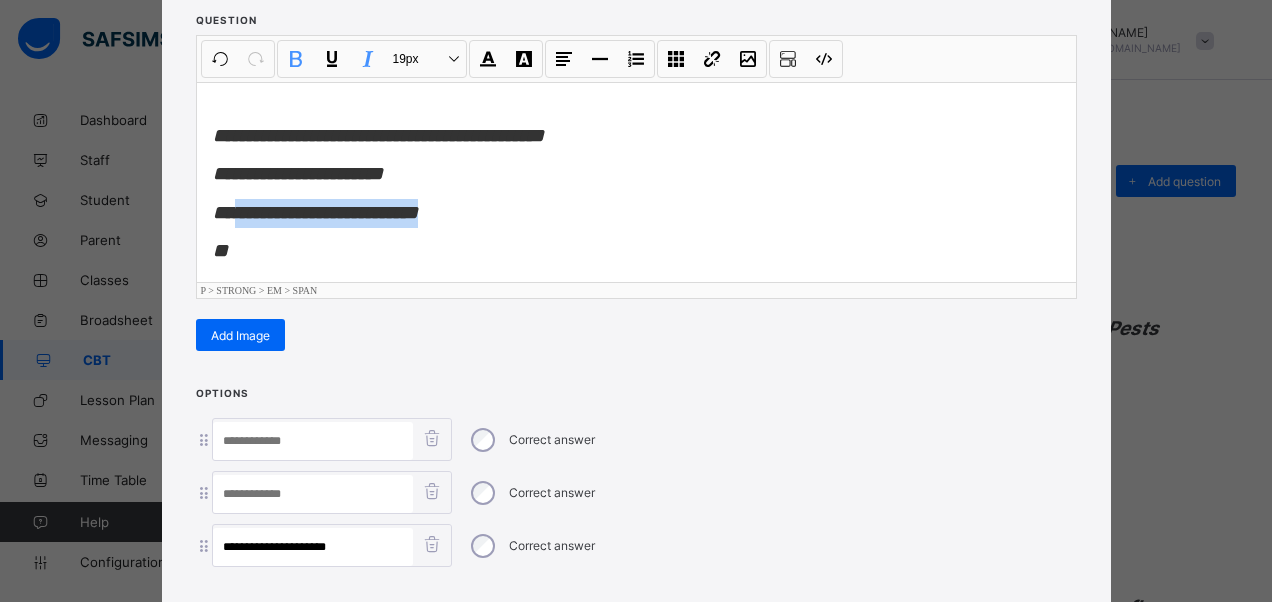 drag, startPoint x: 496, startPoint y: 217, endPoint x: 243, endPoint y: 208, distance: 253.16003 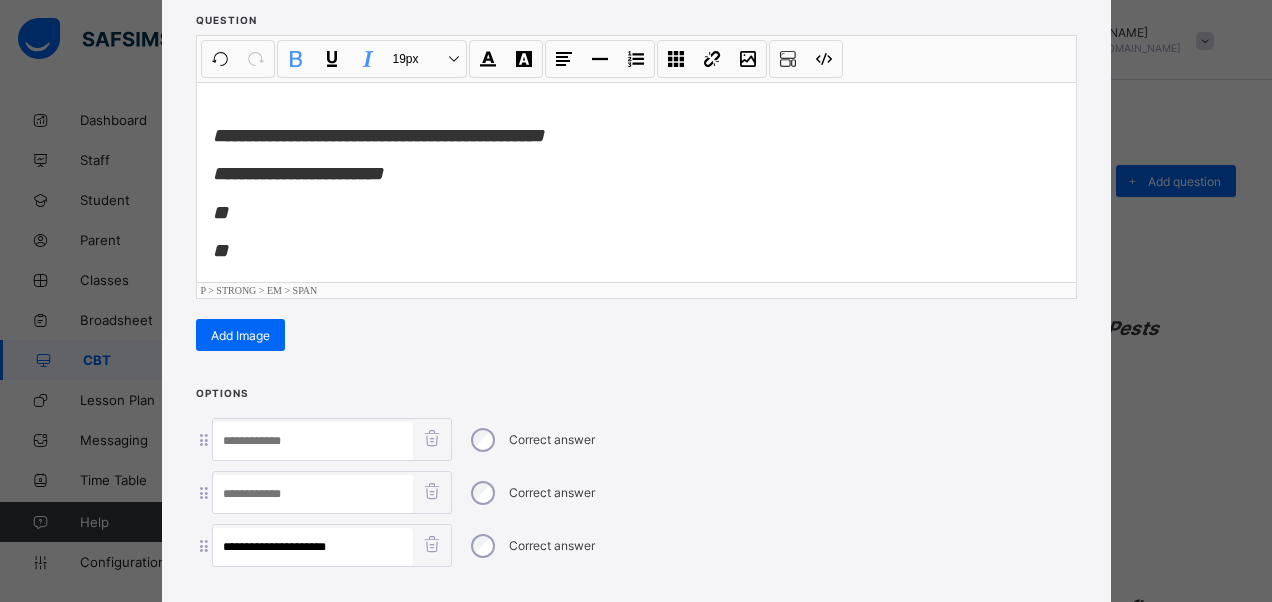 click at bounding box center [313, 494] 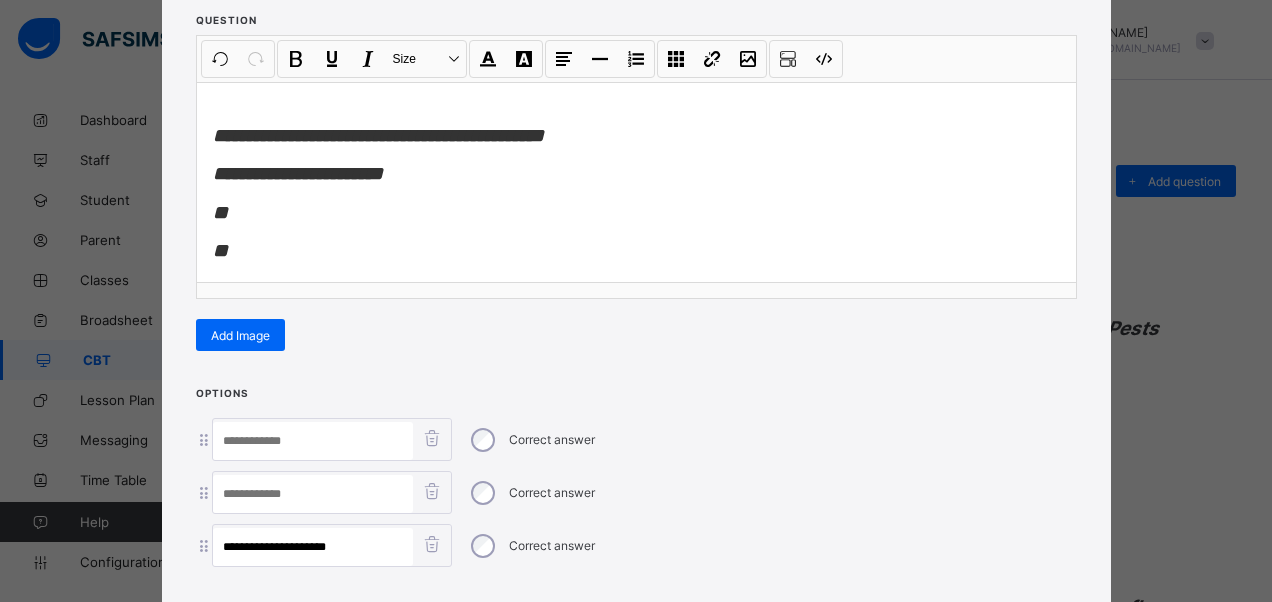 paste on "**********" 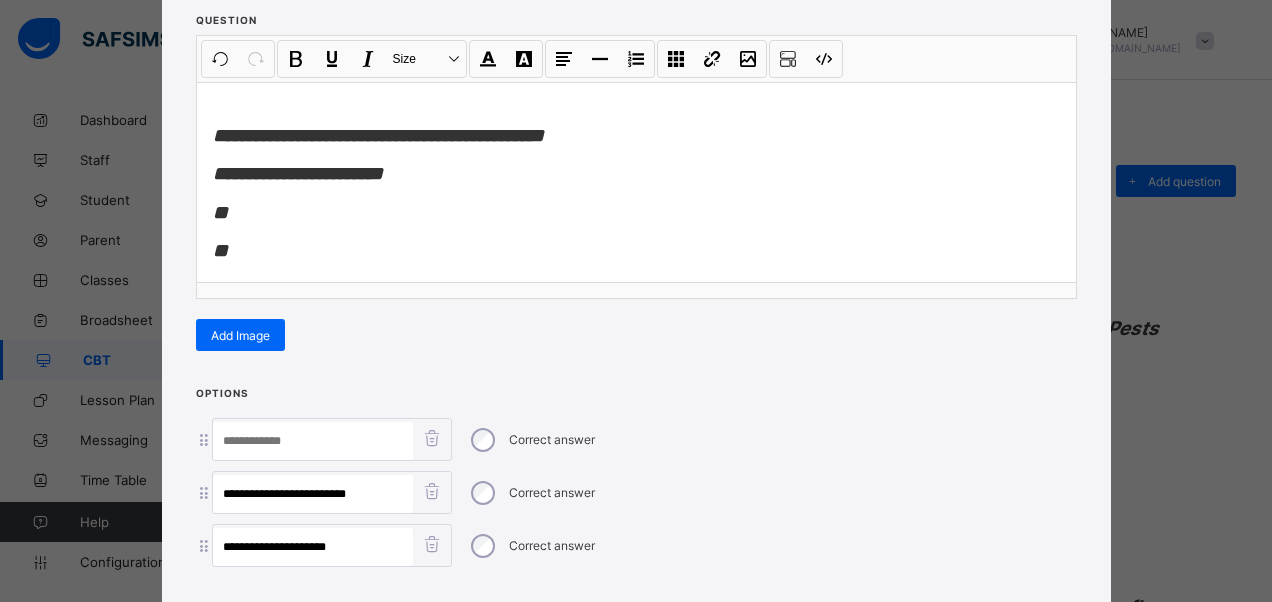 type on "**********" 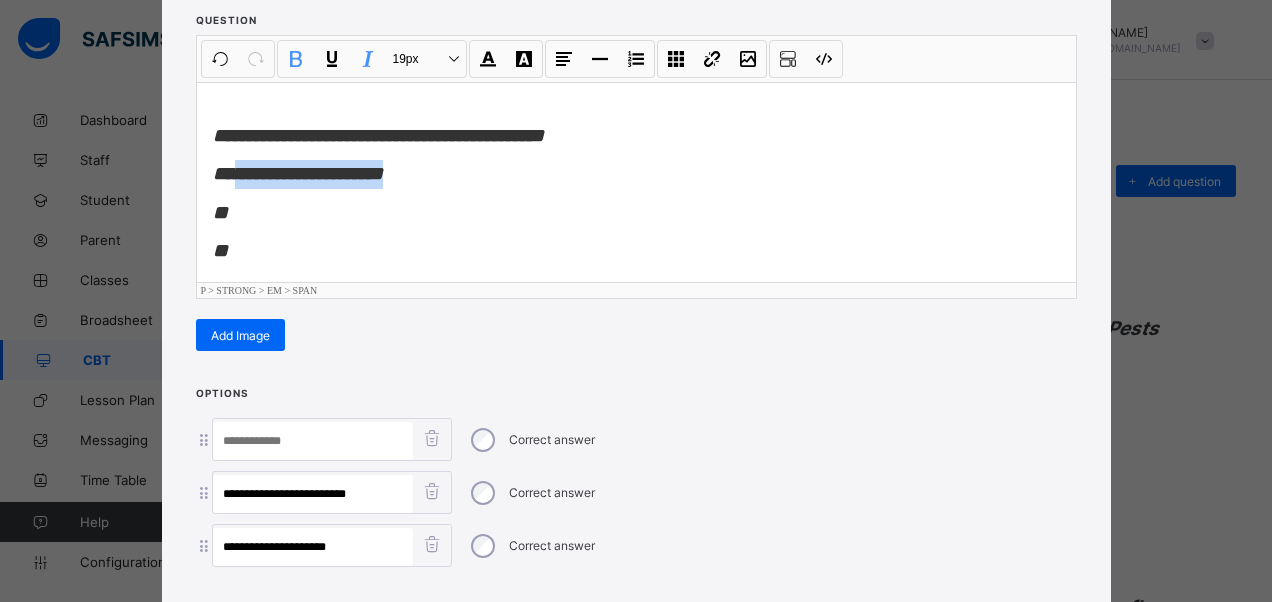 drag, startPoint x: 431, startPoint y: 170, endPoint x: 243, endPoint y: 171, distance: 188.00266 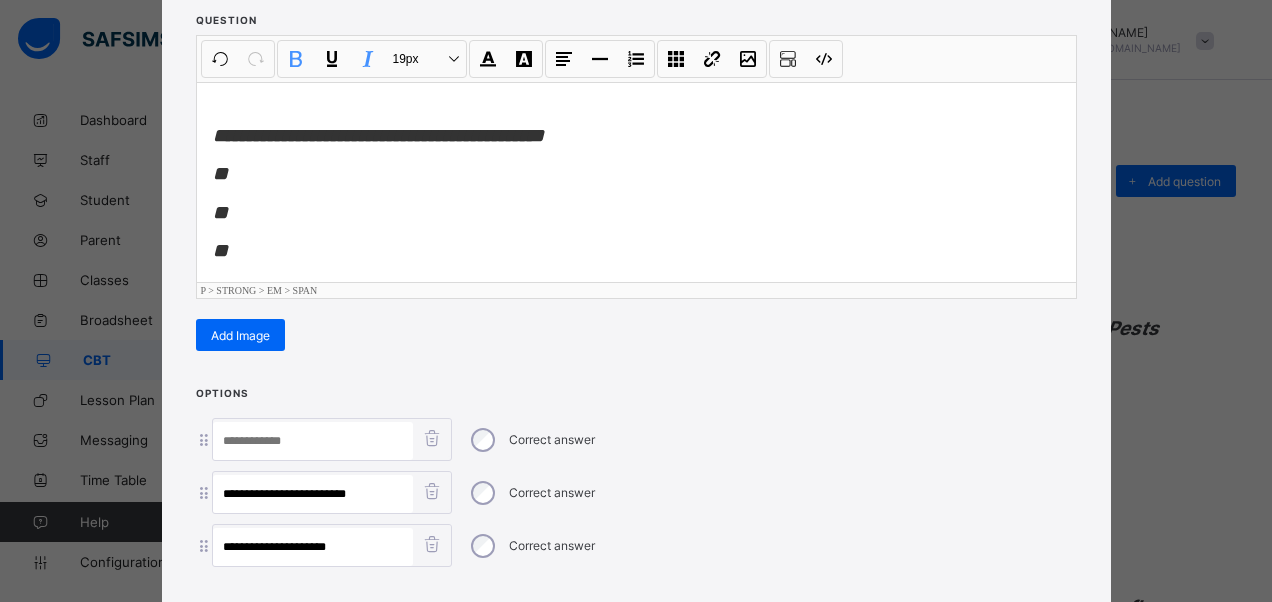 click at bounding box center (313, 441) 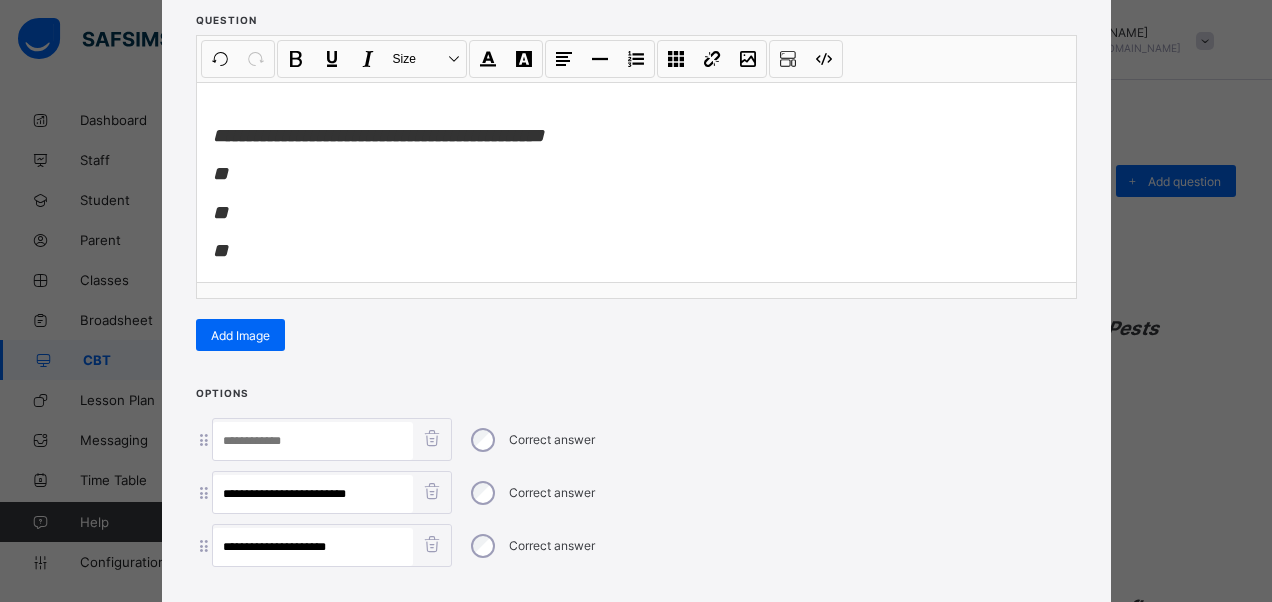 paste on "**********" 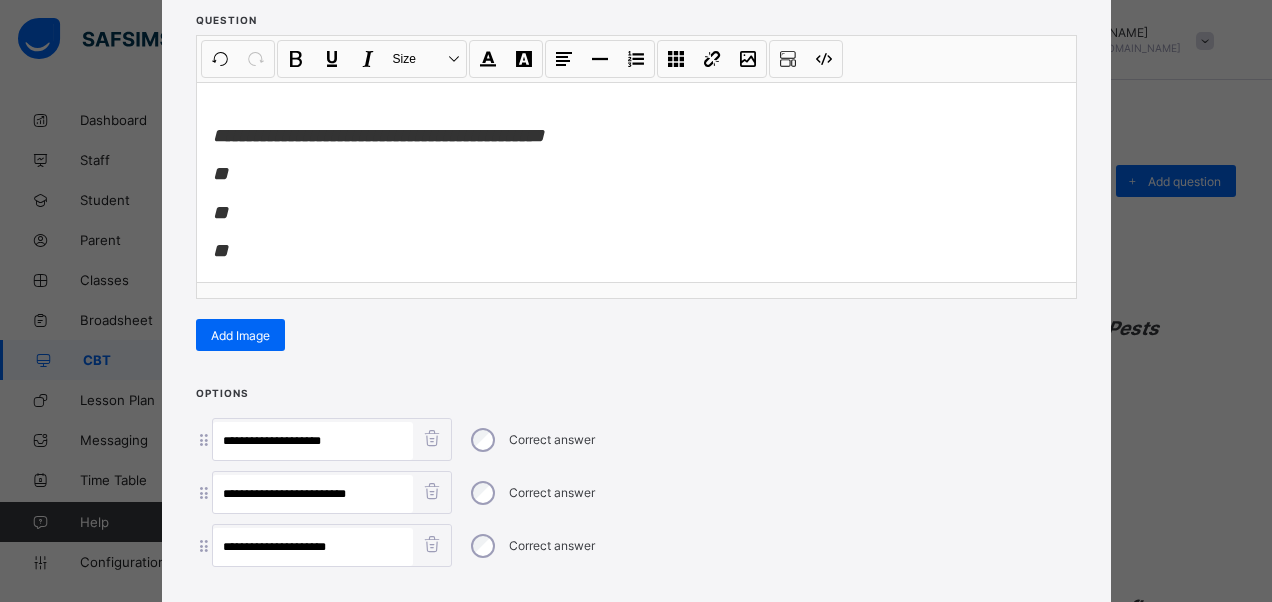 type on "**********" 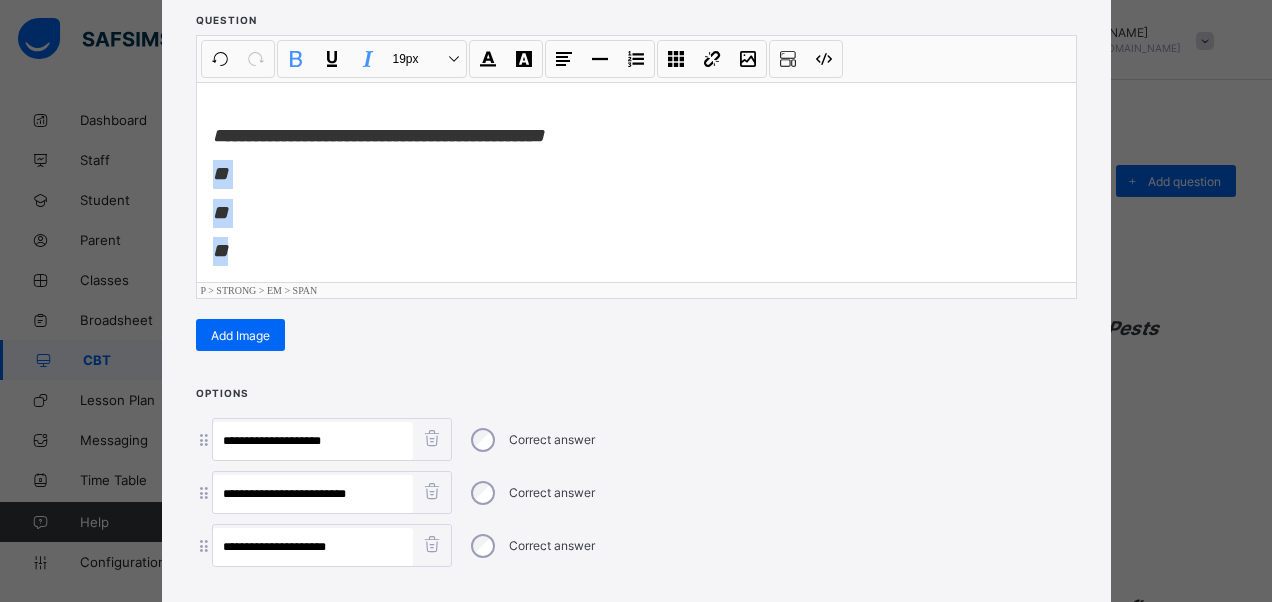 drag, startPoint x: 210, startPoint y: 164, endPoint x: 251, endPoint y: 266, distance: 109.9318 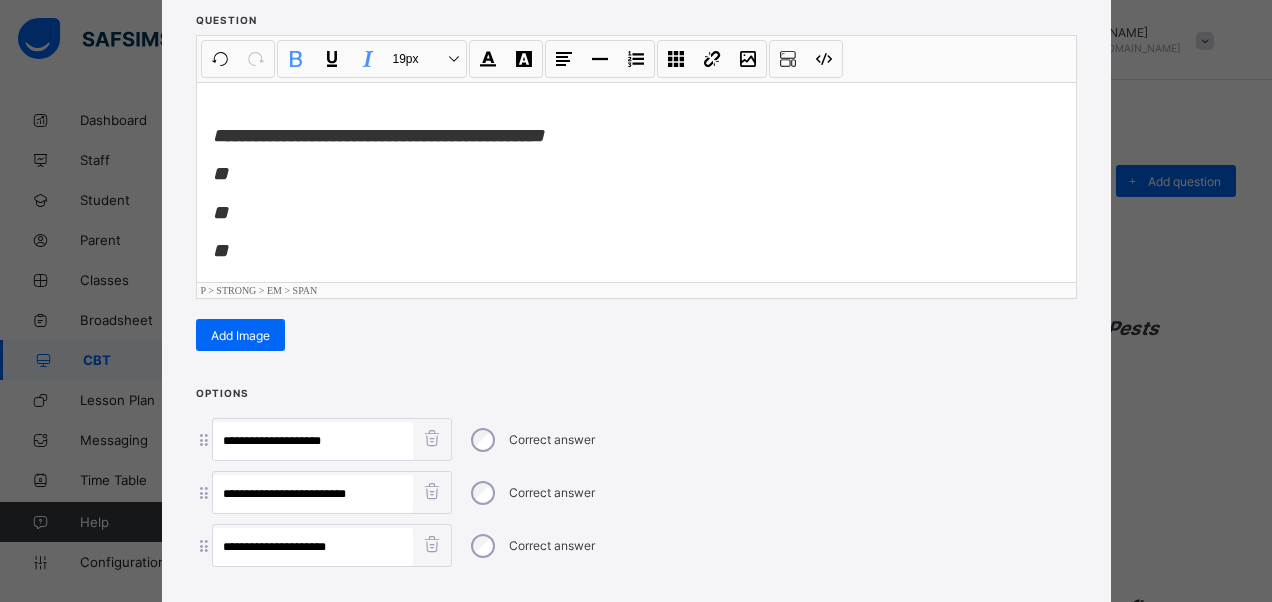 scroll, scrollTop: 0, scrollLeft: 0, axis: both 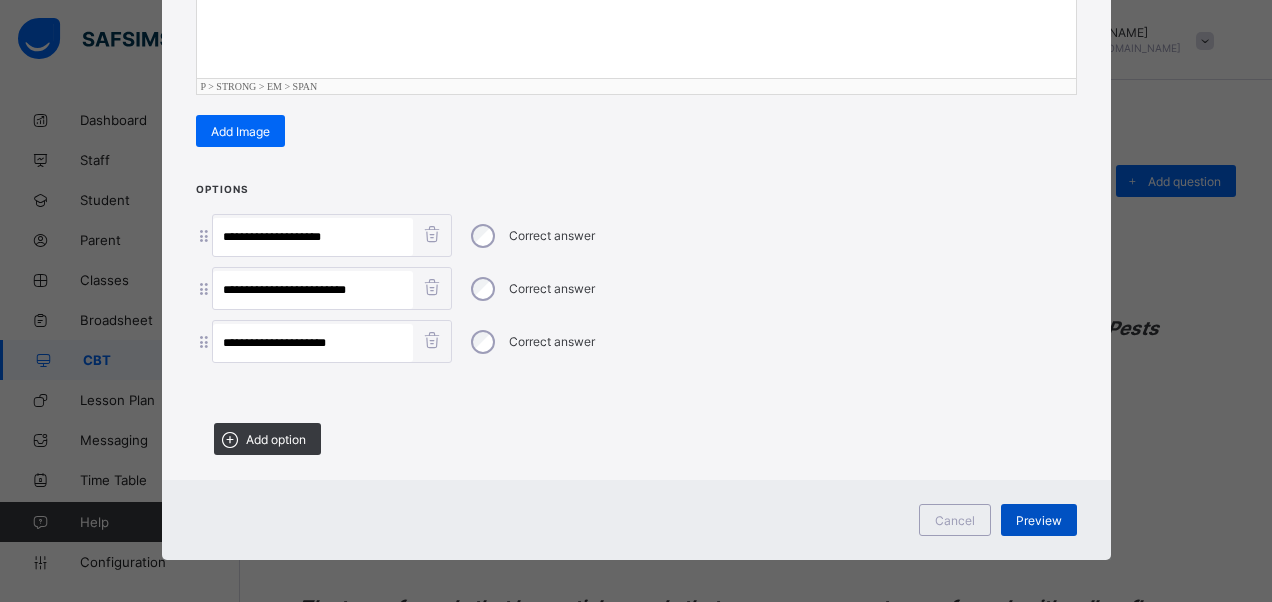click on "Preview" at bounding box center (1039, 520) 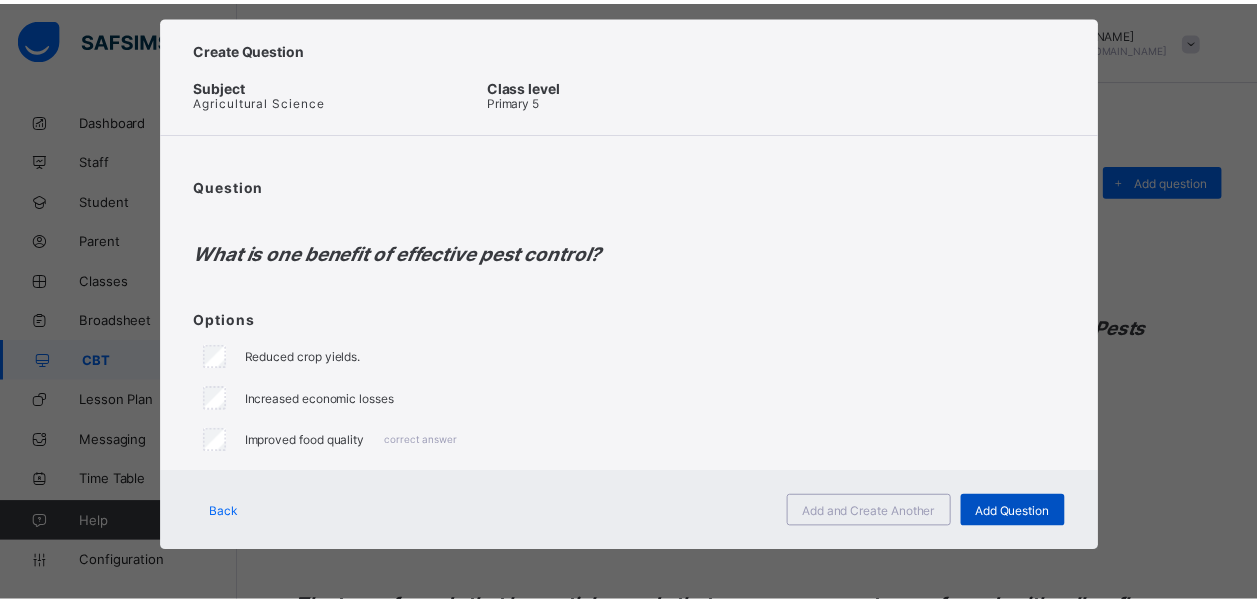 scroll, scrollTop: 30, scrollLeft: 0, axis: vertical 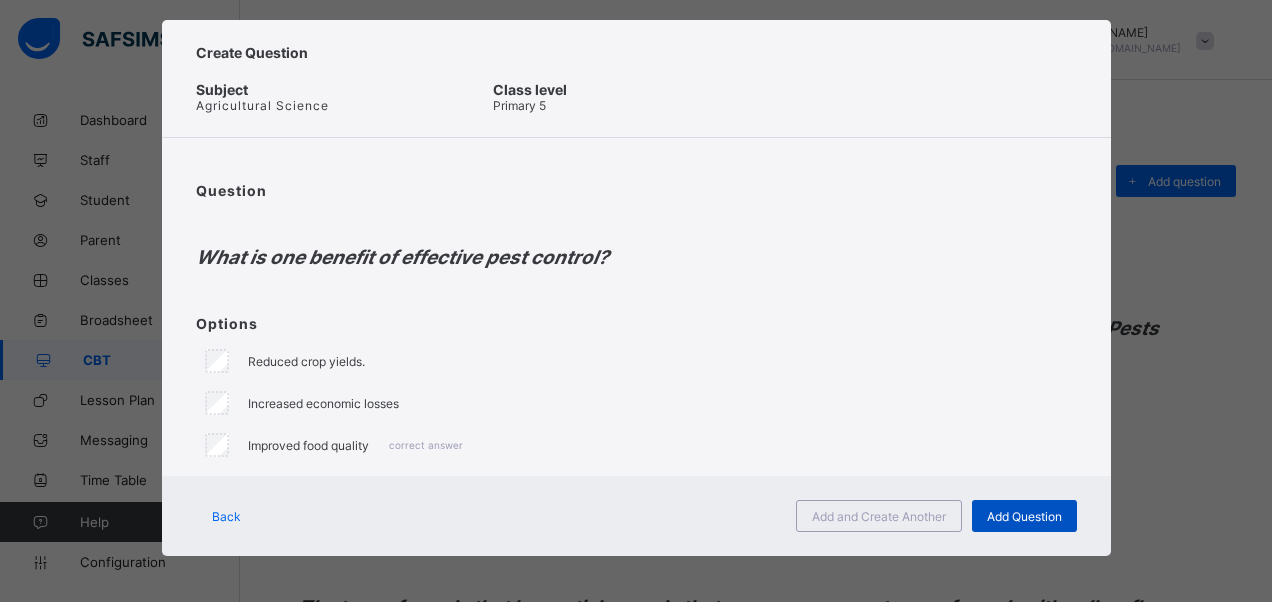click on "Add Question" at bounding box center (1024, 516) 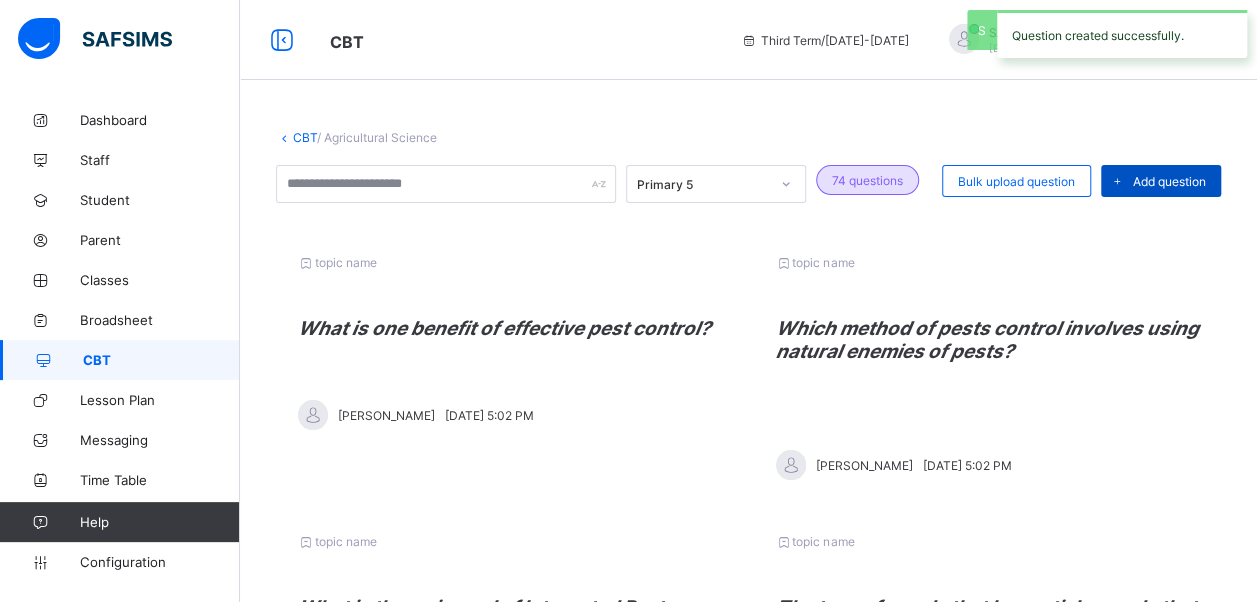 click on "Add question" at bounding box center [1161, 181] 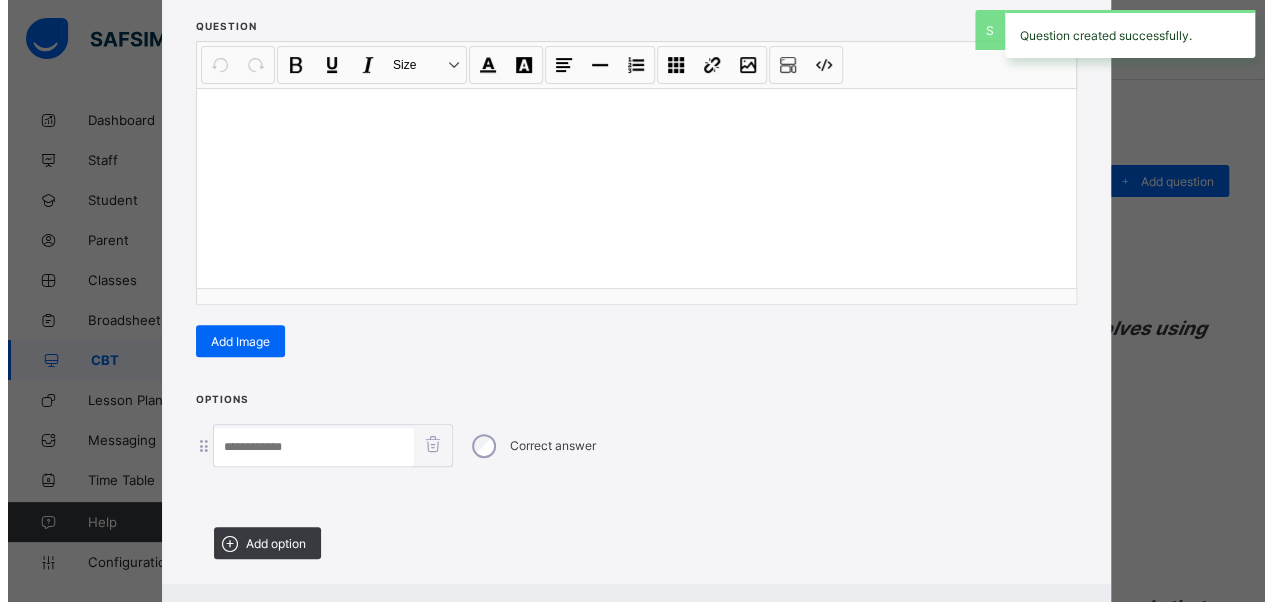 scroll, scrollTop: 342, scrollLeft: 0, axis: vertical 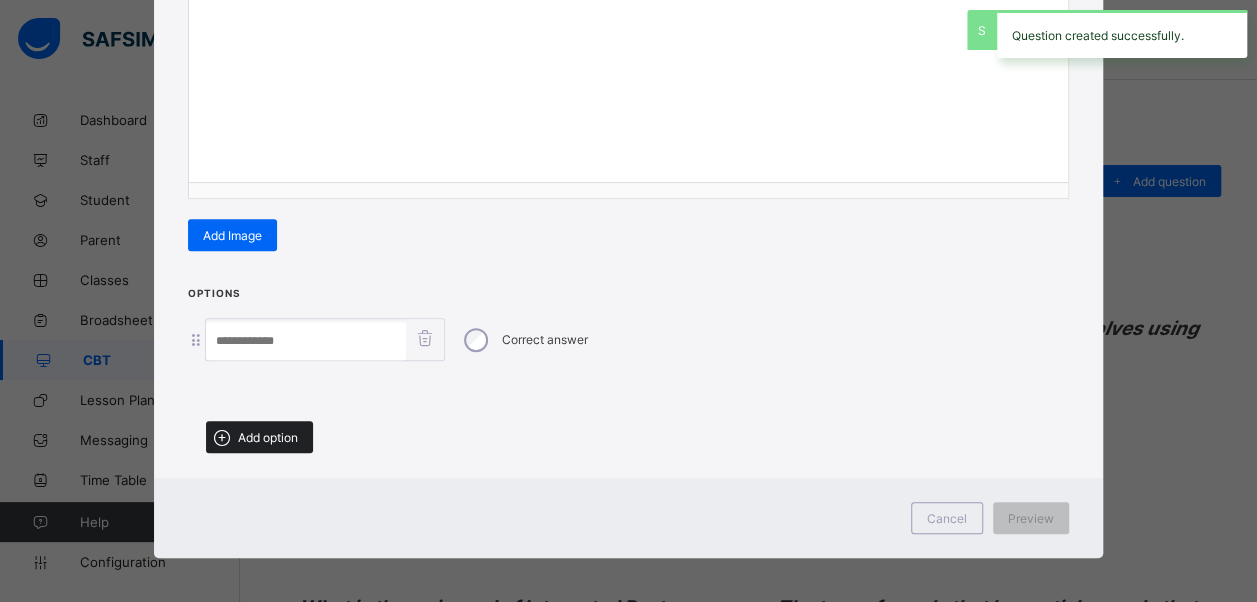 click on "Add option" at bounding box center (268, 437) 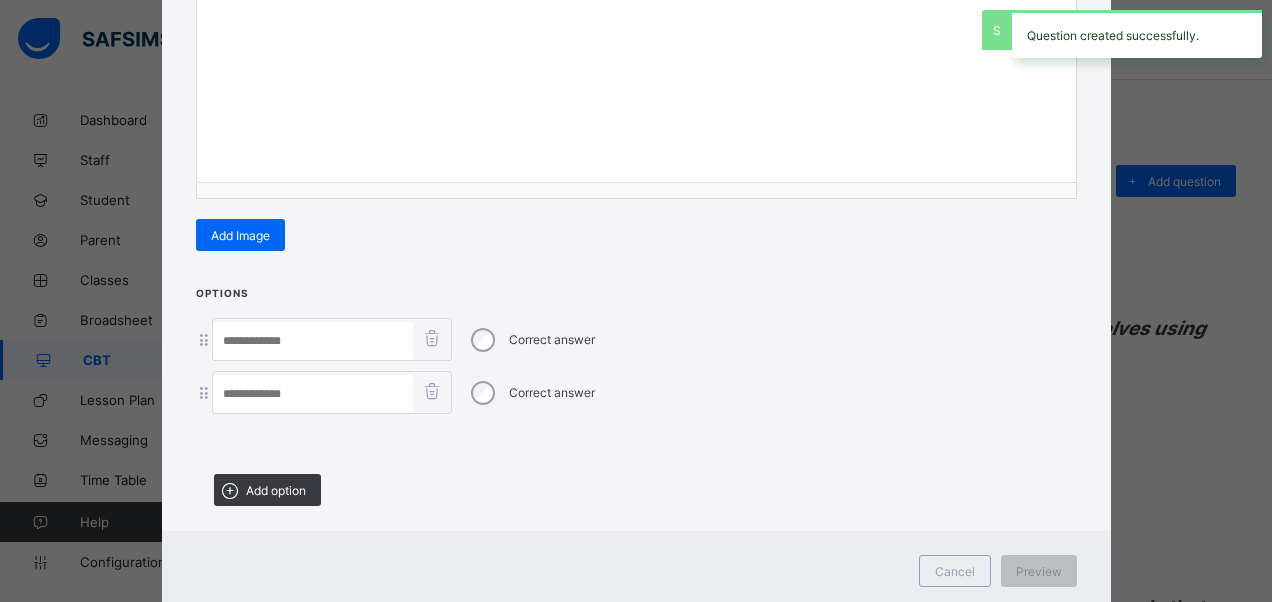 drag, startPoint x: 270, startPoint y: 478, endPoint x: 350, endPoint y: 512, distance: 86.925255 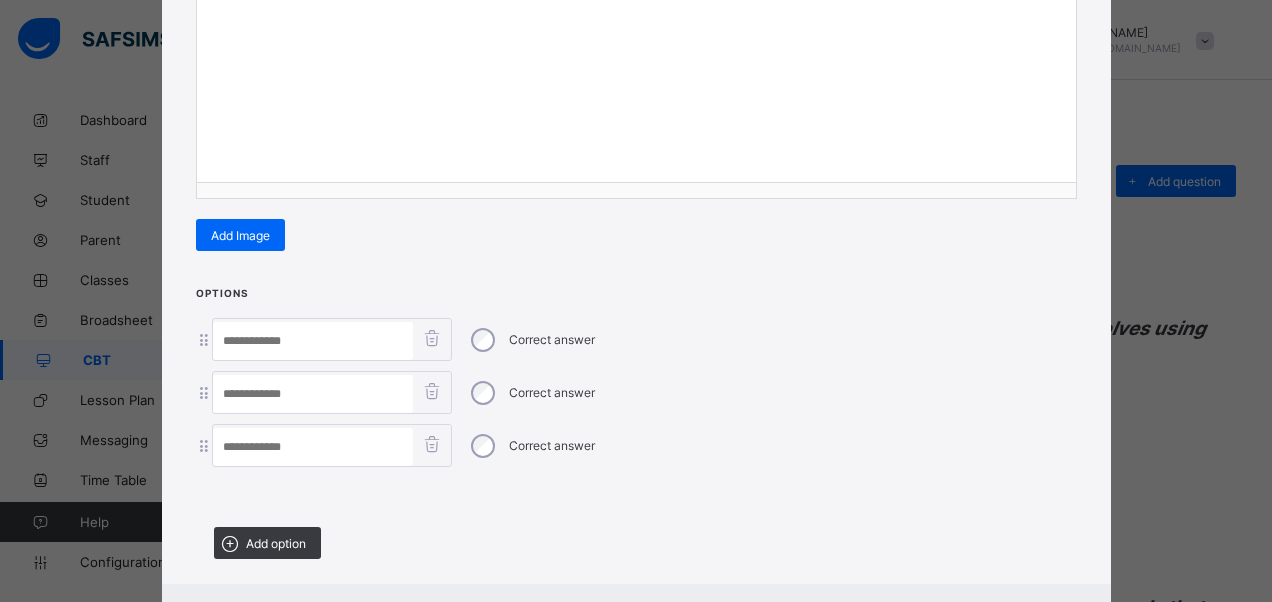 scroll, scrollTop: 242, scrollLeft: 0, axis: vertical 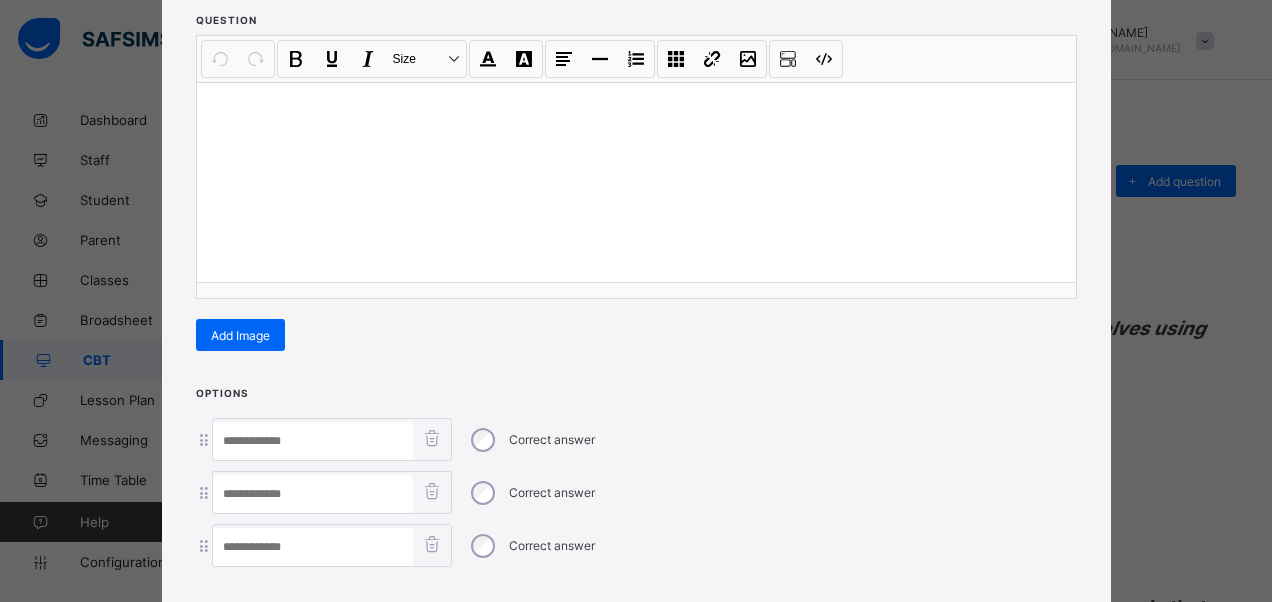 click at bounding box center [636, 182] 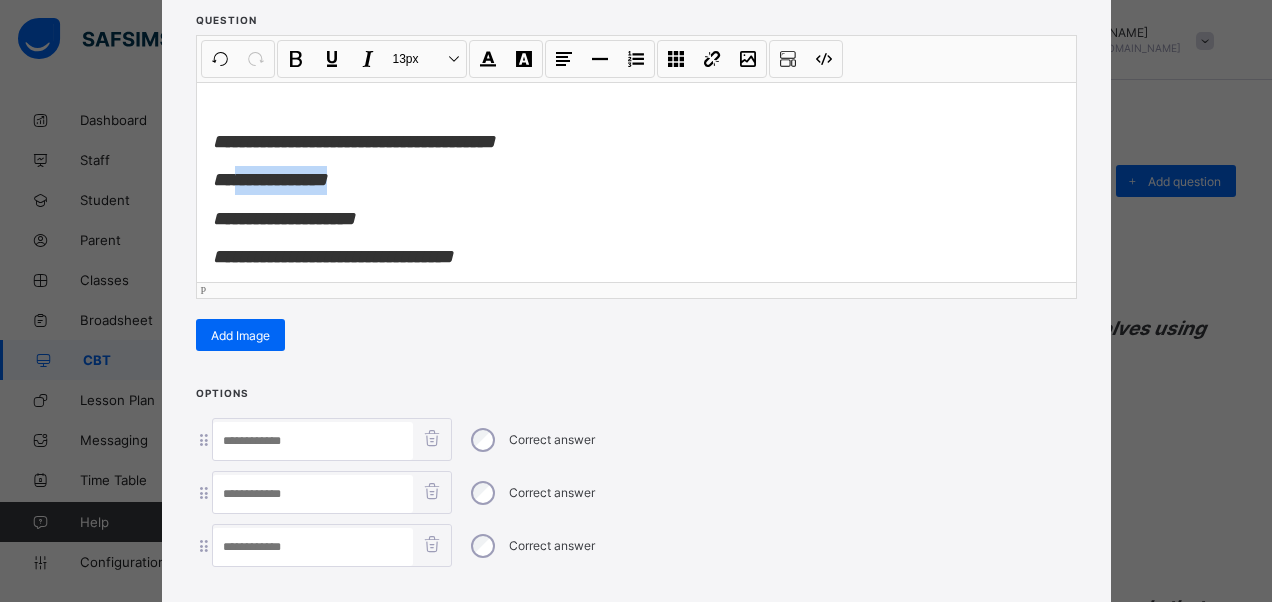 drag, startPoint x: 392, startPoint y: 168, endPoint x: 238, endPoint y: 169, distance: 154.00325 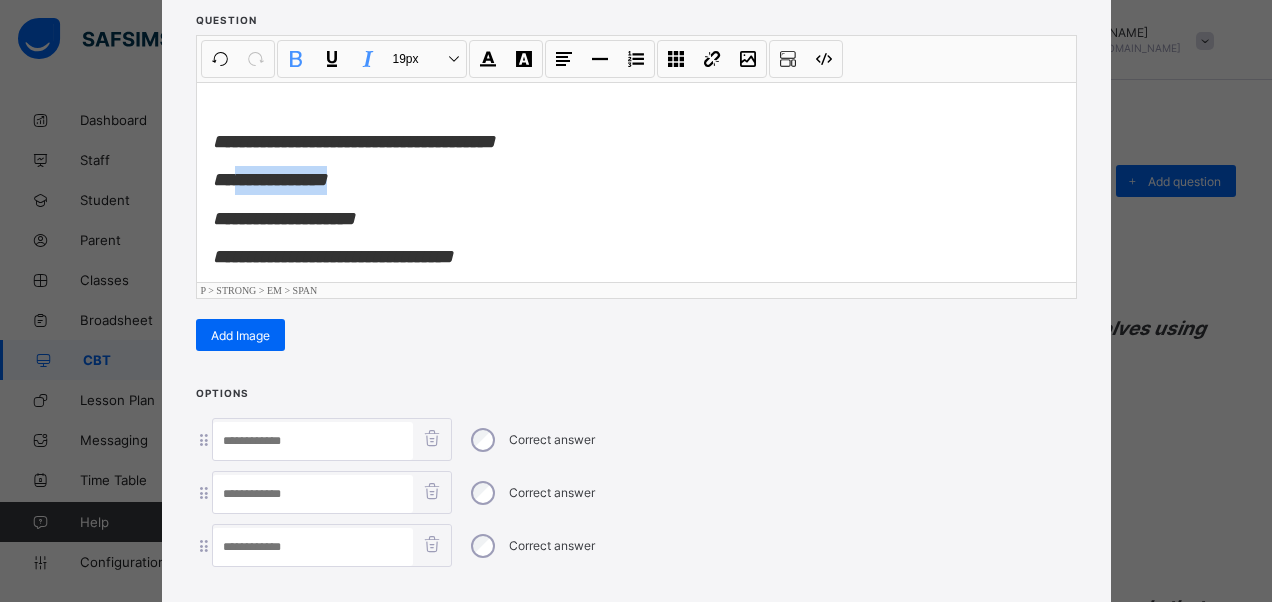 type 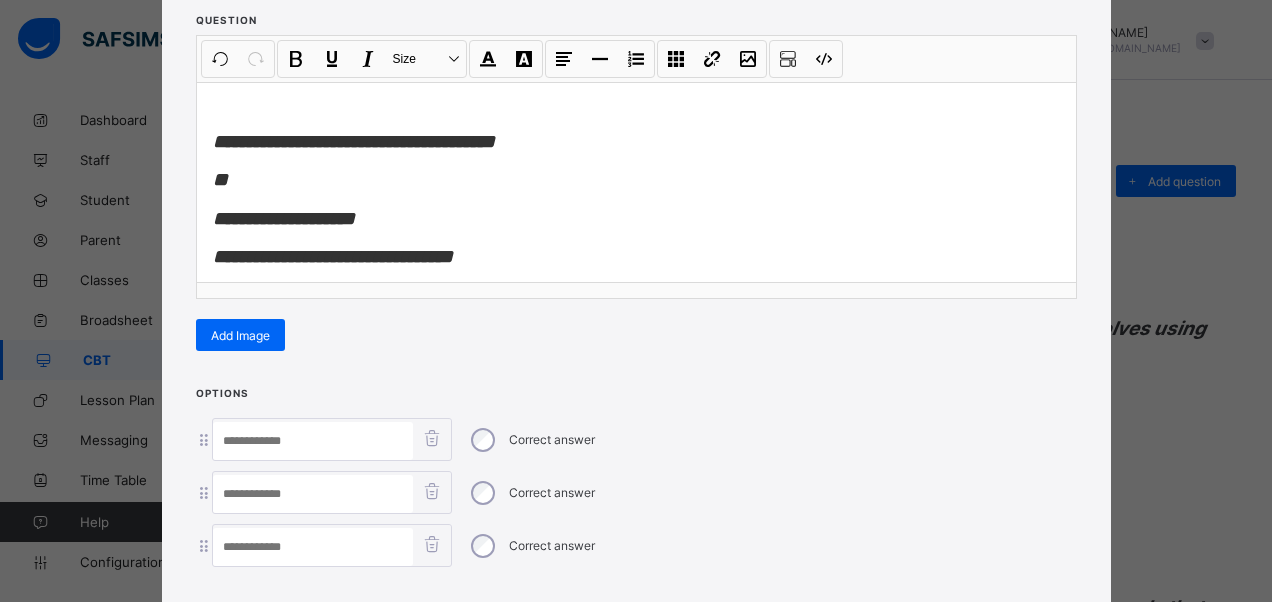 click at bounding box center [313, 441] 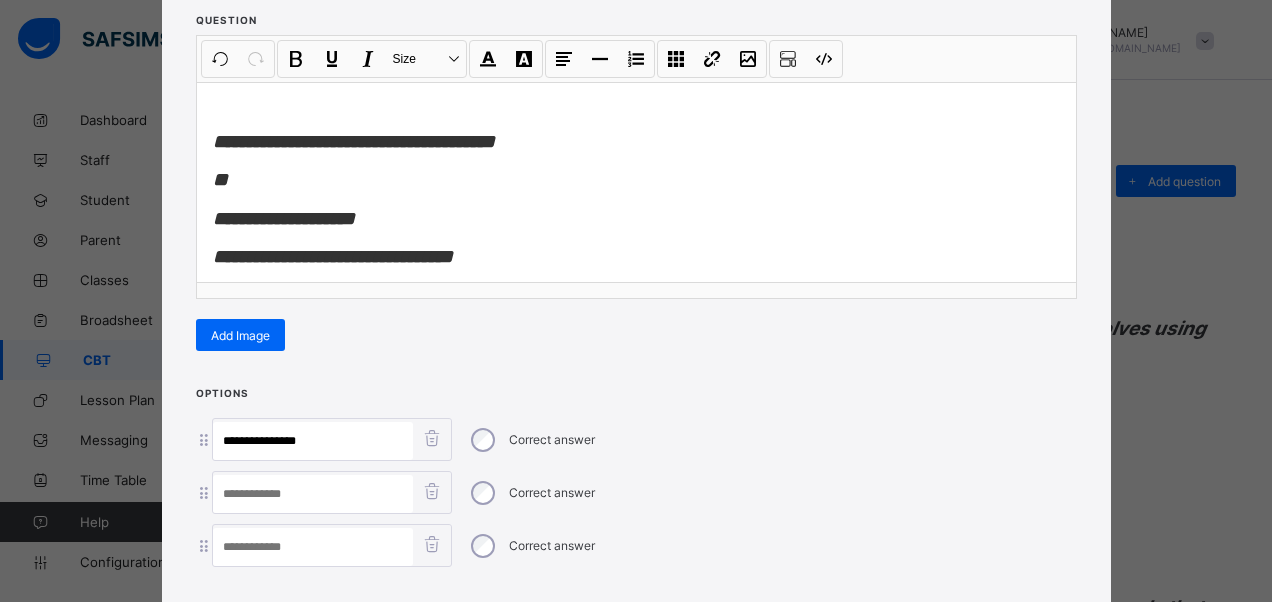type on "**********" 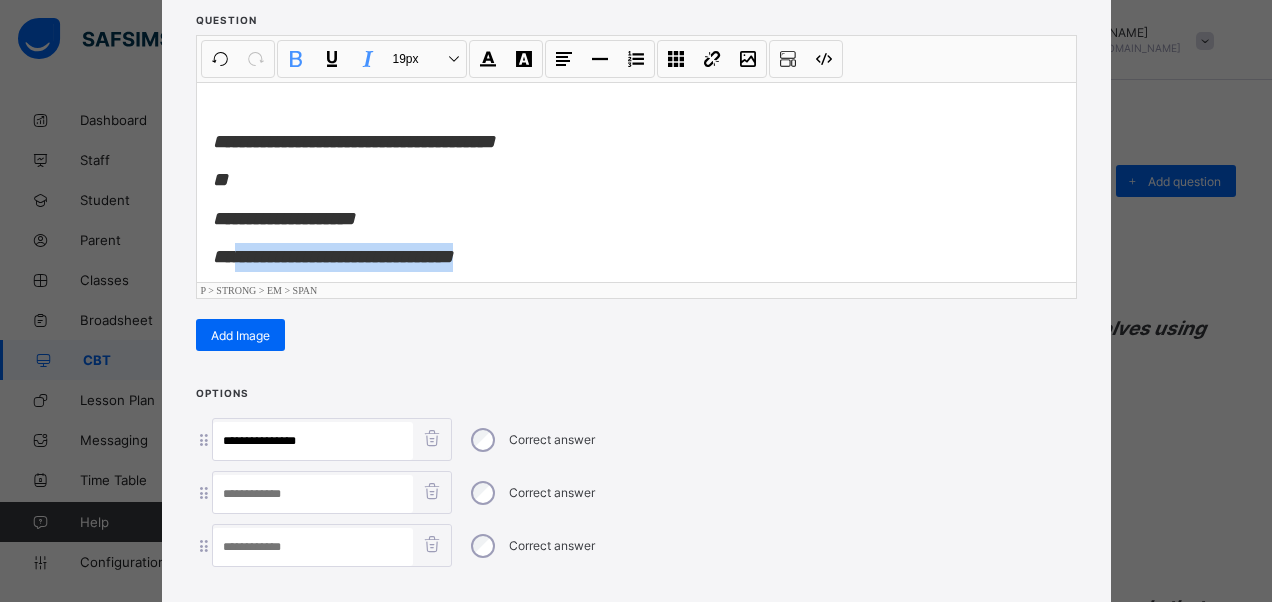 drag, startPoint x: 508, startPoint y: 256, endPoint x: 243, endPoint y: 252, distance: 265.03018 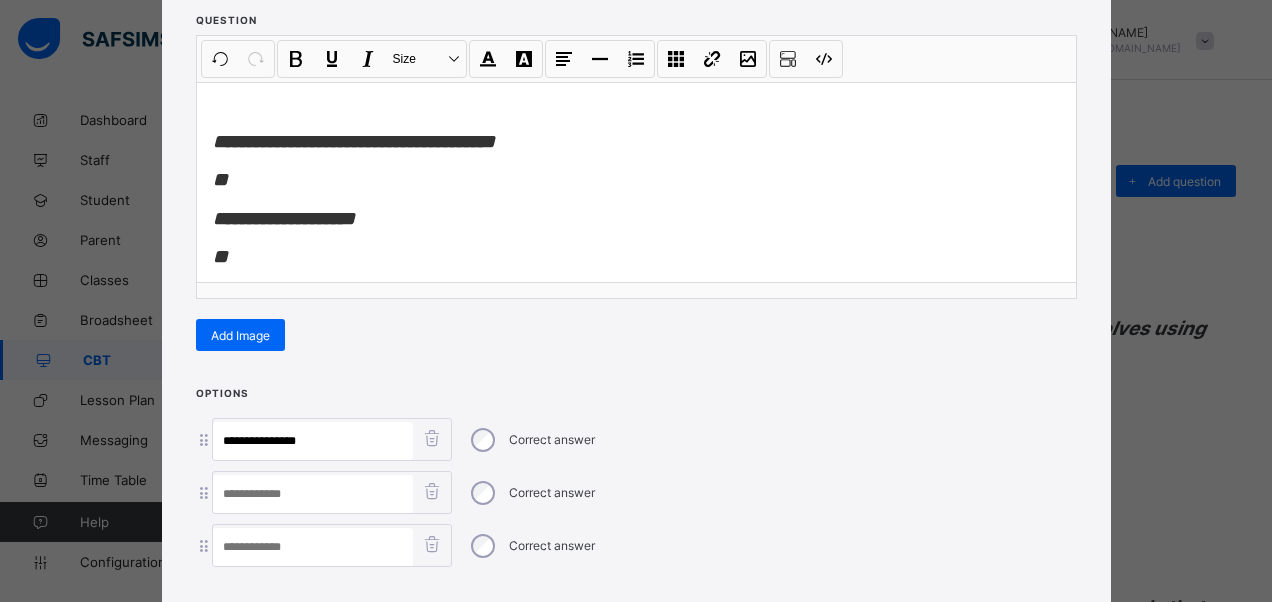 click at bounding box center [313, 494] 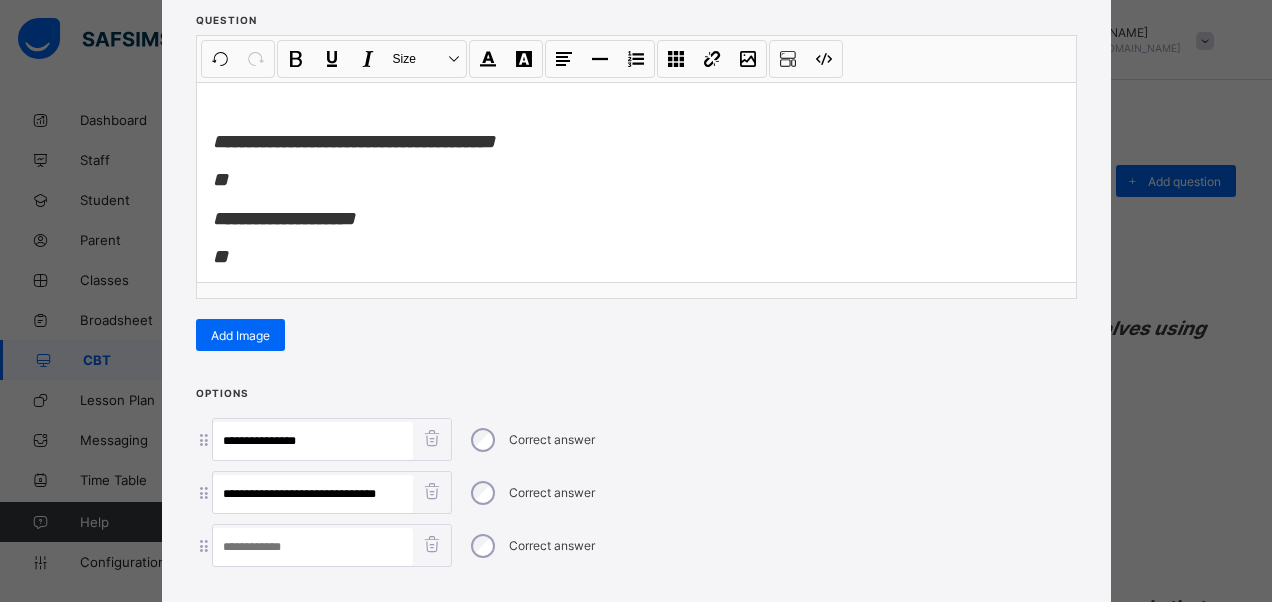 type on "**********" 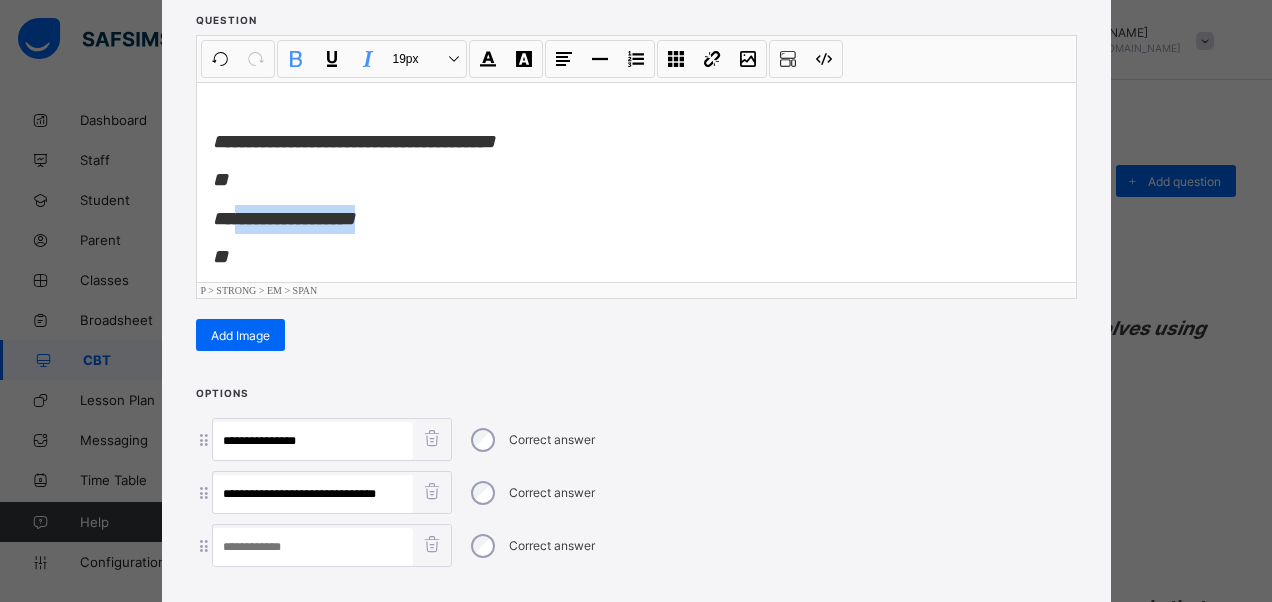 drag, startPoint x: 386, startPoint y: 221, endPoint x: 248, endPoint y: 210, distance: 138.43771 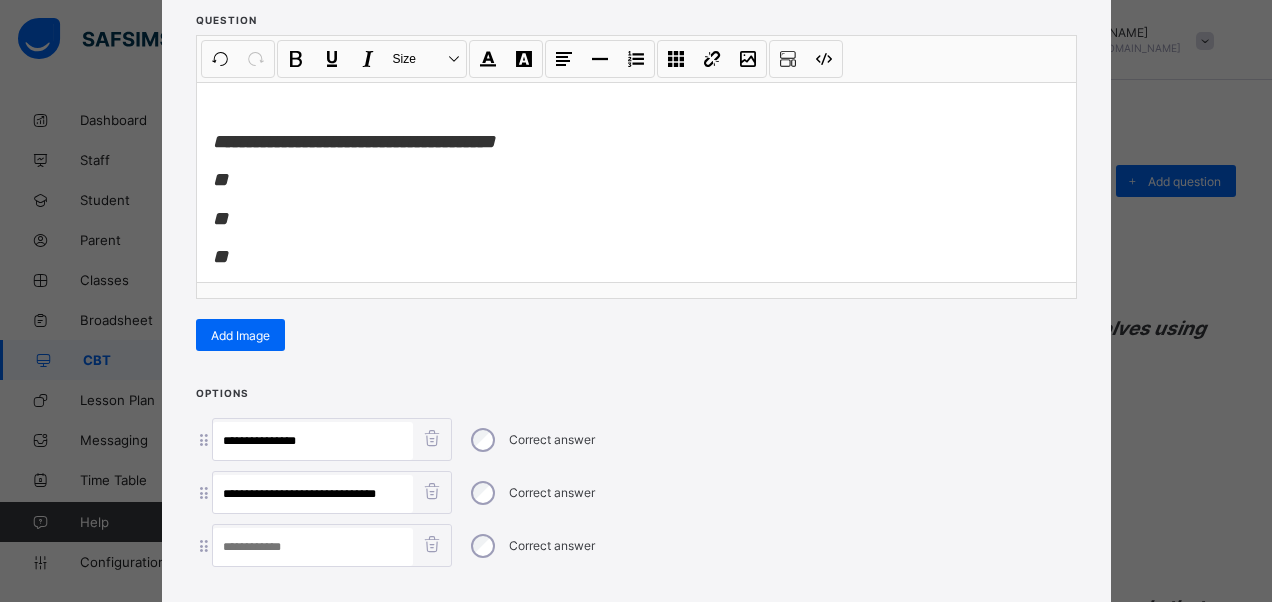 click at bounding box center (313, 547) 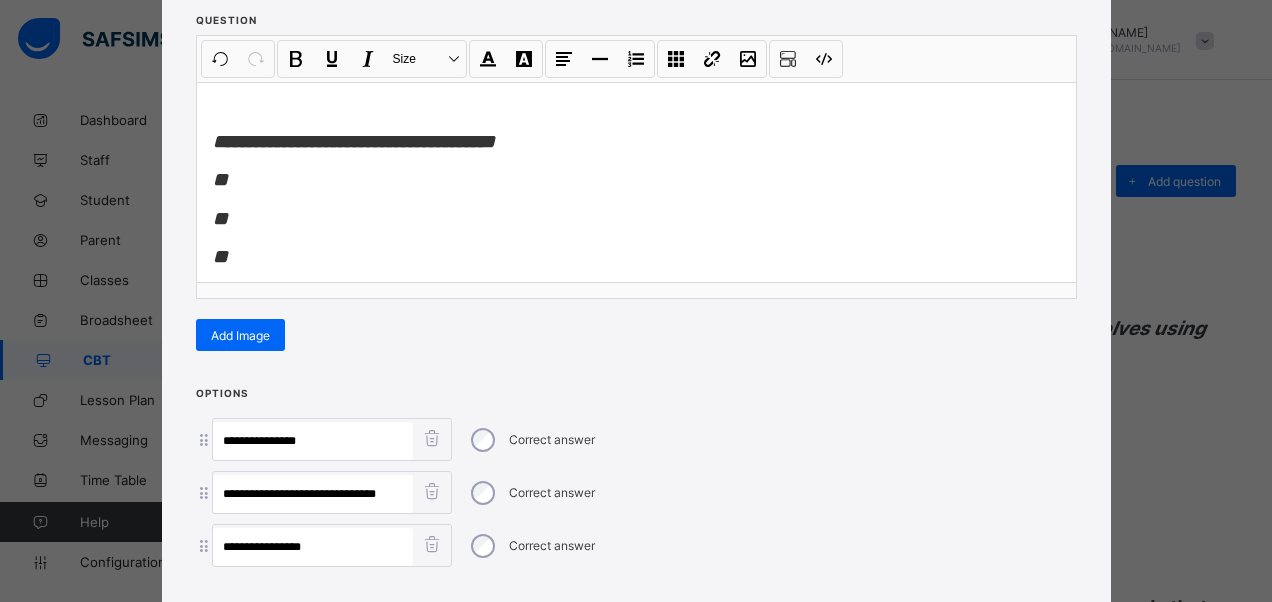type on "**********" 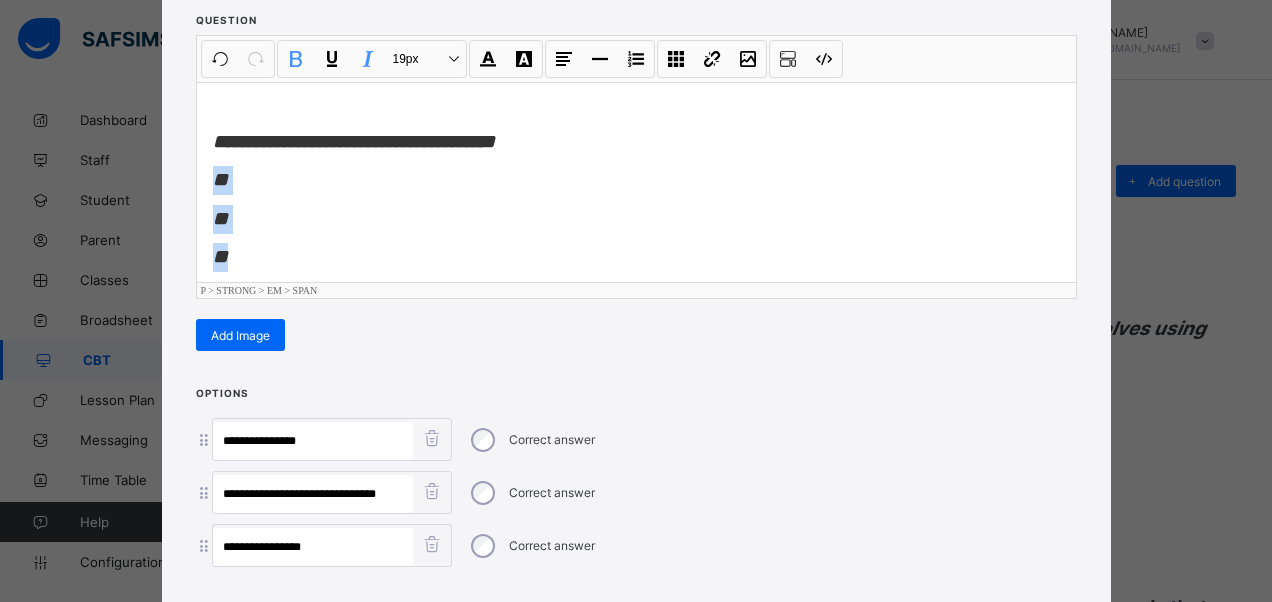 scroll, scrollTop: 15, scrollLeft: 0, axis: vertical 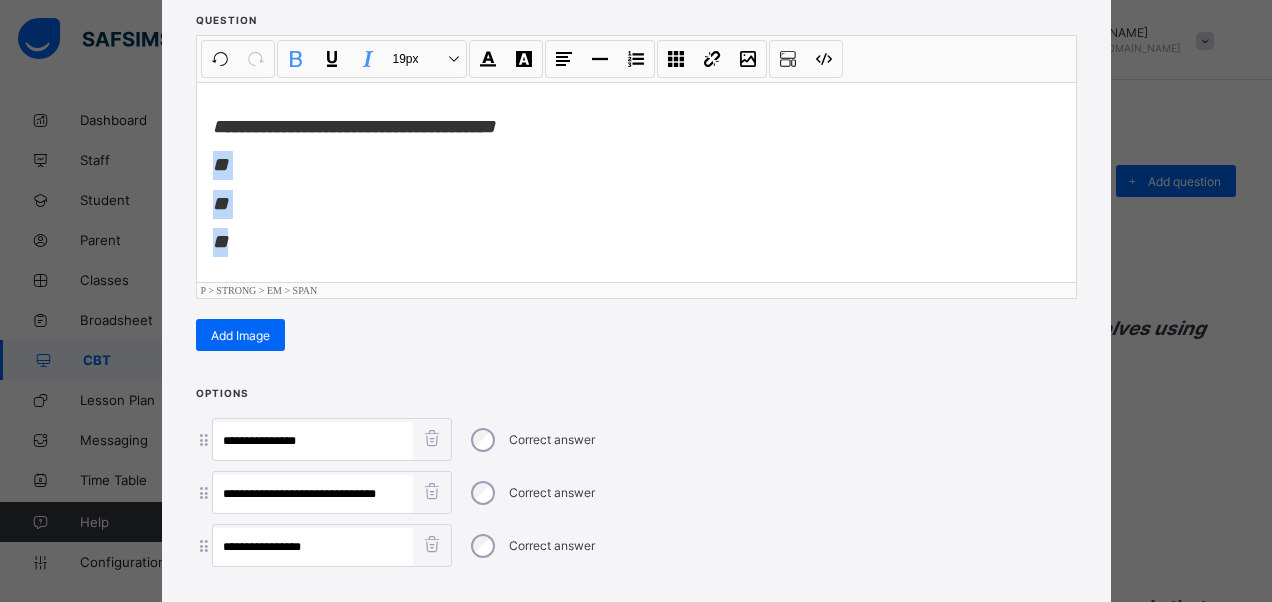 drag, startPoint x: 194, startPoint y: 176, endPoint x: 272, endPoint y: 247, distance: 105.47511 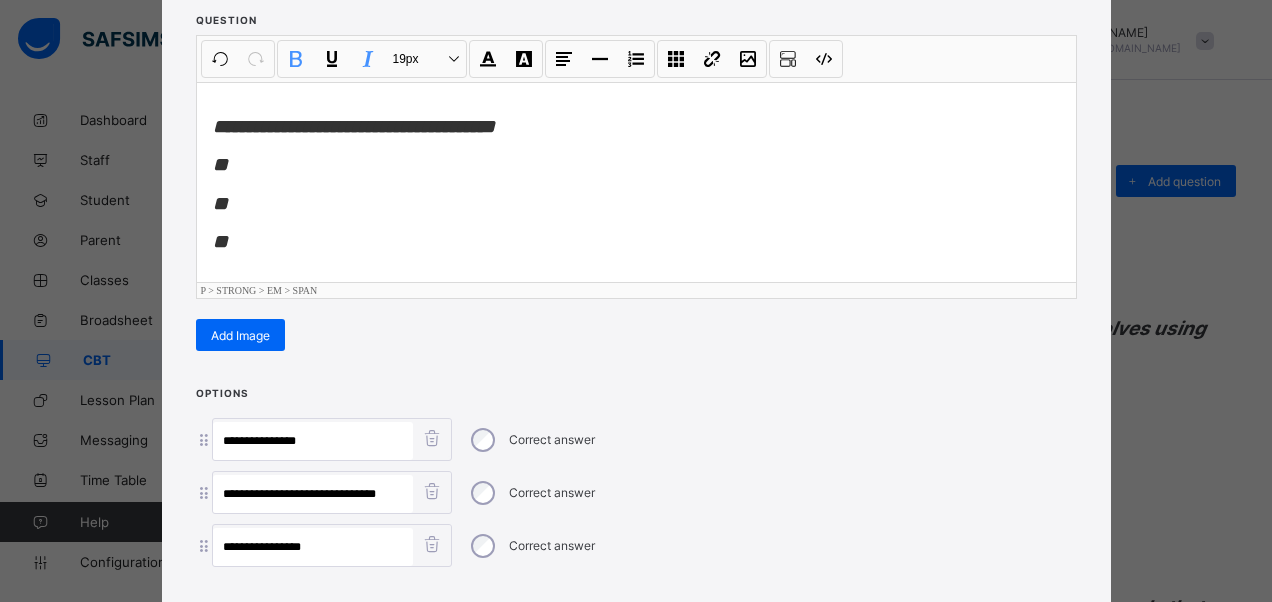 scroll, scrollTop: 0, scrollLeft: 0, axis: both 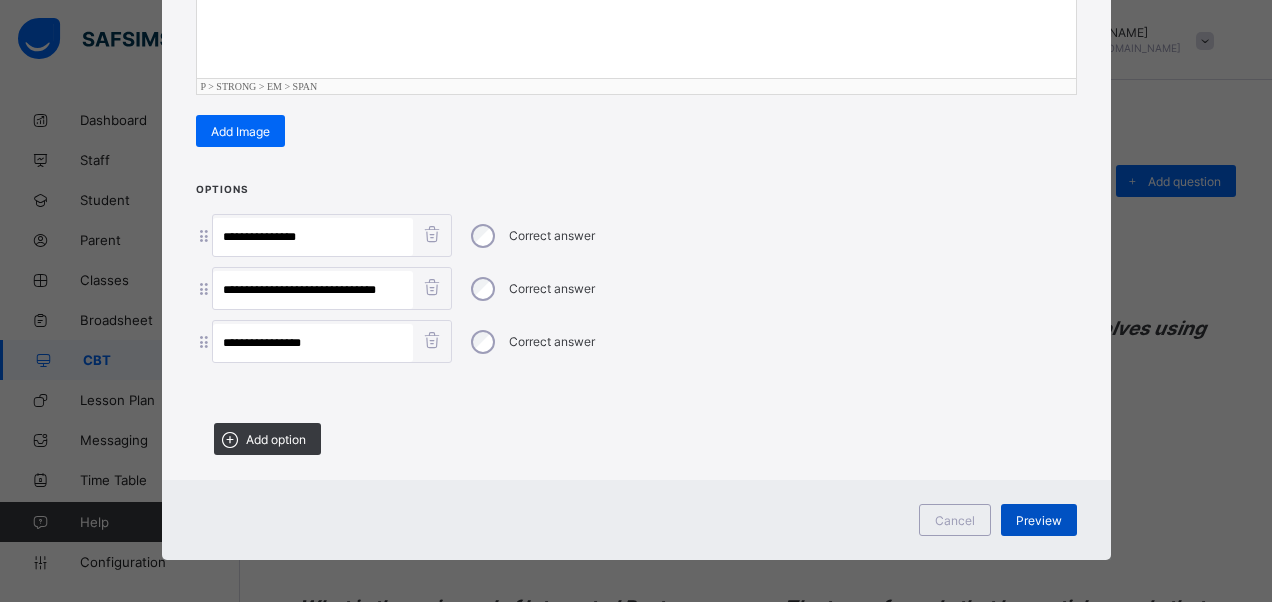 click on "Preview" at bounding box center [1039, 520] 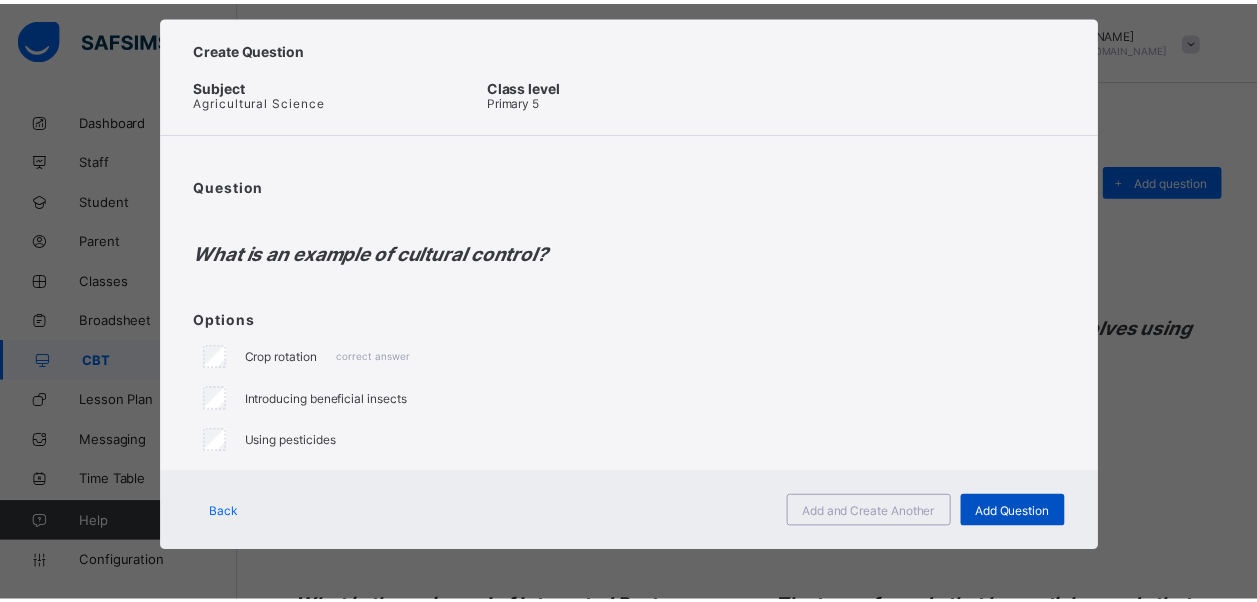 scroll, scrollTop: 30, scrollLeft: 0, axis: vertical 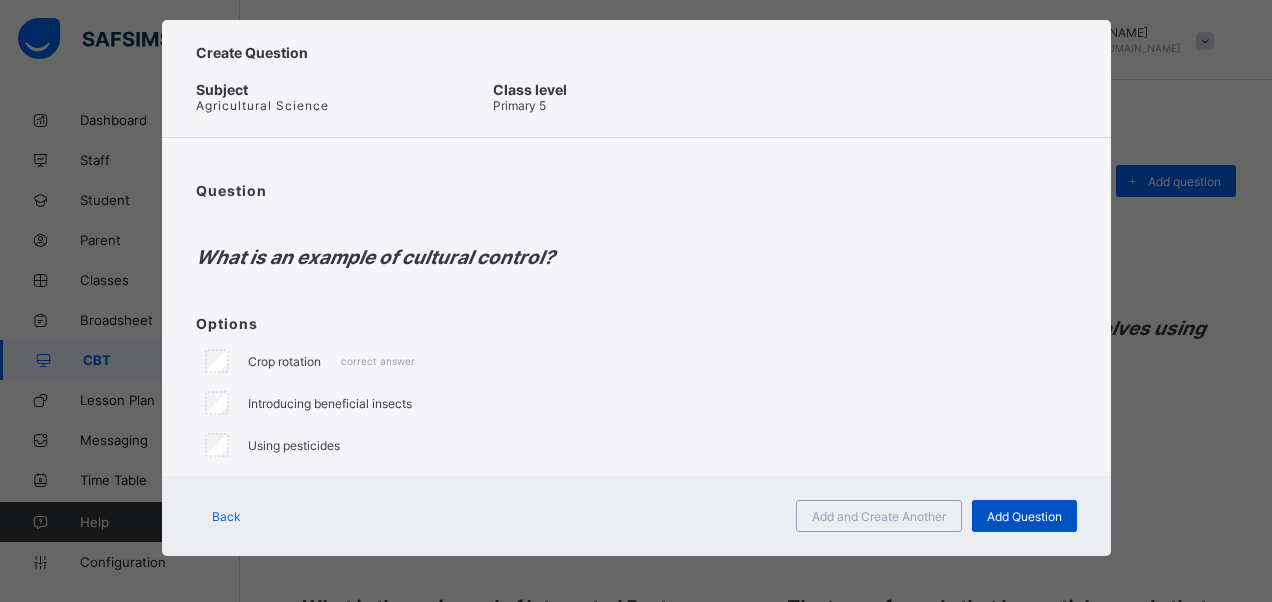 drag, startPoint x: 1055, startPoint y: 518, endPoint x: 1042, endPoint y: 518, distance: 13 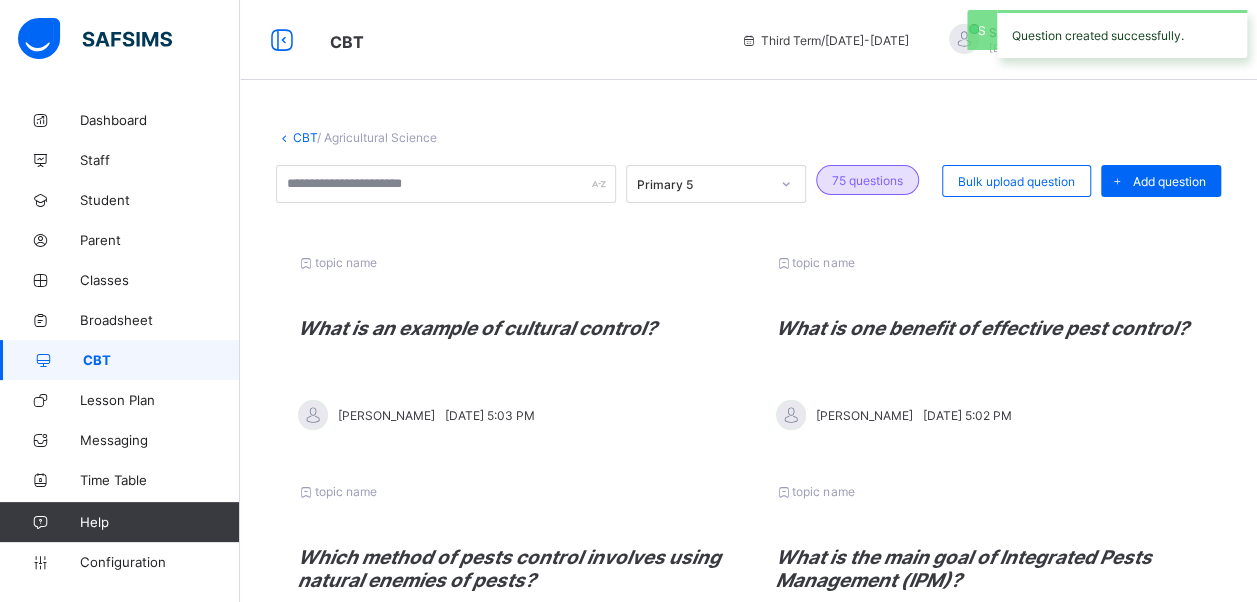 click on "Add question" at bounding box center (1161, 181) 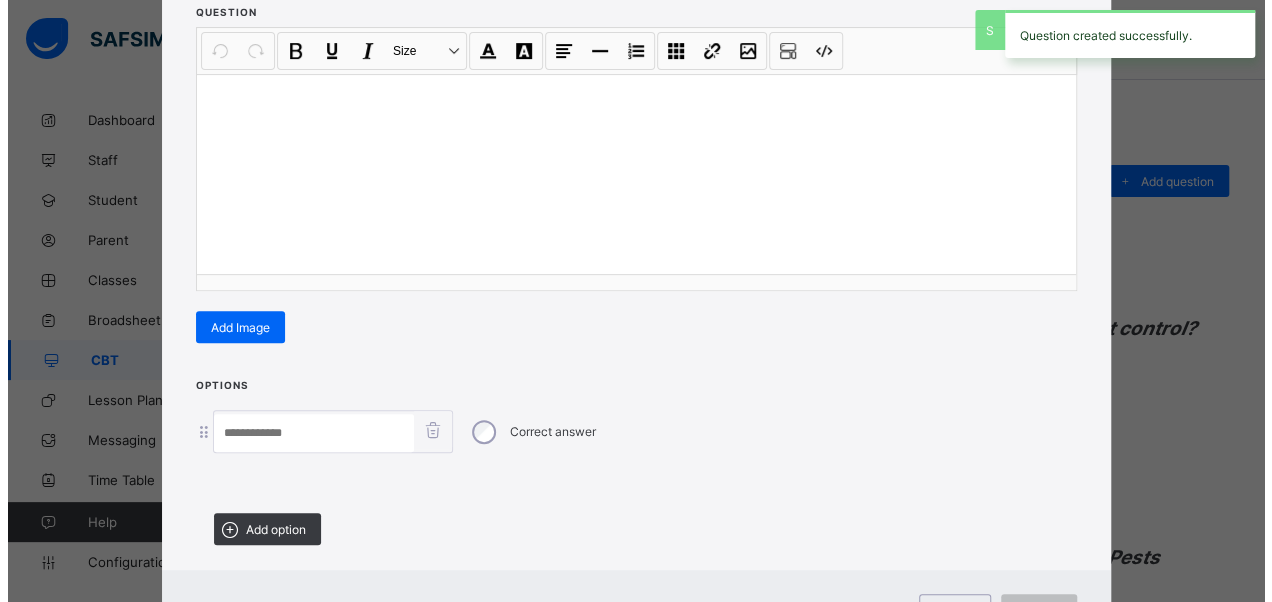 scroll, scrollTop: 342, scrollLeft: 0, axis: vertical 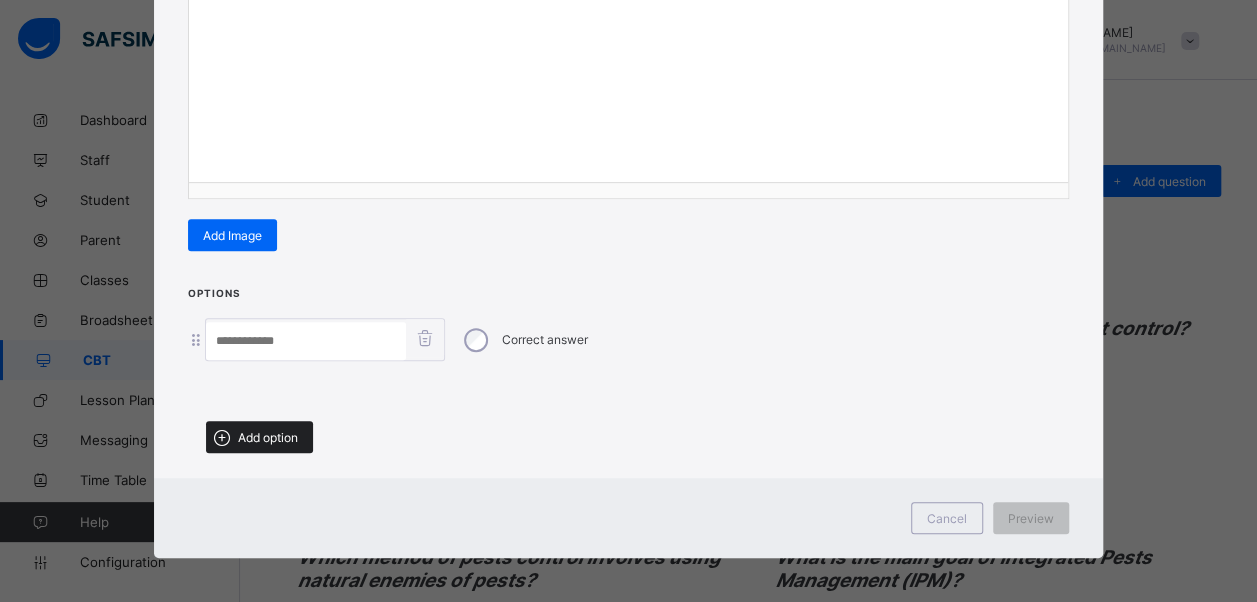 click on "Add option" at bounding box center [268, 437] 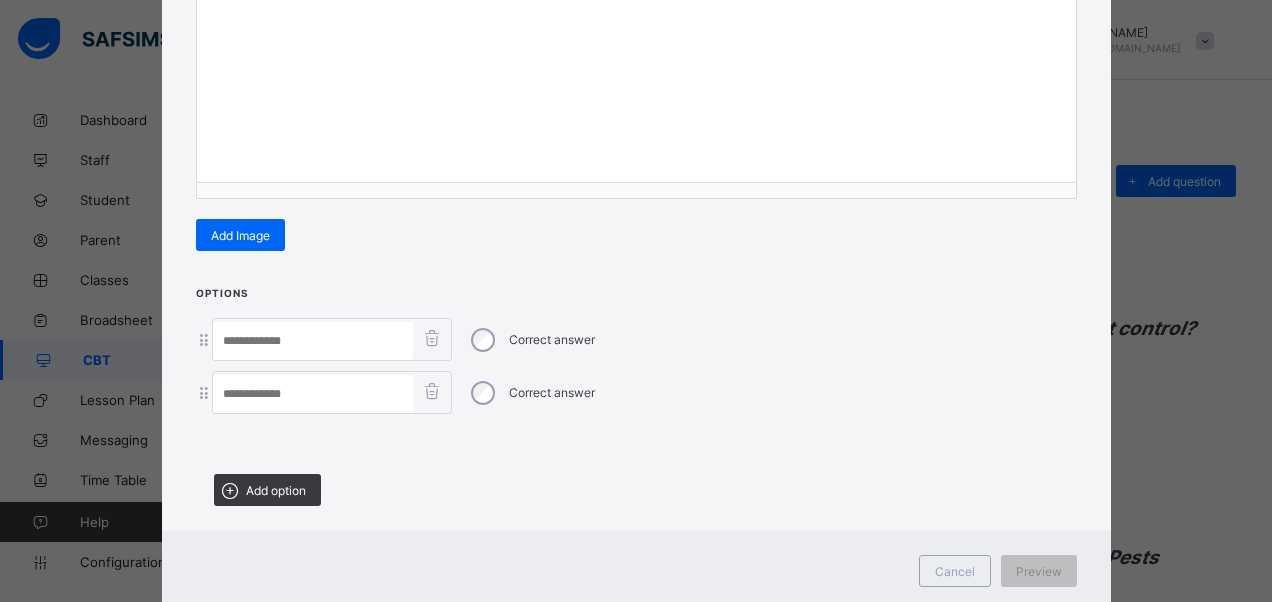 click on "Add option" at bounding box center [276, 490] 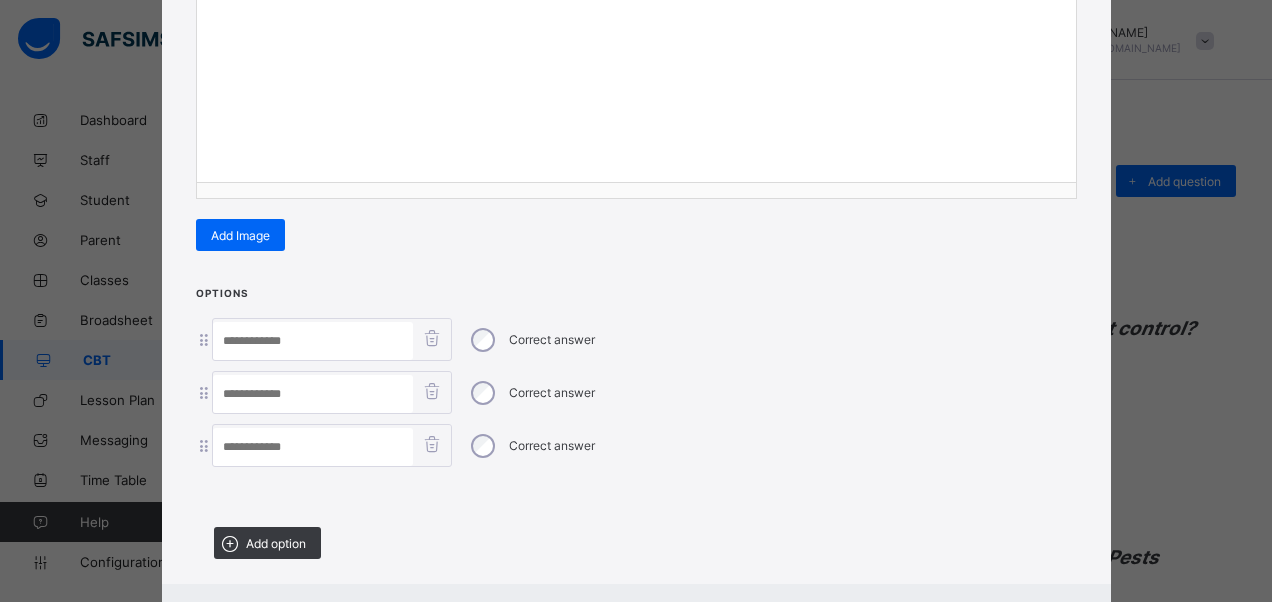 click at bounding box center [636, 494] 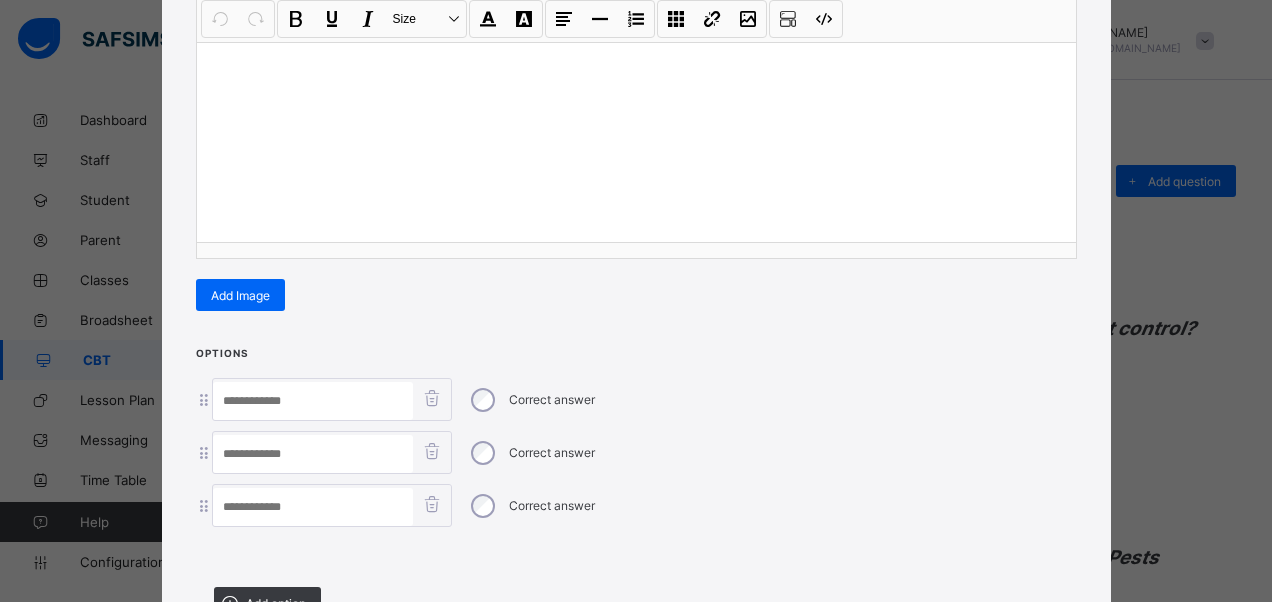 scroll, scrollTop: 242, scrollLeft: 0, axis: vertical 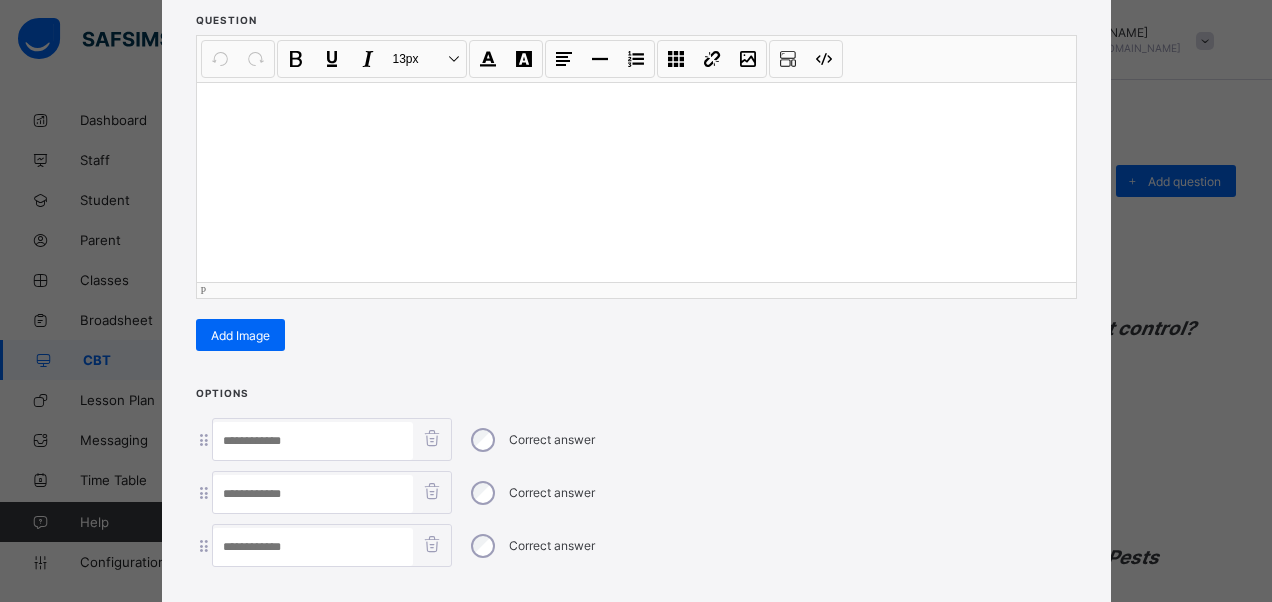 click at bounding box center [636, 182] 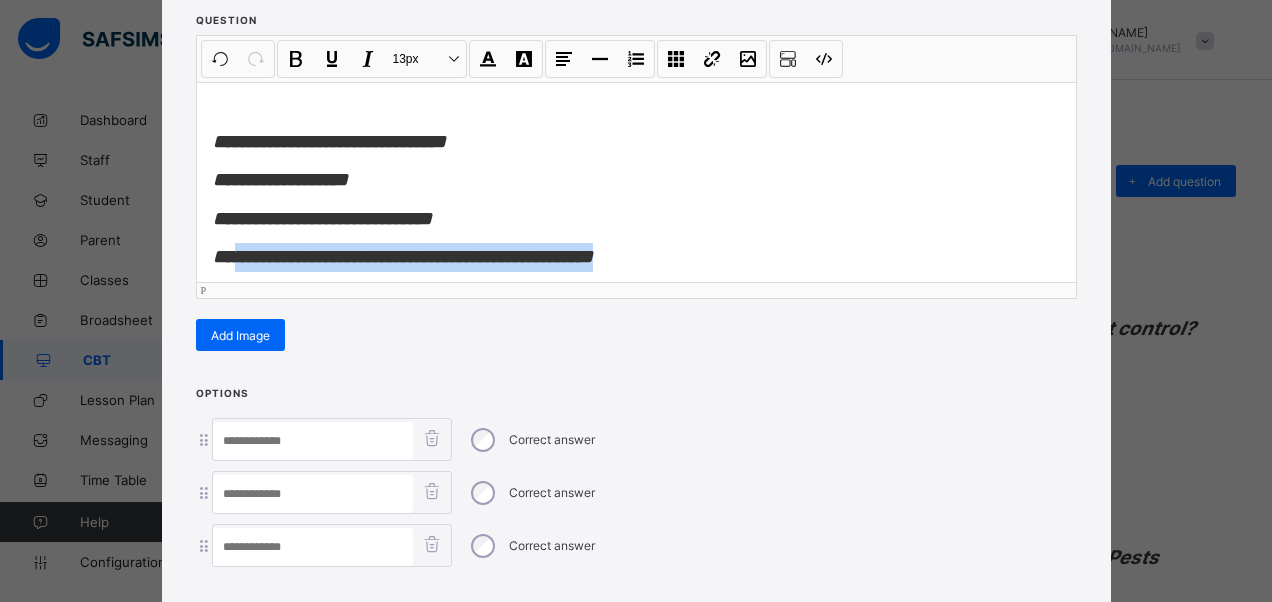 drag, startPoint x: 712, startPoint y: 262, endPoint x: 246, endPoint y: 258, distance: 466.01718 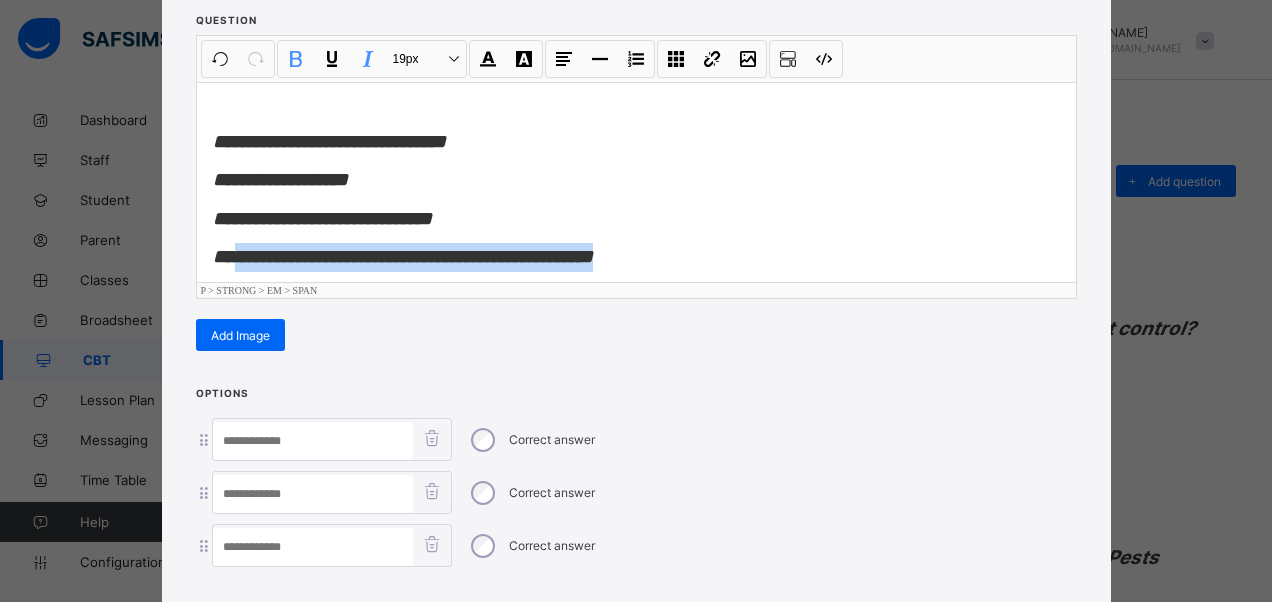 type 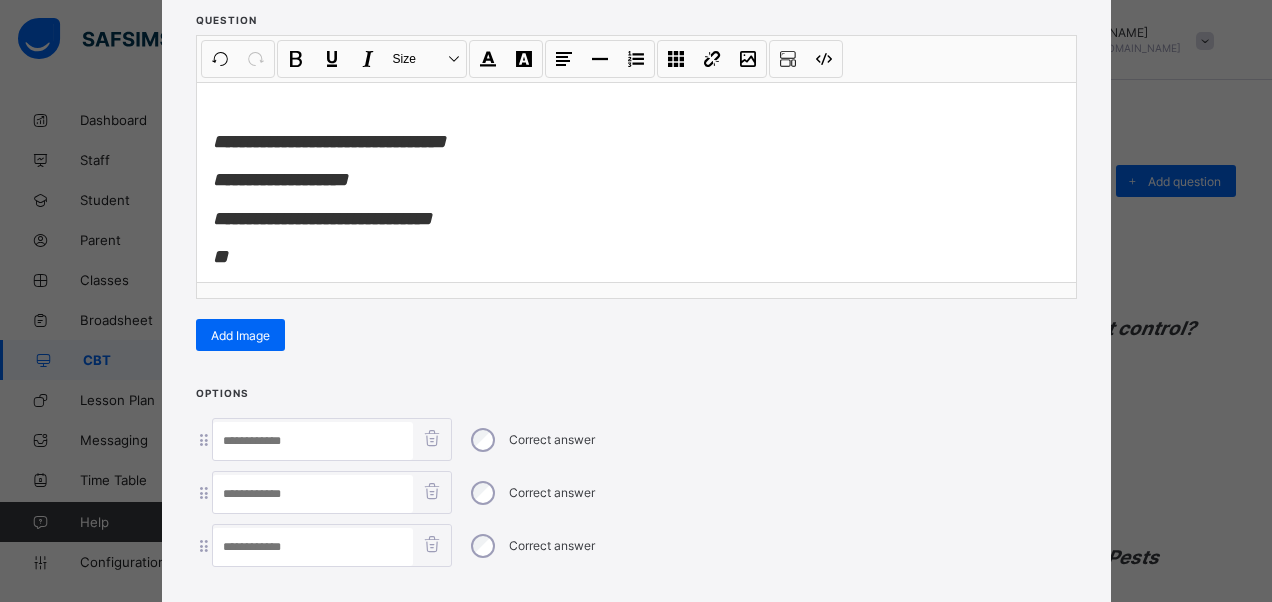 click at bounding box center [313, 547] 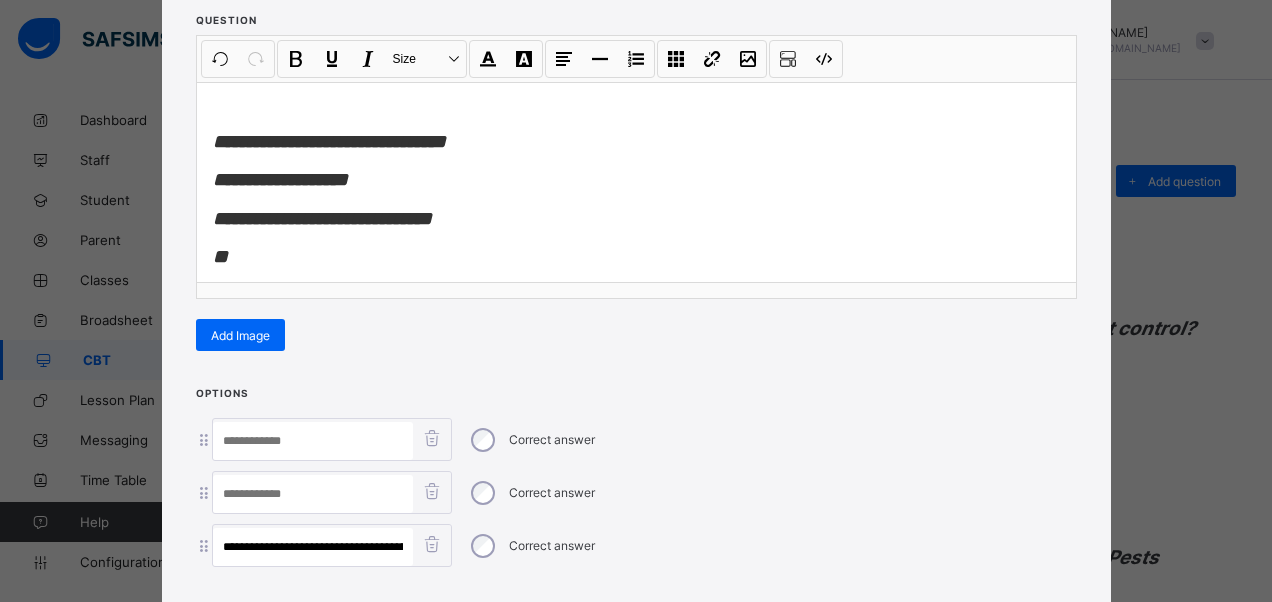 scroll, scrollTop: 0, scrollLeft: 109, axis: horizontal 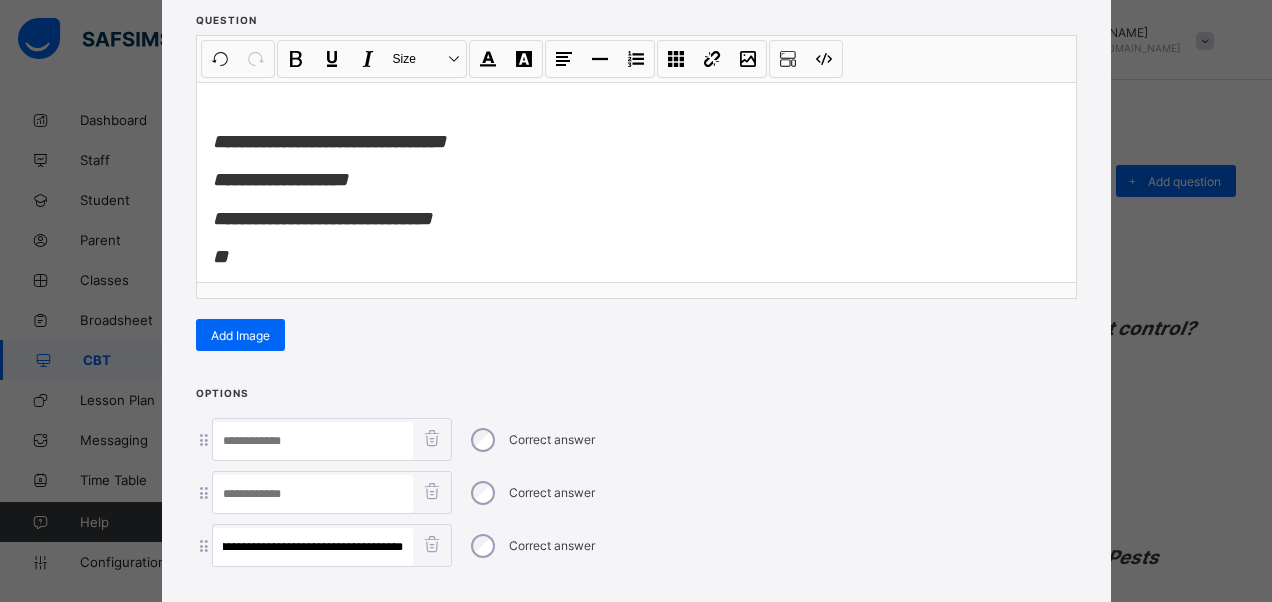 type on "**********" 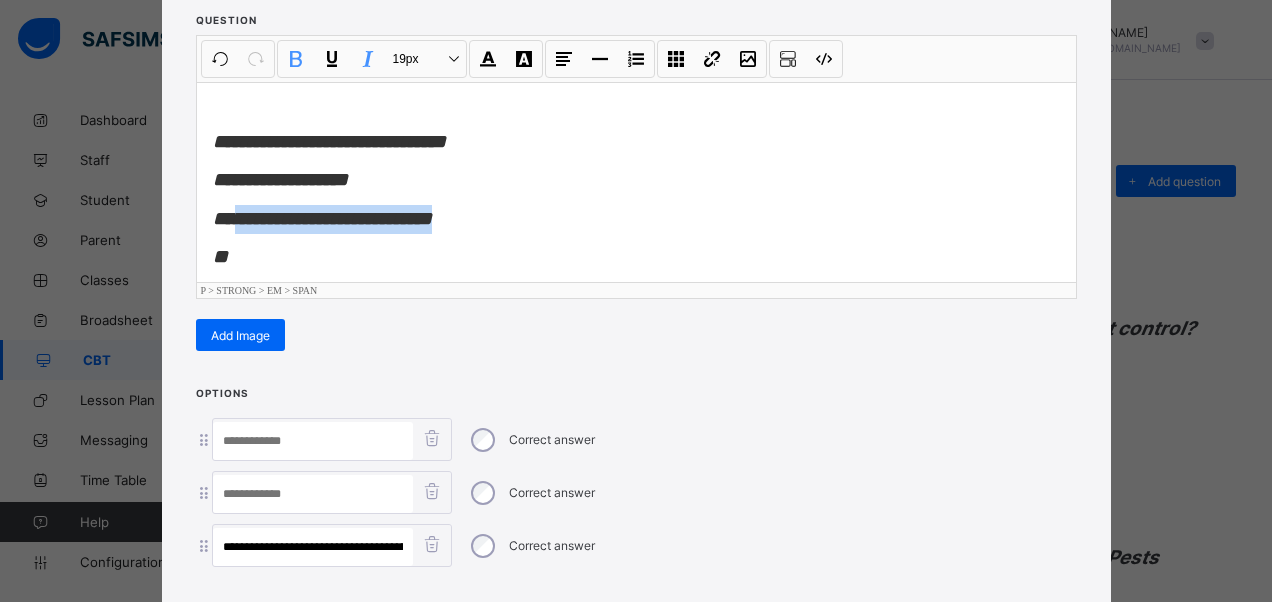 drag, startPoint x: 486, startPoint y: 220, endPoint x: 224, endPoint y: 213, distance: 262.0935 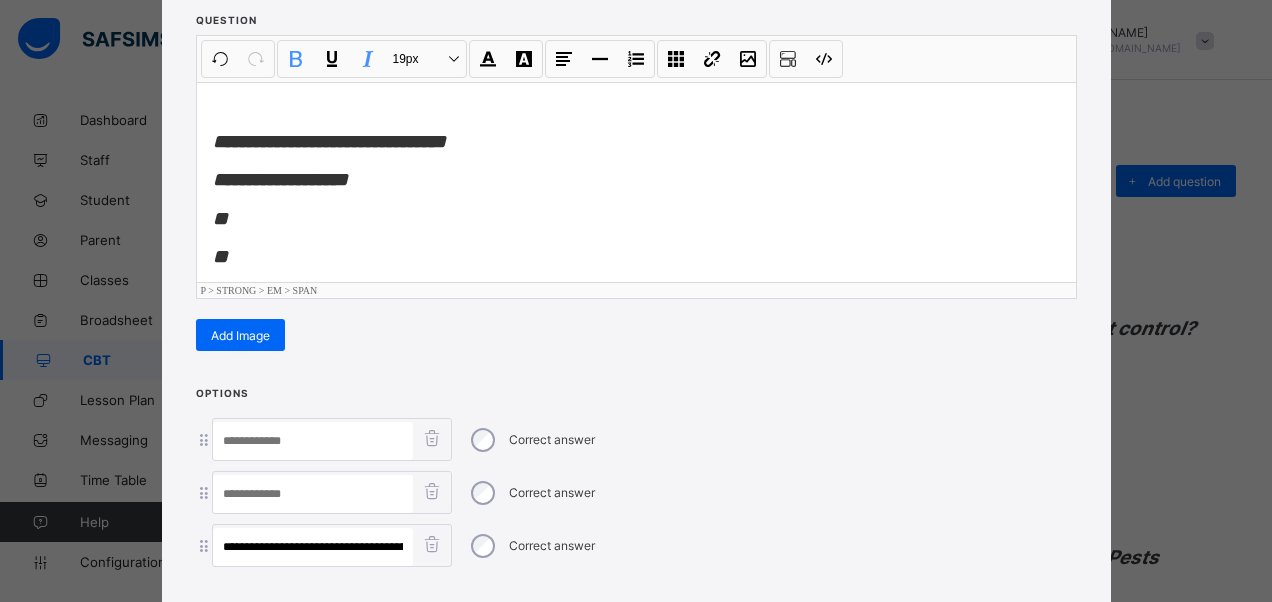 click at bounding box center [313, 494] 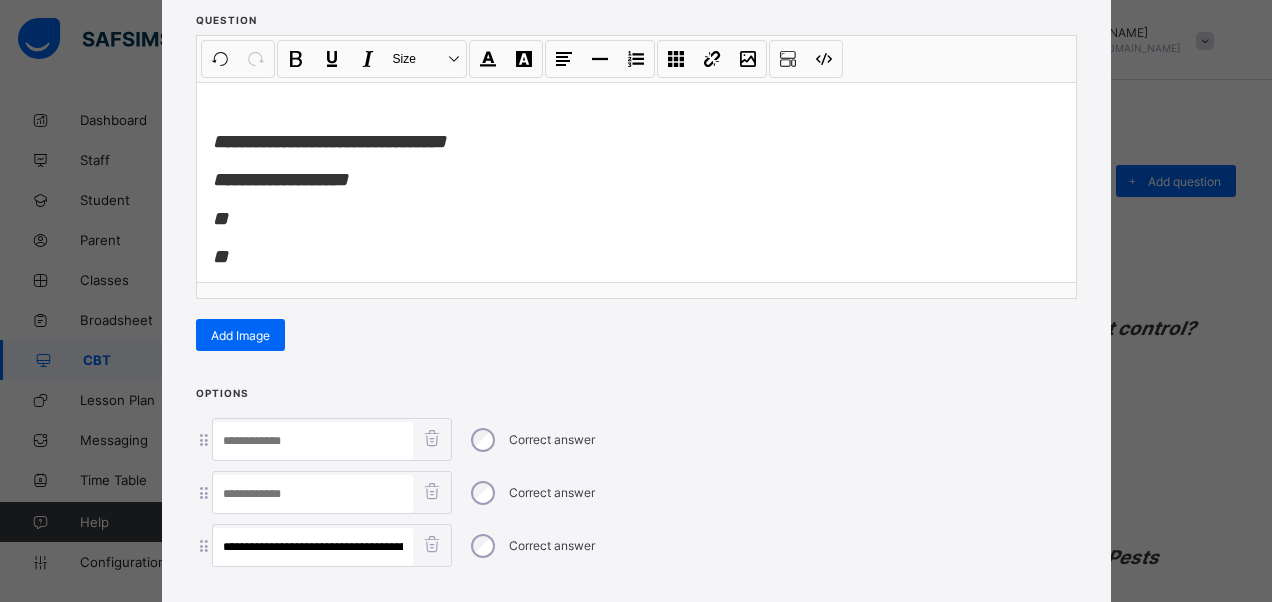 paste on "**********" 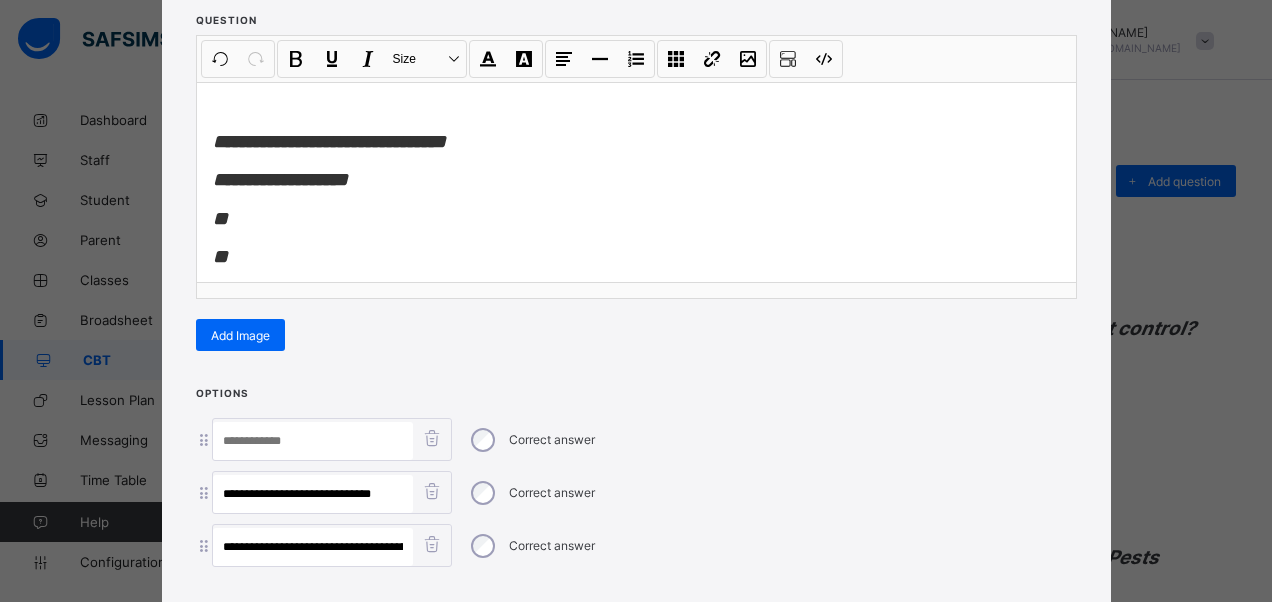 type on "**********" 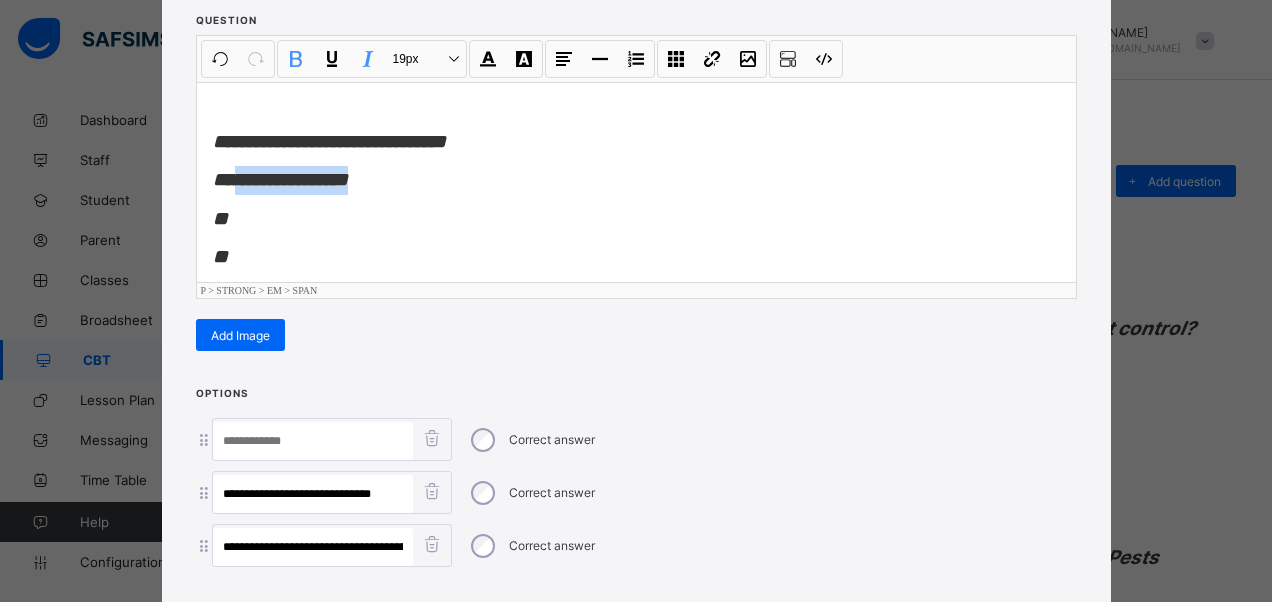 drag, startPoint x: 399, startPoint y: 175, endPoint x: 238, endPoint y: 180, distance: 161.07762 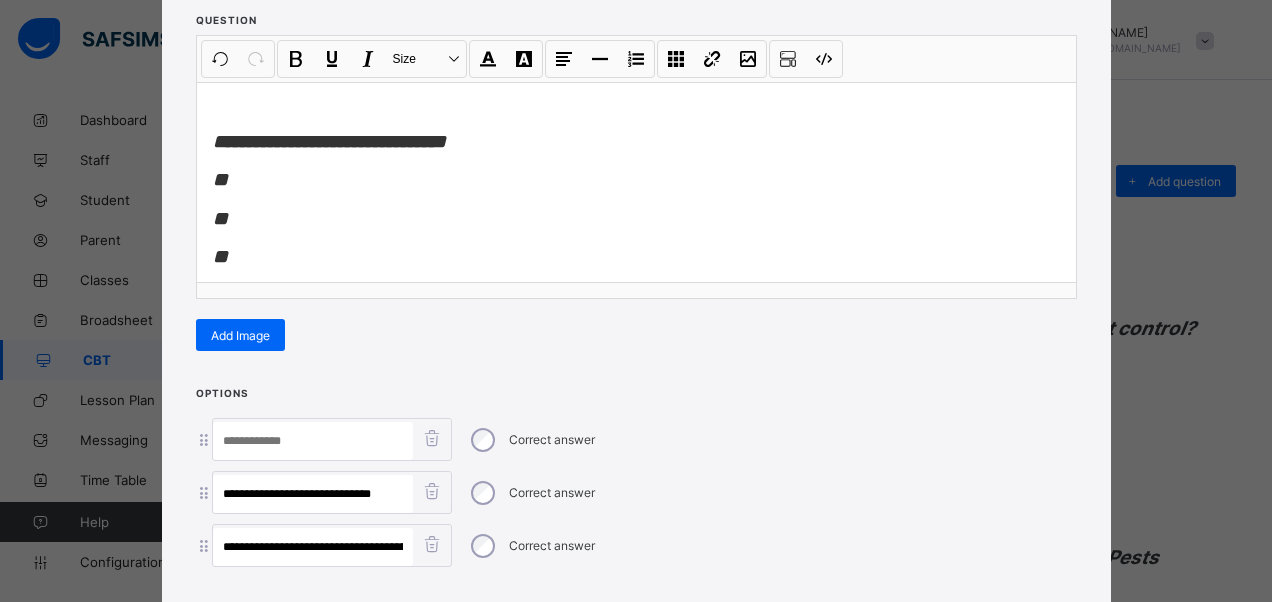 click at bounding box center [313, 441] 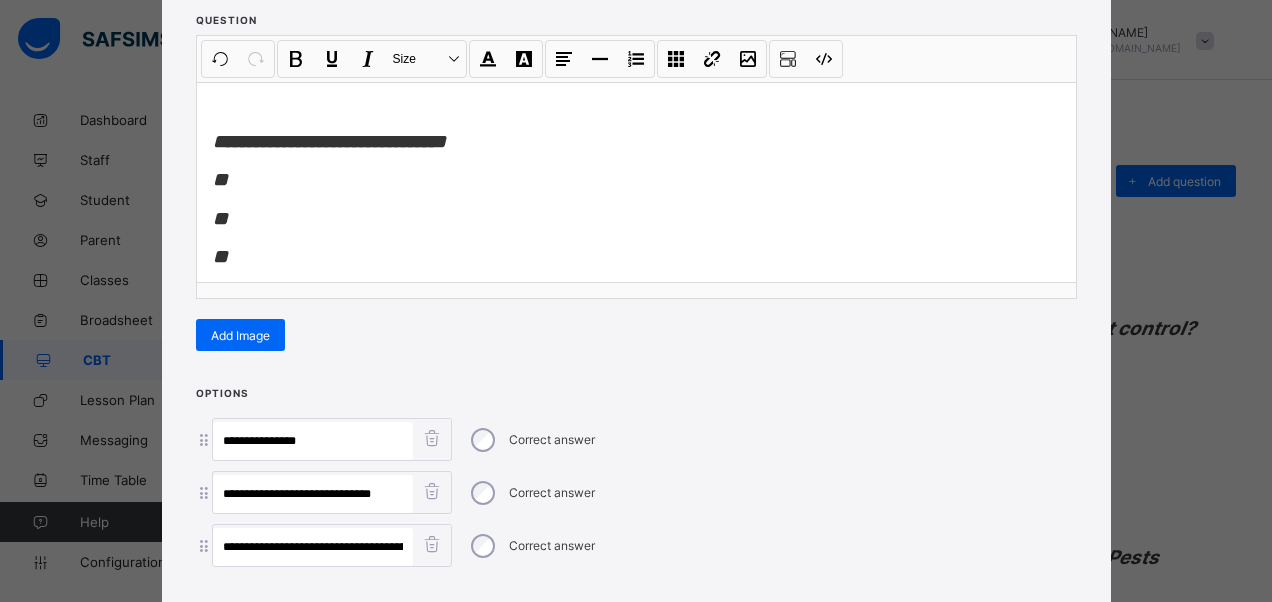 type on "**********" 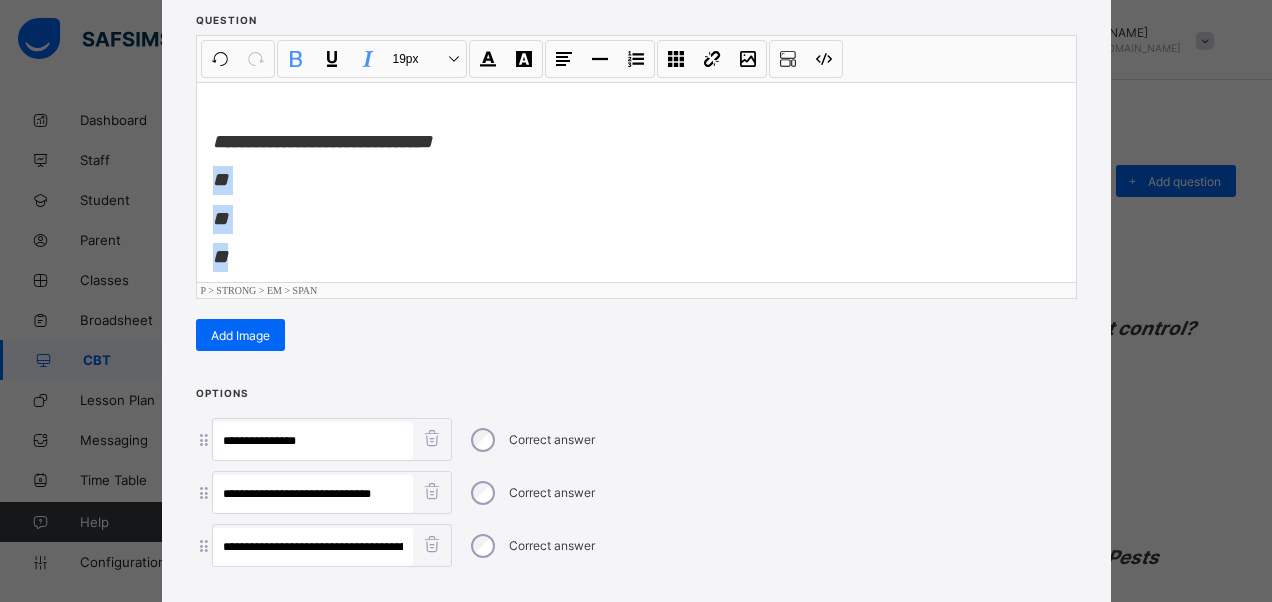 scroll, scrollTop: 15, scrollLeft: 0, axis: vertical 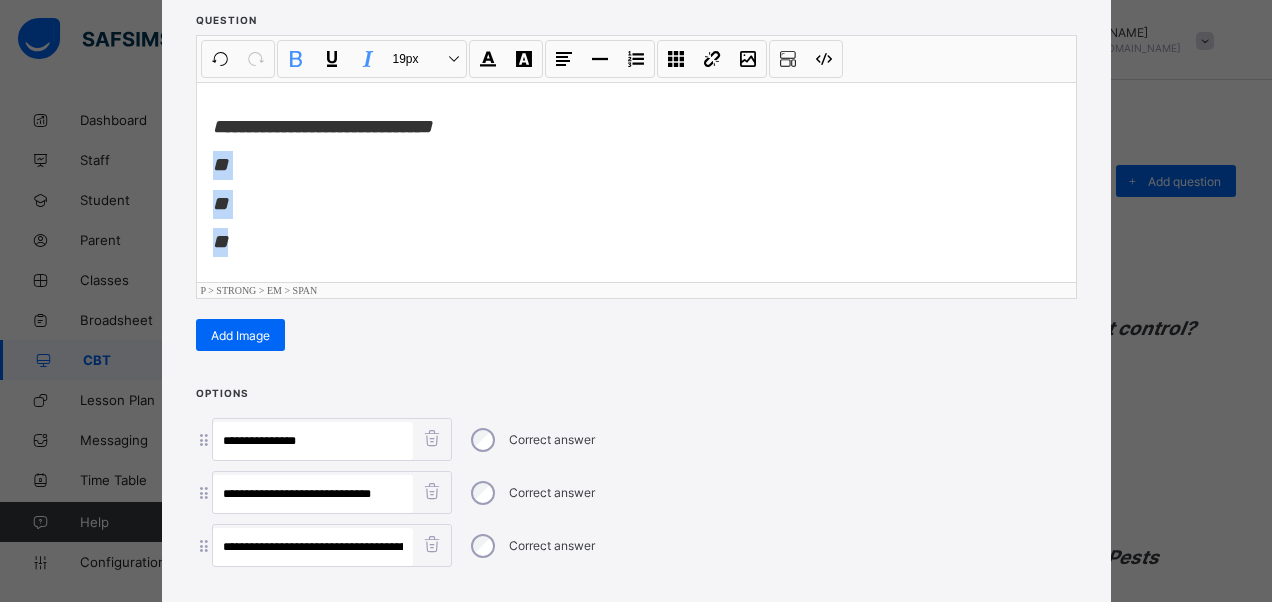 drag, startPoint x: 201, startPoint y: 182, endPoint x: 277, endPoint y: 268, distance: 114.76933 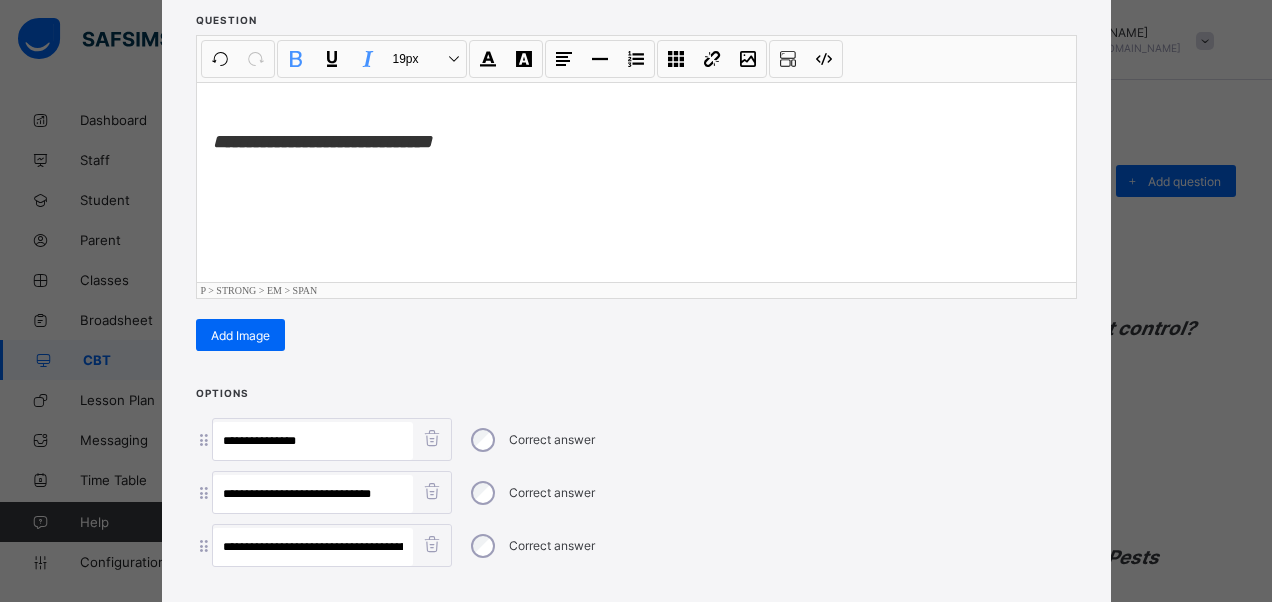 scroll, scrollTop: 0, scrollLeft: 0, axis: both 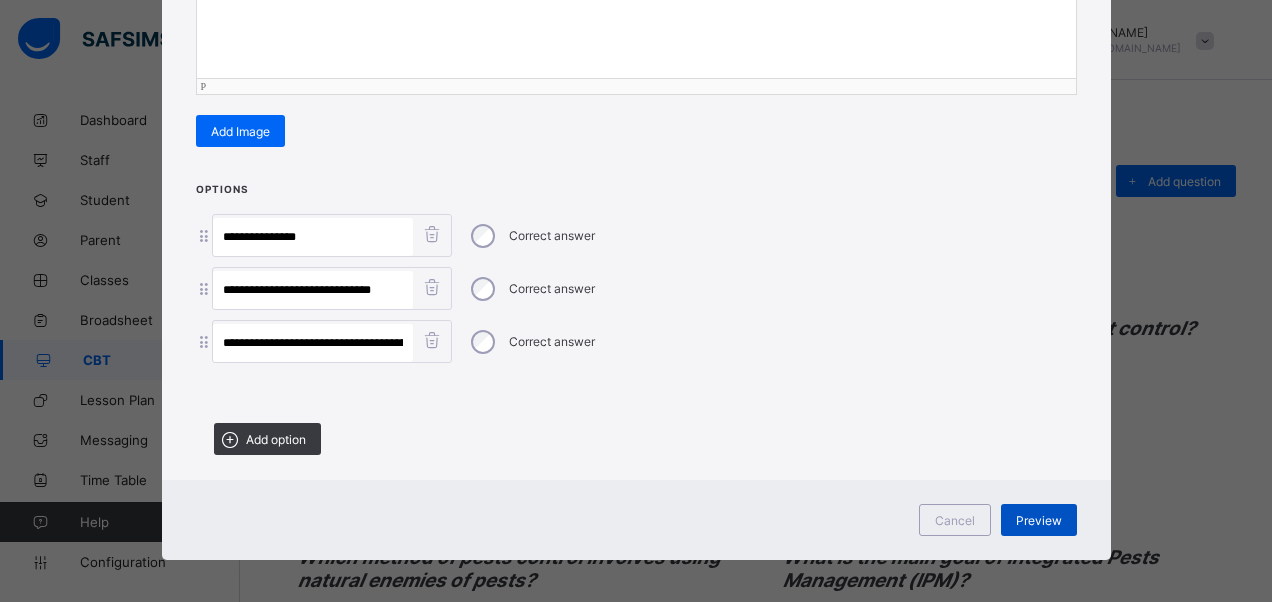 click on "Preview" at bounding box center (1039, 520) 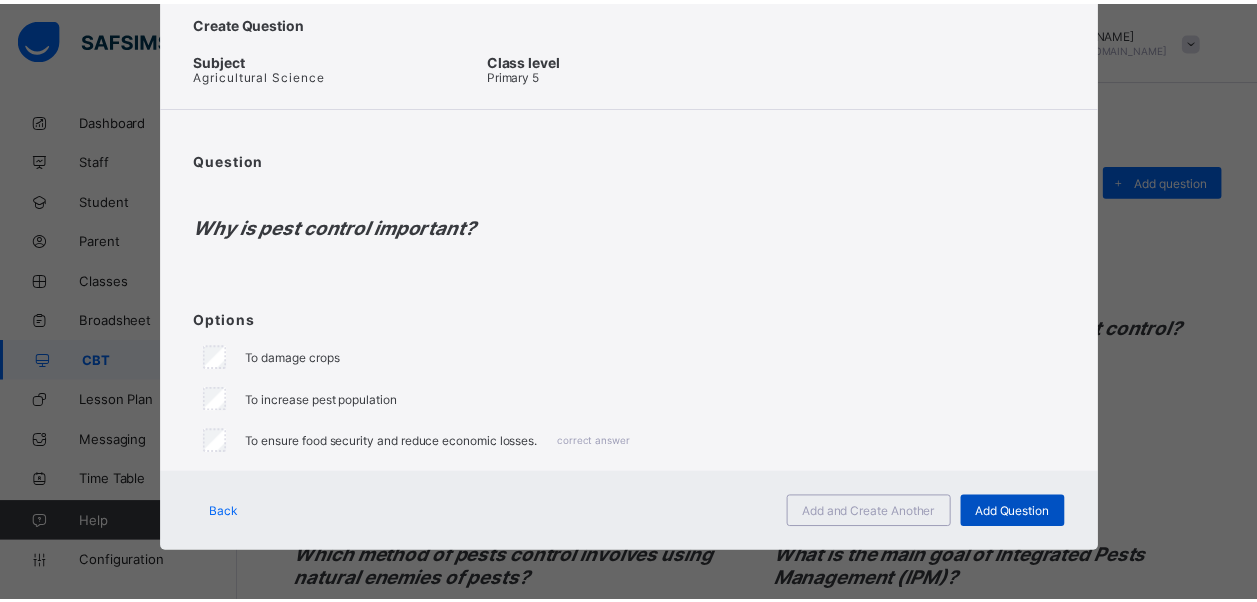 scroll, scrollTop: 56, scrollLeft: 0, axis: vertical 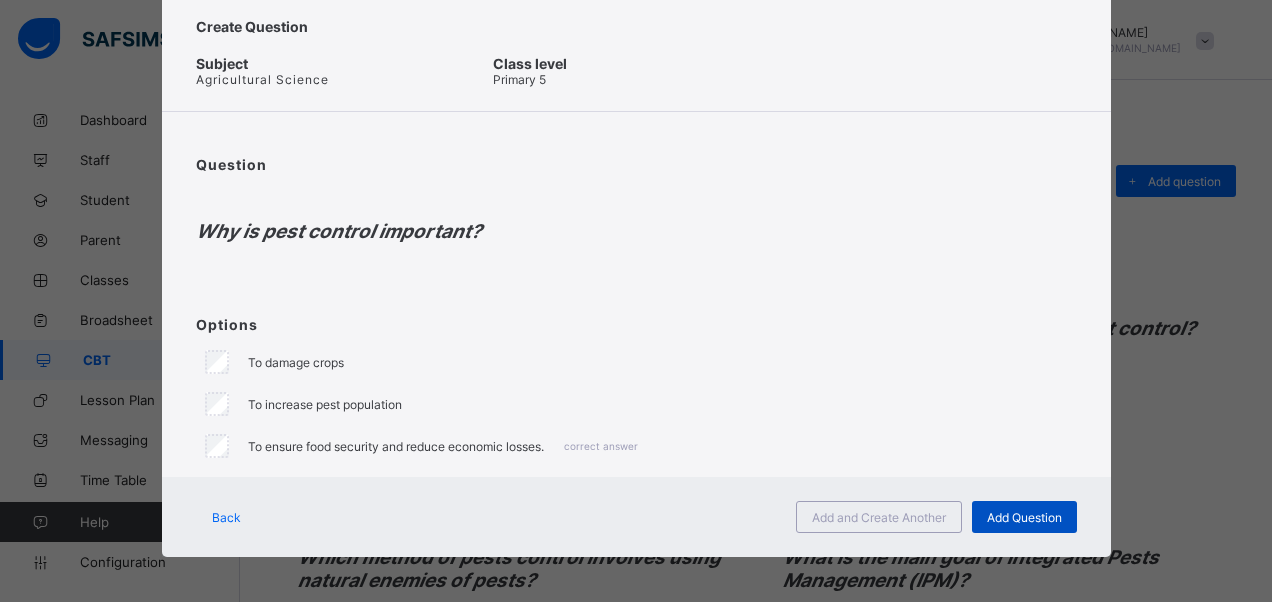 click on "Add Question" at bounding box center (1024, 517) 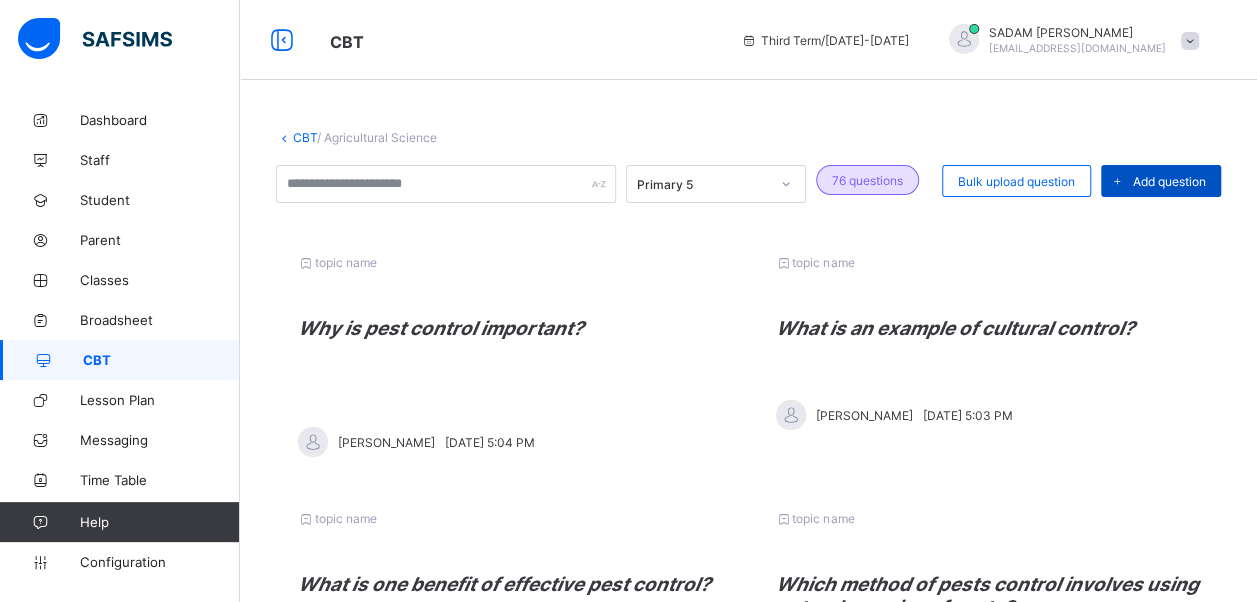 click on "Add question" at bounding box center (1161, 181) 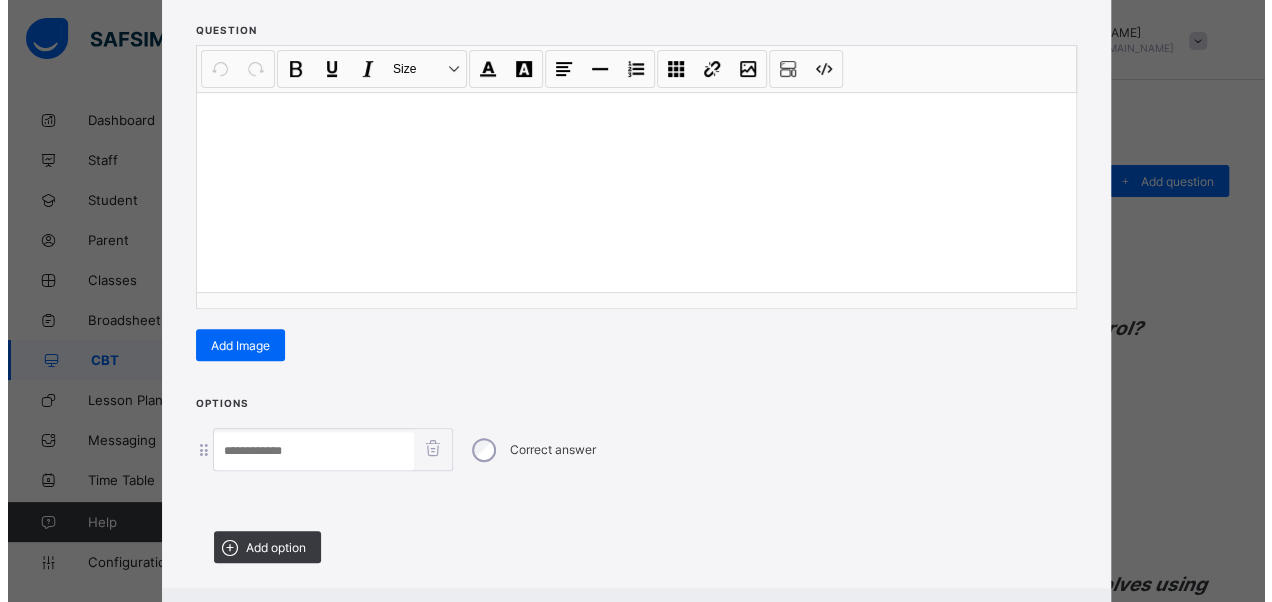 scroll, scrollTop: 342, scrollLeft: 0, axis: vertical 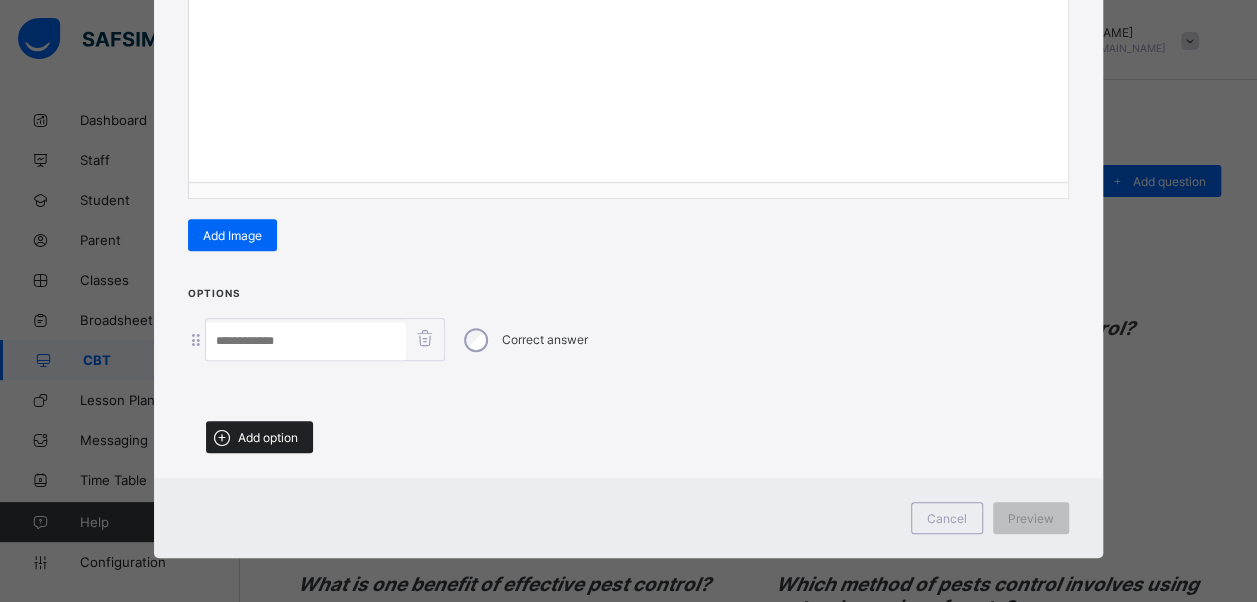 click at bounding box center [221, 437] 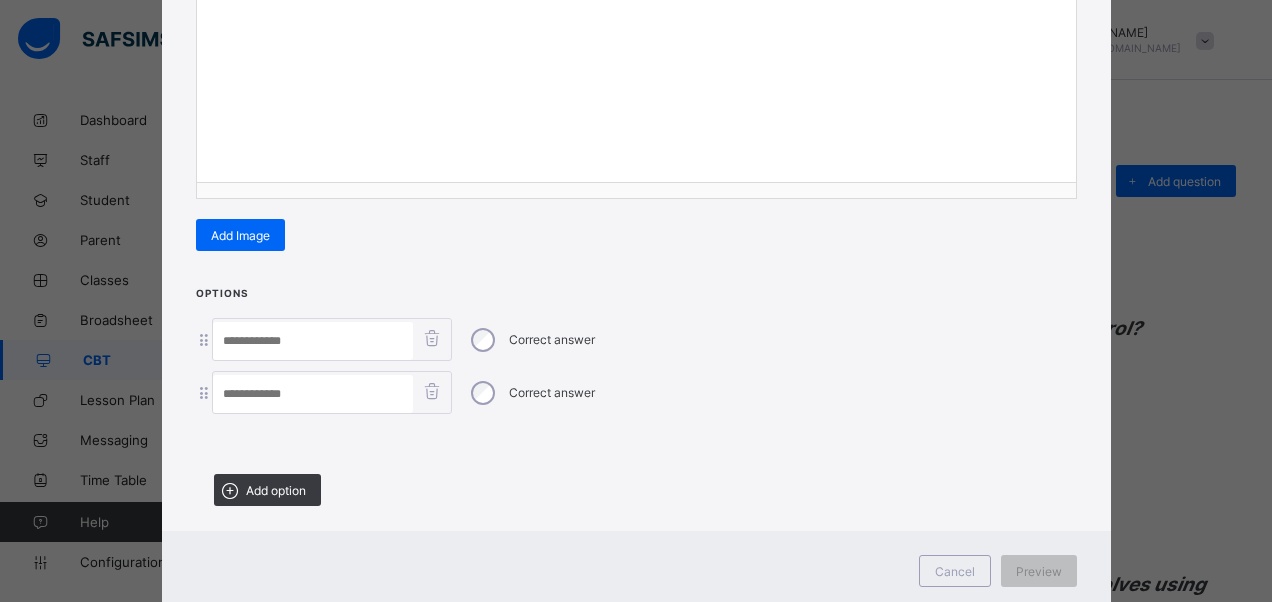 click on "Add option" at bounding box center [267, 490] 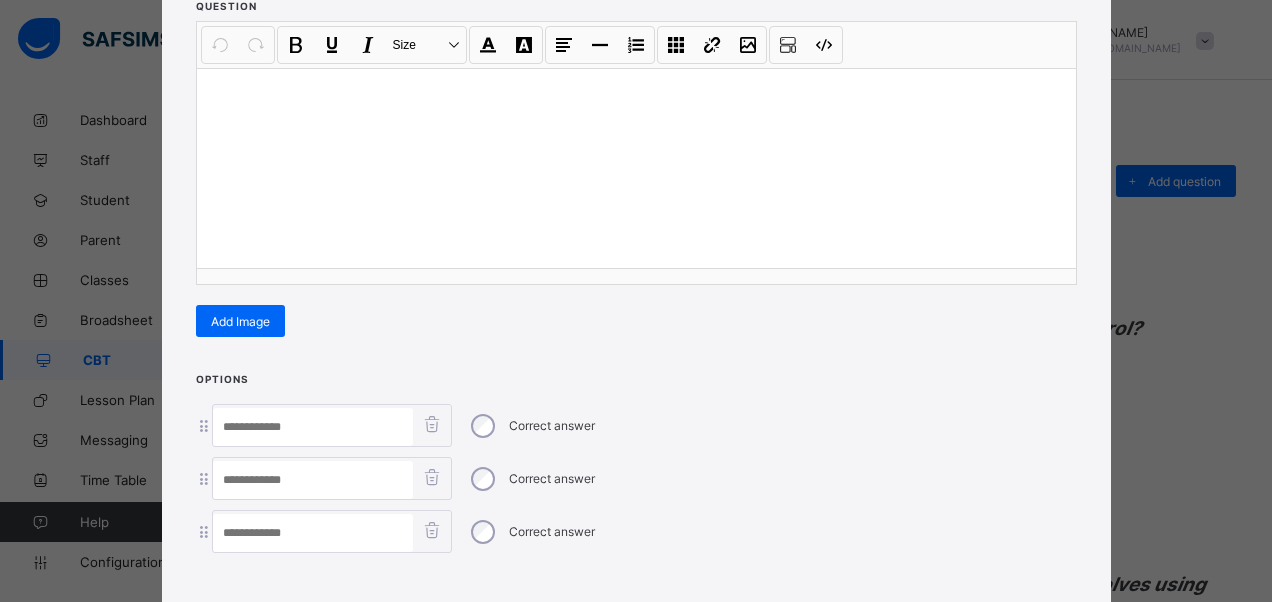 scroll, scrollTop: 142, scrollLeft: 0, axis: vertical 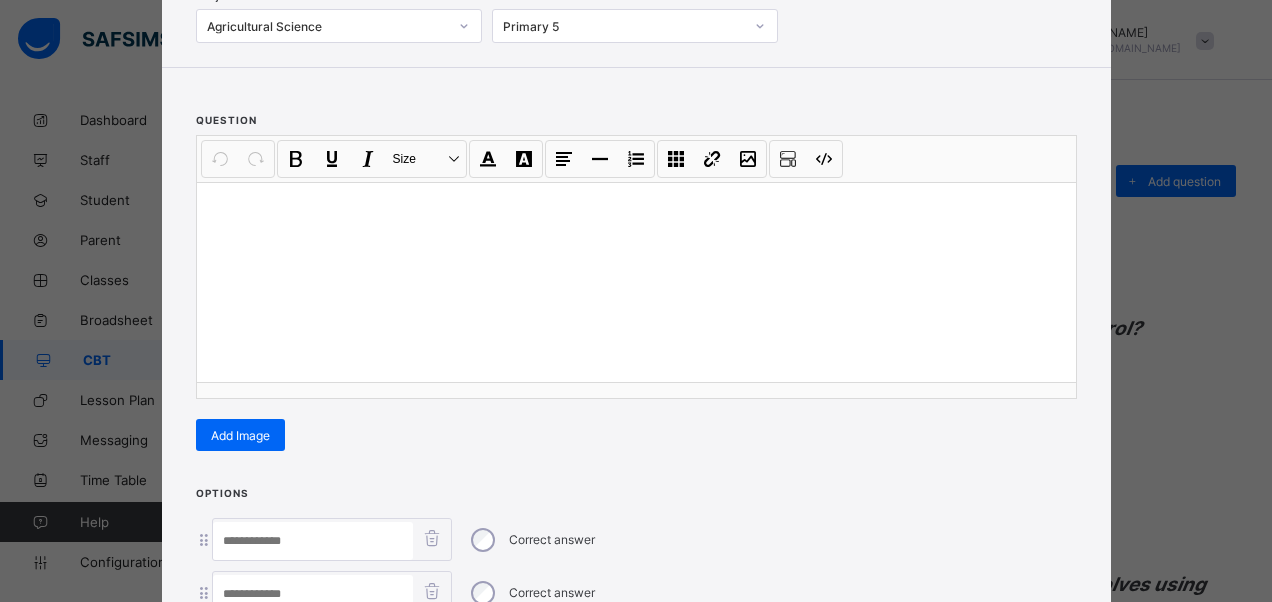 click at bounding box center [636, 282] 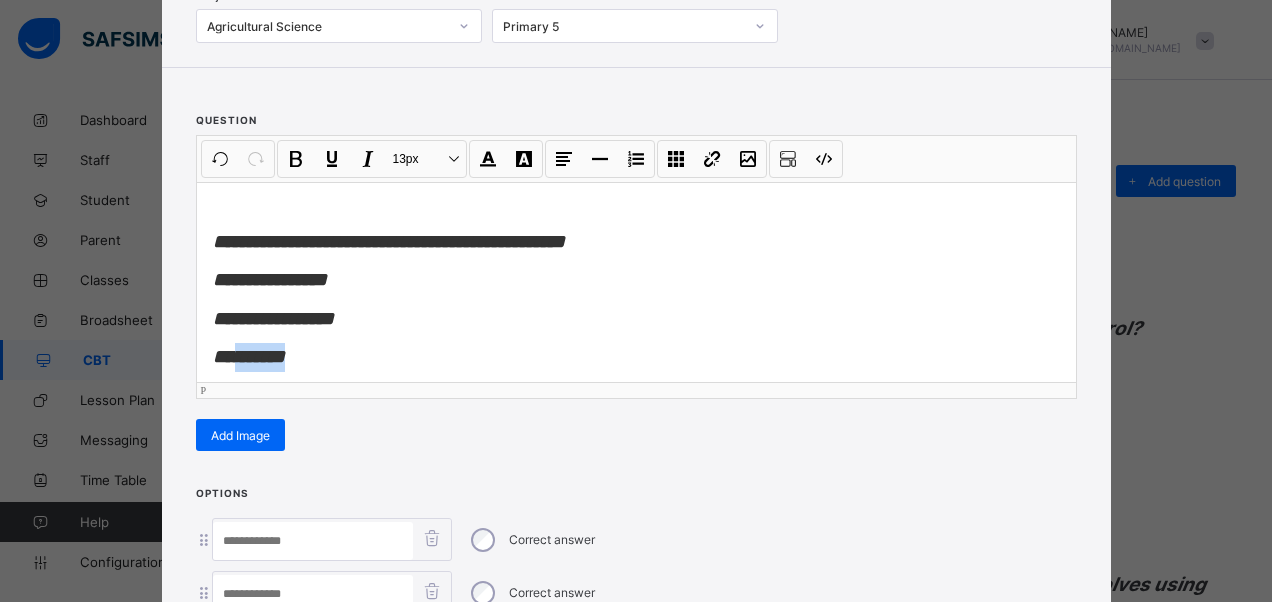 drag, startPoint x: 354, startPoint y: 357, endPoint x: 243, endPoint y: 350, distance: 111.220505 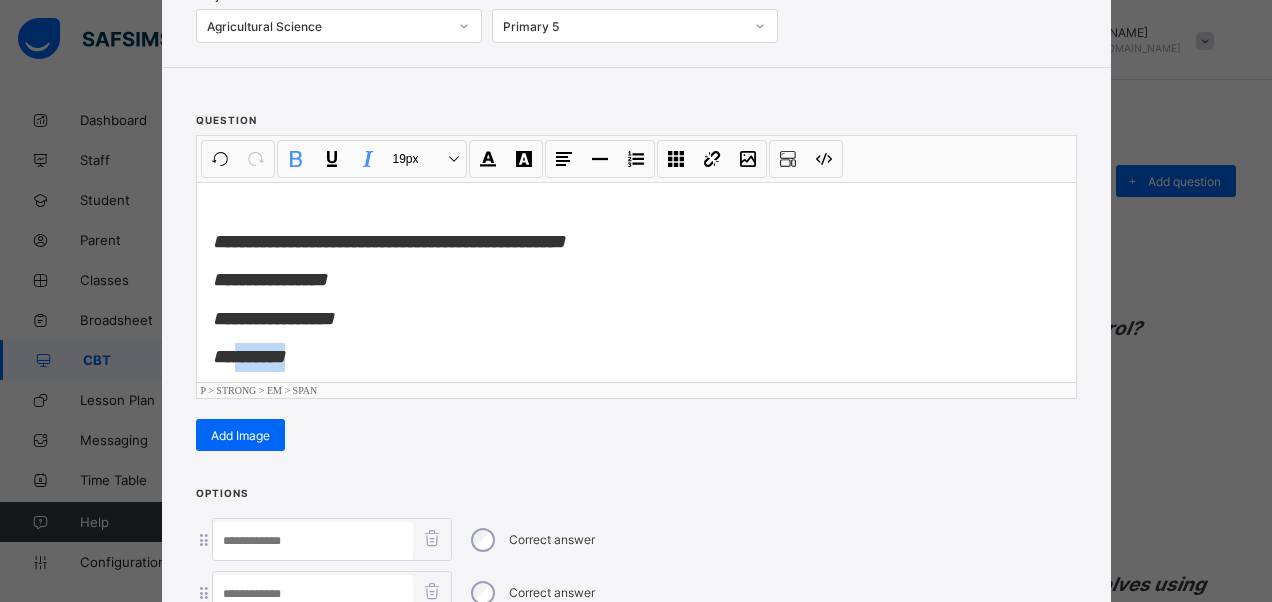 type 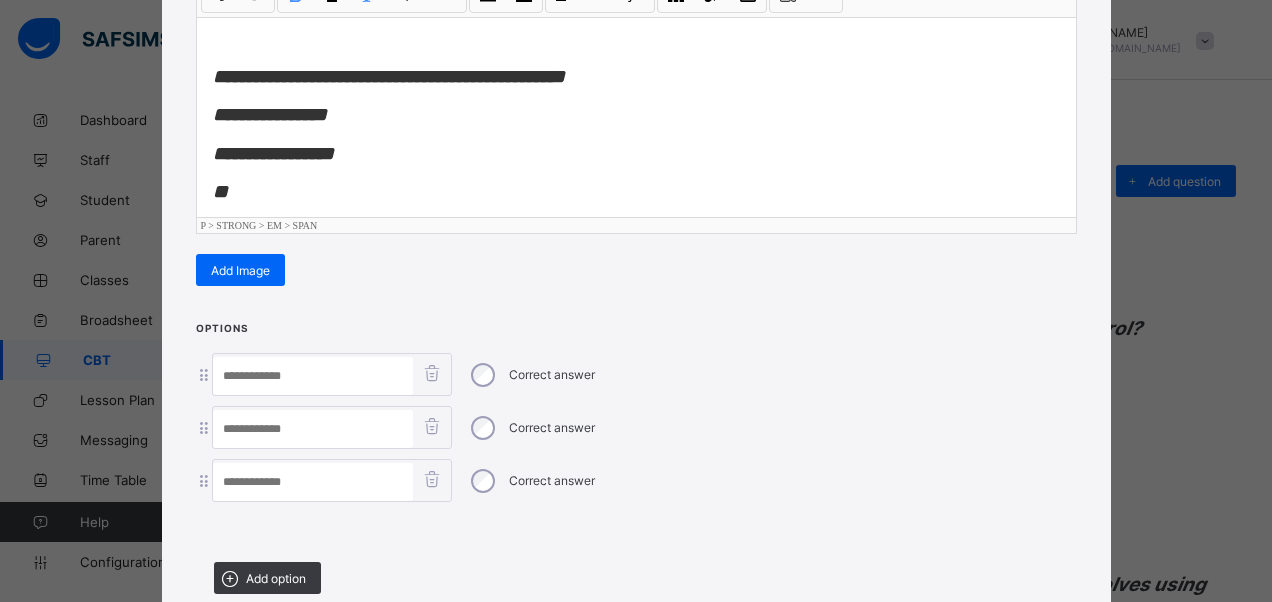 scroll, scrollTop: 446, scrollLeft: 0, axis: vertical 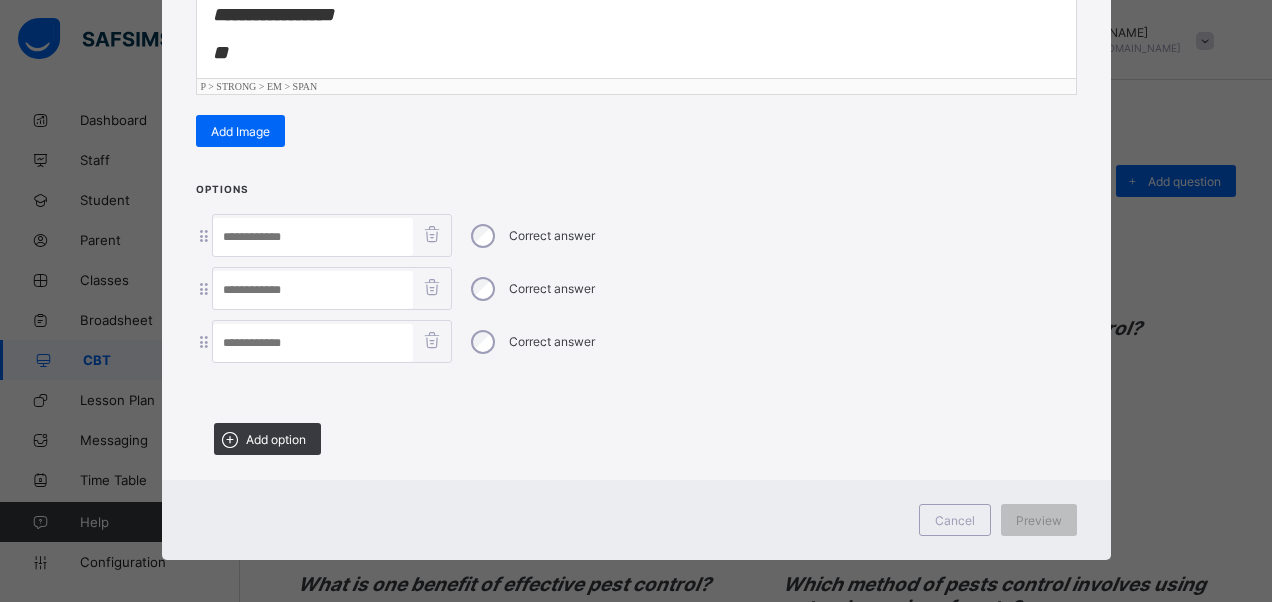 click at bounding box center (313, 343) 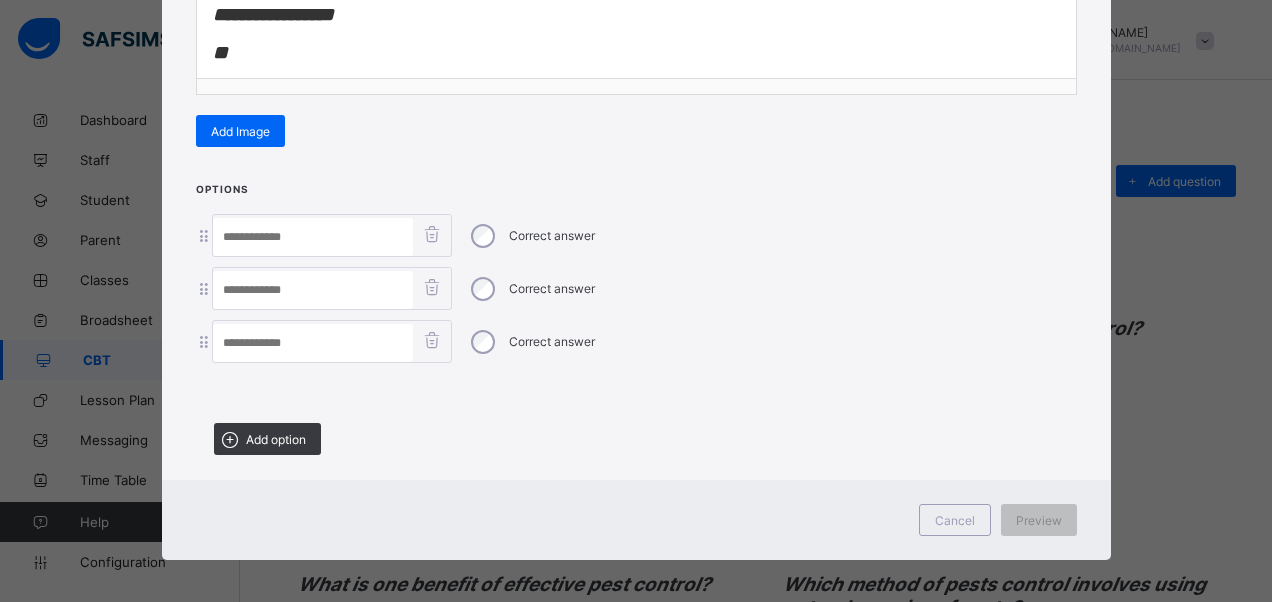 paste on "*******" 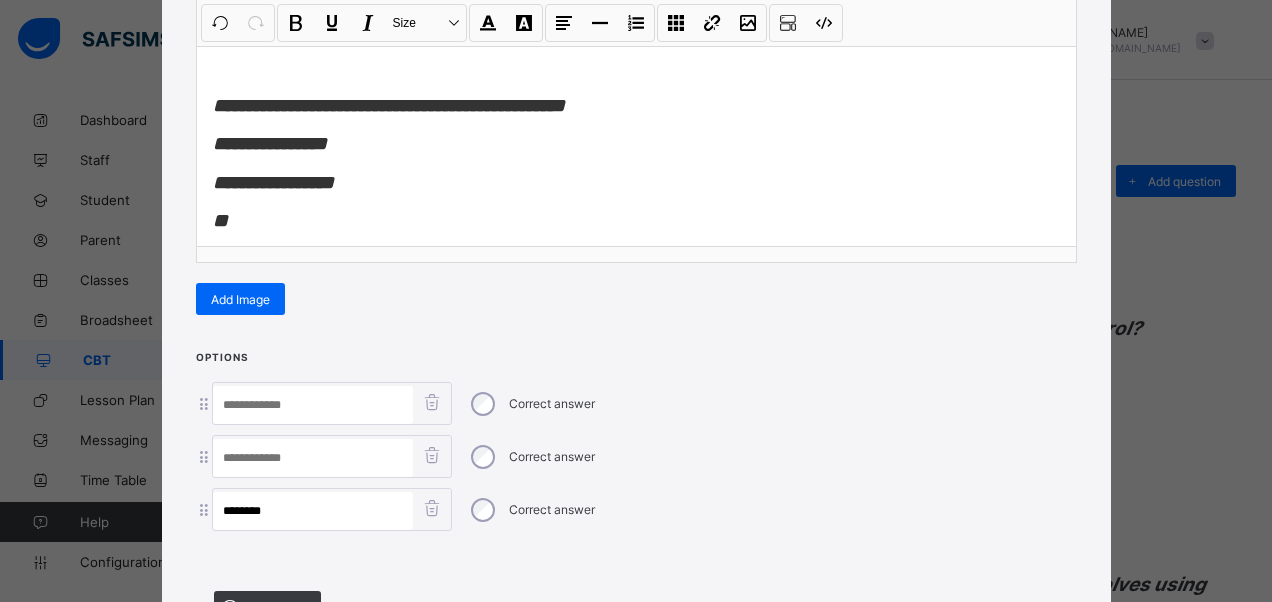 scroll, scrollTop: 246, scrollLeft: 0, axis: vertical 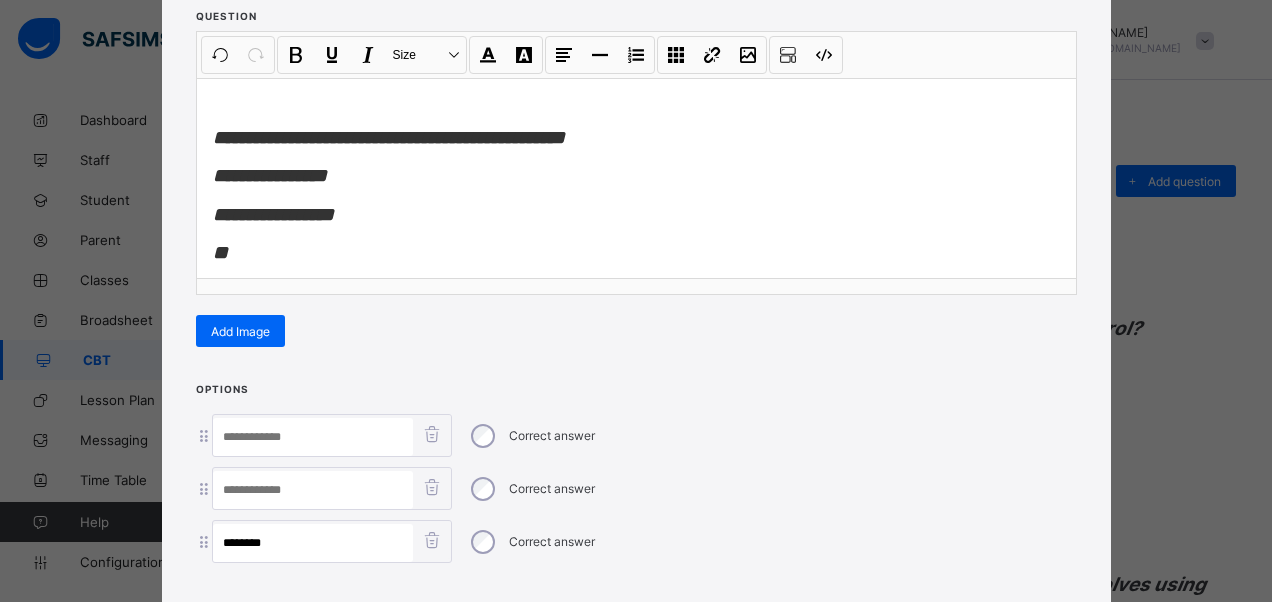 type on "*******" 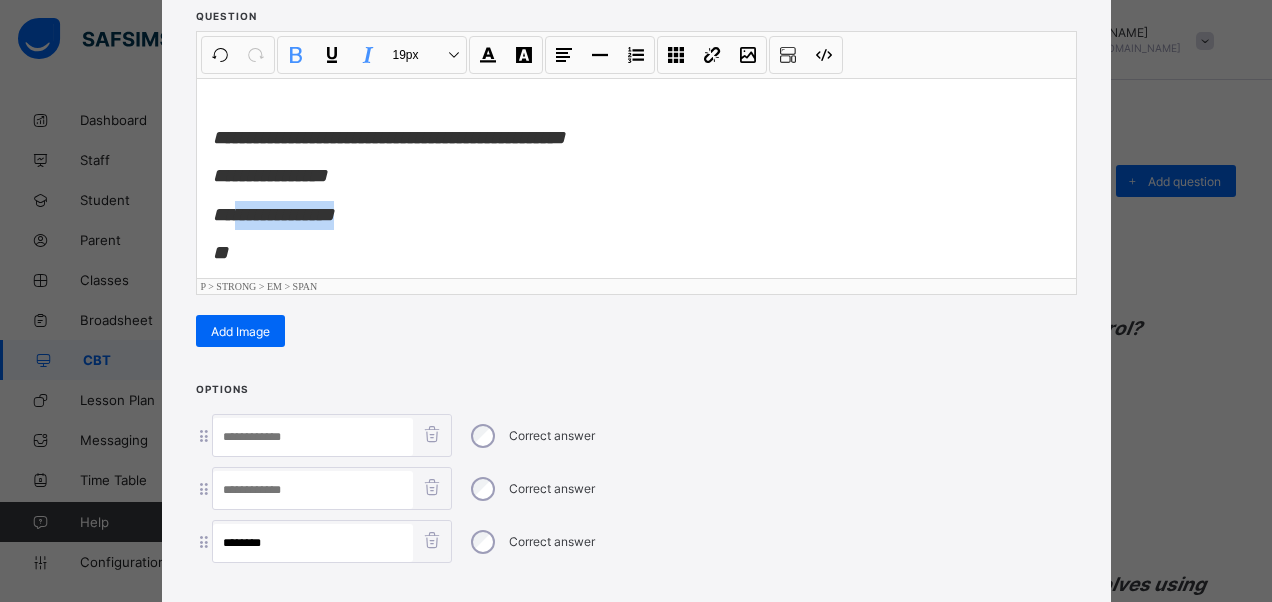 drag, startPoint x: 354, startPoint y: 214, endPoint x: 243, endPoint y: 216, distance: 111.01801 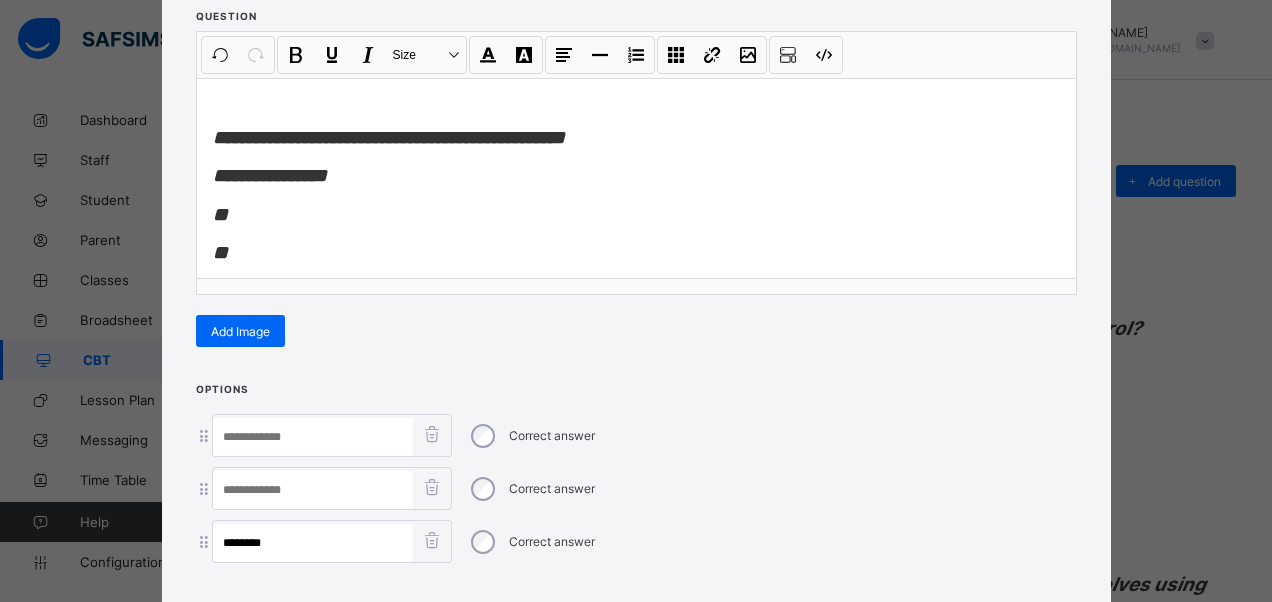 click at bounding box center [313, 490] 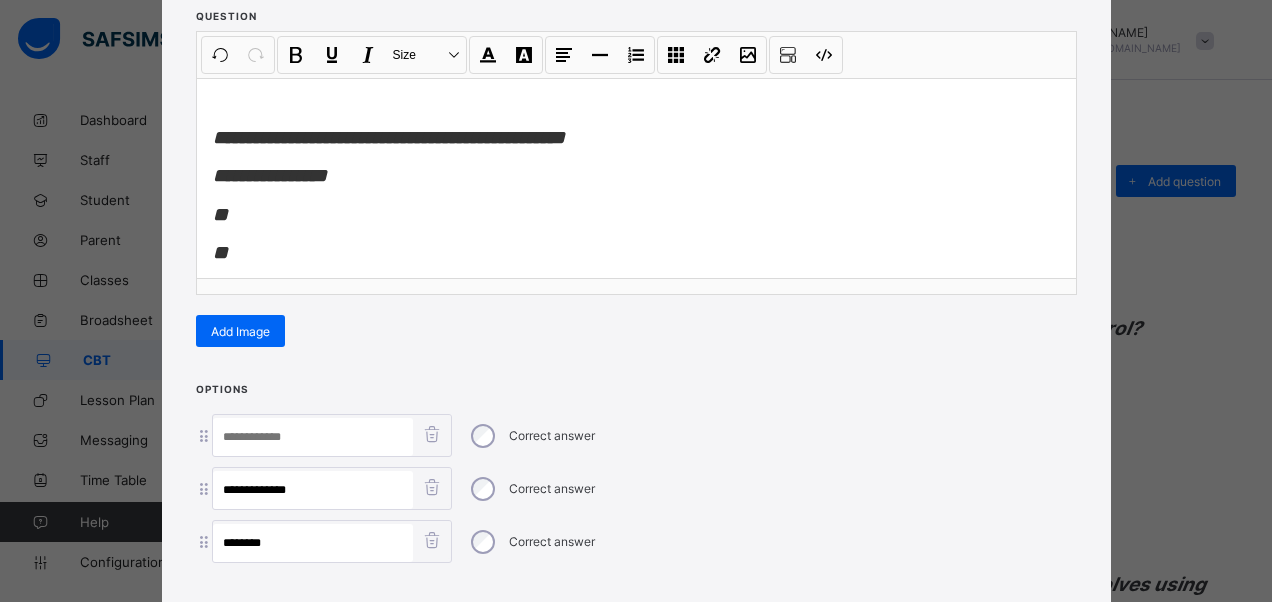 type on "**********" 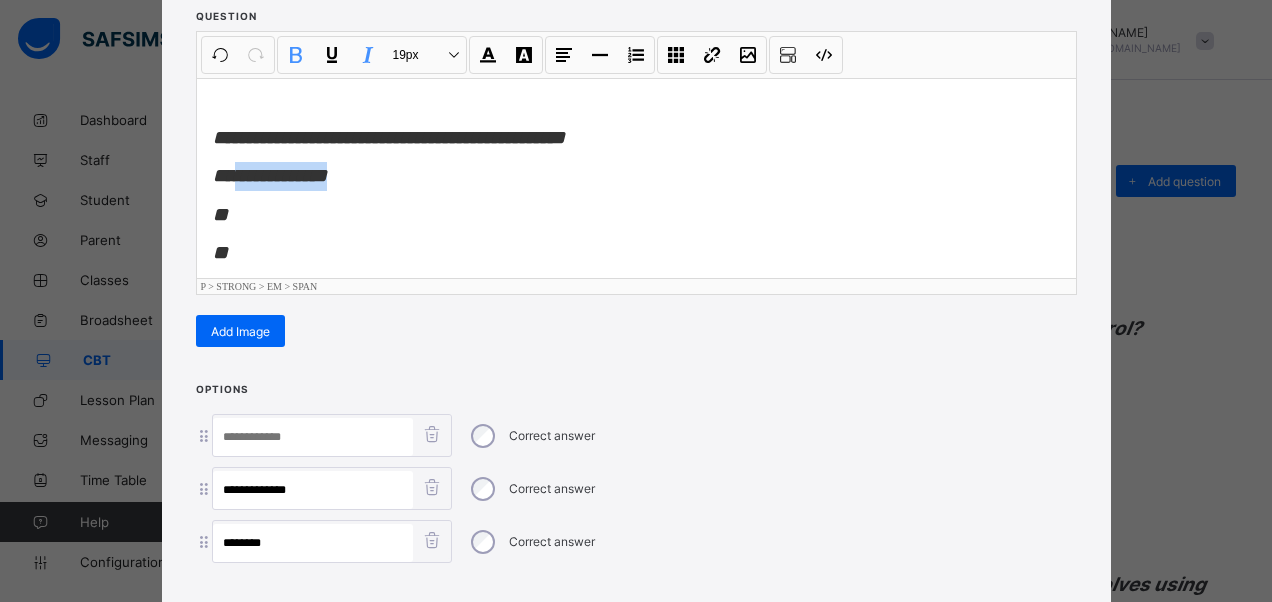 drag, startPoint x: 384, startPoint y: 162, endPoint x: 241, endPoint y: 186, distance: 145 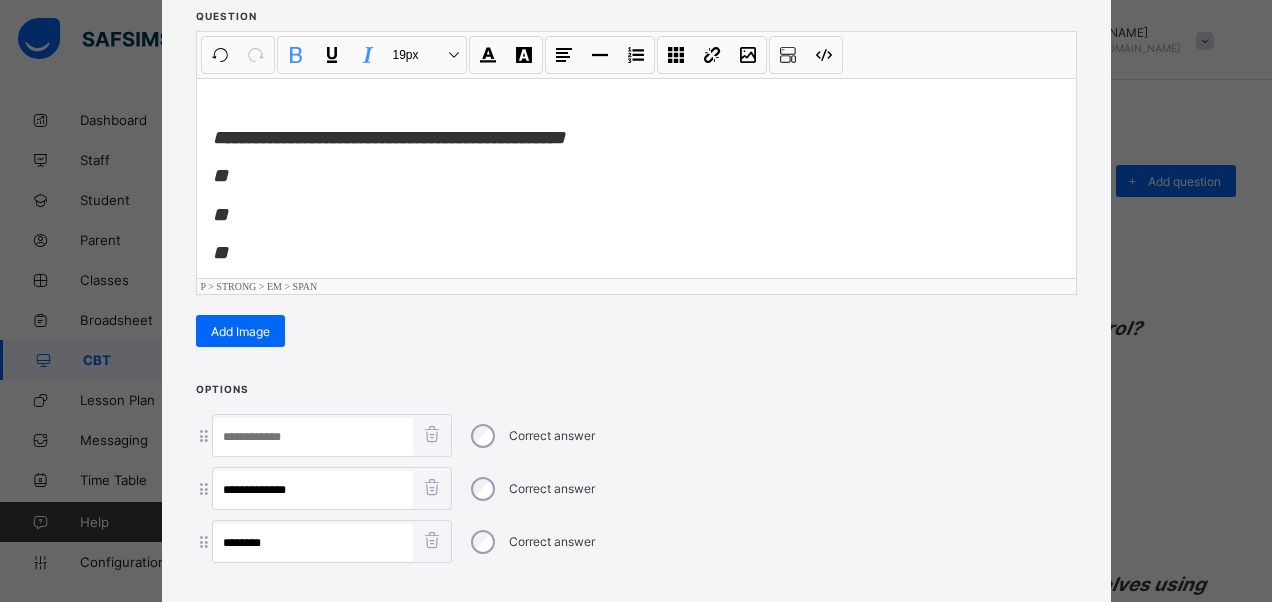 click at bounding box center [313, 437] 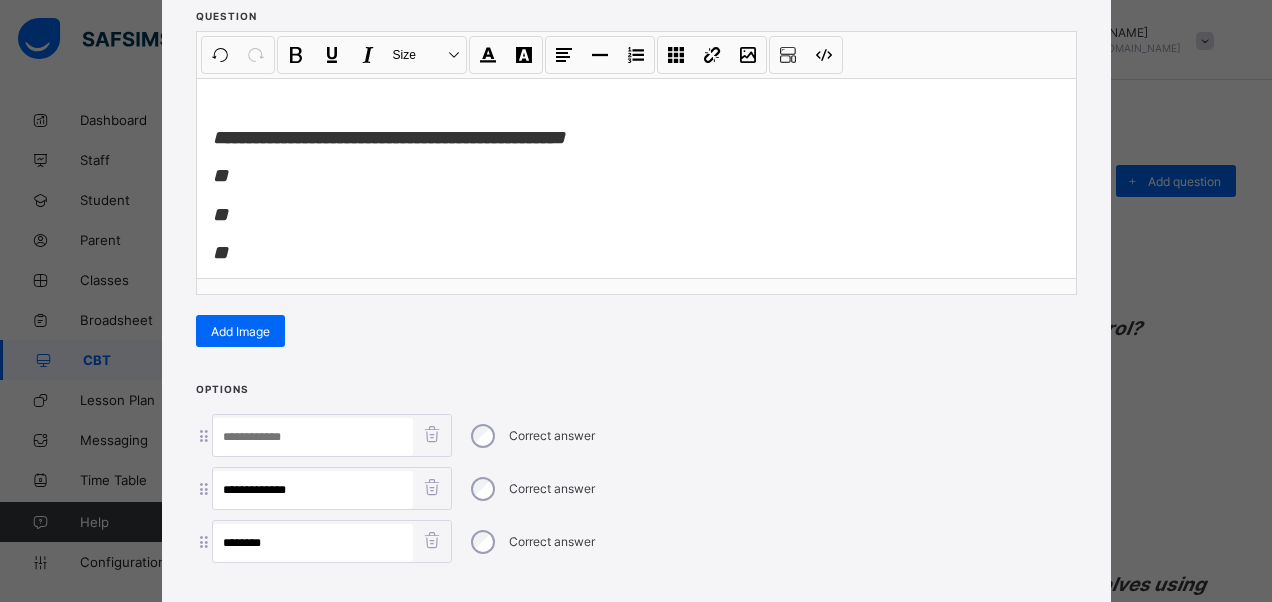 paste on "**********" 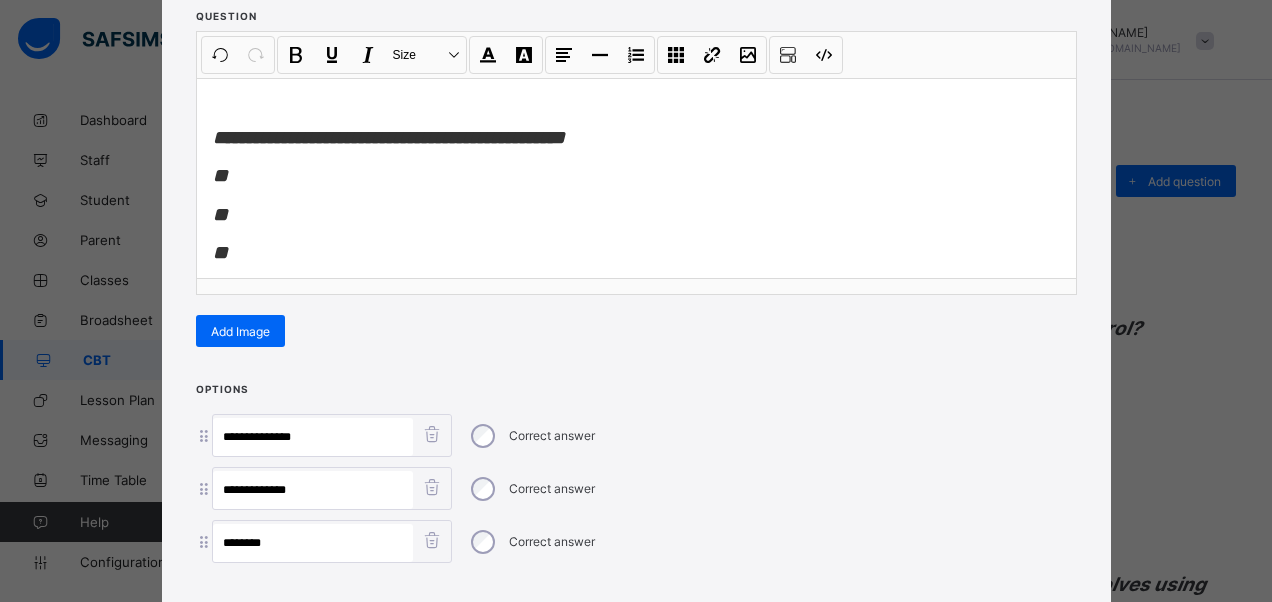type on "**********" 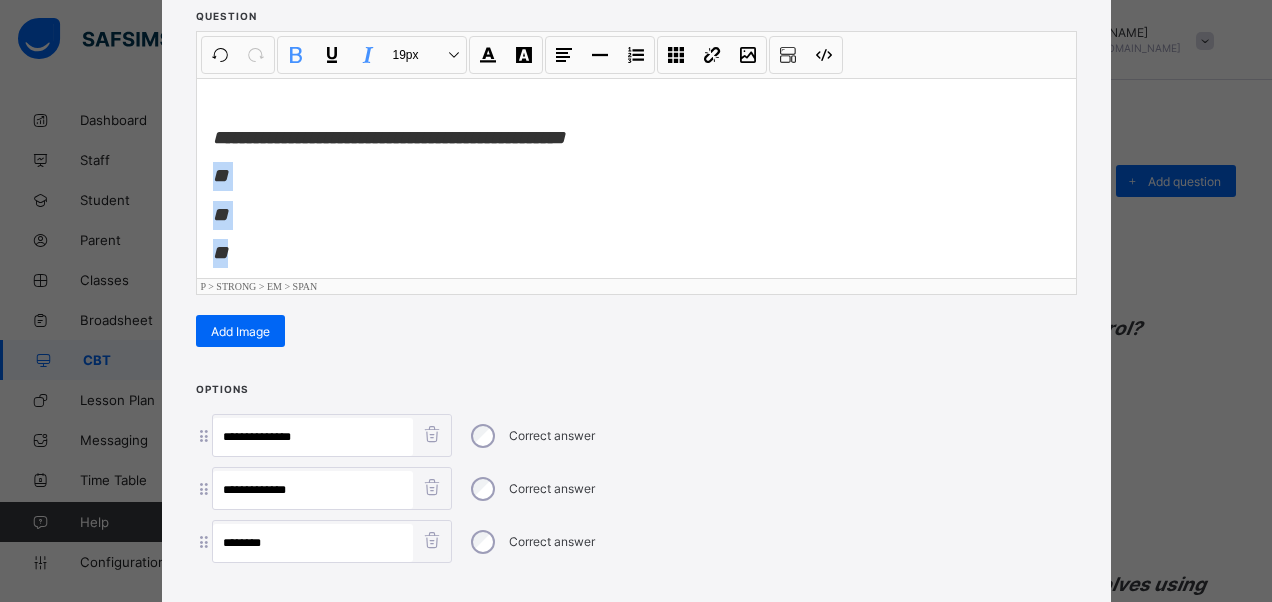 drag, startPoint x: 201, startPoint y: 173, endPoint x: 260, endPoint y: 246, distance: 93.8616 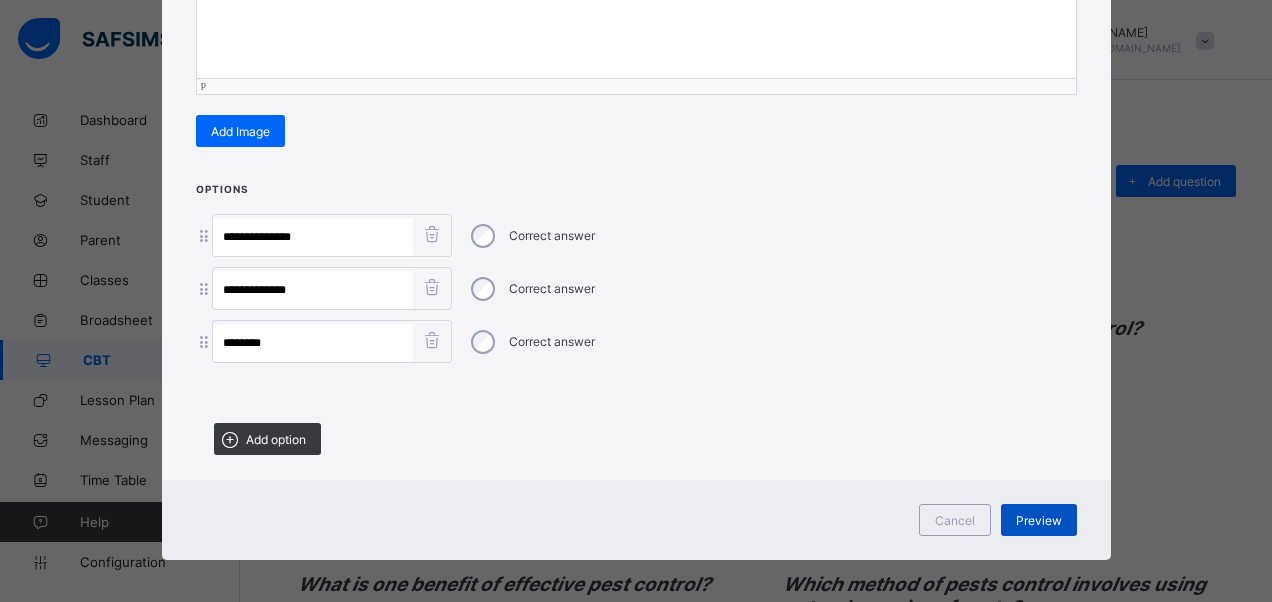 click on "Preview" at bounding box center [1039, 520] 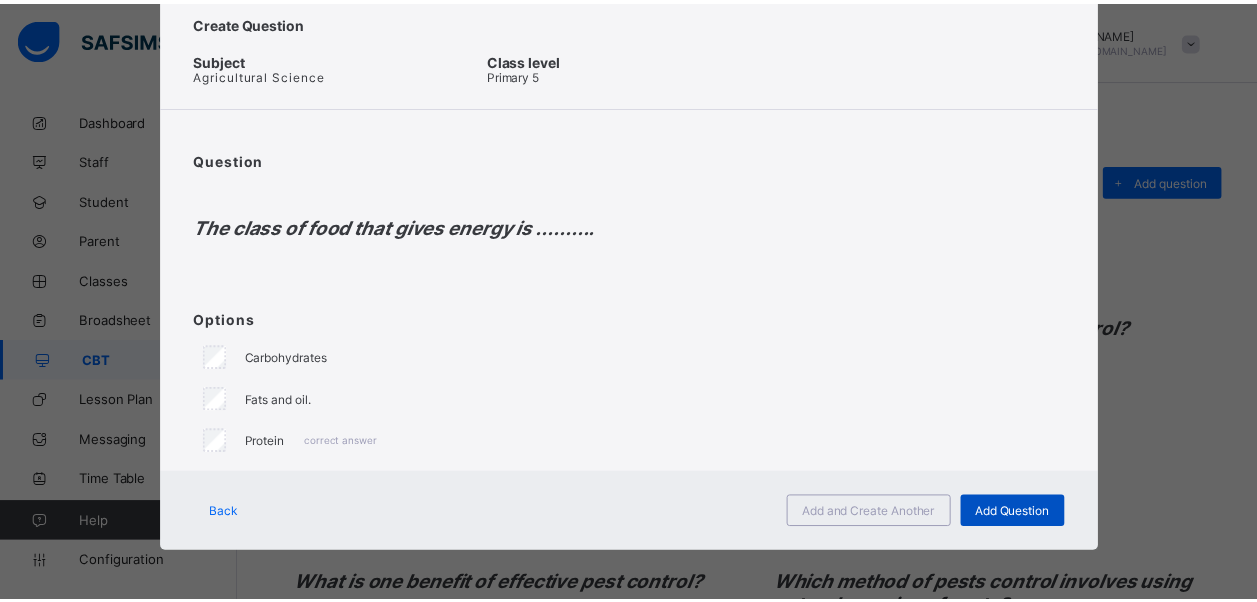scroll, scrollTop: 56, scrollLeft: 0, axis: vertical 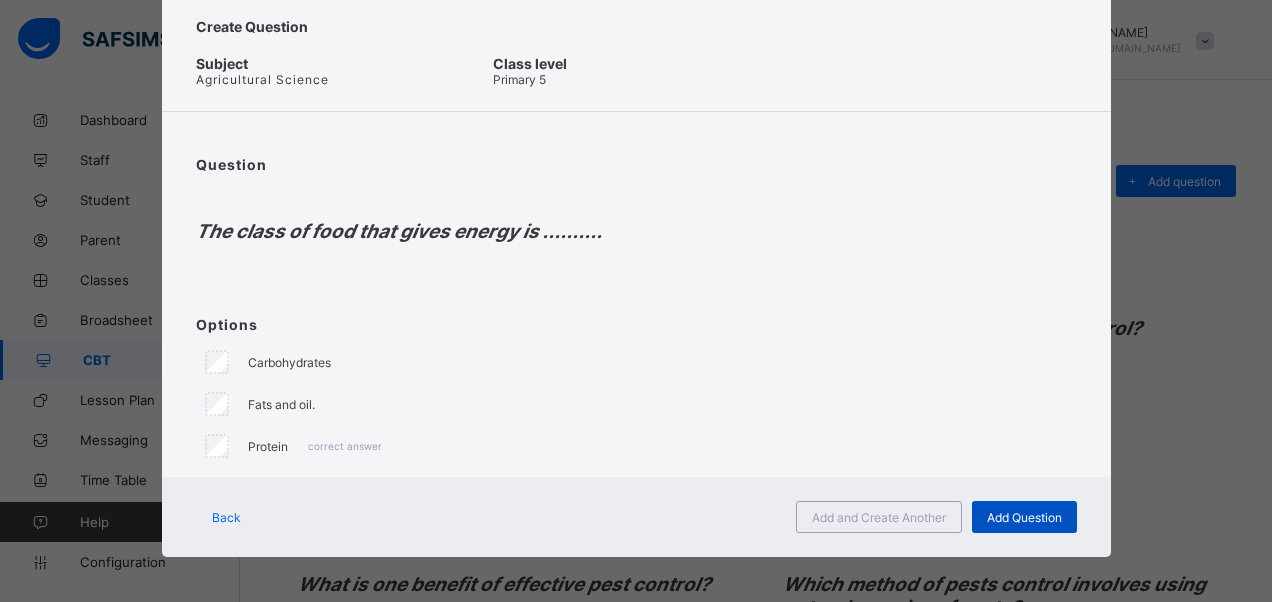click on "Add Question" at bounding box center (1024, 517) 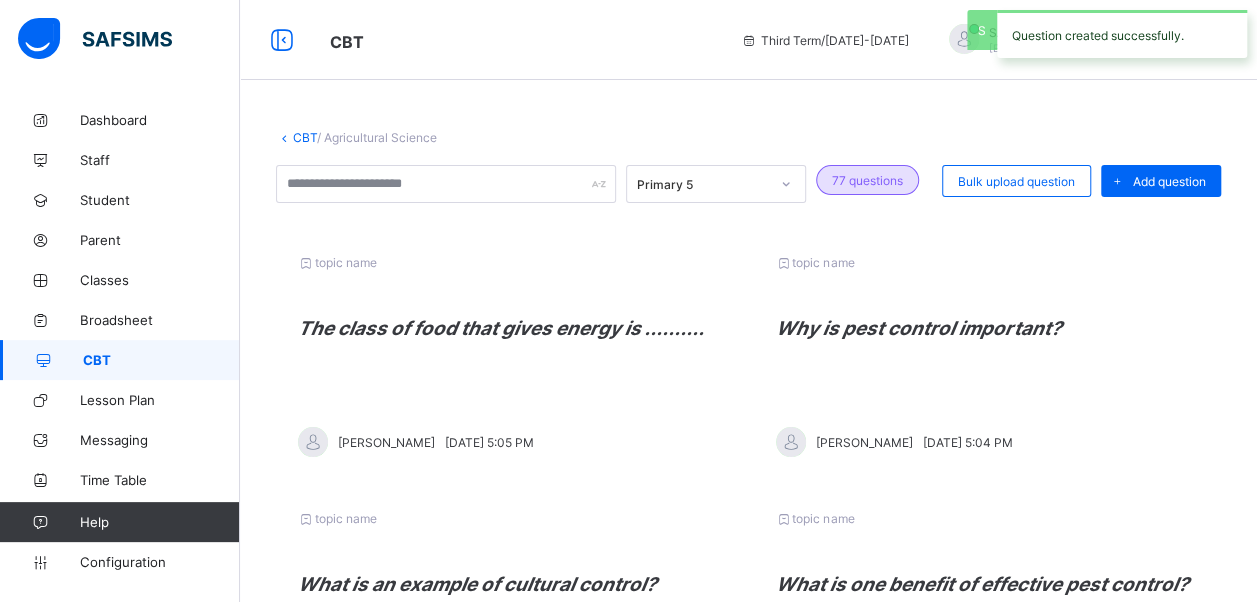 drag, startPoint x: 1172, startPoint y: 184, endPoint x: 1154, endPoint y: 191, distance: 19.313208 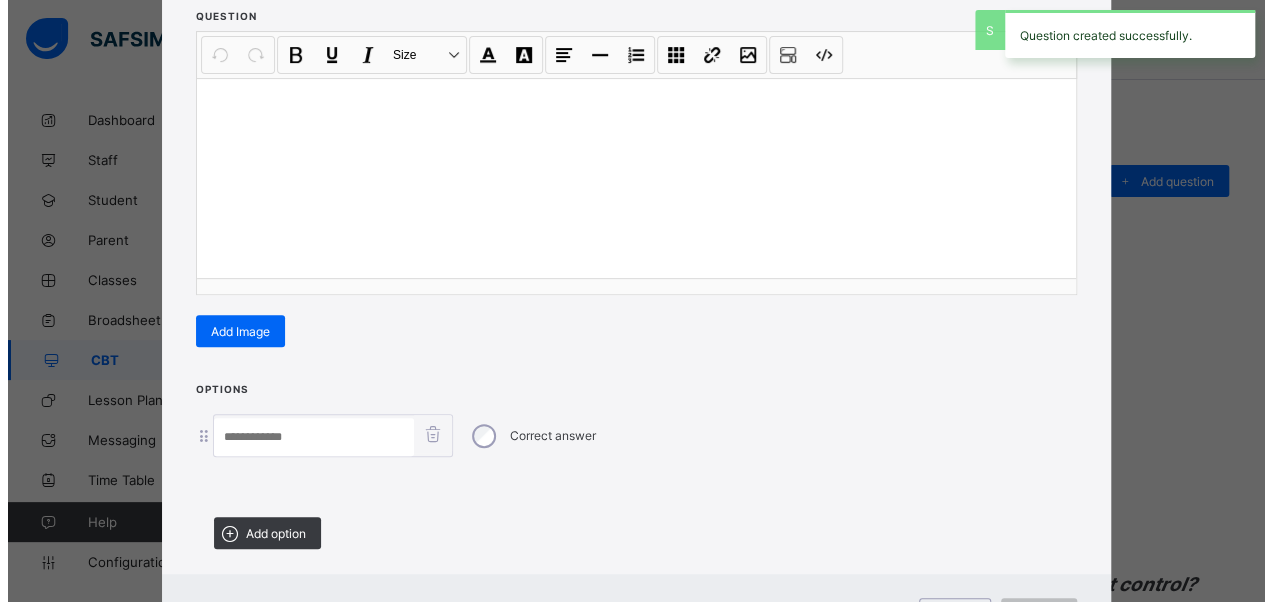 scroll, scrollTop: 342, scrollLeft: 0, axis: vertical 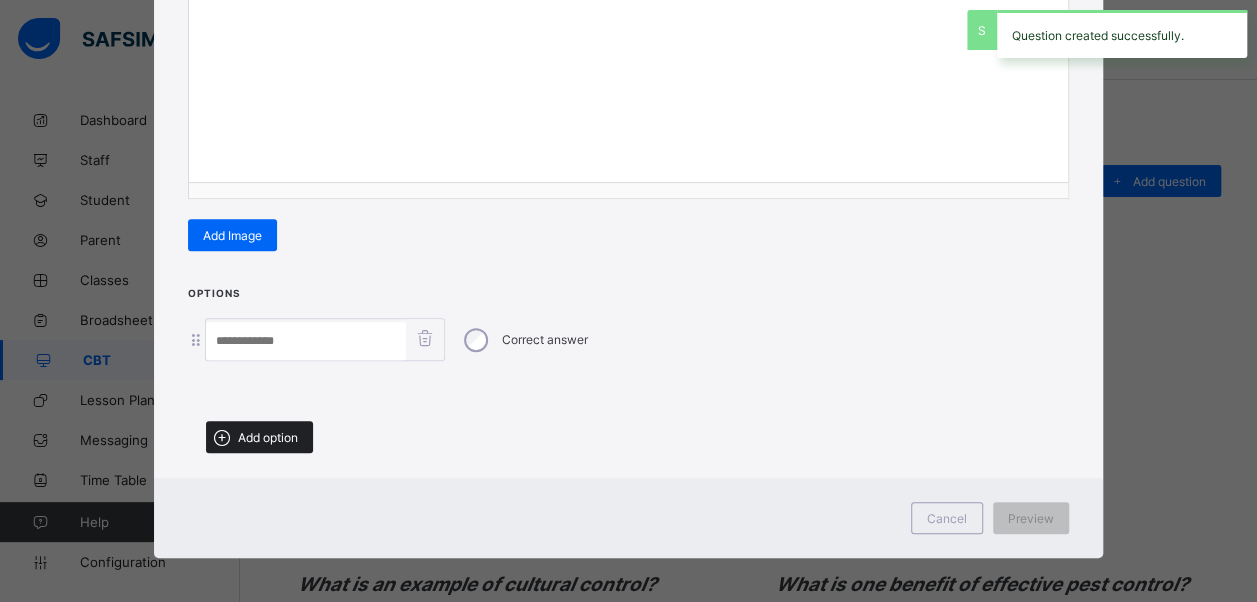 click on "Add option" at bounding box center [268, 437] 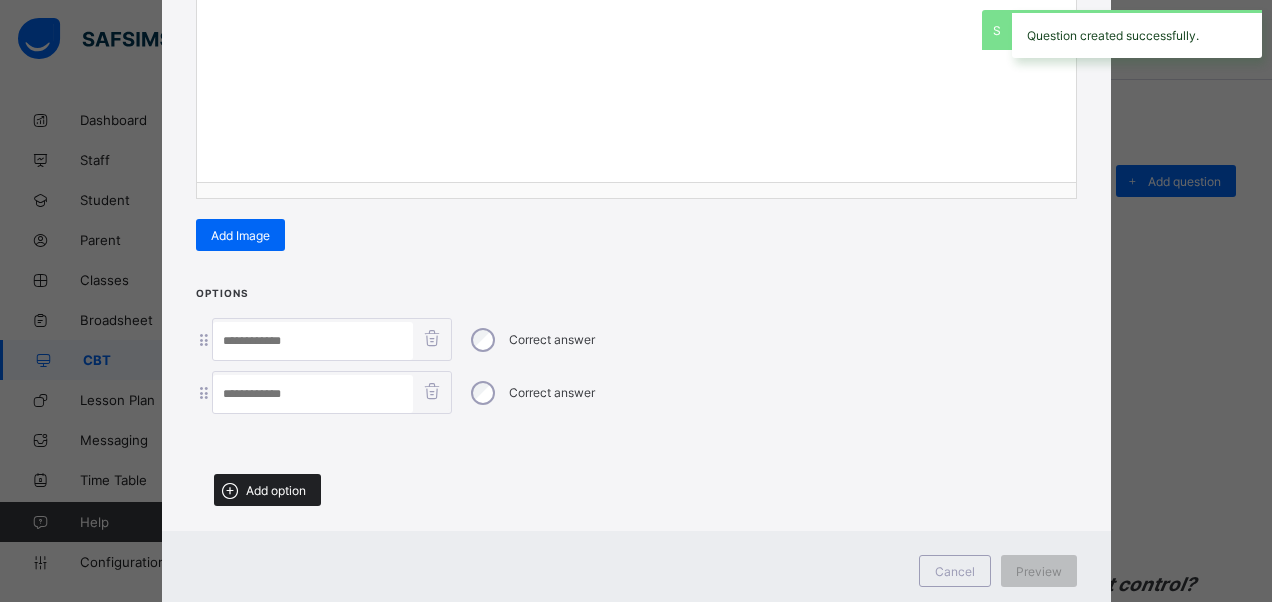 click on "Add option" at bounding box center (276, 490) 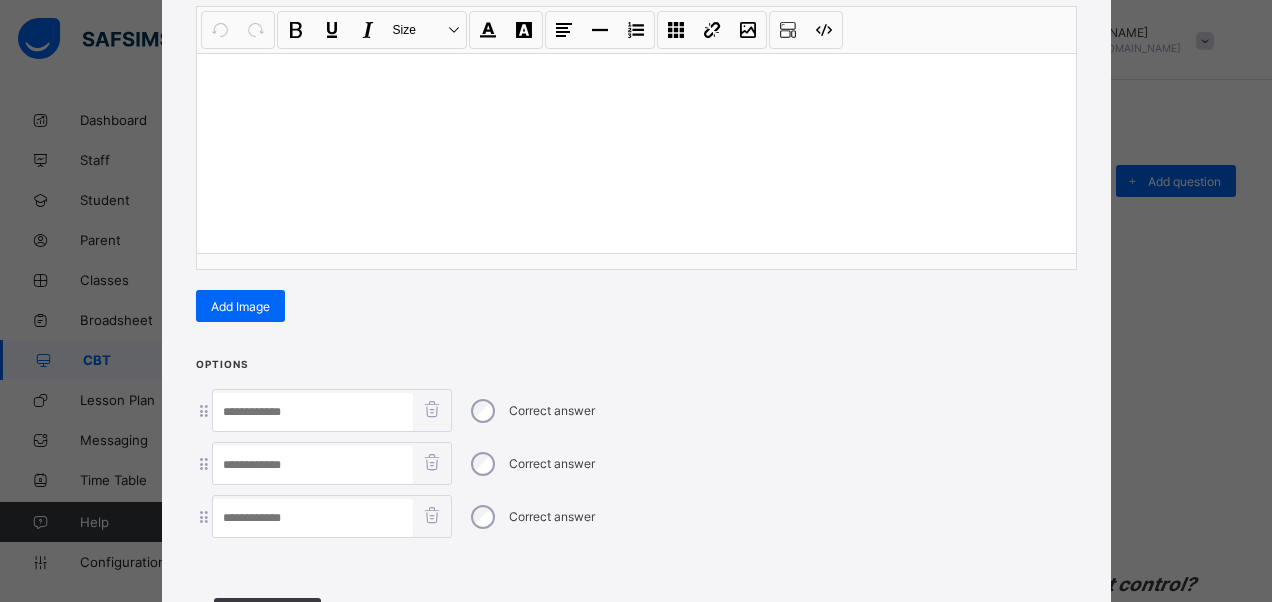 scroll, scrollTop: 242, scrollLeft: 0, axis: vertical 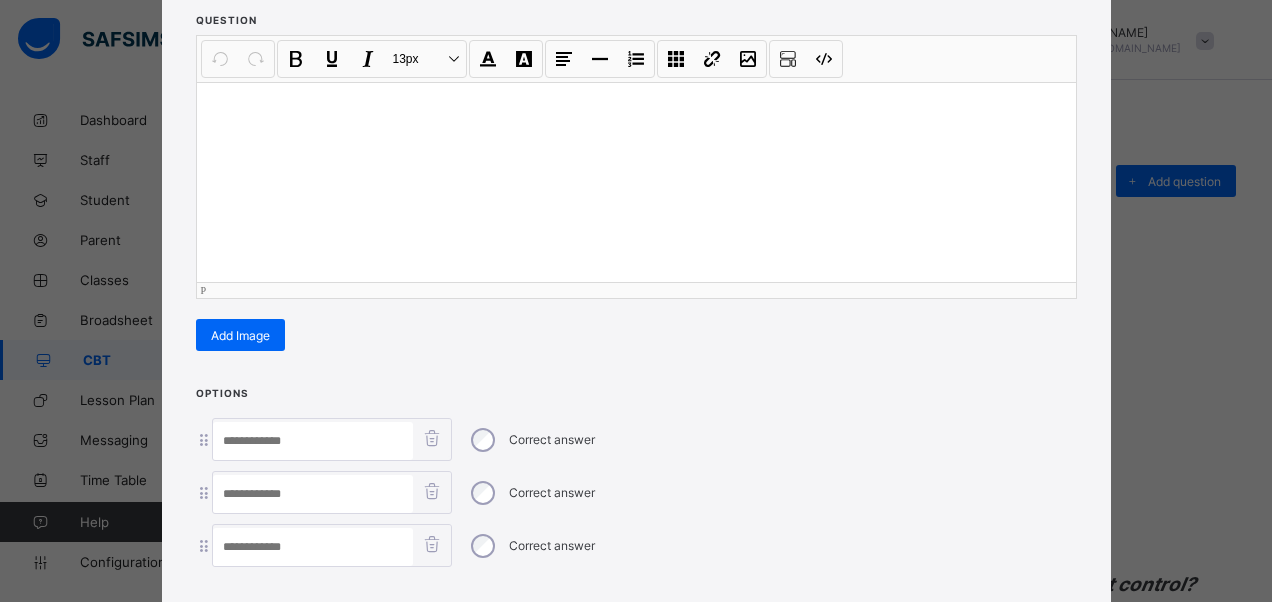 click at bounding box center (636, 182) 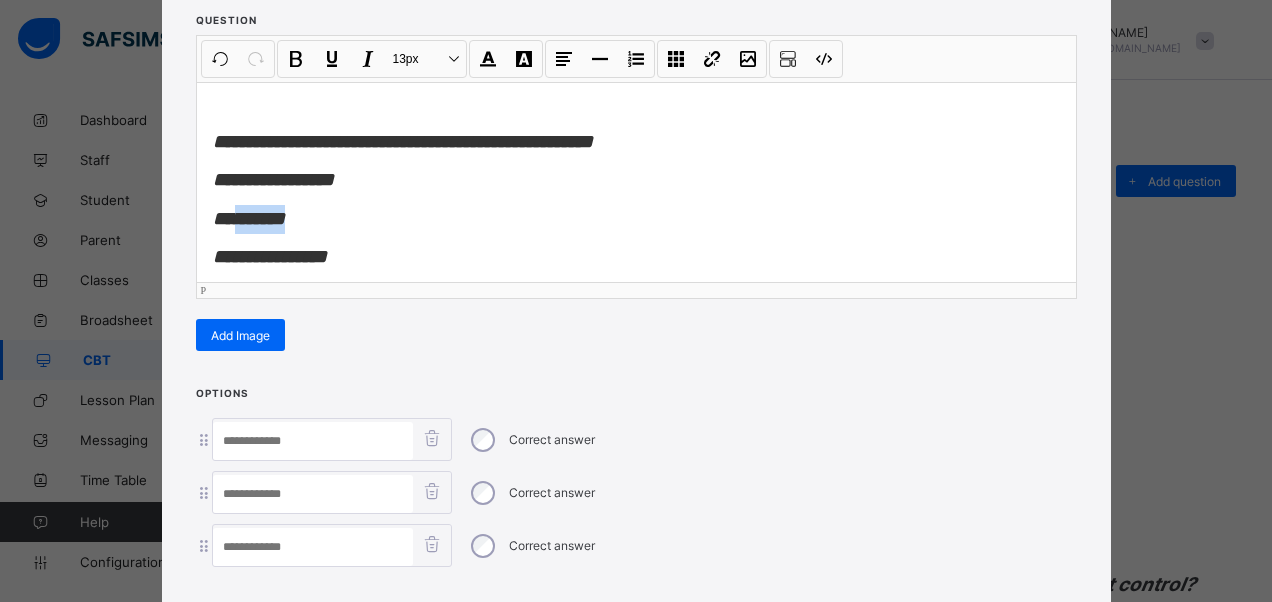 drag, startPoint x: 359, startPoint y: 214, endPoint x: 248, endPoint y: 221, distance: 111.220505 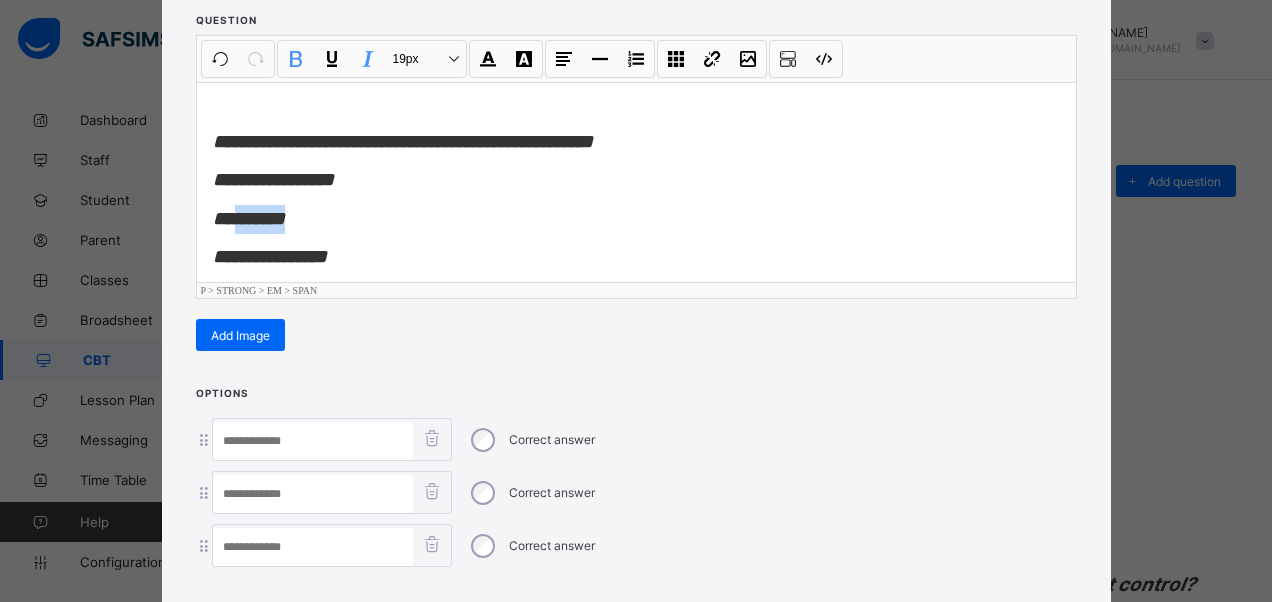 type 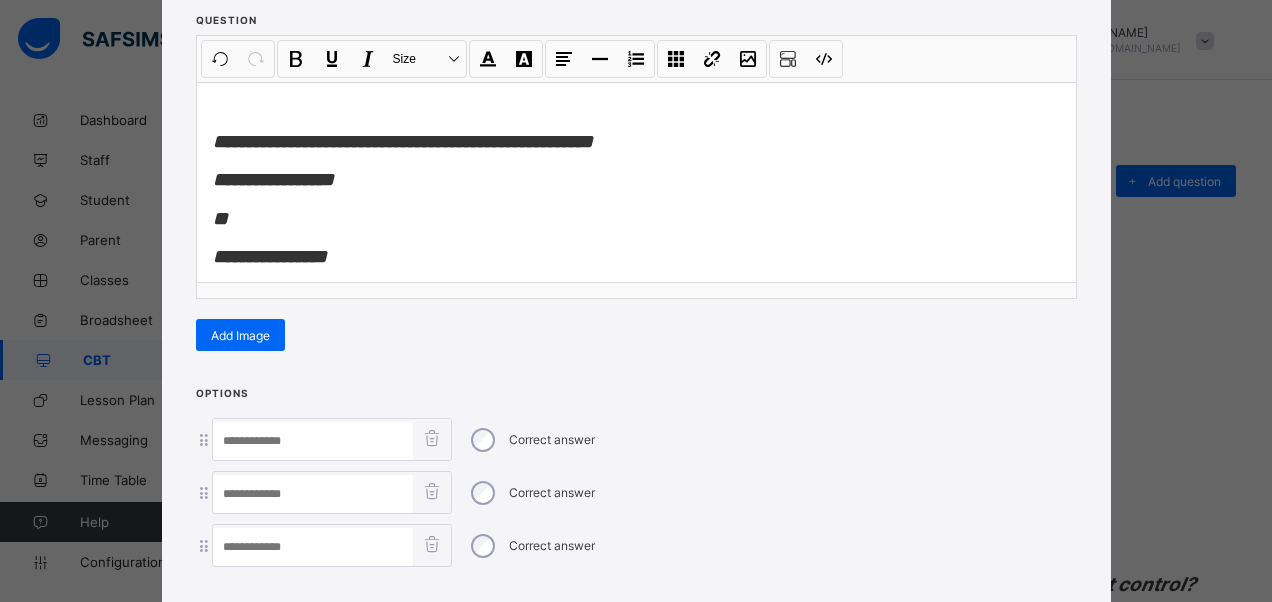 click at bounding box center [313, 494] 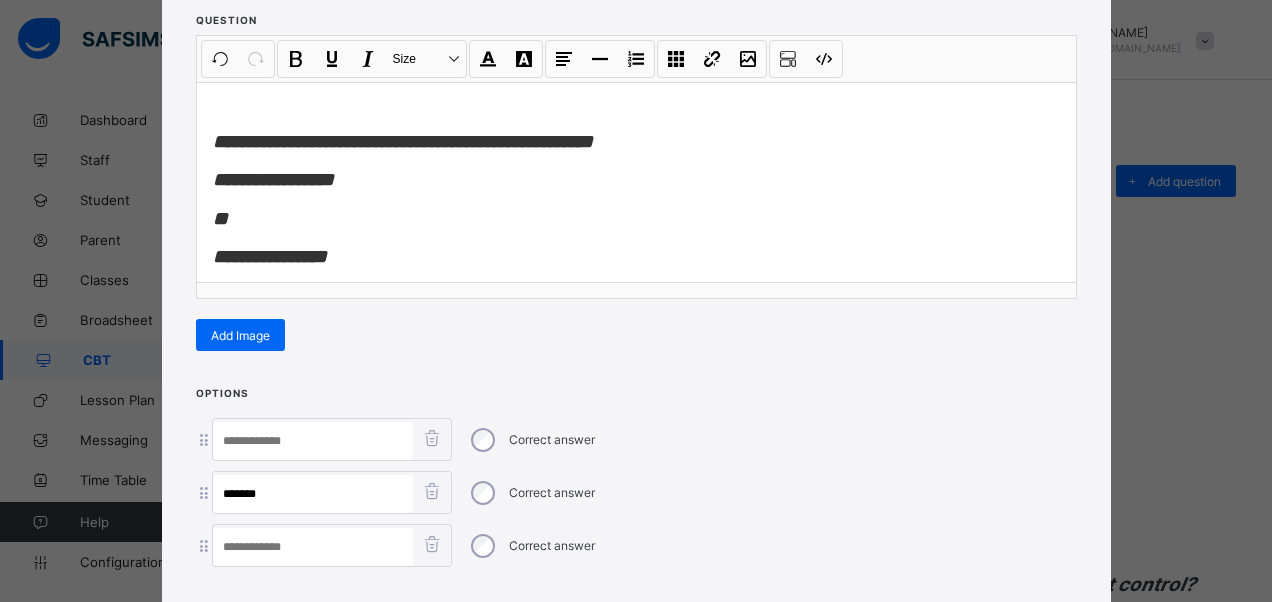 type on "*******" 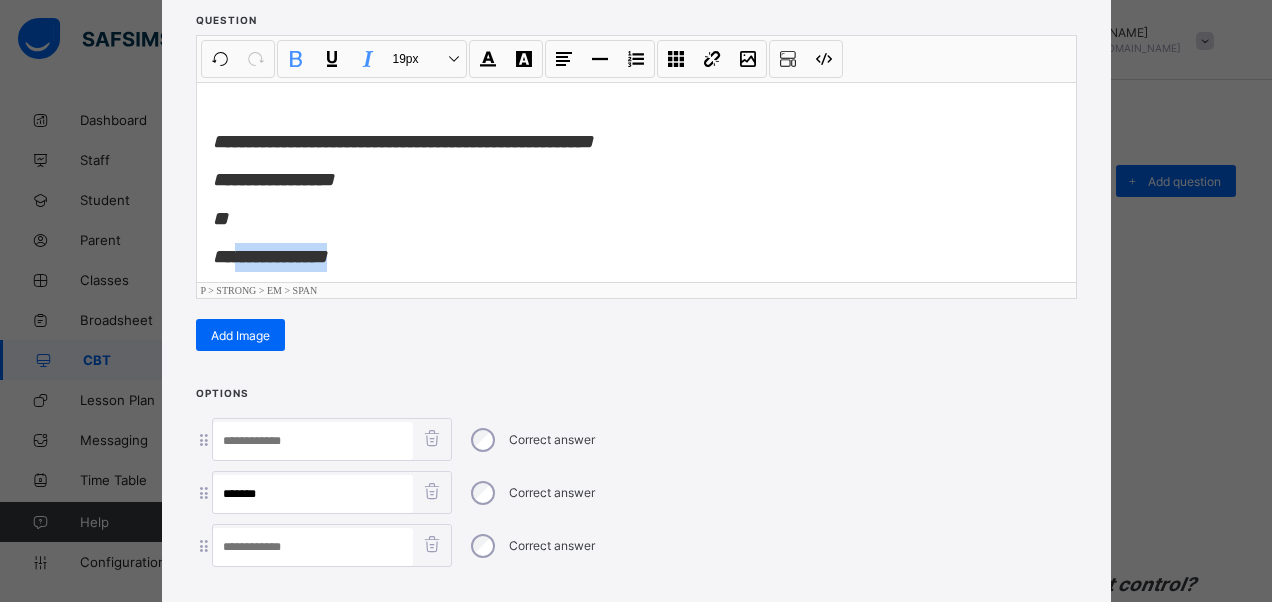 drag, startPoint x: 327, startPoint y: 238, endPoint x: 247, endPoint y: 250, distance: 80.895 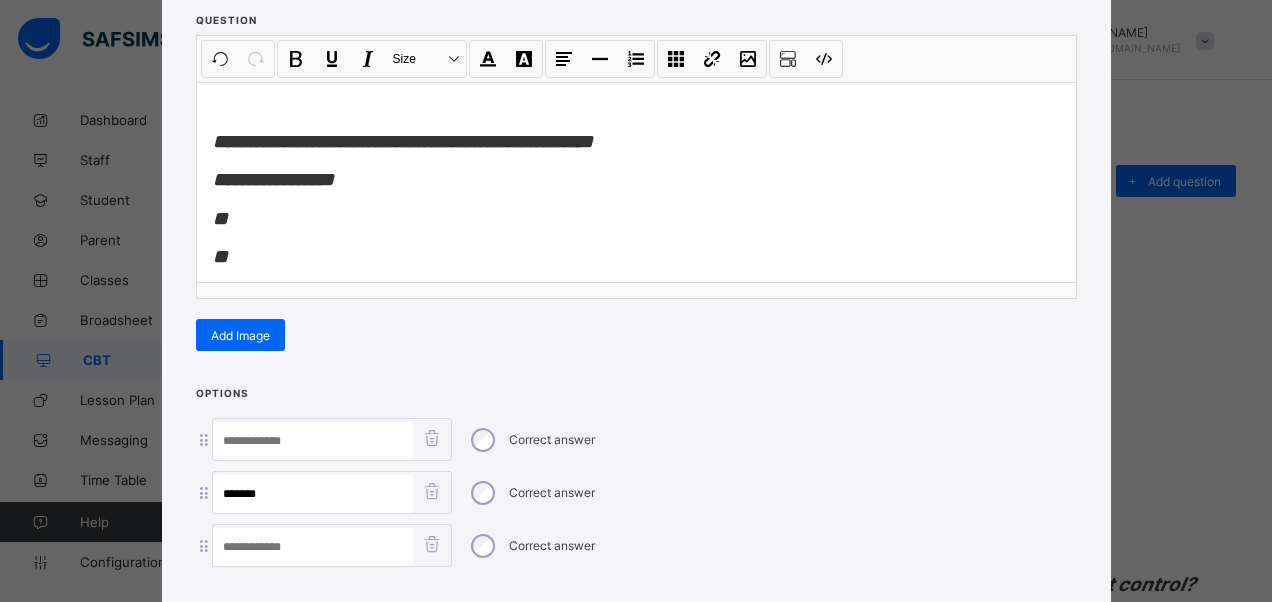 drag, startPoint x: 313, startPoint y: 544, endPoint x: 316, endPoint y: 533, distance: 11.401754 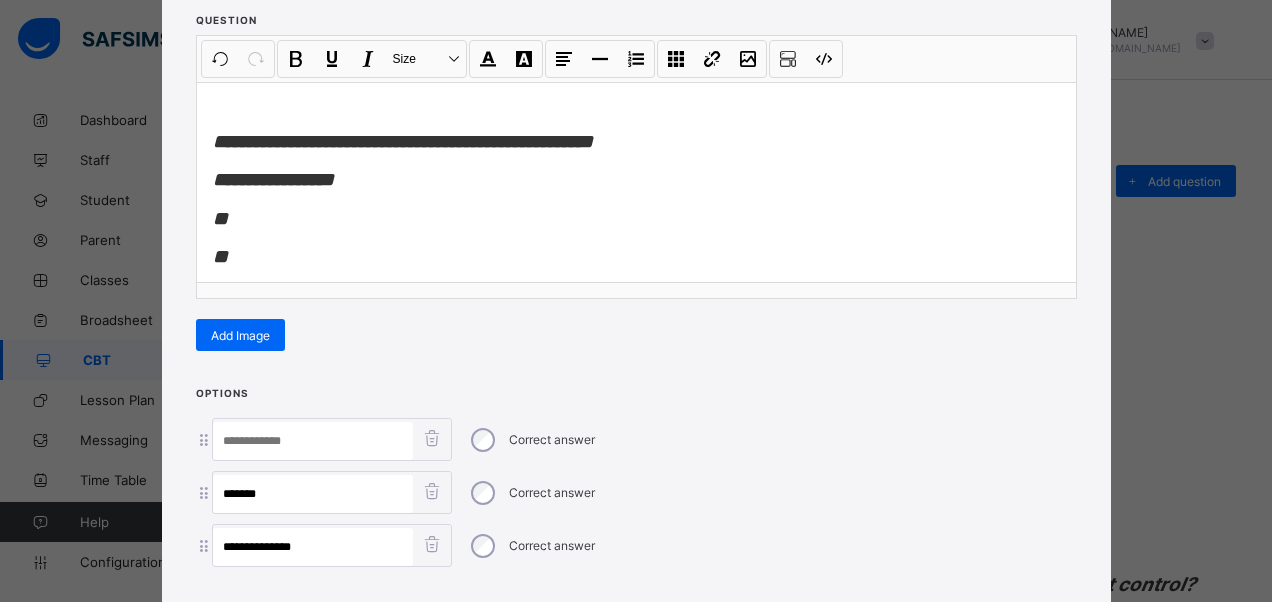 type on "**********" 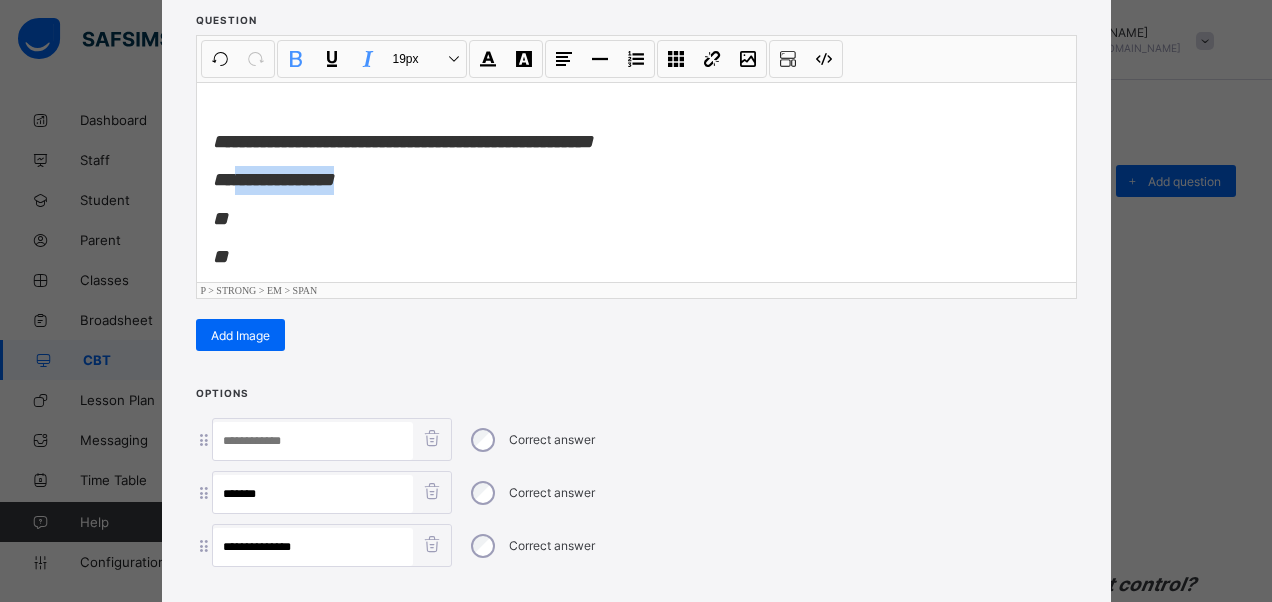 drag, startPoint x: 296, startPoint y: 176, endPoint x: 241, endPoint y: 180, distance: 55.145264 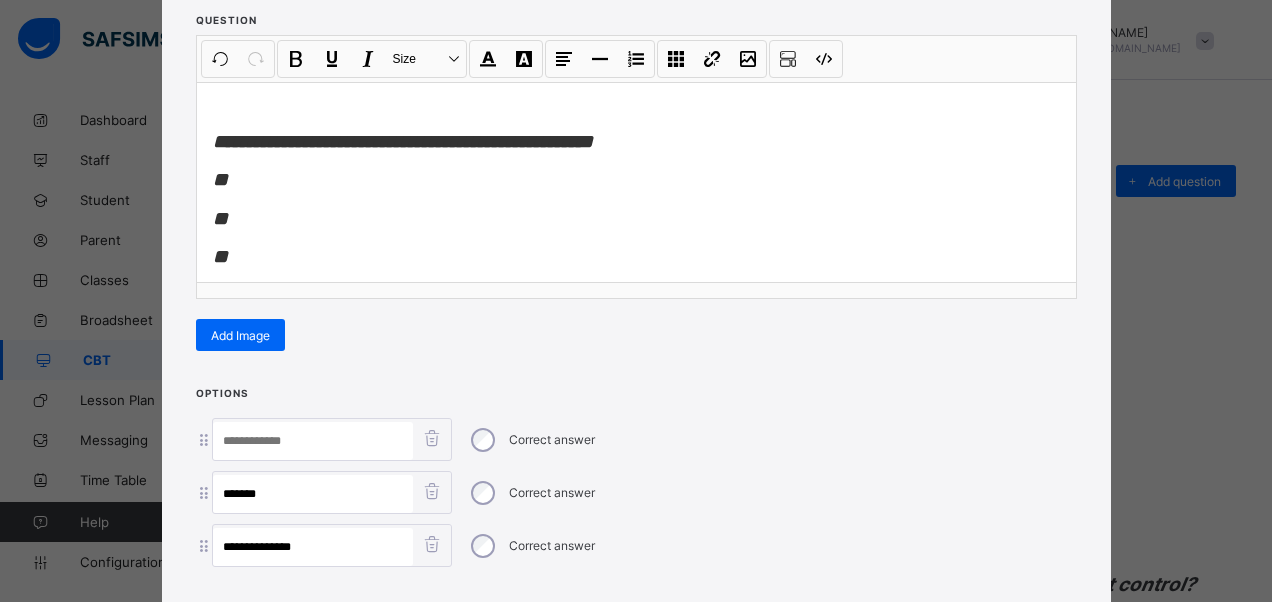 click at bounding box center (313, 441) 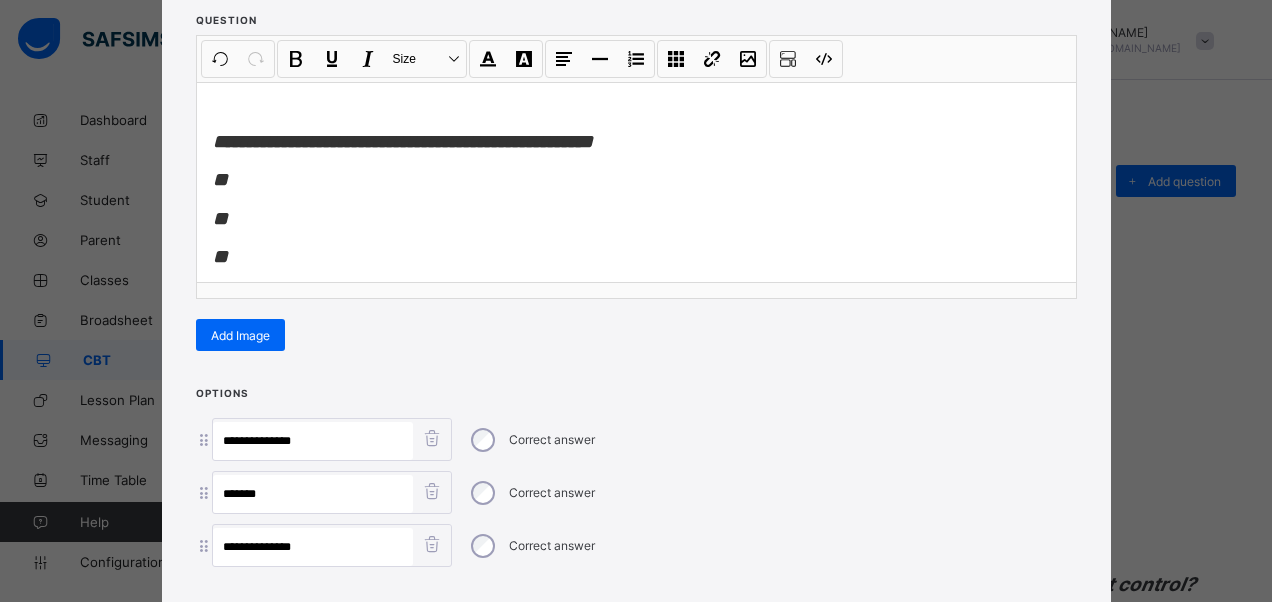 type on "**********" 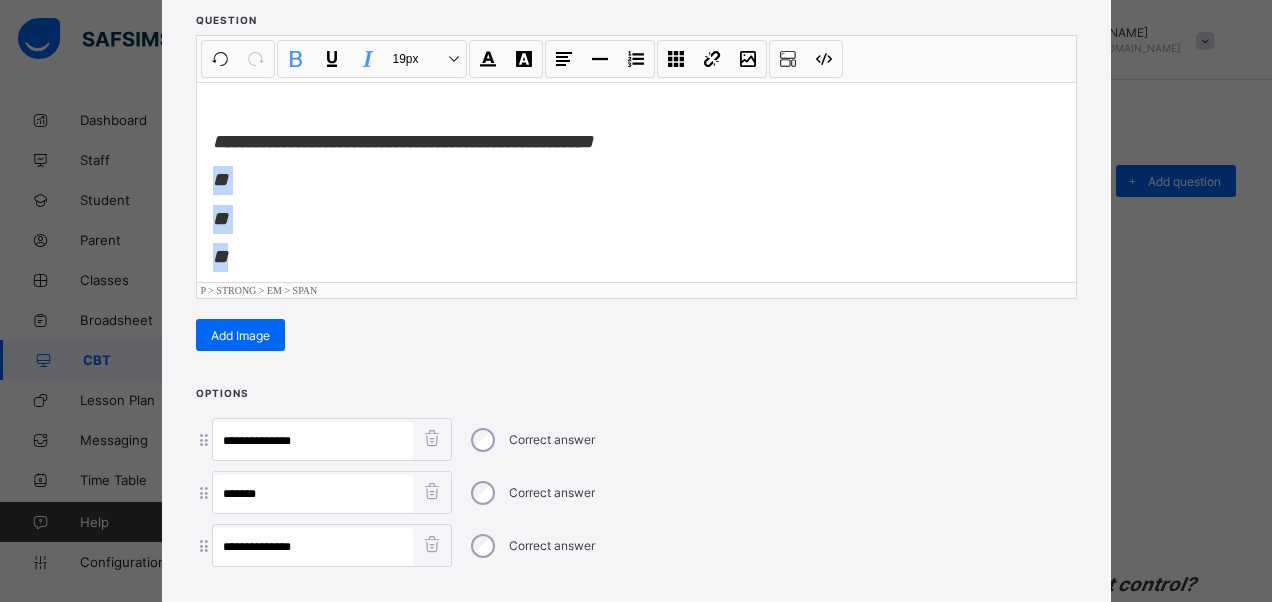 drag, startPoint x: 206, startPoint y: 178, endPoint x: 252, endPoint y: 243, distance: 79.630394 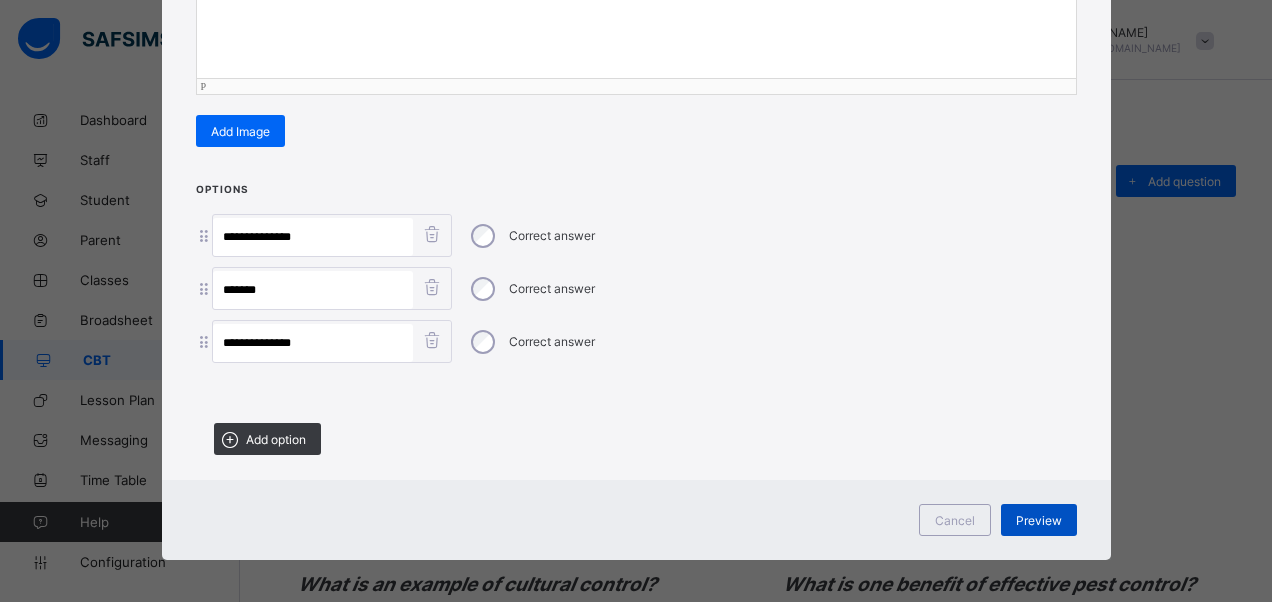 click on "Preview" at bounding box center (1039, 520) 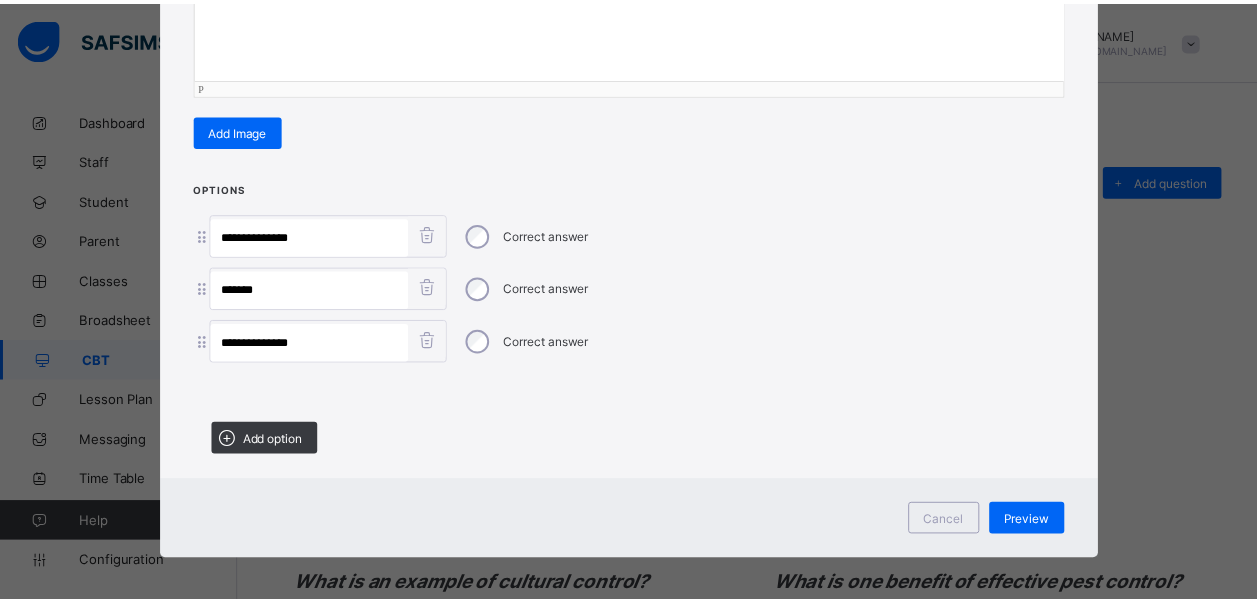 scroll, scrollTop: 56, scrollLeft: 0, axis: vertical 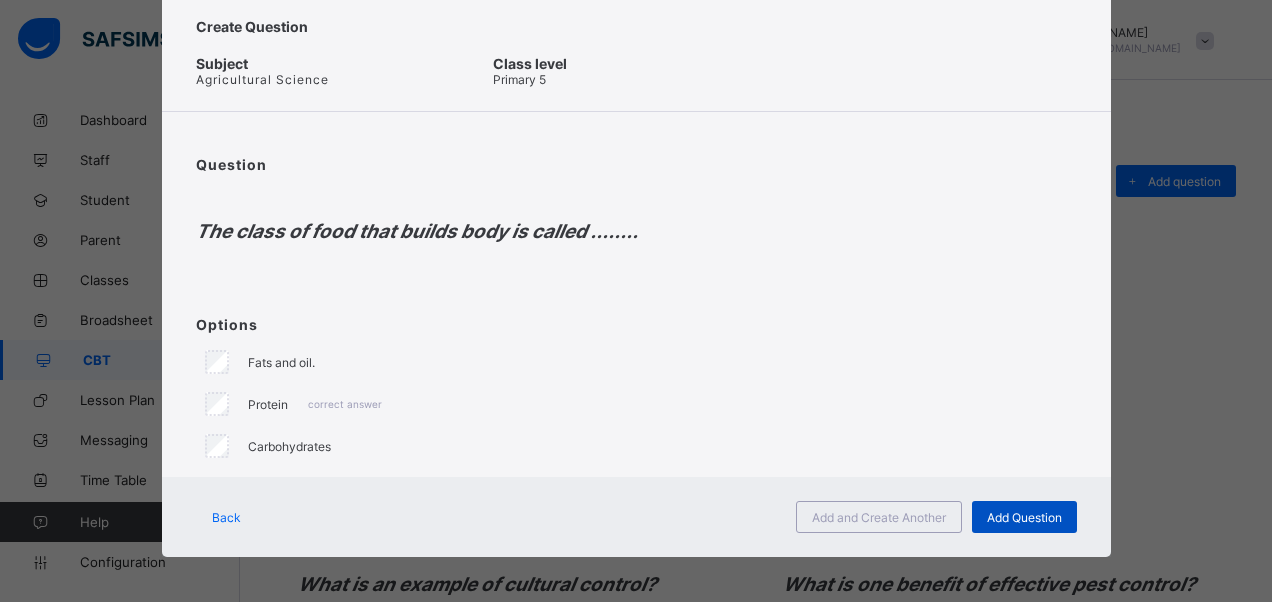click on "Add Question" at bounding box center (1024, 517) 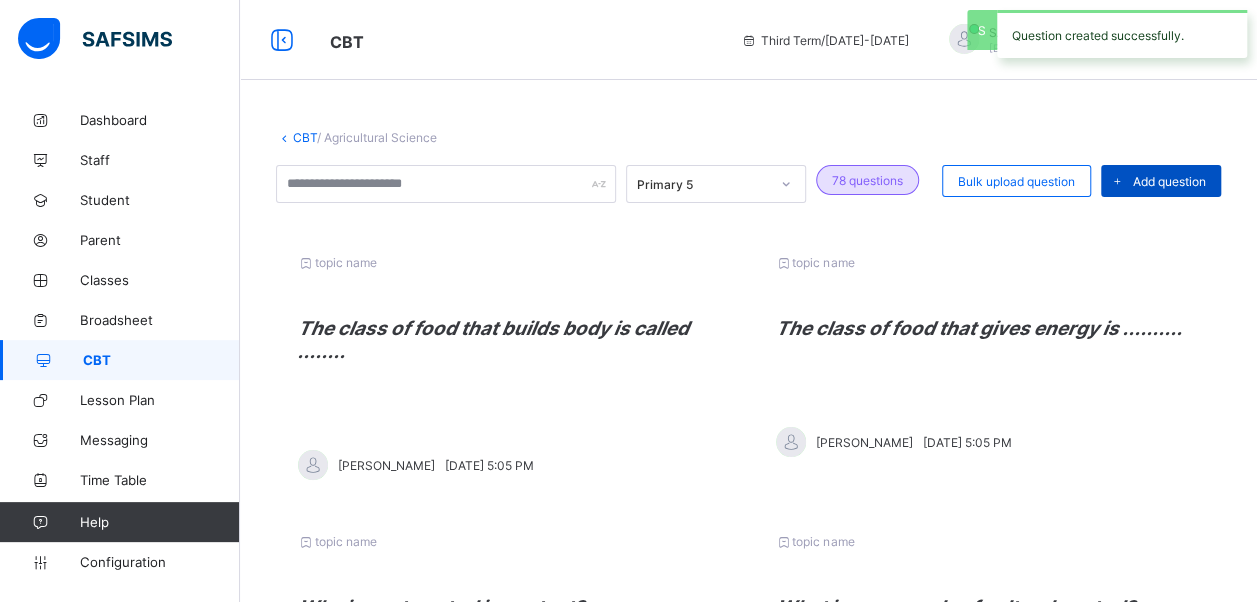 click at bounding box center [1117, 181] 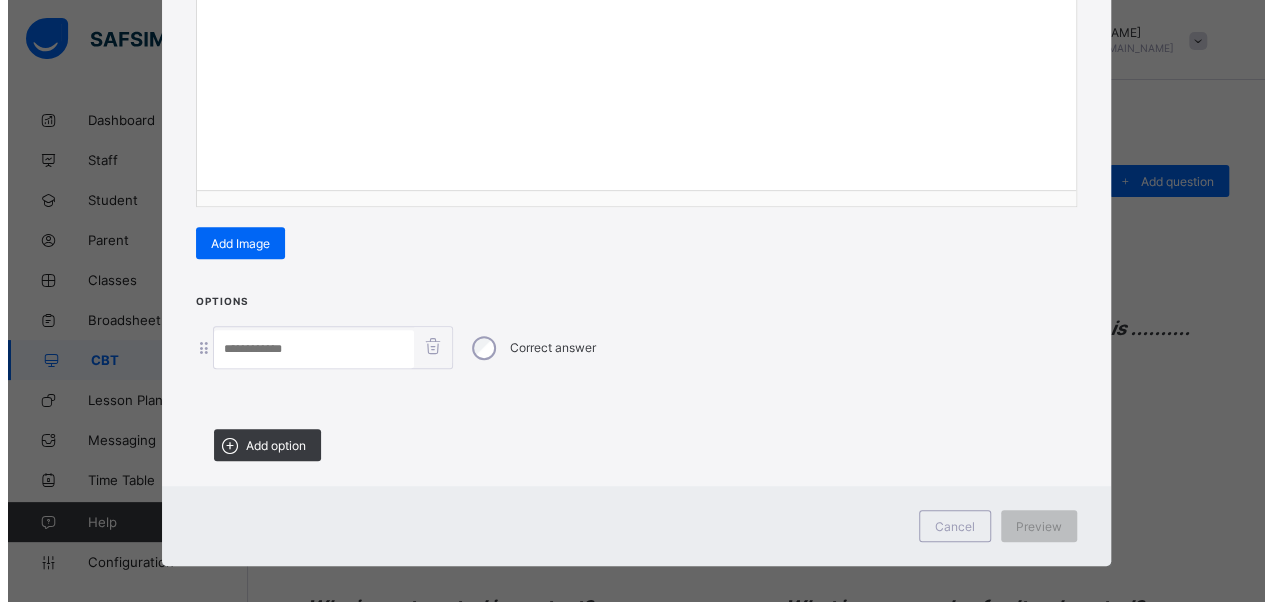 scroll, scrollTop: 342, scrollLeft: 0, axis: vertical 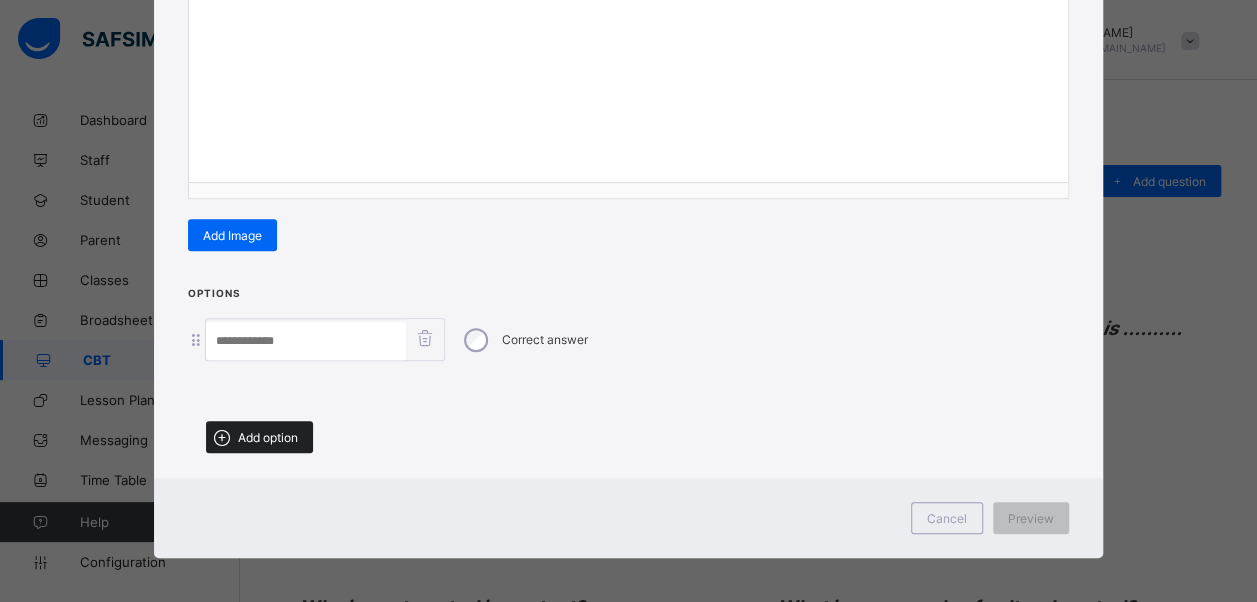 click on "Add option" at bounding box center (268, 437) 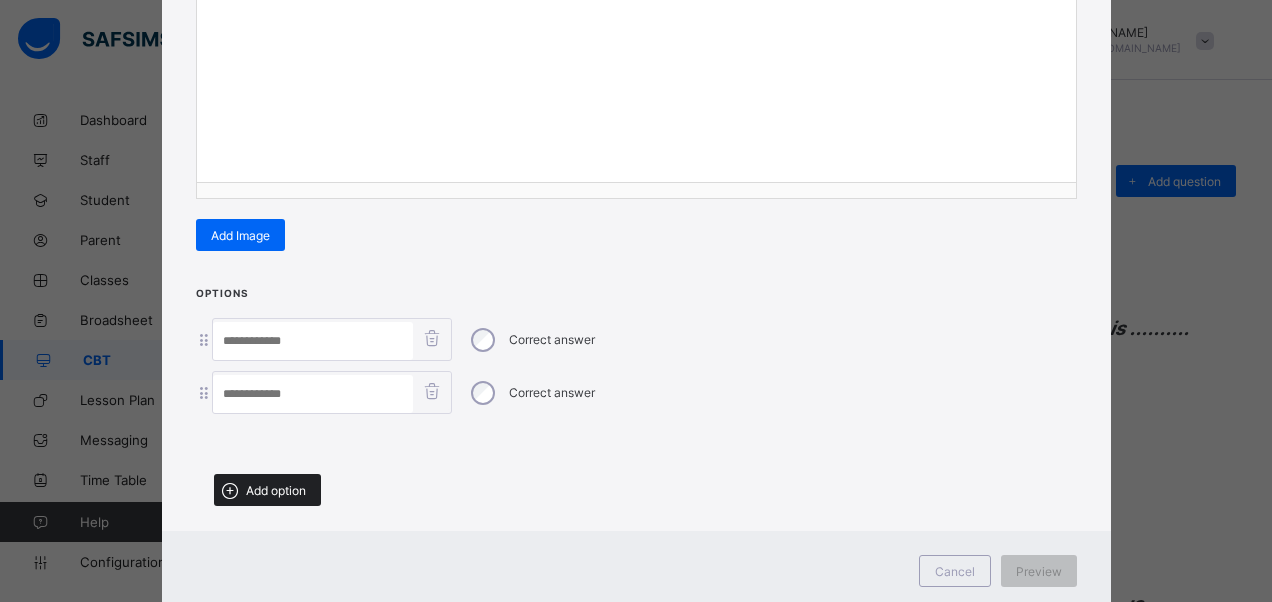 click on "Add option" at bounding box center (276, 490) 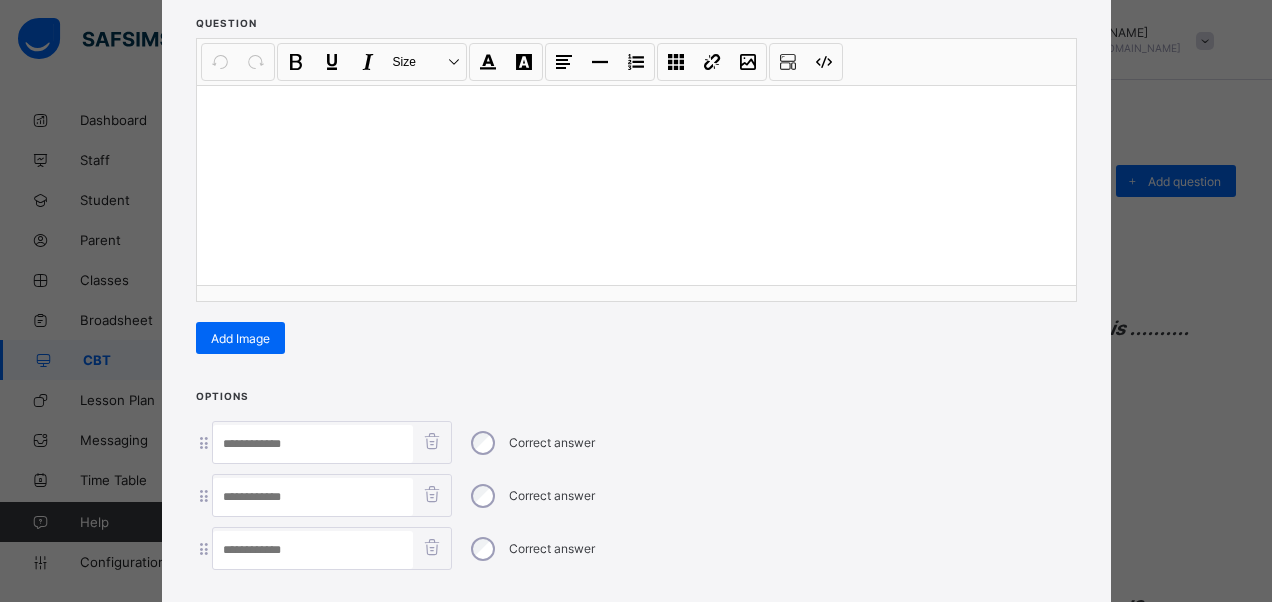 scroll, scrollTop: 142, scrollLeft: 0, axis: vertical 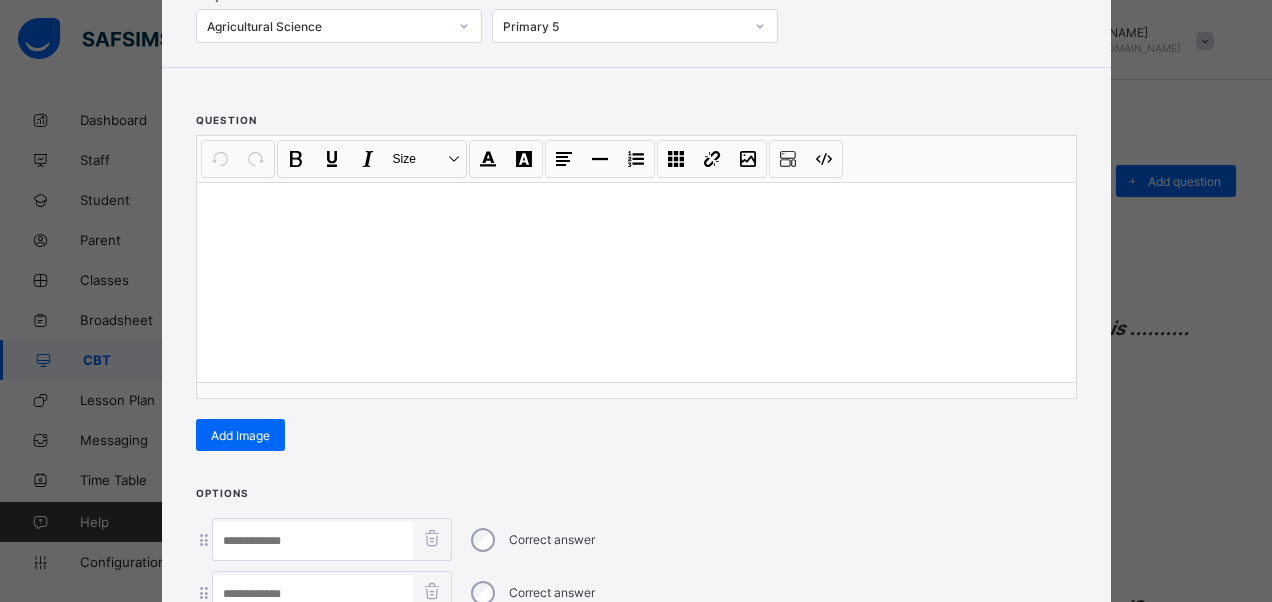 click at bounding box center (636, 282) 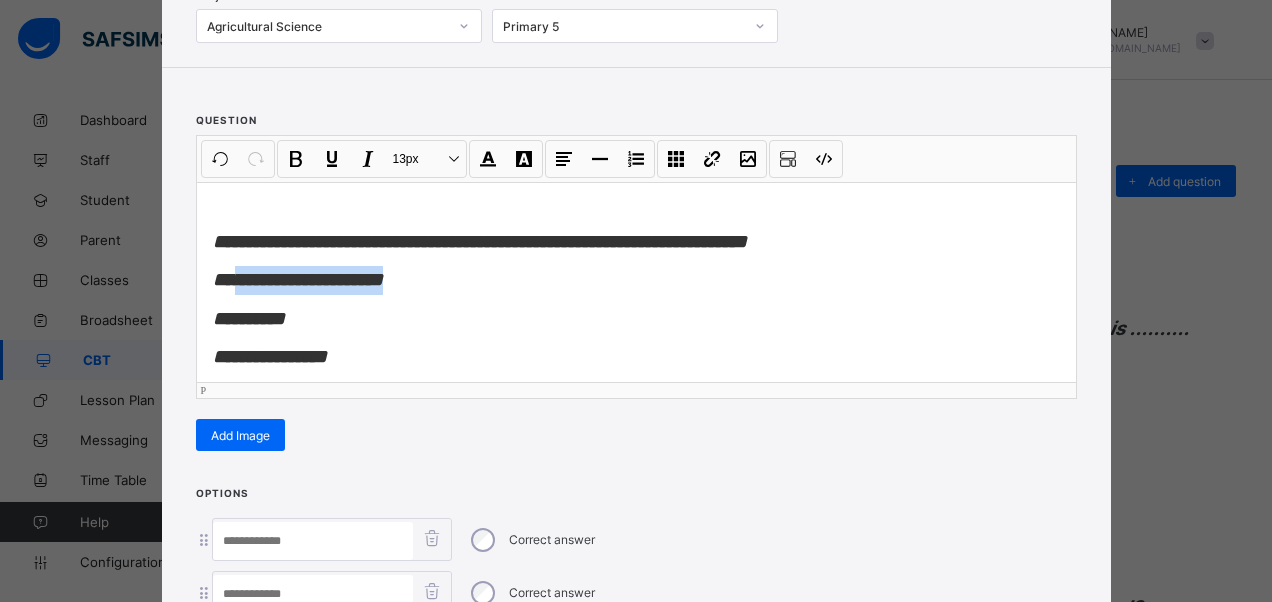 drag, startPoint x: 438, startPoint y: 268, endPoint x: 248, endPoint y: 286, distance: 190.85072 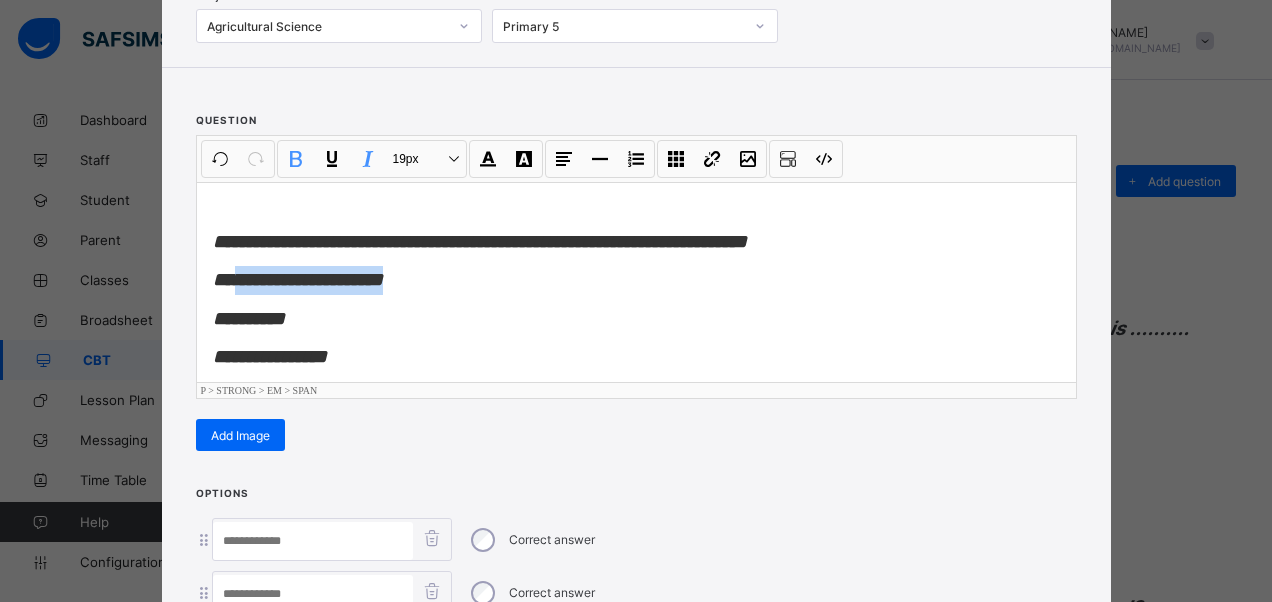 type 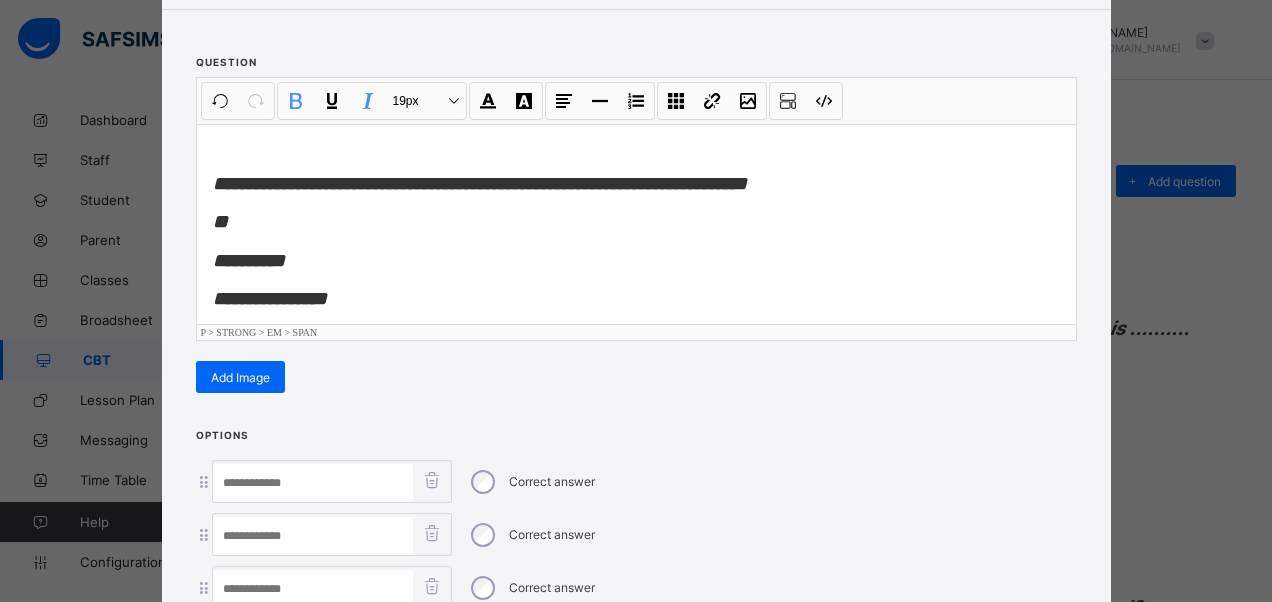 scroll, scrollTop: 242, scrollLeft: 0, axis: vertical 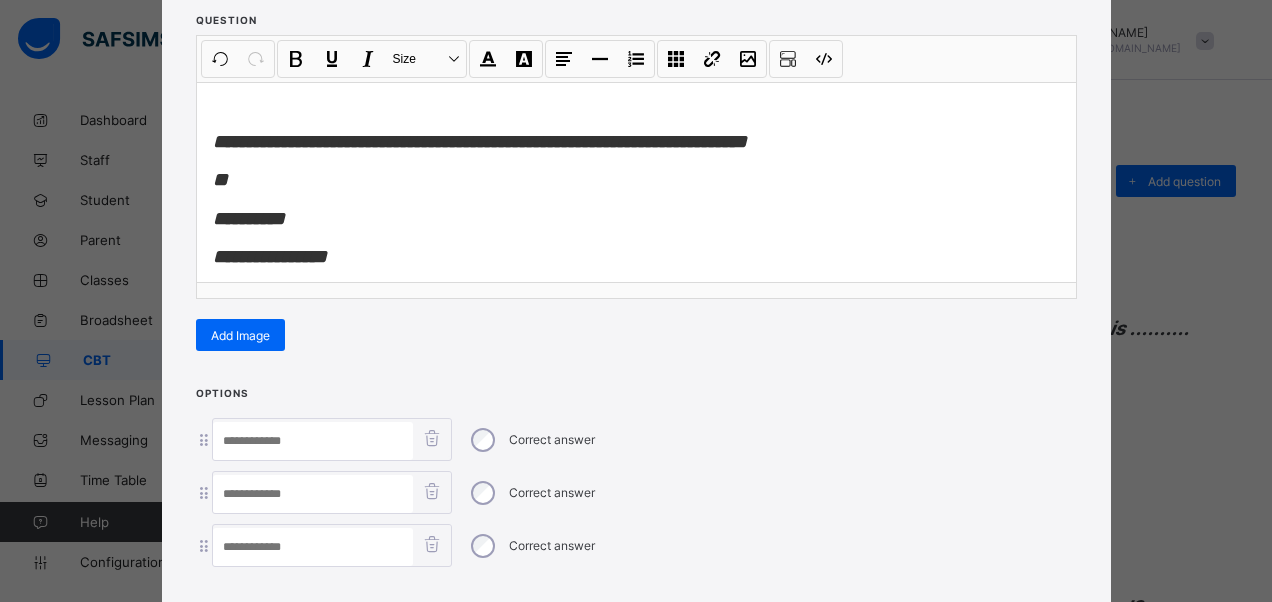 click at bounding box center [313, 441] 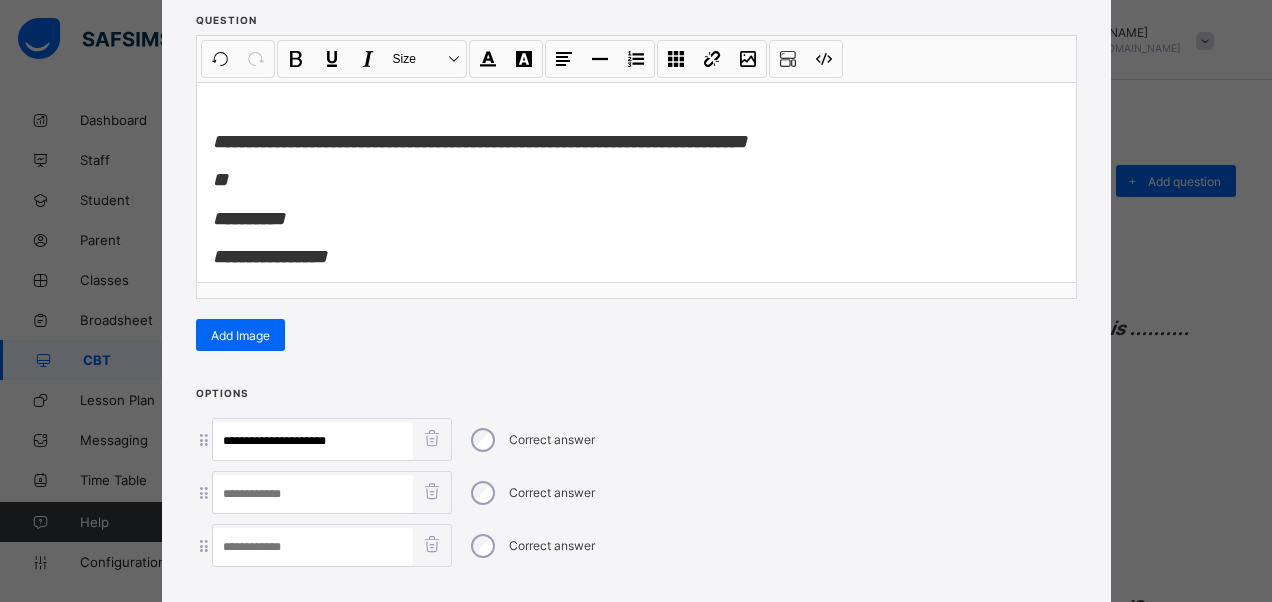 type on "**********" 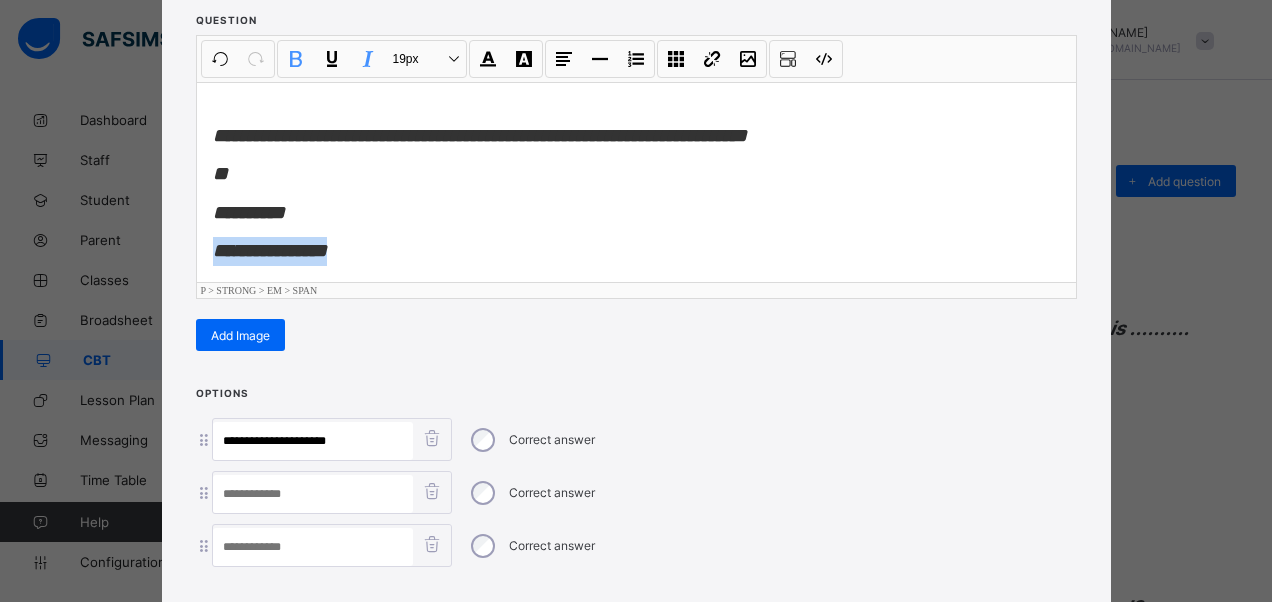 scroll, scrollTop: 15, scrollLeft: 0, axis: vertical 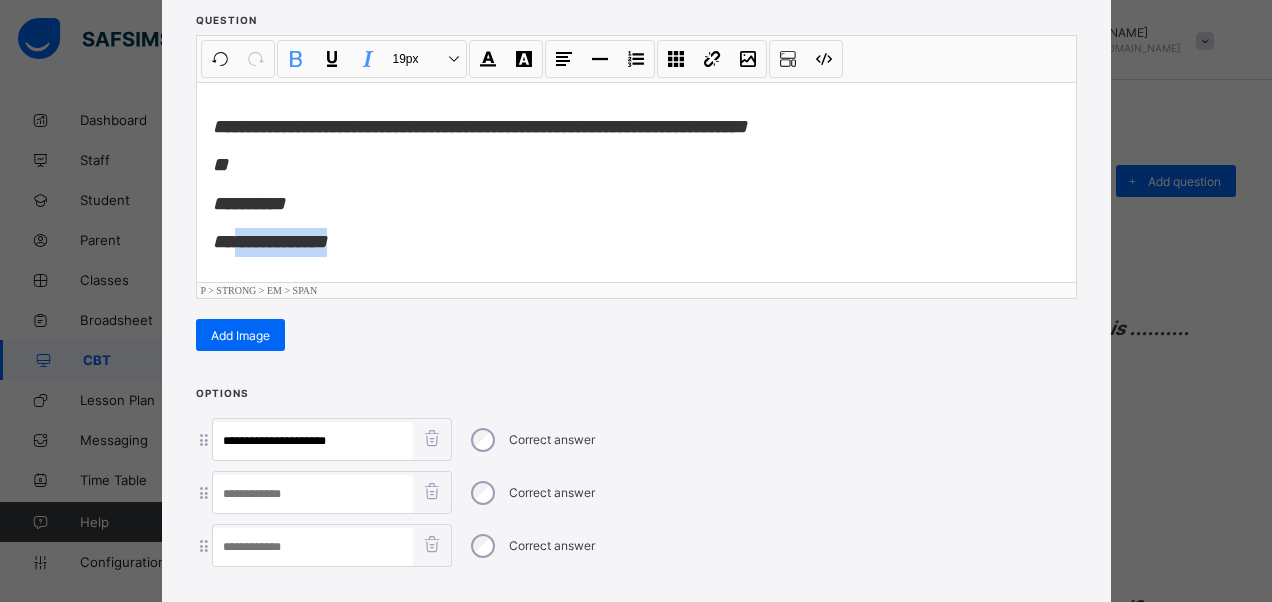 drag, startPoint x: 362, startPoint y: 247, endPoint x: 245, endPoint y: 270, distance: 119.23926 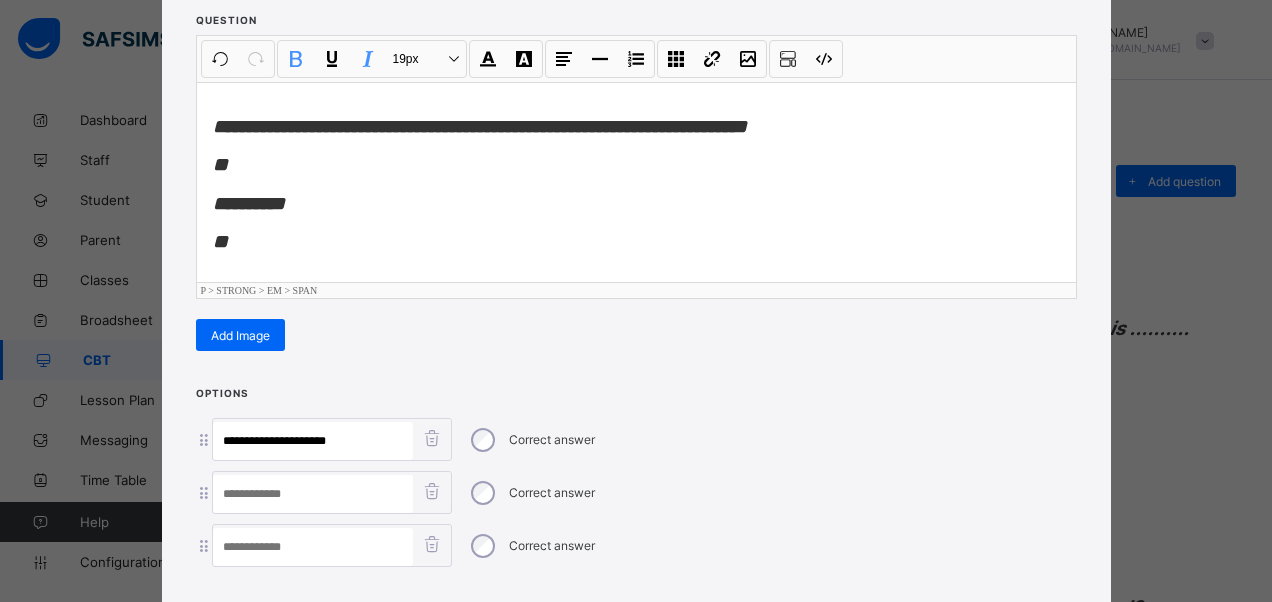 click at bounding box center (313, 547) 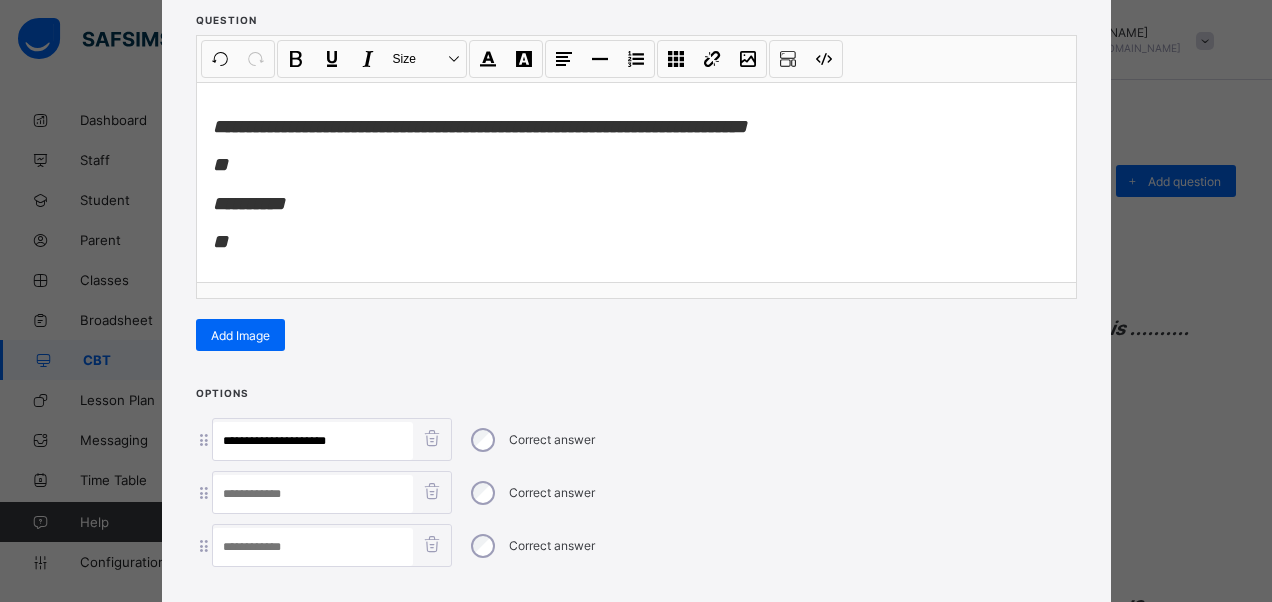 paste on "**********" 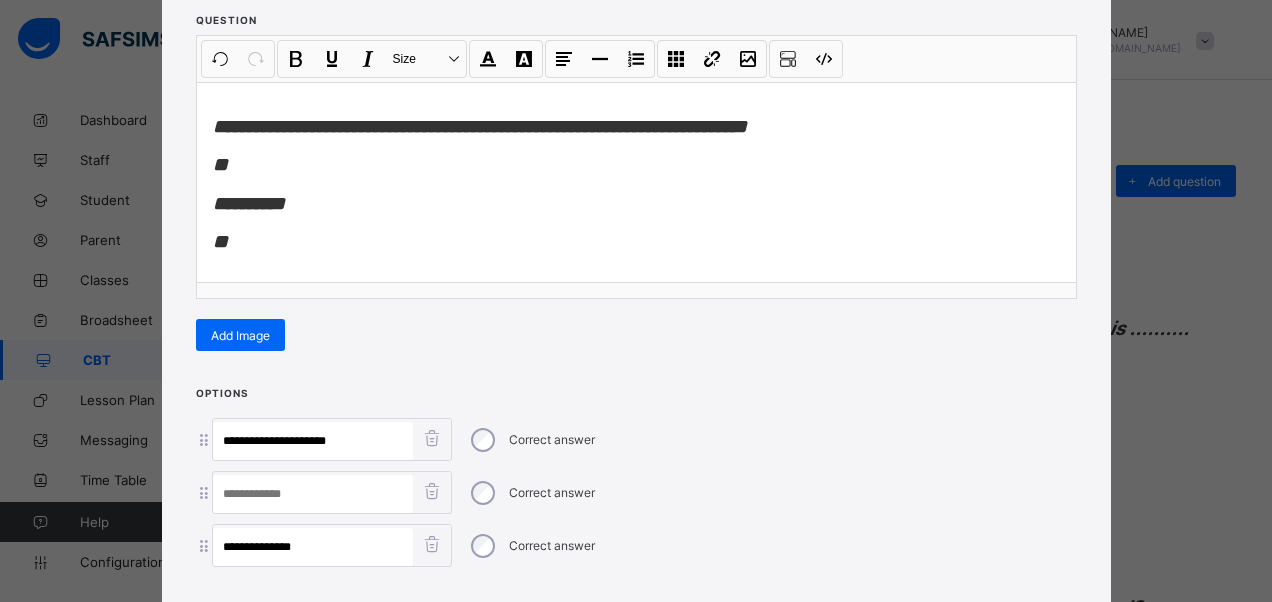 type on "**********" 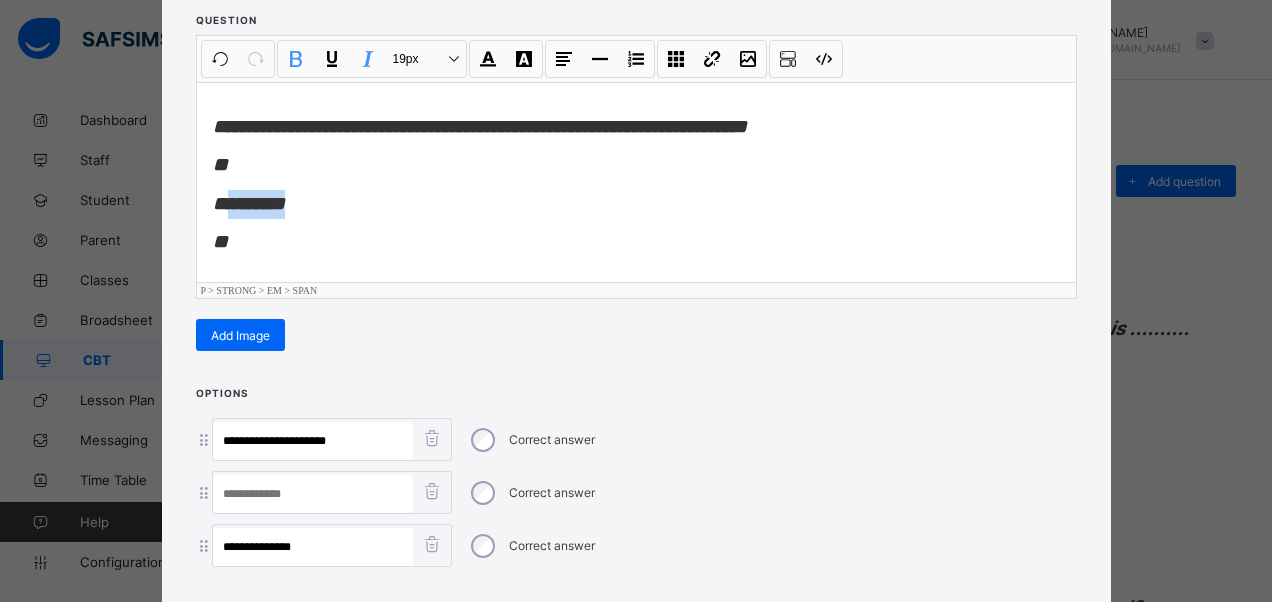 drag, startPoint x: 302, startPoint y: 196, endPoint x: 228, endPoint y: 208, distance: 74.96666 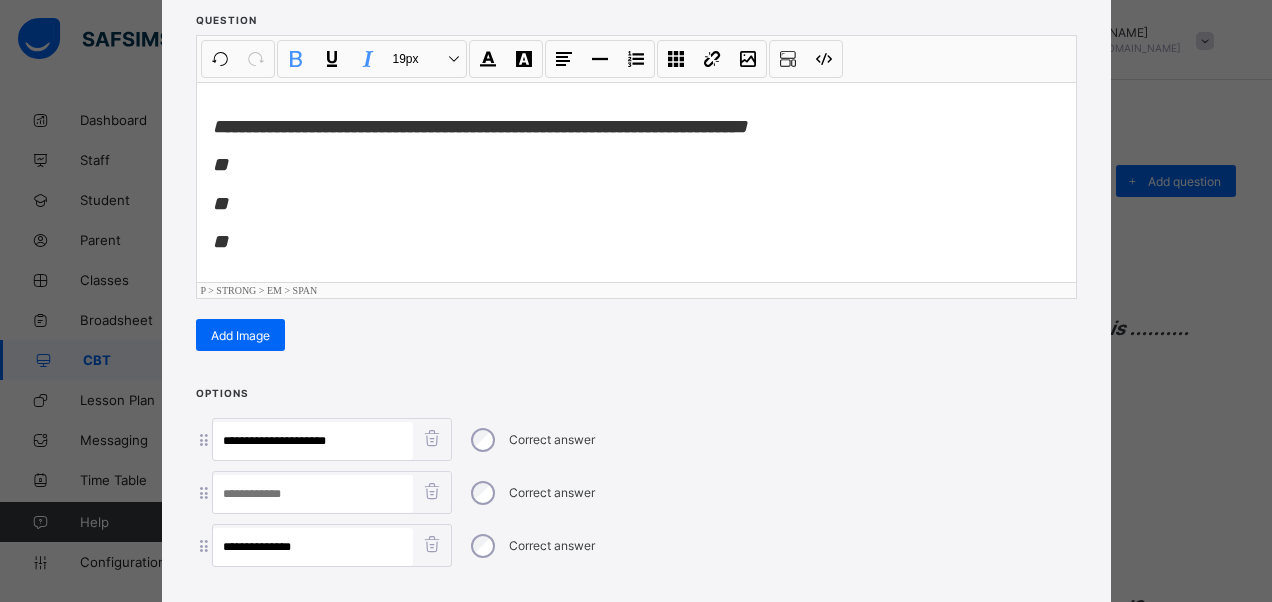 click at bounding box center (313, 494) 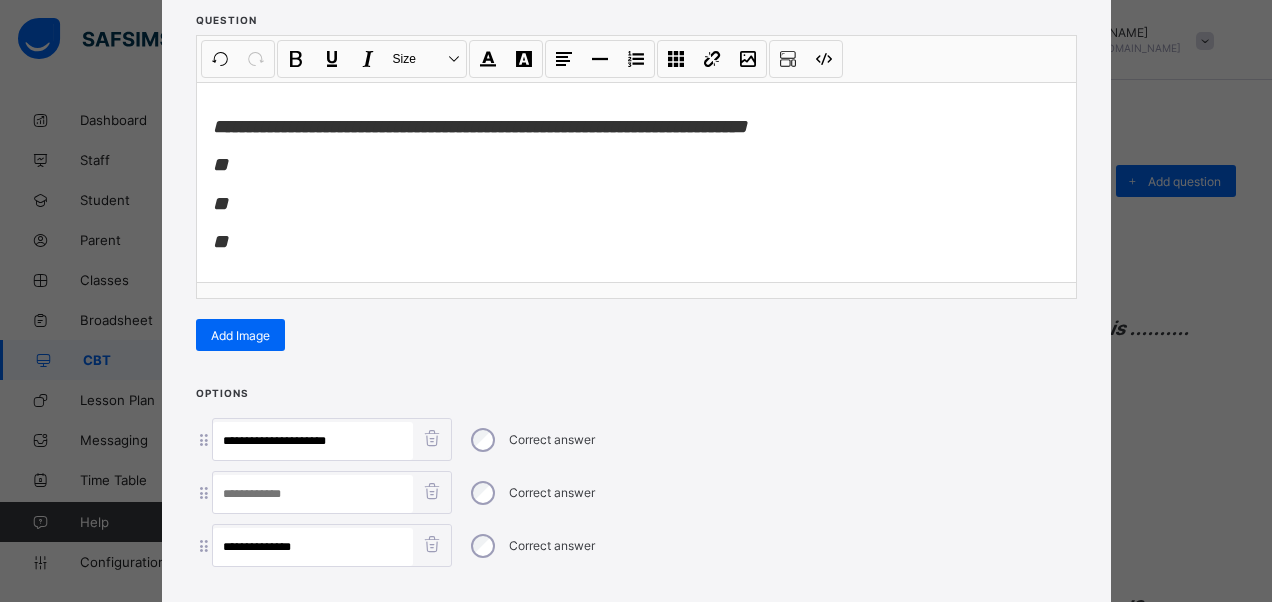 paste on "*******" 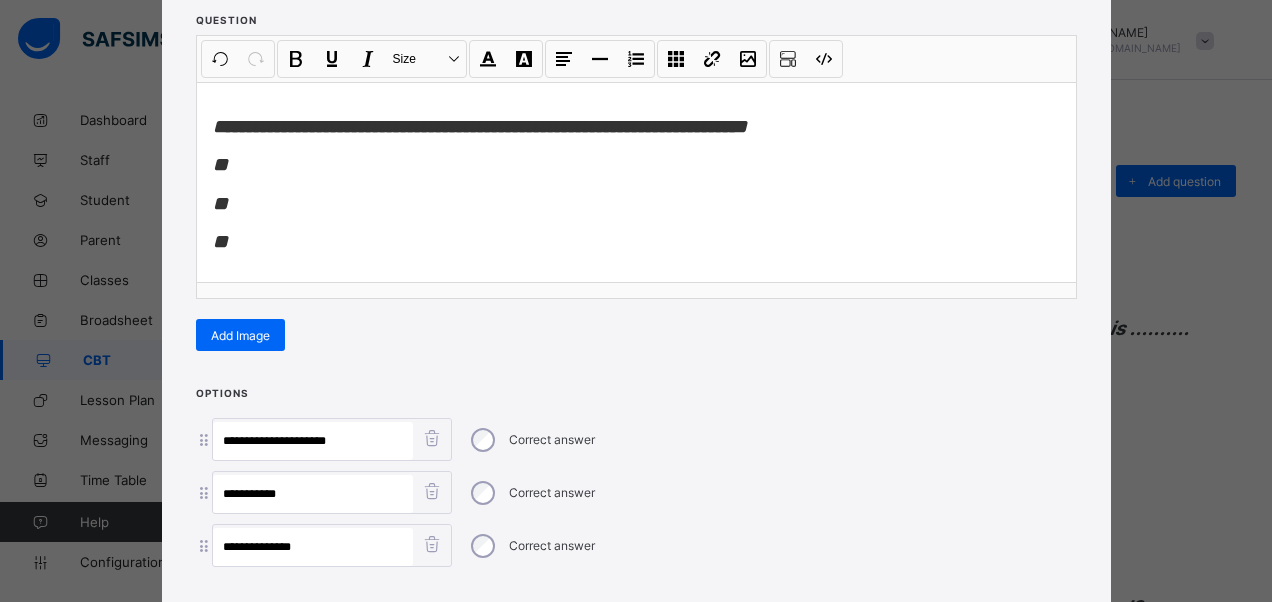 click on "*******" at bounding box center [313, 494] 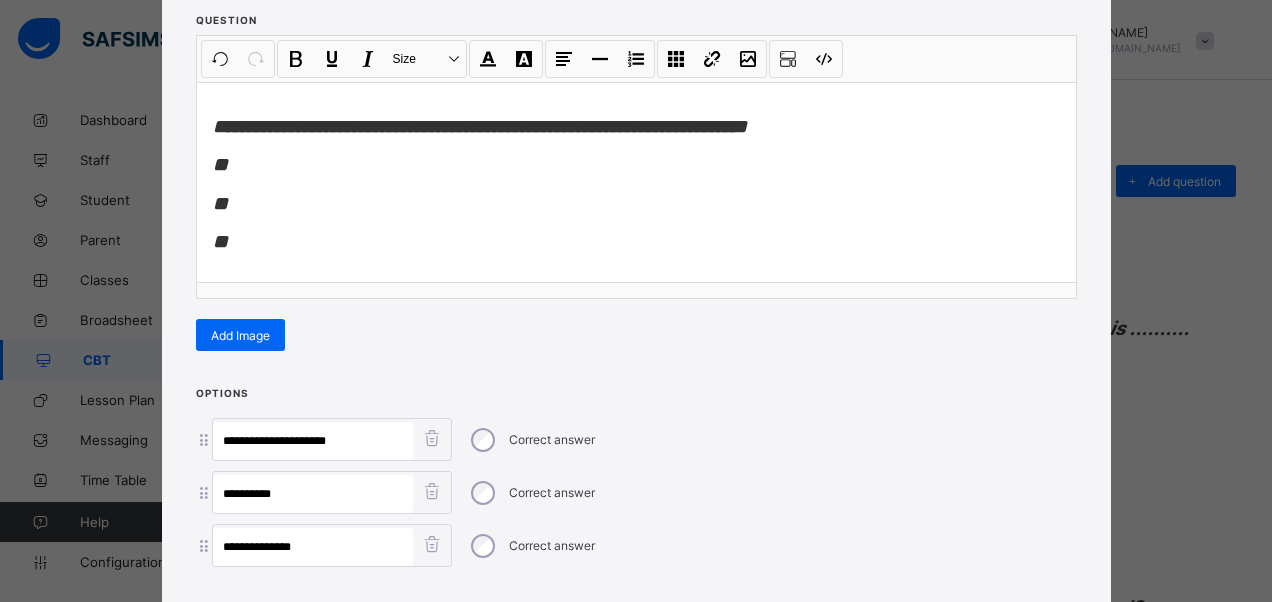 type on "*******" 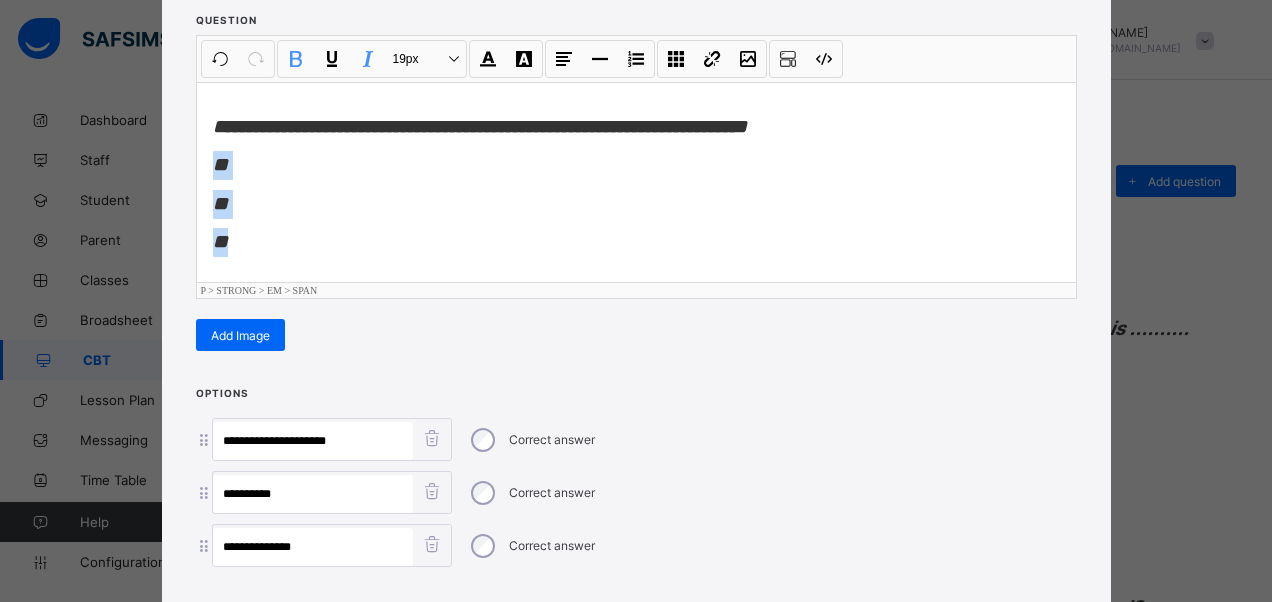 drag, startPoint x: 206, startPoint y: 154, endPoint x: 230, endPoint y: 252, distance: 100.89599 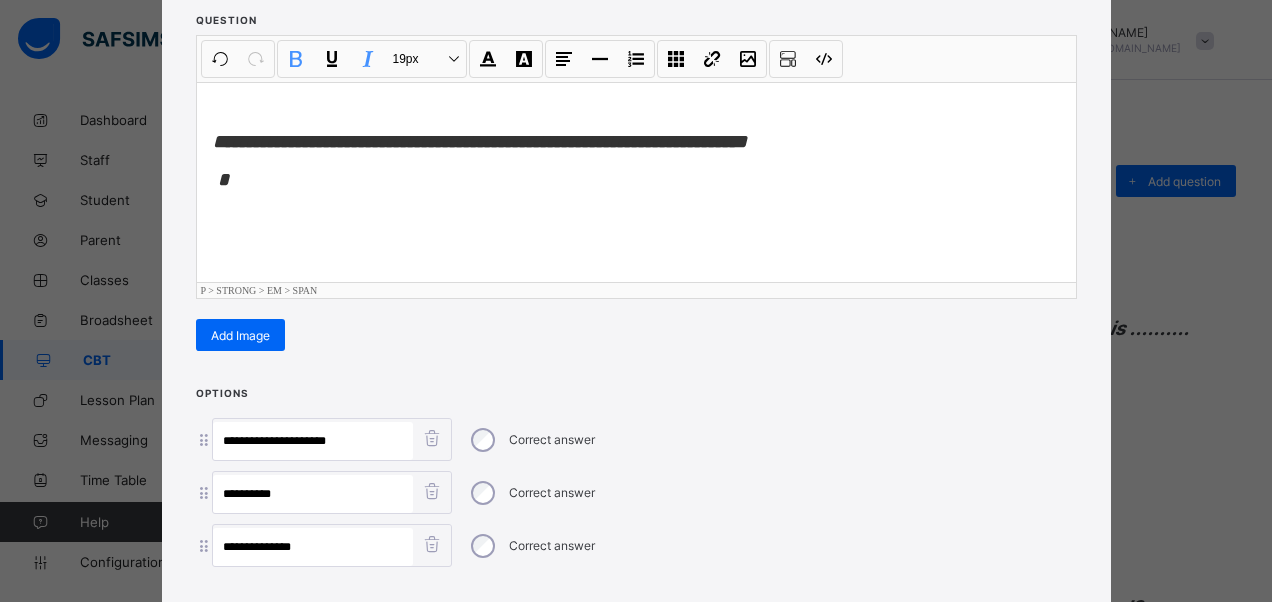 scroll, scrollTop: 0, scrollLeft: 0, axis: both 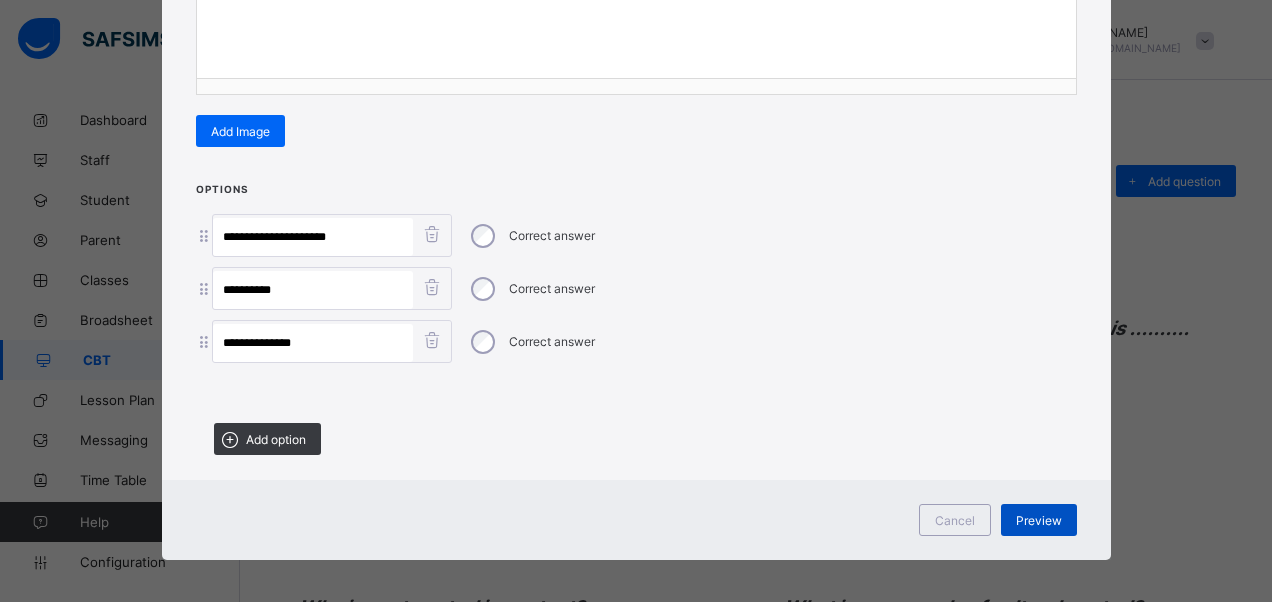 click on "Preview" at bounding box center [1039, 520] 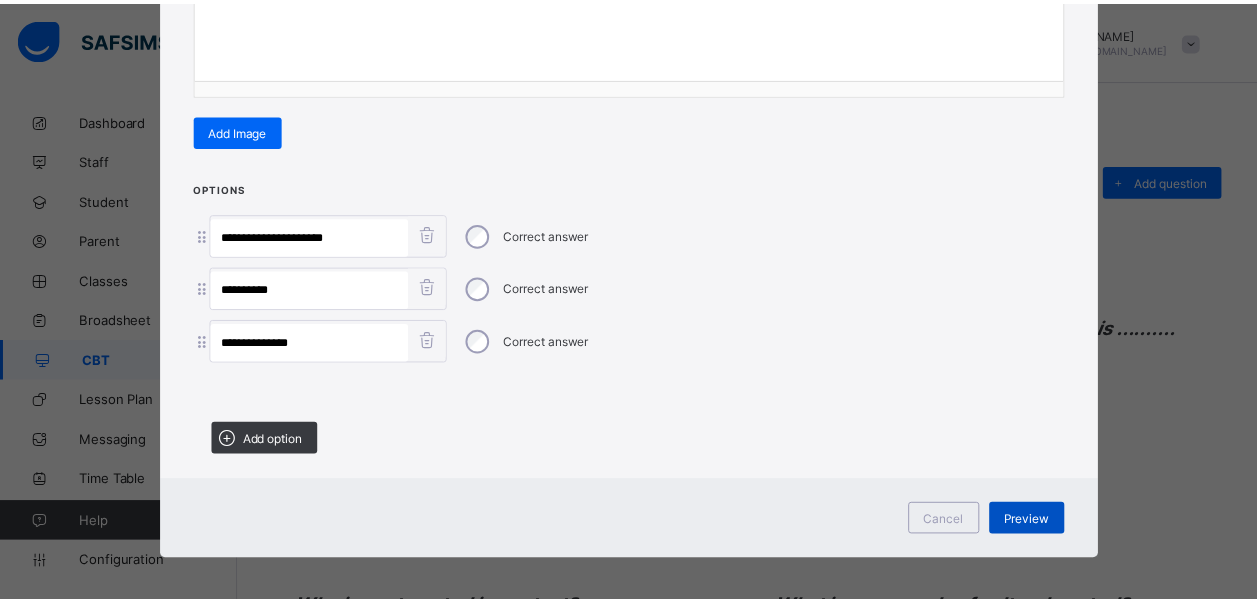 scroll, scrollTop: 66, scrollLeft: 0, axis: vertical 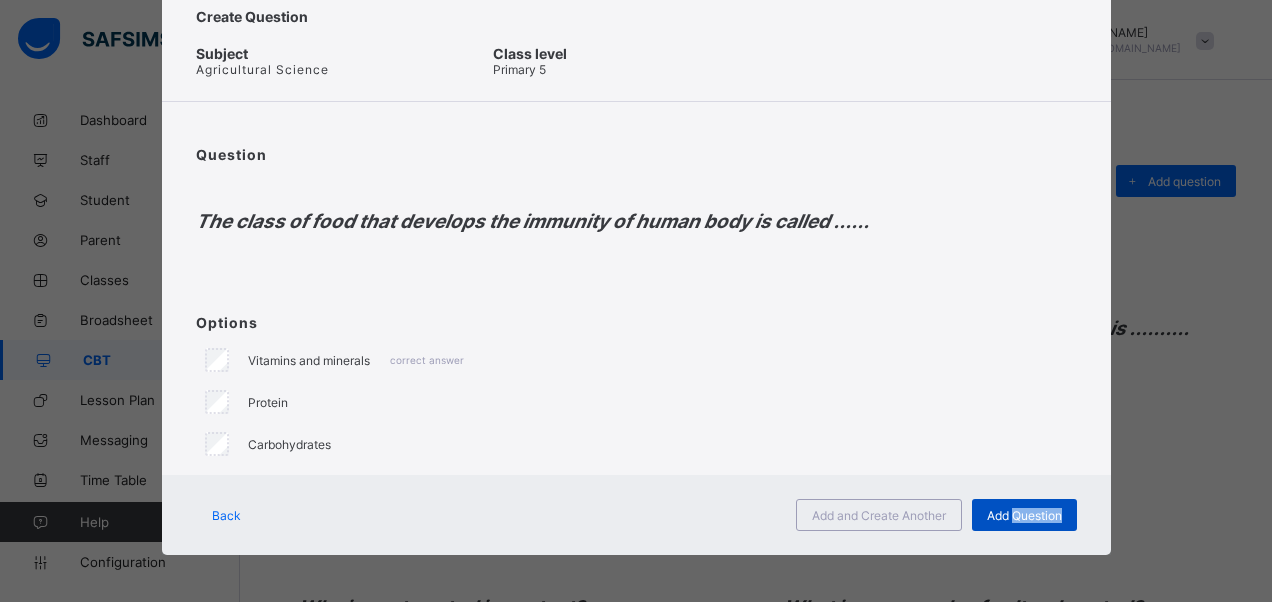 click on "Add Question" at bounding box center (1024, 515) 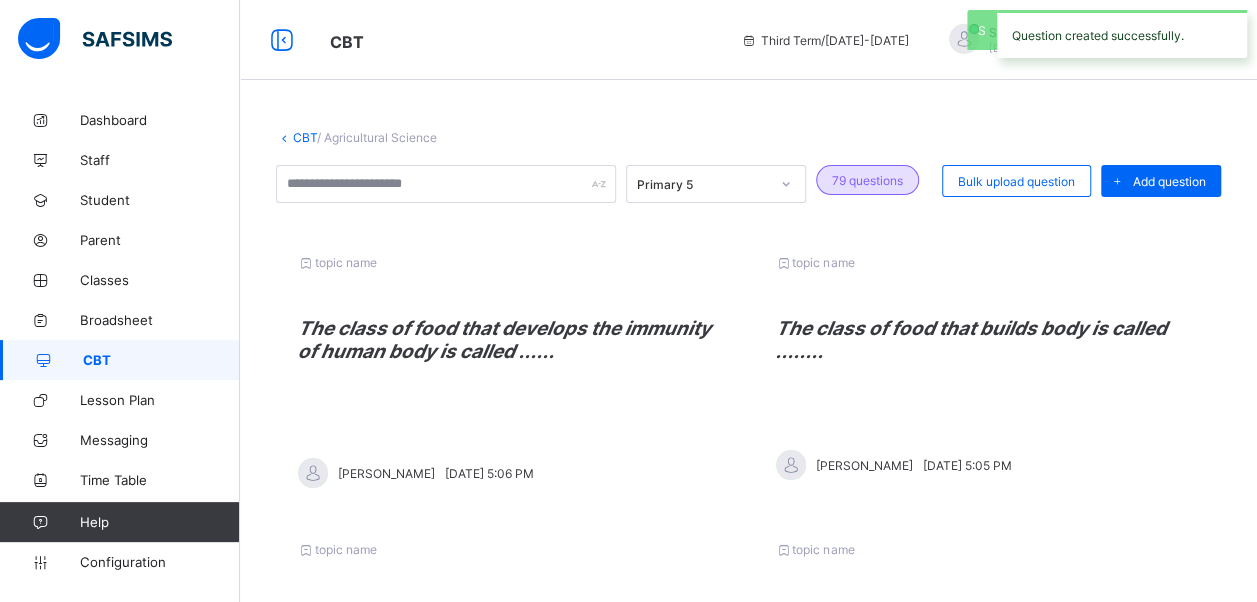 drag, startPoint x: 1040, startPoint y: 503, endPoint x: 1178, endPoint y: 184, distance: 347.57013 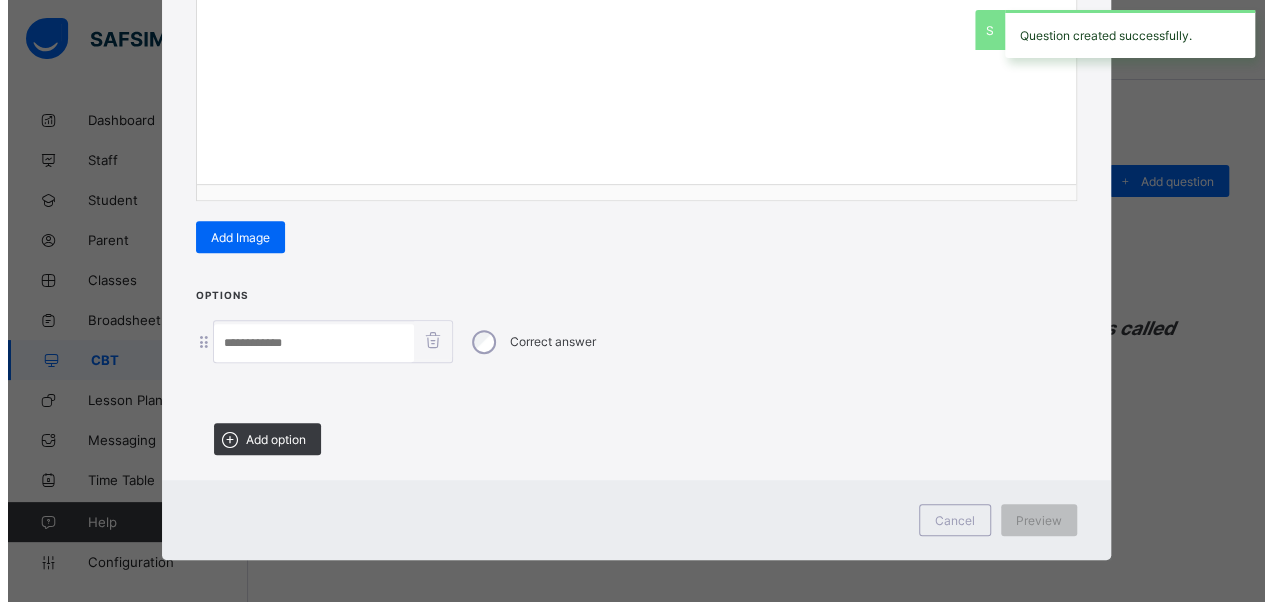 scroll, scrollTop: 342, scrollLeft: 0, axis: vertical 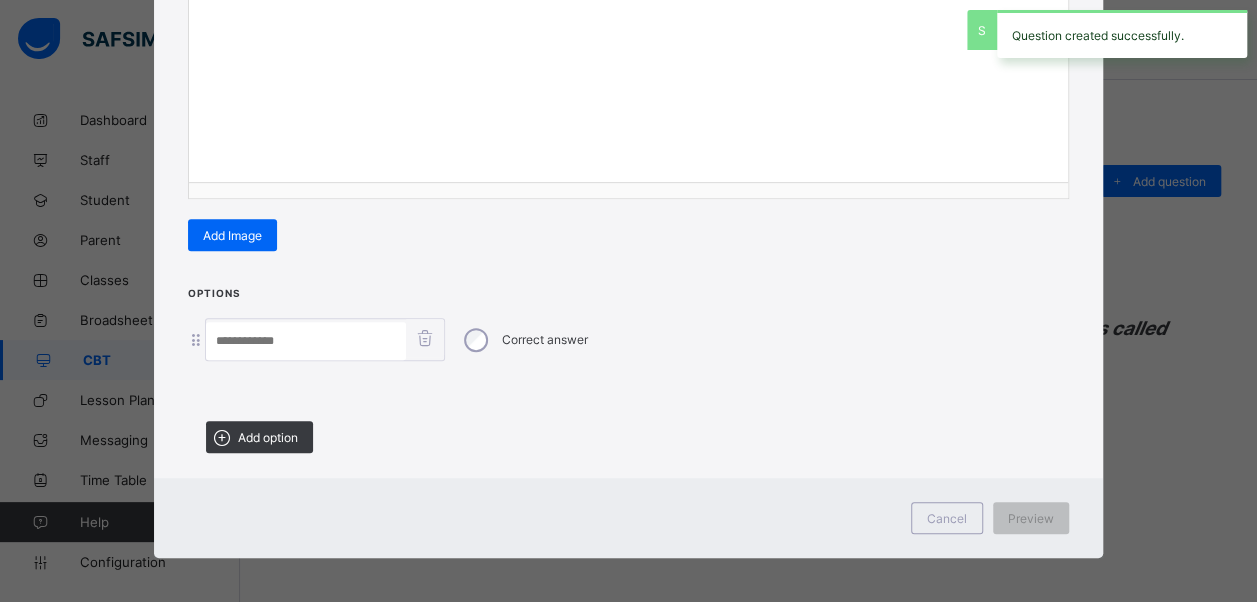 drag, startPoint x: 248, startPoint y: 426, endPoint x: 258, endPoint y: 450, distance: 26 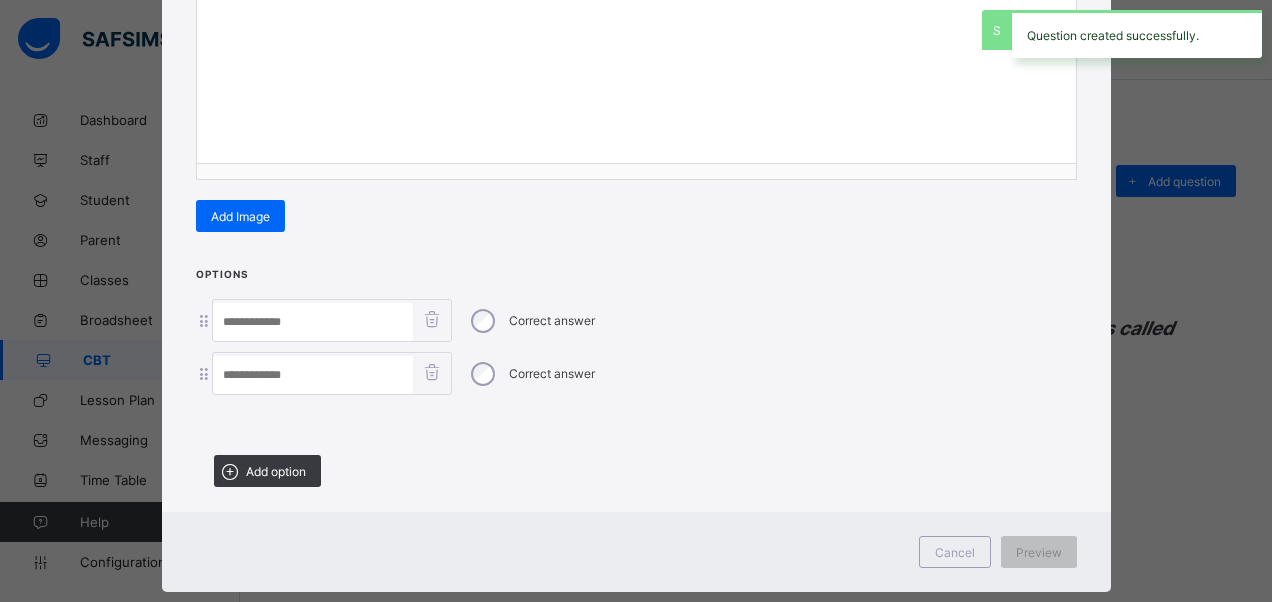 scroll, scrollTop: 394, scrollLeft: 0, axis: vertical 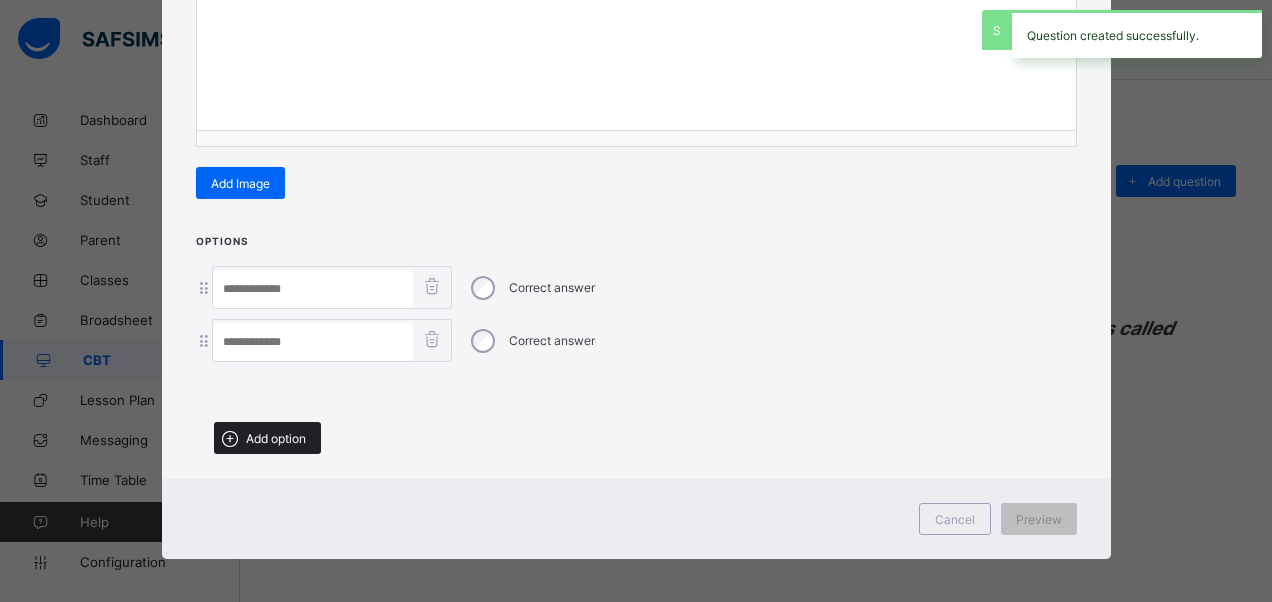 click on "Add option" at bounding box center [267, 438] 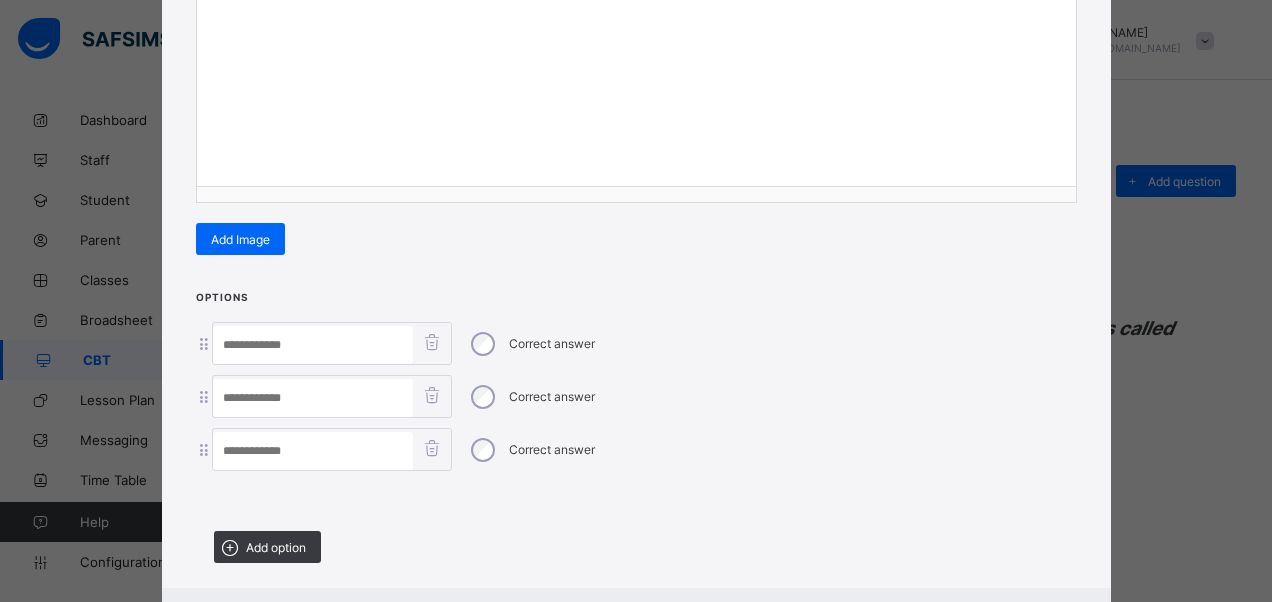 scroll, scrollTop: 294, scrollLeft: 0, axis: vertical 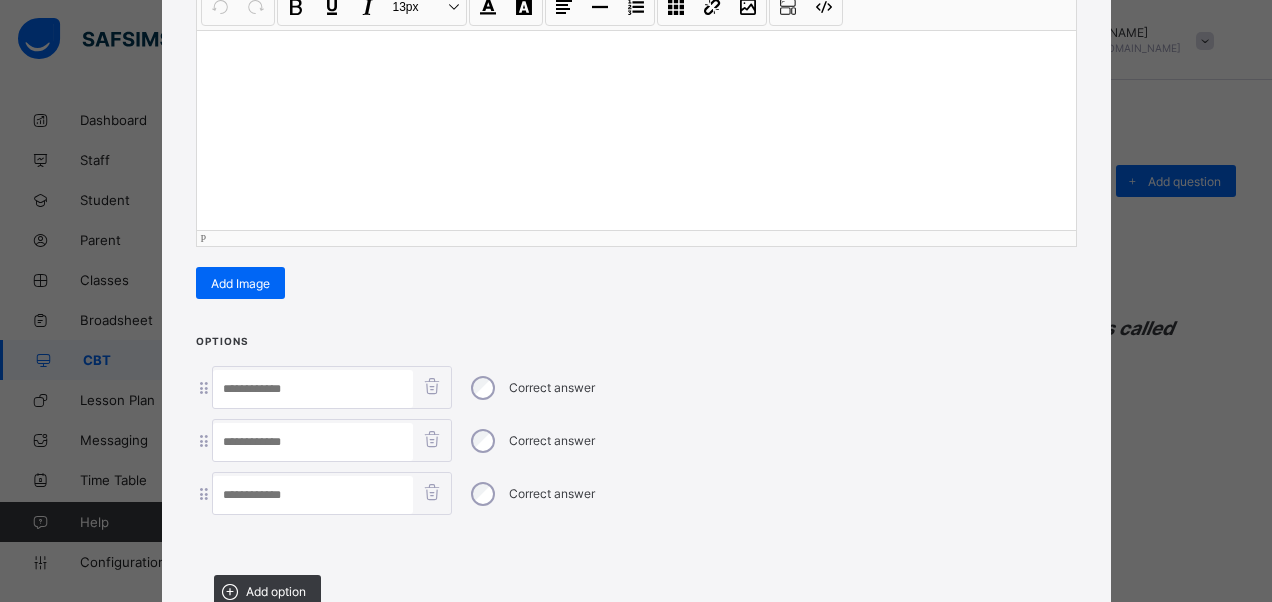 click at bounding box center [636, 130] 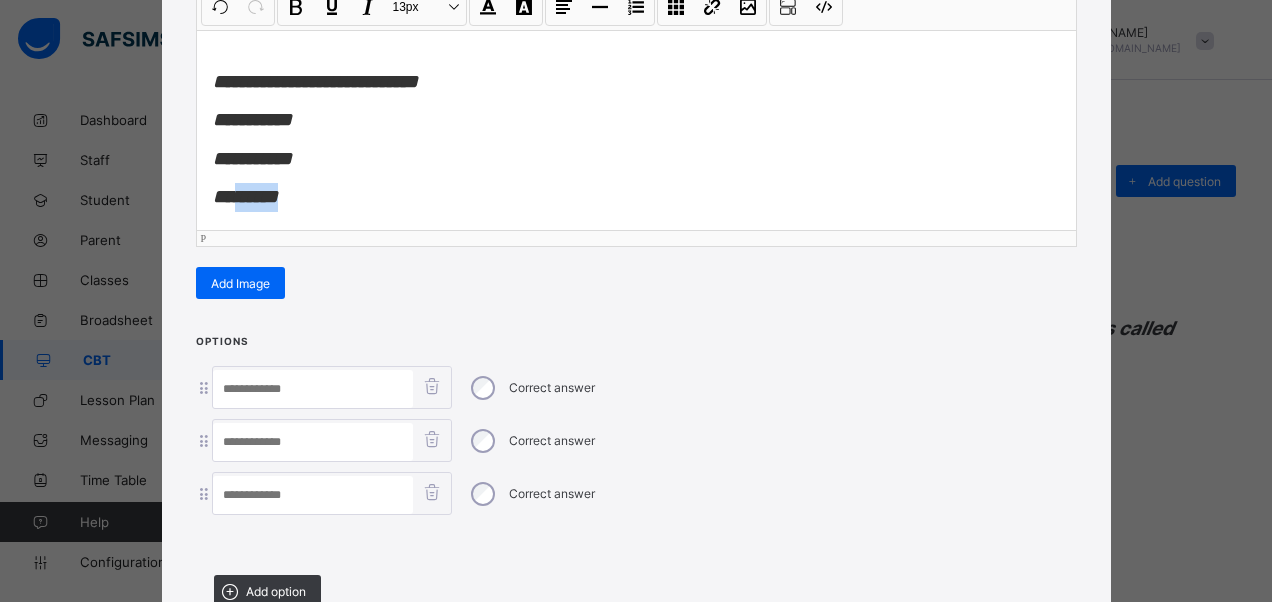 scroll, scrollTop: 15, scrollLeft: 0, axis: vertical 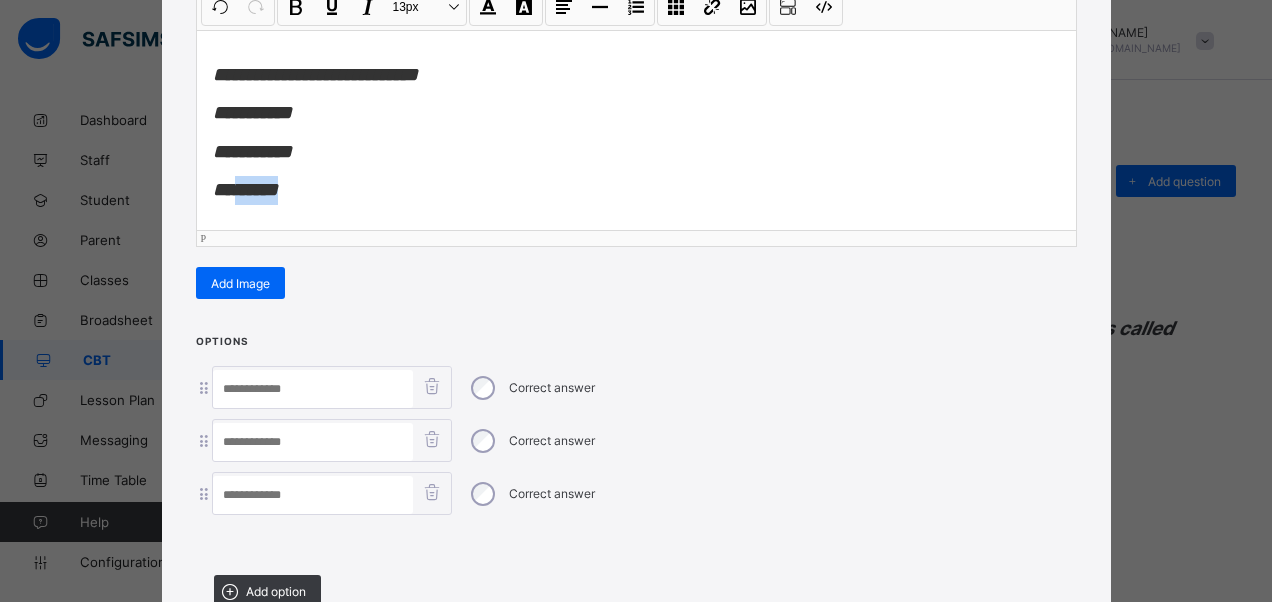 drag, startPoint x: 347, startPoint y: 196, endPoint x: 242, endPoint y: 214, distance: 106.531685 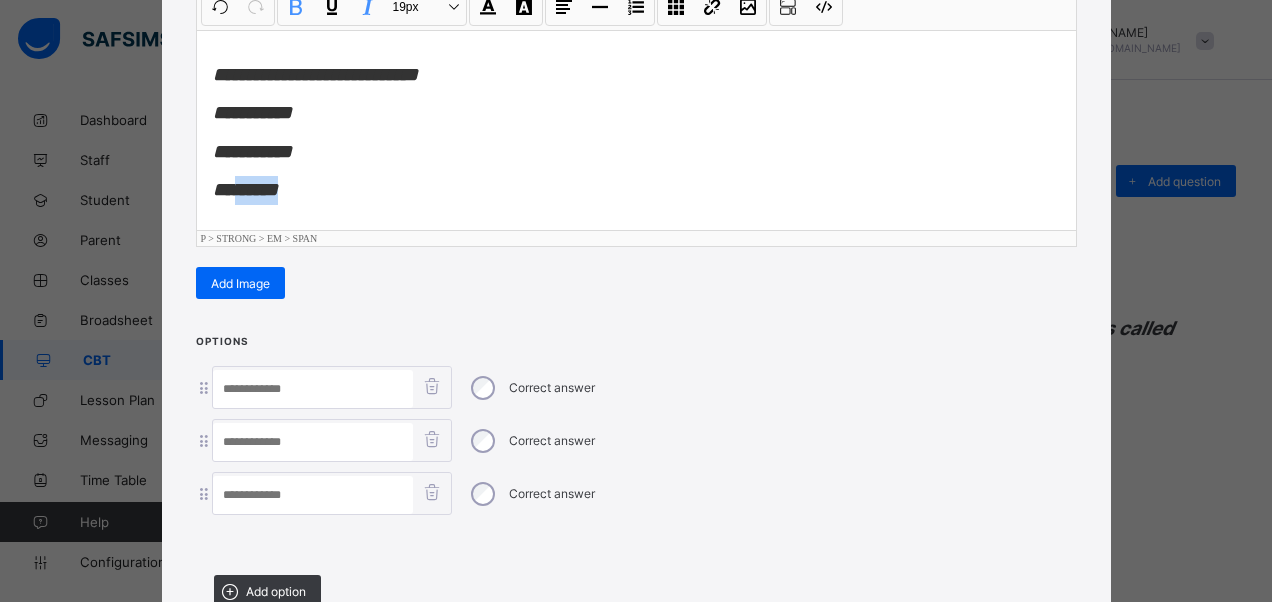 type 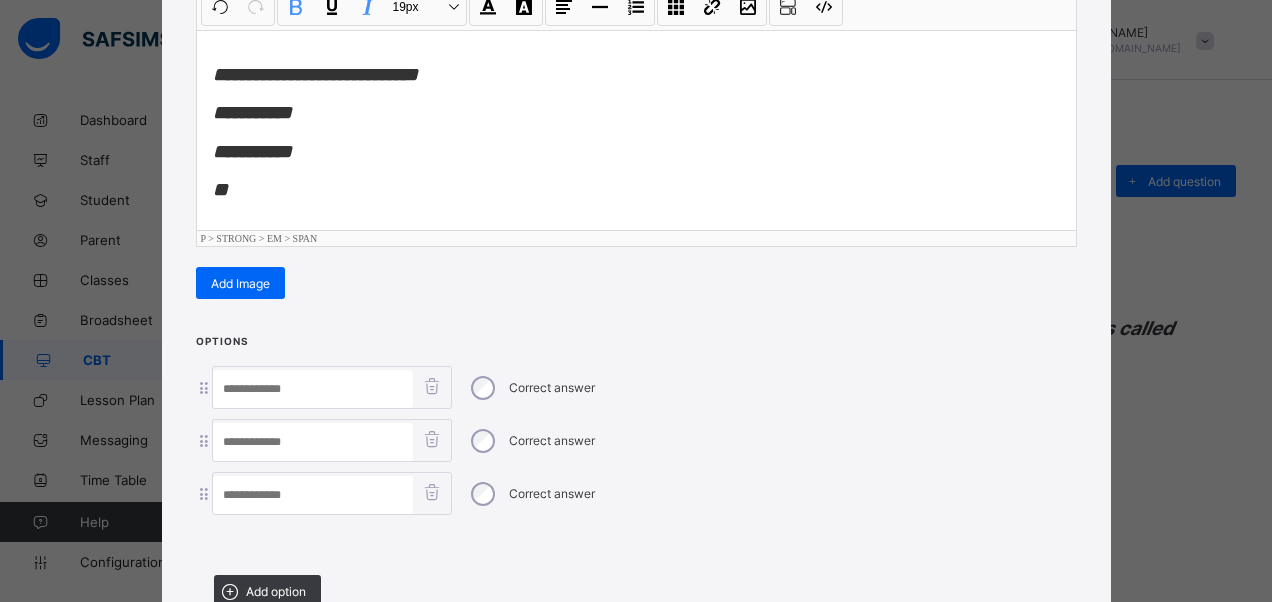 click at bounding box center (313, 495) 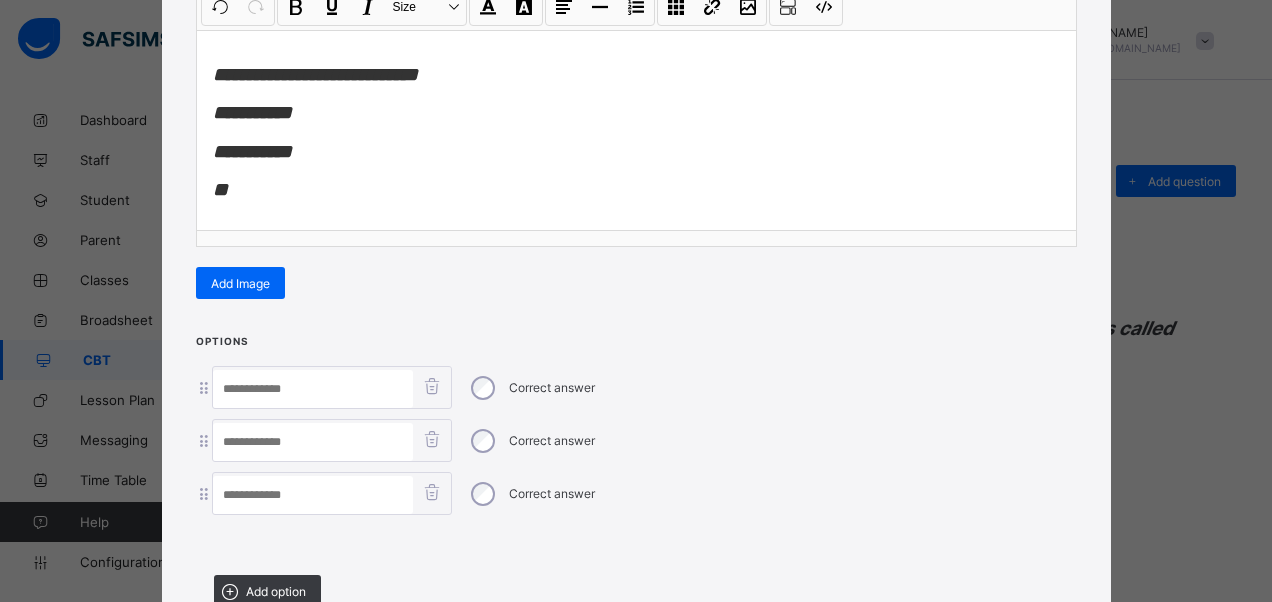 paste on "******" 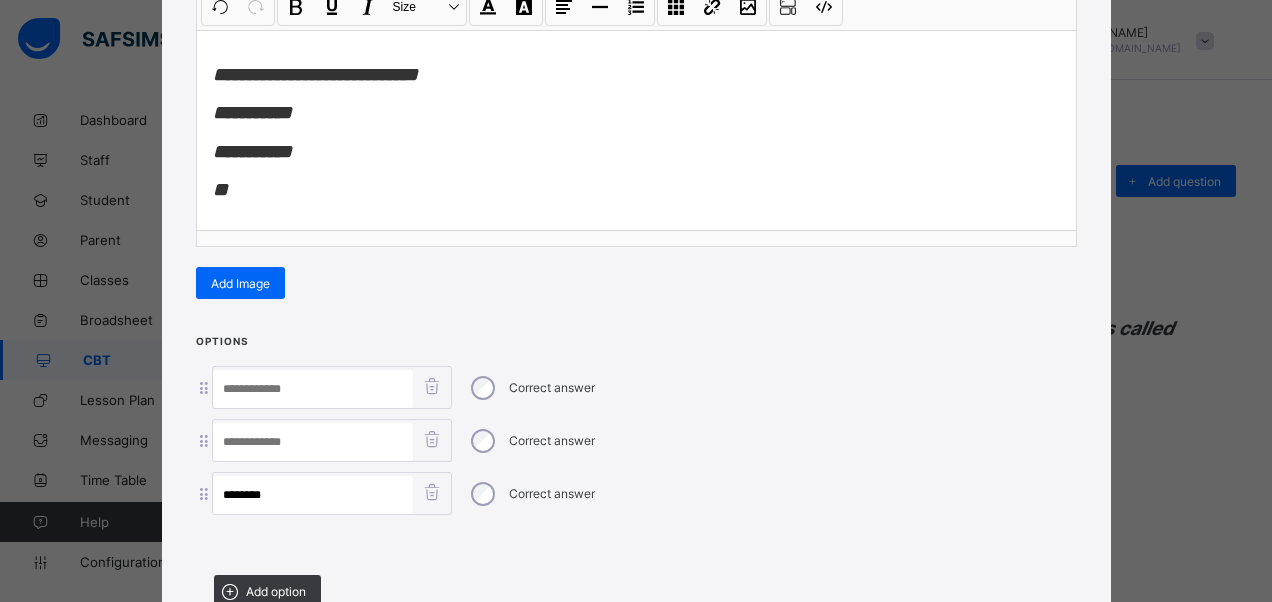 type on "******" 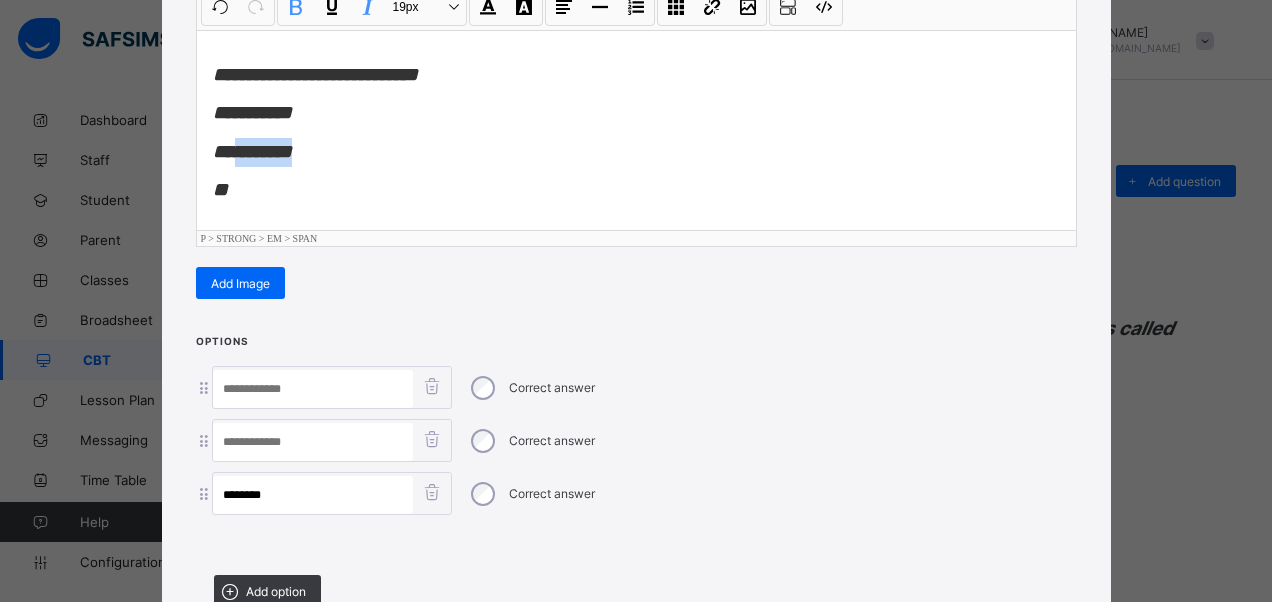 drag, startPoint x: 340, startPoint y: 145, endPoint x: 250, endPoint y: 169, distance: 93.14505 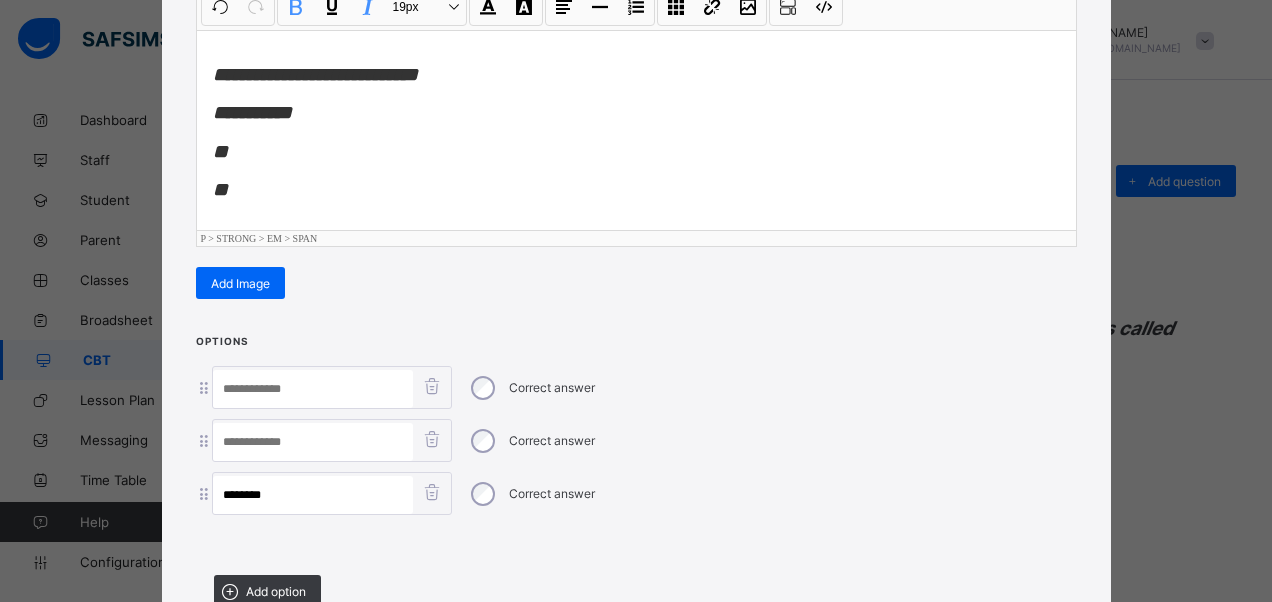 click at bounding box center (313, 442) 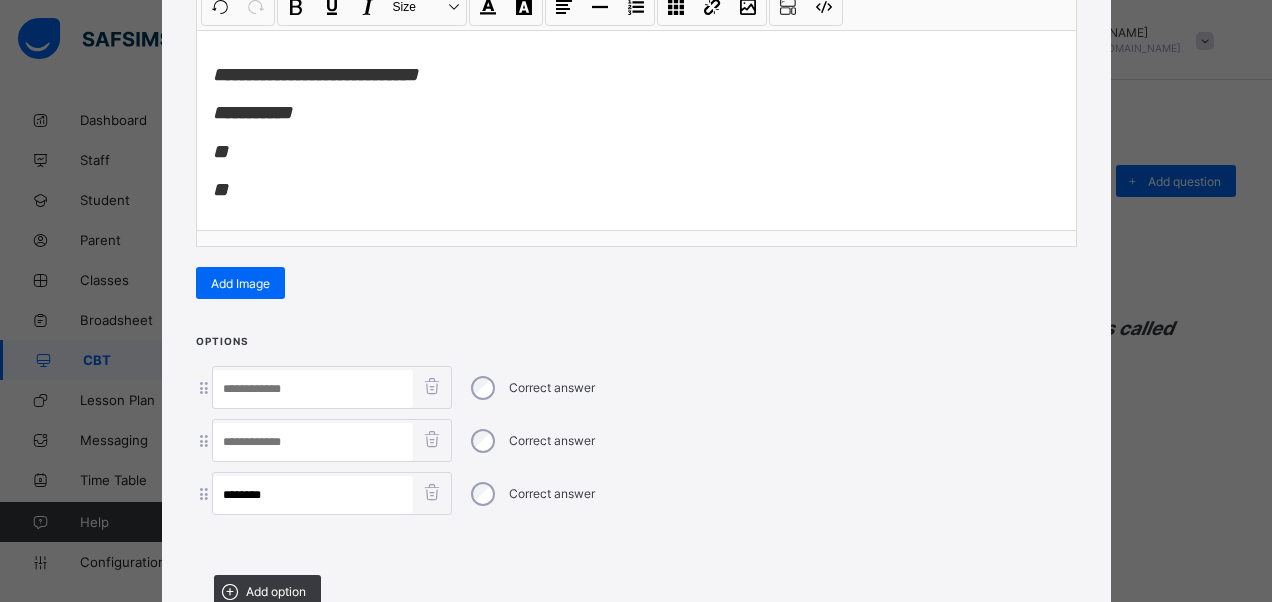 paste on "********" 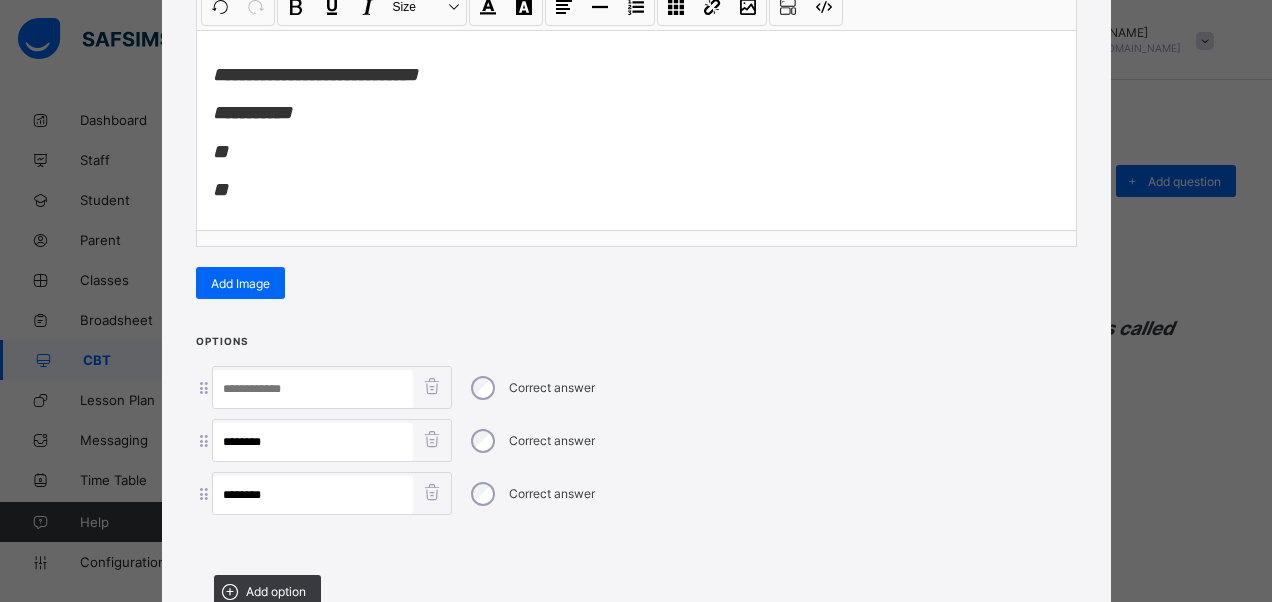 type on "********" 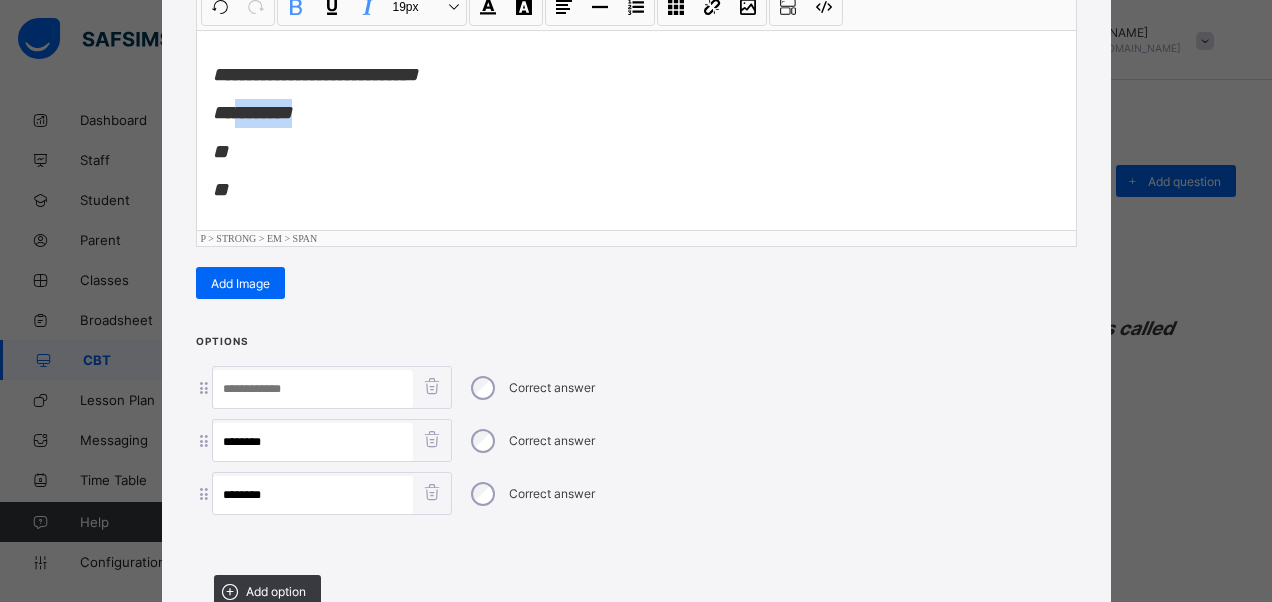 drag, startPoint x: 326, startPoint y: 104, endPoint x: 246, endPoint y: 118, distance: 81.21576 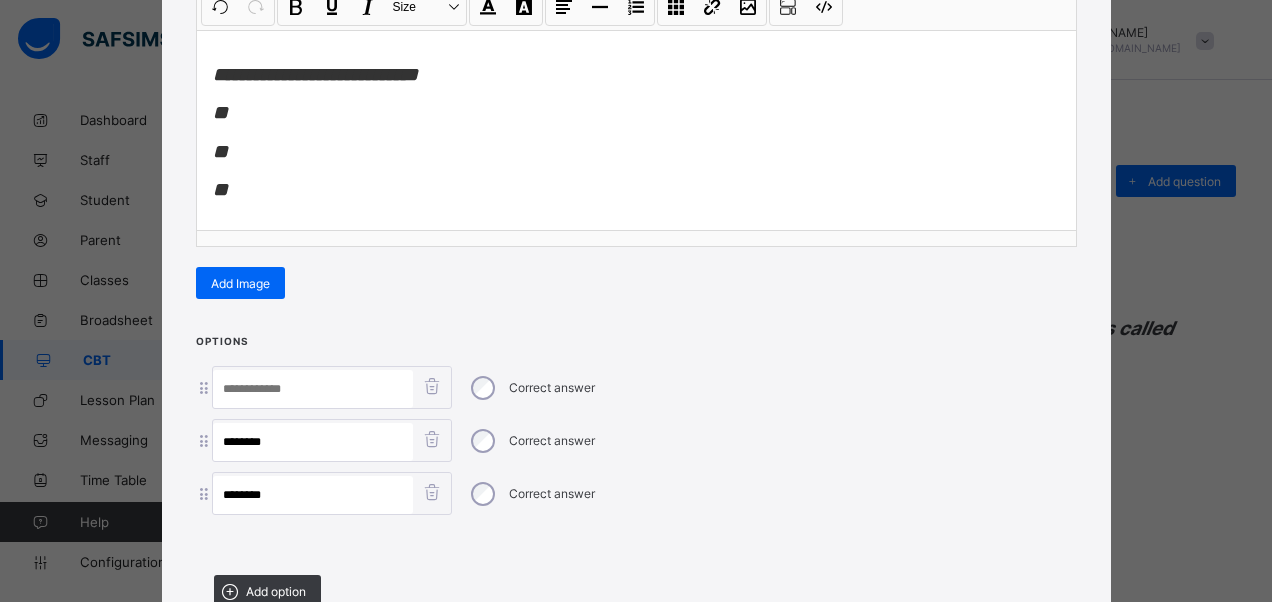 click at bounding box center (313, 389) 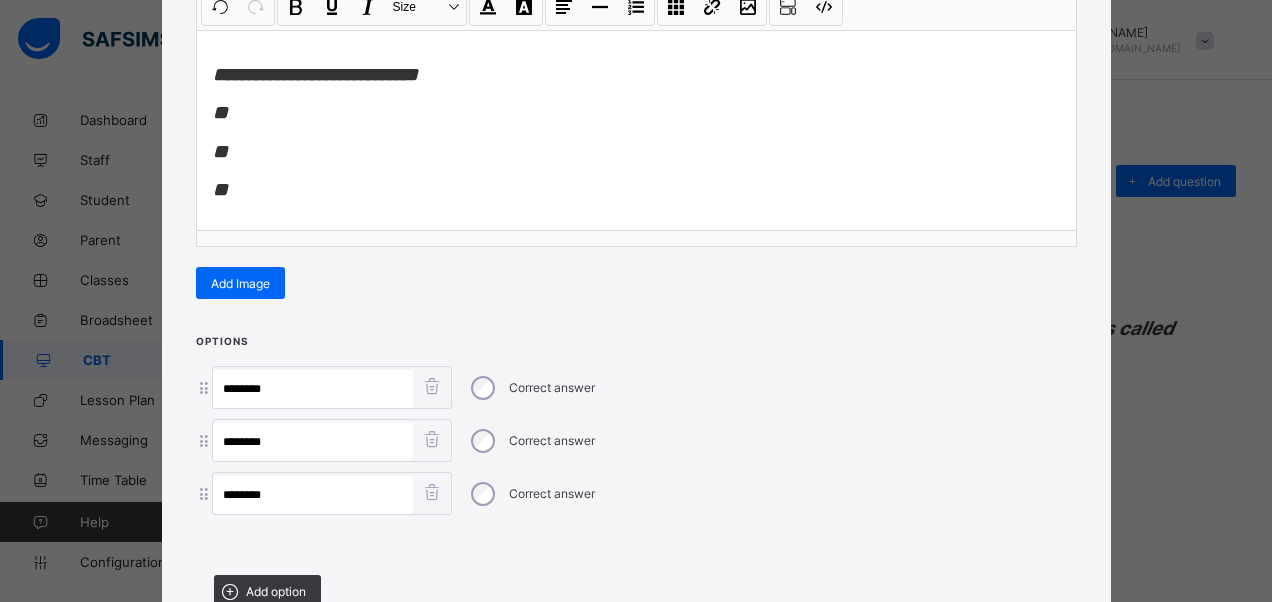 type on "********" 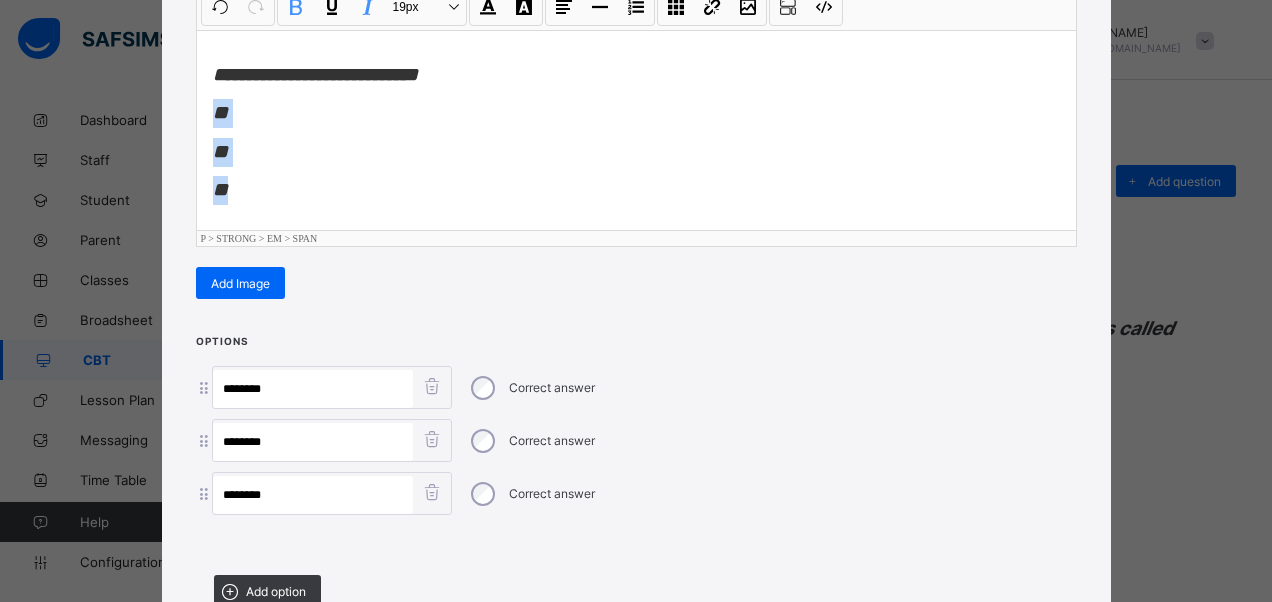 drag, startPoint x: 204, startPoint y: 104, endPoint x: 268, endPoint y: 194, distance: 110.4355 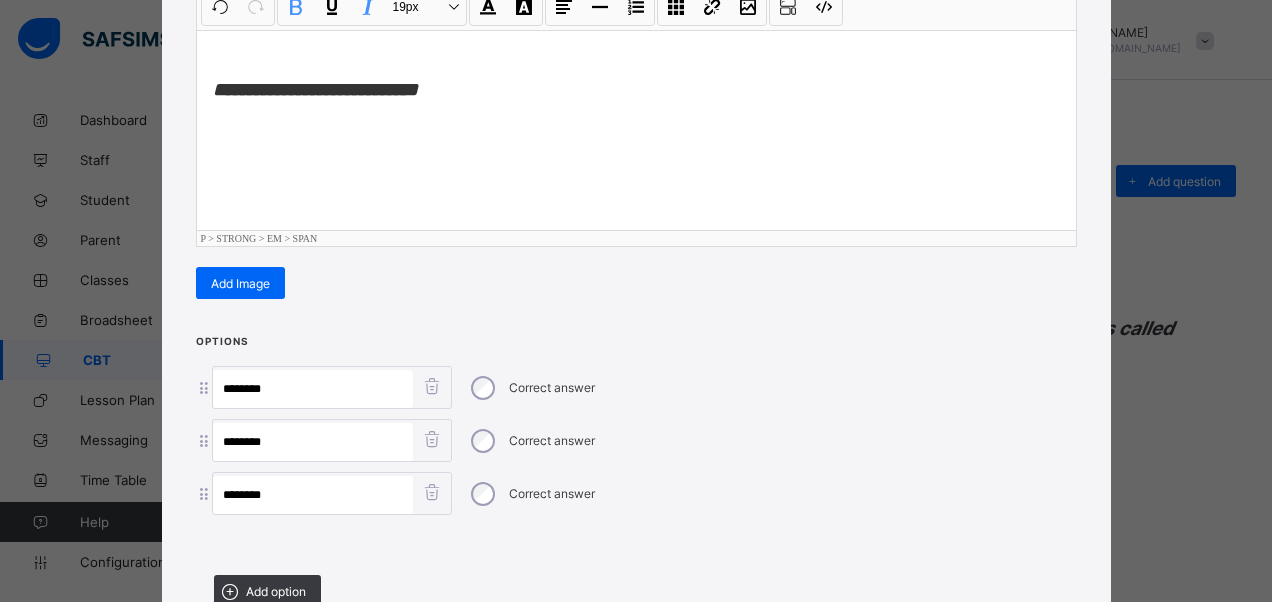 scroll, scrollTop: 0, scrollLeft: 0, axis: both 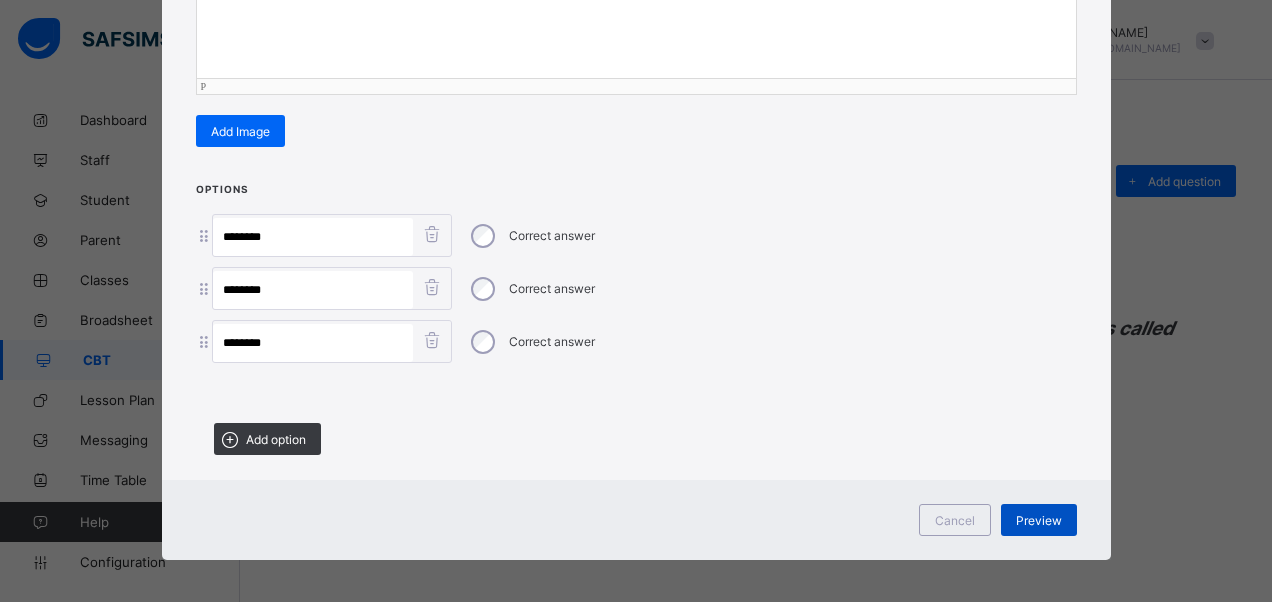 click on "Preview" at bounding box center (1039, 520) 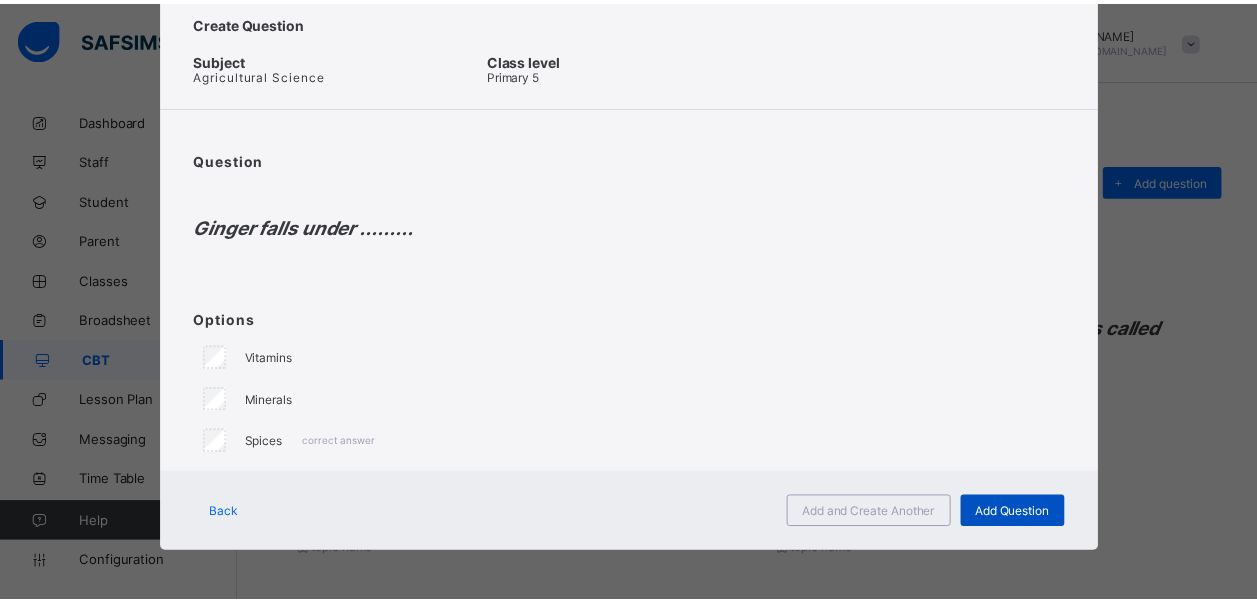 scroll, scrollTop: 56, scrollLeft: 0, axis: vertical 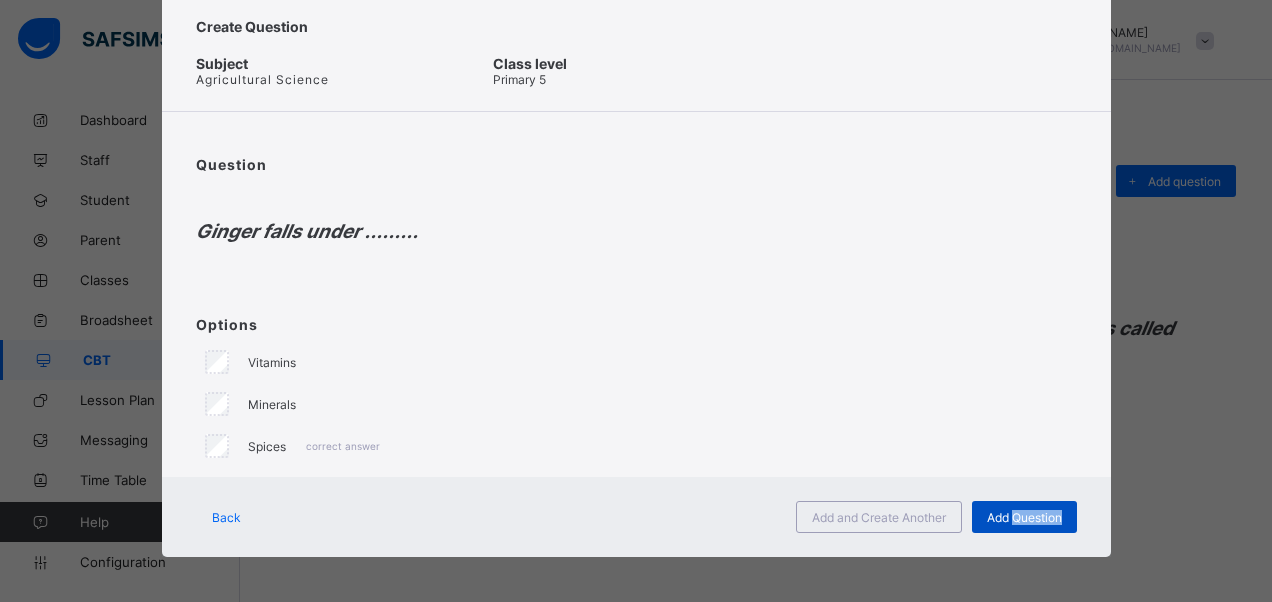 click on "Add Question" at bounding box center (1024, 517) 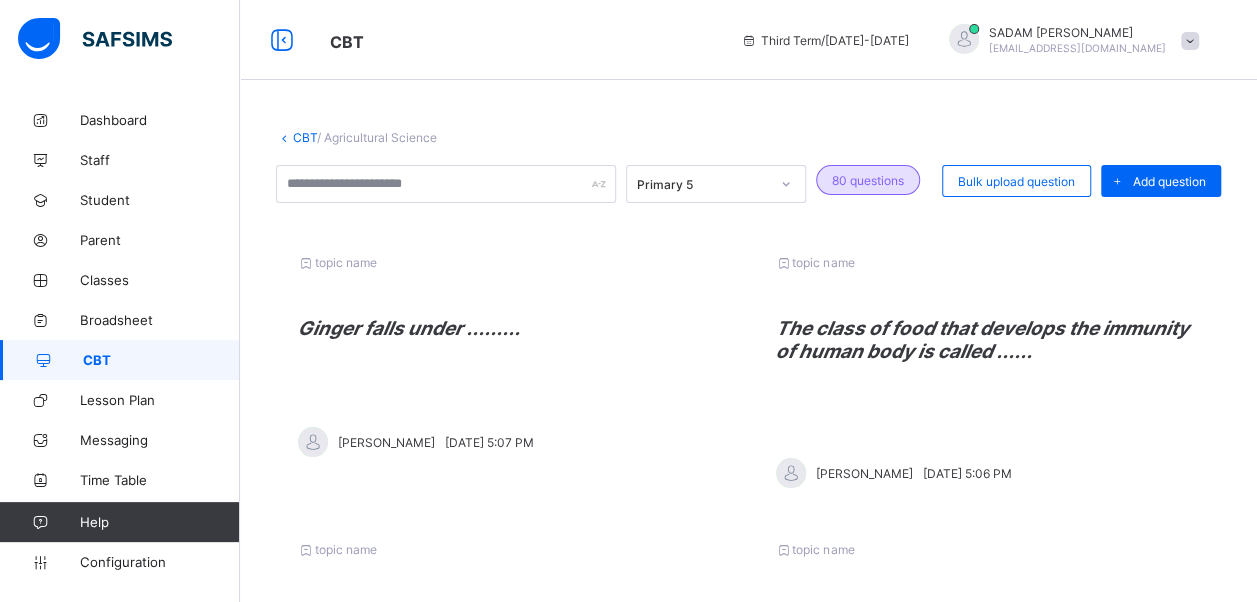 click on "CBT" at bounding box center [305, 137] 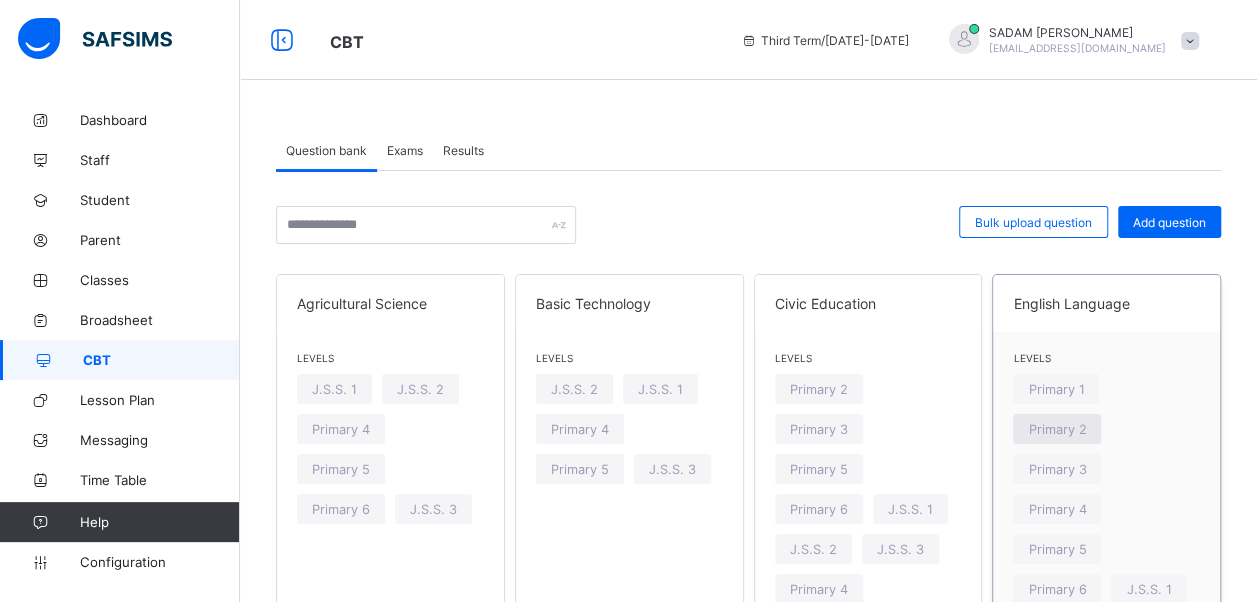 scroll, scrollTop: 200, scrollLeft: 0, axis: vertical 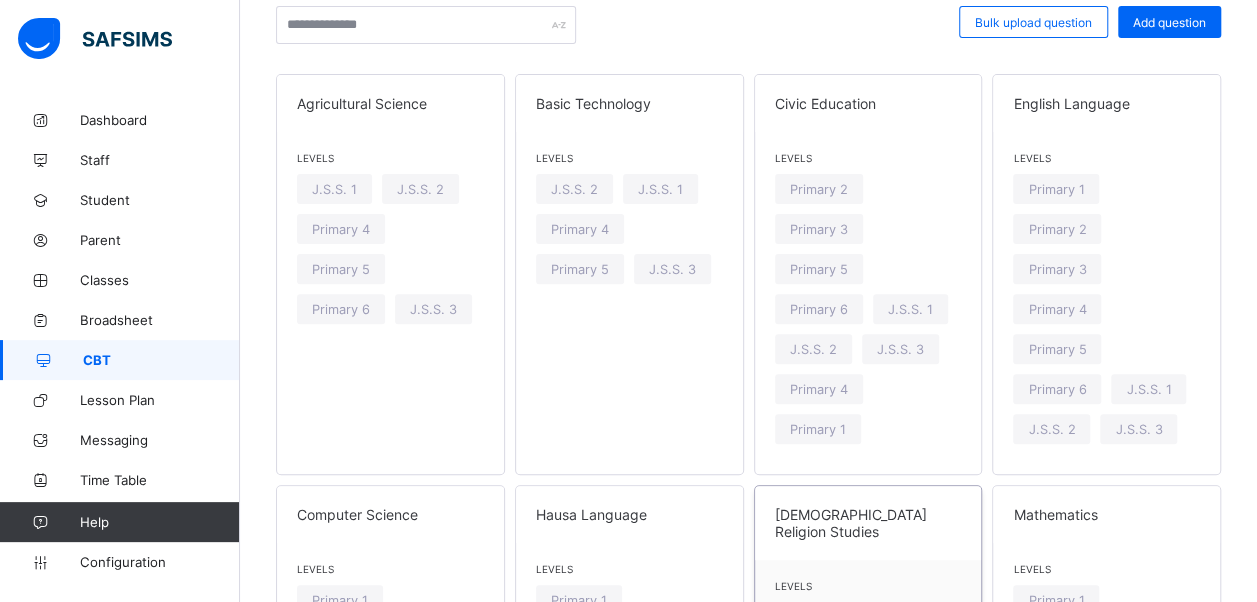 click on "Levels" at bounding box center (868, 586) 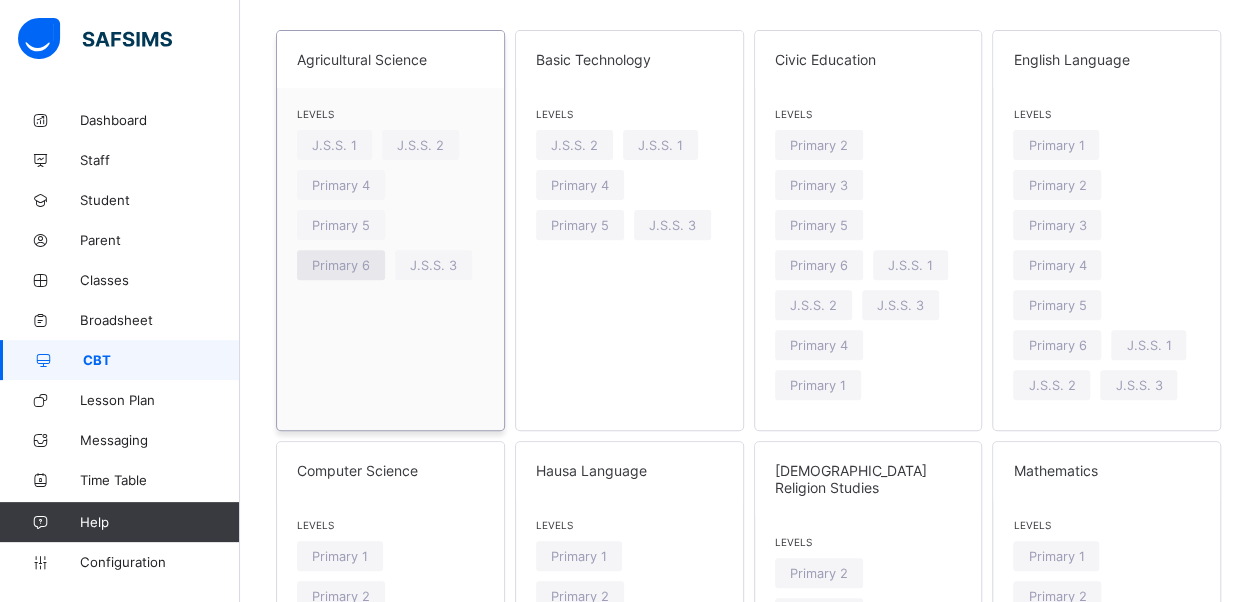 scroll, scrollTop: 200, scrollLeft: 0, axis: vertical 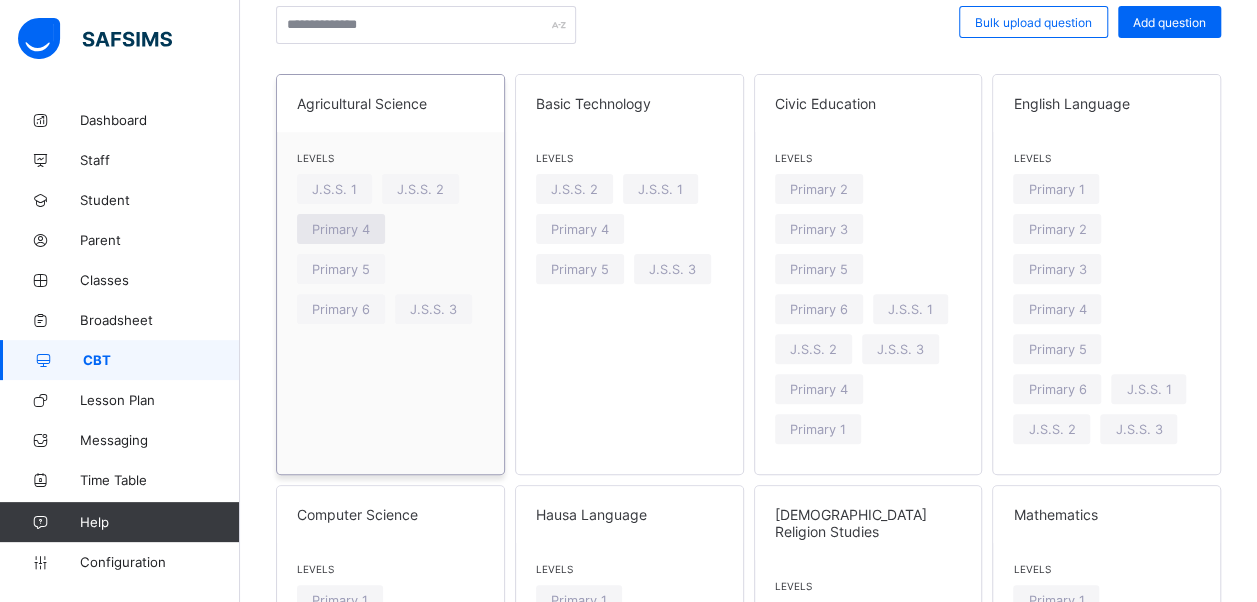 click on "Primary 4" at bounding box center [341, 229] 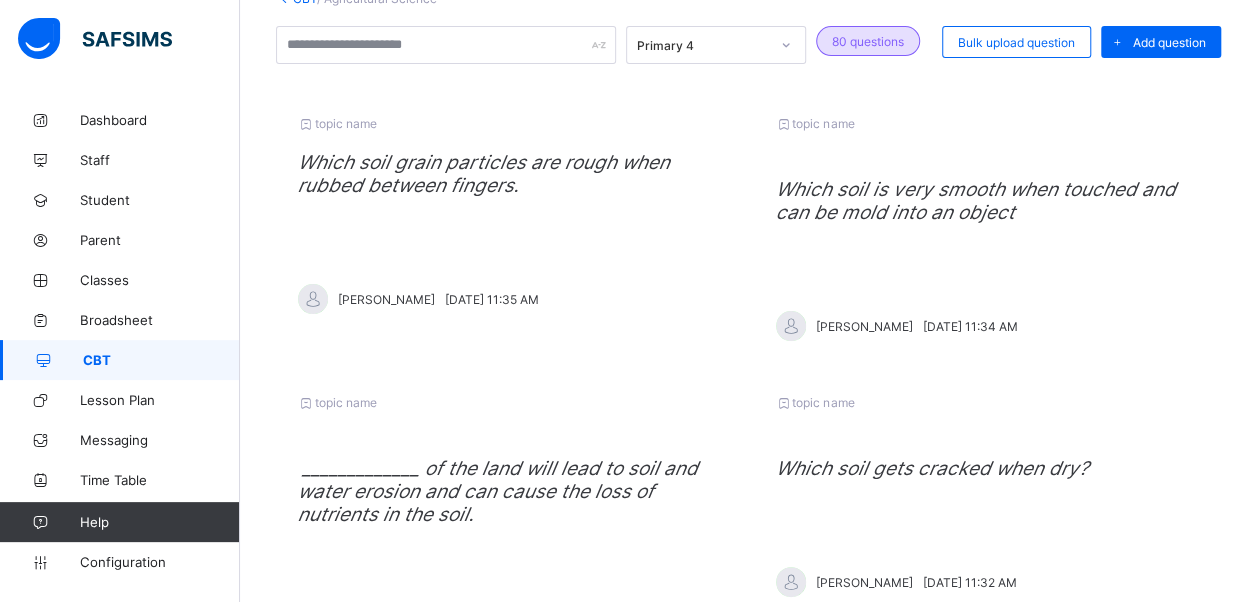 scroll, scrollTop: 100, scrollLeft: 0, axis: vertical 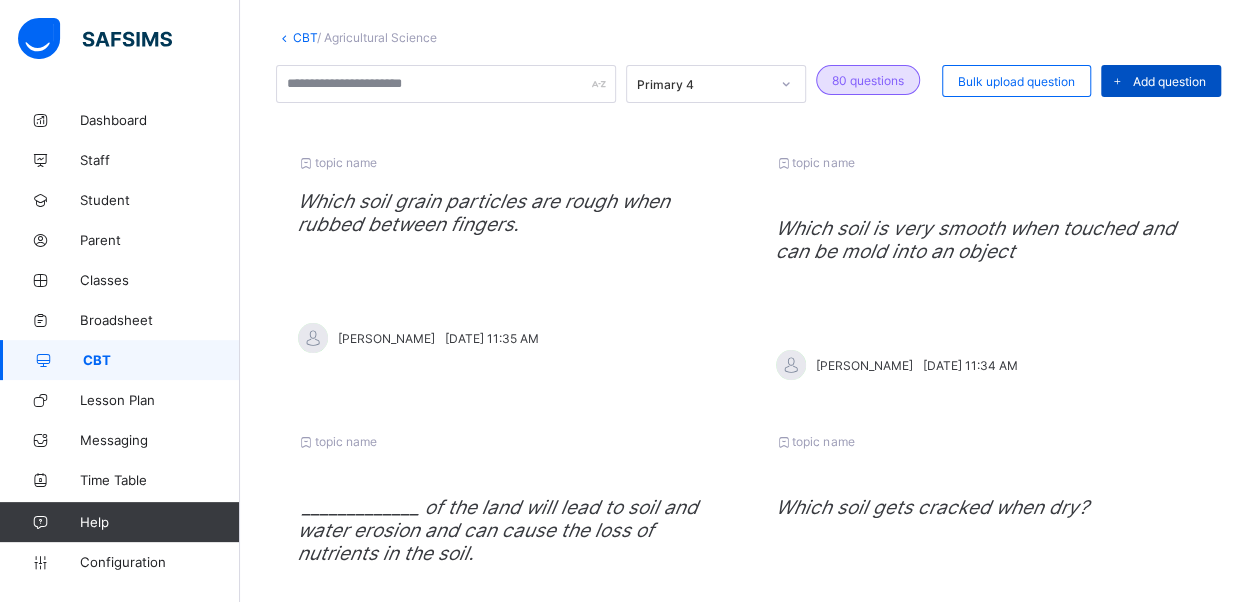 click on "Add question" at bounding box center (1169, 81) 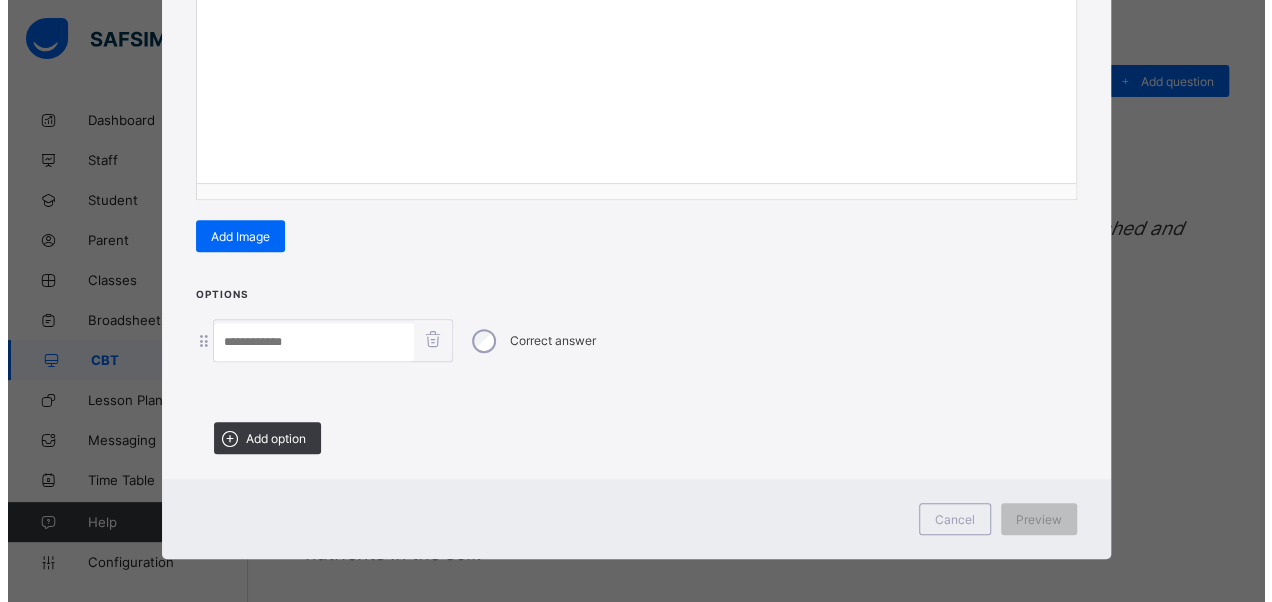 scroll, scrollTop: 342, scrollLeft: 0, axis: vertical 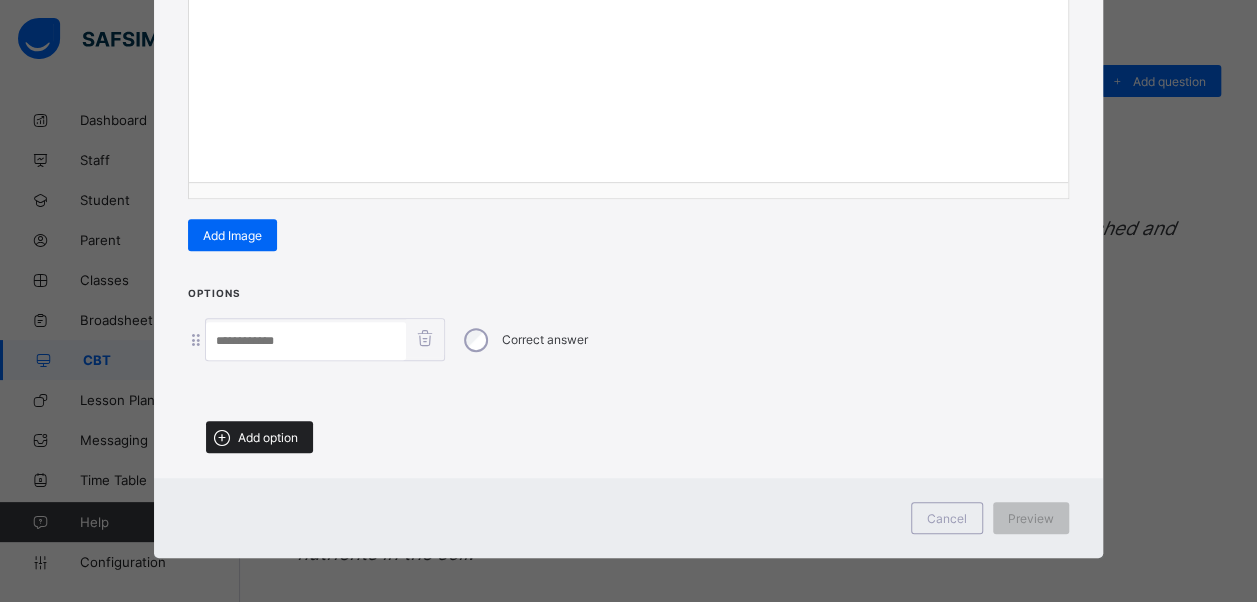 click on "Add option" at bounding box center [268, 437] 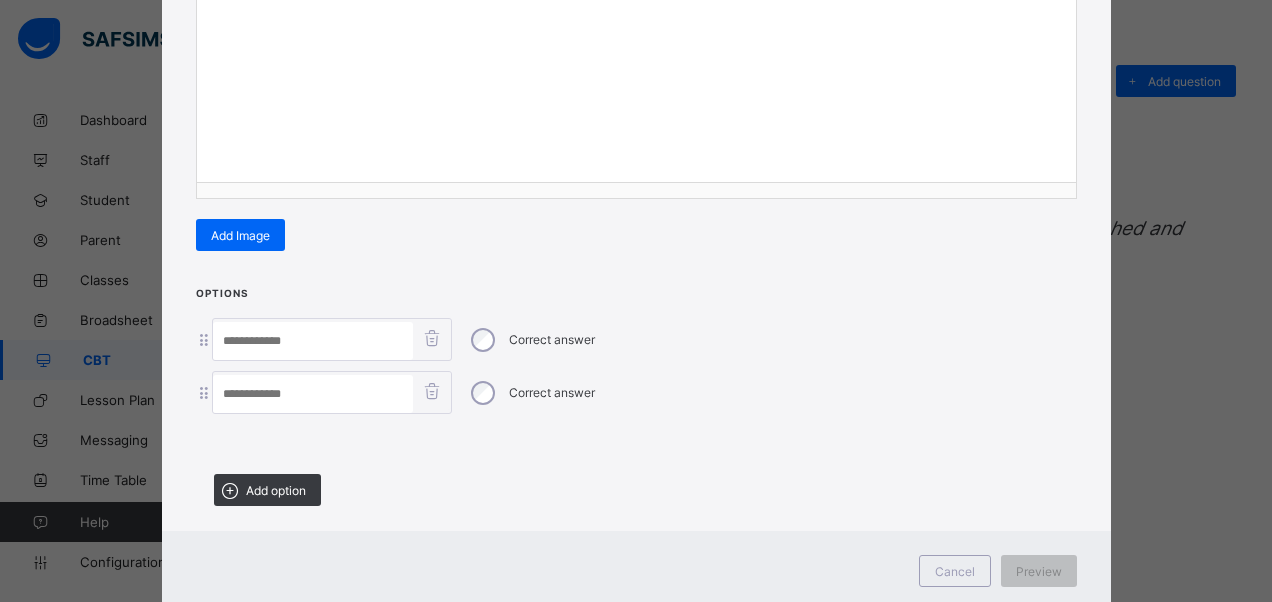 drag, startPoint x: 258, startPoint y: 492, endPoint x: 261, endPoint y: 470, distance: 22.203604 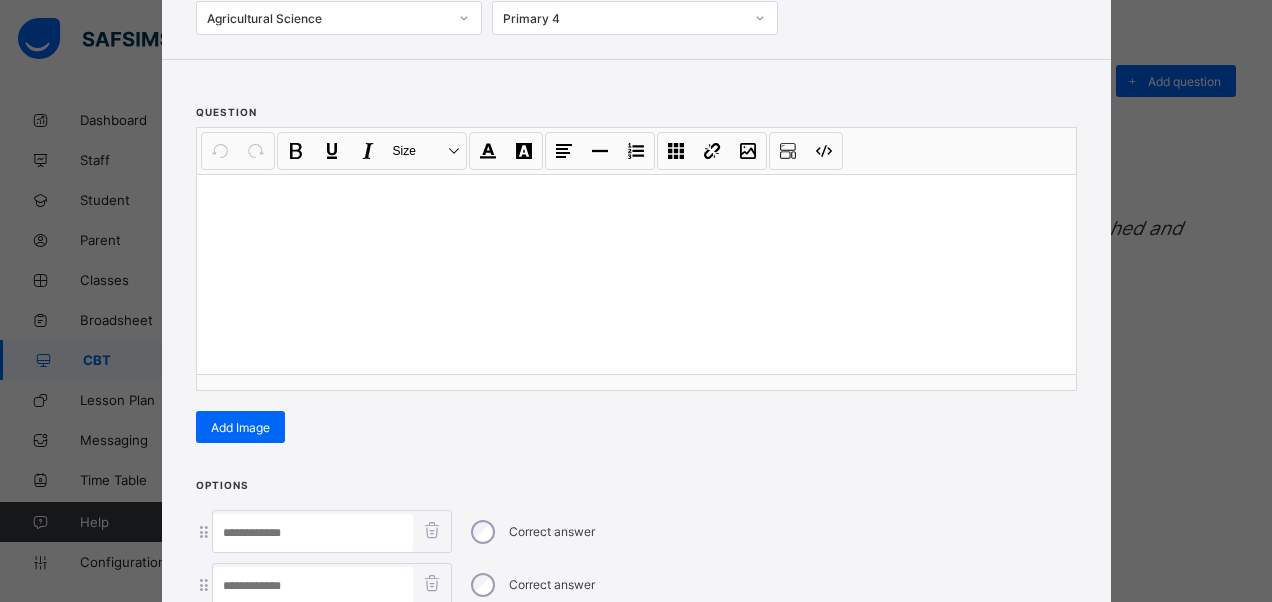 scroll, scrollTop: 142, scrollLeft: 0, axis: vertical 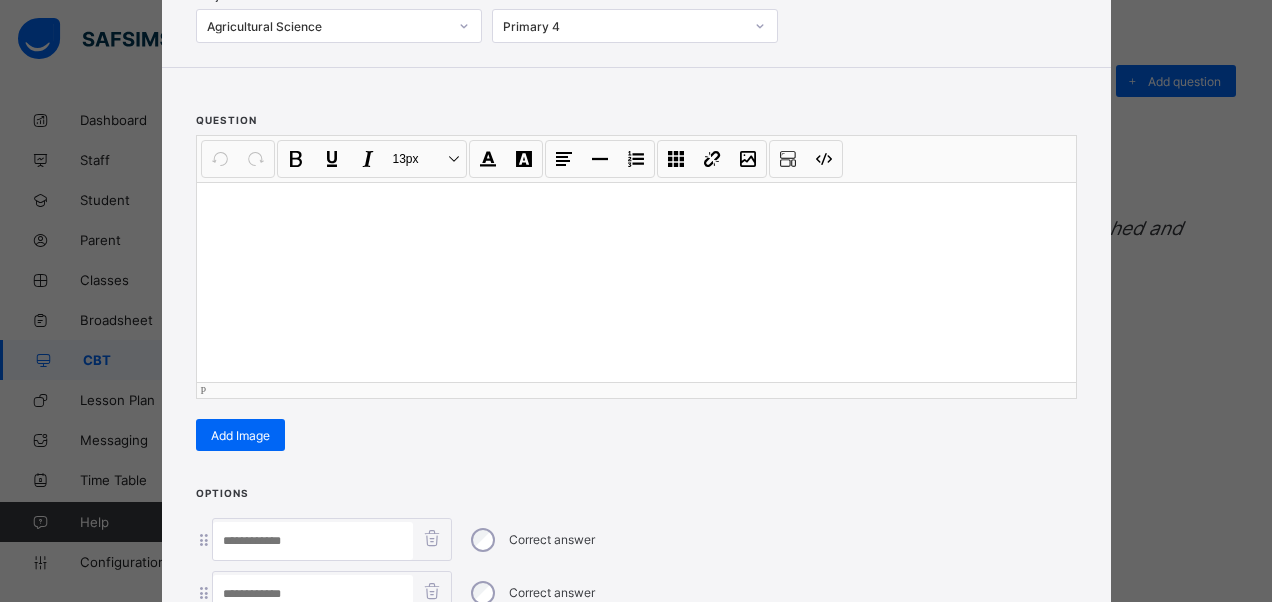 click at bounding box center [636, 282] 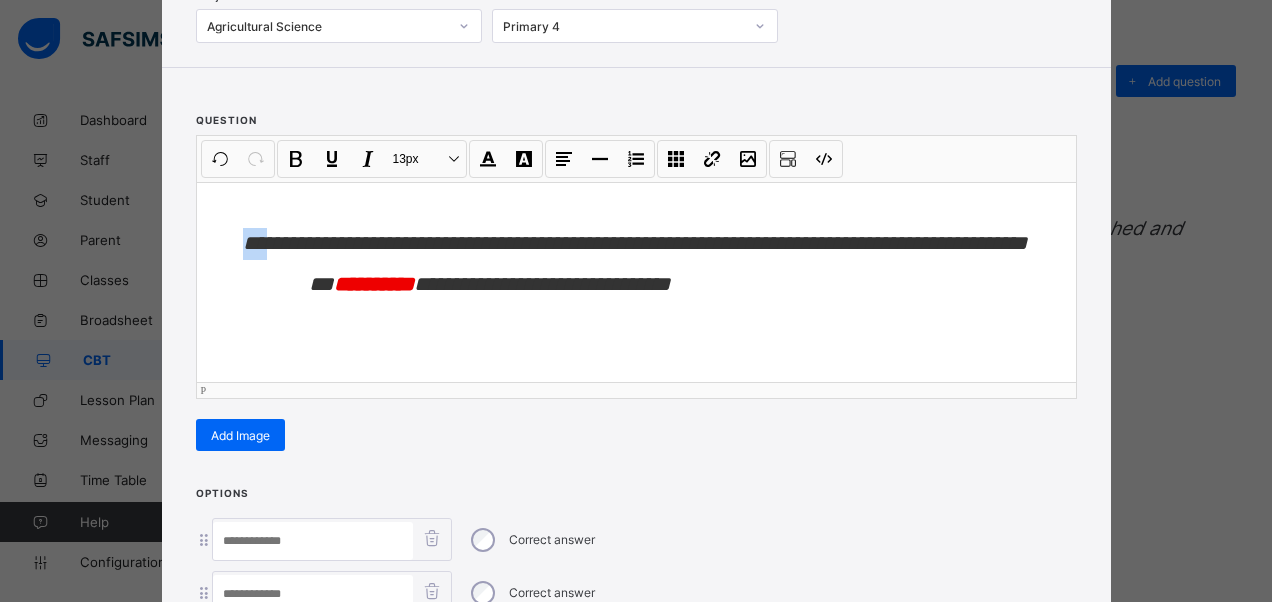 drag, startPoint x: 275, startPoint y: 249, endPoint x: 204, endPoint y: 236, distance: 72.18033 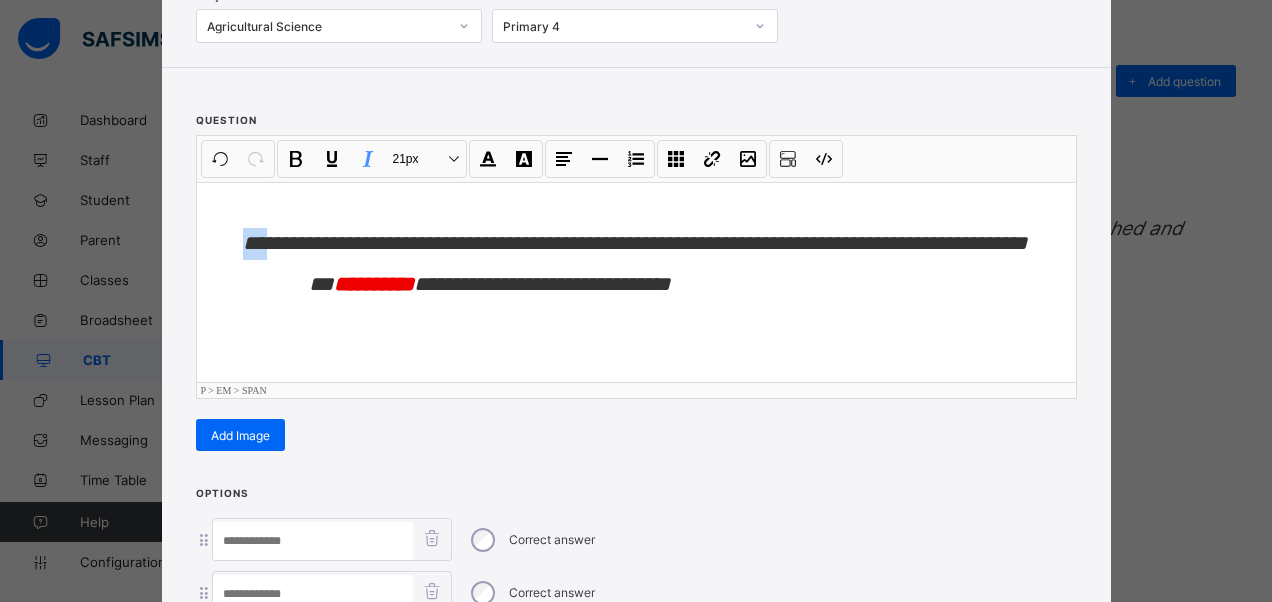 type 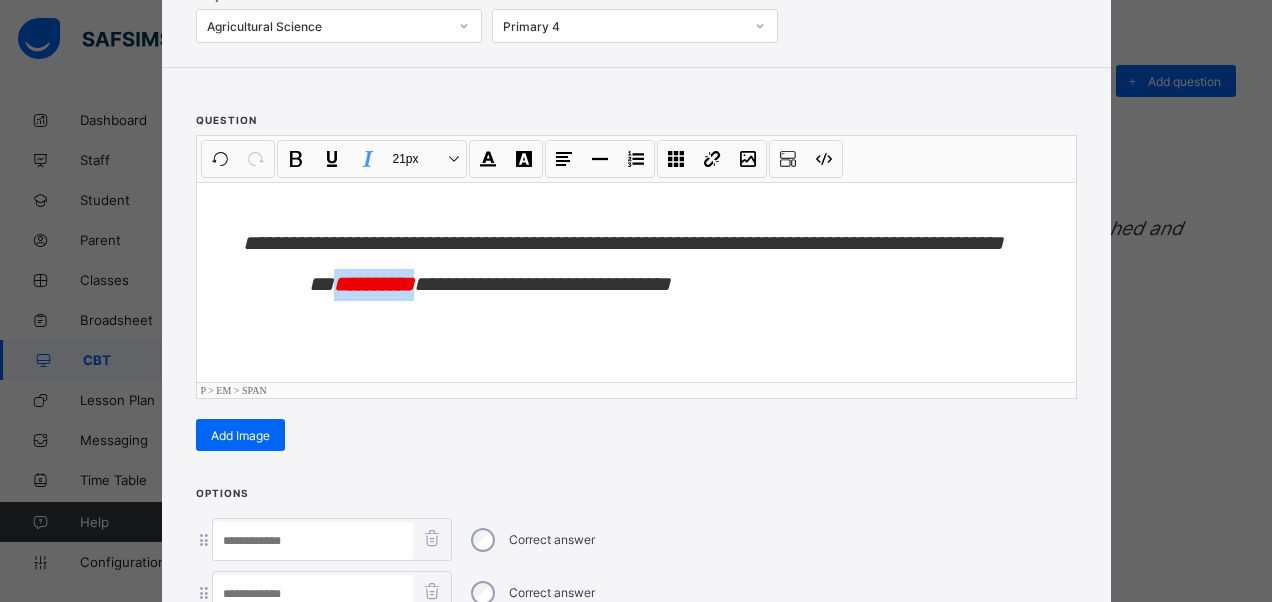 drag, startPoint x: 434, startPoint y: 311, endPoint x: 340, endPoint y: 314, distance: 94.04786 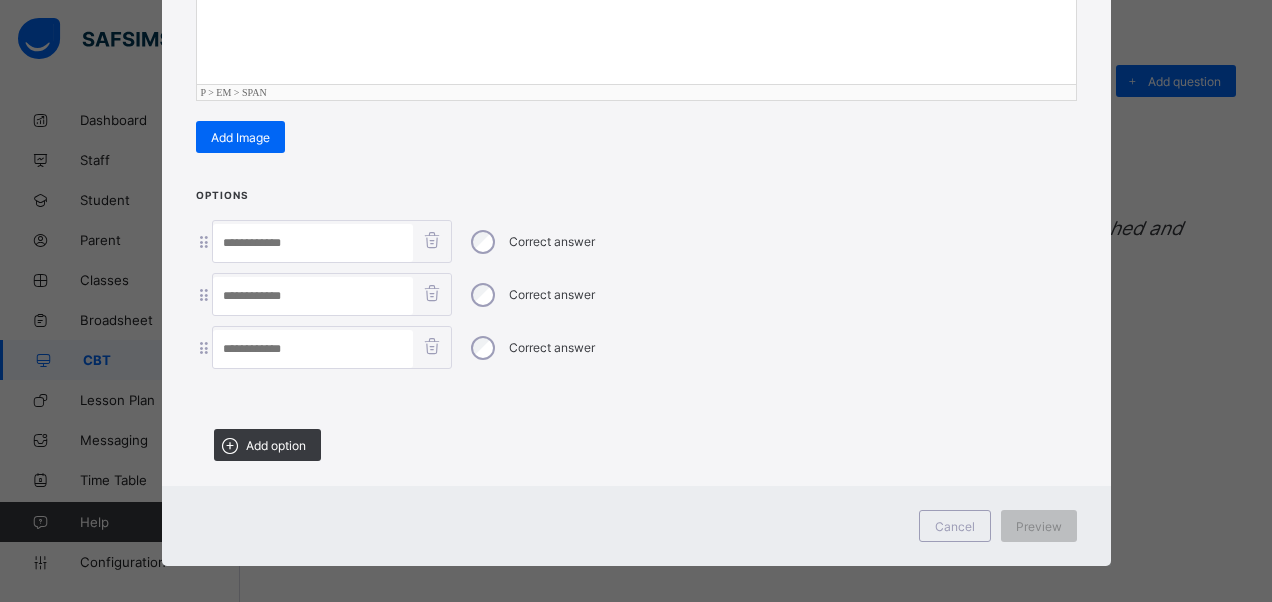 scroll, scrollTop: 442, scrollLeft: 0, axis: vertical 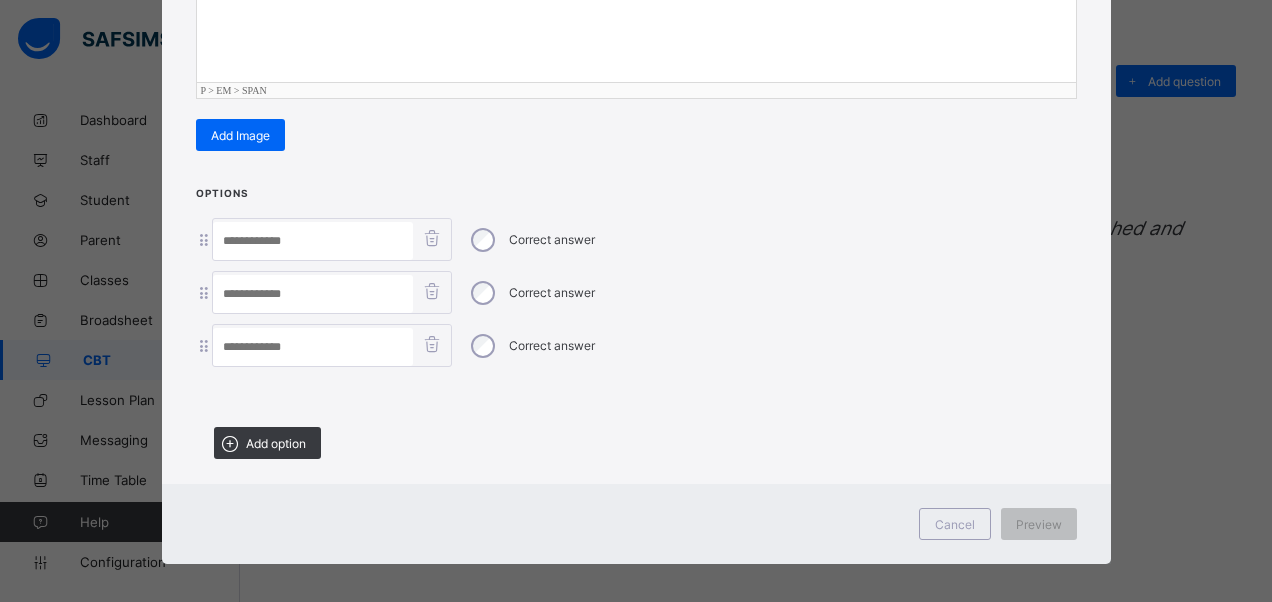 click at bounding box center (313, 241) 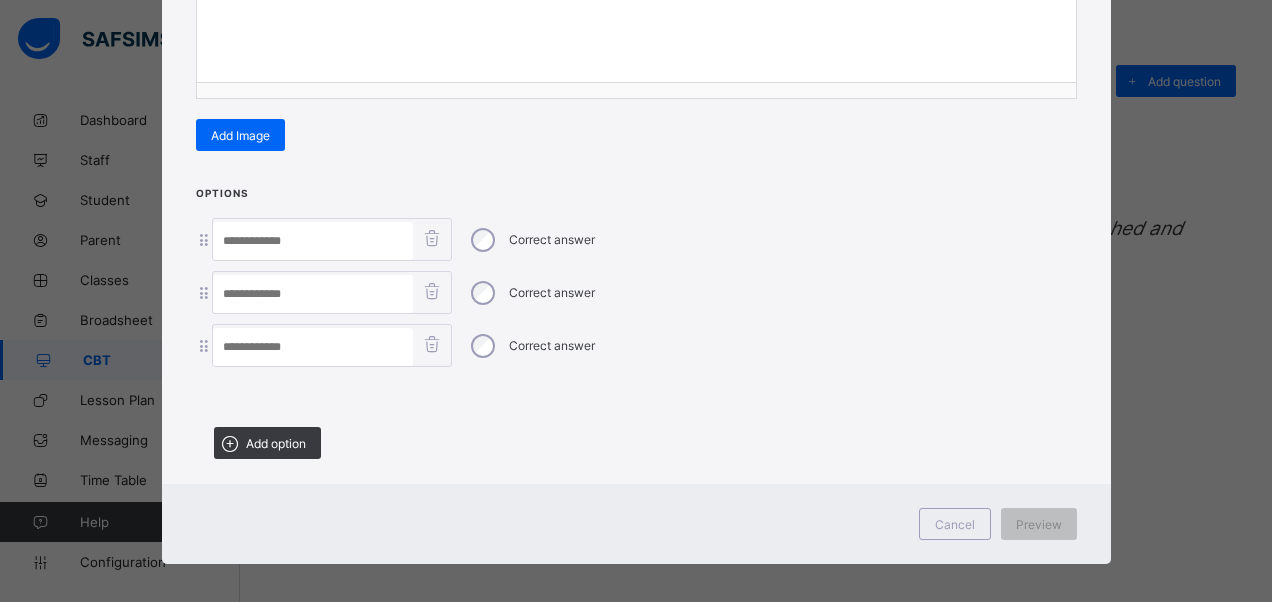 paste on "**********" 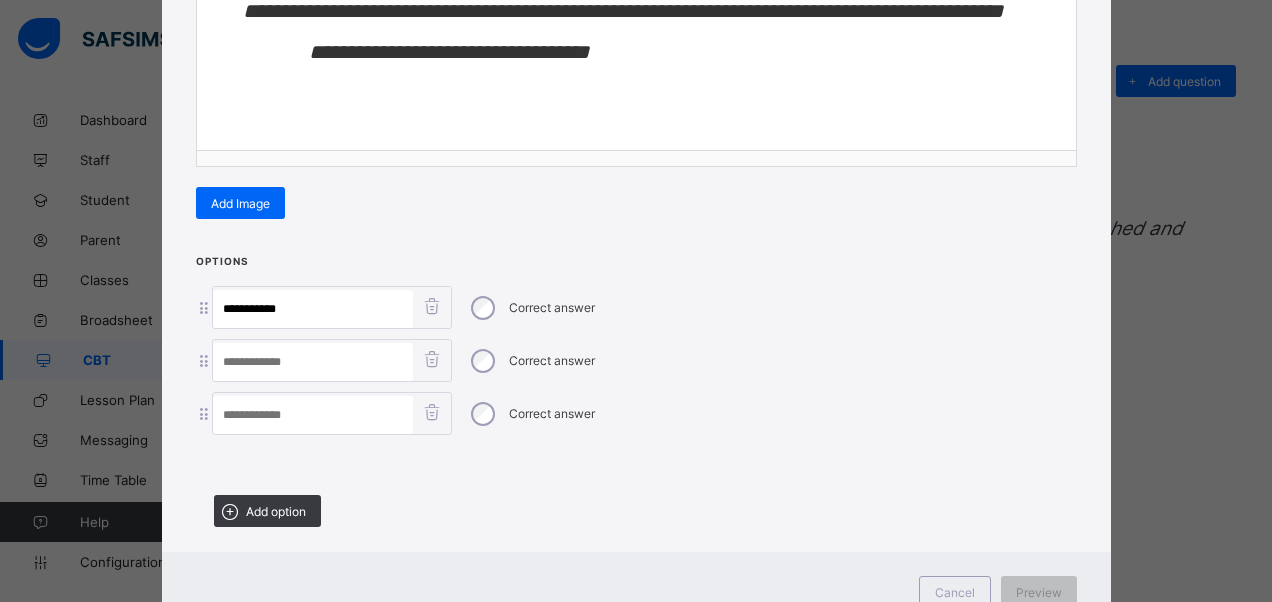 scroll, scrollTop: 342, scrollLeft: 0, axis: vertical 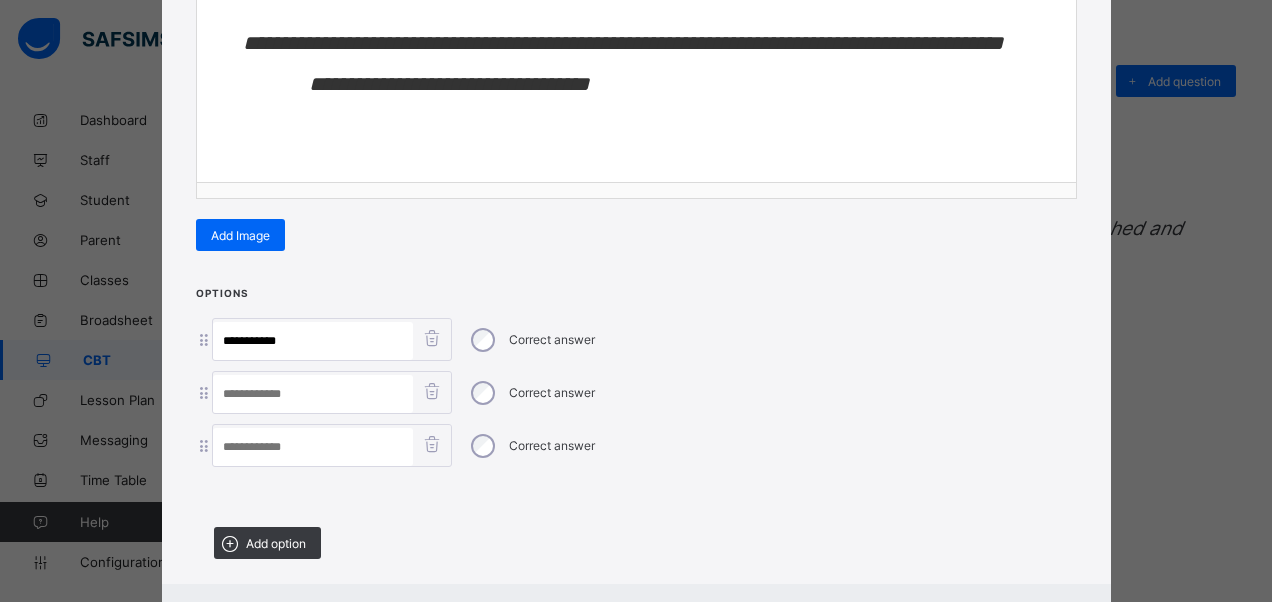 type on "**********" 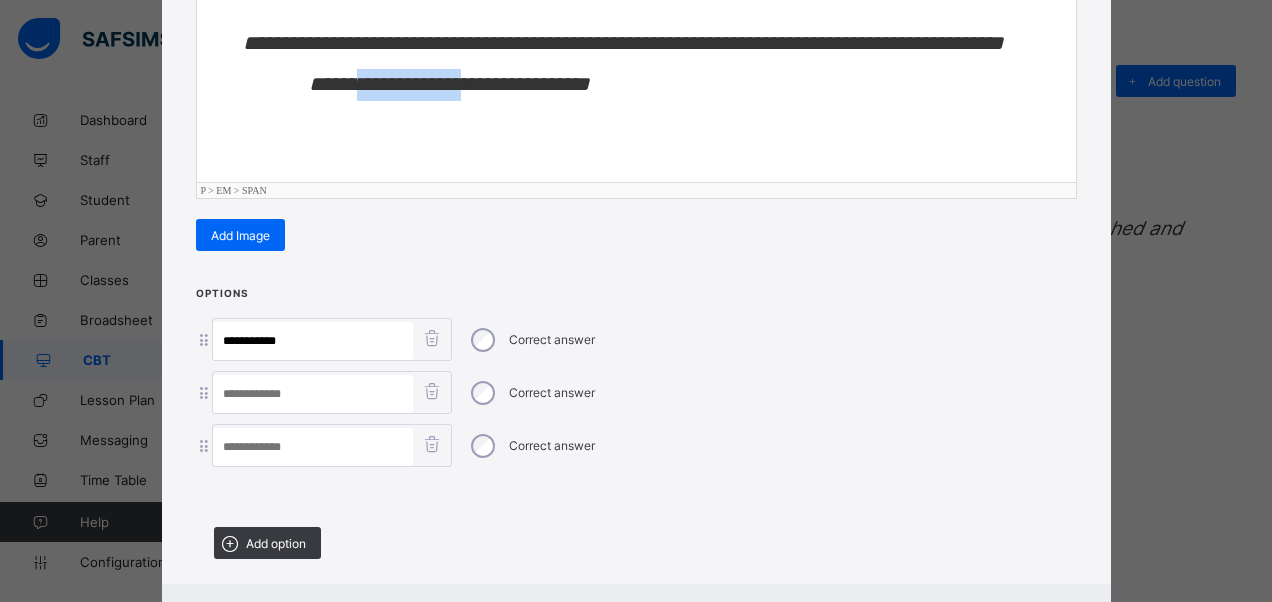 drag, startPoint x: 469, startPoint y: 113, endPoint x: 356, endPoint y: 122, distance: 113.35784 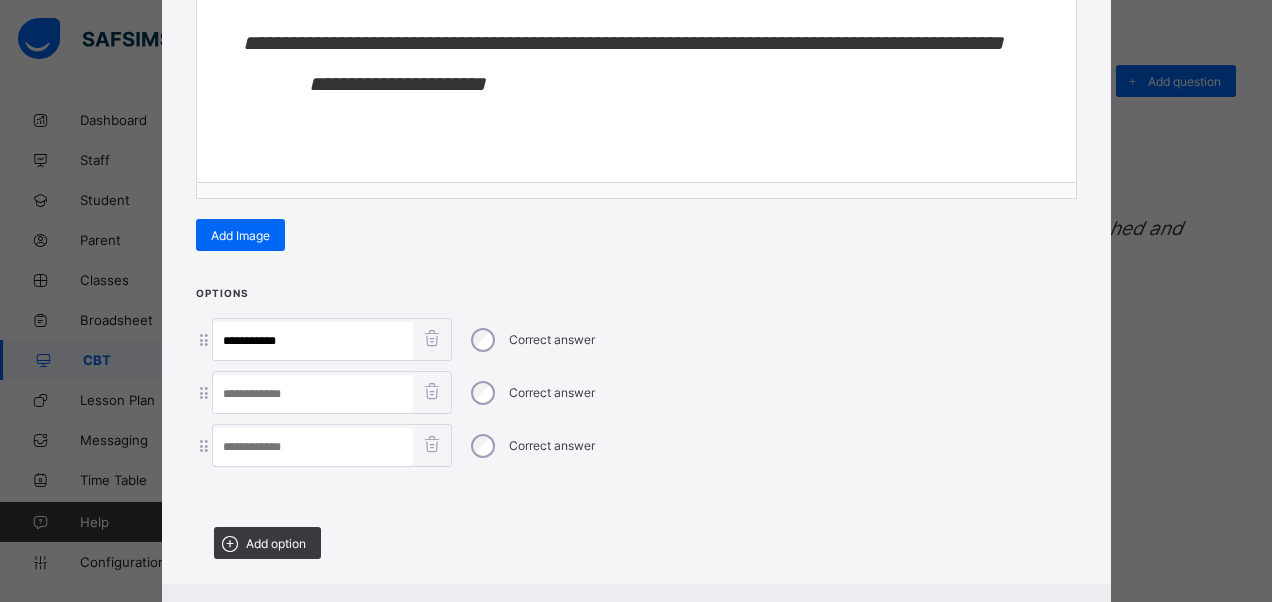 click at bounding box center [313, 394] 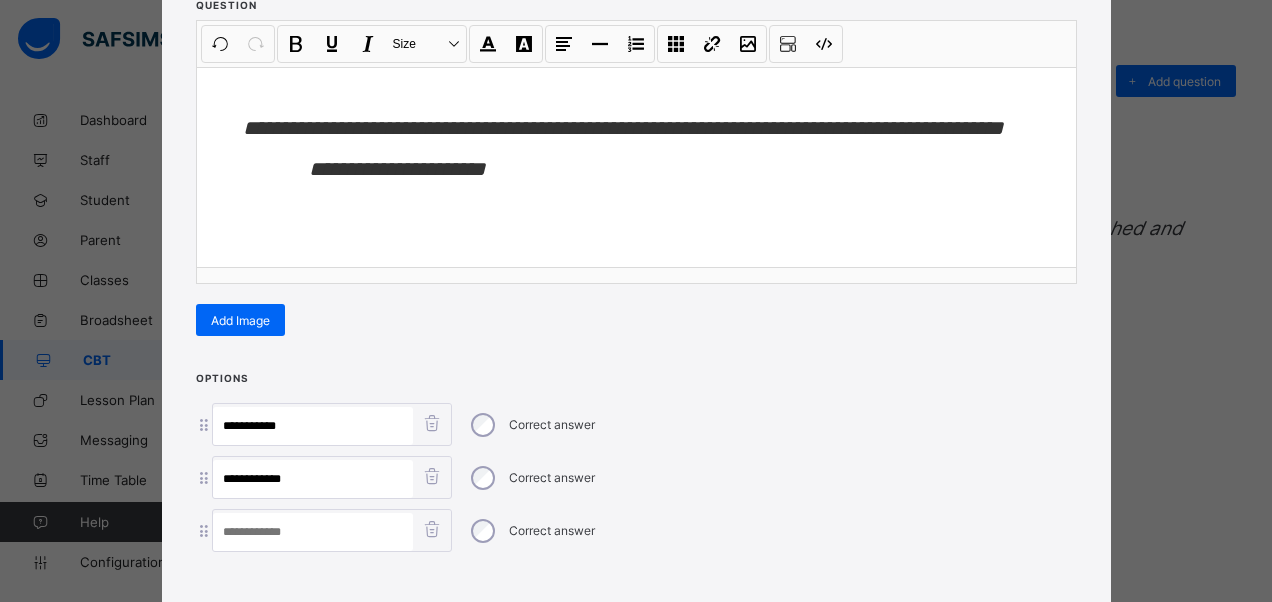 scroll, scrollTop: 142, scrollLeft: 0, axis: vertical 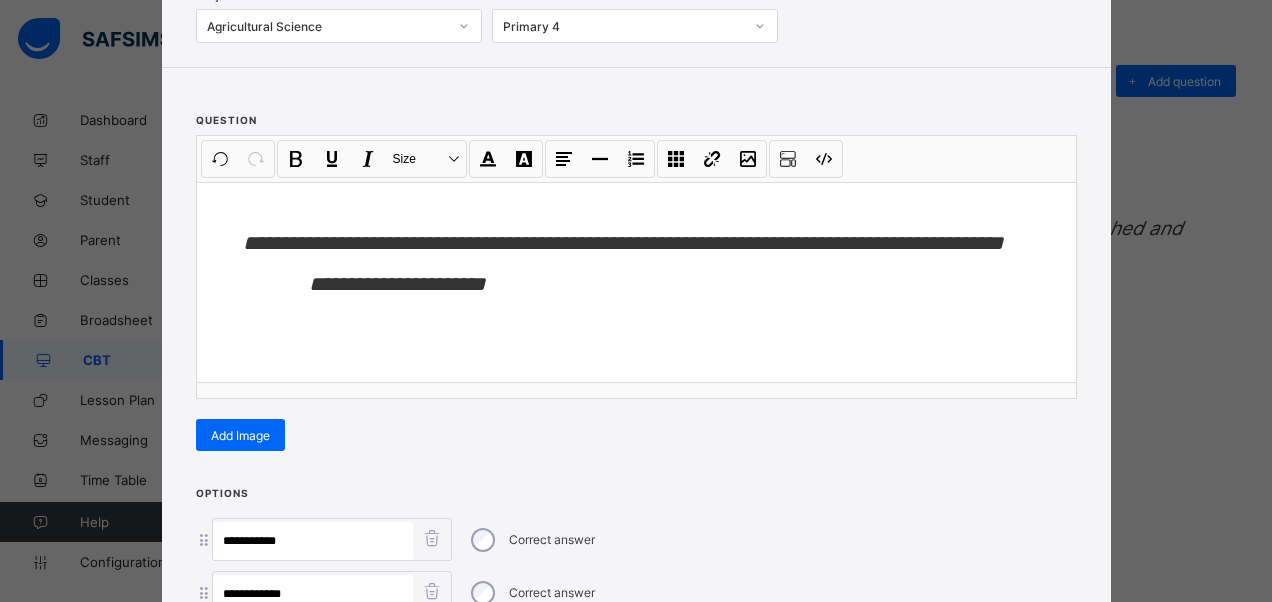 type on "**********" 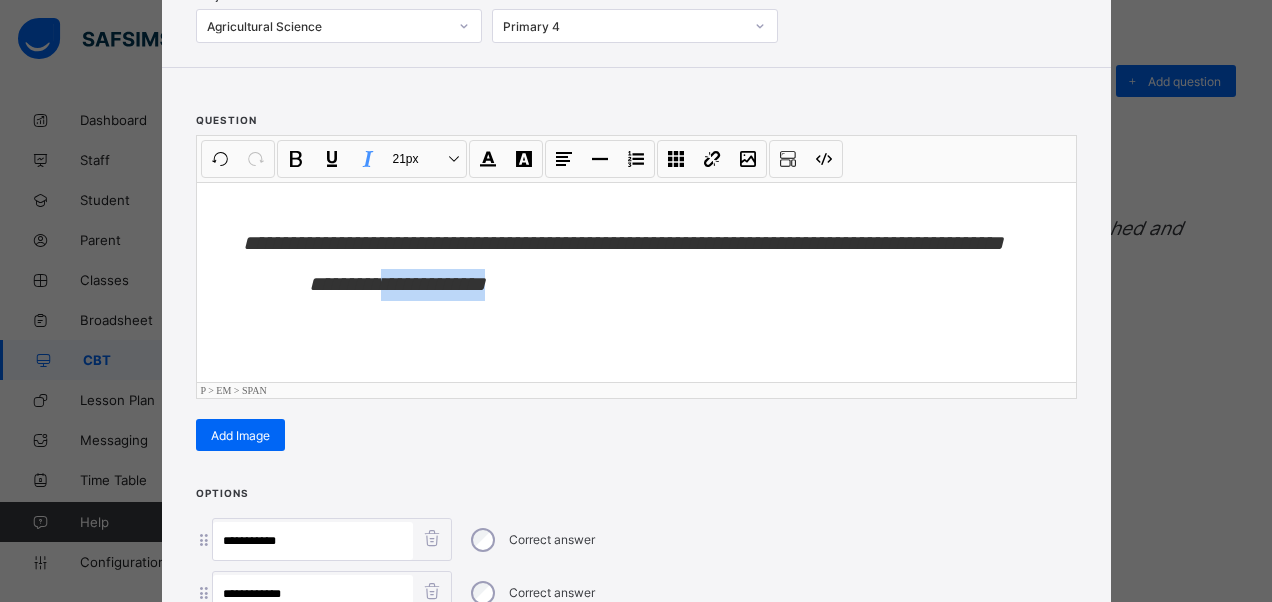drag, startPoint x: 504, startPoint y: 315, endPoint x: 374, endPoint y: 313, distance: 130.01538 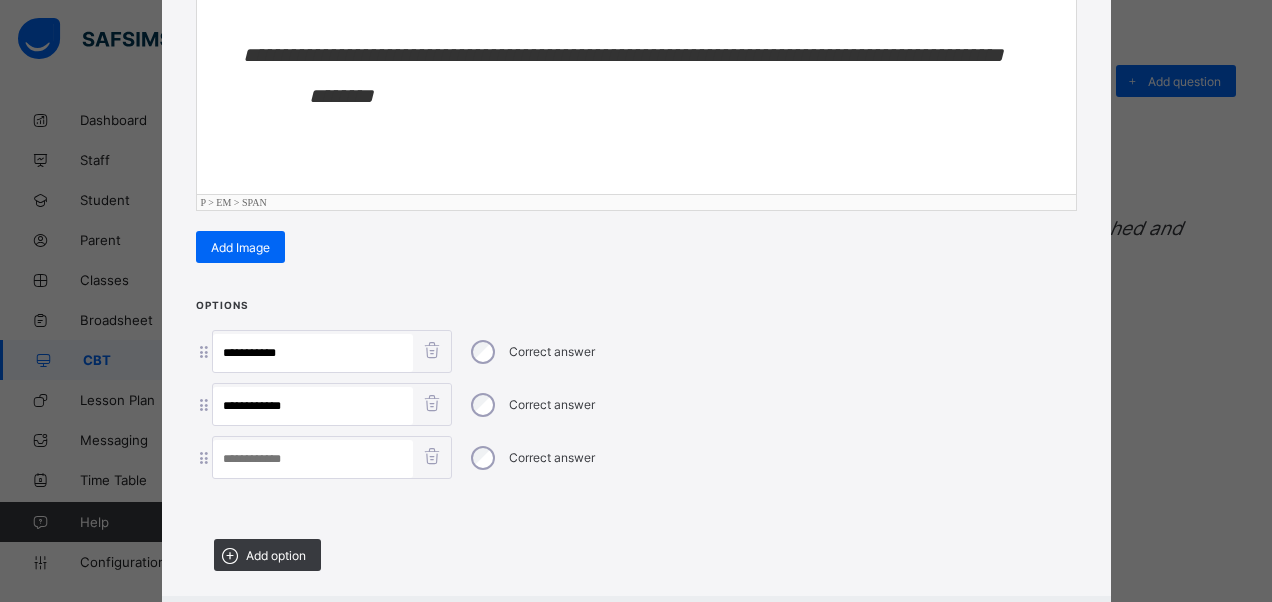 scroll, scrollTop: 342, scrollLeft: 0, axis: vertical 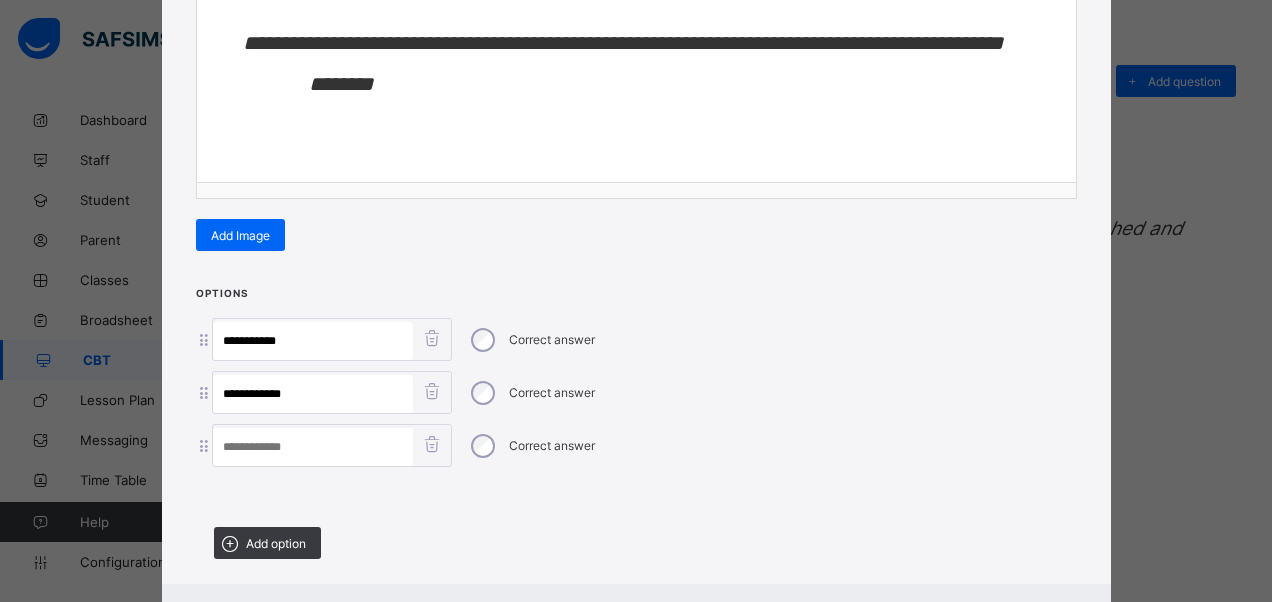 click at bounding box center [313, 447] 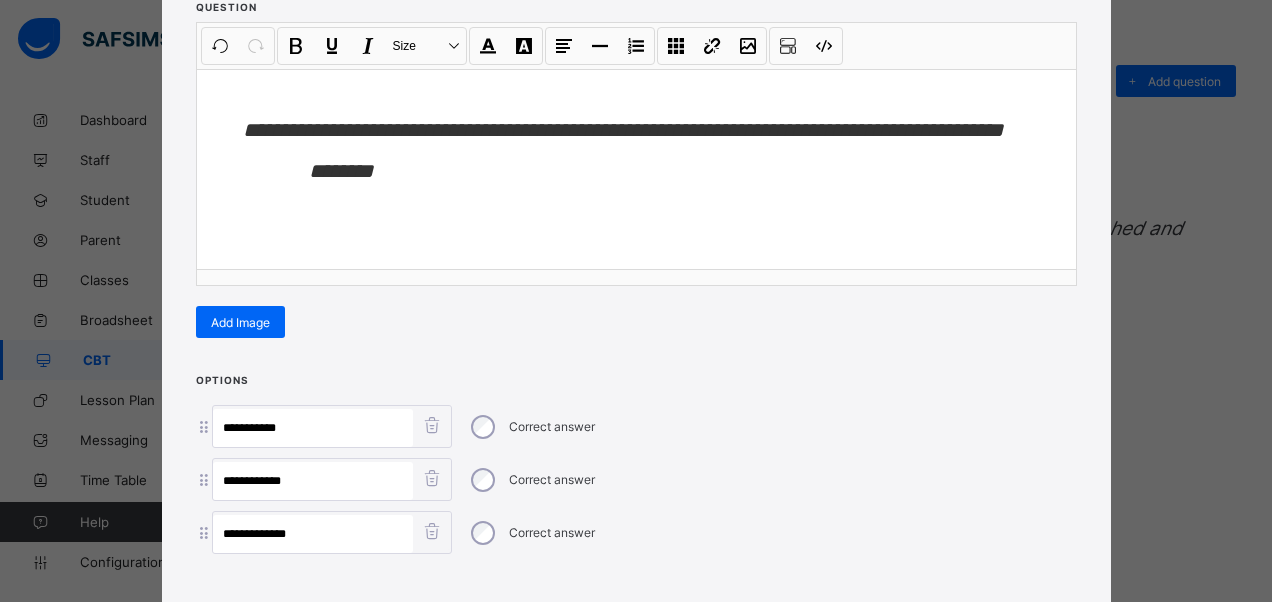 scroll, scrollTop: 142, scrollLeft: 0, axis: vertical 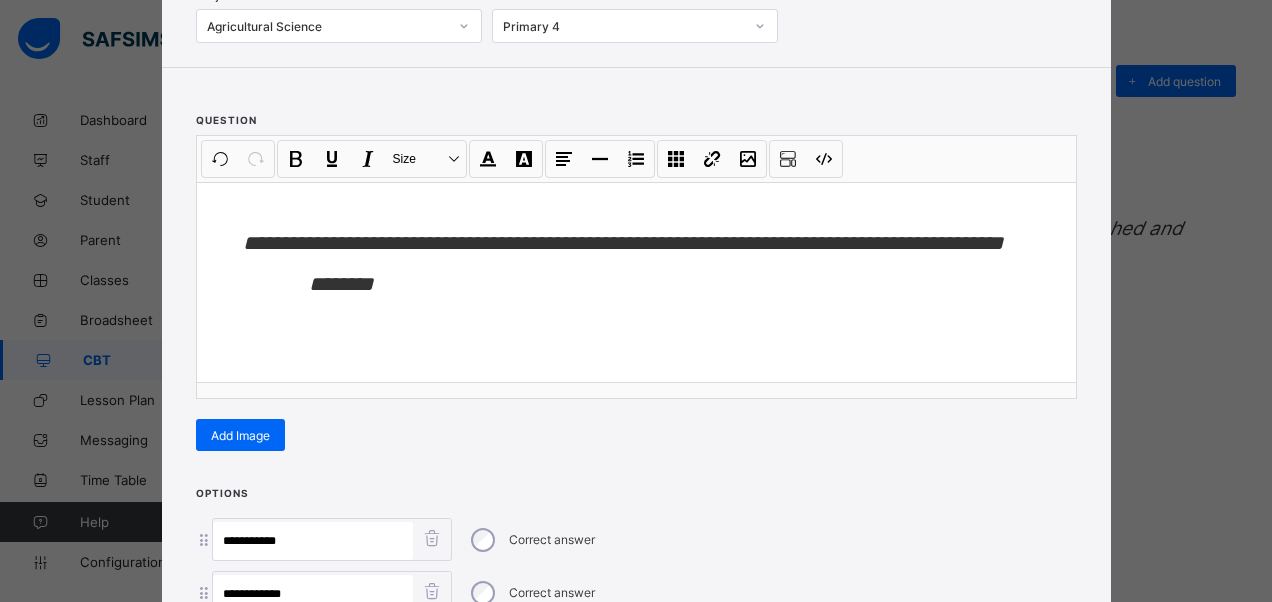 type on "**********" 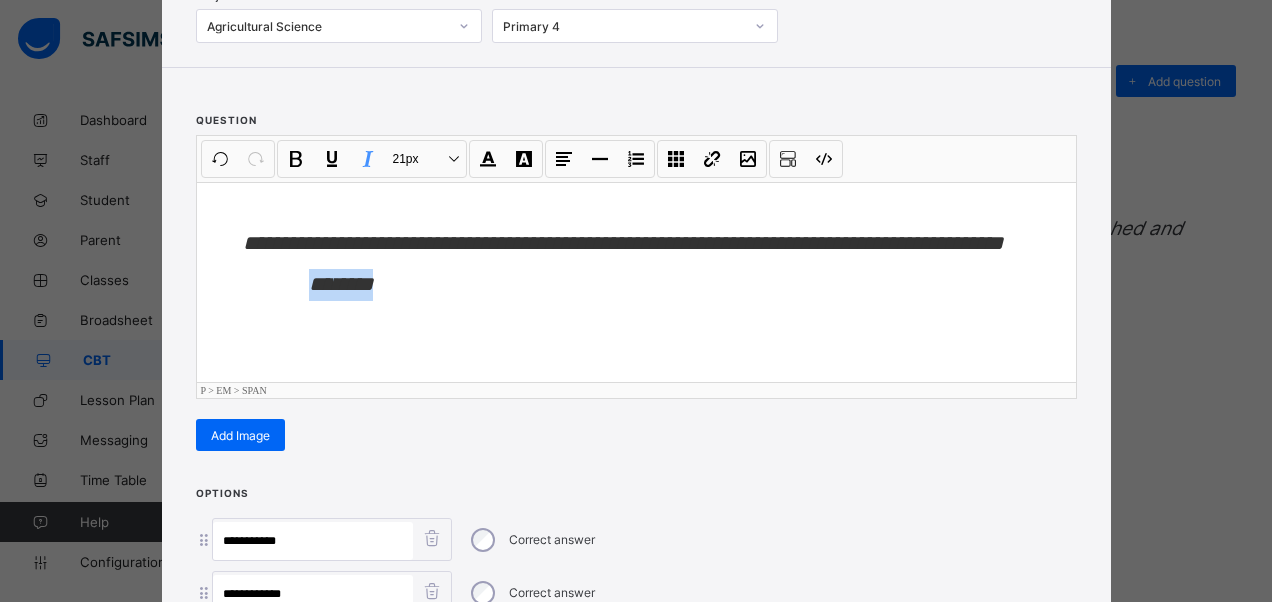 drag, startPoint x: 396, startPoint y: 329, endPoint x: 292, endPoint y: 302, distance: 107.44766 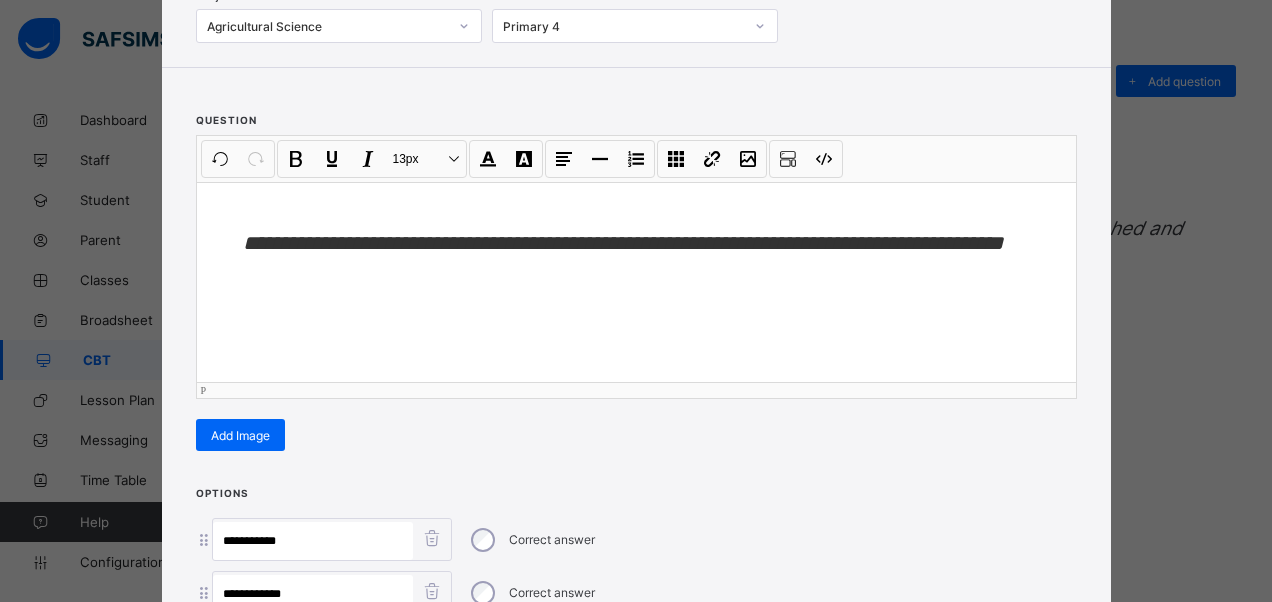 scroll, scrollTop: 446, scrollLeft: 0, axis: vertical 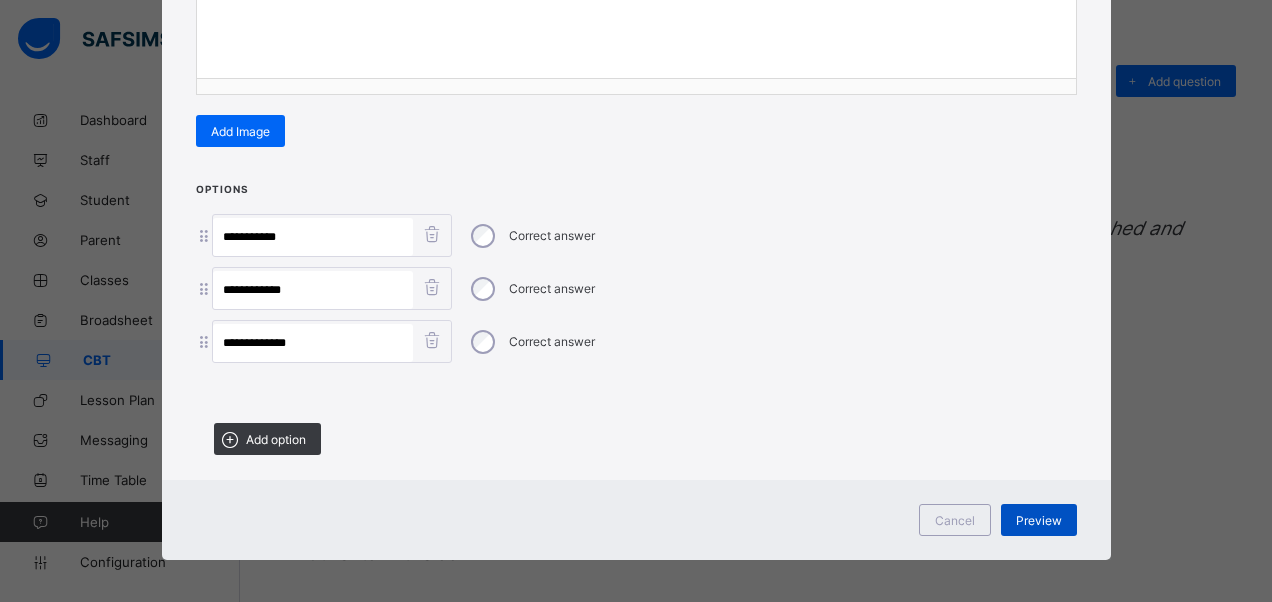 click on "Preview" at bounding box center [1039, 520] 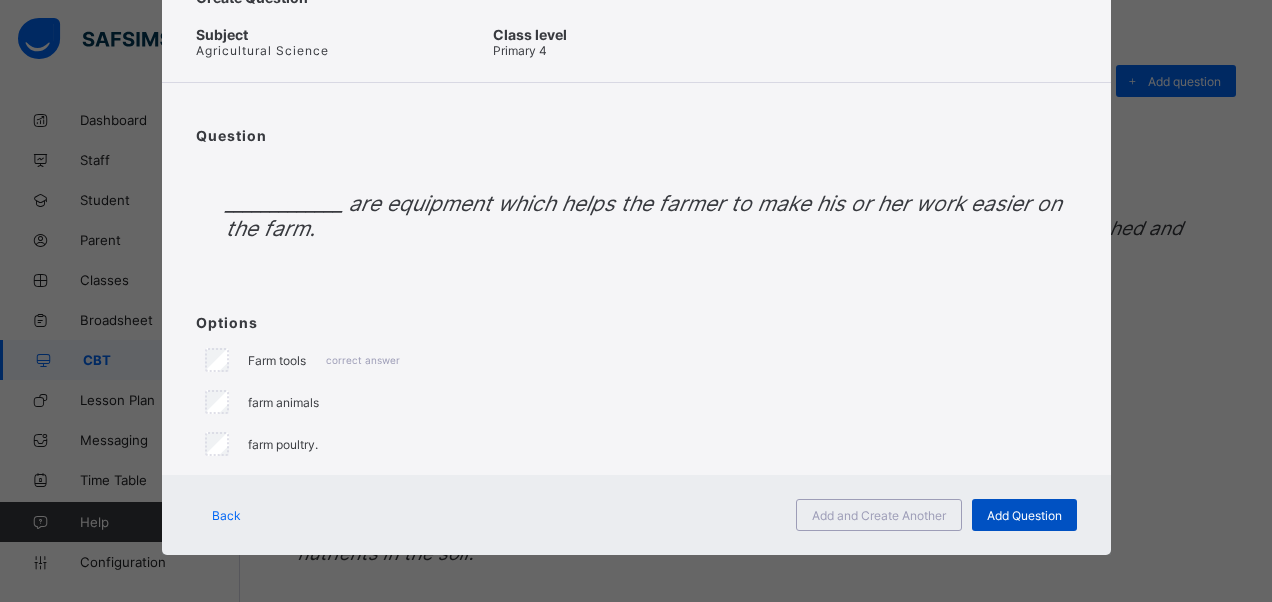 click on "Add Question" at bounding box center (1024, 515) 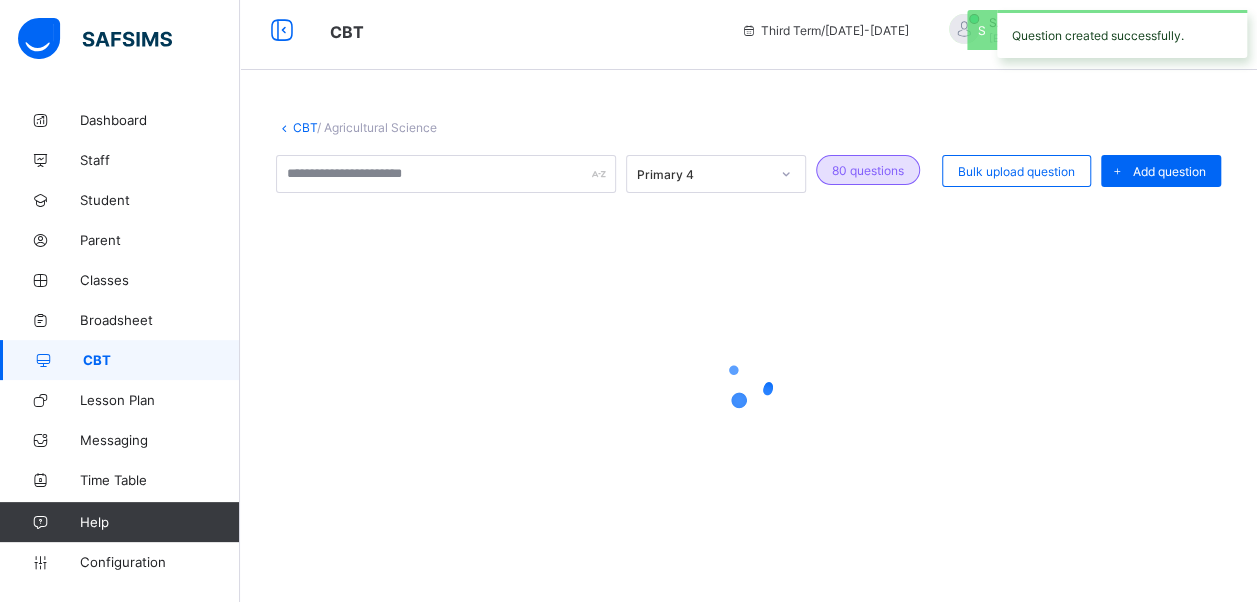 scroll, scrollTop: 100, scrollLeft: 0, axis: vertical 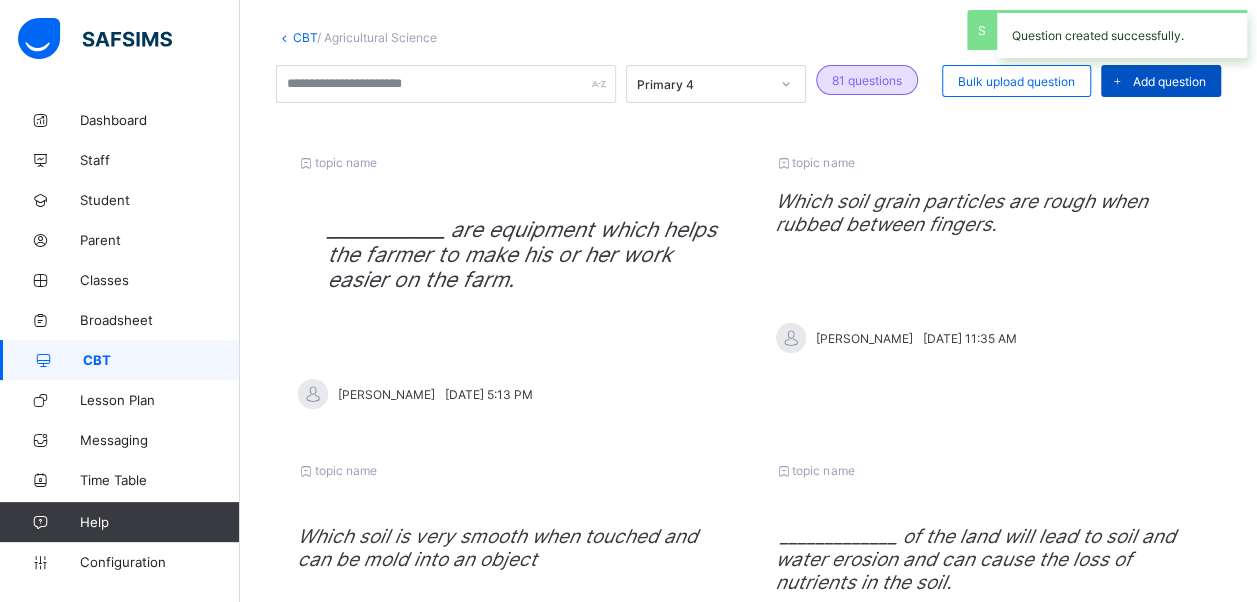 click on "Add question" at bounding box center [1169, 81] 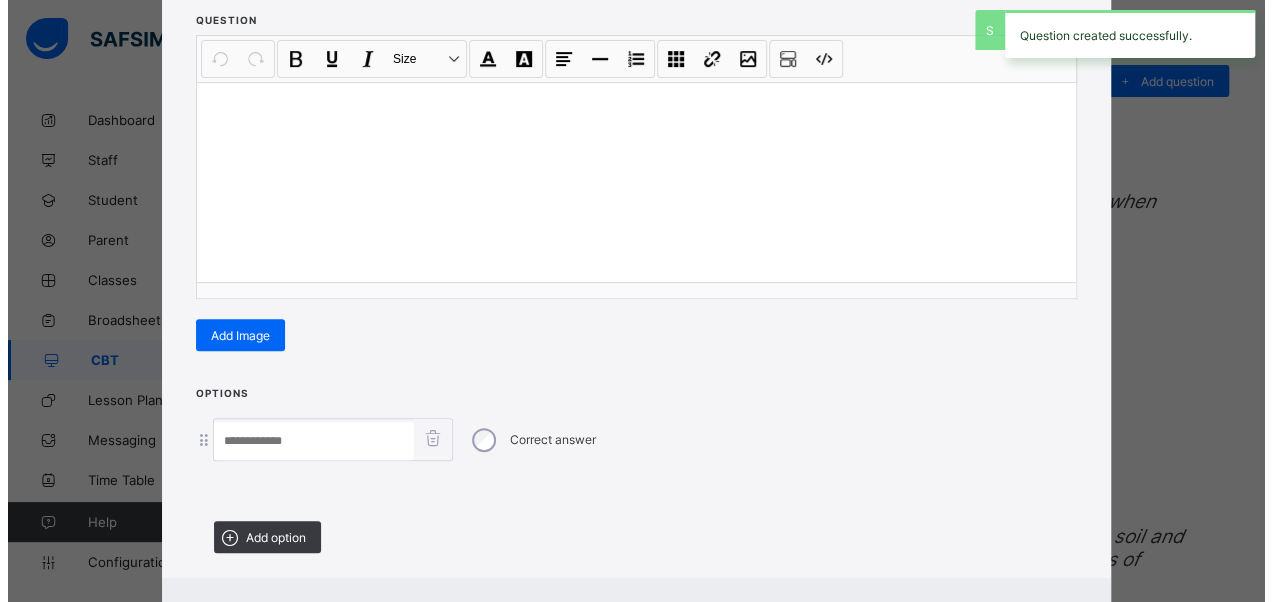 scroll, scrollTop: 342, scrollLeft: 0, axis: vertical 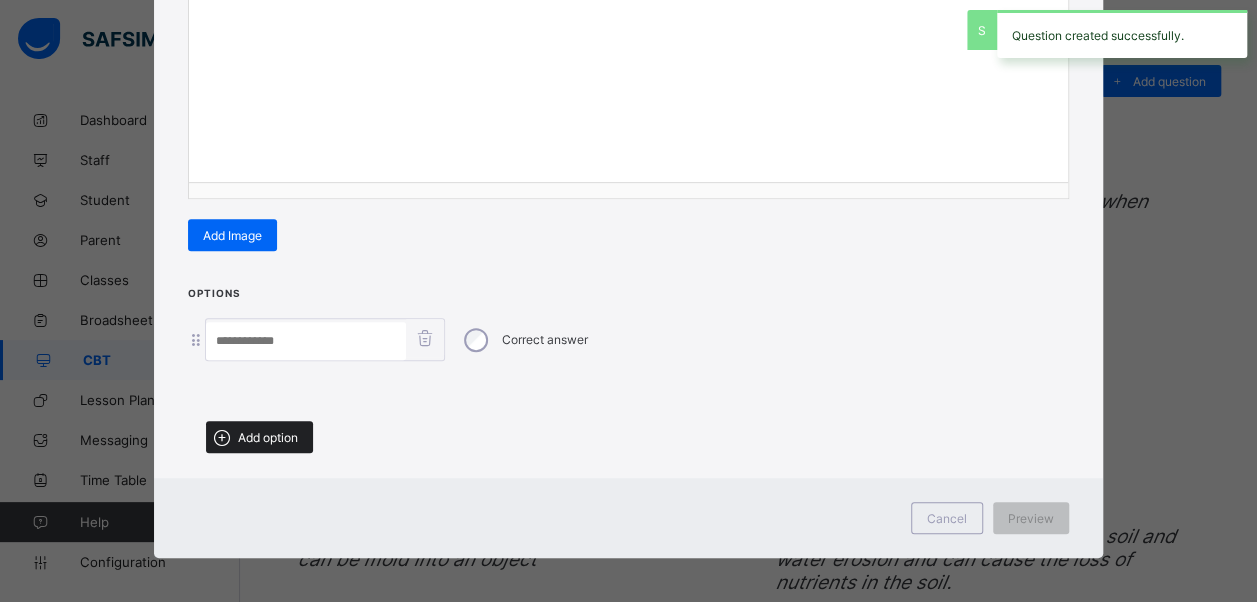 click on "Add option" at bounding box center [259, 437] 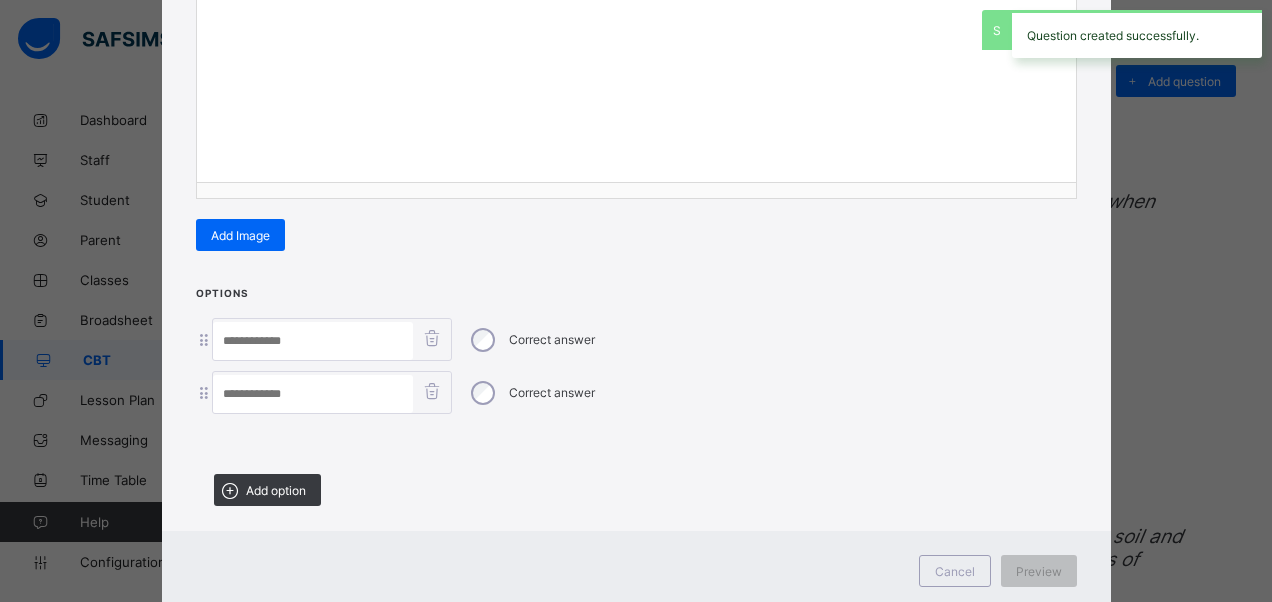click on "Add option" at bounding box center [276, 490] 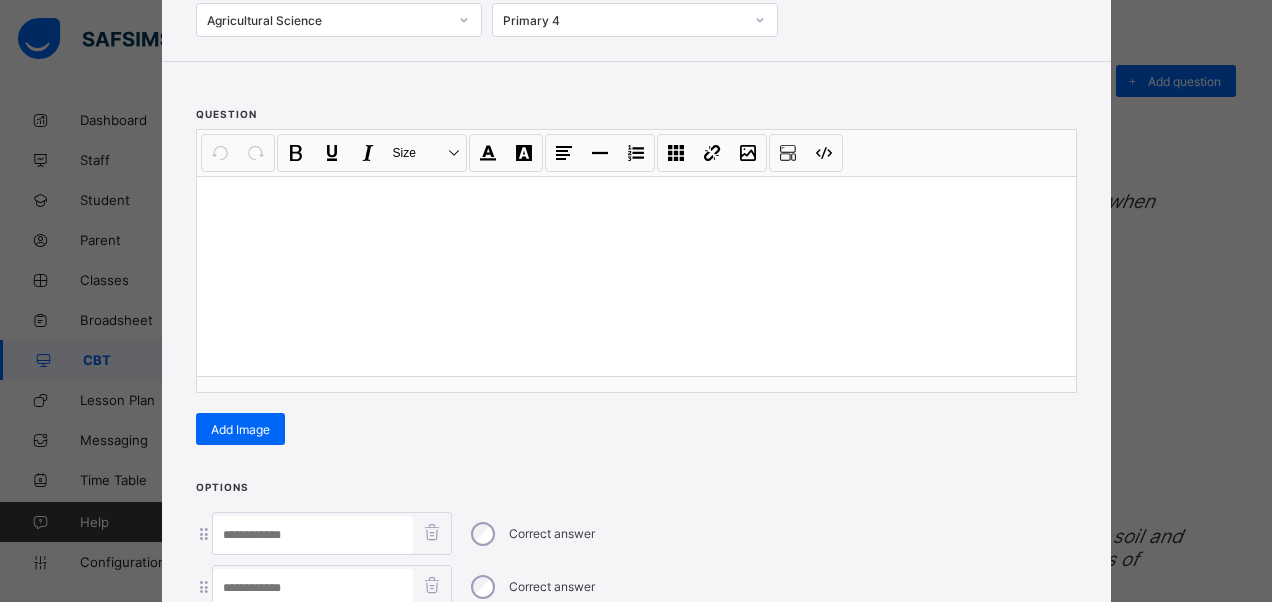 scroll, scrollTop: 142, scrollLeft: 0, axis: vertical 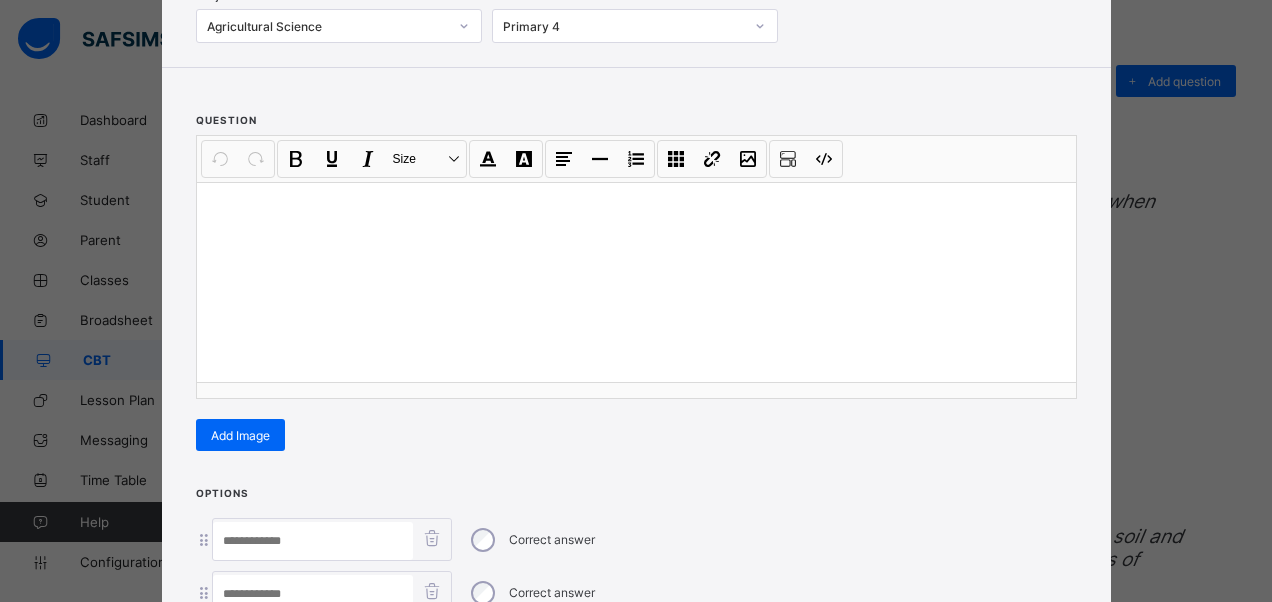 click at bounding box center (636, 282) 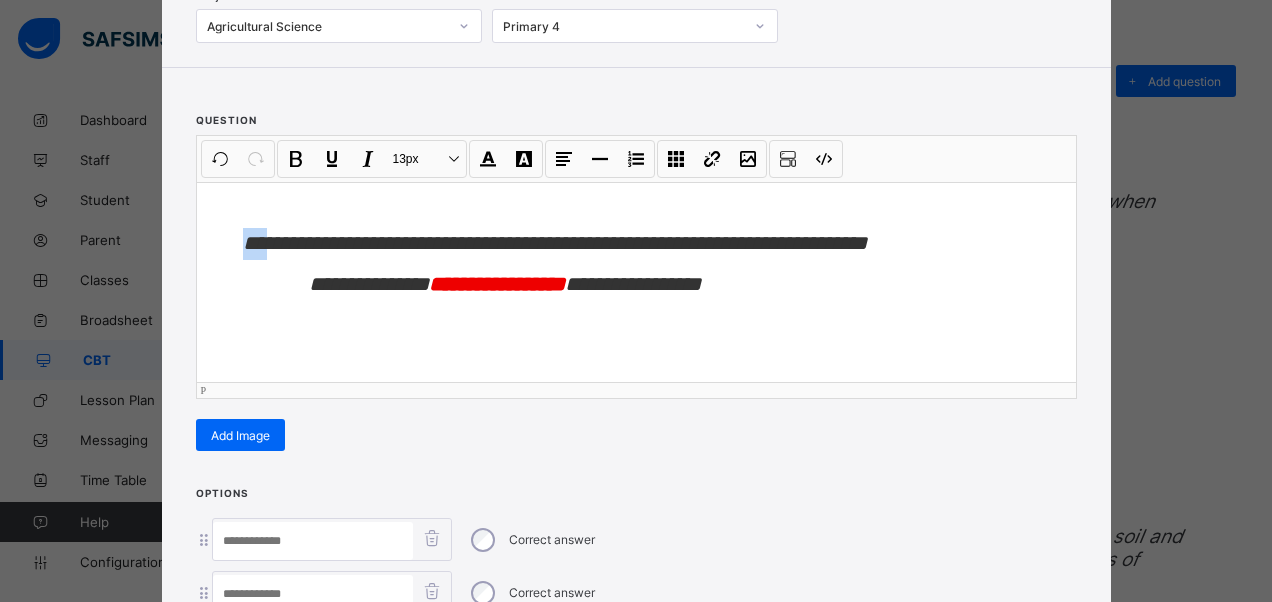 drag, startPoint x: 270, startPoint y: 236, endPoint x: 216, endPoint y: 221, distance: 56.044624 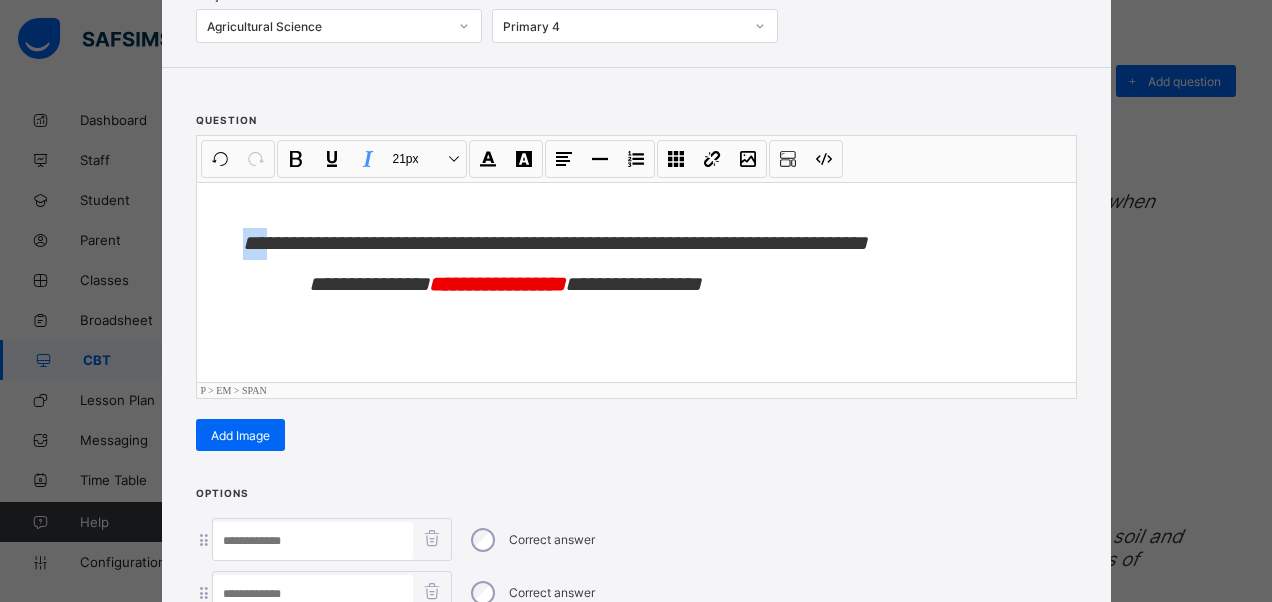 type 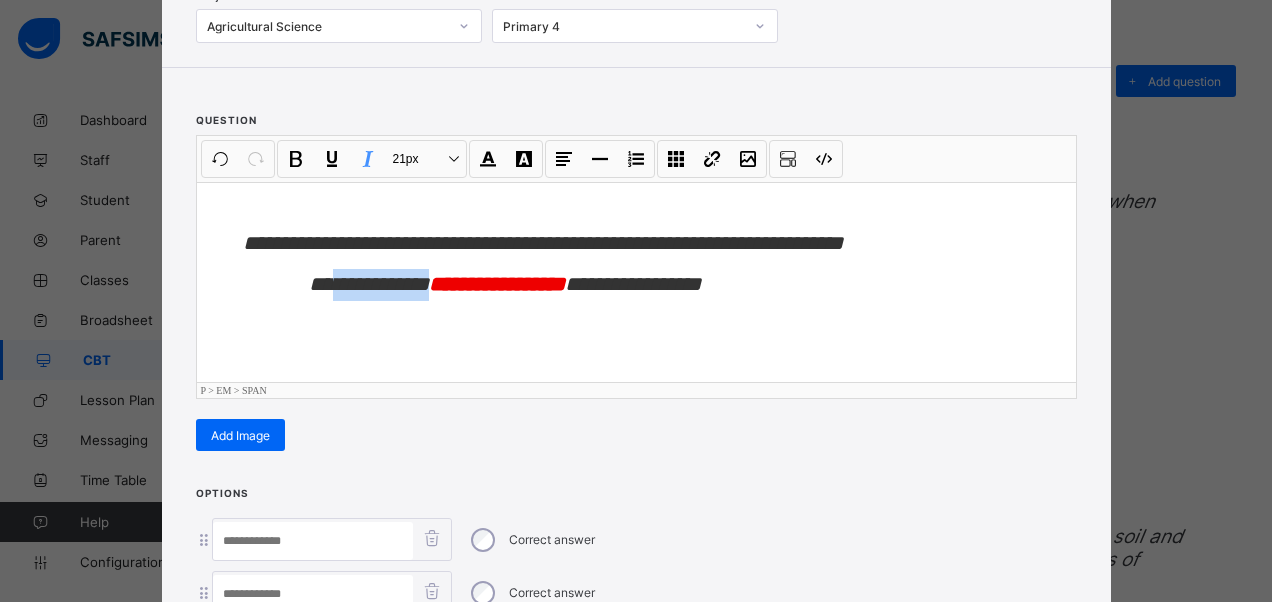 drag, startPoint x: 459, startPoint y: 282, endPoint x: 338, endPoint y: 284, distance: 121.016525 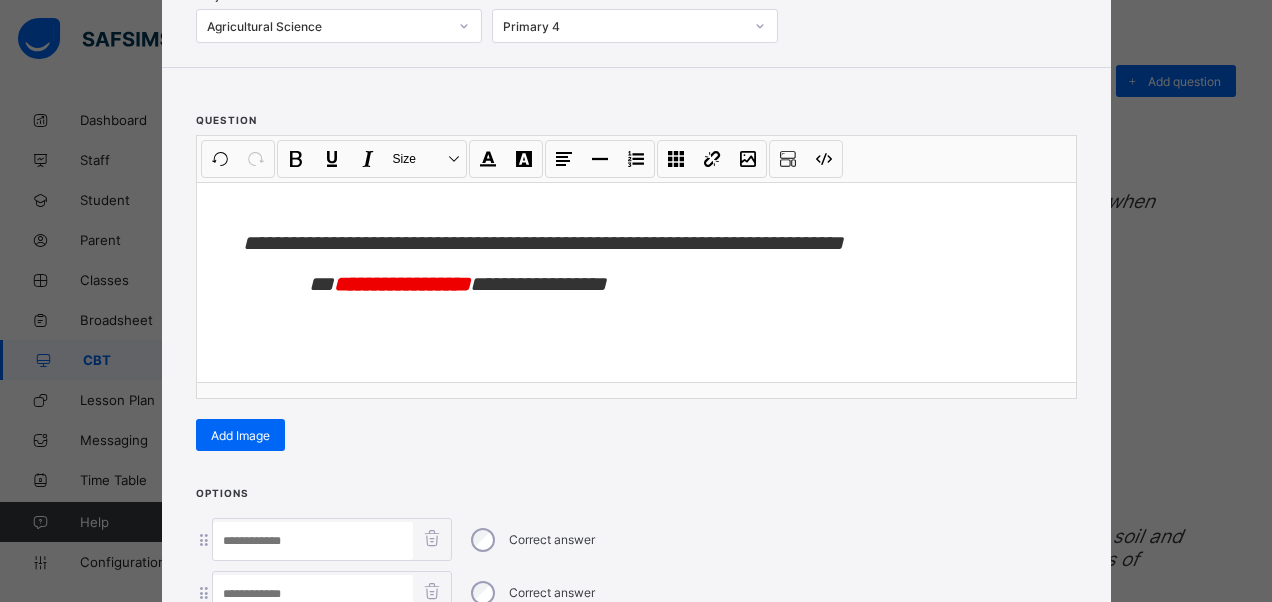 drag, startPoint x: 314, startPoint y: 532, endPoint x: 317, endPoint y: 522, distance: 10.440307 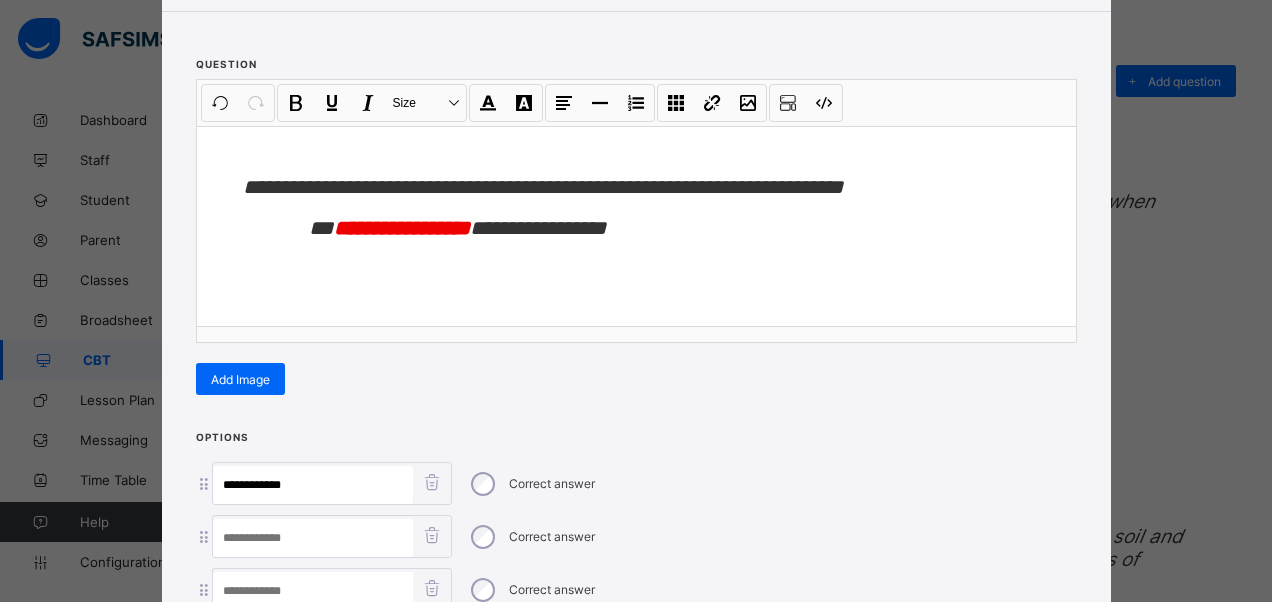 scroll, scrollTop: 242, scrollLeft: 0, axis: vertical 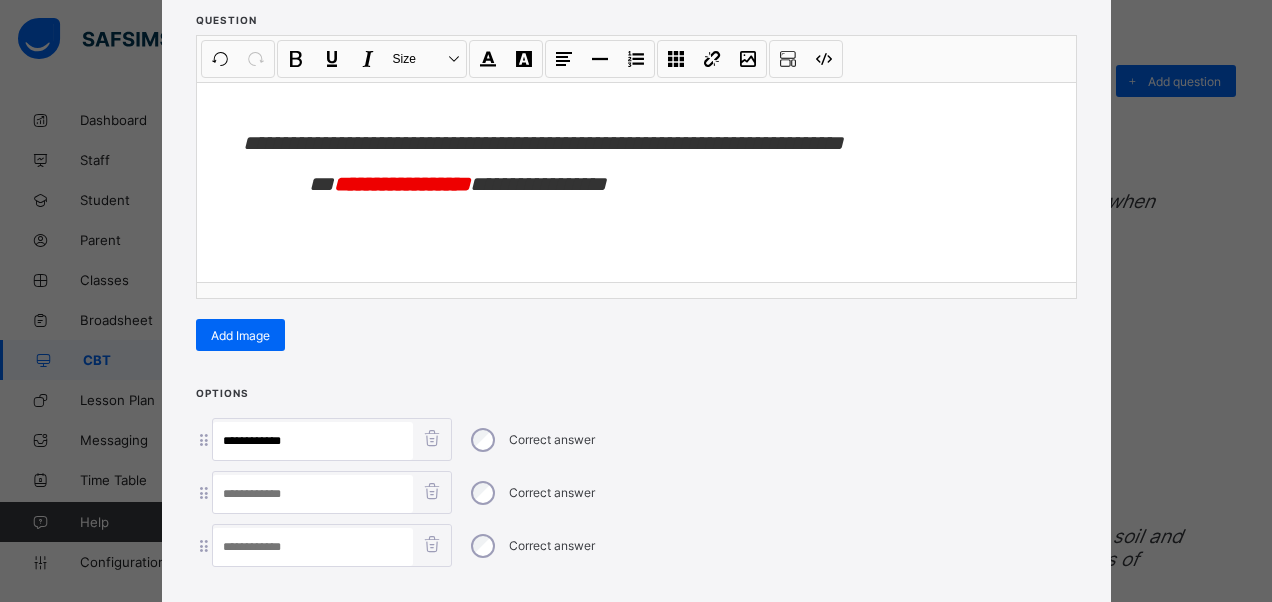 type on "**********" 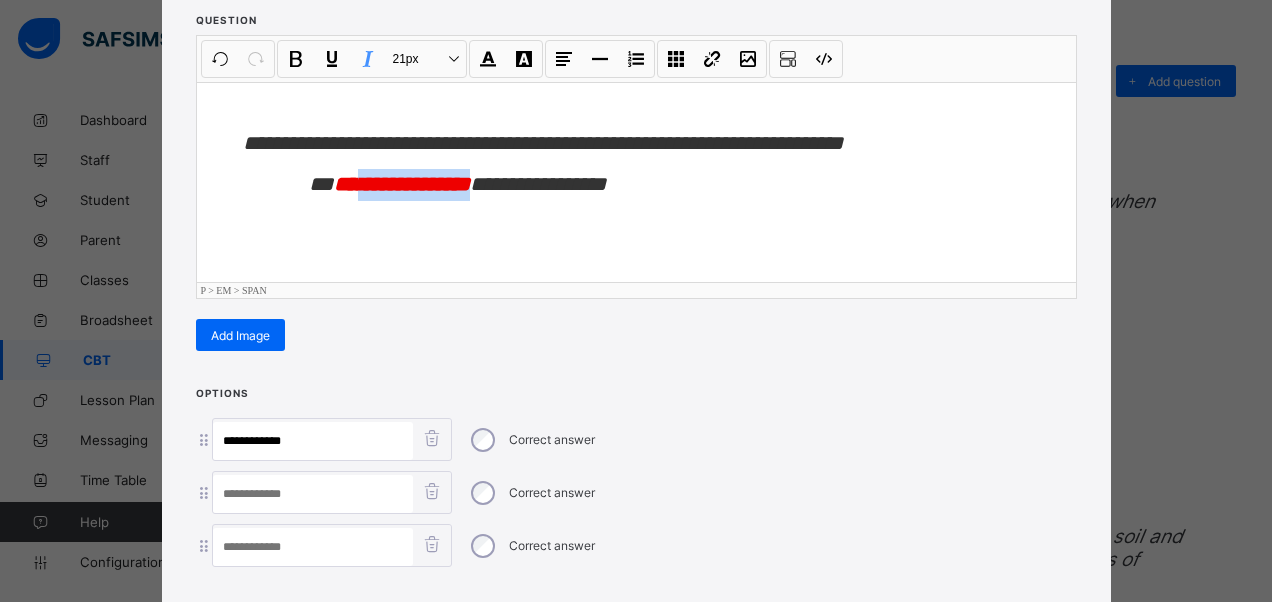 drag, startPoint x: 507, startPoint y: 190, endPoint x: 365, endPoint y: 194, distance: 142.05632 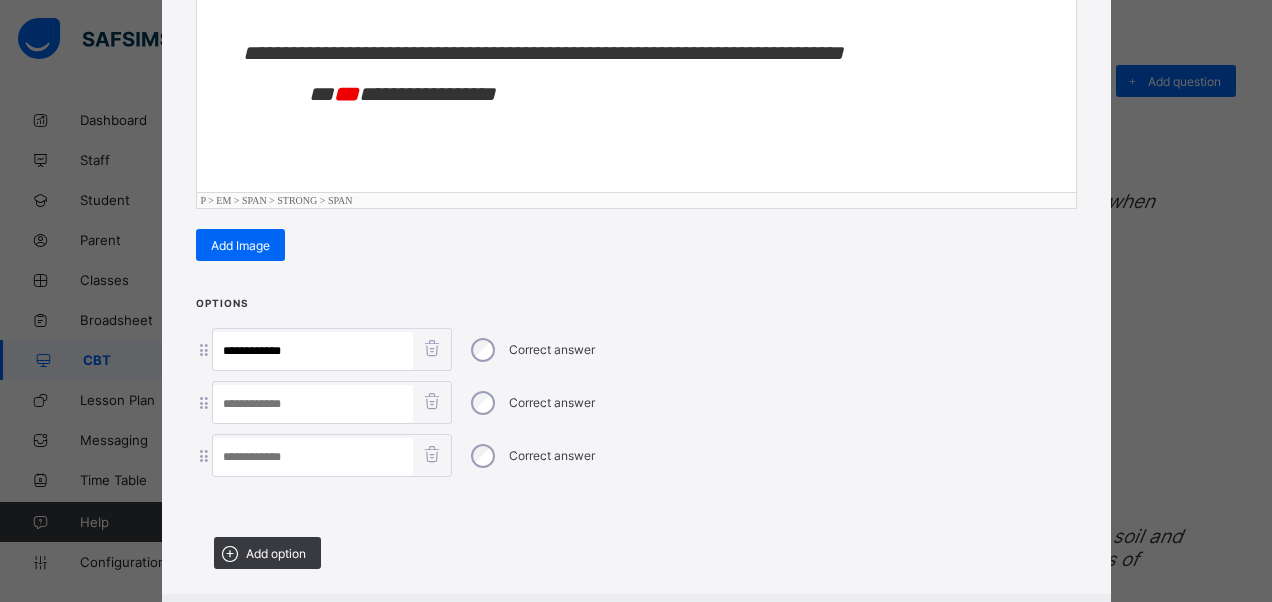 scroll, scrollTop: 442, scrollLeft: 0, axis: vertical 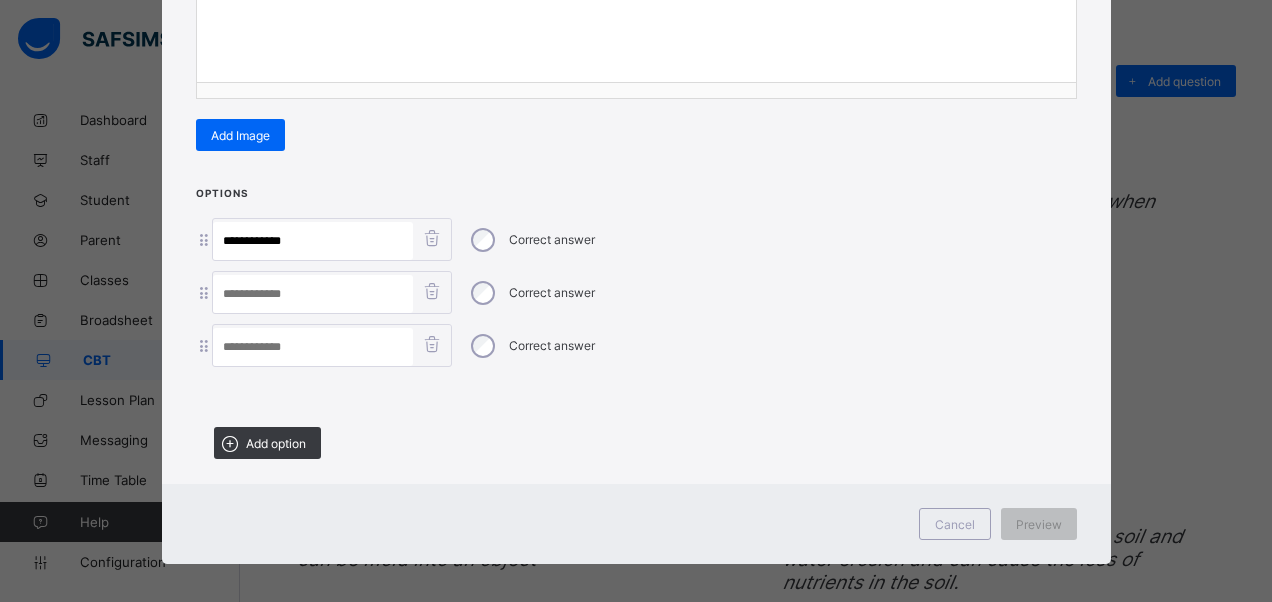 click at bounding box center (313, 294) 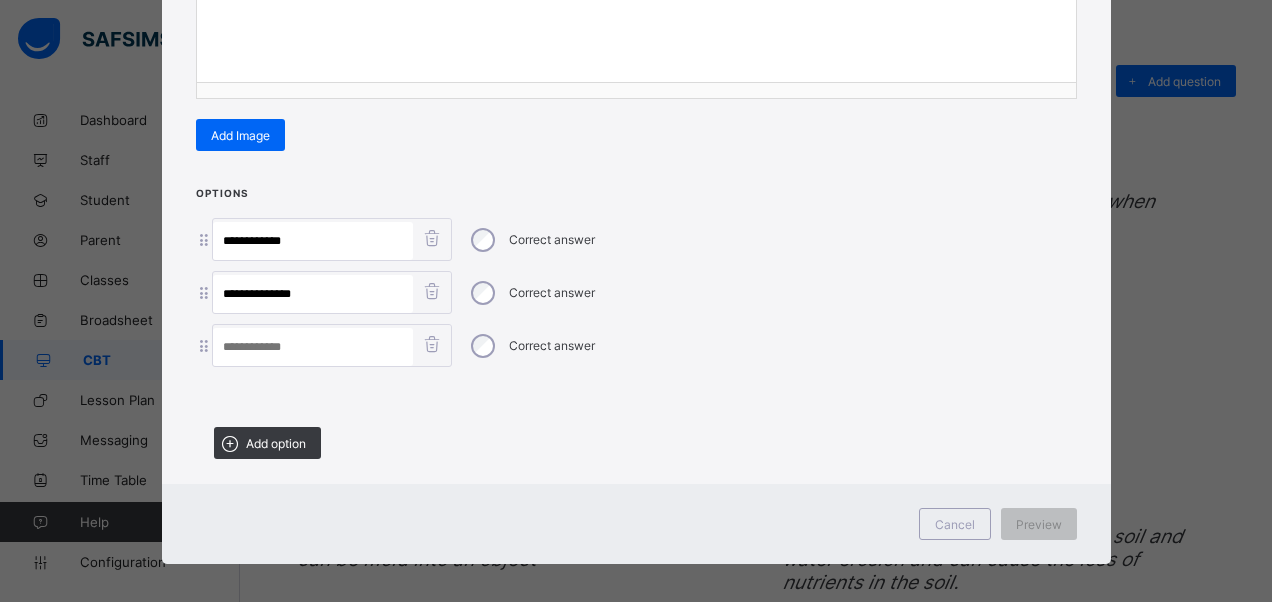 type on "**********" 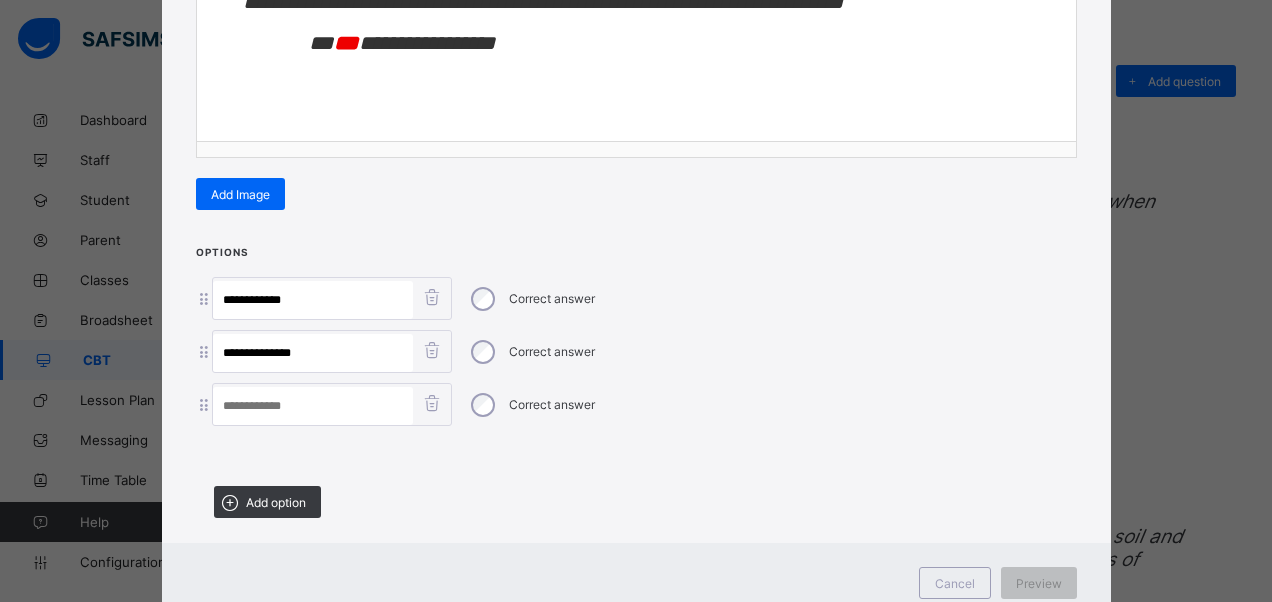 scroll, scrollTop: 342, scrollLeft: 0, axis: vertical 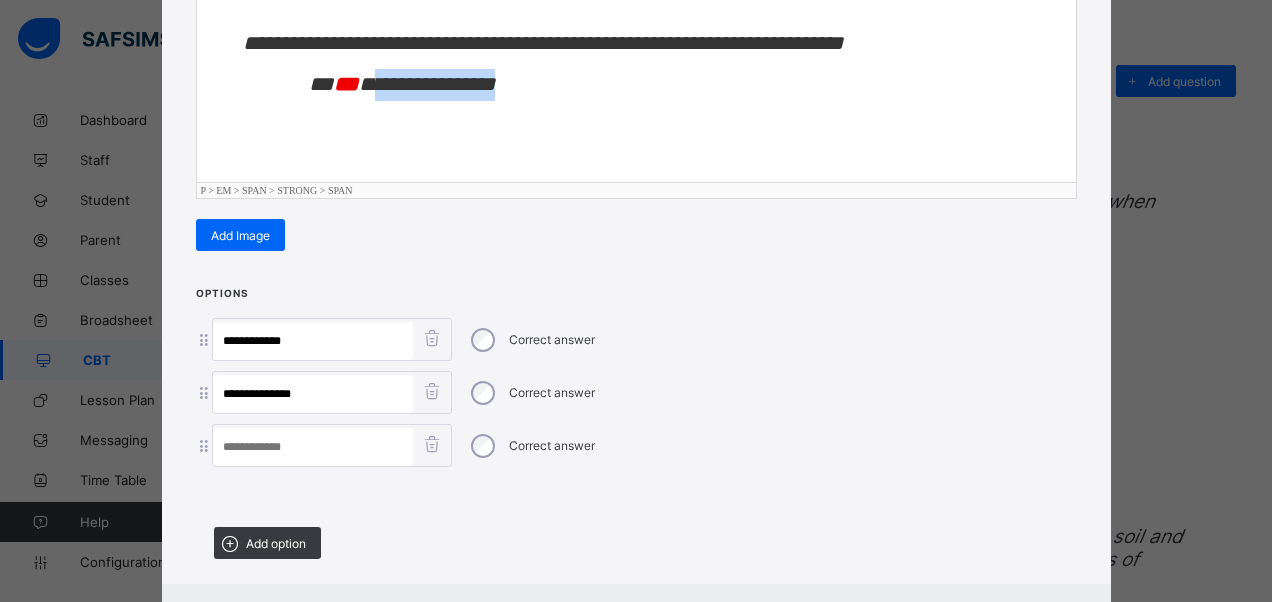 drag, startPoint x: 556, startPoint y: 96, endPoint x: 374, endPoint y: 102, distance: 182.09888 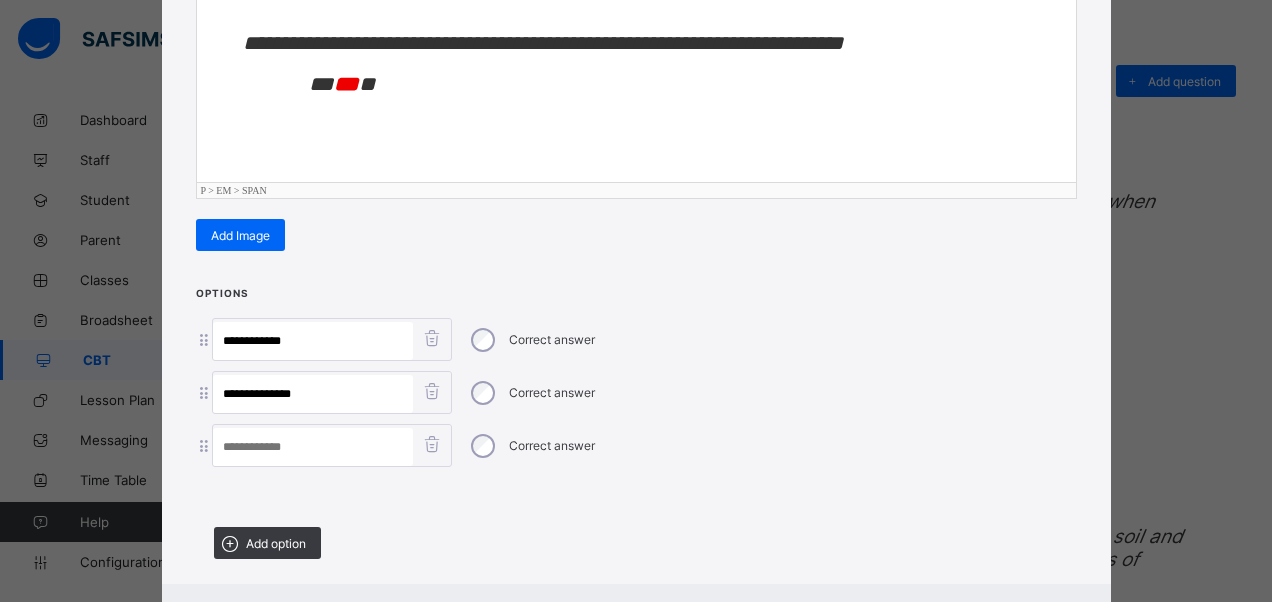 click at bounding box center [313, 447] 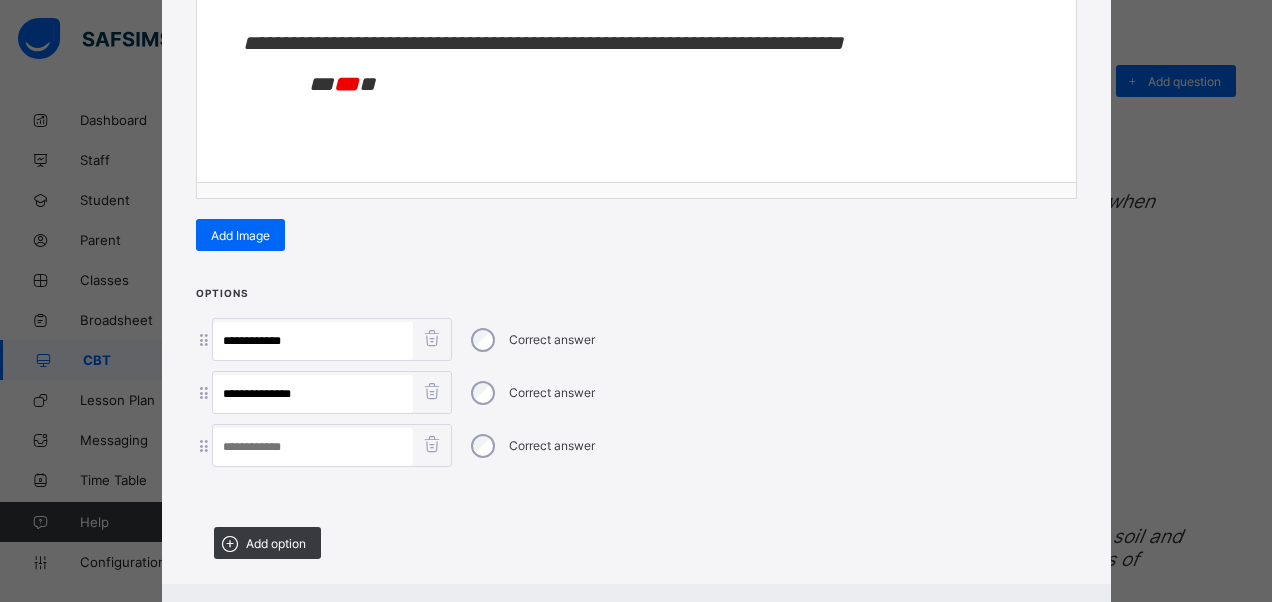 paste on "**********" 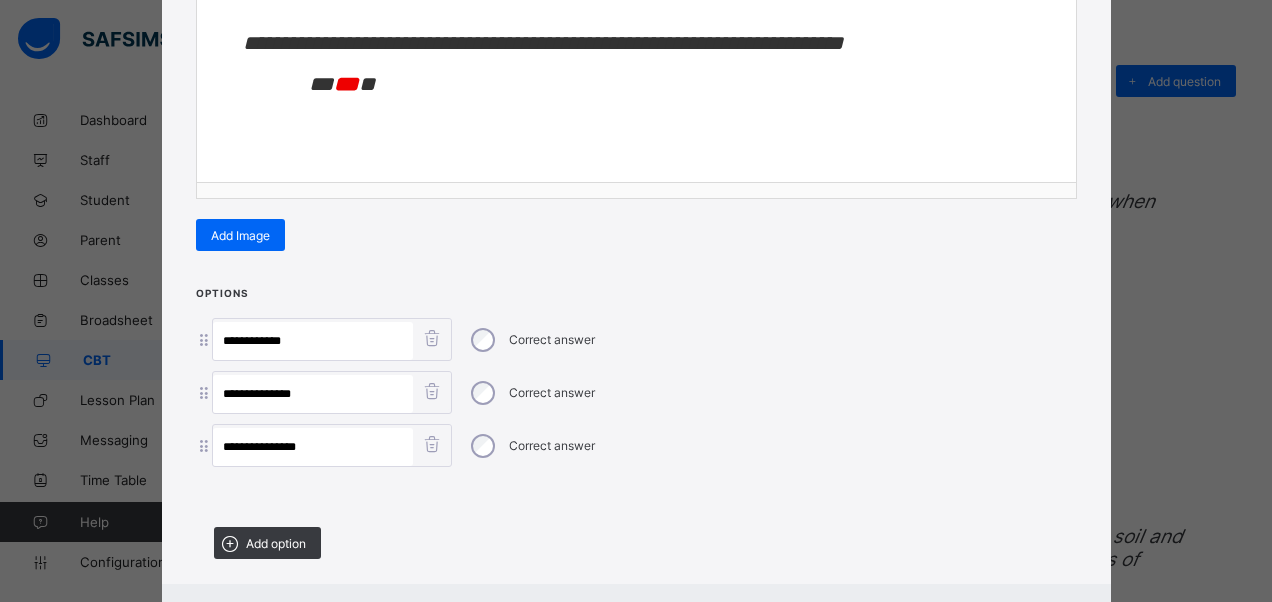 type on "**********" 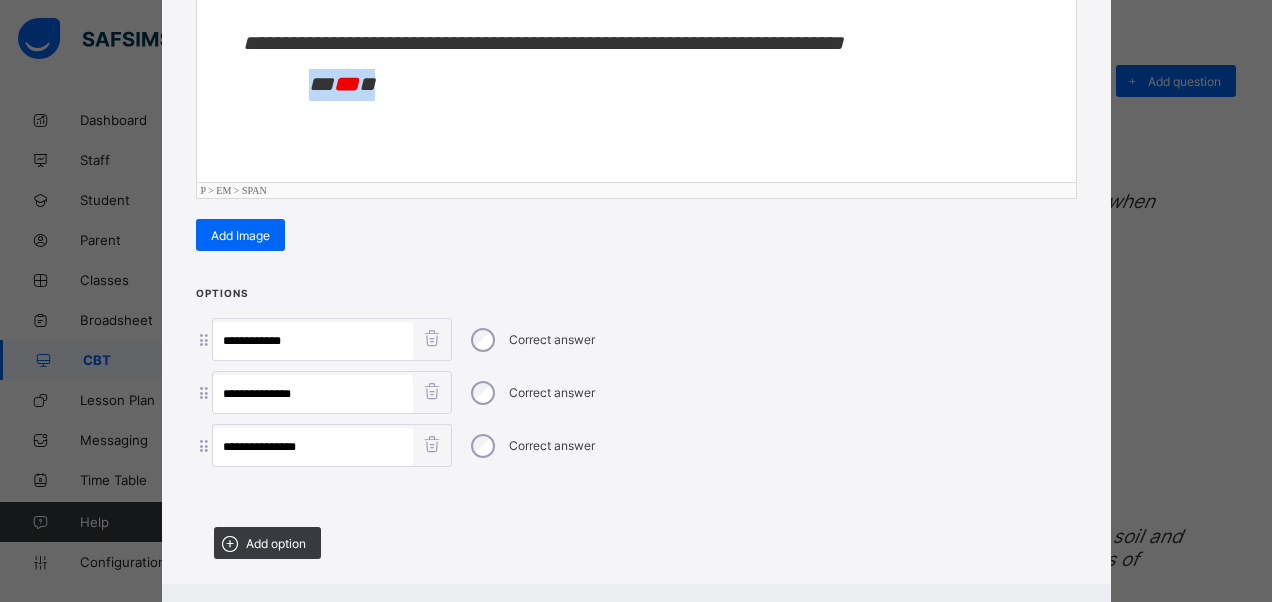 drag, startPoint x: 424, startPoint y: 83, endPoint x: 267, endPoint y: 98, distance: 157.71494 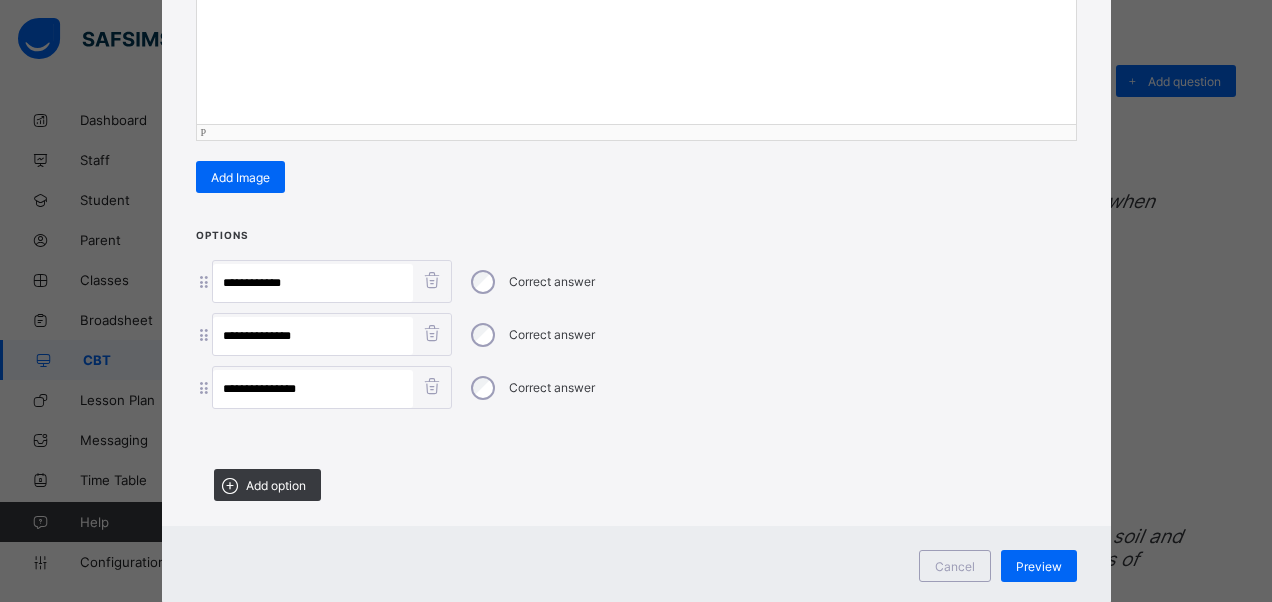scroll, scrollTop: 446, scrollLeft: 0, axis: vertical 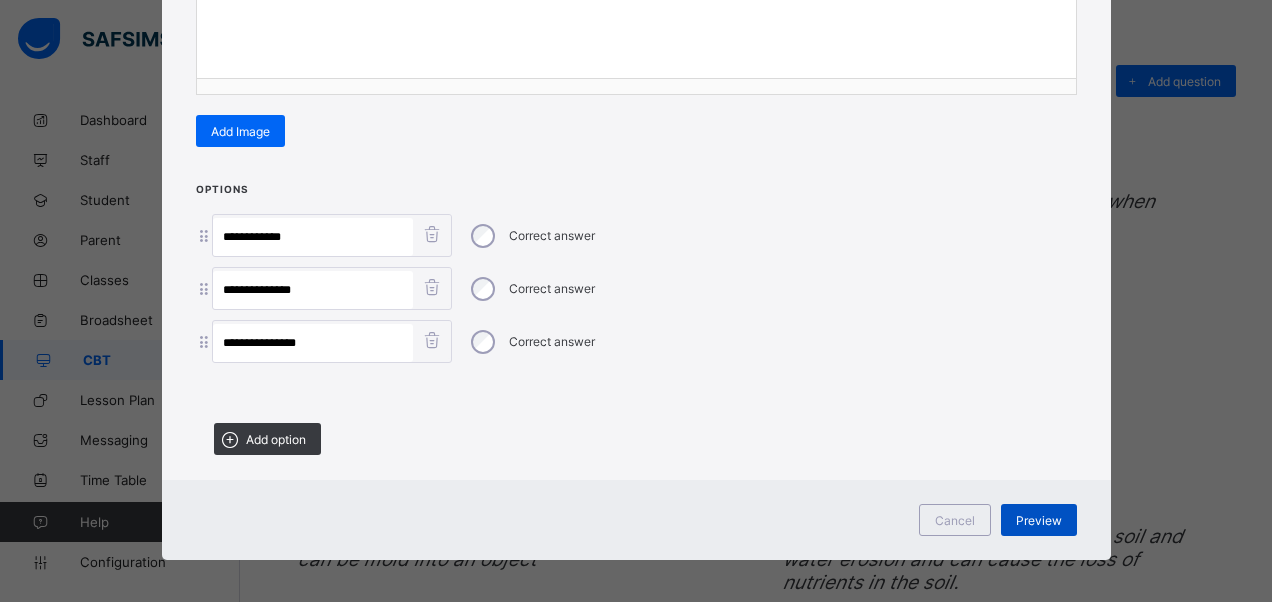 click on "Preview" at bounding box center [1039, 520] 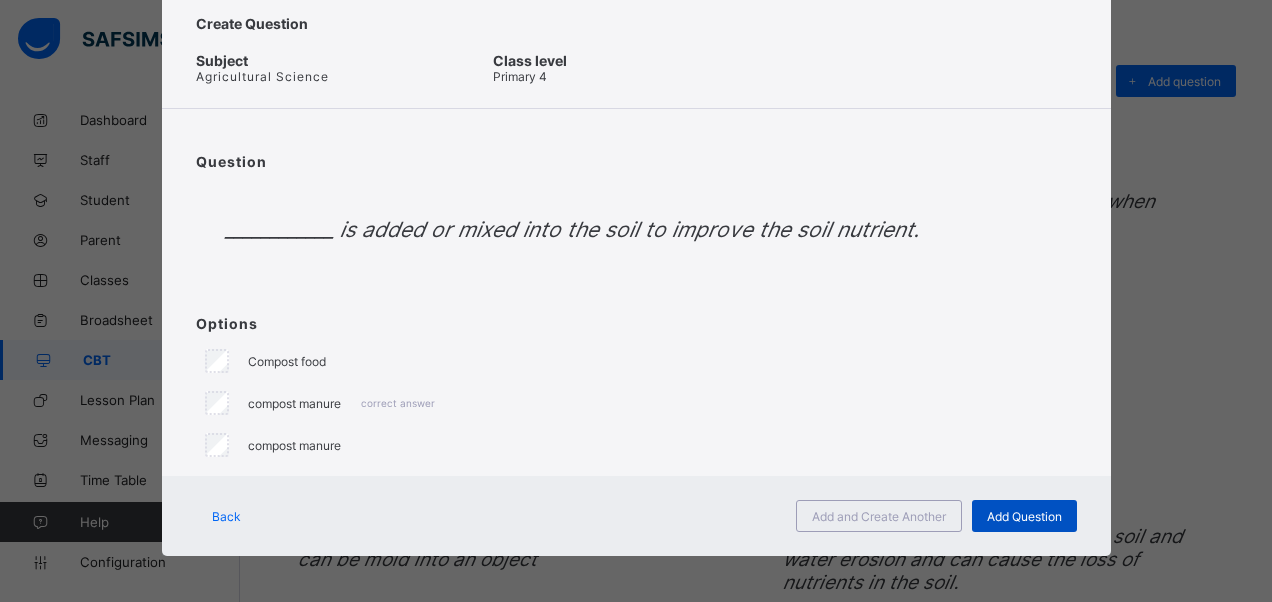 click on "Add Question" at bounding box center (1024, 516) 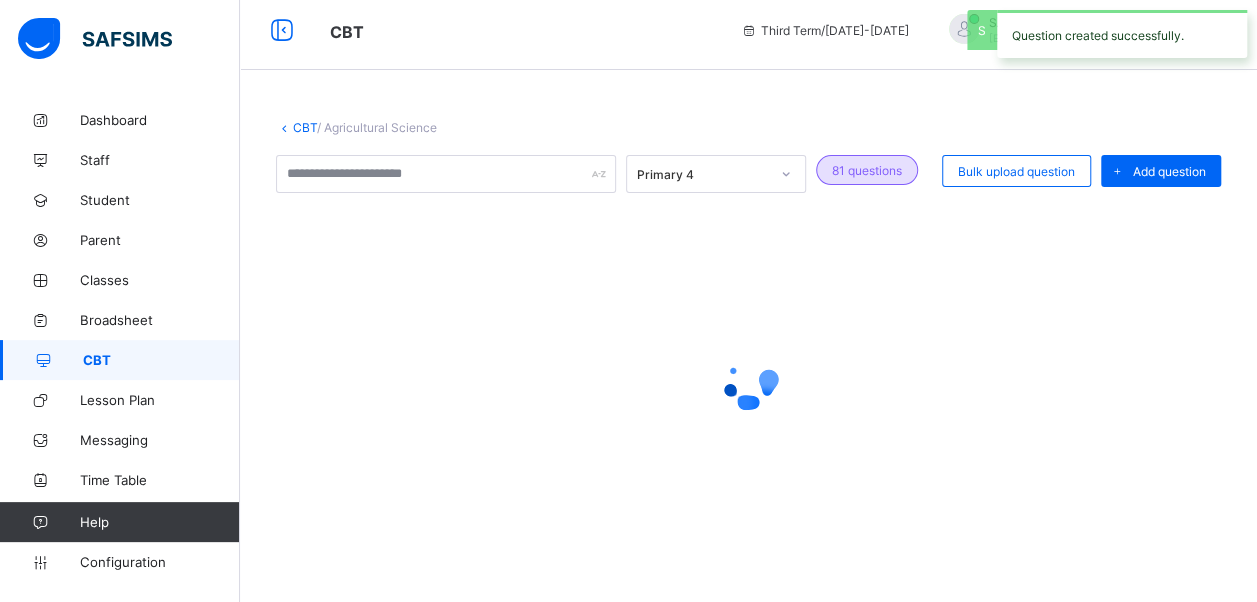 scroll, scrollTop: 100, scrollLeft: 0, axis: vertical 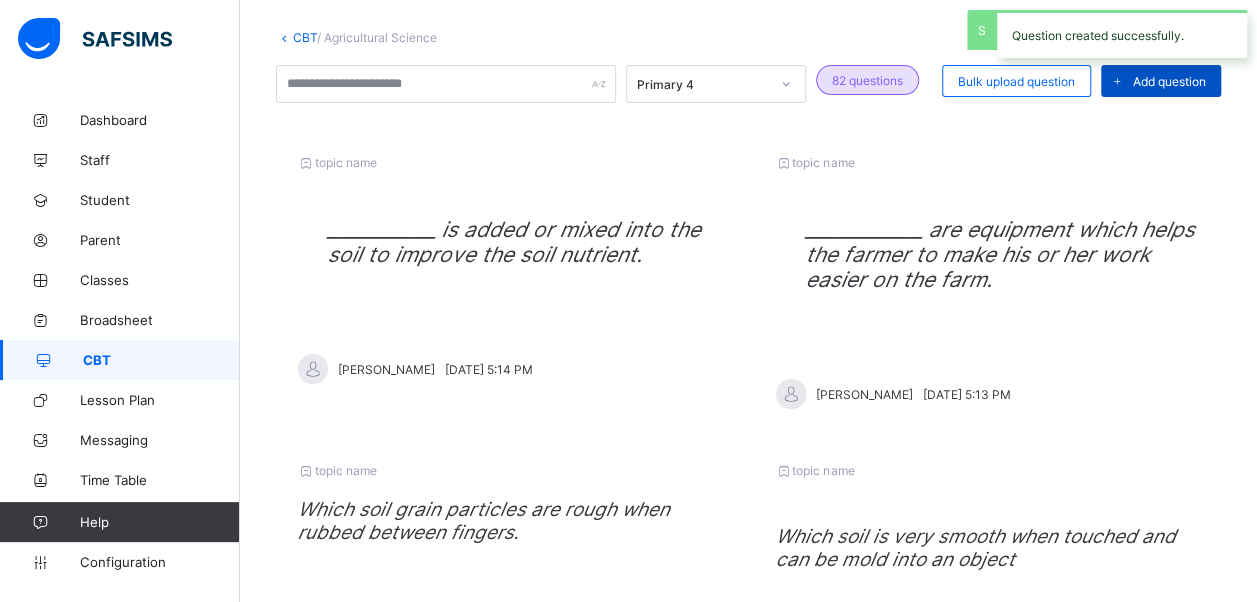 click on "Add question" at bounding box center [1169, 81] 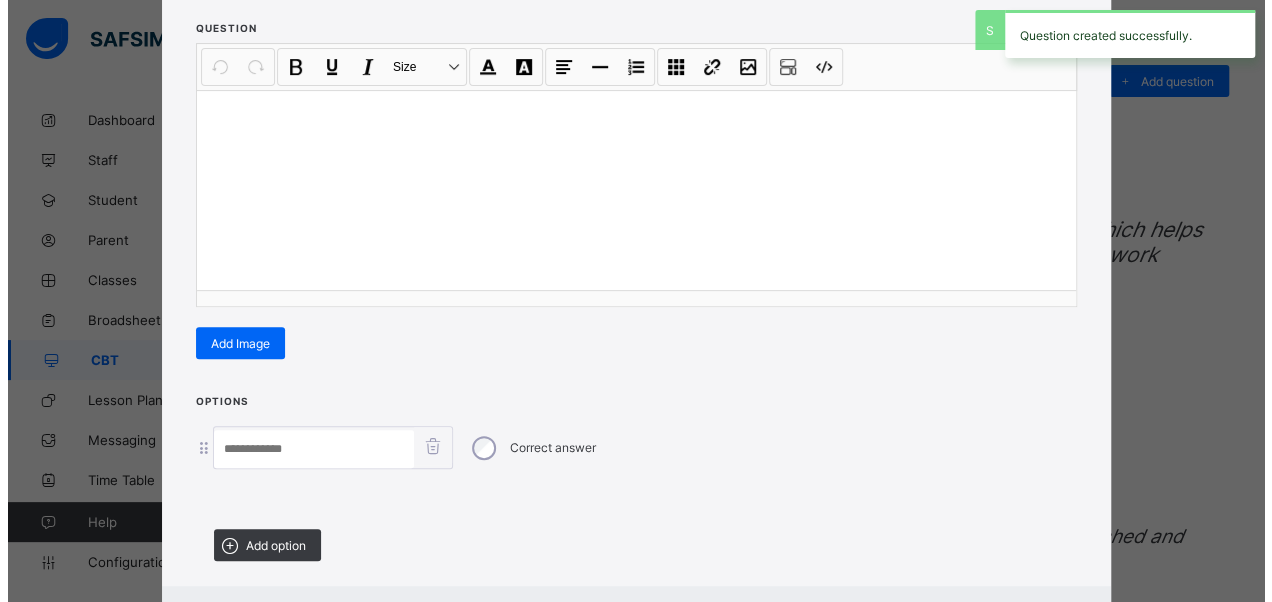 scroll, scrollTop: 342, scrollLeft: 0, axis: vertical 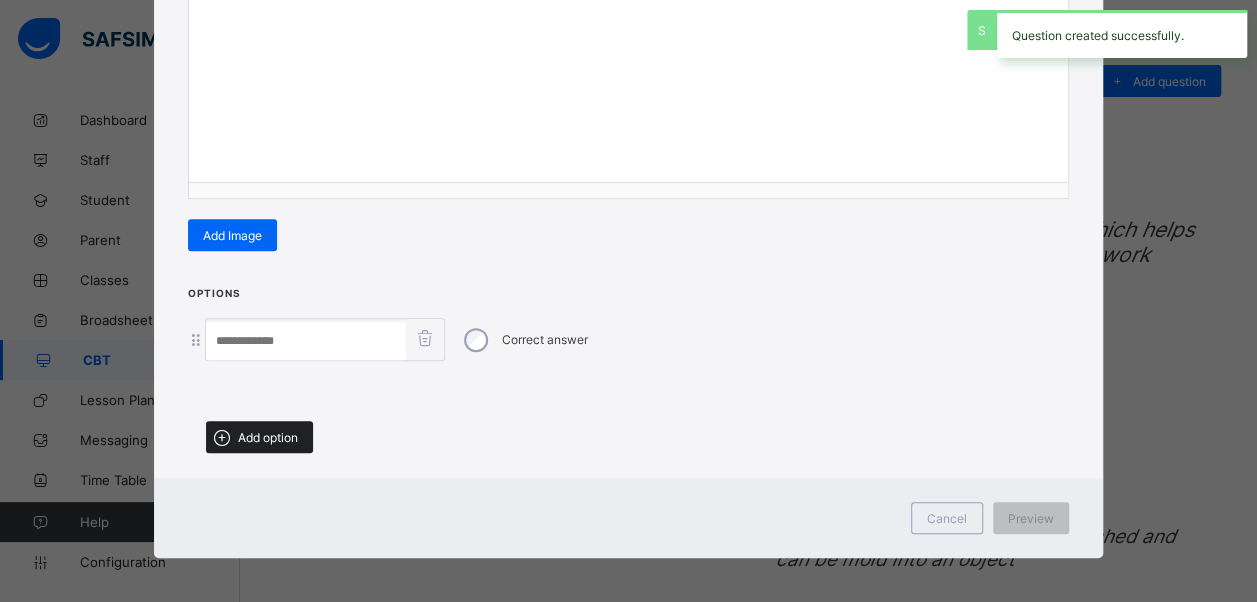 click on "Add option" at bounding box center (268, 437) 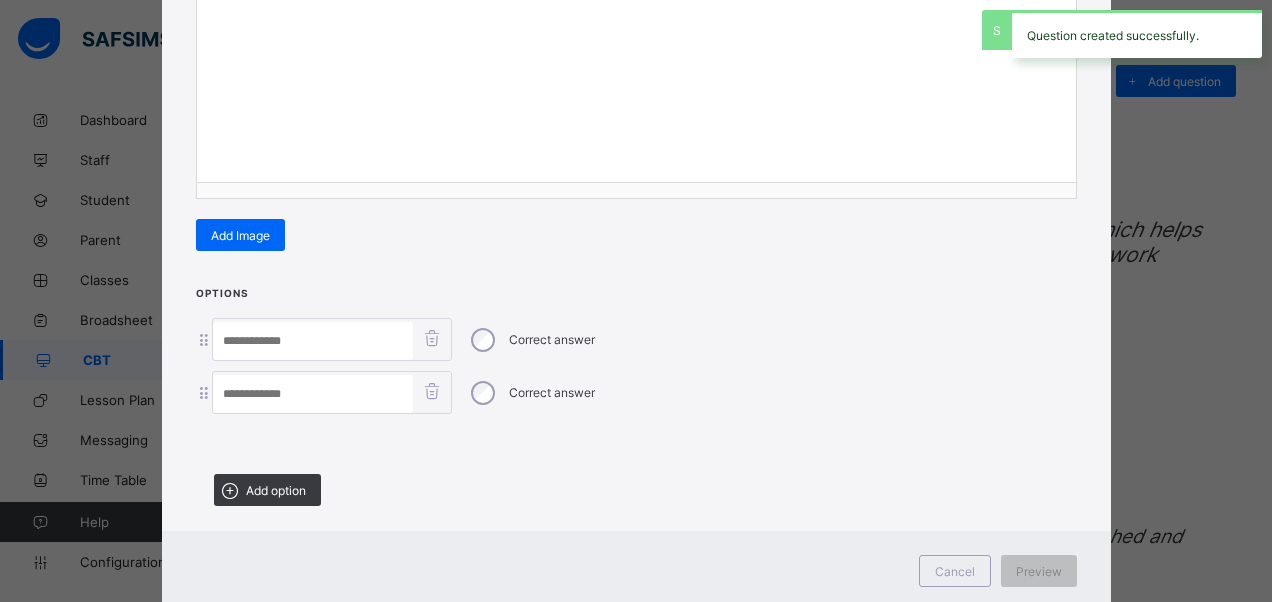 click on "Add option" at bounding box center (276, 490) 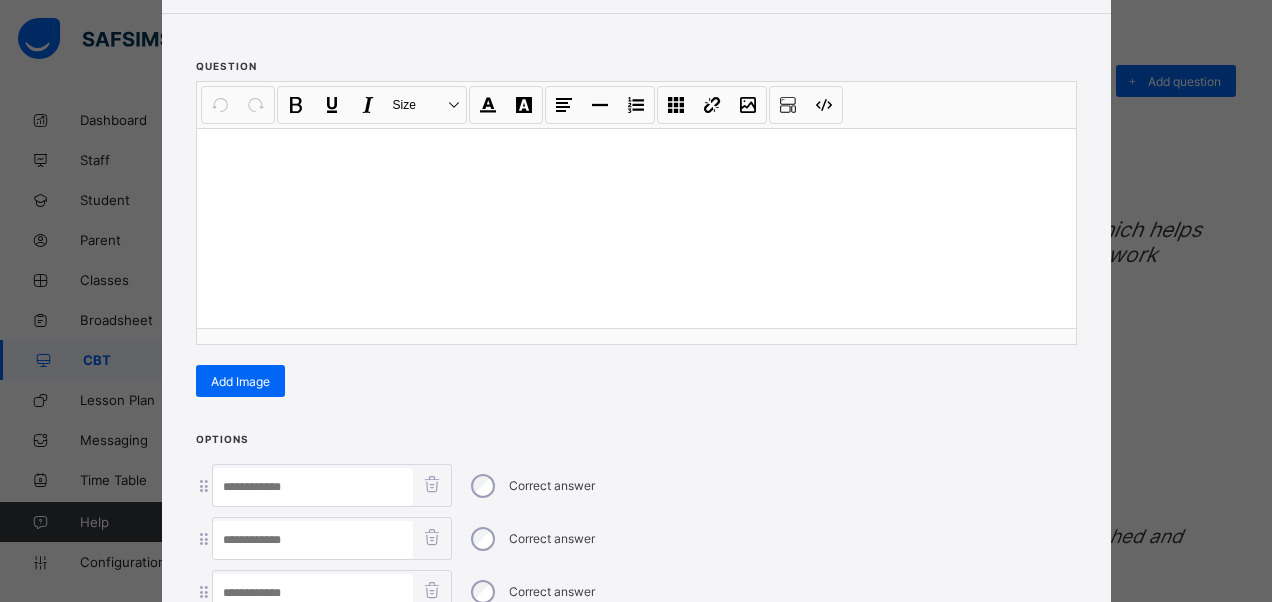 scroll, scrollTop: 142, scrollLeft: 0, axis: vertical 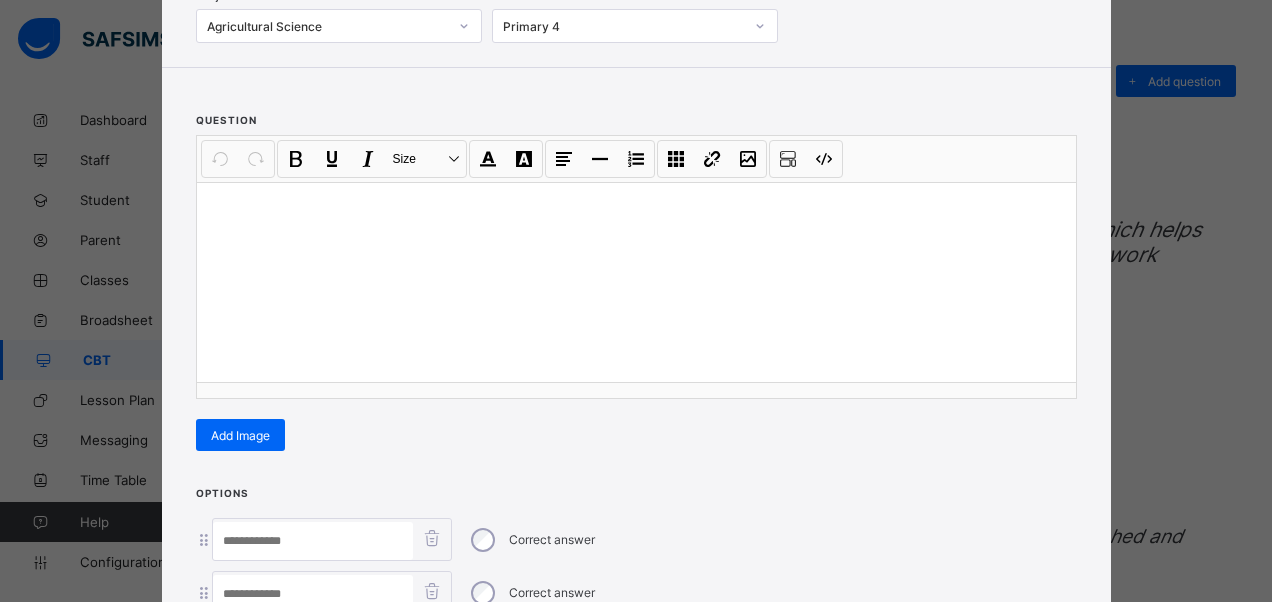 click at bounding box center [636, 282] 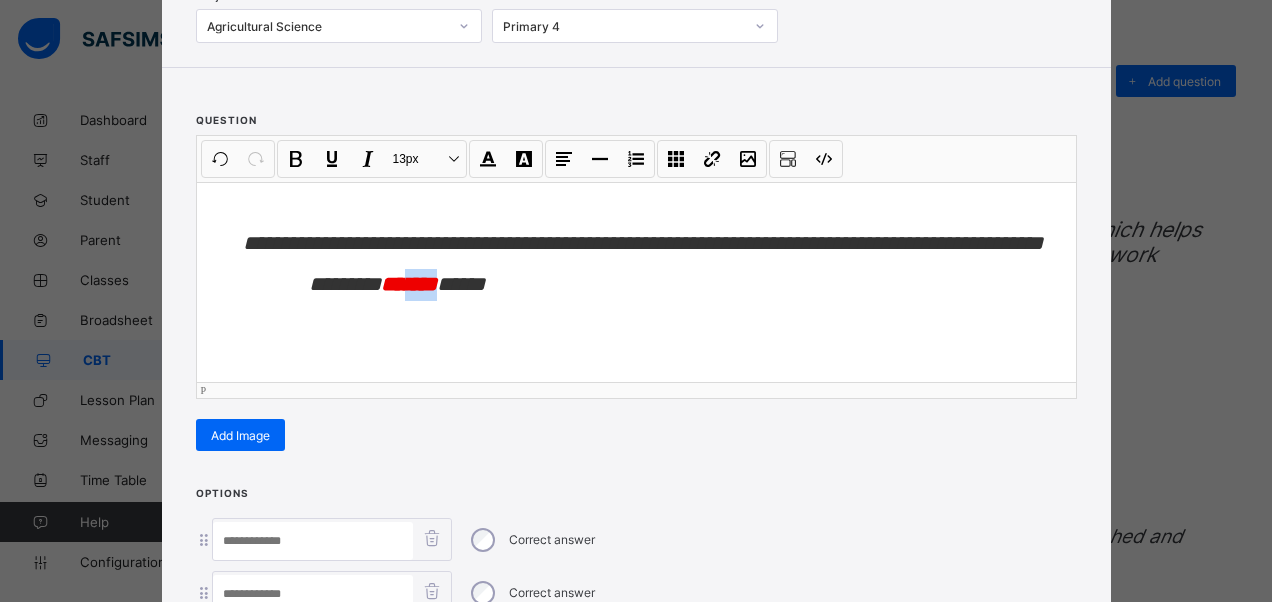 drag, startPoint x: 445, startPoint y: 316, endPoint x: 418, endPoint y: 317, distance: 27.018513 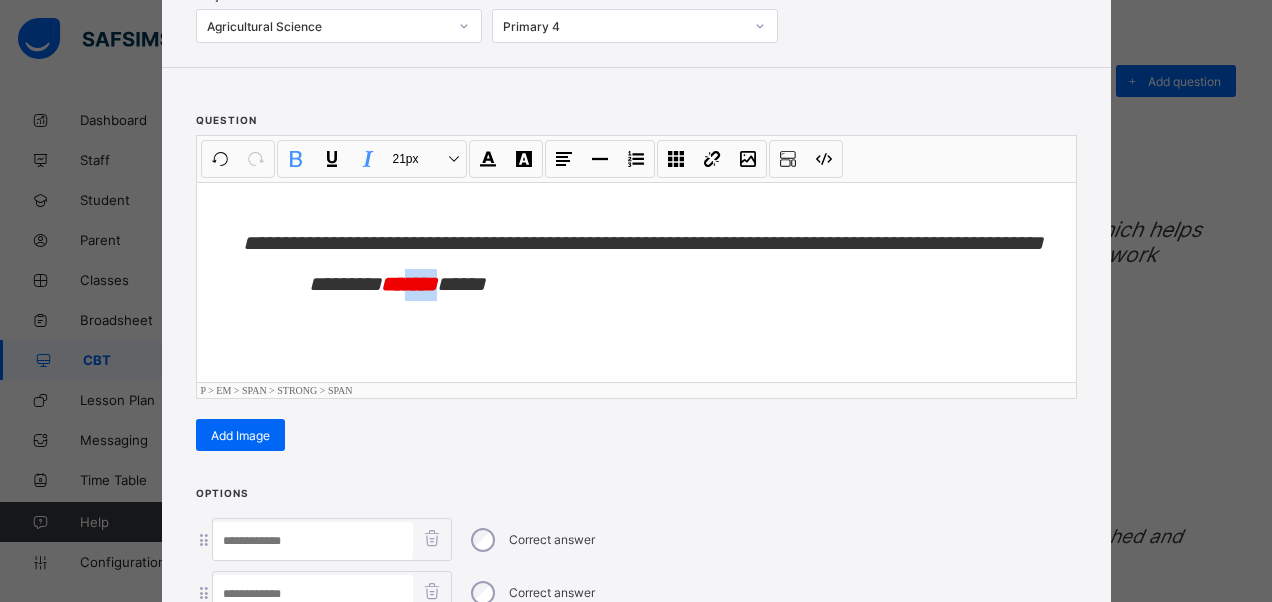 type 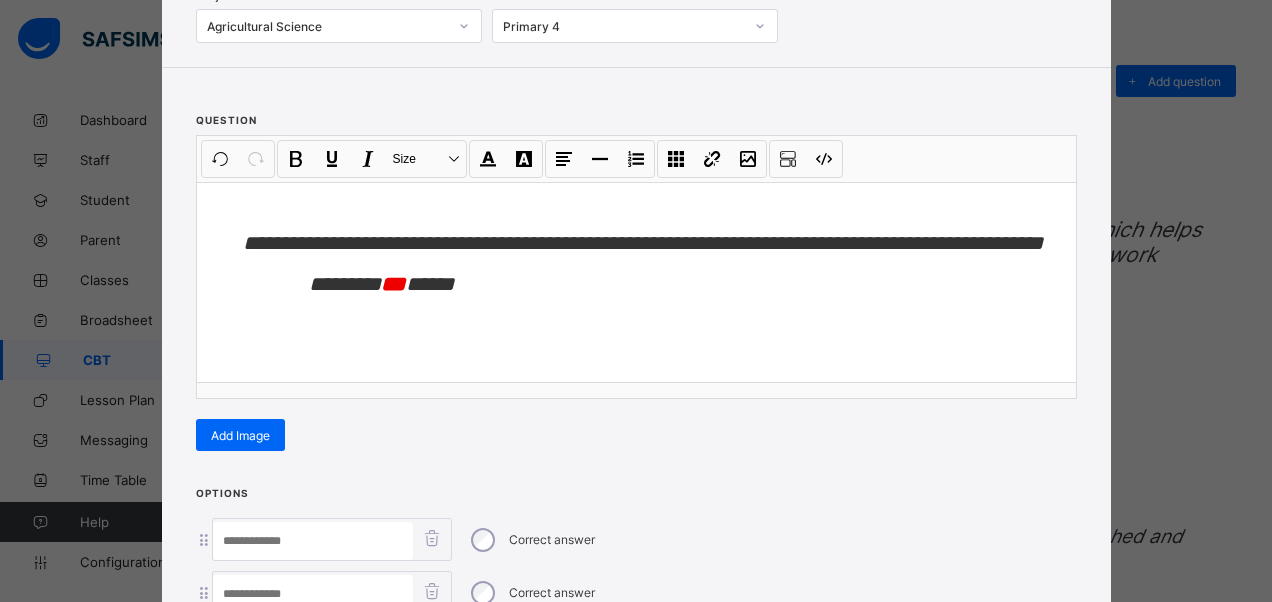 click at bounding box center [313, 541] 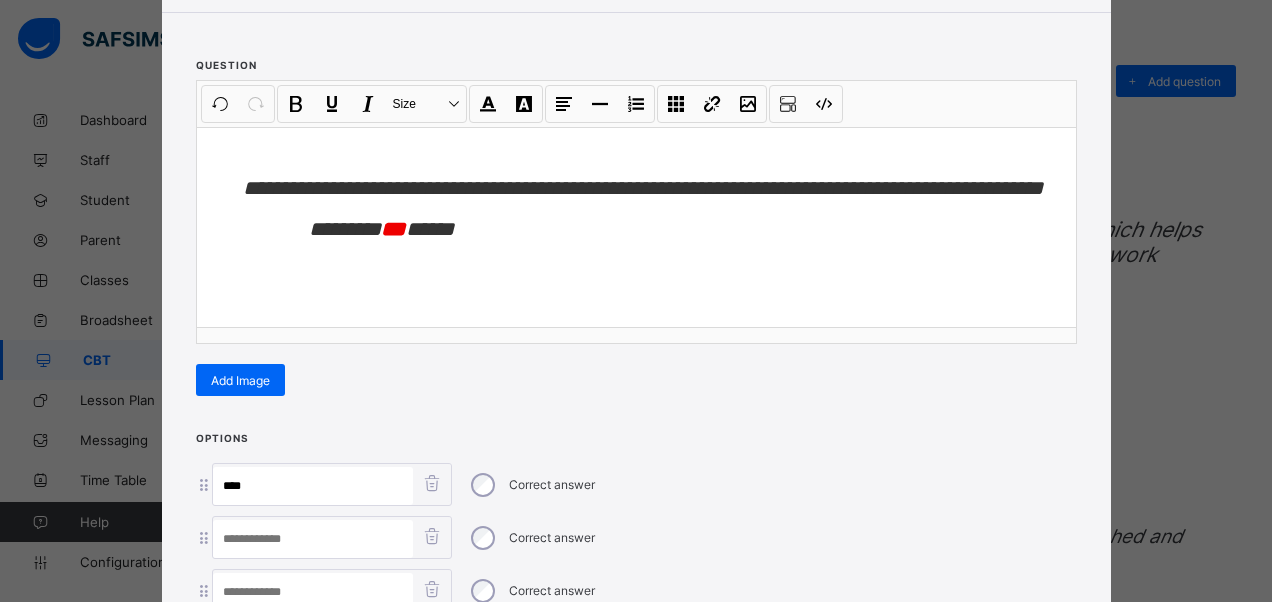 scroll, scrollTop: 242, scrollLeft: 0, axis: vertical 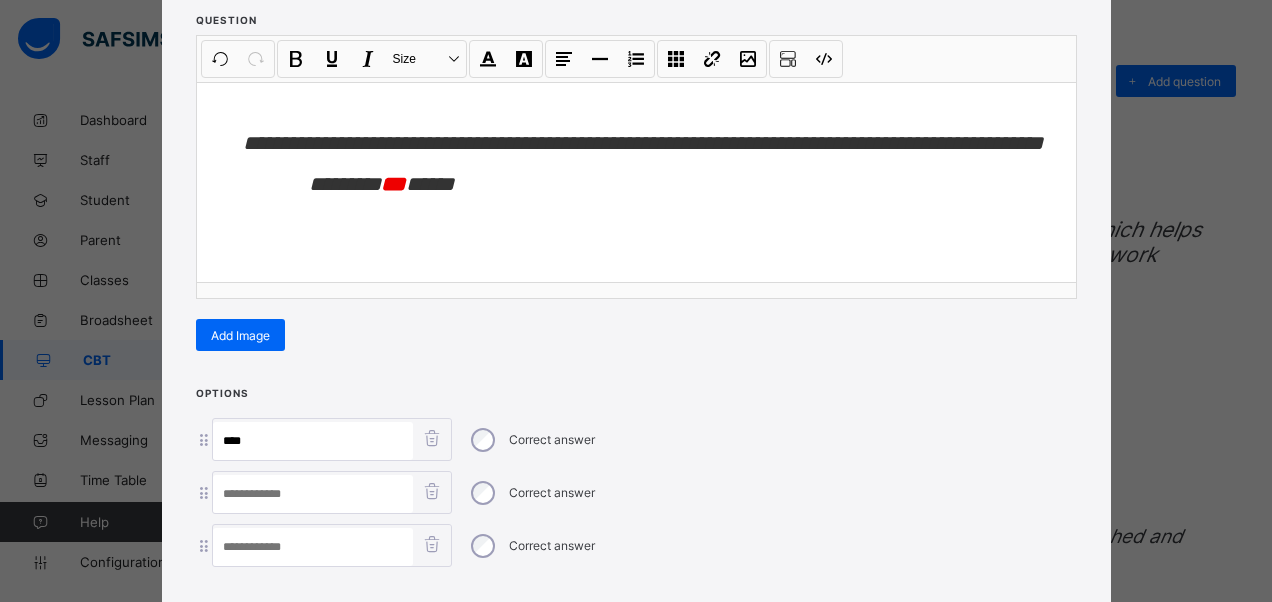 type on "****" 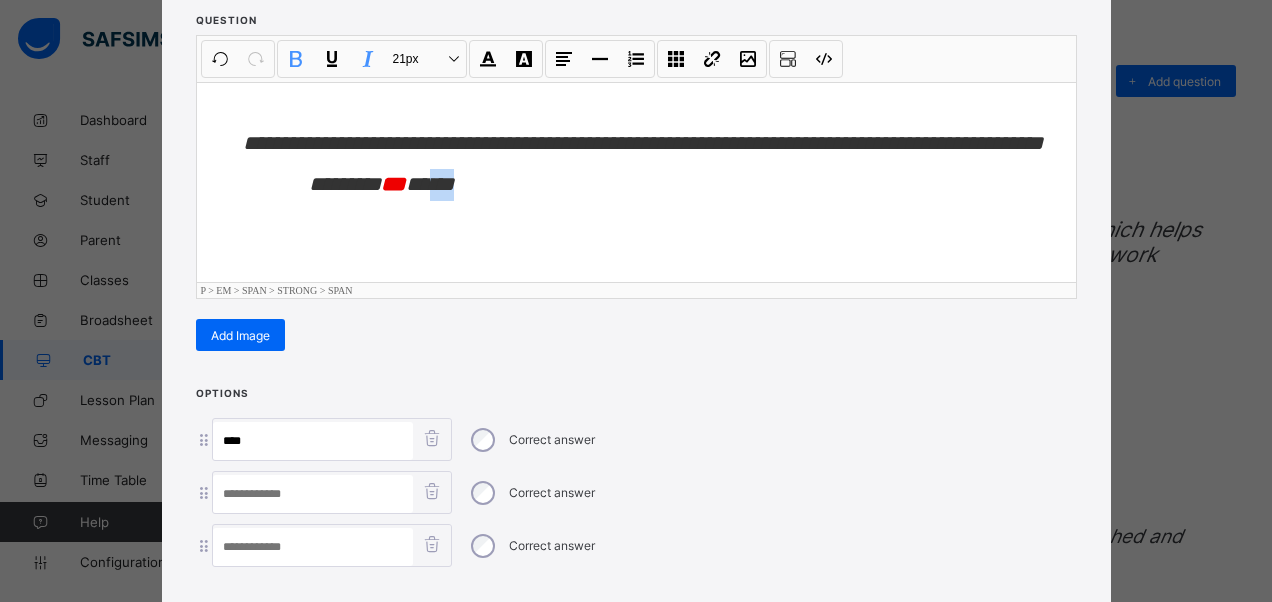 drag, startPoint x: 492, startPoint y: 200, endPoint x: 442, endPoint y: 222, distance: 54.626 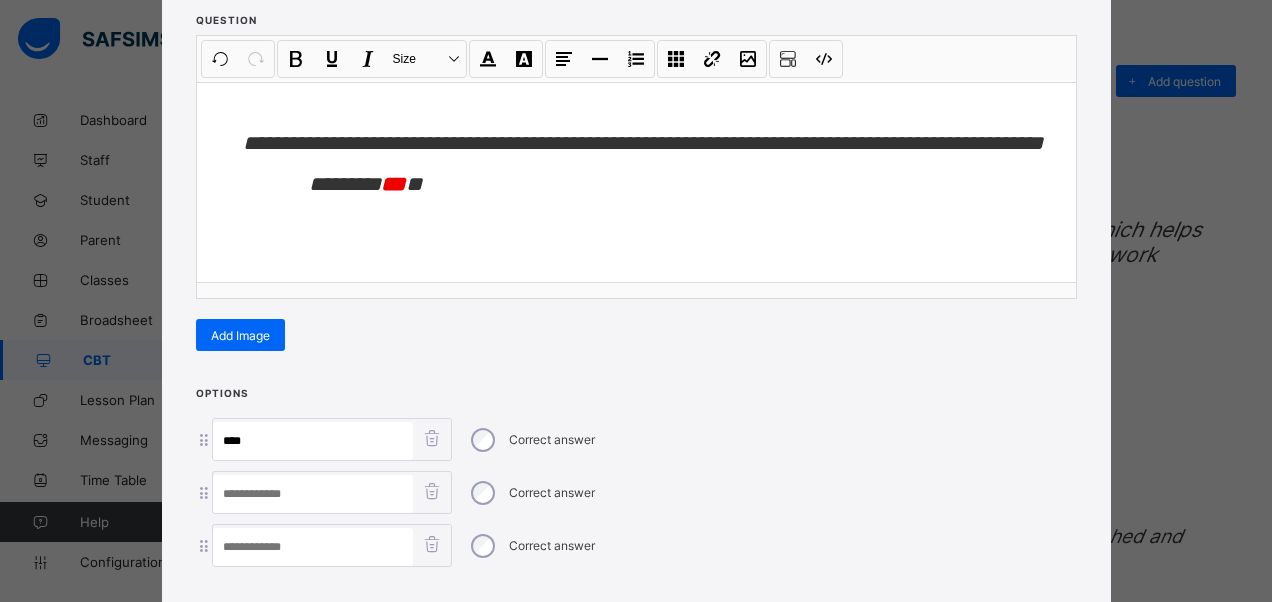 click at bounding box center (313, 494) 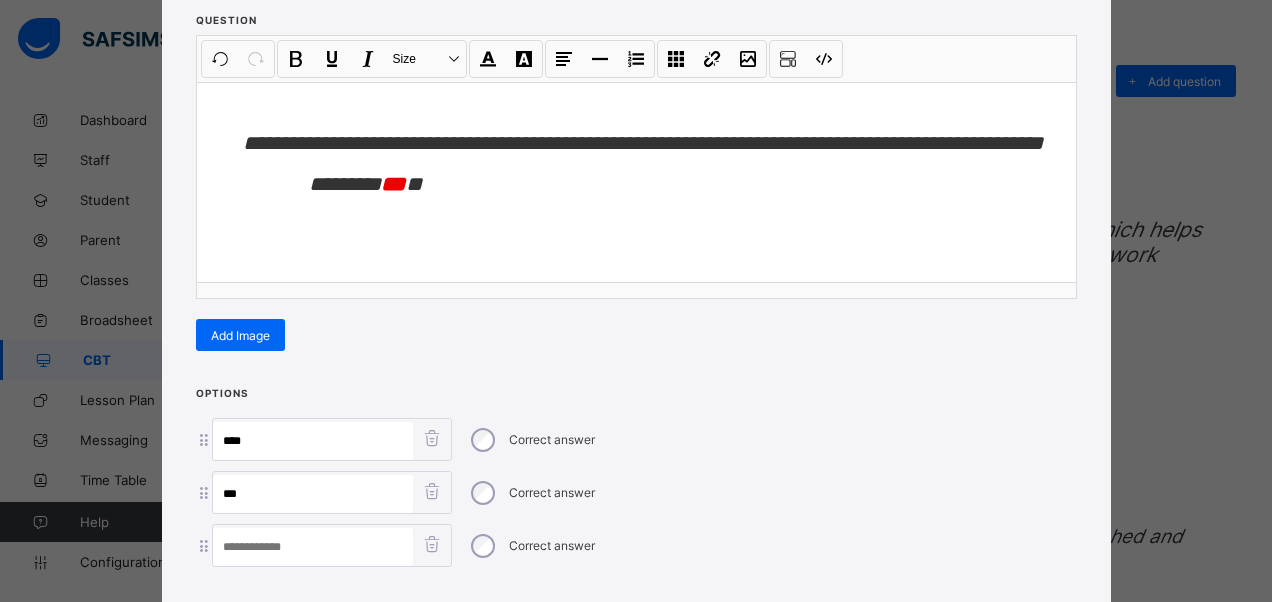 type on "***" 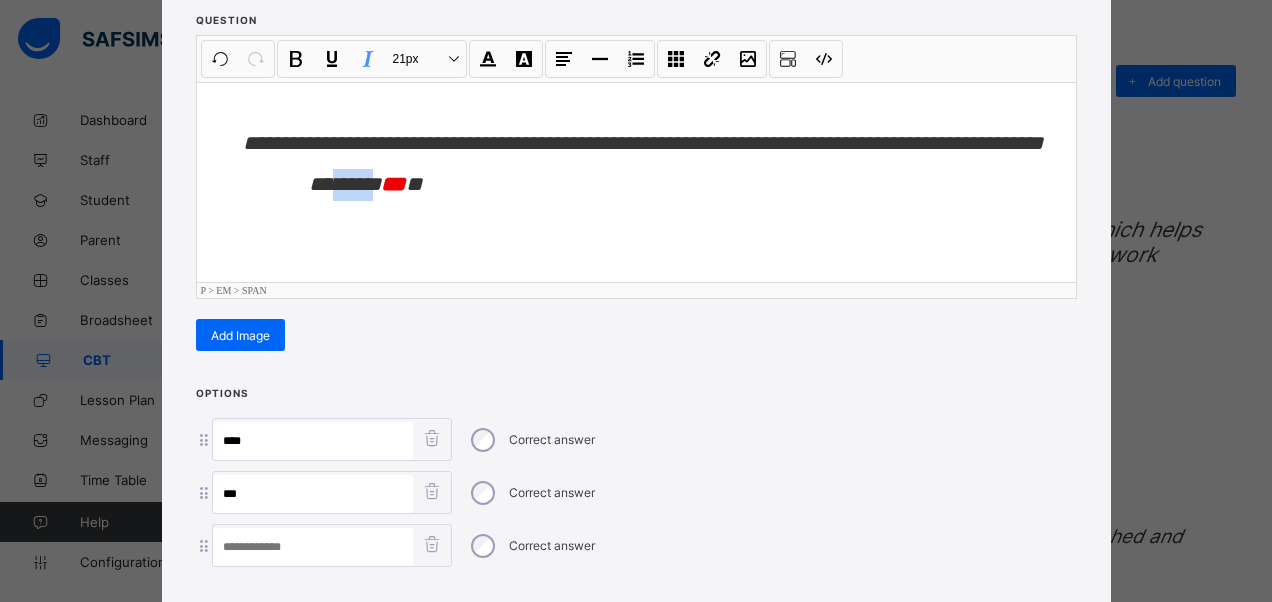drag, startPoint x: 388, startPoint y: 214, endPoint x: 346, endPoint y: 216, distance: 42.047592 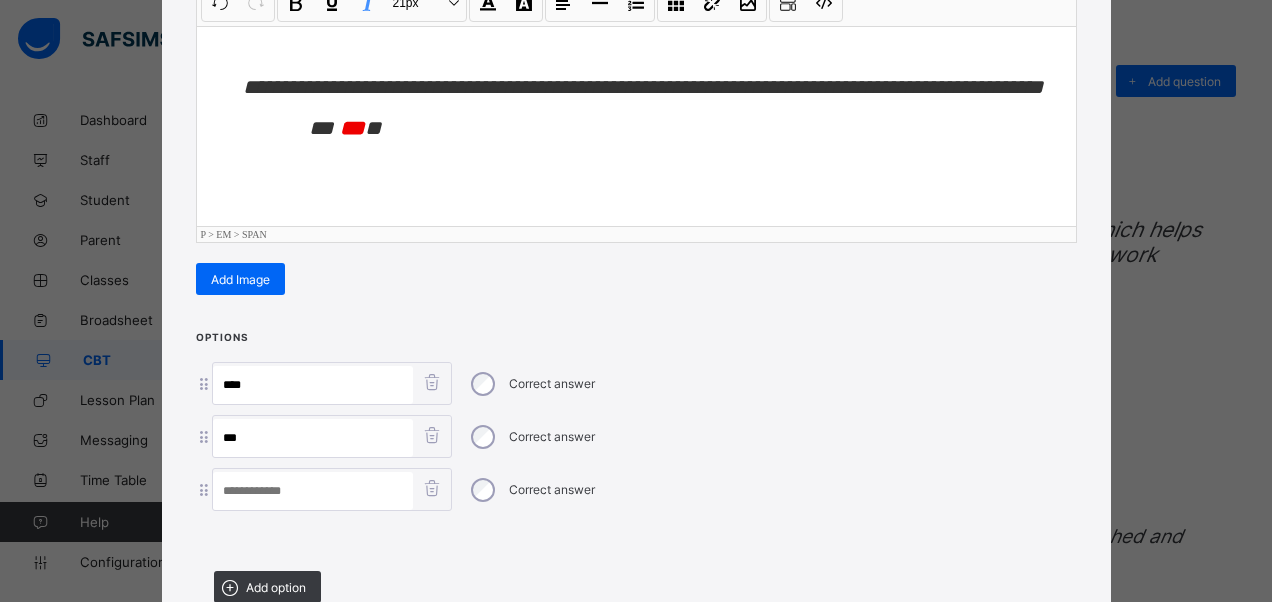 scroll, scrollTop: 342, scrollLeft: 0, axis: vertical 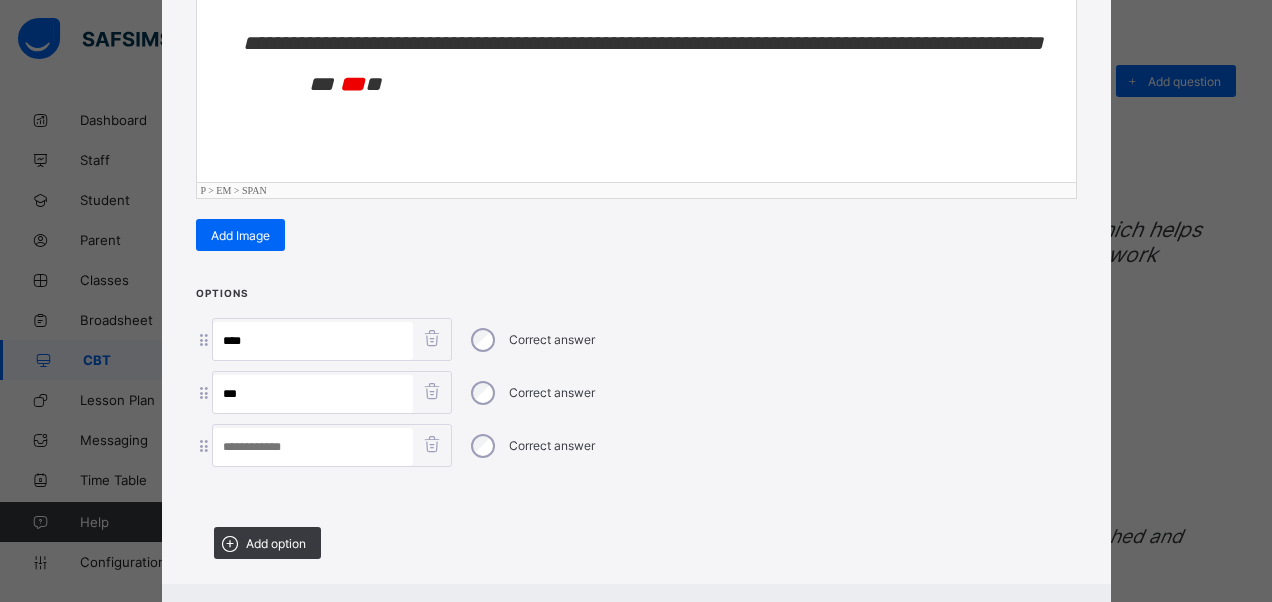 click on "**** Correct answer *** Correct answer Correct answer" at bounding box center (636, 392) 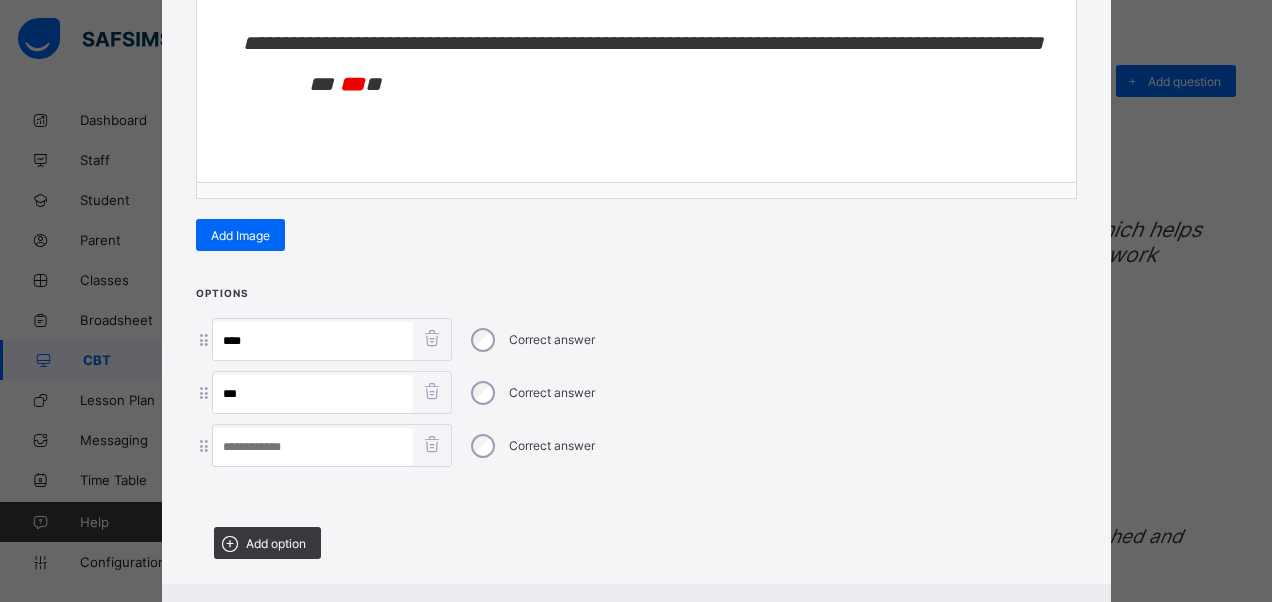 click at bounding box center [313, 447] 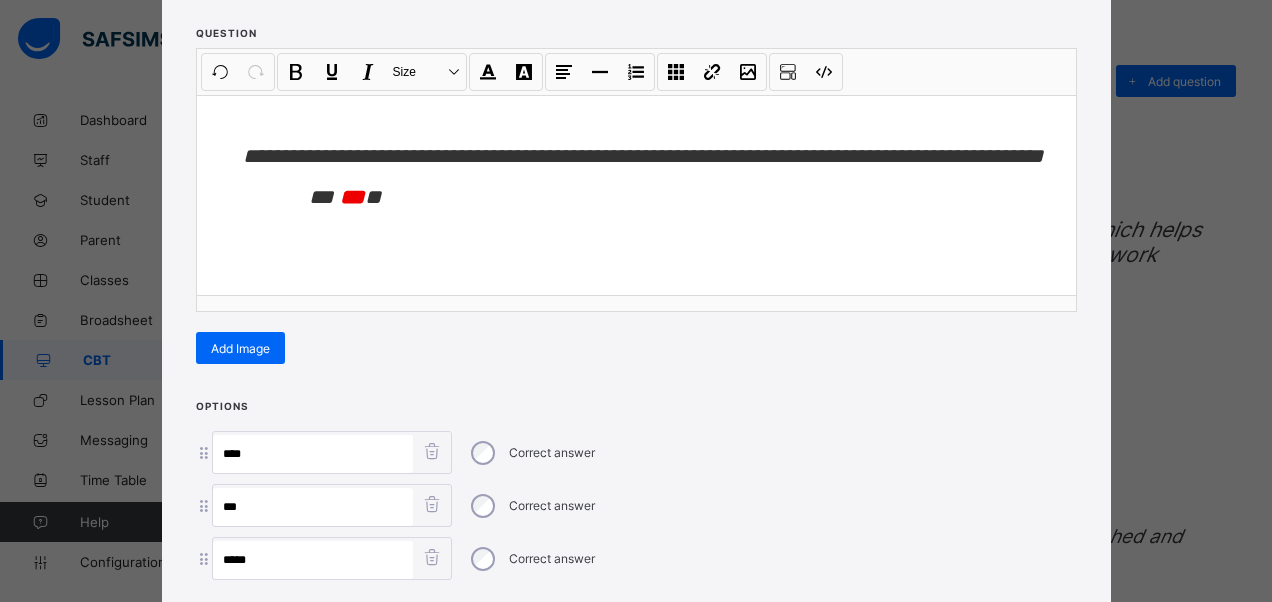 scroll, scrollTop: 142, scrollLeft: 0, axis: vertical 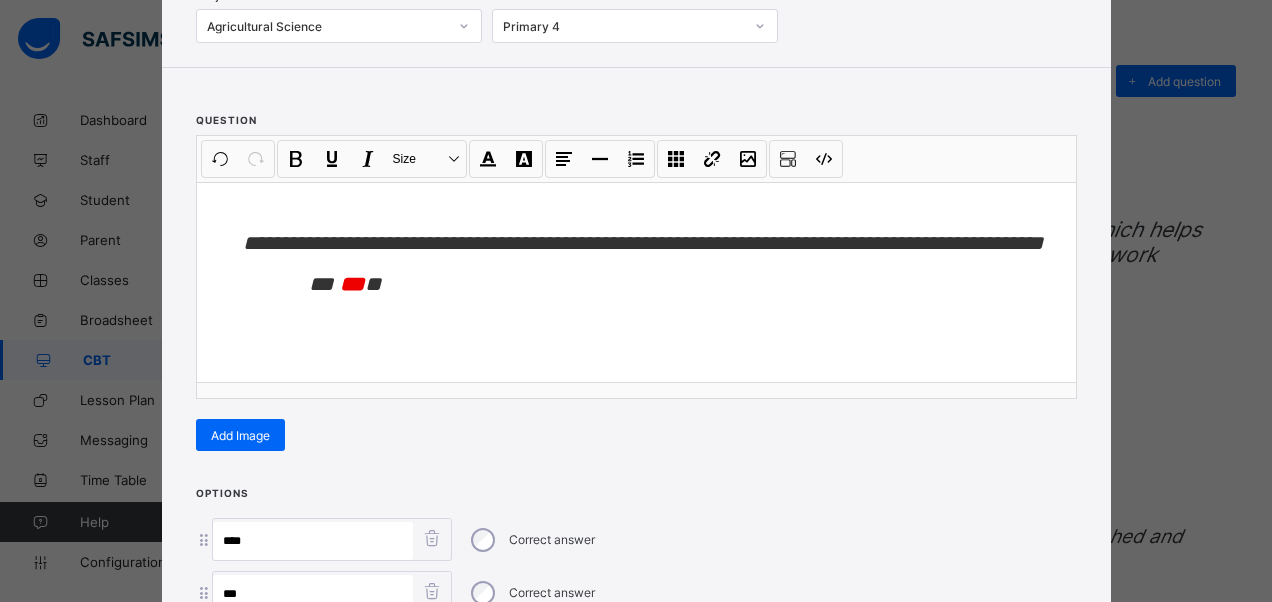 type on "*****" 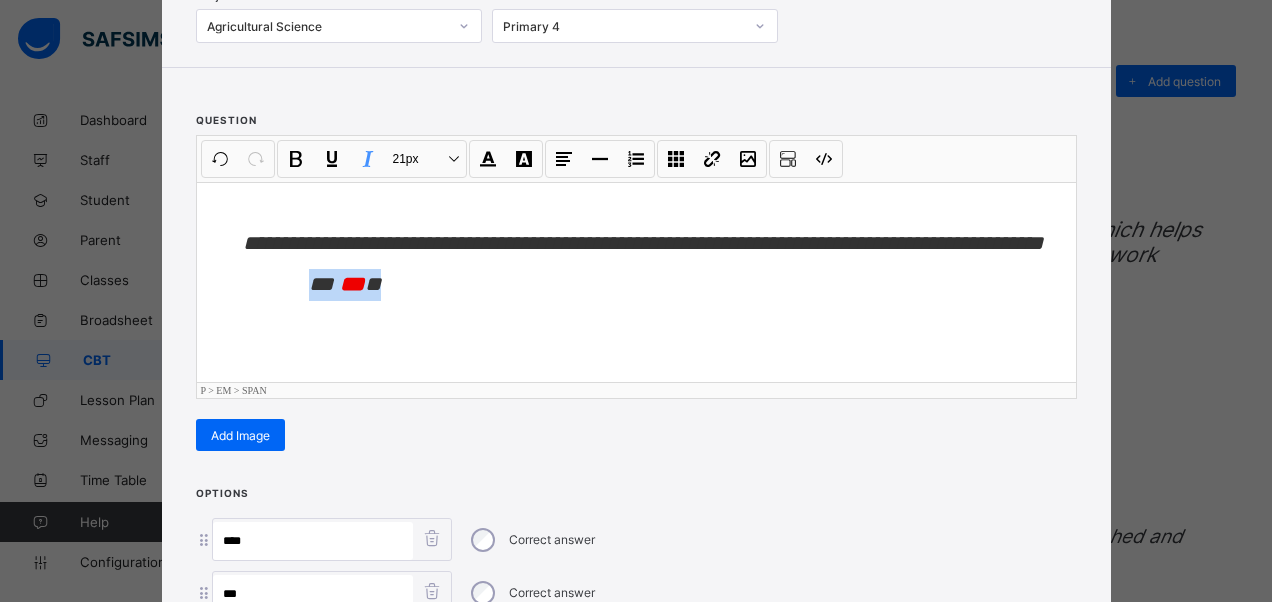 drag, startPoint x: 262, startPoint y: 310, endPoint x: 422, endPoint y: 283, distance: 162.26213 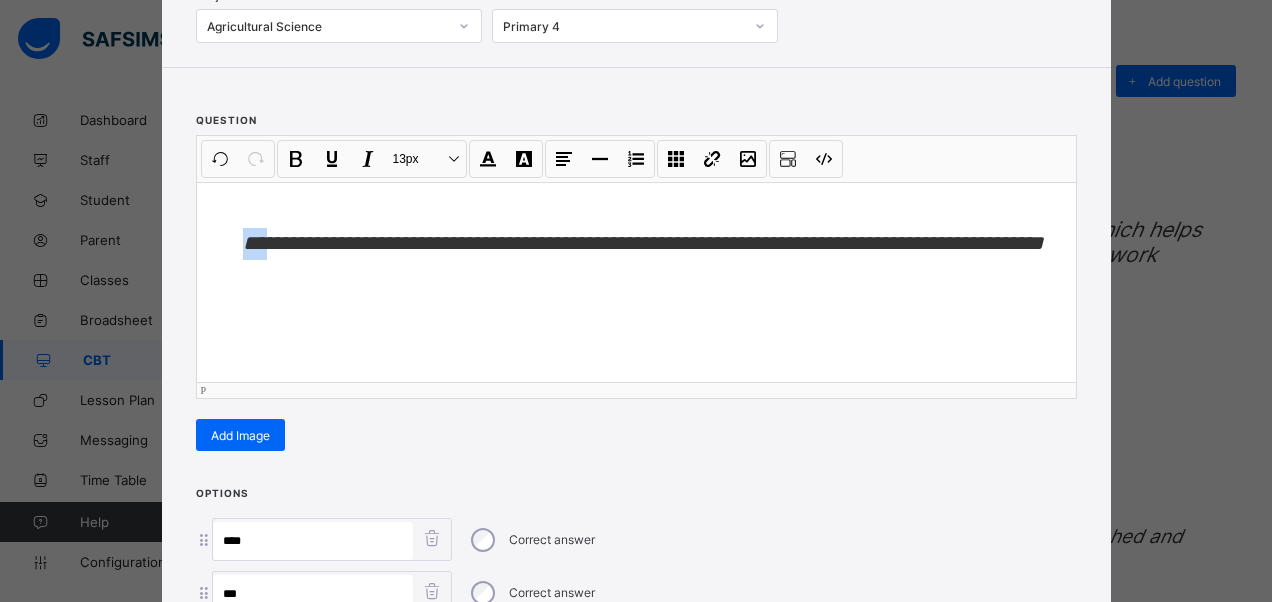 drag, startPoint x: 269, startPoint y: 240, endPoint x: 219, endPoint y: 229, distance: 51.1957 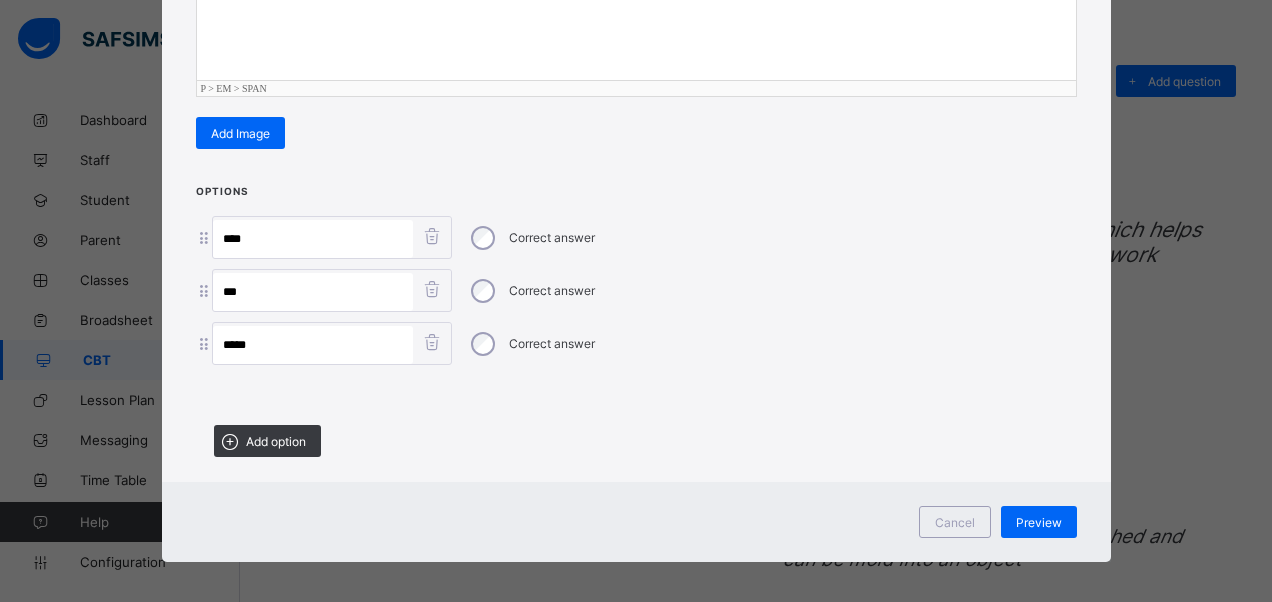 scroll, scrollTop: 446, scrollLeft: 0, axis: vertical 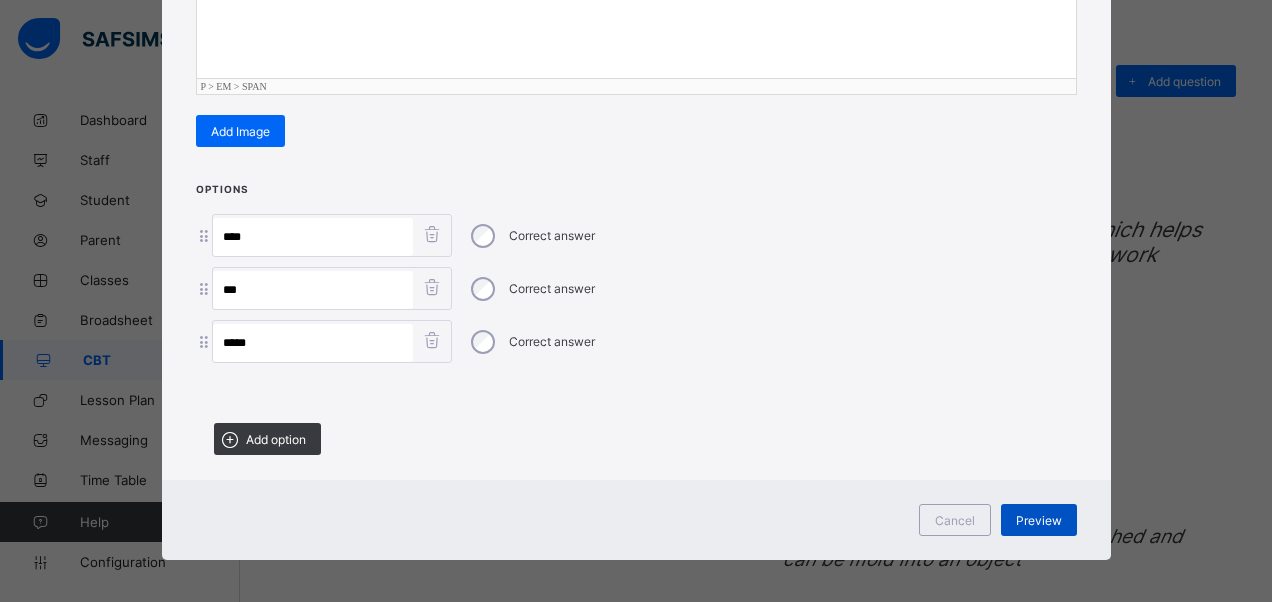 click on "Preview" at bounding box center (1039, 520) 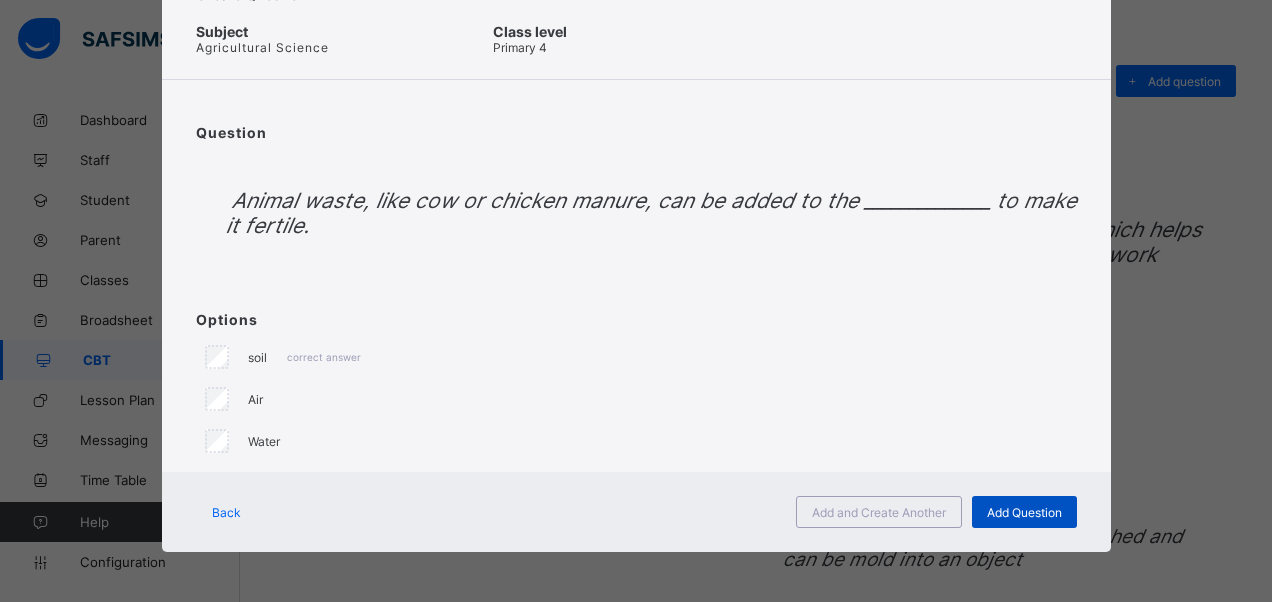 scroll, scrollTop: 85, scrollLeft: 0, axis: vertical 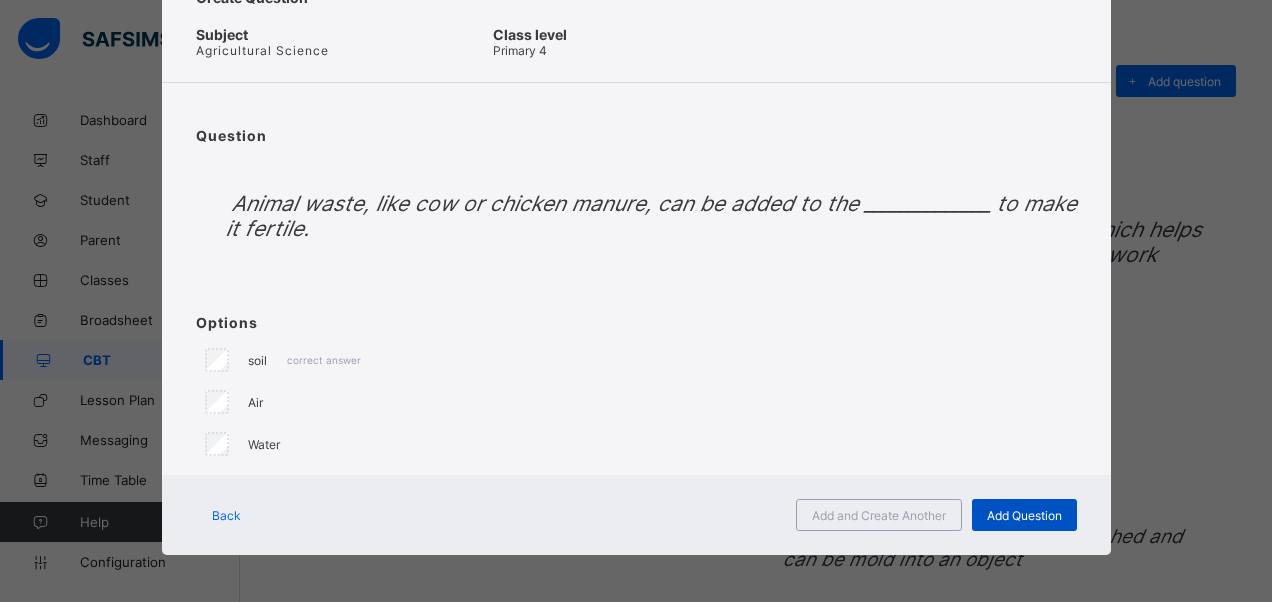 click on "Add Question" at bounding box center [1024, 515] 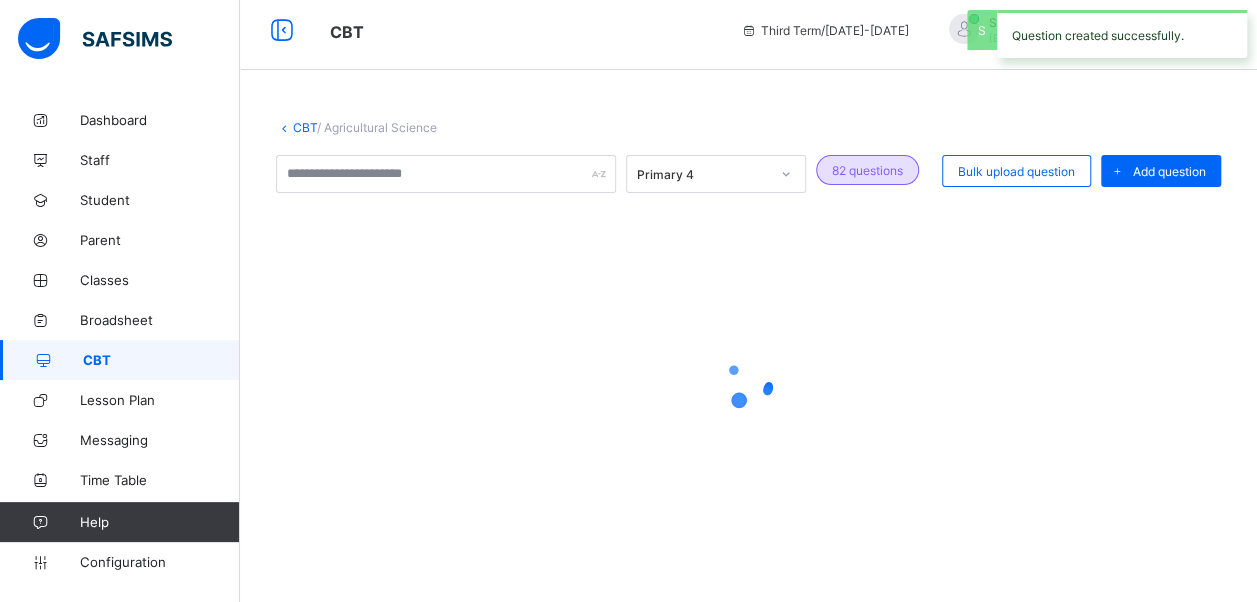 scroll, scrollTop: 100, scrollLeft: 0, axis: vertical 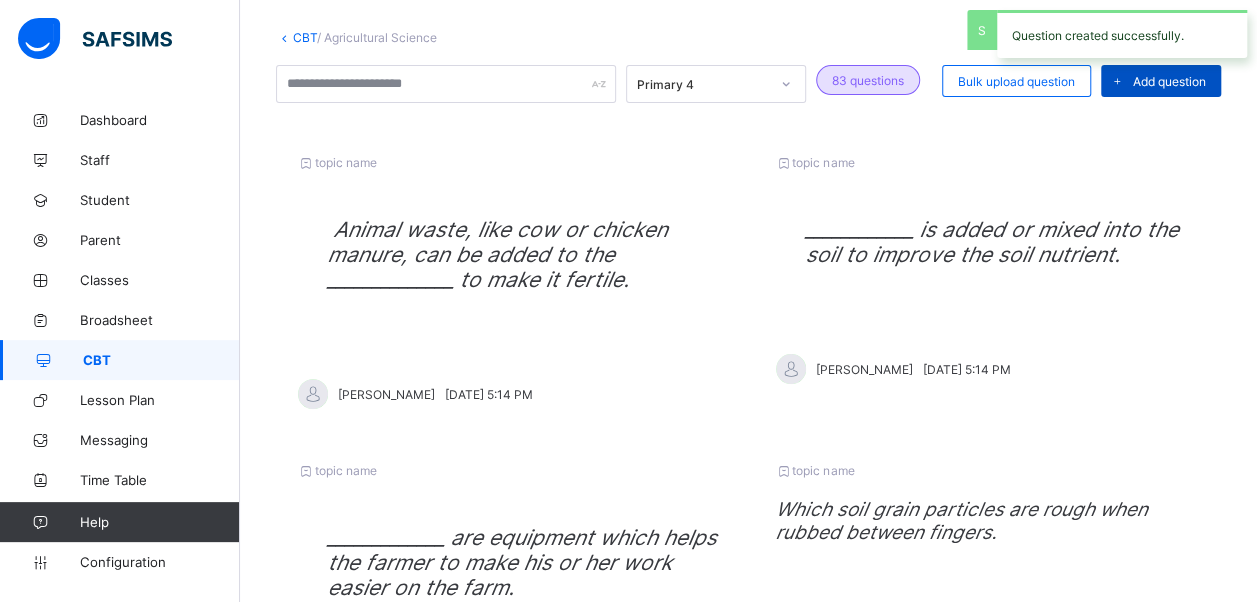 click on "Add question" at bounding box center (1161, 81) 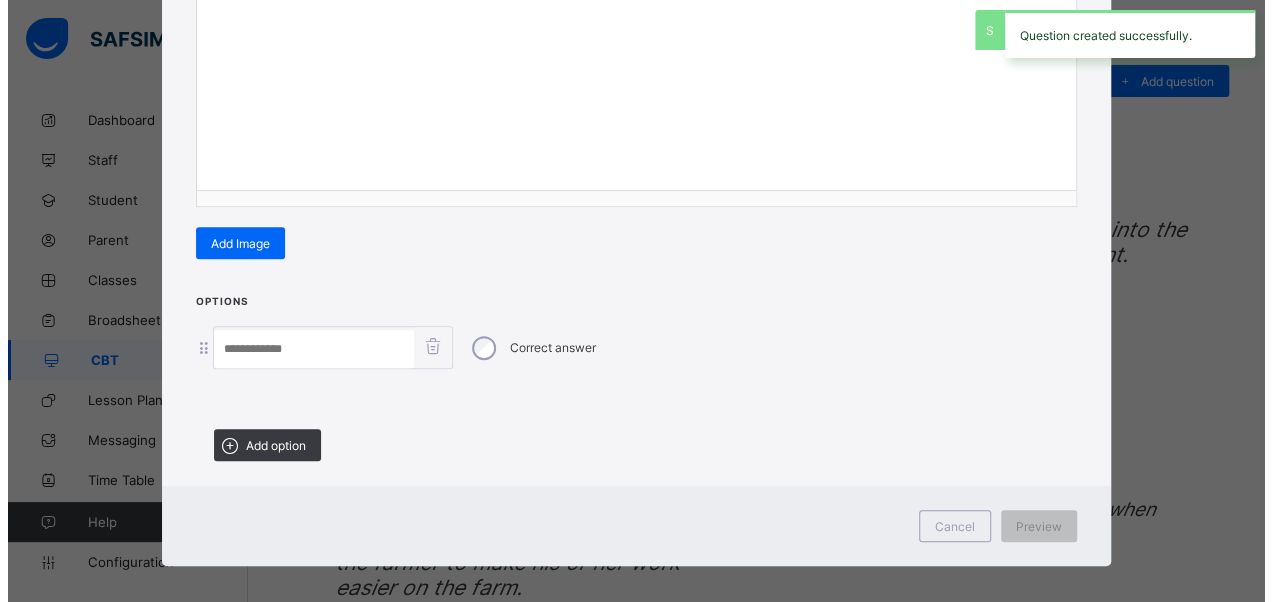 scroll, scrollTop: 342, scrollLeft: 0, axis: vertical 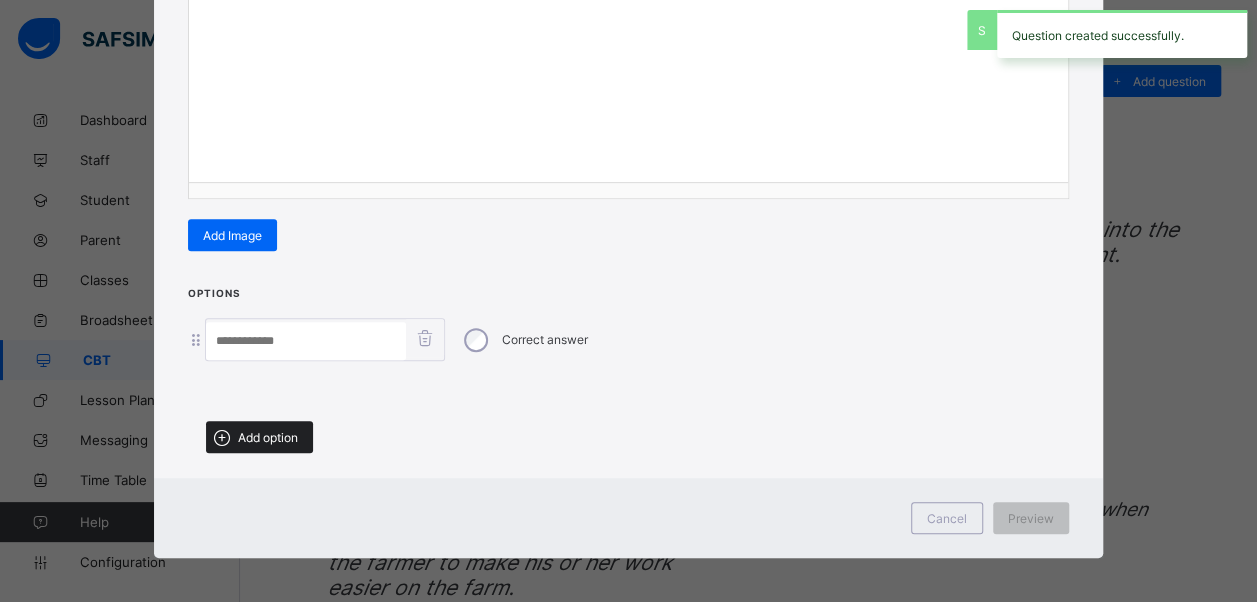 click at bounding box center [222, 437] 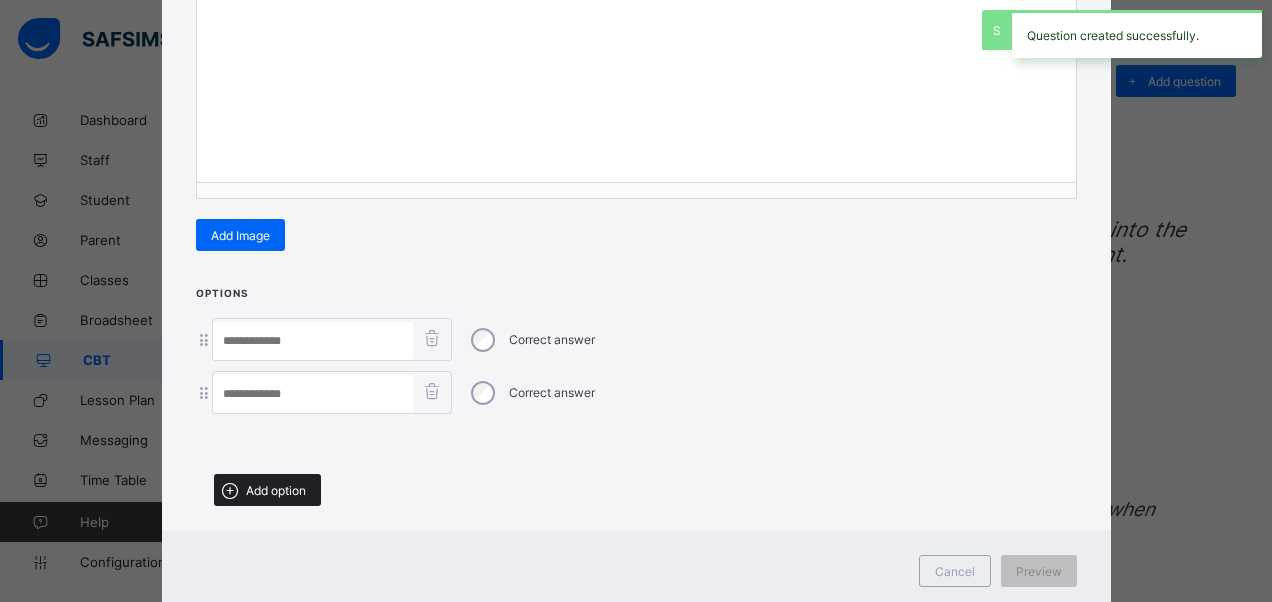 click on "Add option" at bounding box center (267, 490) 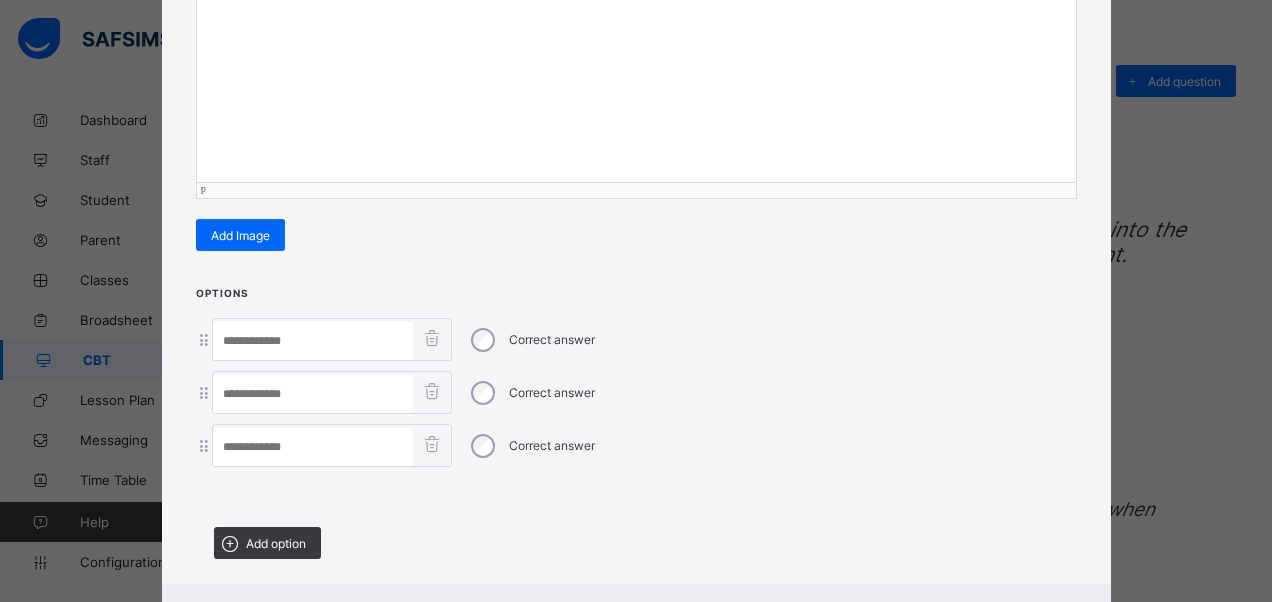 click at bounding box center [636, 82] 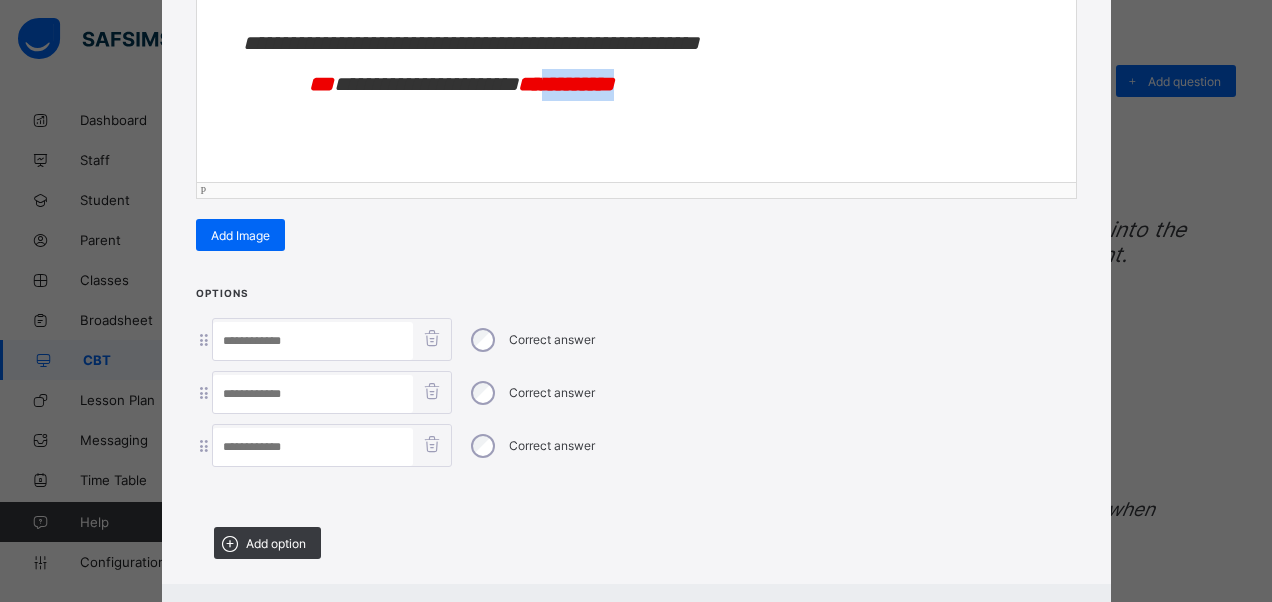 drag, startPoint x: 658, startPoint y: 84, endPoint x: 572, endPoint y: 90, distance: 86.209045 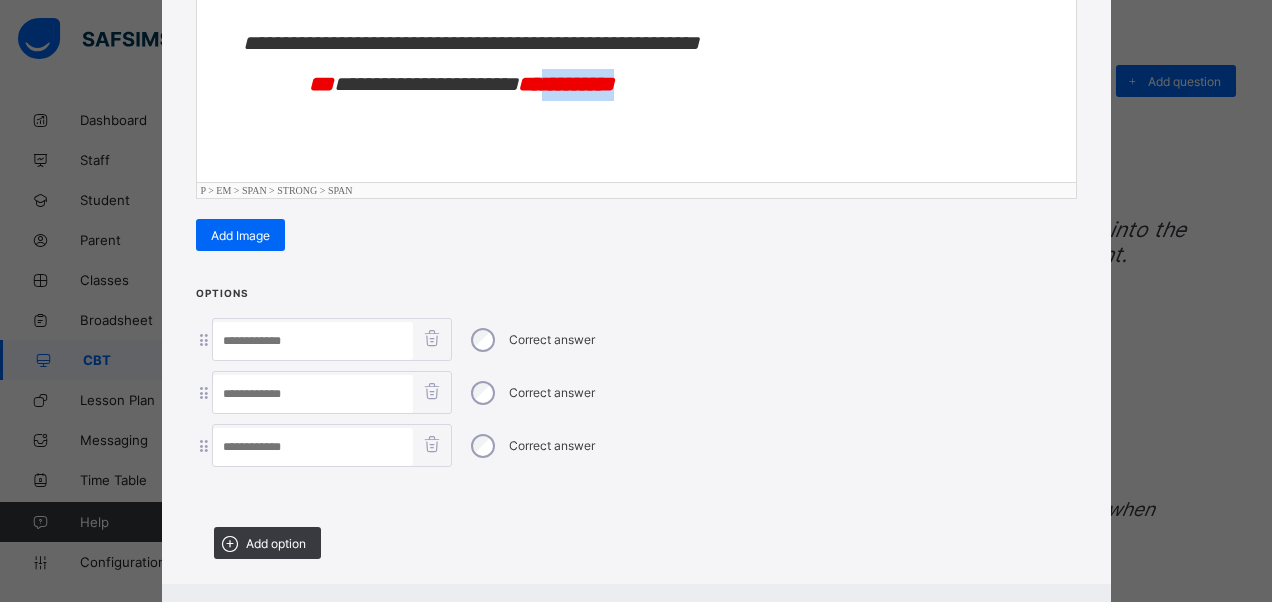 type 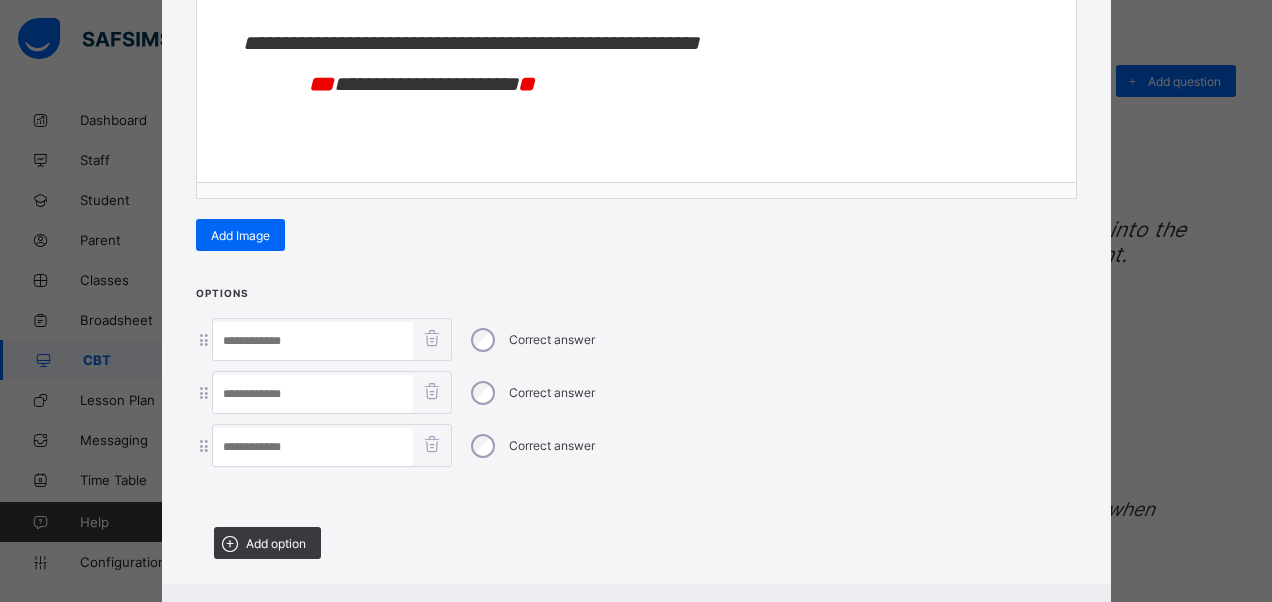 click at bounding box center (313, 447) 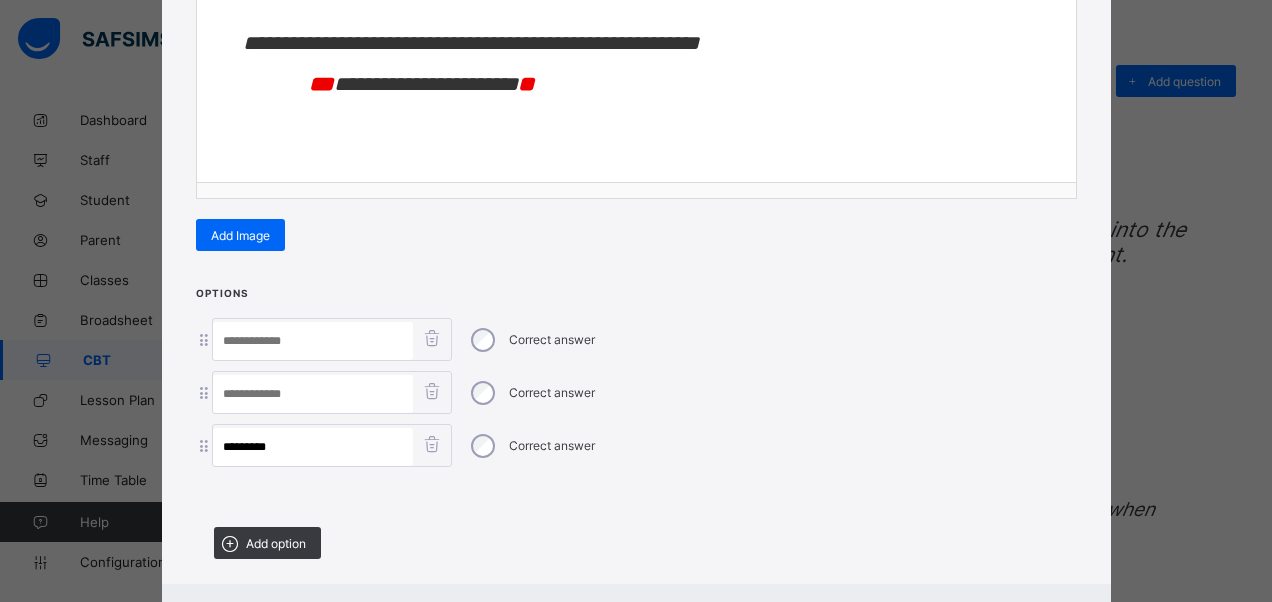 type on "*********" 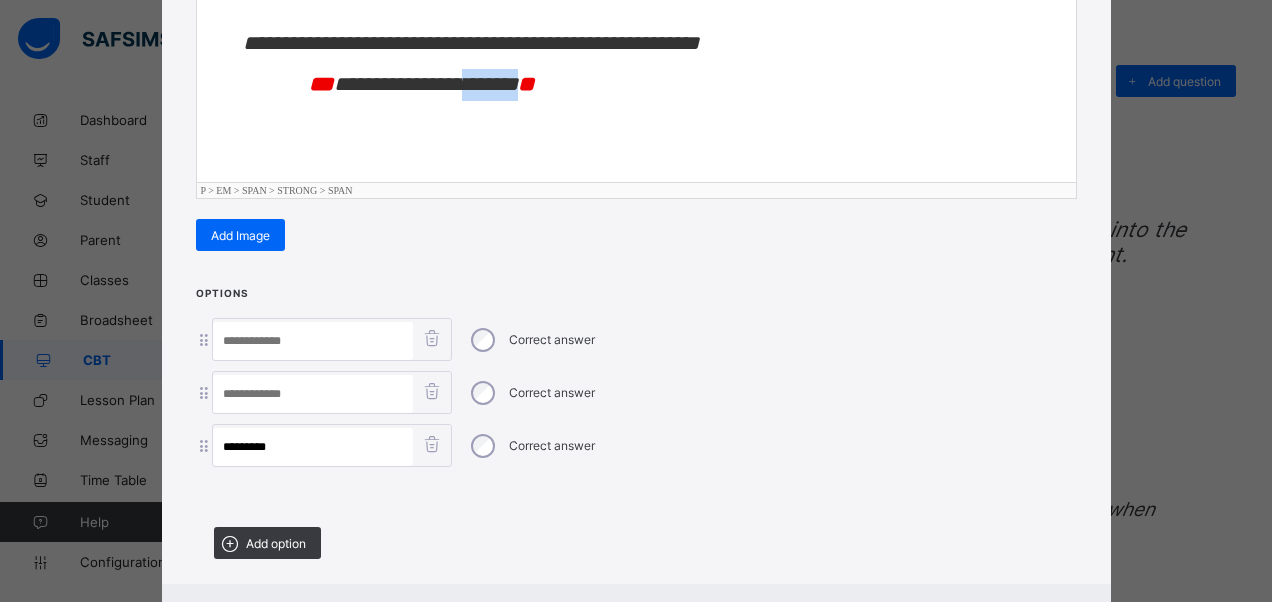 drag, startPoint x: 547, startPoint y: 82, endPoint x: 486, endPoint y: 76, distance: 61.294373 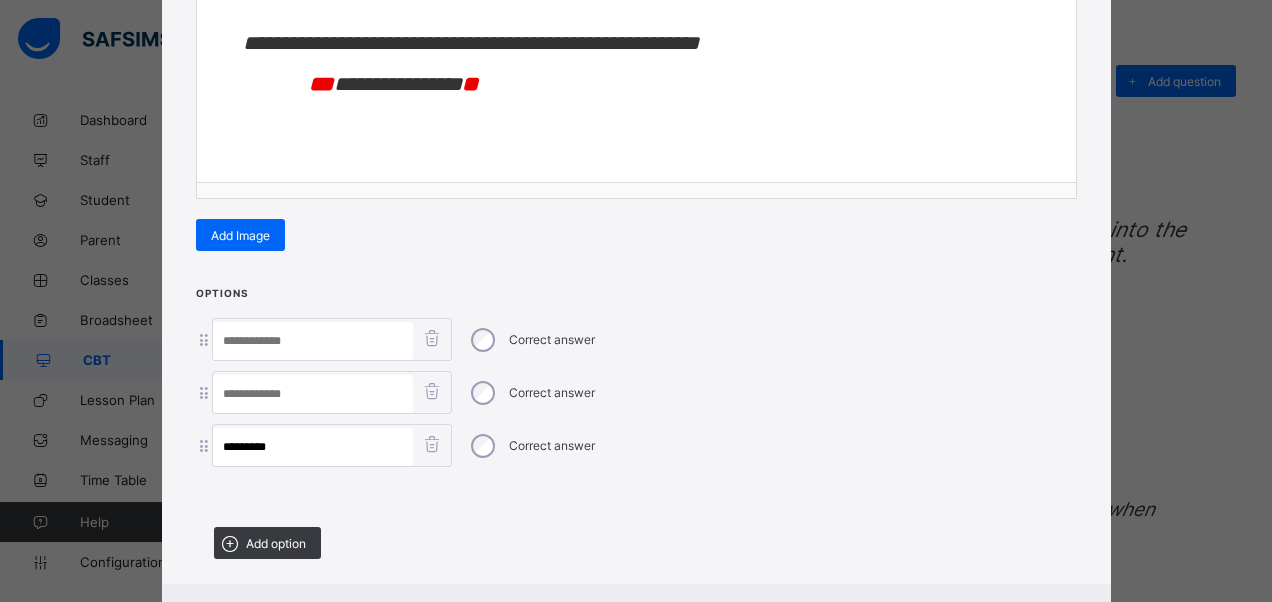 click at bounding box center [313, 394] 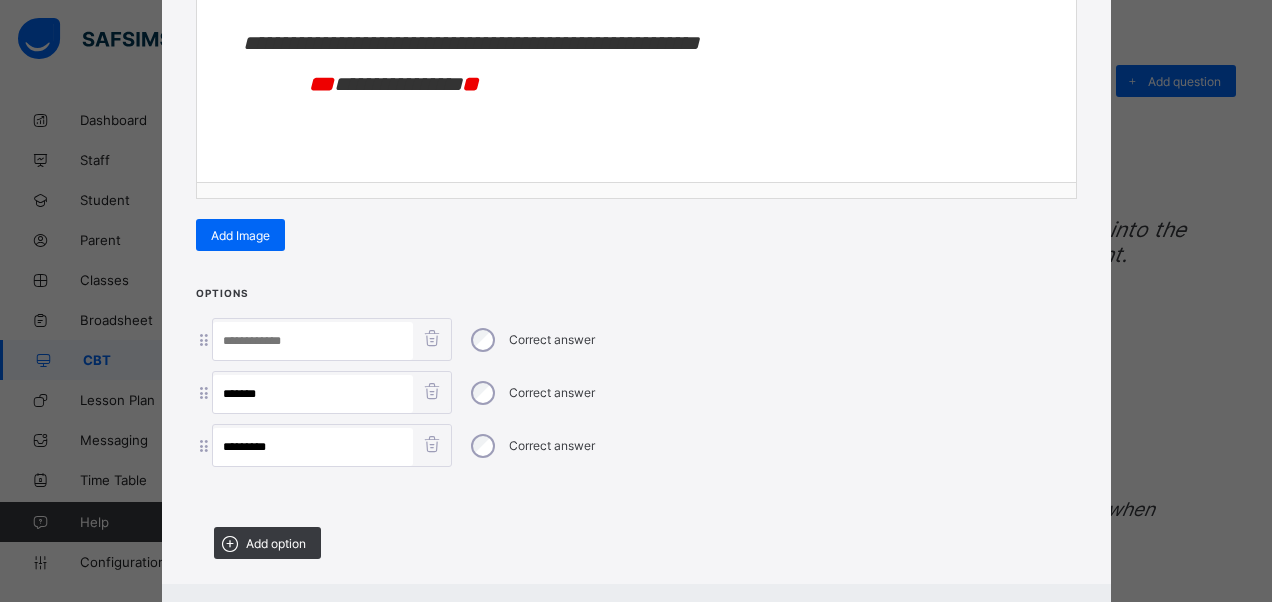 type on "*******" 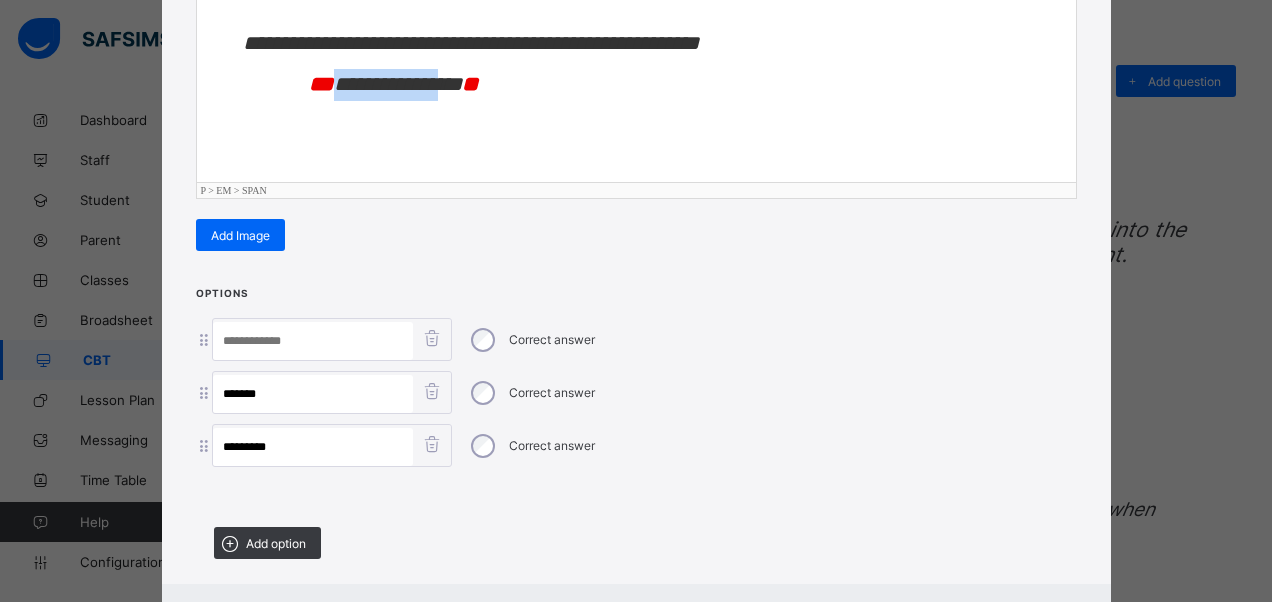 drag, startPoint x: 461, startPoint y: 77, endPoint x: 333, endPoint y: 80, distance: 128.03516 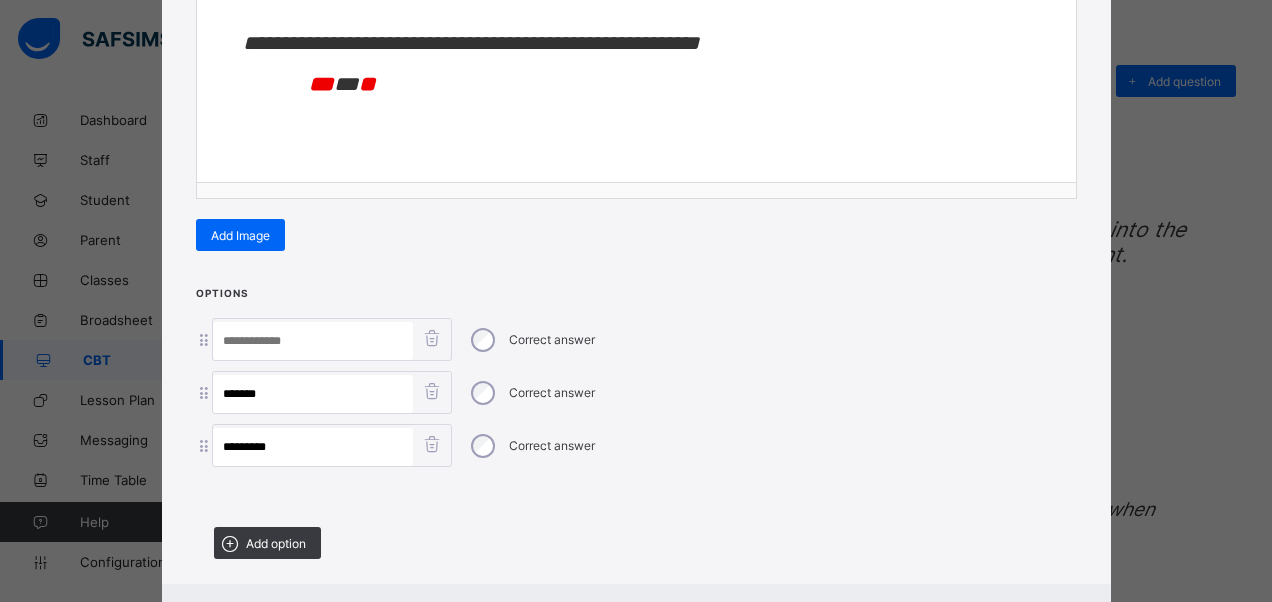 click at bounding box center (313, 341) 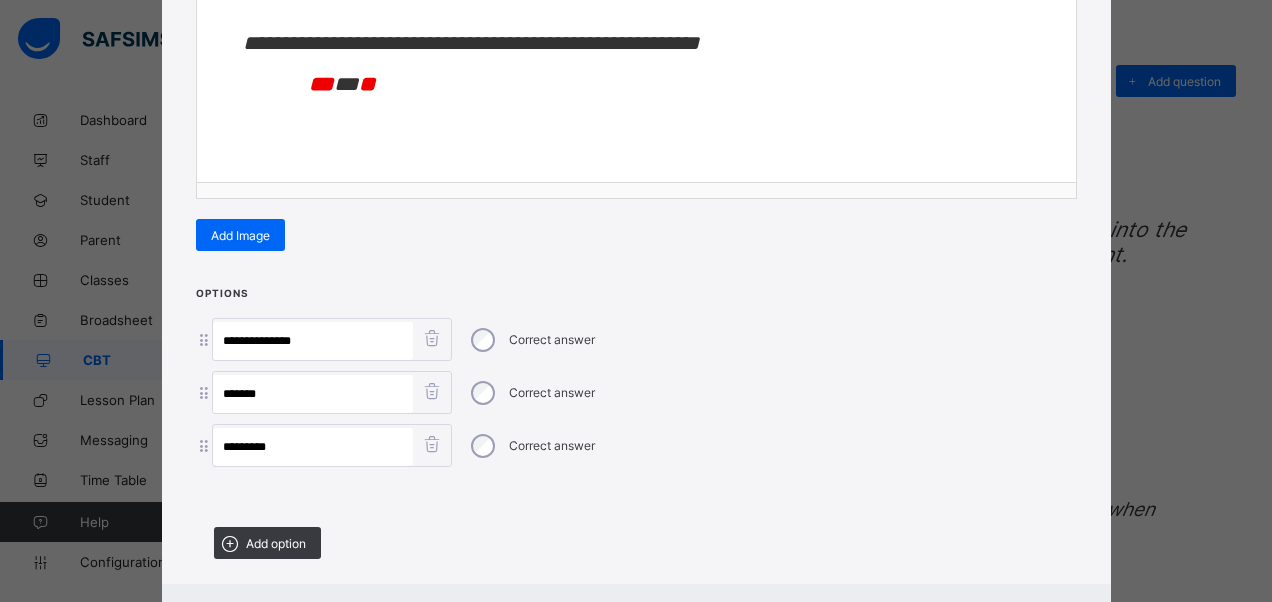 type on "**********" 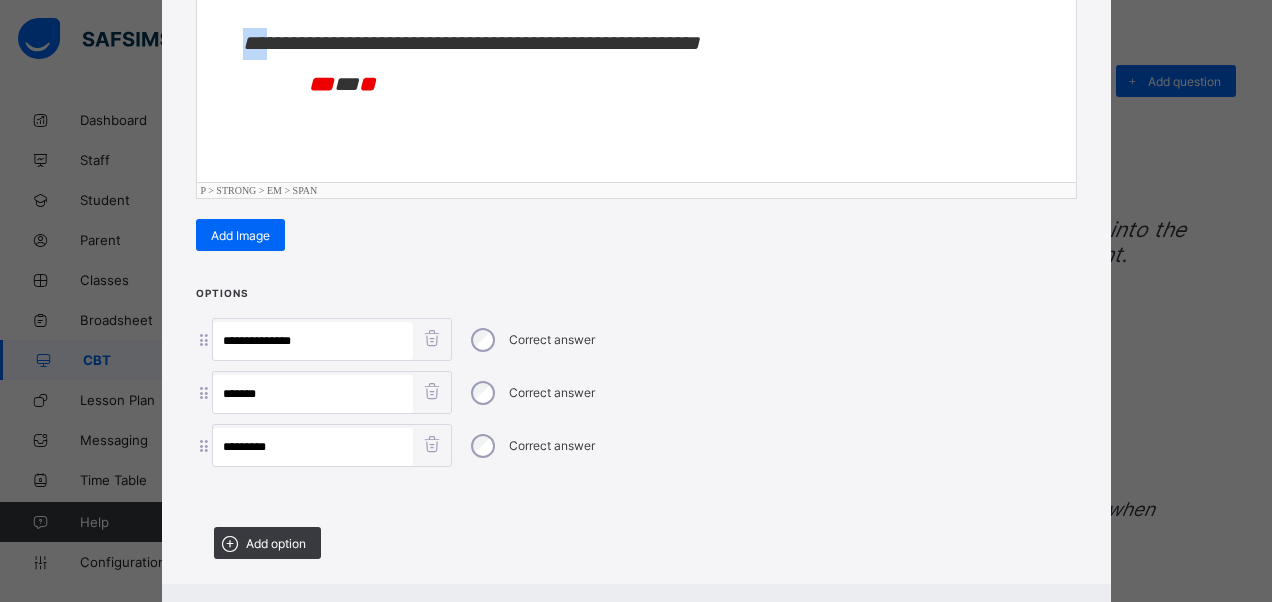 drag, startPoint x: 272, startPoint y: 39, endPoint x: 228, endPoint y: 29, distance: 45.122055 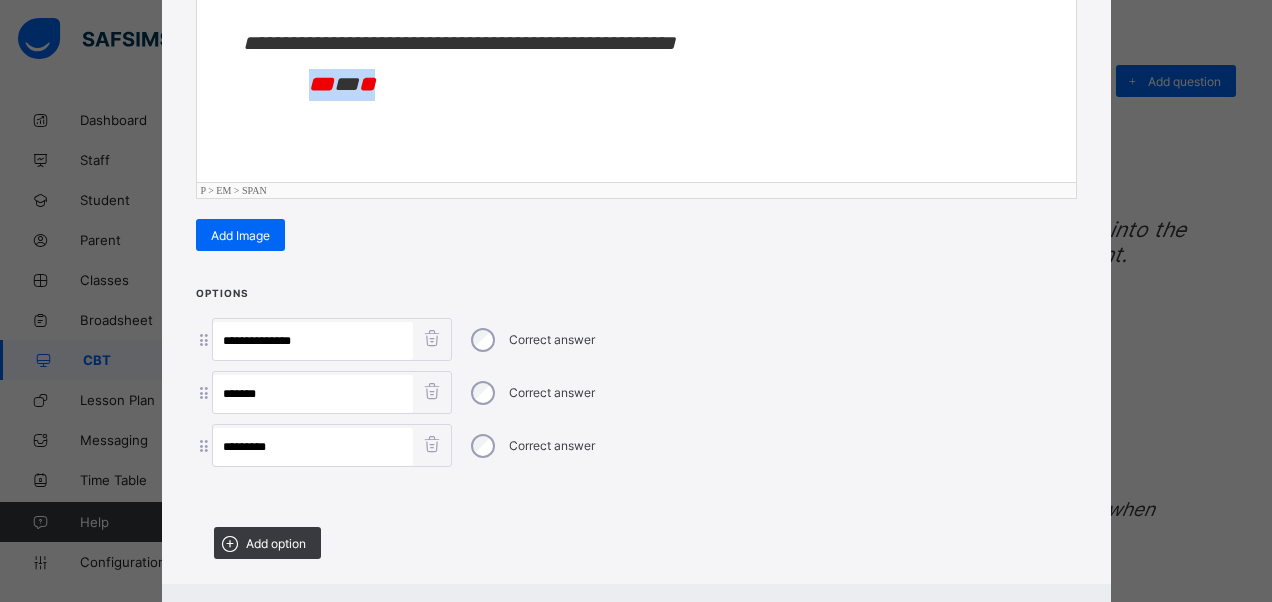 drag, startPoint x: 387, startPoint y: 86, endPoint x: 258, endPoint y: 94, distance: 129.24782 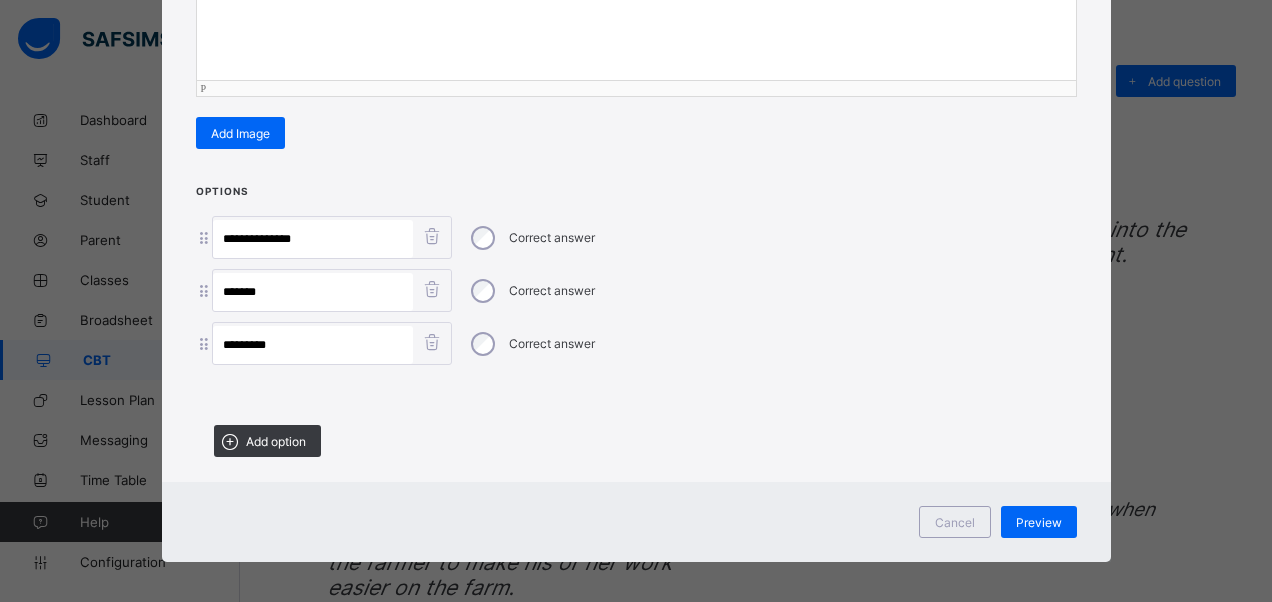 scroll, scrollTop: 446, scrollLeft: 0, axis: vertical 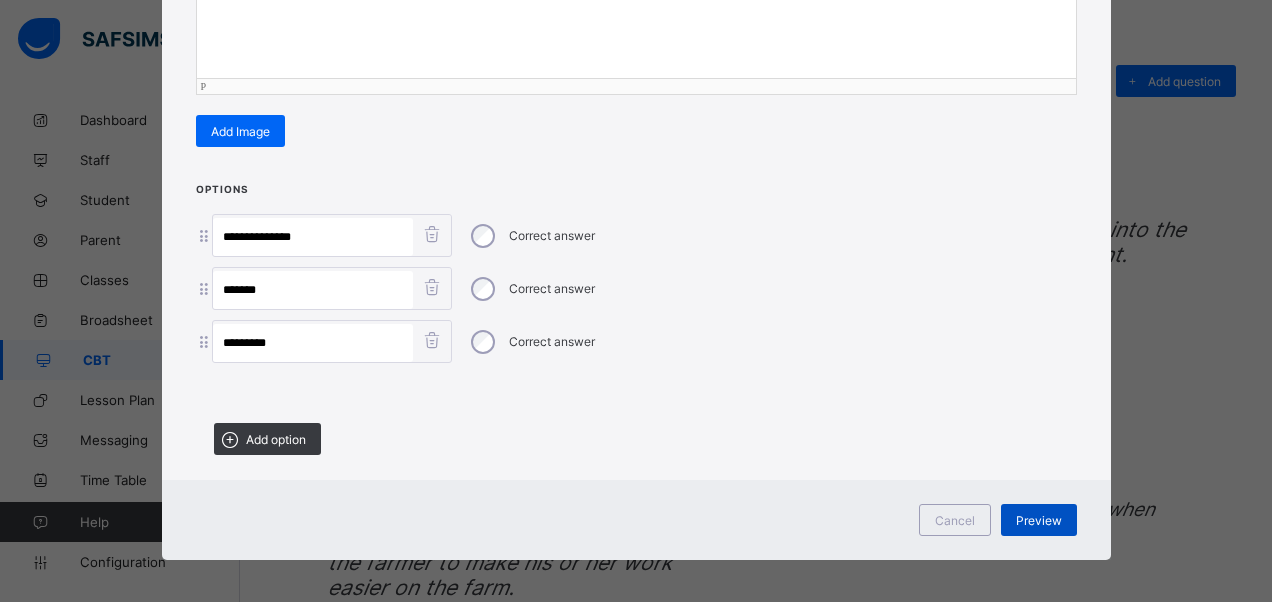 click on "Preview" at bounding box center [1039, 520] 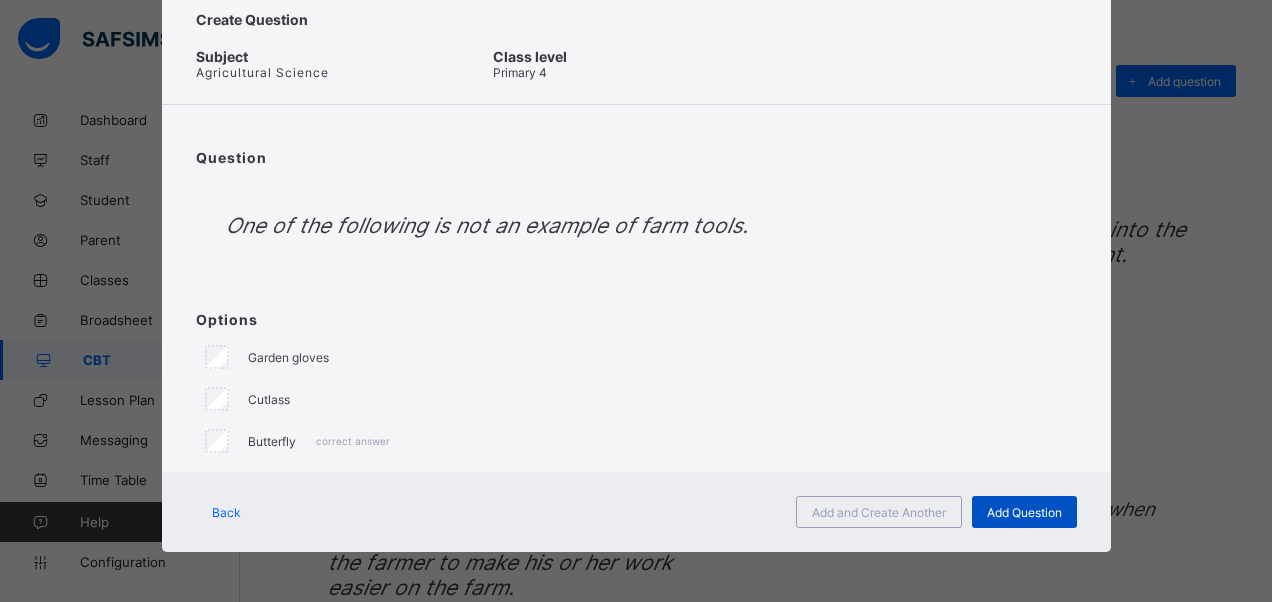 scroll, scrollTop: 59, scrollLeft: 0, axis: vertical 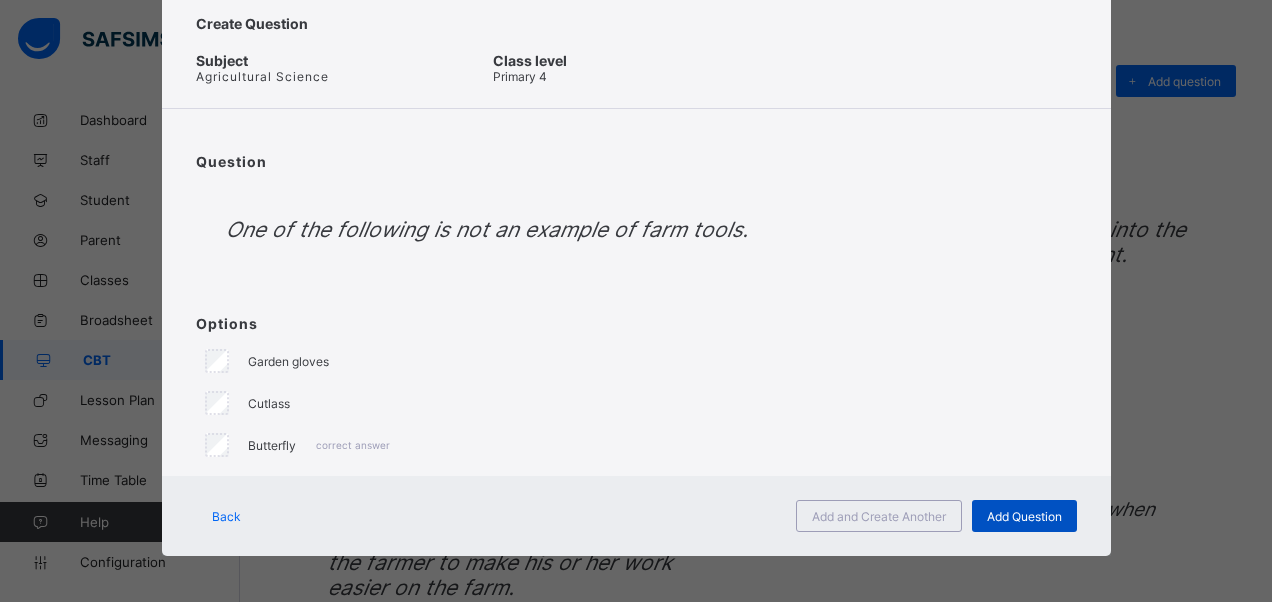 click on "Add Question" at bounding box center (1024, 516) 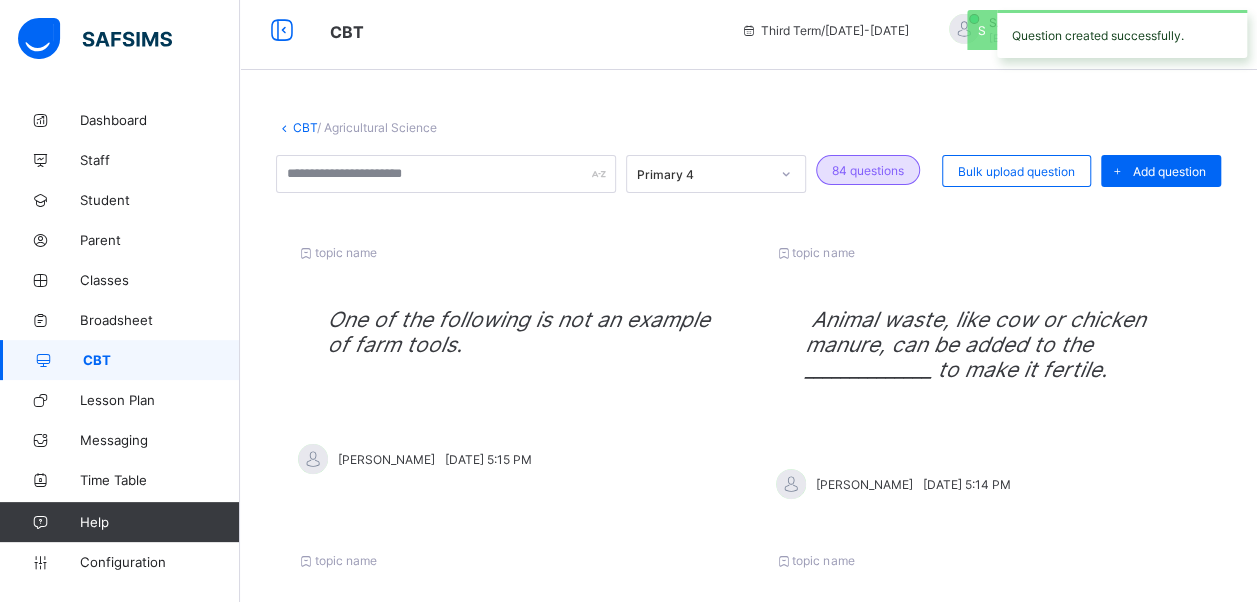 scroll, scrollTop: 100, scrollLeft: 0, axis: vertical 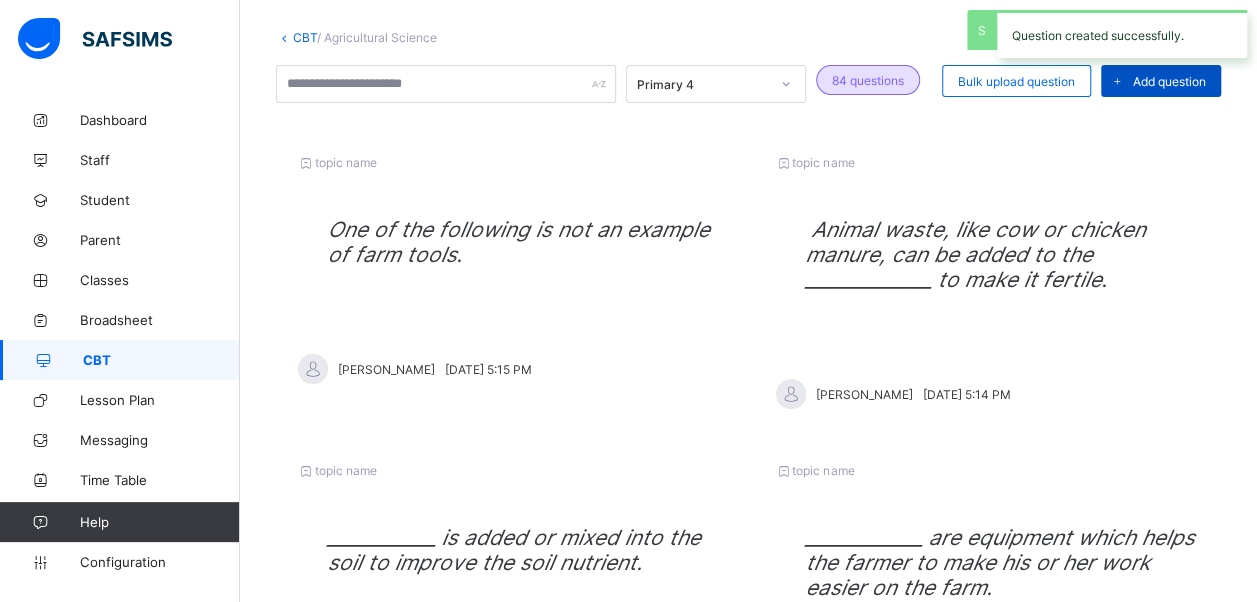 click on "Add question" at bounding box center (1169, 81) 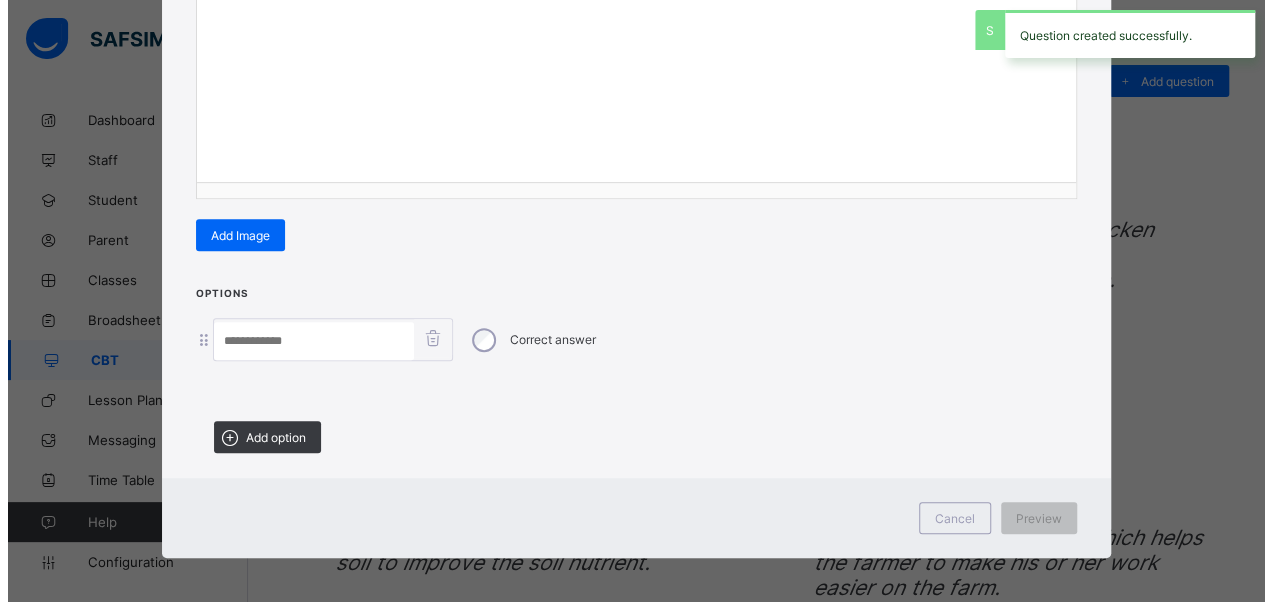 scroll, scrollTop: 342, scrollLeft: 0, axis: vertical 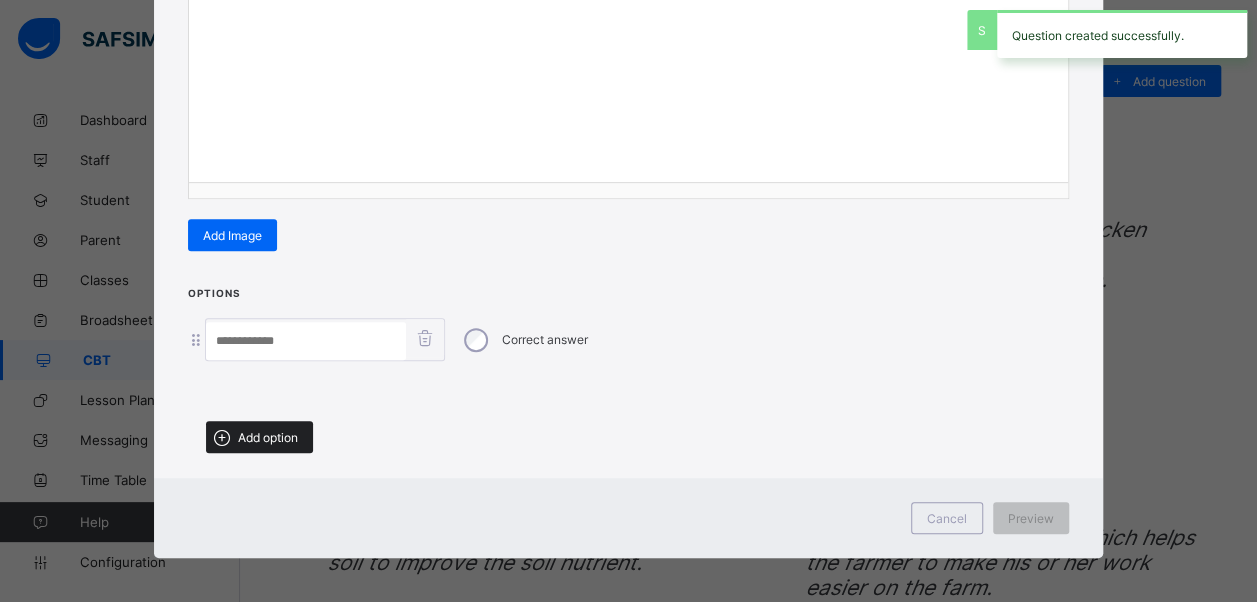 click on "Add option" at bounding box center [268, 437] 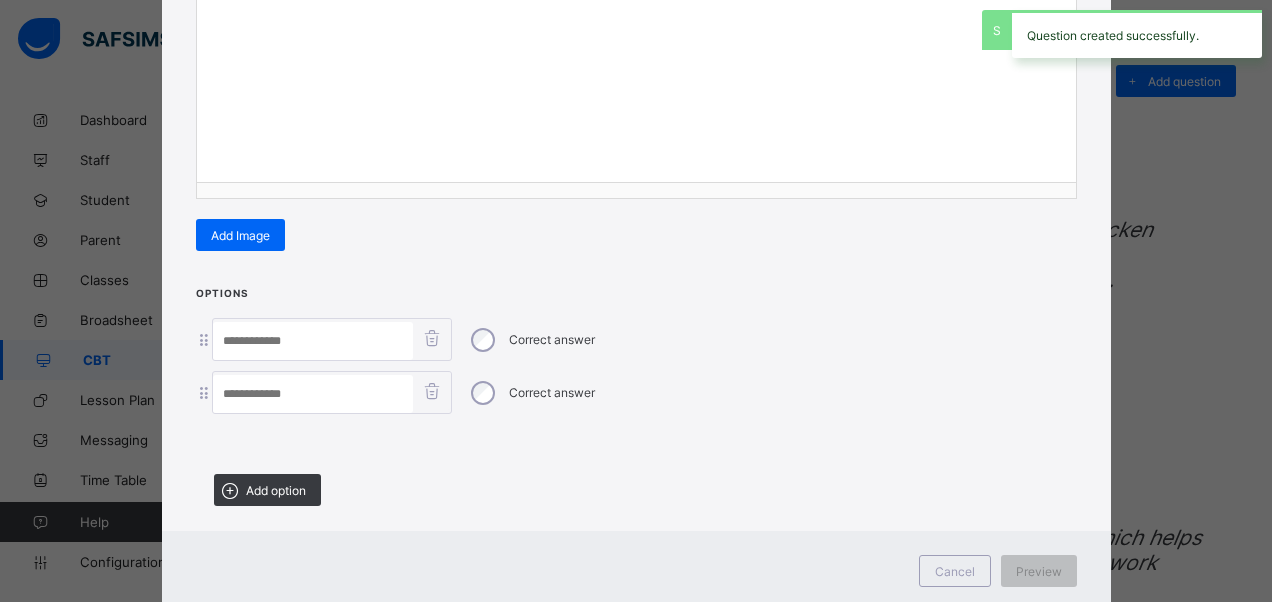drag, startPoint x: 276, startPoint y: 482, endPoint x: 517, endPoint y: 551, distance: 250.68306 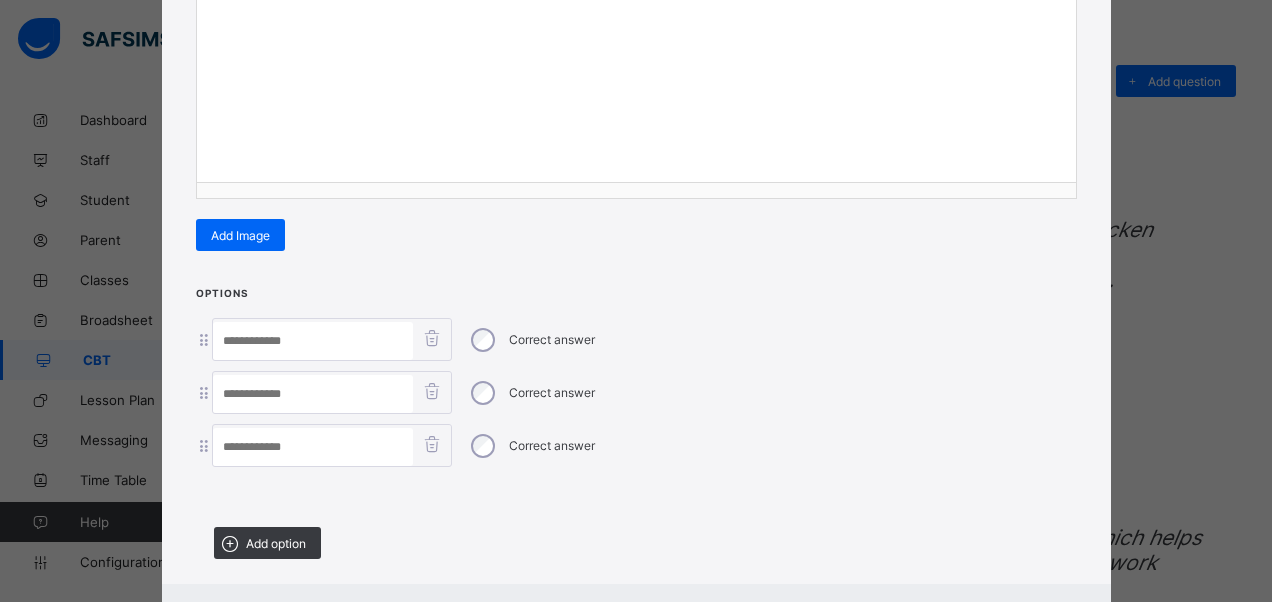scroll, scrollTop: 142, scrollLeft: 0, axis: vertical 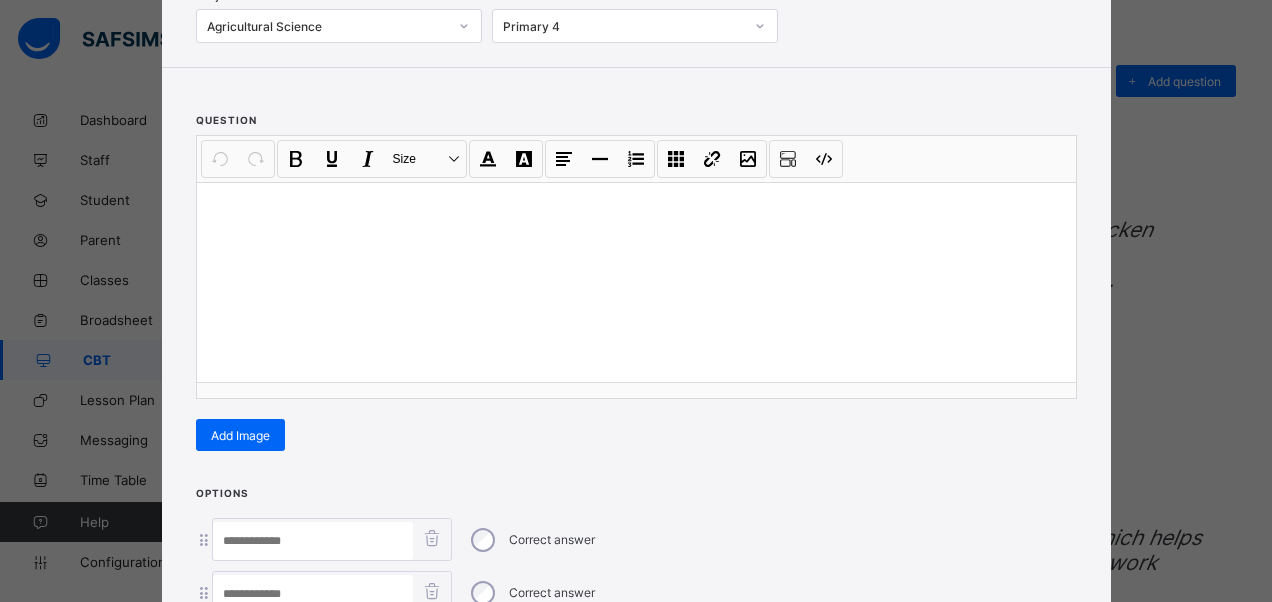 click at bounding box center (636, 282) 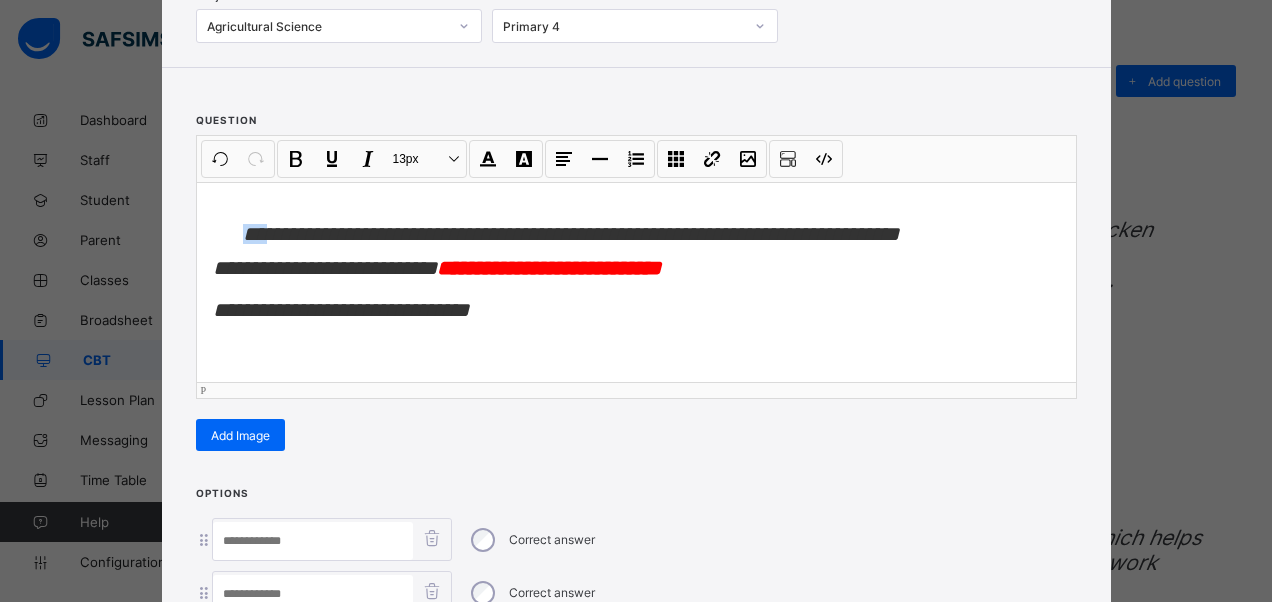 drag, startPoint x: 269, startPoint y: 232, endPoint x: 239, endPoint y: 220, distance: 32.31099 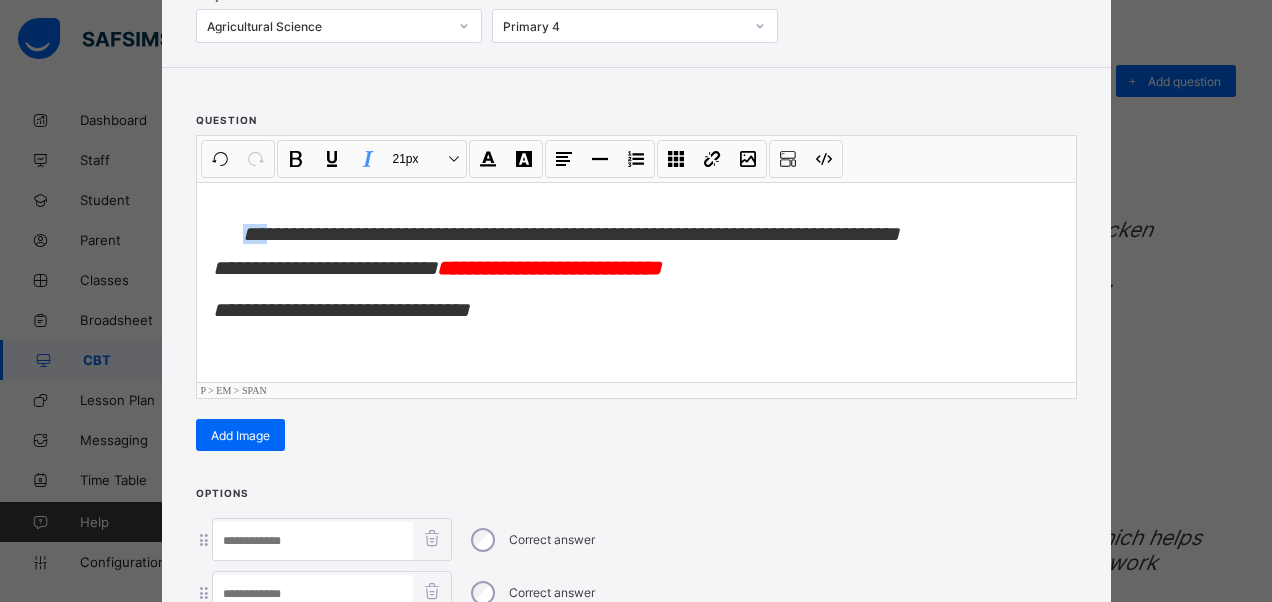 type 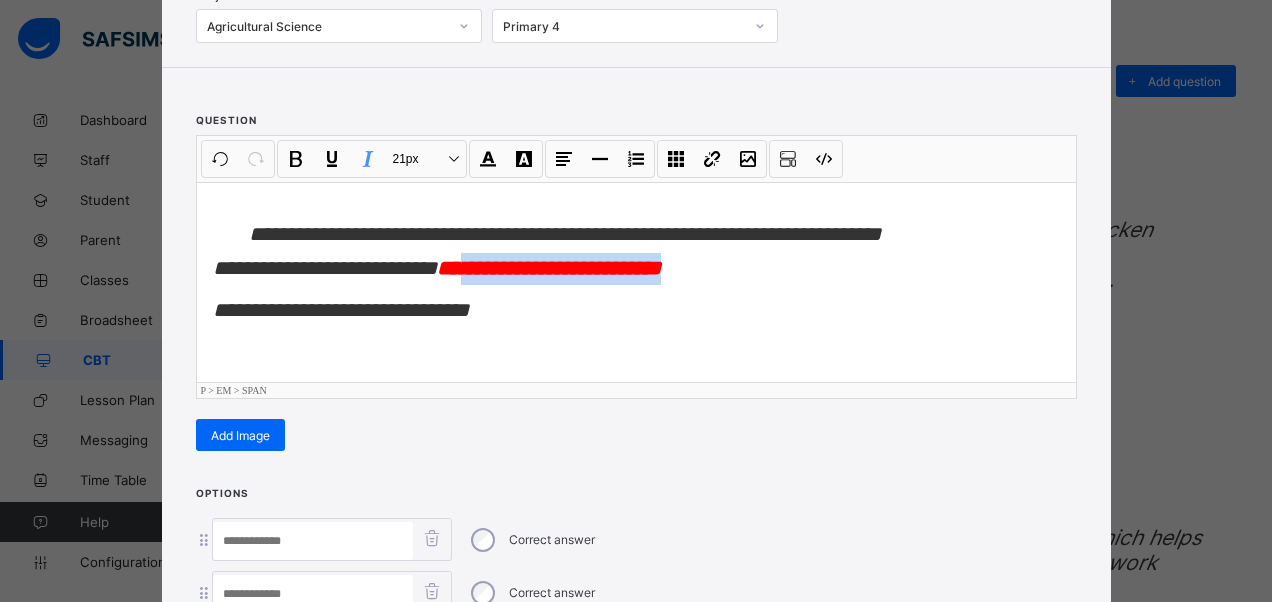 drag, startPoint x: 629, startPoint y: 274, endPoint x: 448, endPoint y: 271, distance: 181.02486 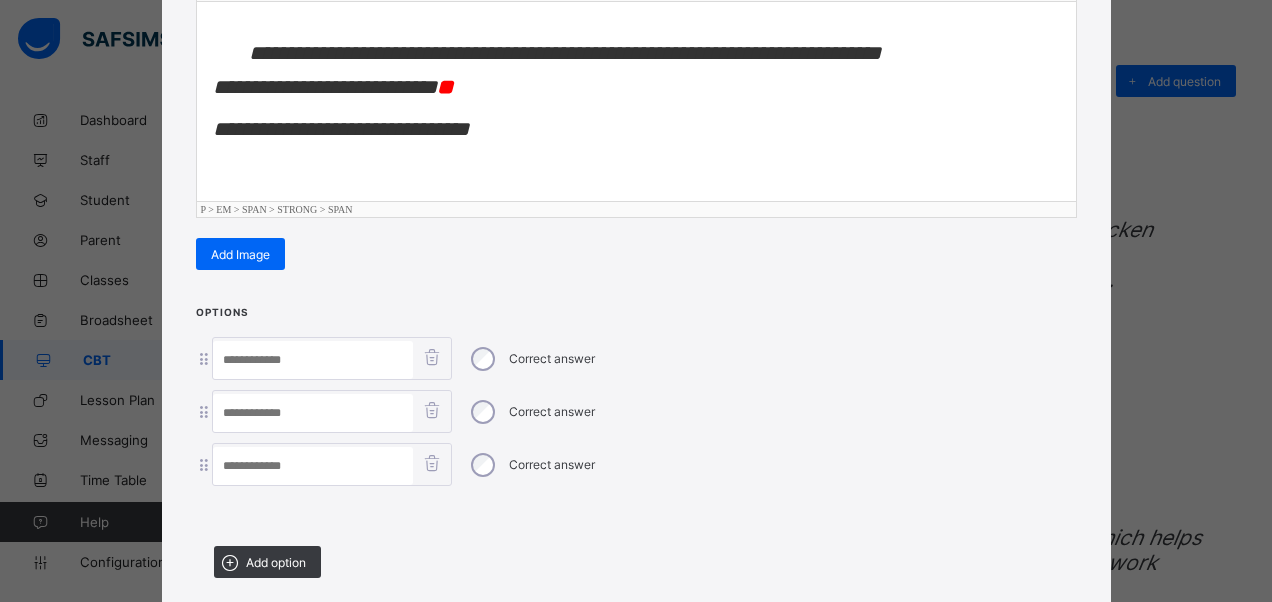 scroll, scrollTop: 342, scrollLeft: 0, axis: vertical 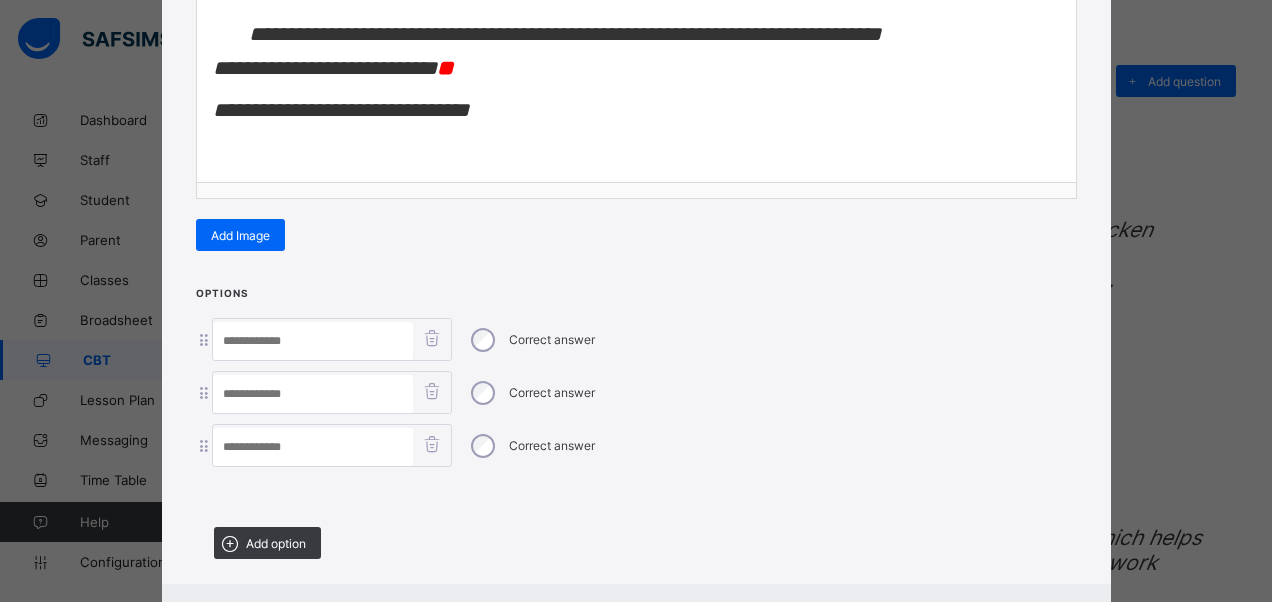 click at bounding box center (313, 341) 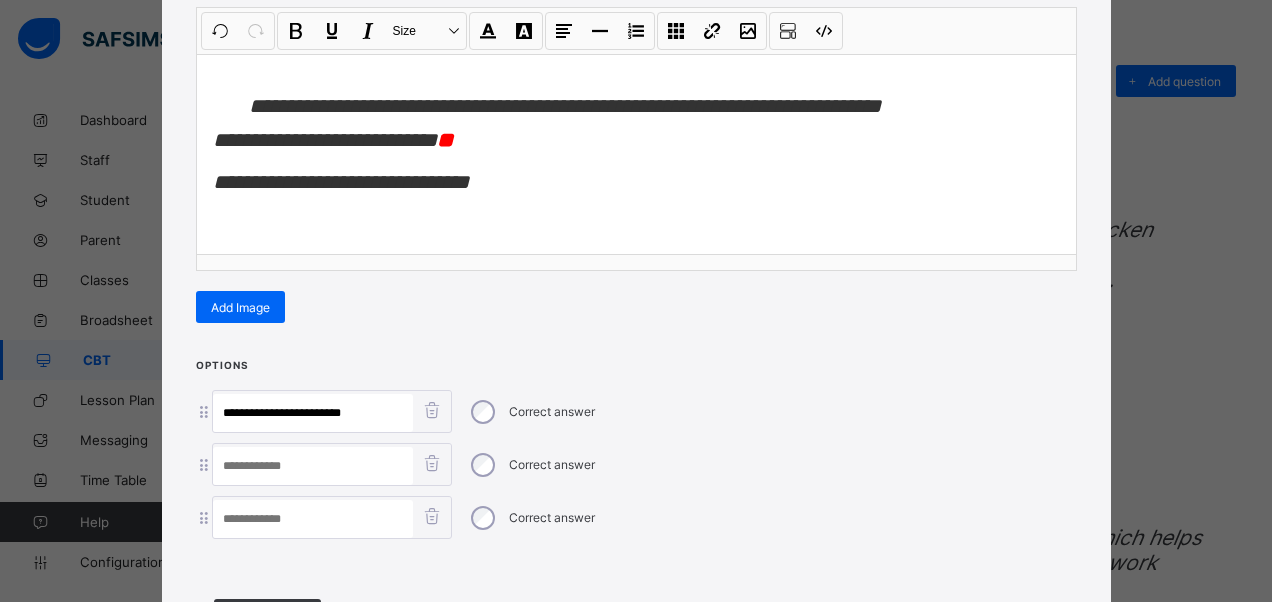 scroll, scrollTop: 242, scrollLeft: 0, axis: vertical 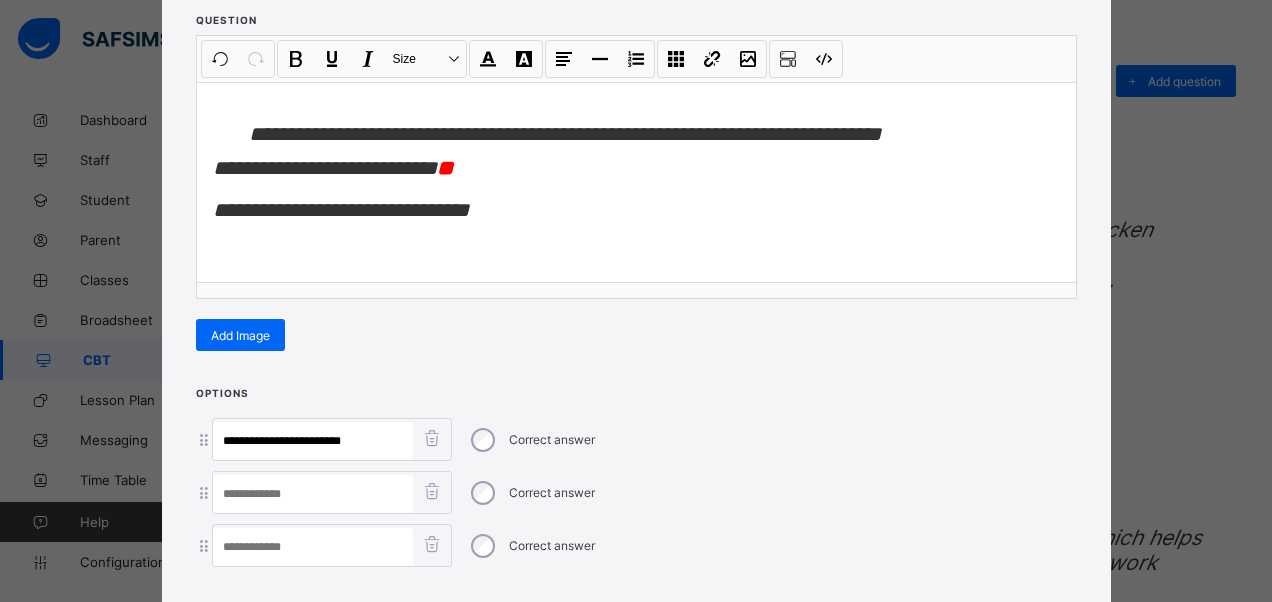 type on "**********" 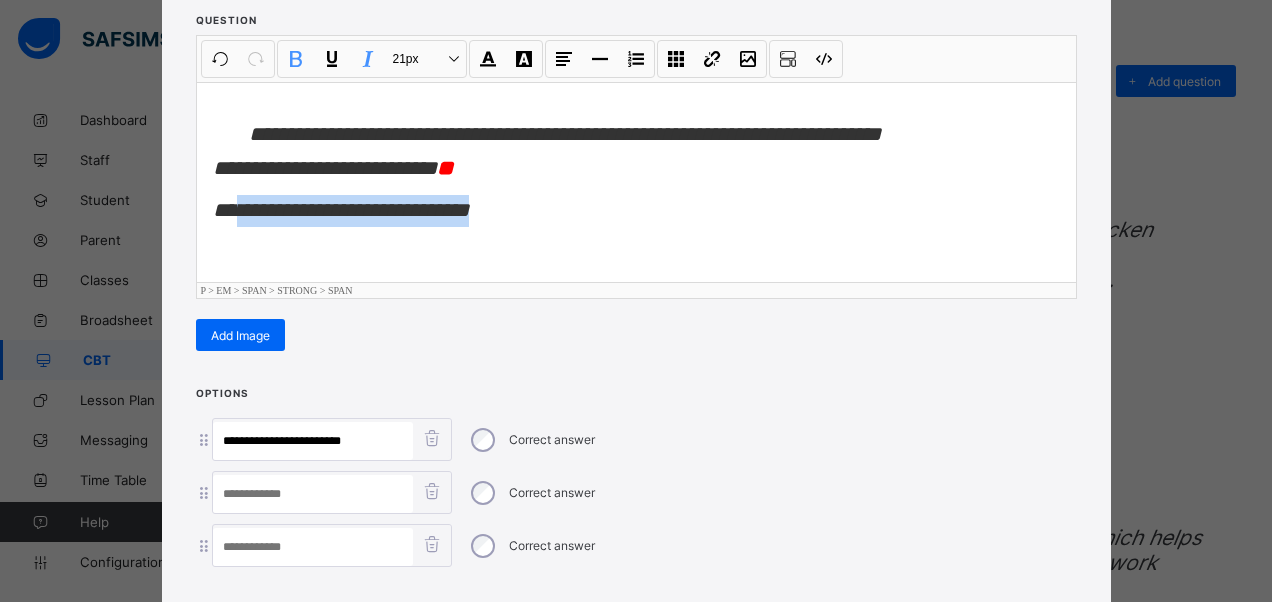 drag, startPoint x: 475, startPoint y: 210, endPoint x: 230, endPoint y: 229, distance: 245.73563 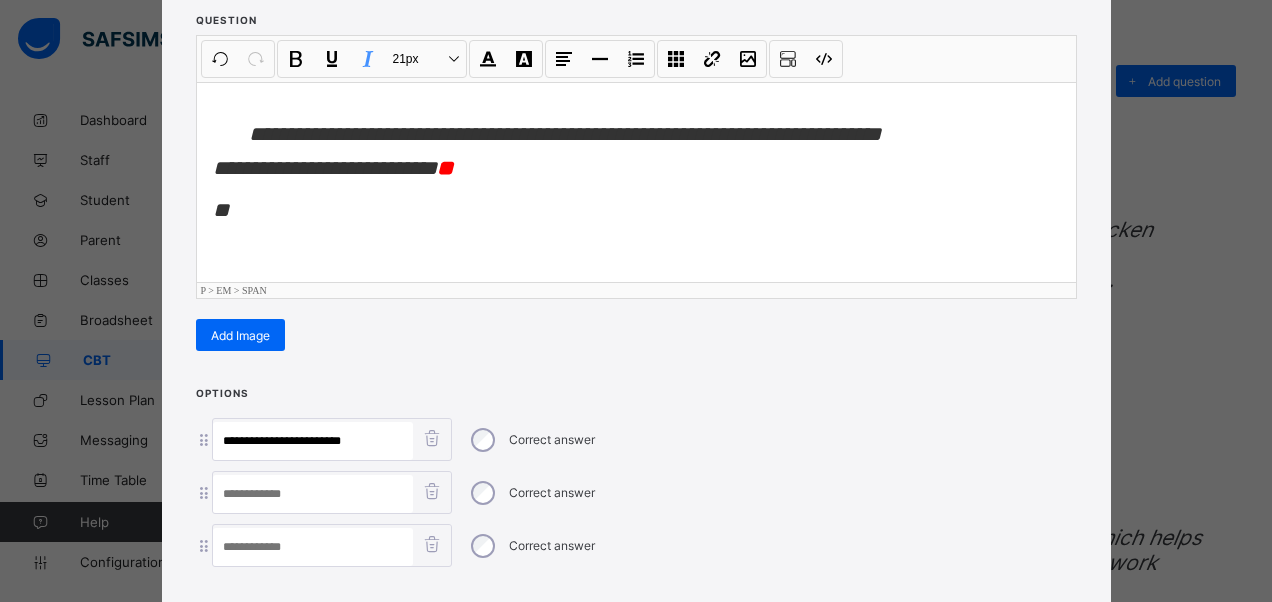 click on "Correct answer" at bounding box center (531, 440) 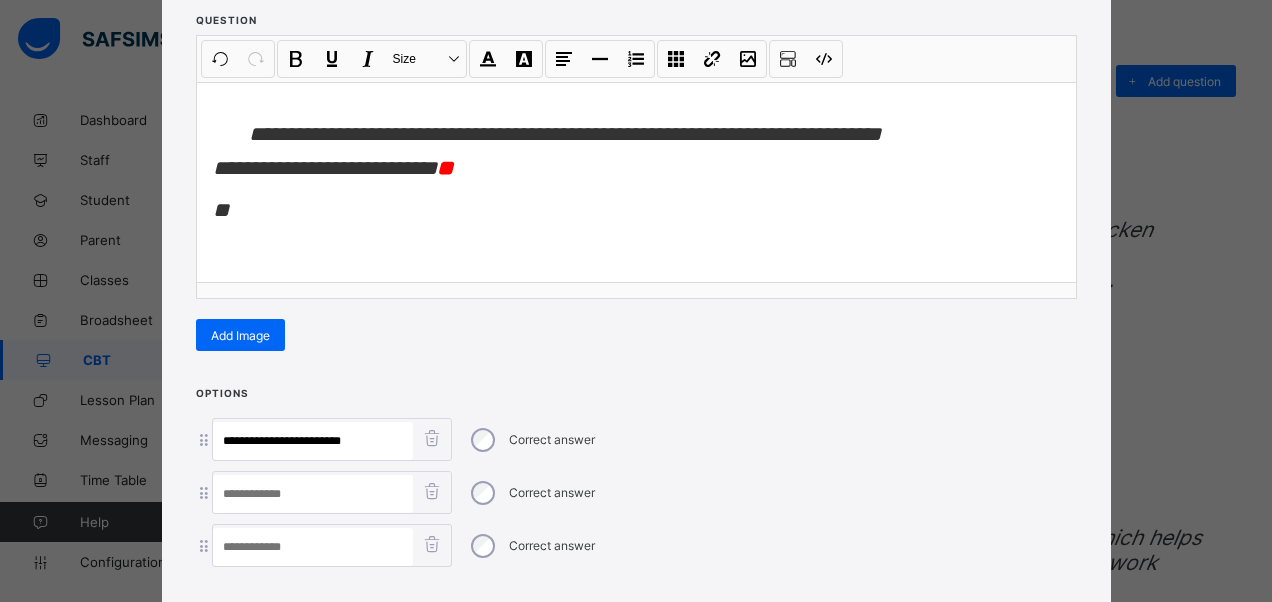 click at bounding box center (313, 494) 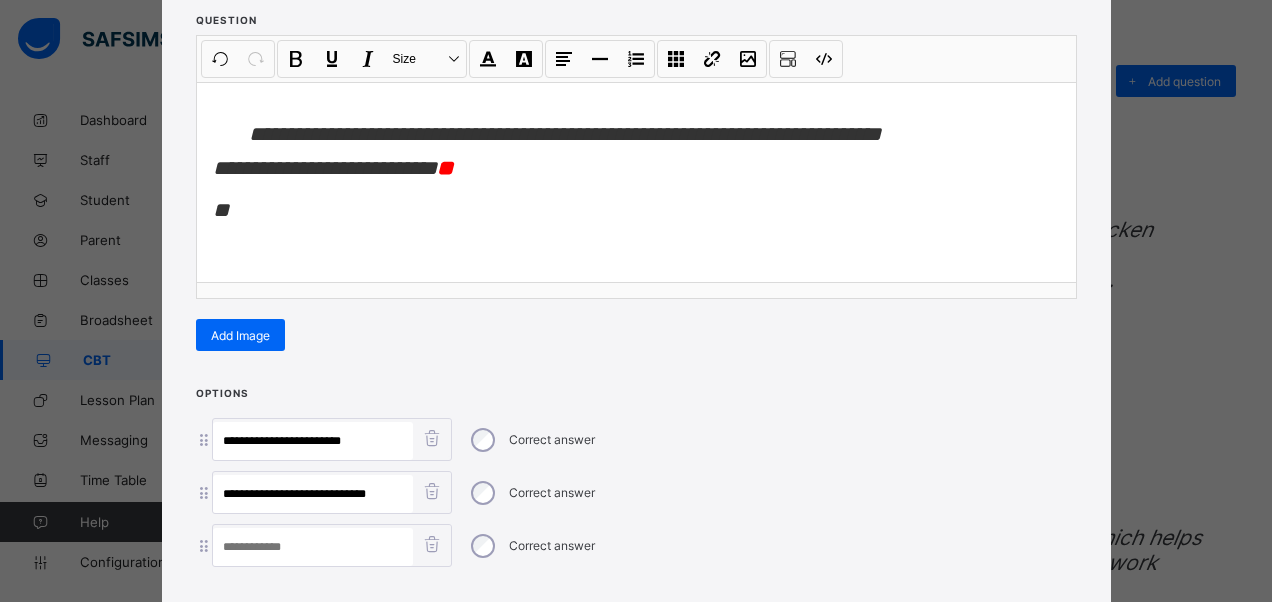 type on "**********" 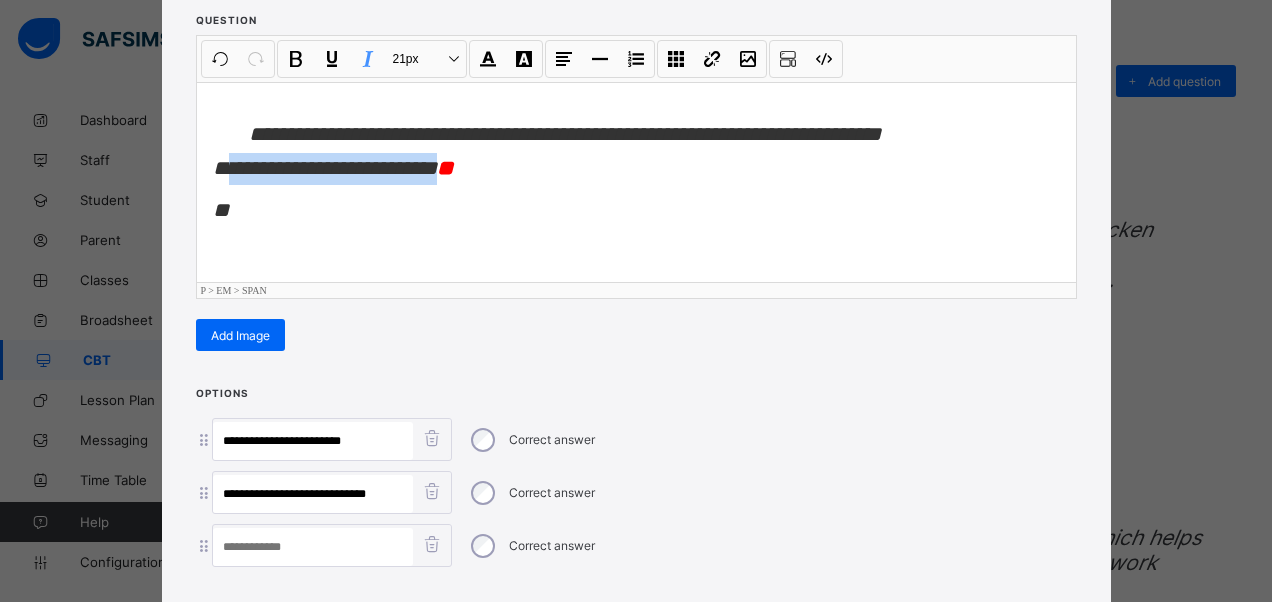 drag, startPoint x: 422, startPoint y: 168, endPoint x: 227, endPoint y: 174, distance: 195.09229 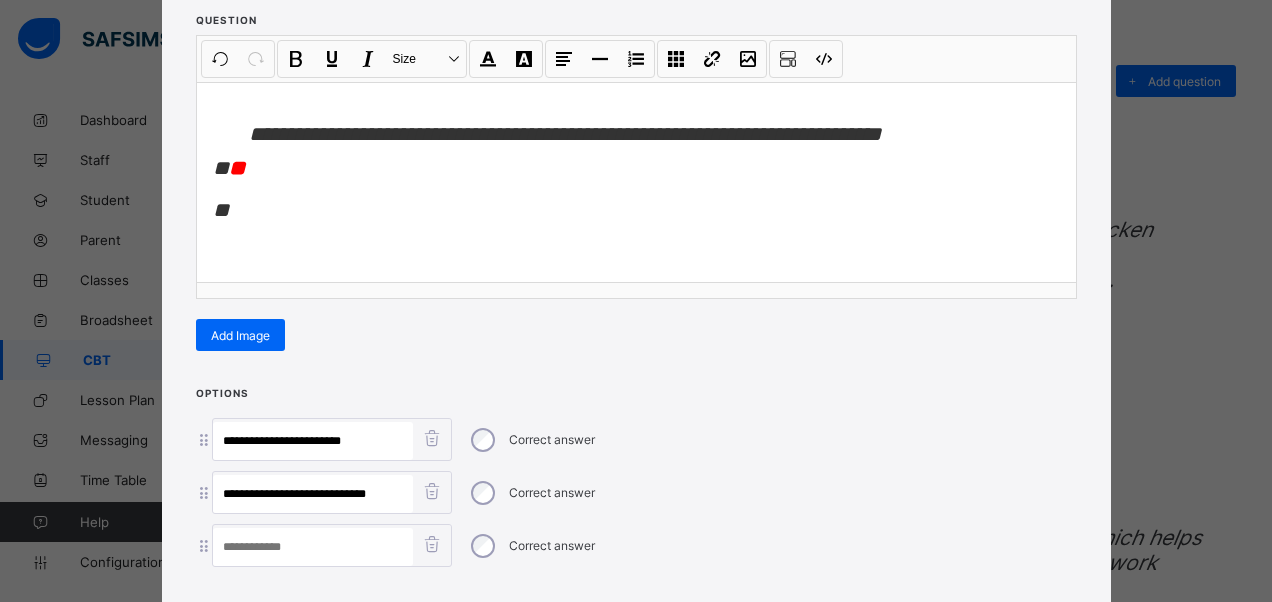 click at bounding box center [313, 547] 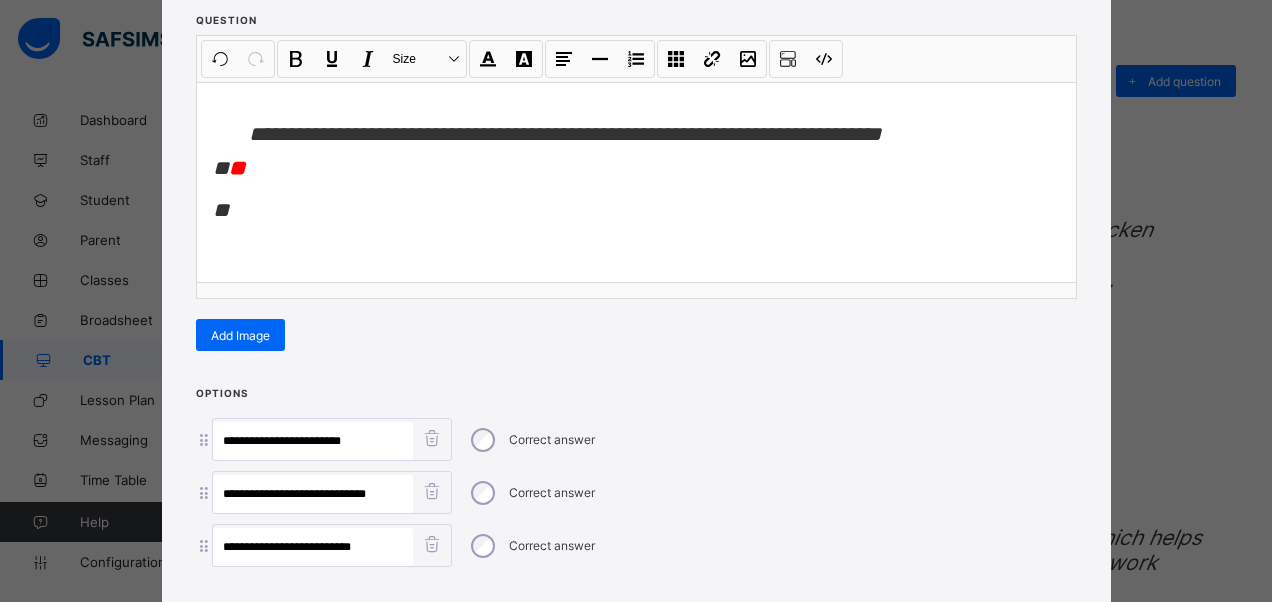 type on "**********" 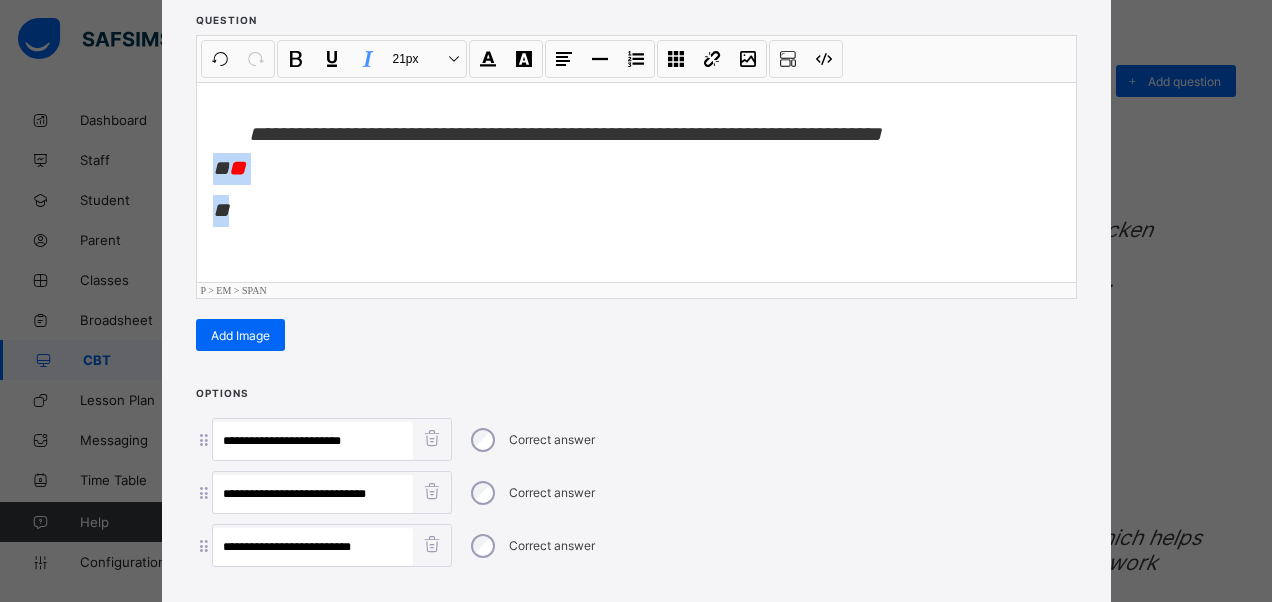 drag, startPoint x: 208, startPoint y: 166, endPoint x: 235, endPoint y: 196, distance: 40.36087 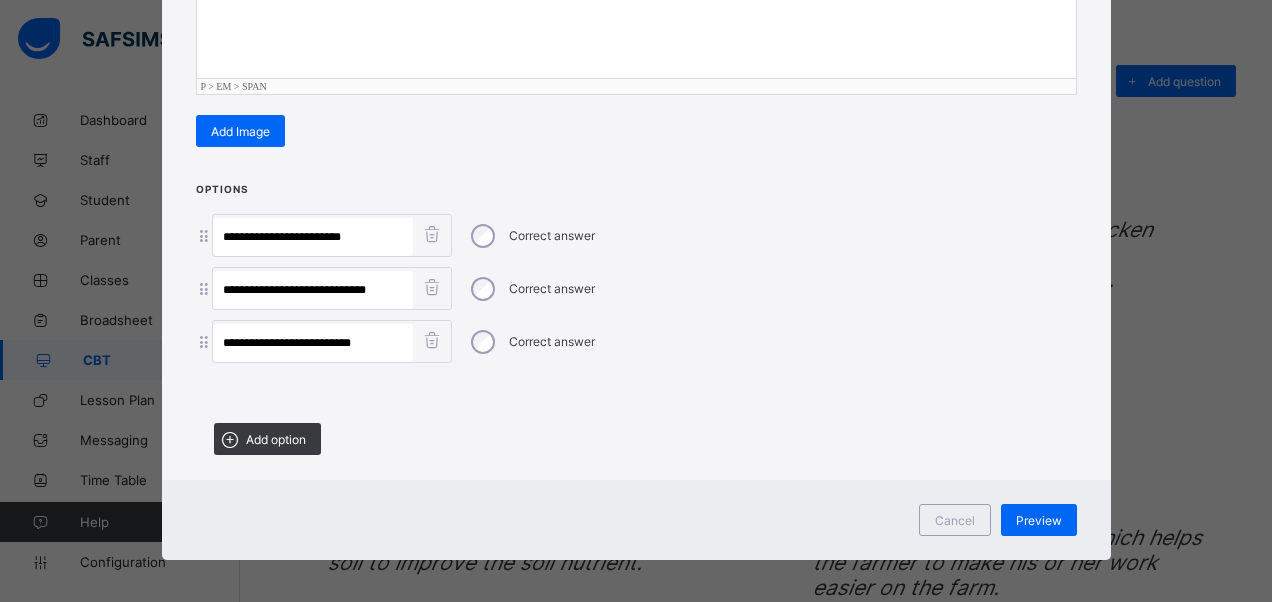 scroll, scrollTop: 446, scrollLeft: 0, axis: vertical 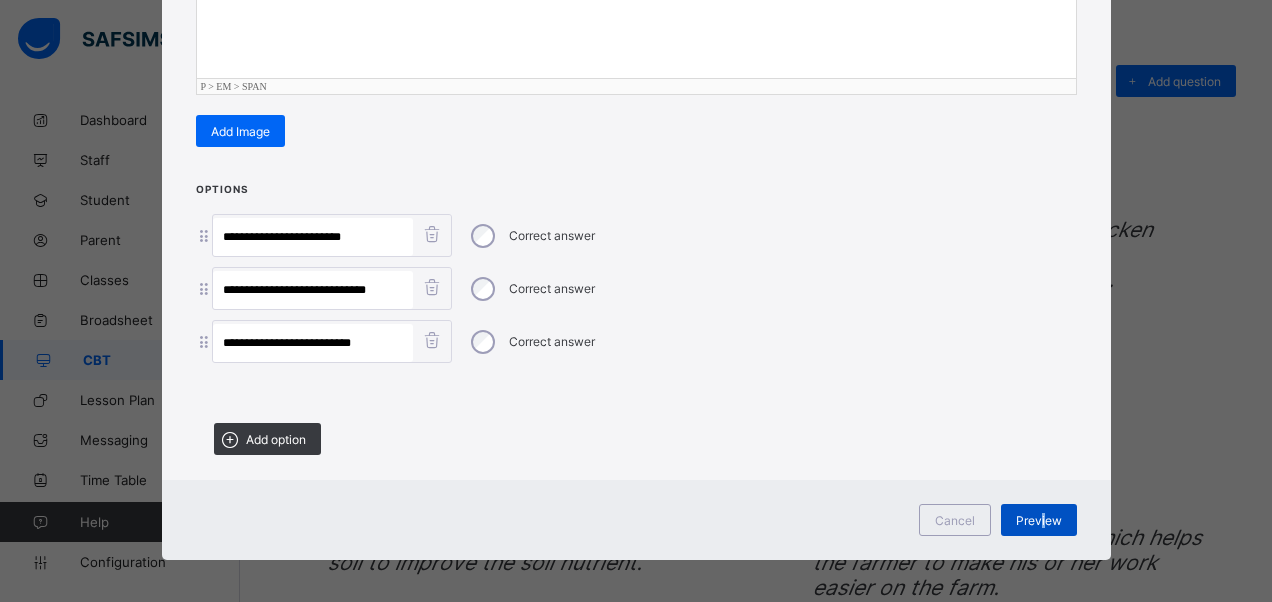 drag, startPoint x: 1039, startPoint y: 500, endPoint x: 1036, endPoint y: 516, distance: 16.27882 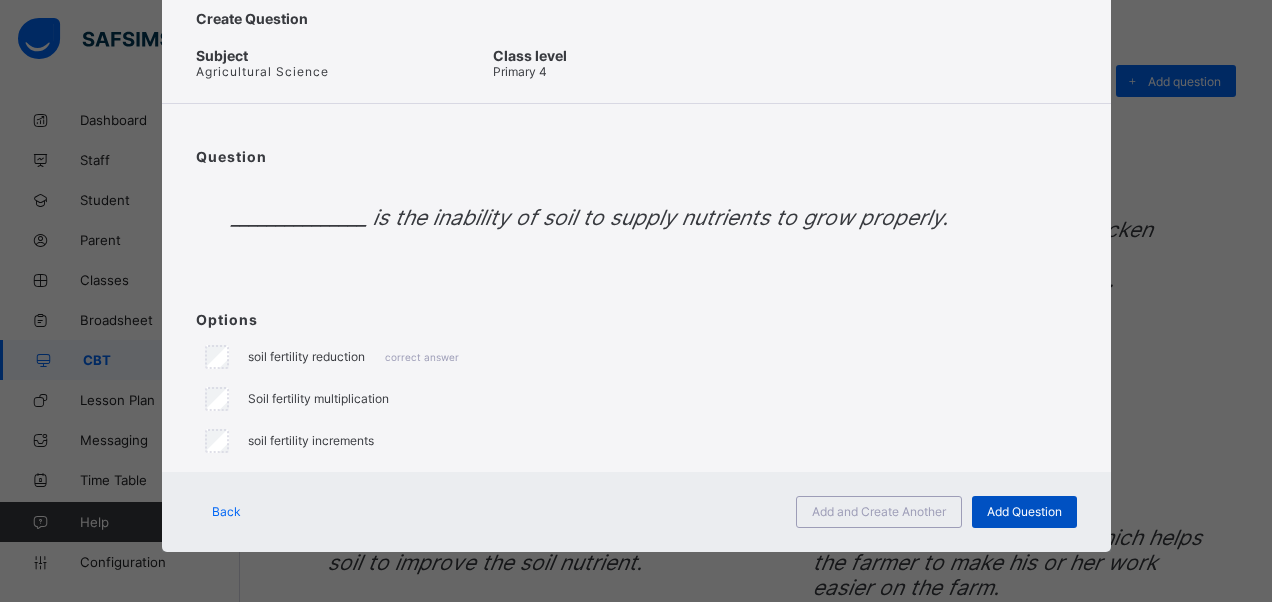 scroll, scrollTop: 61, scrollLeft: 0, axis: vertical 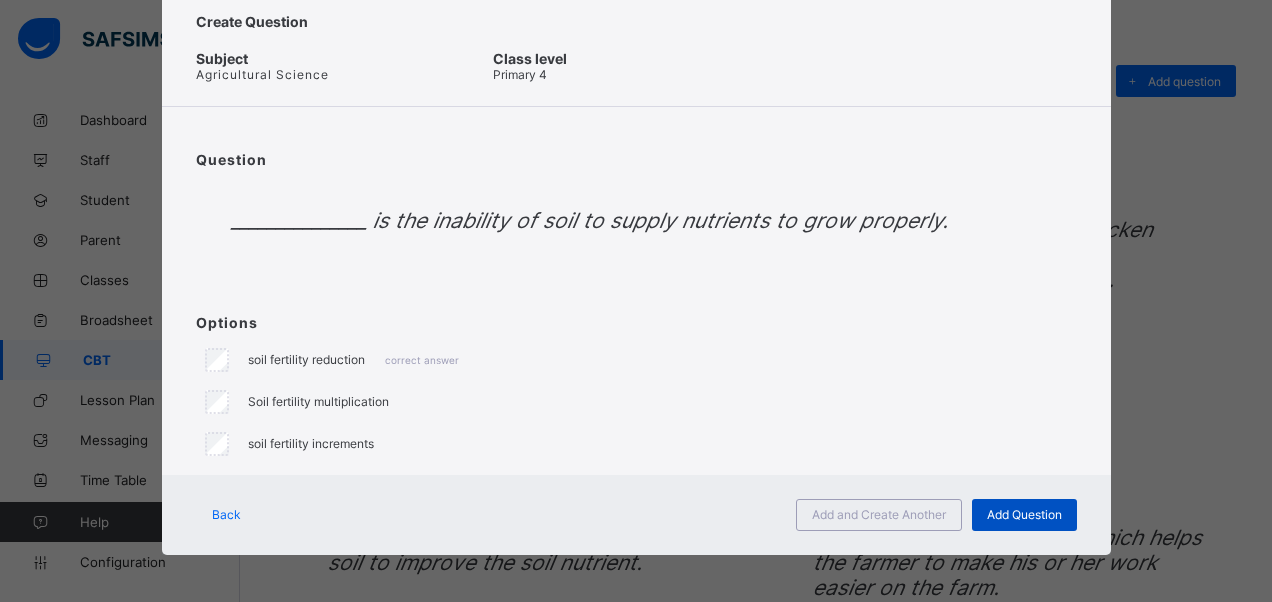 click on "Add Question" at bounding box center [1024, 514] 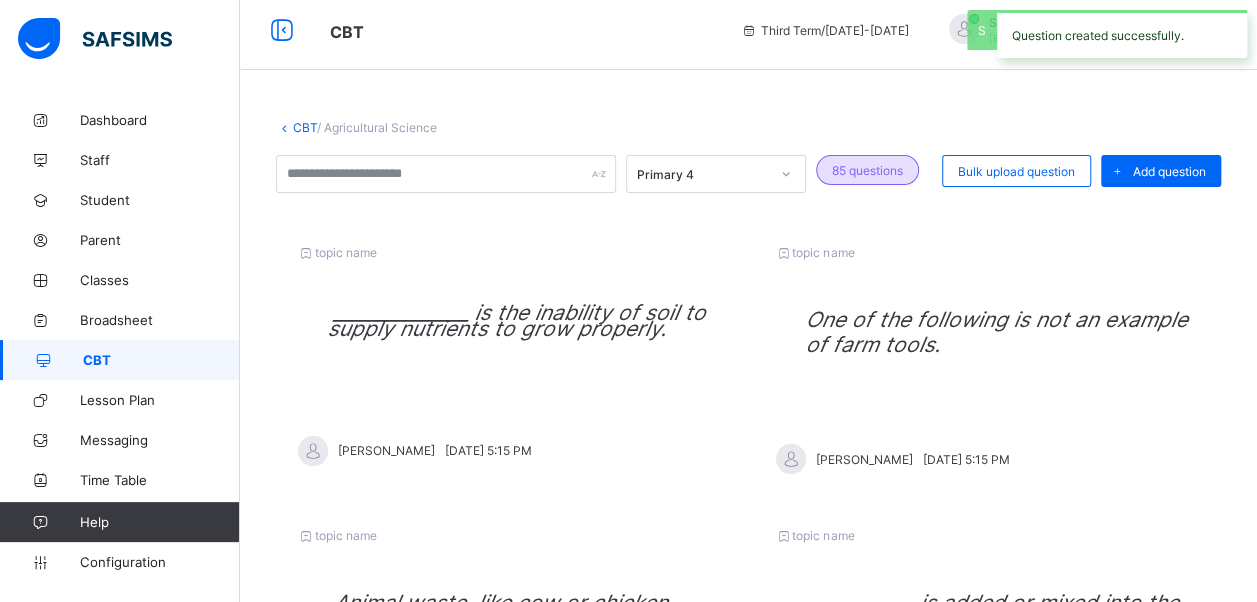 scroll, scrollTop: 100, scrollLeft: 0, axis: vertical 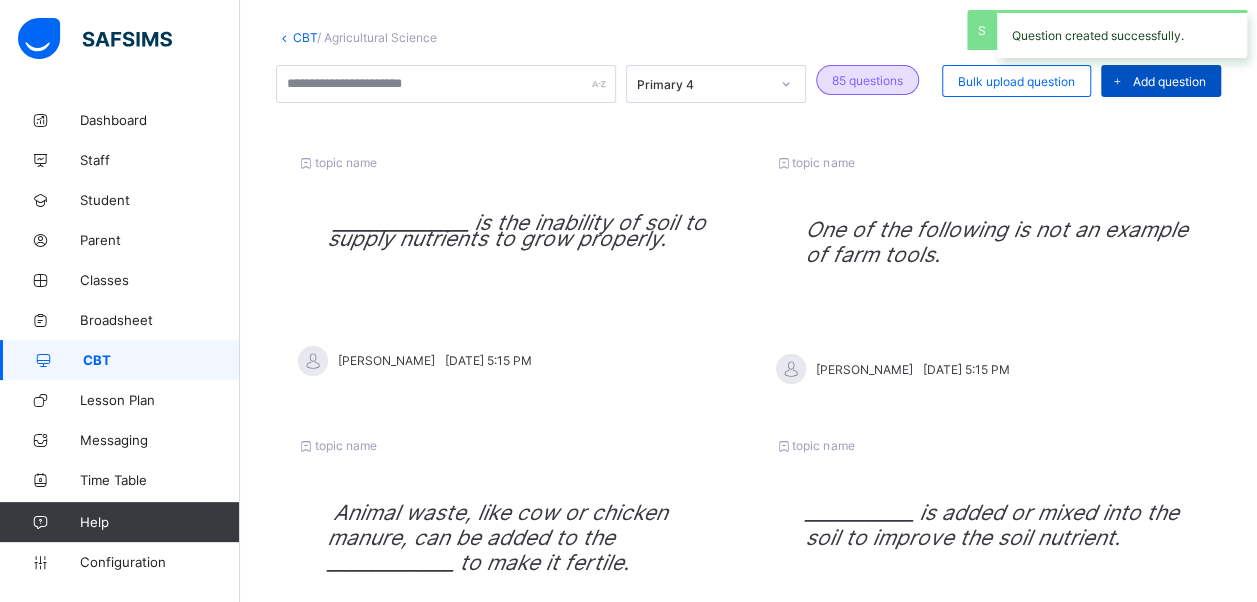 click on "Add question" at bounding box center (1169, 81) 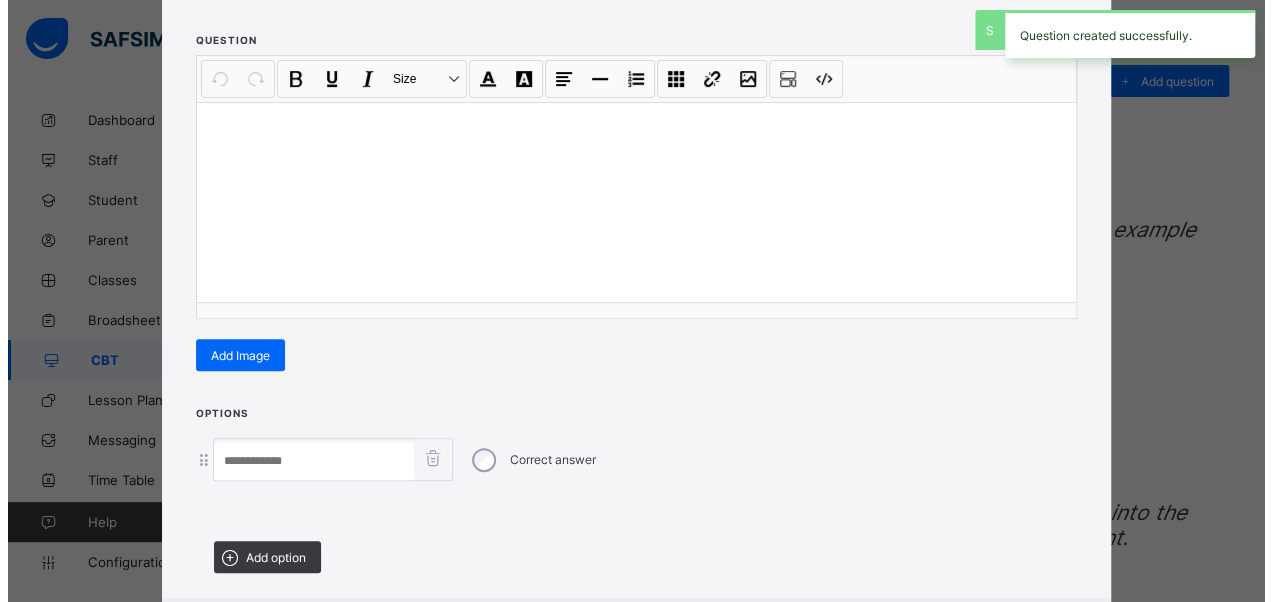 scroll, scrollTop: 342, scrollLeft: 0, axis: vertical 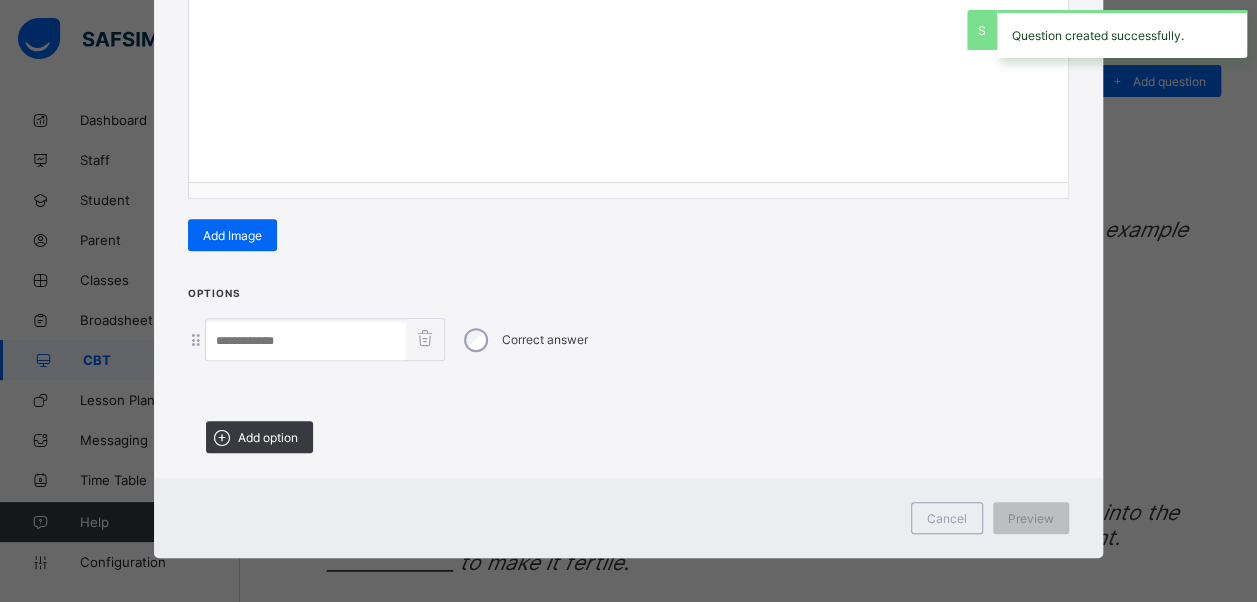 drag, startPoint x: 275, startPoint y: 430, endPoint x: 268, endPoint y: 438, distance: 10.630146 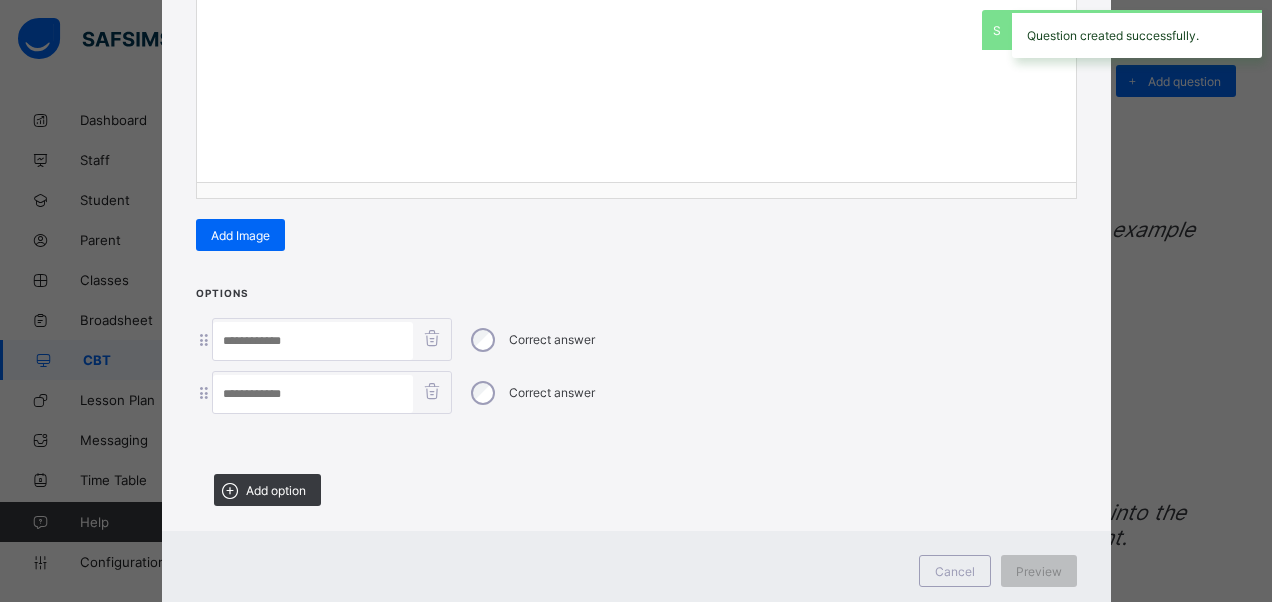 drag, startPoint x: 264, startPoint y: 477, endPoint x: 283, endPoint y: 481, distance: 19.416489 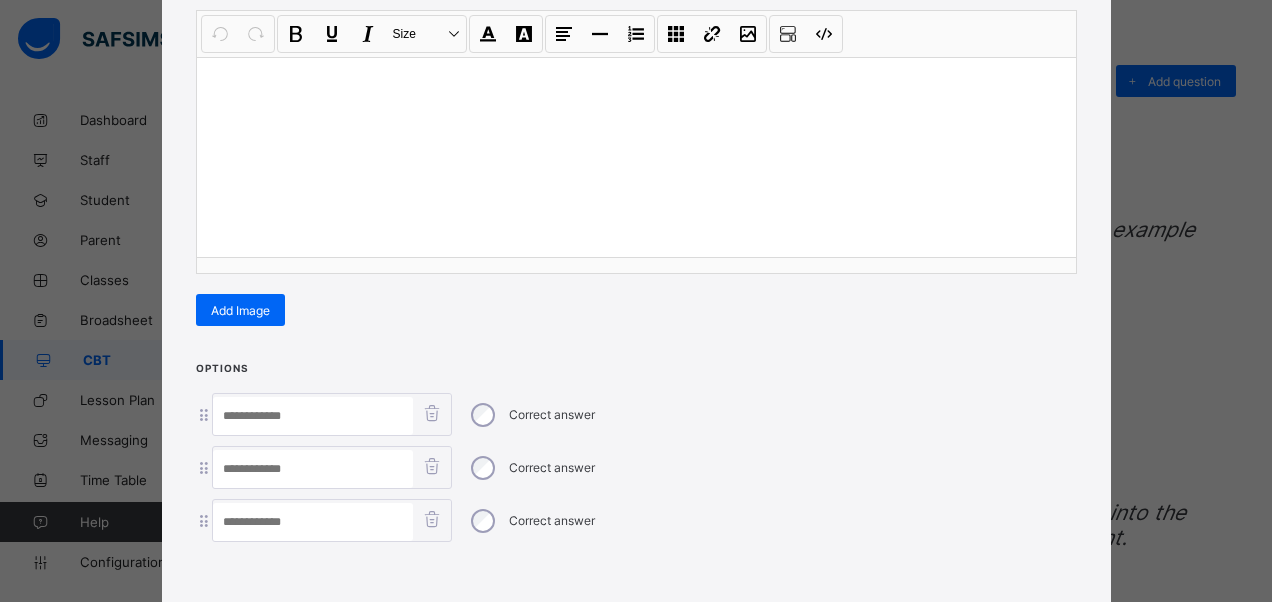 scroll, scrollTop: 142, scrollLeft: 0, axis: vertical 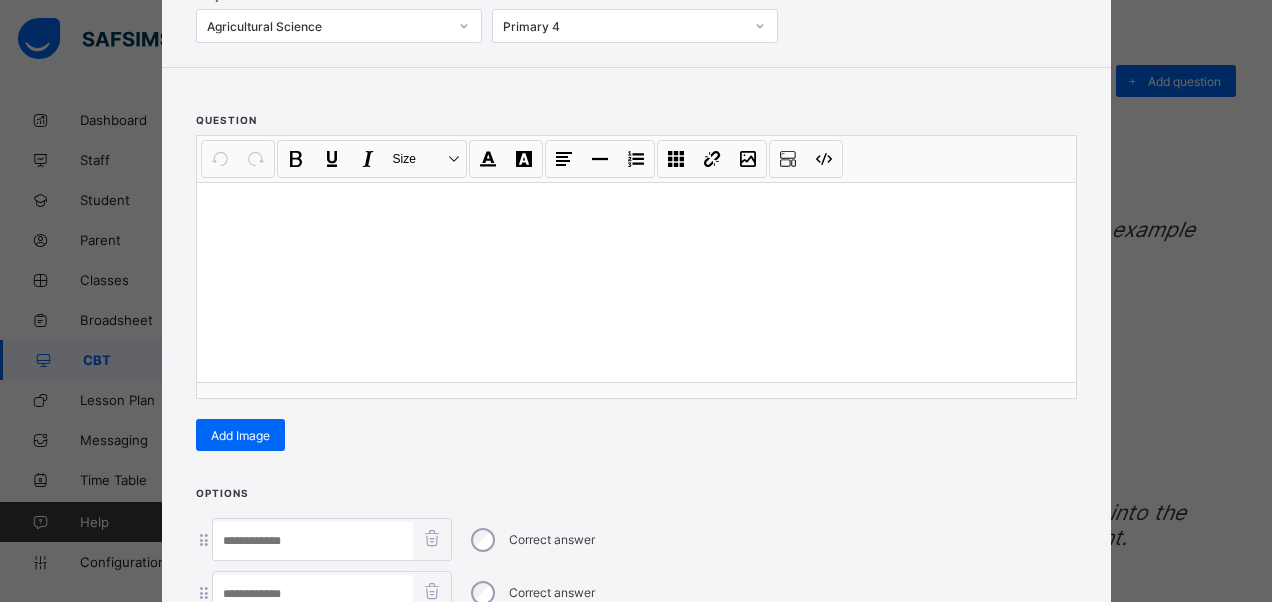 click at bounding box center (636, 282) 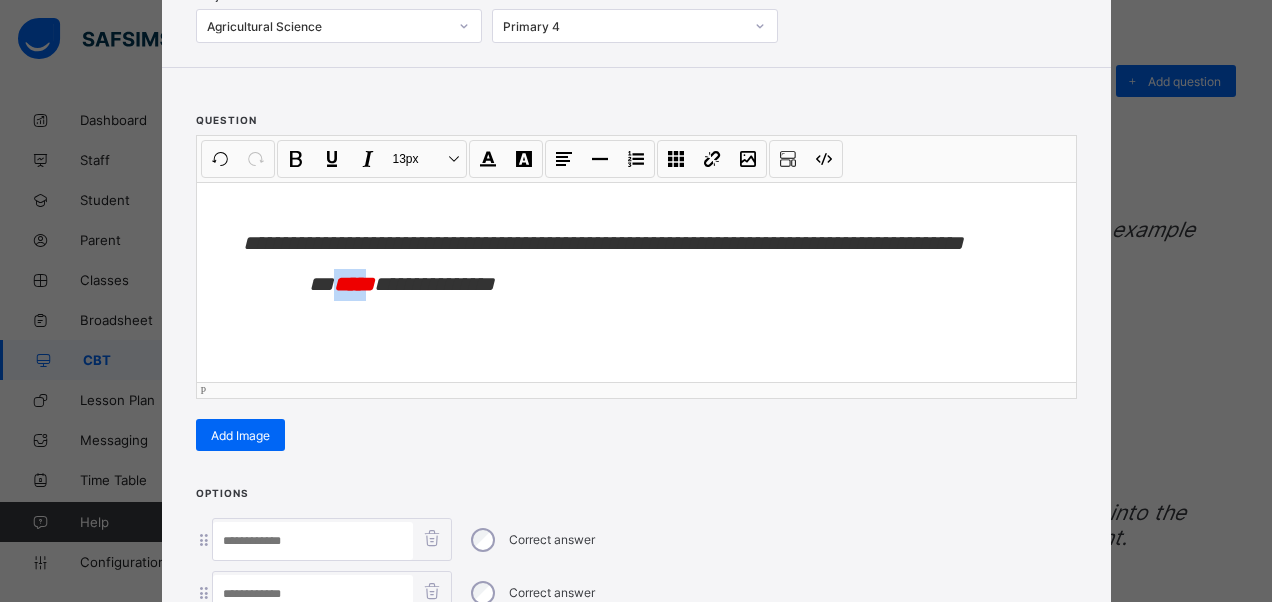 drag, startPoint x: 375, startPoint y: 279, endPoint x: 338, endPoint y: 288, distance: 38.078865 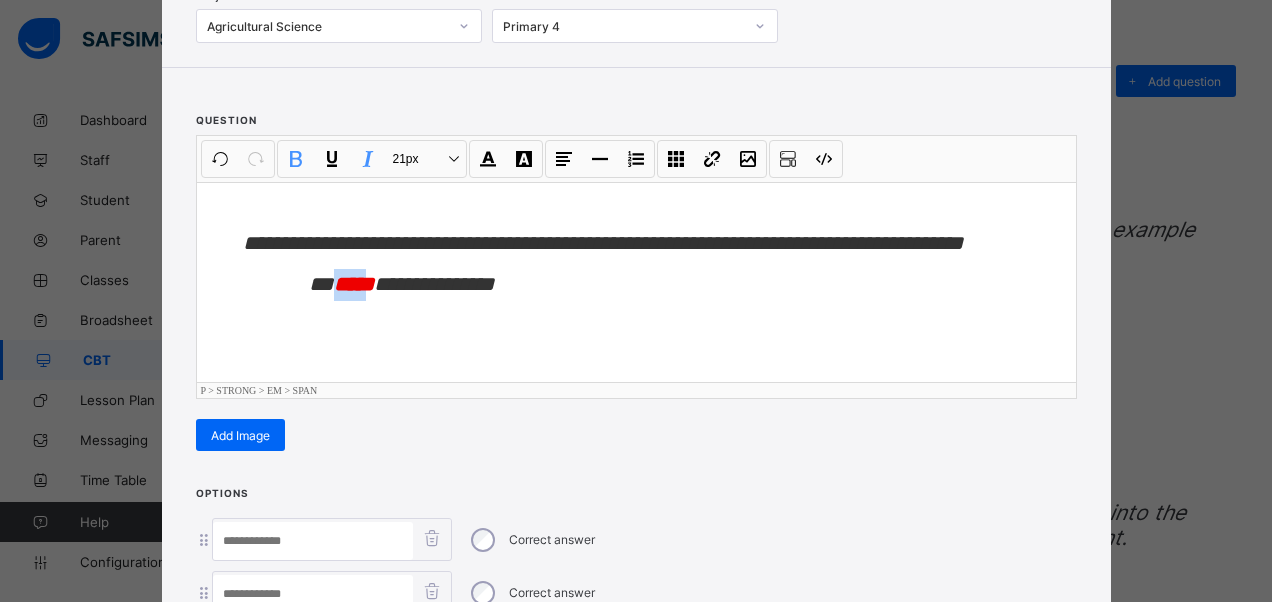 type 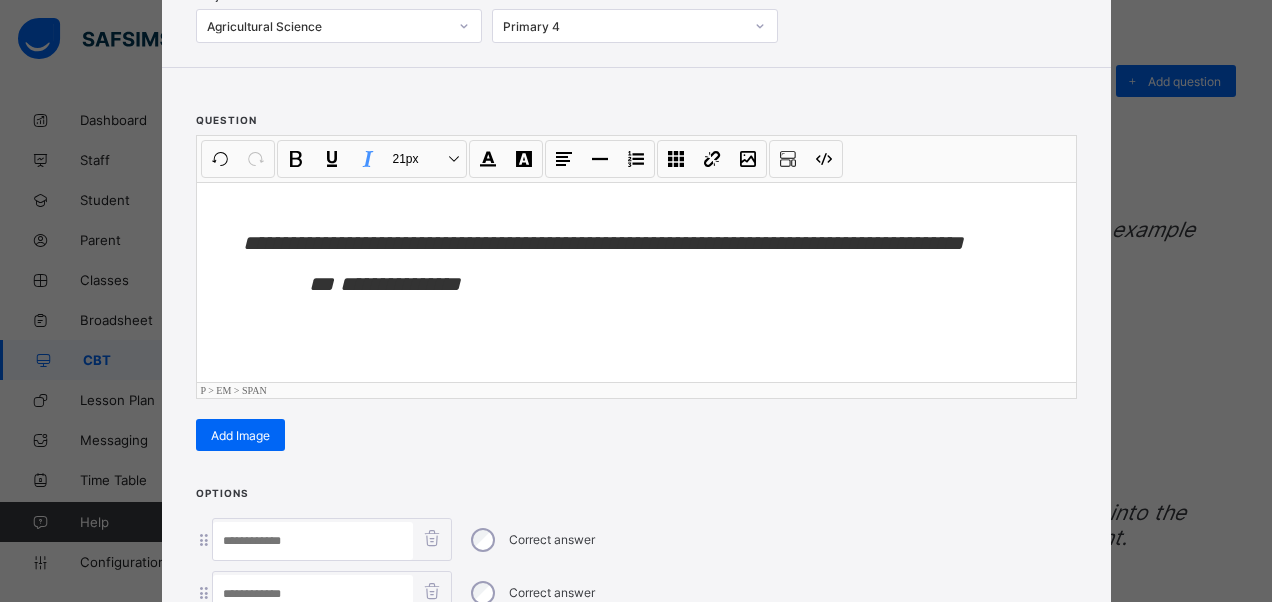 click at bounding box center (313, 541) 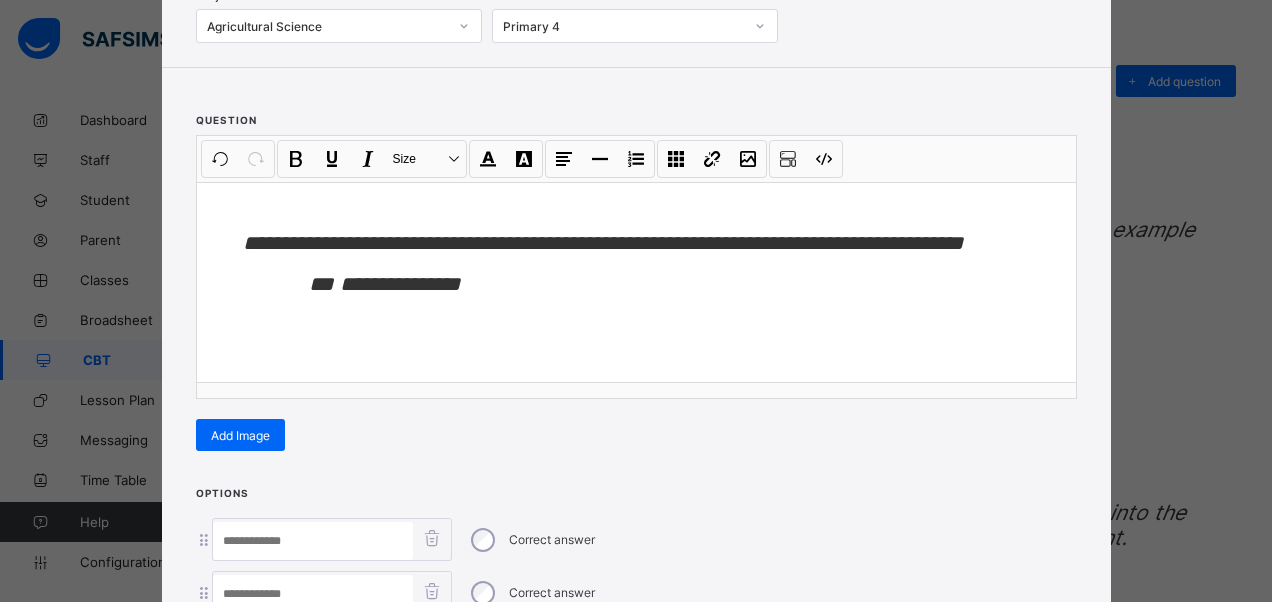 paste on "****" 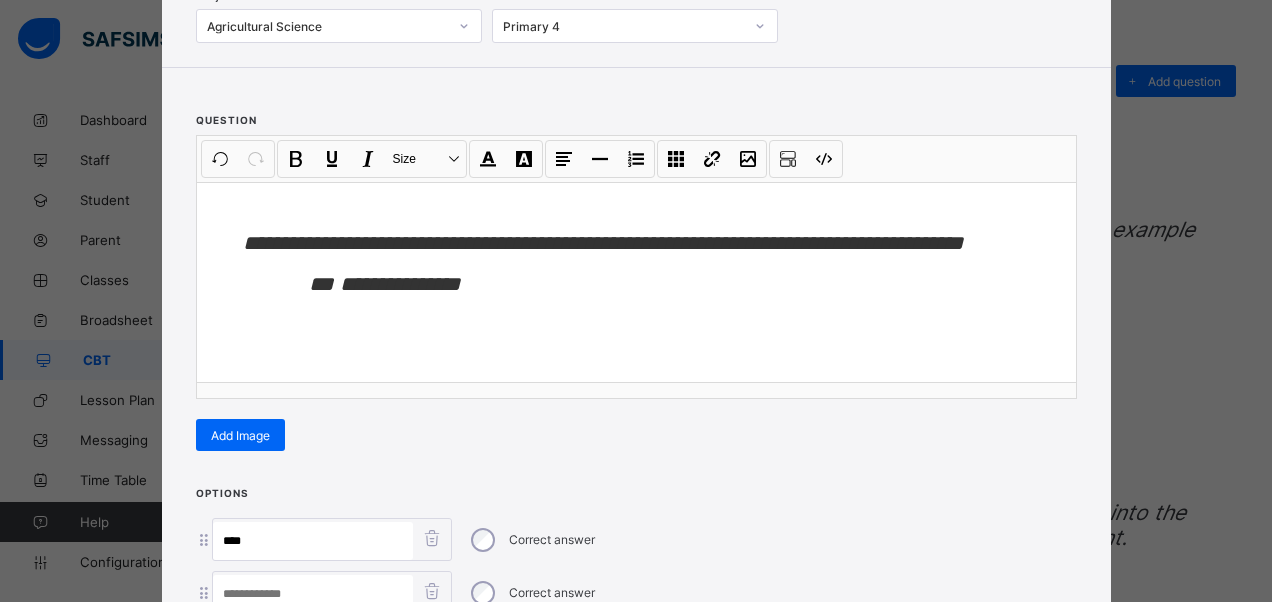 type on "****" 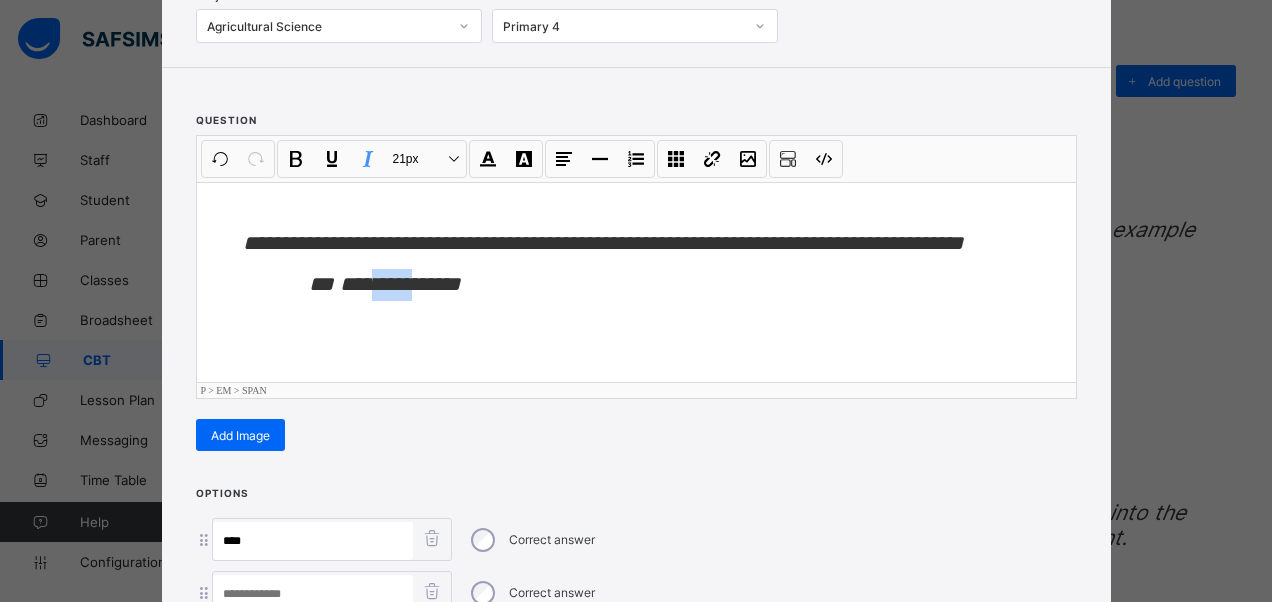 drag, startPoint x: 415, startPoint y: 270, endPoint x: 371, endPoint y: 290, distance: 48.332184 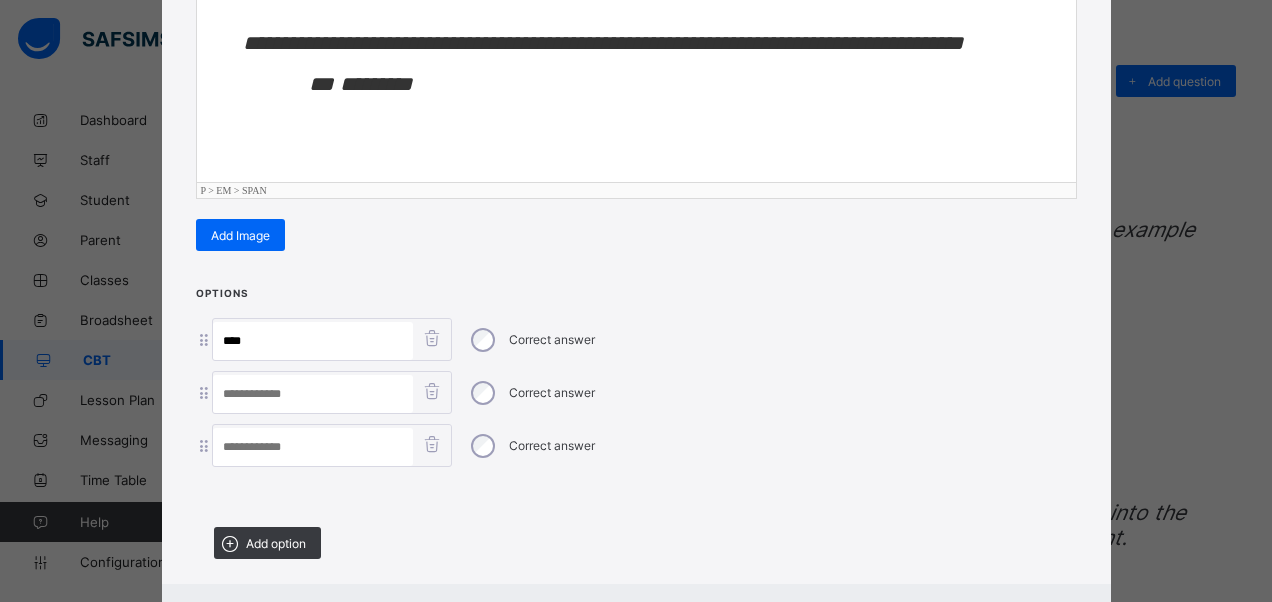 scroll, scrollTop: 342, scrollLeft: 0, axis: vertical 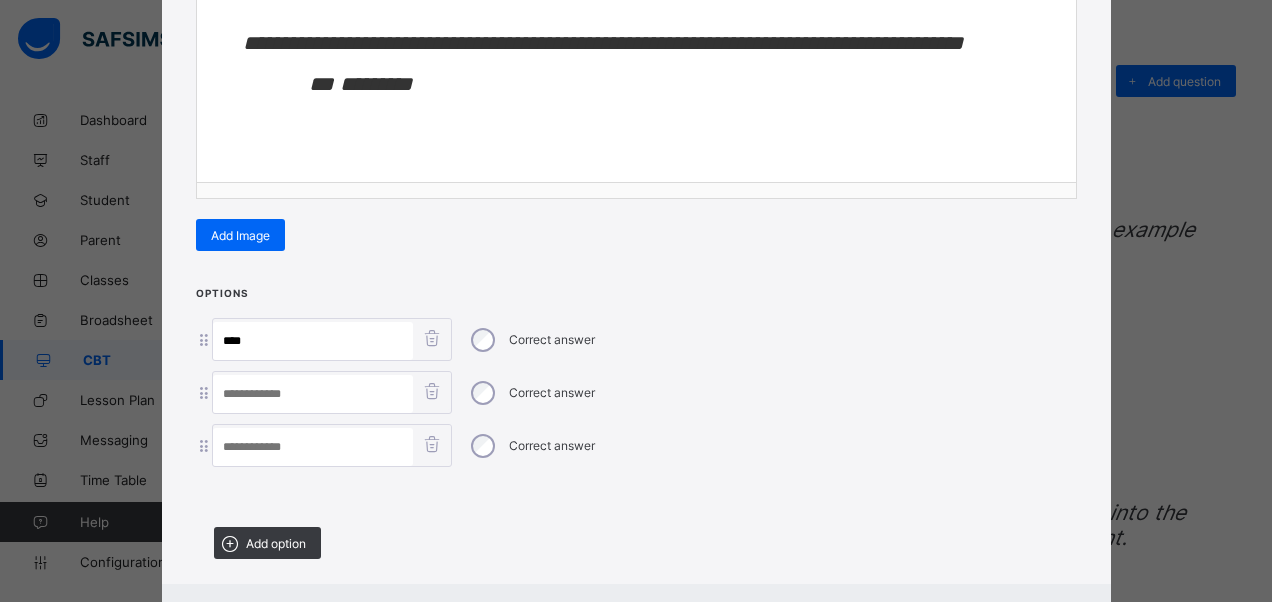 paste on "*****" 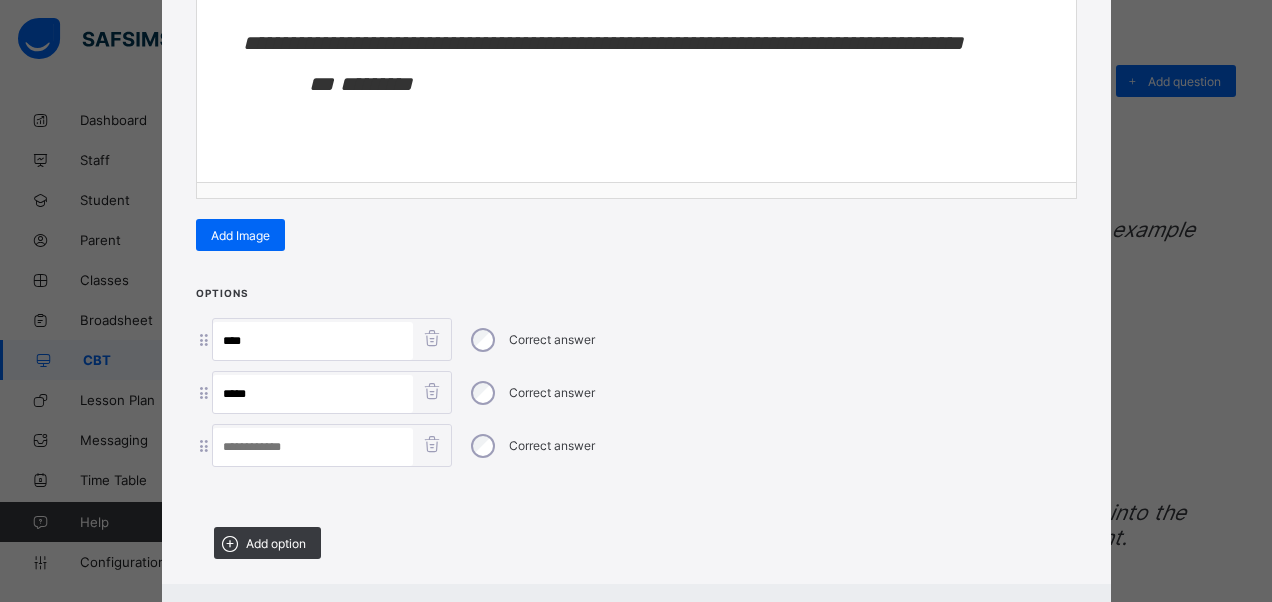 type on "*****" 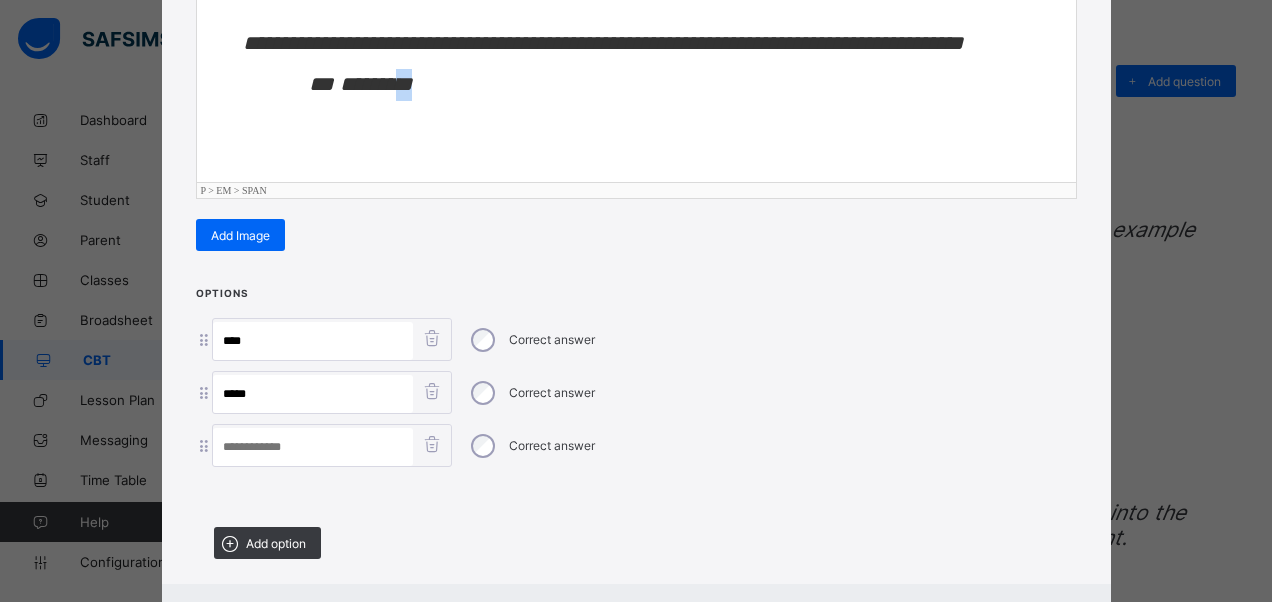 drag, startPoint x: 451, startPoint y: 98, endPoint x: 396, endPoint y: 79, distance: 58.189346 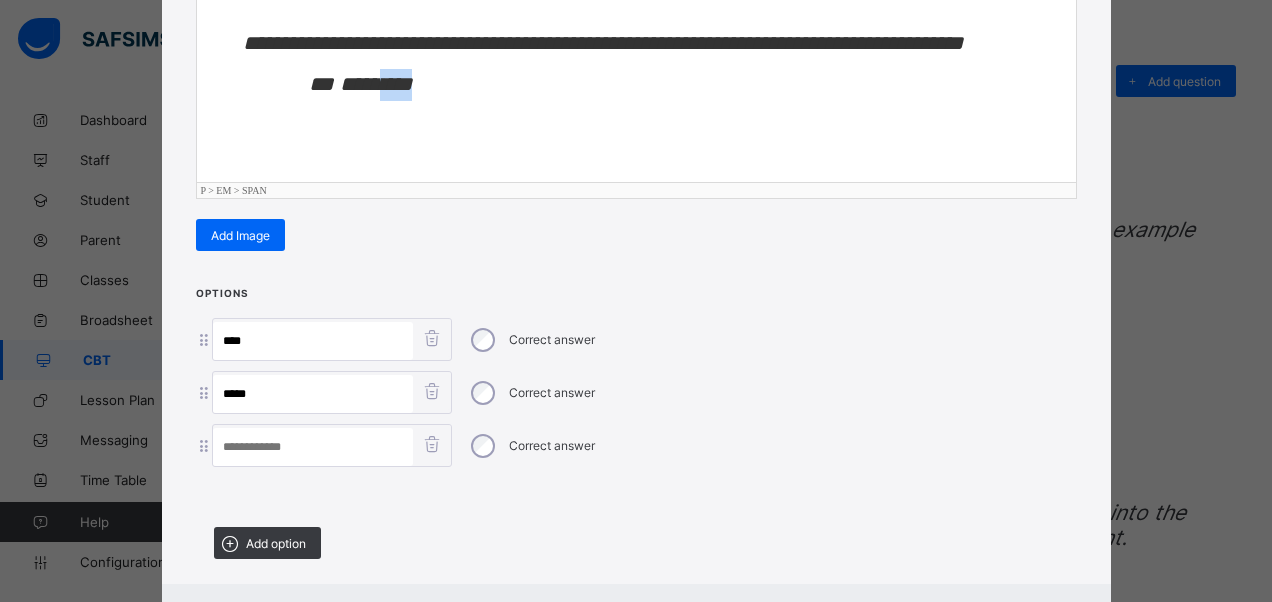 drag, startPoint x: 381, startPoint y: 84, endPoint x: 439, endPoint y: 132, distance: 75.28612 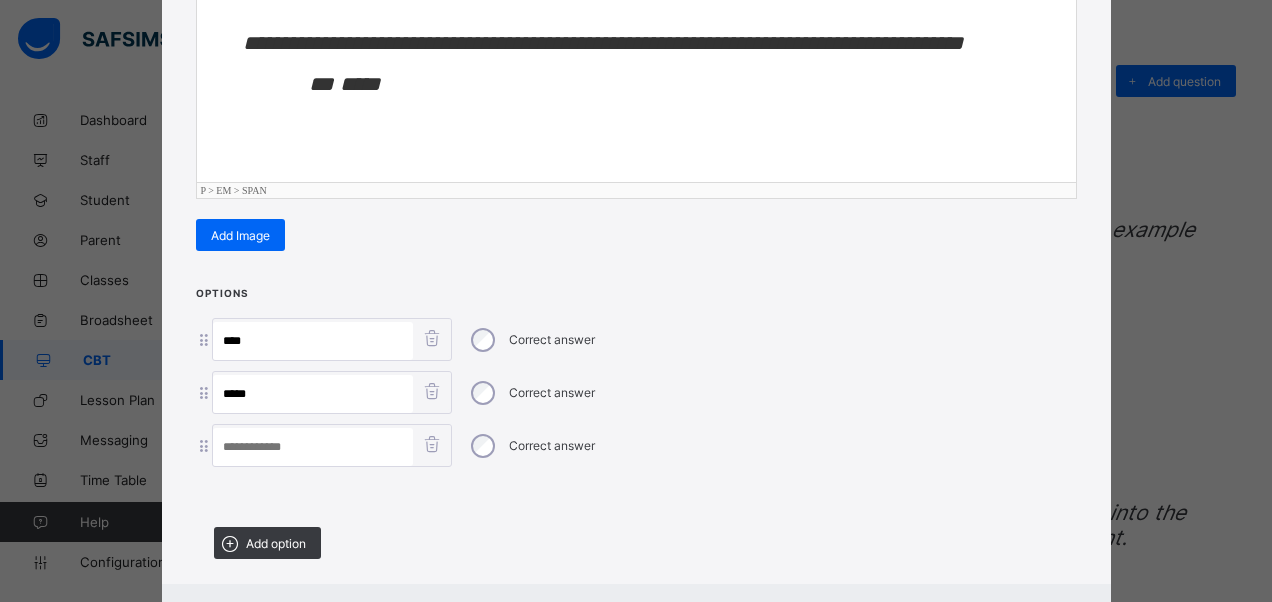 click at bounding box center [313, 447] 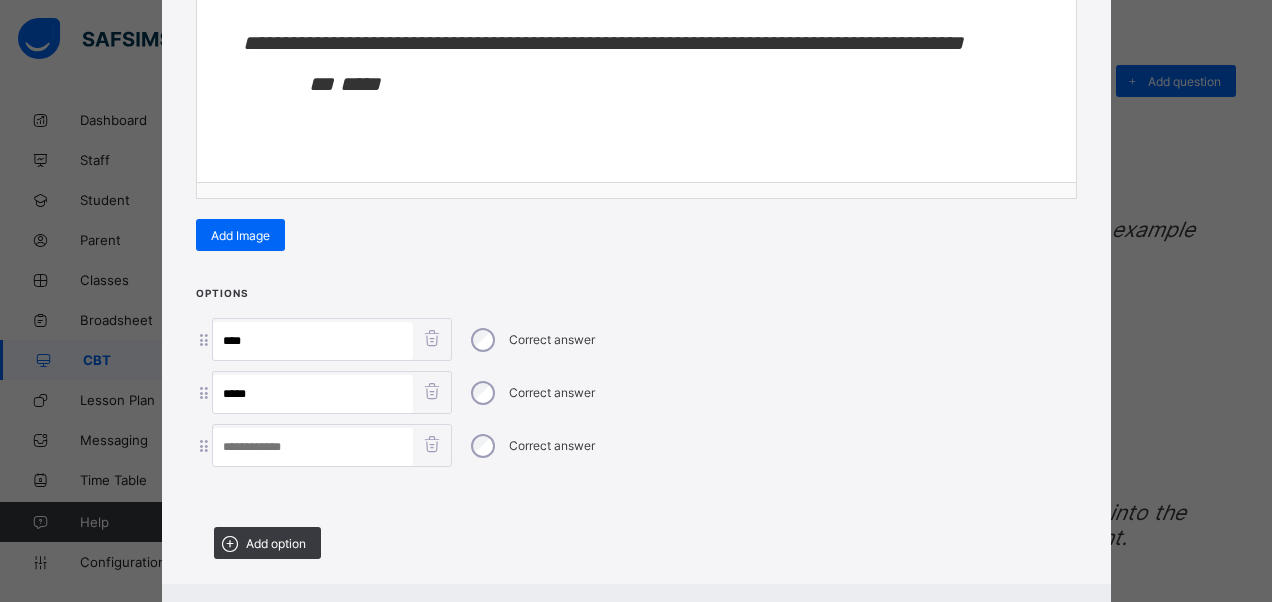 paste on "***" 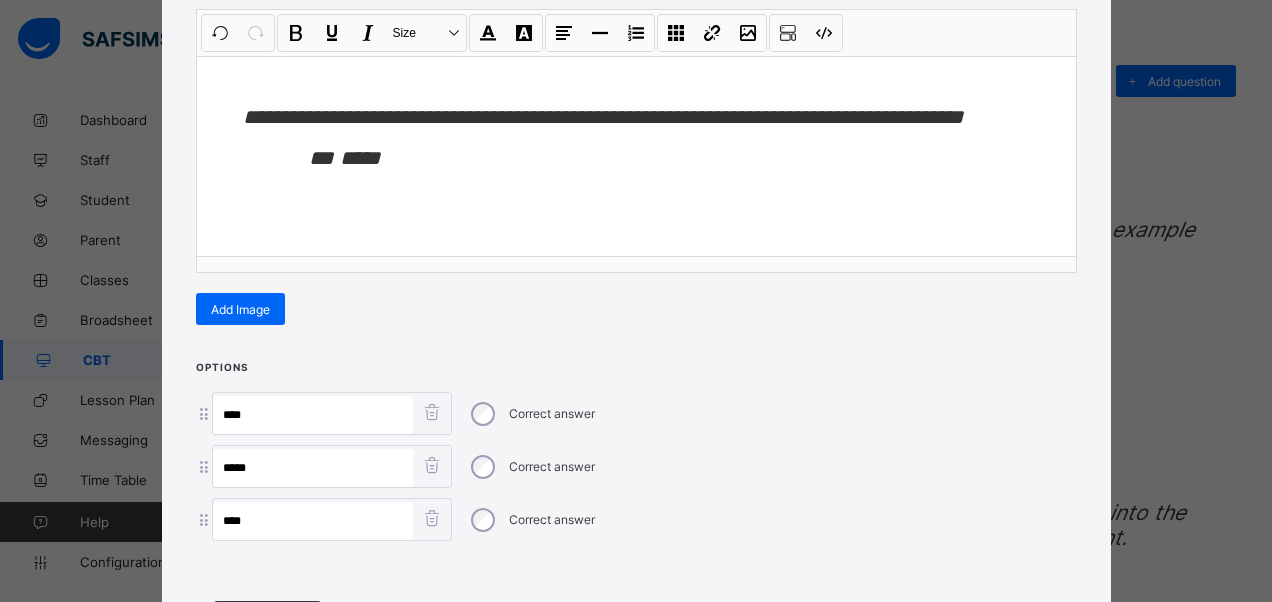 scroll, scrollTop: 142, scrollLeft: 0, axis: vertical 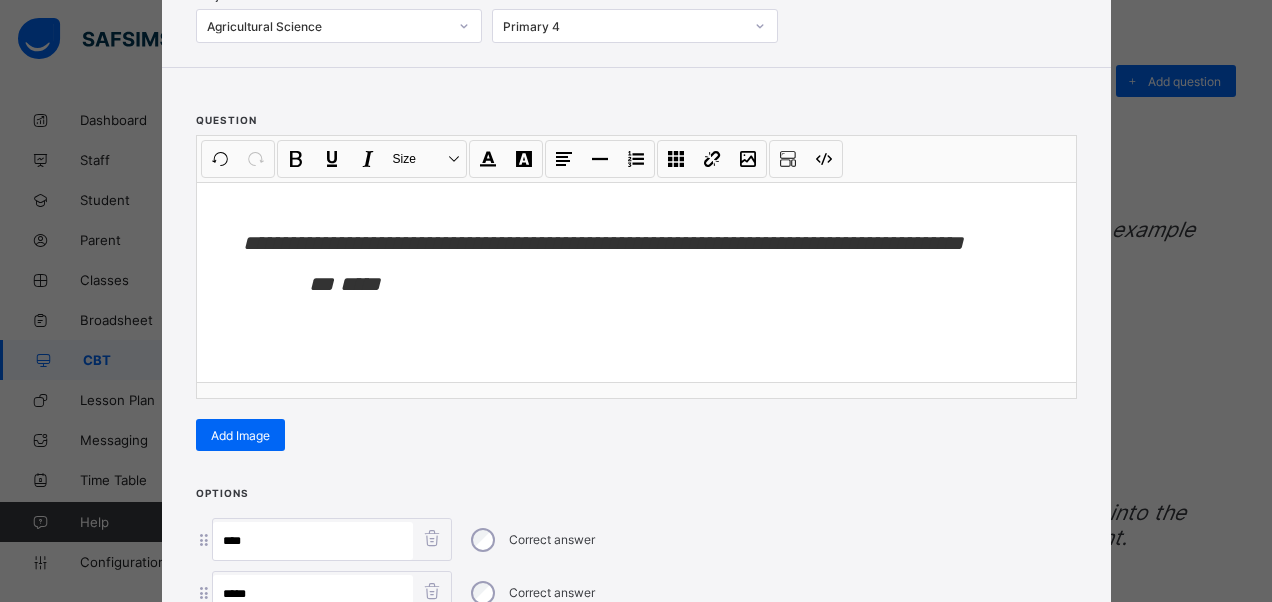 type on "***" 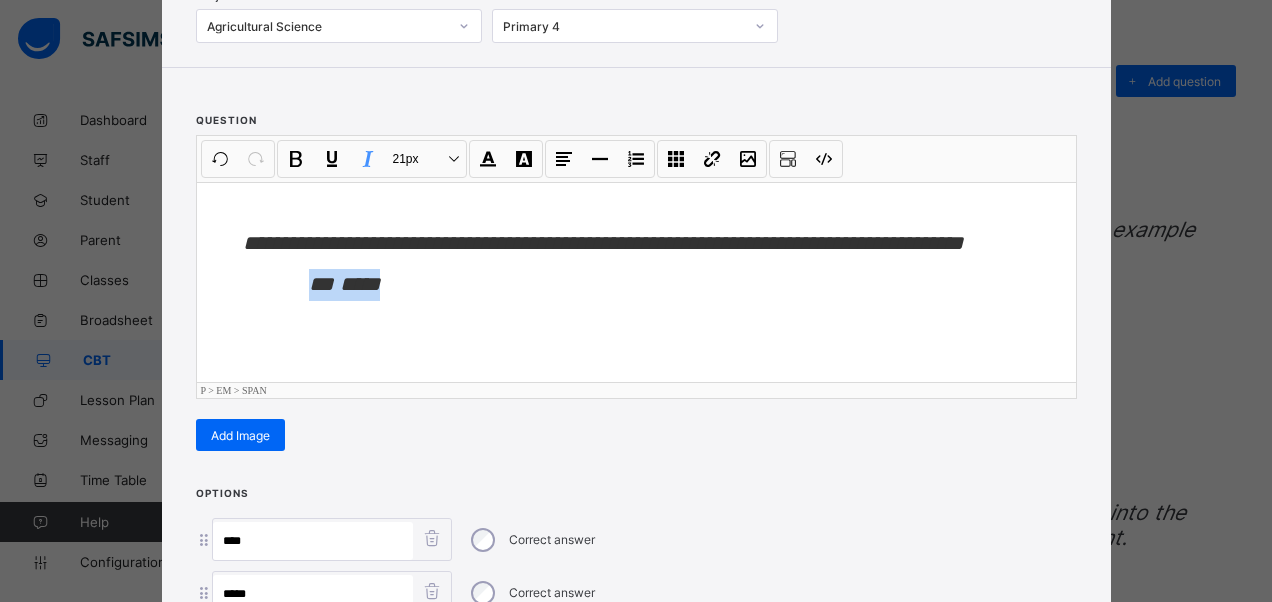 drag, startPoint x: 406, startPoint y: 278, endPoint x: 268, endPoint y: 266, distance: 138.52075 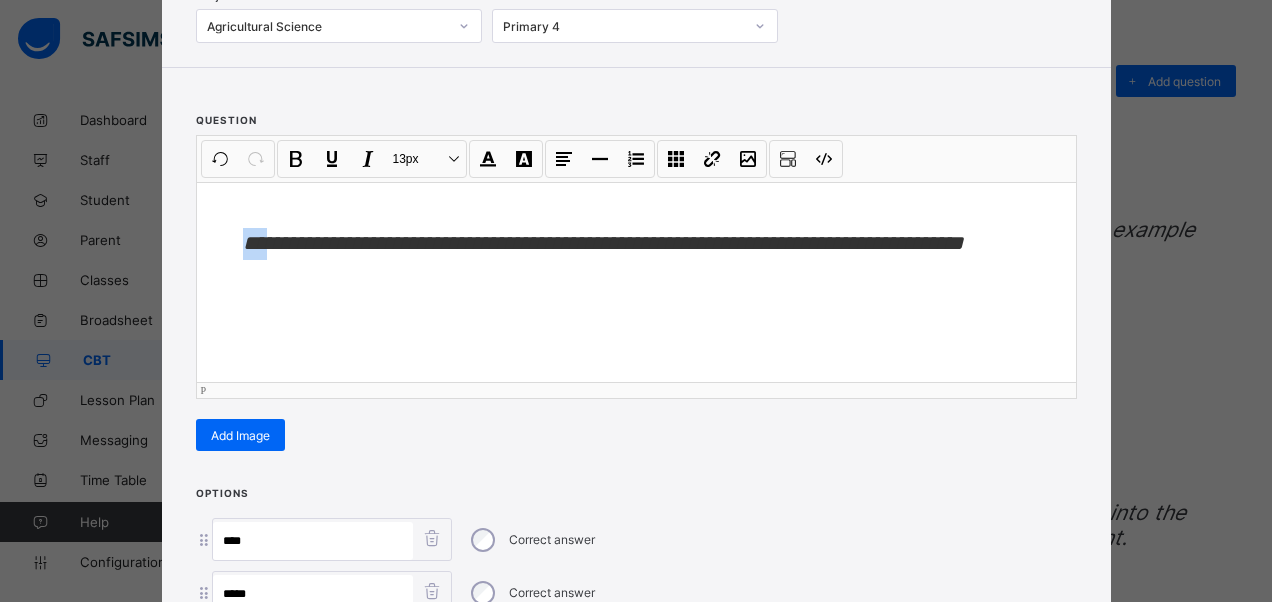 drag, startPoint x: 266, startPoint y: 242, endPoint x: 220, endPoint y: 250, distance: 46.69047 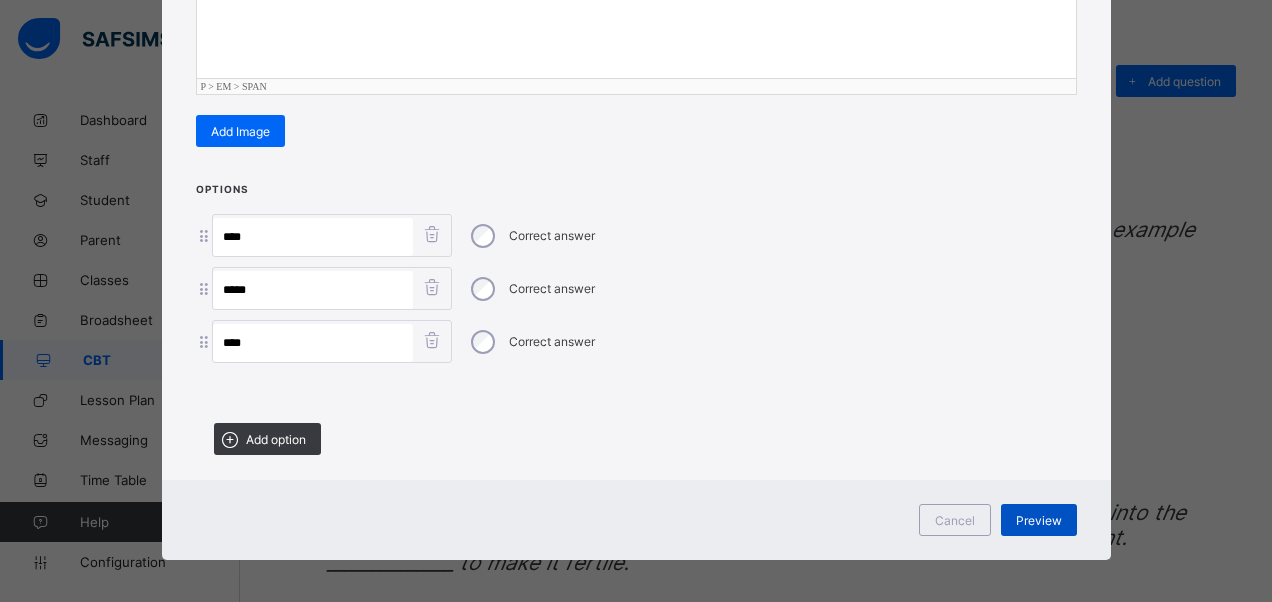 click on "Preview" at bounding box center (1039, 520) 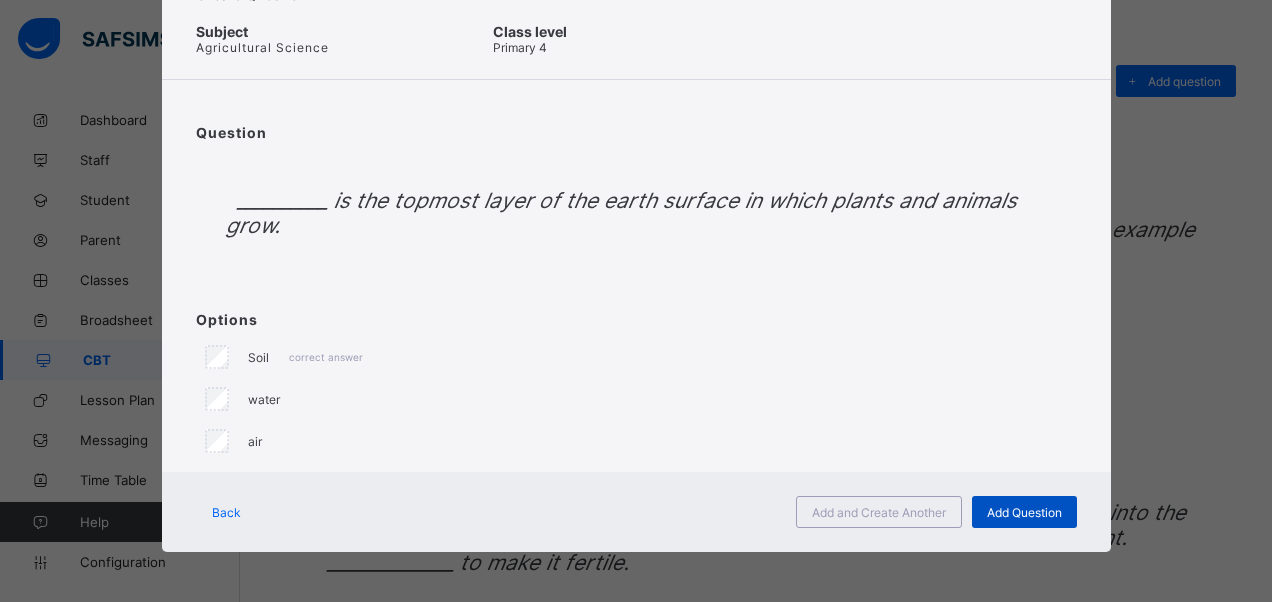 scroll, scrollTop: 59, scrollLeft: 0, axis: vertical 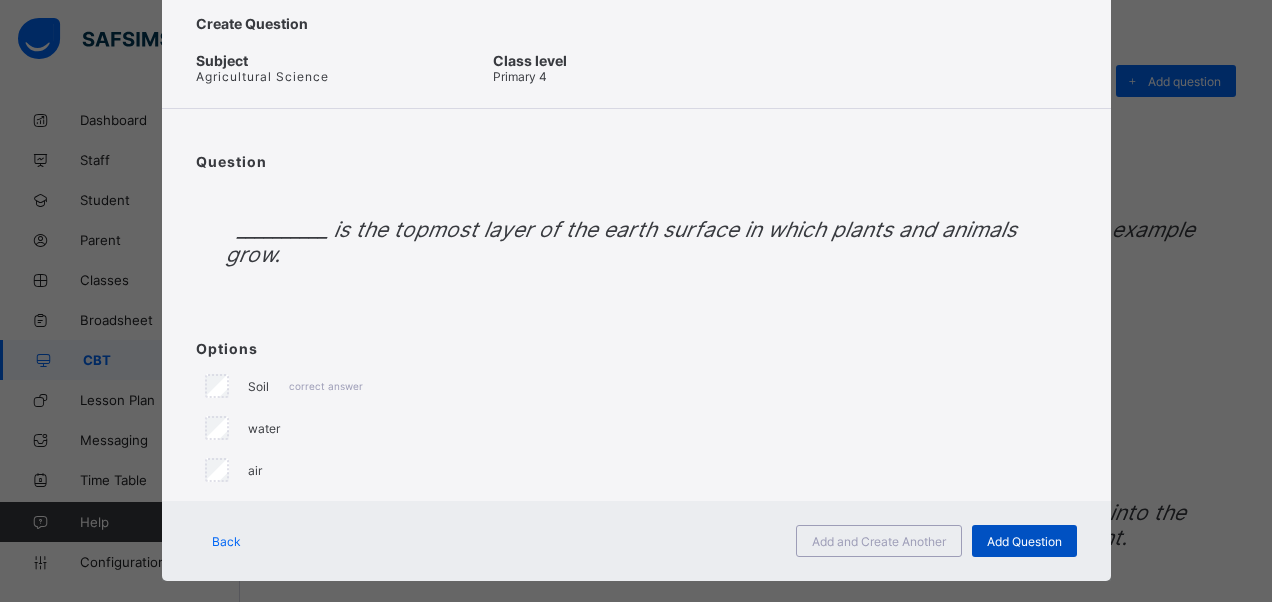 click on "Add Question" at bounding box center [1024, 541] 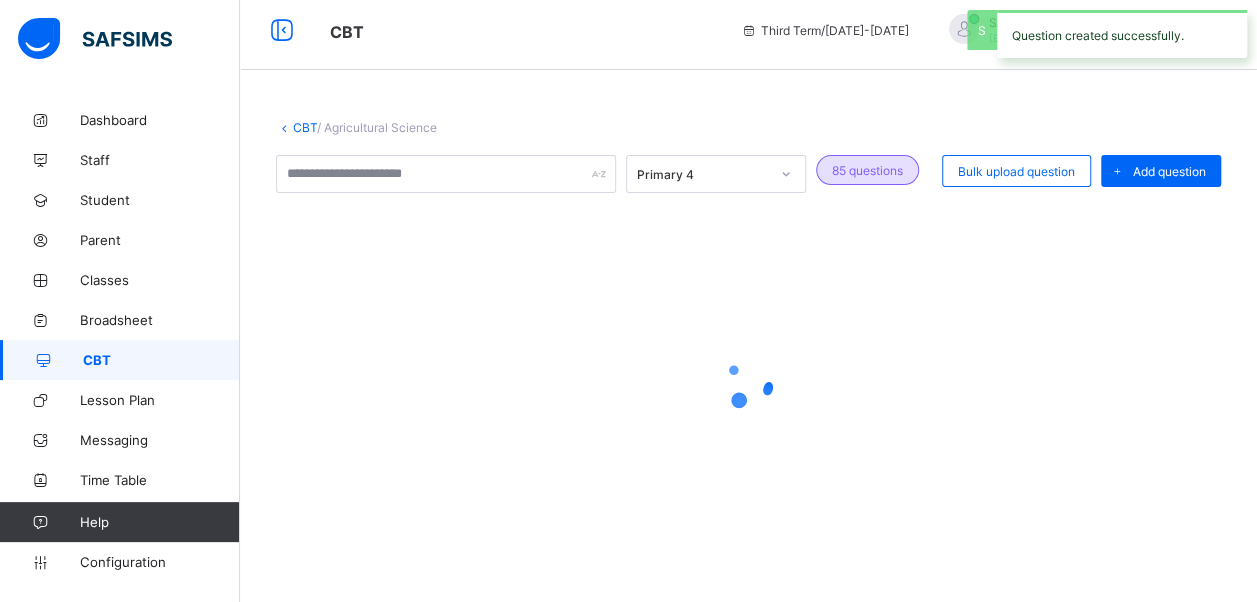 scroll, scrollTop: 100, scrollLeft: 0, axis: vertical 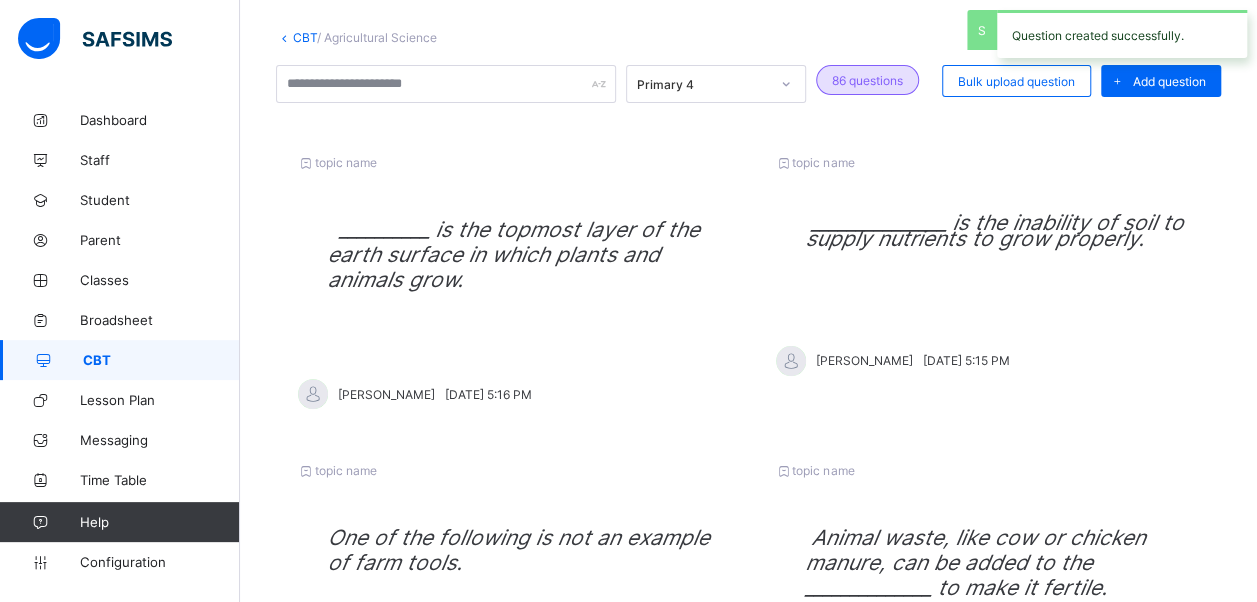 click on "Add question" at bounding box center (1169, 81) 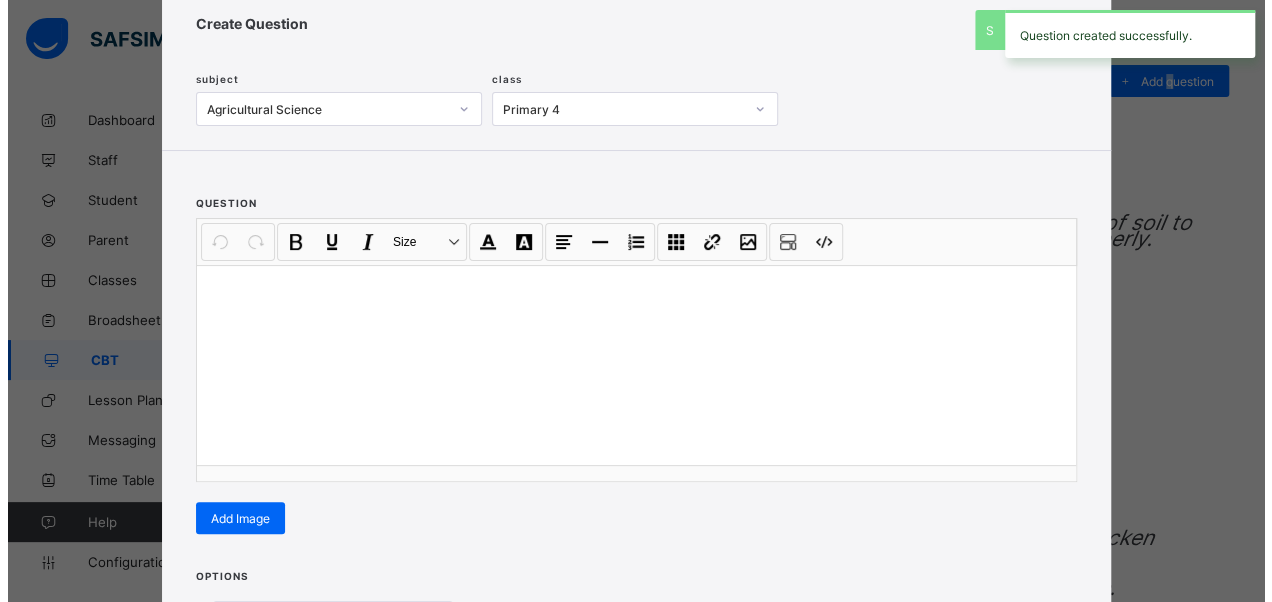 scroll, scrollTop: 342, scrollLeft: 0, axis: vertical 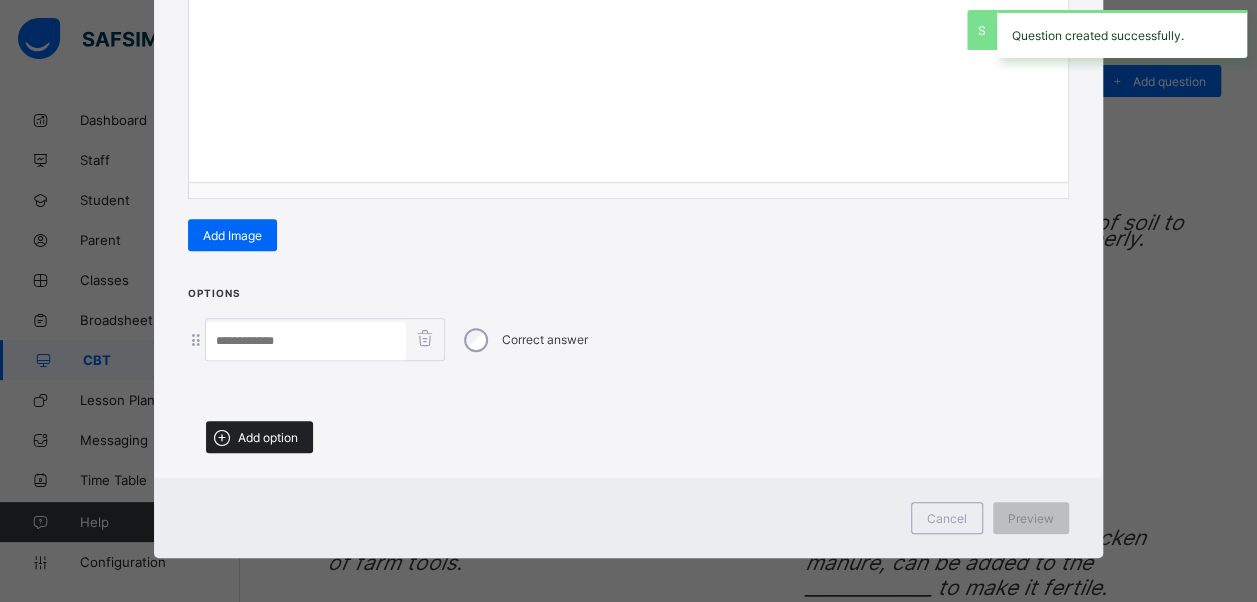 click on "Add option" at bounding box center [259, 437] 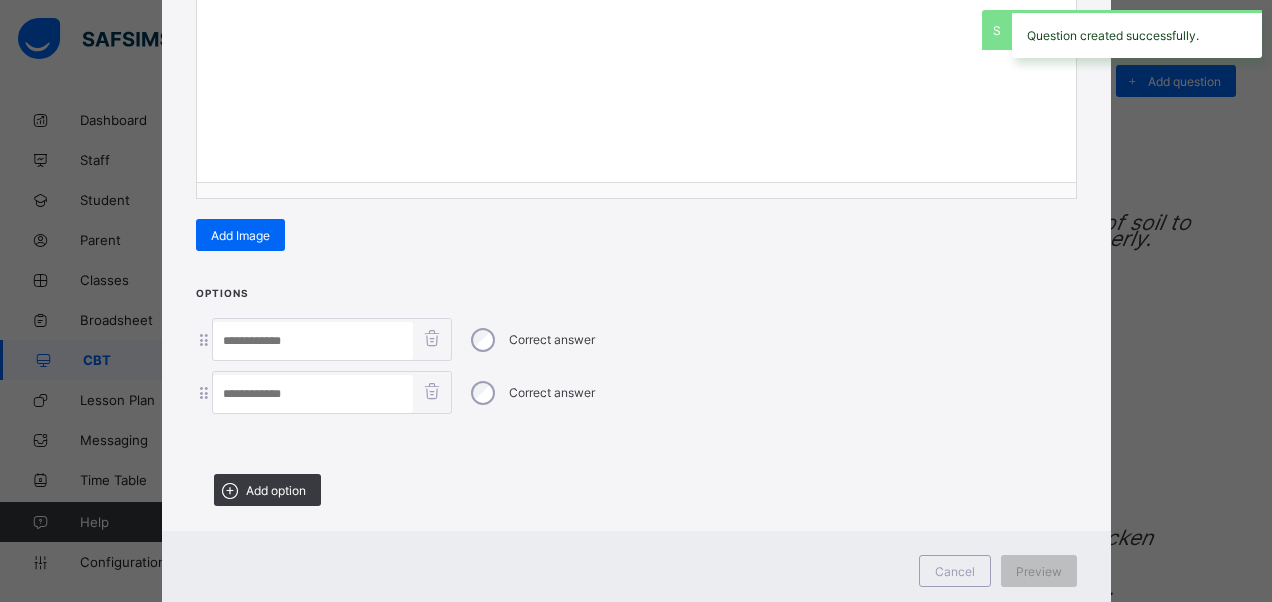 drag, startPoint x: 265, startPoint y: 470, endPoint x: 280, endPoint y: 478, distance: 17 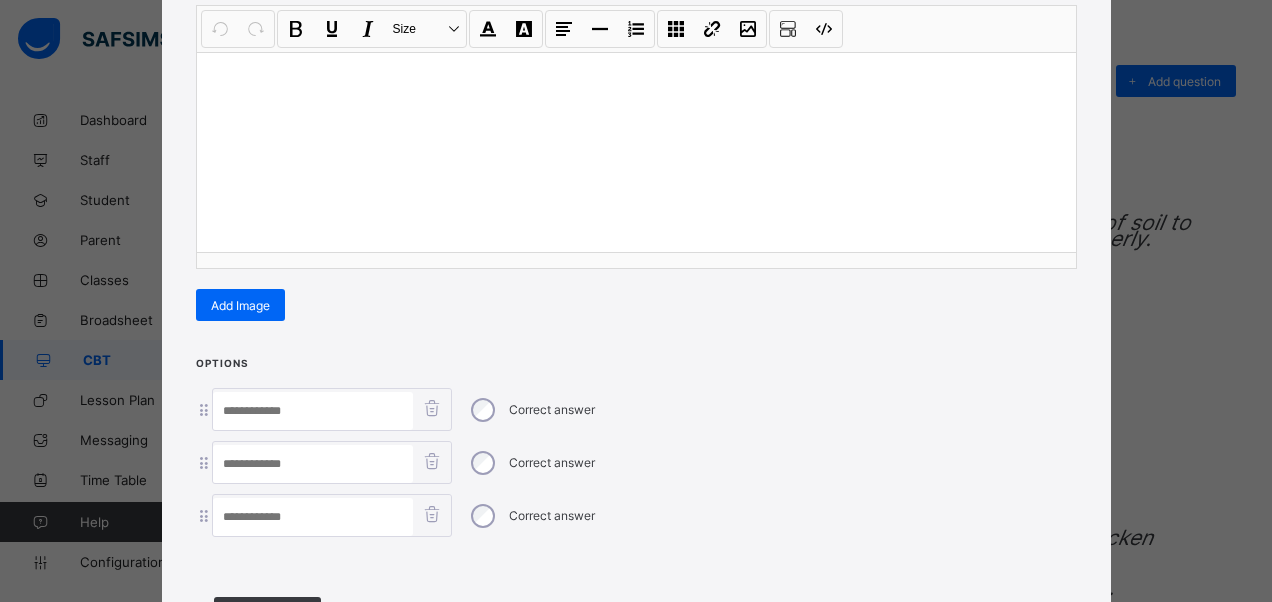 scroll, scrollTop: 242, scrollLeft: 0, axis: vertical 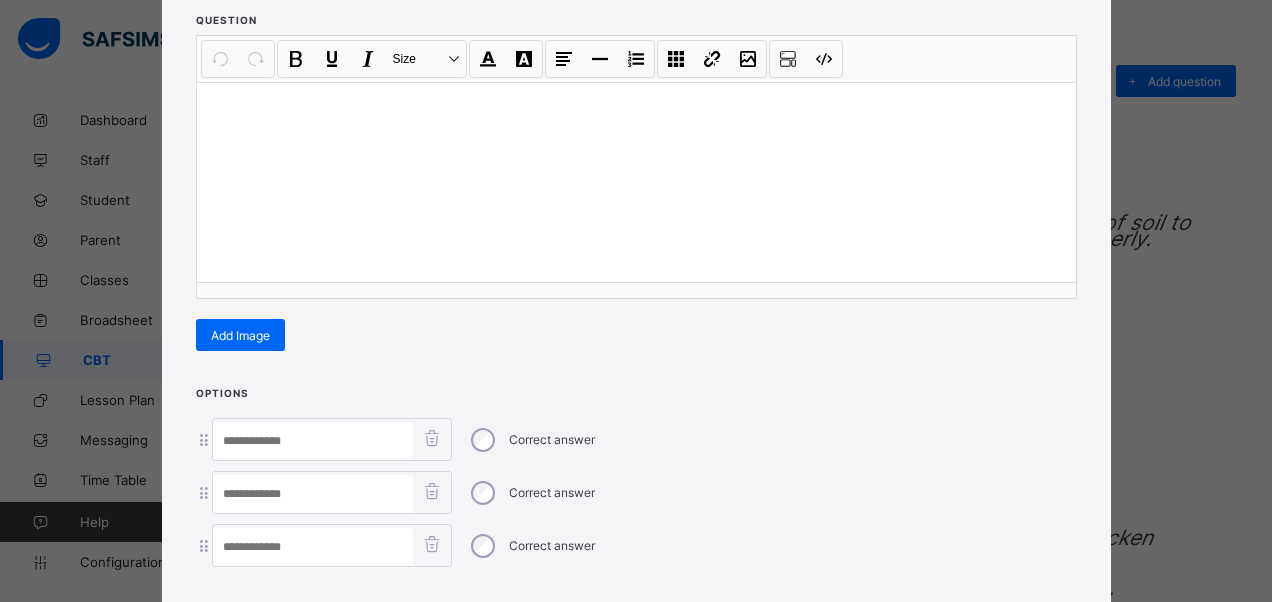 drag, startPoint x: 444, startPoint y: 170, endPoint x: 452, endPoint y: 178, distance: 11.313708 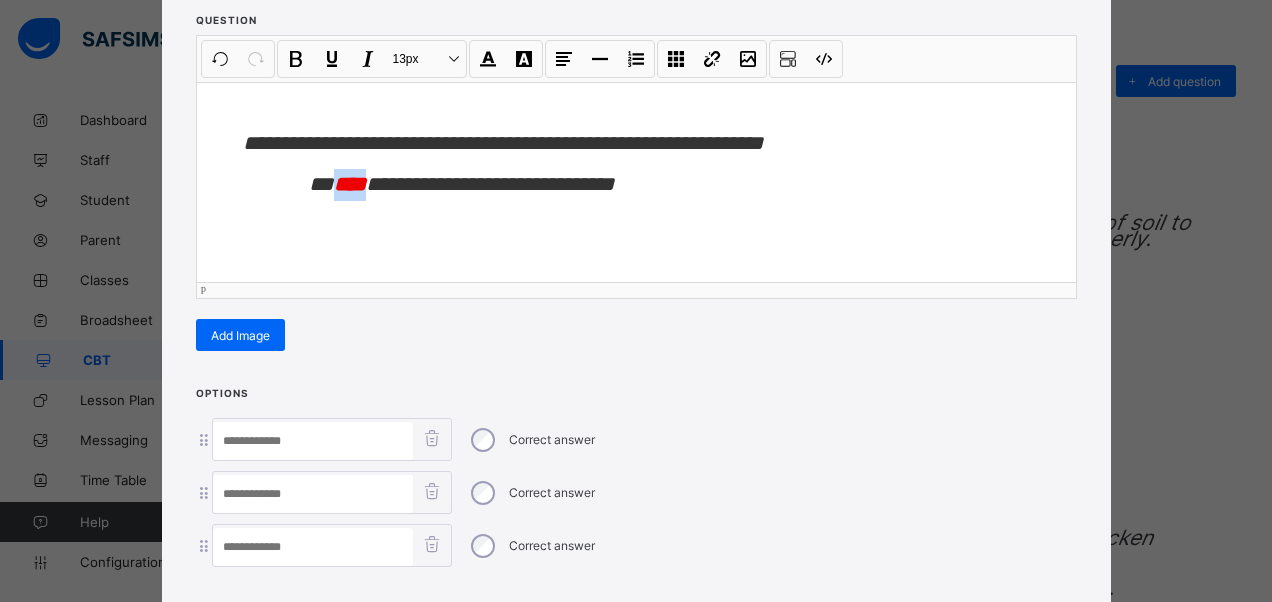 drag, startPoint x: 381, startPoint y: 180, endPoint x: 341, endPoint y: 188, distance: 40.792156 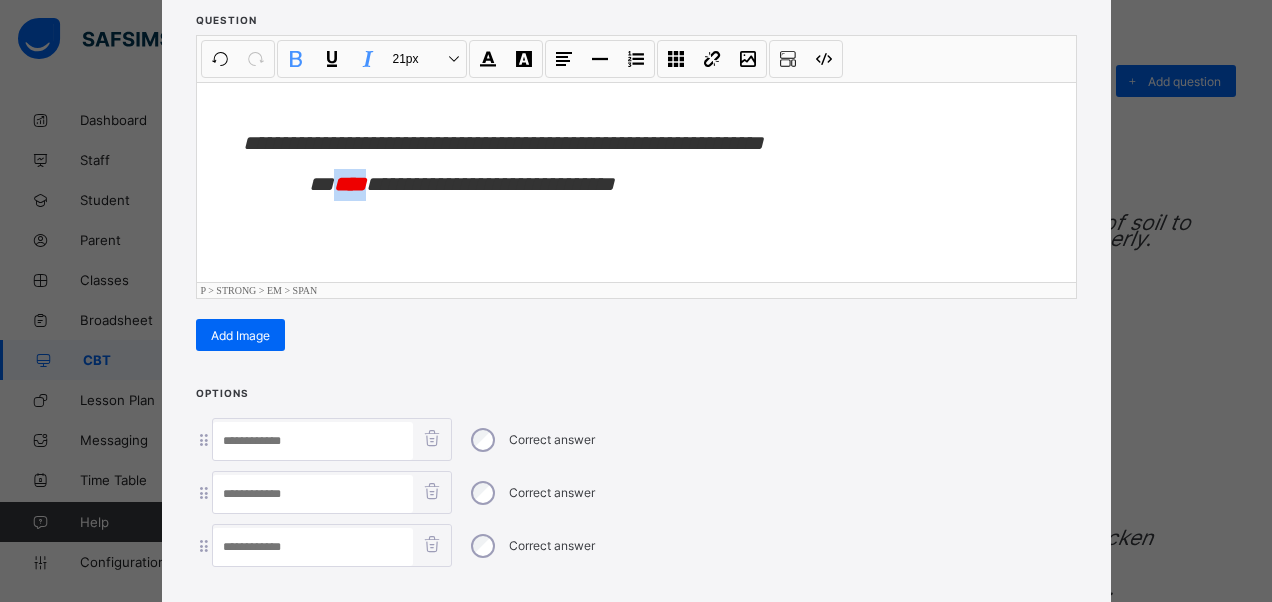 type 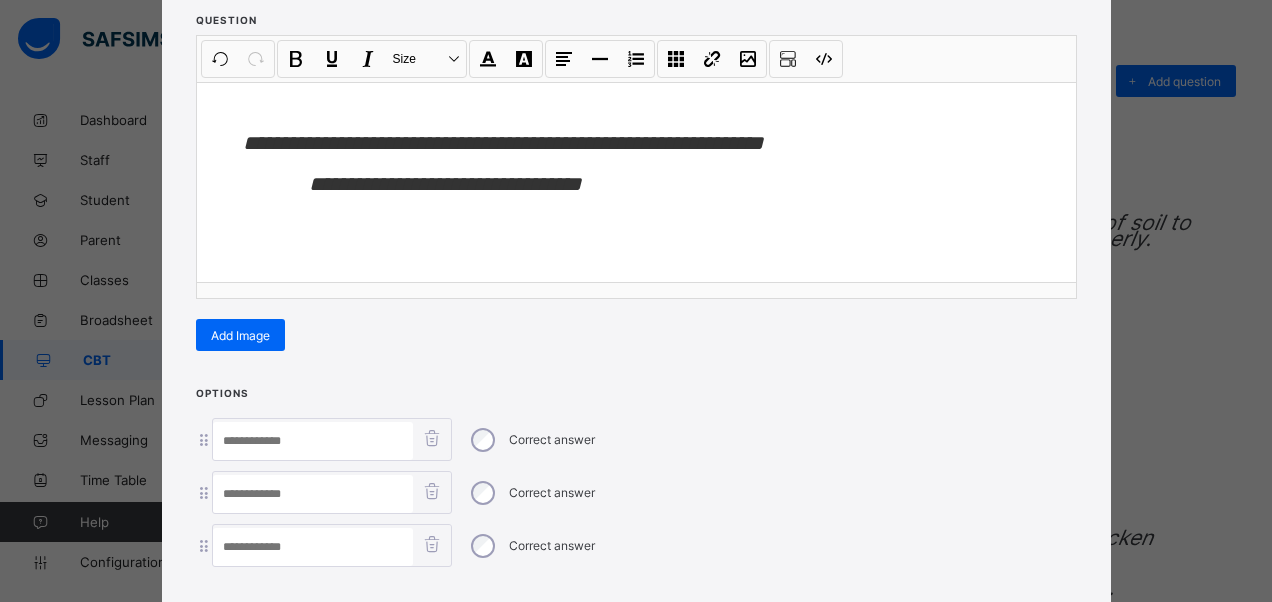 click at bounding box center [313, 441] 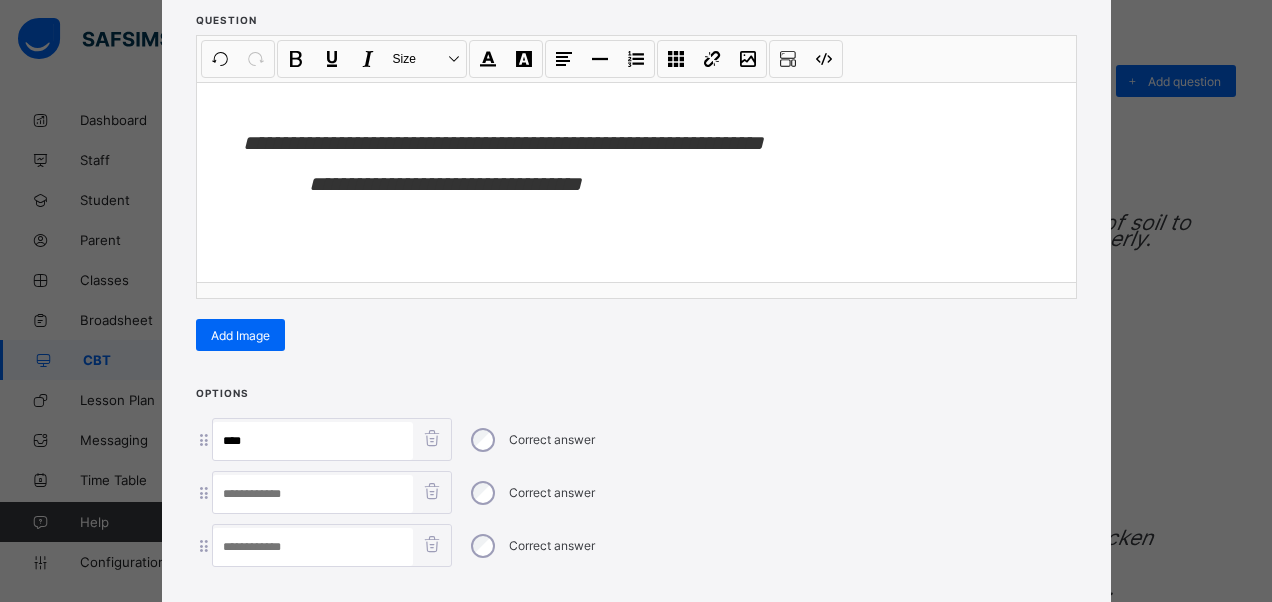 type on "****" 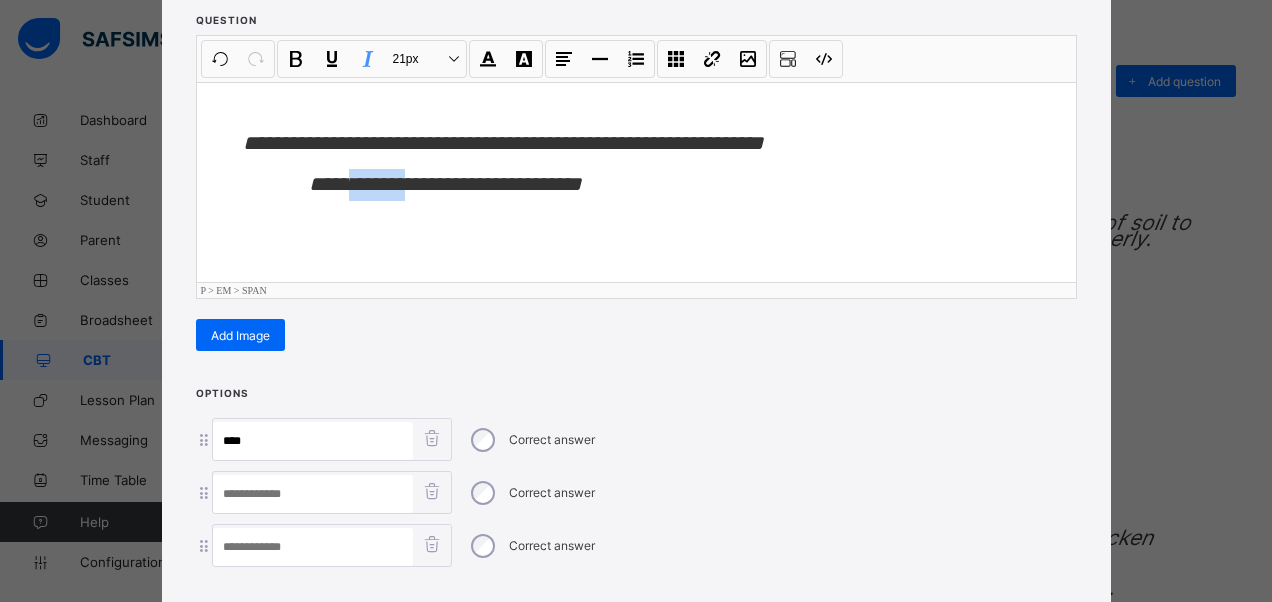 drag, startPoint x: 398, startPoint y: 186, endPoint x: 357, endPoint y: 185, distance: 41.01219 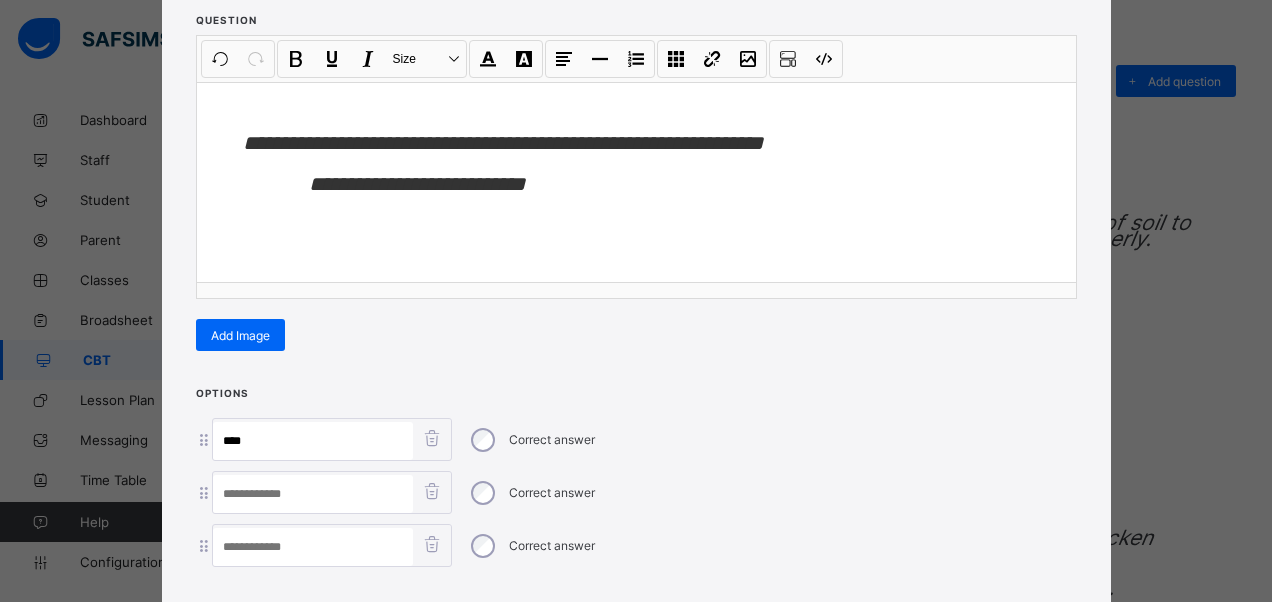 click at bounding box center [313, 494] 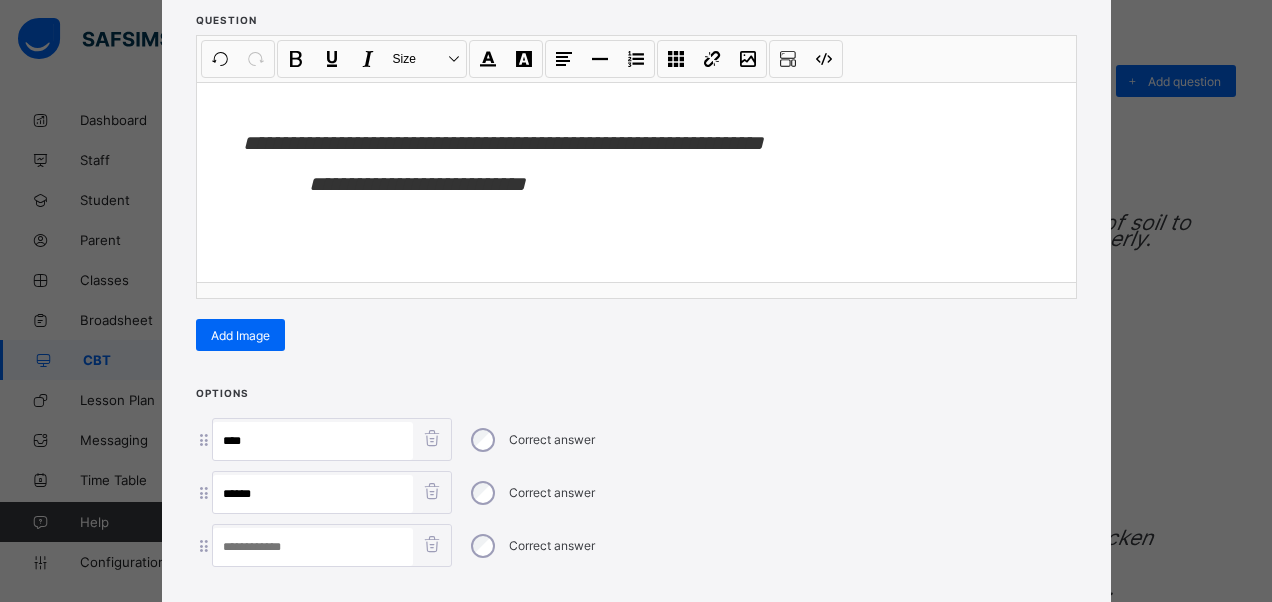 type on "*****" 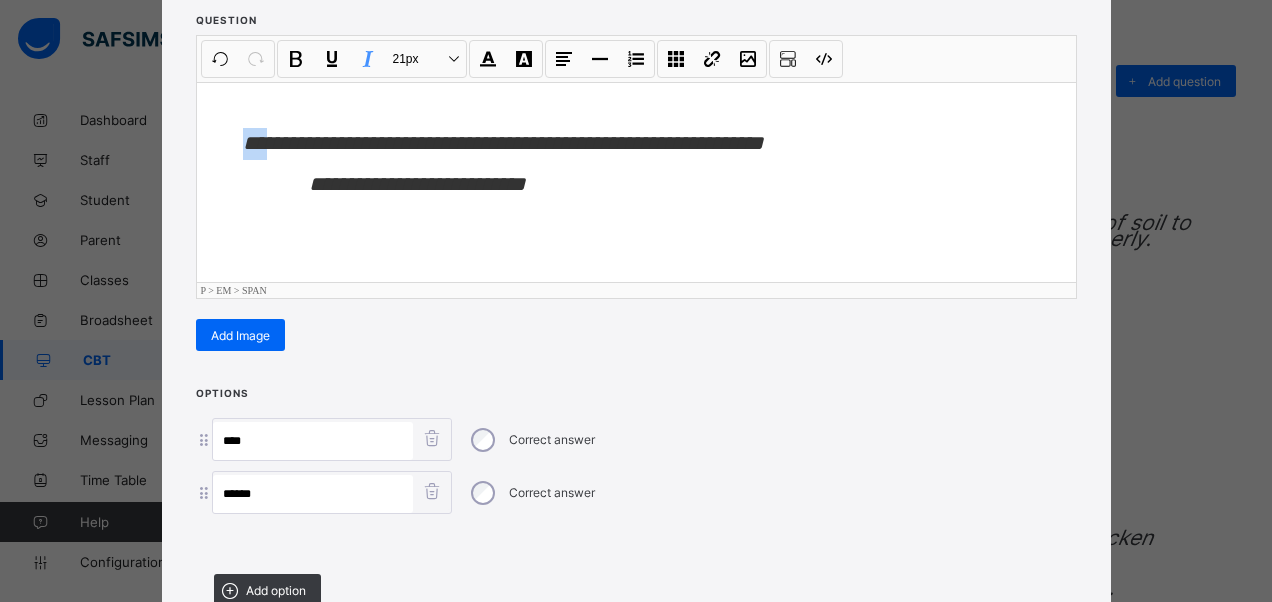 drag, startPoint x: 272, startPoint y: 140, endPoint x: 222, endPoint y: 138, distance: 50.039986 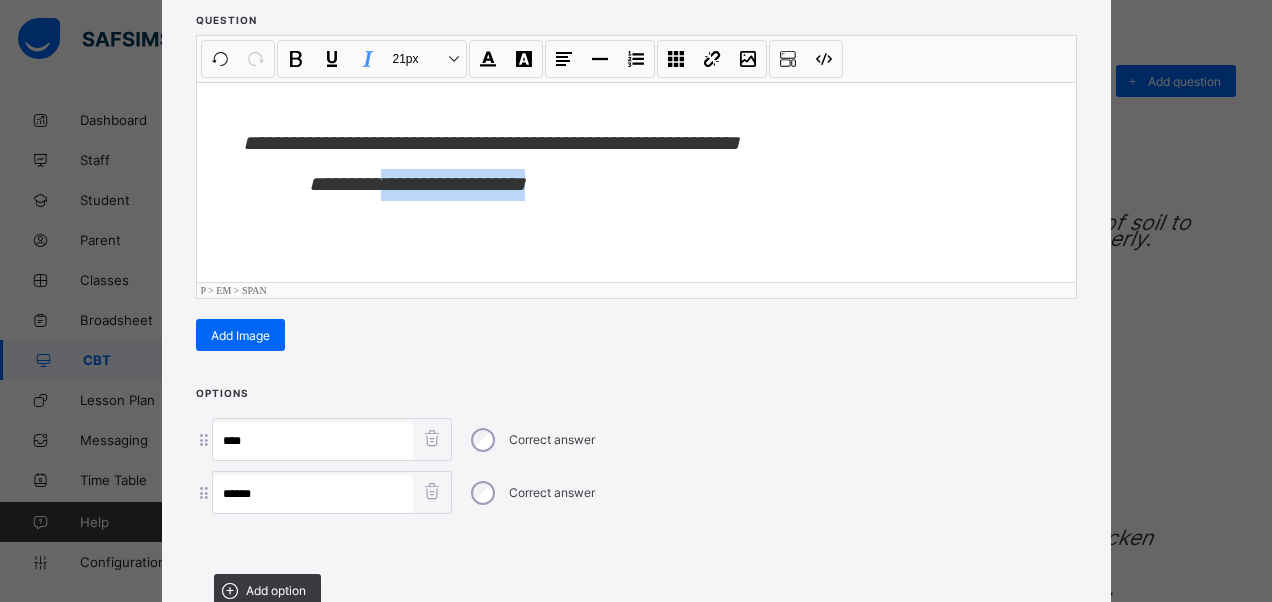 drag, startPoint x: 546, startPoint y: 189, endPoint x: 386, endPoint y: 197, distance: 160.19987 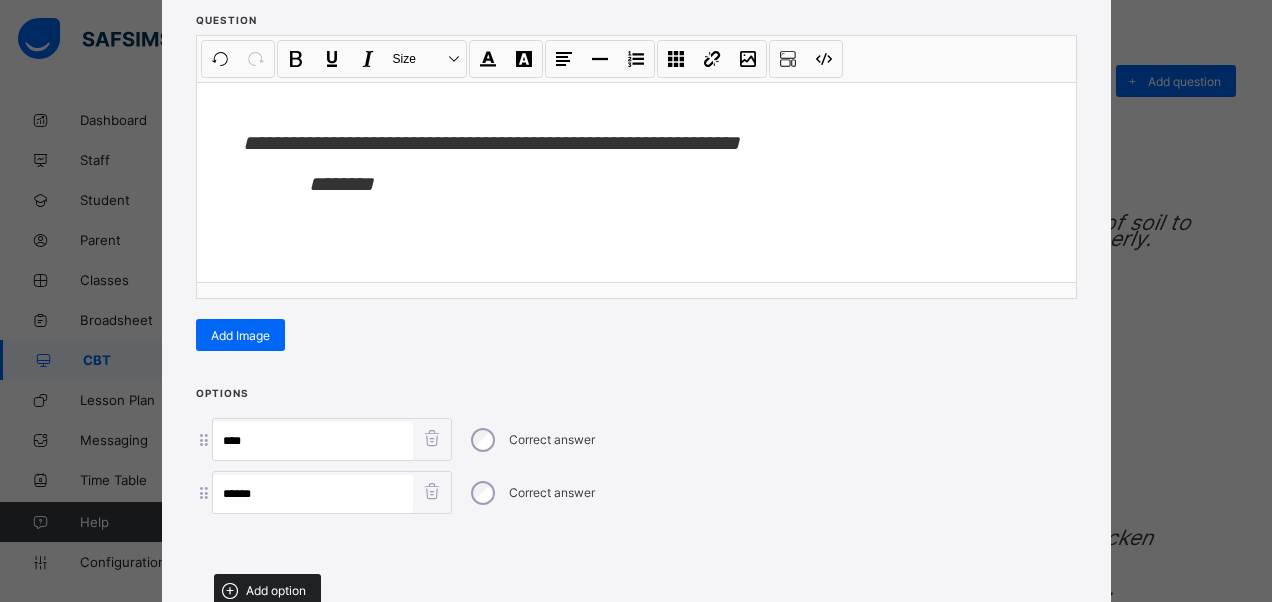 click on "Add option" at bounding box center (276, 590) 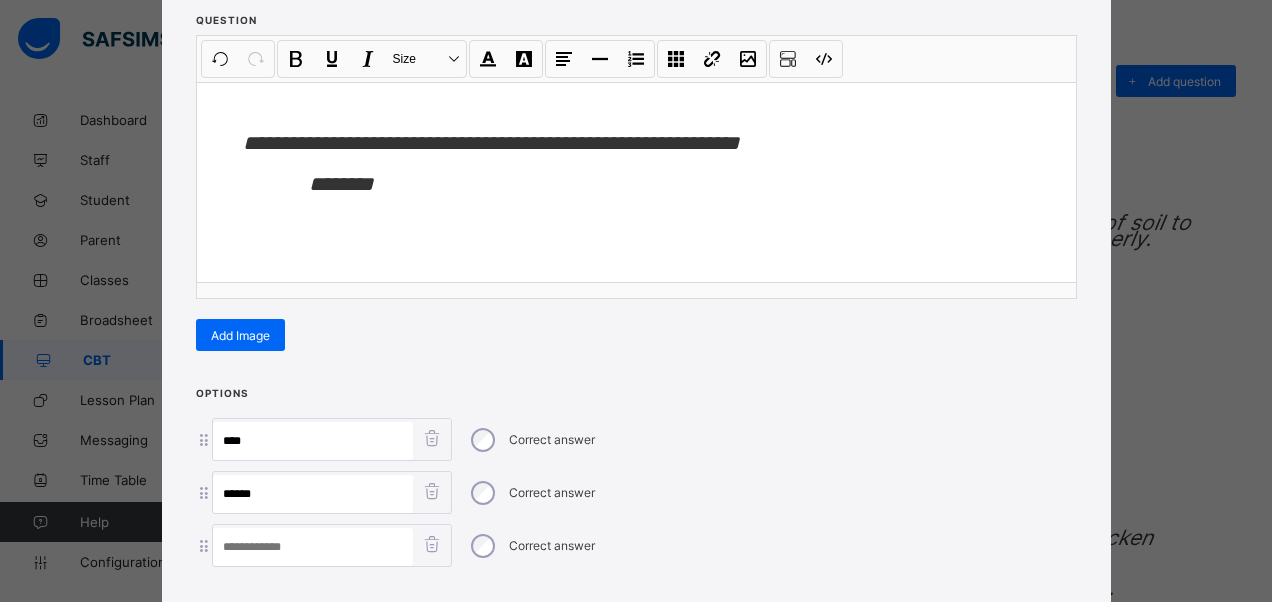 click at bounding box center (313, 547) 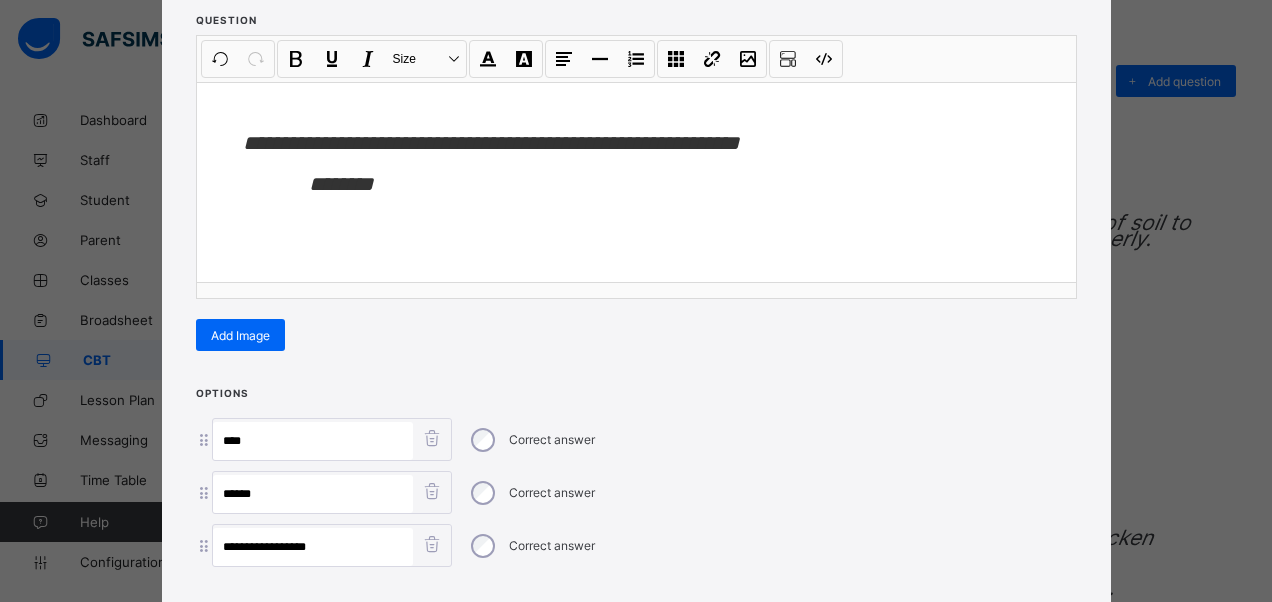 type on "**********" 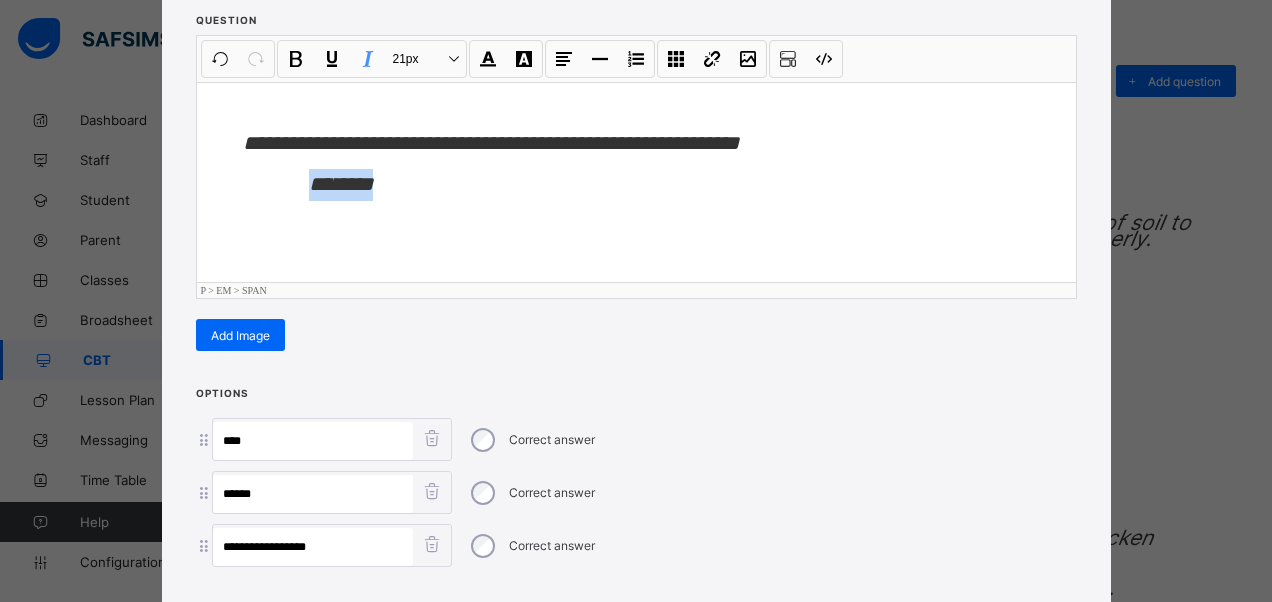 drag, startPoint x: 400, startPoint y: 182, endPoint x: 274, endPoint y: 191, distance: 126.32102 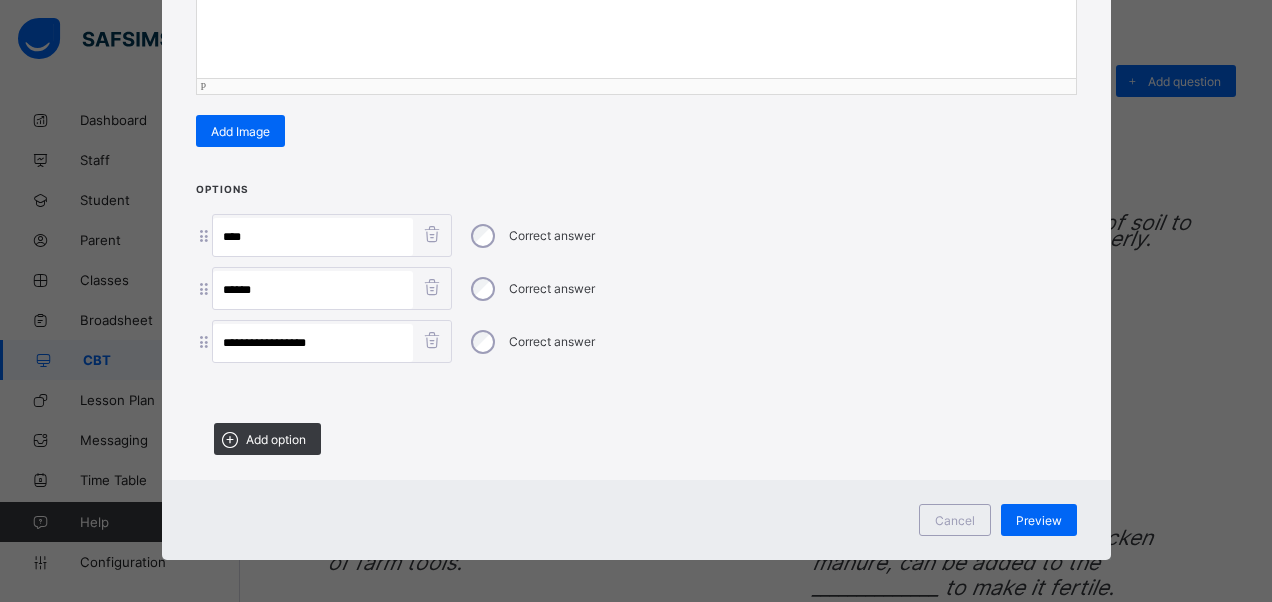 scroll, scrollTop: 446, scrollLeft: 0, axis: vertical 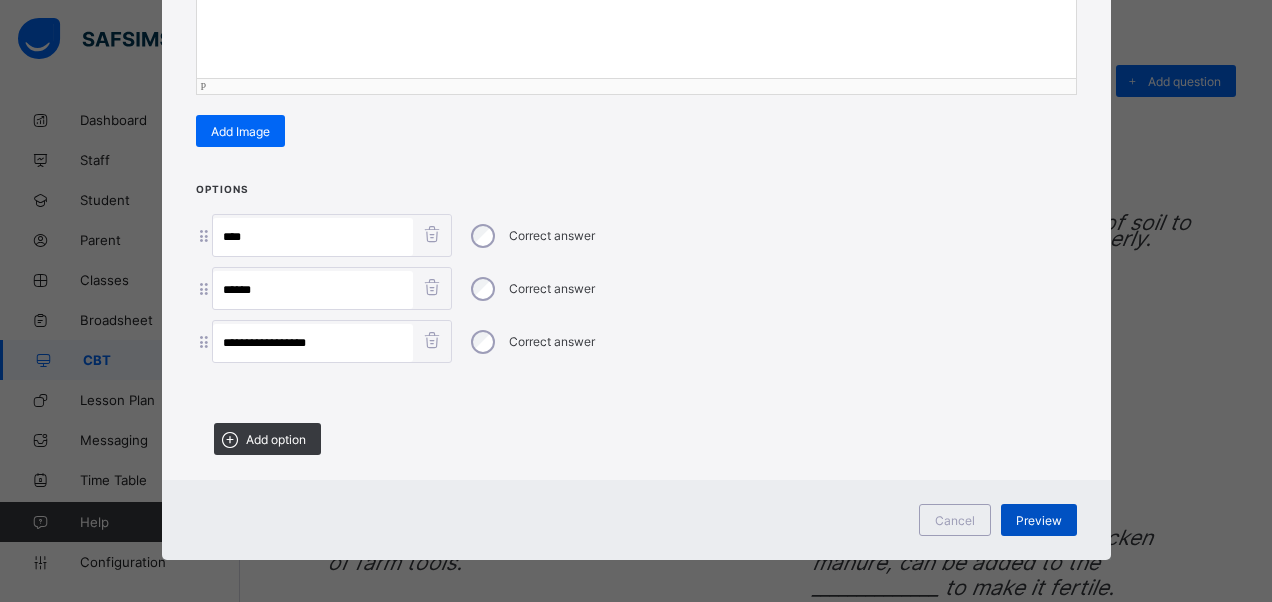 click on "Preview" at bounding box center (1039, 520) 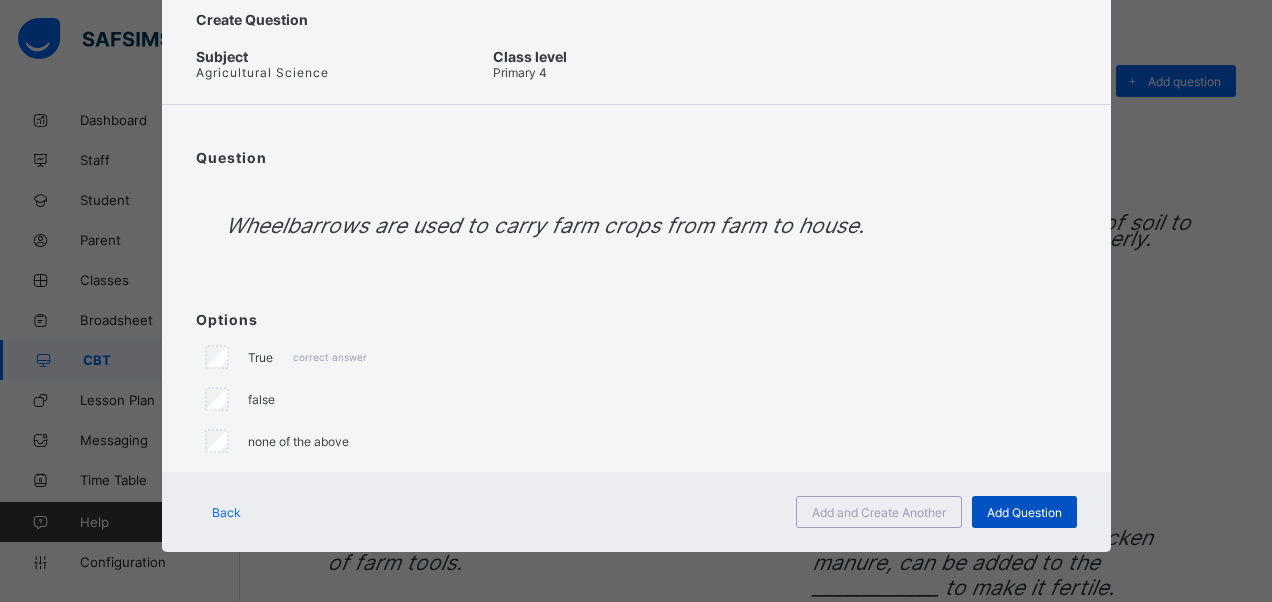 scroll, scrollTop: 59, scrollLeft: 0, axis: vertical 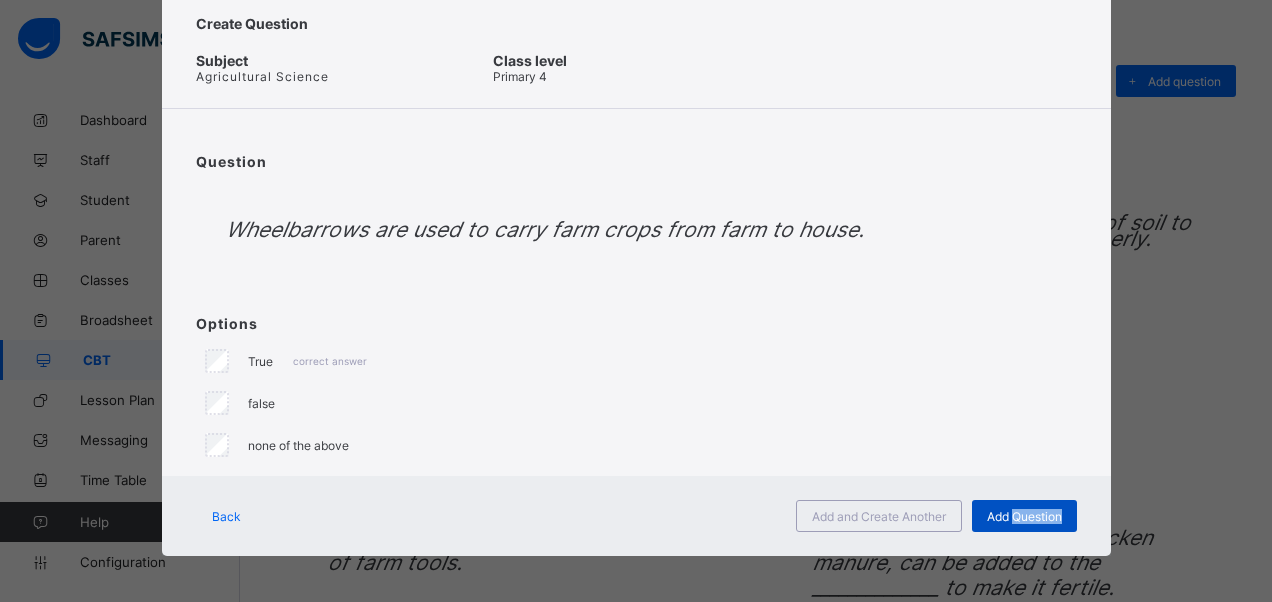 click on "Add Question" at bounding box center (1024, 516) 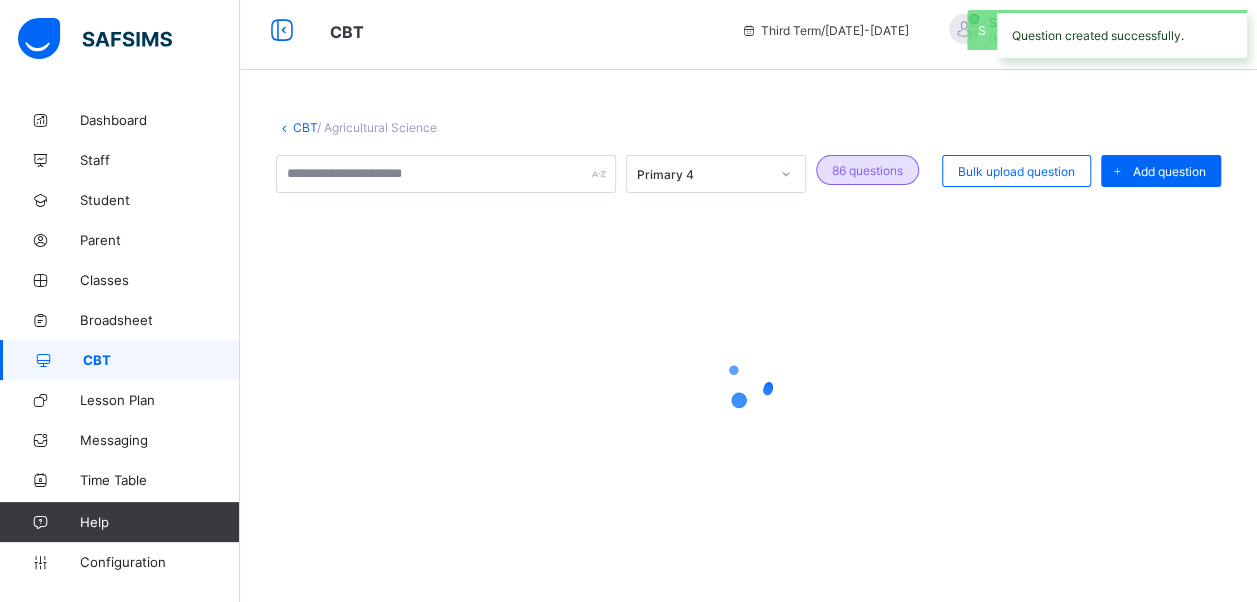 scroll, scrollTop: 100, scrollLeft: 0, axis: vertical 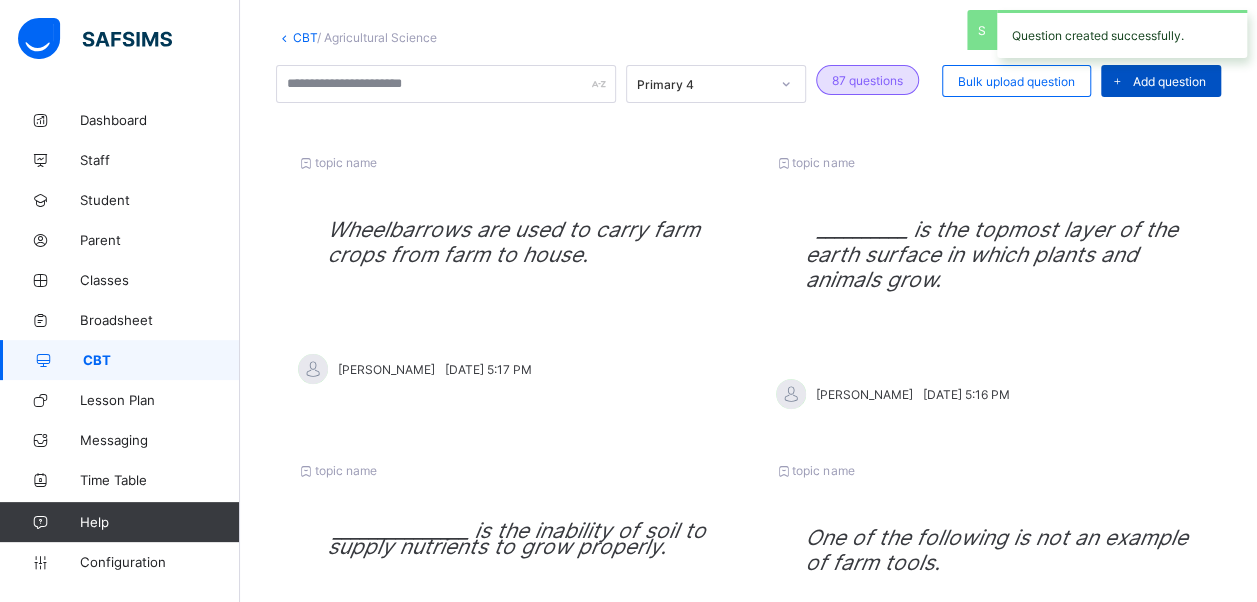click on "Add question" at bounding box center (1169, 81) 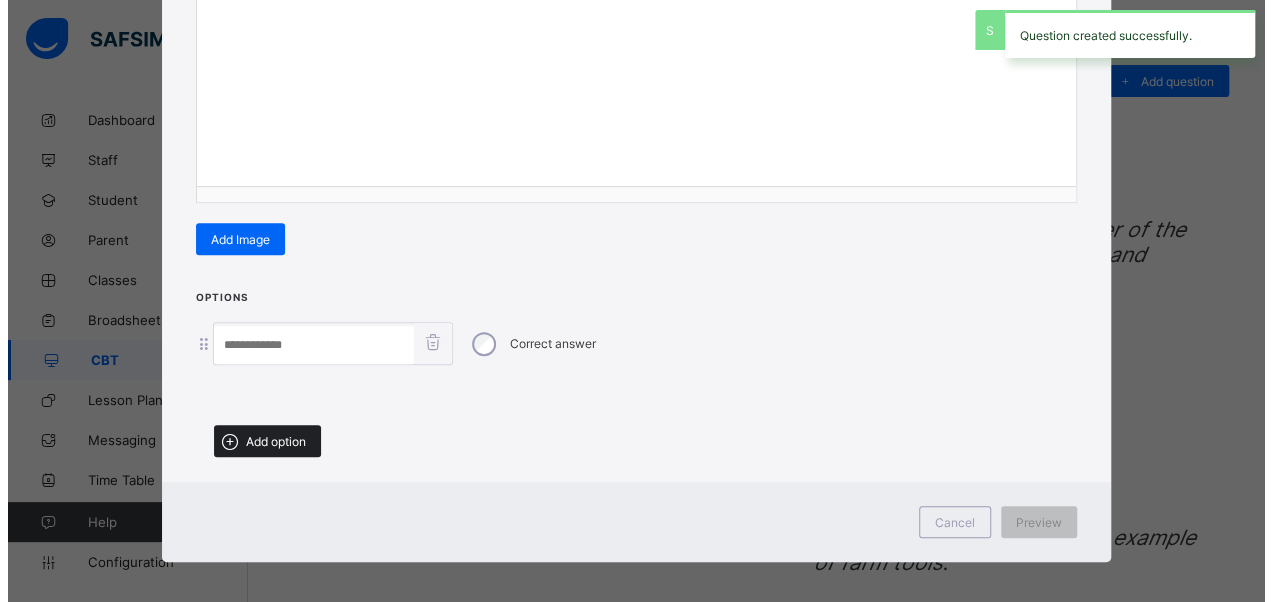 scroll, scrollTop: 342, scrollLeft: 0, axis: vertical 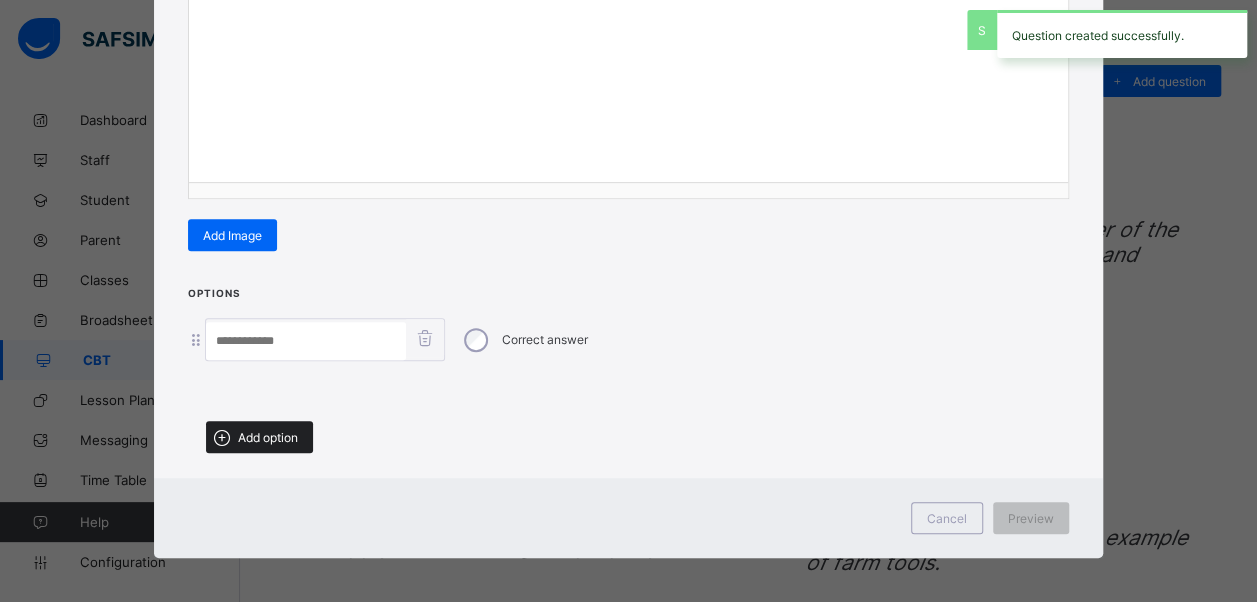 click on "Add option" at bounding box center [268, 437] 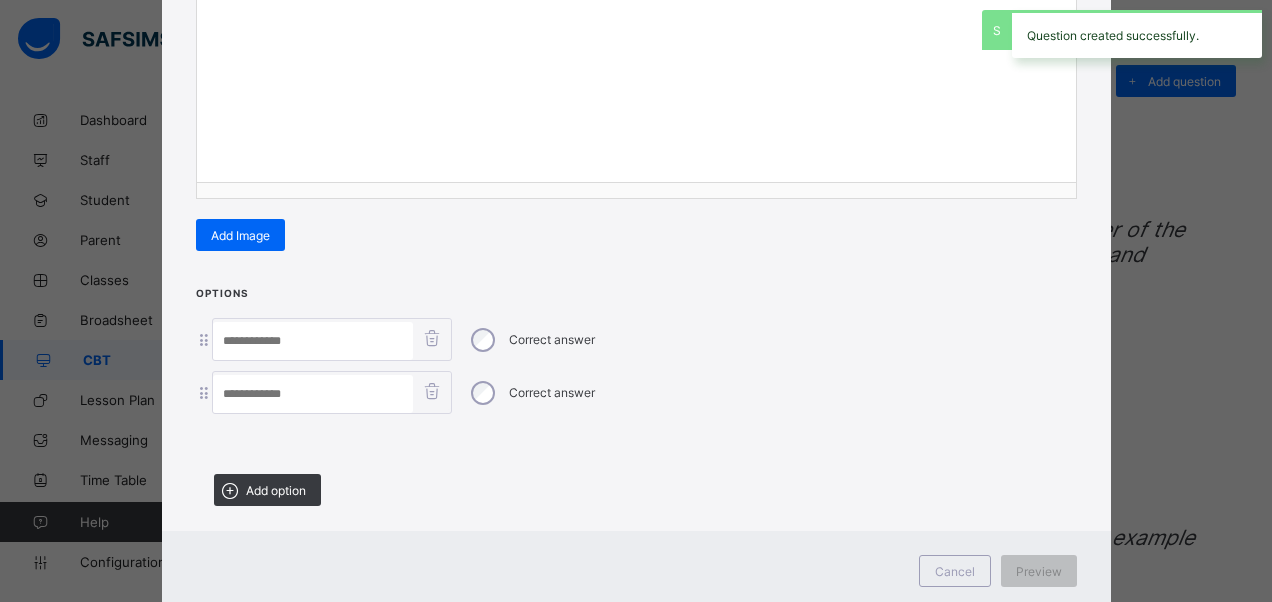 drag, startPoint x: 260, startPoint y: 474, endPoint x: 281, endPoint y: 485, distance: 23.70654 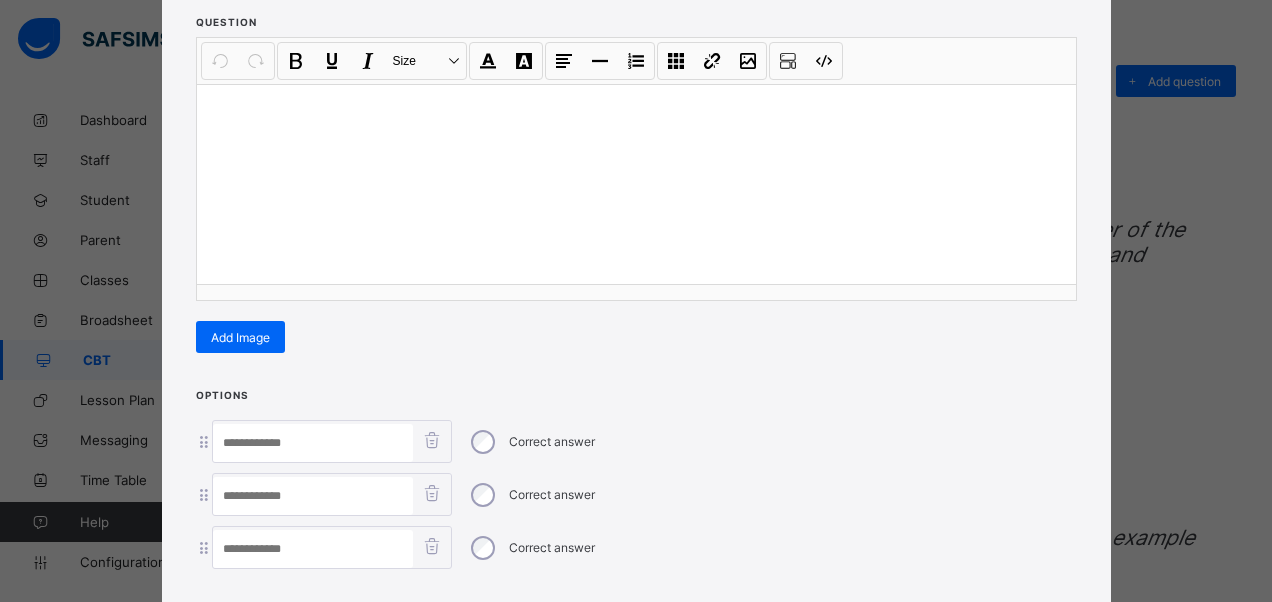 scroll, scrollTop: 142, scrollLeft: 0, axis: vertical 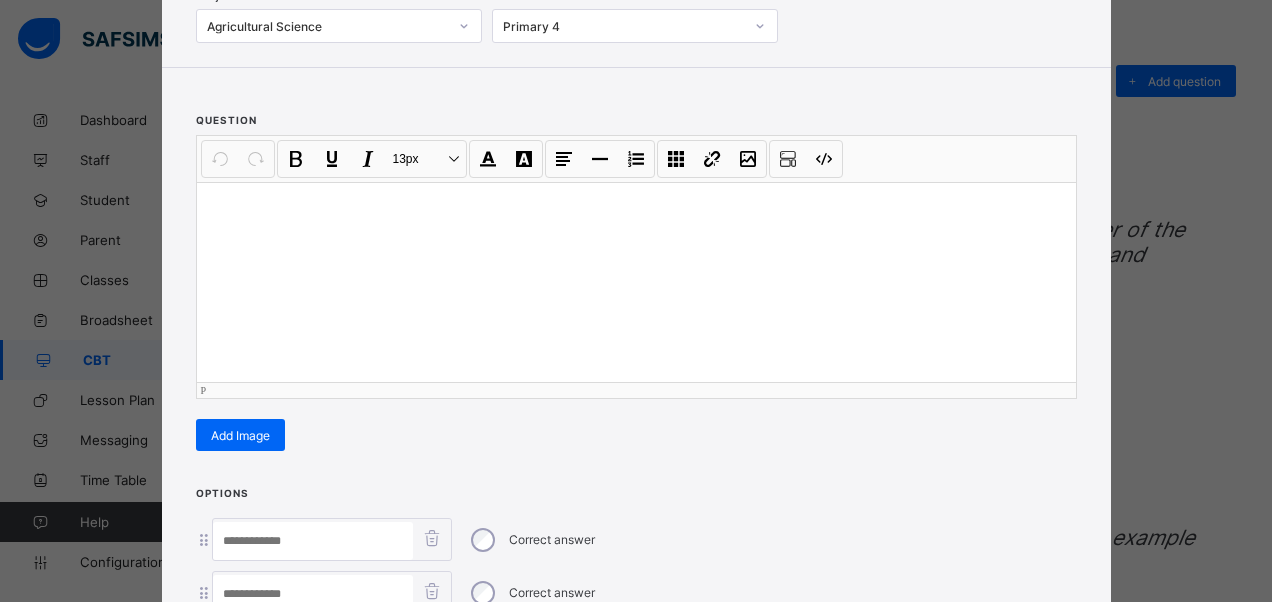 click at bounding box center (636, 282) 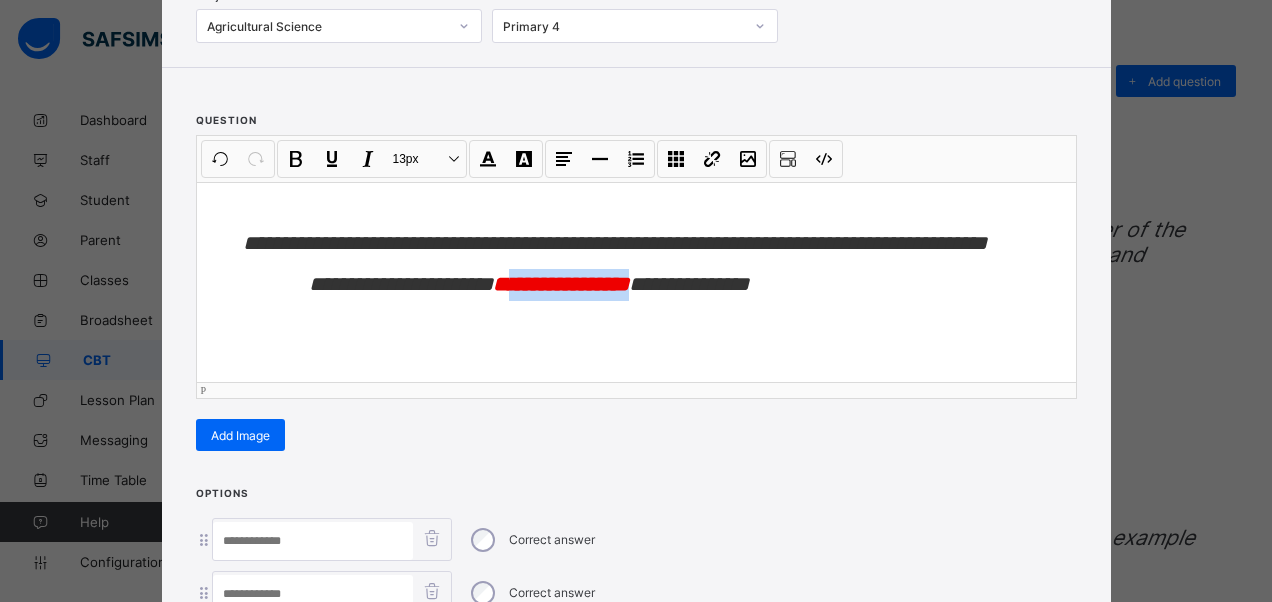 drag, startPoint x: 637, startPoint y: 282, endPoint x: 516, endPoint y: 295, distance: 121.69634 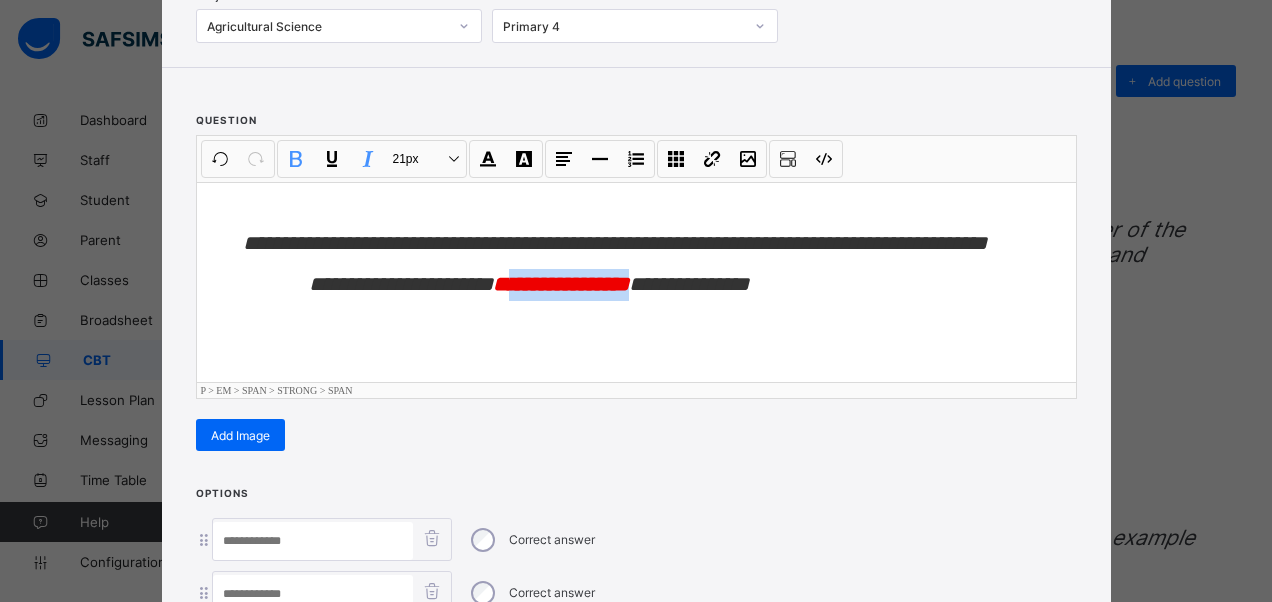 type 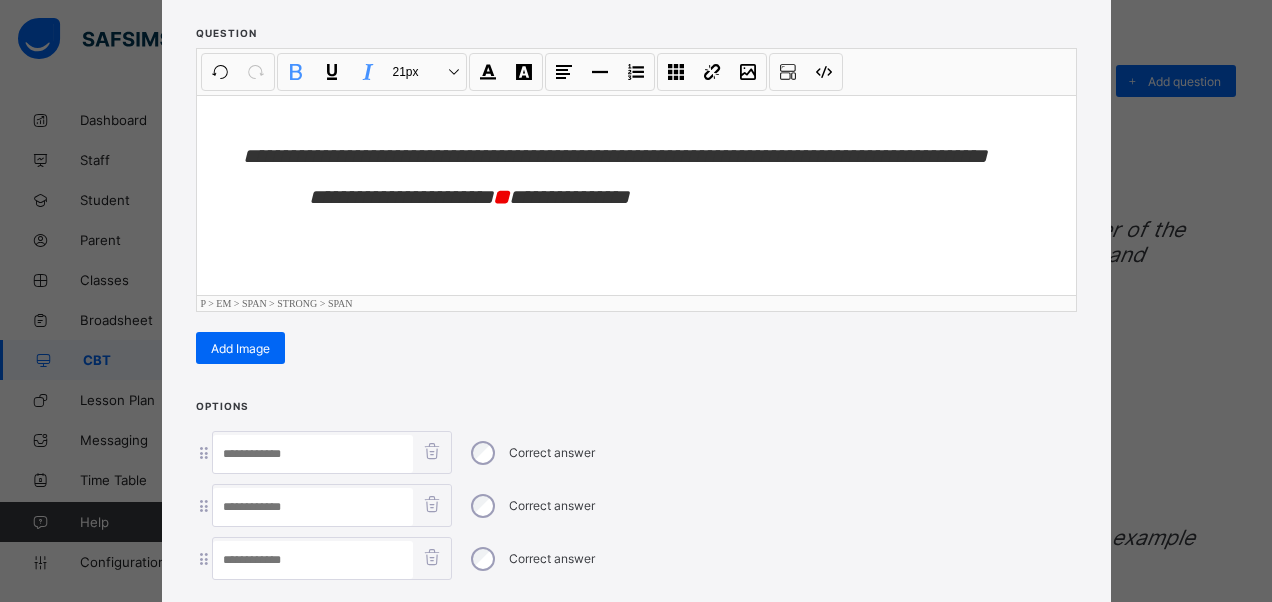 scroll, scrollTop: 342, scrollLeft: 0, axis: vertical 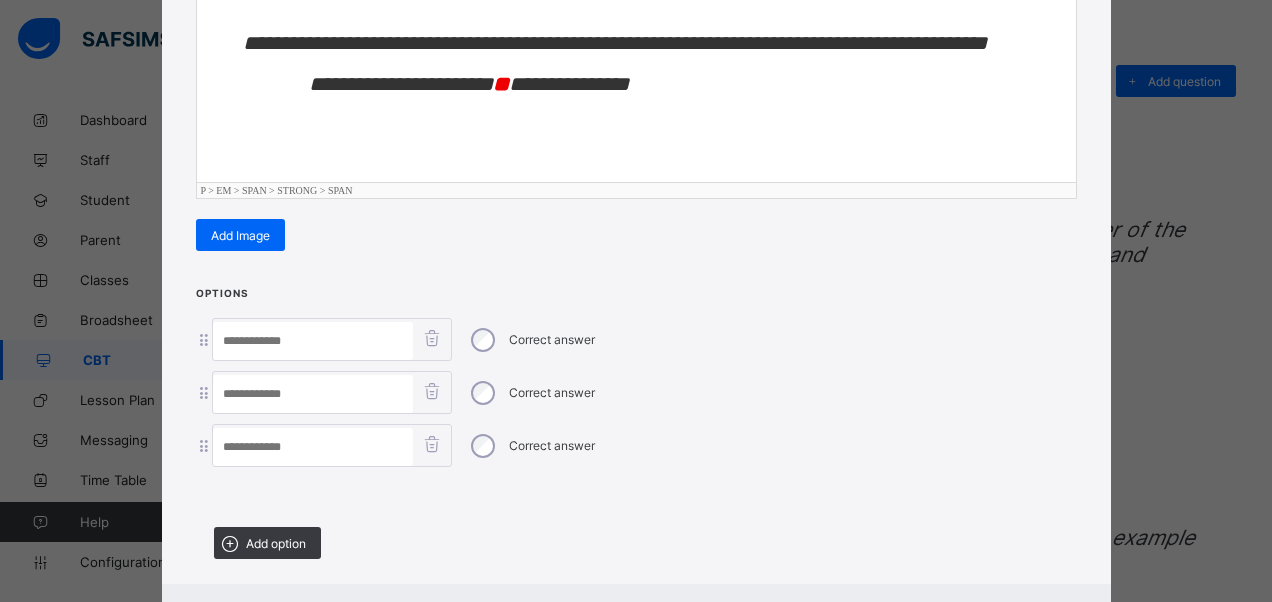 click at bounding box center [313, 447] 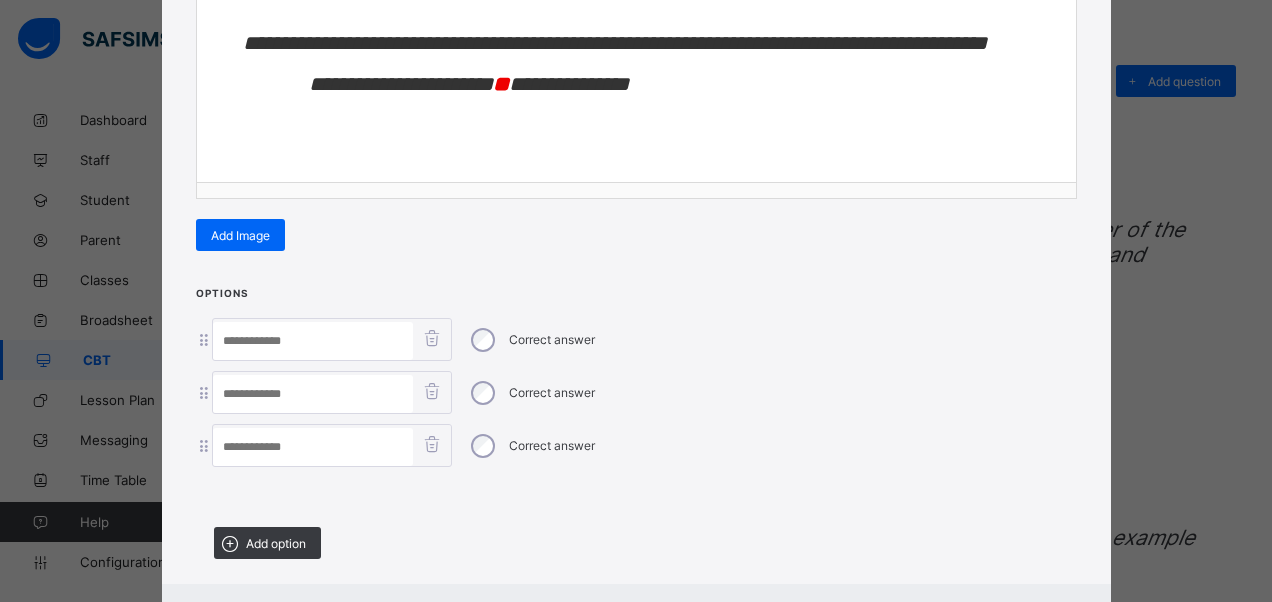 paste on "**********" 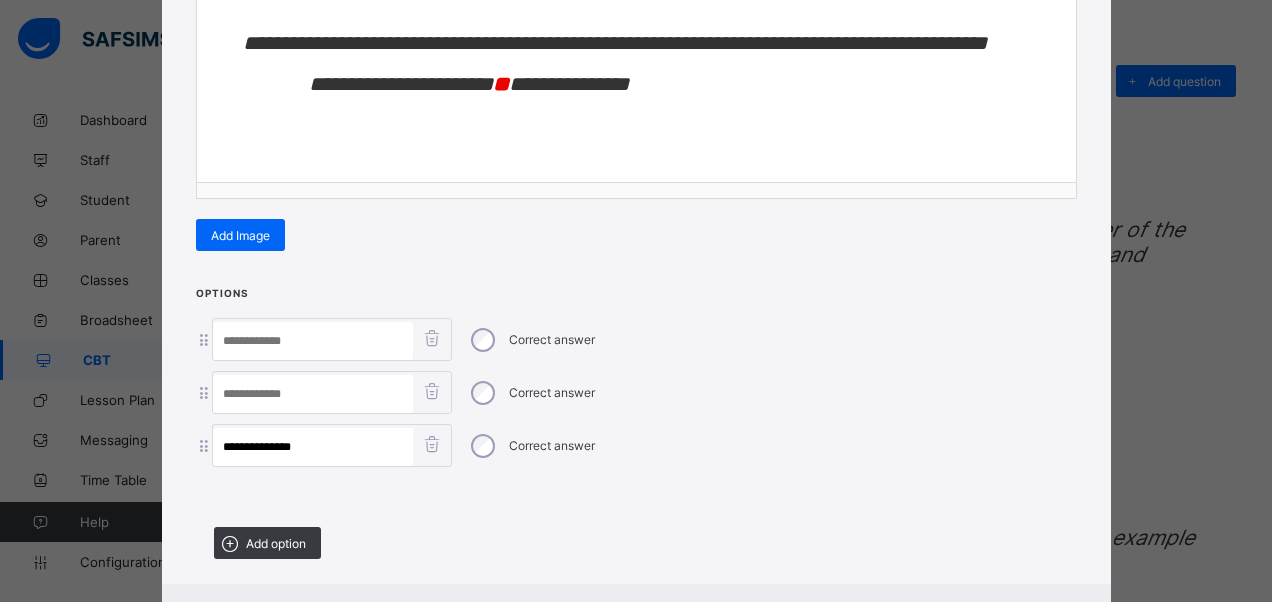 type on "**********" 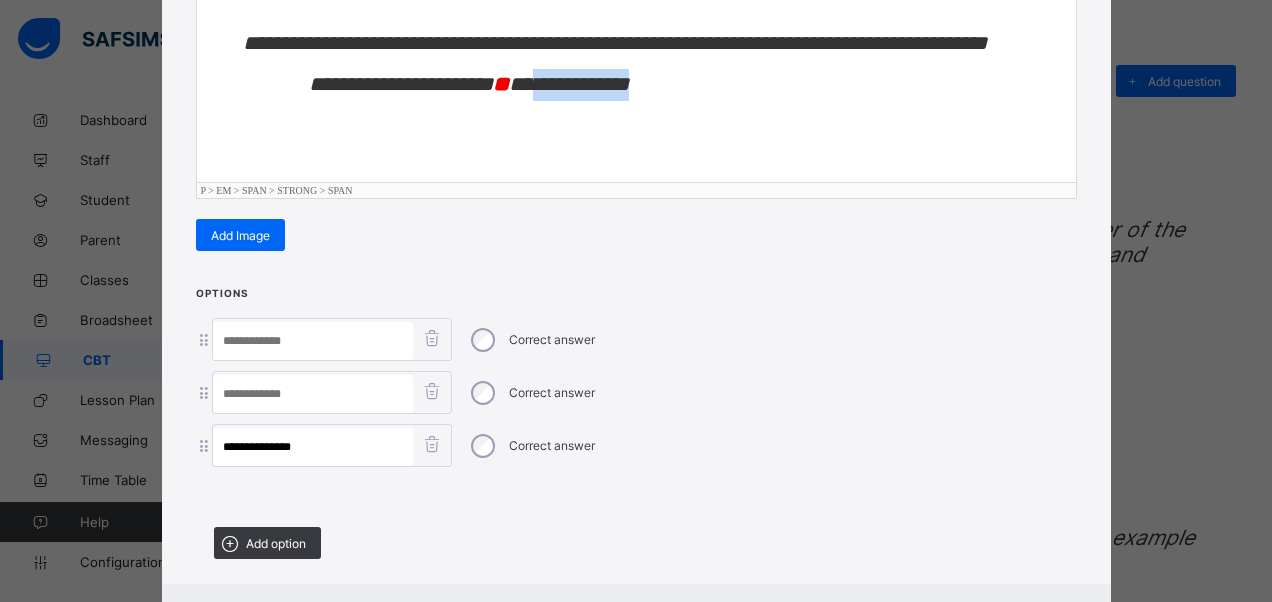 drag, startPoint x: 615, startPoint y: 88, endPoint x: 548, endPoint y: 99, distance: 67.89698 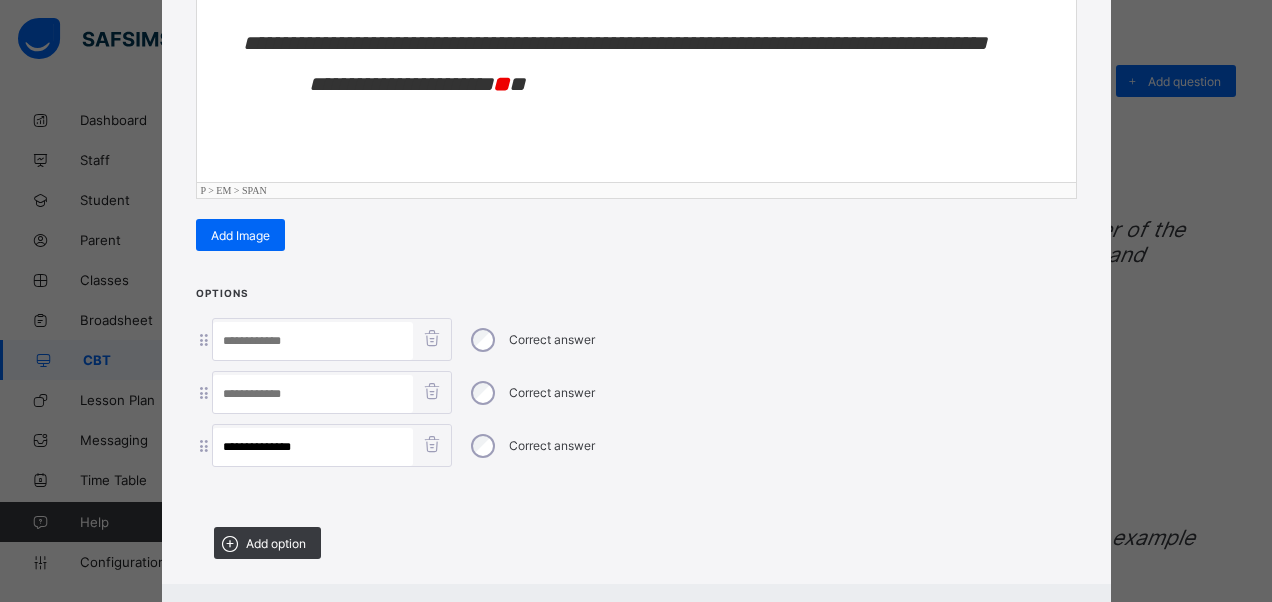 click at bounding box center [313, 394] 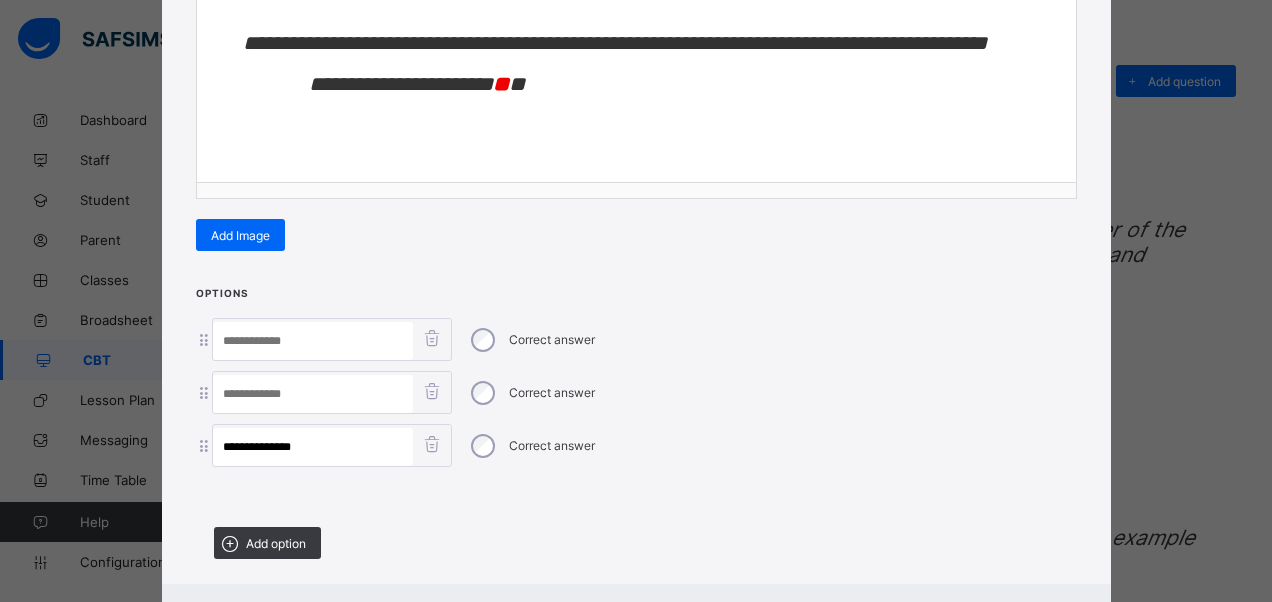 paste on "**********" 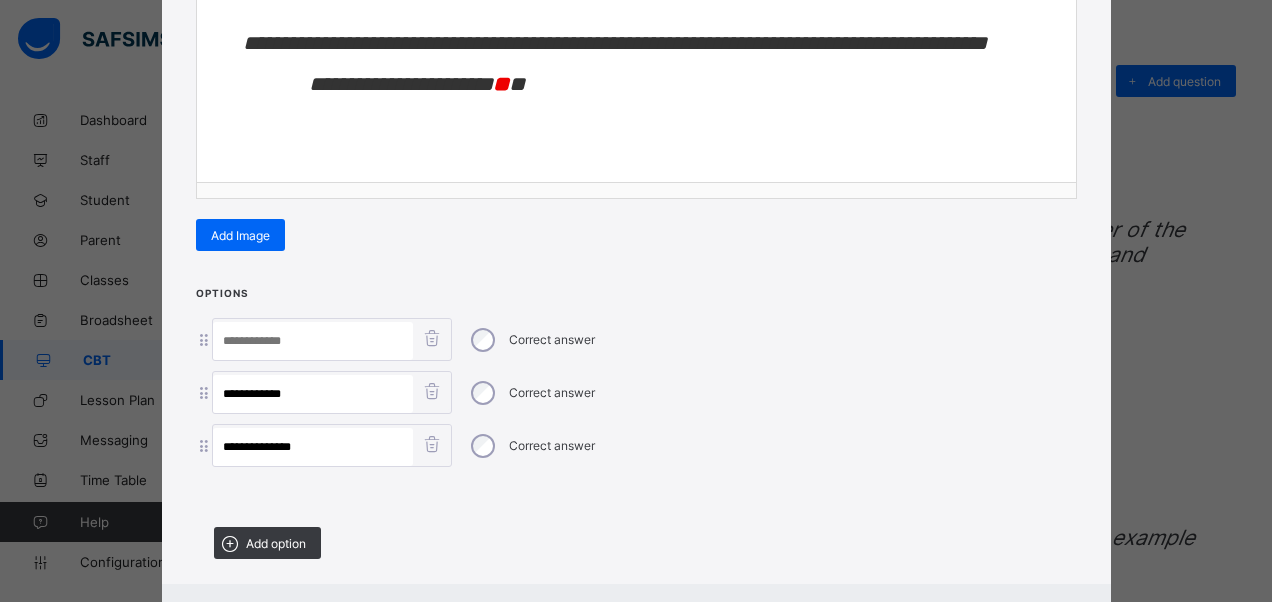 type on "**********" 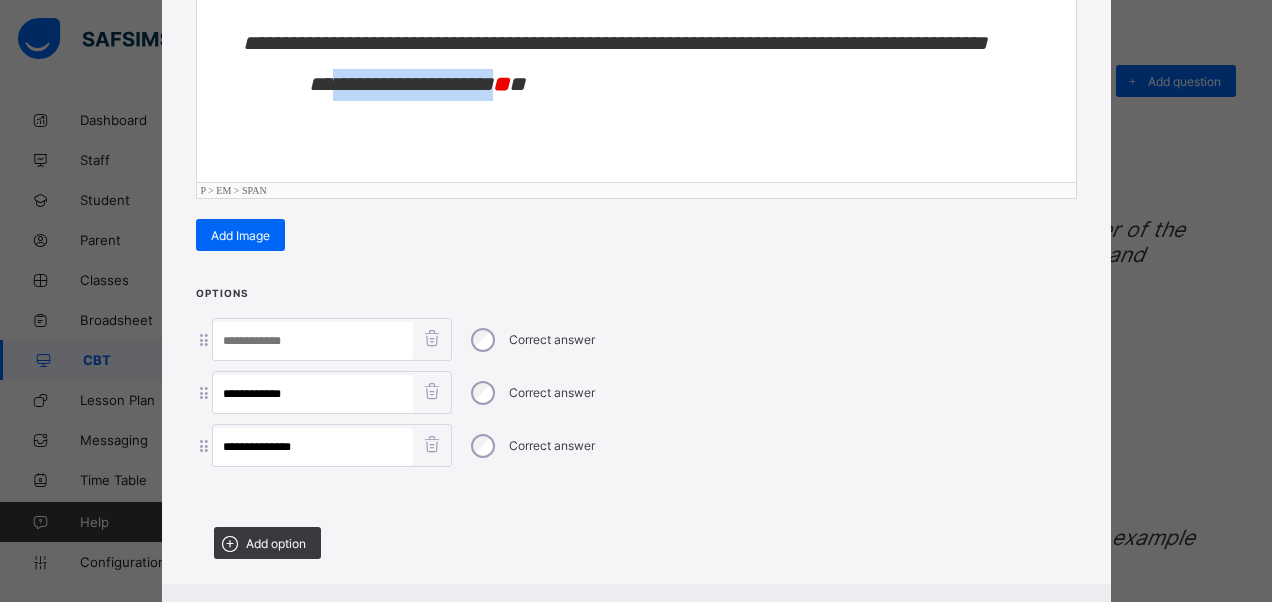 drag, startPoint x: 500, startPoint y: 86, endPoint x: 334, endPoint y: 91, distance: 166.07529 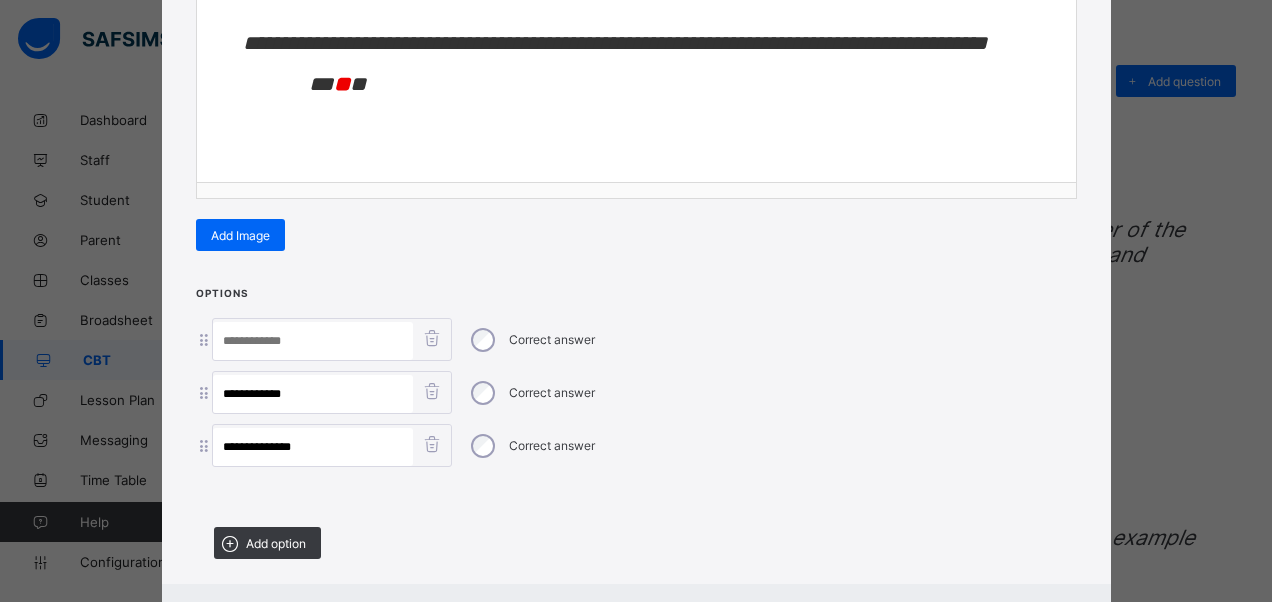 click at bounding box center (313, 341) 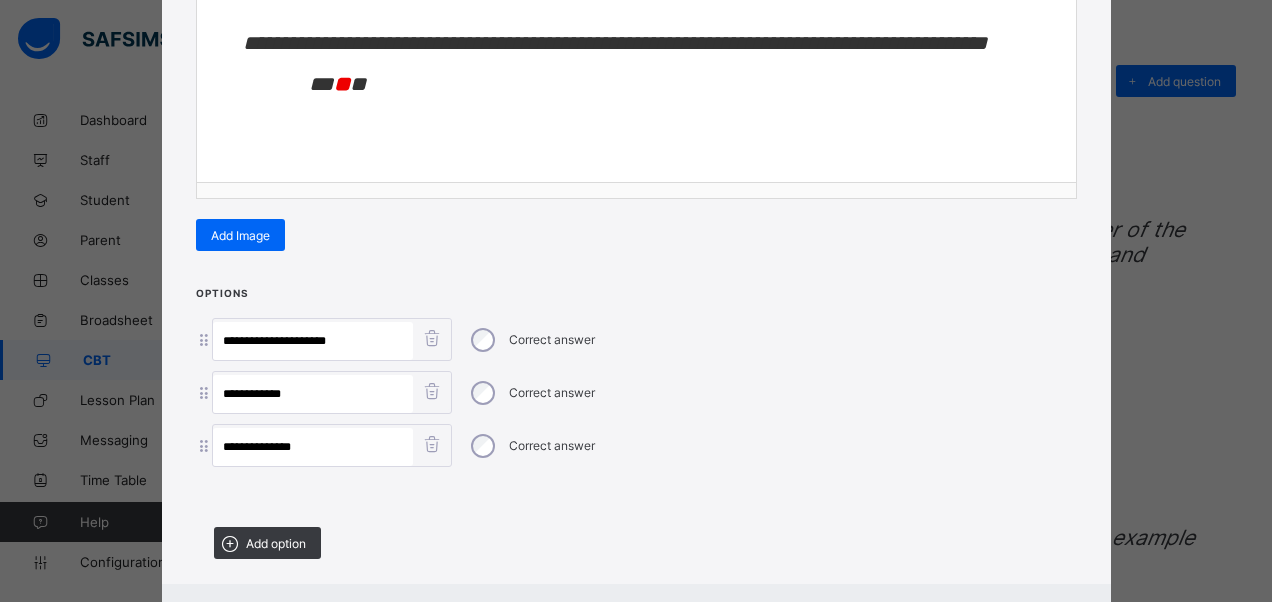 type on "**********" 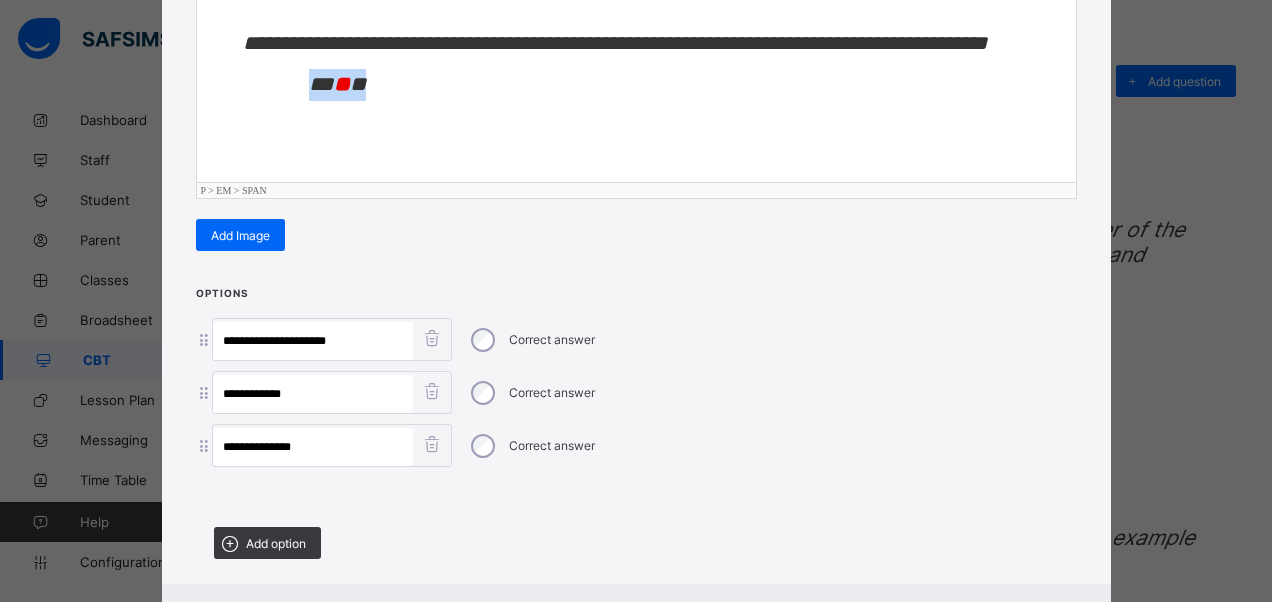 drag, startPoint x: 443, startPoint y: 72, endPoint x: 240, endPoint y: 79, distance: 203.12065 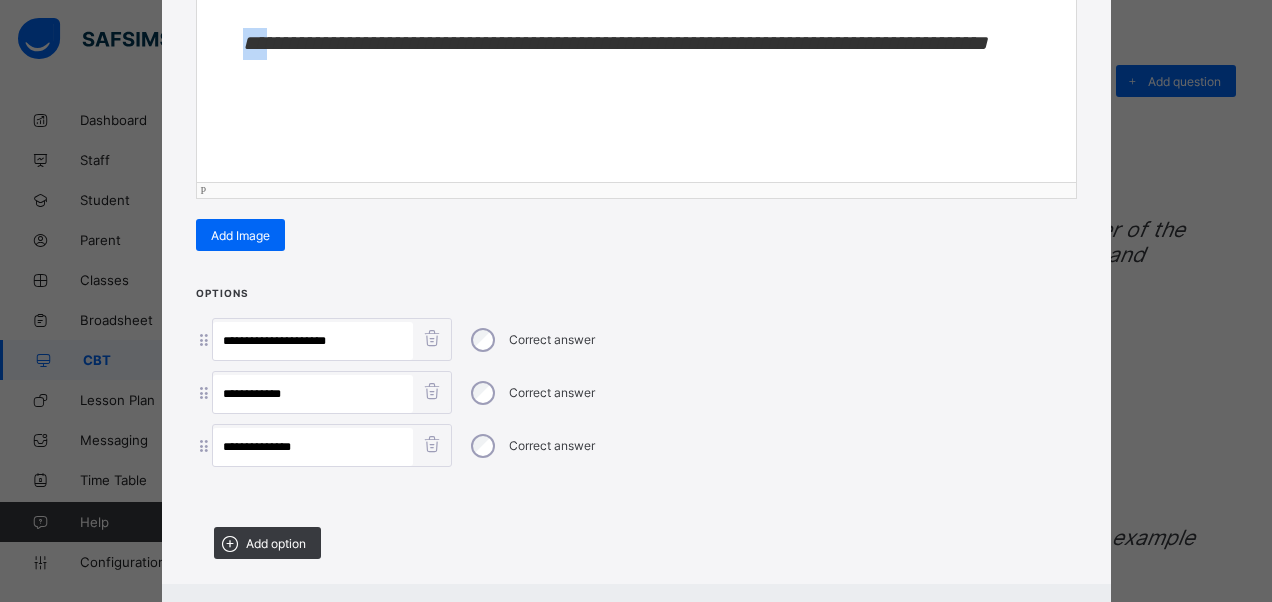 drag, startPoint x: 262, startPoint y: 44, endPoint x: 230, endPoint y: 43, distance: 32.01562 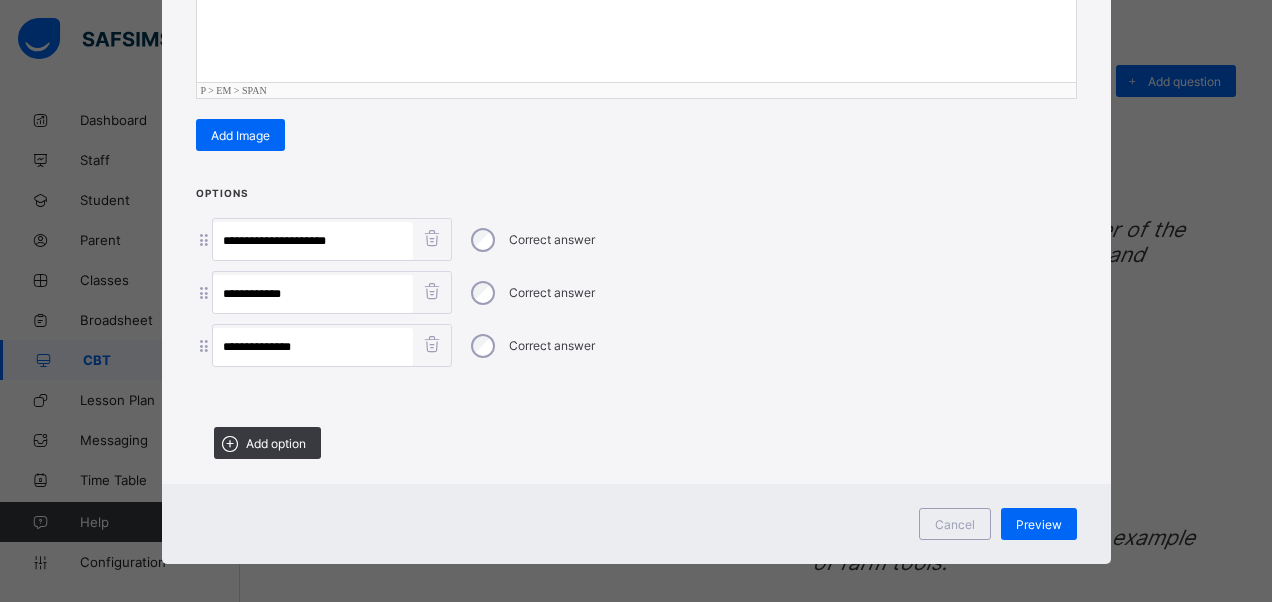 scroll, scrollTop: 446, scrollLeft: 0, axis: vertical 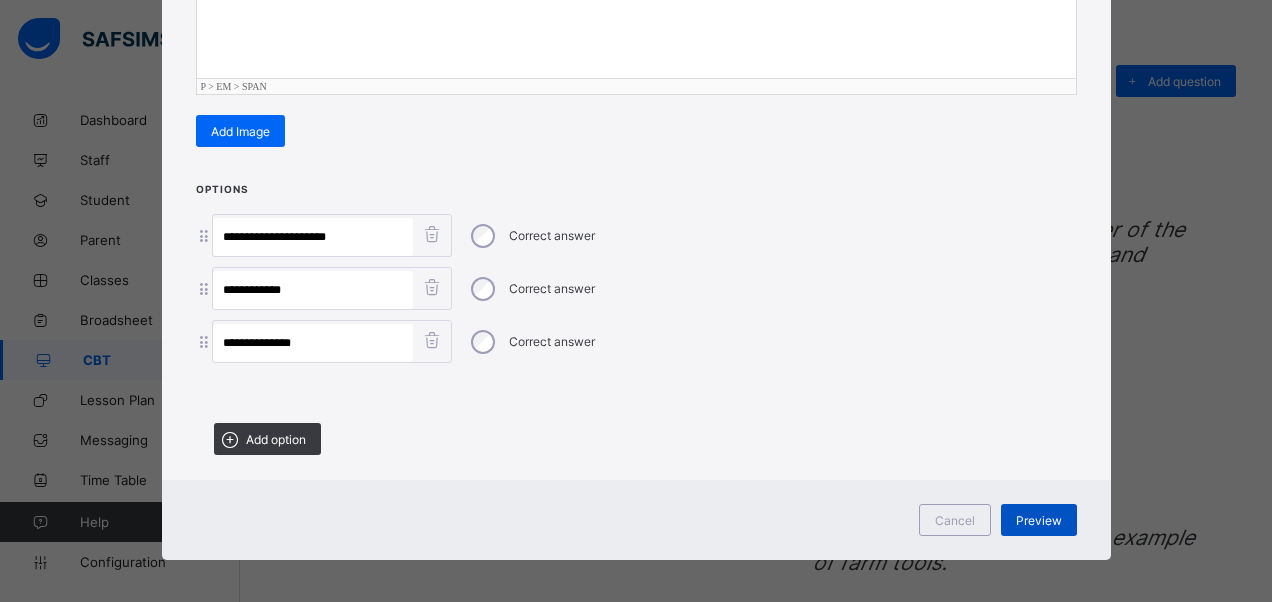 click on "Preview" at bounding box center (1039, 520) 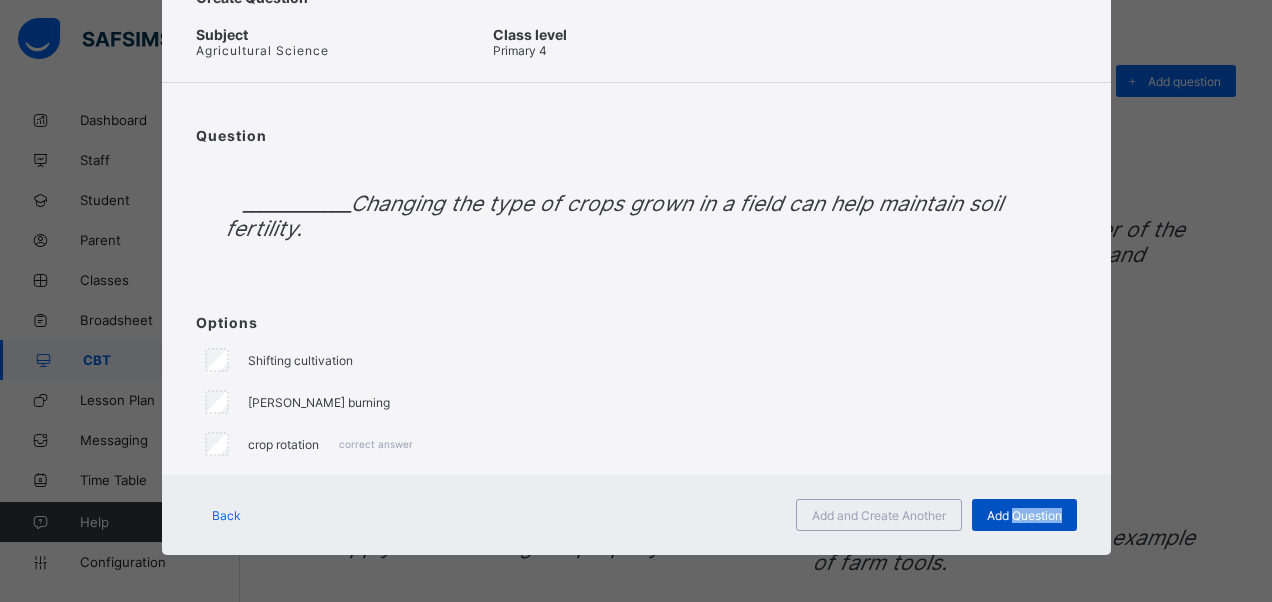 click on "Add Question" at bounding box center [1024, 515] 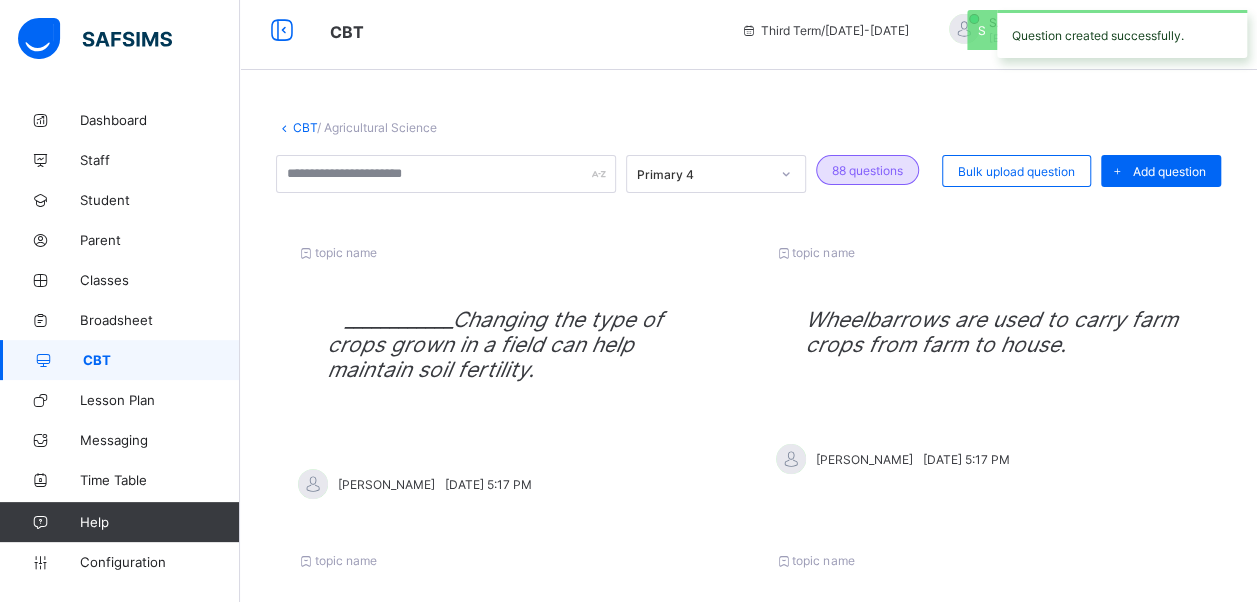 scroll, scrollTop: 100, scrollLeft: 0, axis: vertical 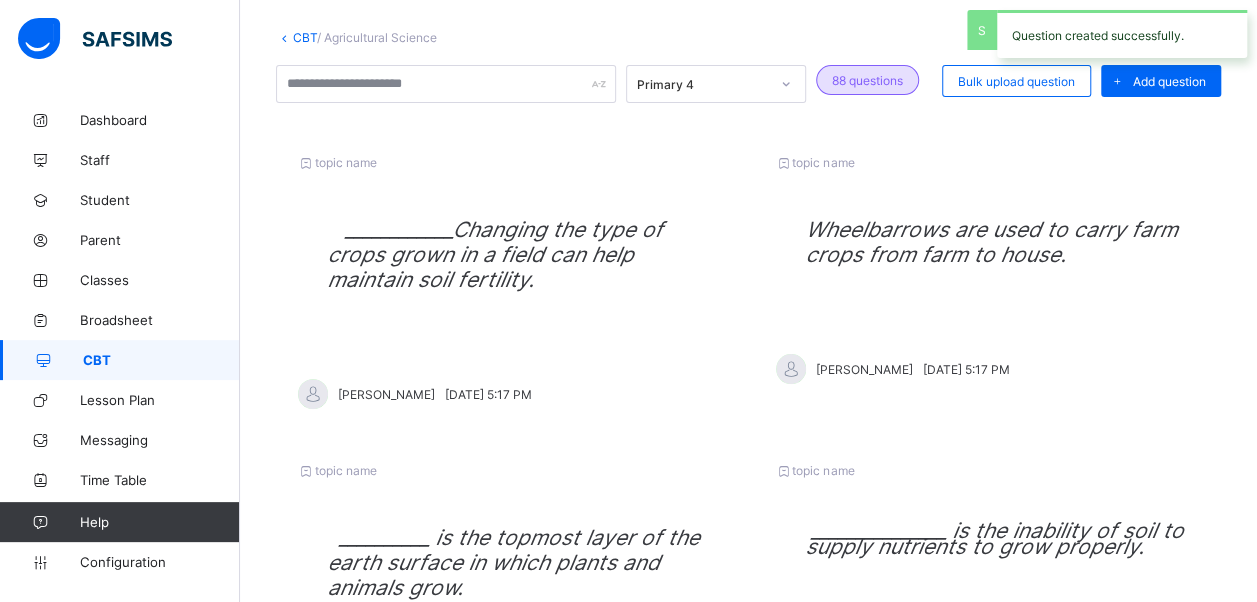 click on "Add question" at bounding box center (1169, 81) 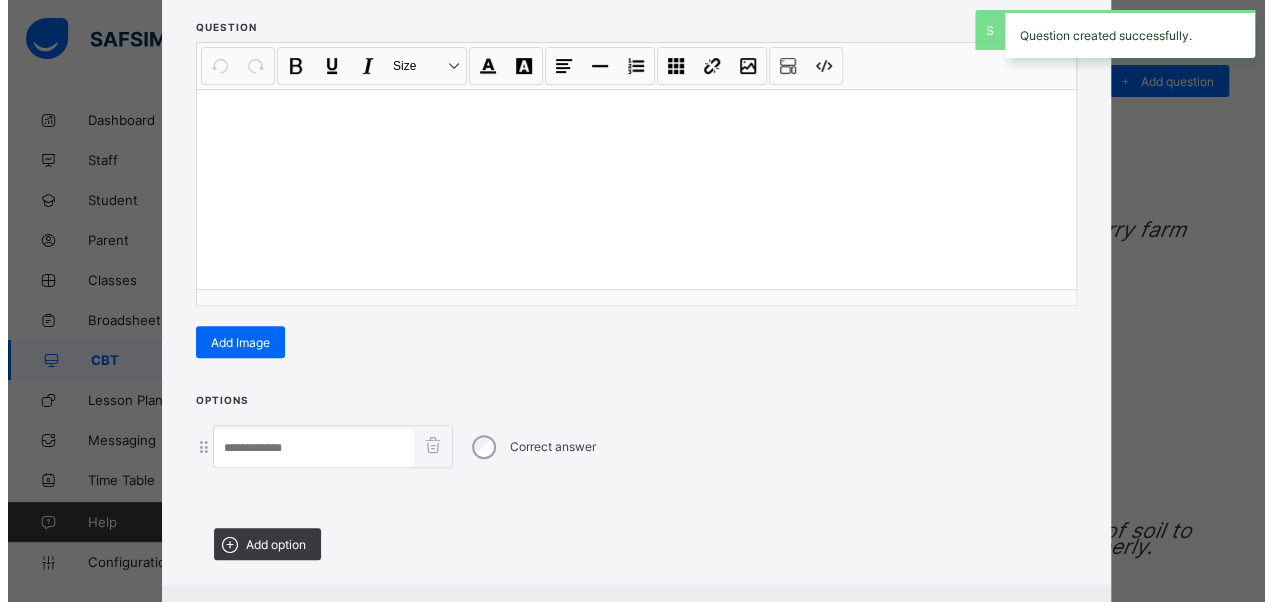 scroll, scrollTop: 342, scrollLeft: 0, axis: vertical 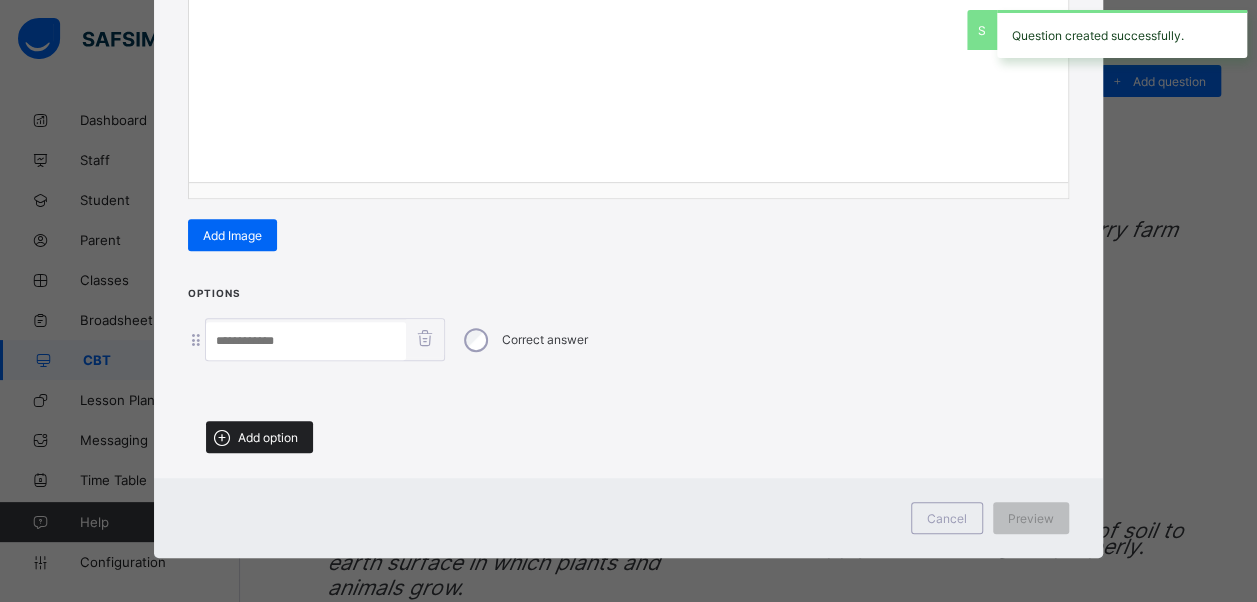 click on "Add option" at bounding box center [268, 437] 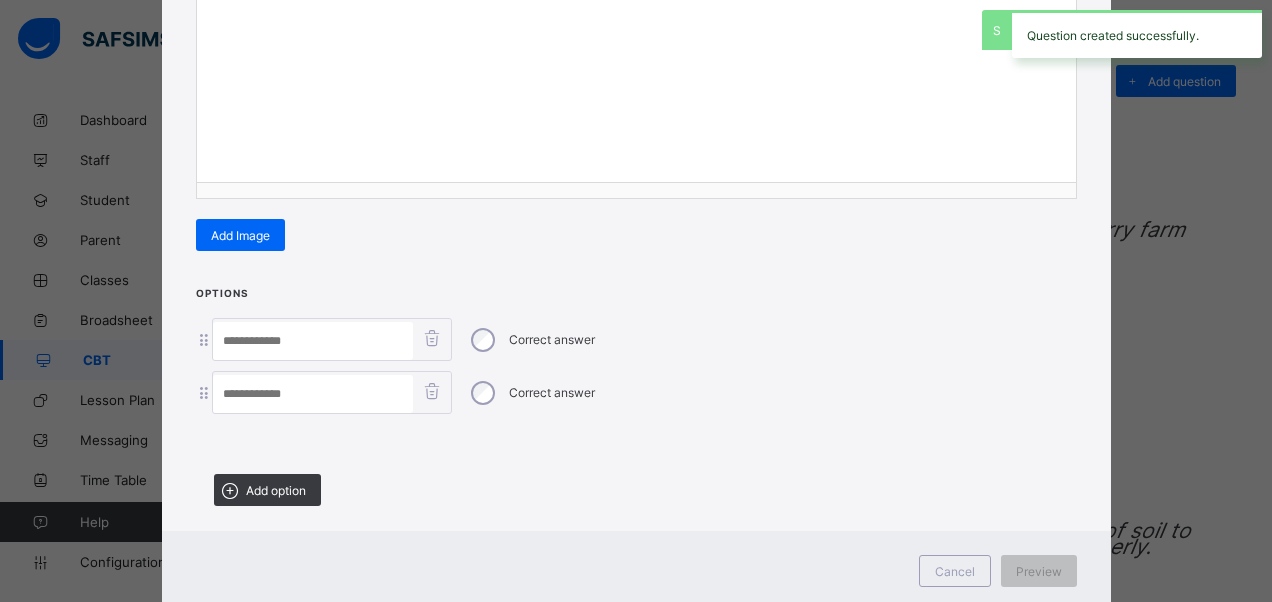 click on "Add option" at bounding box center [276, 490] 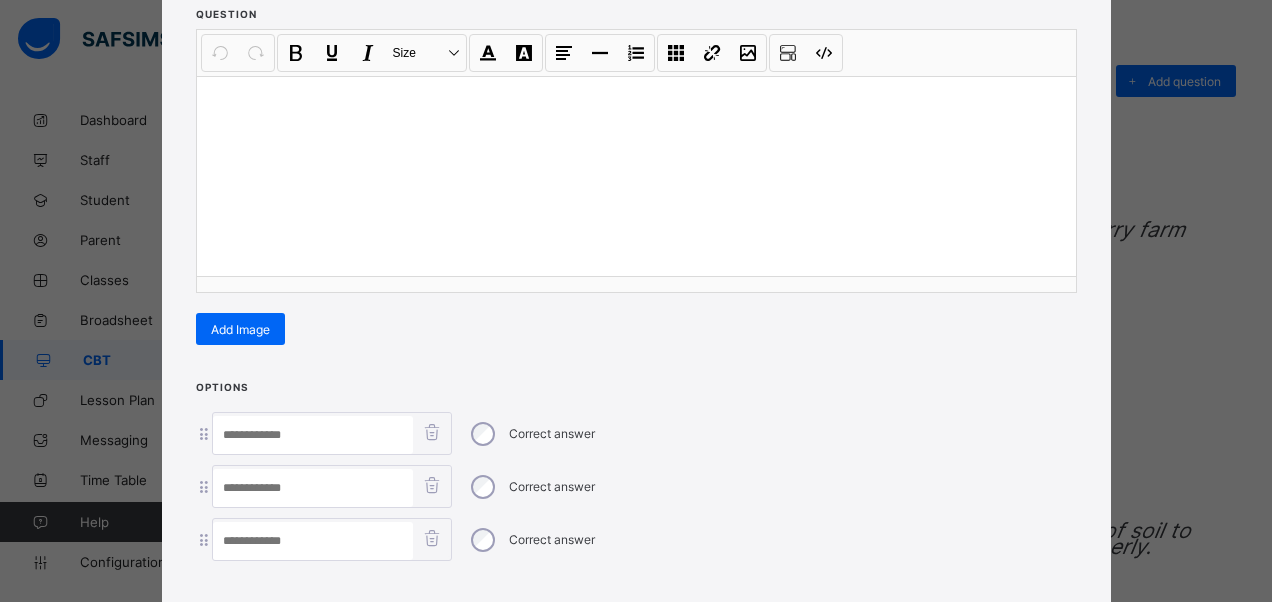 scroll, scrollTop: 42, scrollLeft: 0, axis: vertical 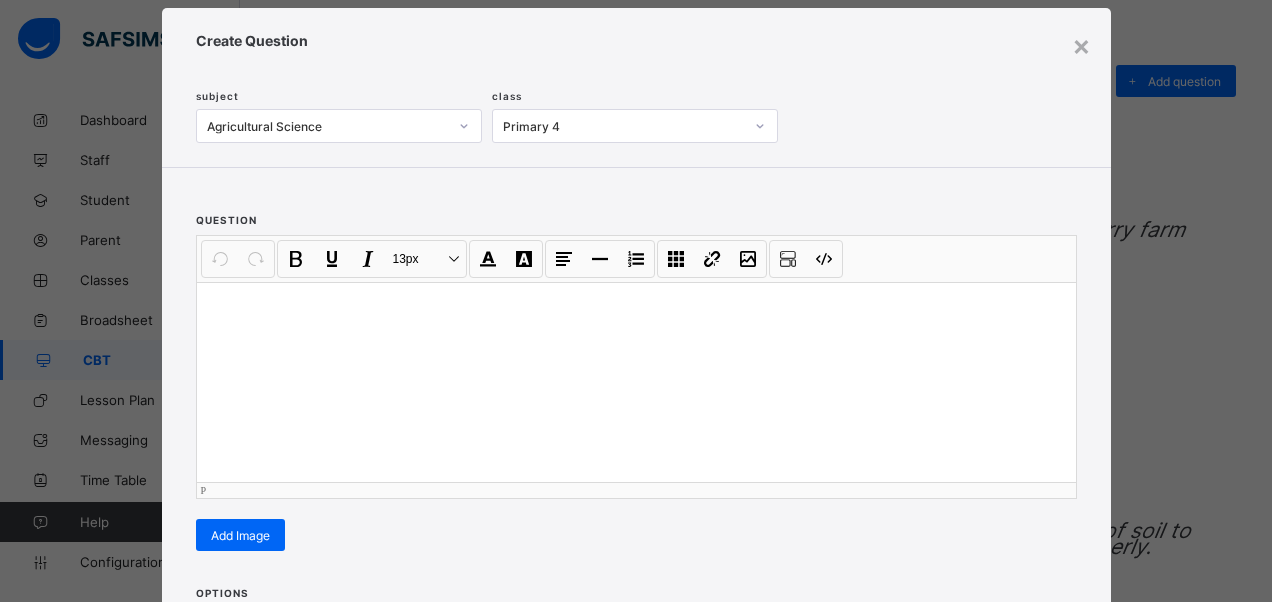 drag, startPoint x: 466, startPoint y: 290, endPoint x: 466, endPoint y: 328, distance: 38 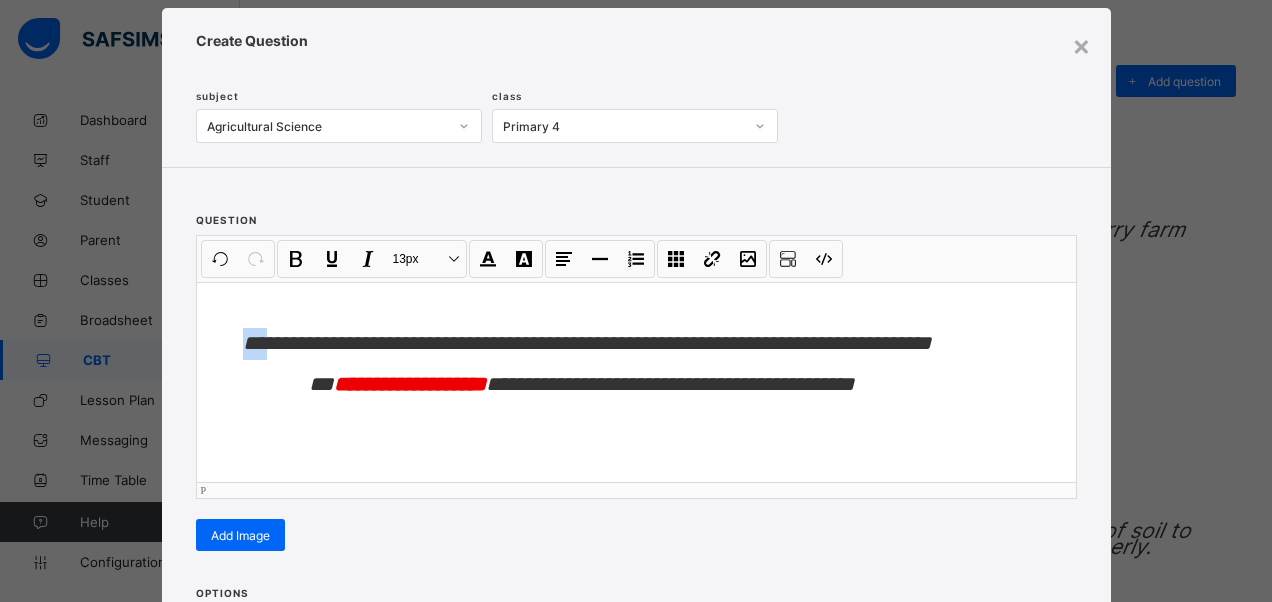 drag, startPoint x: 277, startPoint y: 334, endPoint x: 210, endPoint y: 312, distance: 70.5195 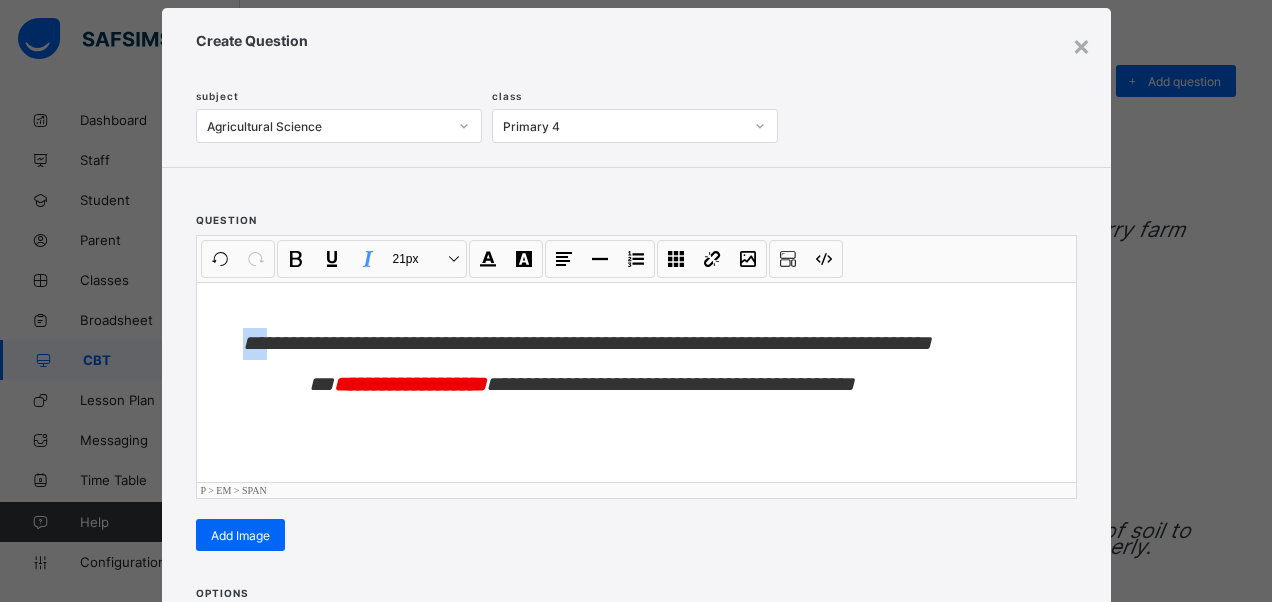 type 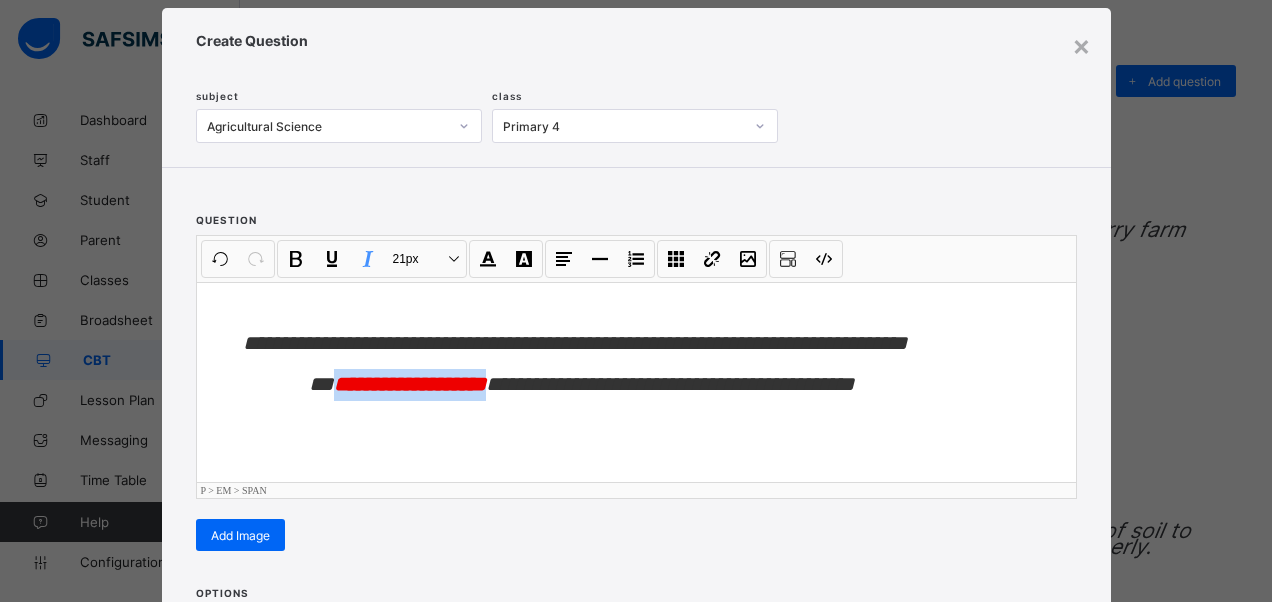 drag, startPoint x: 507, startPoint y: 382, endPoint x: 330, endPoint y: 384, distance: 177.01129 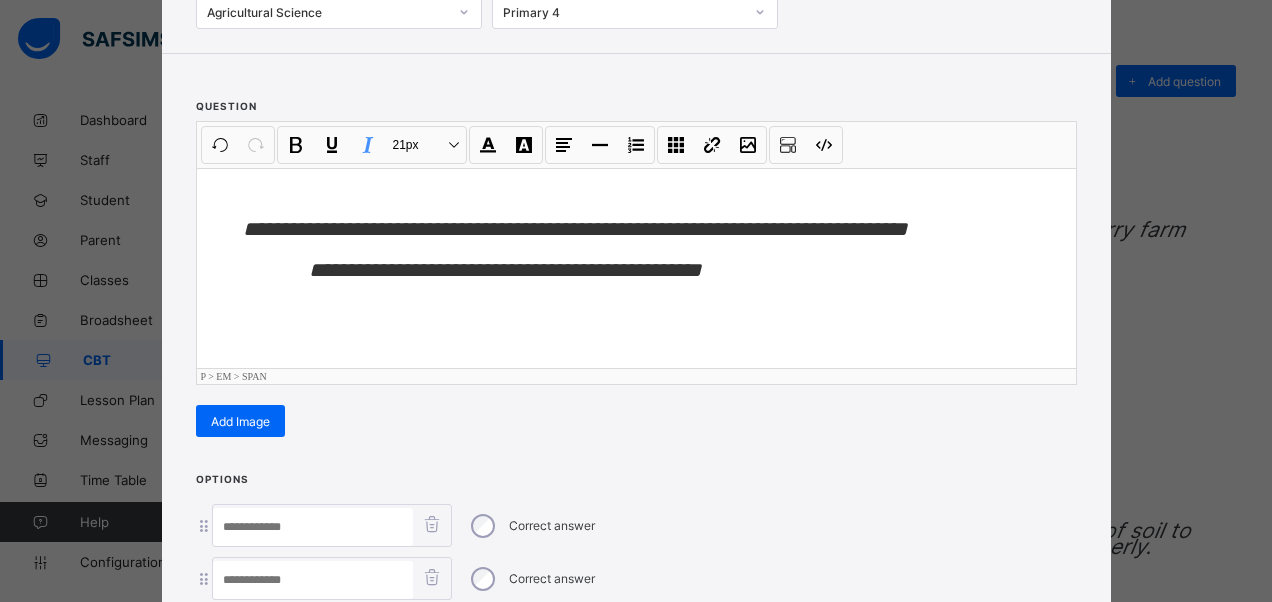 scroll, scrollTop: 242, scrollLeft: 0, axis: vertical 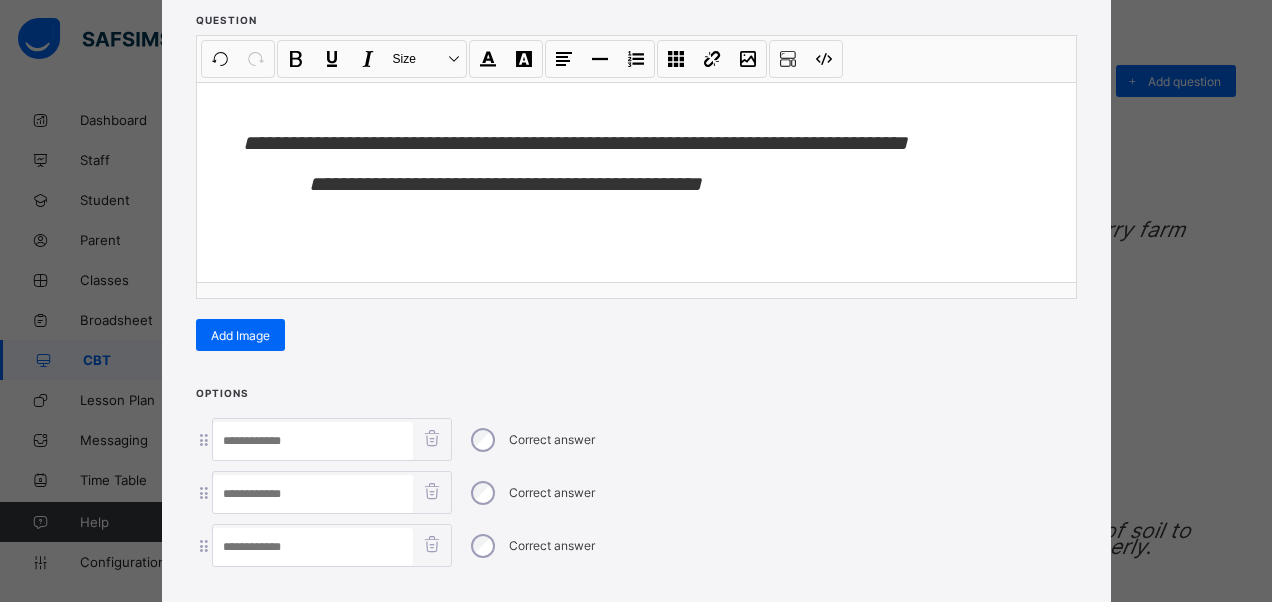 click at bounding box center (313, 441) 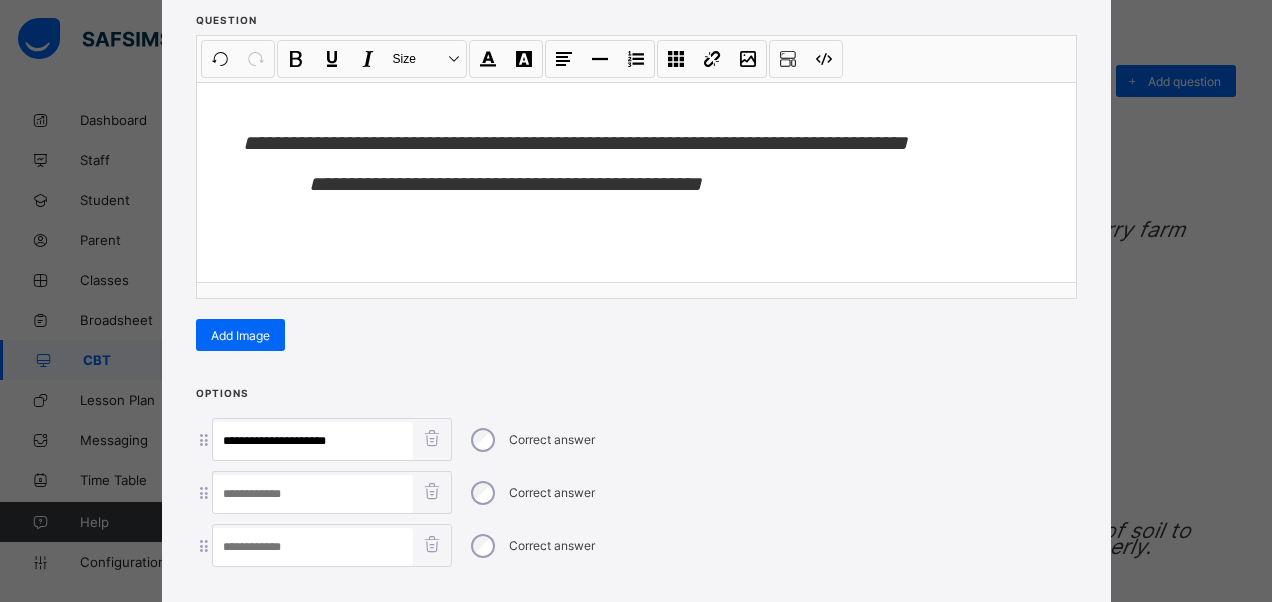 type on "**********" 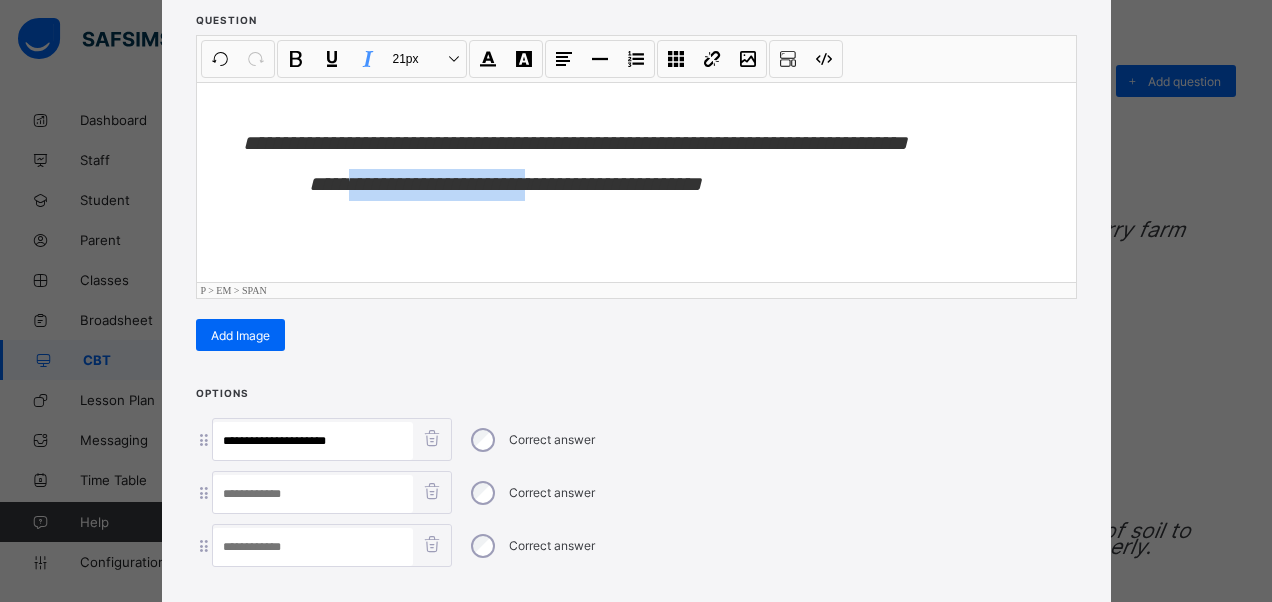 drag, startPoint x: 523, startPoint y: 182, endPoint x: 344, endPoint y: 184, distance: 179.01117 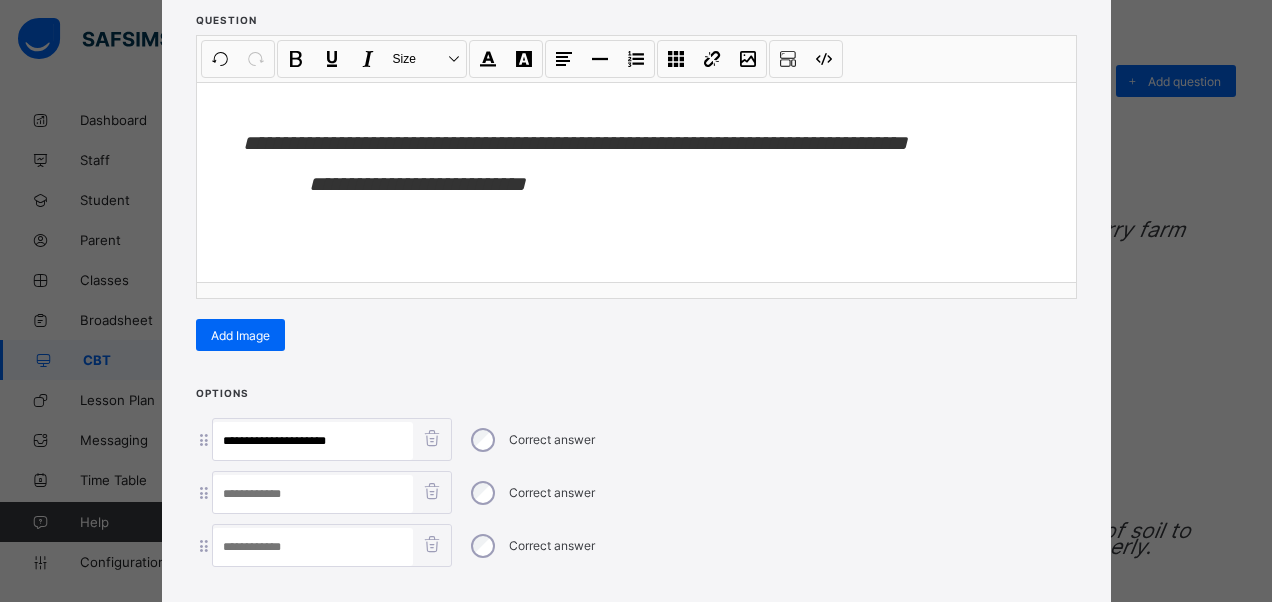 click at bounding box center [313, 494] 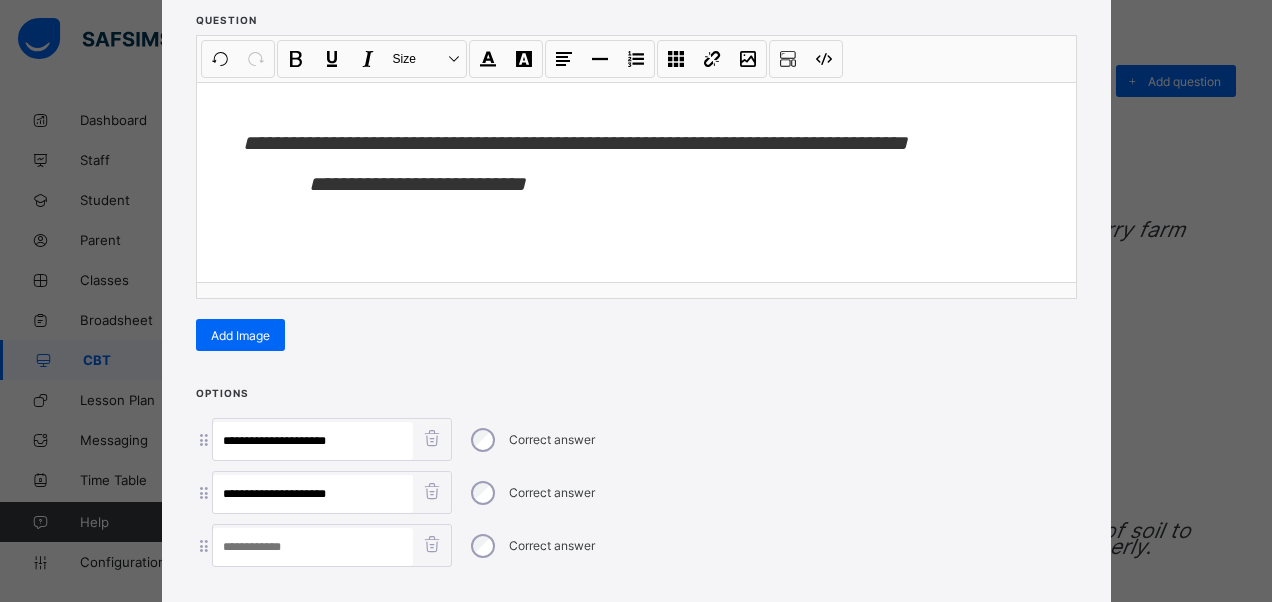 type on "**********" 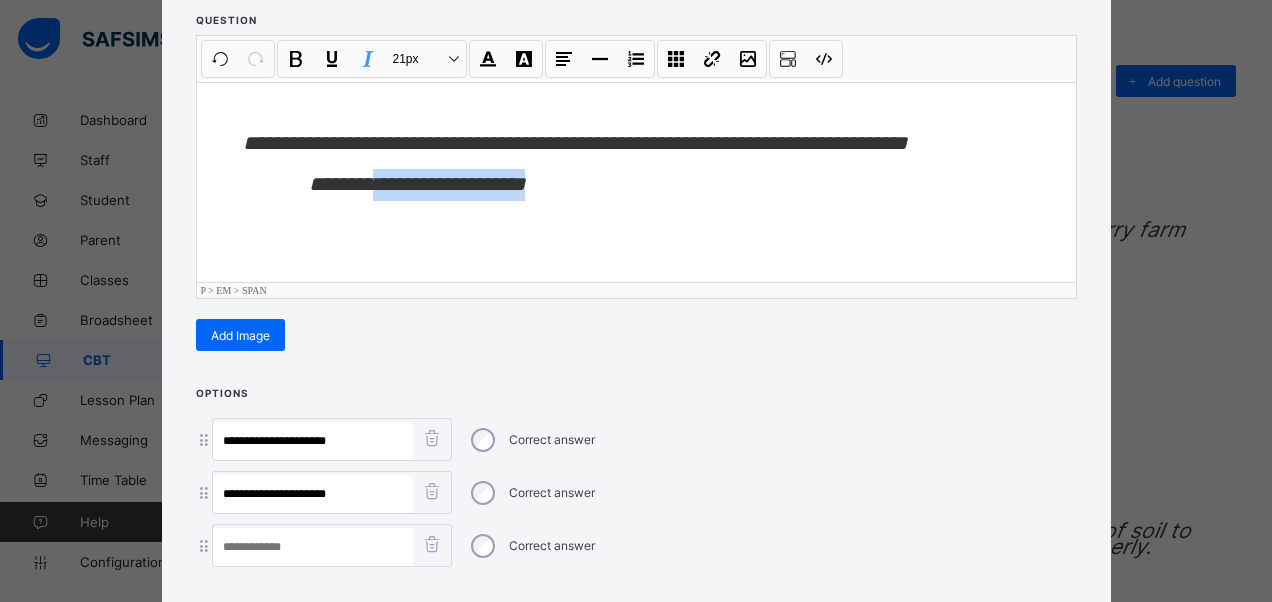 drag, startPoint x: 624, startPoint y: 193, endPoint x: 368, endPoint y: 187, distance: 256.0703 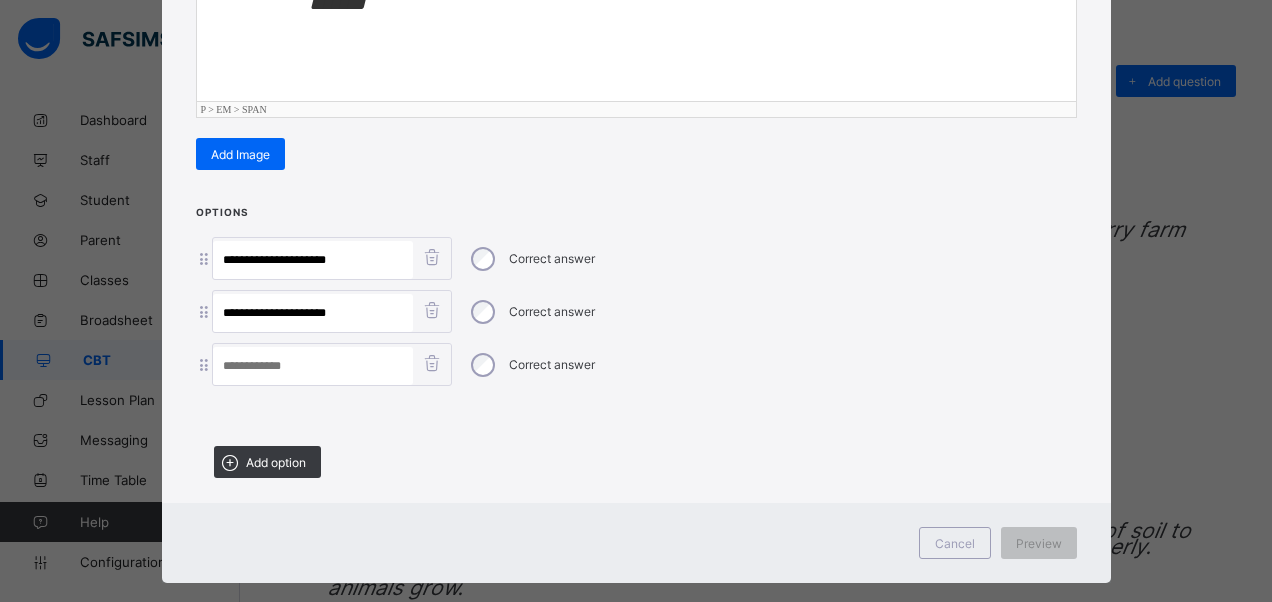 scroll, scrollTop: 442, scrollLeft: 0, axis: vertical 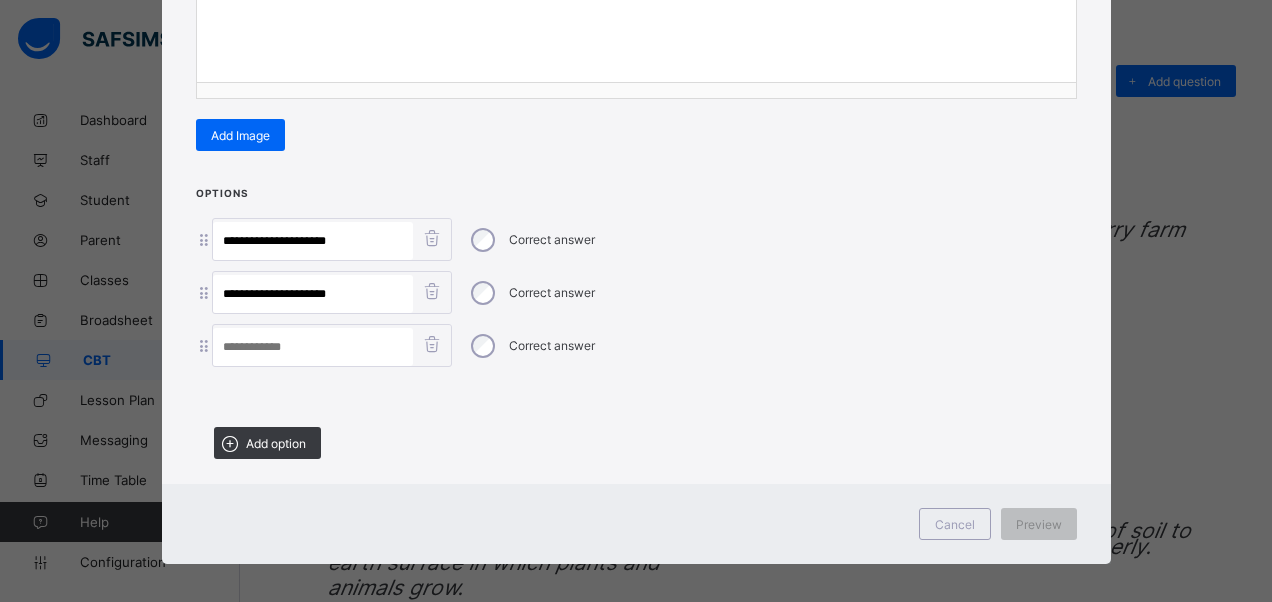 click on "**********" at bounding box center (636, 329) 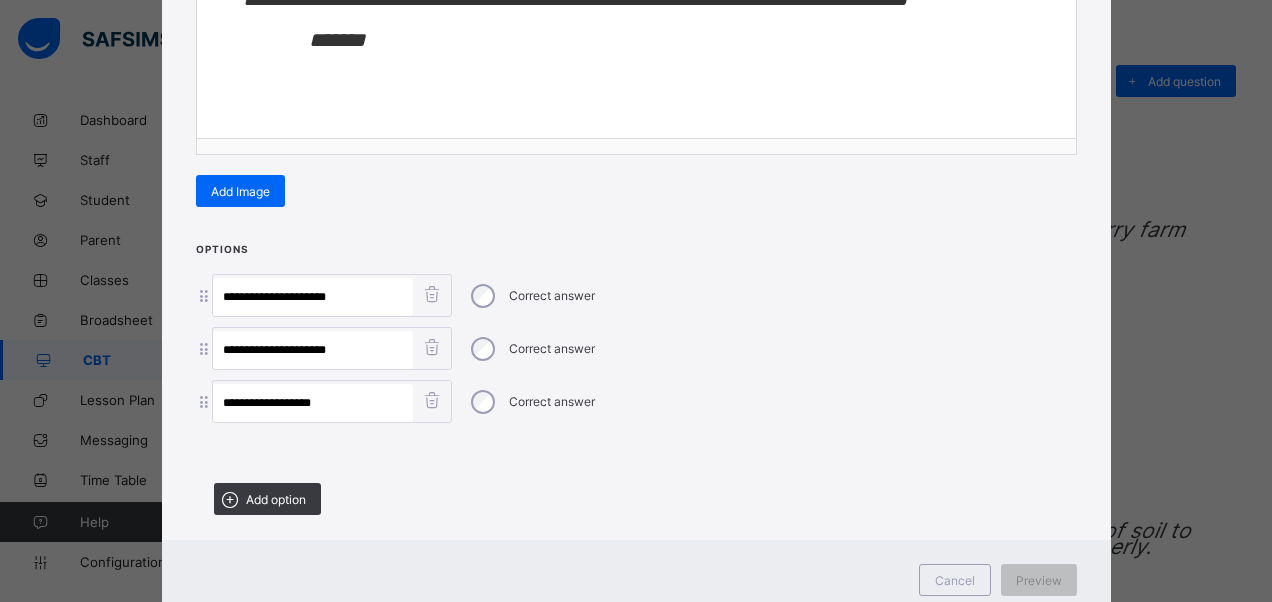scroll, scrollTop: 342, scrollLeft: 0, axis: vertical 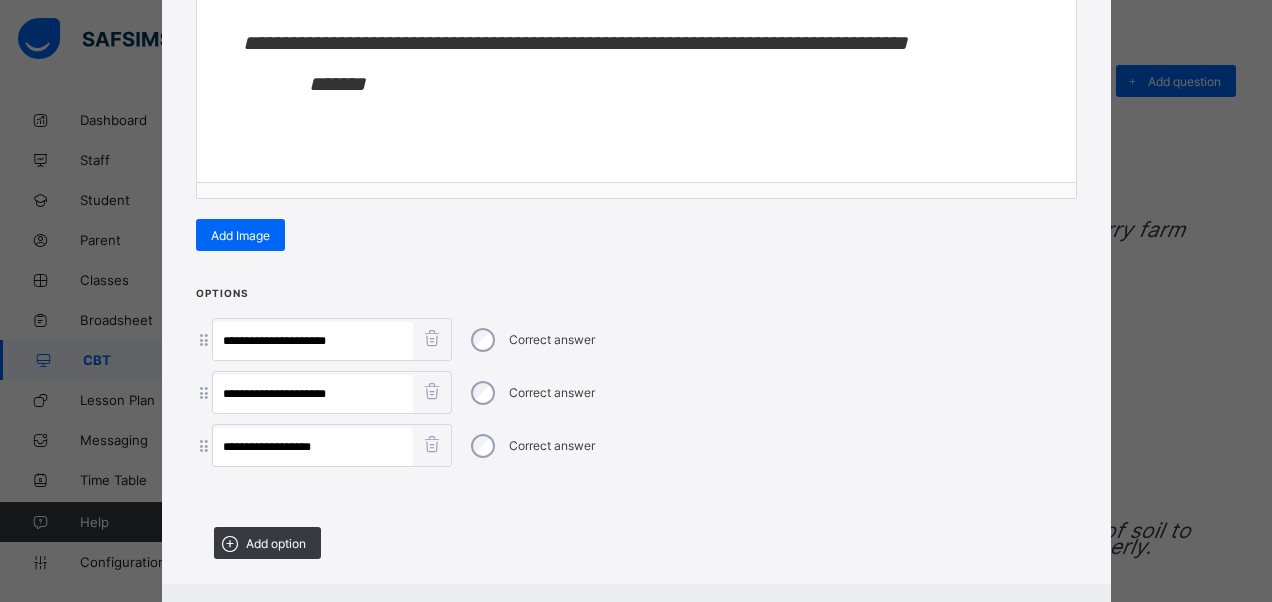 type on "**********" 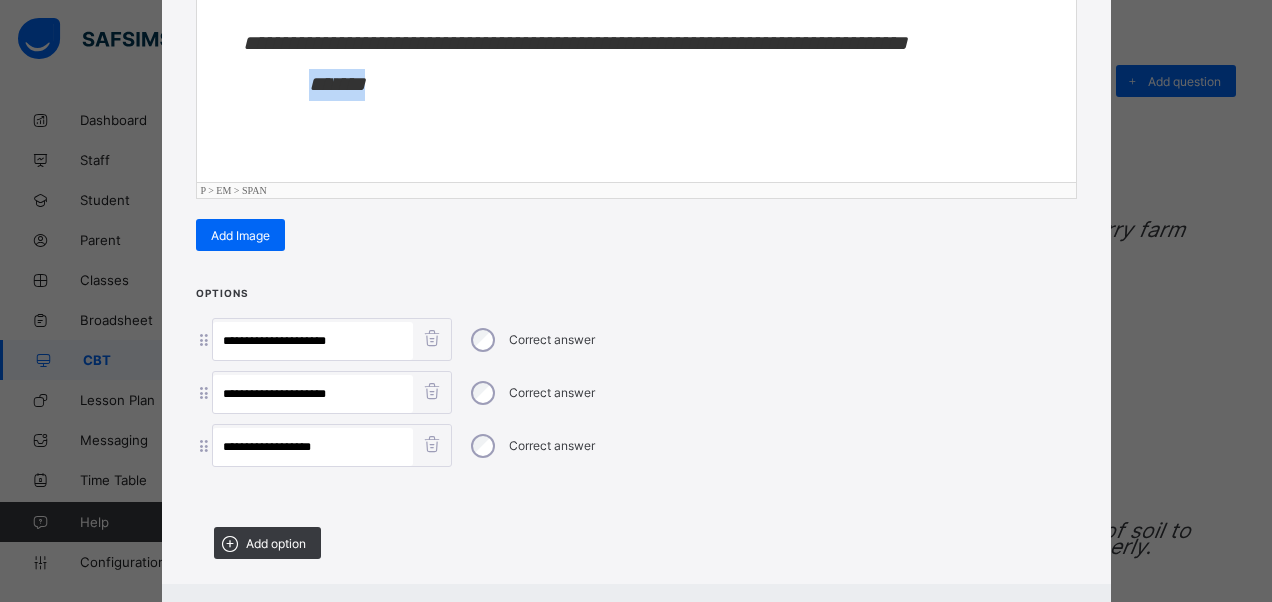 drag, startPoint x: 410, startPoint y: 92, endPoint x: 296, endPoint y: 87, distance: 114.1096 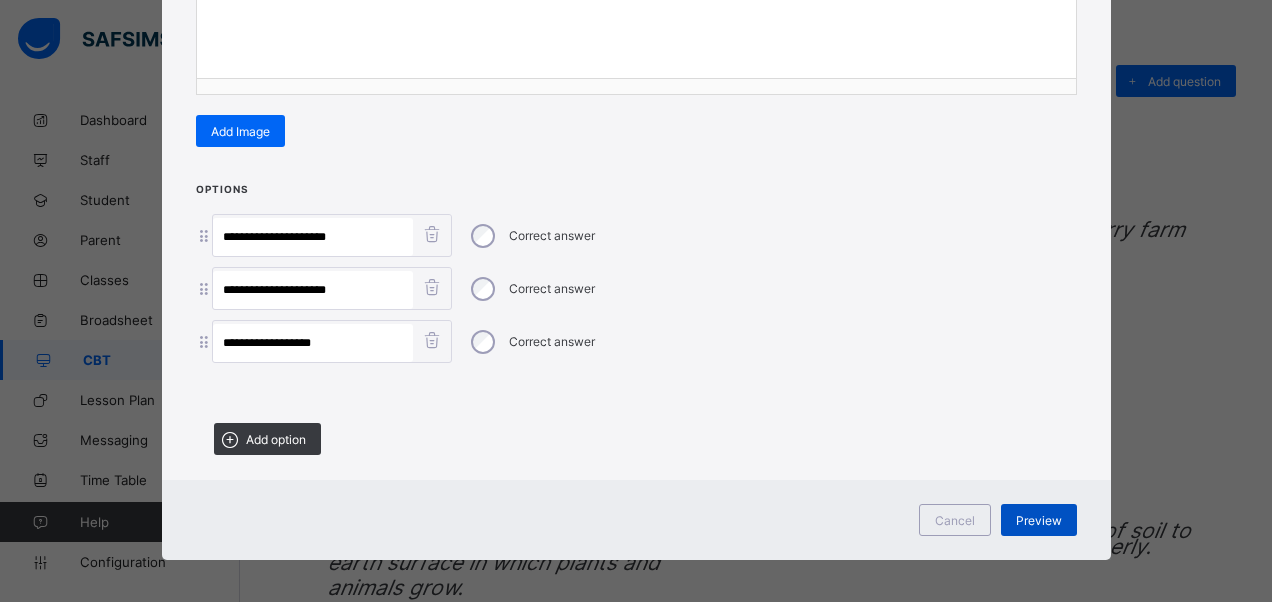 click on "Preview" at bounding box center (1039, 520) 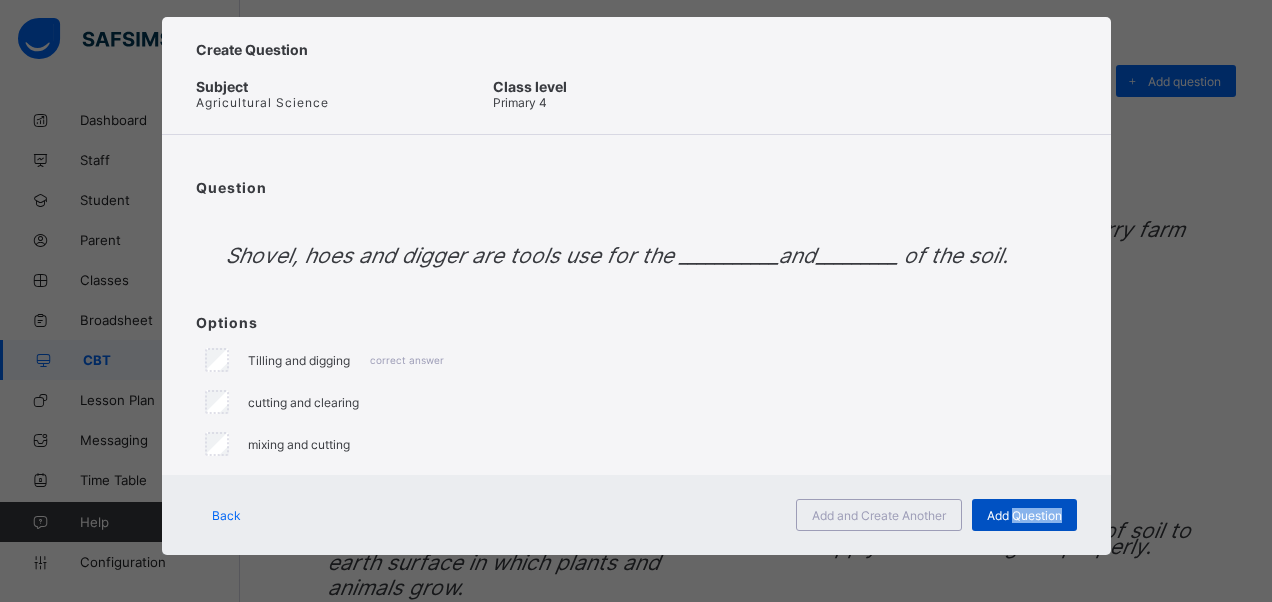 click on "Add Question" at bounding box center (1024, 515) 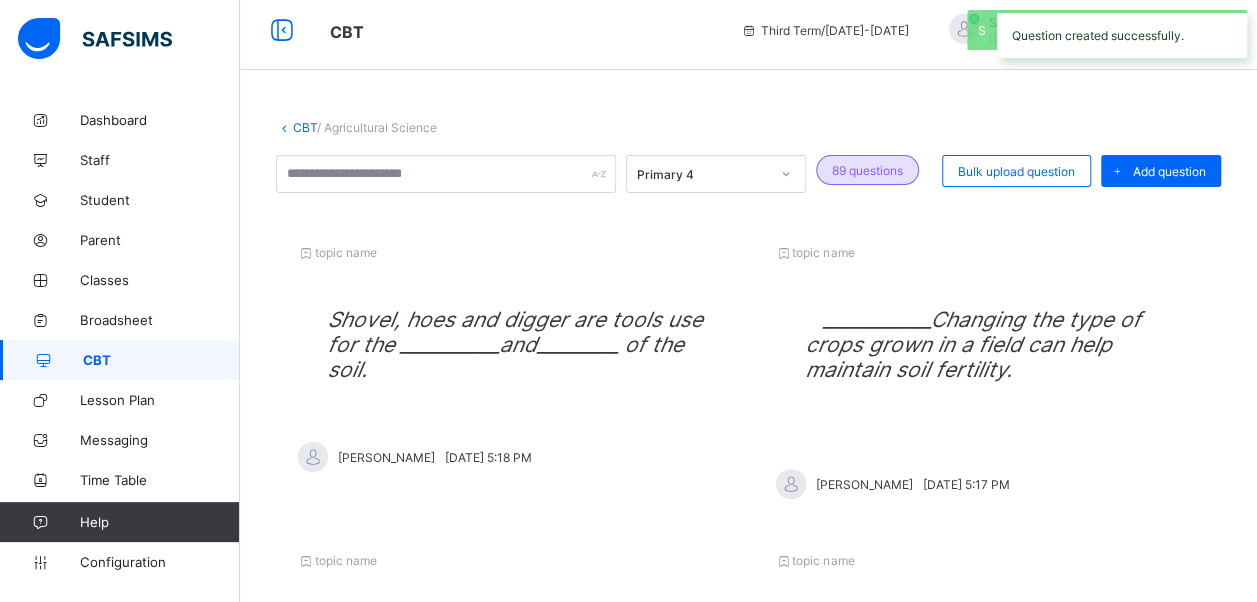 scroll, scrollTop: 100, scrollLeft: 0, axis: vertical 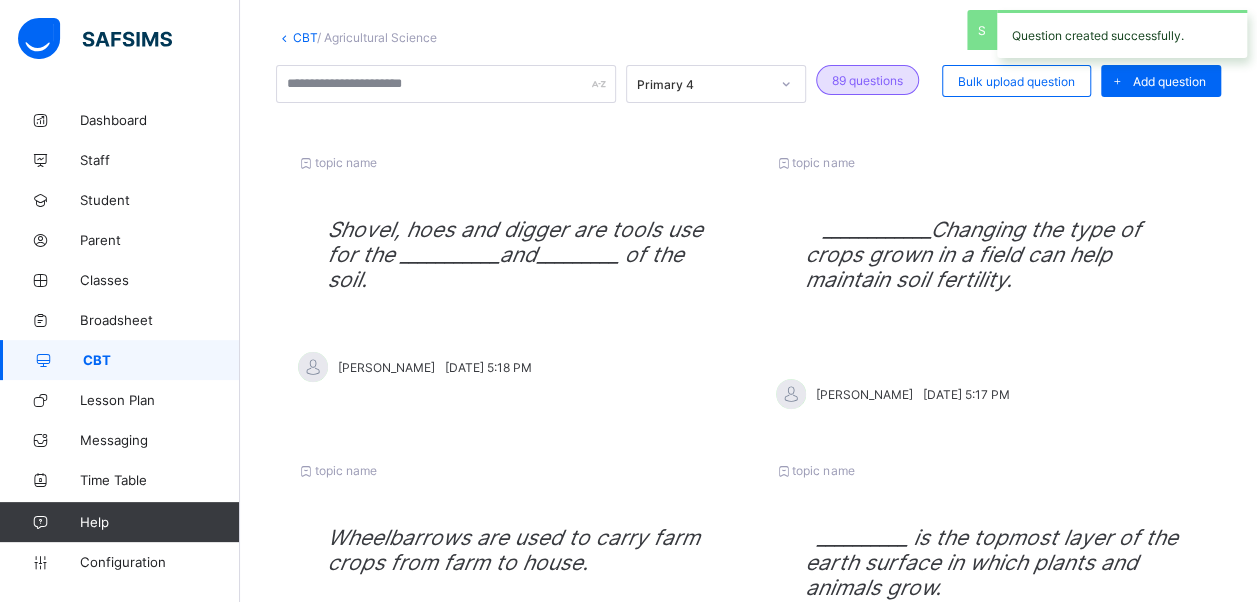 click on "Add question" at bounding box center [1169, 81] 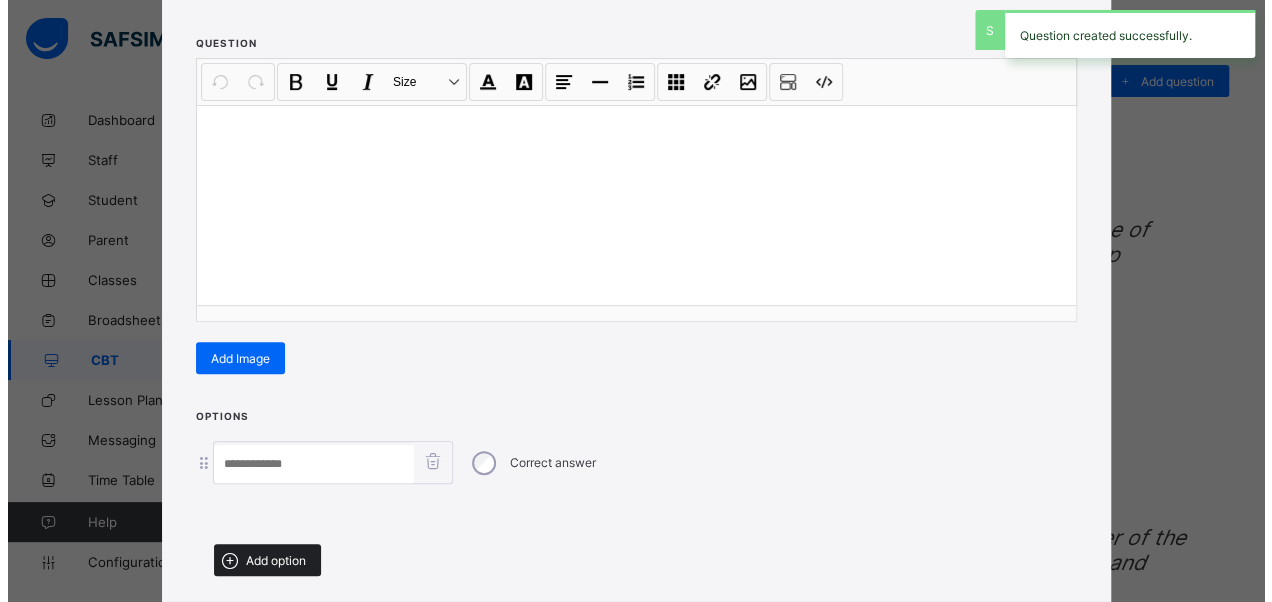 scroll, scrollTop: 342, scrollLeft: 0, axis: vertical 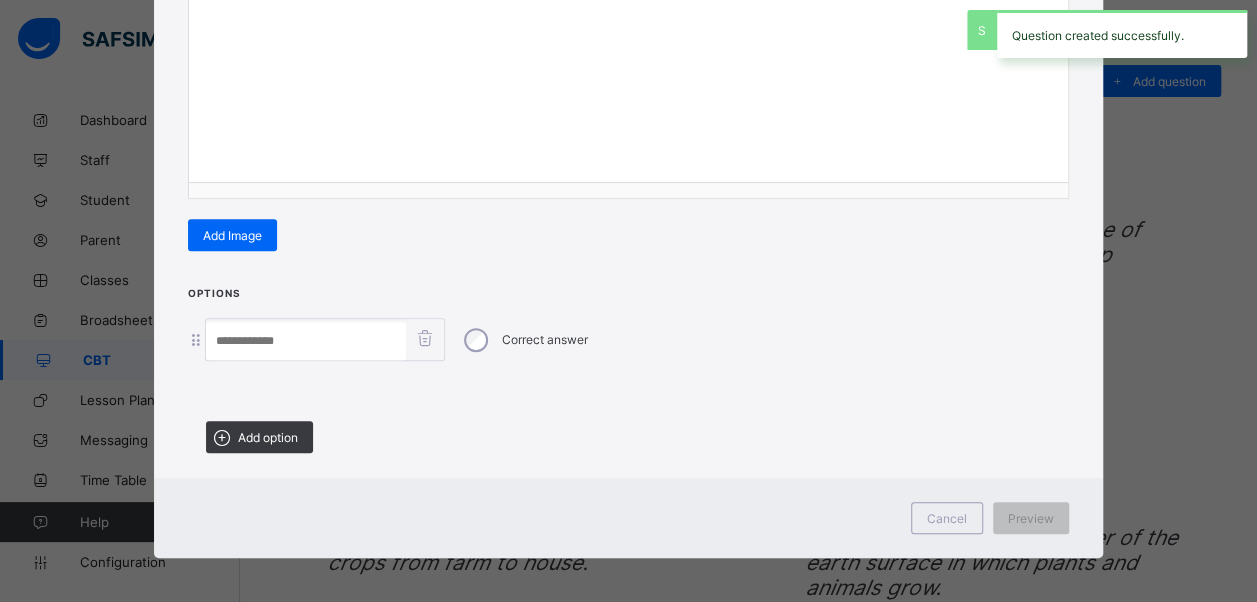 drag, startPoint x: 294, startPoint y: 426, endPoint x: 287, endPoint y: 442, distance: 17.464249 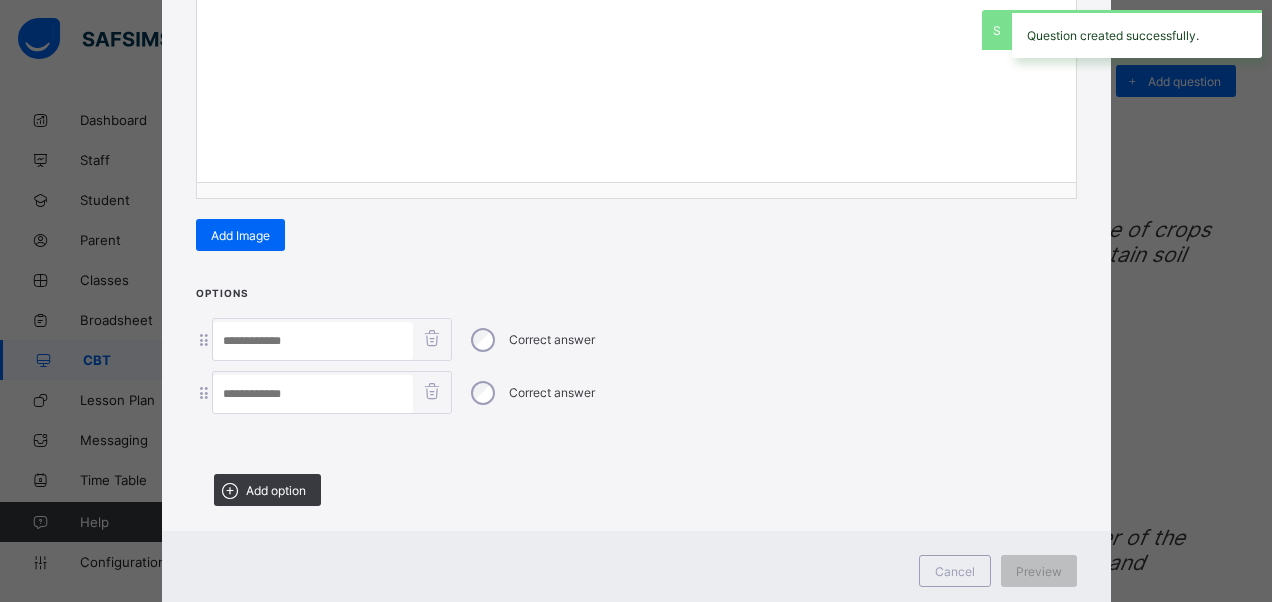 drag, startPoint x: 288, startPoint y: 491, endPoint x: 304, endPoint y: 501, distance: 18.867962 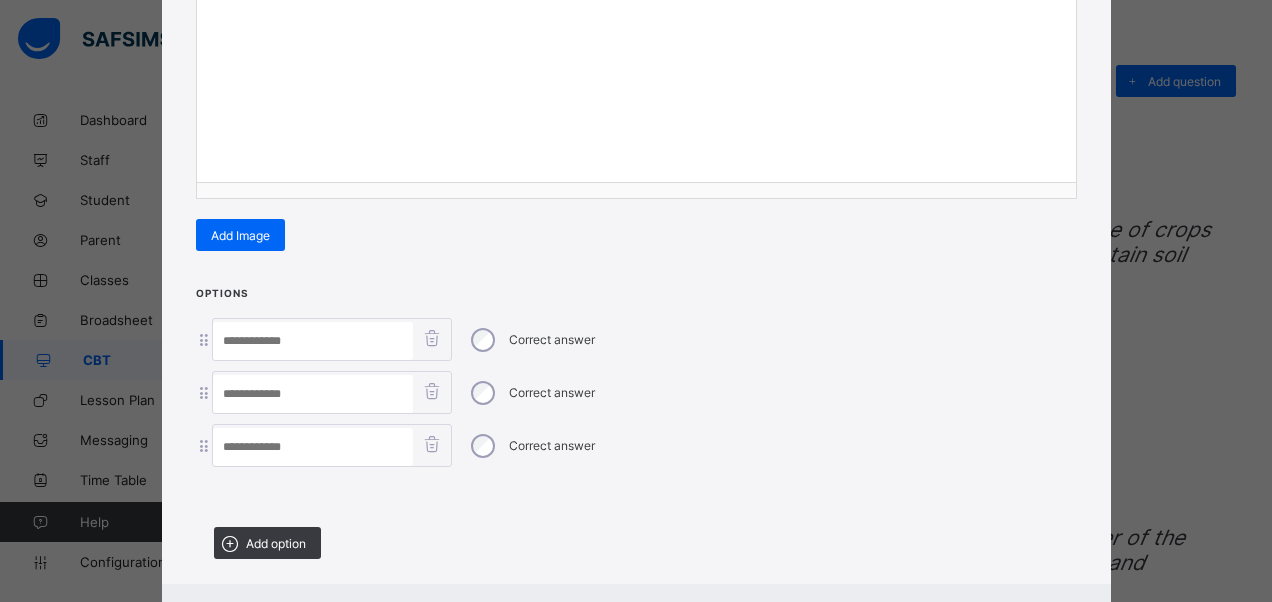 scroll, scrollTop: 242, scrollLeft: 0, axis: vertical 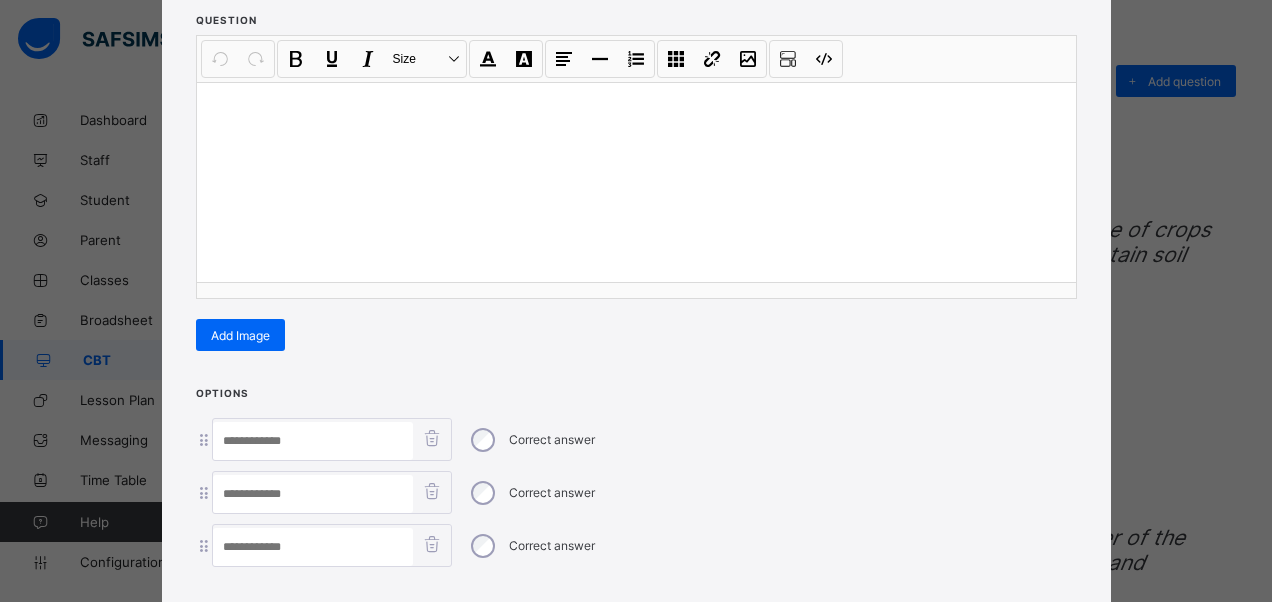 click at bounding box center (636, 182) 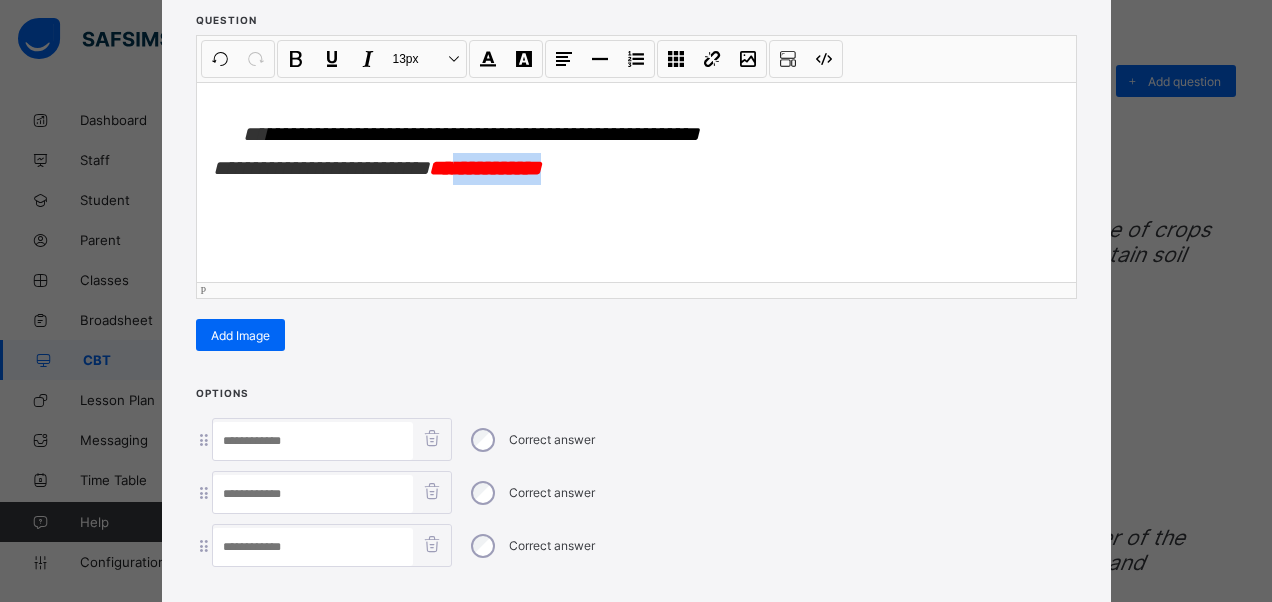 drag, startPoint x: 583, startPoint y: 176, endPoint x: 448, endPoint y: 180, distance: 135.05925 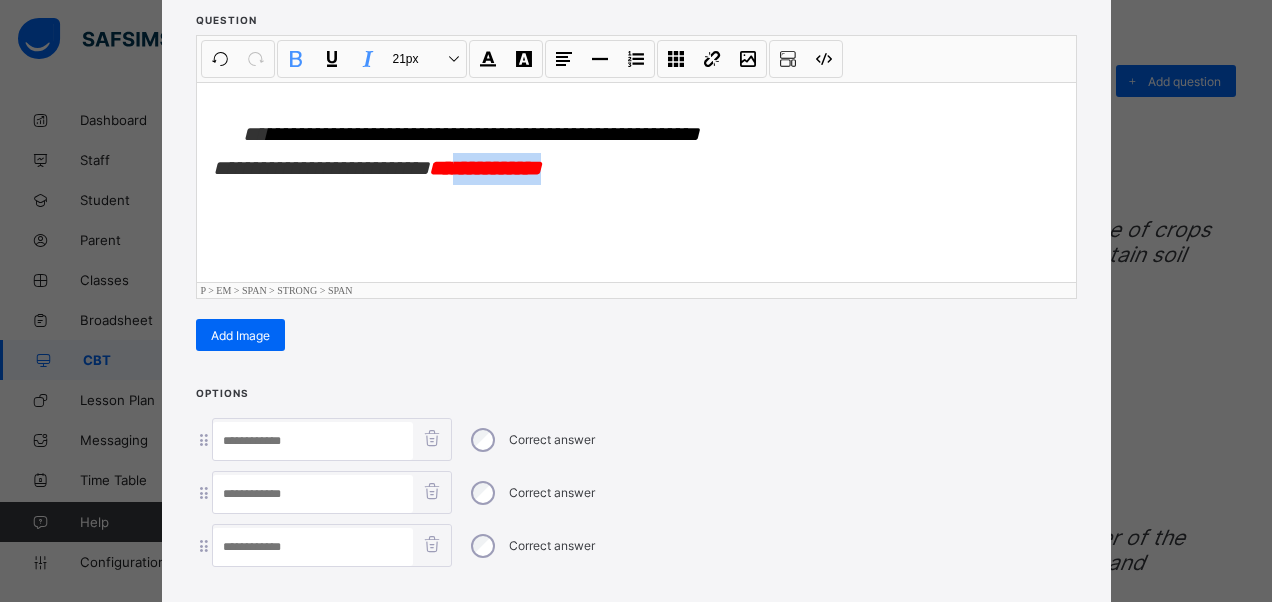 type 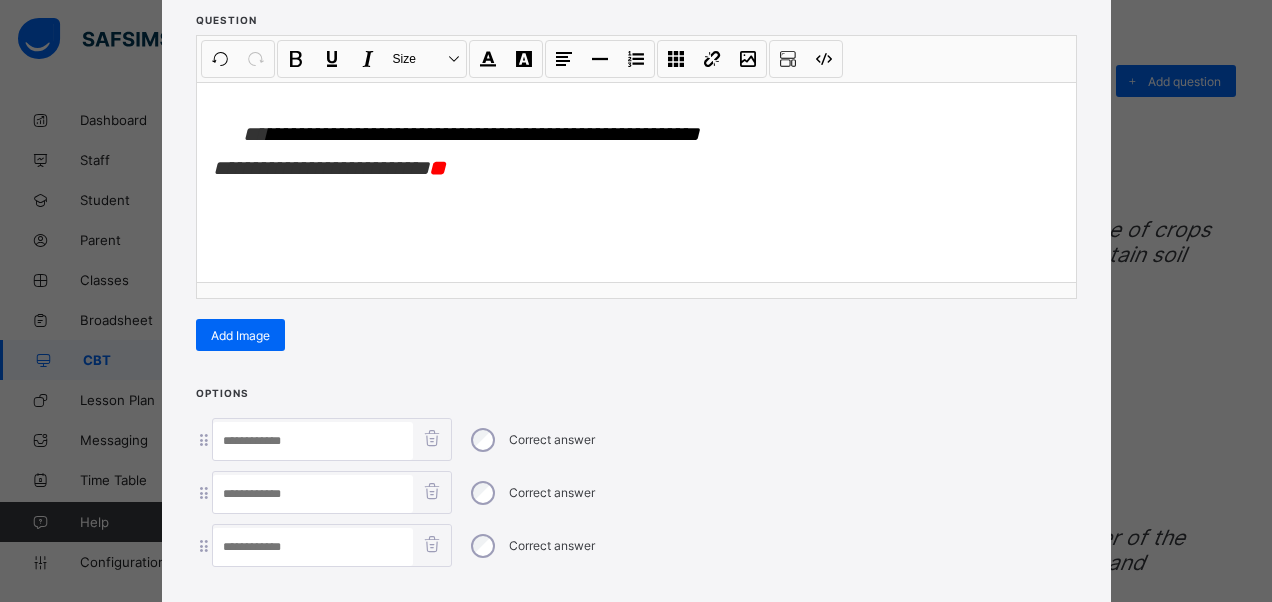 click at bounding box center [313, 547] 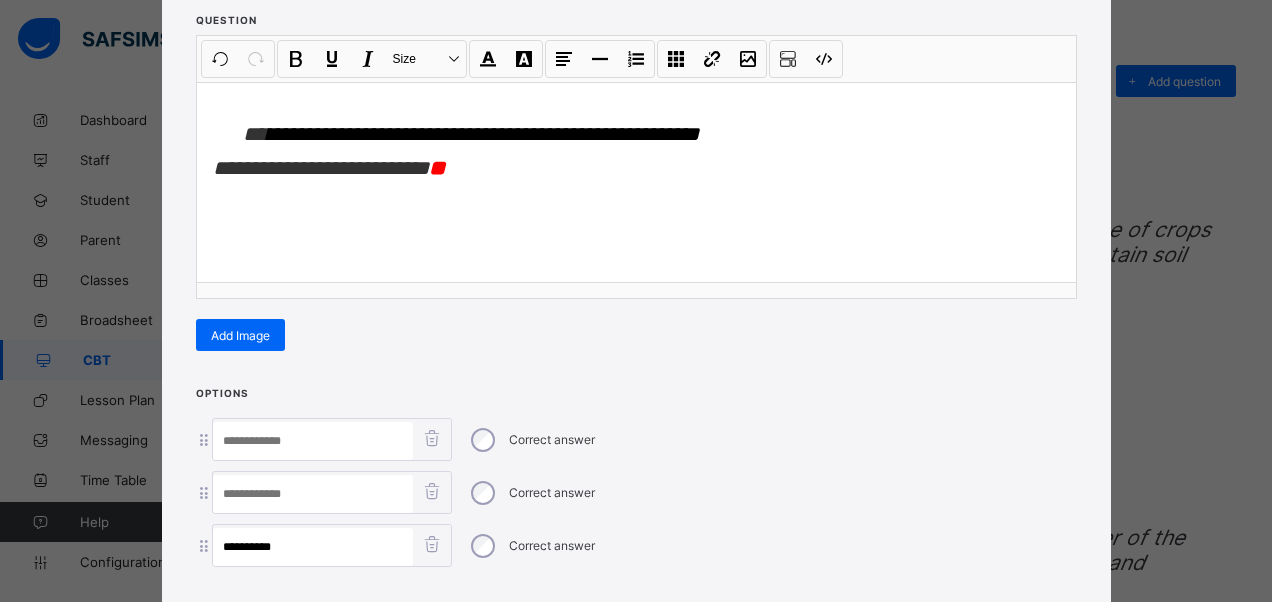 type on "**********" 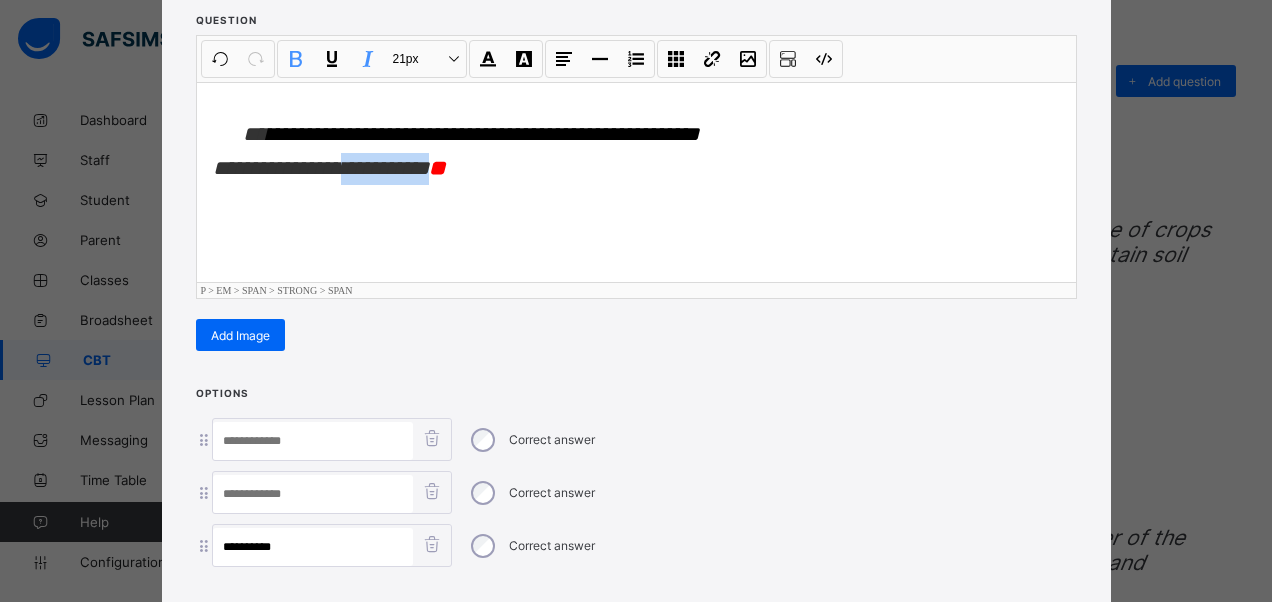 drag, startPoint x: 423, startPoint y: 166, endPoint x: 356, endPoint y: 192, distance: 71.867935 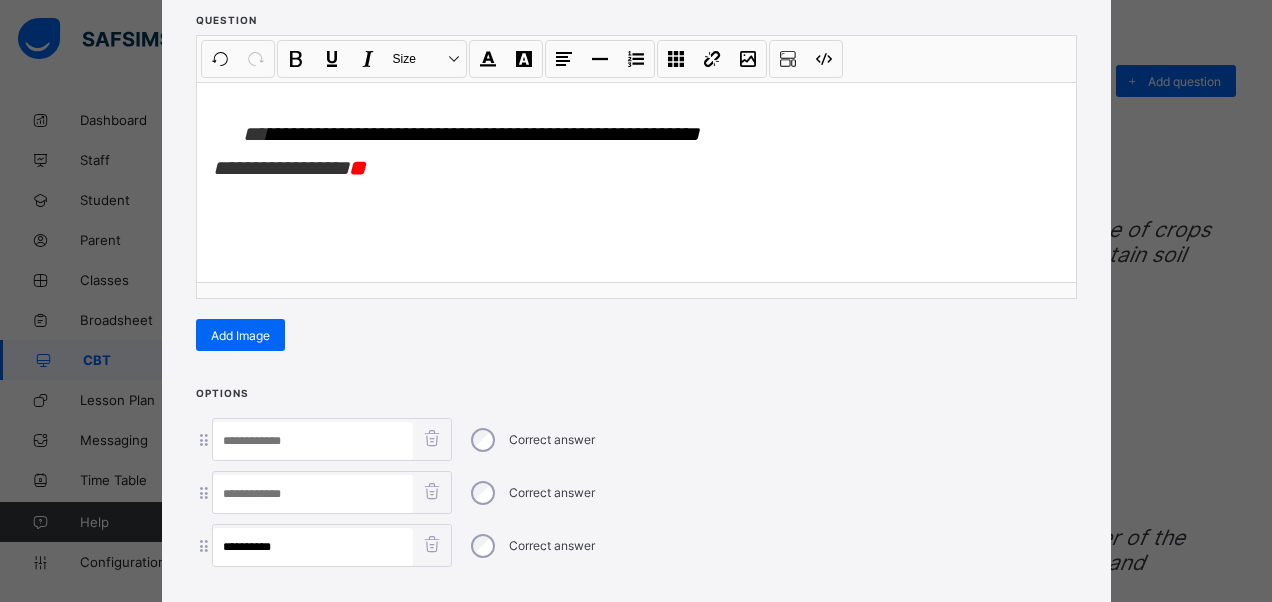 click at bounding box center (313, 494) 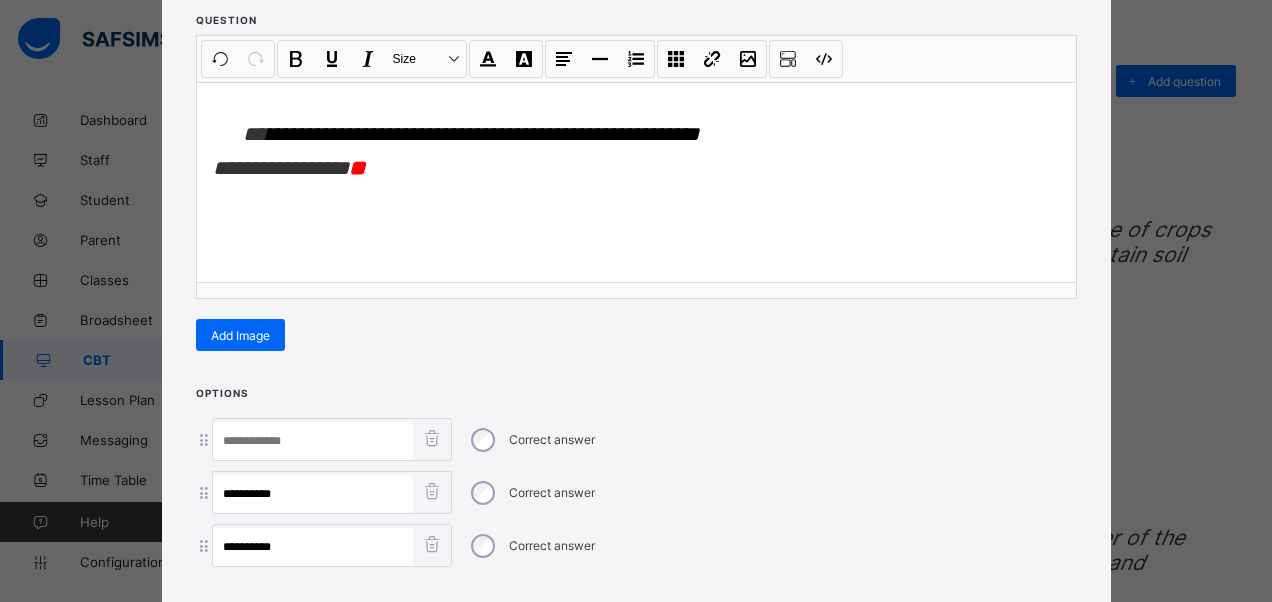 type on "*********" 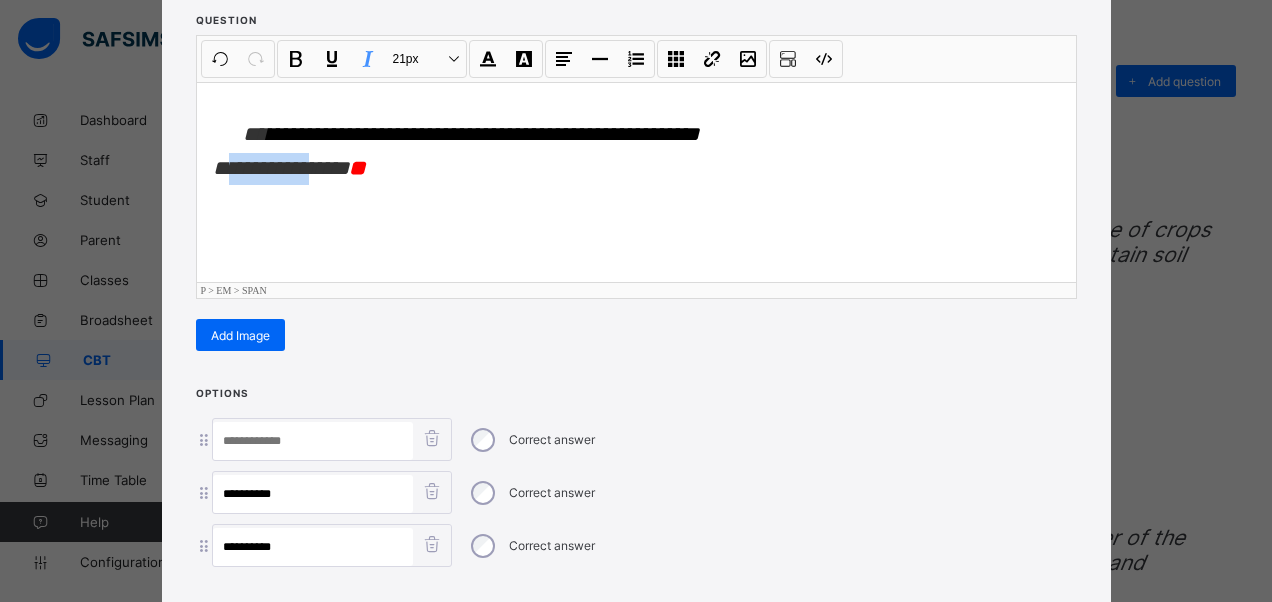 drag, startPoint x: 308, startPoint y: 164, endPoint x: 231, endPoint y: 178, distance: 78.26238 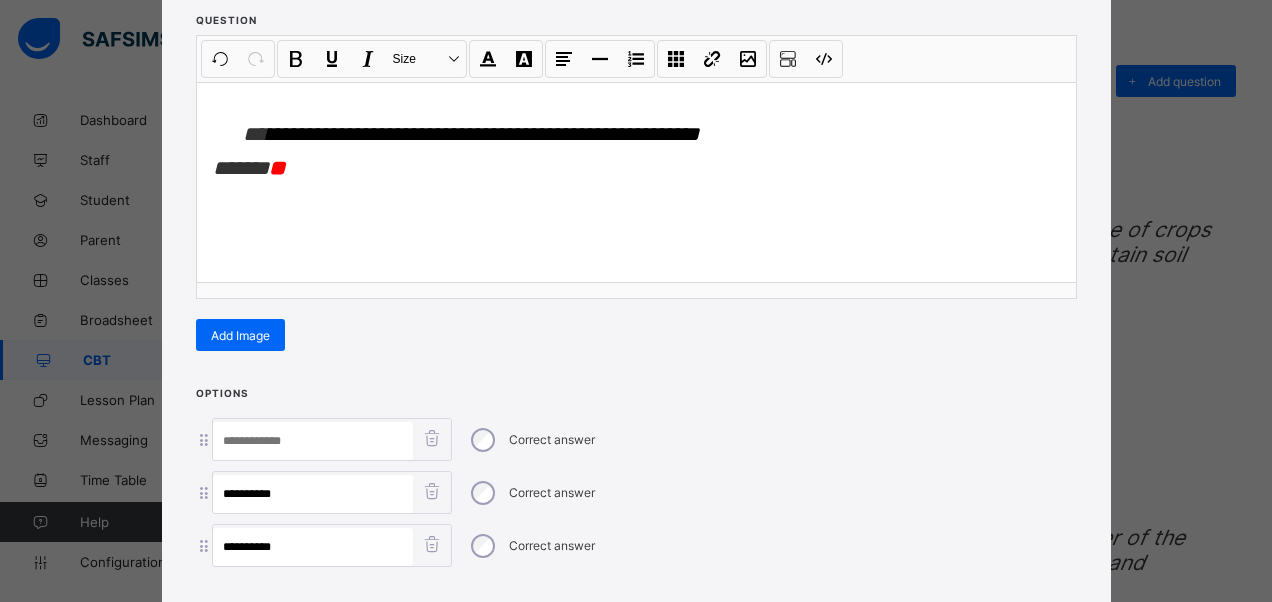click at bounding box center [313, 441] 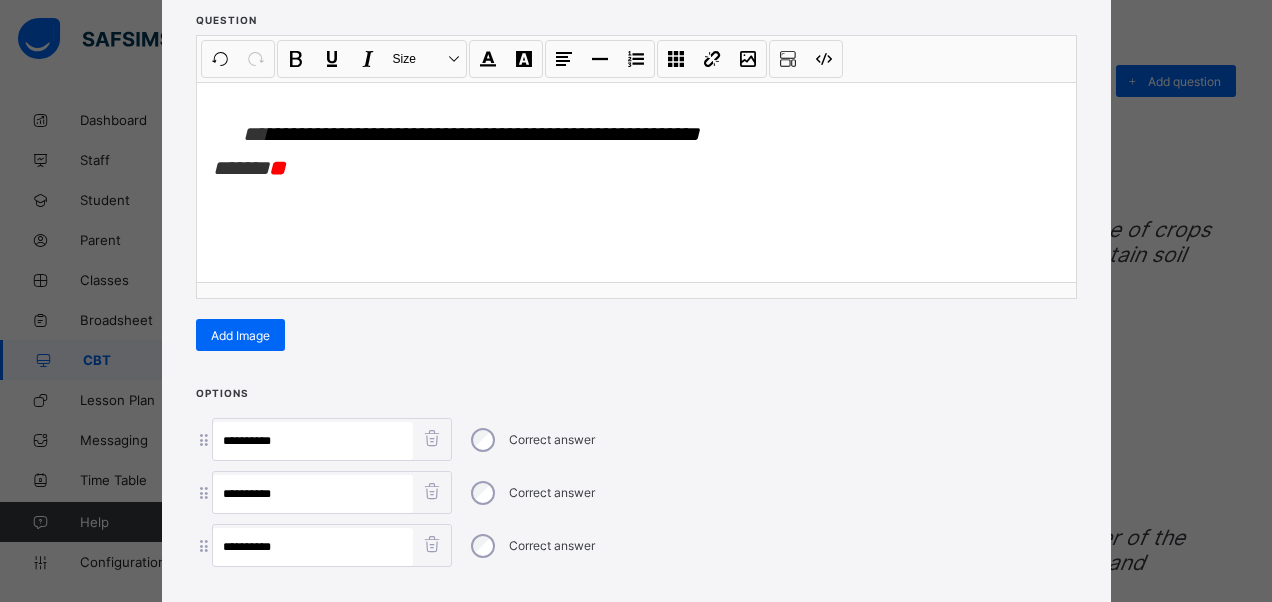 type on "**********" 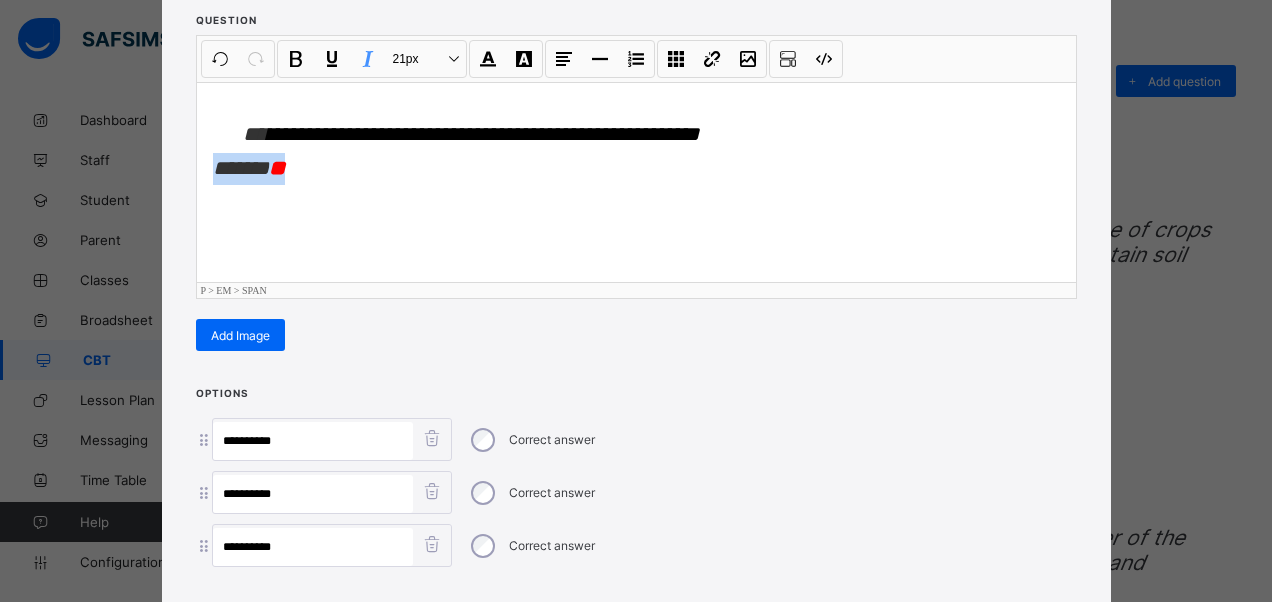 drag, startPoint x: 327, startPoint y: 159, endPoint x: 138, endPoint y: 155, distance: 189.04233 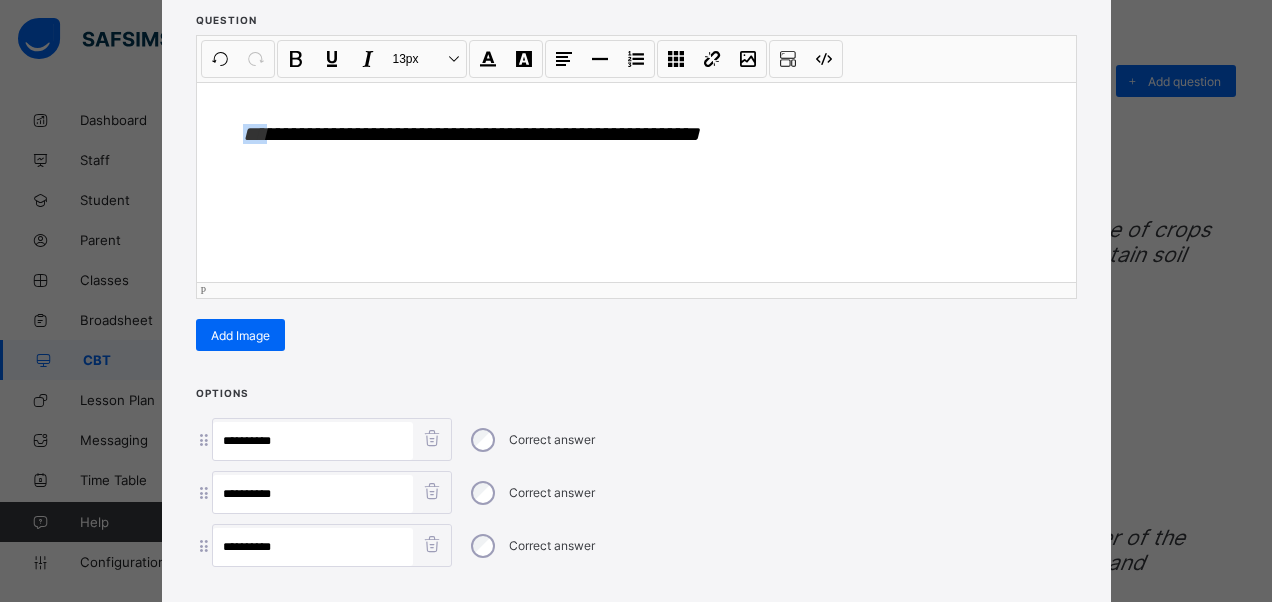 drag, startPoint x: 272, startPoint y: 129, endPoint x: 184, endPoint y: 132, distance: 88.051125 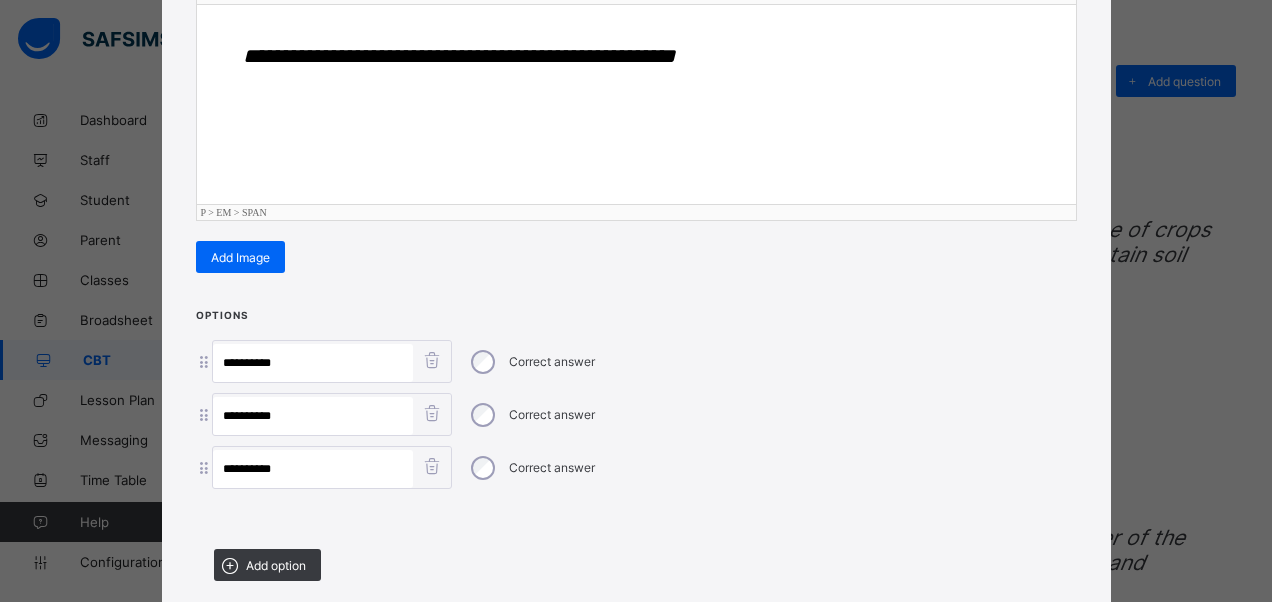 scroll, scrollTop: 442, scrollLeft: 0, axis: vertical 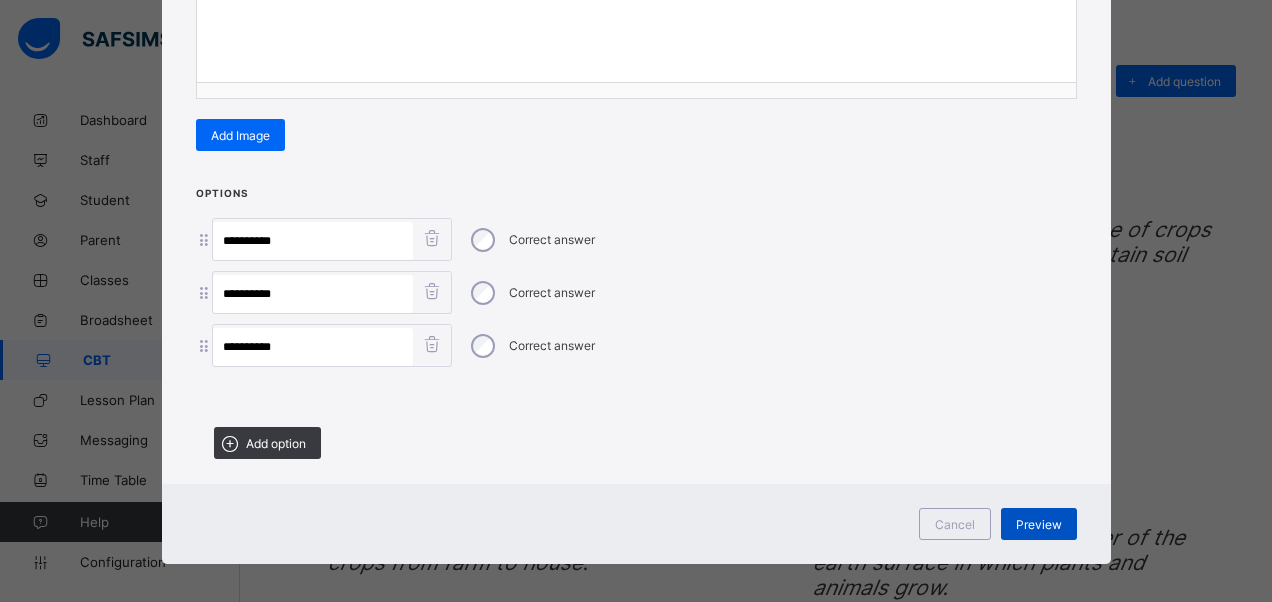 click on "Preview" at bounding box center [1039, 524] 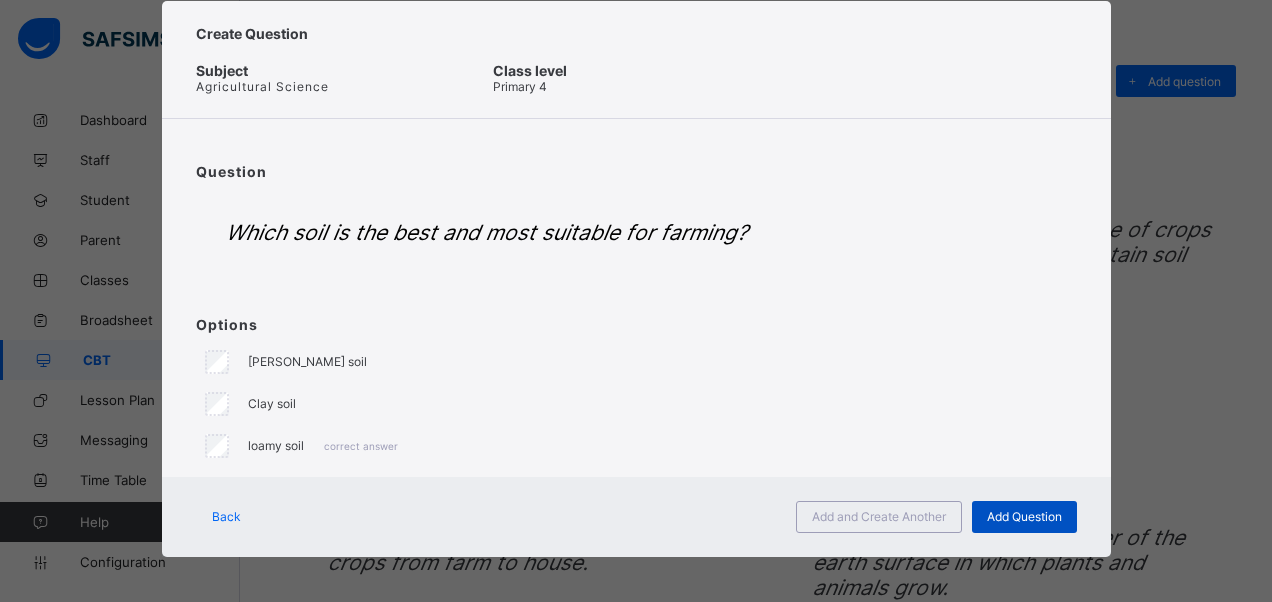click on "Add Question" at bounding box center [1024, 516] 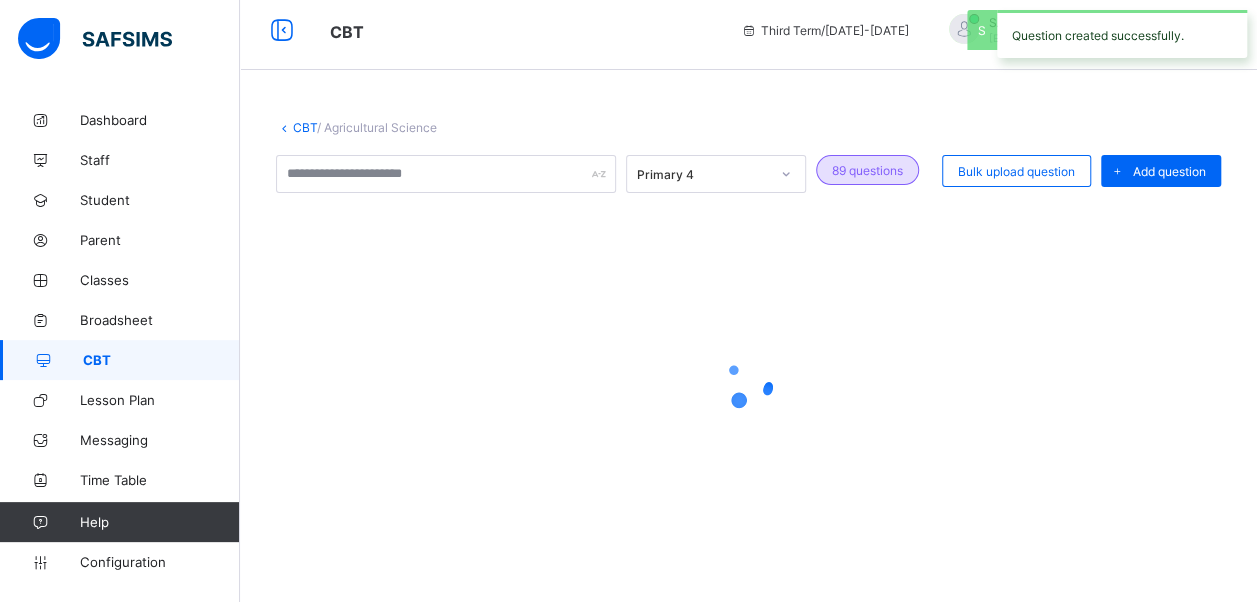 scroll, scrollTop: 100, scrollLeft: 0, axis: vertical 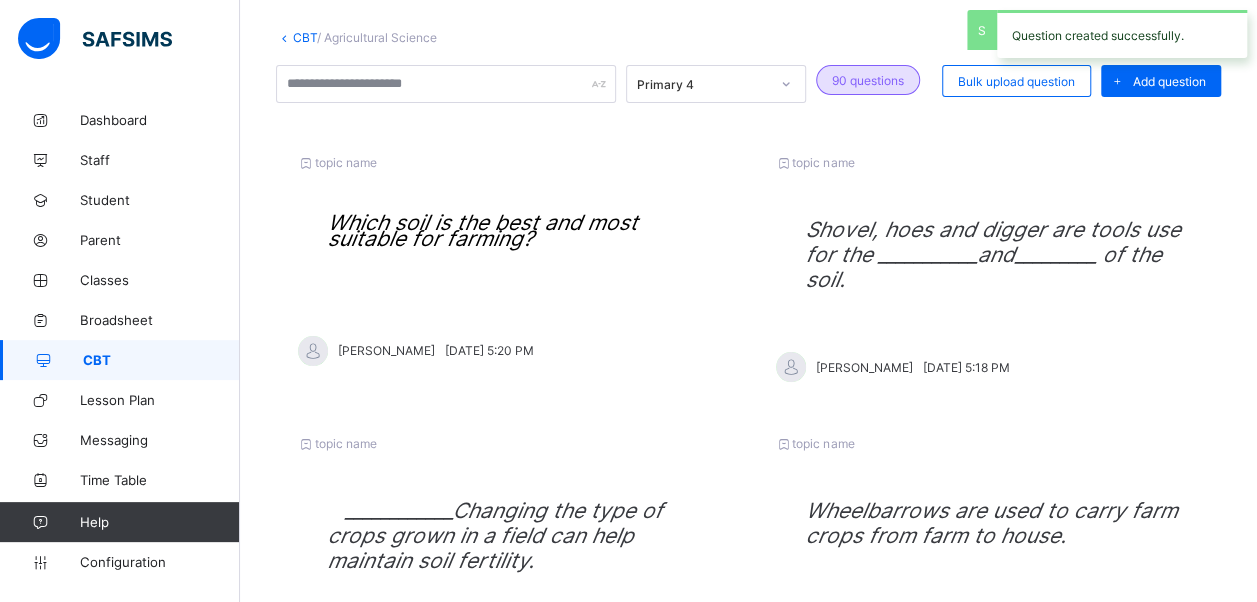 click at bounding box center [1117, 81] 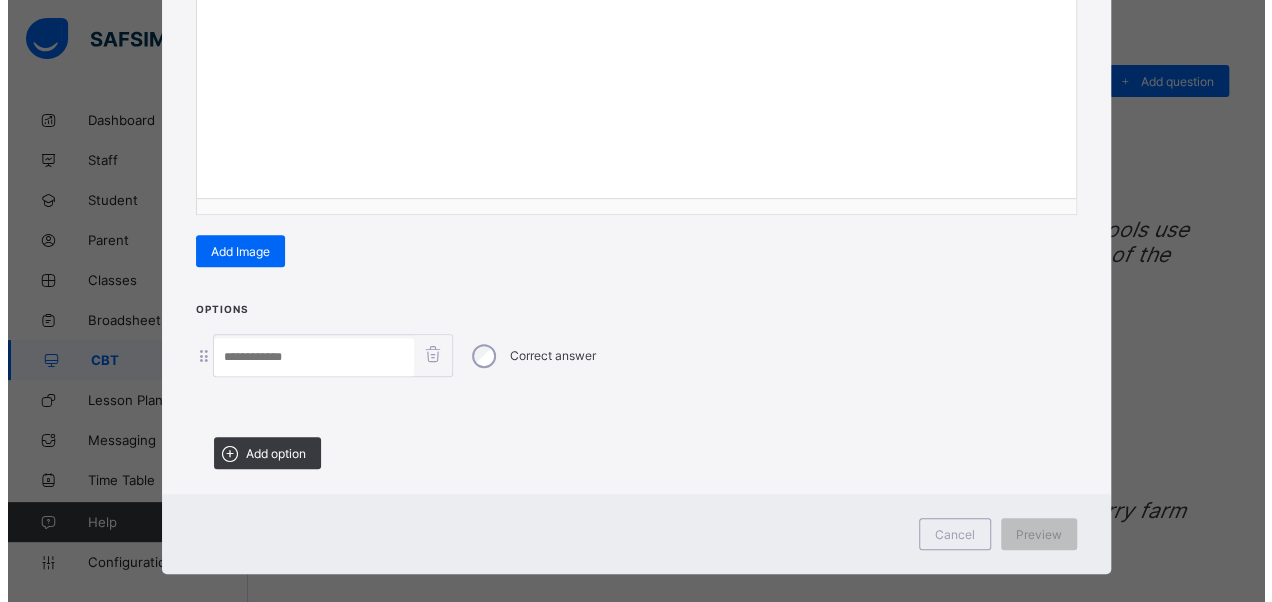 scroll, scrollTop: 342, scrollLeft: 0, axis: vertical 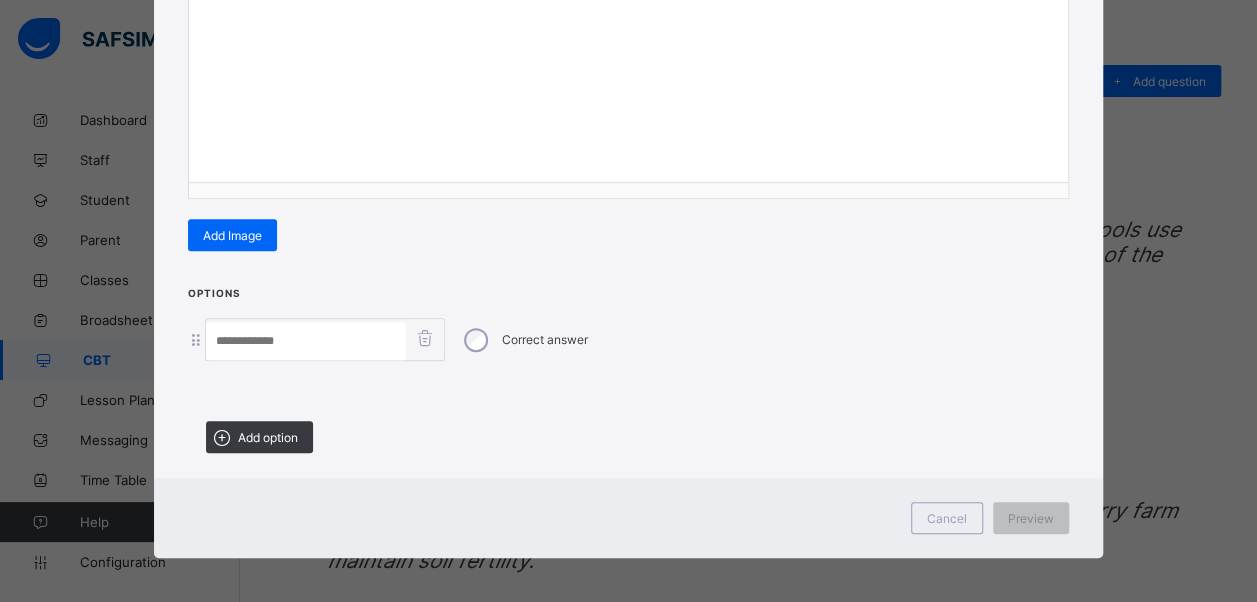 click on "Add option" at bounding box center [268, 437] 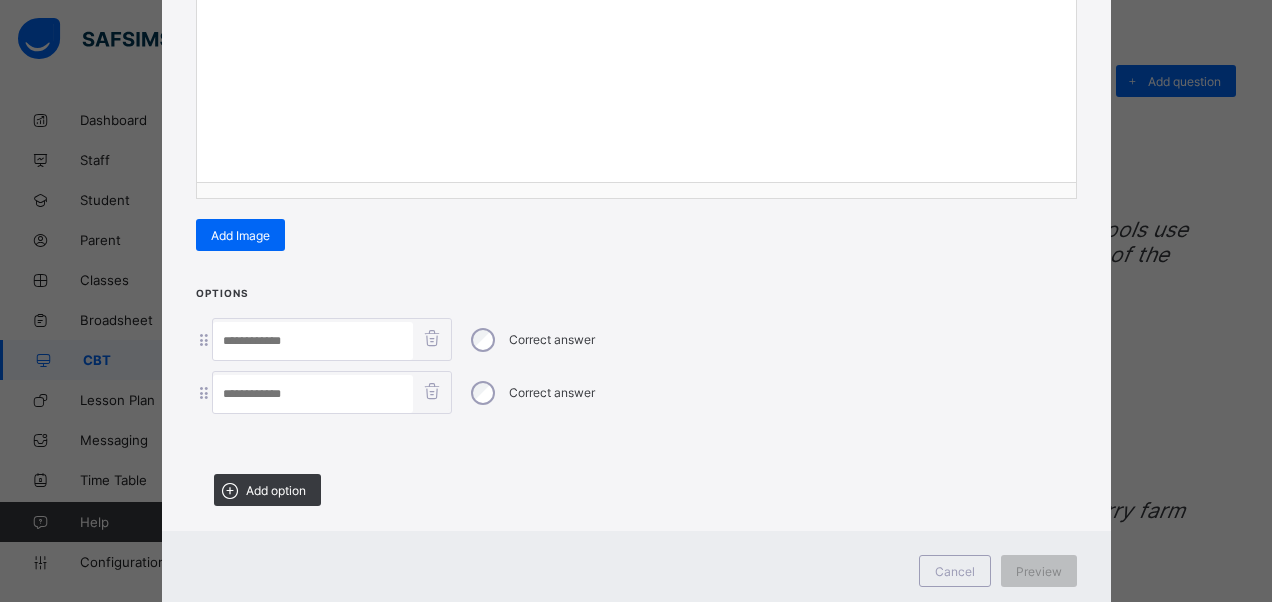 click on "Add option" at bounding box center [267, 490] 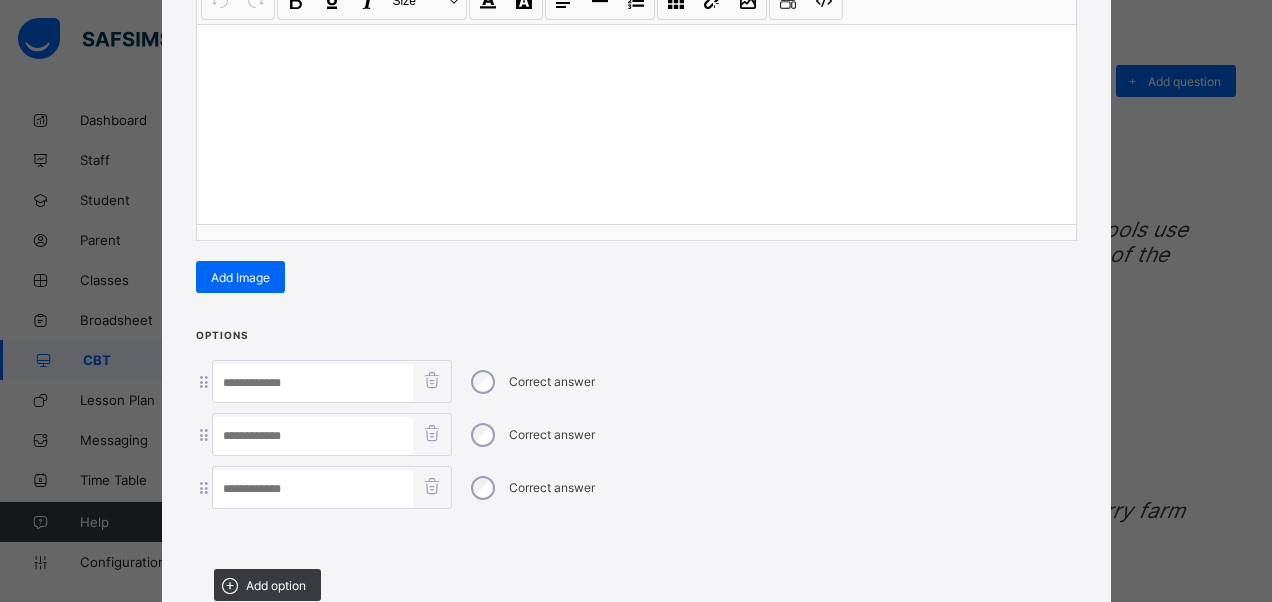 scroll, scrollTop: 242, scrollLeft: 0, axis: vertical 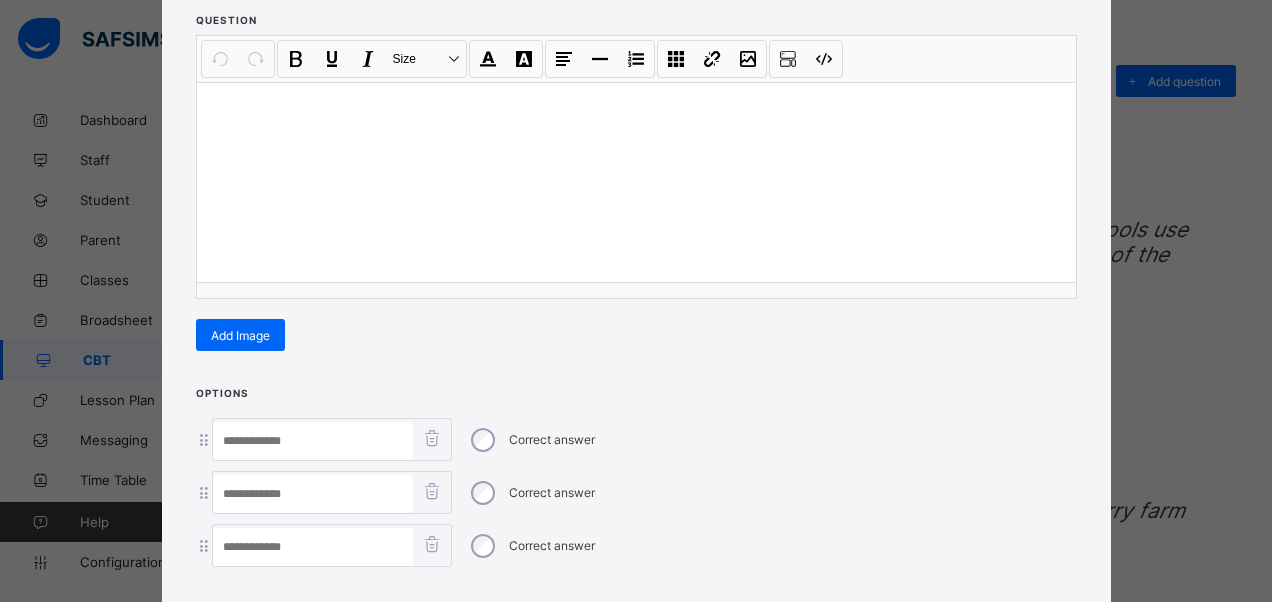 click at bounding box center (636, 182) 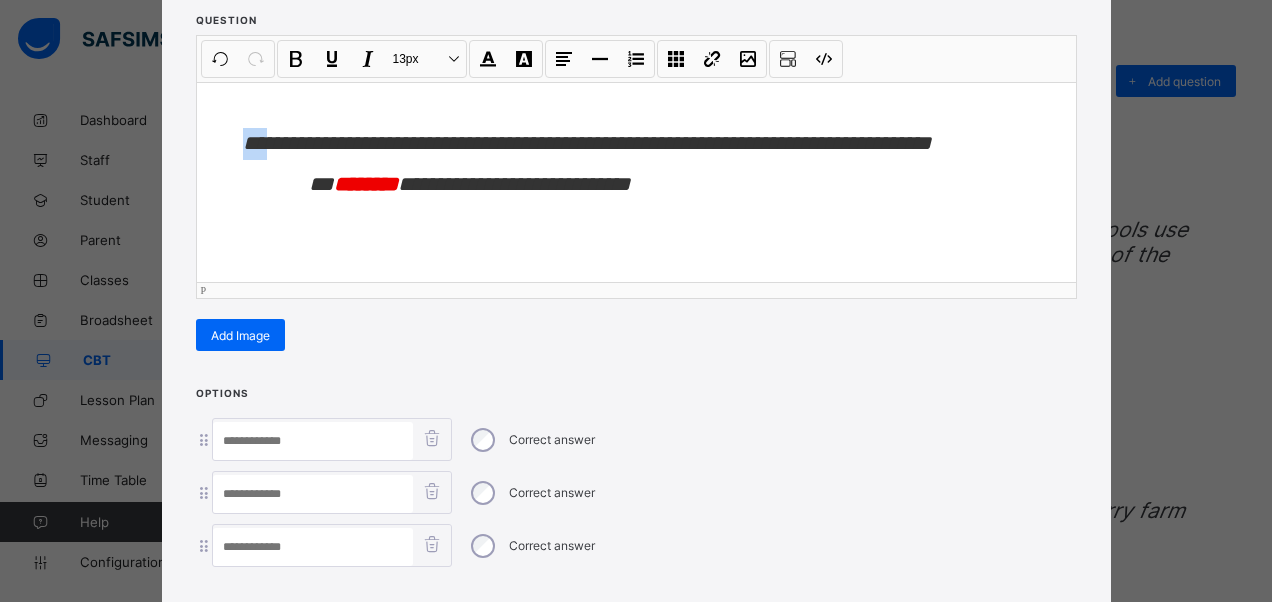 drag, startPoint x: 266, startPoint y: 140, endPoint x: 212, endPoint y: 126, distance: 55.7853 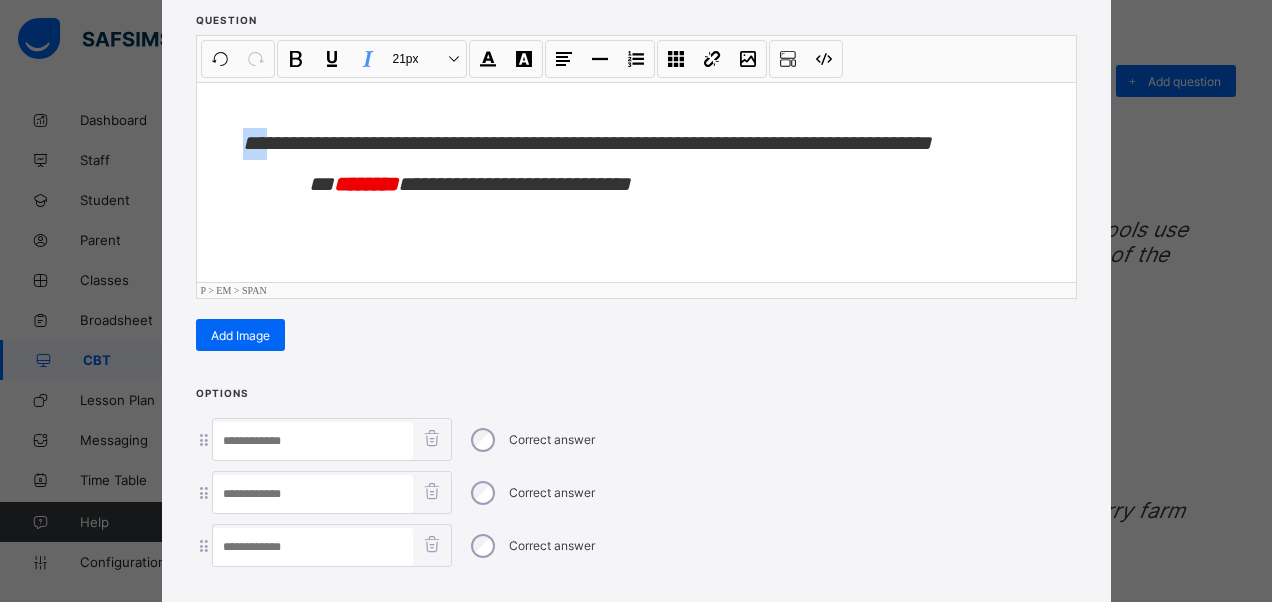 type 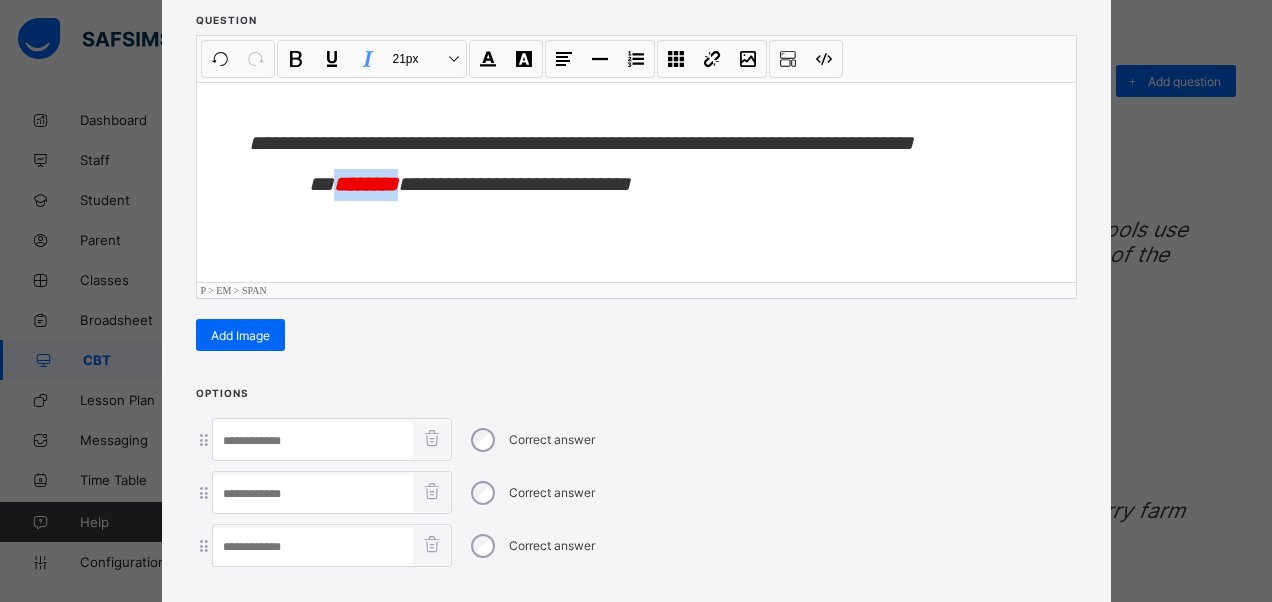 drag, startPoint x: 409, startPoint y: 175, endPoint x: 336, endPoint y: 189, distance: 74.330345 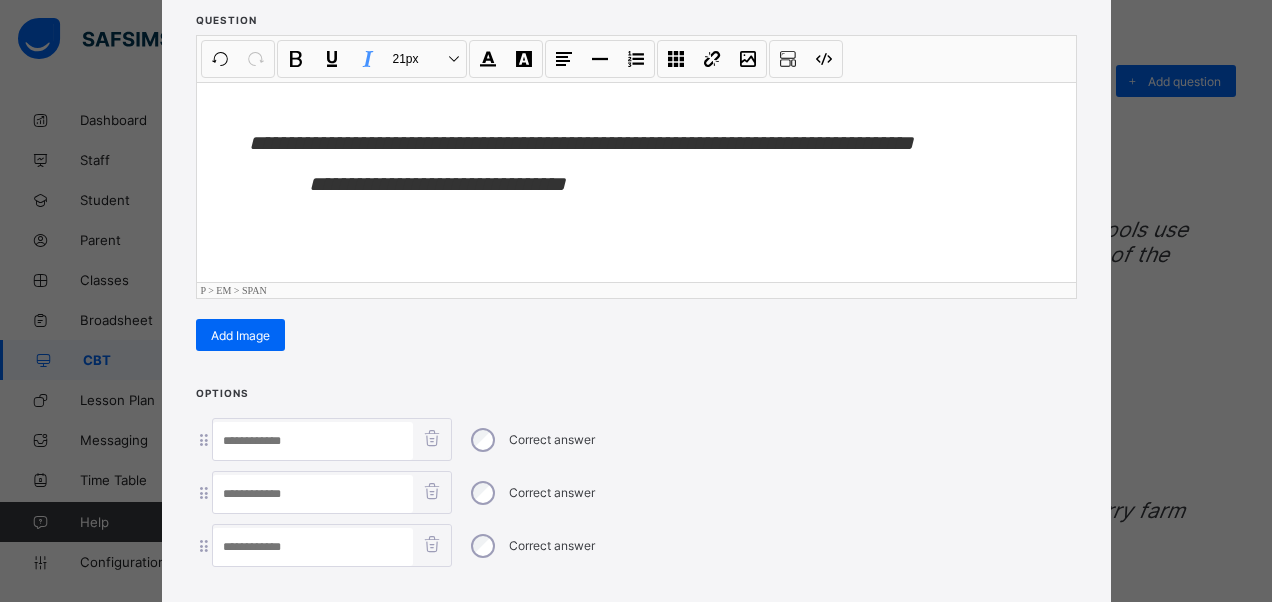 click at bounding box center (313, 441) 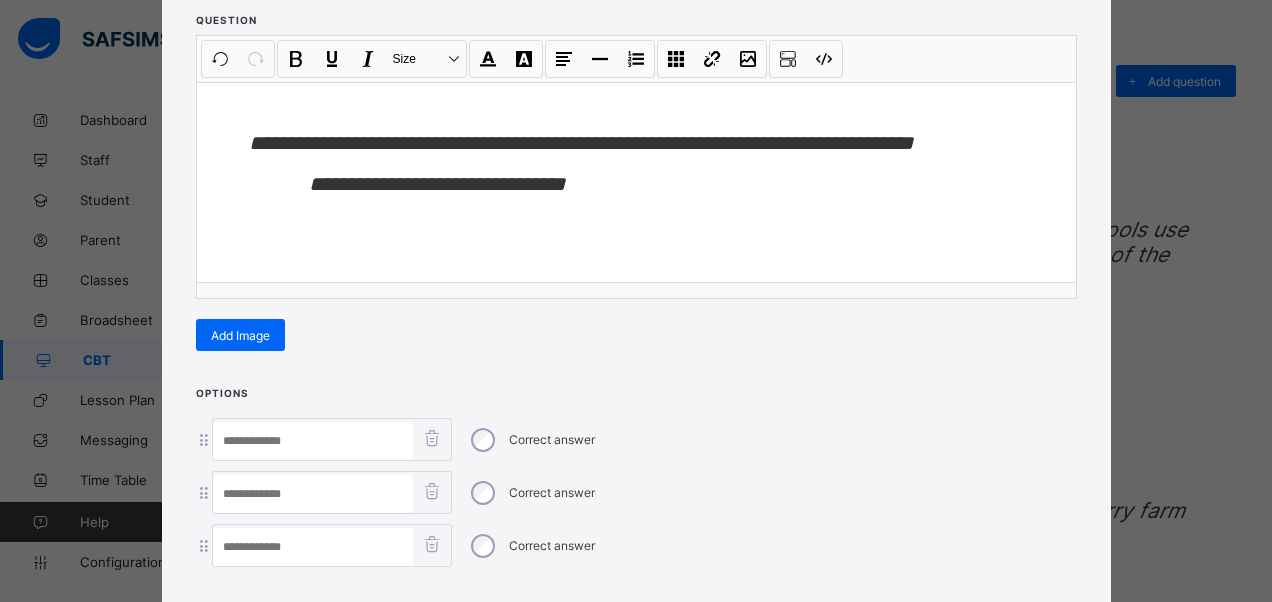 paste on "*******" 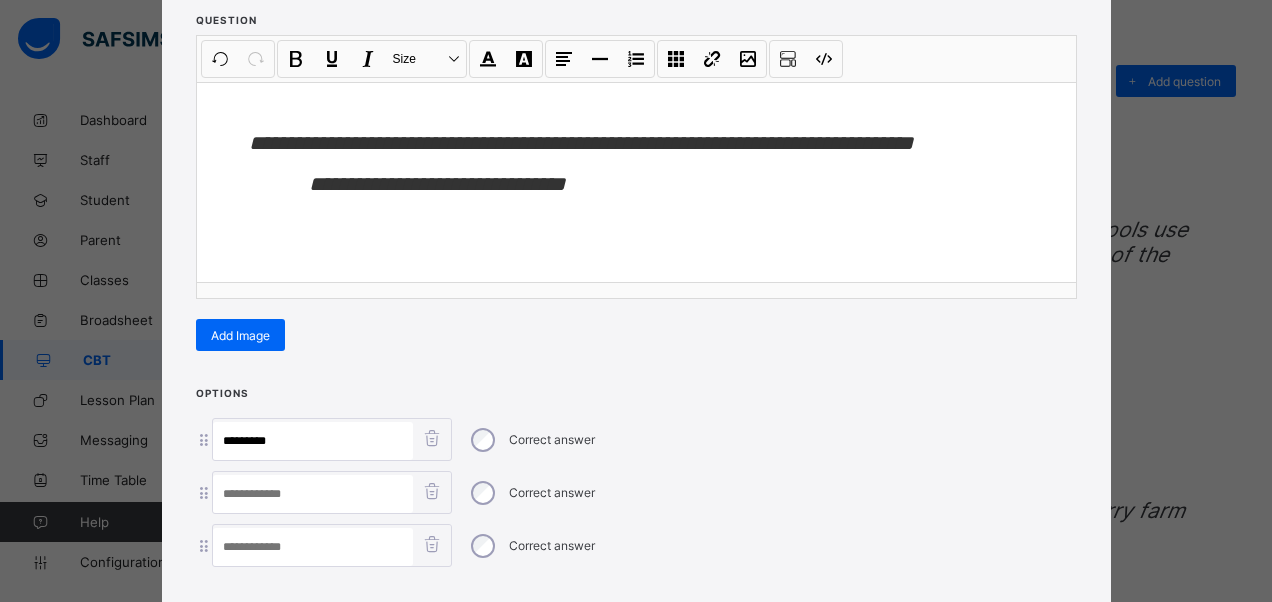 type on "*******" 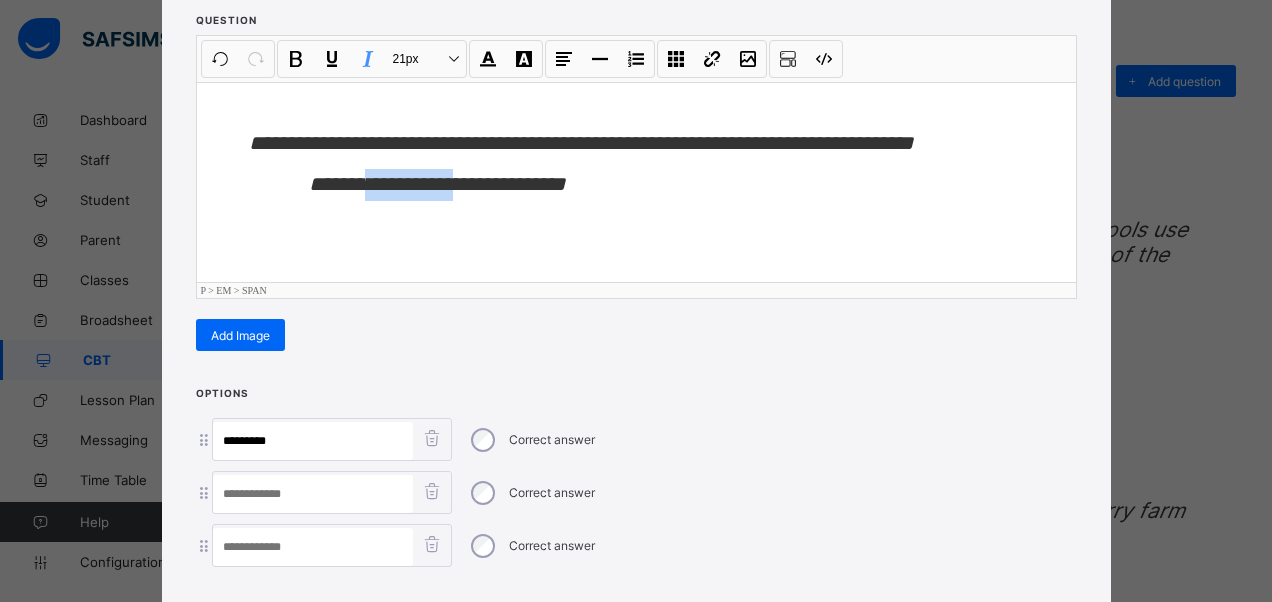 drag, startPoint x: 468, startPoint y: 184, endPoint x: 358, endPoint y: 179, distance: 110.11358 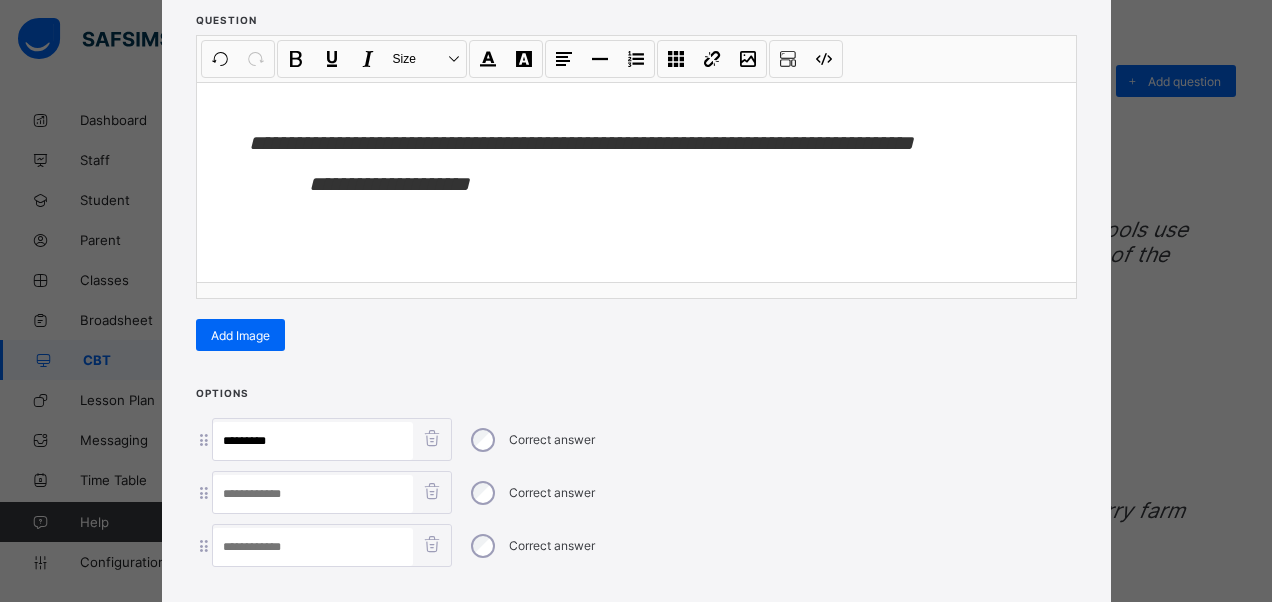 click at bounding box center (313, 494) 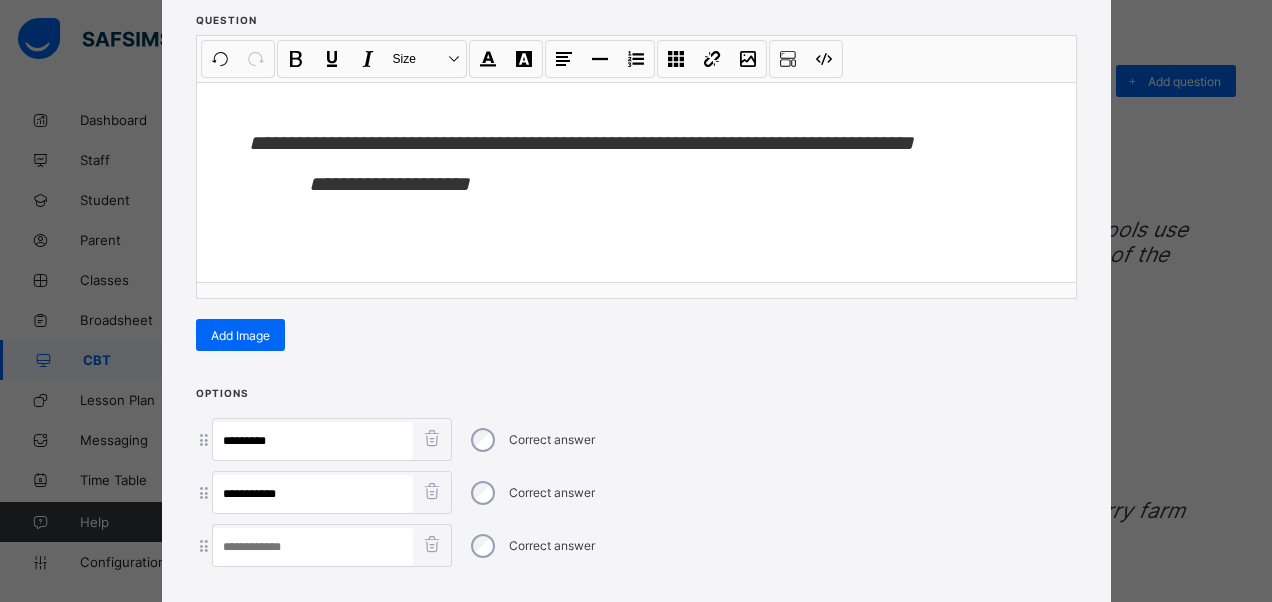 type on "**********" 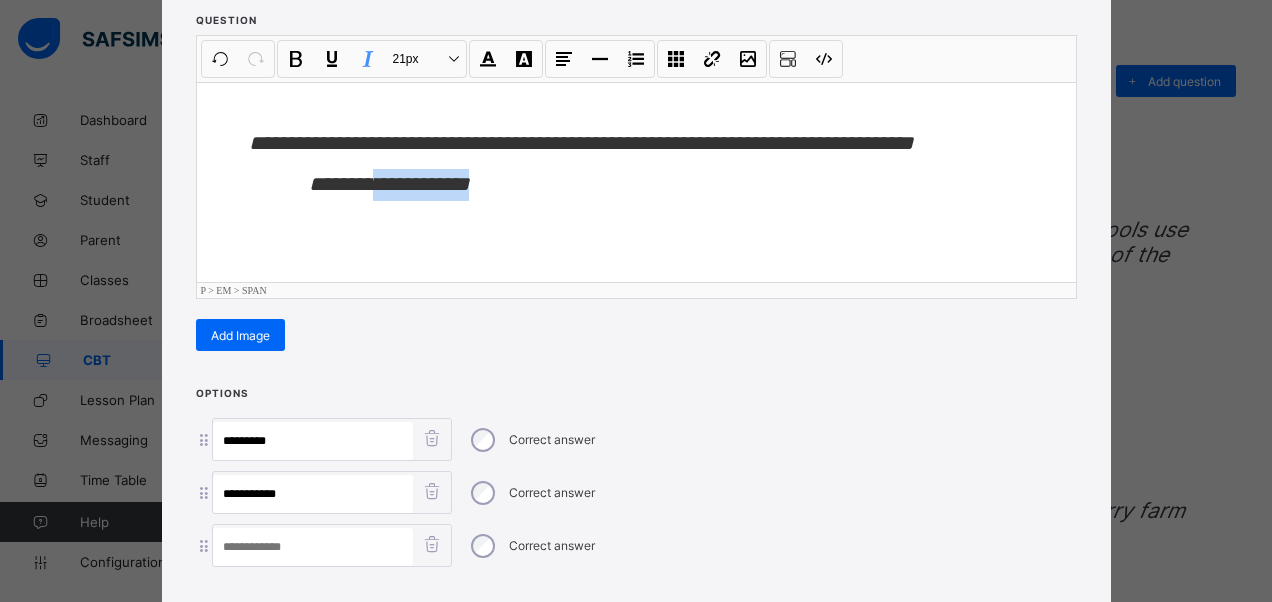 drag, startPoint x: 442, startPoint y: 186, endPoint x: 372, endPoint y: 187, distance: 70.00714 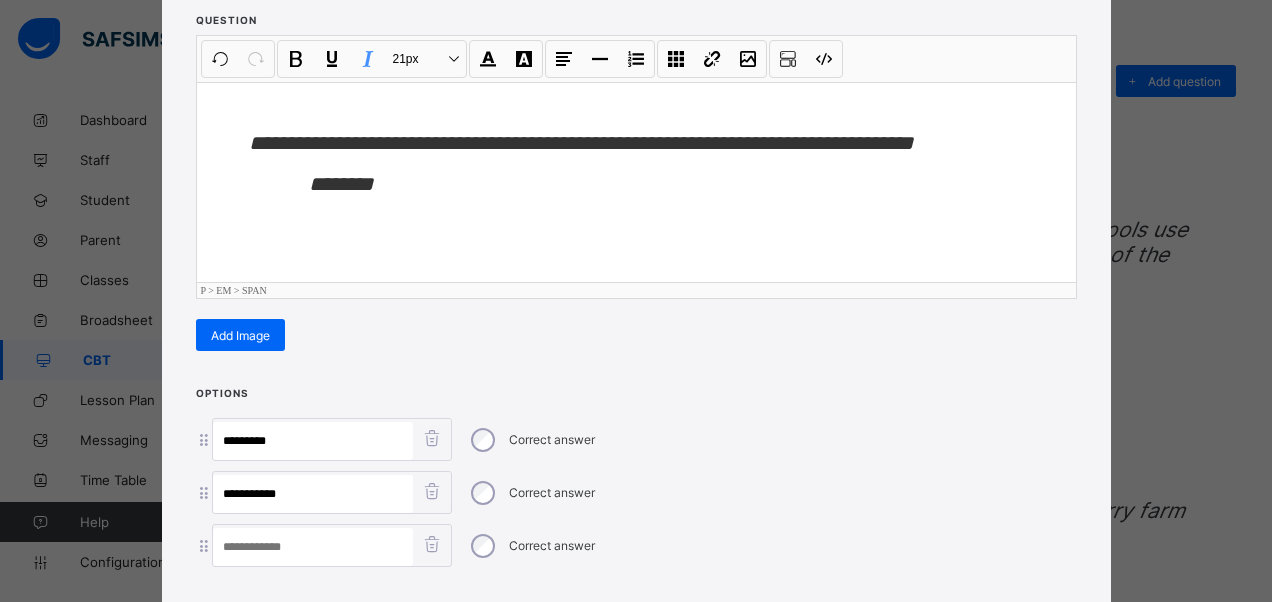 click at bounding box center (313, 547) 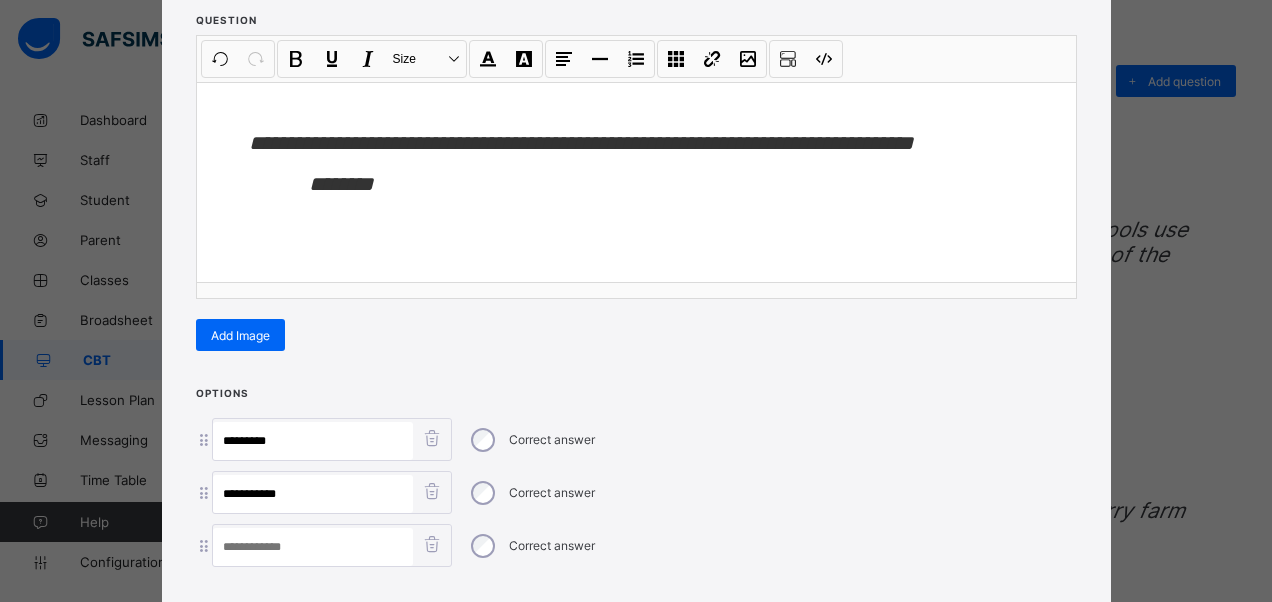paste on "**********" 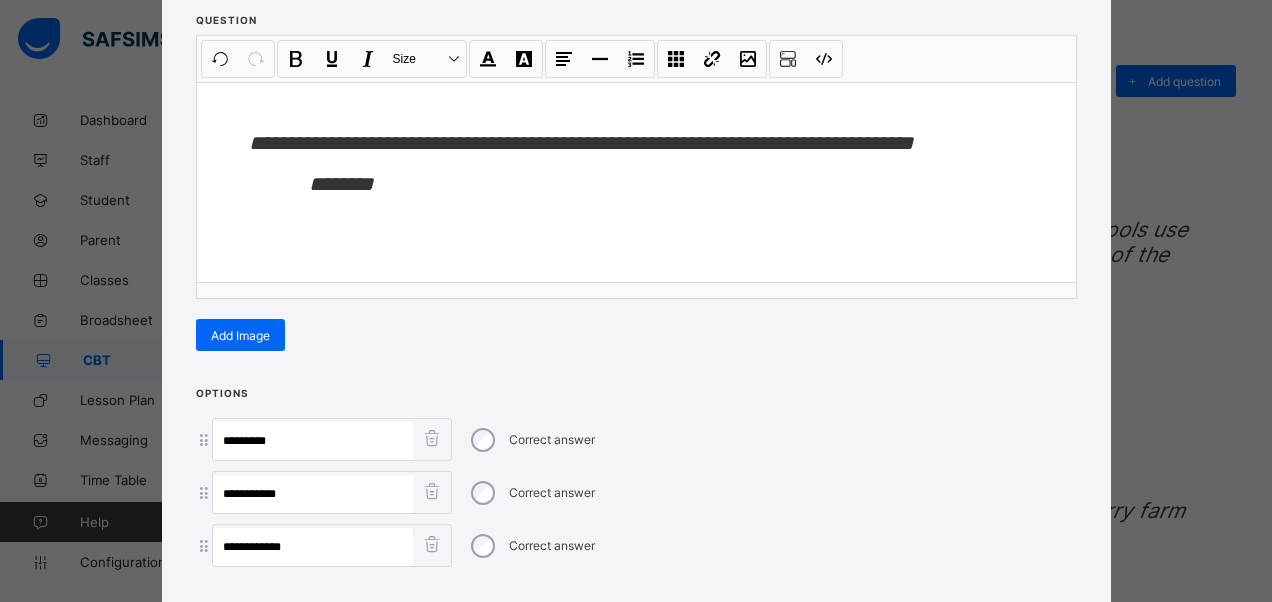 type on "**********" 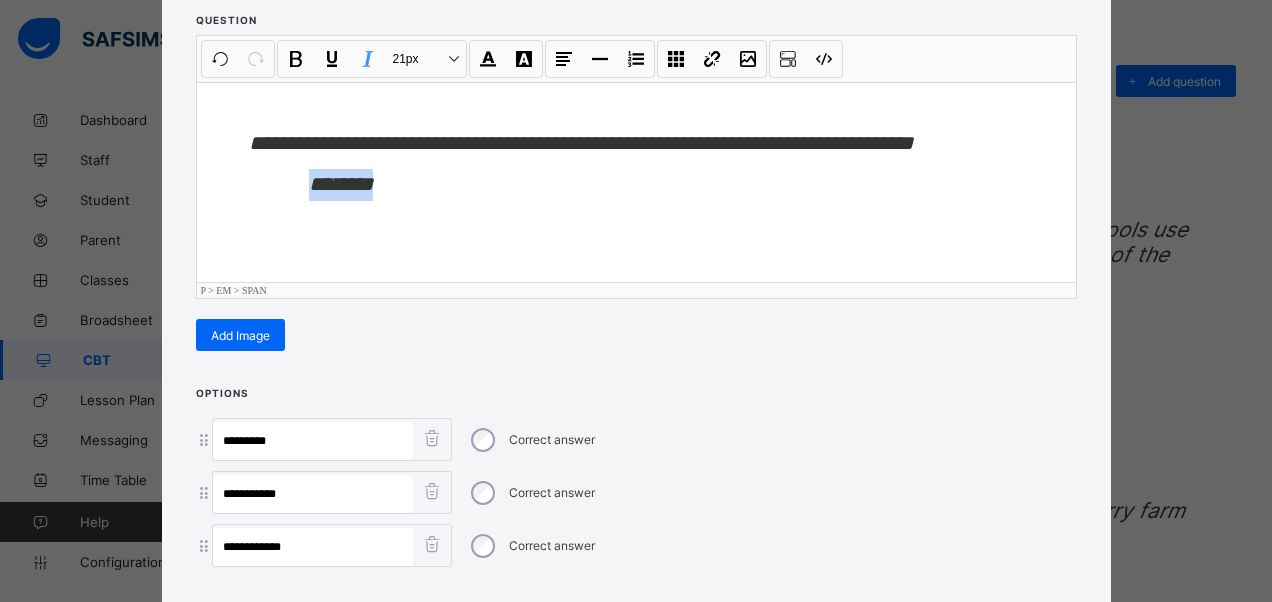 drag, startPoint x: 368, startPoint y: 186, endPoint x: 270, endPoint y: 190, distance: 98.0816 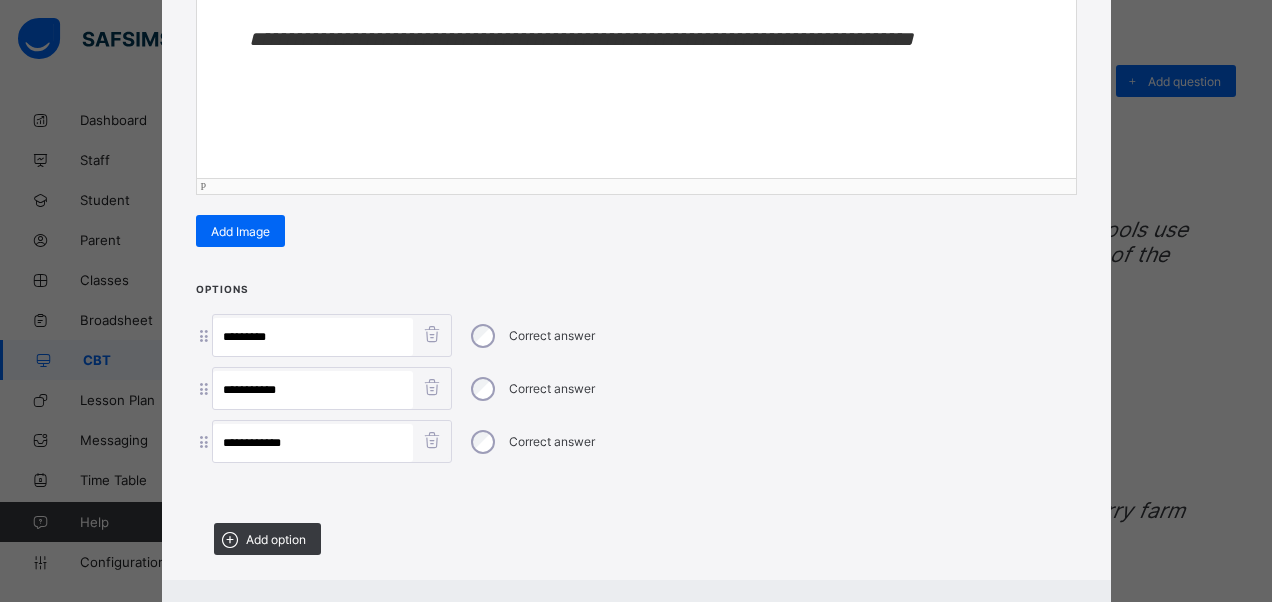 scroll, scrollTop: 446, scrollLeft: 0, axis: vertical 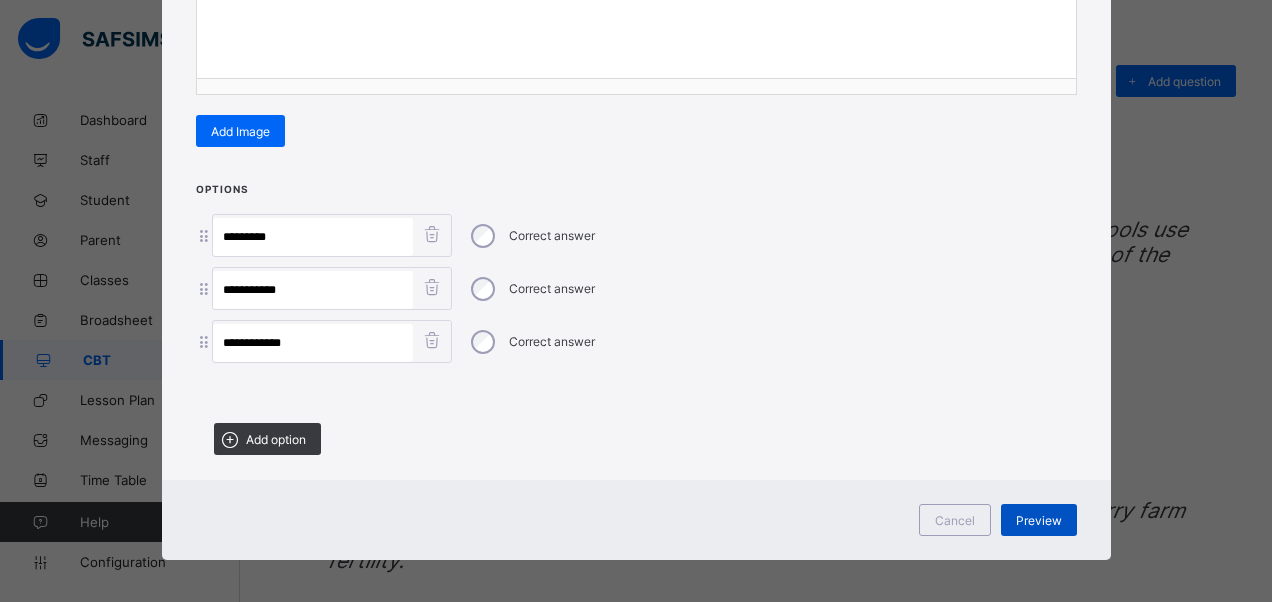 click on "Preview" at bounding box center (1039, 520) 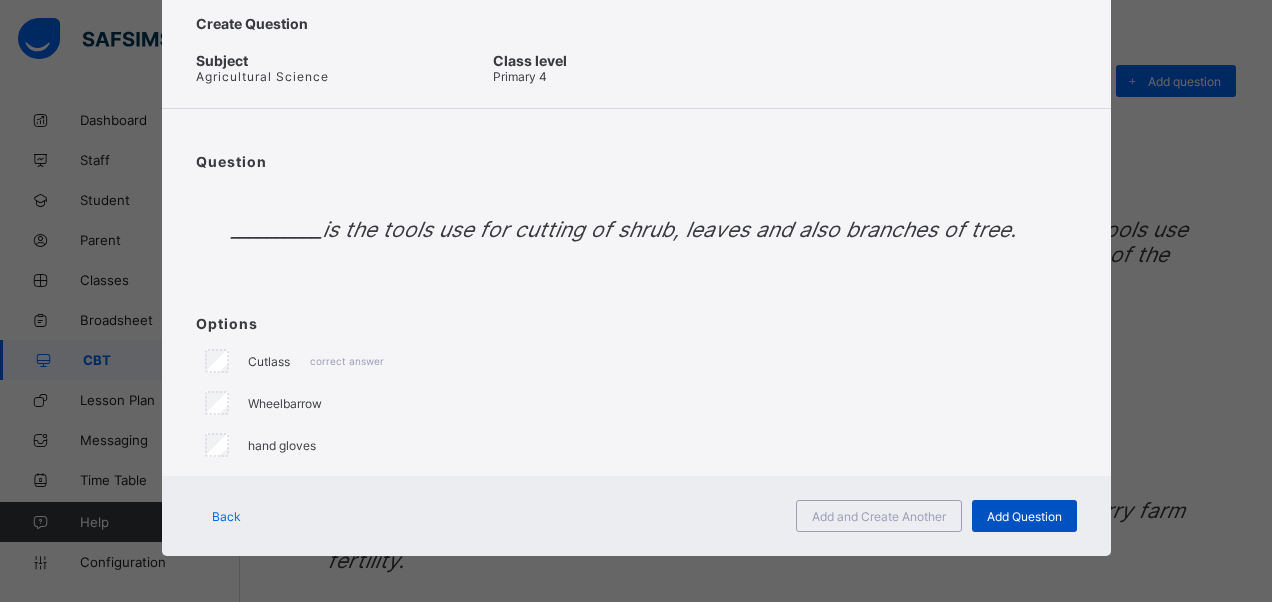 click on "Add Question" at bounding box center [1024, 516] 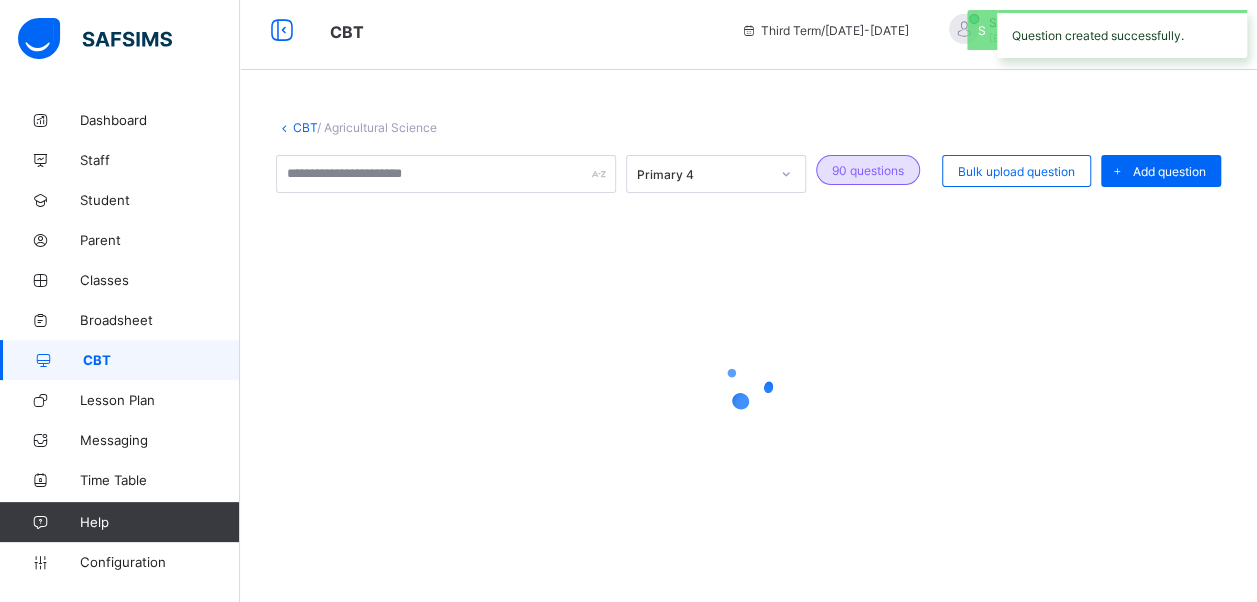 scroll, scrollTop: 100, scrollLeft: 0, axis: vertical 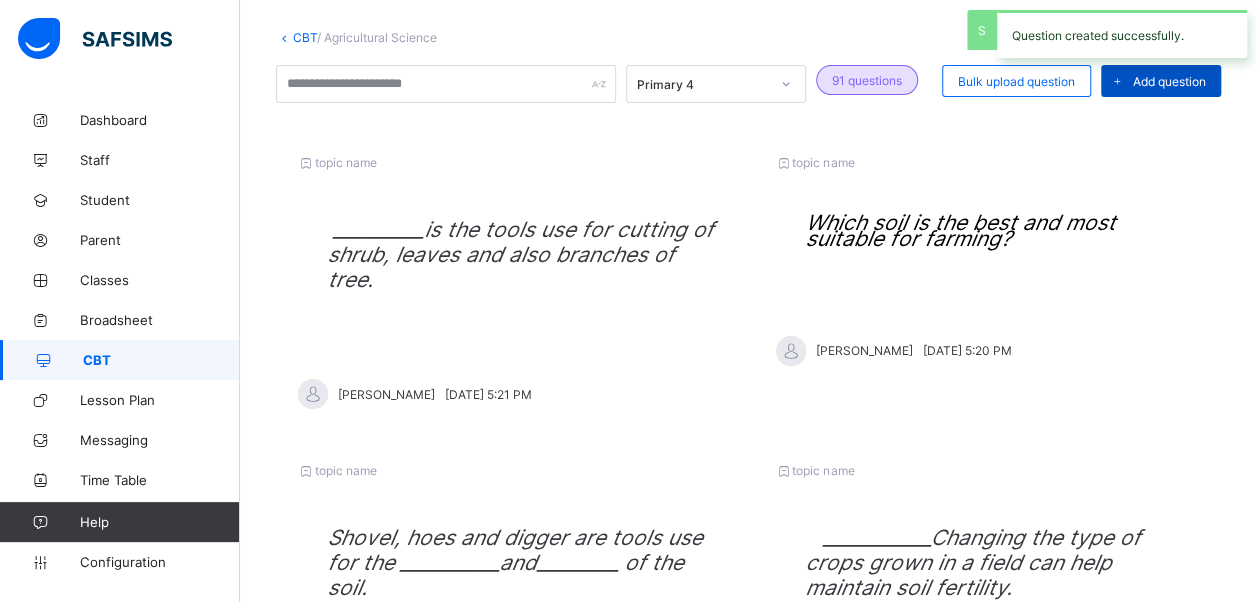 click on "Add question" at bounding box center (1169, 81) 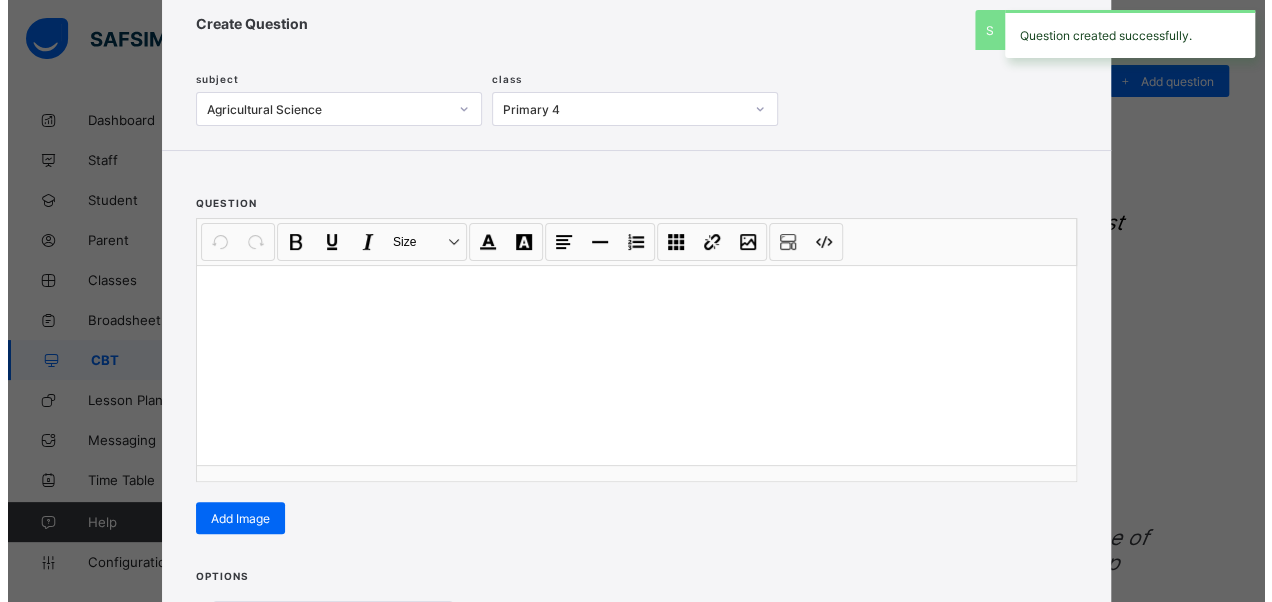 scroll, scrollTop: 342, scrollLeft: 0, axis: vertical 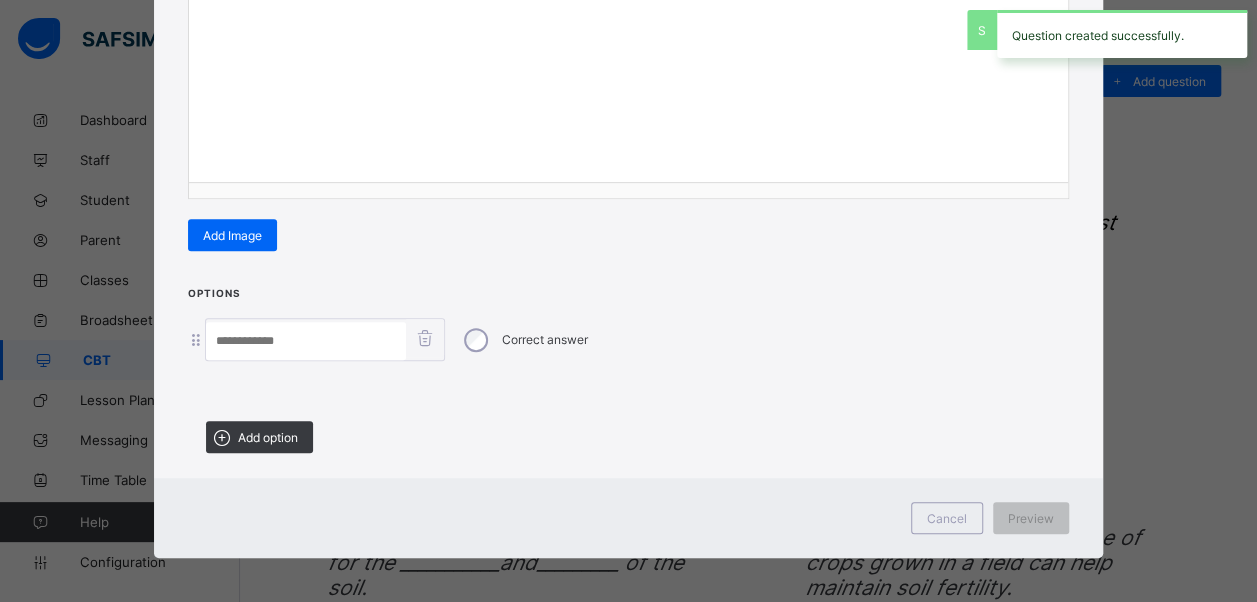 drag, startPoint x: 298, startPoint y: 428, endPoint x: 290, endPoint y: 446, distance: 19.697716 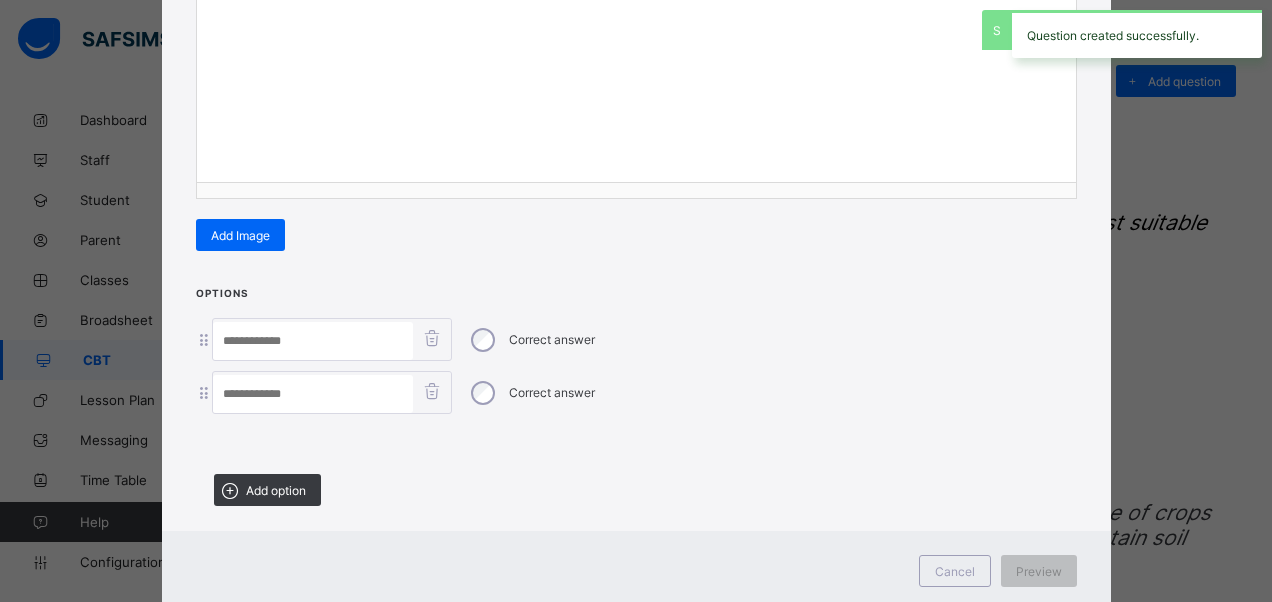 drag, startPoint x: 274, startPoint y: 482, endPoint x: 392, endPoint y: 483, distance: 118.004234 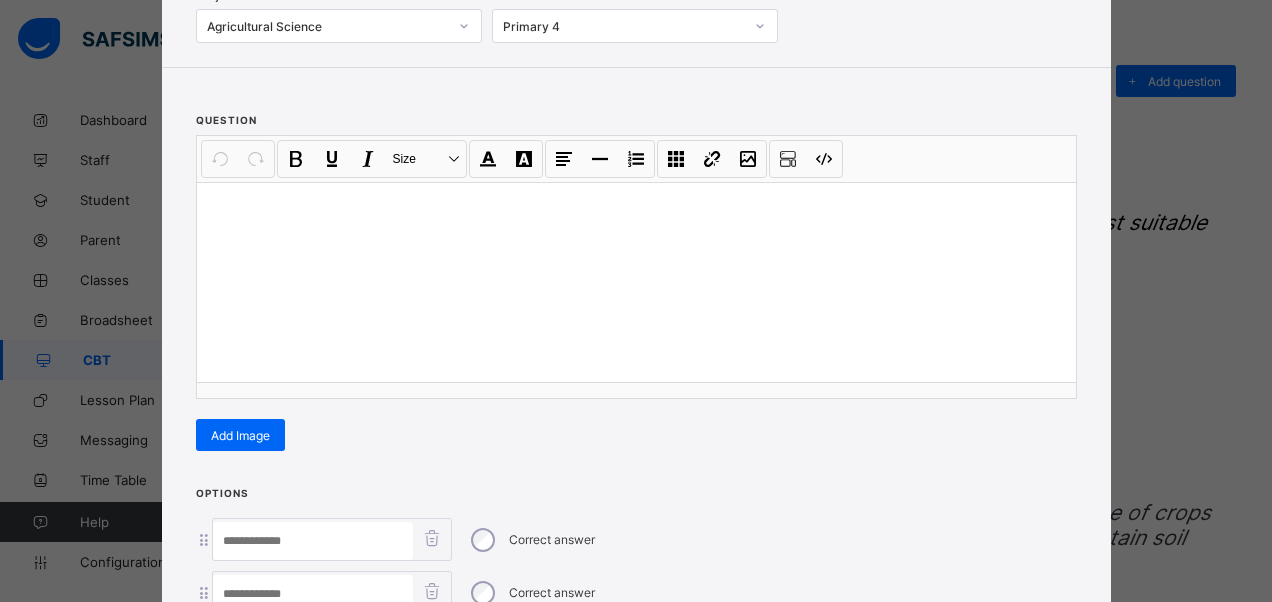 scroll, scrollTop: 42, scrollLeft: 0, axis: vertical 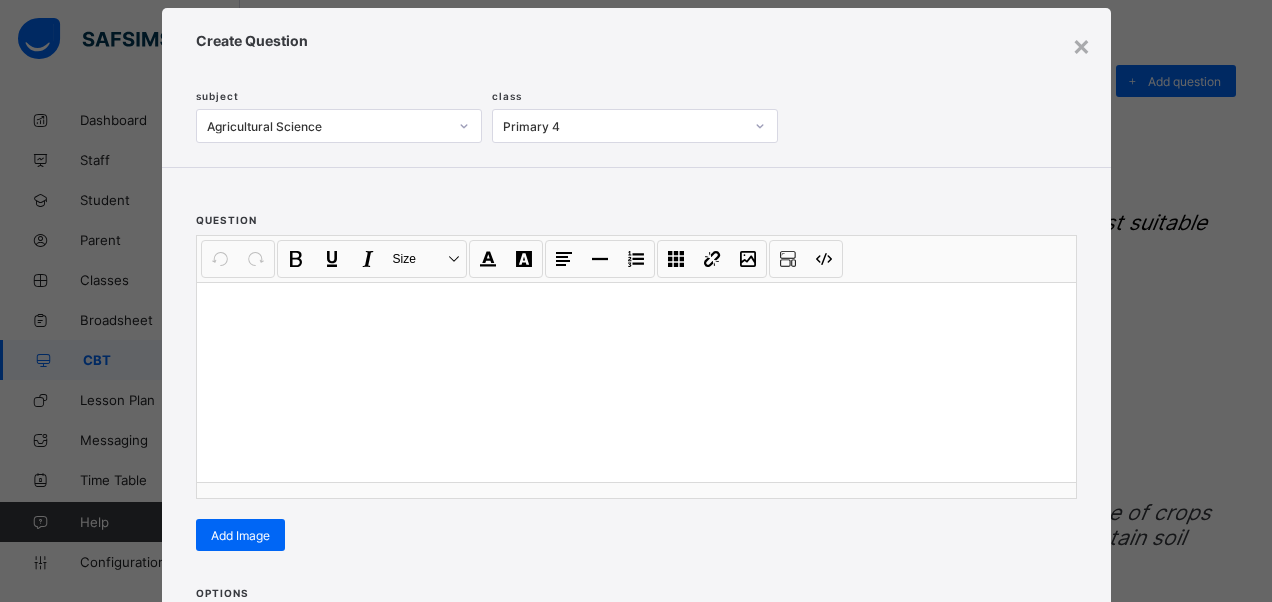 click at bounding box center [636, 382] 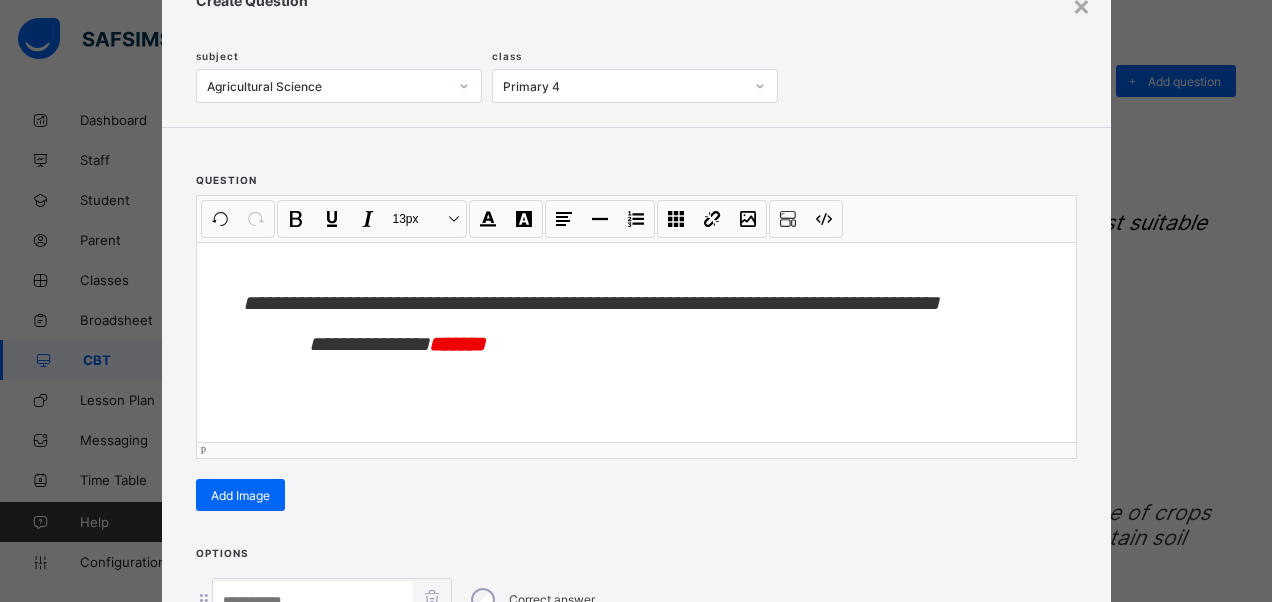 scroll, scrollTop: 142, scrollLeft: 0, axis: vertical 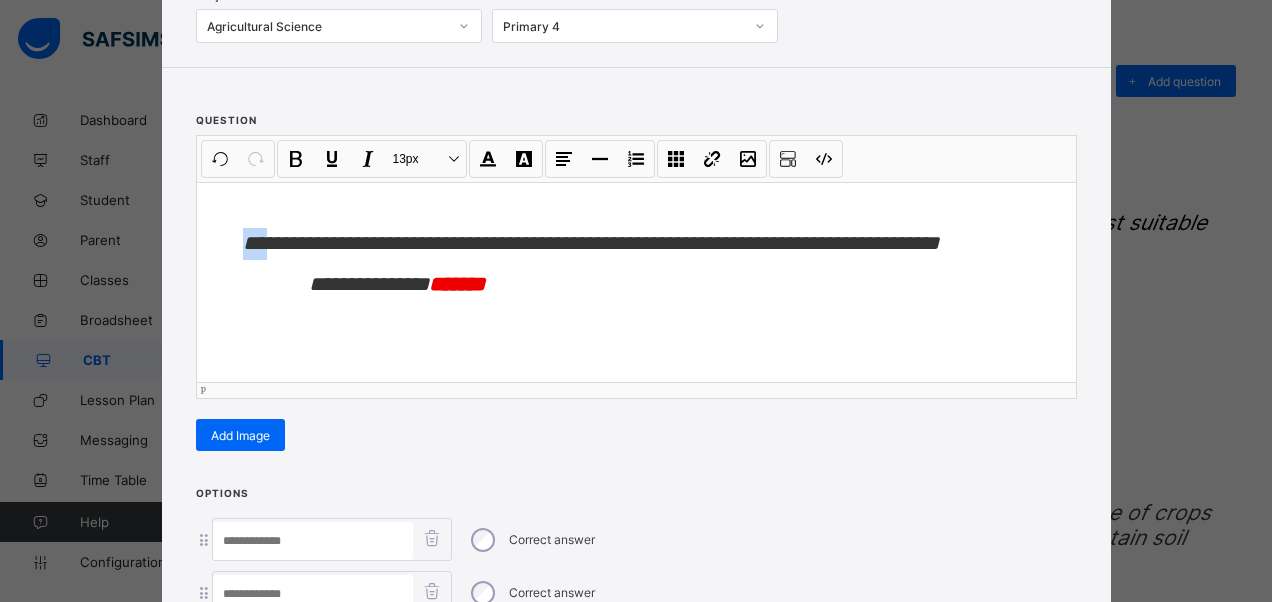 drag, startPoint x: 277, startPoint y: 236, endPoint x: 218, endPoint y: 230, distance: 59.3043 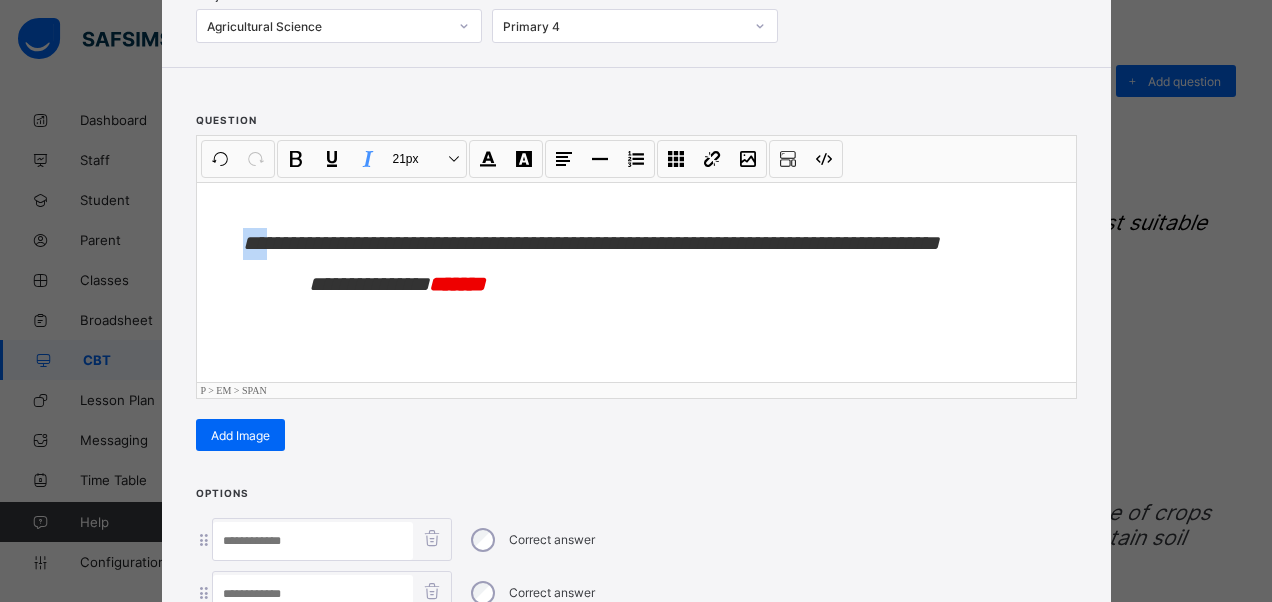 type 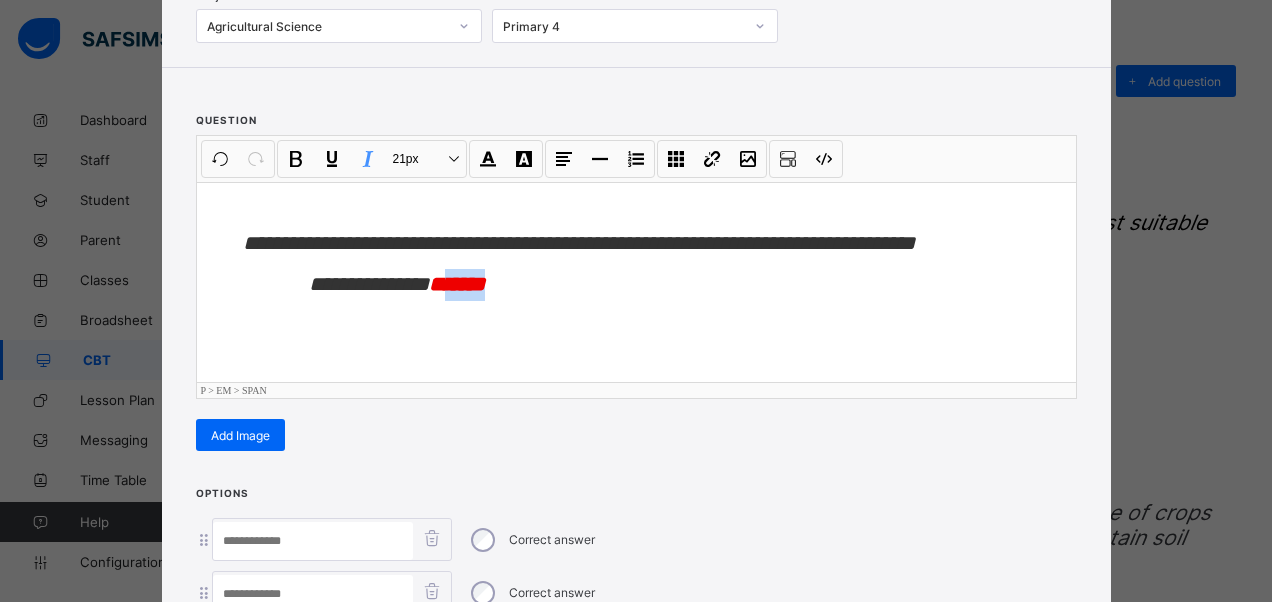 drag, startPoint x: 524, startPoint y: 275, endPoint x: 456, endPoint y: 290, distance: 69.63476 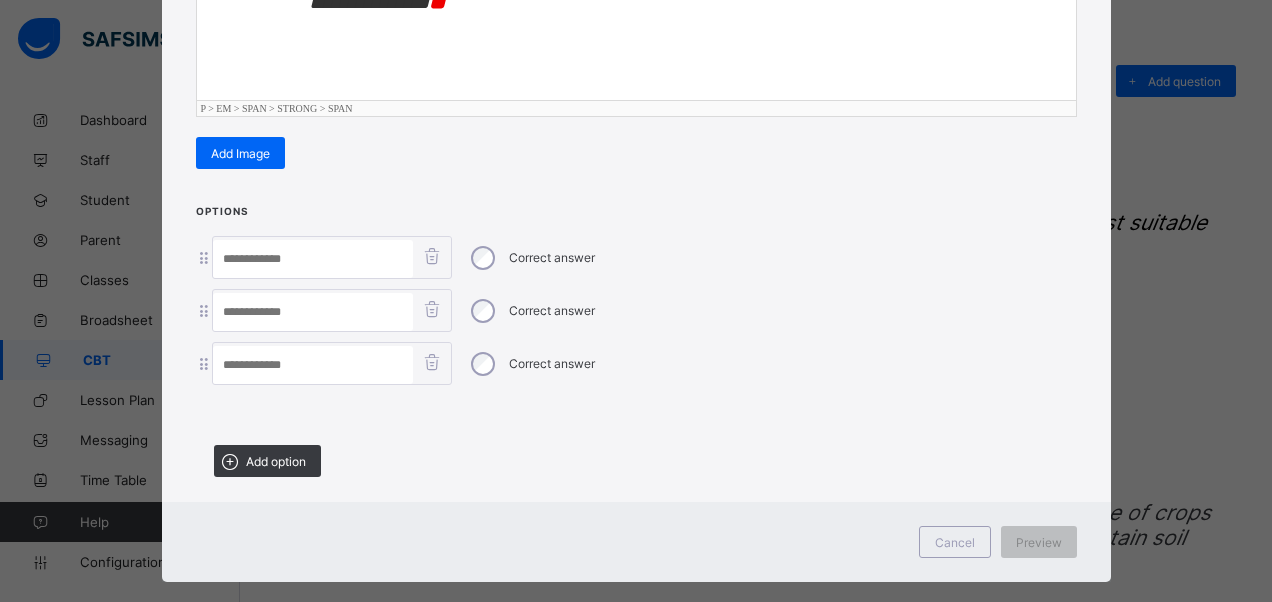 scroll, scrollTop: 442, scrollLeft: 0, axis: vertical 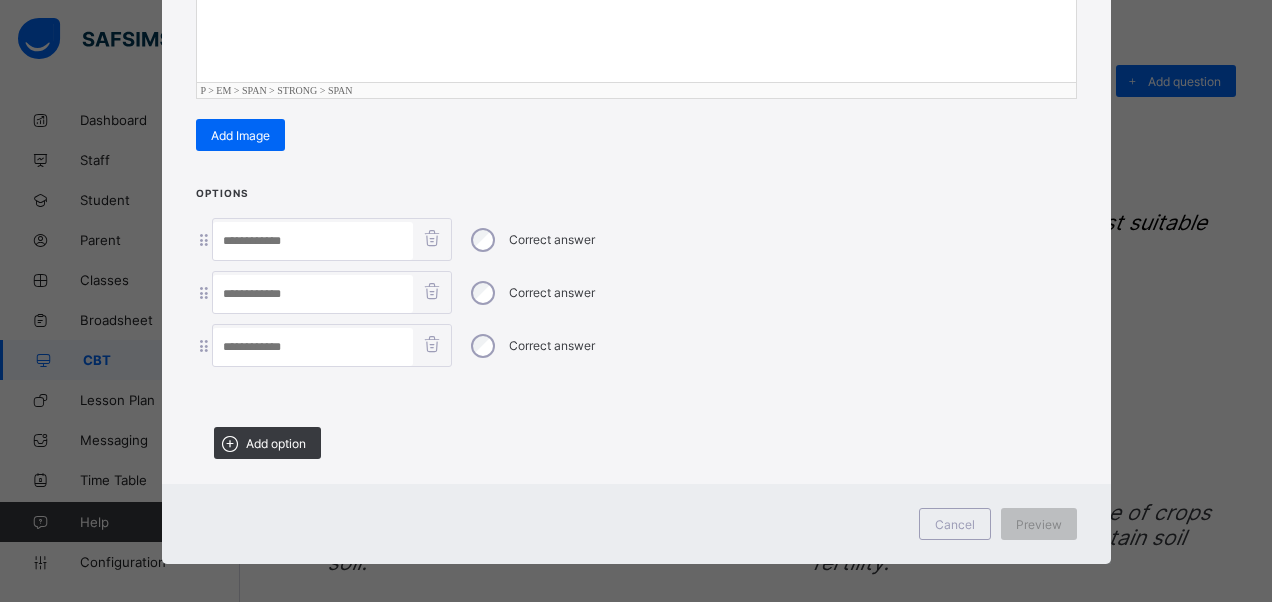 click at bounding box center (313, 347) 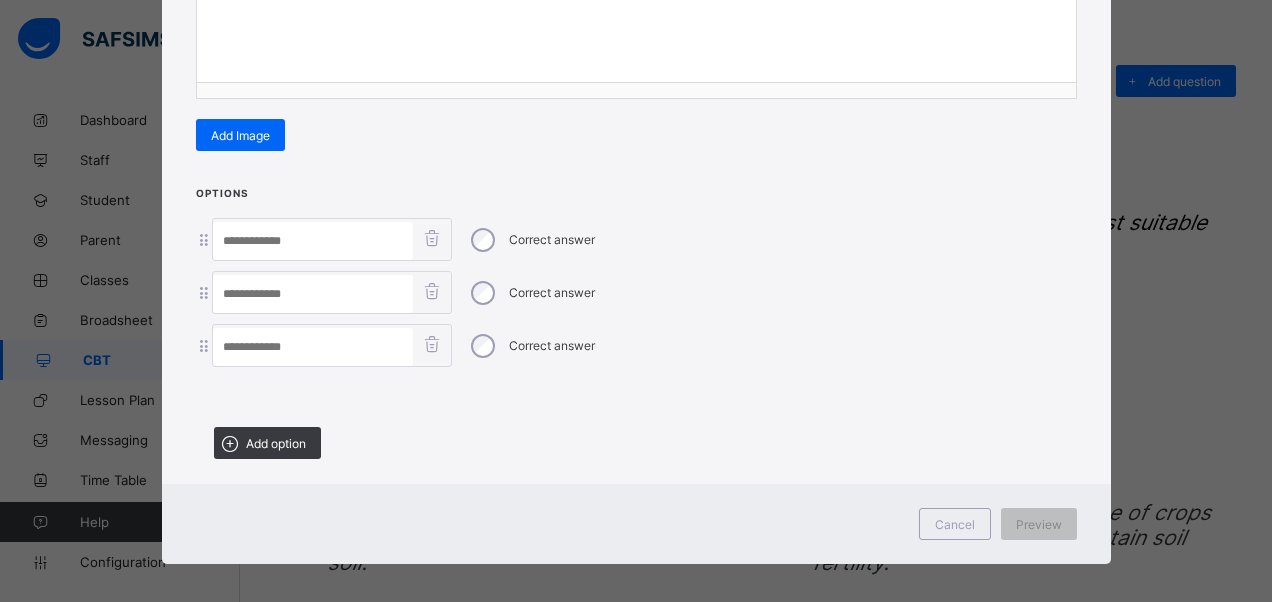 paste on "****" 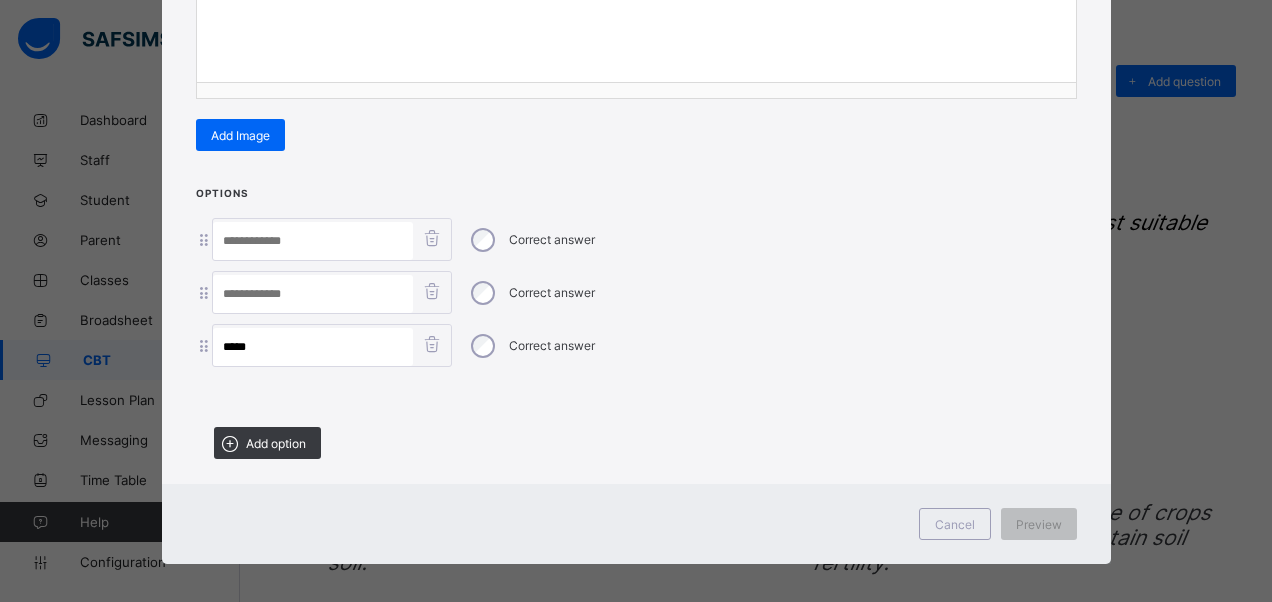 scroll, scrollTop: 242, scrollLeft: 0, axis: vertical 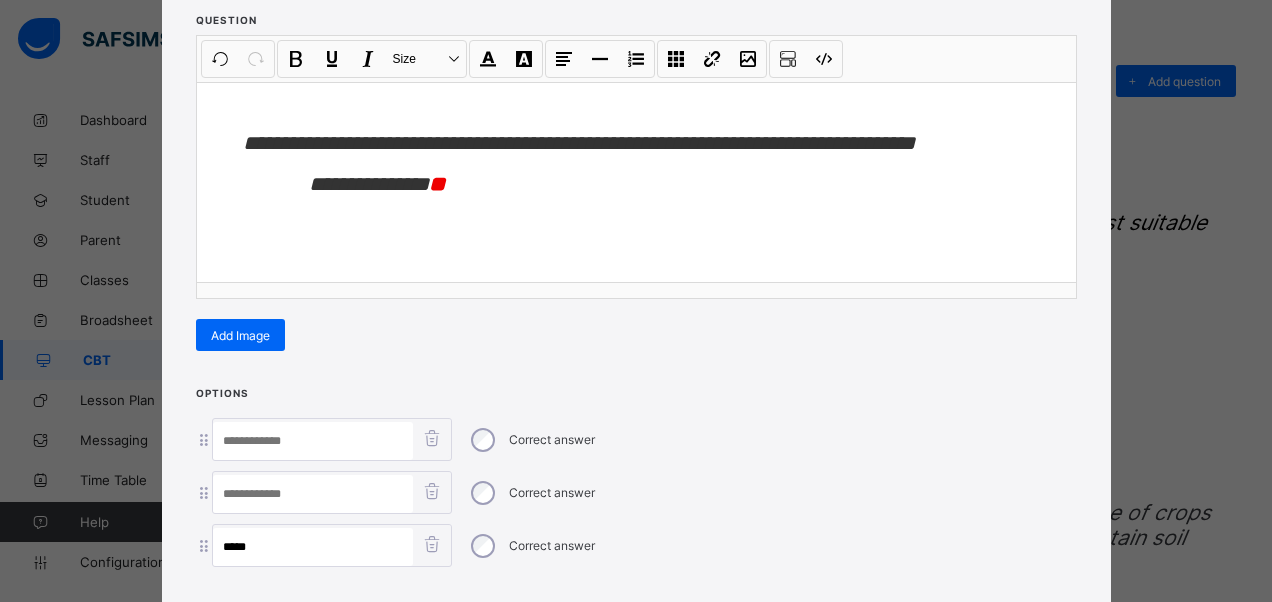 type on "****" 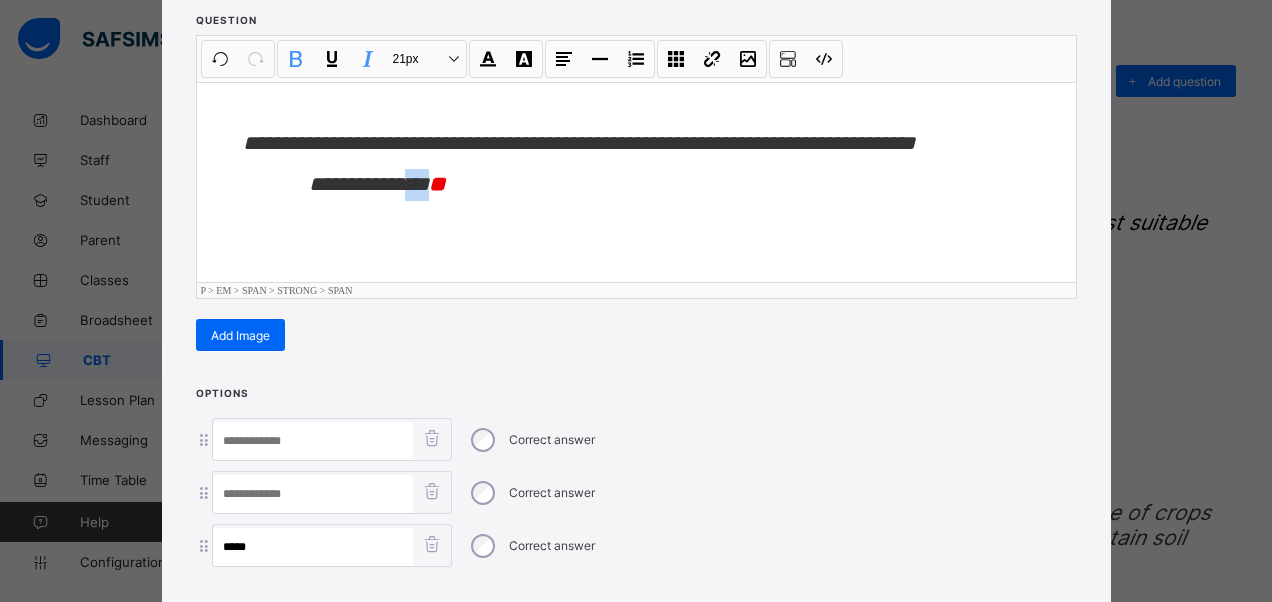 drag, startPoint x: 440, startPoint y: 182, endPoint x: 409, endPoint y: 212, distance: 43.13931 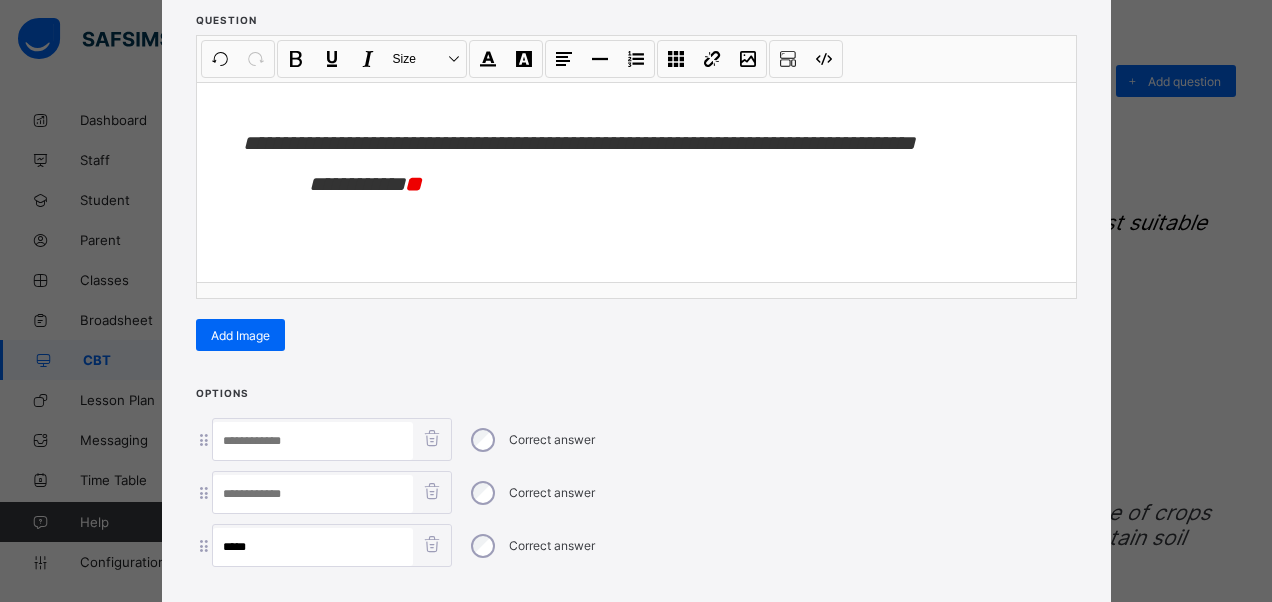 click at bounding box center [313, 494] 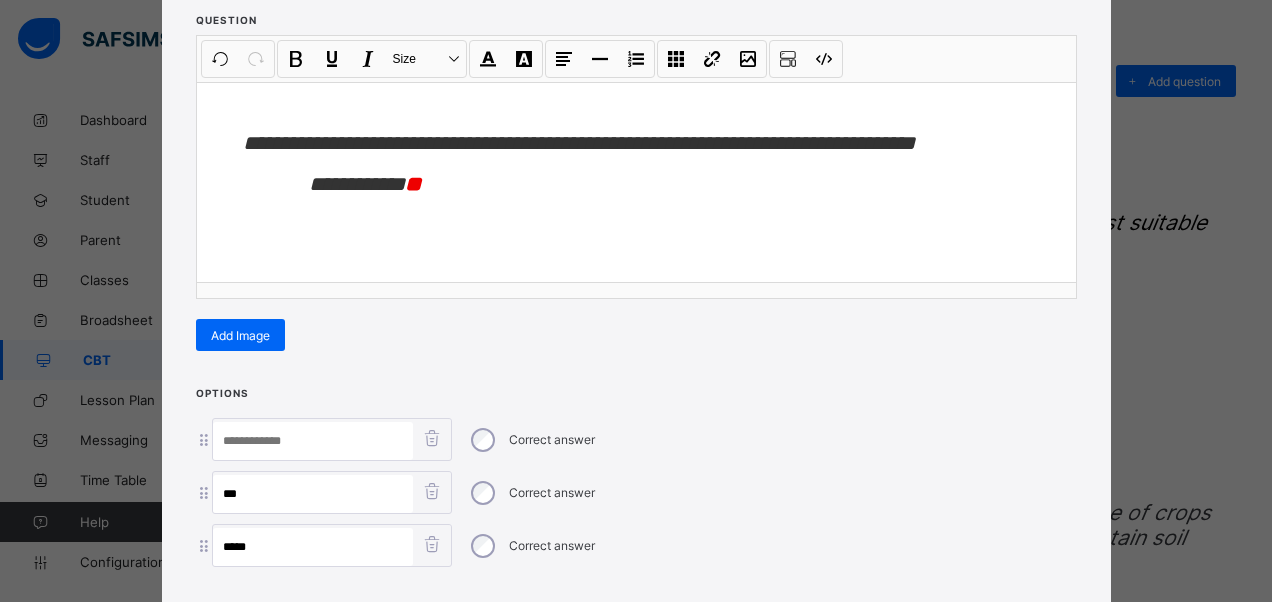 type on "***" 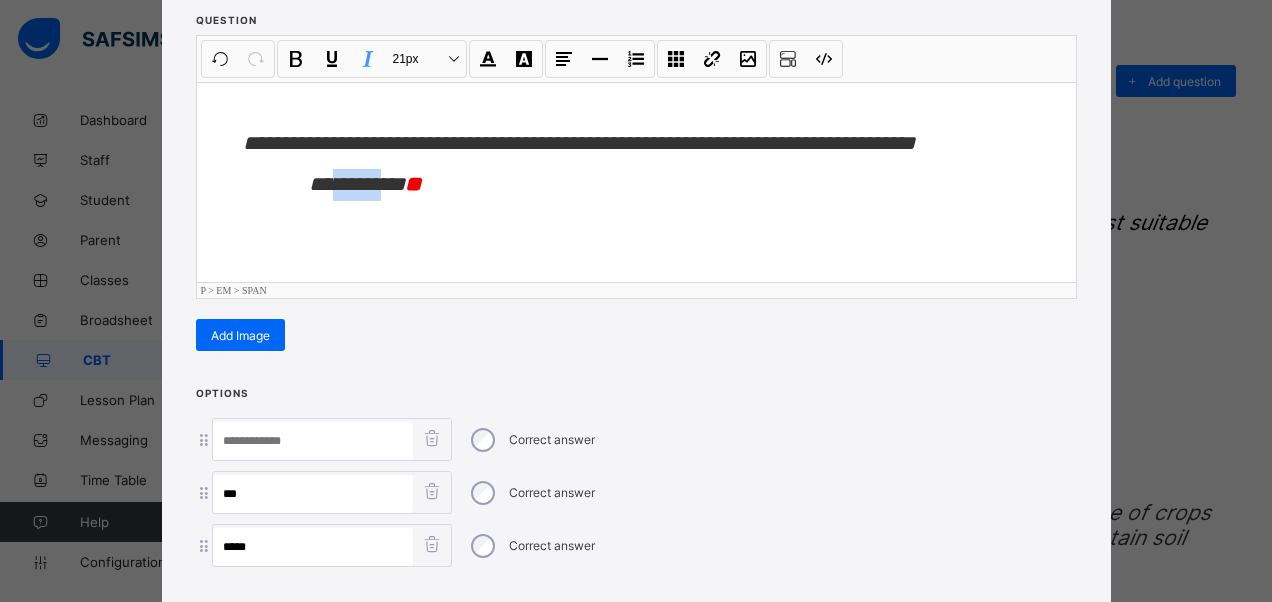 drag, startPoint x: 394, startPoint y: 184, endPoint x: 350, endPoint y: 188, distance: 44.181442 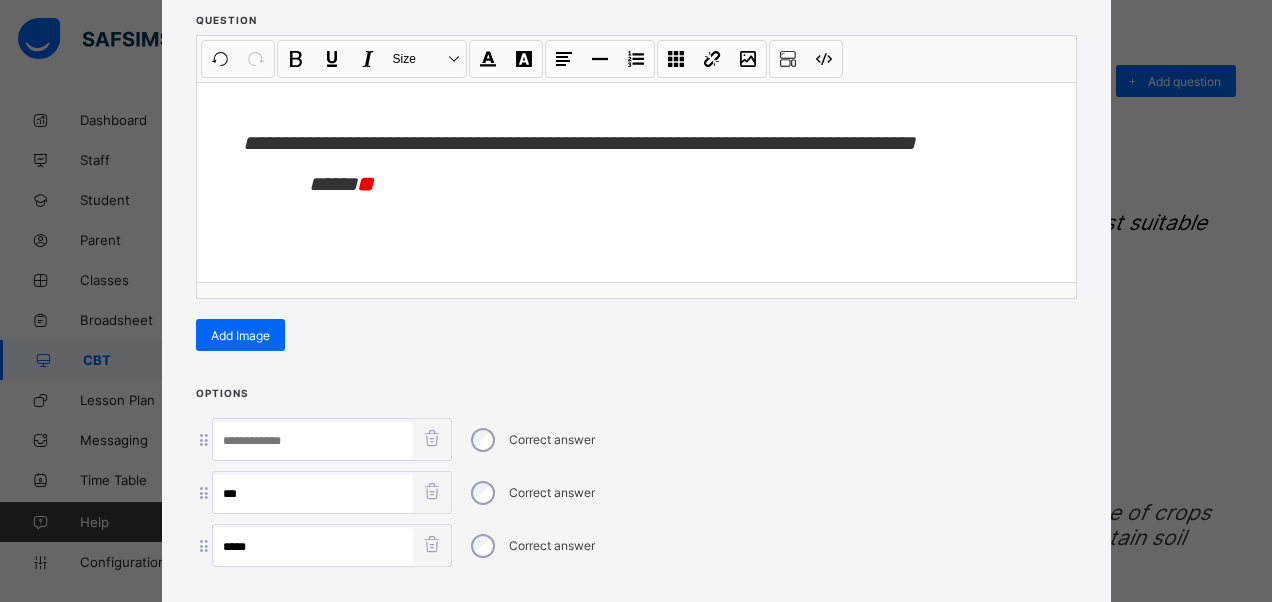 click at bounding box center (313, 441) 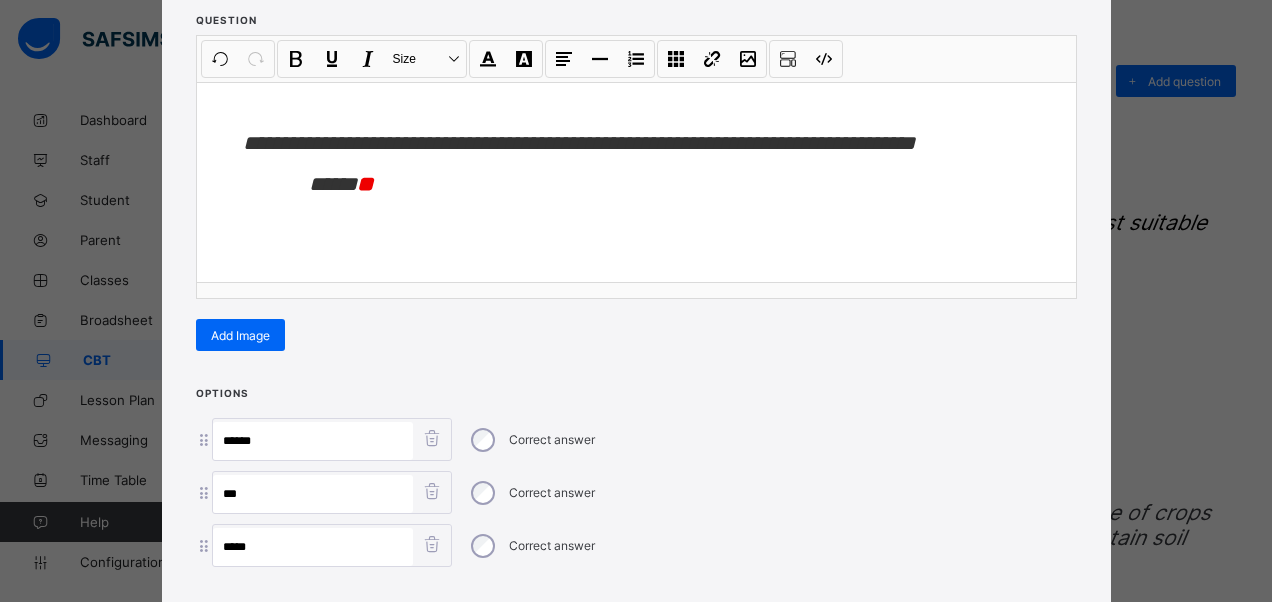 type on "*****" 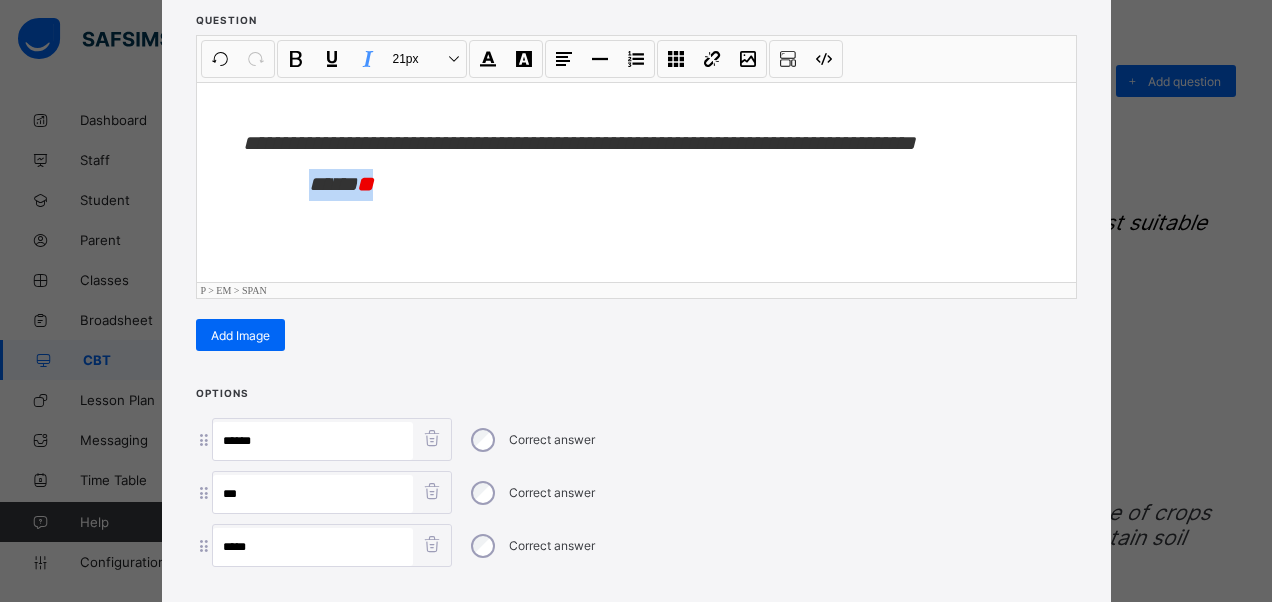 drag, startPoint x: 398, startPoint y: 172, endPoint x: 291, endPoint y: 186, distance: 107.912 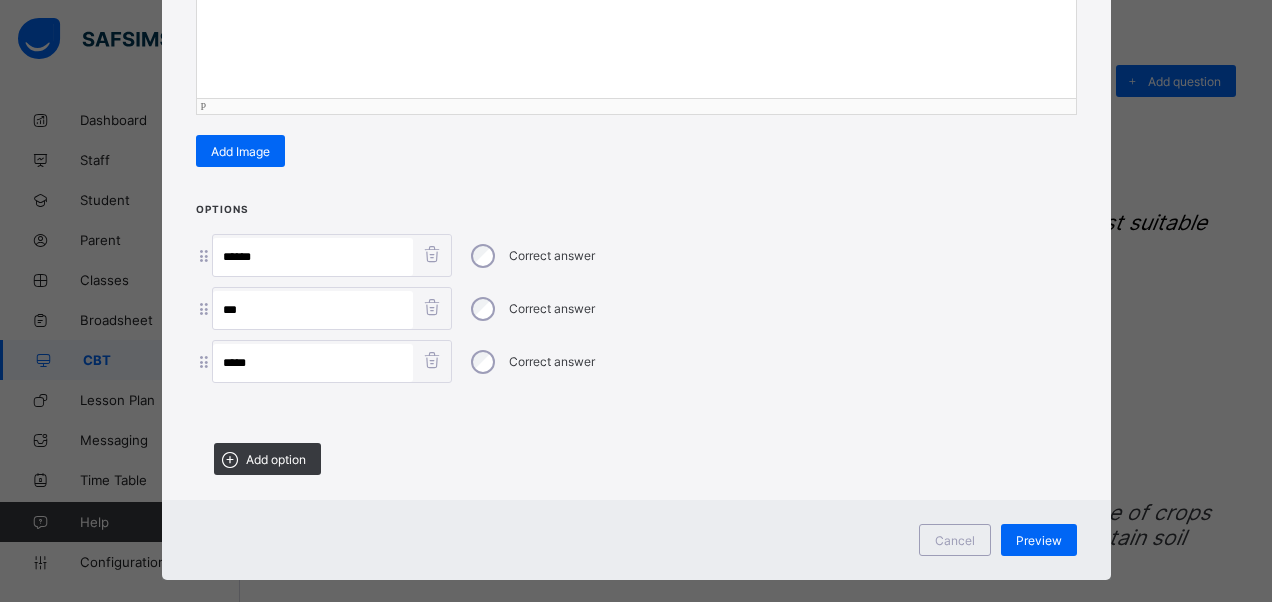 scroll, scrollTop: 442, scrollLeft: 0, axis: vertical 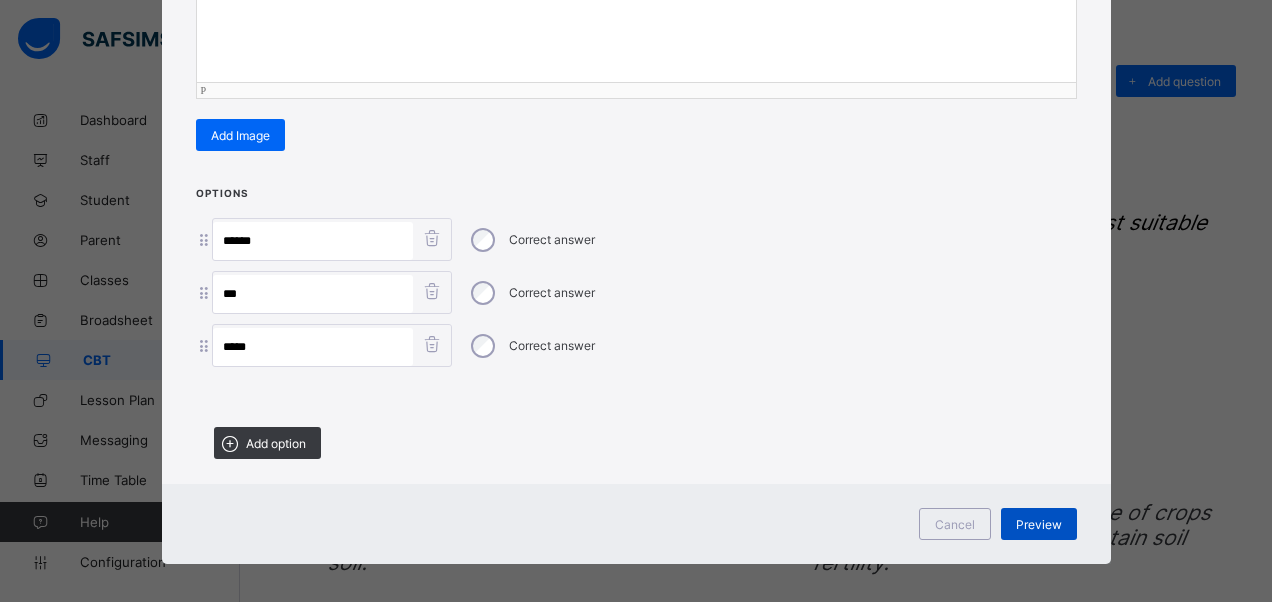 click on "Preview" at bounding box center [1039, 524] 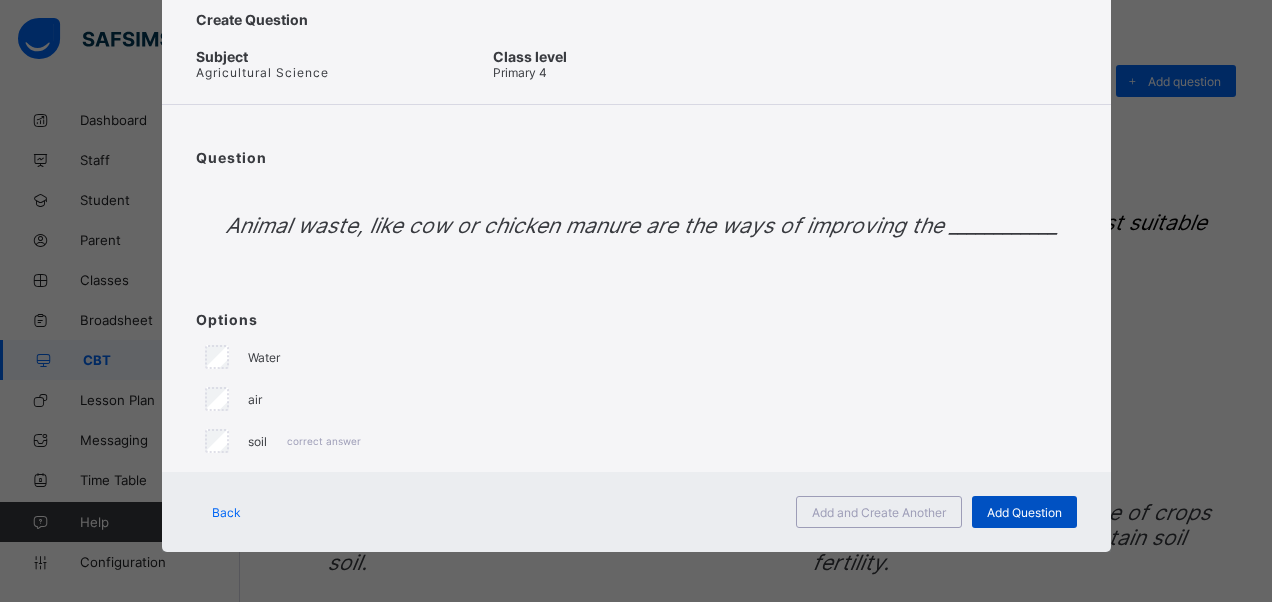 scroll, scrollTop: 59, scrollLeft: 0, axis: vertical 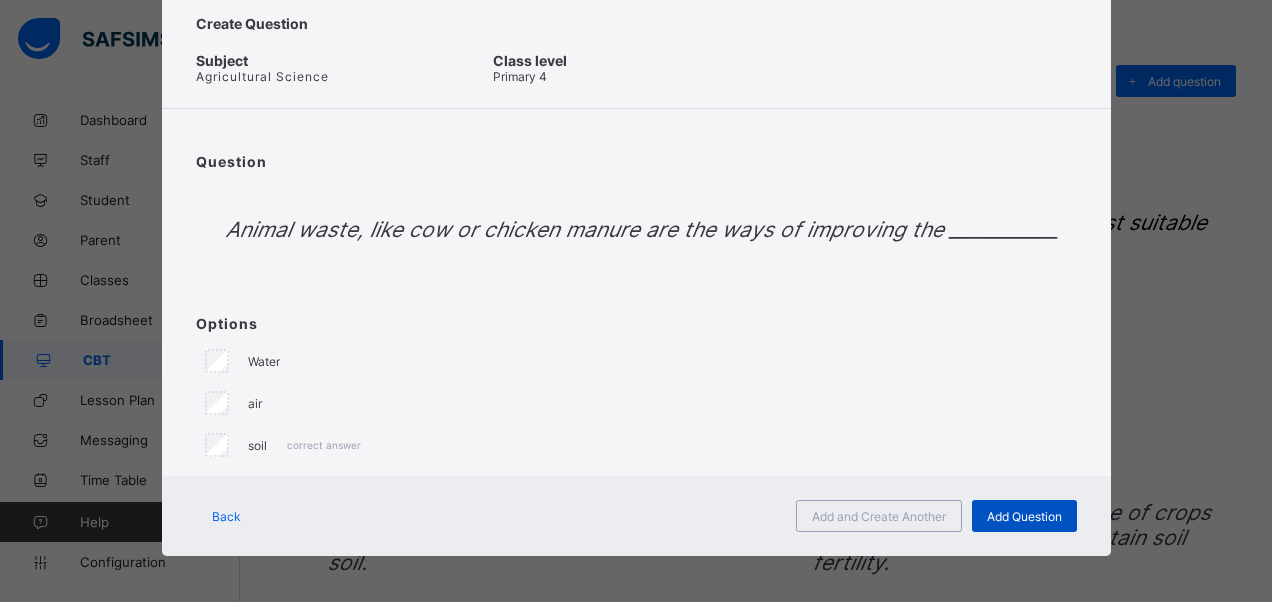 click on "Add Question" at bounding box center [1024, 516] 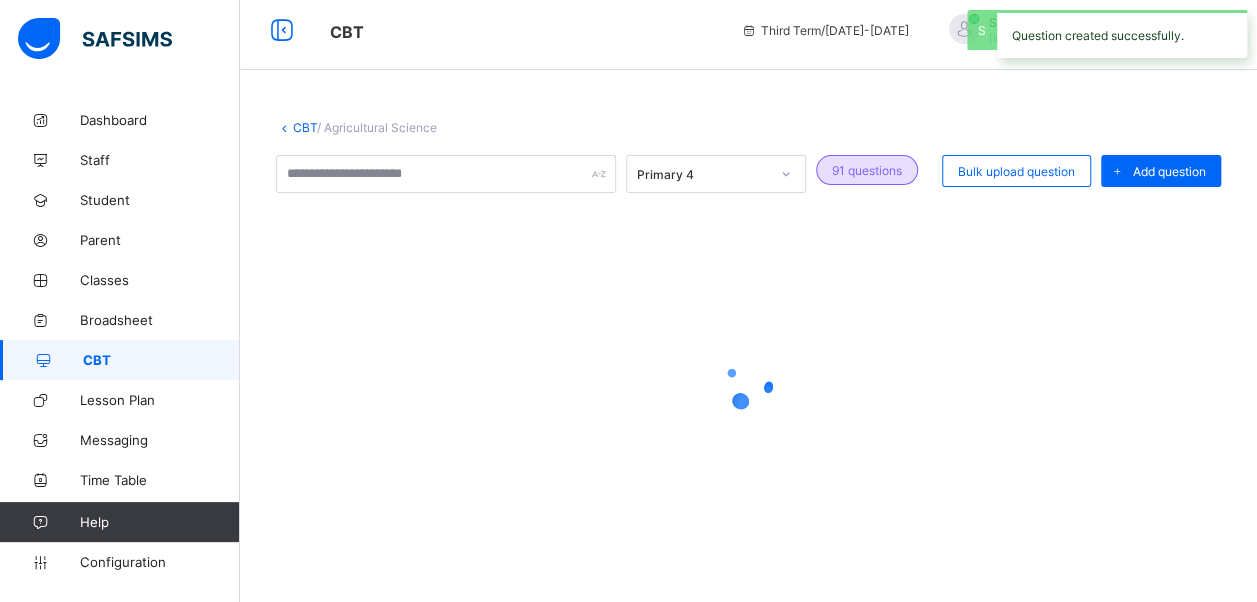 scroll, scrollTop: 100, scrollLeft: 0, axis: vertical 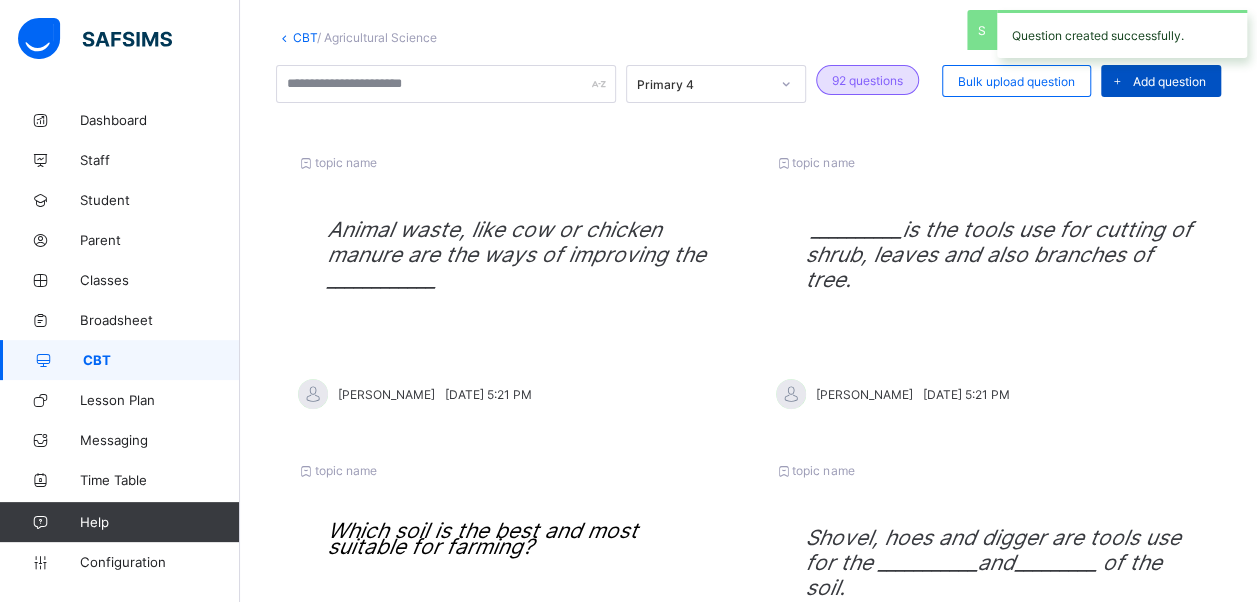 click on "Add question" at bounding box center (1161, 81) 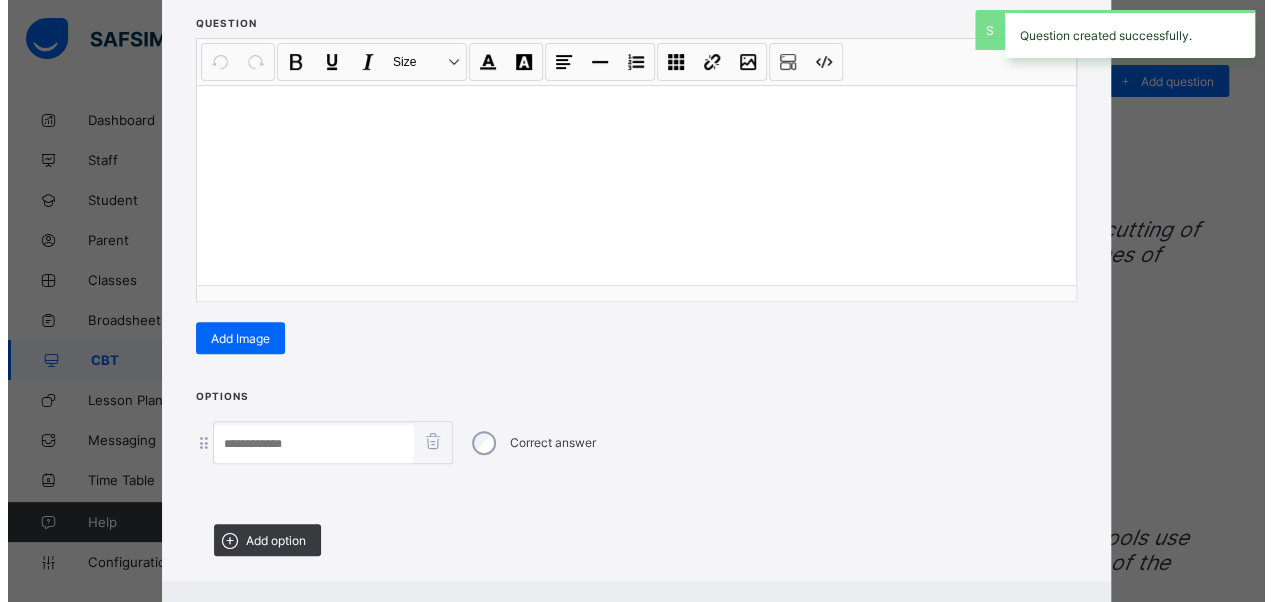 scroll, scrollTop: 342, scrollLeft: 0, axis: vertical 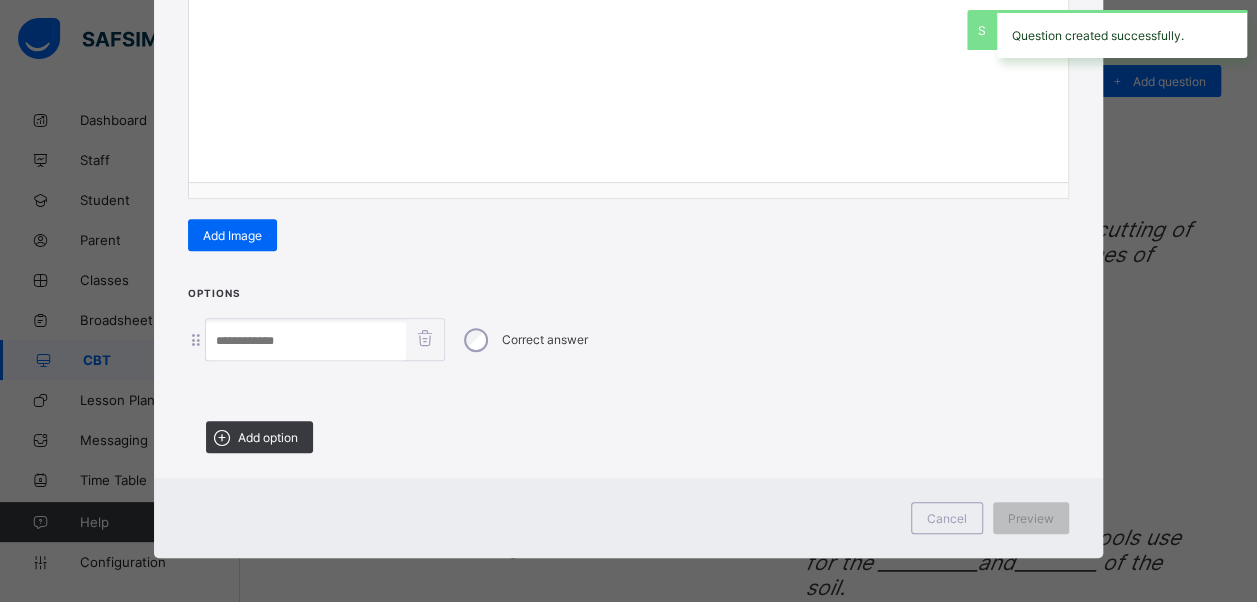 drag, startPoint x: 295, startPoint y: 432, endPoint x: 290, endPoint y: 448, distance: 16.763054 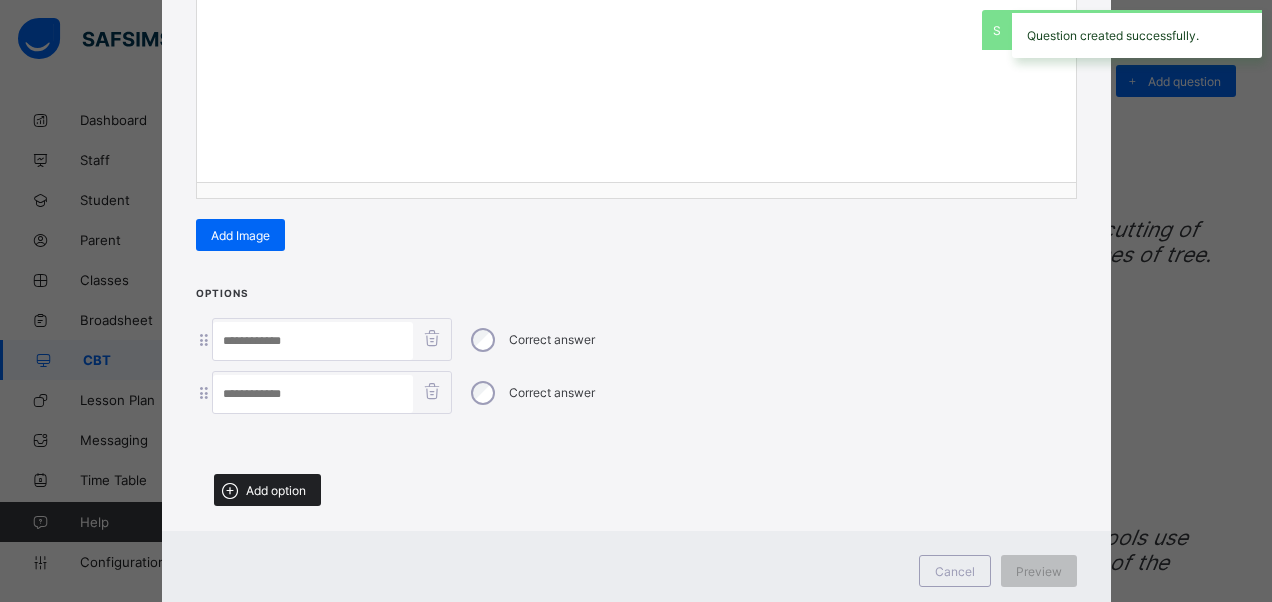 click on "Add option" at bounding box center [276, 490] 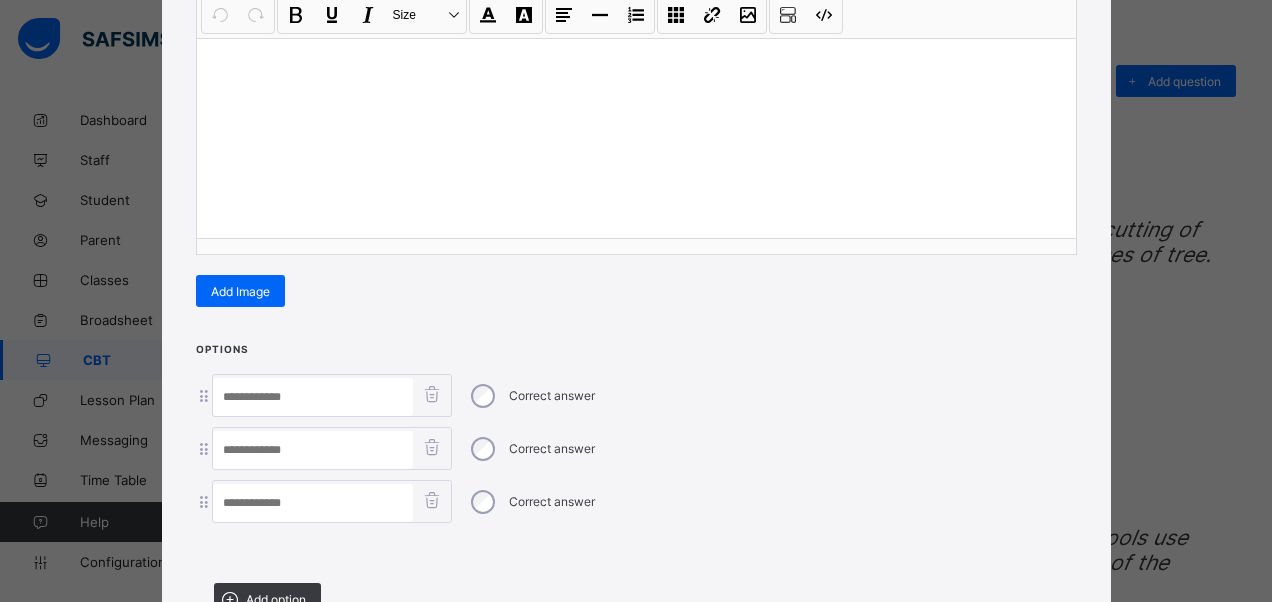 scroll, scrollTop: 242, scrollLeft: 0, axis: vertical 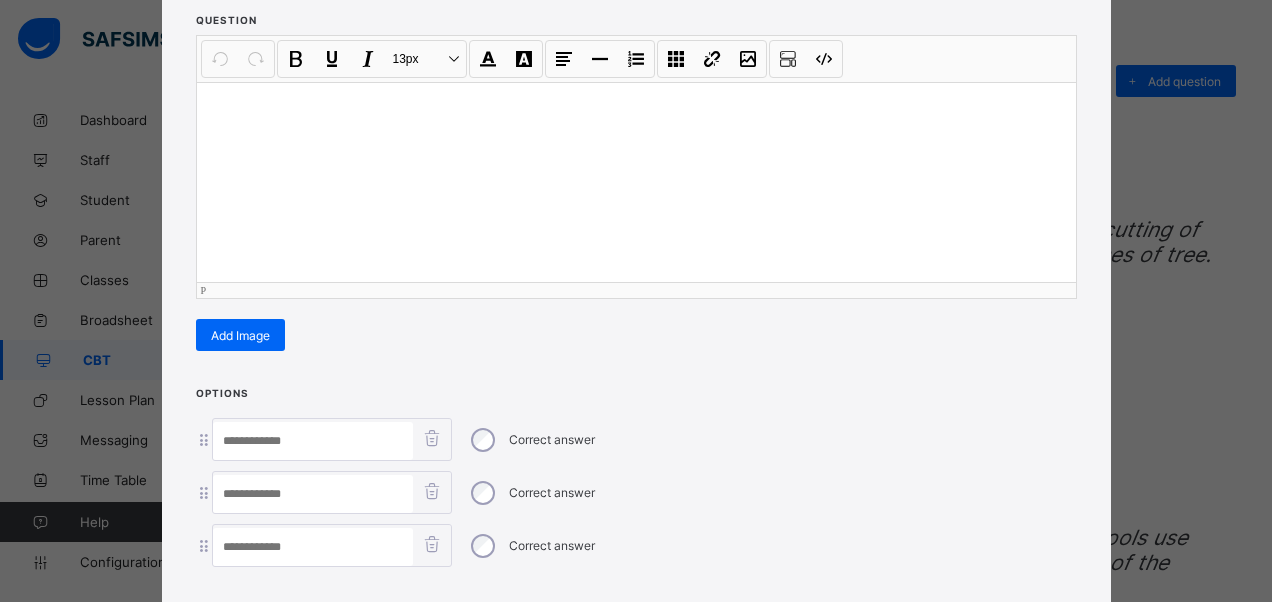 drag, startPoint x: 540, startPoint y: 193, endPoint x: 542, endPoint y: 210, distance: 17.117243 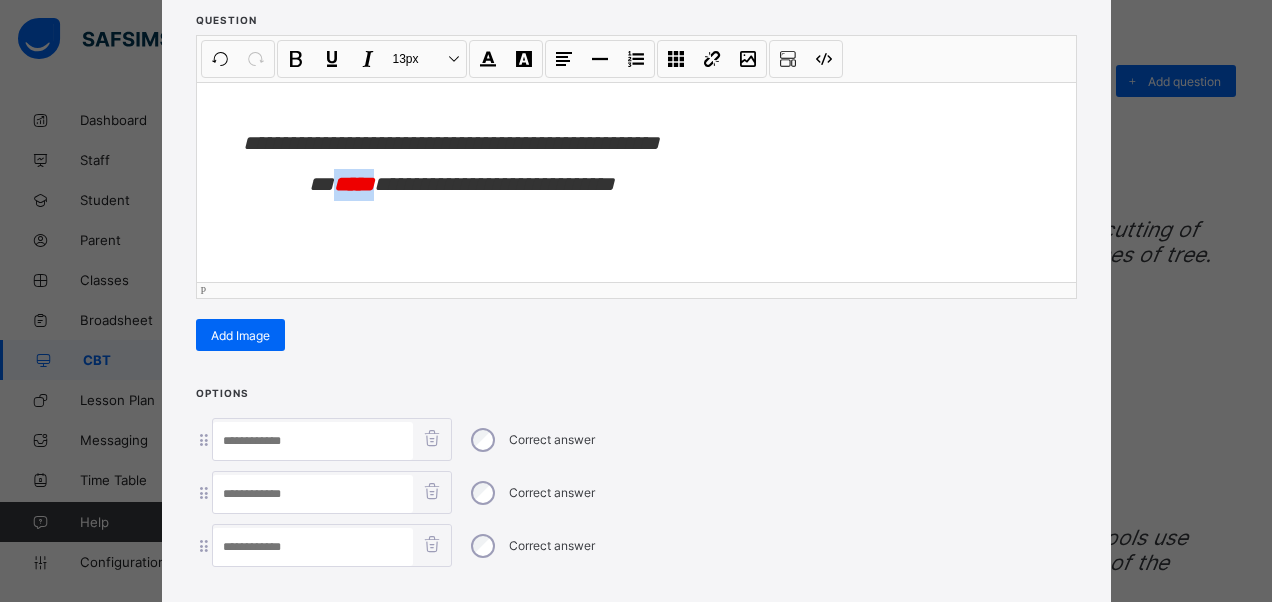 drag, startPoint x: 386, startPoint y: 182, endPoint x: 344, endPoint y: 189, distance: 42.579338 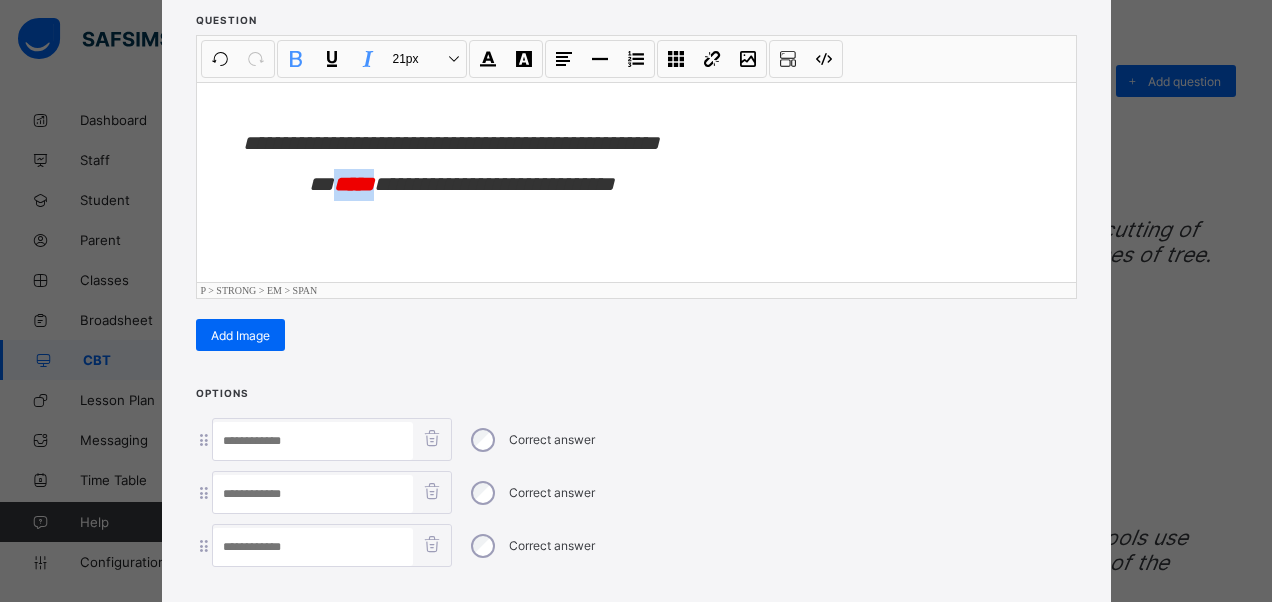 type 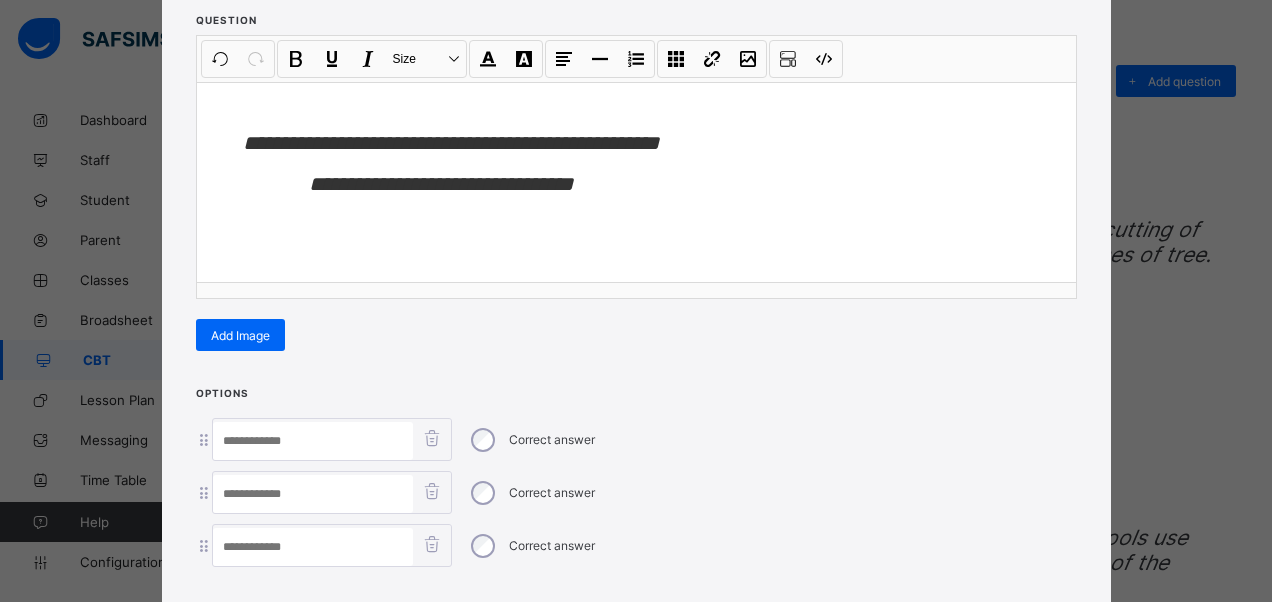 click at bounding box center [313, 441] 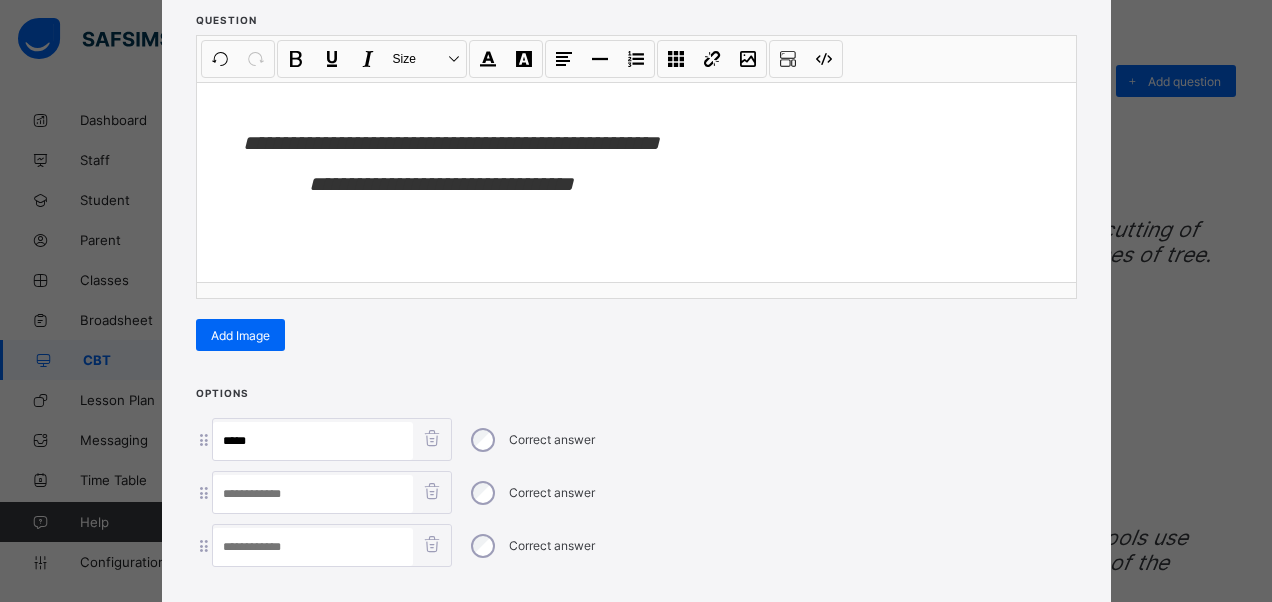 type on "****" 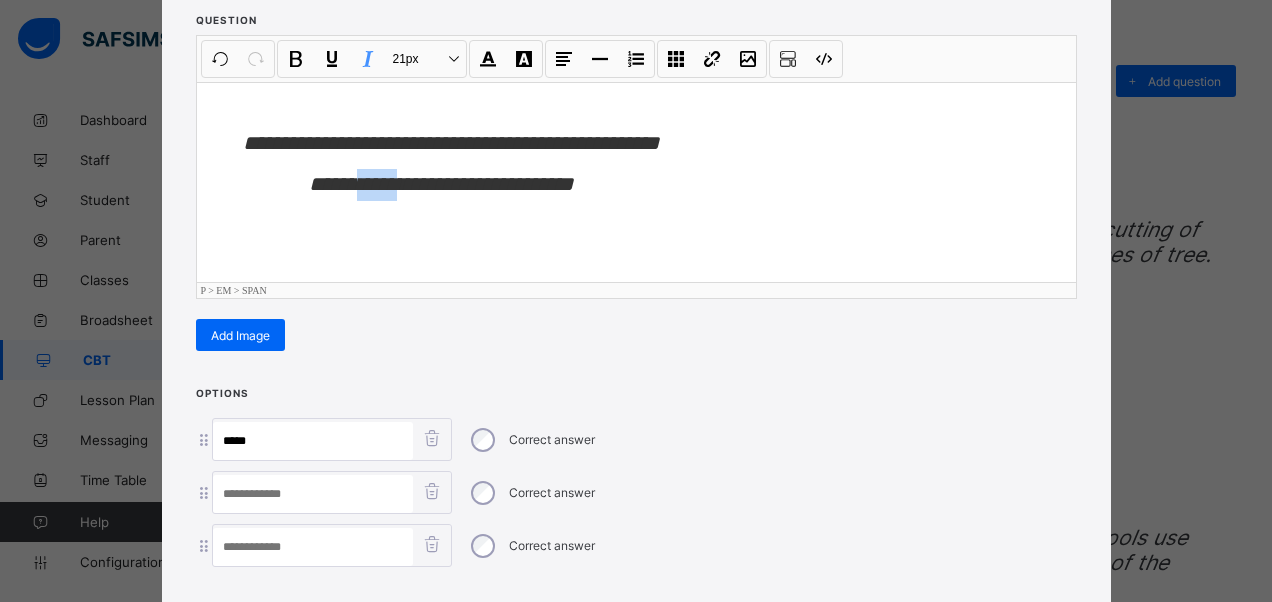 drag, startPoint x: 404, startPoint y: 182, endPoint x: 362, endPoint y: 184, distance: 42.047592 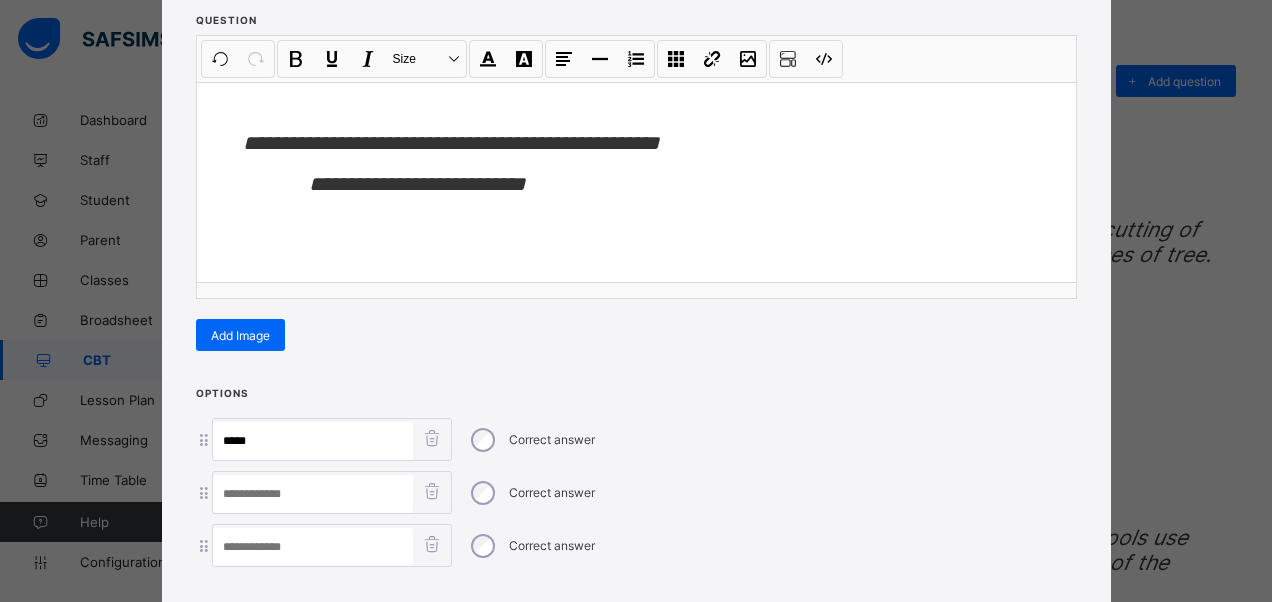 drag, startPoint x: 325, startPoint y: 486, endPoint x: 350, endPoint y: 490, distance: 25.317978 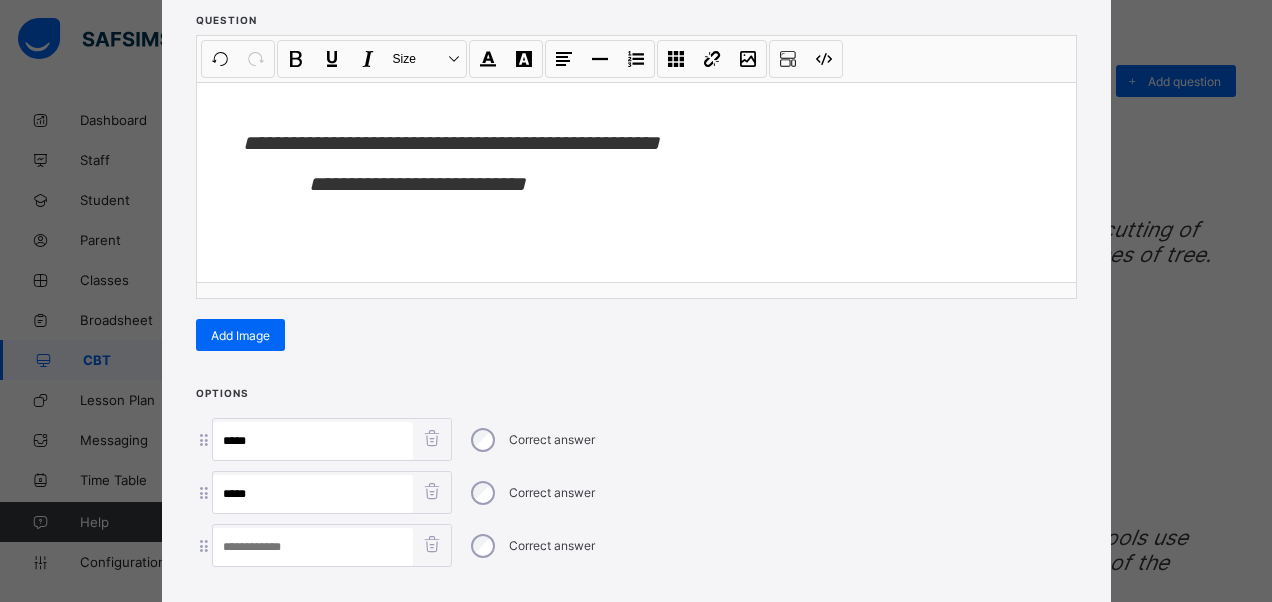 type on "*****" 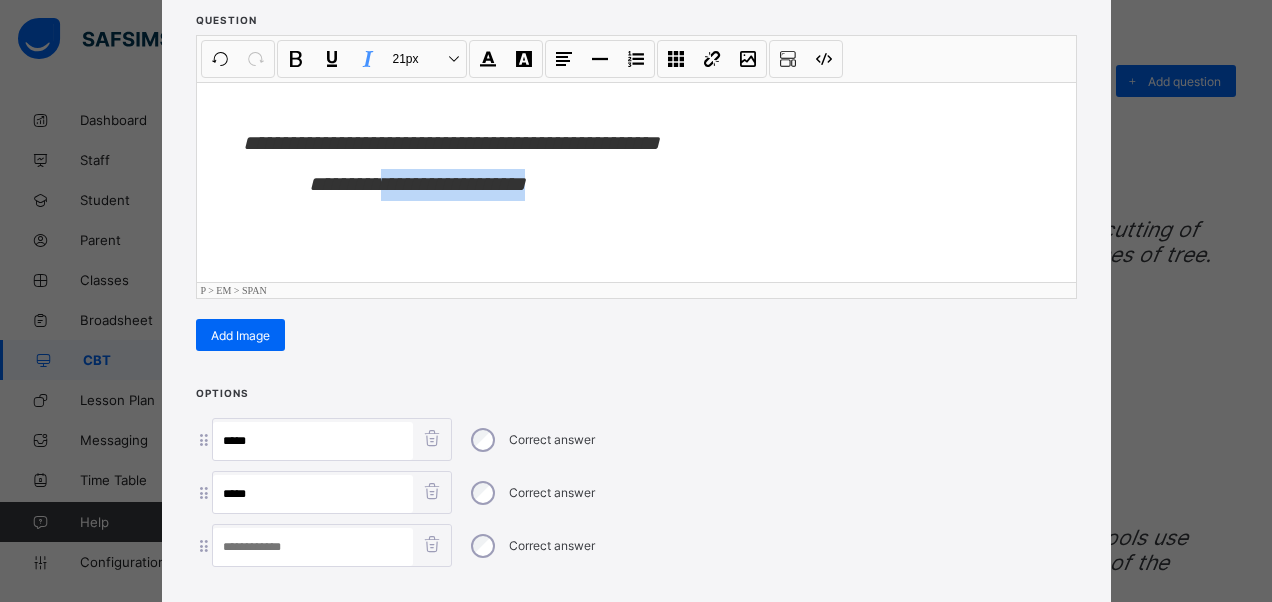 drag, startPoint x: 554, startPoint y: 199, endPoint x: 385, endPoint y: 196, distance: 169.02663 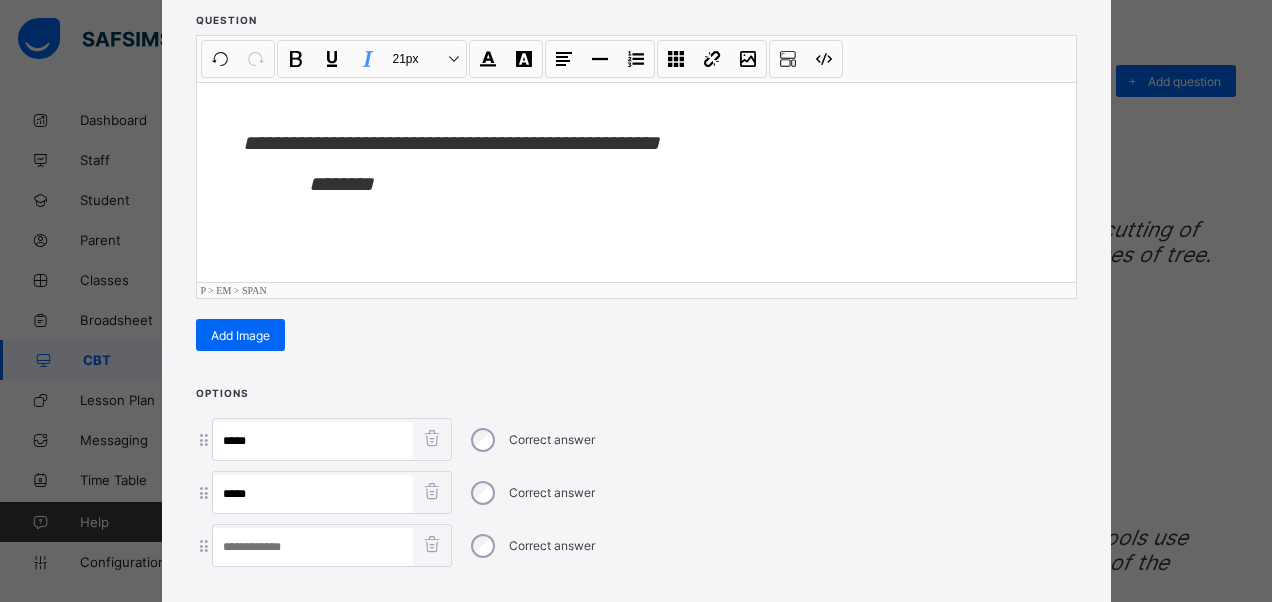 click at bounding box center [313, 547] 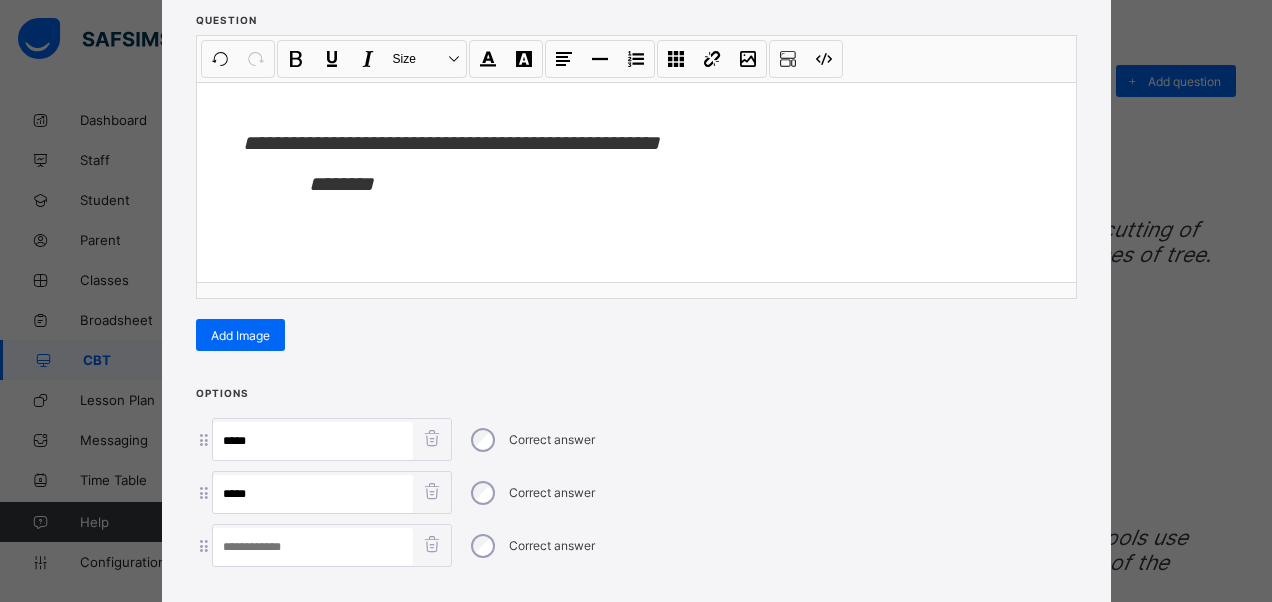 paste on "**********" 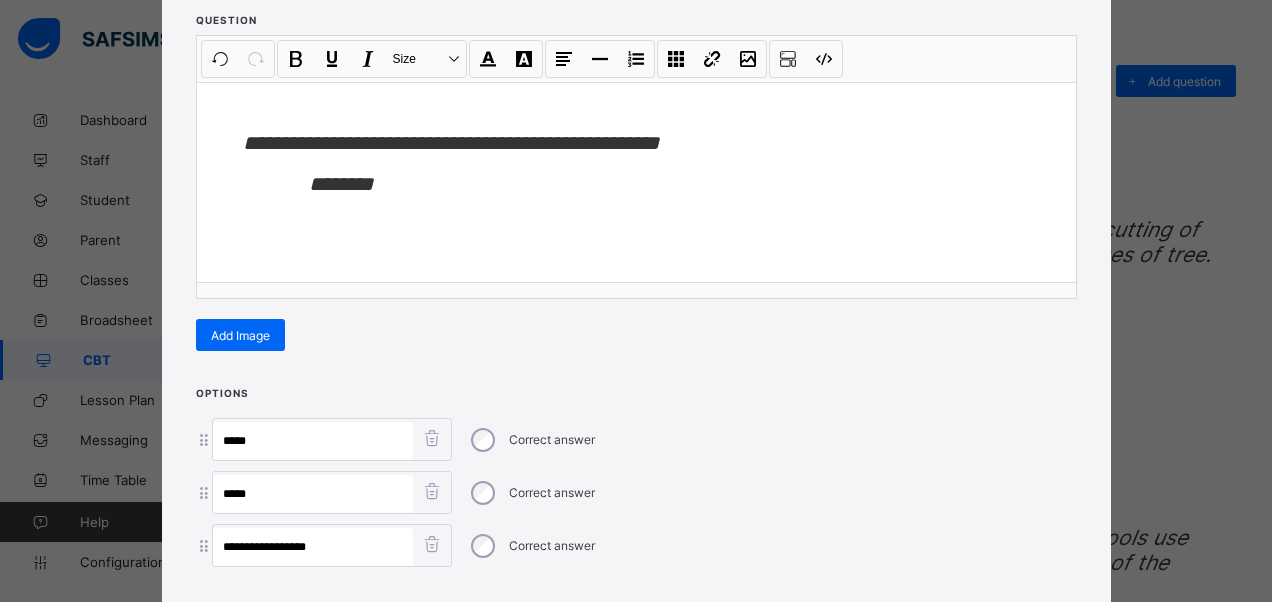 click on "**********" at bounding box center (313, 547) 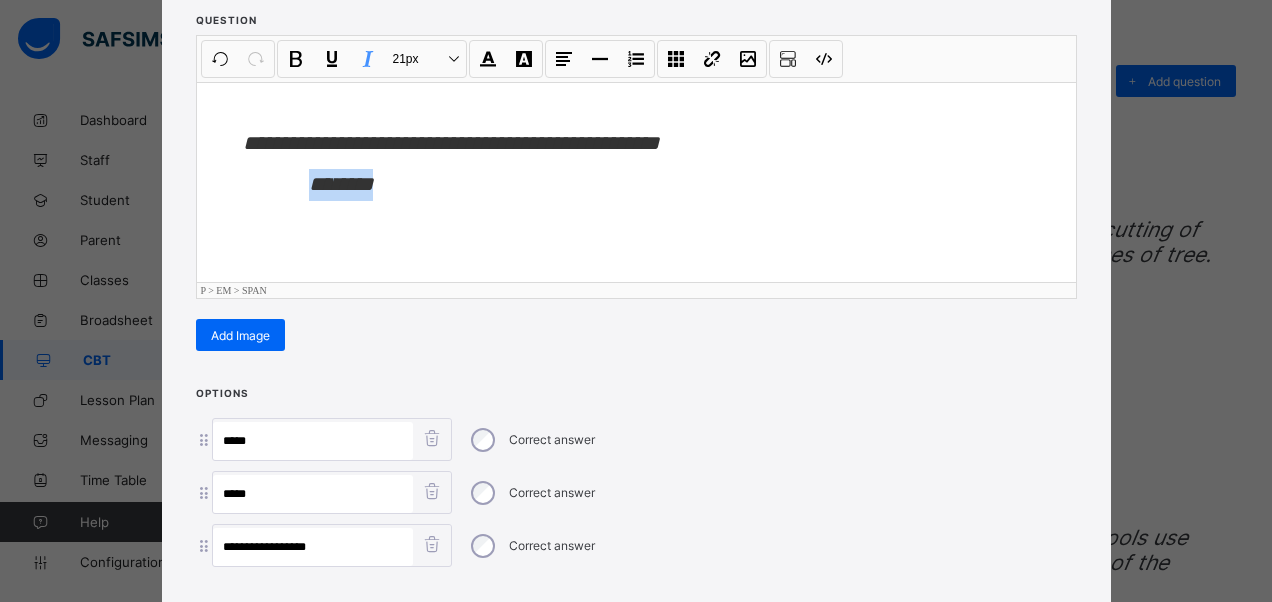 drag, startPoint x: 400, startPoint y: 180, endPoint x: 307, endPoint y: 175, distance: 93.13431 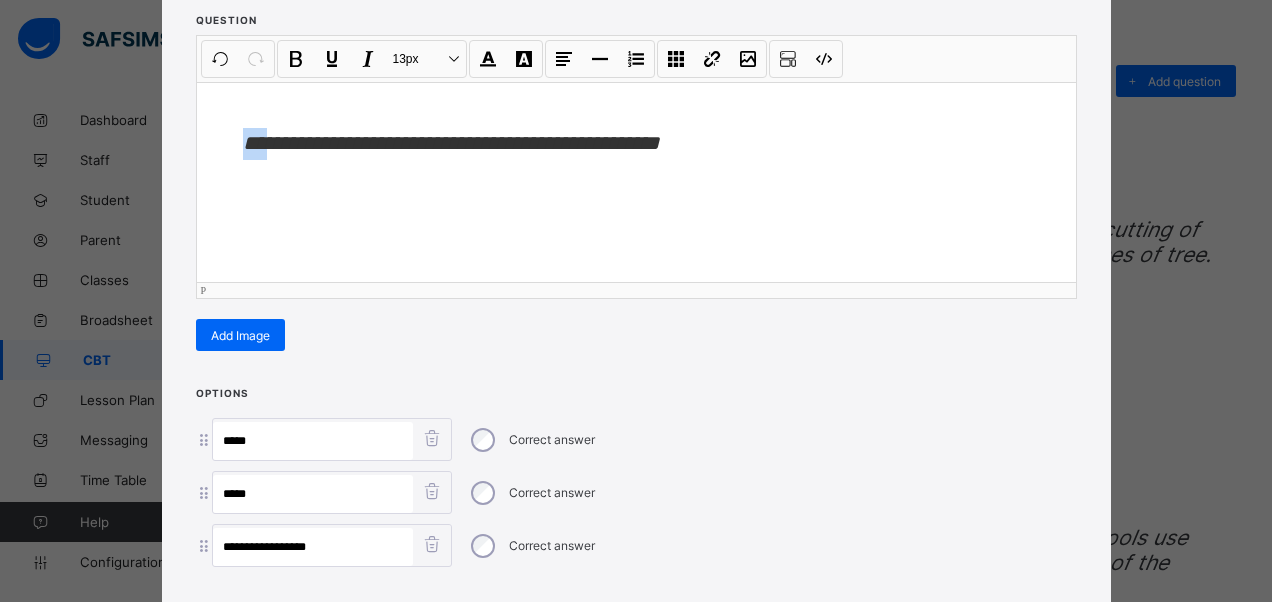 drag, startPoint x: 276, startPoint y: 139, endPoint x: 213, endPoint y: 147, distance: 63.505905 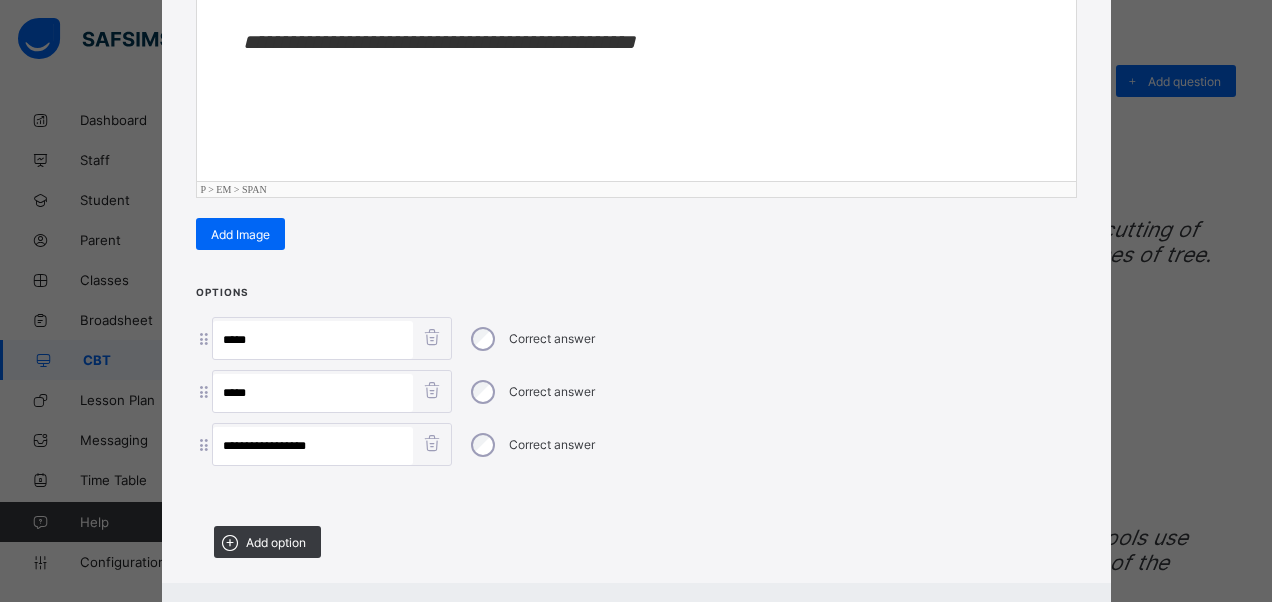 scroll, scrollTop: 446, scrollLeft: 0, axis: vertical 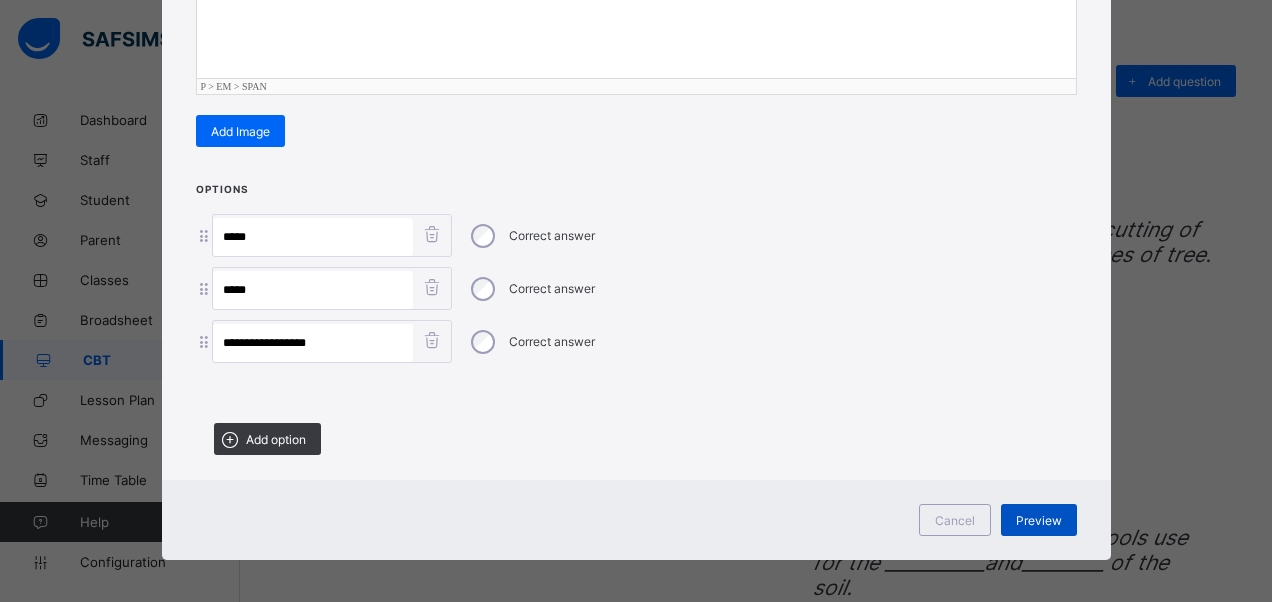 click on "Preview" at bounding box center [1039, 520] 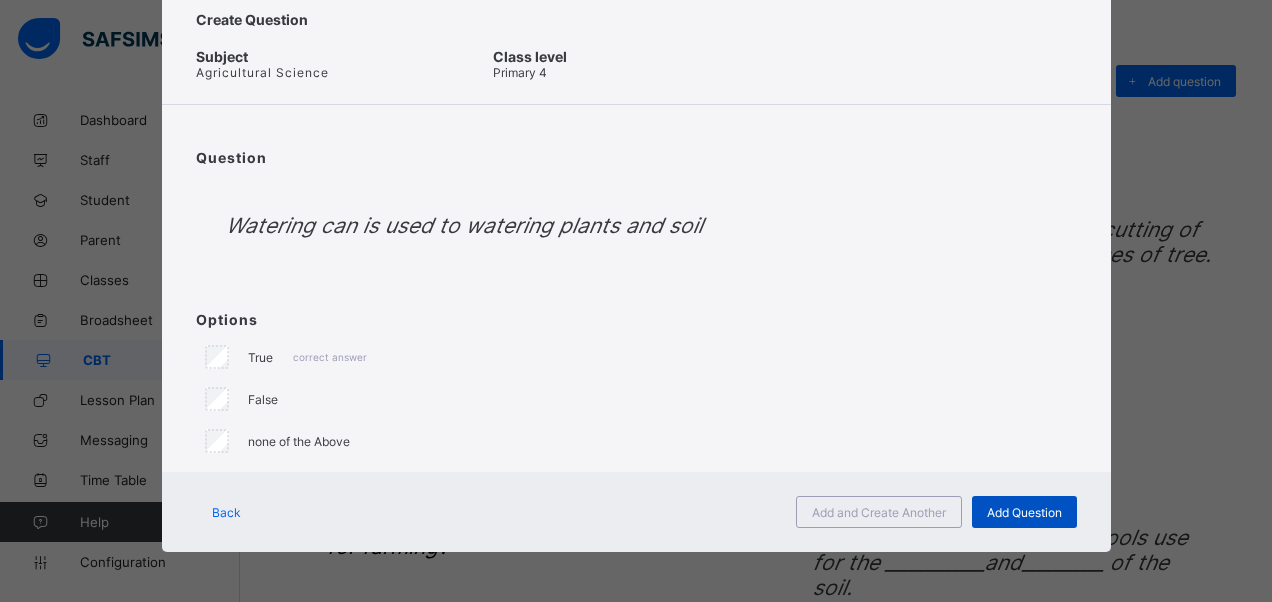 scroll, scrollTop: 59, scrollLeft: 0, axis: vertical 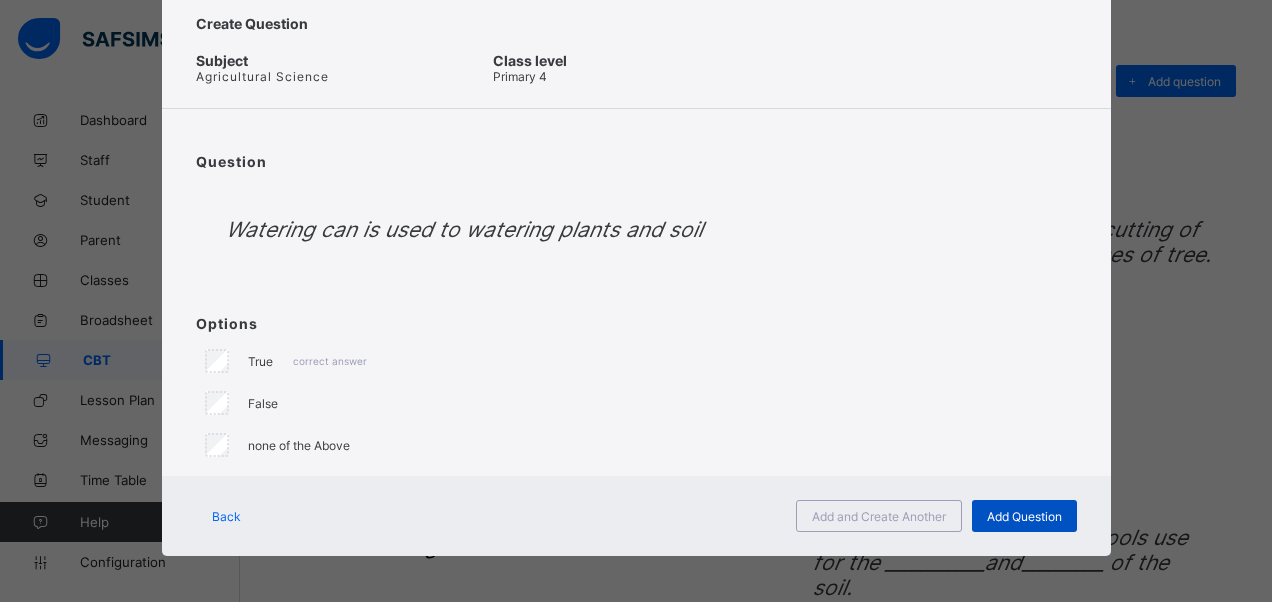click on "Add Question" at bounding box center [1024, 516] 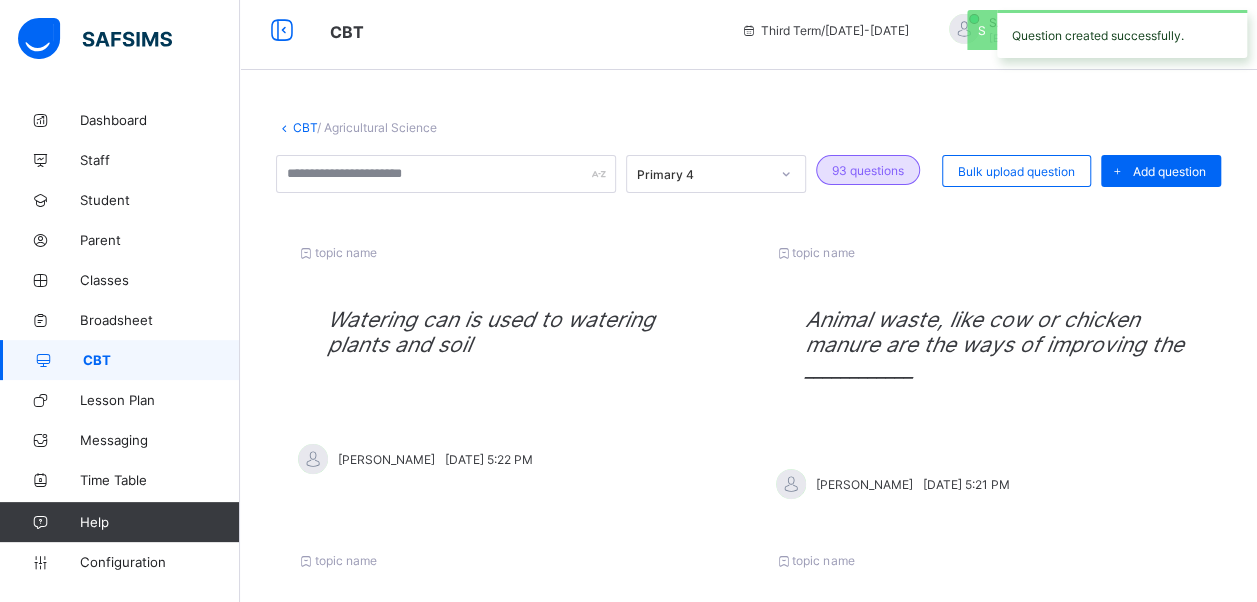 scroll, scrollTop: 100, scrollLeft: 0, axis: vertical 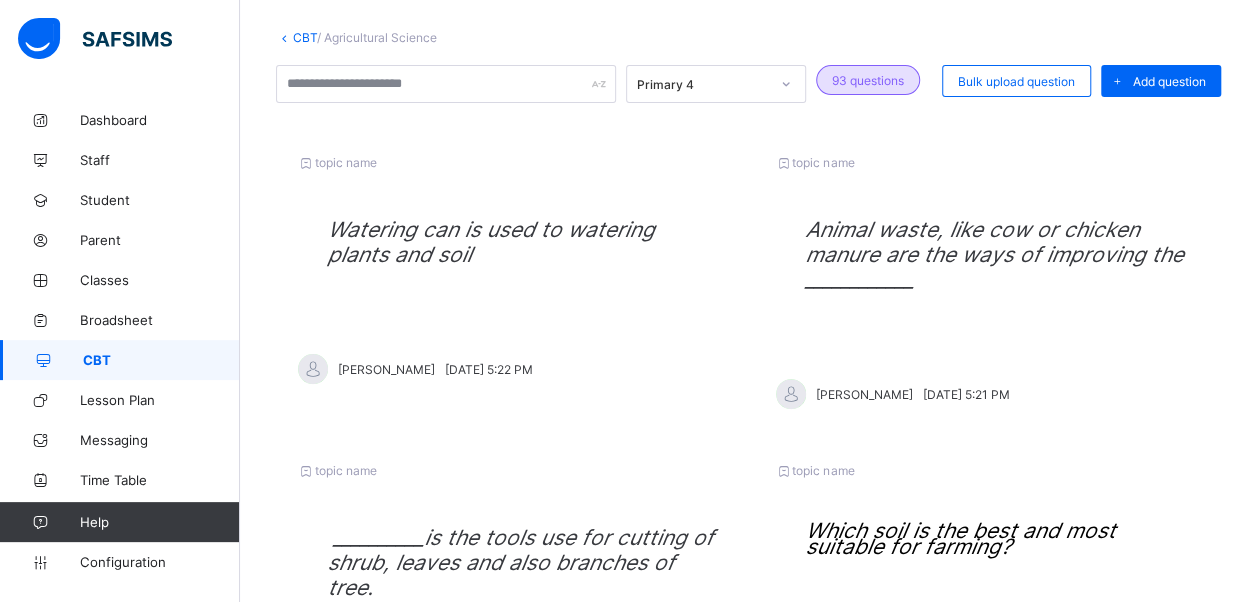 drag, startPoint x: 1160, startPoint y: 84, endPoint x: 1124, endPoint y: 110, distance: 44.407207 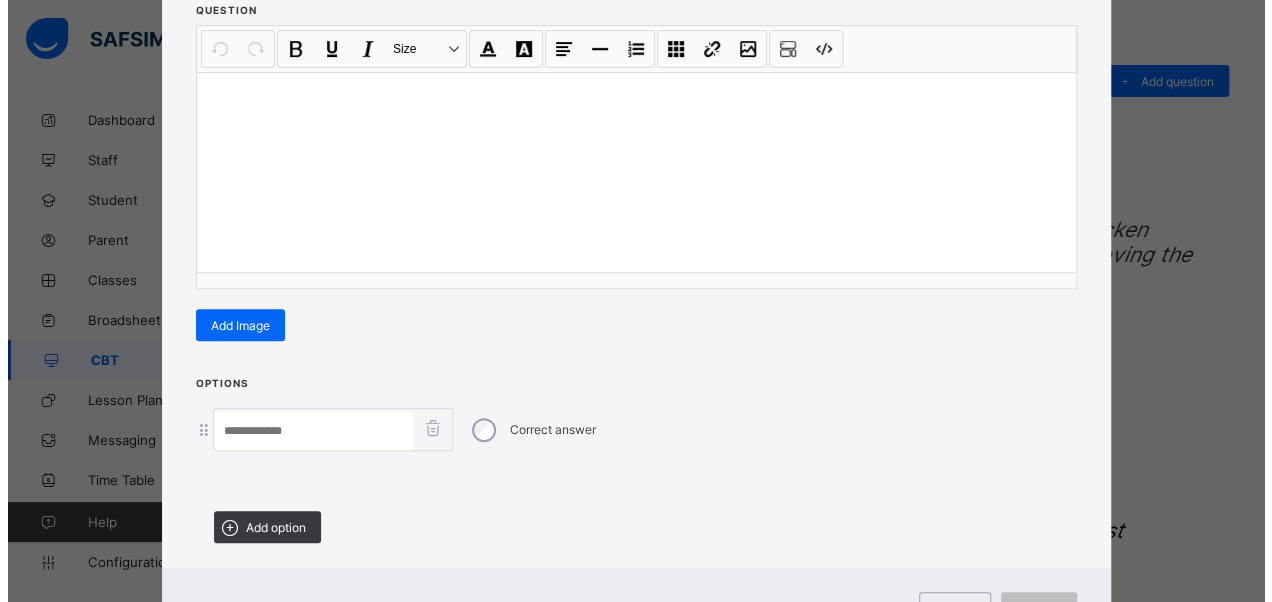 scroll, scrollTop: 342, scrollLeft: 0, axis: vertical 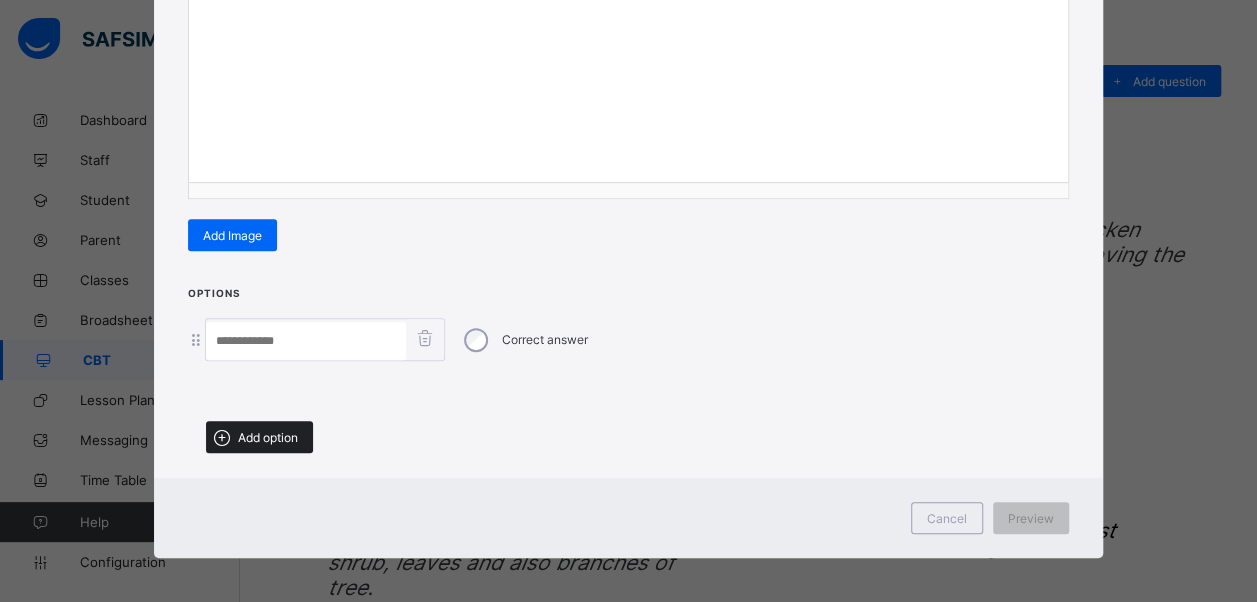 click on "Add option" at bounding box center [268, 437] 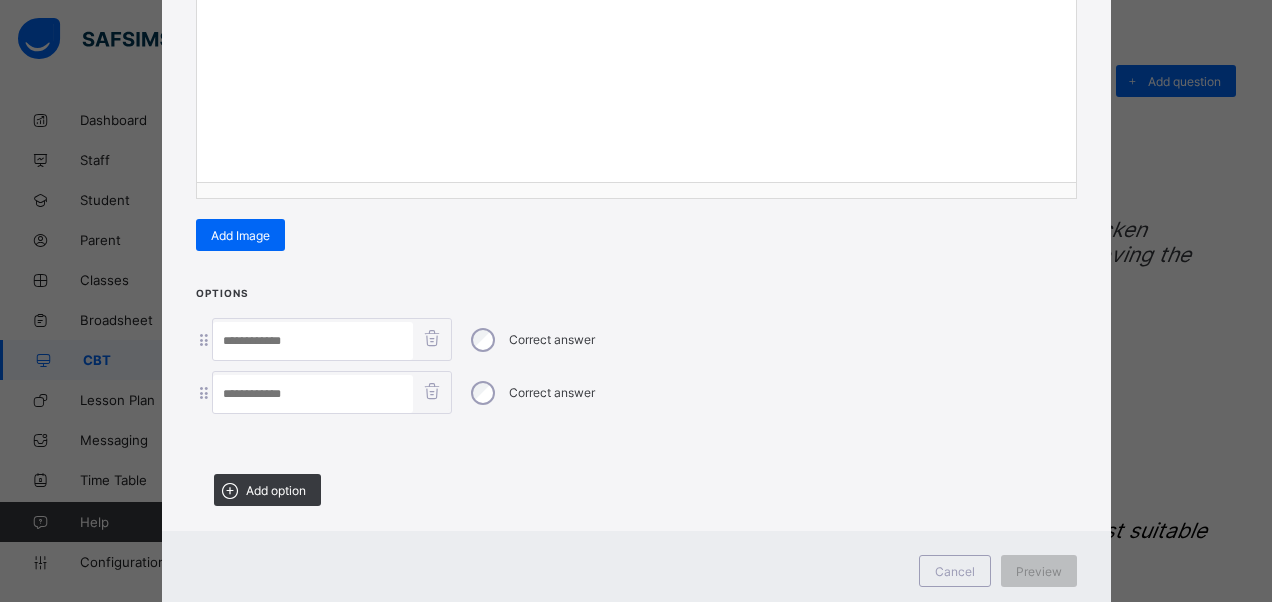 click on "Add option" at bounding box center (276, 490) 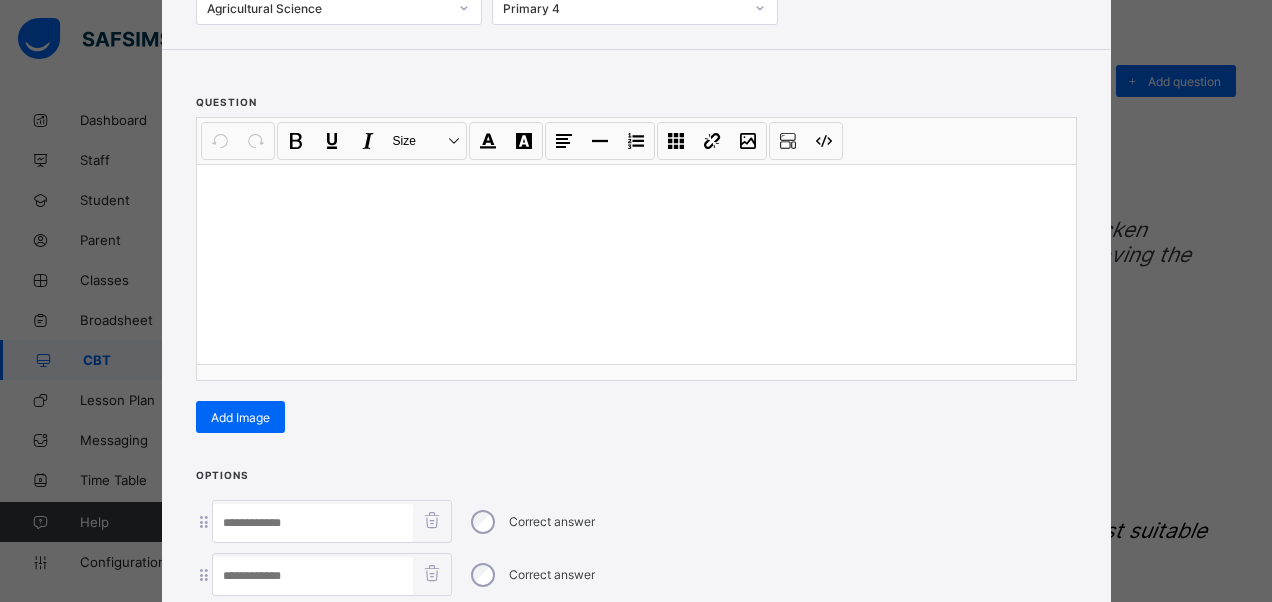 scroll, scrollTop: 142, scrollLeft: 0, axis: vertical 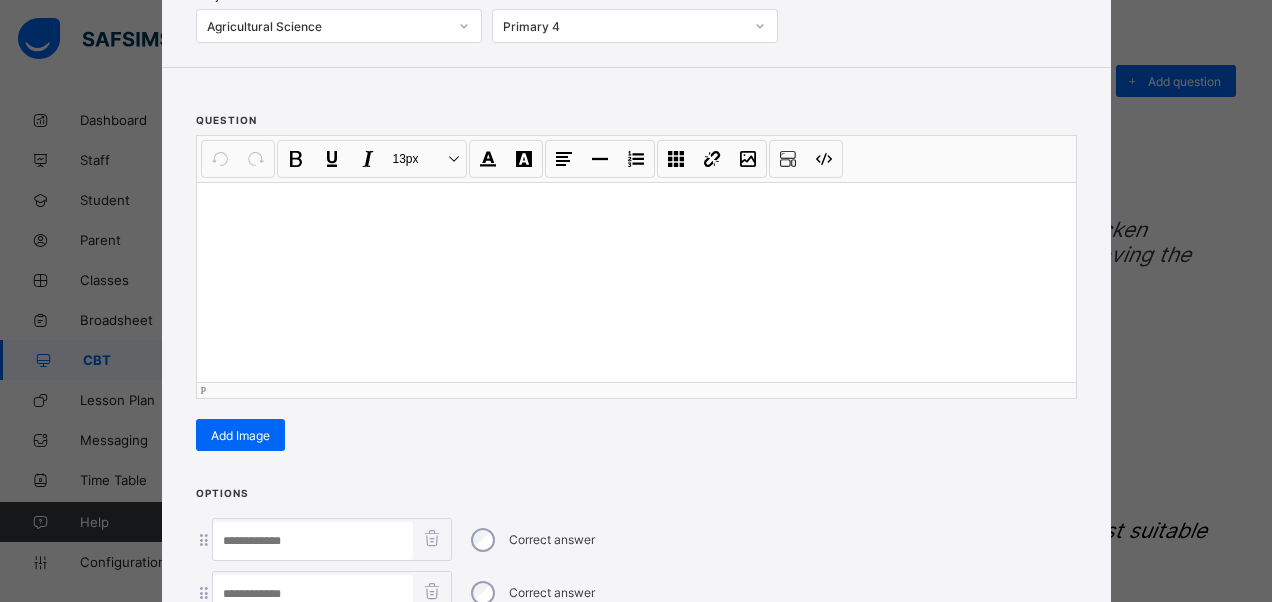 click at bounding box center (636, 282) 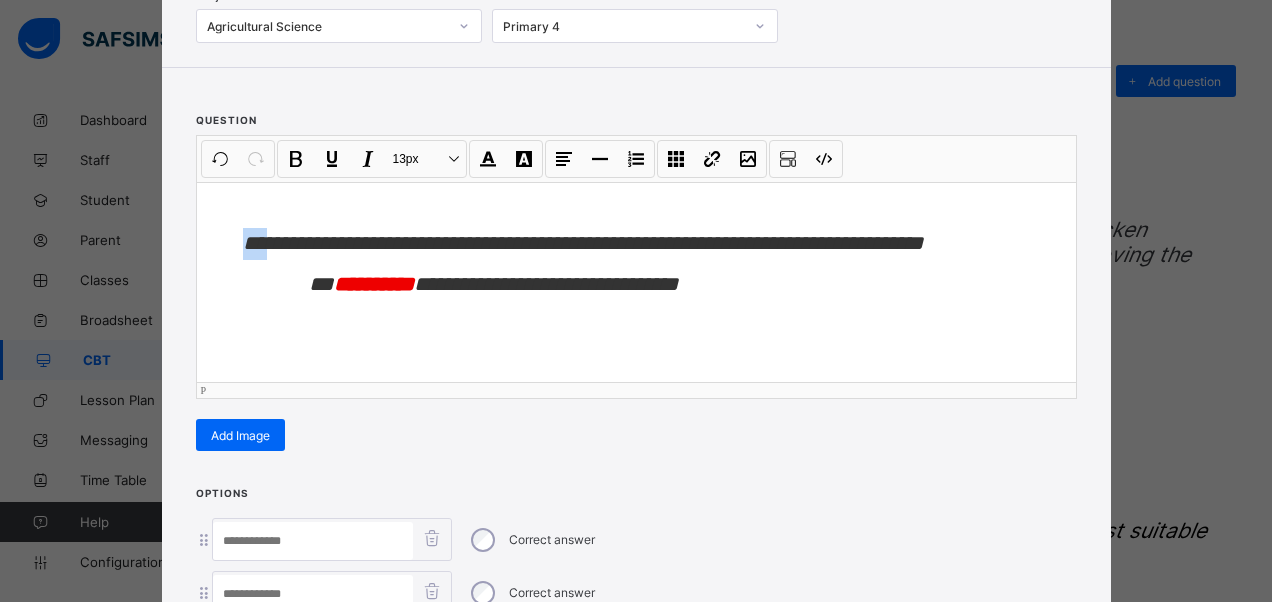 drag, startPoint x: 276, startPoint y: 236, endPoint x: 214, endPoint y: 236, distance: 62 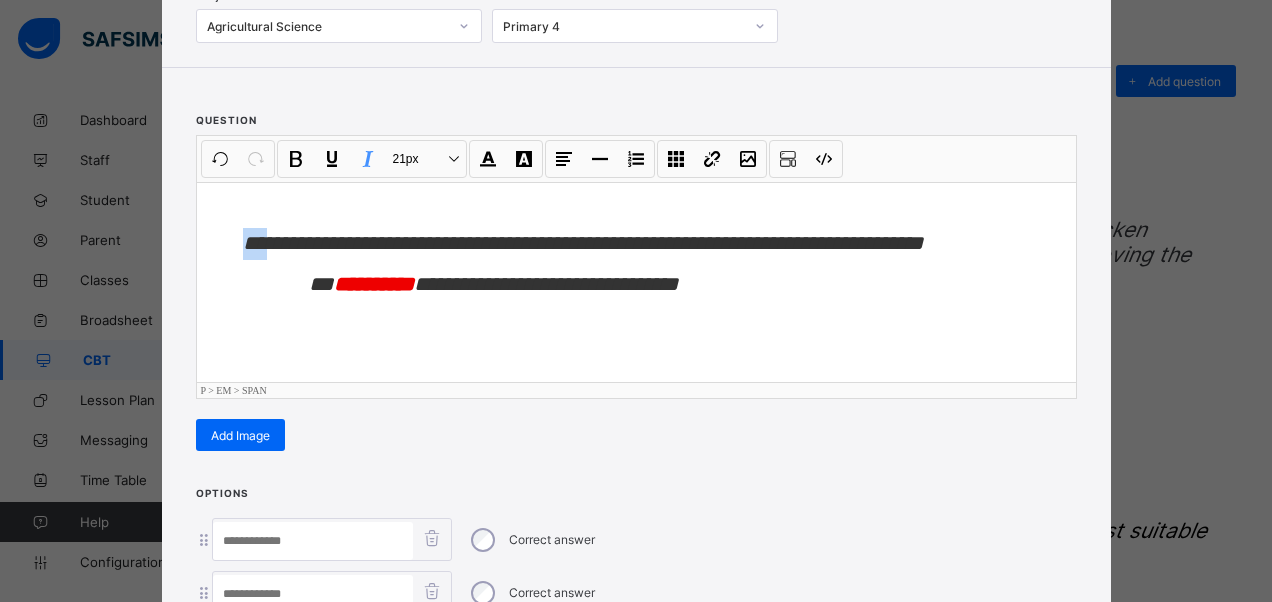 type 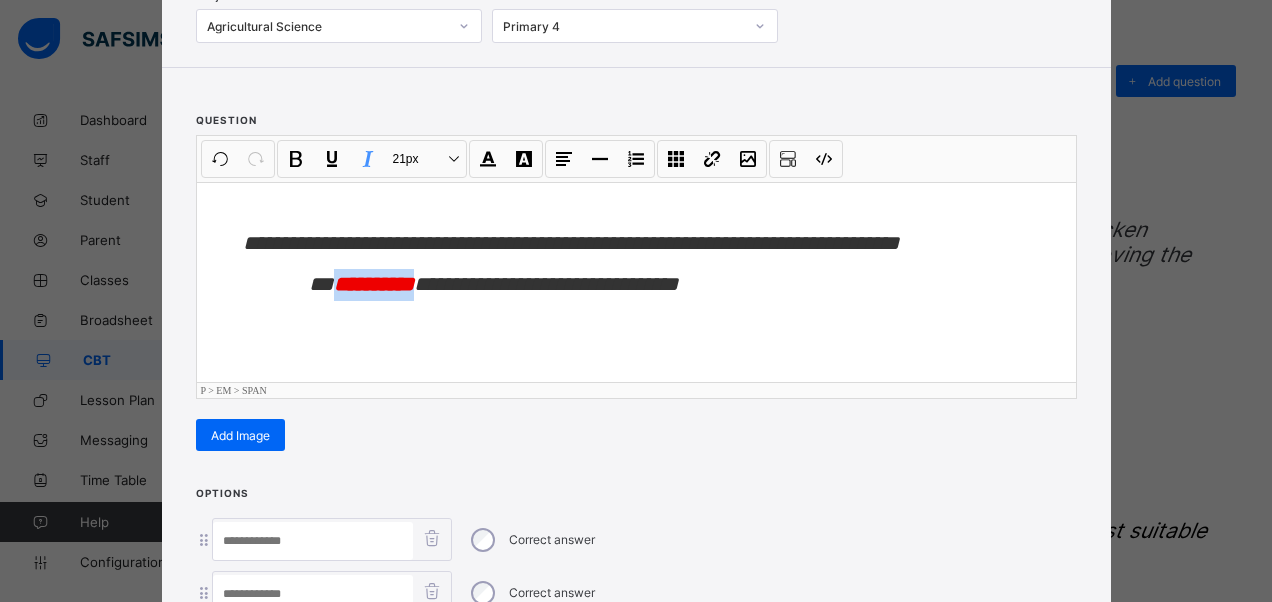 drag, startPoint x: 436, startPoint y: 280, endPoint x: 338, endPoint y: 284, distance: 98.0816 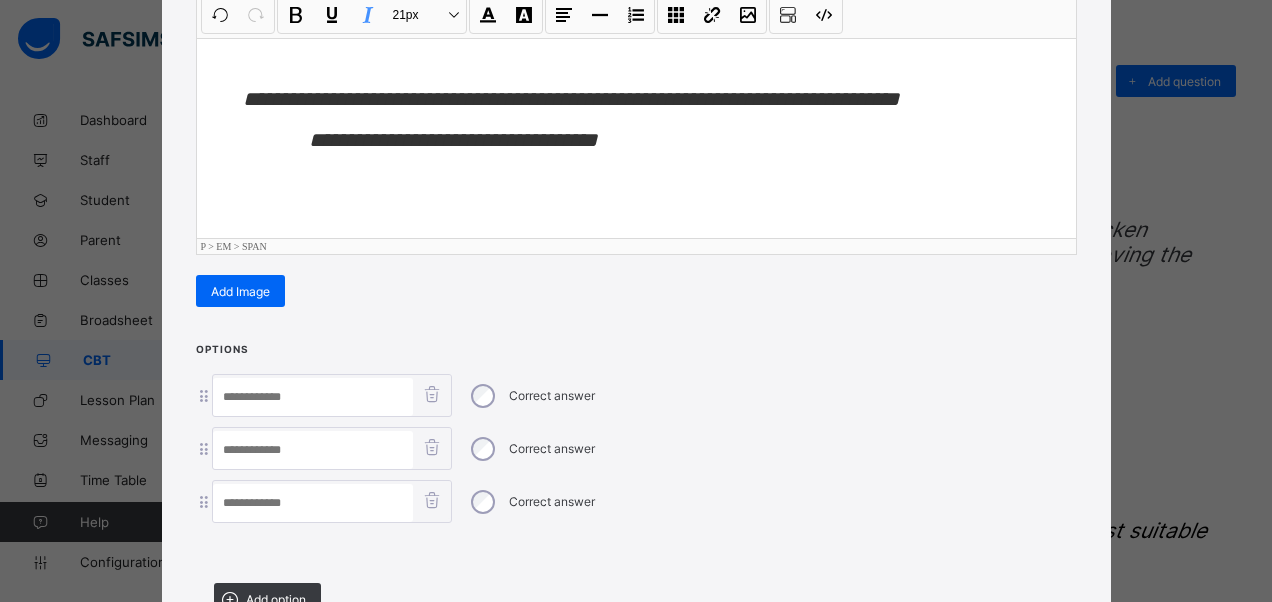 scroll, scrollTop: 442, scrollLeft: 0, axis: vertical 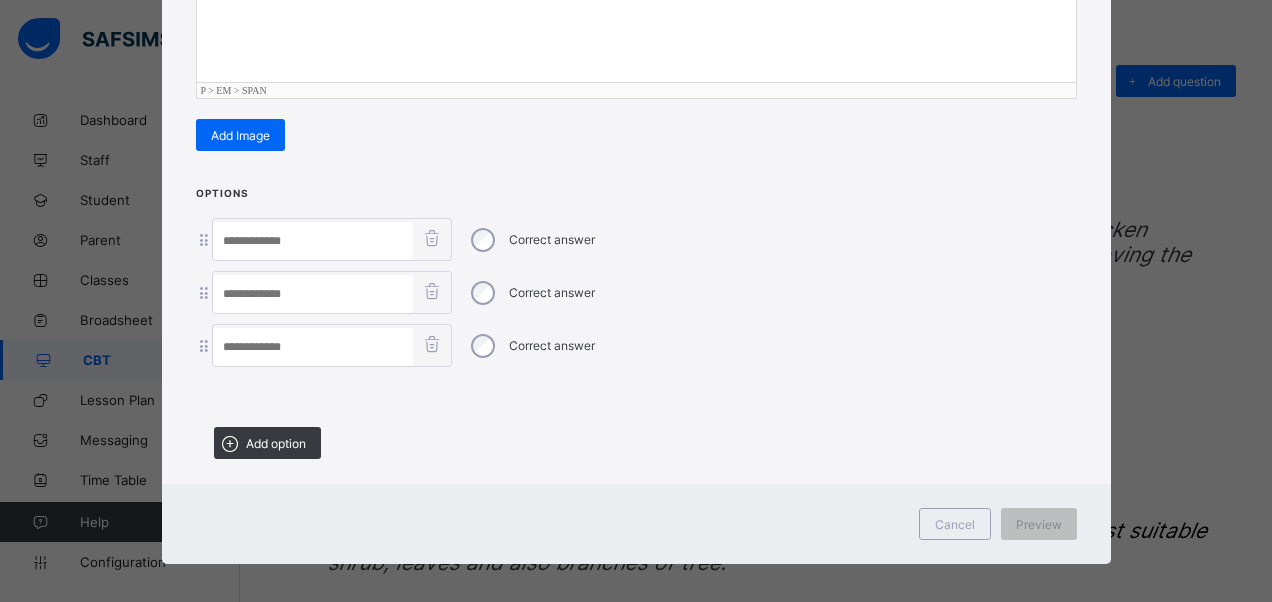 click at bounding box center (313, 241) 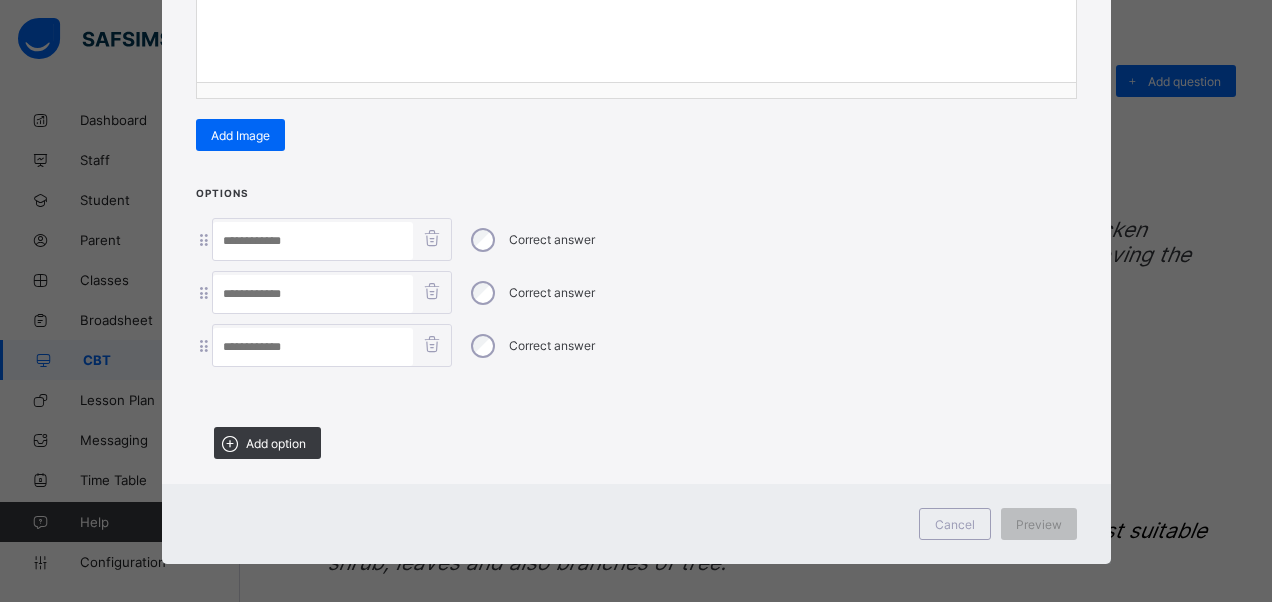 paste on "**********" 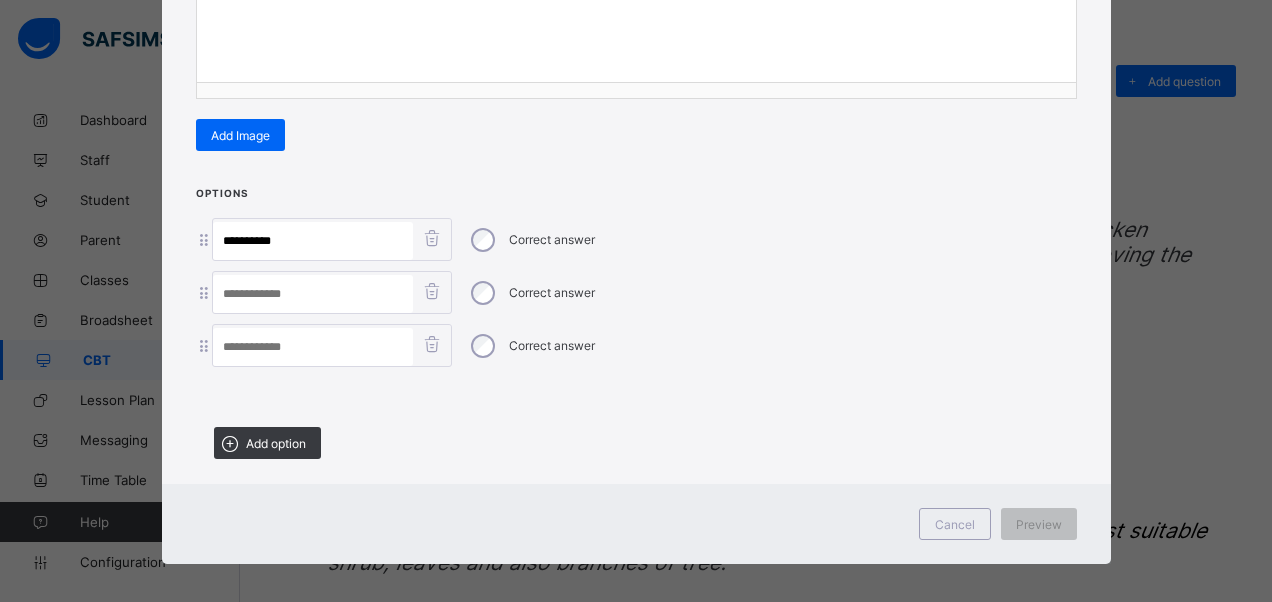 type on "**********" 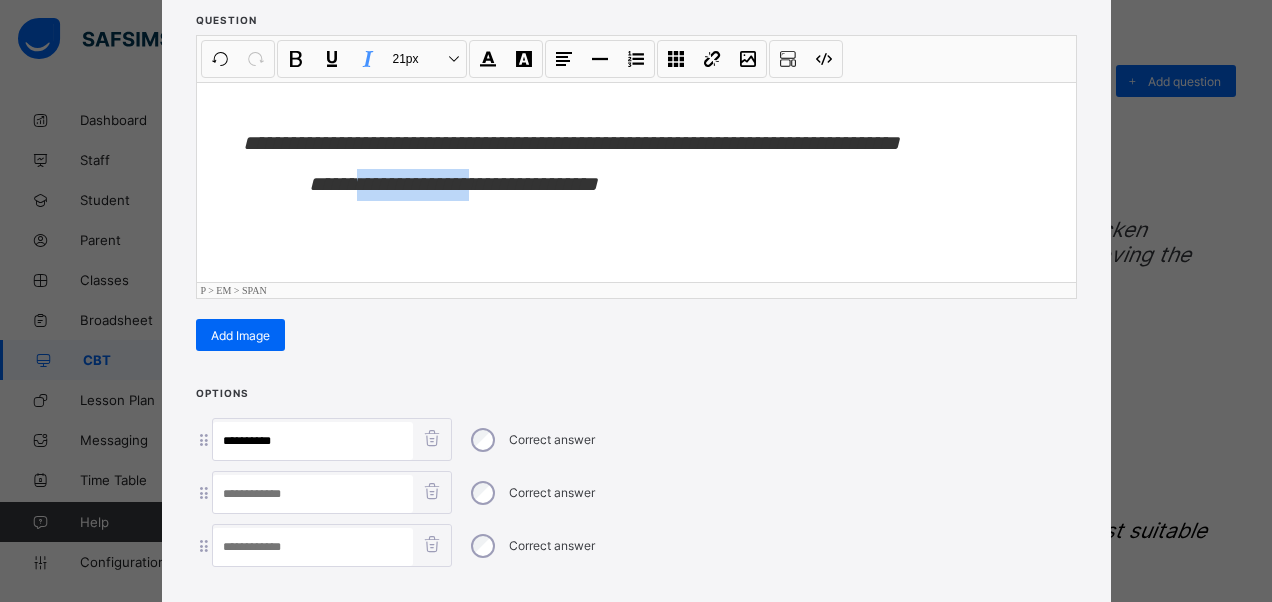 drag, startPoint x: 476, startPoint y: 180, endPoint x: 364, endPoint y: 178, distance: 112.01785 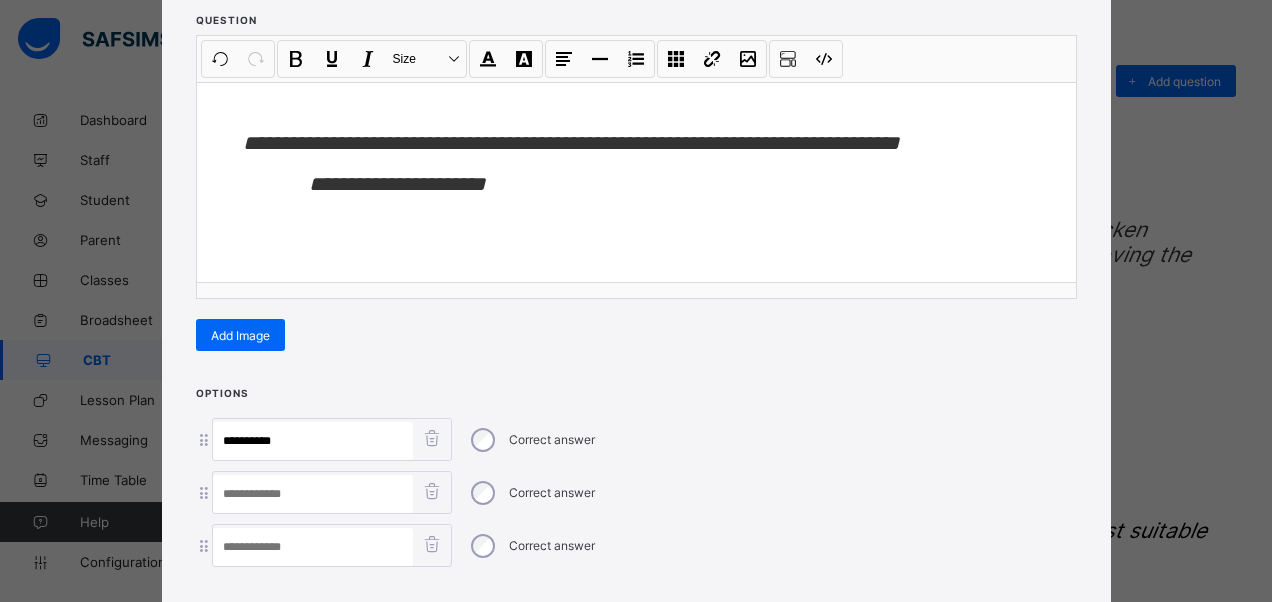 click at bounding box center (313, 494) 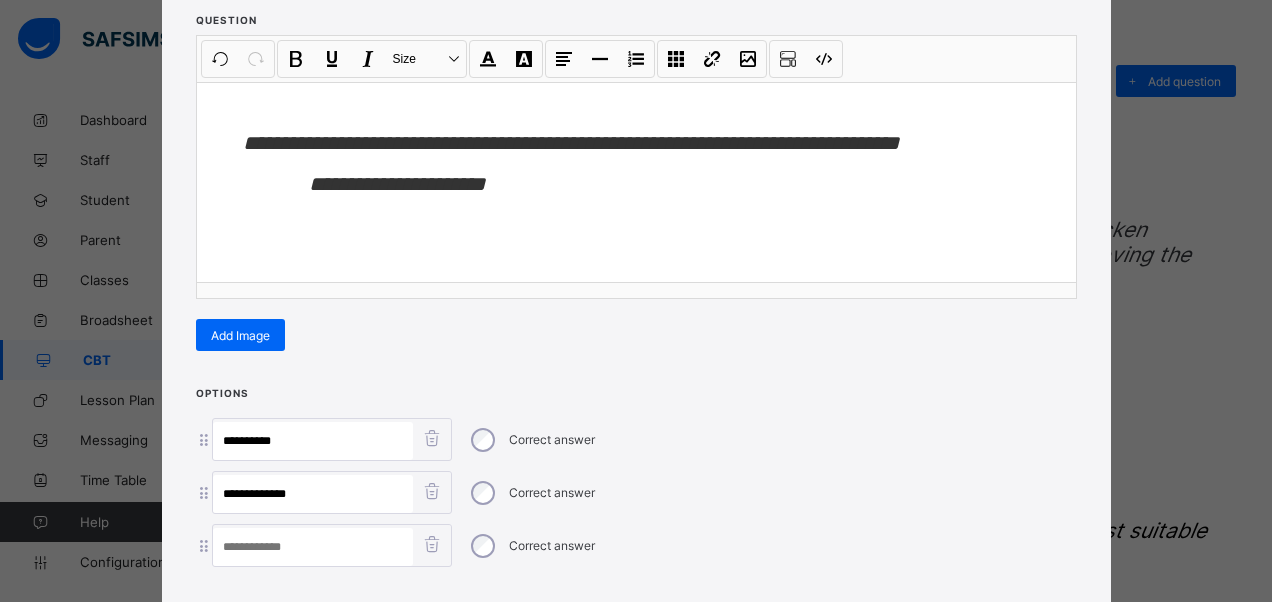 type on "**********" 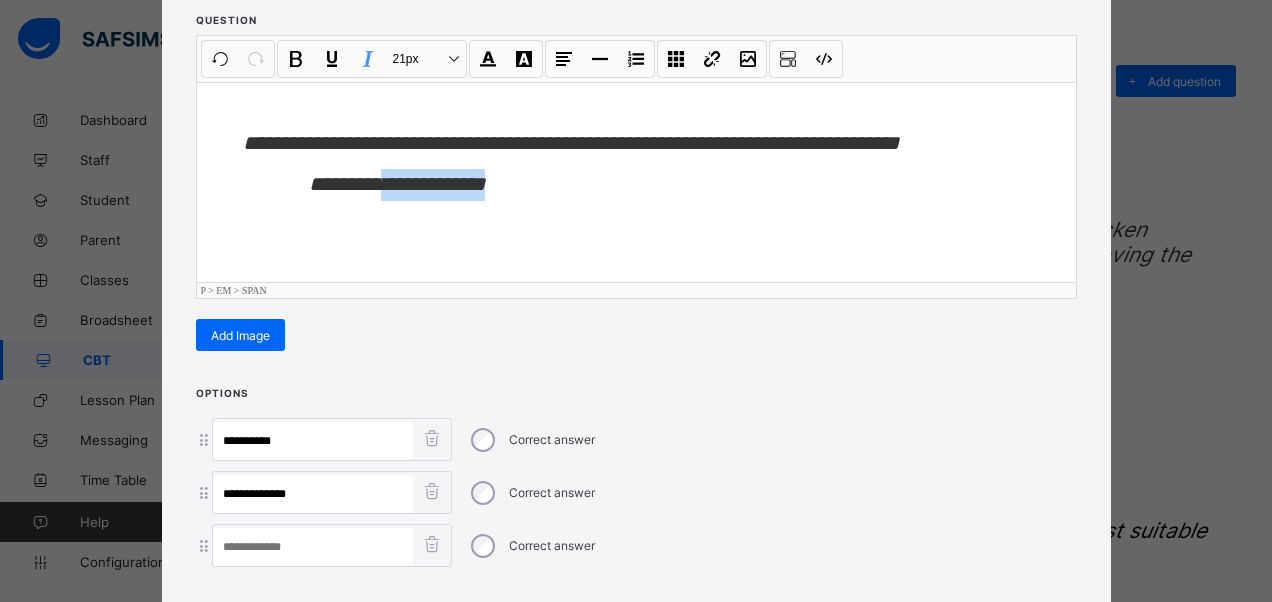 drag, startPoint x: 490, startPoint y: 172, endPoint x: 378, endPoint y: 183, distance: 112.53888 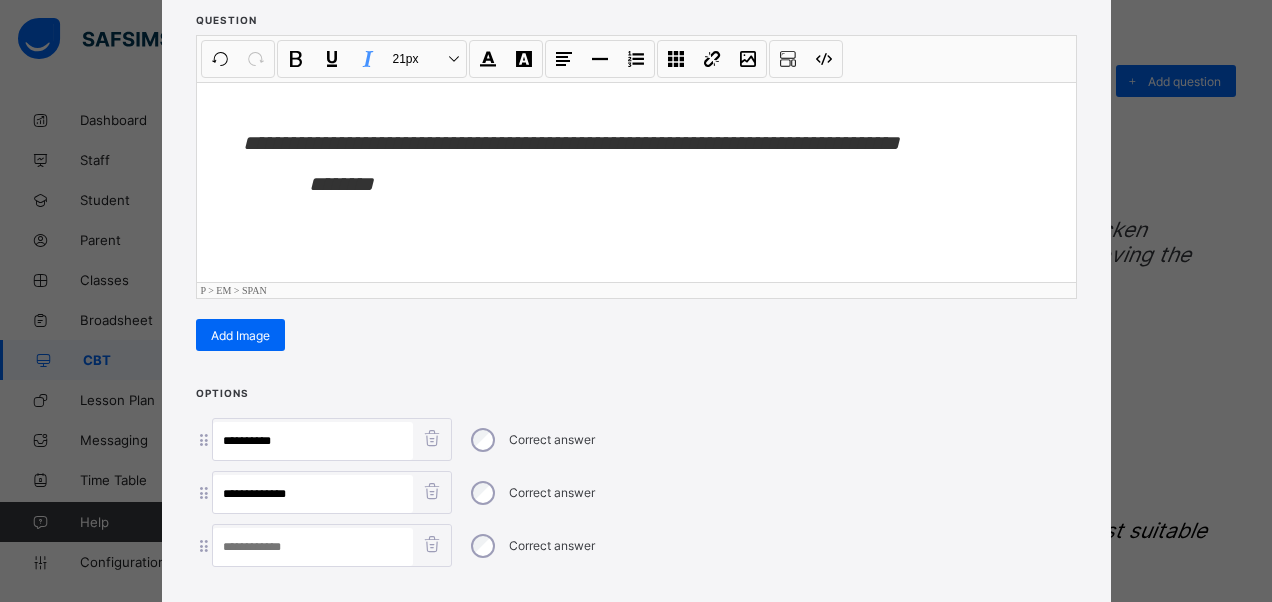 click at bounding box center (313, 547) 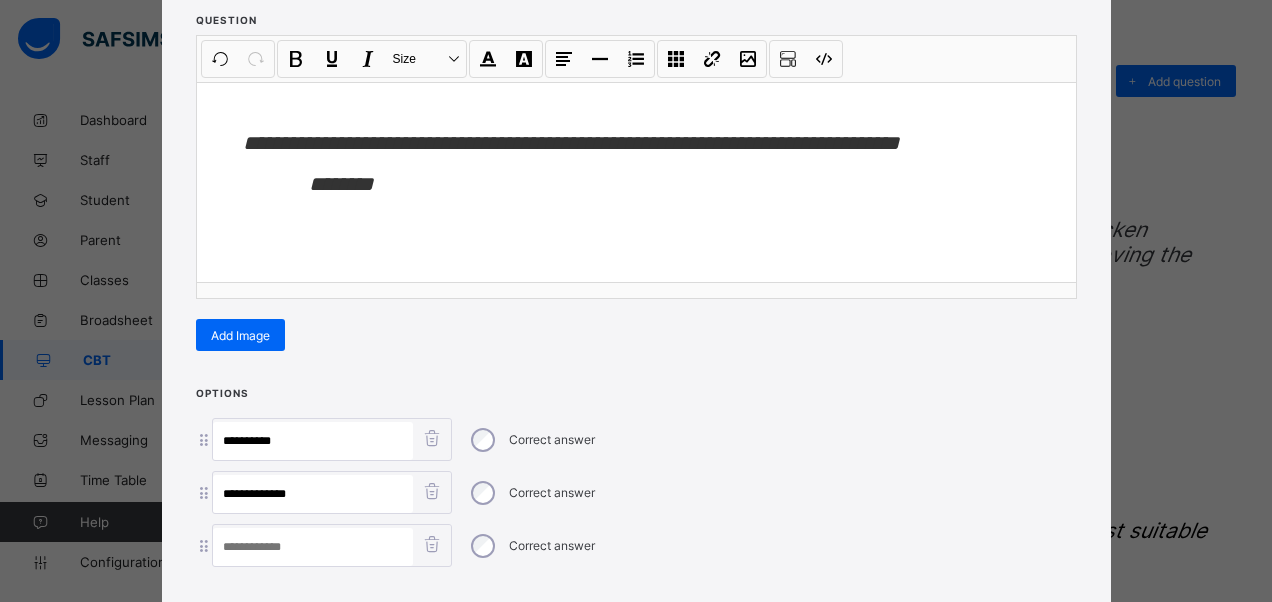 paste on "**********" 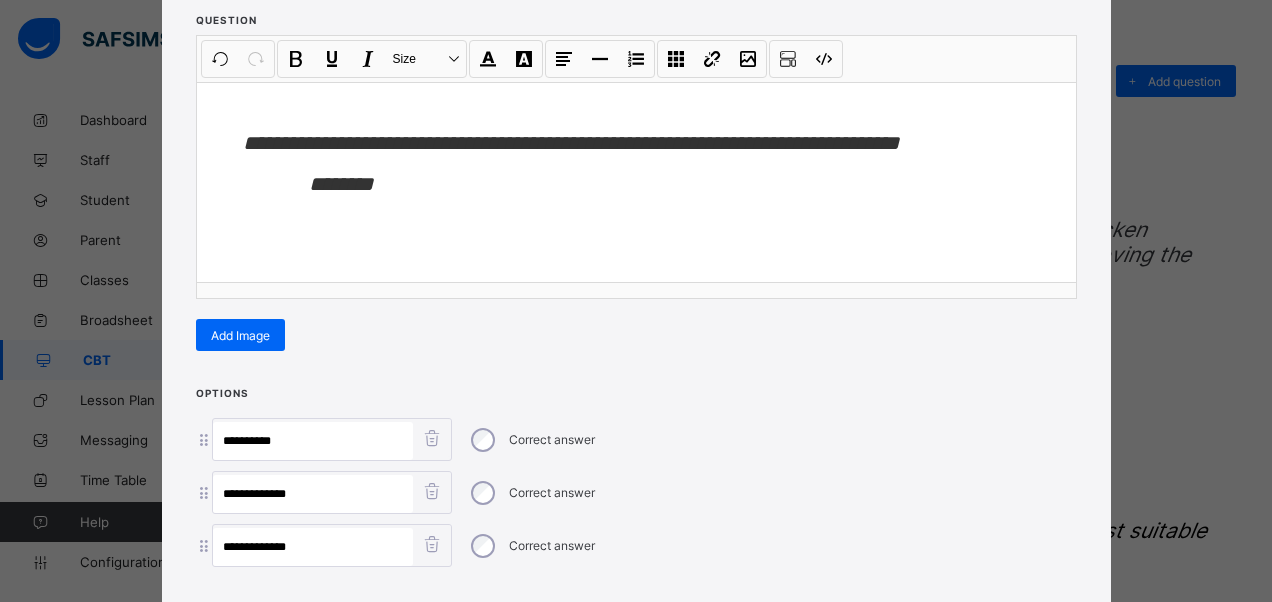 type on "**********" 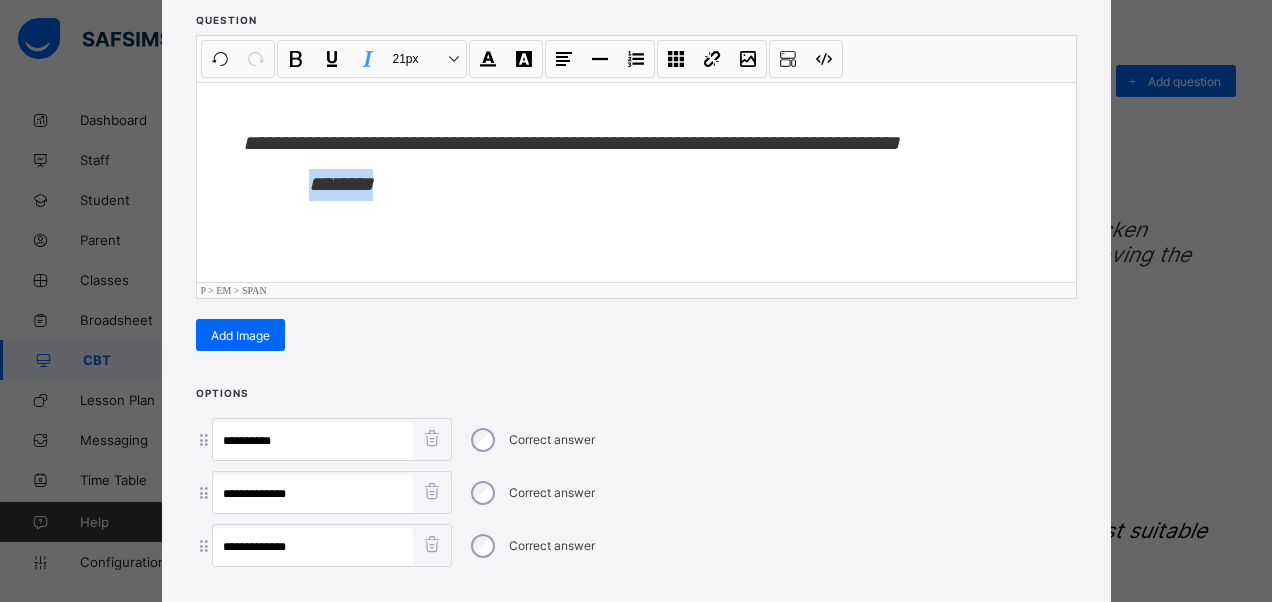 drag, startPoint x: 408, startPoint y: 180, endPoint x: 290, endPoint y: 178, distance: 118.016945 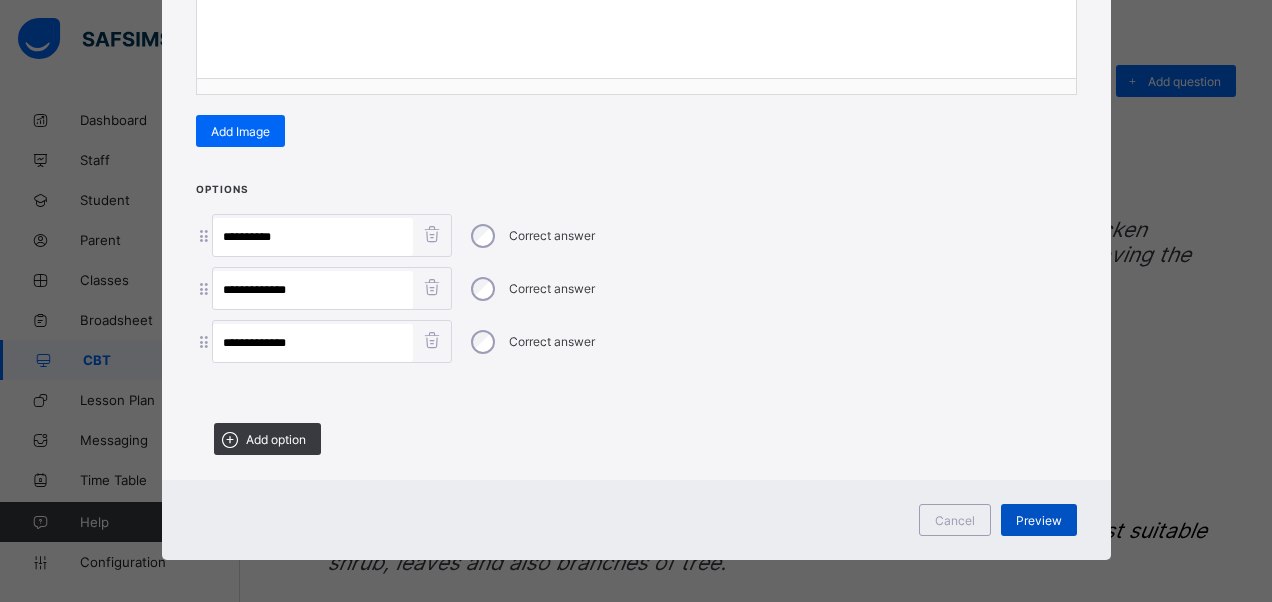 click on "Preview" at bounding box center (1039, 520) 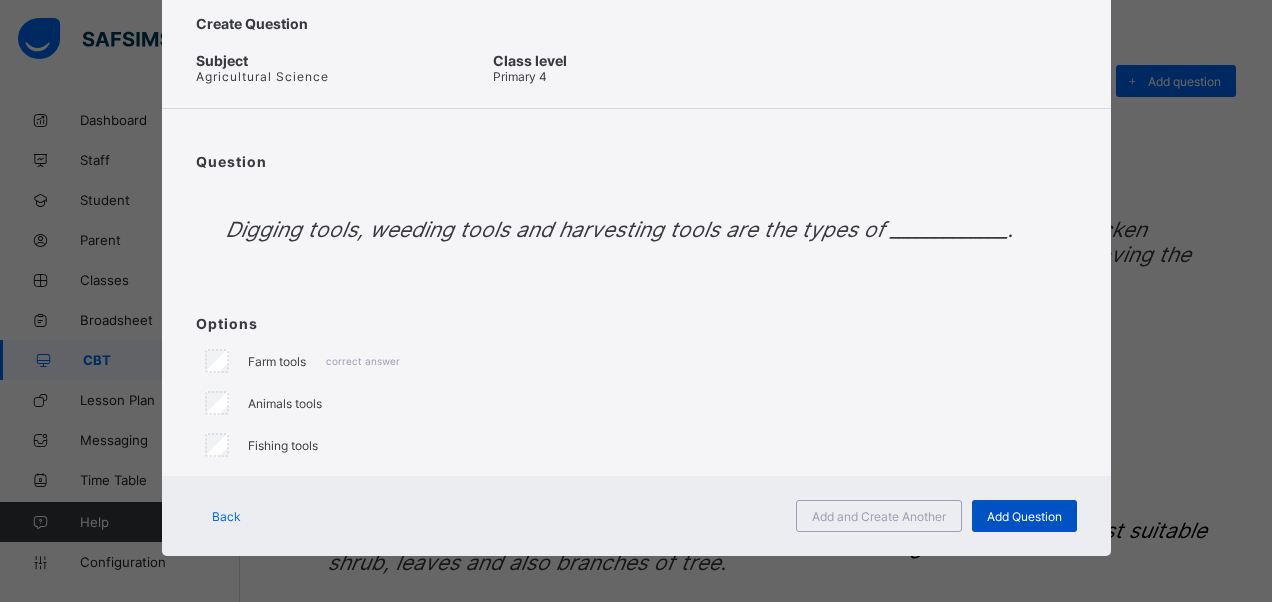 click on "Add Question" at bounding box center (1024, 516) 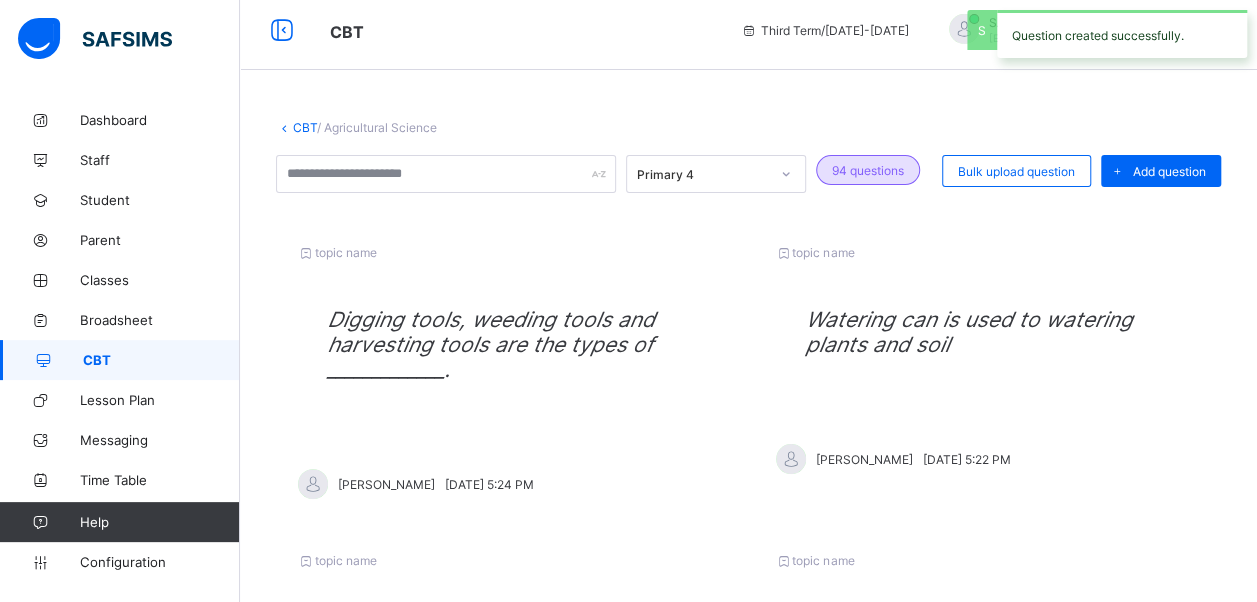 scroll, scrollTop: 100, scrollLeft: 0, axis: vertical 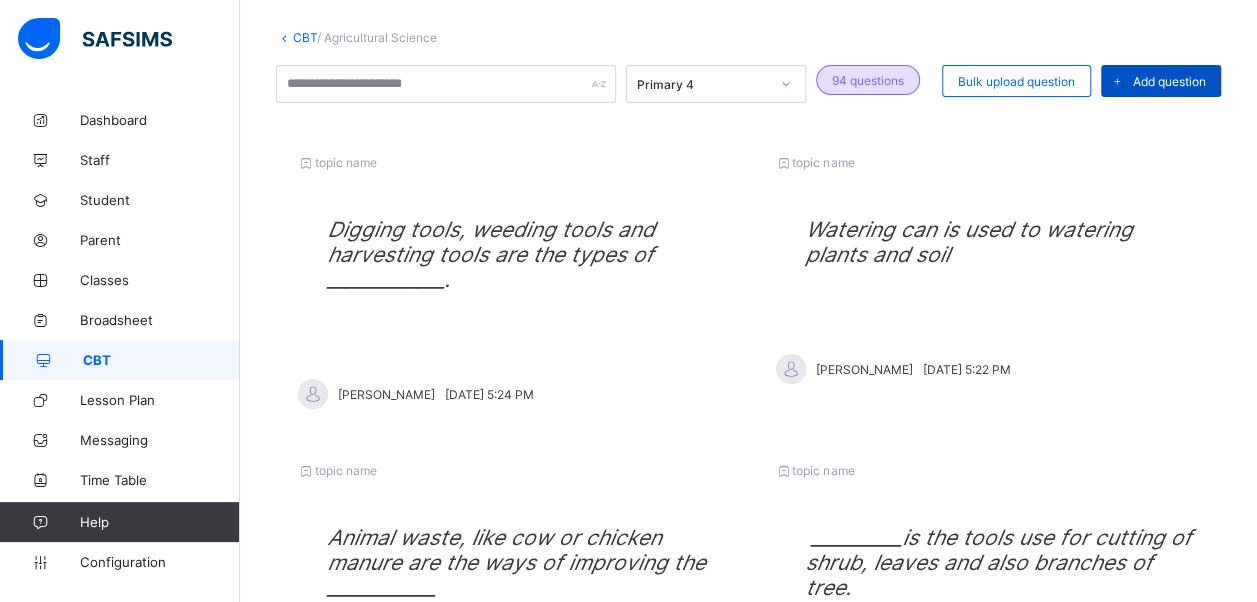 click on "Add question" at bounding box center (1169, 81) 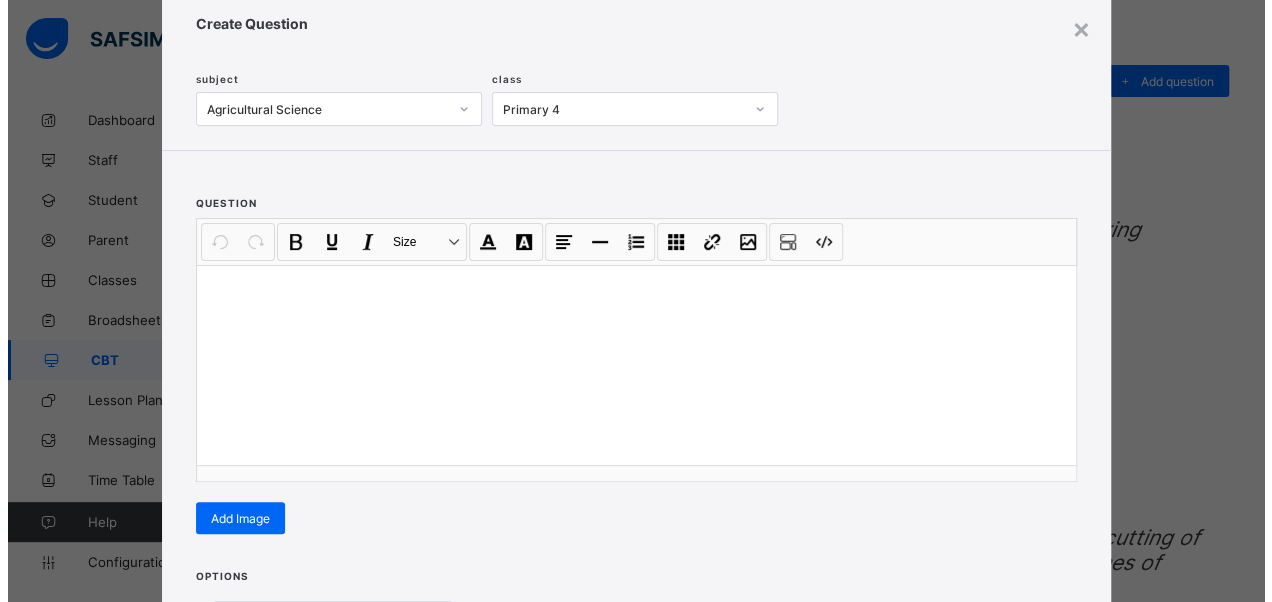 scroll, scrollTop: 319, scrollLeft: 0, axis: vertical 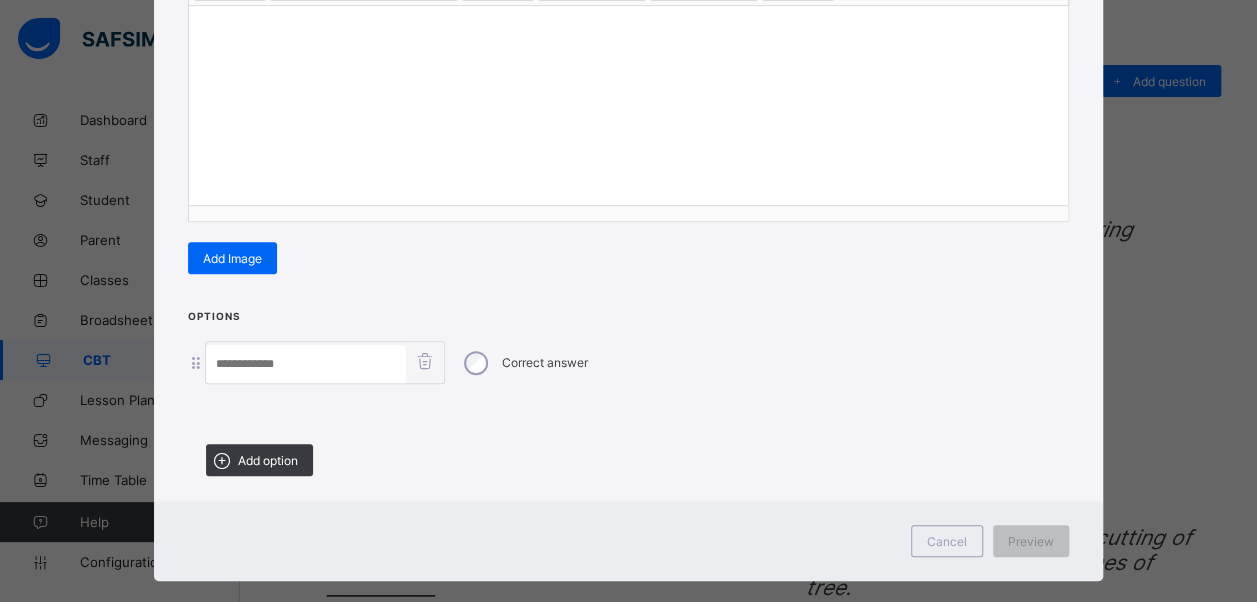 drag, startPoint x: 252, startPoint y: 456, endPoint x: 258, endPoint y: 466, distance: 11.661903 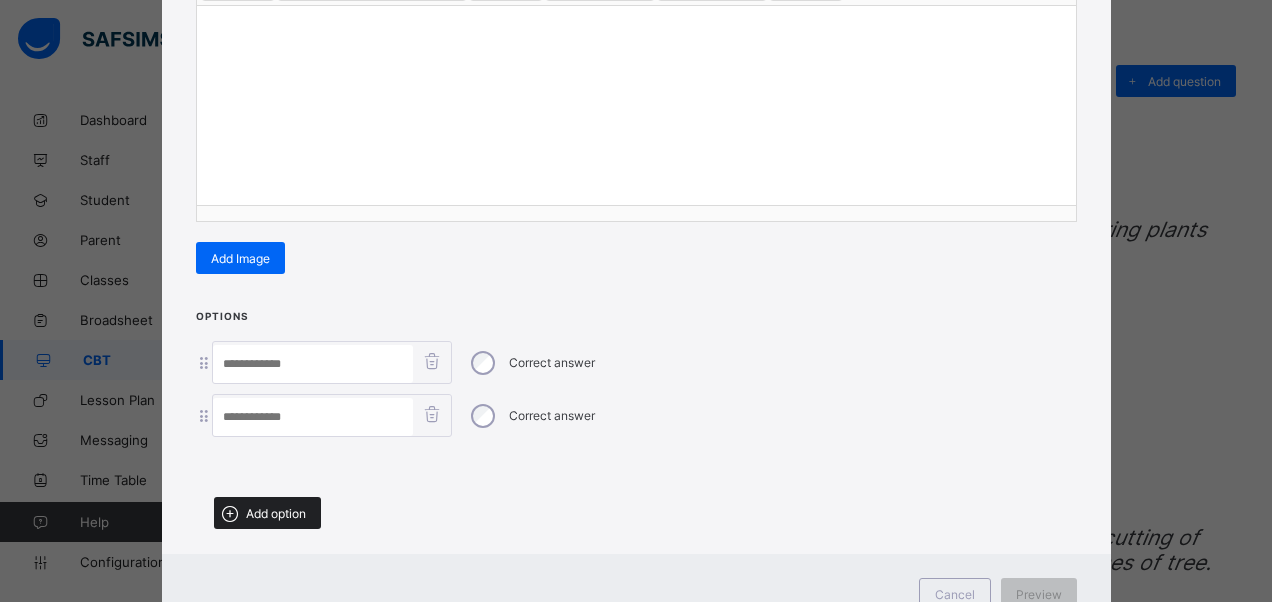 click on "Add option" at bounding box center [276, 513] 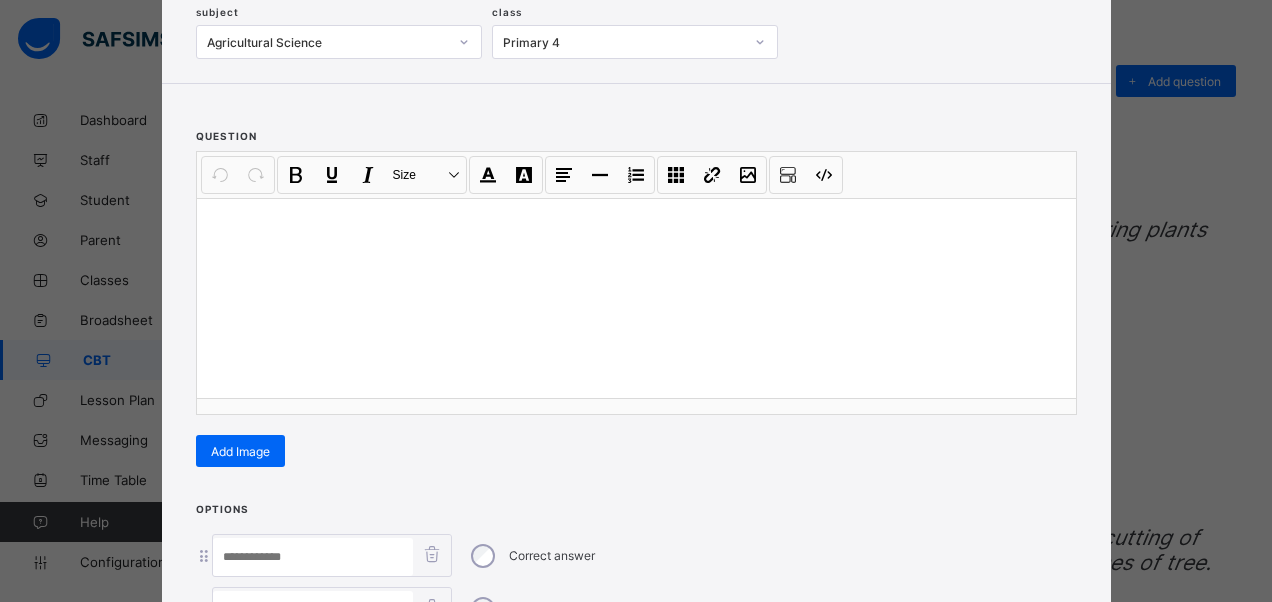 scroll, scrollTop: 119, scrollLeft: 0, axis: vertical 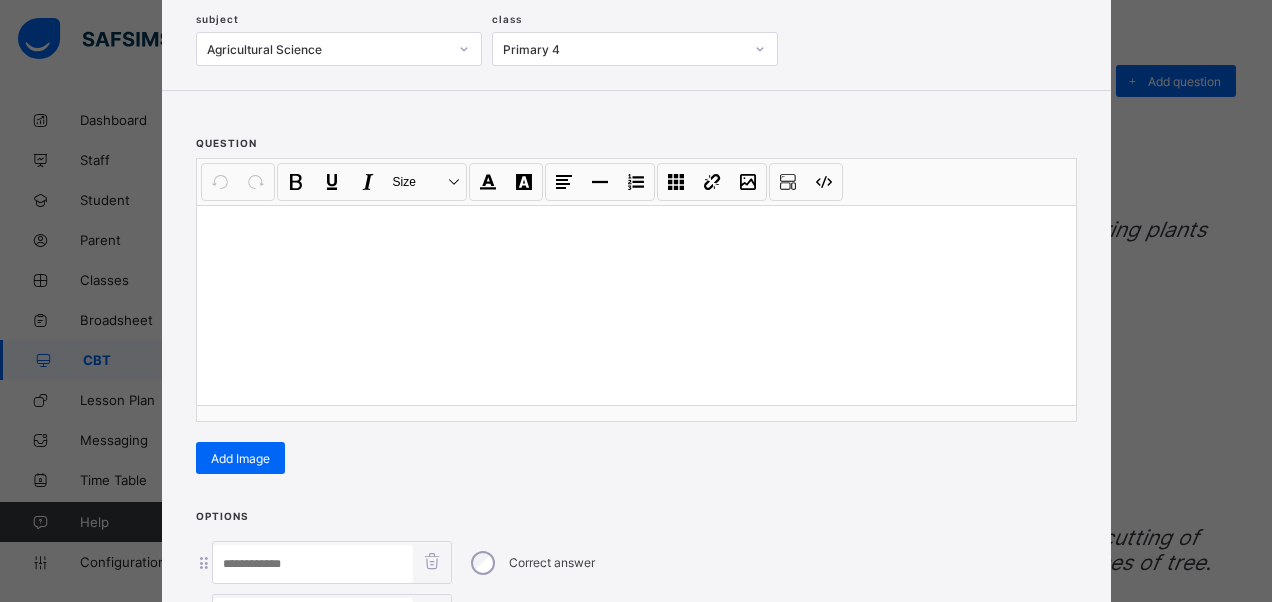 click at bounding box center (636, 305) 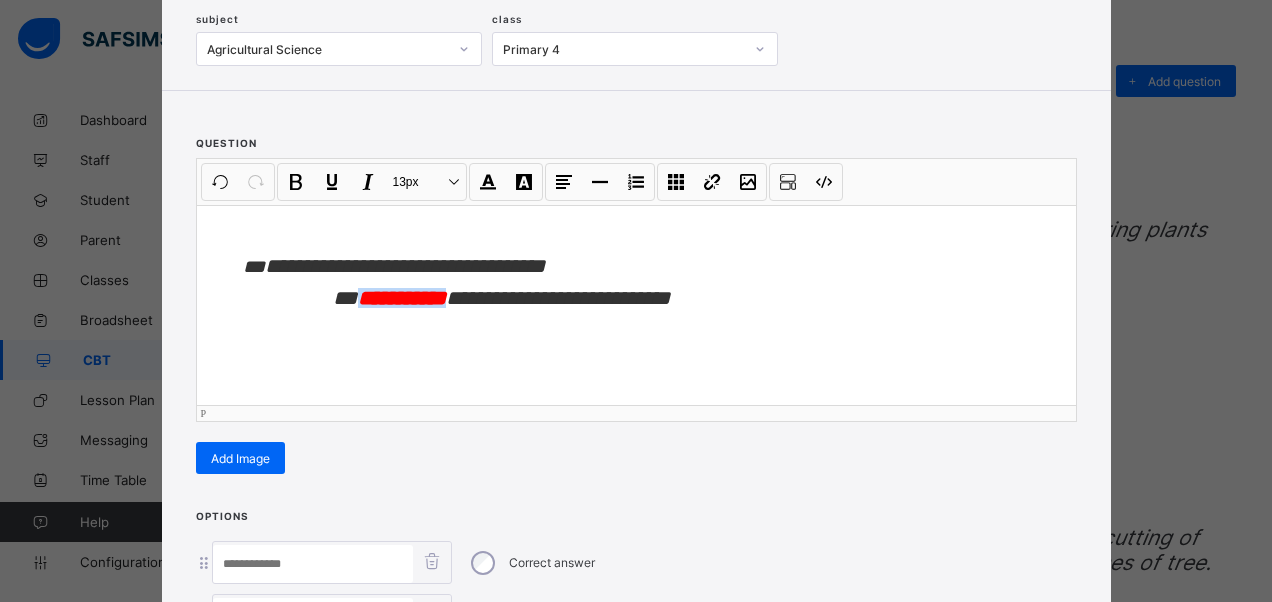 drag, startPoint x: 450, startPoint y: 296, endPoint x: 378, endPoint y: 306, distance: 72.691124 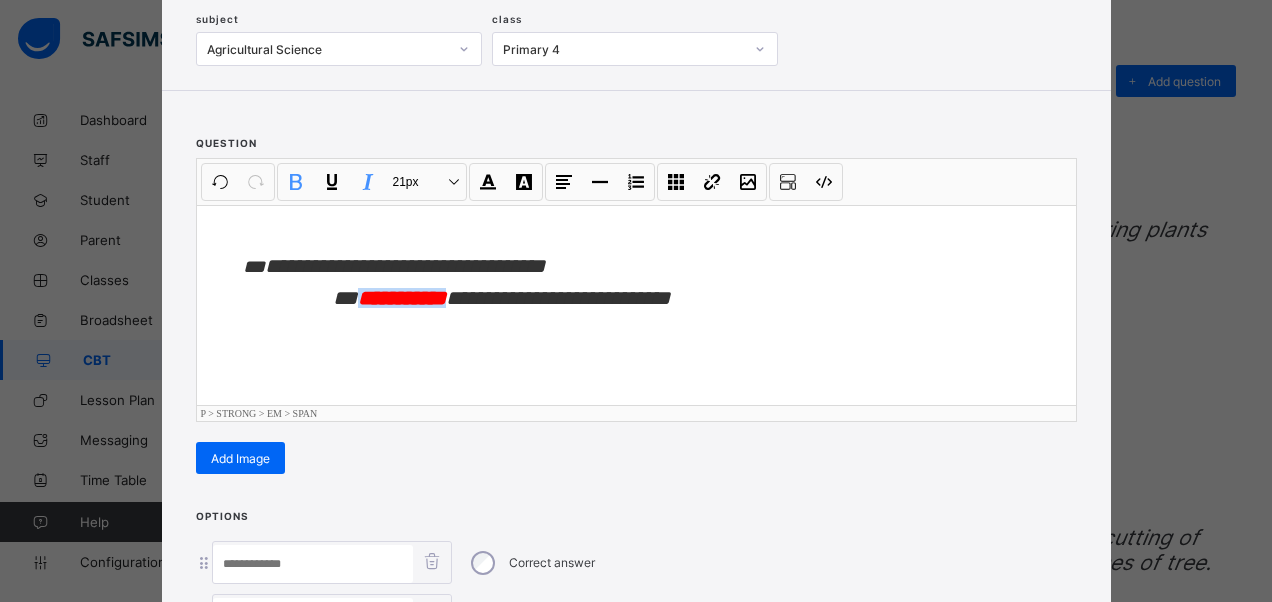 type 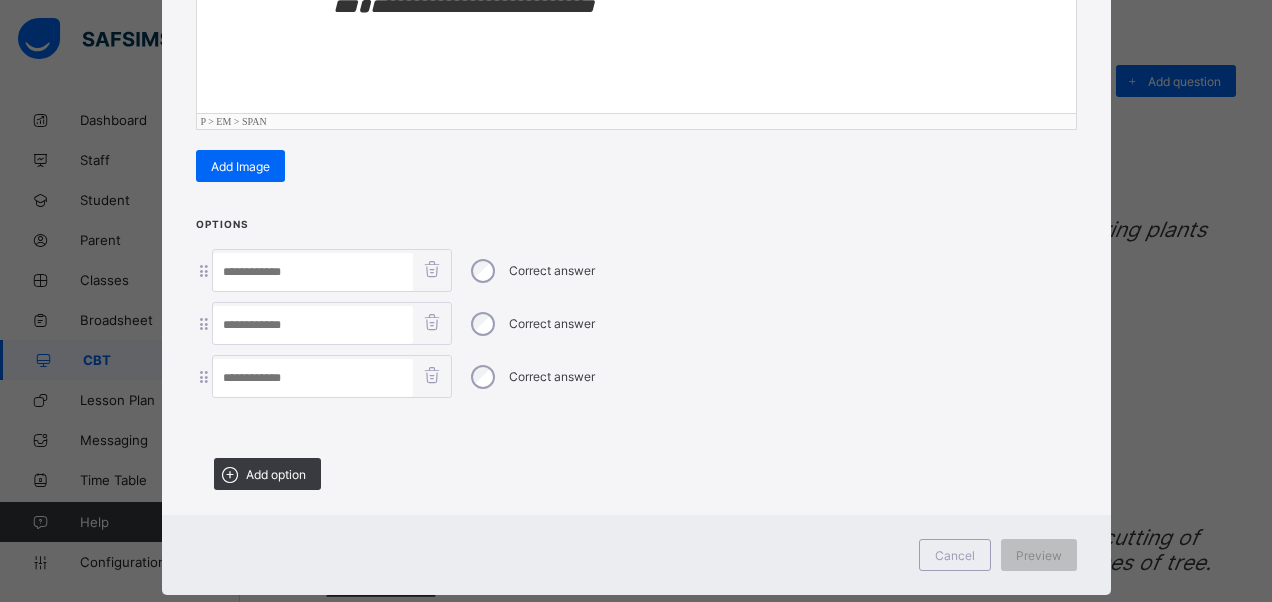 scroll, scrollTop: 419, scrollLeft: 0, axis: vertical 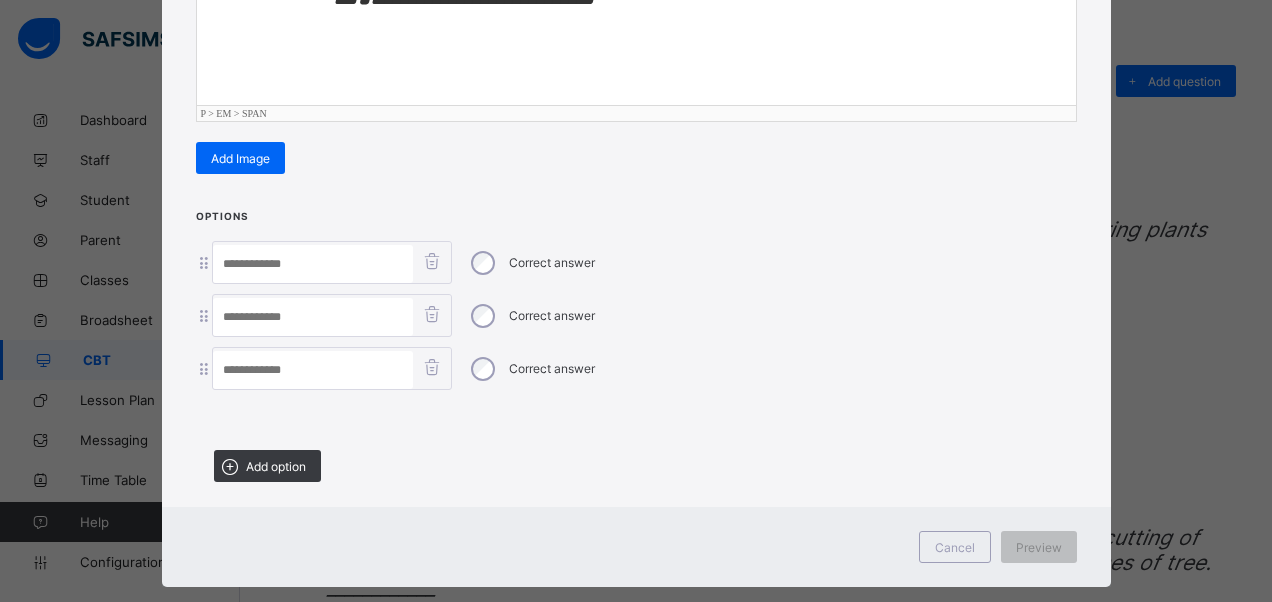 click at bounding box center [313, 264] 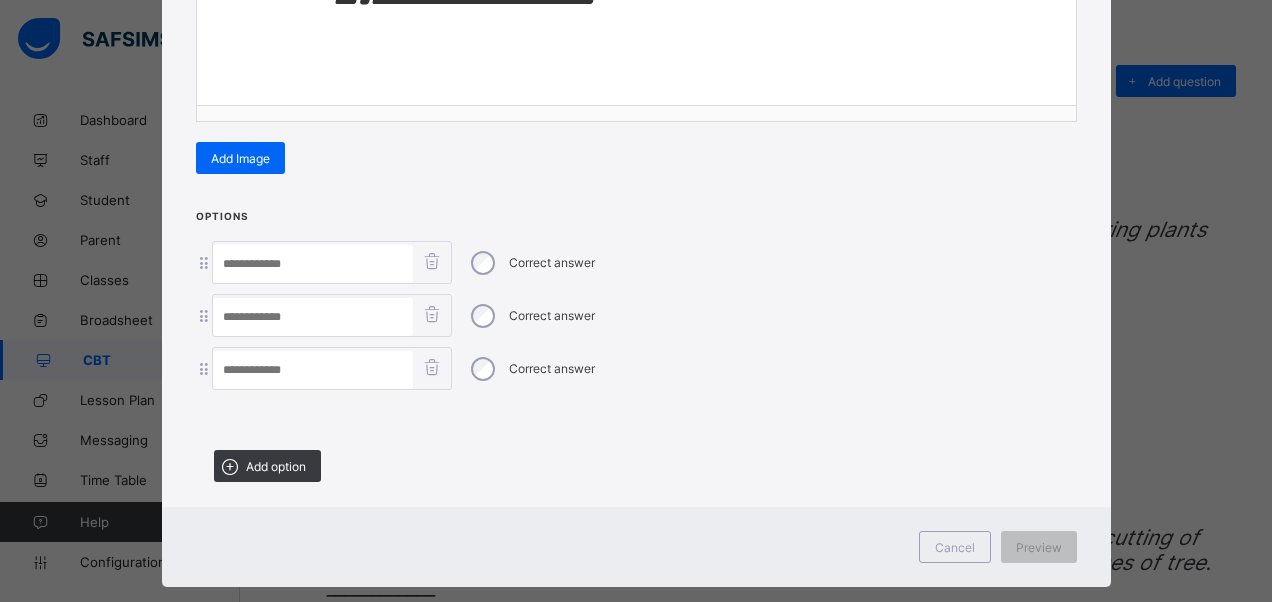 paste on "**********" 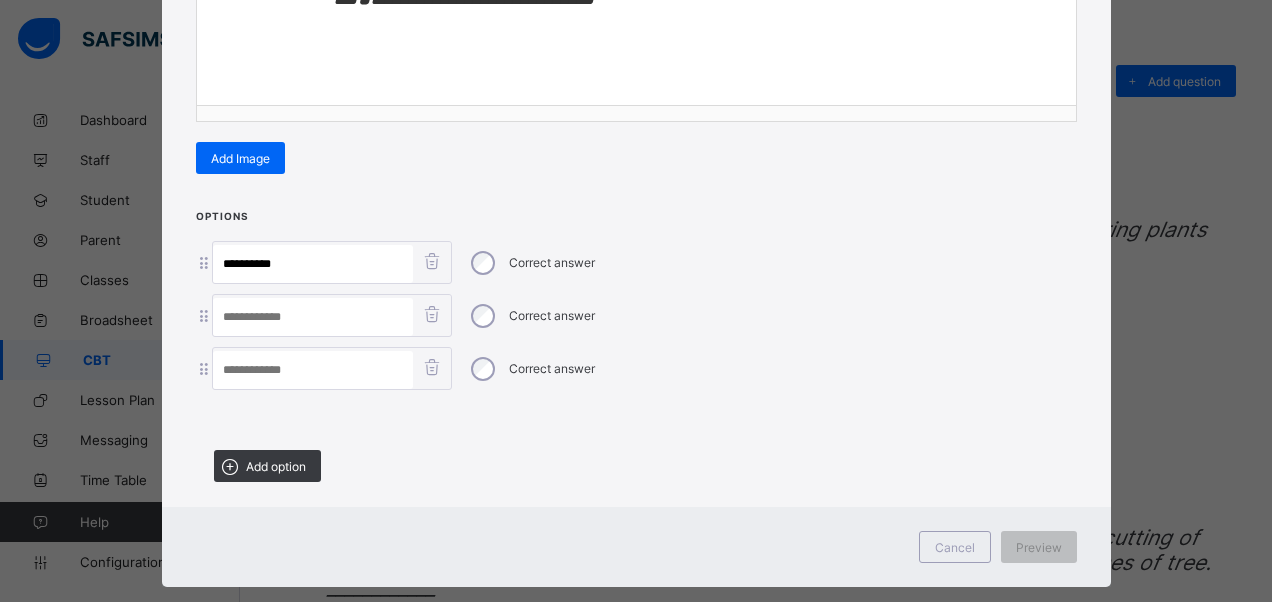 type on "**********" 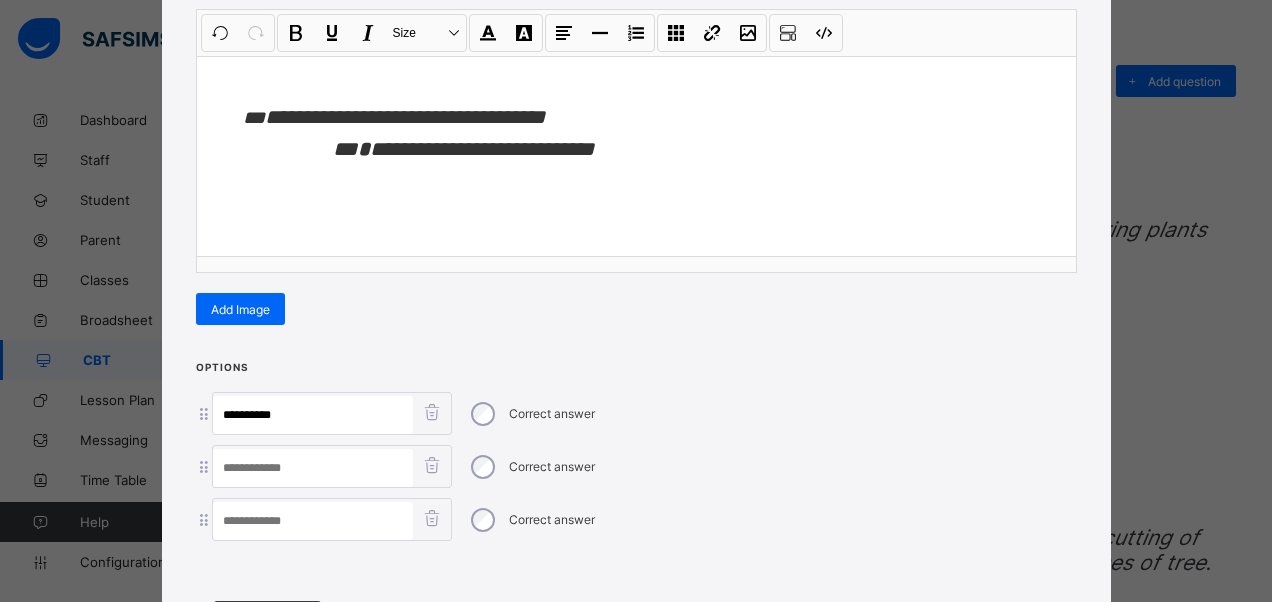 scroll, scrollTop: 219, scrollLeft: 0, axis: vertical 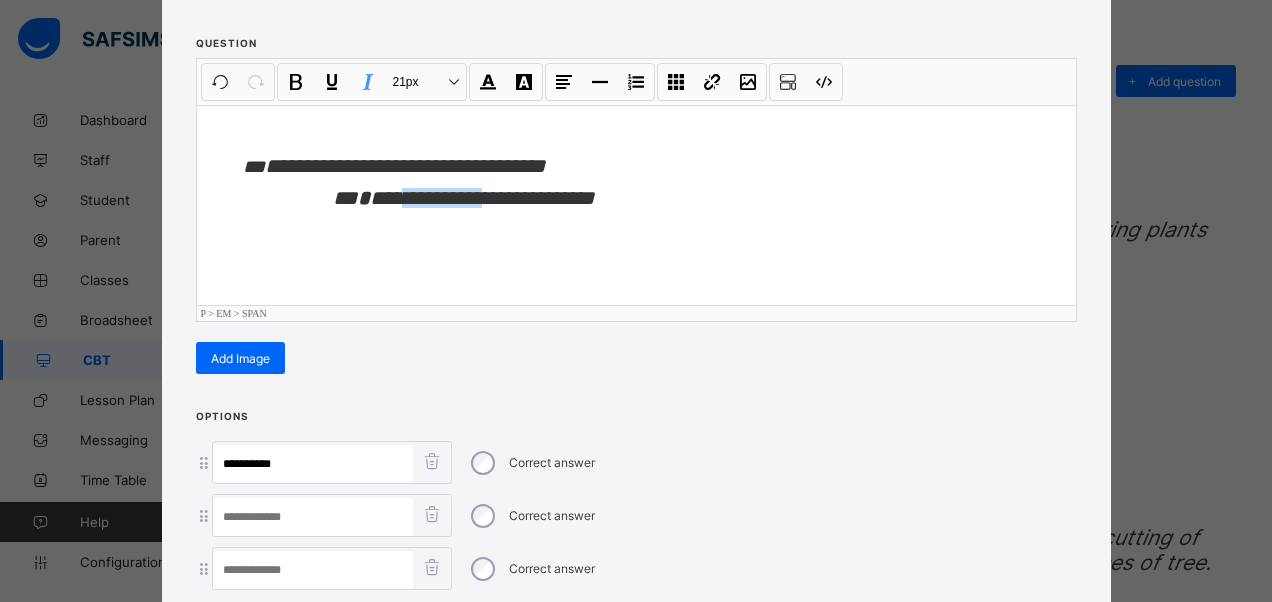 drag, startPoint x: 466, startPoint y: 195, endPoint x: 393, endPoint y: 203, distance: 73.43705 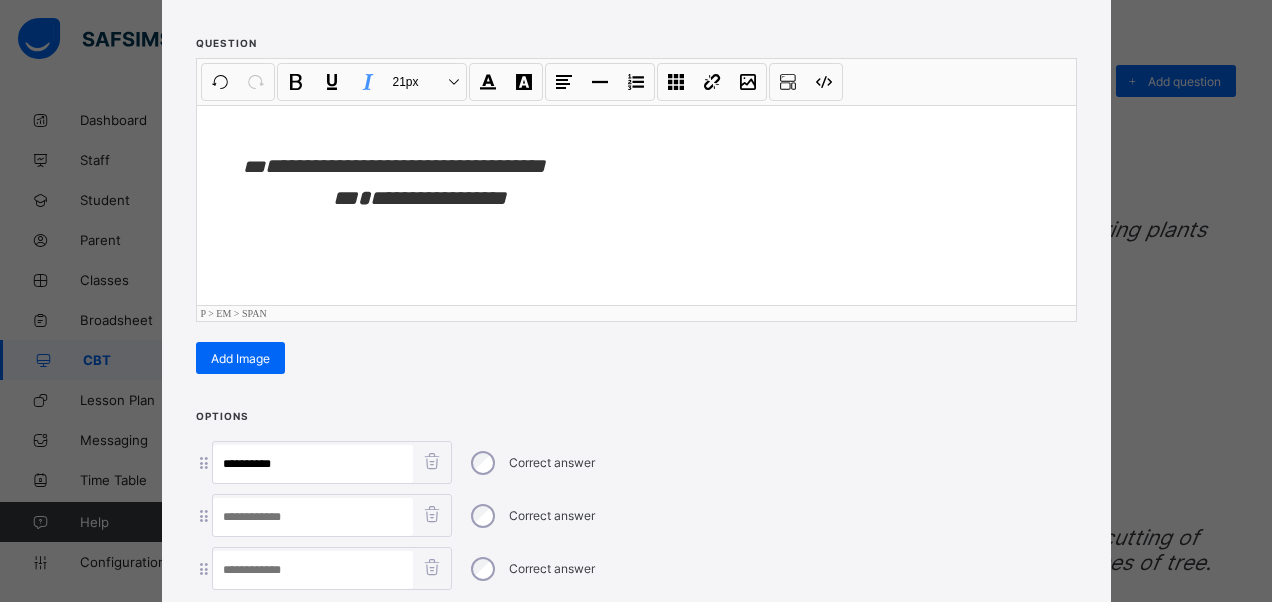 scroll, scrollTop: 319, scrollLeft: 0, axis: vertical 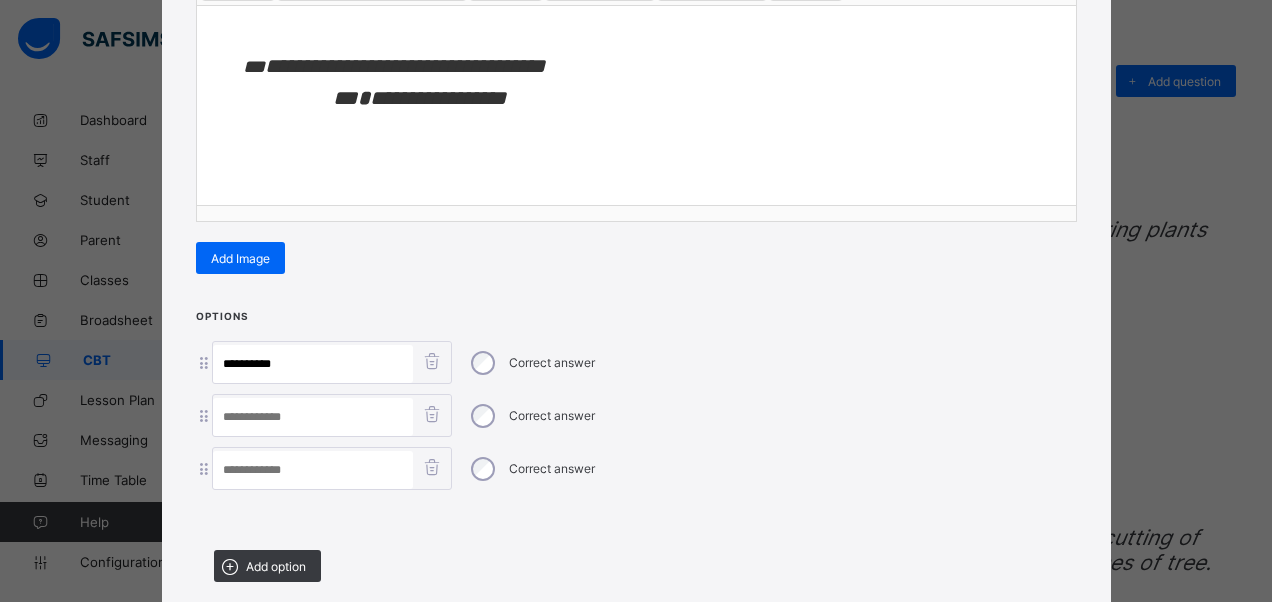 click at bounding box center [313, 417] 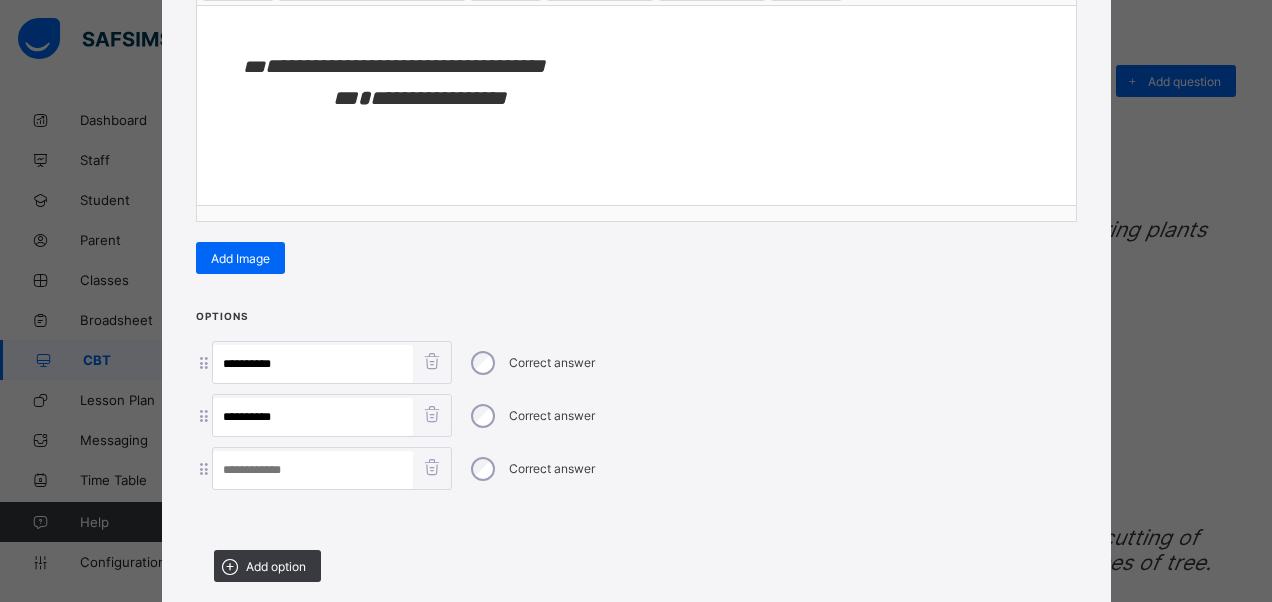 type on "*********" 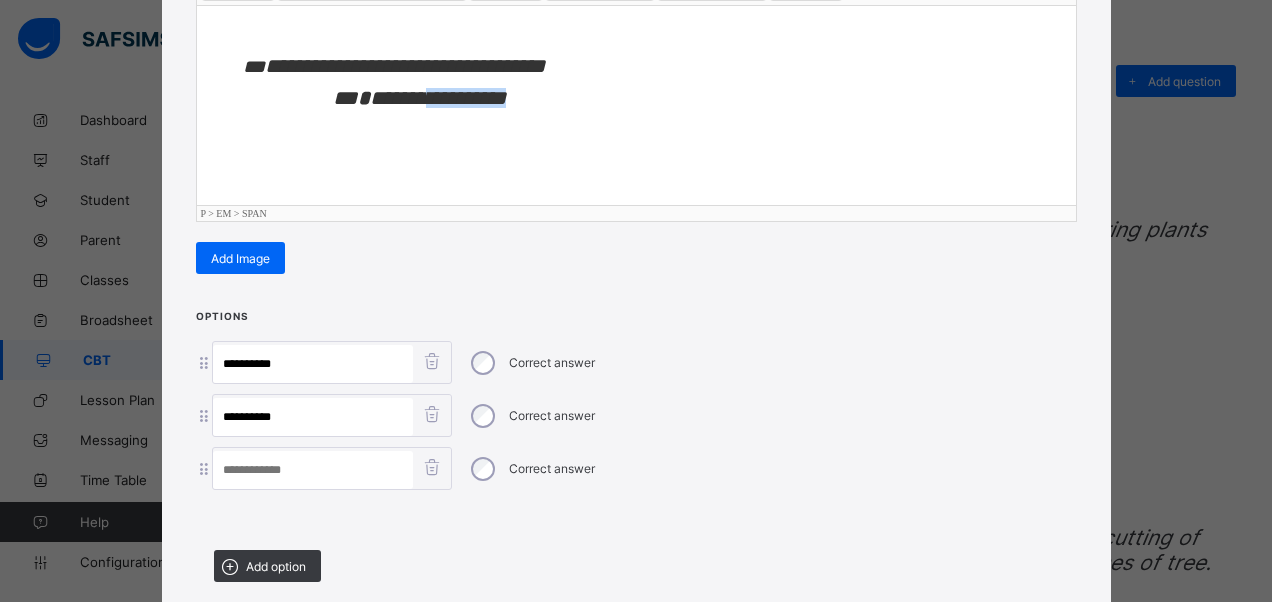 drag, startPoint x: 523, startPoint y: 99, endPoint x: 420, endPoint y: 100, distance: 103.00485 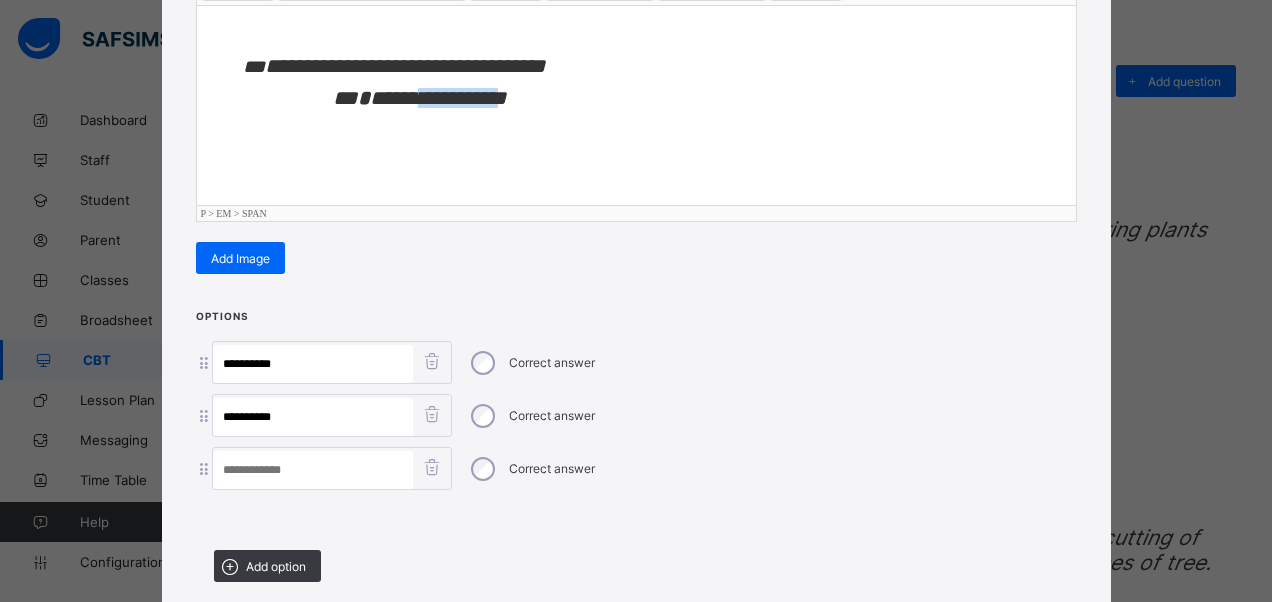 drag, startPoint x: 414, startPoint y: 100, endPoint x: 501, endPoint y: 126, distance: 90.80198 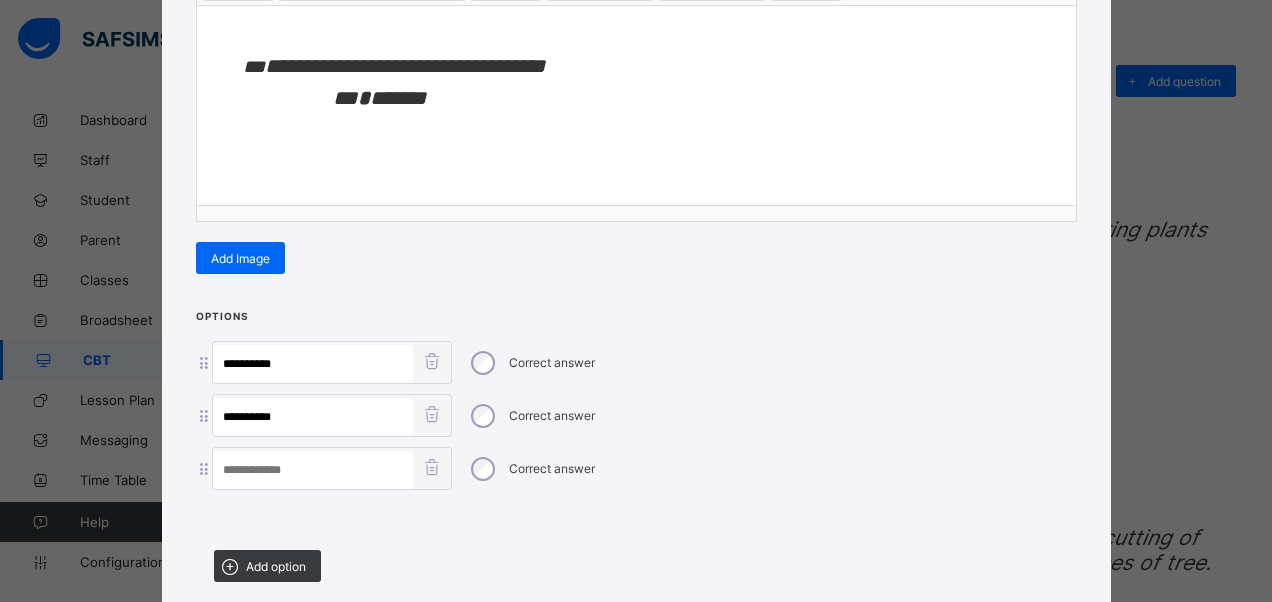 click at bounding box center [313, 470] 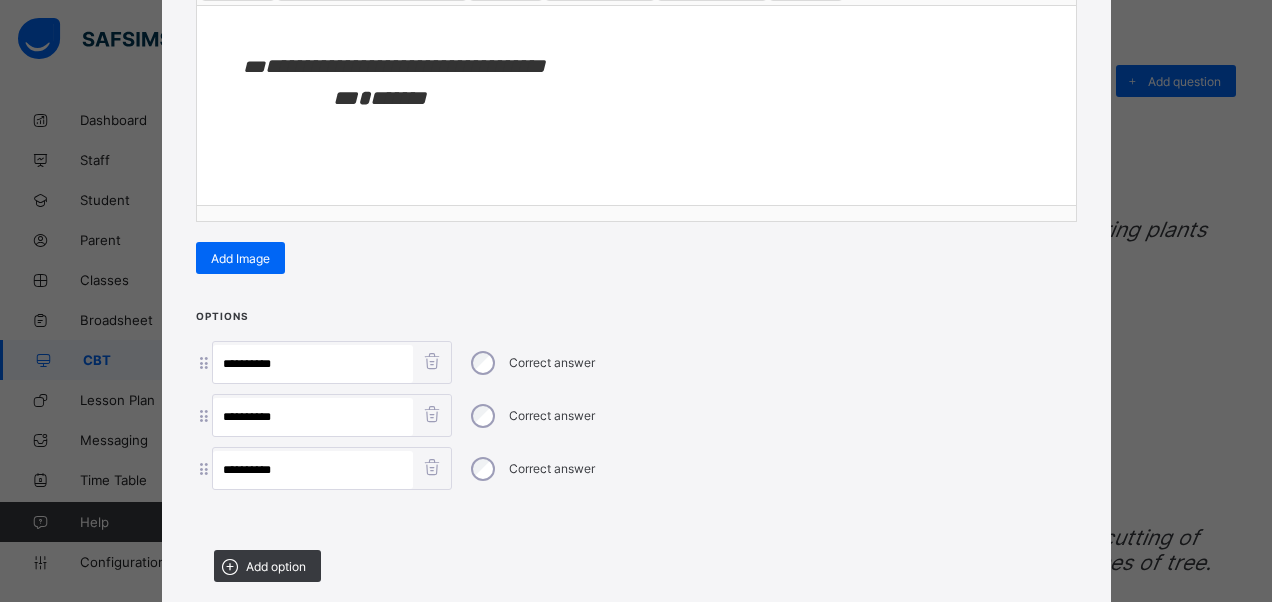type on "**********" 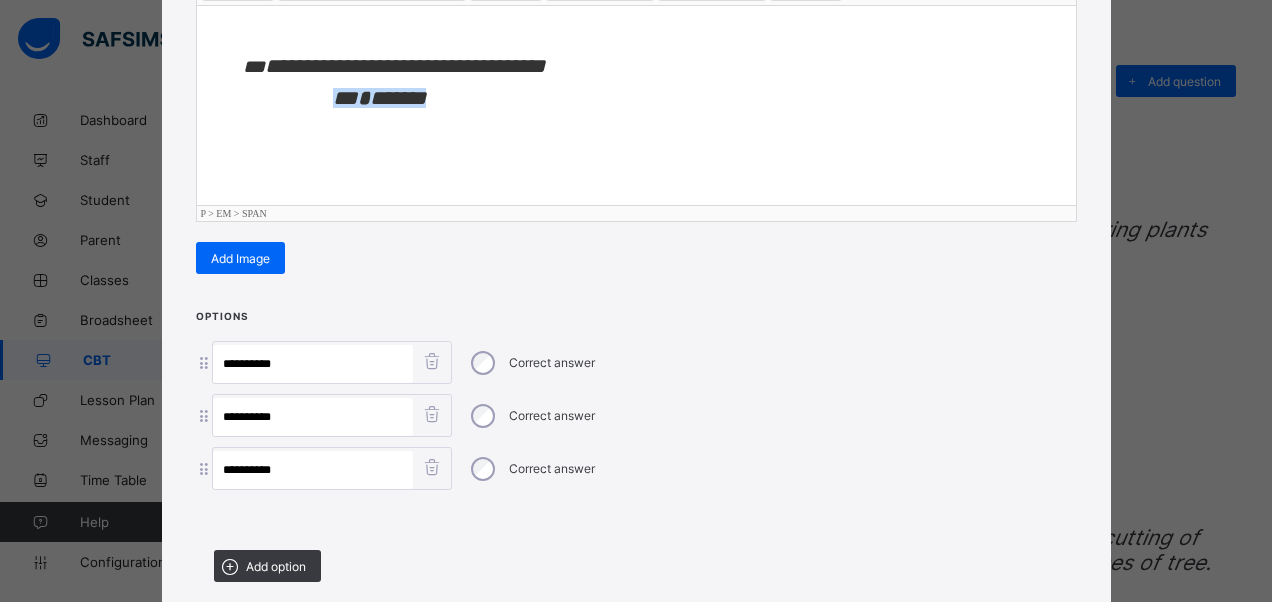 drag, startPoint x: 403, startPoint y: 100, endPoint x: 306, endPoint y: 102, distance: 97.020615 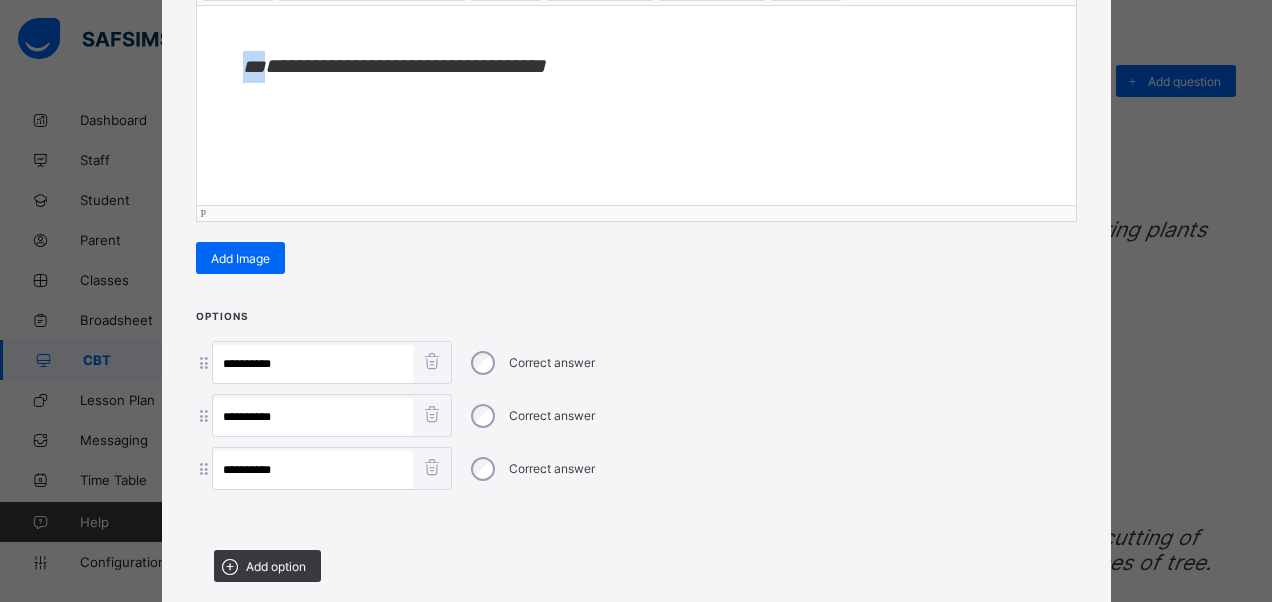 drag, startPoint x: 274, startPoint y: 56, endPoint x: 225, endPoint y: 70, distance: 50.96077 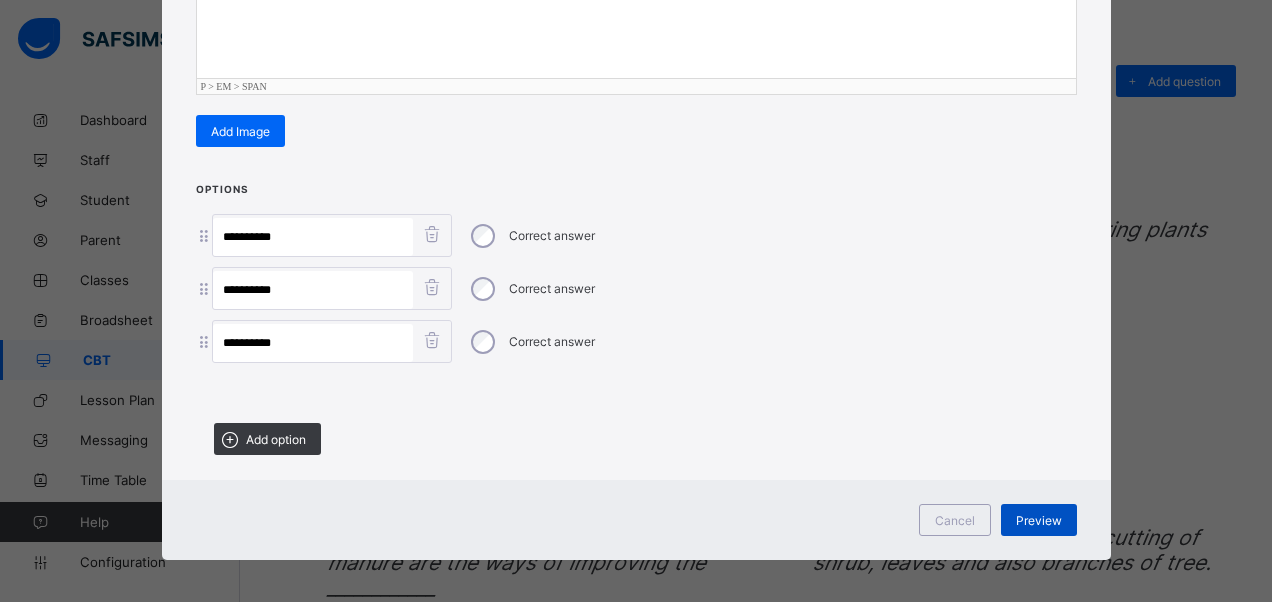 click on "Preview" at bounding box center [1039, 520] 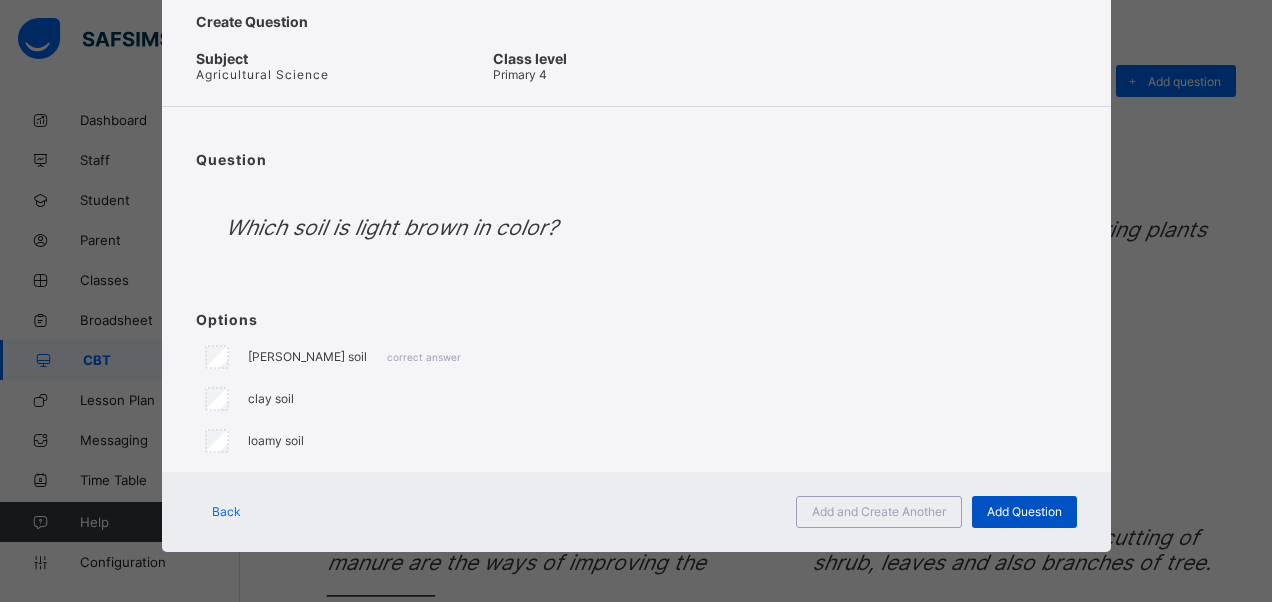 scroll, scrollTop: 58, scrollLeft: 0, axis: vertical 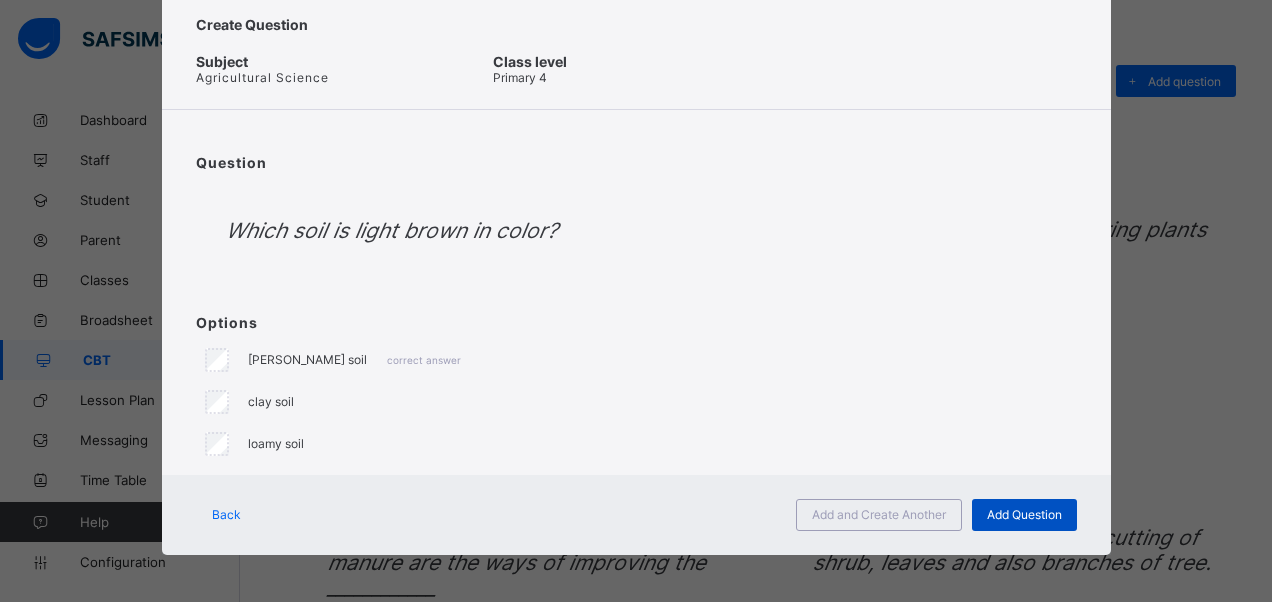 click on "Add Question" at bounding box center (1024, 514) 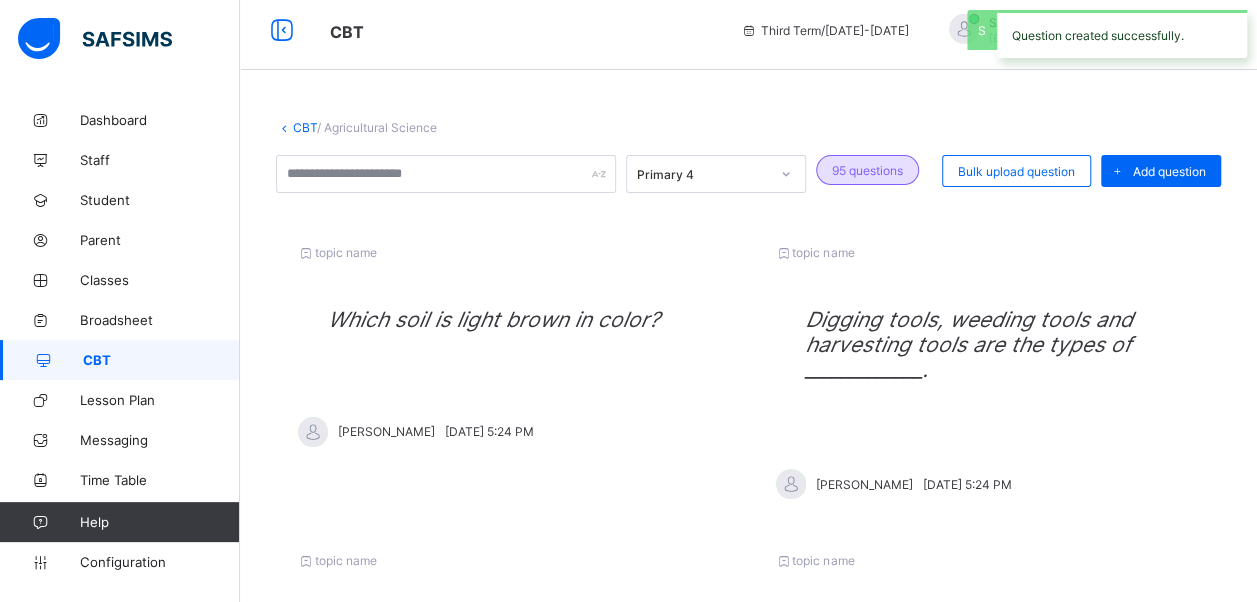 scroll, scrollTop: 100, scrollLeft: 0, axis: vertical 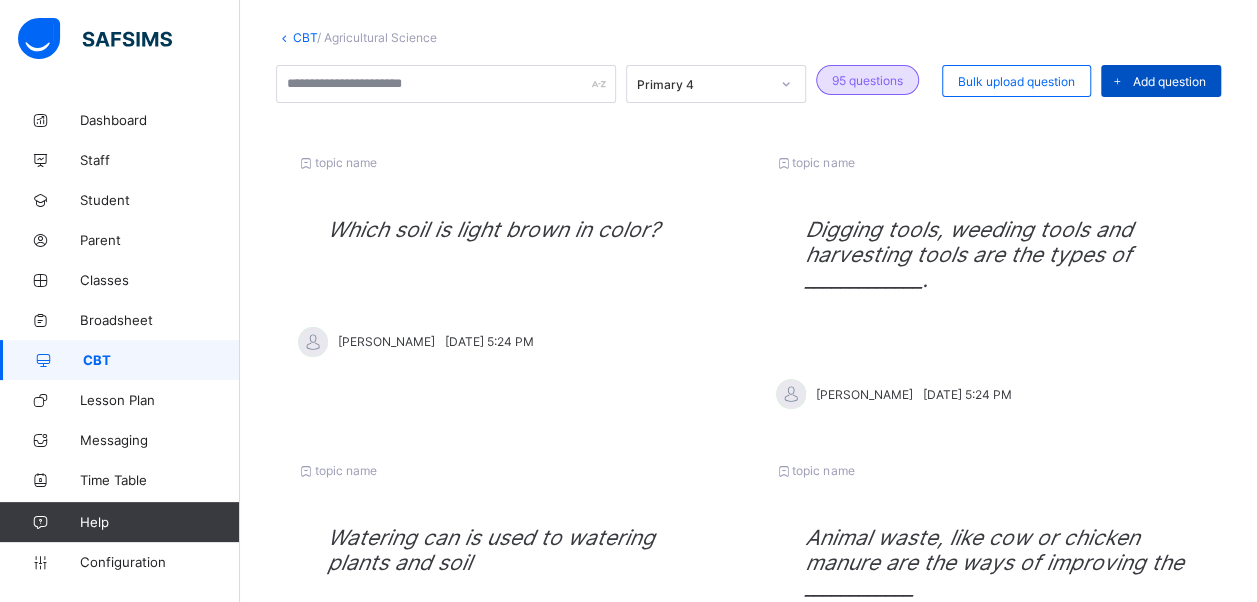 click on "Add question" at bounding box center (1169, 81) 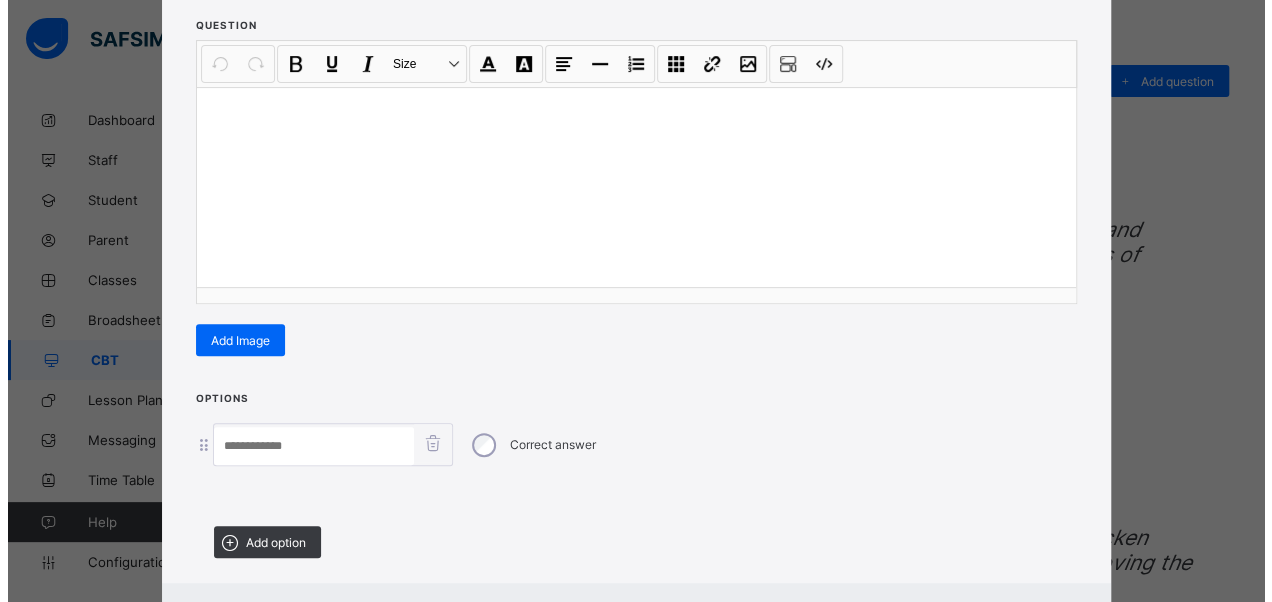 scroll, scrollTop: 342, scrollLeft: 0, axis: vertical 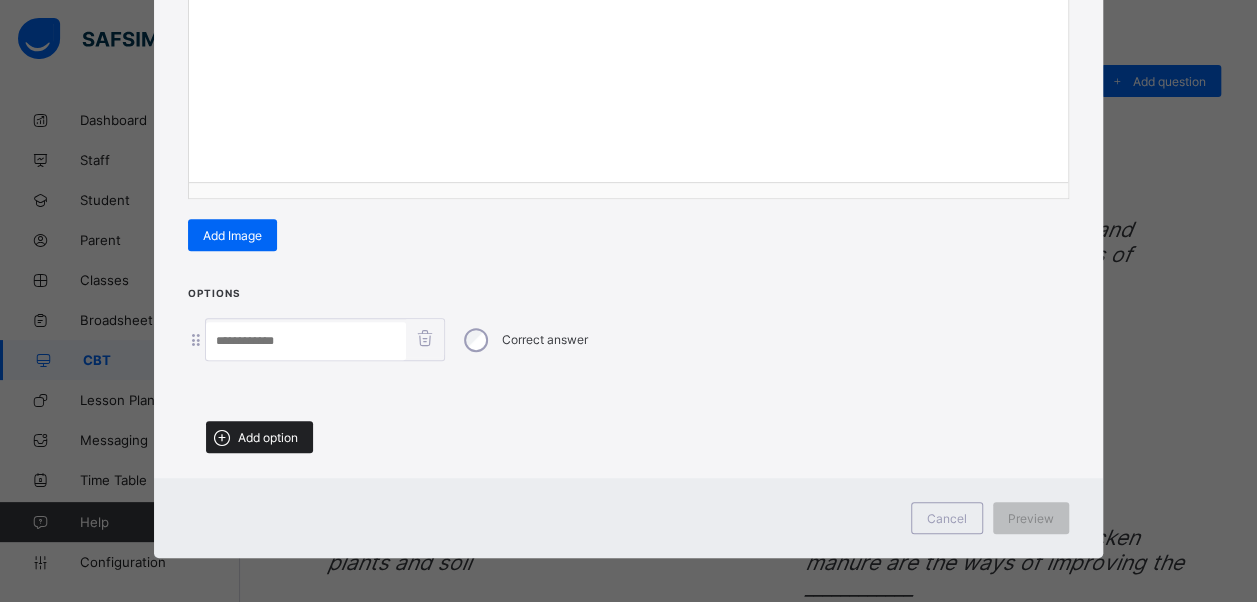 click on "Add option" at bounding box center [268, 437] 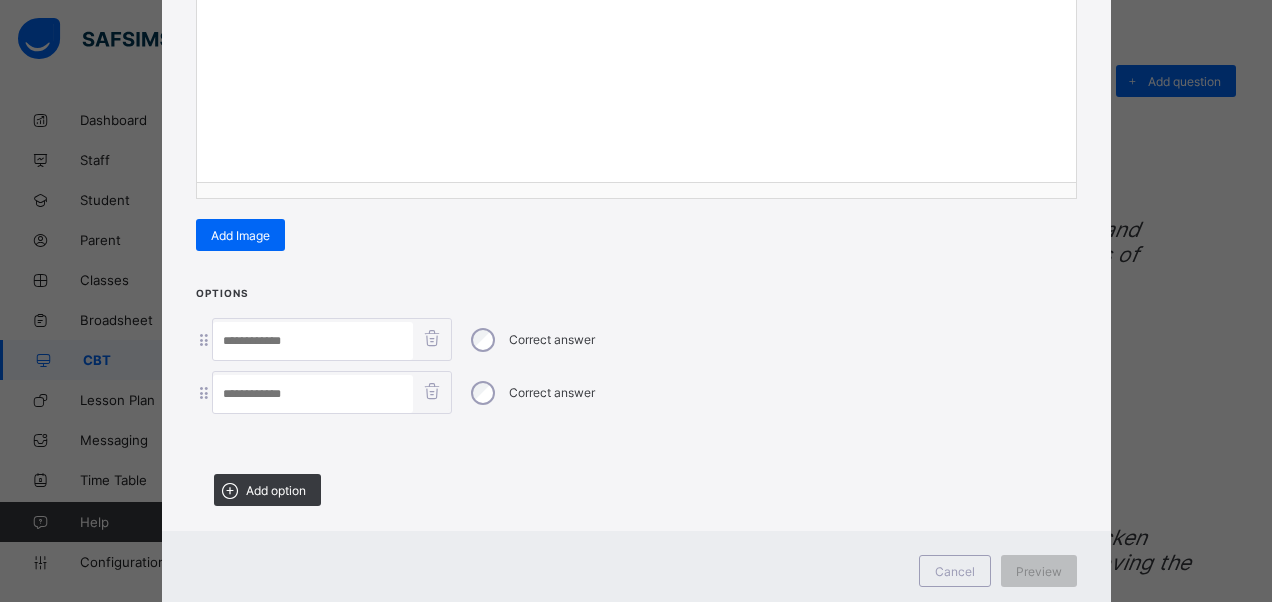 click on "Add option" at bounding box center [276, 490] 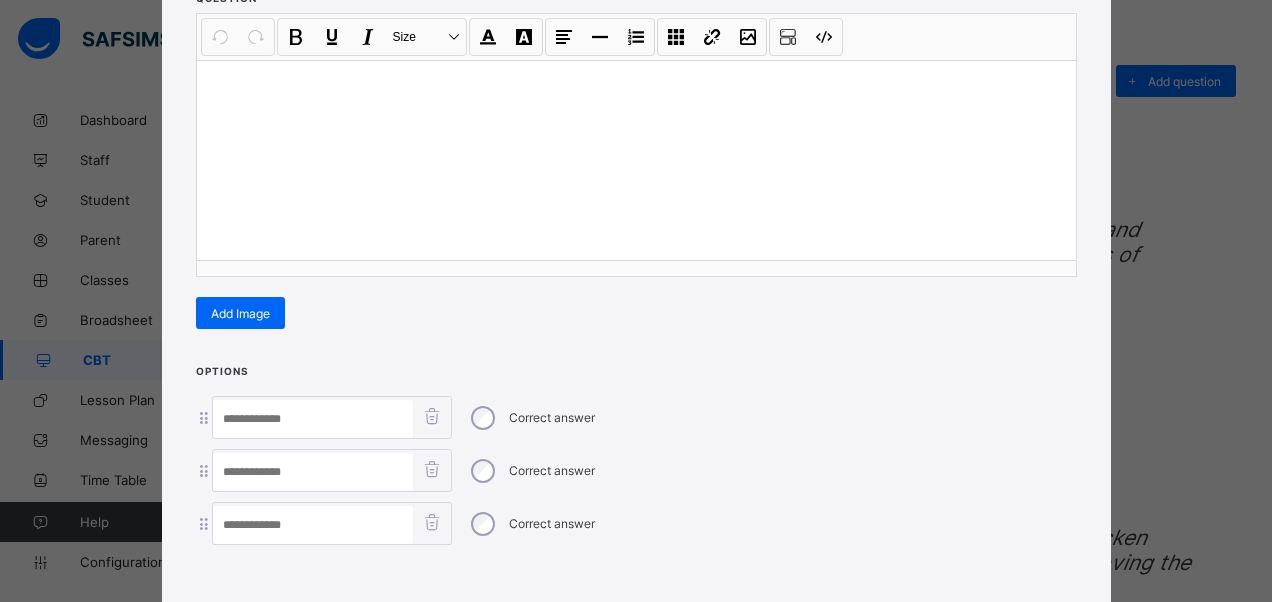 scroll, scrollTop: 246, scrollLeft: 0, axis: vertical 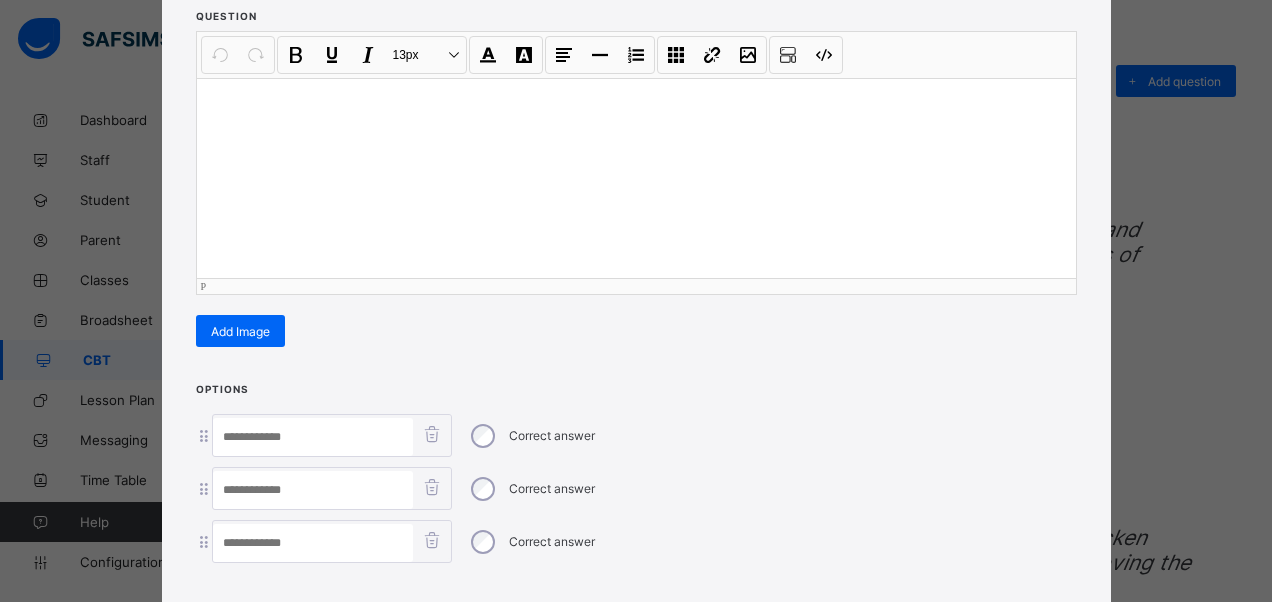 click at bounding box center [636, 178] 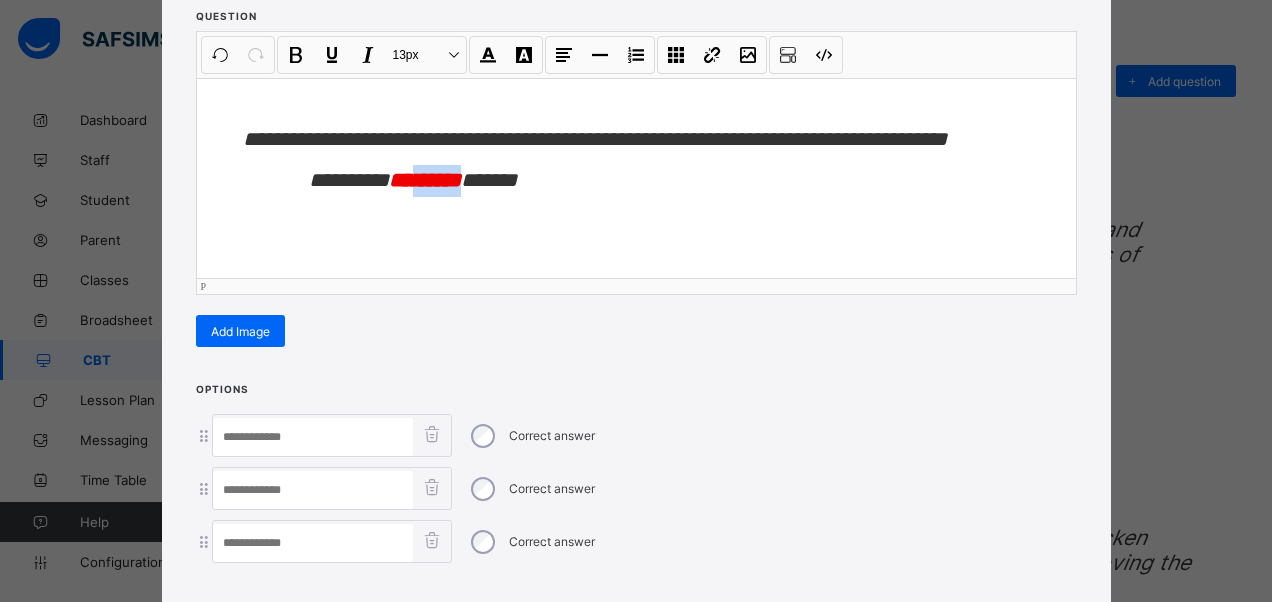 drag, startPoint x: 481, startPoint y: 180, endPoint x: 428, endPoint y: 188, distance: 53.600372 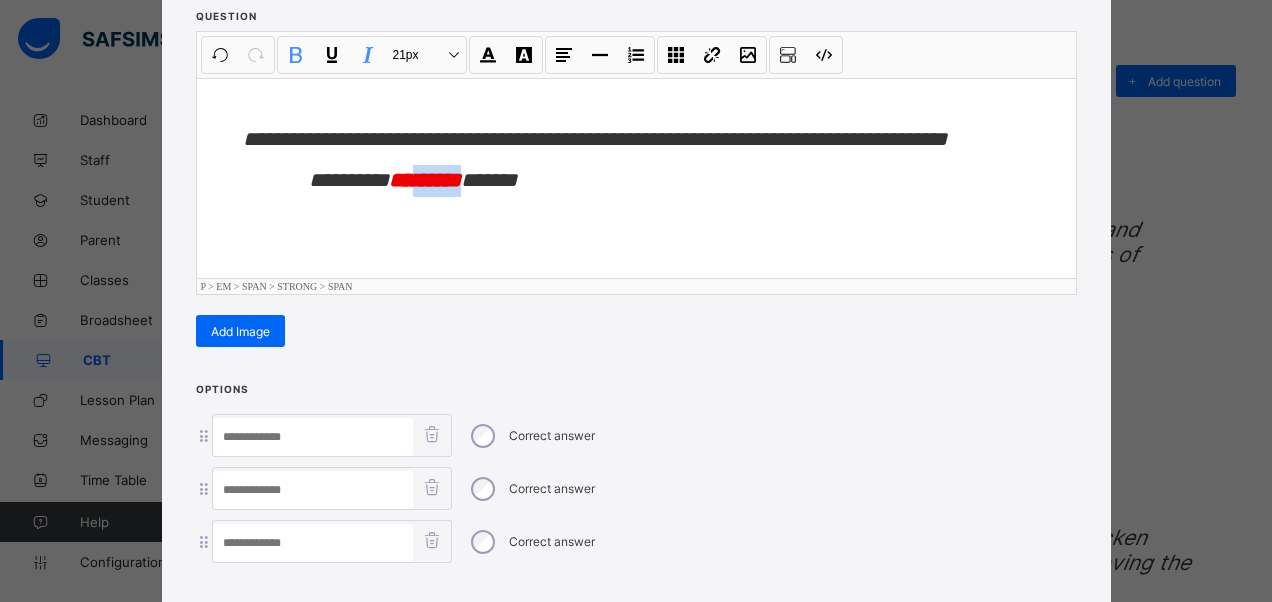 type 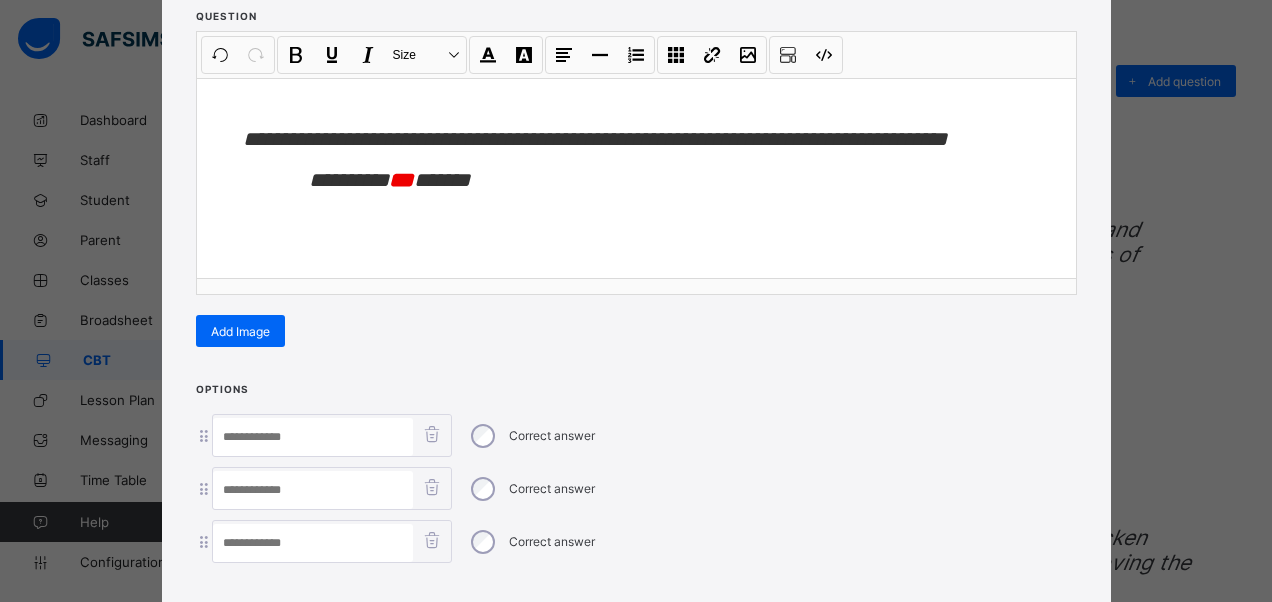 click at bounding box center [313, 490] 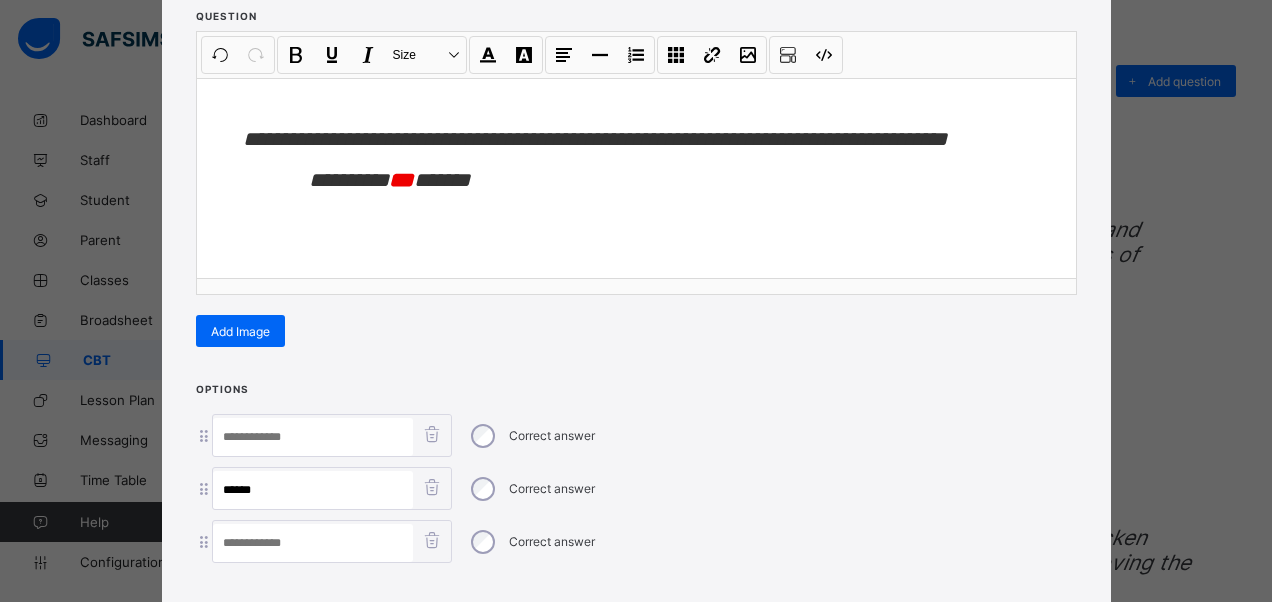 type on "******" 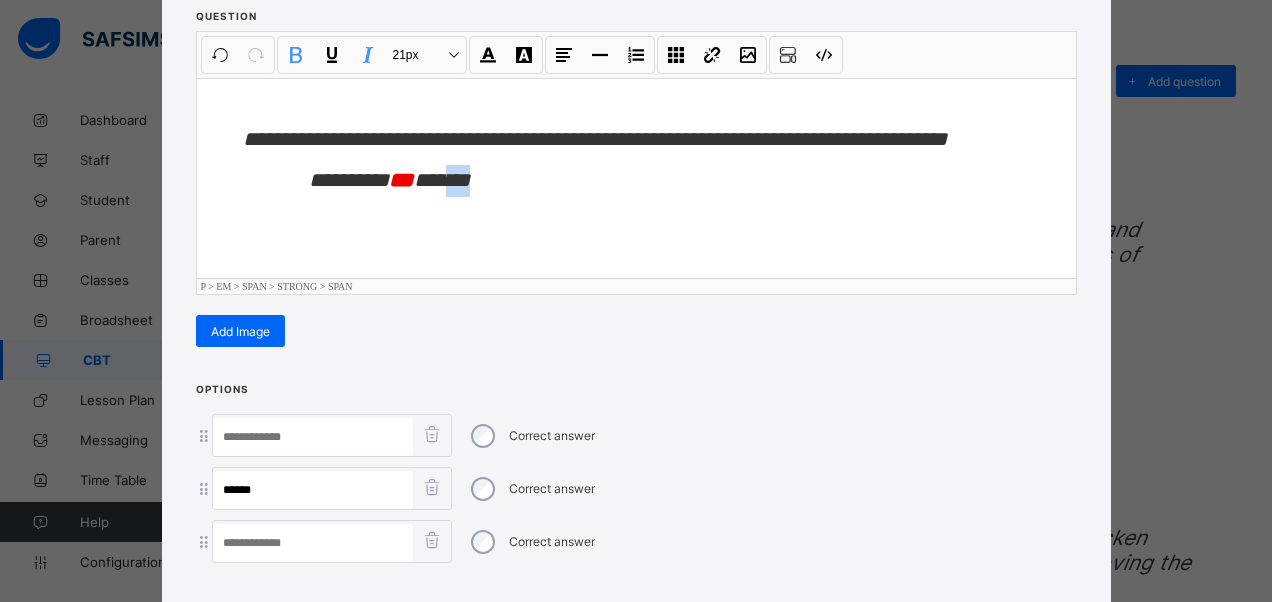 drag, startPoint x: 486, startPoint y: 178, endPoint x: 452, endPoint y: 182, distance: 34.234486 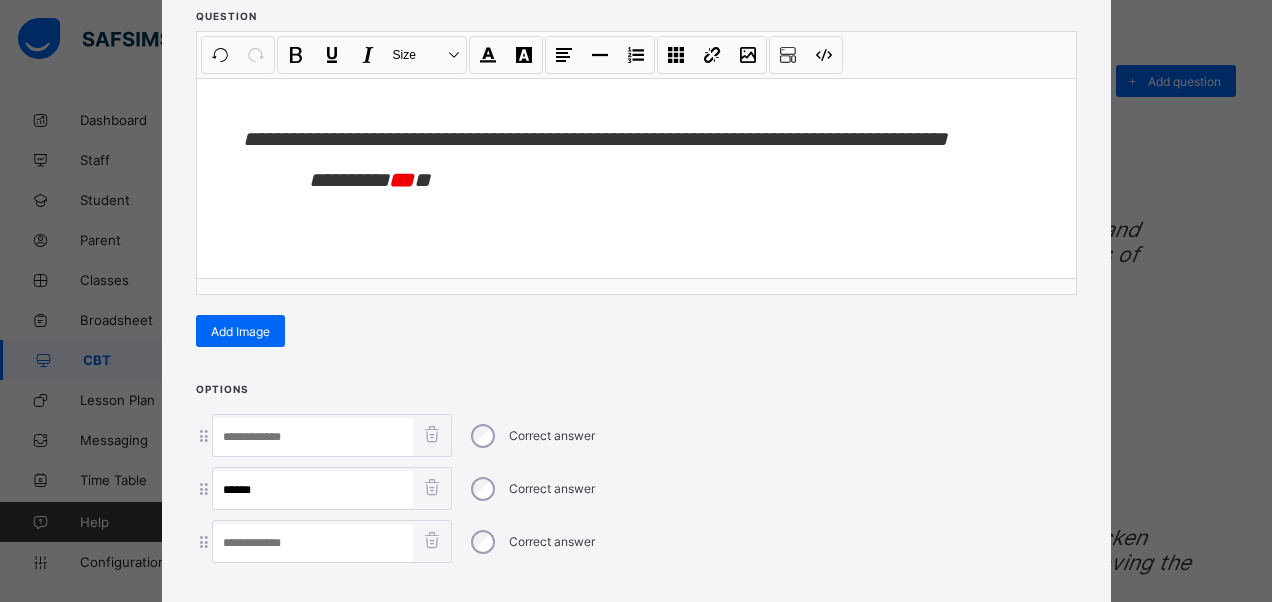 click at bounding box center [313, 543] 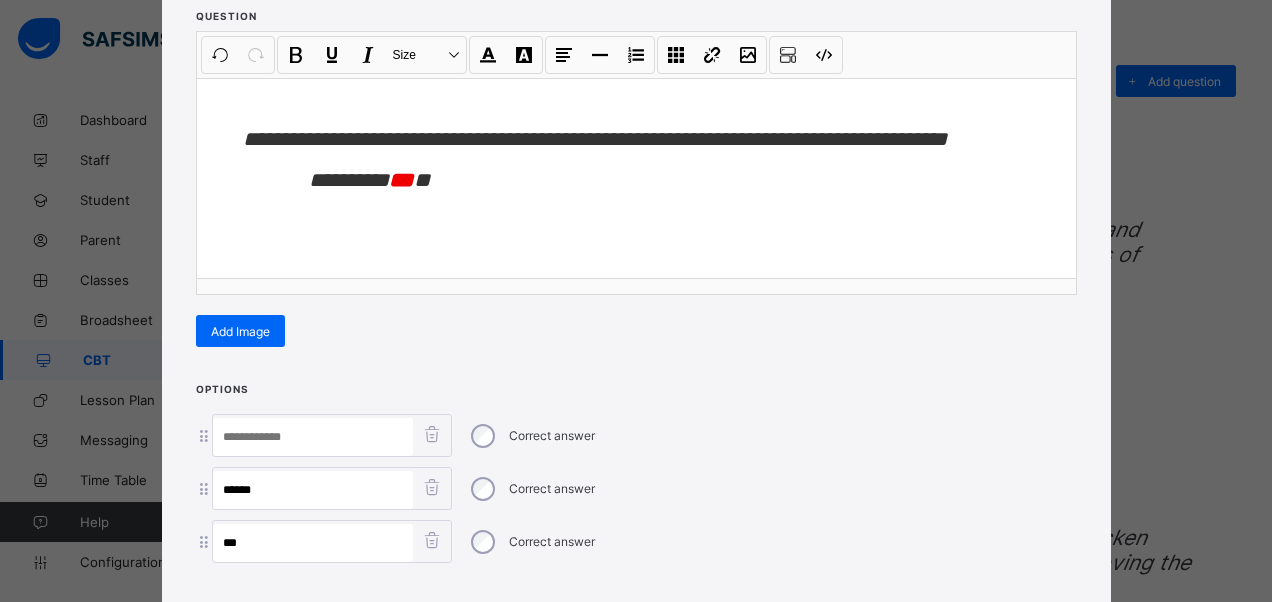 type on "***" 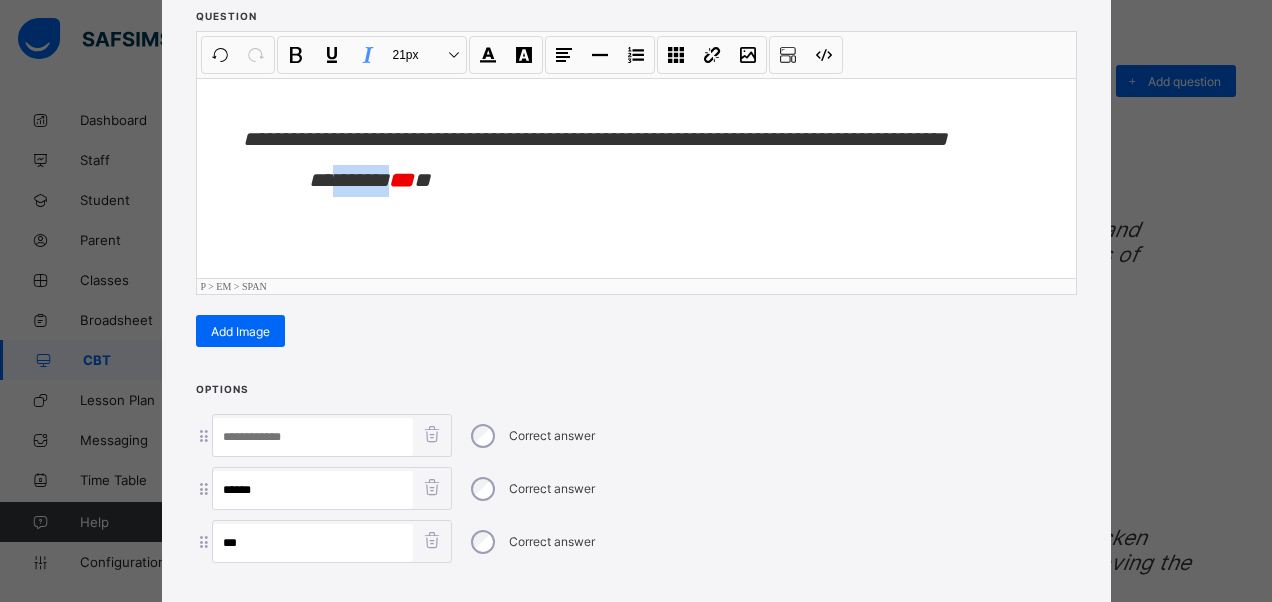 drag, startPoint x: 404, startPoint y: 182, endPoint x: 342, endPoint y: 203, distance: 65.459915 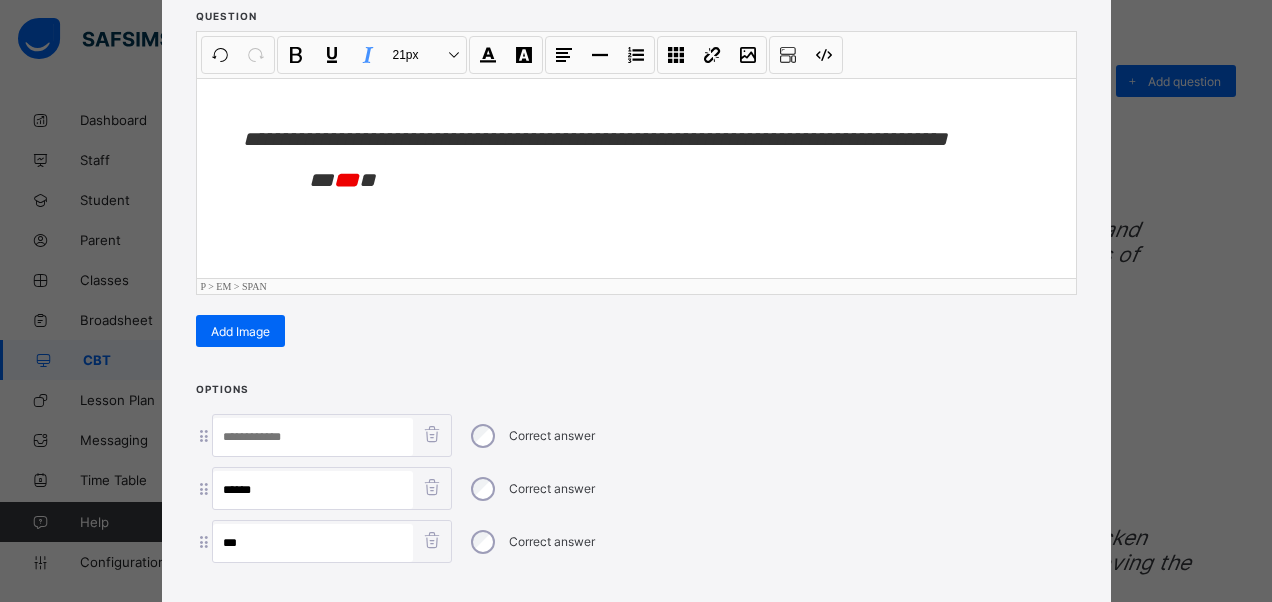 click at bounding box center [313, 437] 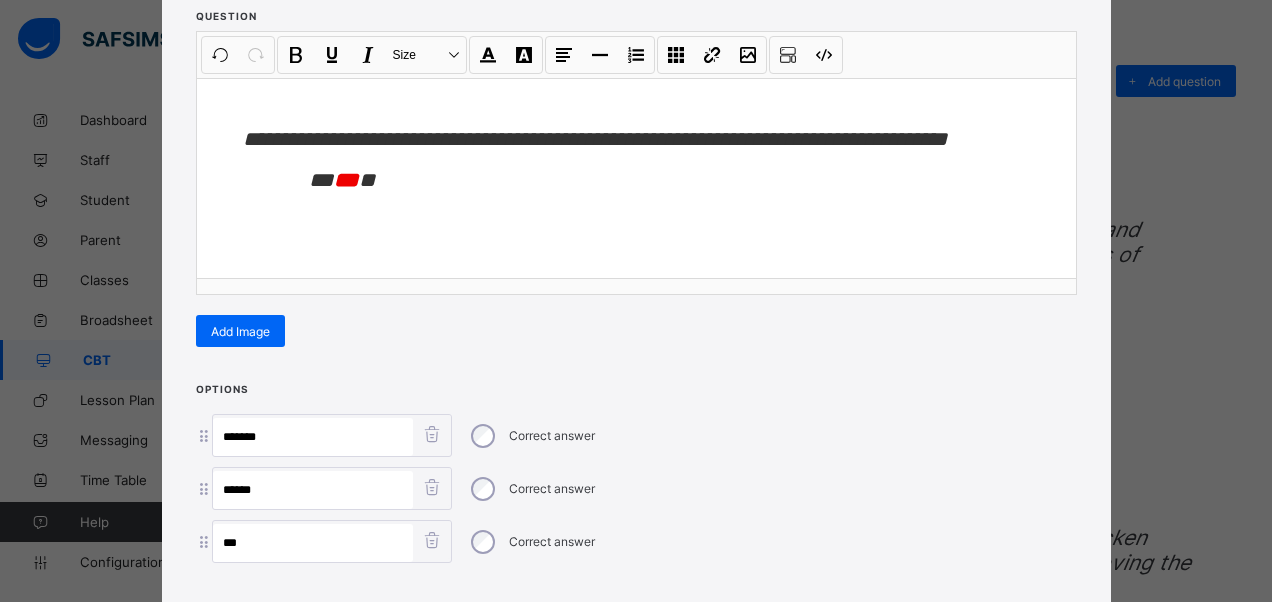 type on "*******" 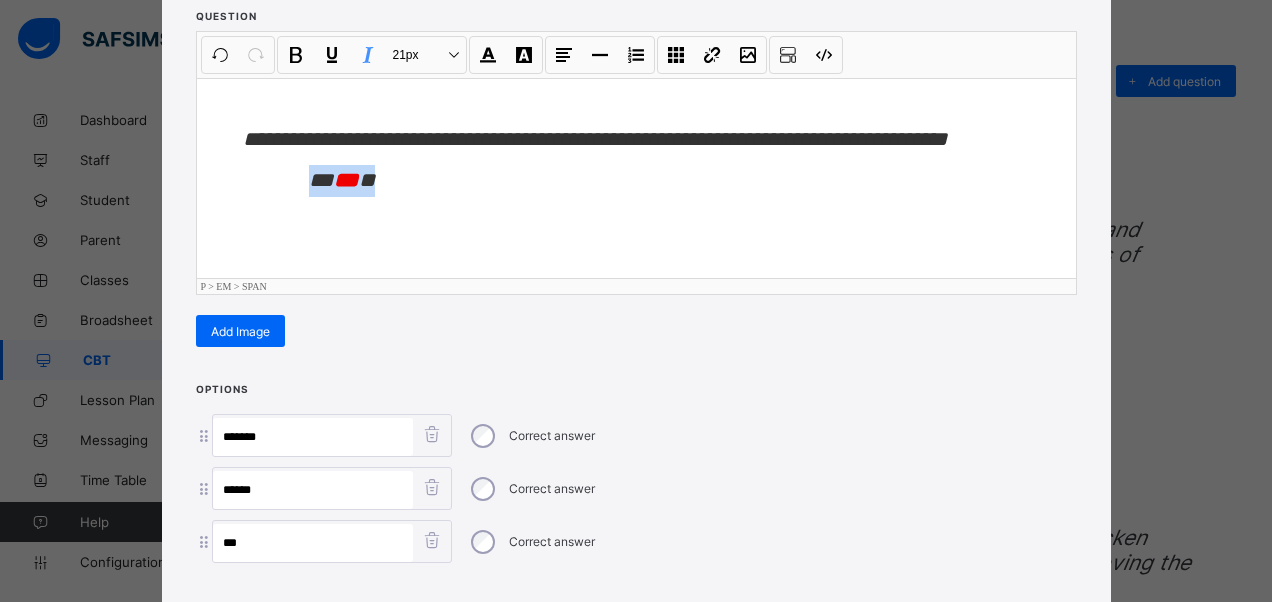 drag, startPoint x: 360, startPoint y: 168, endPoint x: 256, endPoint y: 172, distance: 104.0769 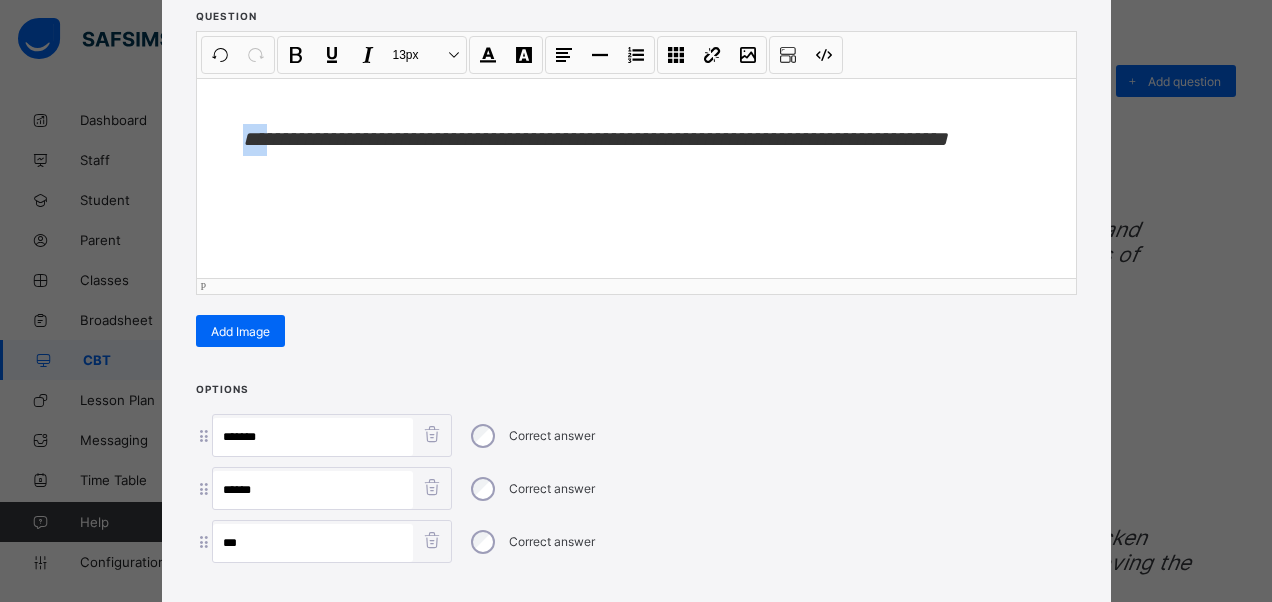 drag, startPoint x: 270, startPoint y: 148, endPoint x: 234, endPoint y: 151, distance: 36.124783 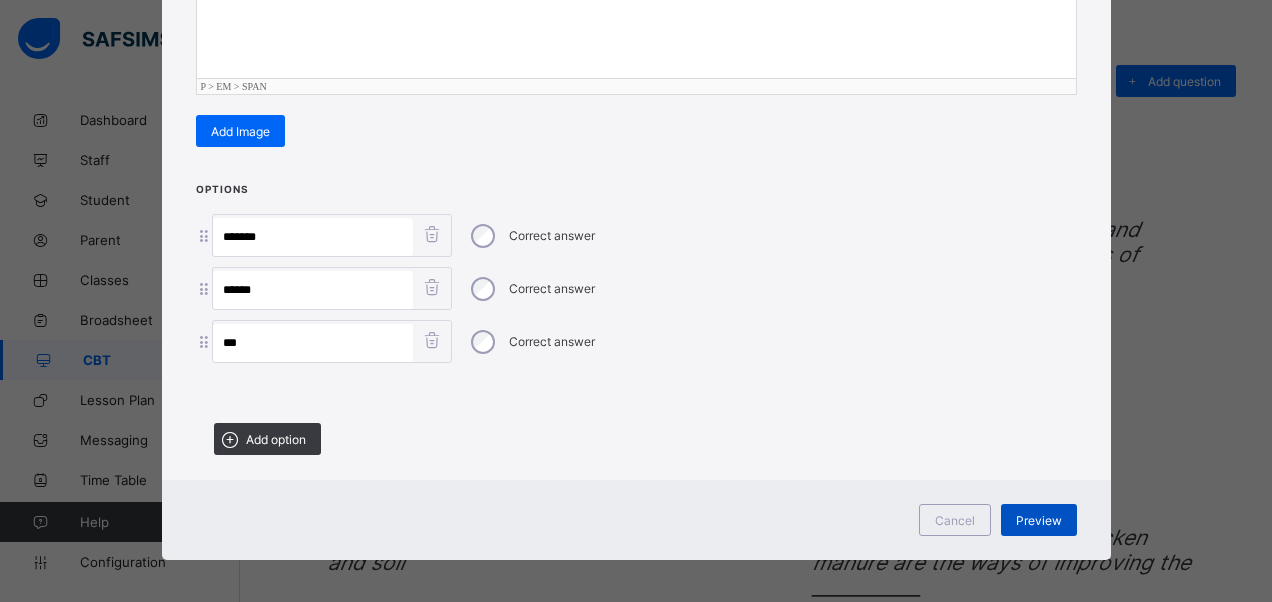 click on "Preview" at bounding box center (1039, 520) 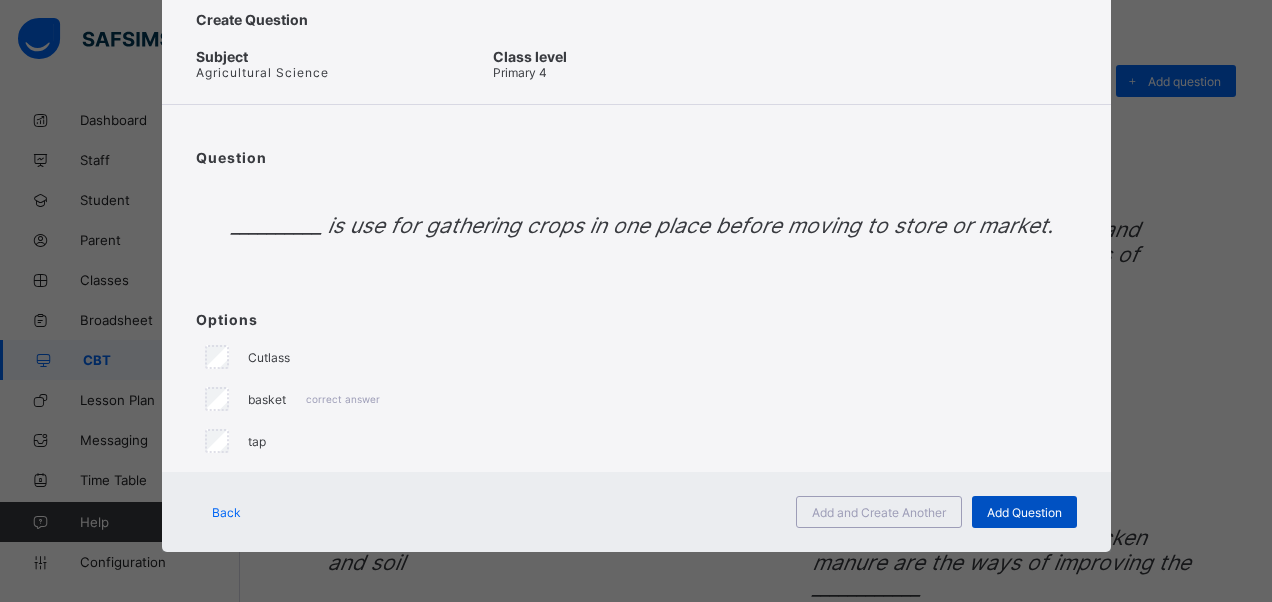 scroll, scrollTop: 59, scrollLeft: 0, axis: vertical 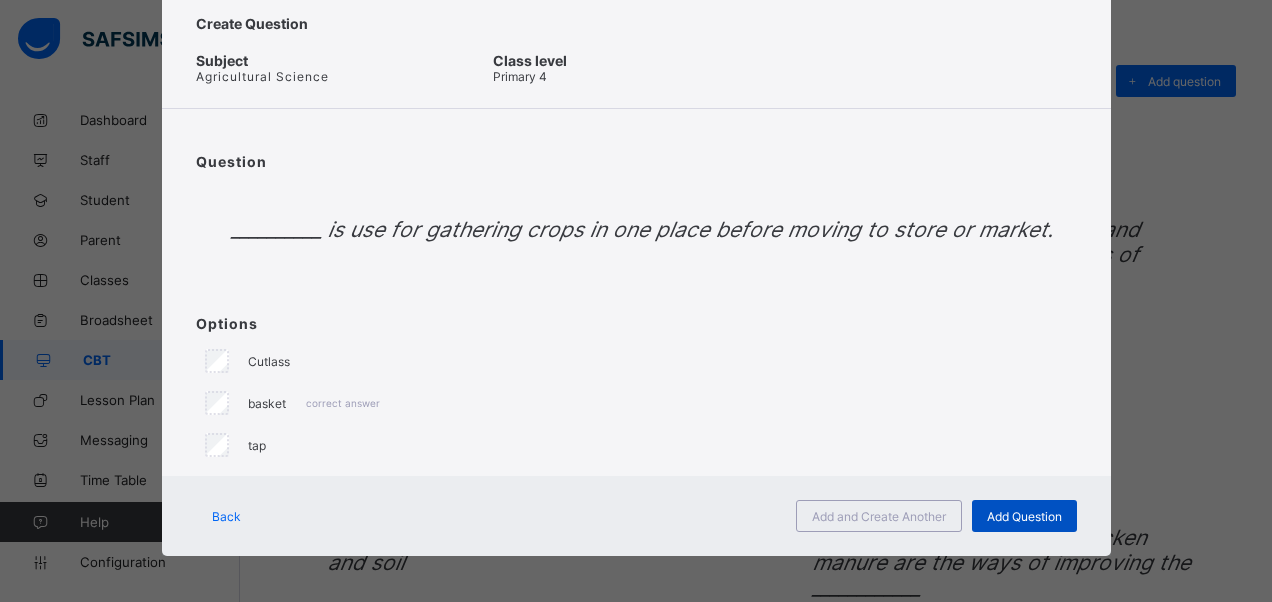 click on "Add Question" at bounding box center (1024, 516) 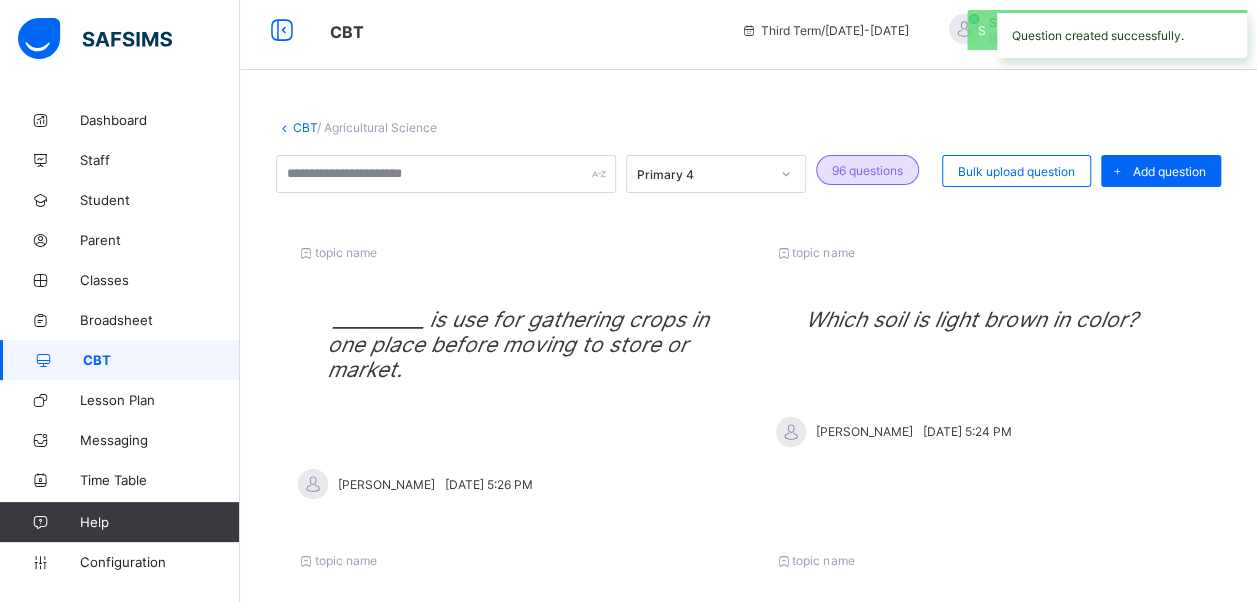 scroll, scrollTop: 100, scrollLeft: 0, axis: vertical 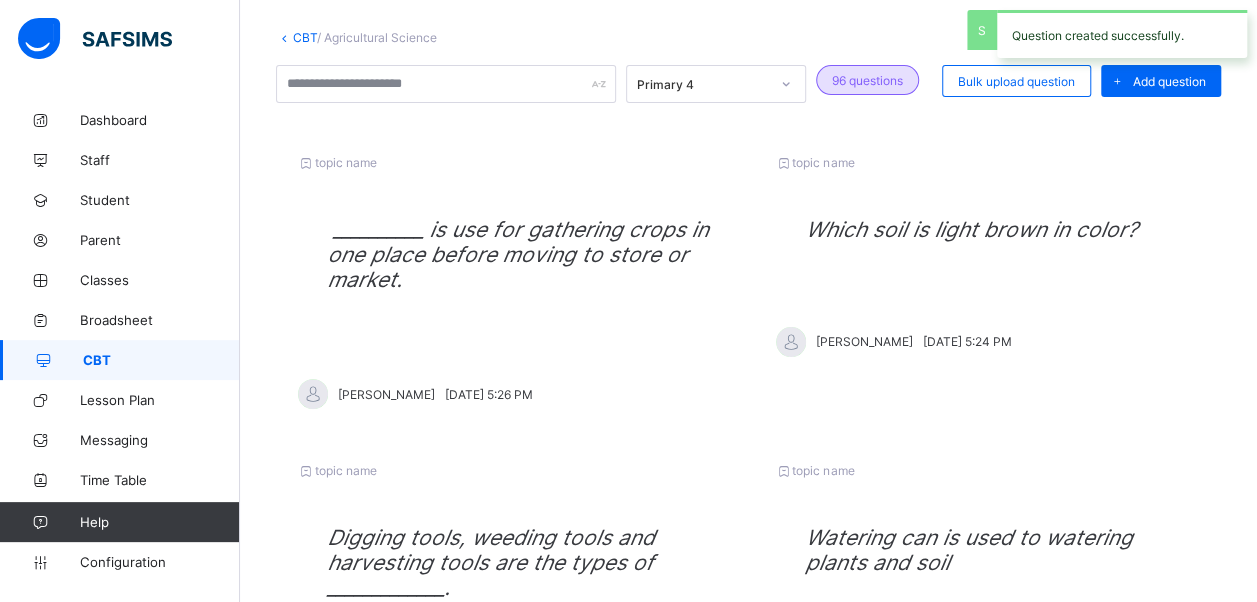 drag, startPoint x: 1150, startPoint y: 82, endPoint x: 1138, endPoint y: 118, distance: 37.94733 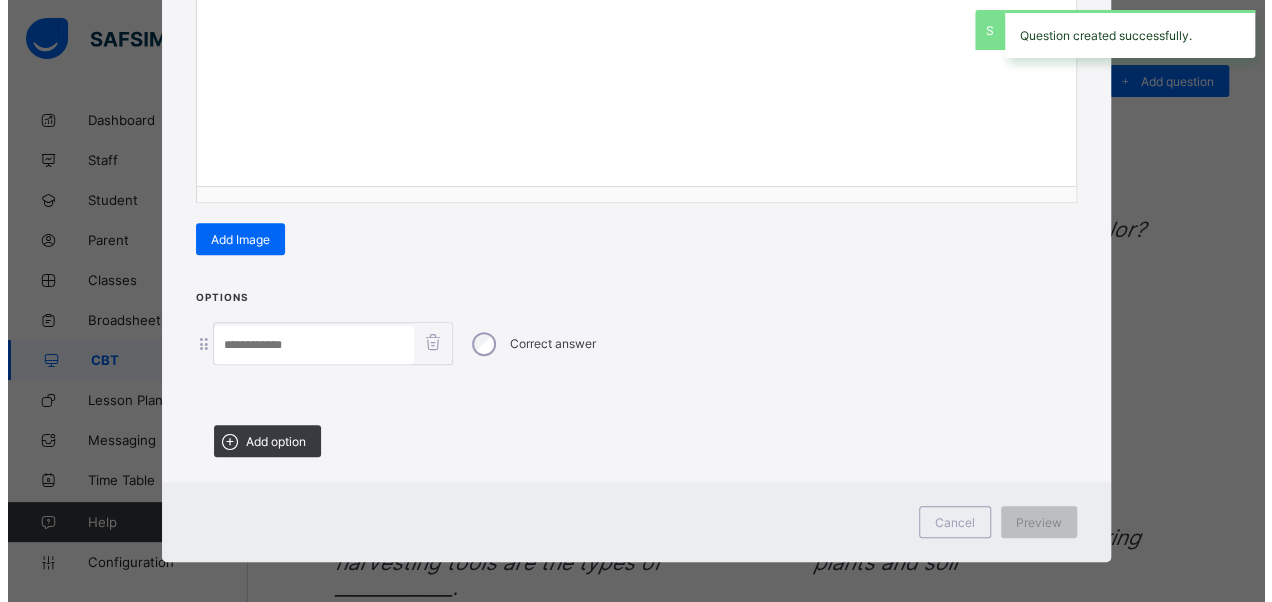 scroll, scrollTop: 342, scrollLeft: 0, axis: vertical 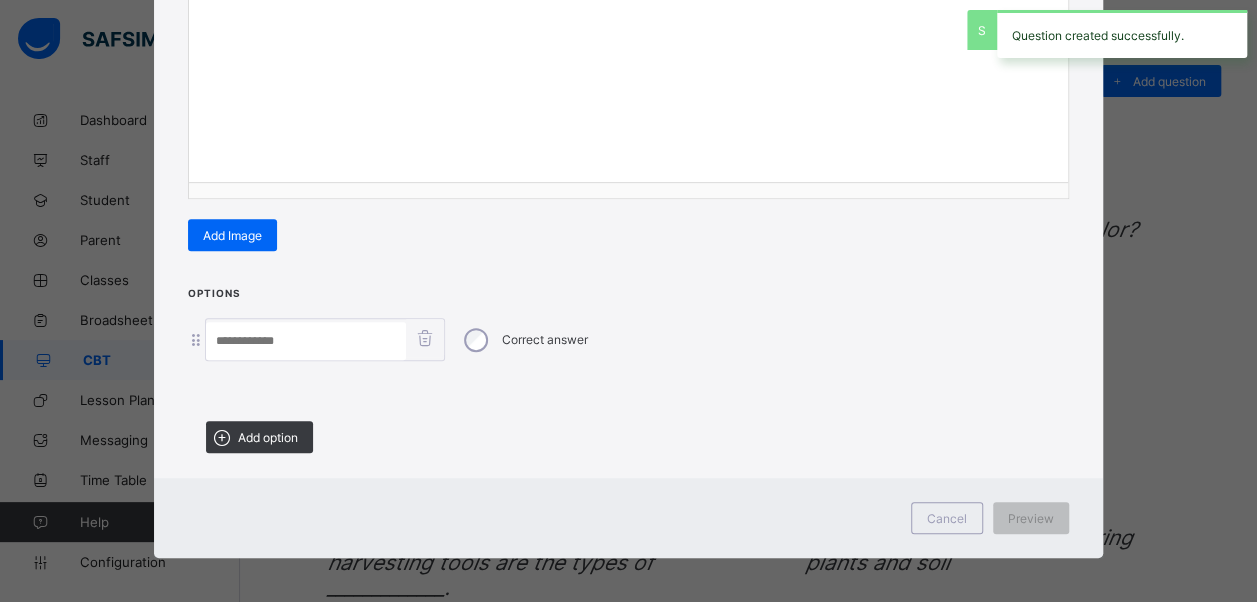 click on "Options Correct answer Add option" at bounding box center (628, 376) 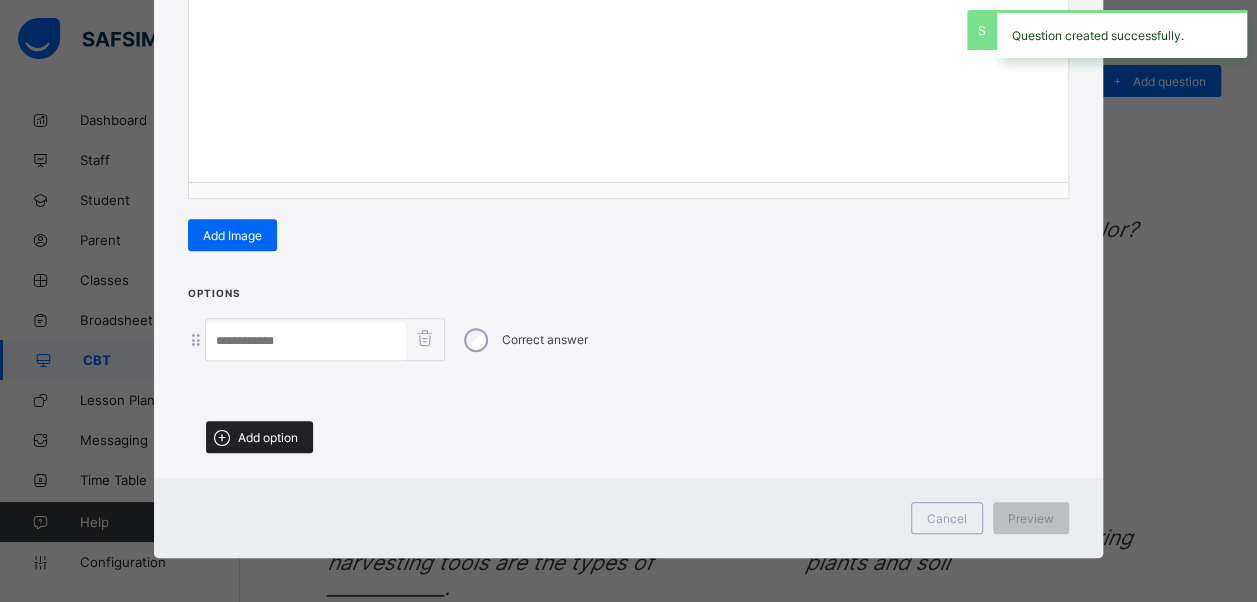 click on "Add option" at bounding box center [259, 437] 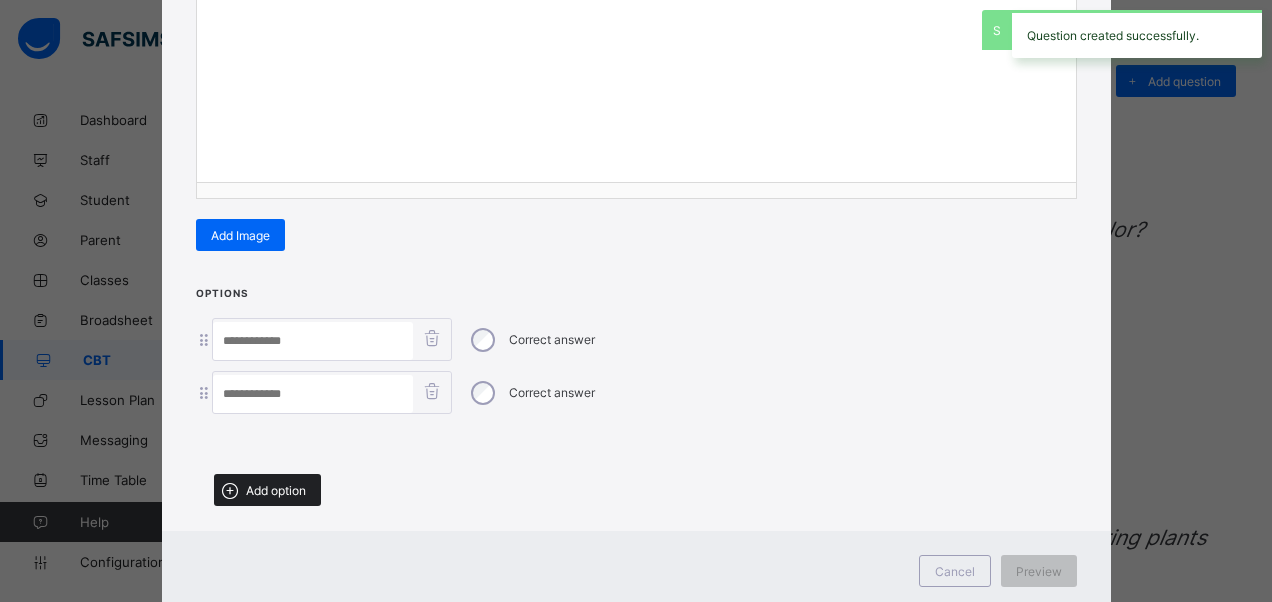 click on "Add option" at bounding box center [276, 490] 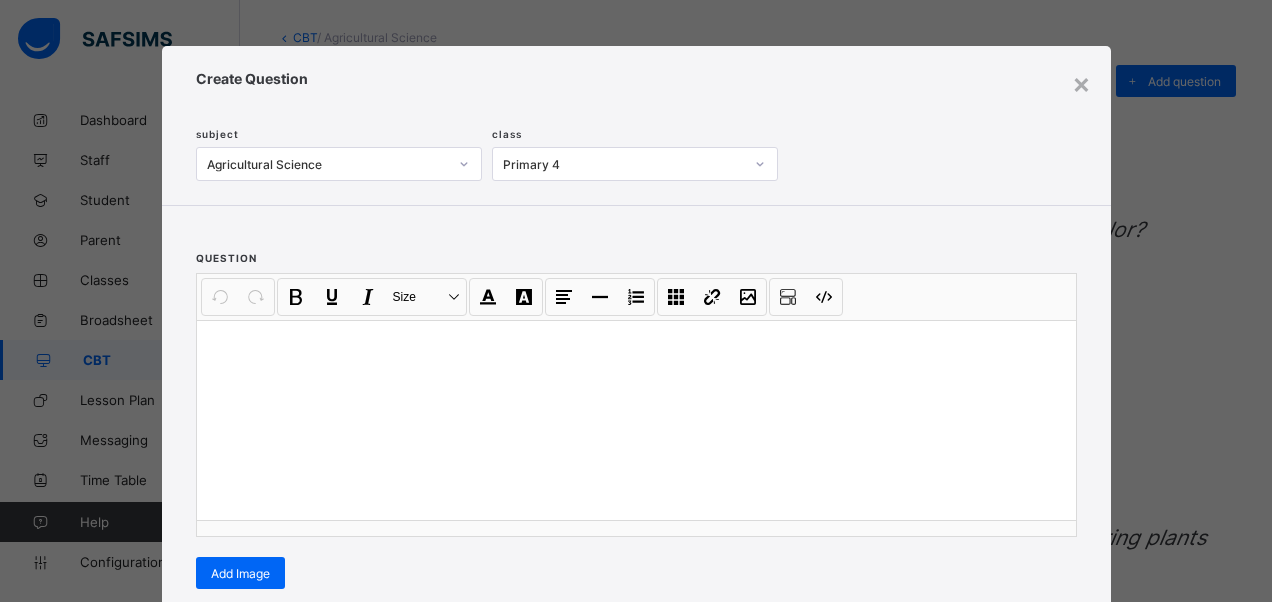 scroll, scrollTop: 0, scrollLeft: 0, axis: both 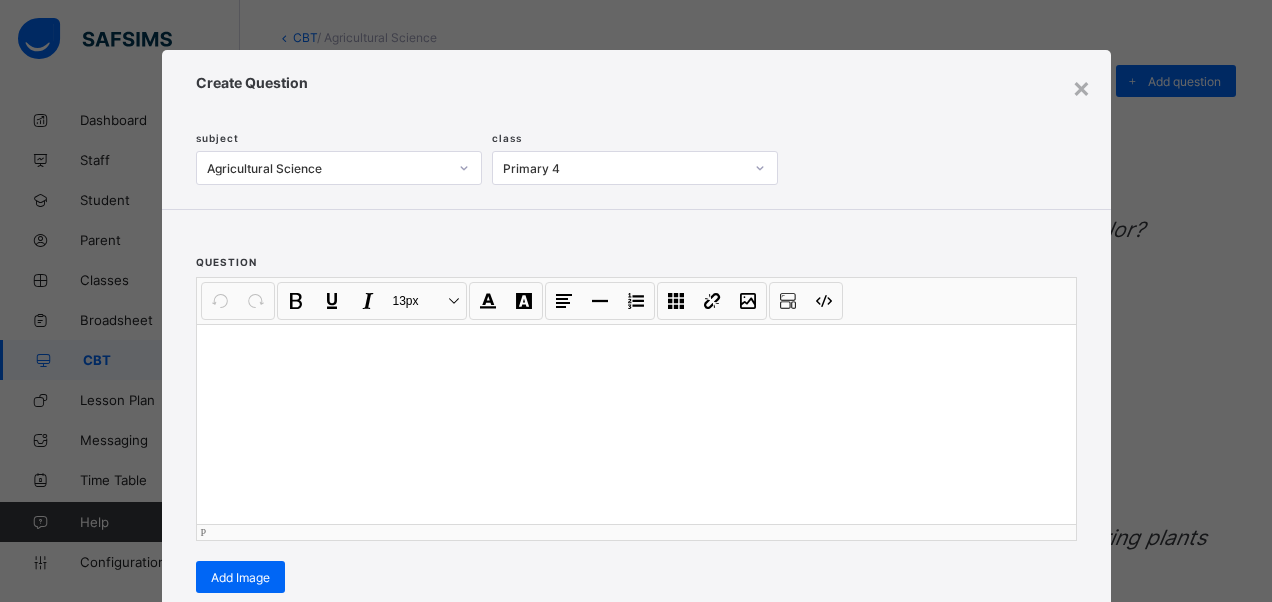 click at bounding box center [636, 424] 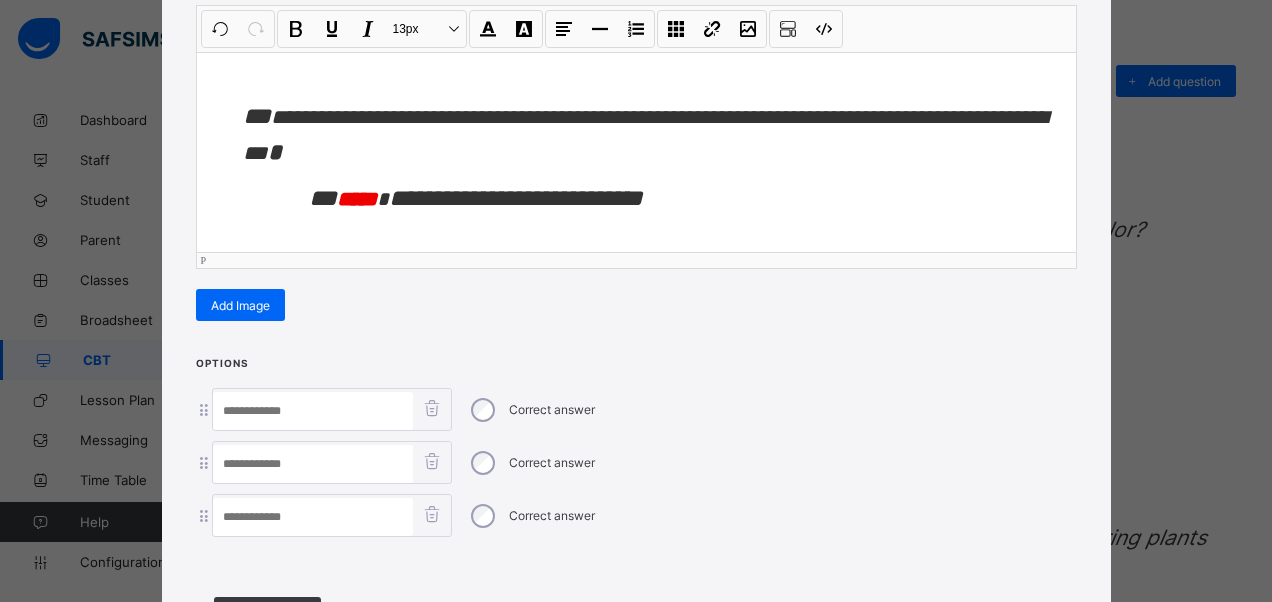 scroll, scrollTop: 300, scrollLeft: 0, axis: vertical 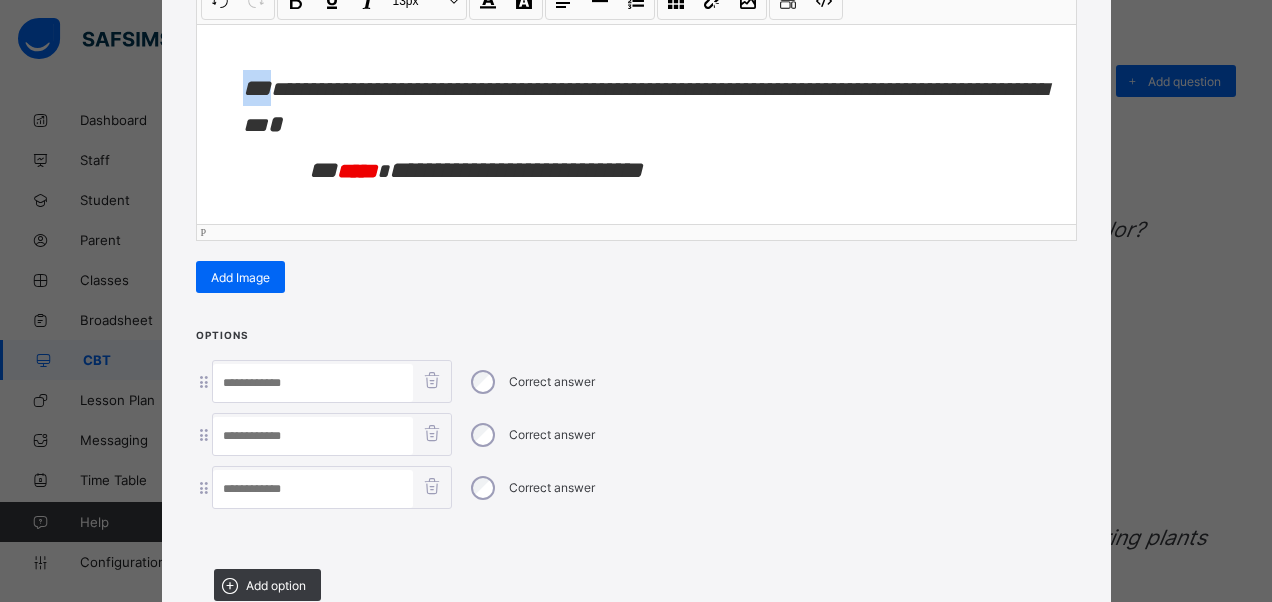 drag, startPoint x: 276, startPoint y: 87, endPoint x: 208, endPoint y: 94, distance: 68.359344 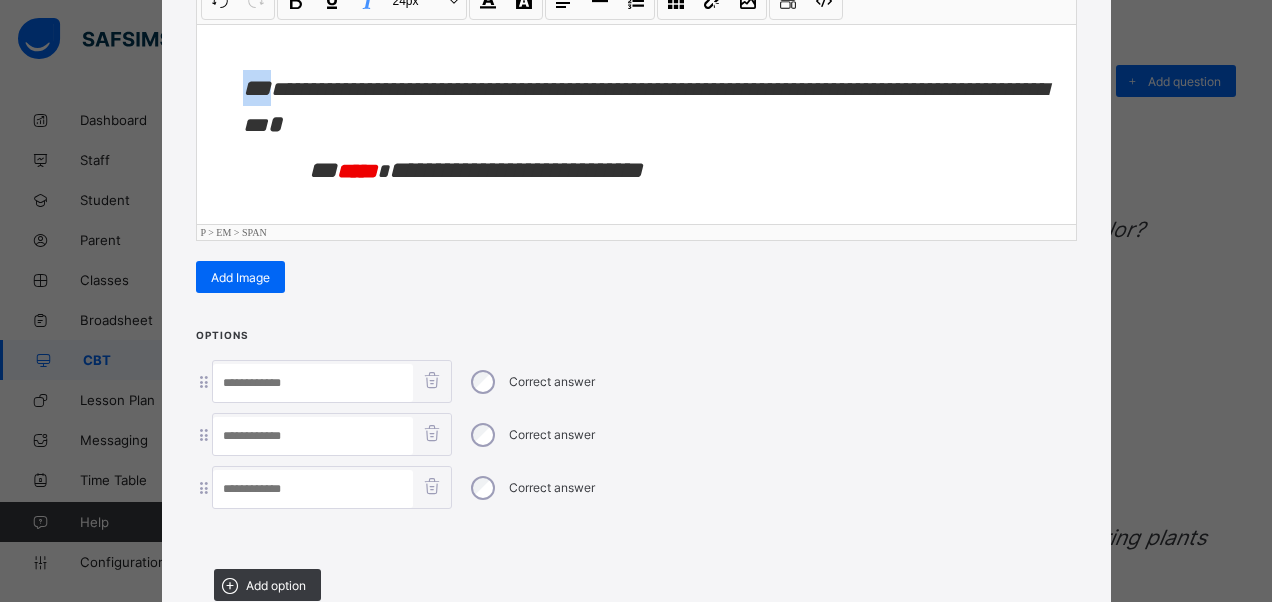 type 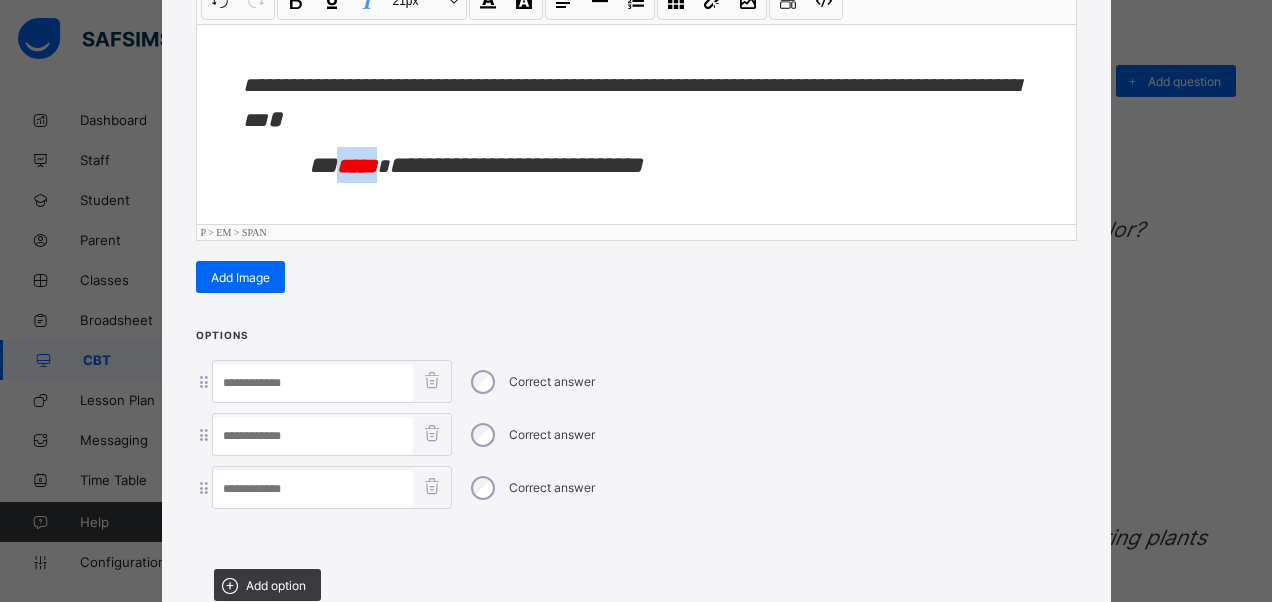 drag, startPoint x: 387, startPoint y: 159, endPoint x: 340, endPoint y: 161, distance: 47.042534 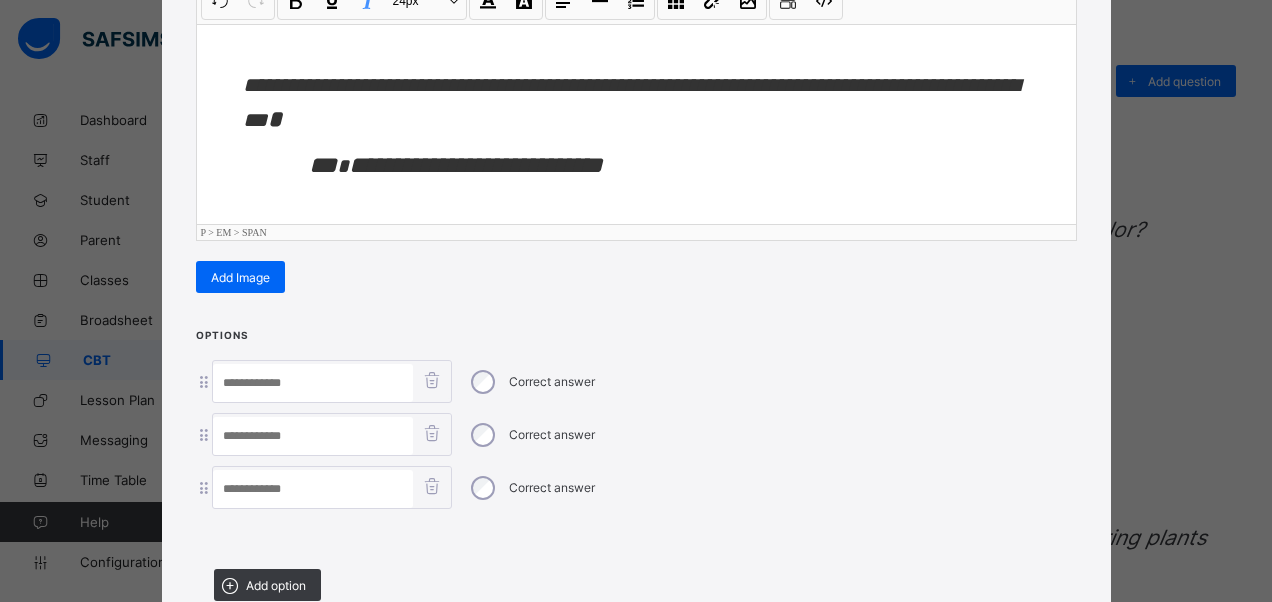 click at bounding box center (313, 383) 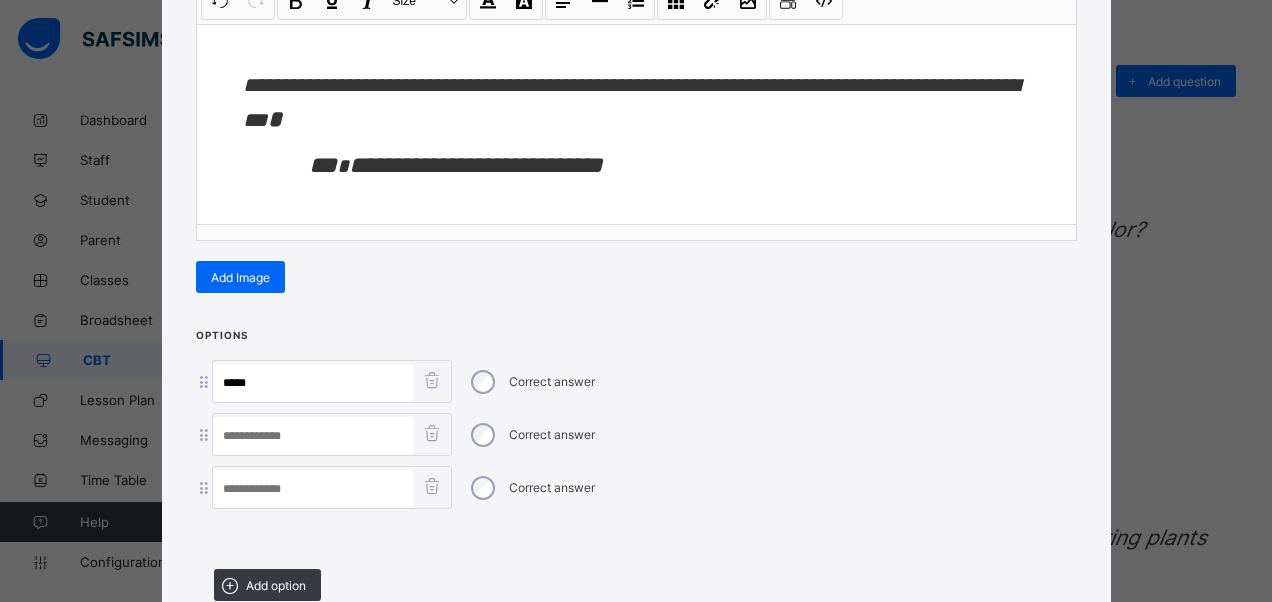 type on "****" 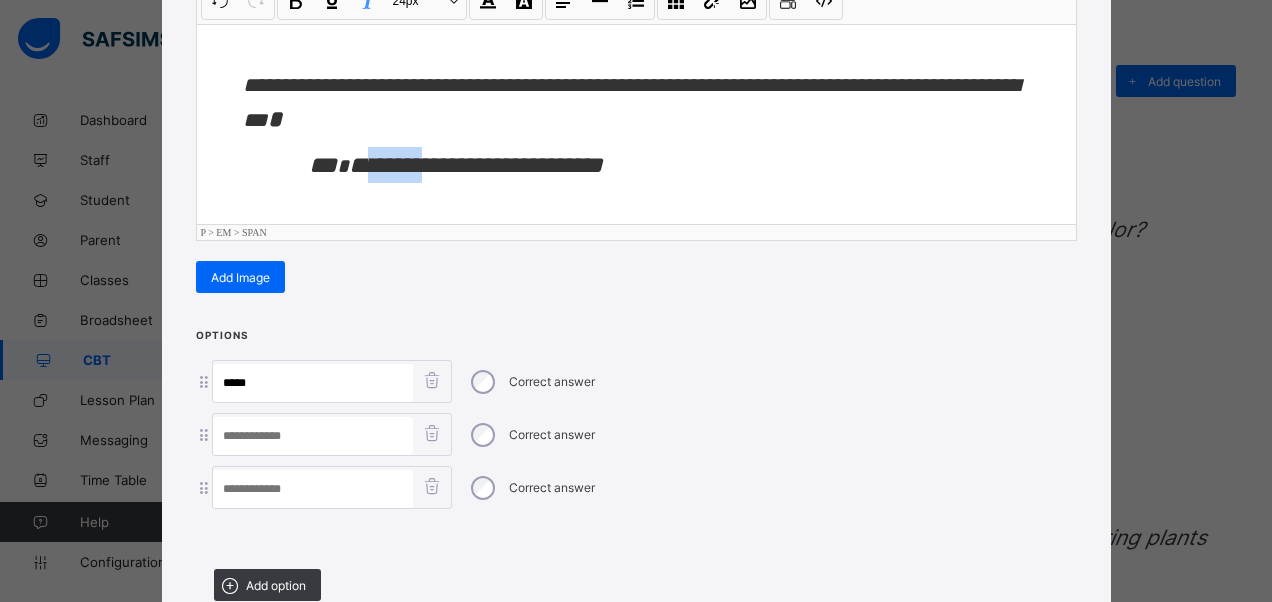 drag, startPoint x: 421, startPoint y: 174, endPoint x: 370, endPoint y: 176, distance: 51.0392 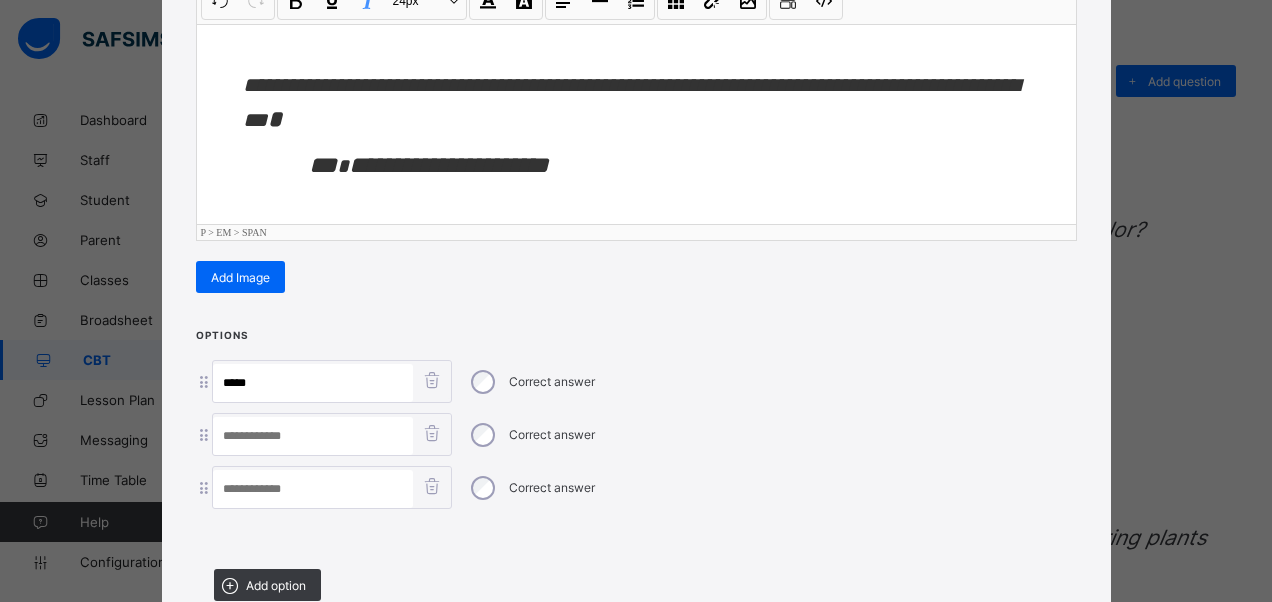 click at bounding box center (313, 436) 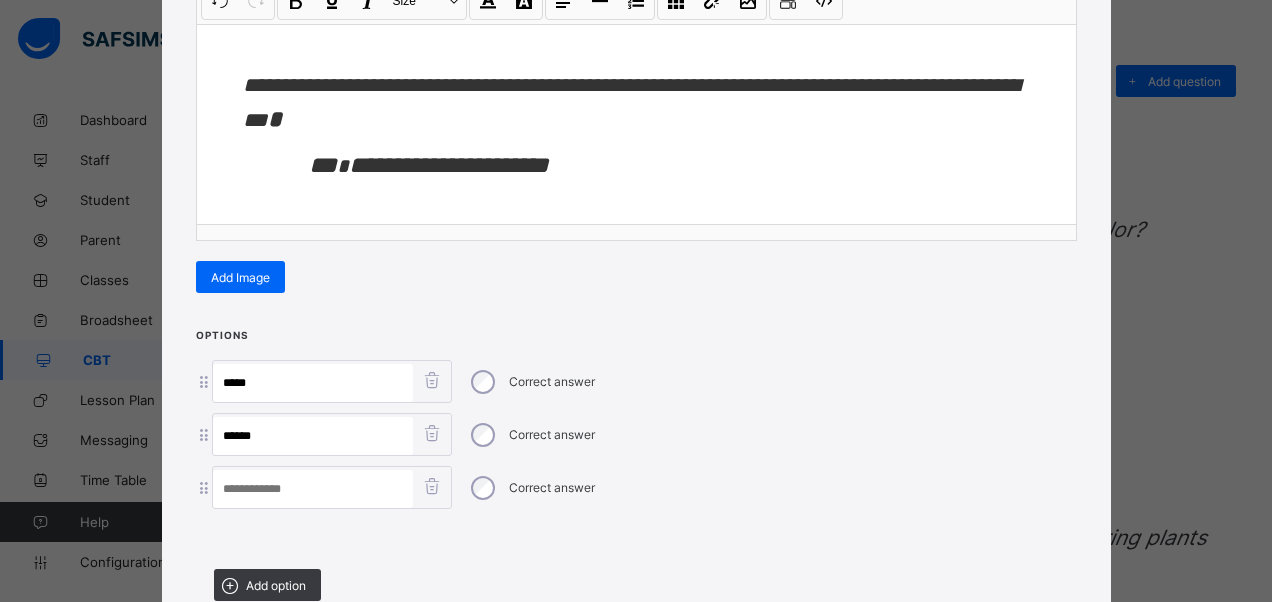type on "*****" 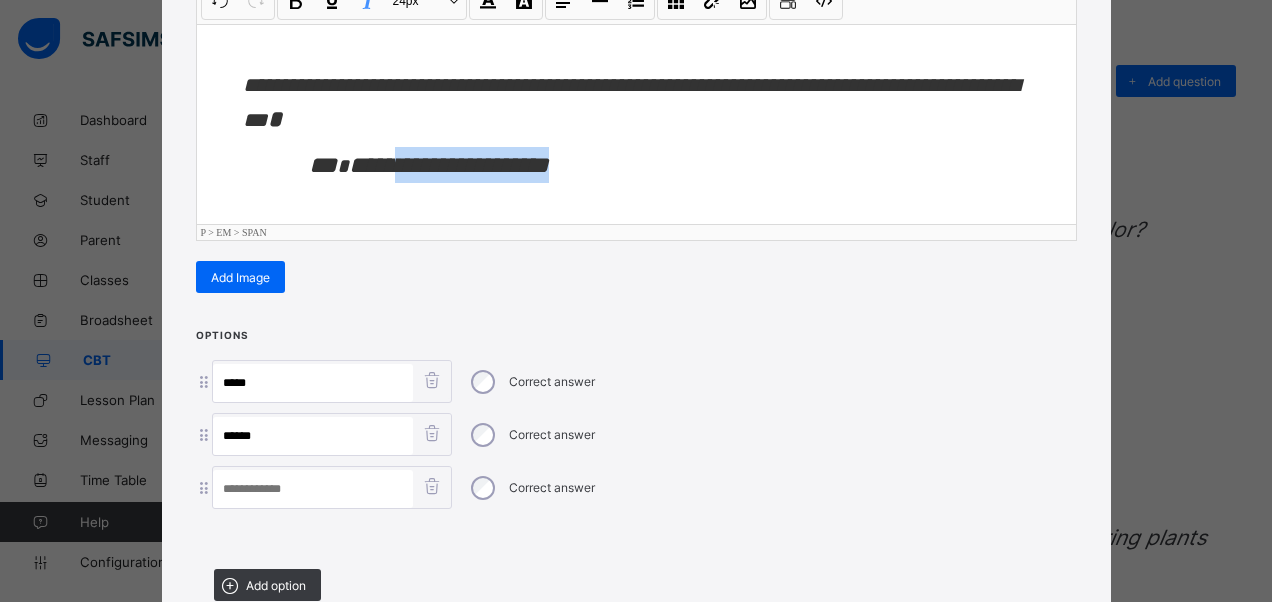 drag, startPoint x: 567, startPoint y: 165, endPoint x: 393, endPoint y: 151, distance: 174.56232 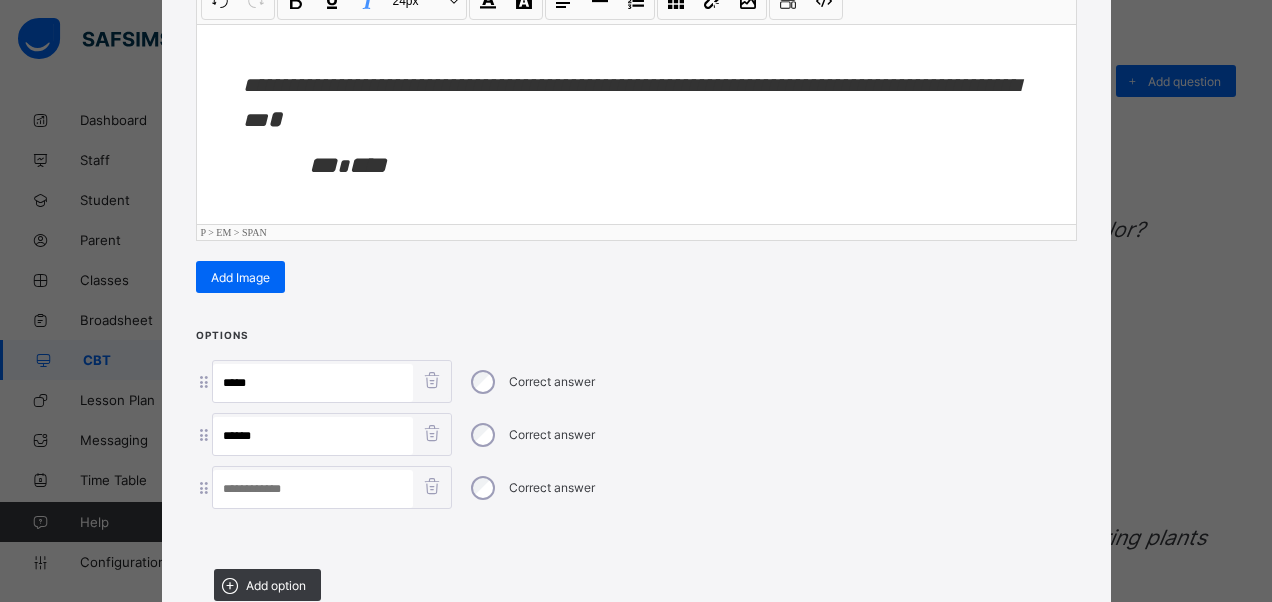 click at bounding box center [313, 489] 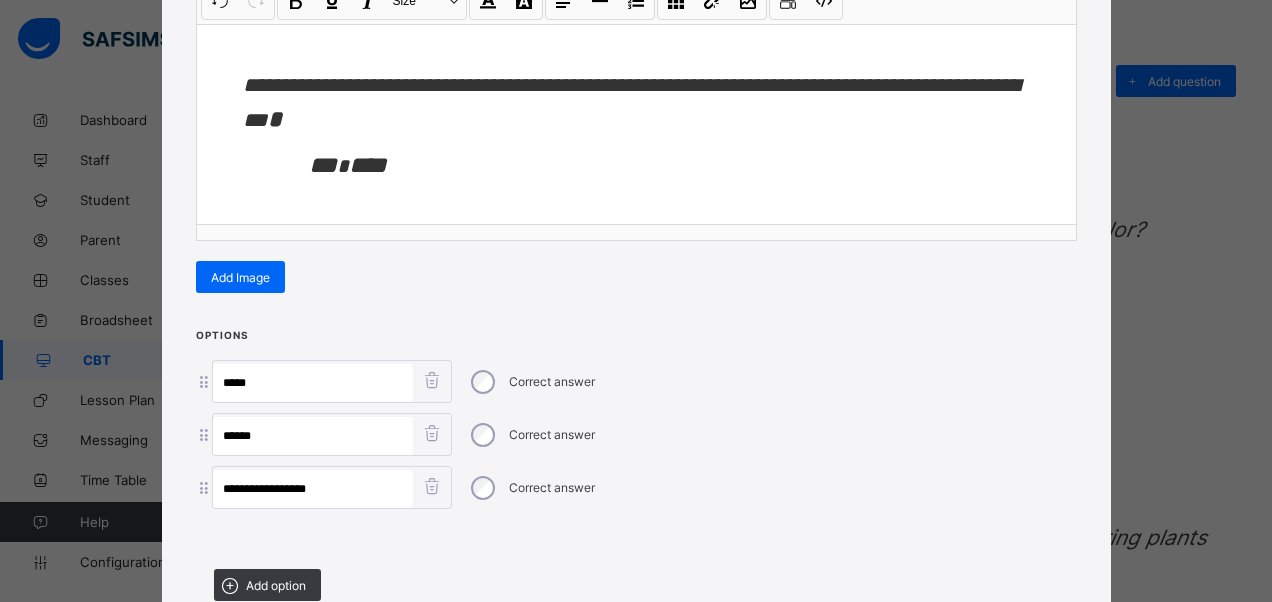 type on "**********" 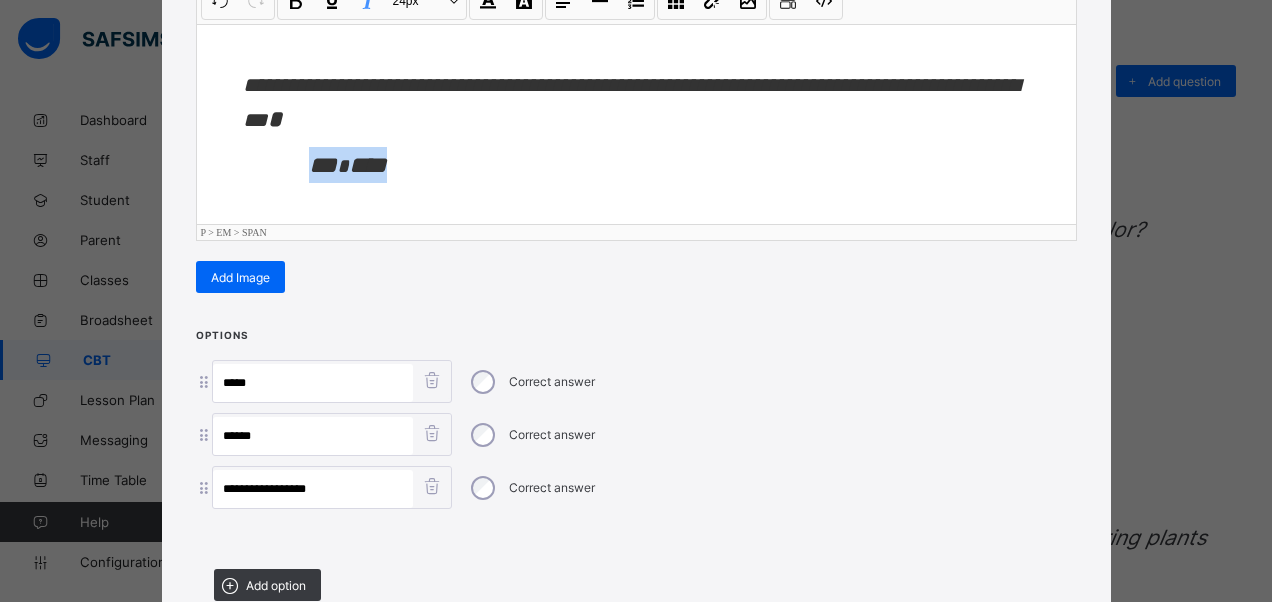 drag, startPoint x: 407, startPoint y: 170, endPoint x: 305, endPoint y: 178, distance: 102.31325 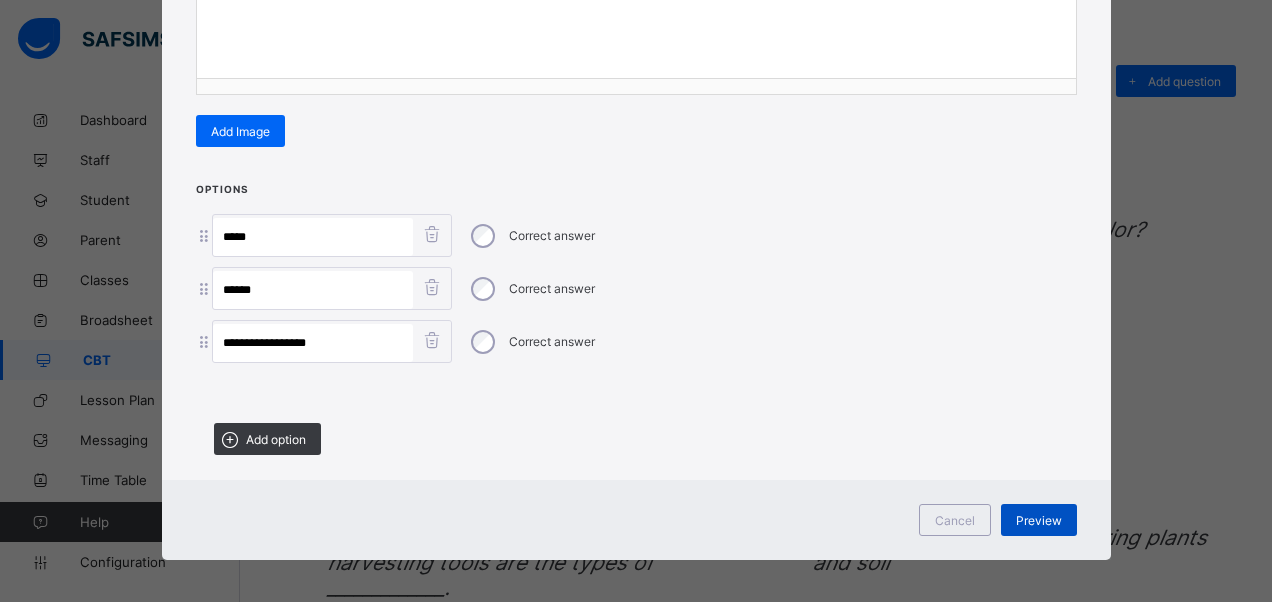 click on "Preview" at bounding box center (1039, 520) 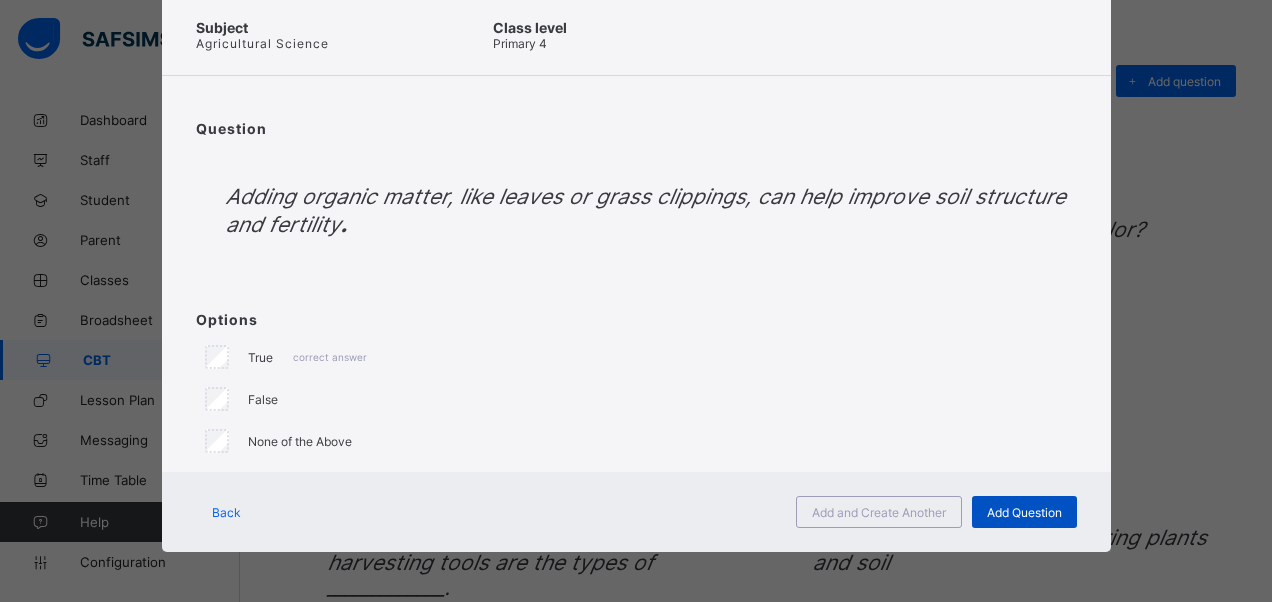 scroll, scrollTop: 88, scrollLeft: 0, axis: vertical 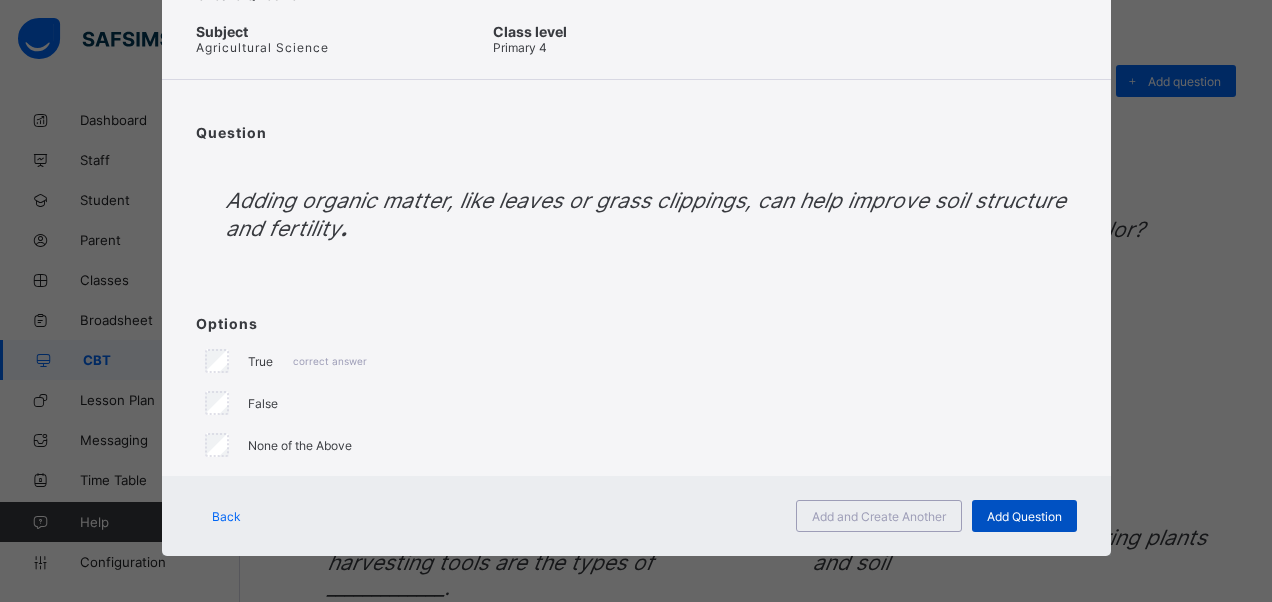 click on "Add Question" at bounding box center (1024, 516) 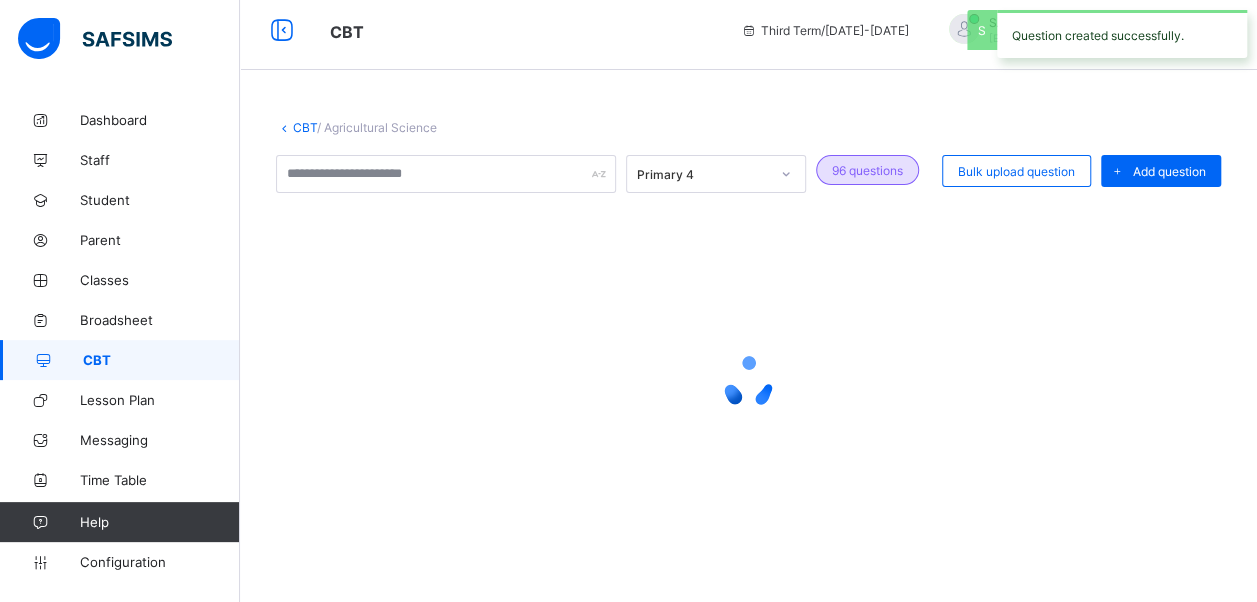 scroll, scrollTop: 100, scrollLeft: 0, axis: vertical 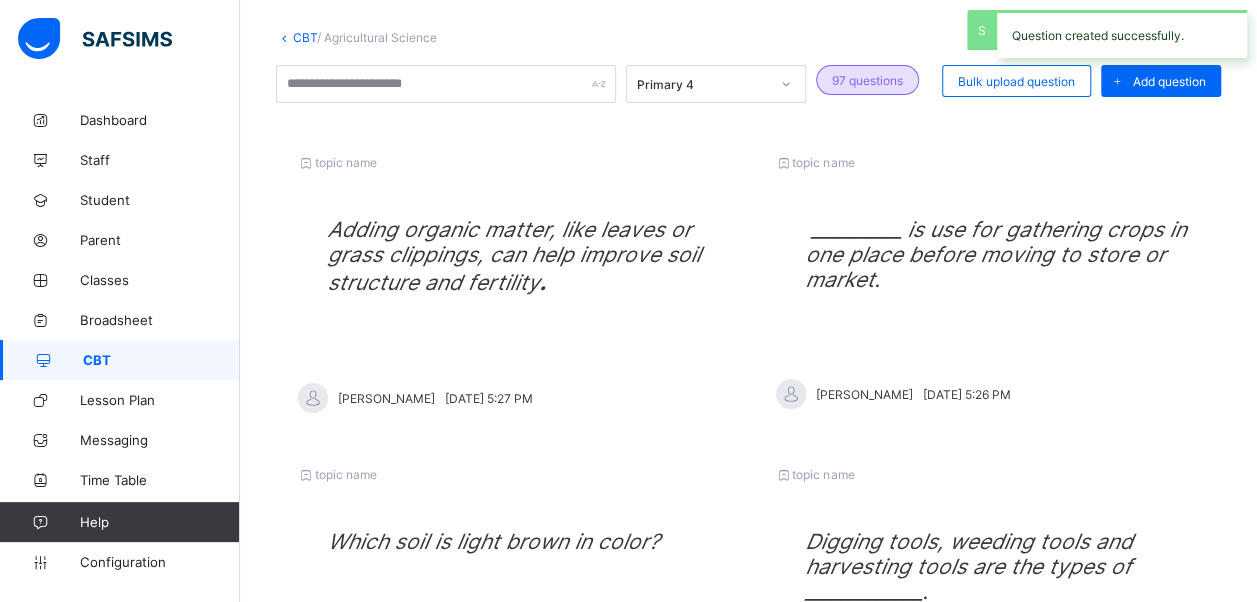 click on "Add question" at bounding box center [1169, 81] 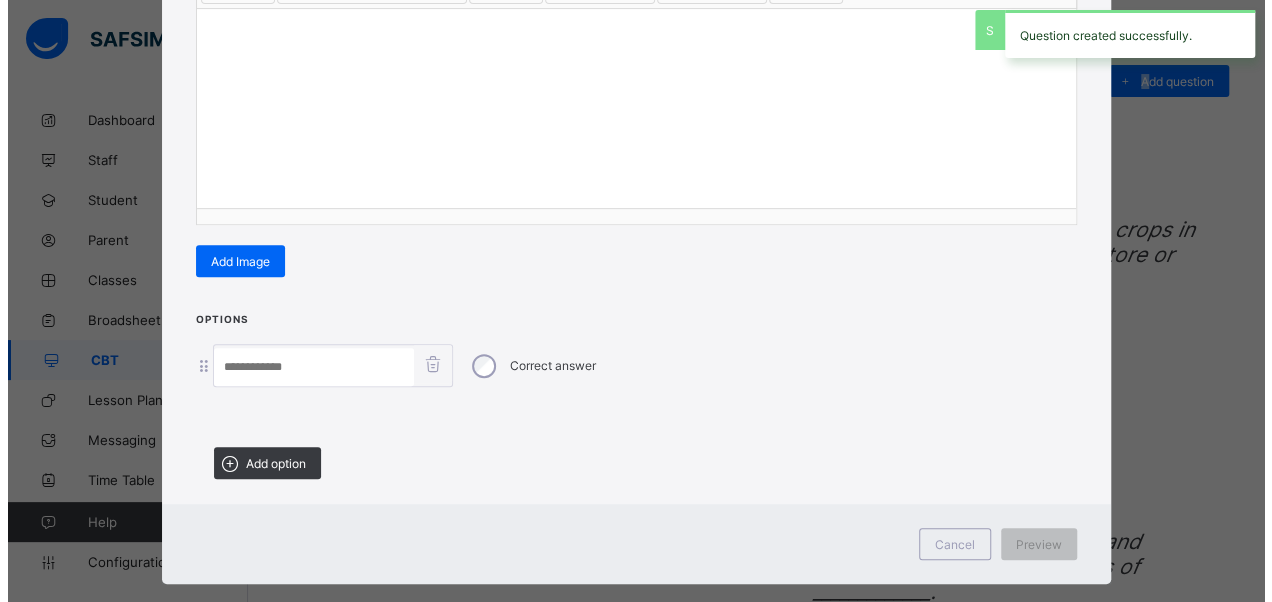 scroll, scrollTop: 342, scrollLeft: 0, axis: vertical 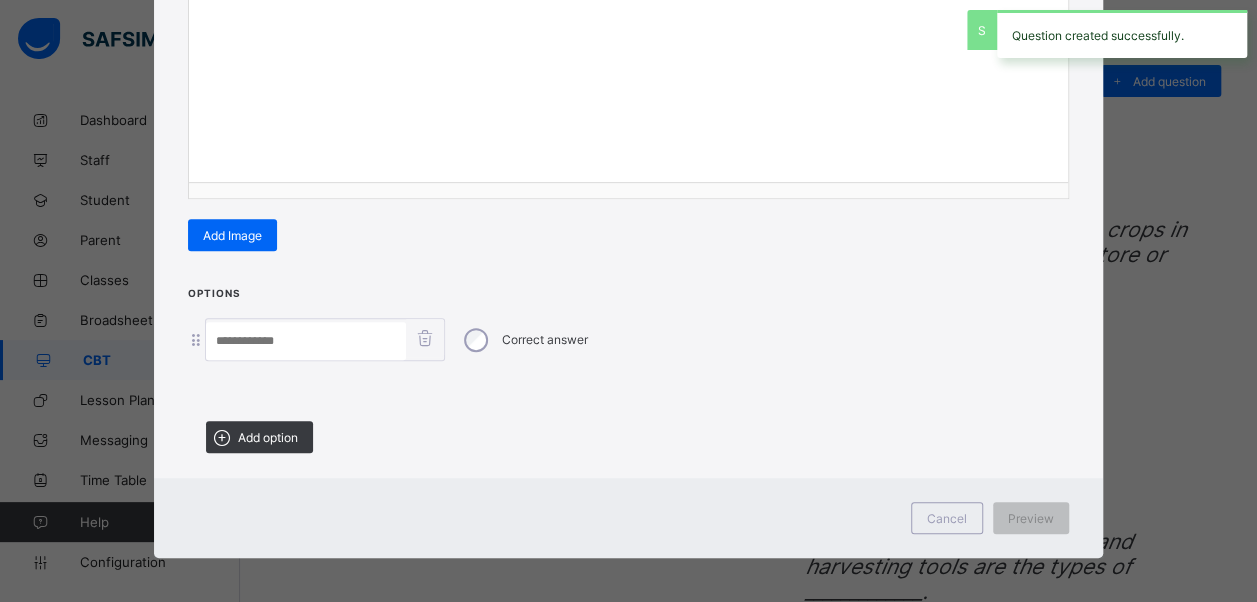 click on "Add option" at bounding box center [268, 437] 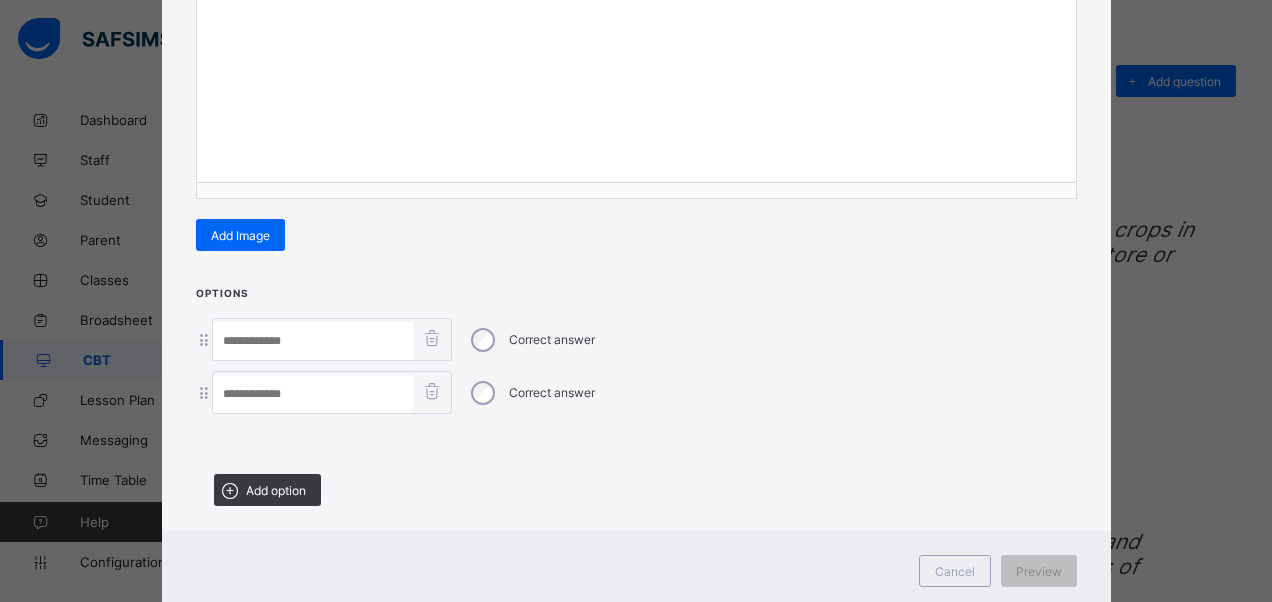 click on "Add option" at bounding box center (276, 490) 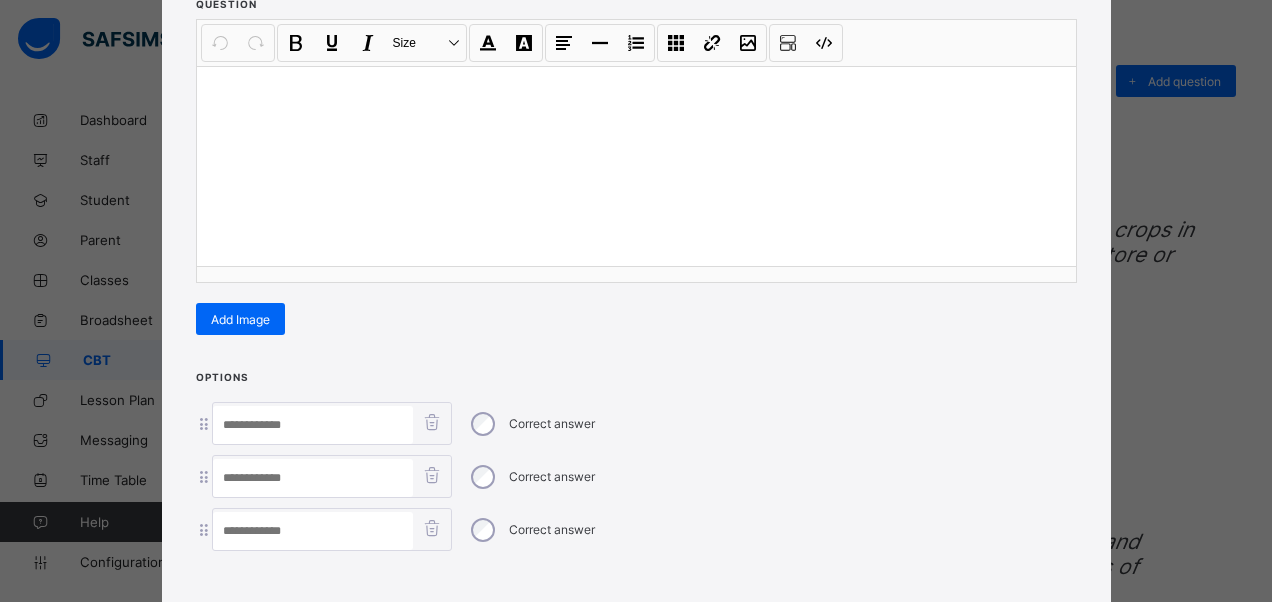 scroll, scrollTop: 142, scrollLeft: 0, axis: vertical 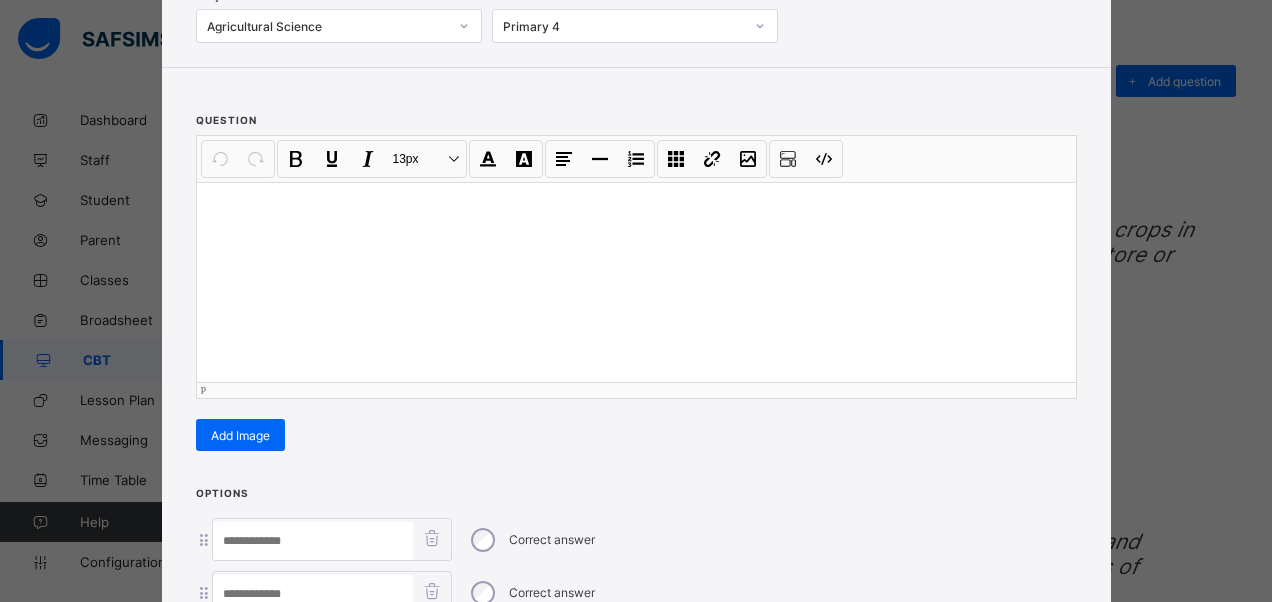 click at bounding box center [636, 282] 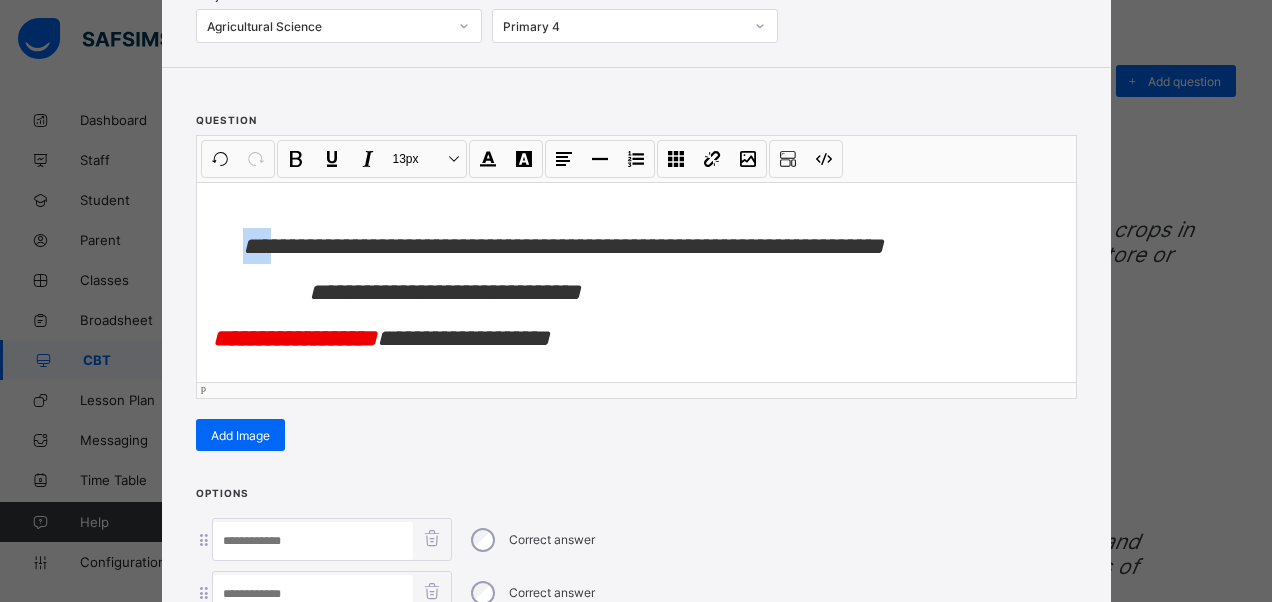drag, startPoint x: 268, startPoint y: 251, endPoint x: 230, endPoint y: 253, distance: 38.052597 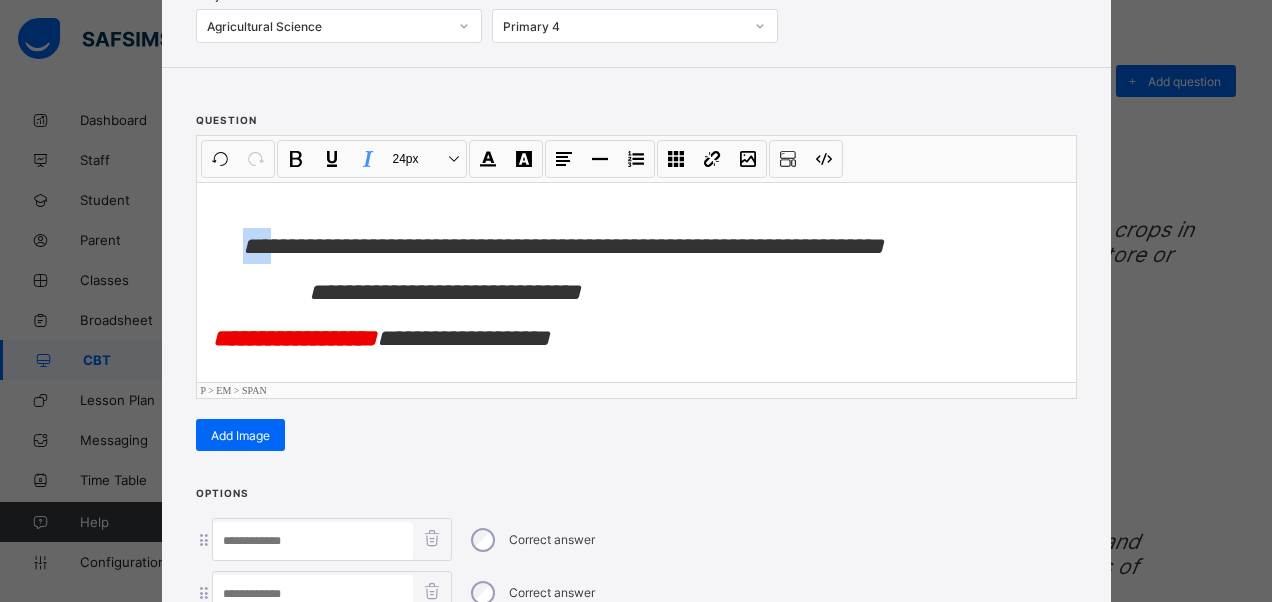 type 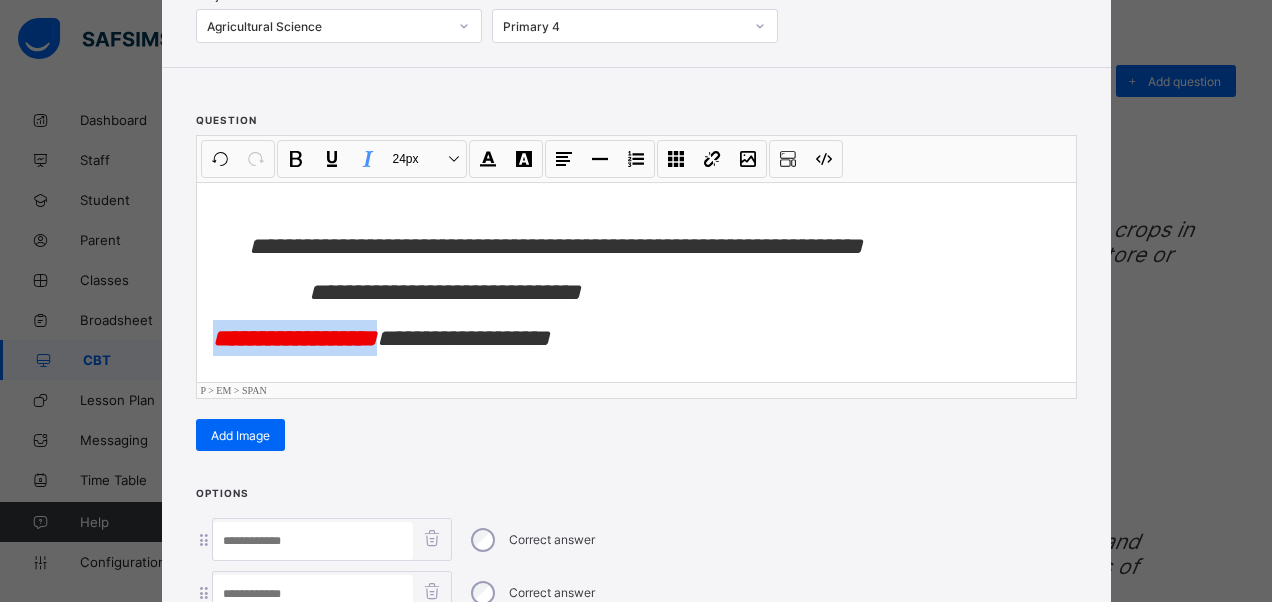 drag, startPoint x: 379, startPoint y: 337, endPoint x: 210, endPoint y: 329, distance: 169.18924 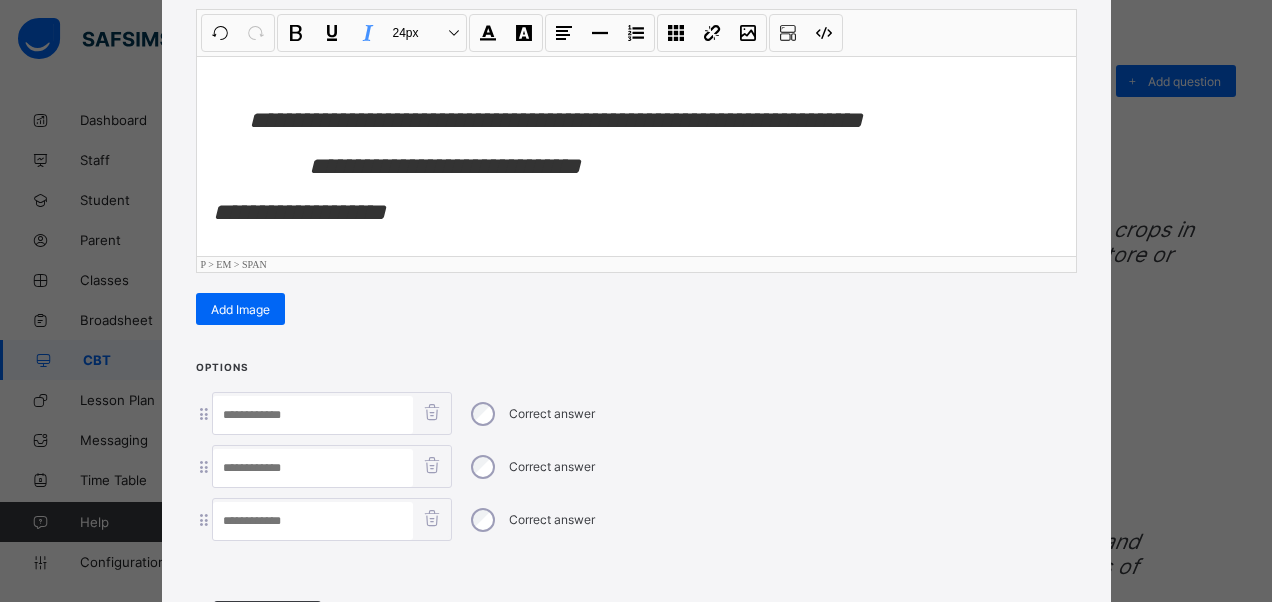 scroll, scrollTop: 442, scrollLeft: 0, axis: vertical 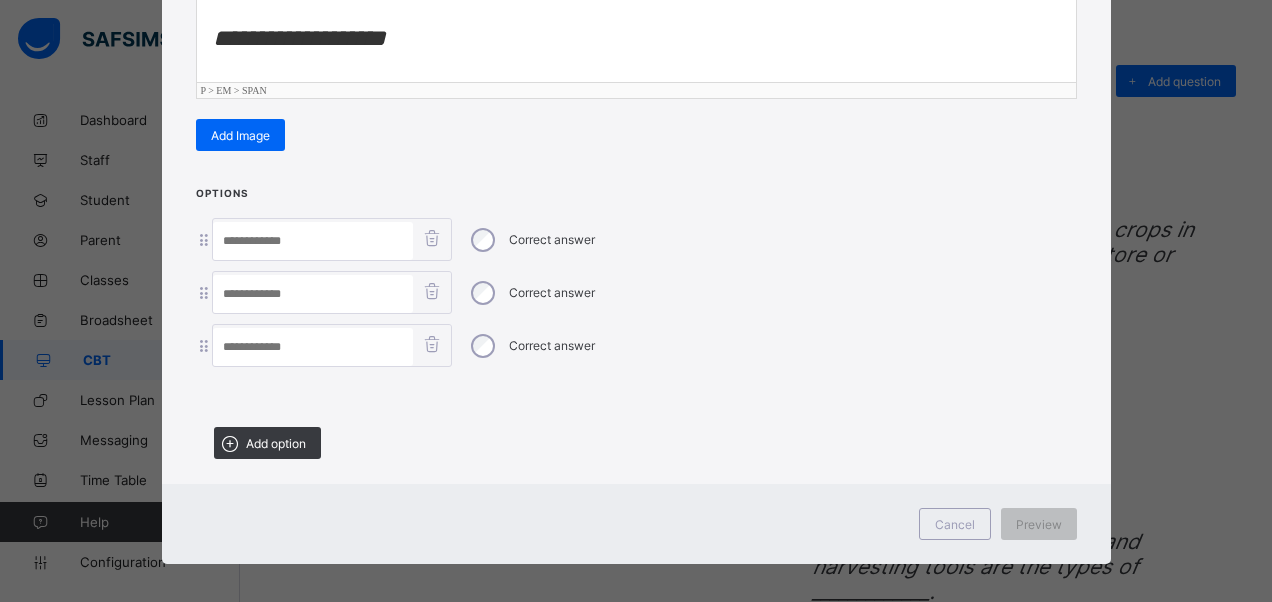 click at bounding box center [313, 294] 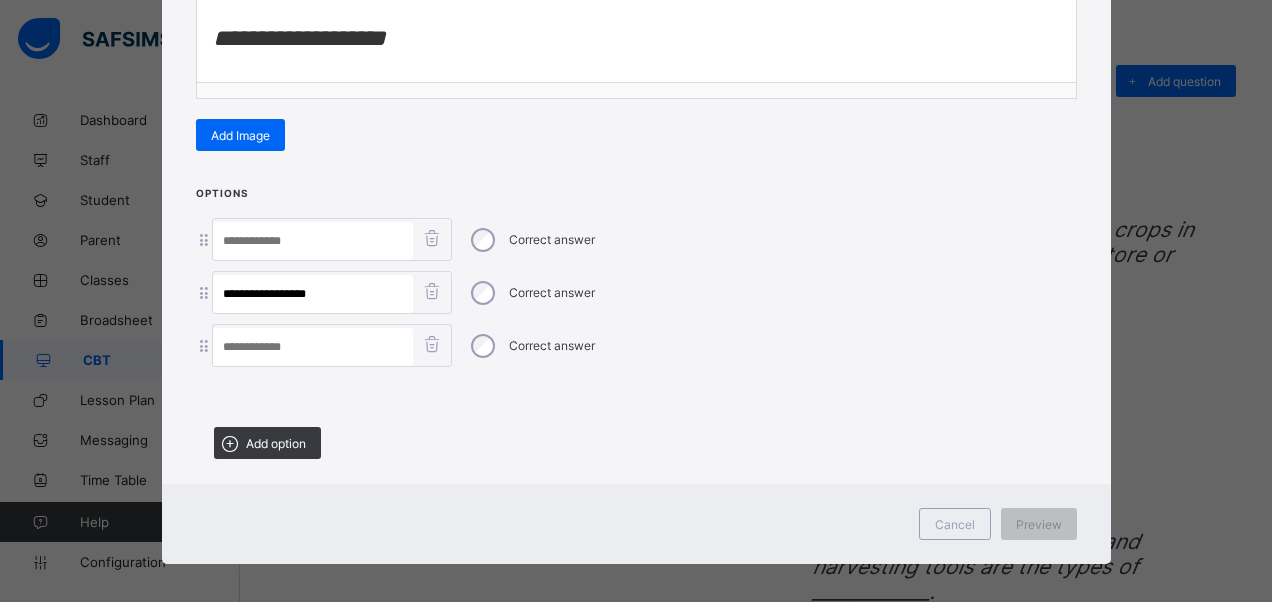 type on "**********" 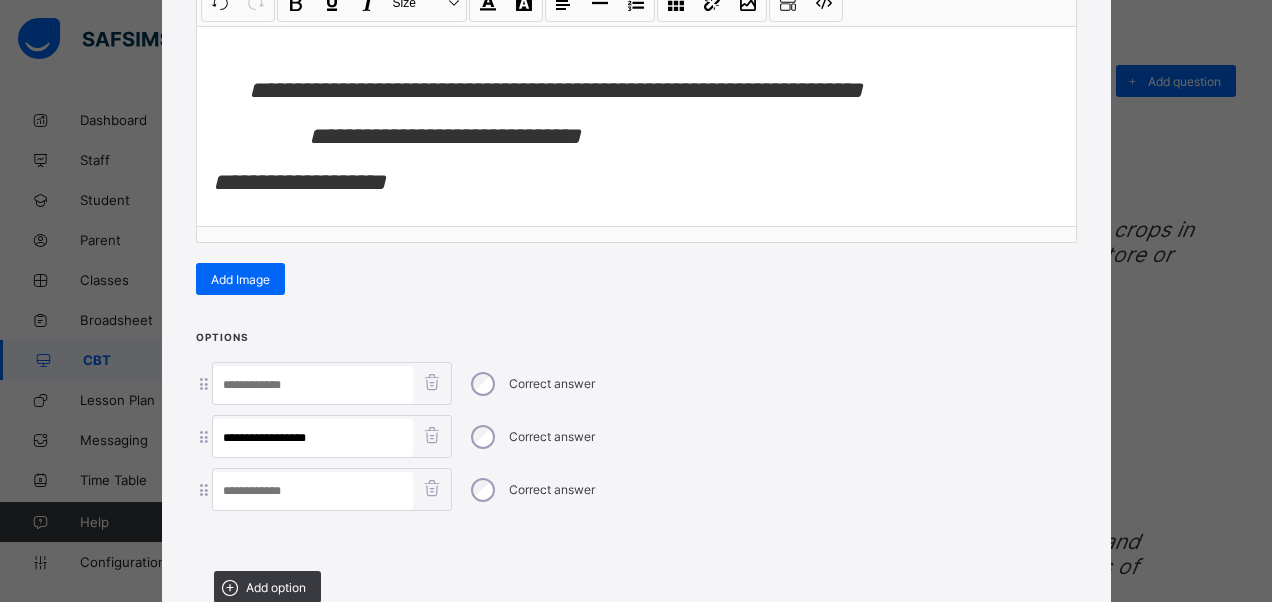 scroll, scrollTop: 242, scrollLeft: 0, axis: vertical 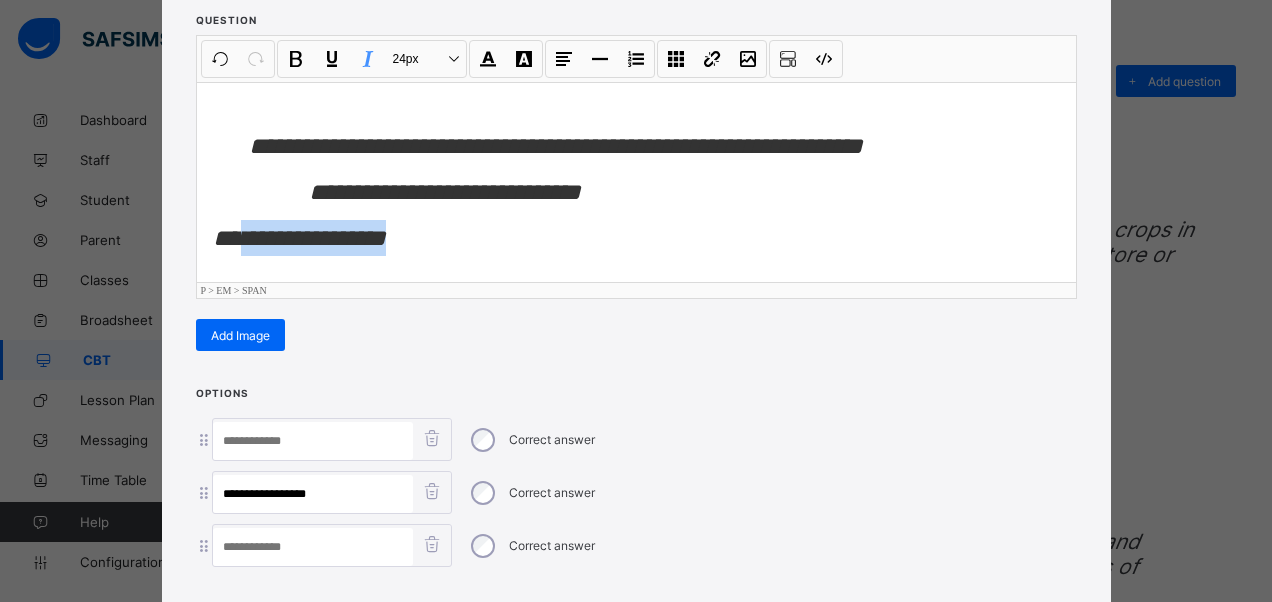 drag, startPoint x: 392, startPoint y: 240, endPoint x: 232, endPoint y: 249, distance: 160.25293 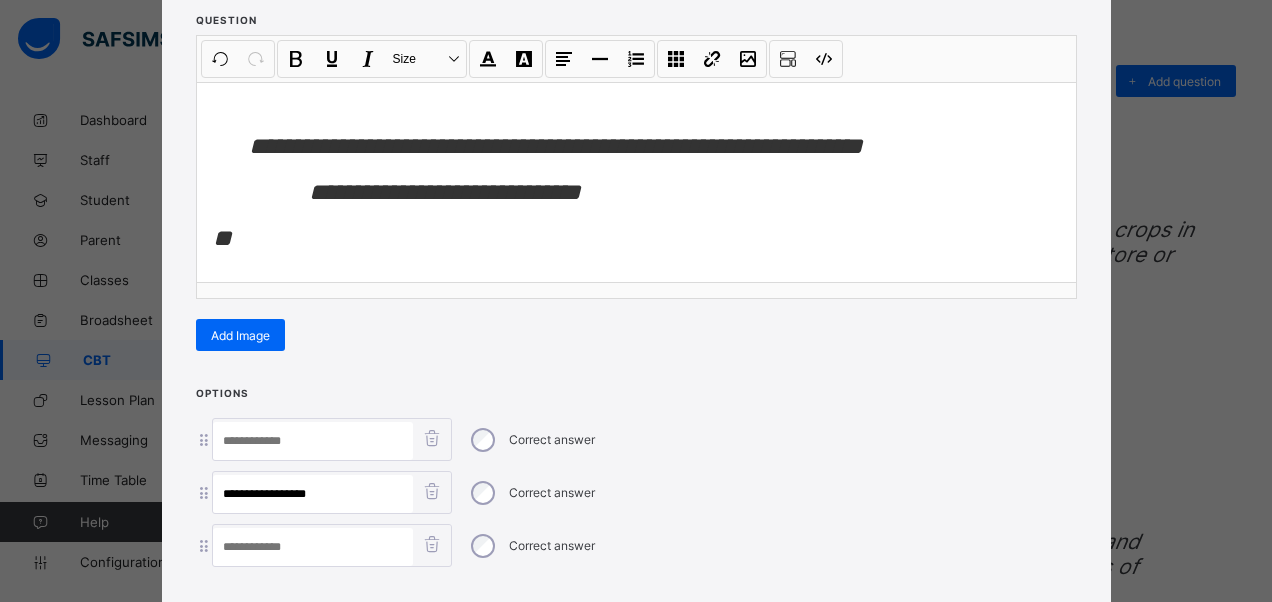 click at bounding box center [313, 547] 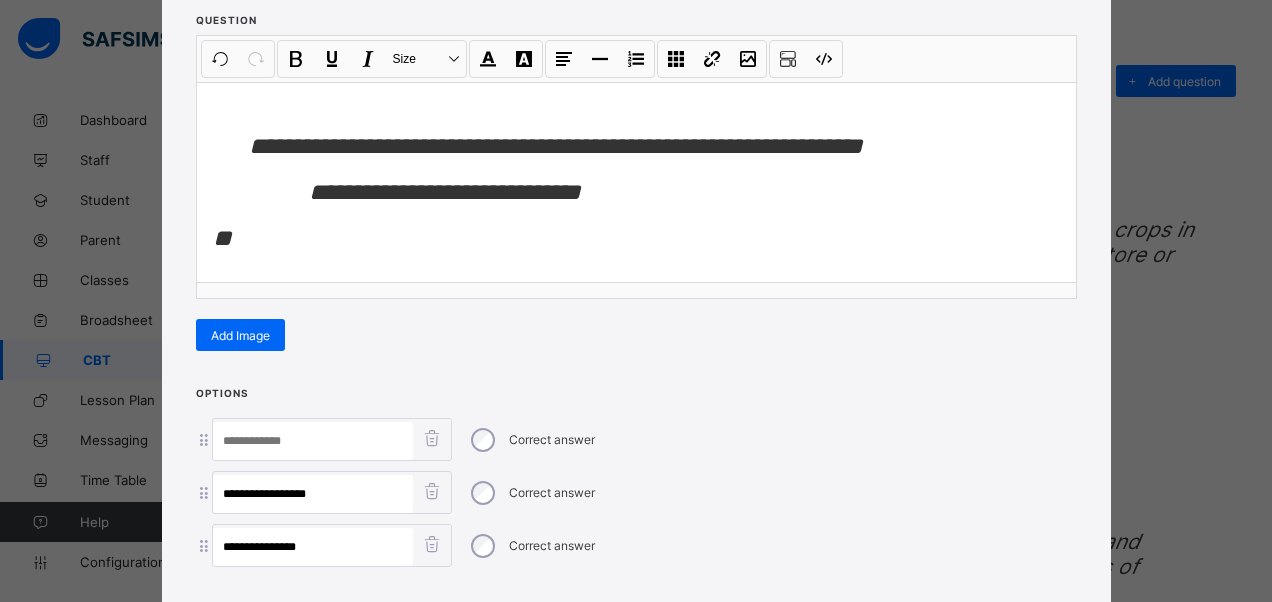 scroll, scrollTop: 142, scrollLeft: 0, axis: vertical 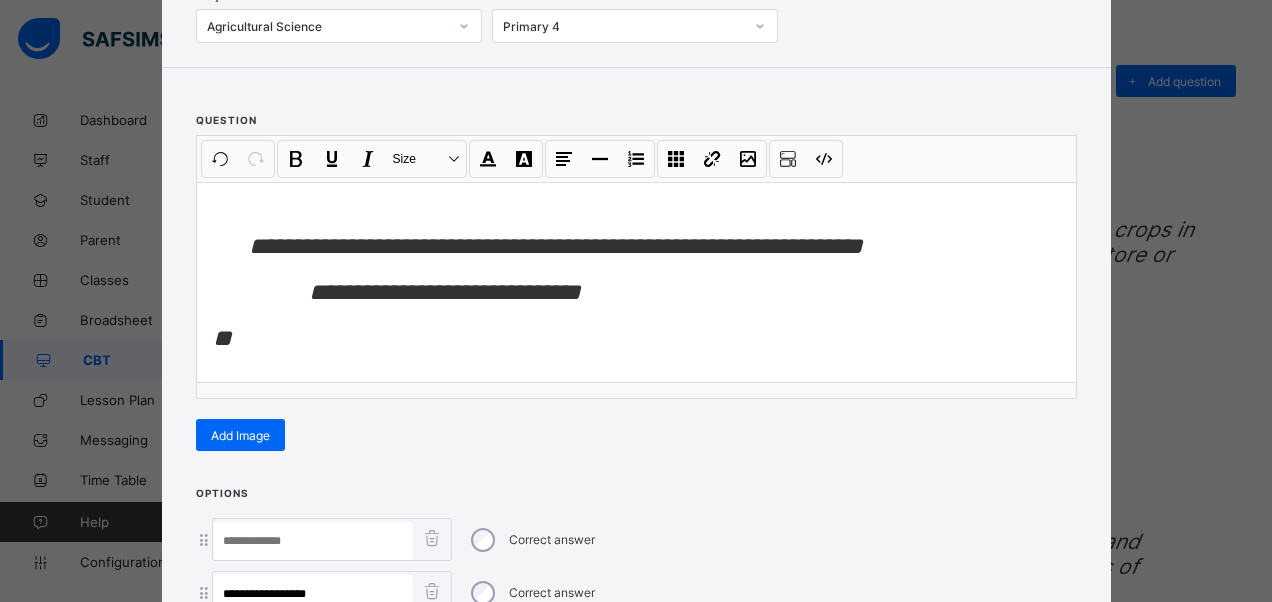 type on "**********" 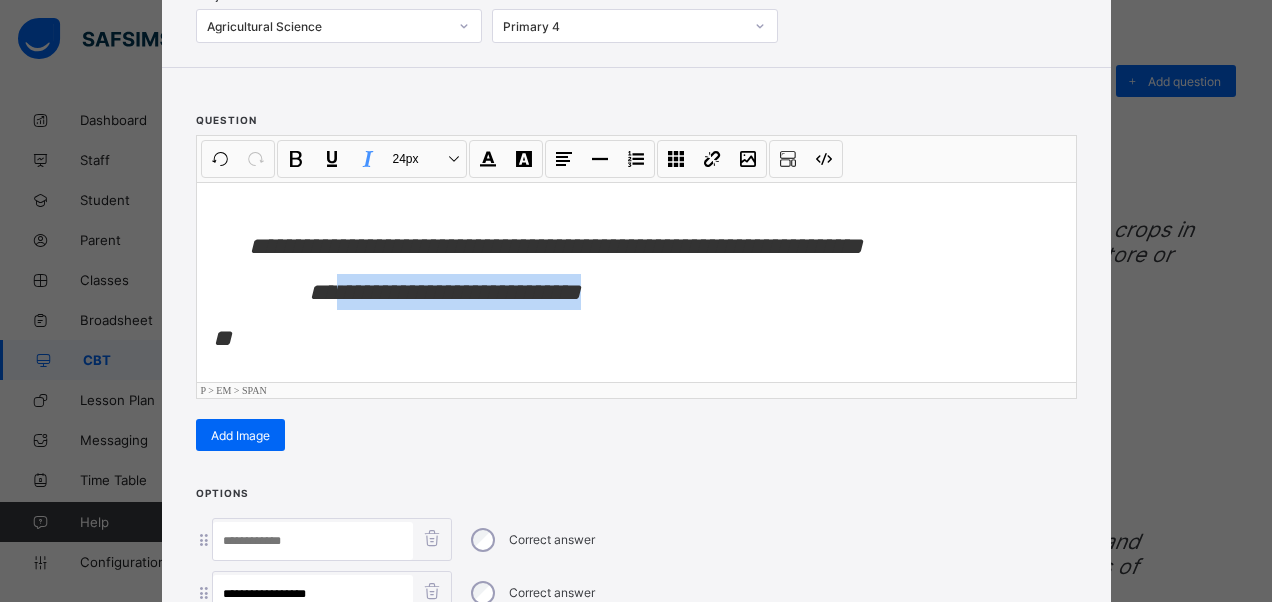 drag, startPoint x: 635, startPoint y: 291, endPoint x: 335, endPoint y: 293, distance: 300.00665 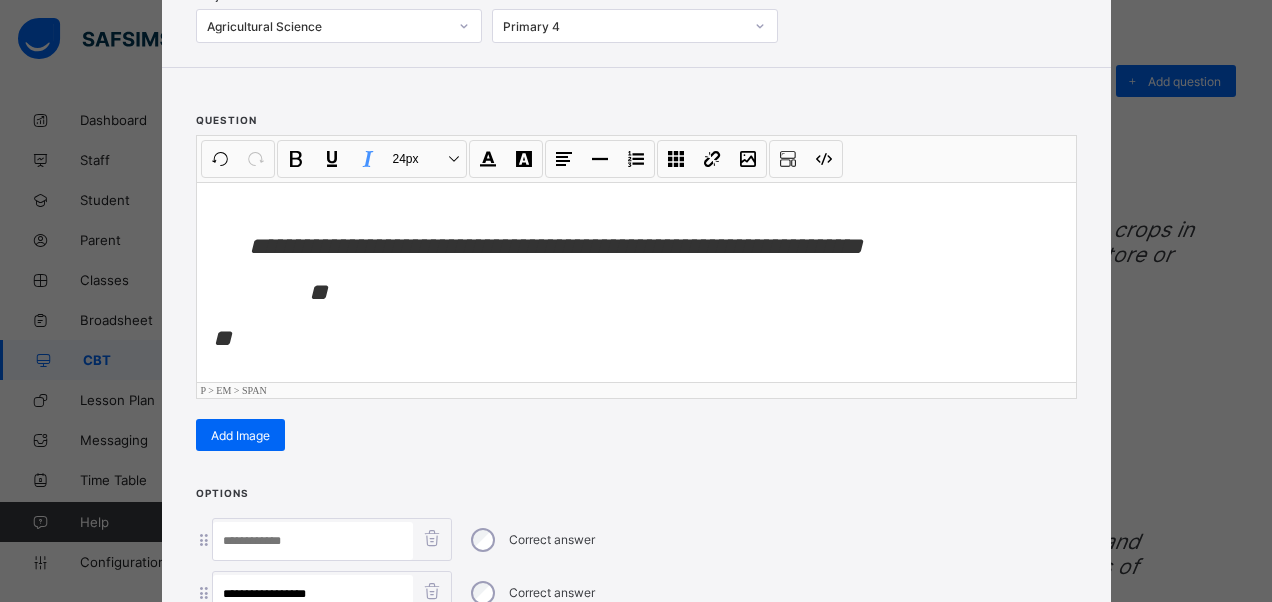 scroll, scrollTop: 242, scrollLeft: 0, axis: vertical 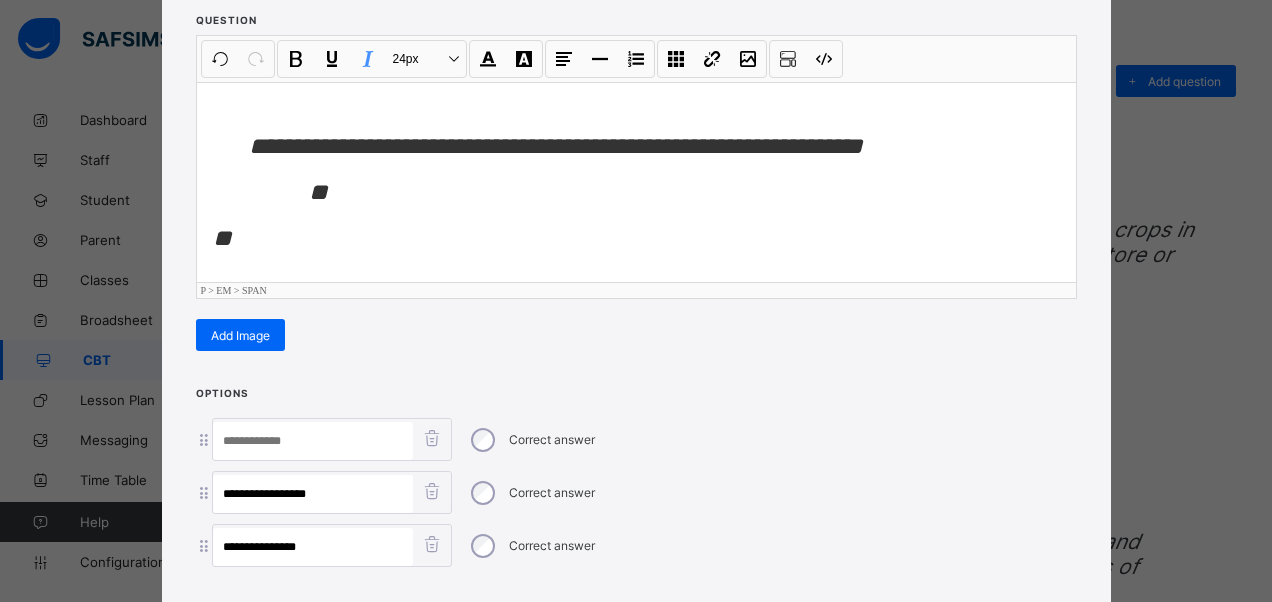click at bounding box center [313, 441] 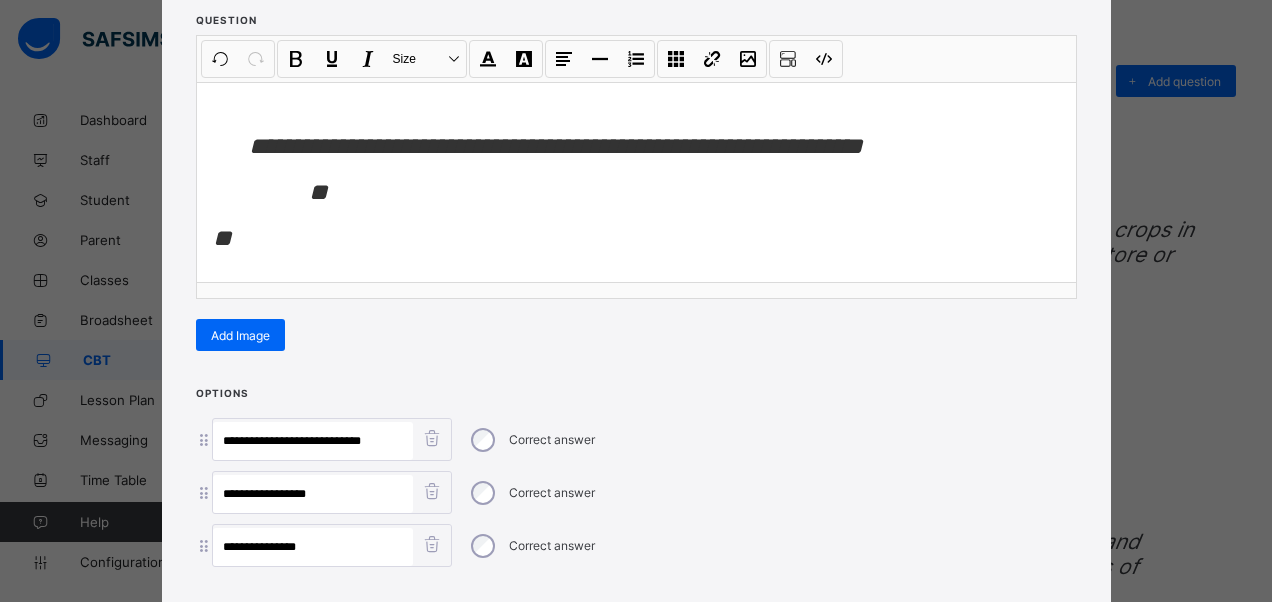 type on "**********" 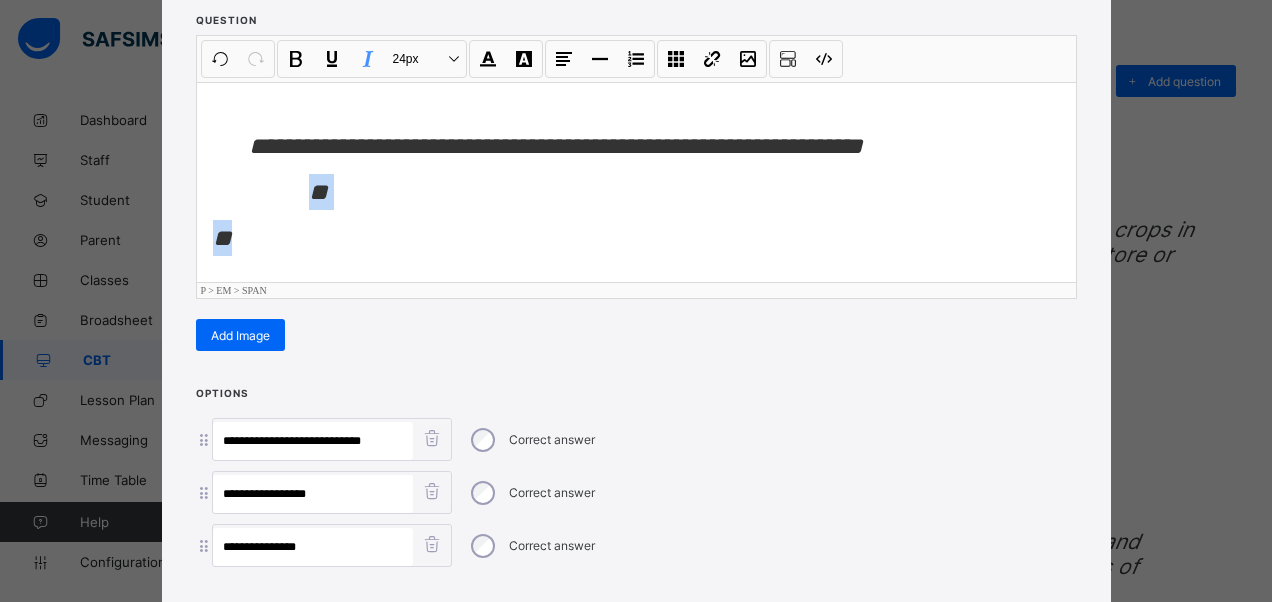 click on "**********" at bounding box center [636, 182] 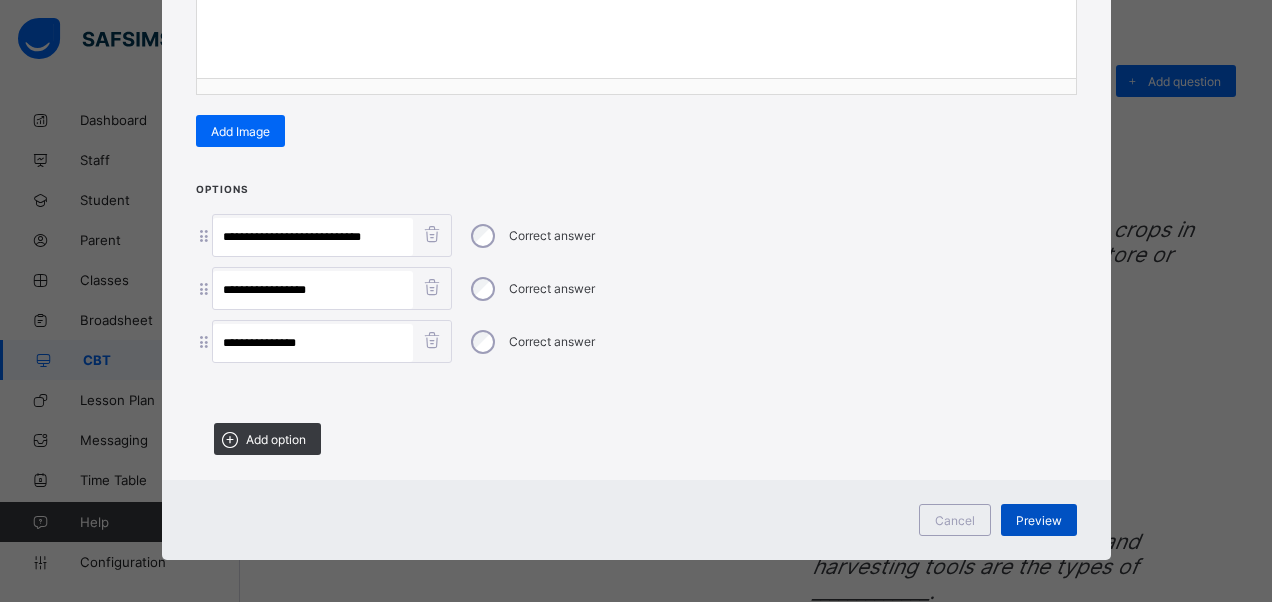 click on "Preview" at bounding box center (1039, 520) 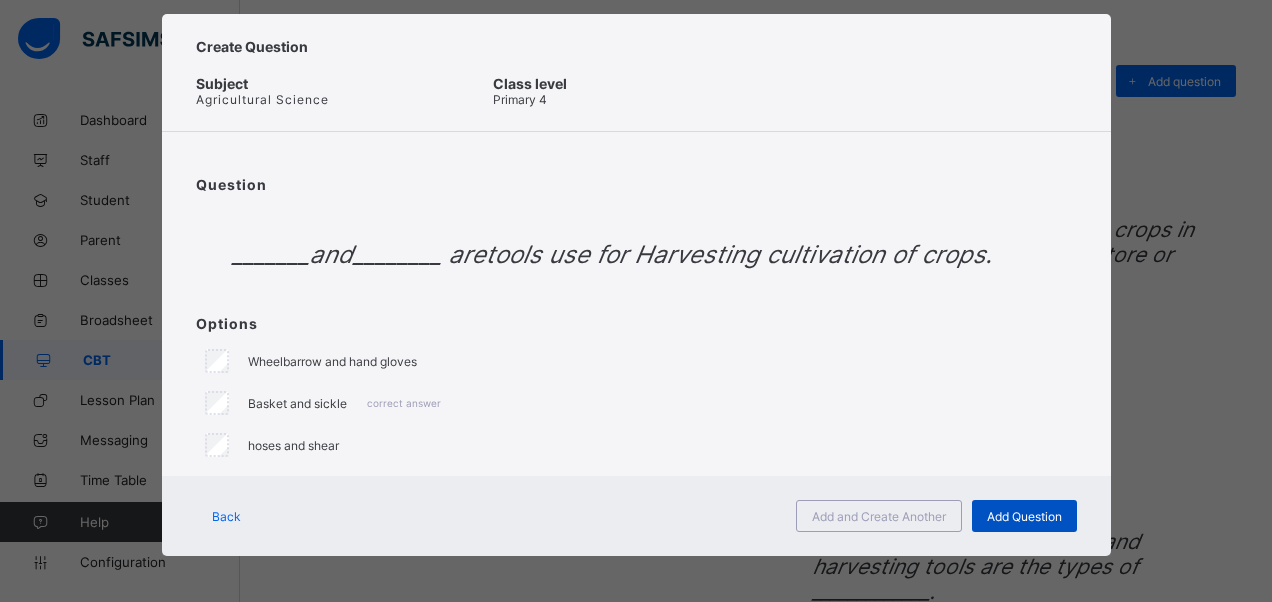 click on "Add Question" at bounding box center (1024, 516) 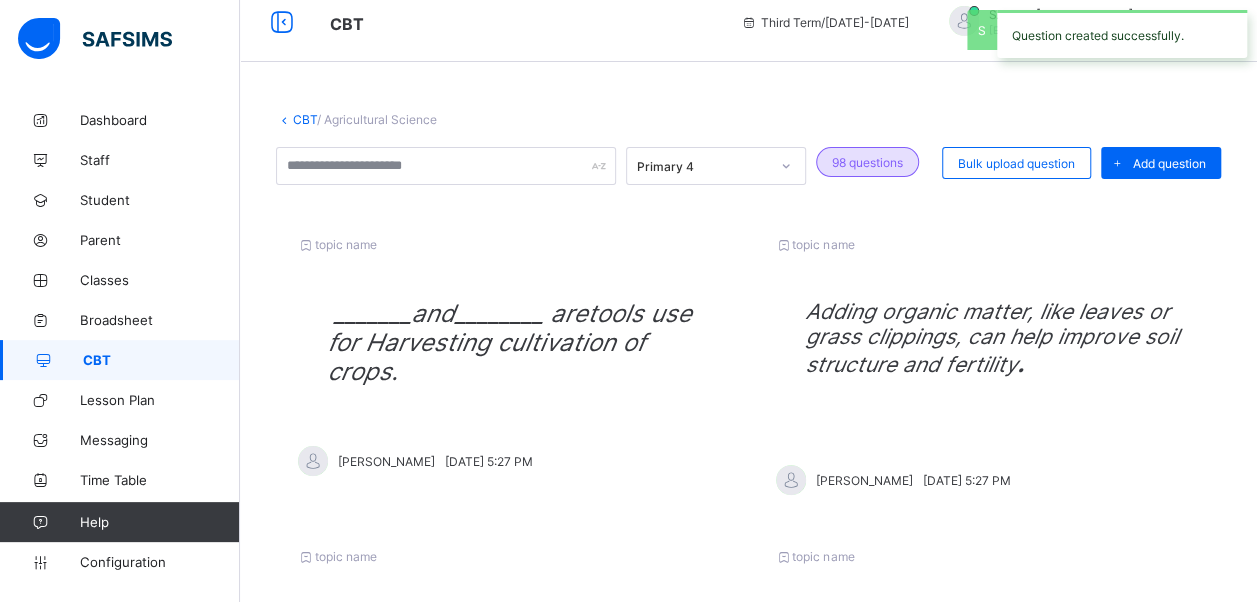 scroll, scrollTop: 0, scrollLeft: 0, axis: both 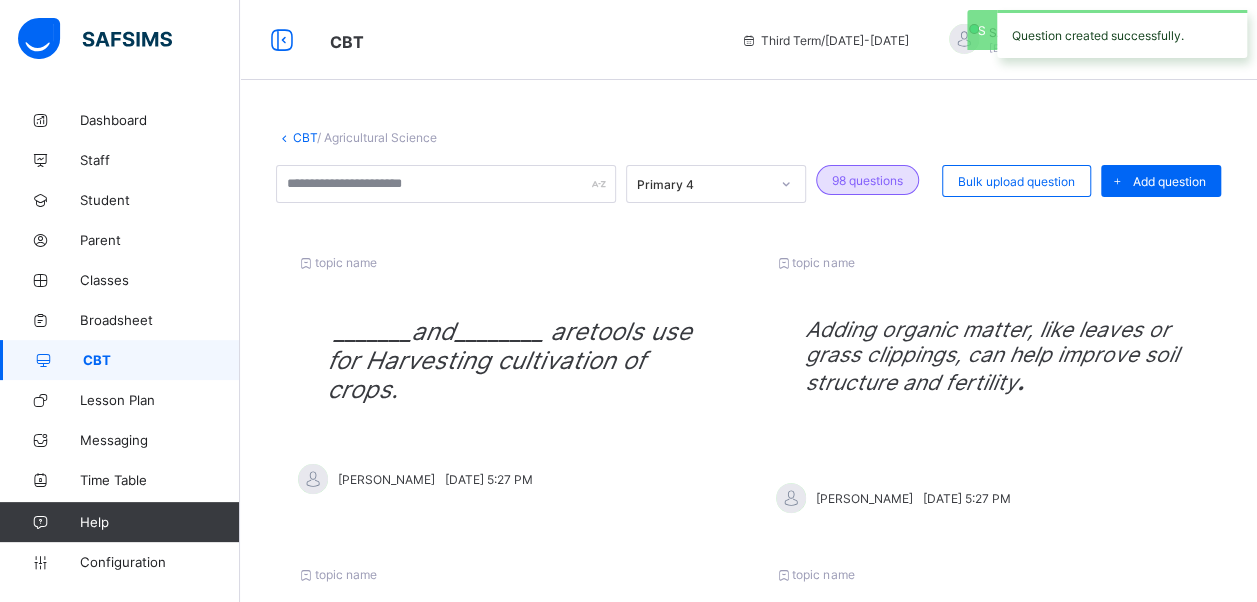 click on "Add question" at bounding box center [1169, 181] 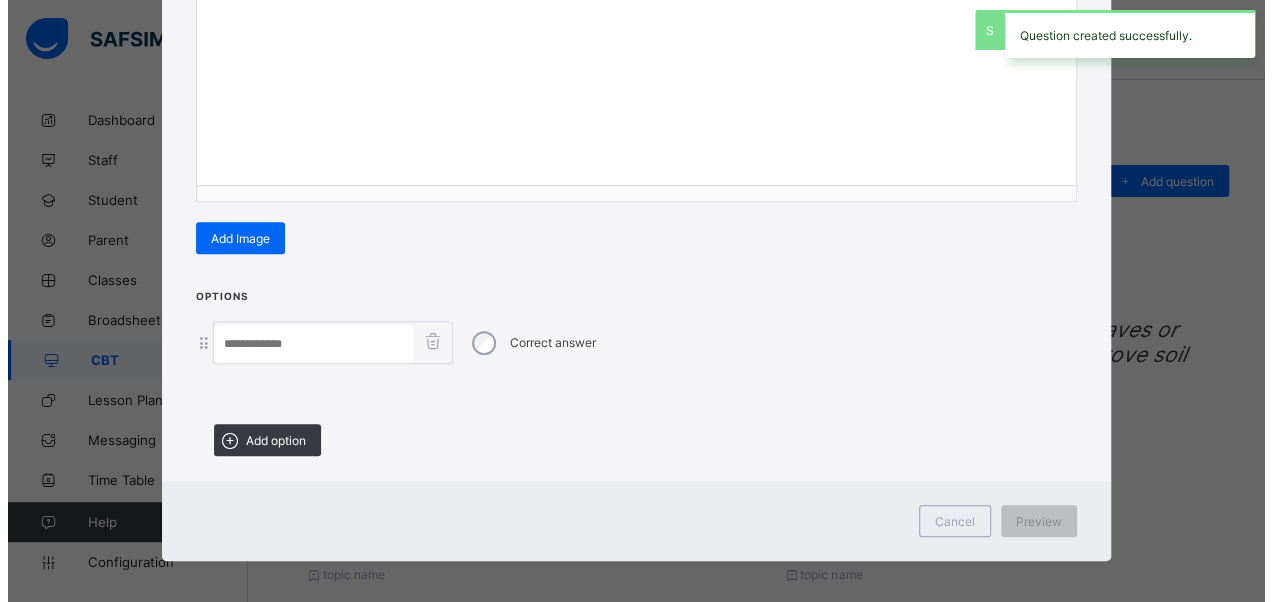 scroll, scrollTop: 342, scrollLeft: 0, axis: vertical 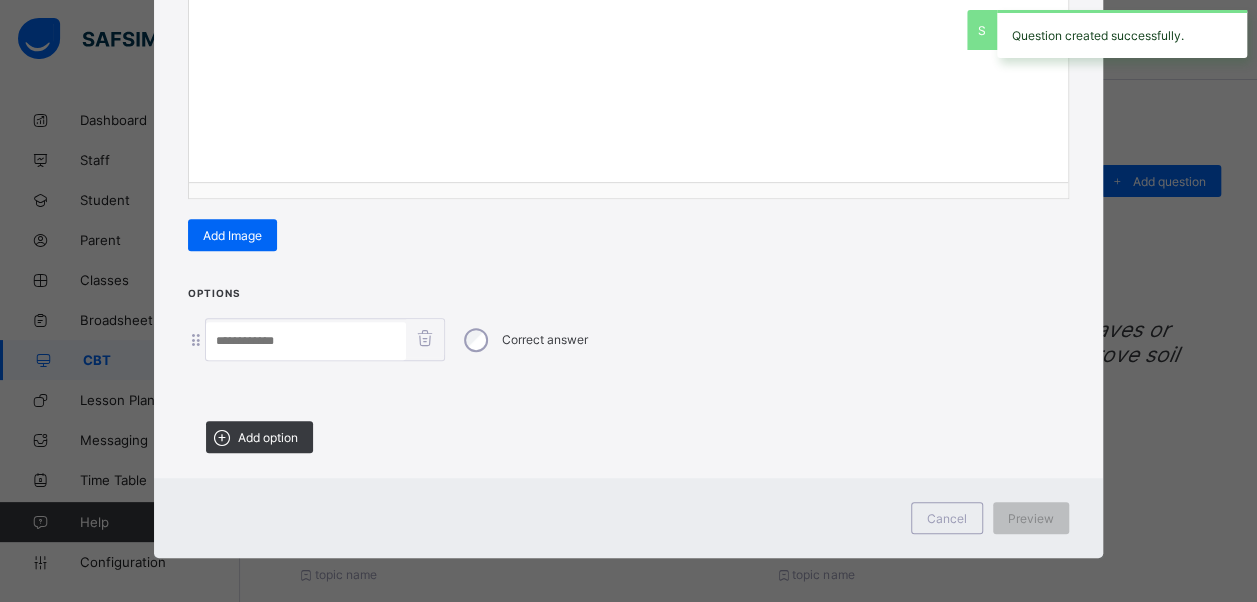 click on "Add option" at bounding box center (259, 437) 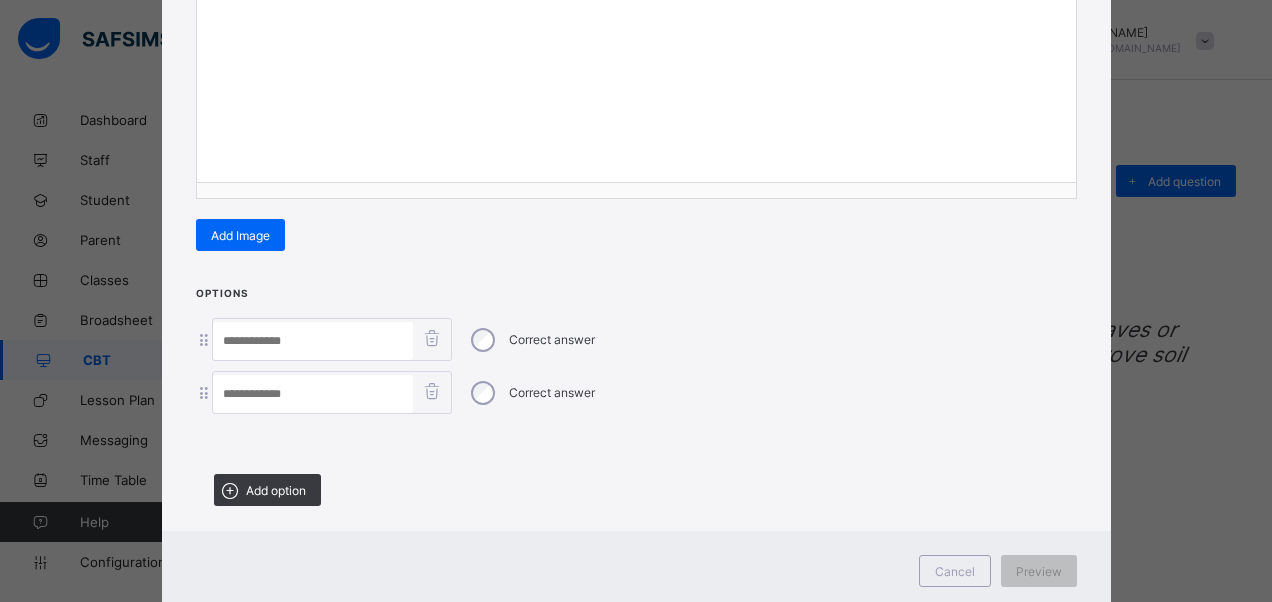 click on "Add option" at bounding box center [276, 490] 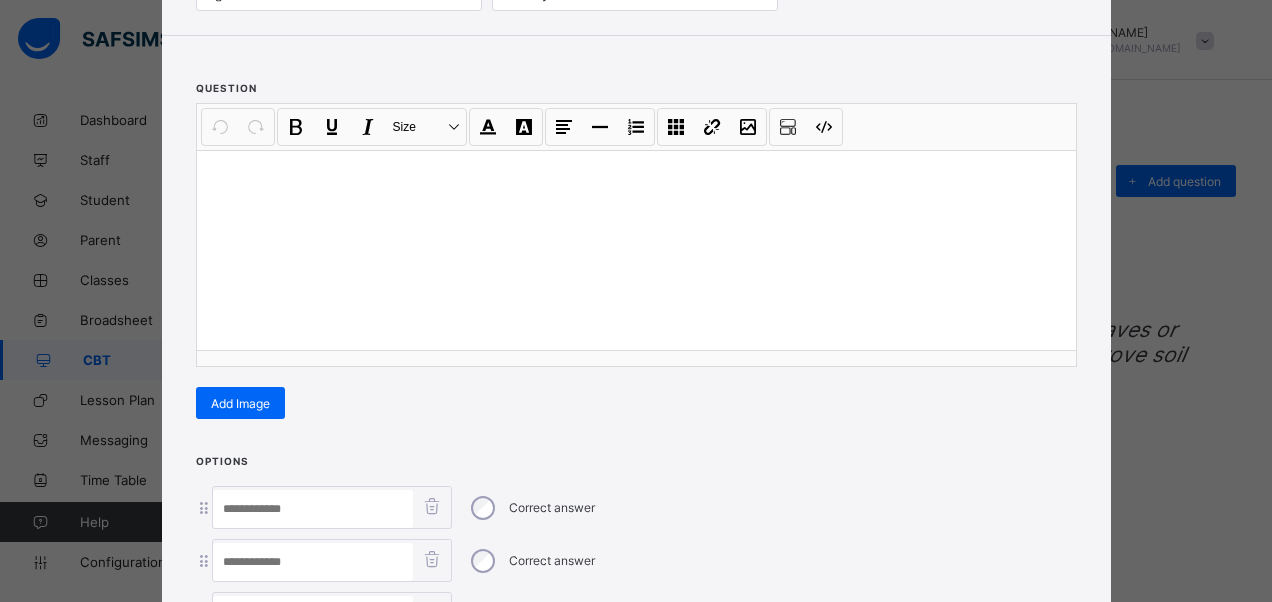 scroll, scrollTop: 142, scrollLeft: 0, axis: vertical 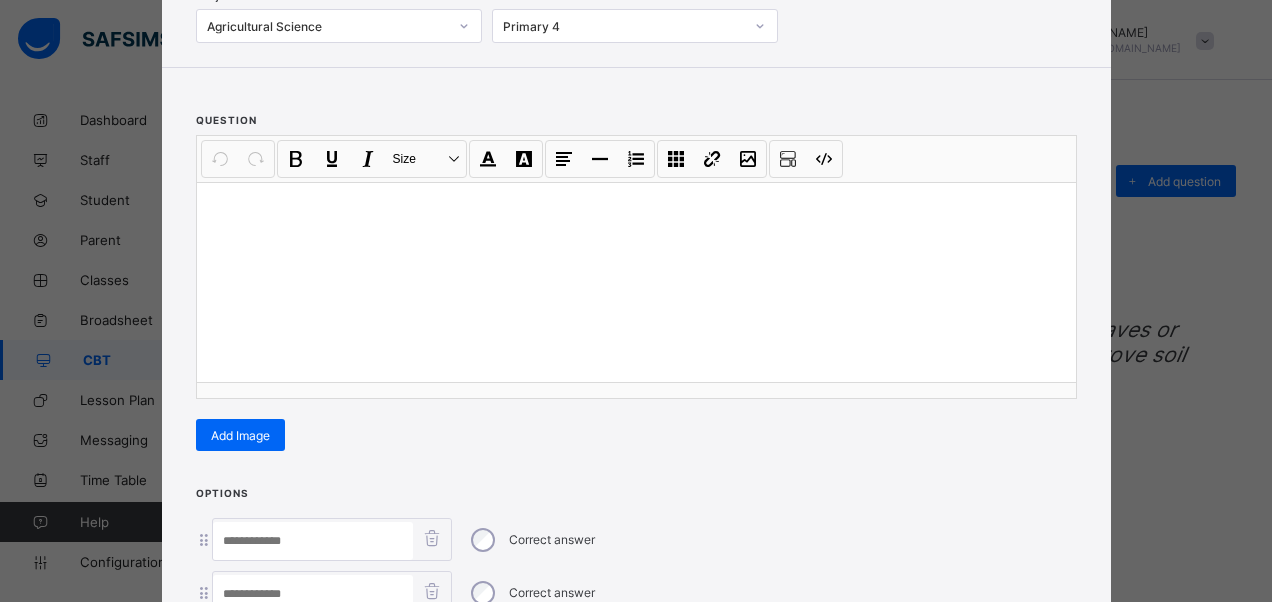click at bounding box center (636, 282) 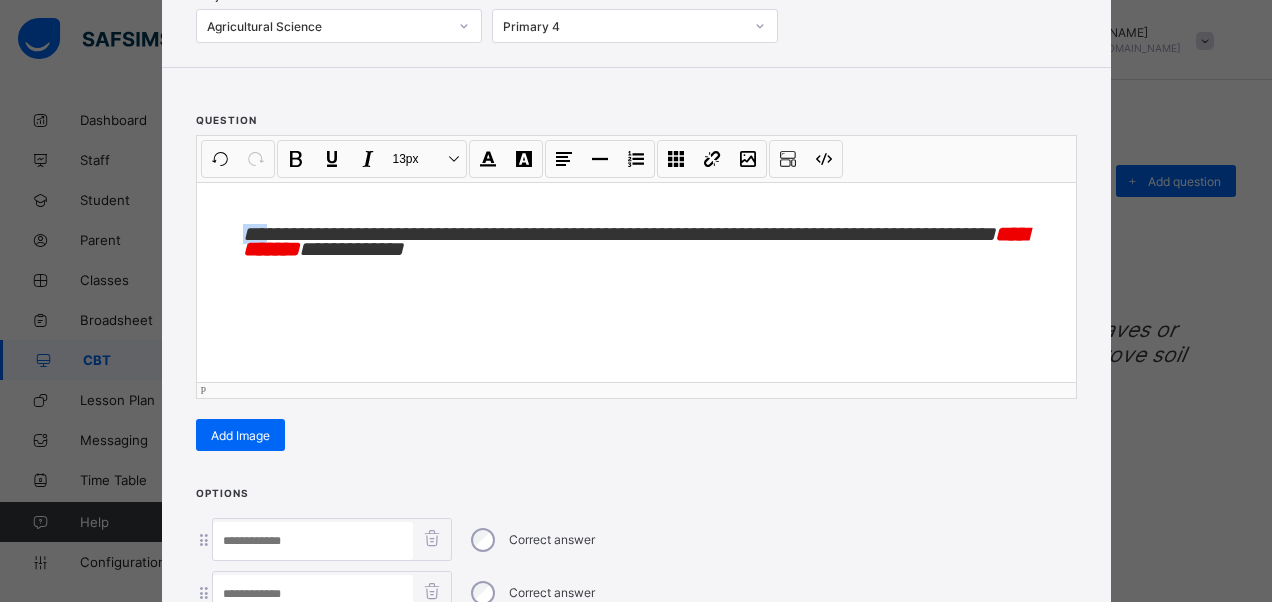 drag, startPoint x: 270, startPoint y: 224, endPoint x: 236, endPoint y: 228, distance: 34.234486 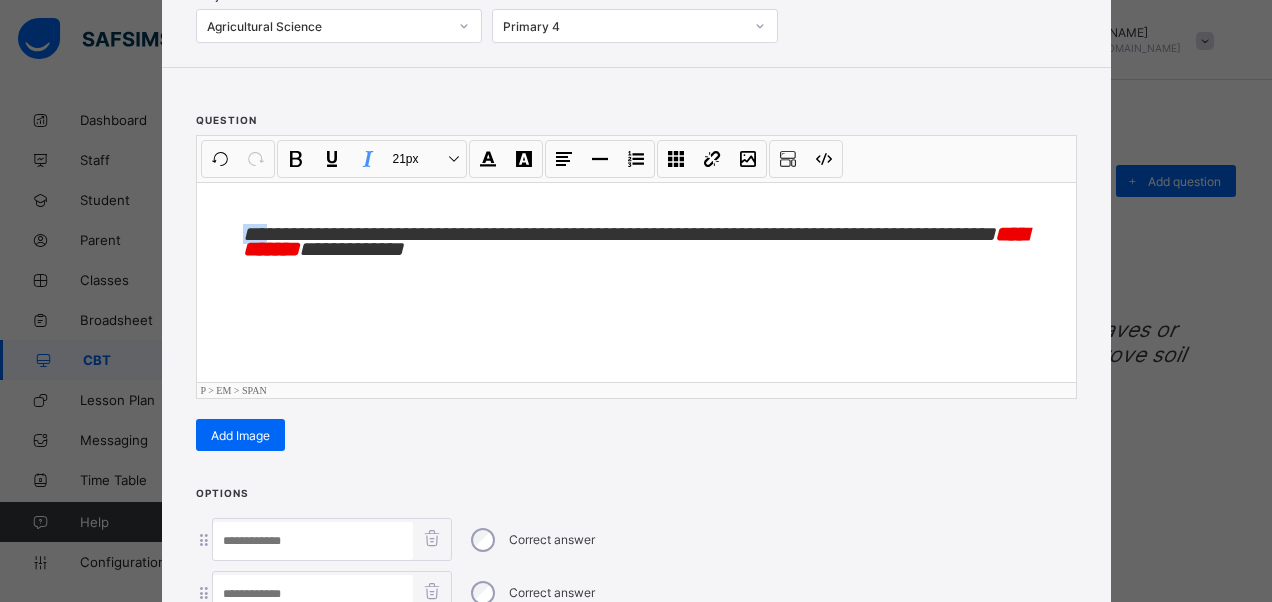 type 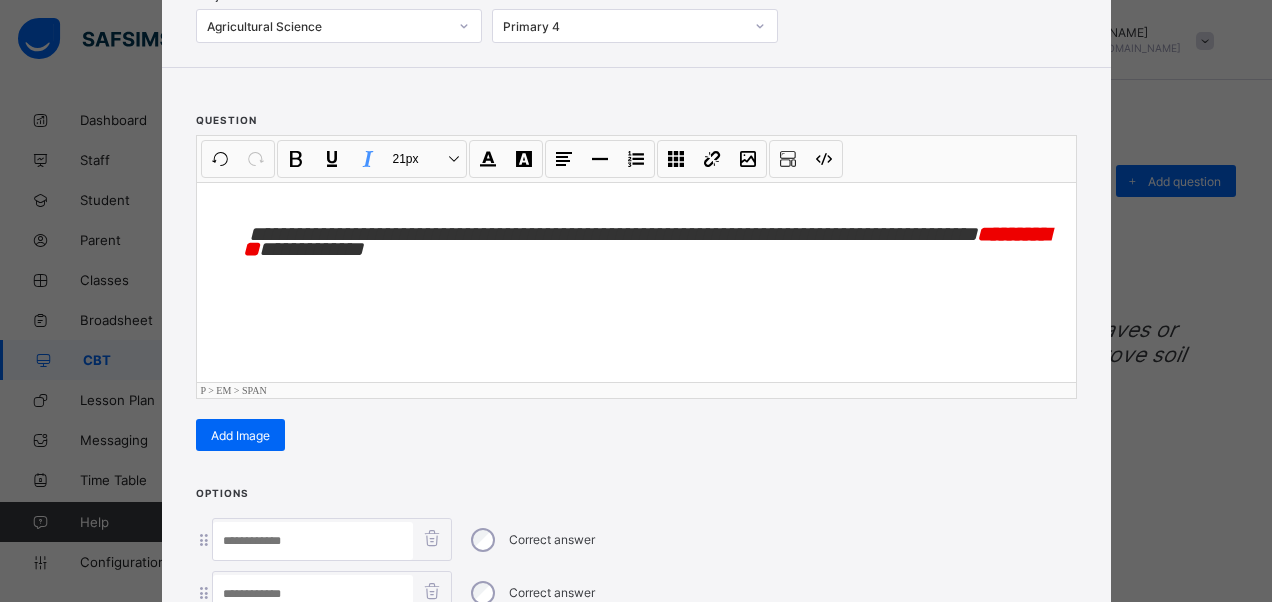click on "**********" at bounding box center (646, 242) 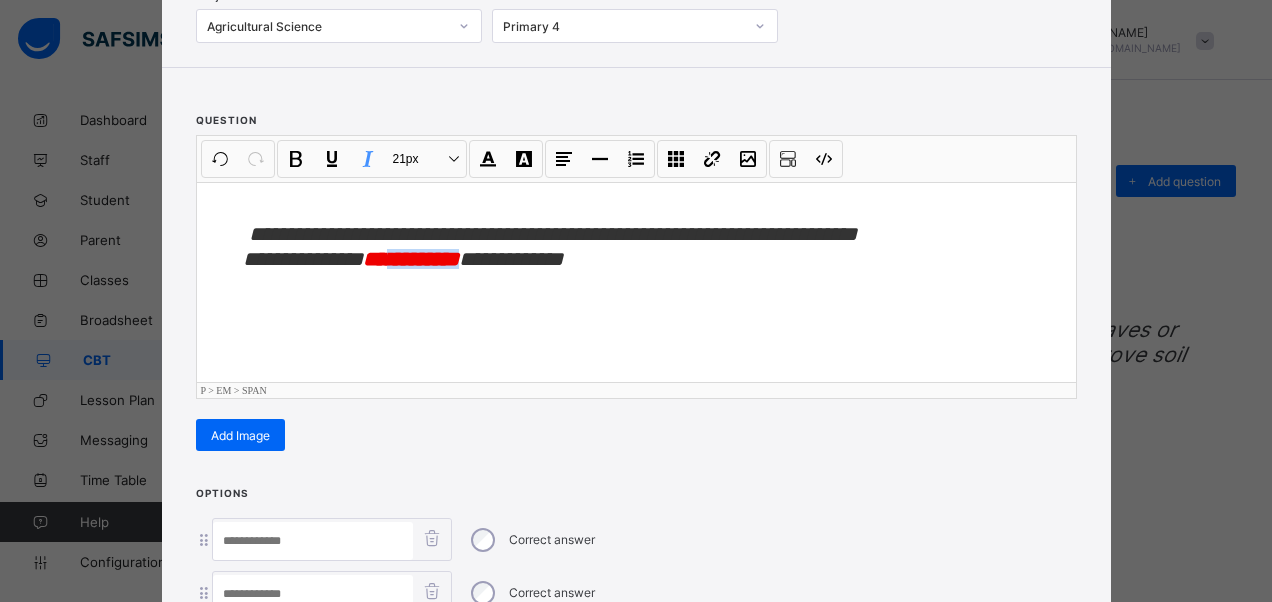 drag, startPoint x: 449, startPoint y: 250, endPoint x: 374, endPoint y: 255, distance: 75.16648 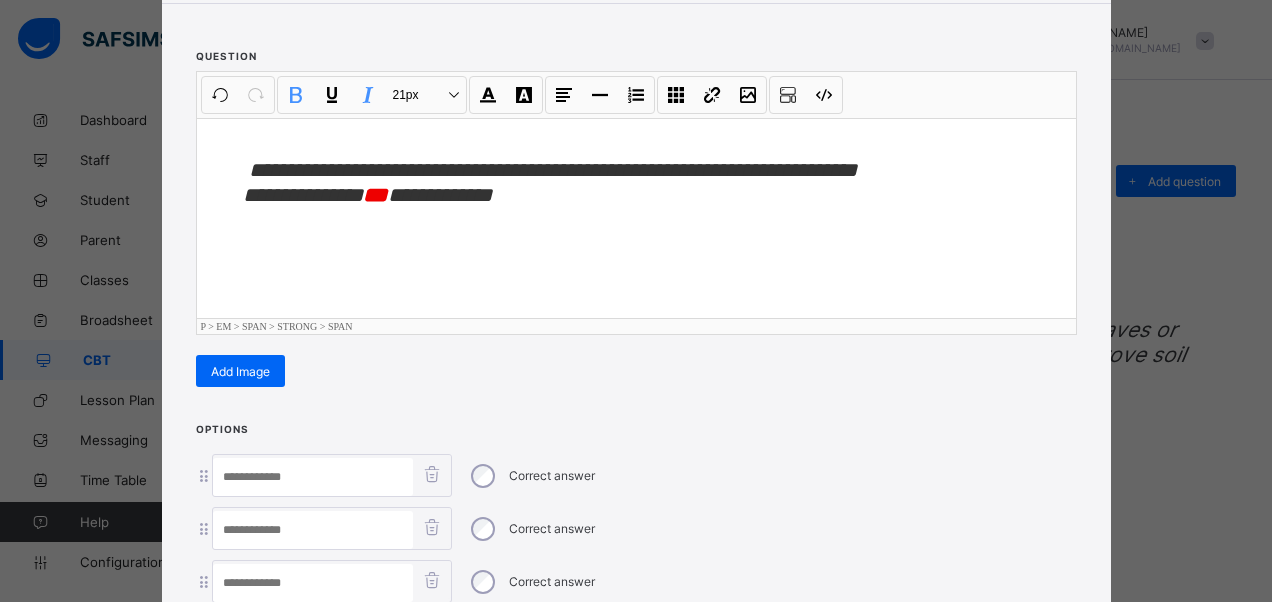 scroll, scrollTop: 342, scrollLeft: 0, axis: vertical 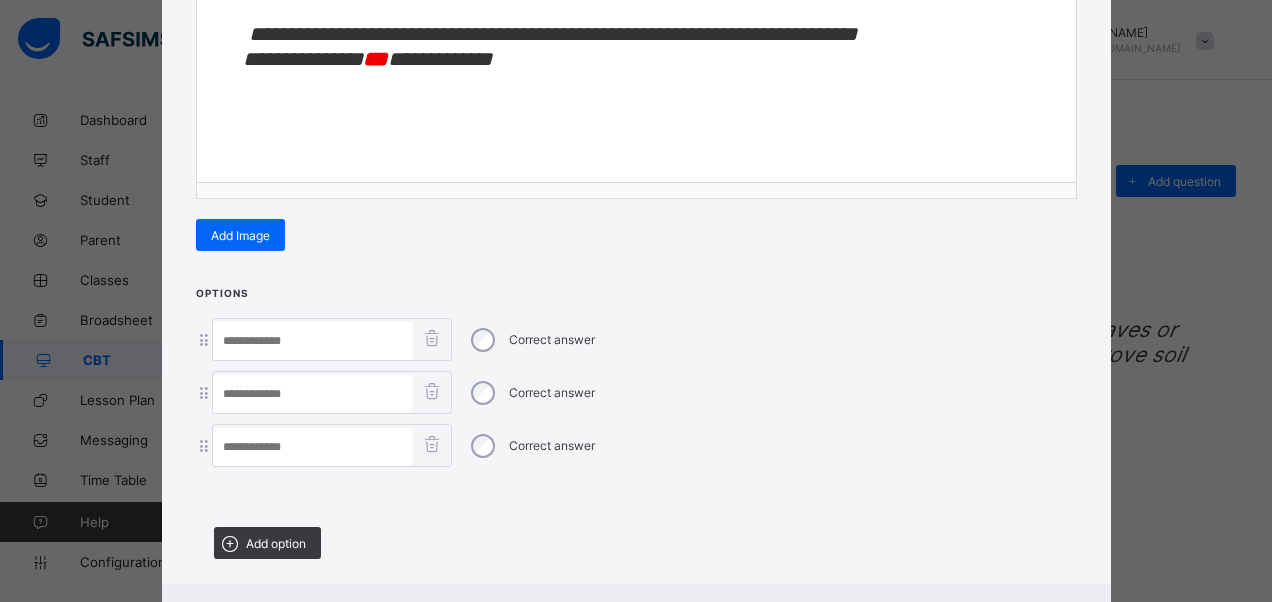 click at bounding box center (313, 394) 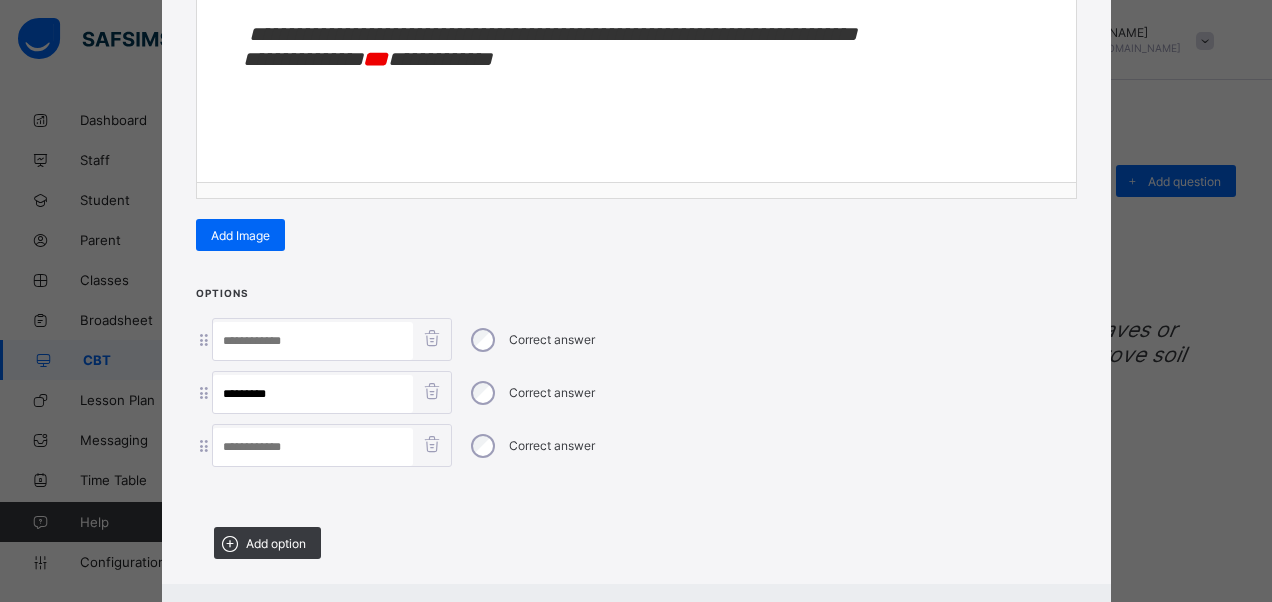 scroll, scrollTop: 242, scrollLeft: 0, axis: vertical 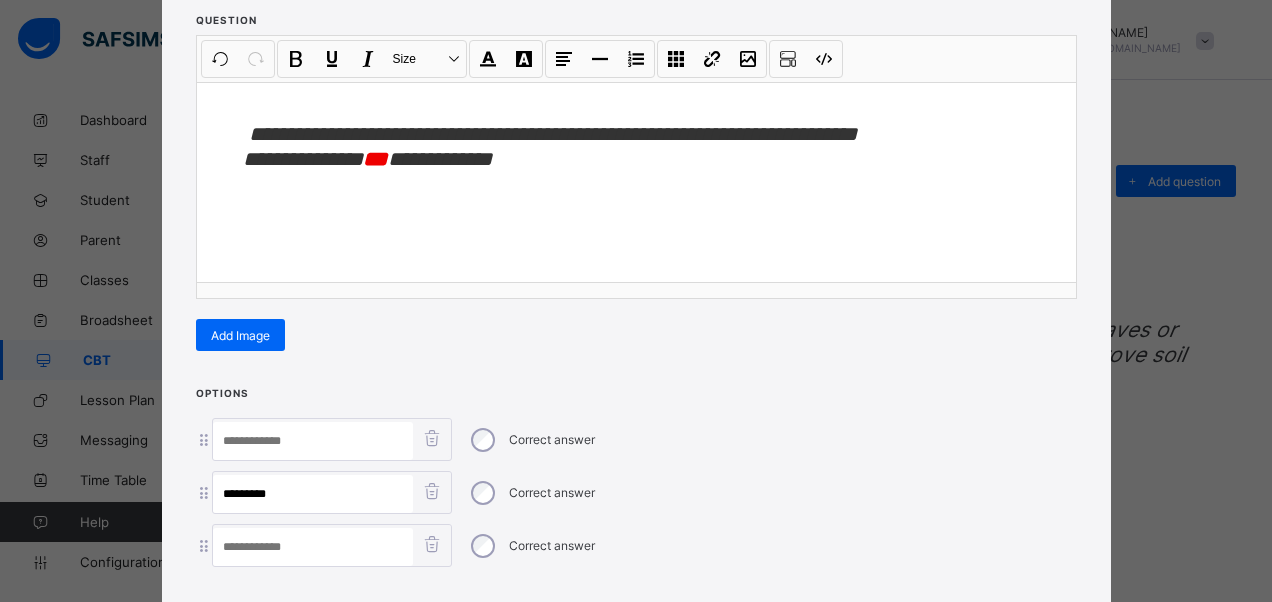 type on "*********" 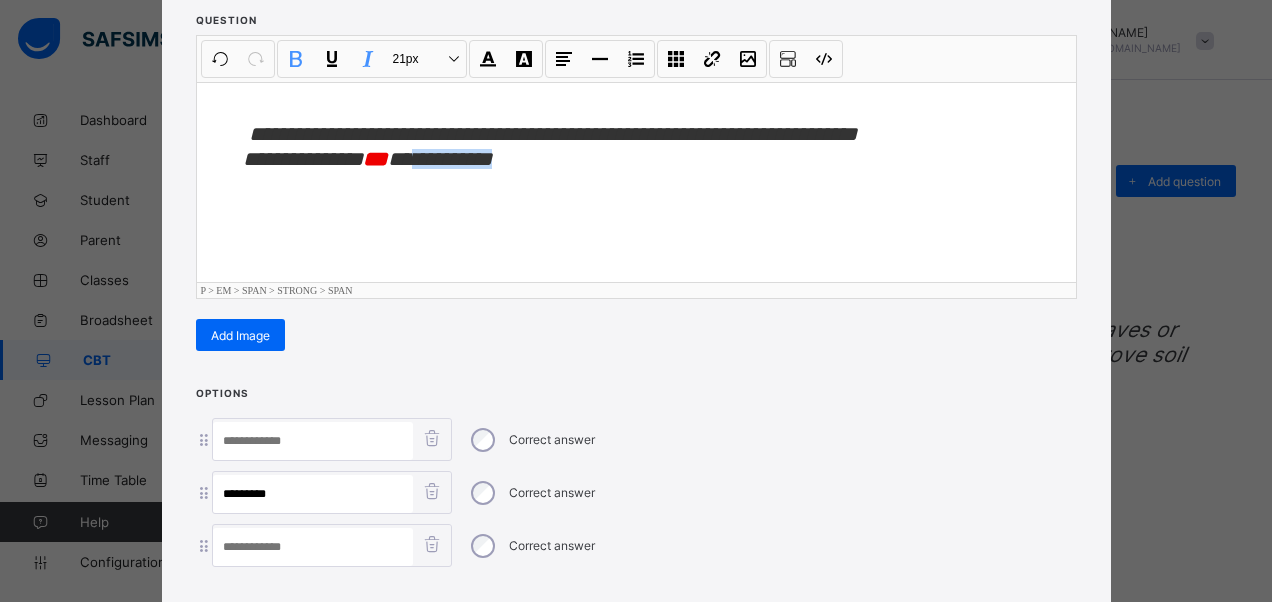 drag, startPoint x: 508, startPoint y: 158, endPoint x: 396, endPoint y: 166, distance: 112.28535 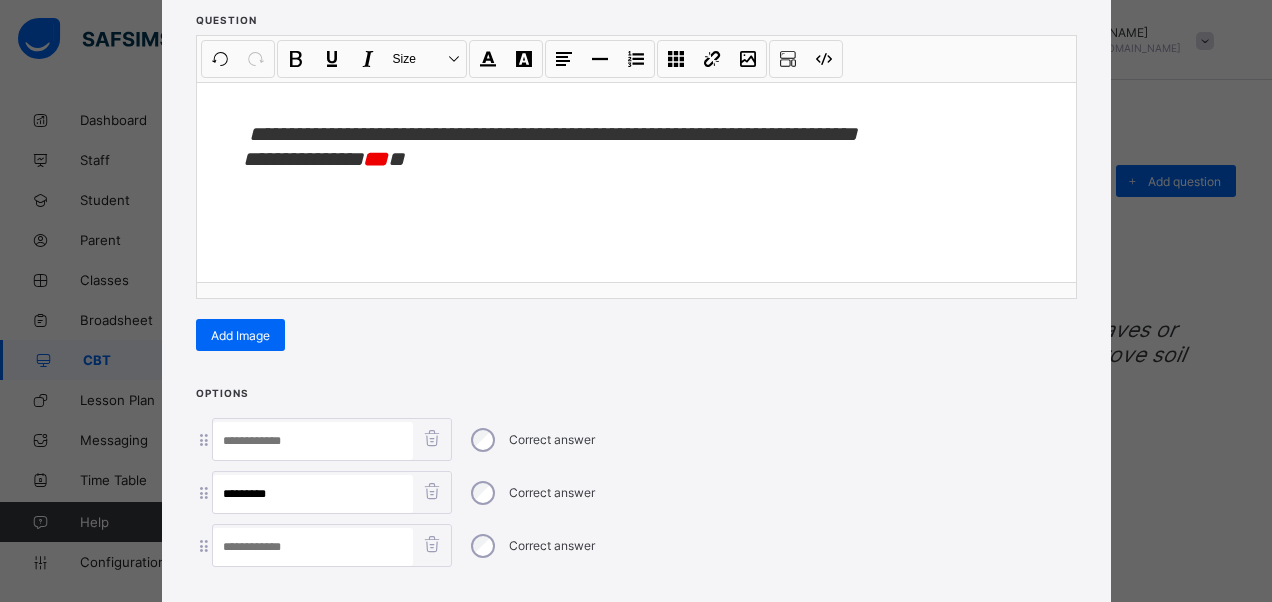 click at bounding box center [313, 547] 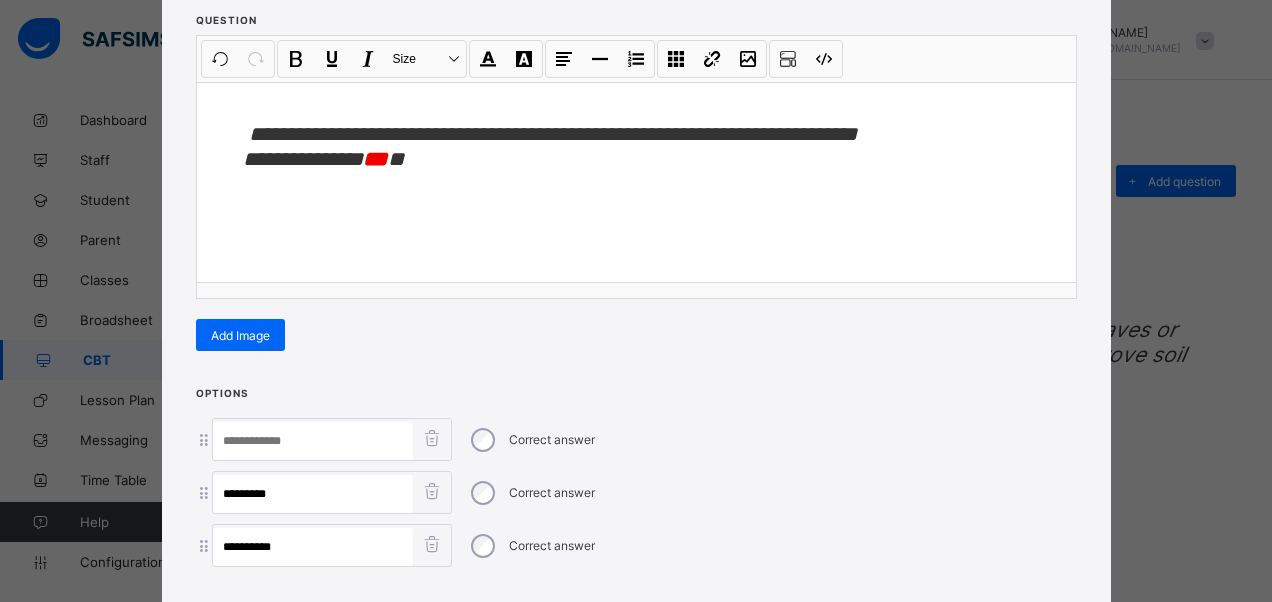 type on "**********" 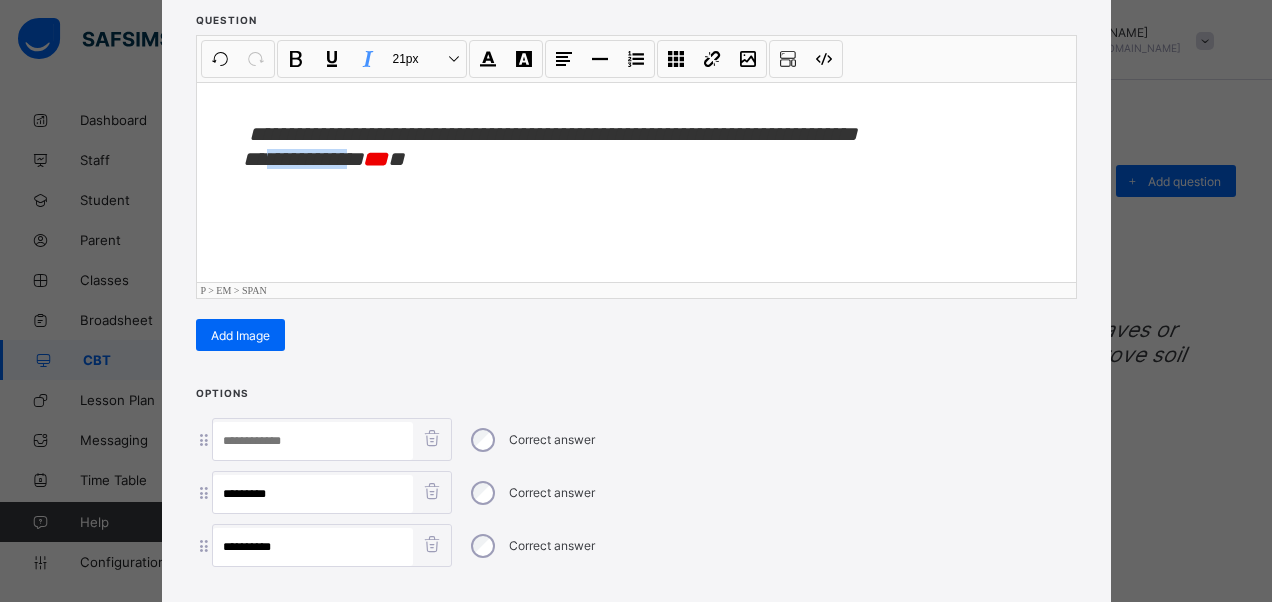 drag, startPoint x: 337, startPoint y: 158, endPoint x: 282, endPoint y: 183, distance: 60.41523 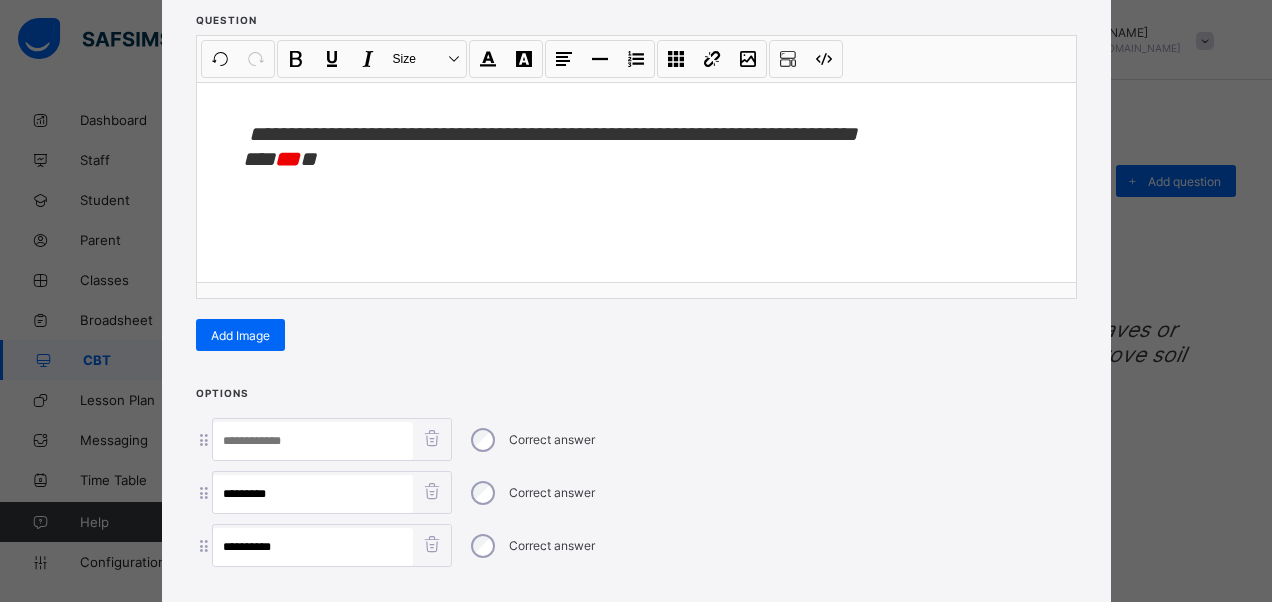 click on "**********" at bounding box center (636, 492) 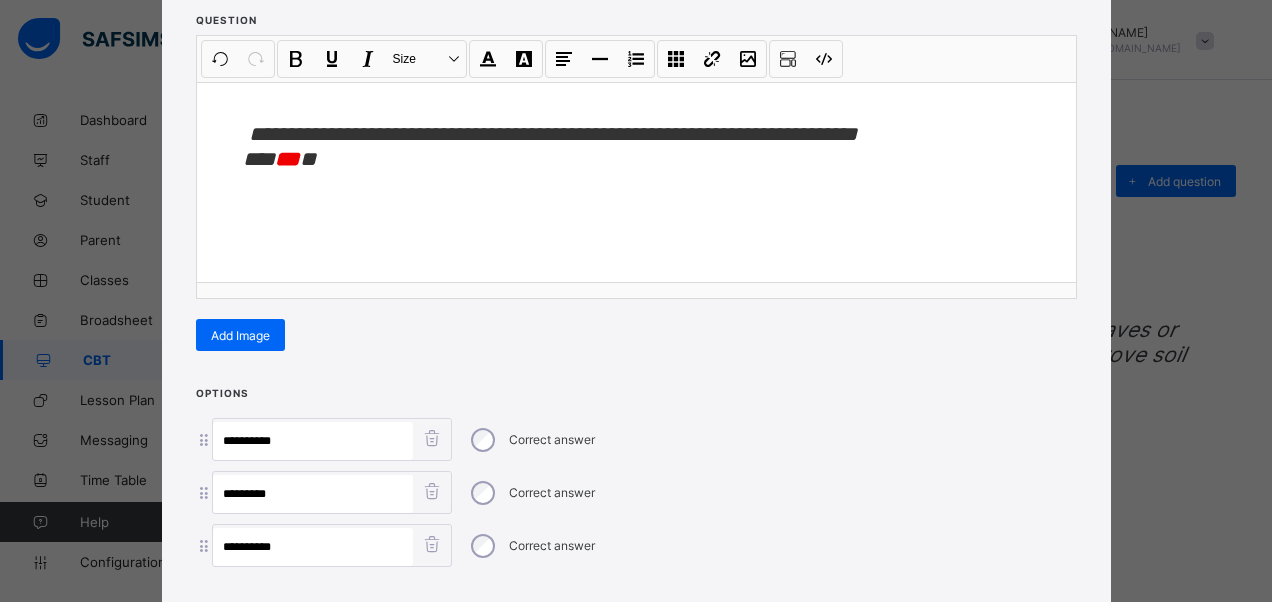 type on "**********" 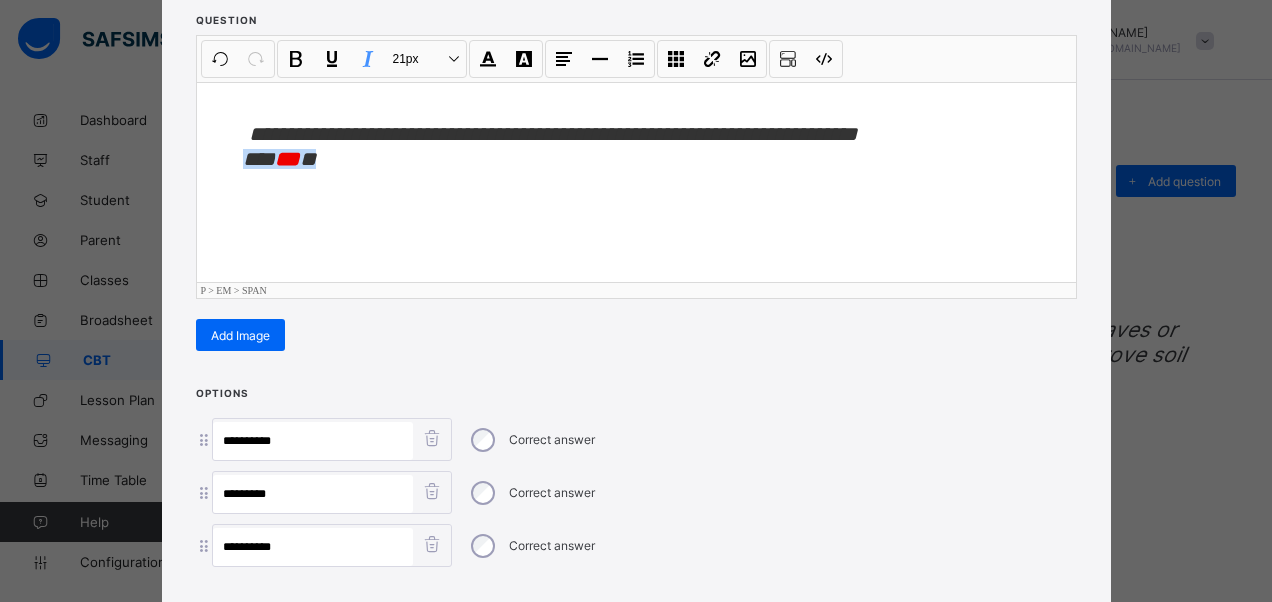 drag, startPoint x: 228, startPoint y: 156, endPoint x: 353, endPoint y: 167, distance: 125.48307 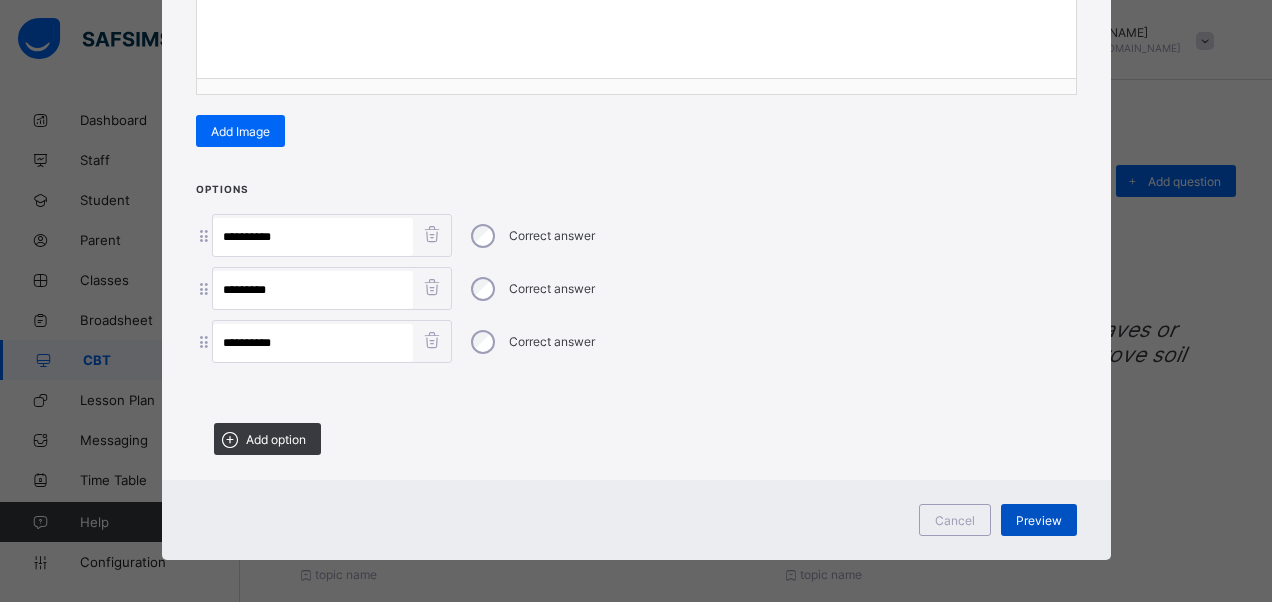 click on "Preview" at bounding box center [1039, 520] 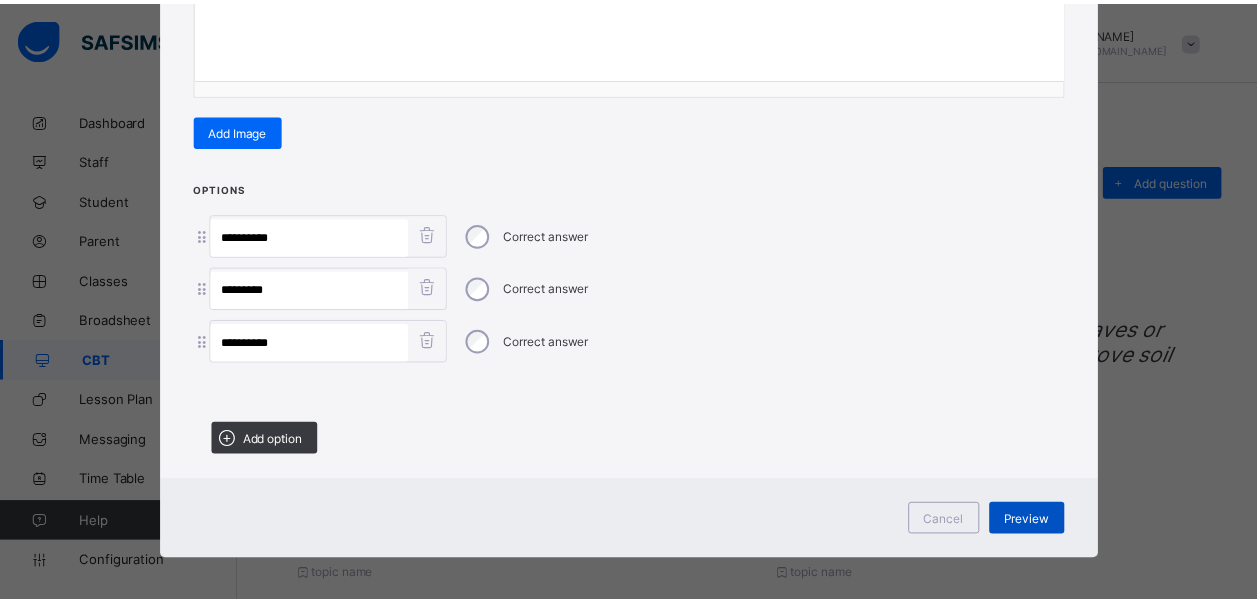 scroll, scrollTop: 48, scrollLeft: 0, axis: vertical 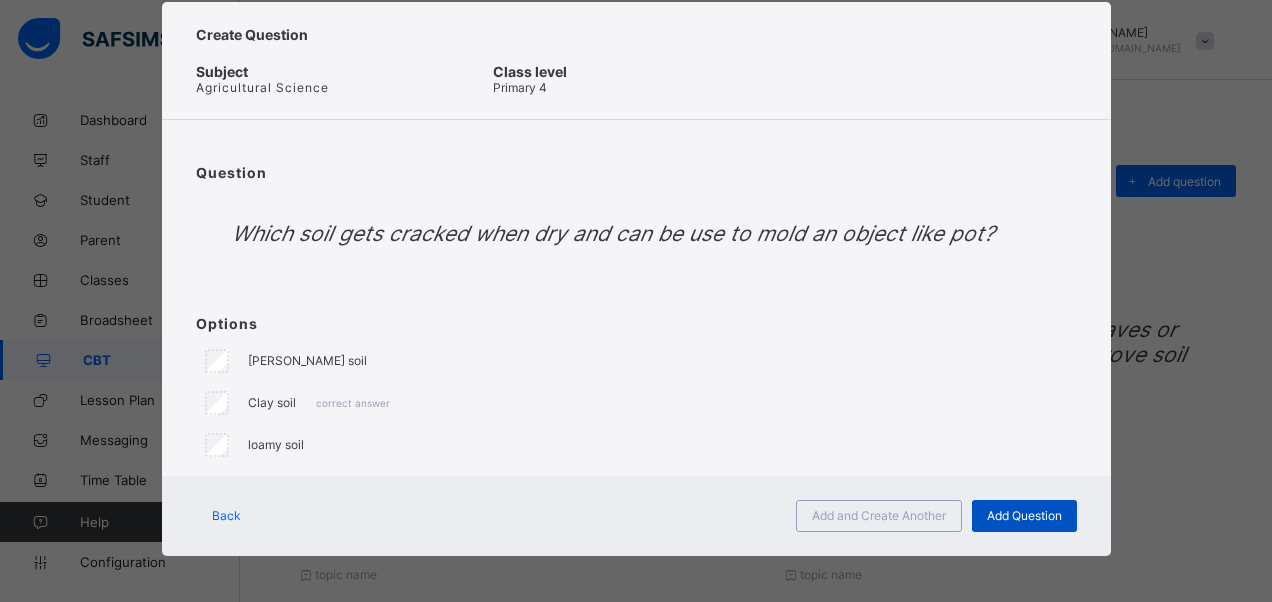 click on "Add Question" at bounding box center [1024, 515] 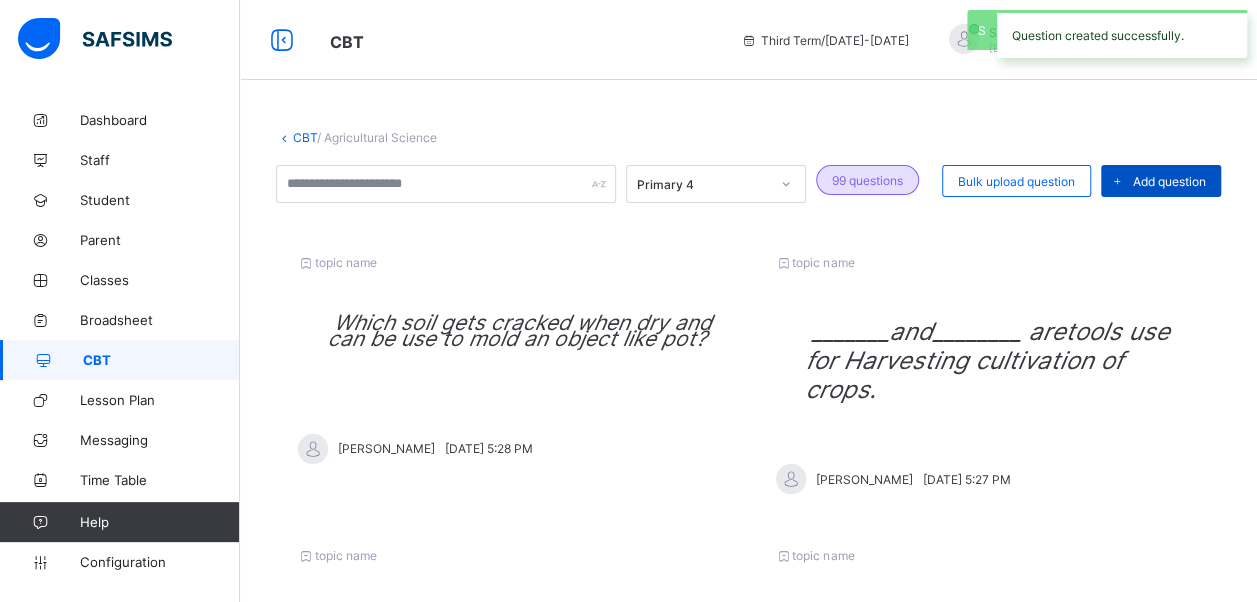click on "Add question" at bounding box center [1169, 181] 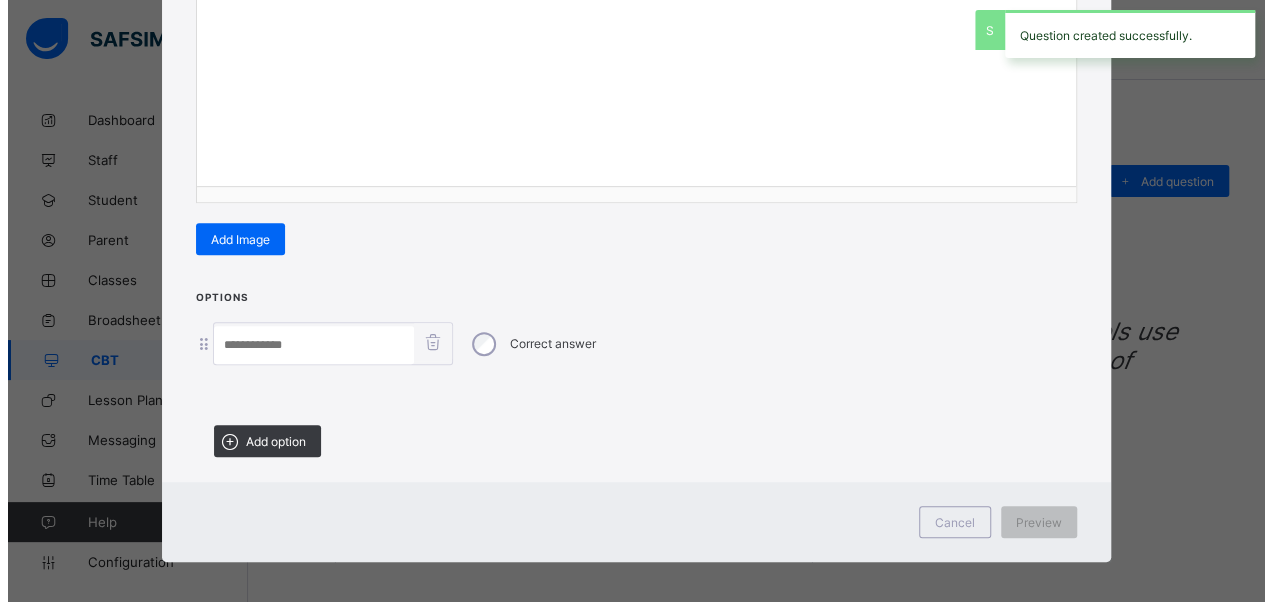 scroll, scrollTop: 342, scrollLeft: 0, axis: vertical 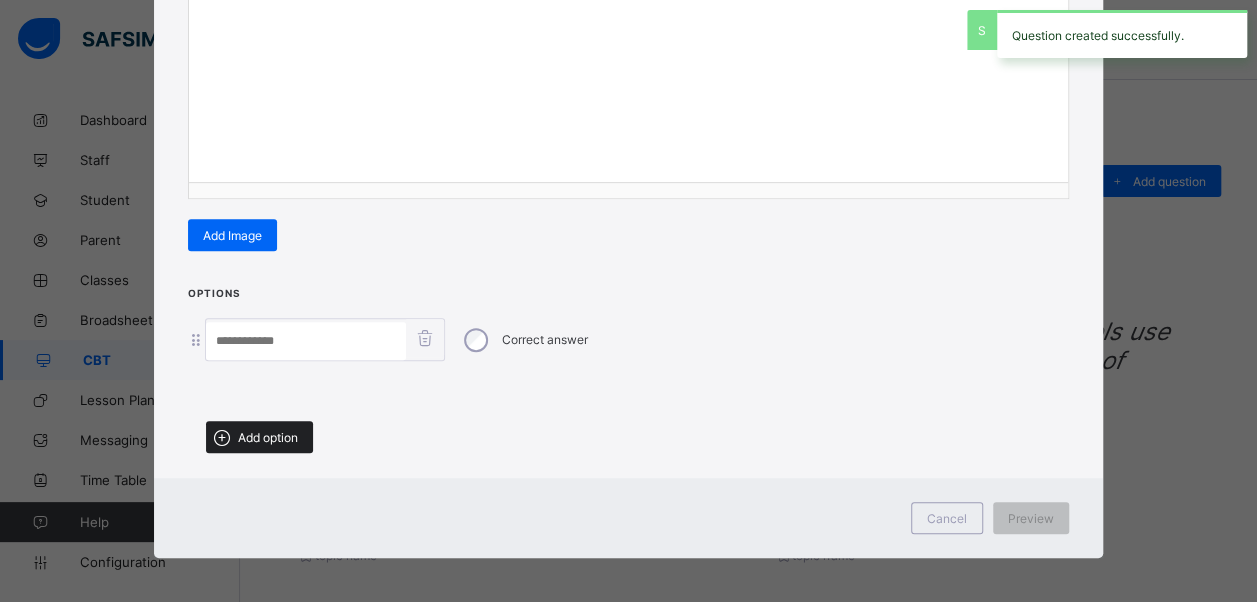 click on "Add option" at bounding box center (259, 437) 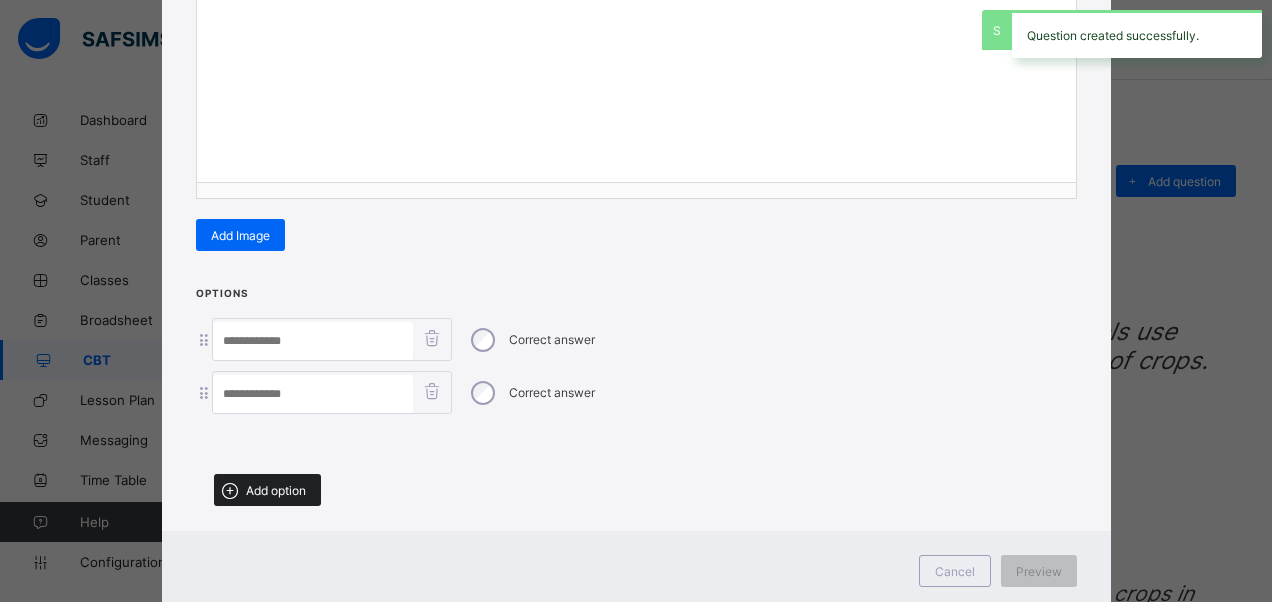 click on "Add option" at bounding box center (276, 490) 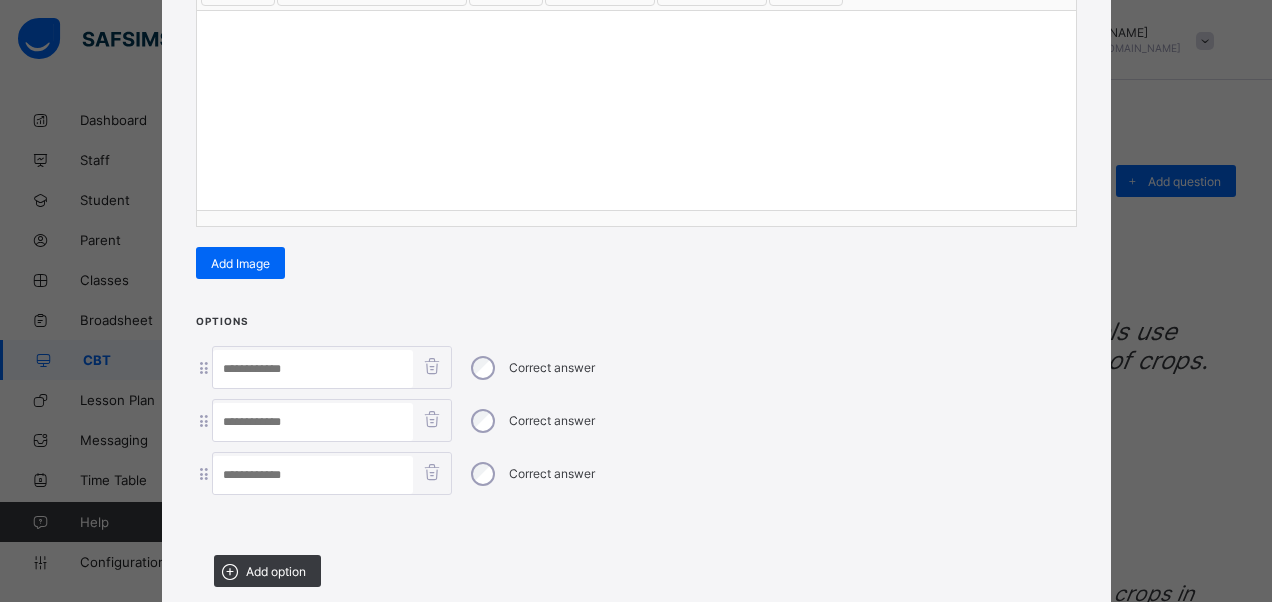 scroll, scrollTop: 242, scrollLeft: 0, axis: vertical 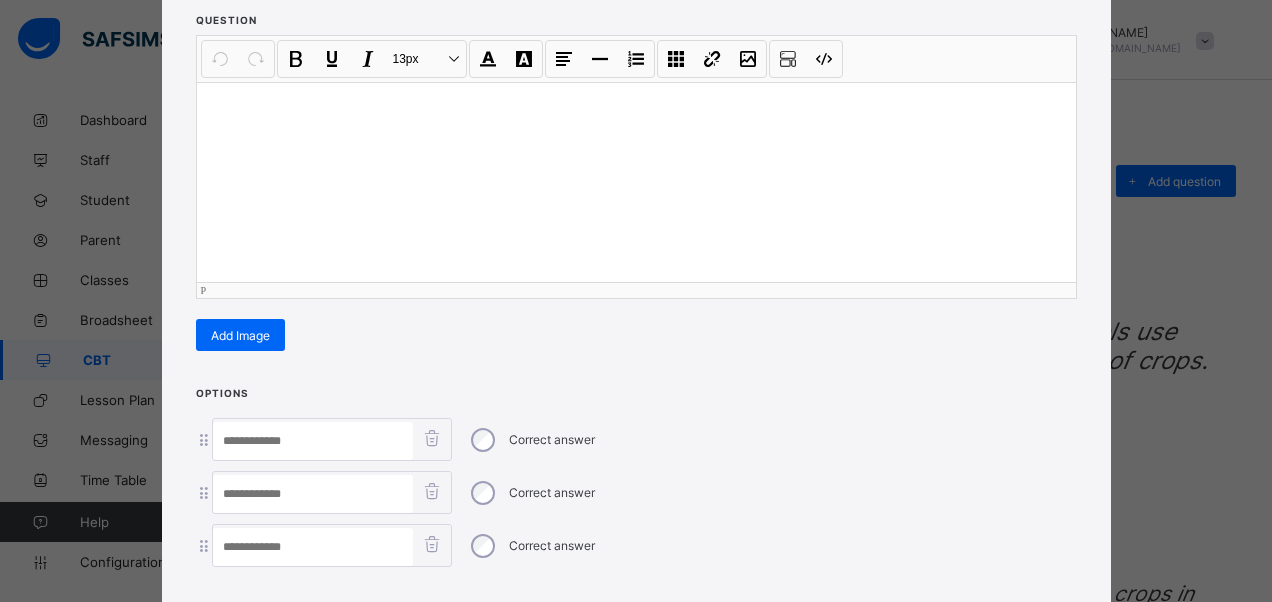 click at bounding box center [636, 182] 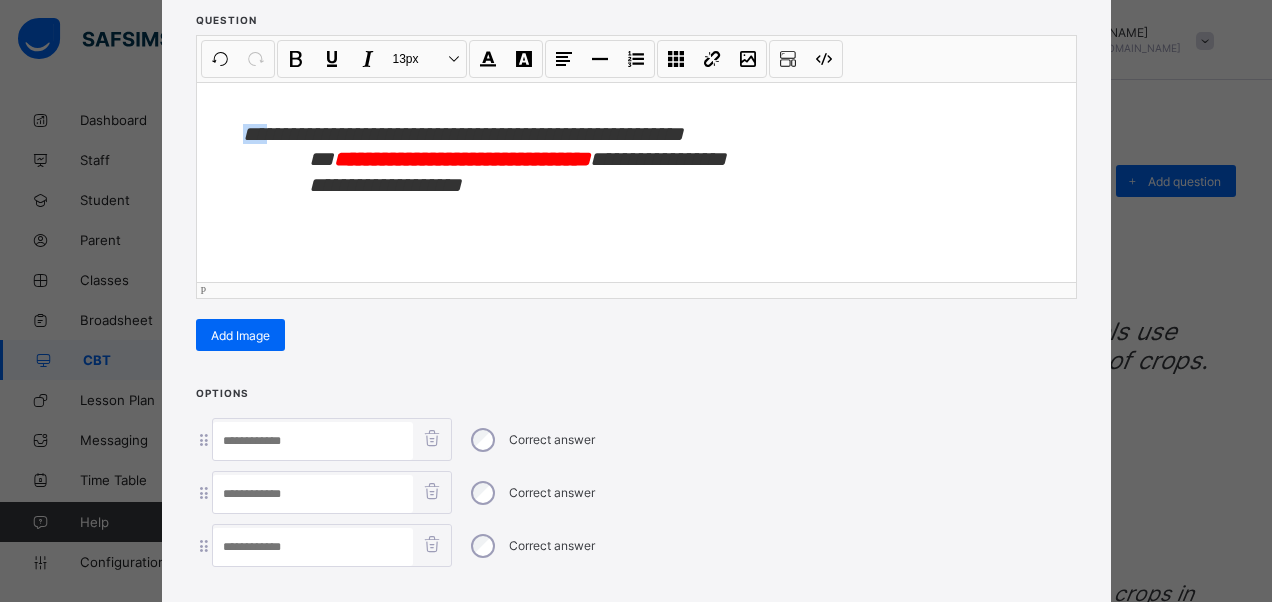 drag, startPoint x: 268, startPoint y: 132, endPoint x: 200, endPoint y: 131, distance: 68.007355 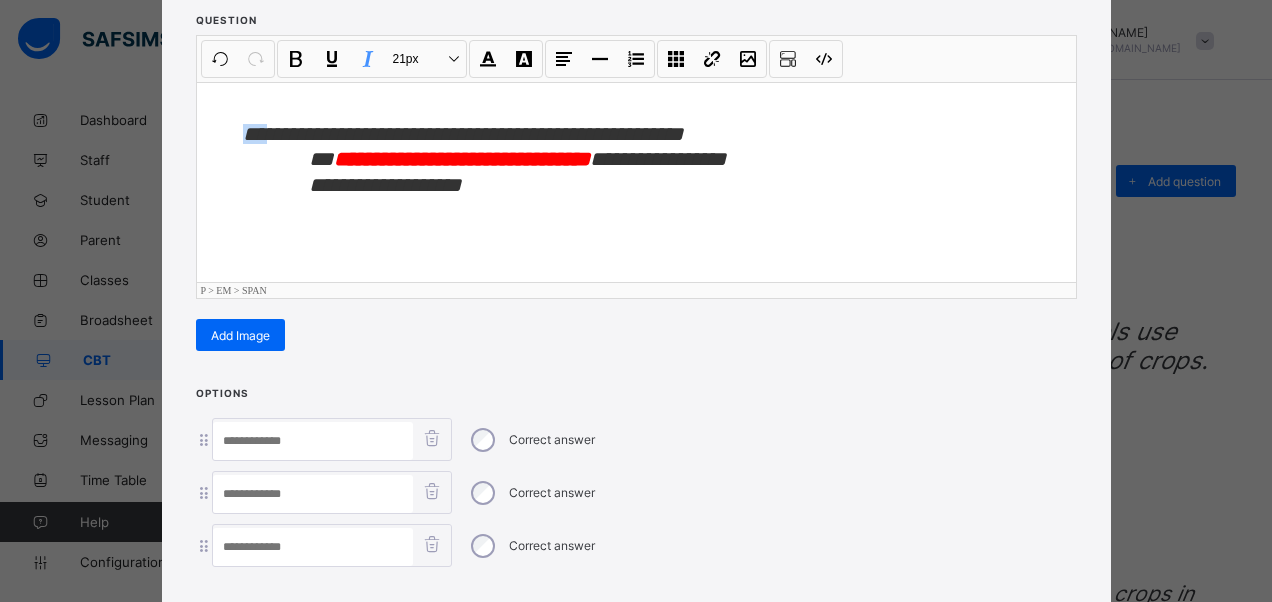 type 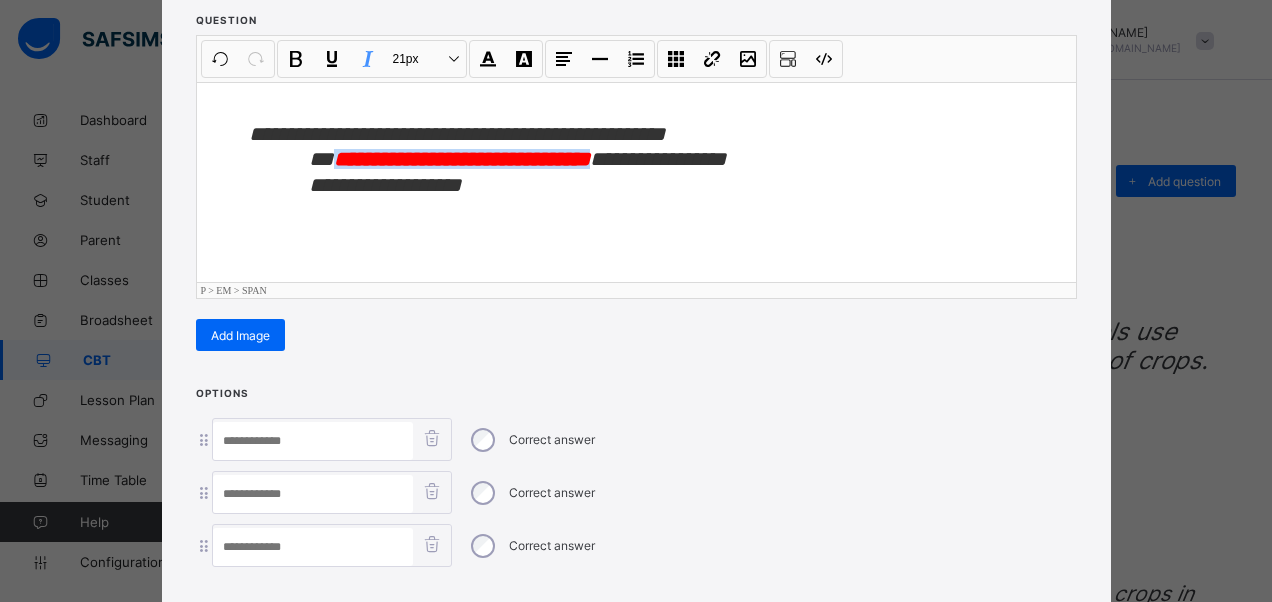 drag, startPoint x: 616, startPoint y: 161, endPoint x: 342, endPoint y: 164, distance: 274.01642 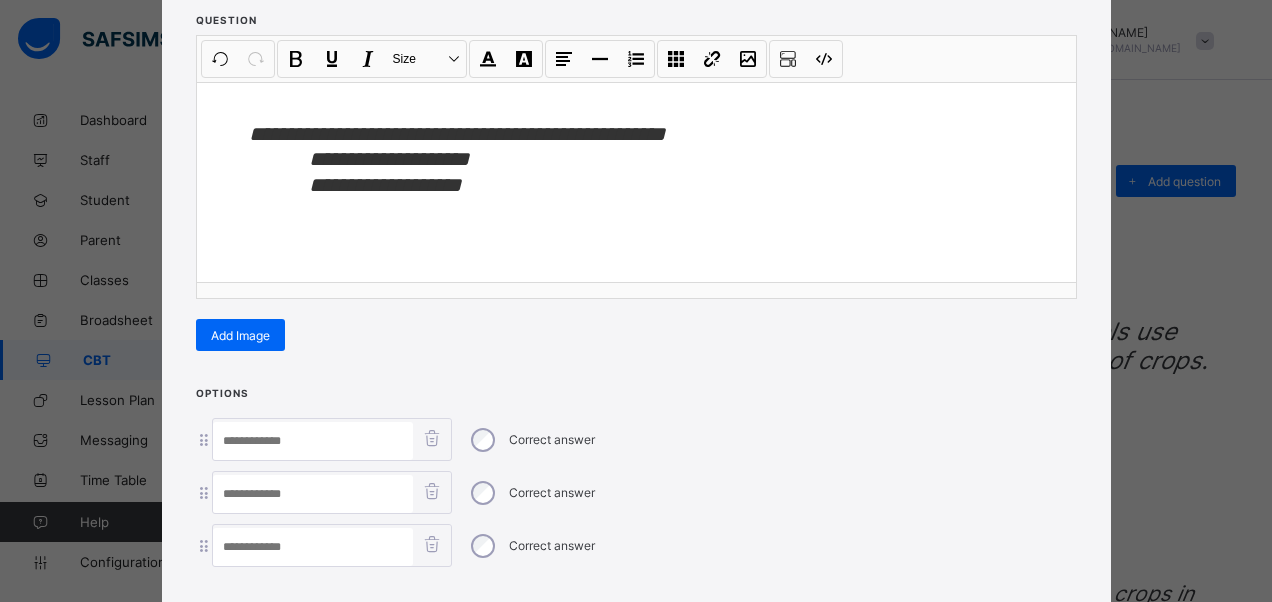 click at bounding box center [313, 547] 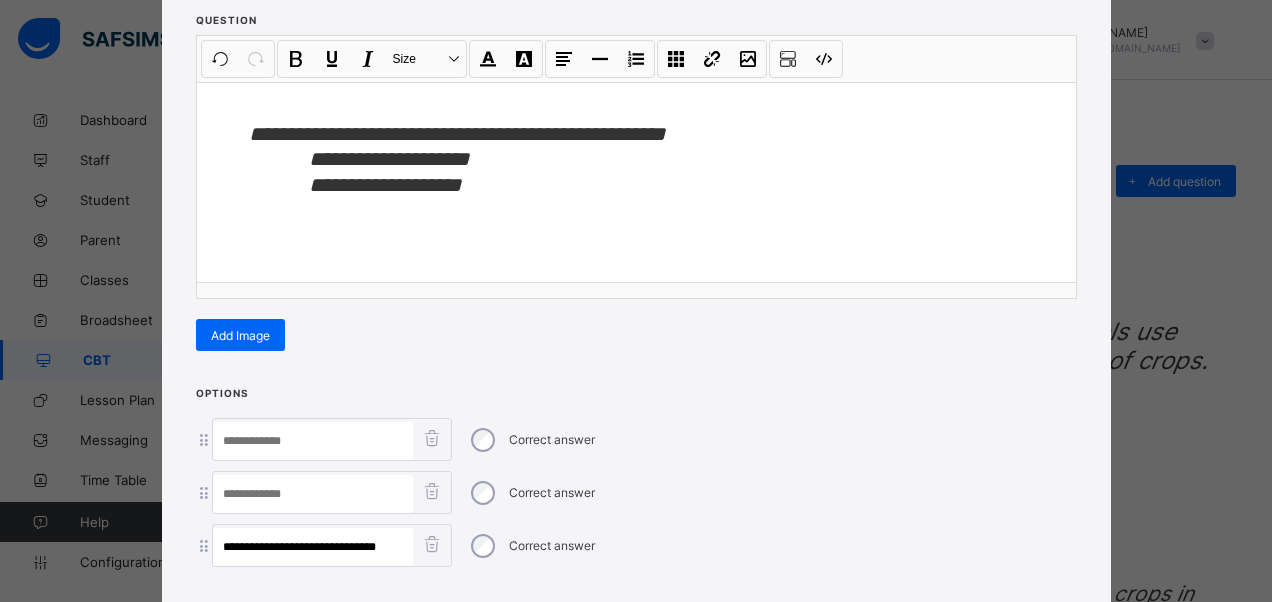 type on "**********" 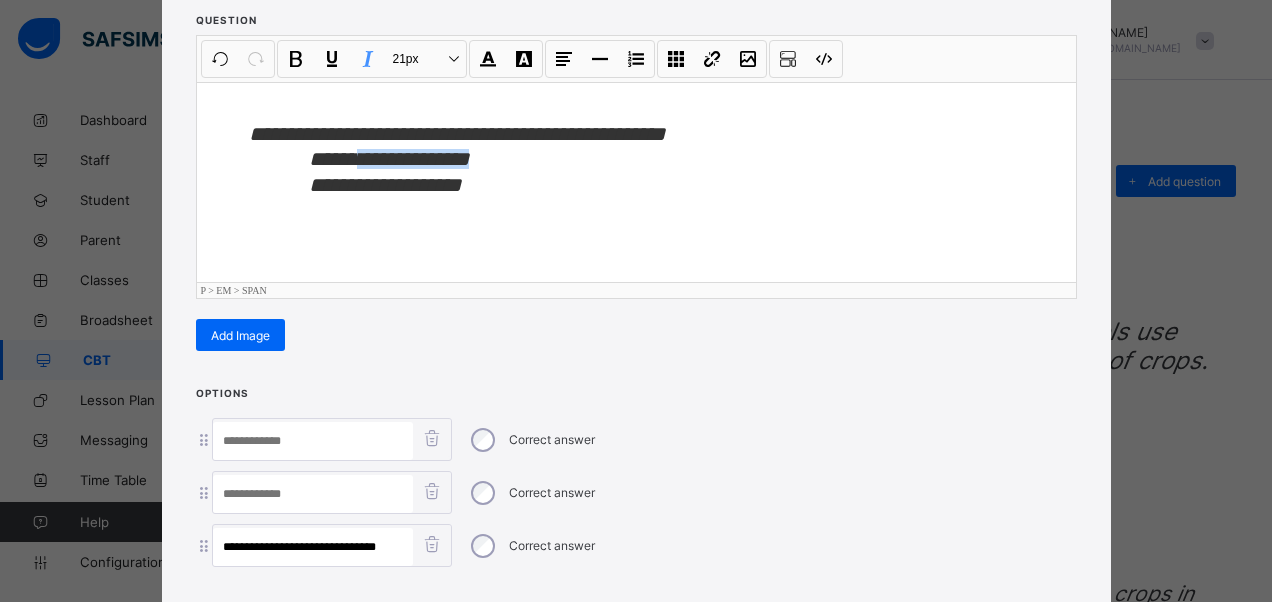drag, startPoint x: 508, startPoint y: 154, endPoint x: 380, endPoint y: 186, distance: 131.93938 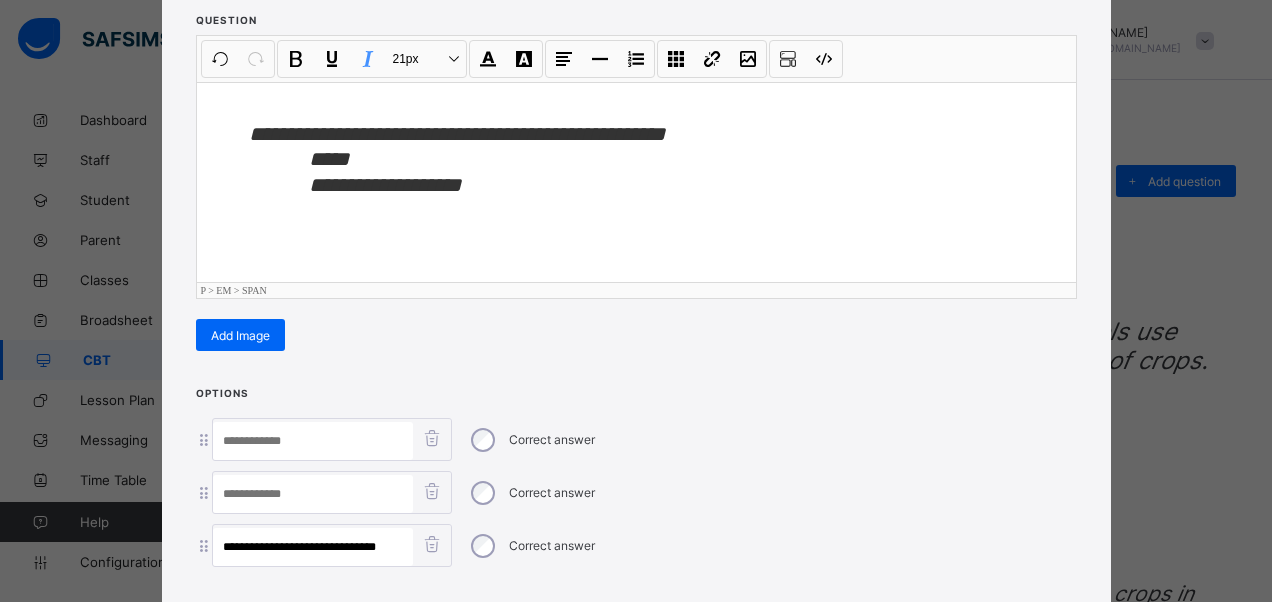 click at bounding box center (313, 494) 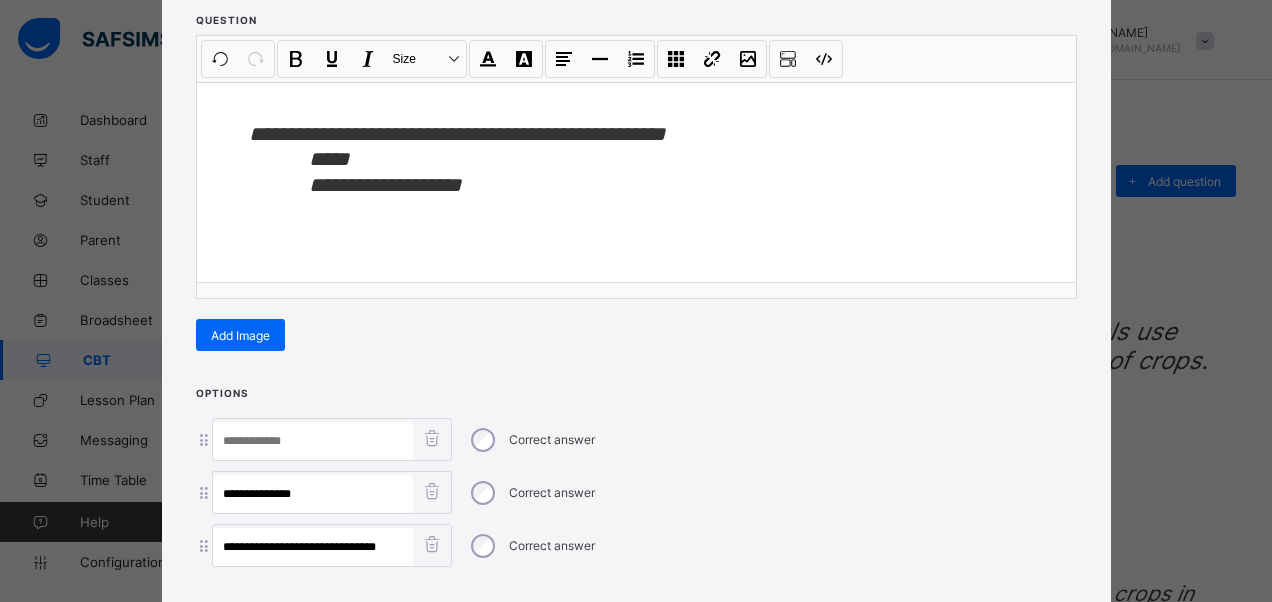 type on "**********" 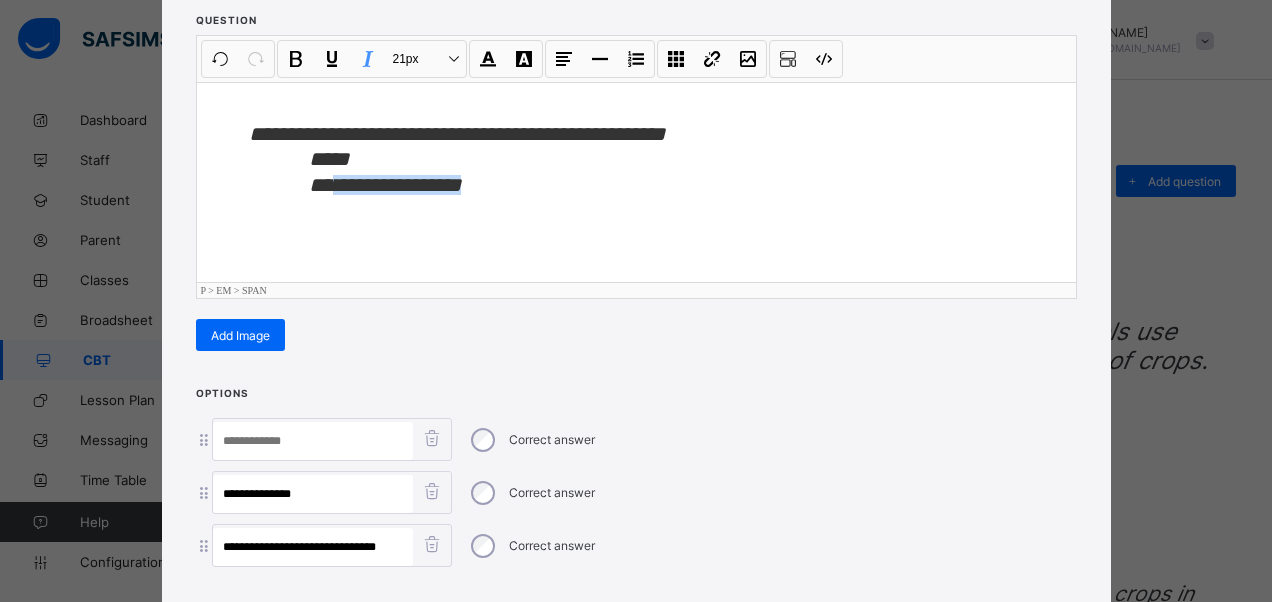 drag, startPoint x: 487, startPoint y: 178, endPoint x: 334, endPoint y: 194, distance: 153.83432 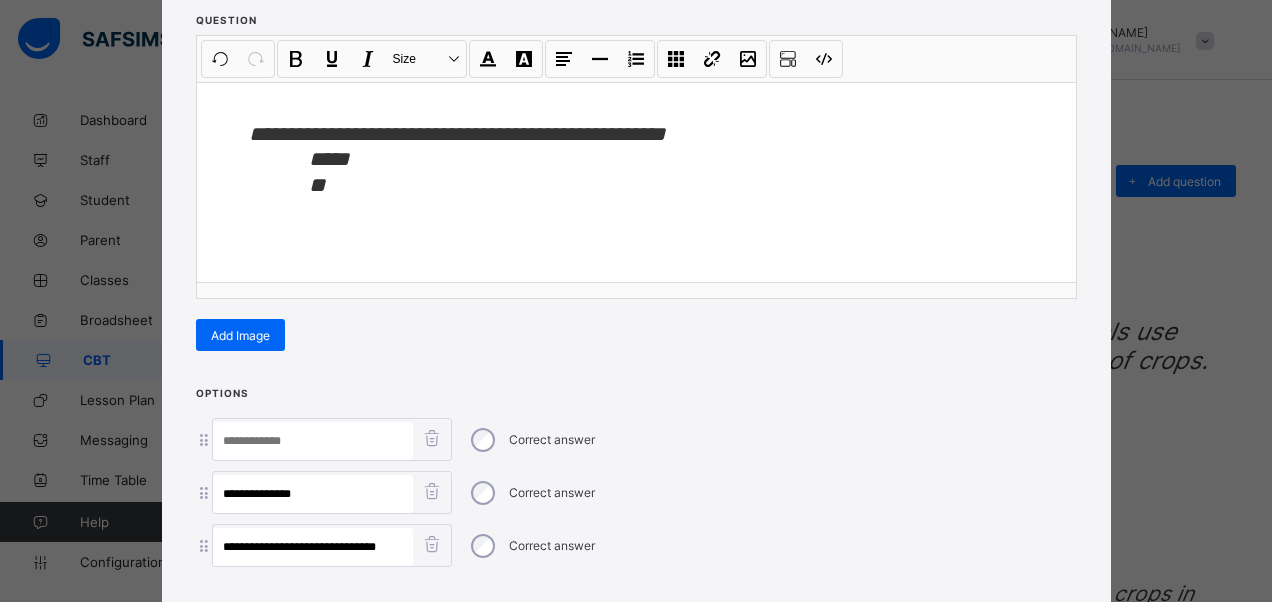 click at bounding box center (313, 441) 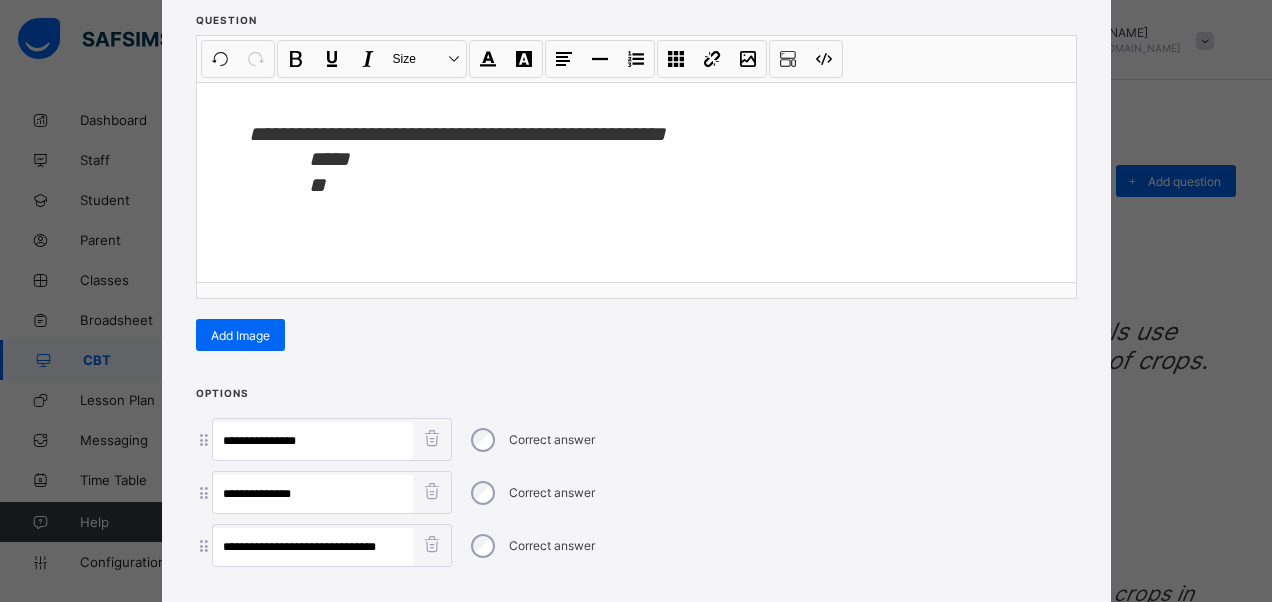 type on "**********" 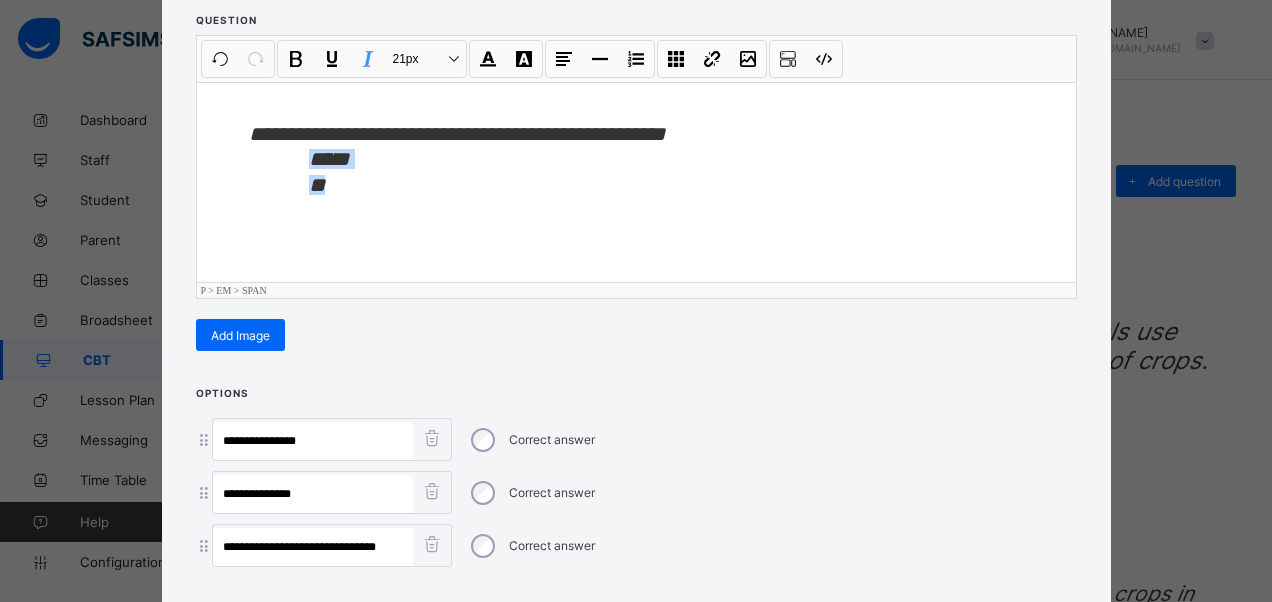 drag, startPoint x: 292, startPoint y: 158, endPoint x: 332, endPoint y: 231, distance: 83.240616 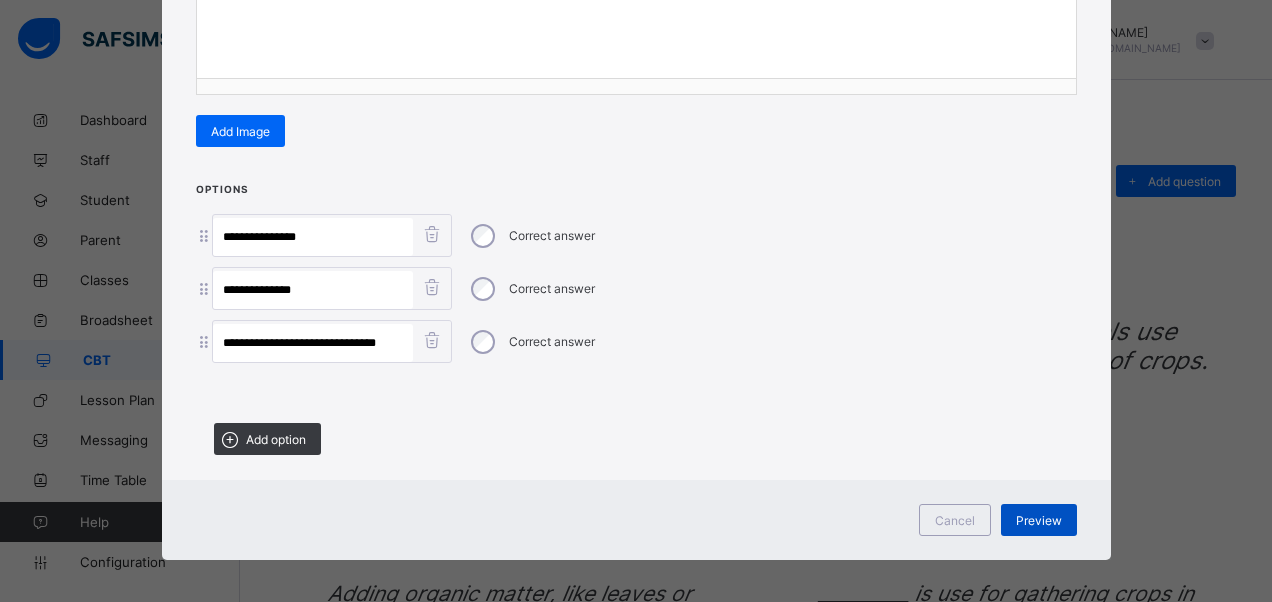 click on "Preview" at bounding box center [1039, 520] 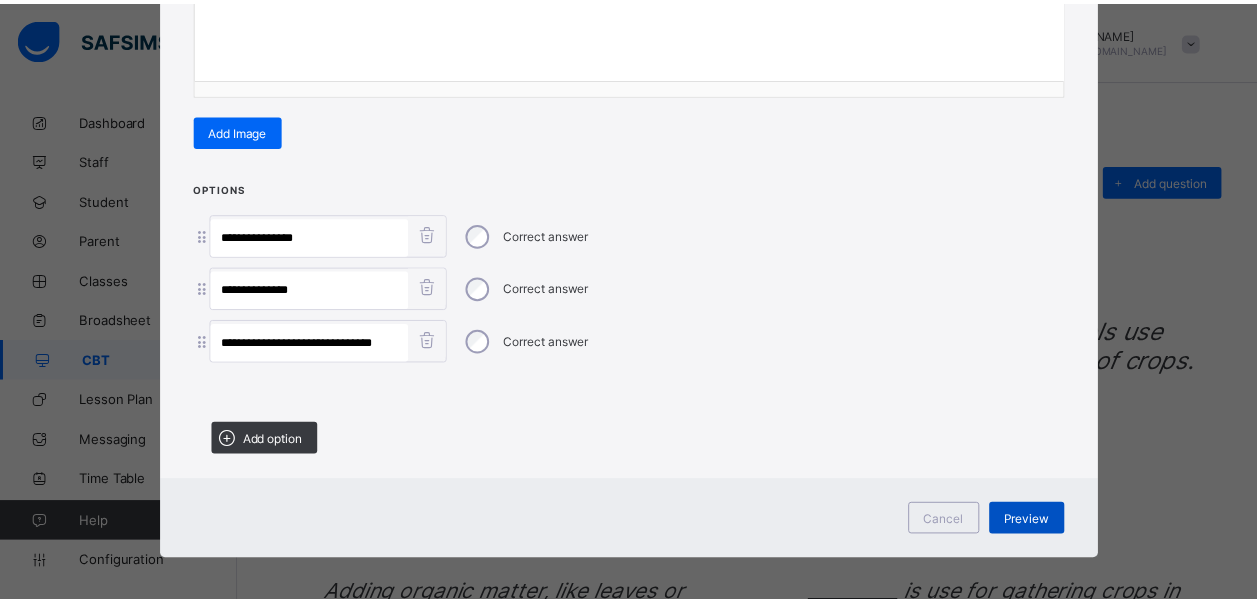 scroll, scrollTop: 48, scrollLeft: 0, axis: vertical 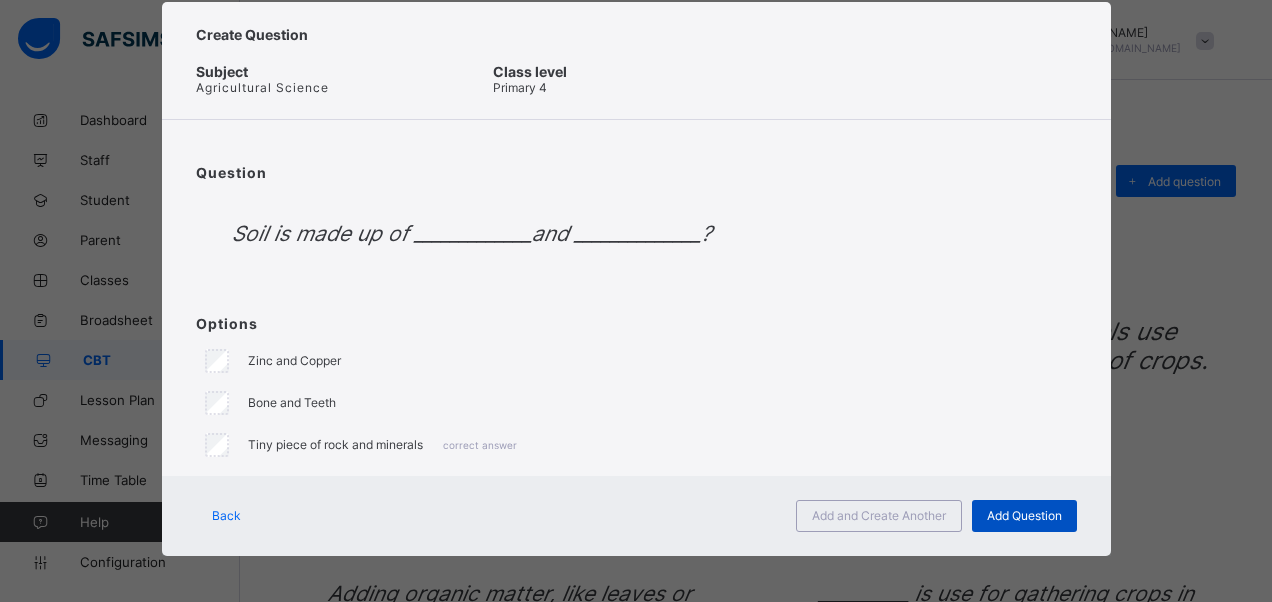 click on "Add Question" at bounding box center [1024, 515] 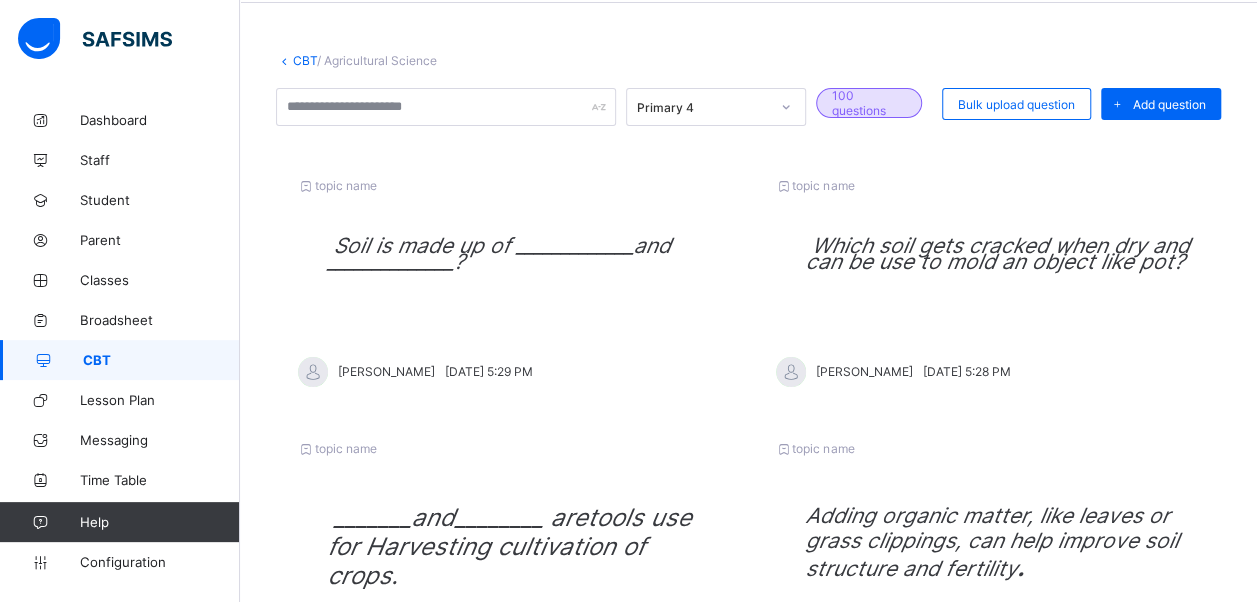 scroll, scrollTop: 0, scrollLeft: 0, axis: both 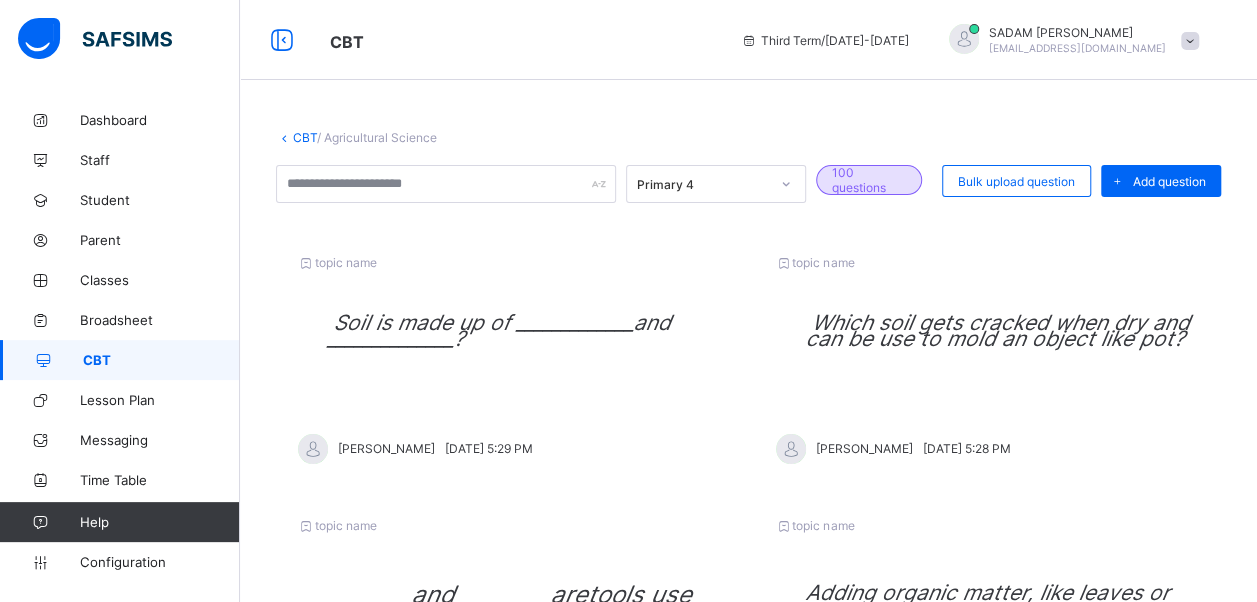 click on "CBT" at bounding box center [305, 137] 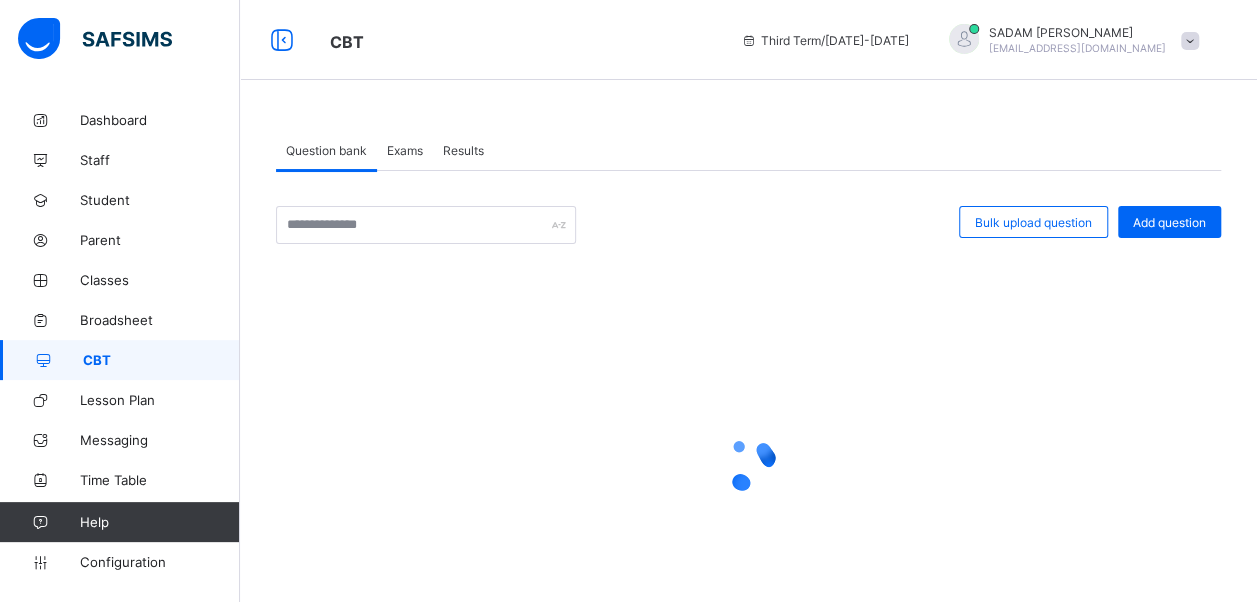 click on "Exams" at bounding box center [405, 150] 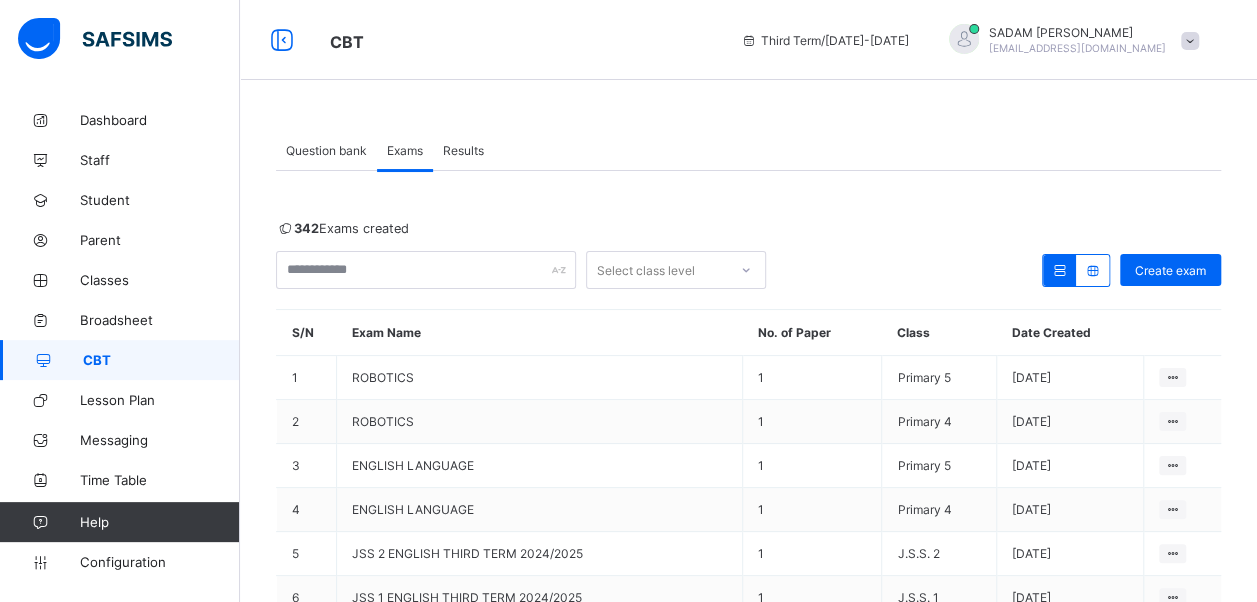 click on "Results" at bounding box center (463, 150) 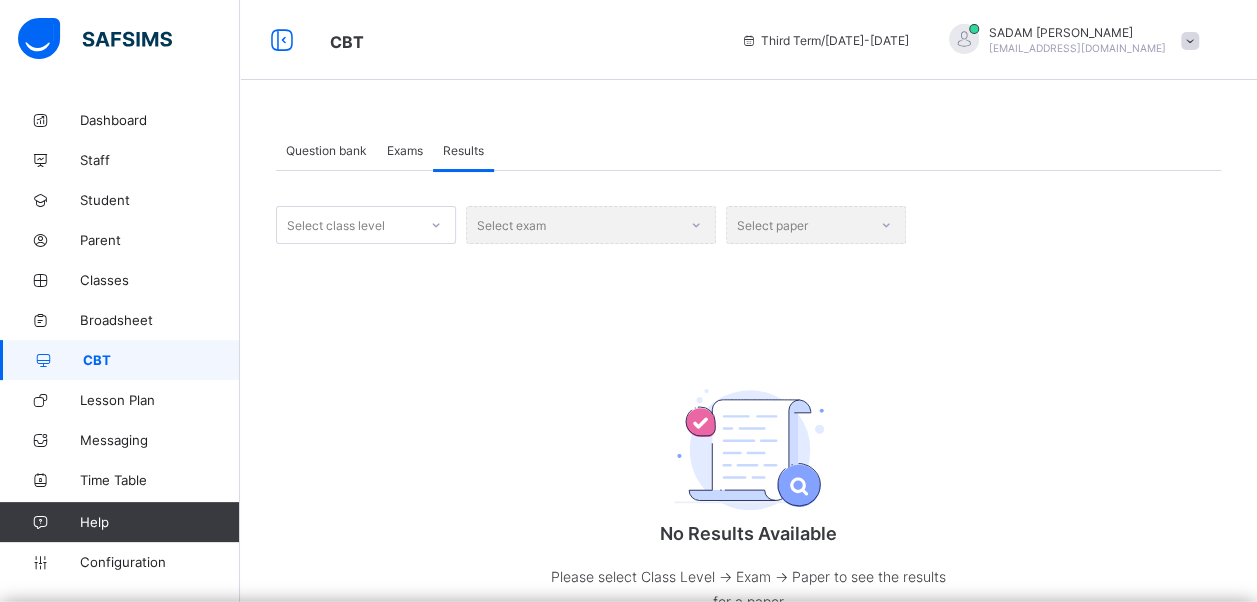 click 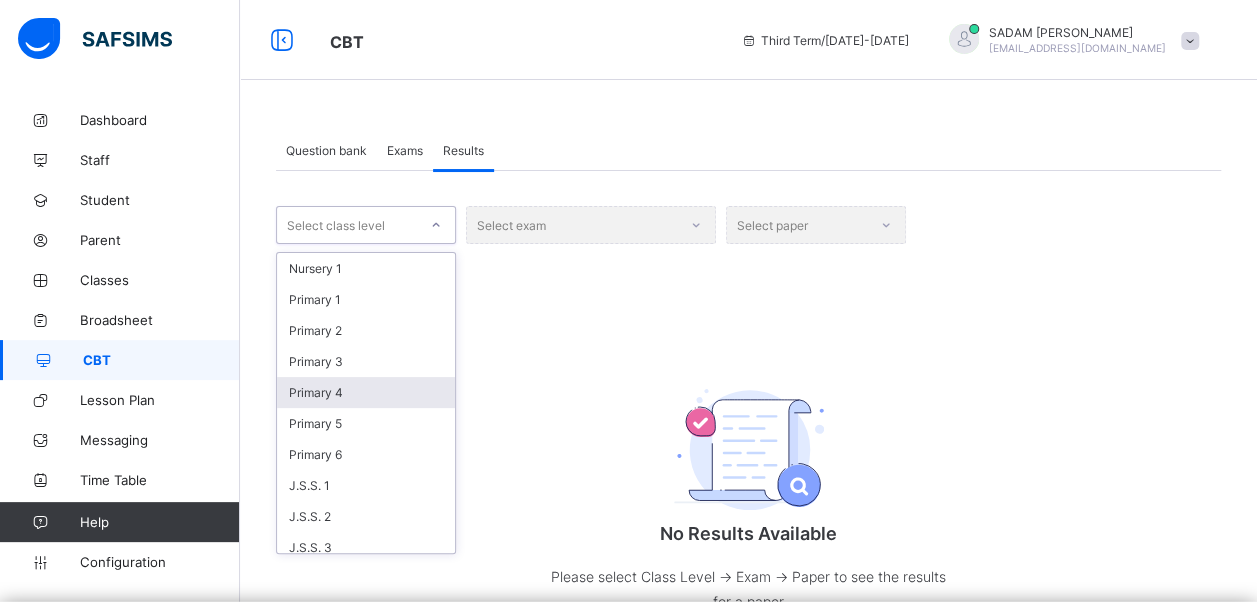 click on "Primary 4" at bounding box center (366, 392) 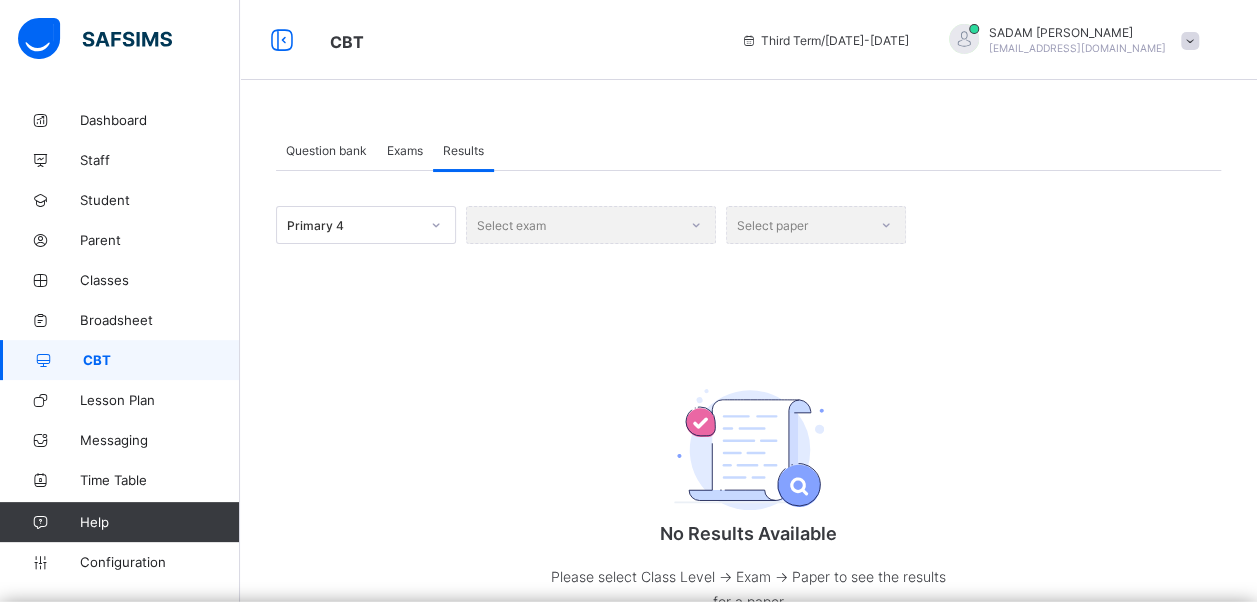 click on "Select exam" at bounding box center [591, 225] 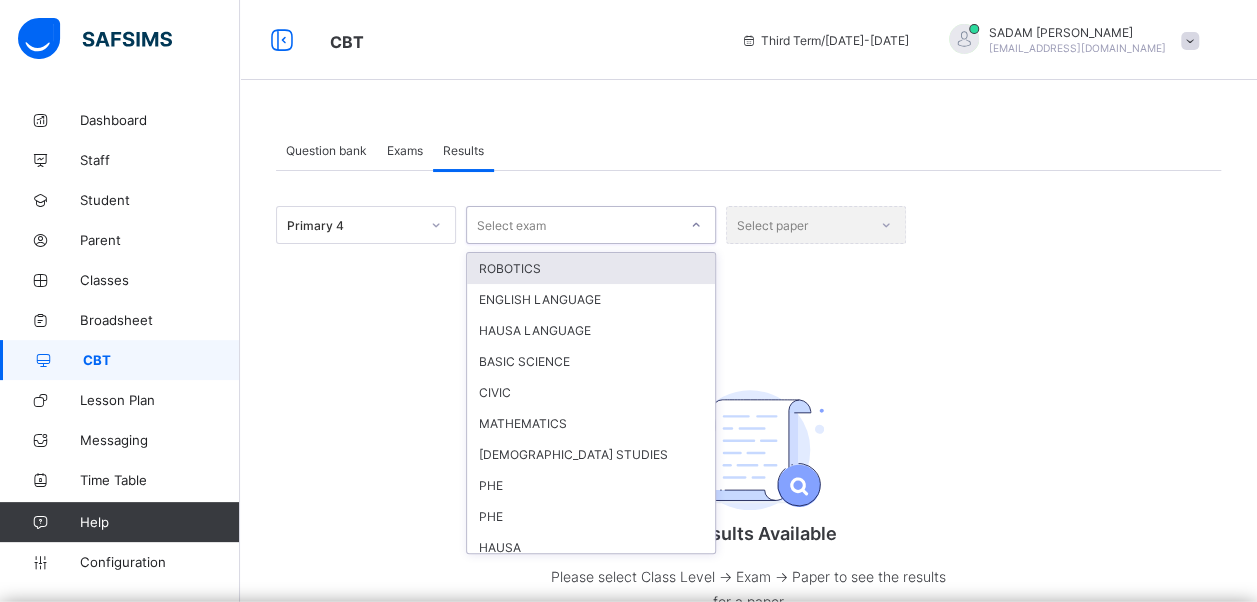 click on "Select exam" at bounding box center (572, 225) 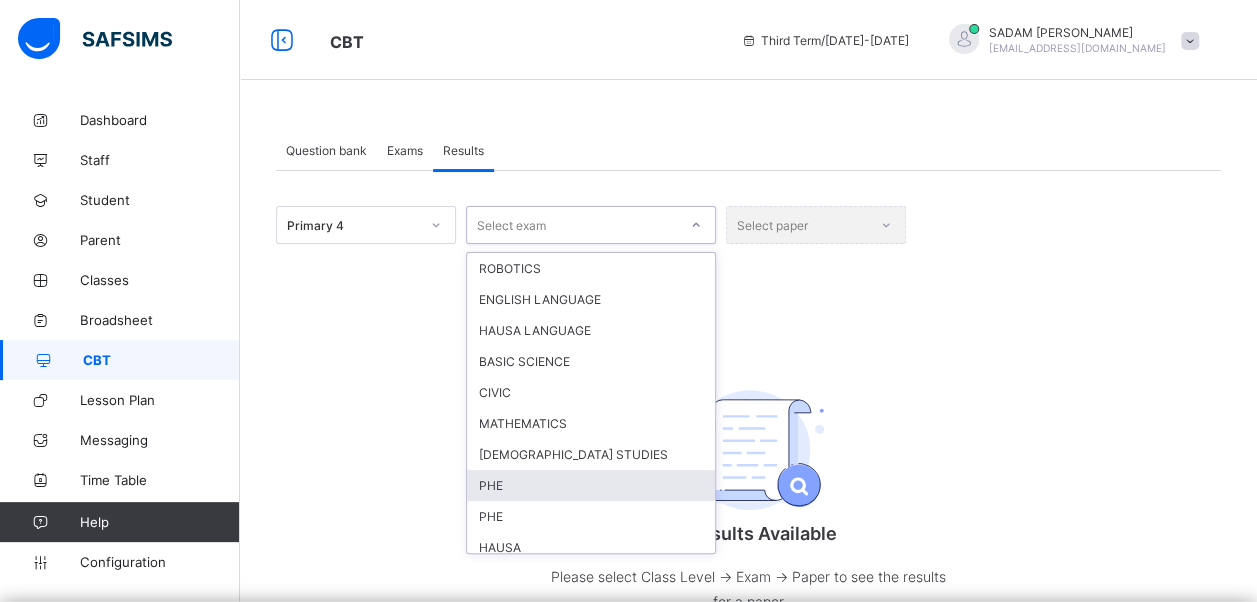 click on "PHE" at bounding box center [591, 485] 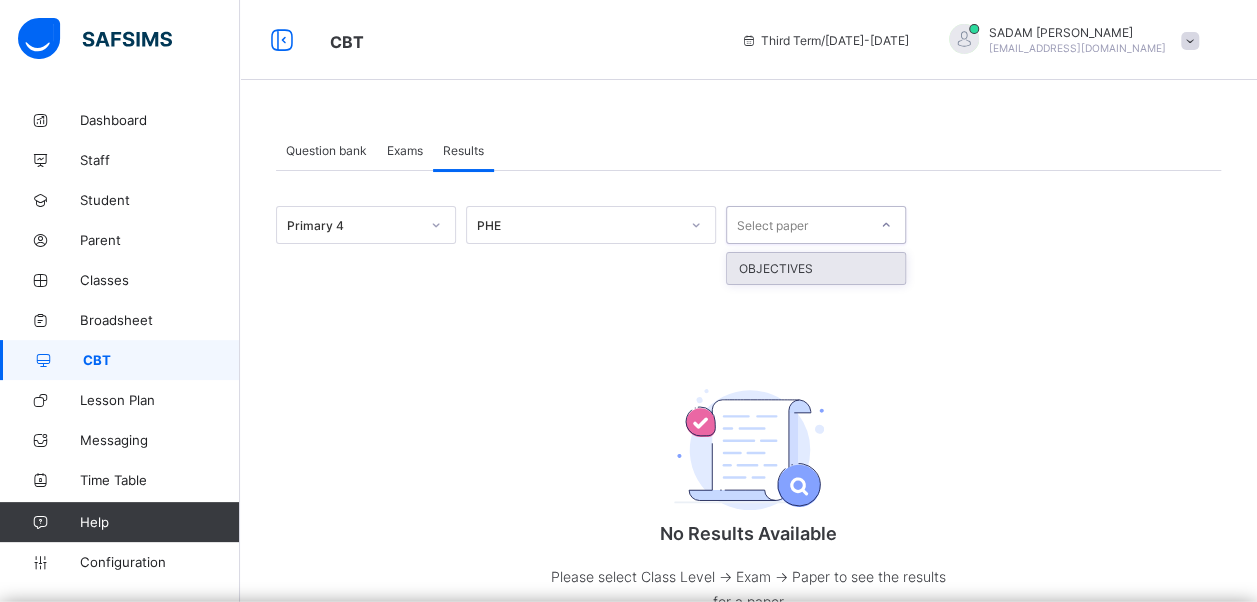 click on "Select paper" at bounding box center (797, 225) 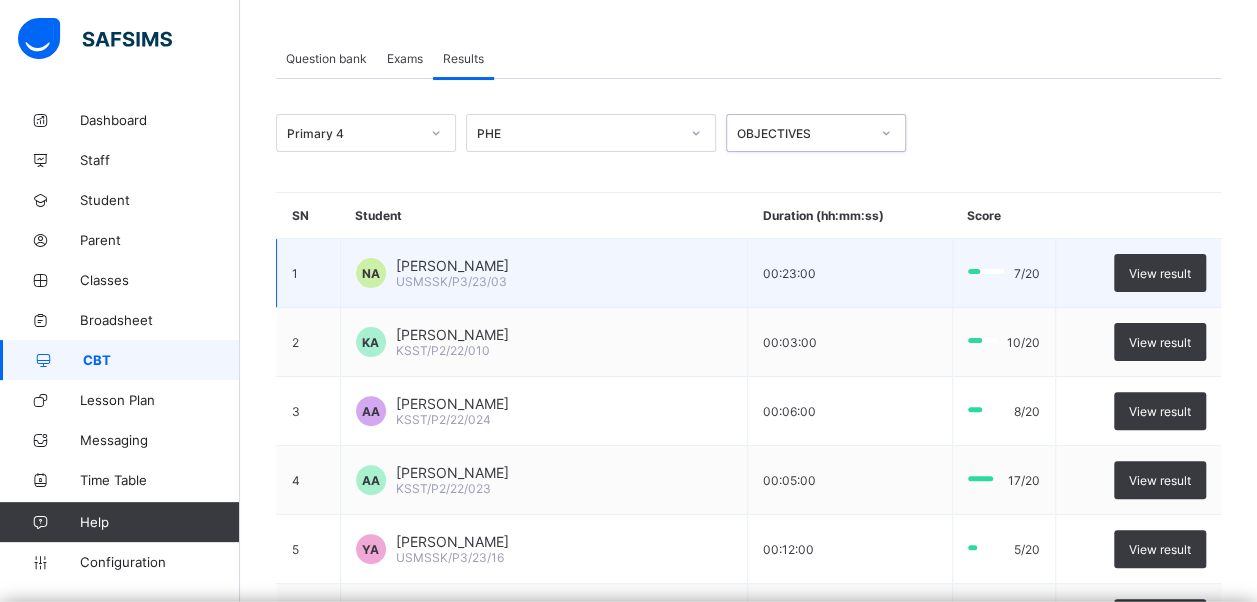 scroll, scrollTop: 0, scrollLeft: 0, axis: both 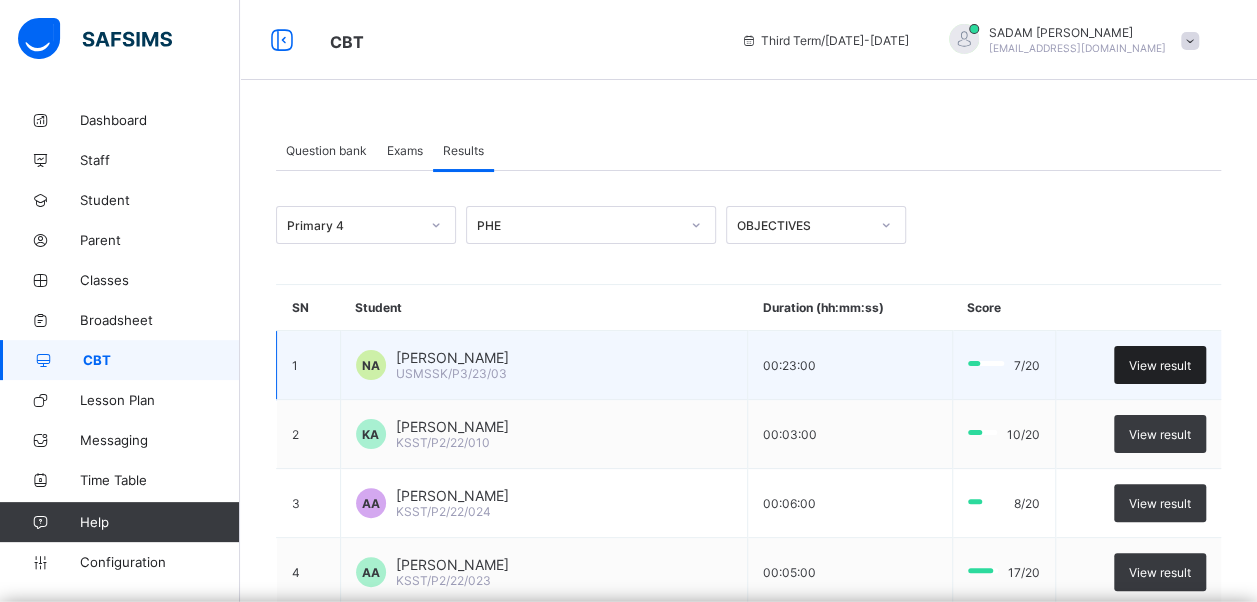 click on "View result" at bounding box center (1160, 365) 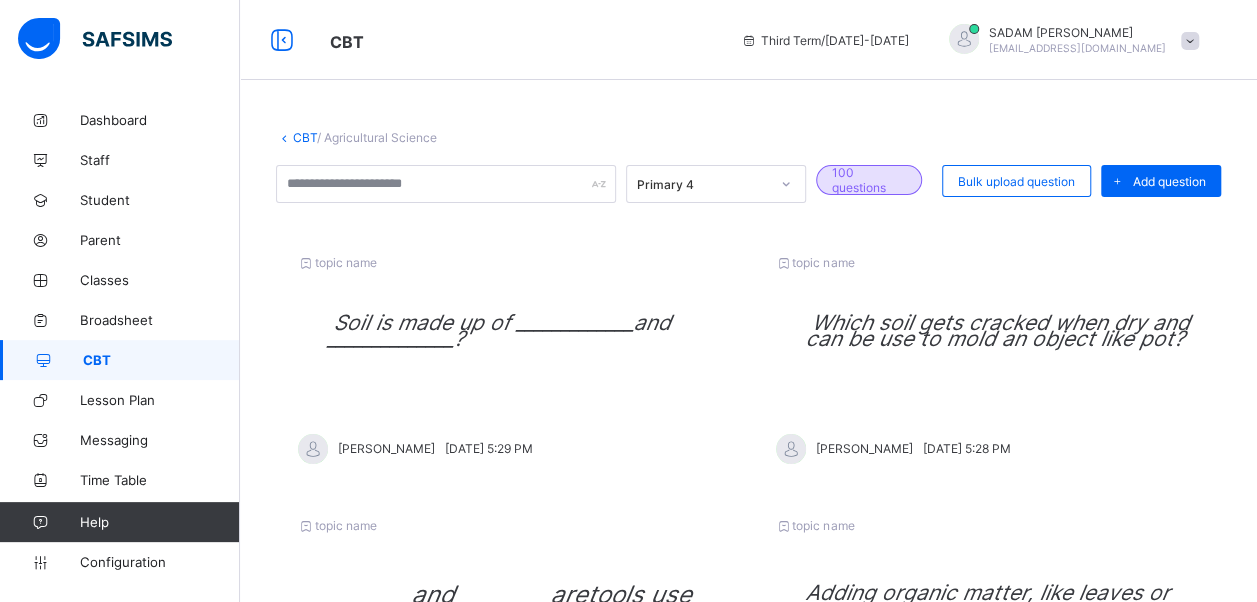 click at bounding box center [284, 137] 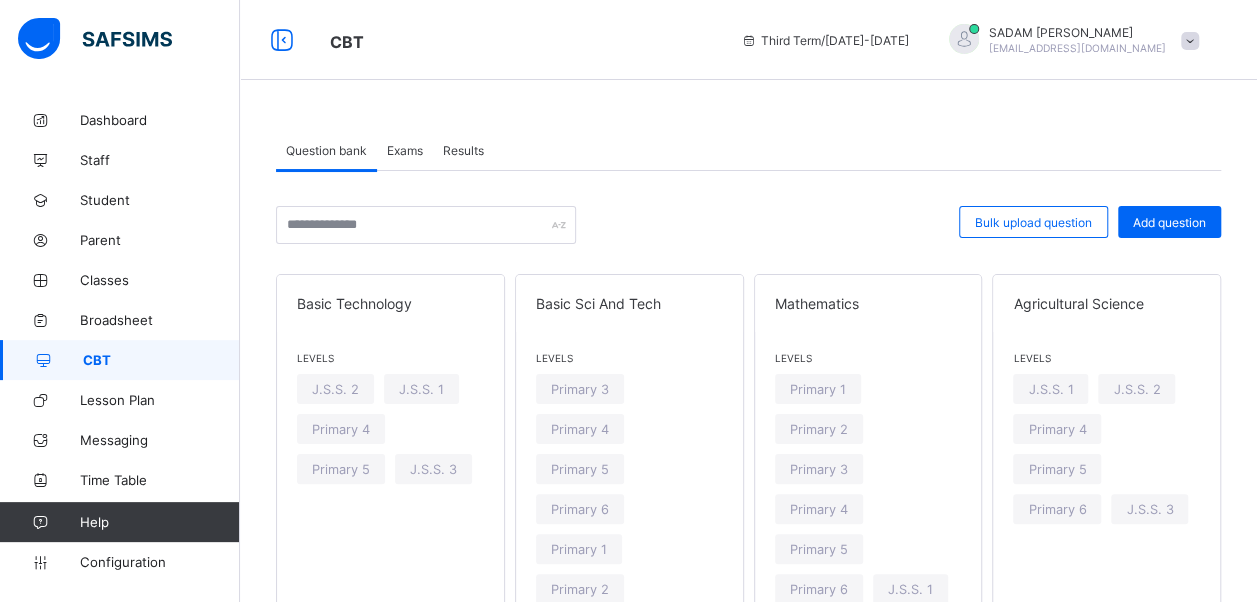 click on "Exams" at bounding box center (405, 150) 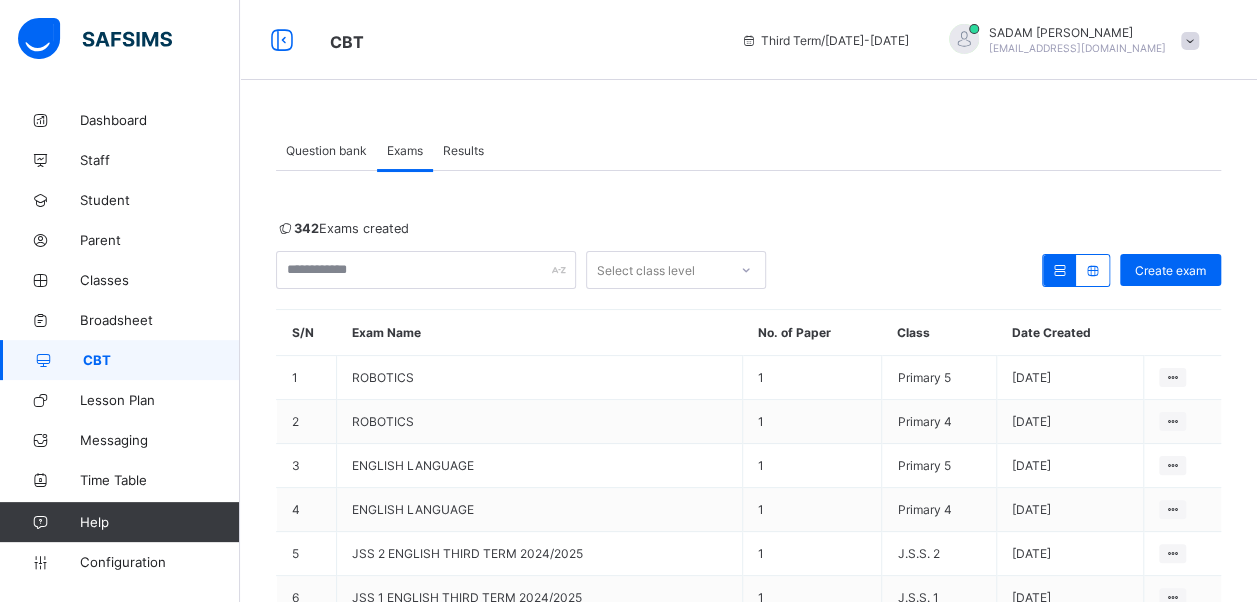 click on "Results" at bounding box center (463, 150) 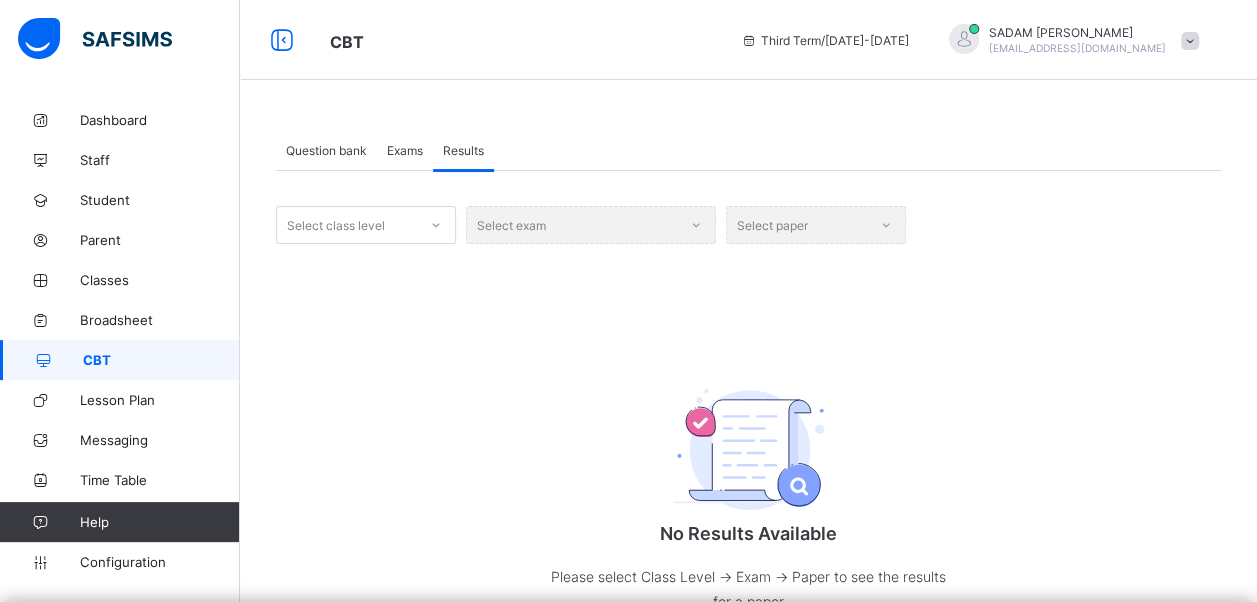 click on "Select class level" at bounding box center [347, 225] 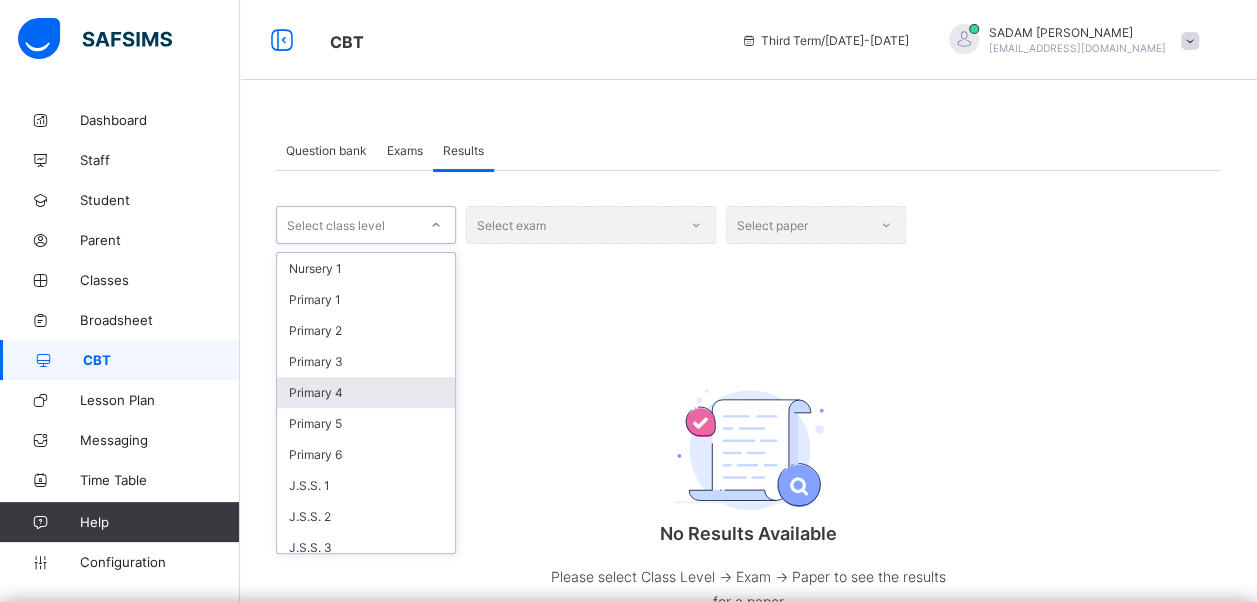 click on "Primary 4" at bounding box center (366, 392) 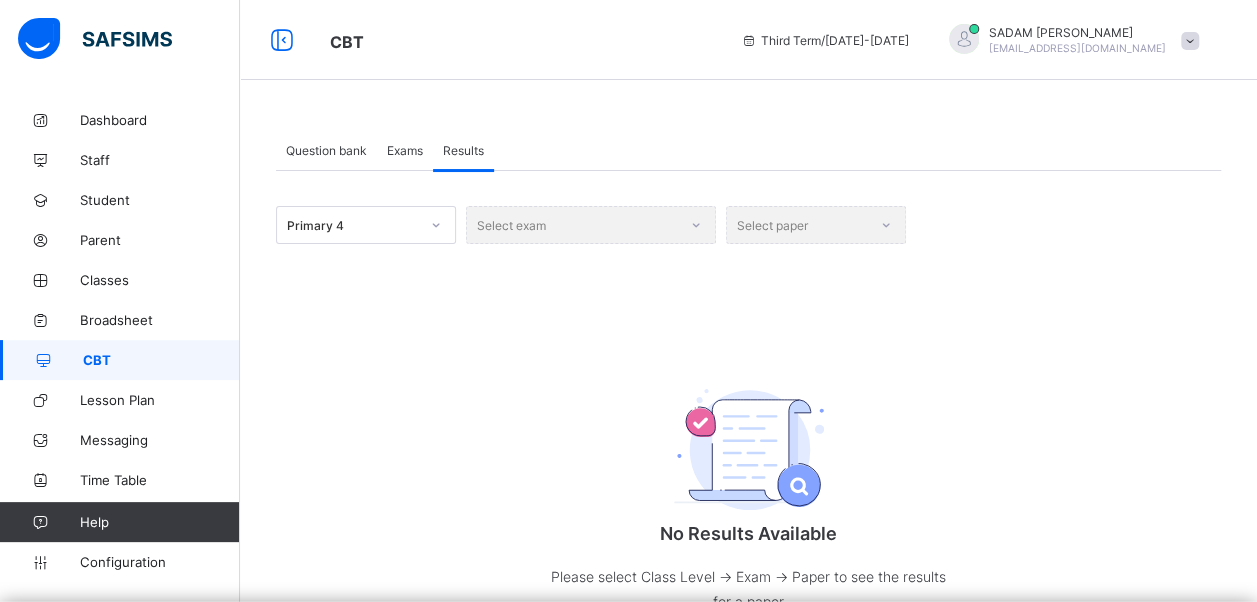 click on "Select exam" at bounding box center [591, 225] 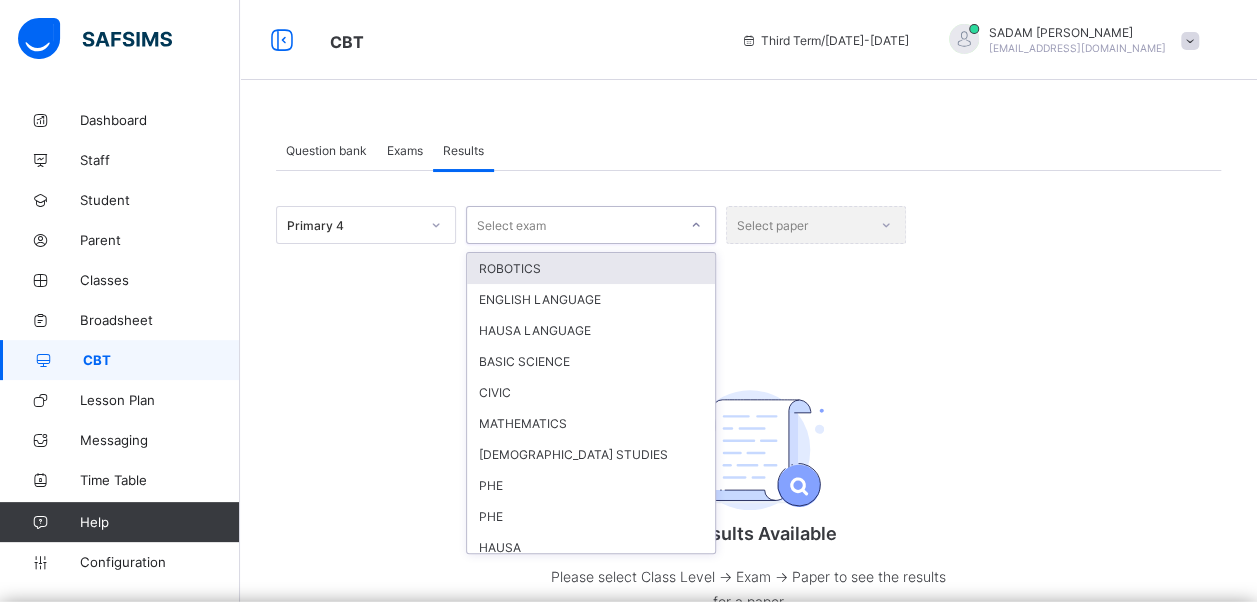 click on "Select exam" at bounding box center [572, 225] 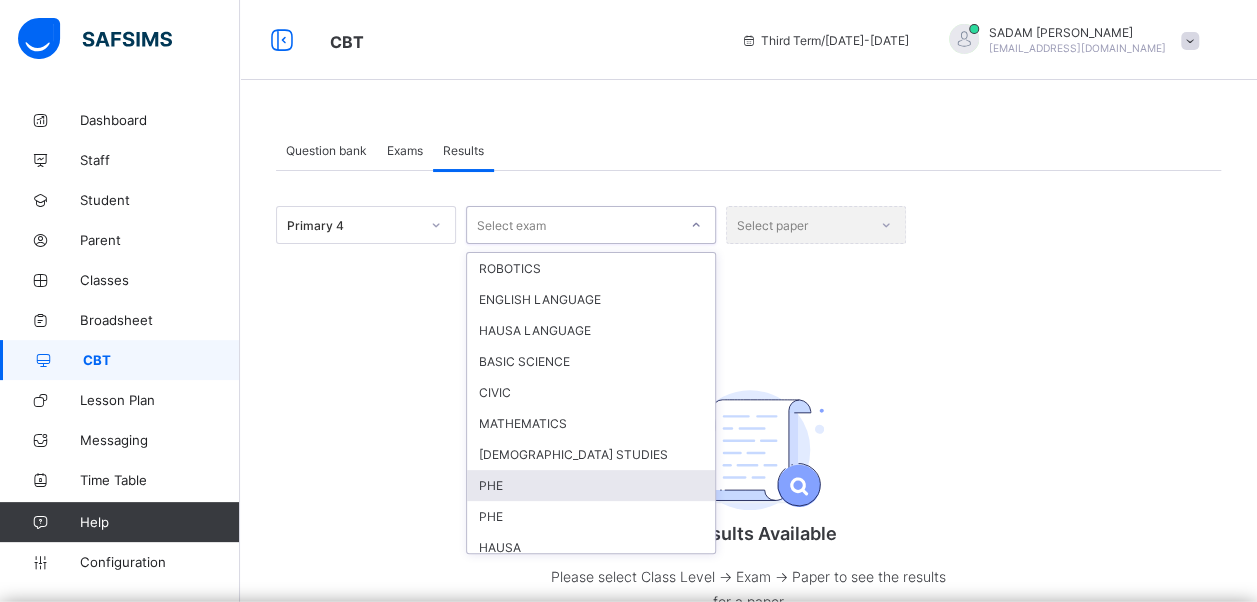 click on "PHE" at bounding box center [591, 485] 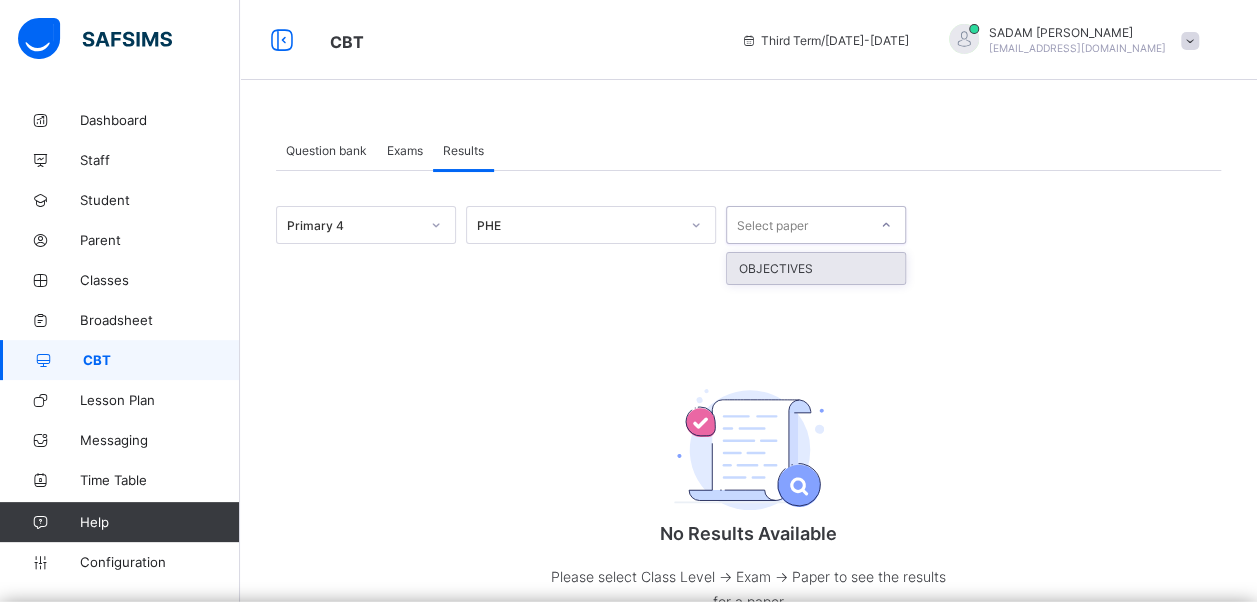 click on "Select paper" at bounding box center (772, 225) 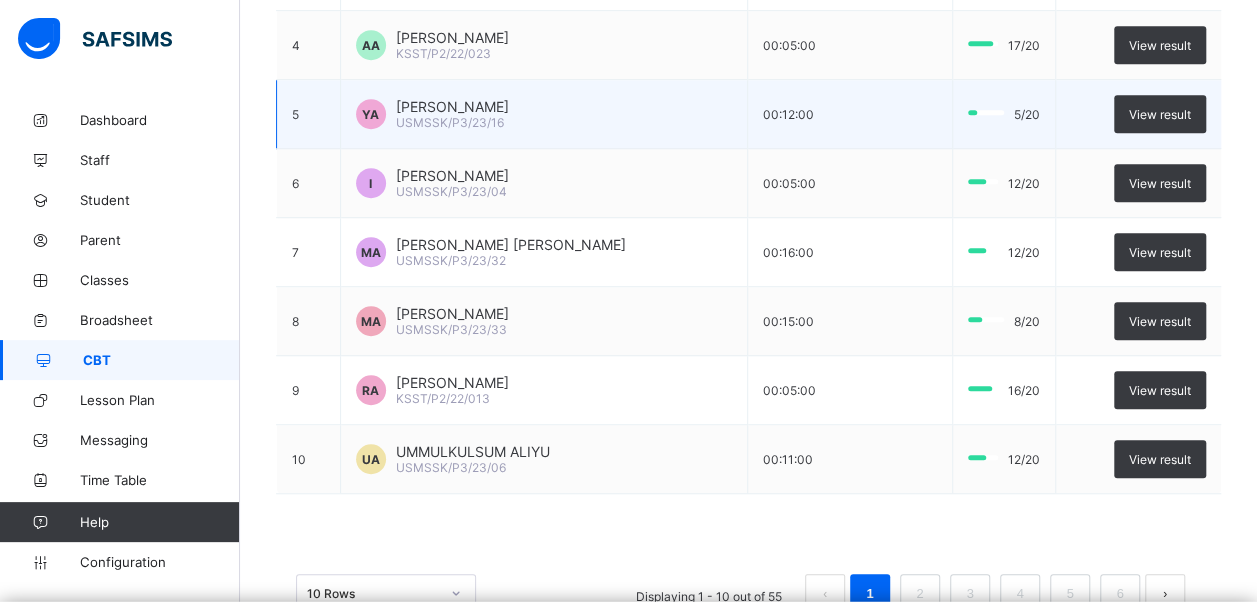 scroll, scrollTop: 584, scrollLeft: 0, axis: vertical 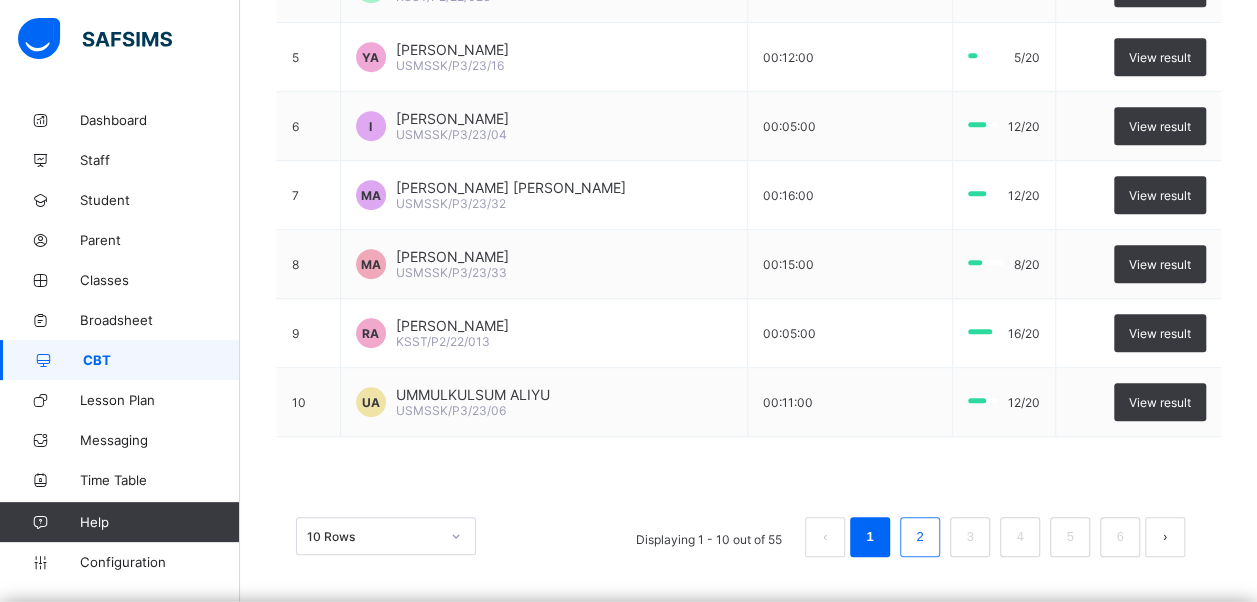 click on "2" at bounding box center (919, 537) 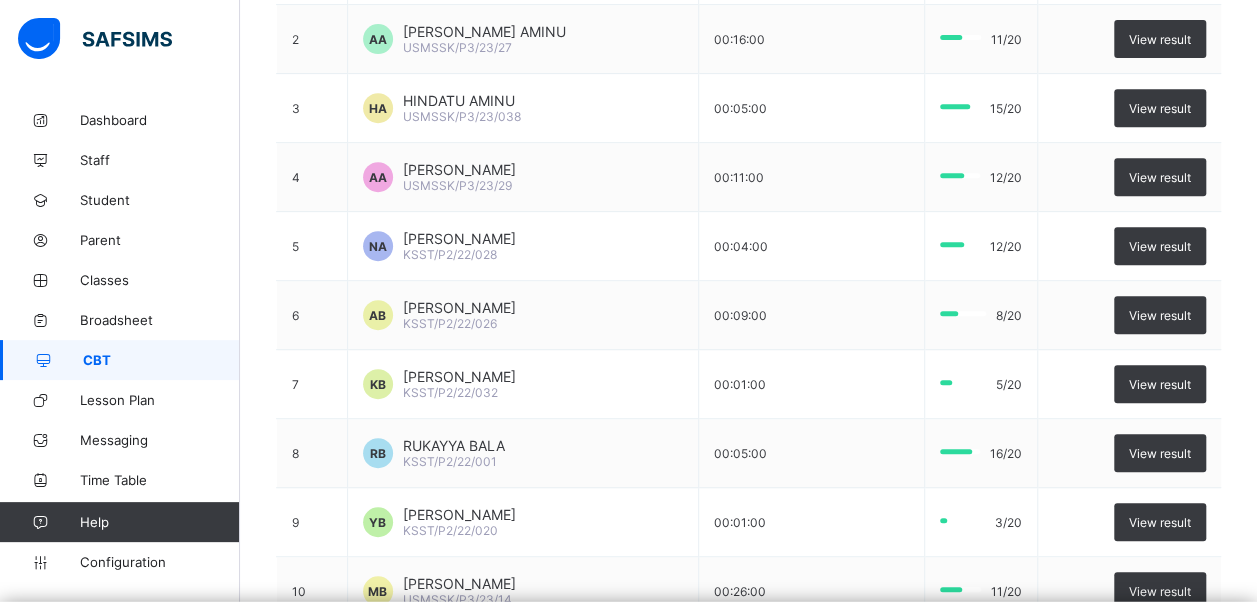 scroll, scrollTop: 584, scrollLeft: 0, axis: vertical 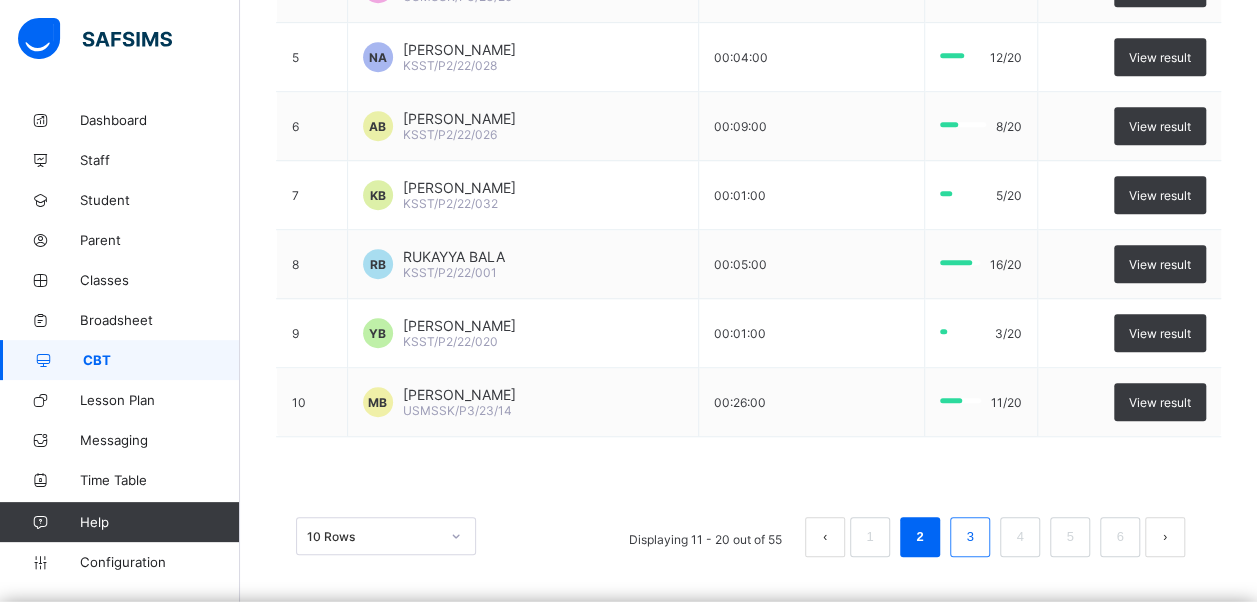 click on "3" at bounding box center (969, 537) 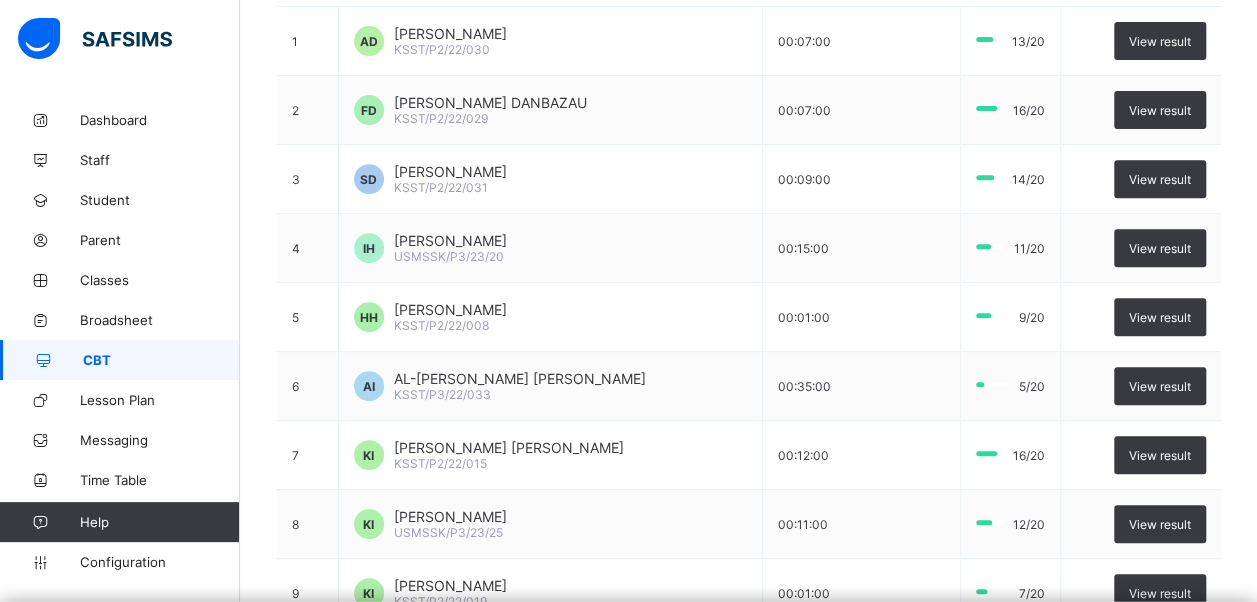scroll, scrollTop: 584, scrollLeft: 0, axis: vertical 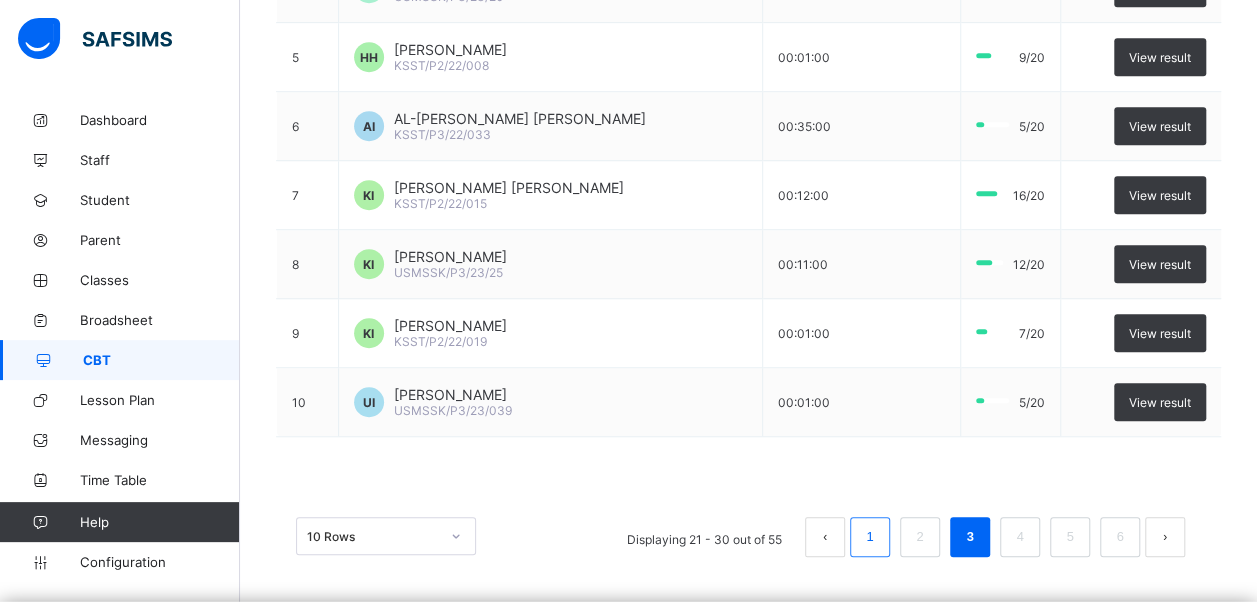 click on "1" at bounding box center (869, 537) 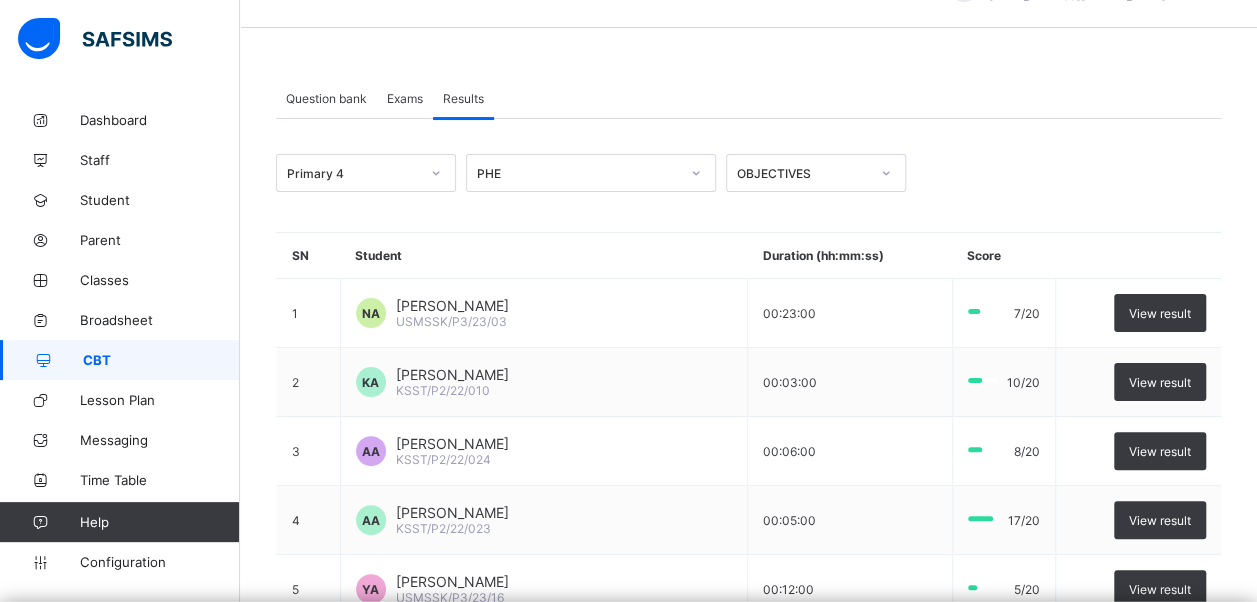 scroll, scrollTop: 584, scrollLeft: 0, axis: vertical 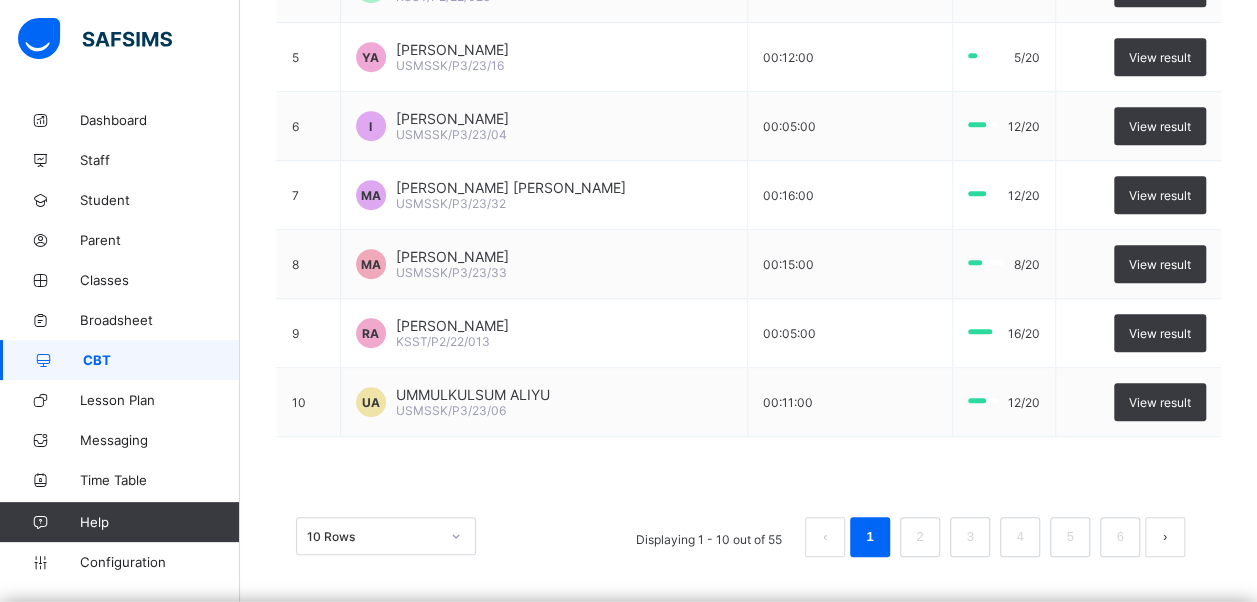 click on "1" at bounding box center [870, 537] 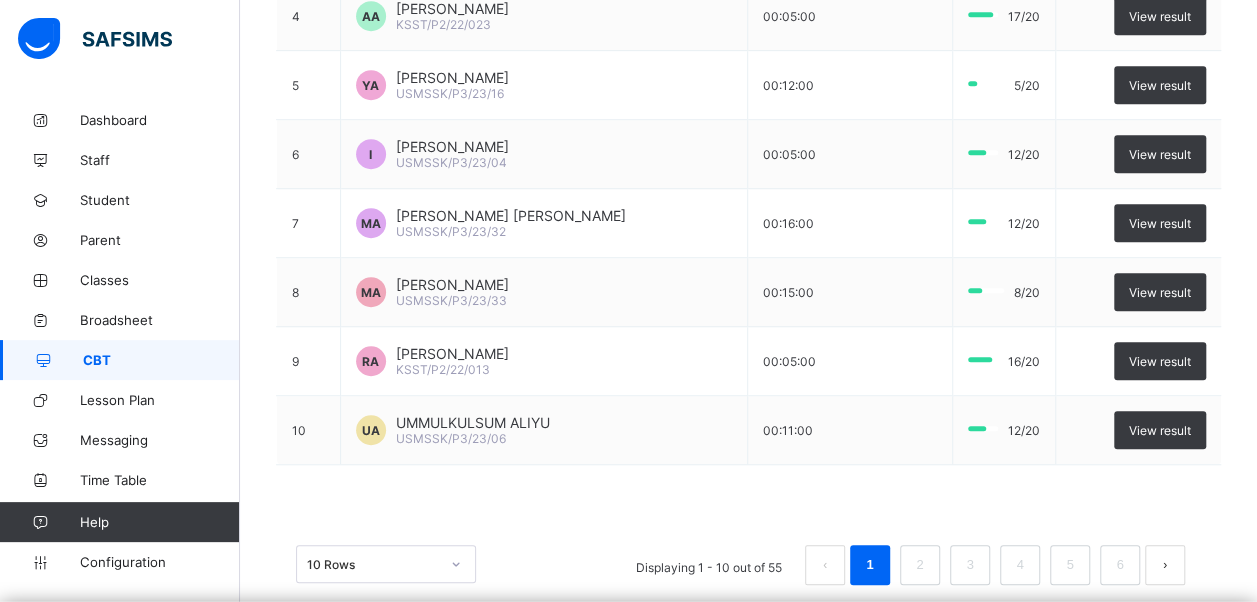 scroll, scrollTop: 584, scrollLeft: 0, axis: vertical 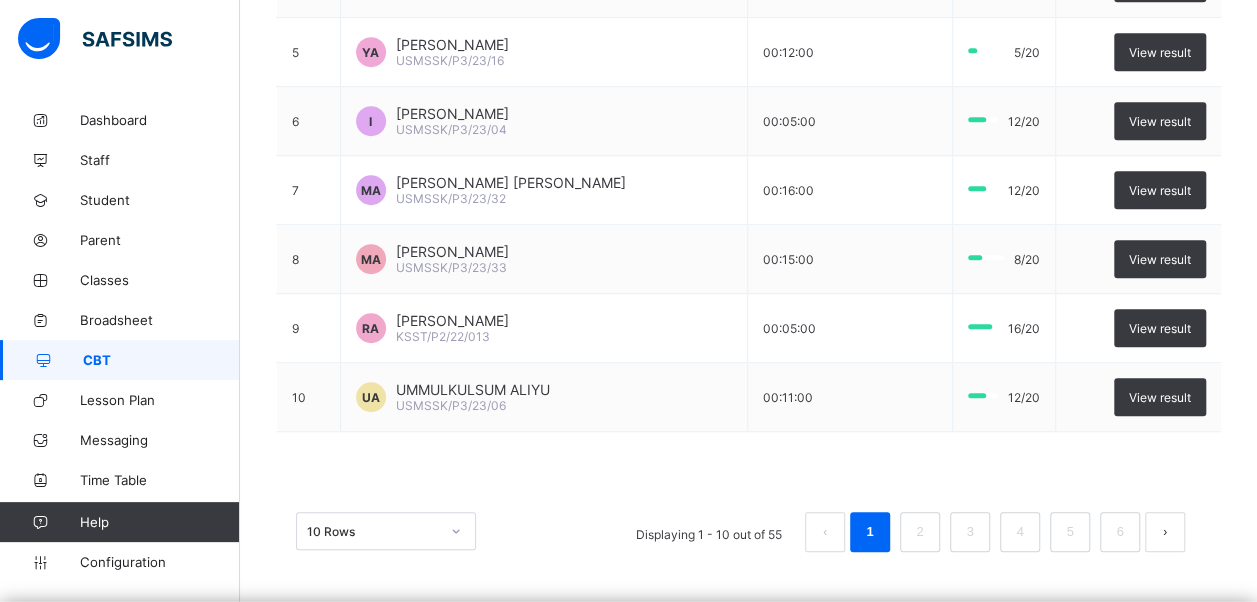 click on "10 Rows" at bounding box center [386, 531] 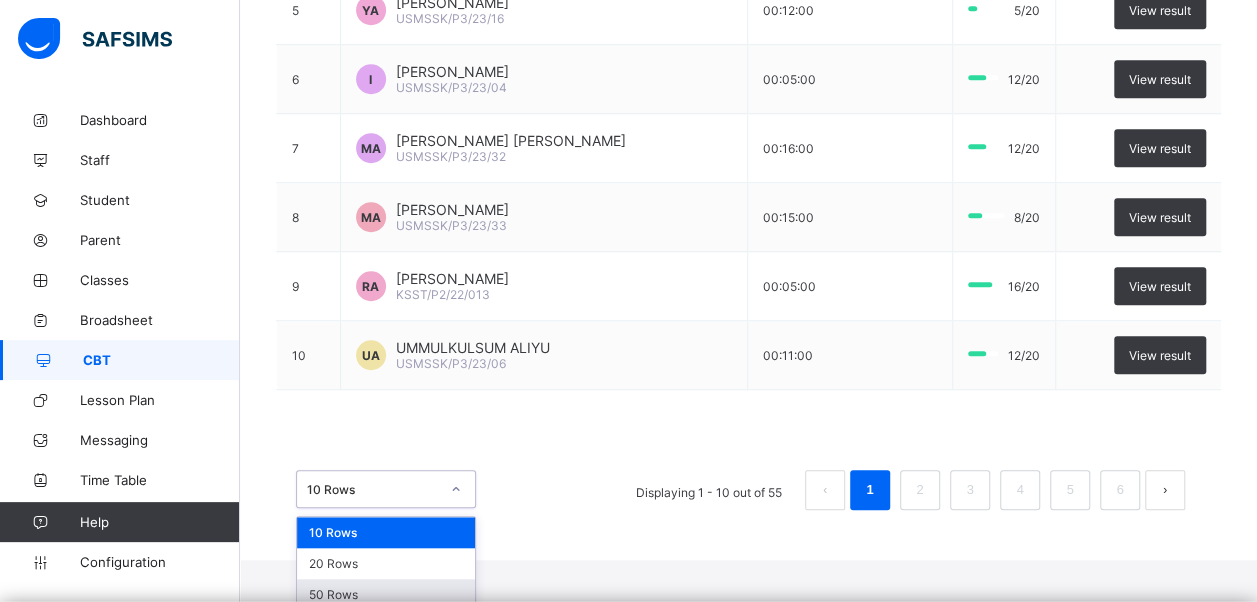 click on "50 Rows" at bounding box center (386, 594) 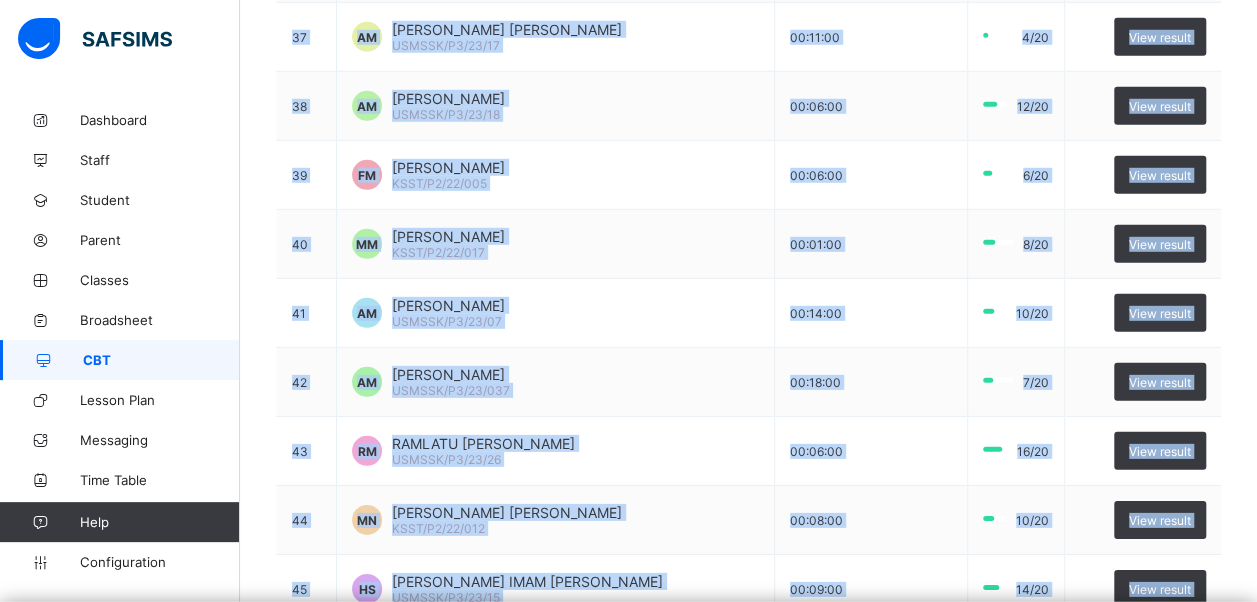 scroll, scrollTop: 3330, scrollLeft: 0, axis: vertical 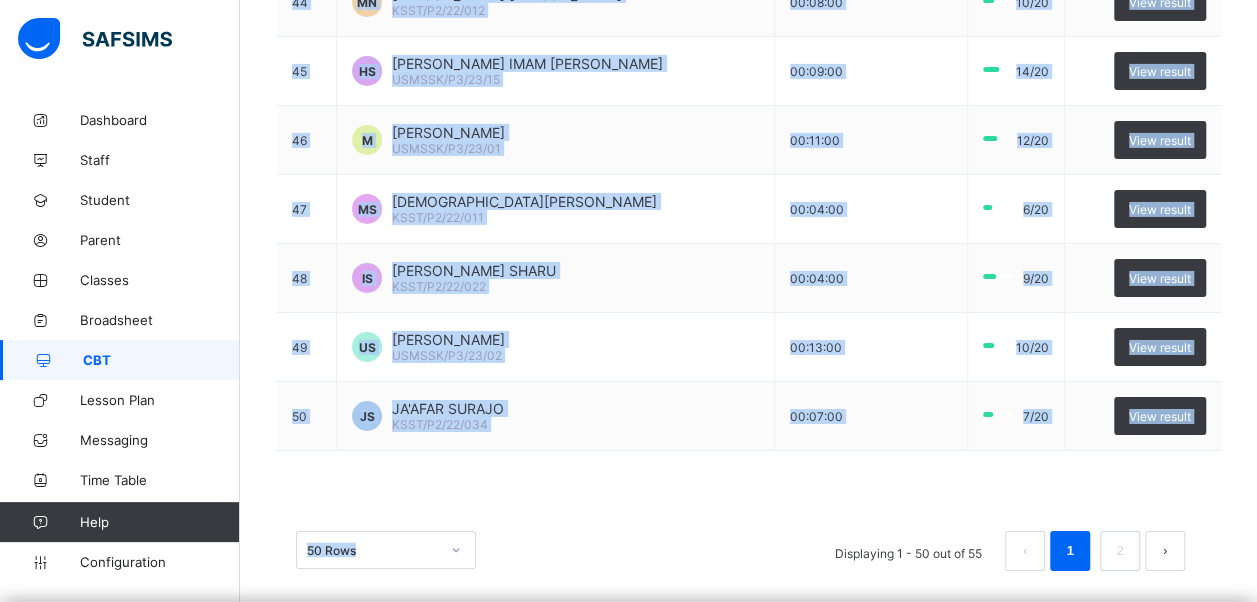 drag, startPoint x: 346, startPoint y: 322, endPoint x: 1075, endPoint y: 440, distance: 738.48834 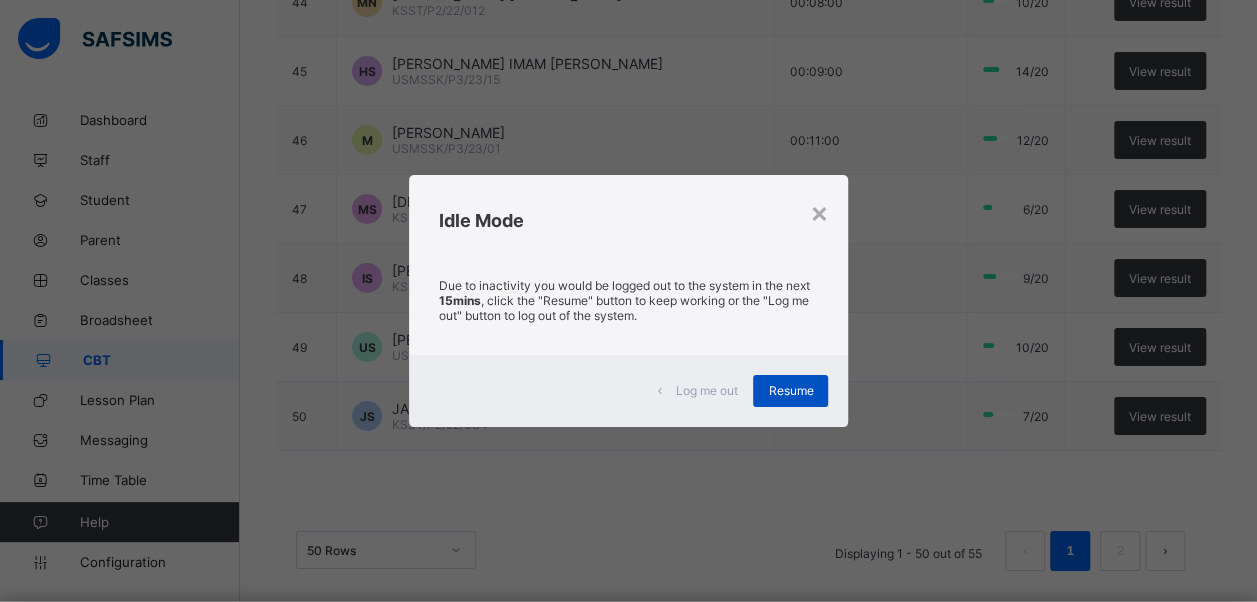 click on "Resume" at bounding box center [790, 390] 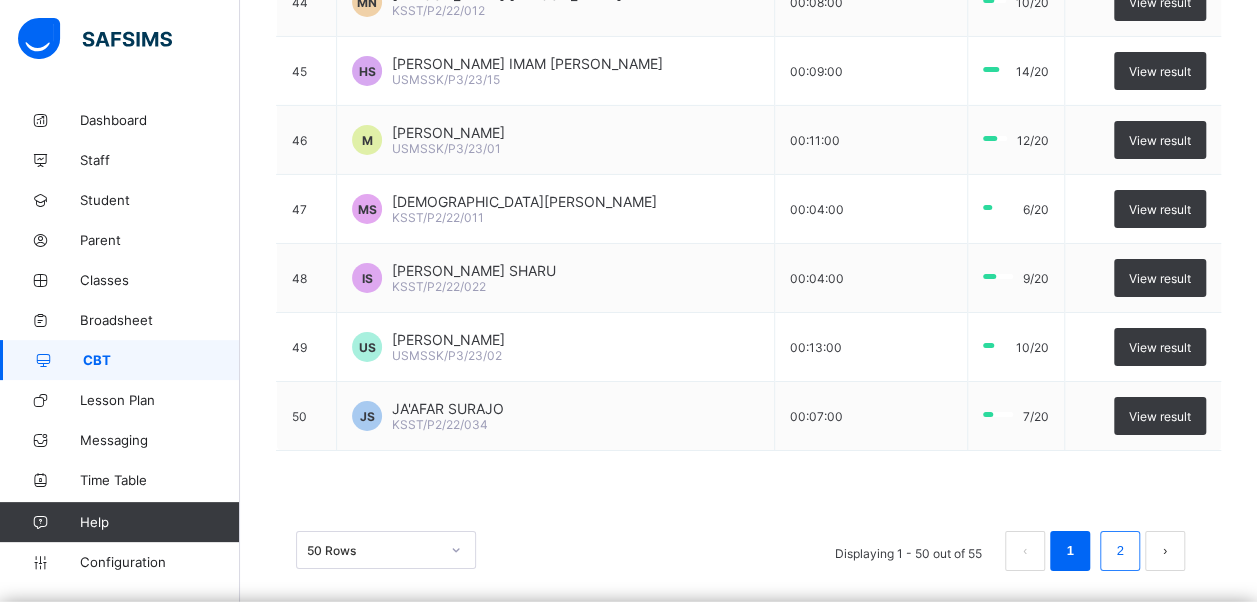 click on "2" at bounding box center [1120, 551] 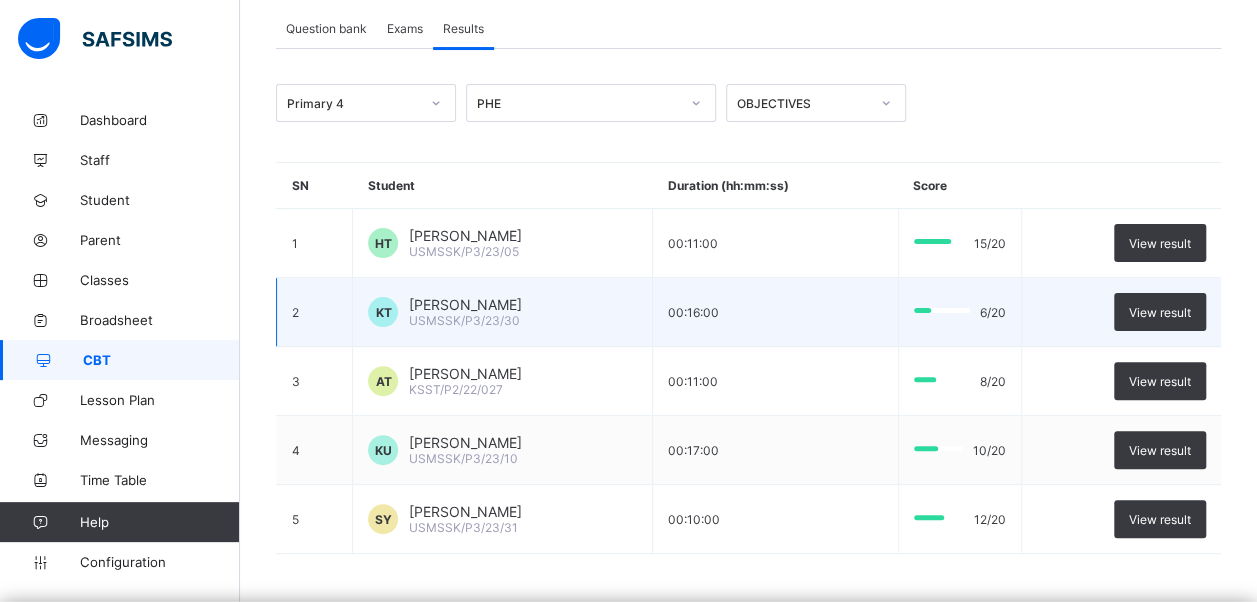 scroll, scrollTop: 40, scrollLeft: 0, axis: vertical 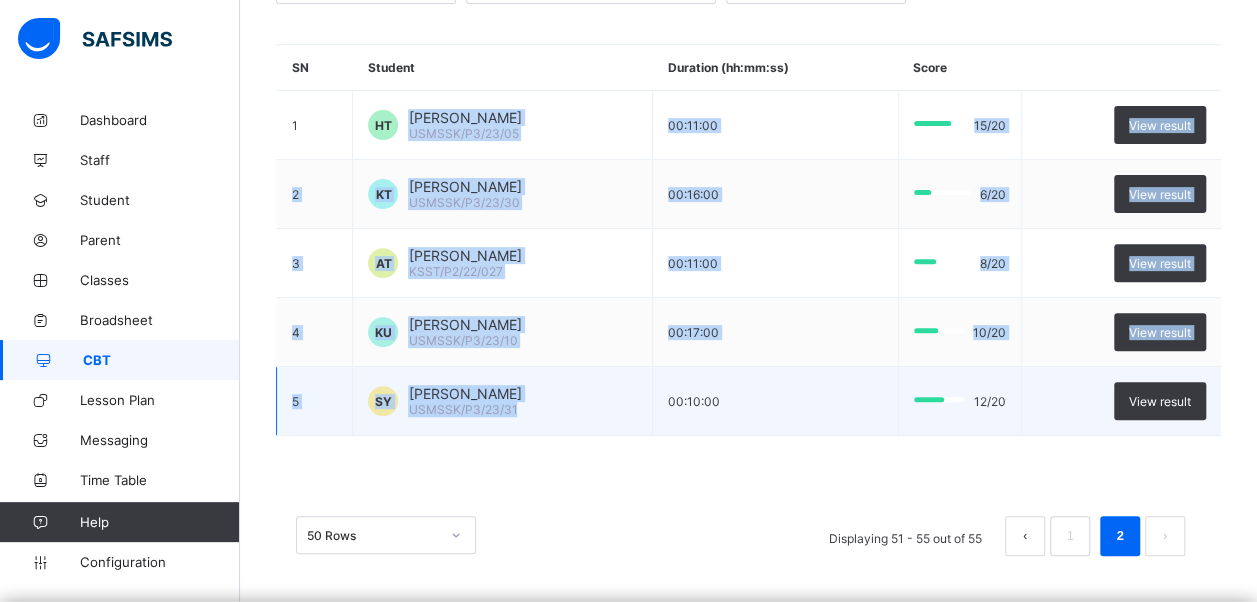 drag, startPoint x: 400, startPoint y: 296, endPoint x: 606, endPoint y: 417, distance: 238.90793 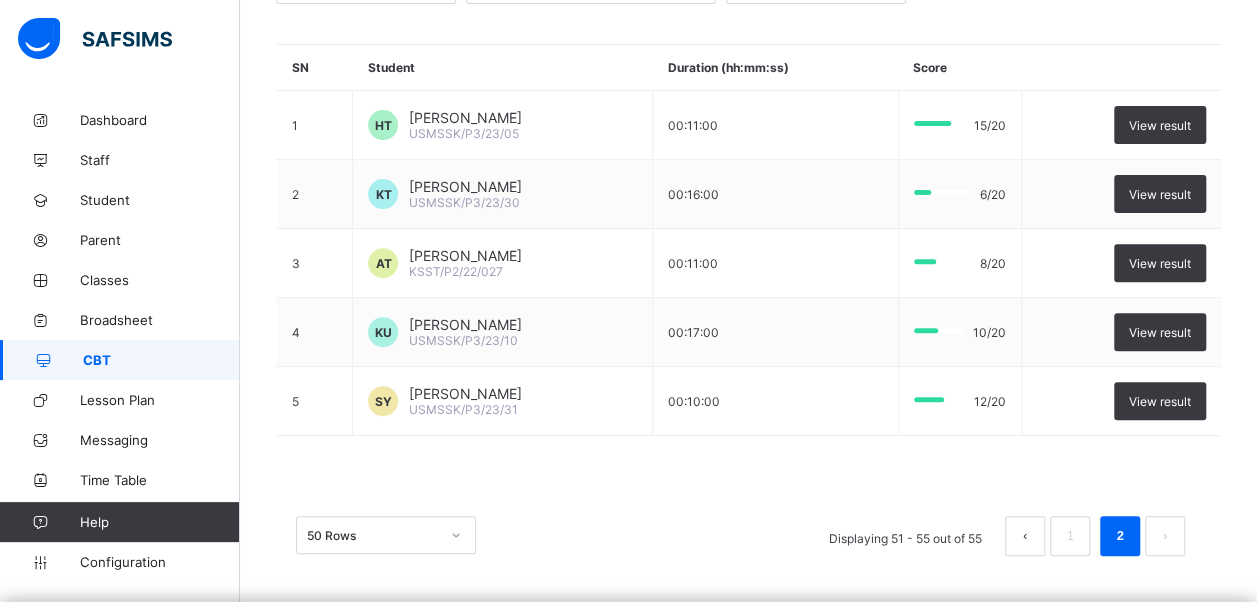 drag, startPoint x: 606, startPoint y: 417, endPoint x: 716, endPoint y: 484, distance: 128.7983 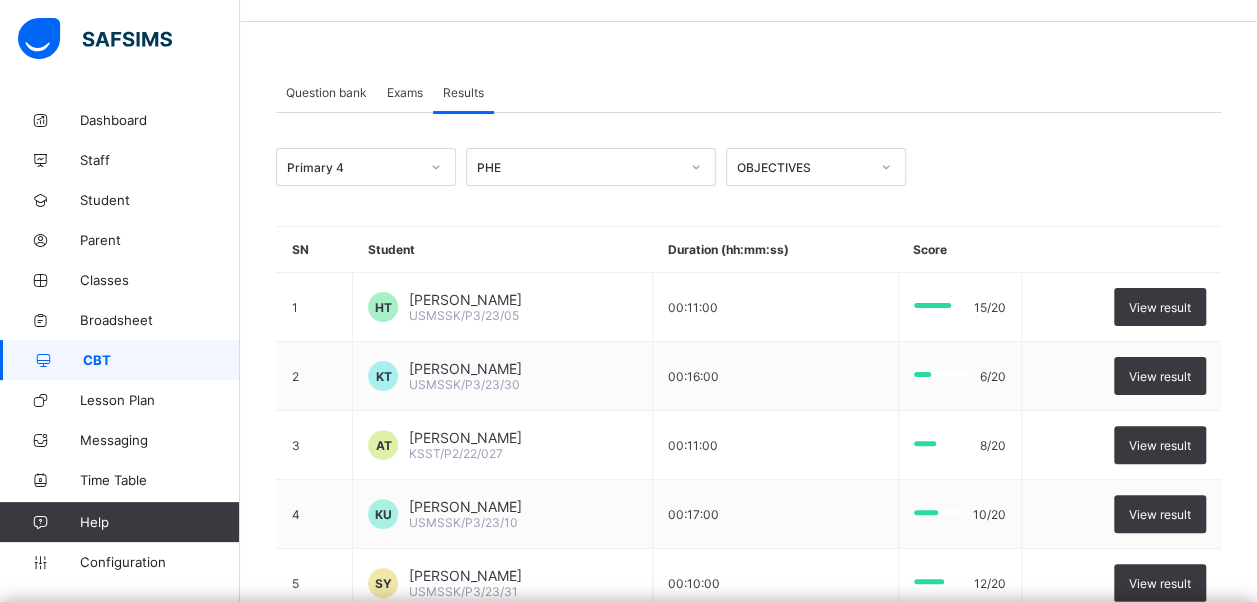 scroll, scrollTop: 40, scrollLeft: 0, axis: vertical 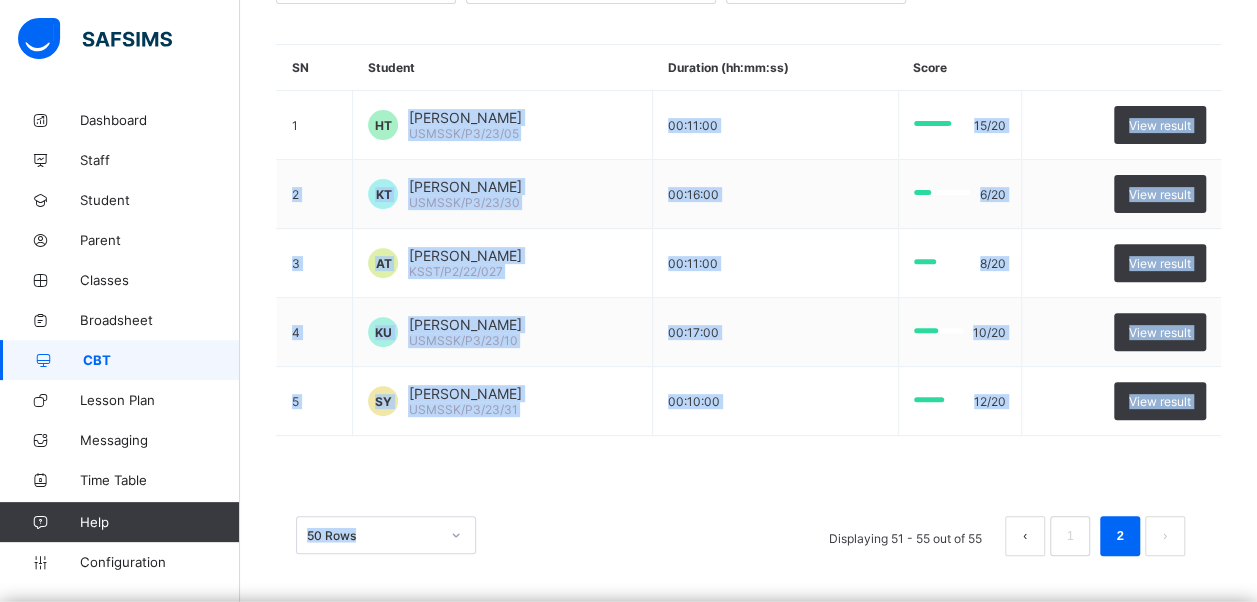 drag, startPoint x: 393, startPoint y: 295, endPoint x: 584, endPoint y: 482, distance: 267.30133 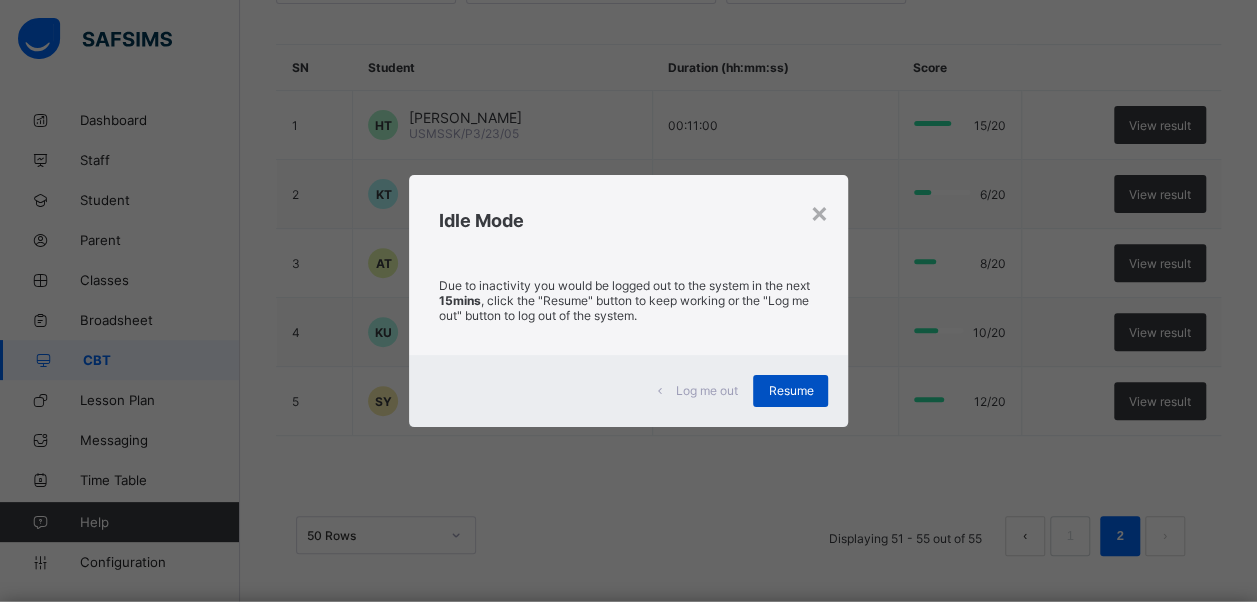 click on "Resume" at bounding box center (790, 391) 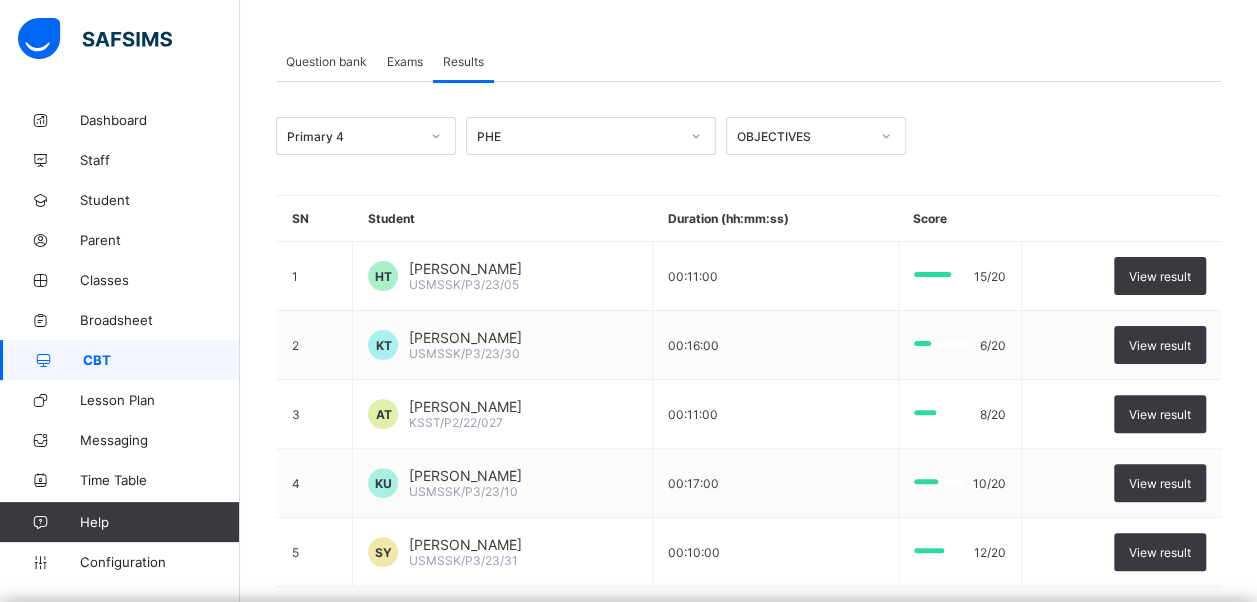 scroll, scrollTop: 0, scrollLeft: 0, axis: both 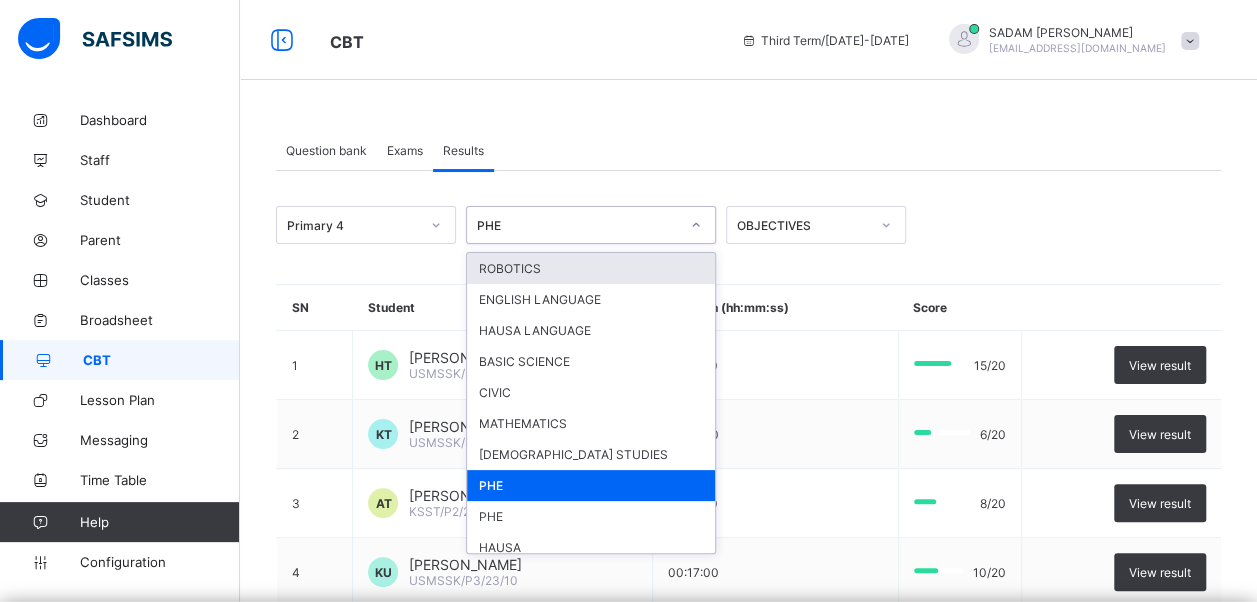 click on "PHE" at bounding box center (578, 225) 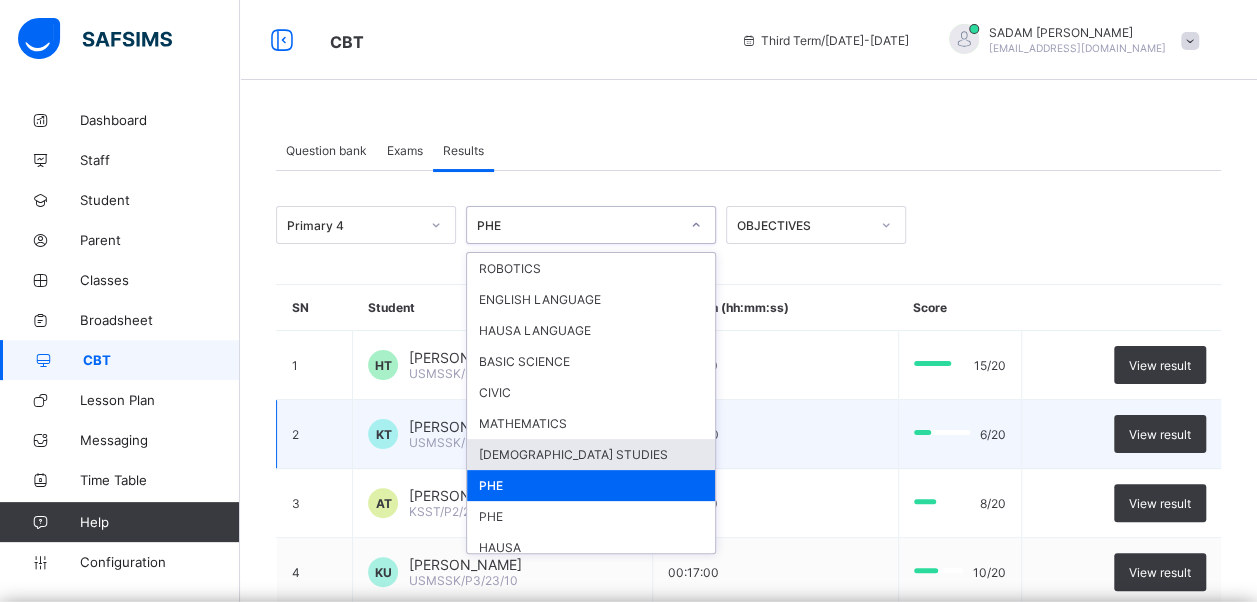 click on "[DEMOGRAPHIC_DATA] STUDIES" at bounding box center [591, 454] 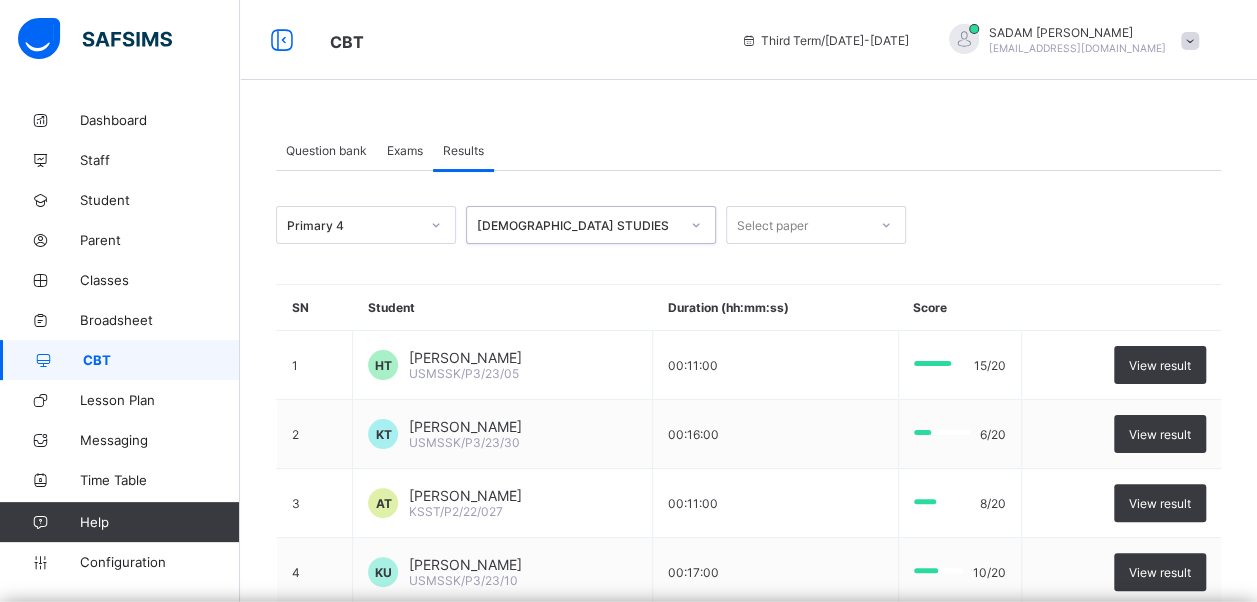 scroll, scrollTop: 240, scrollLeft: 0, axis: vertical 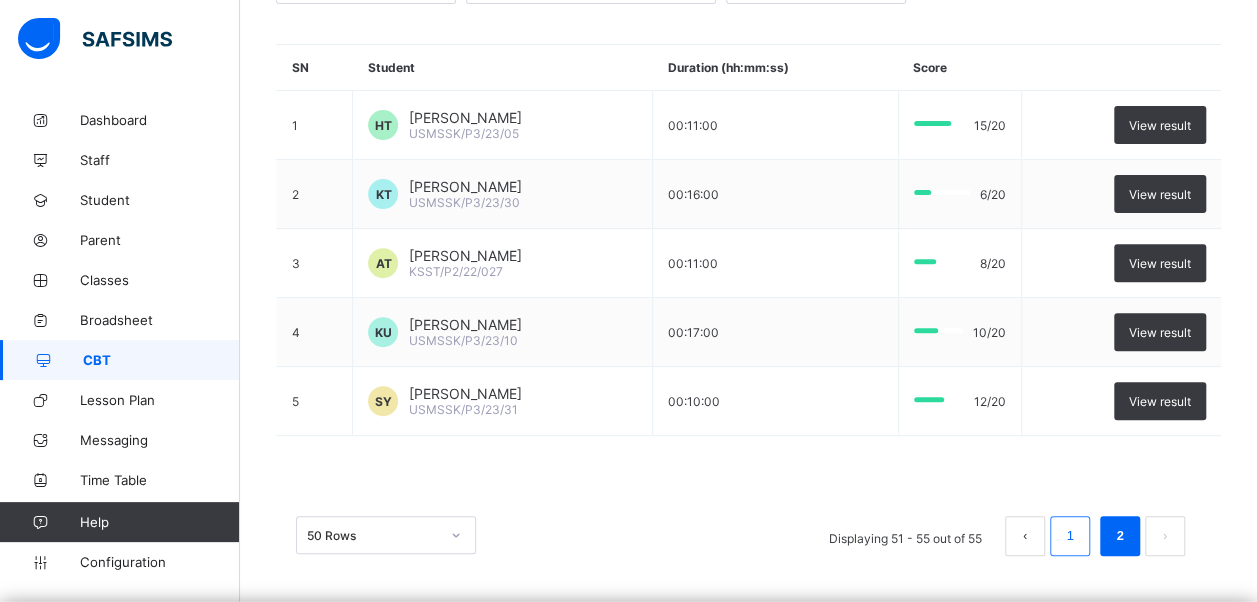 click on "1" at bounding box center (1069, 536) 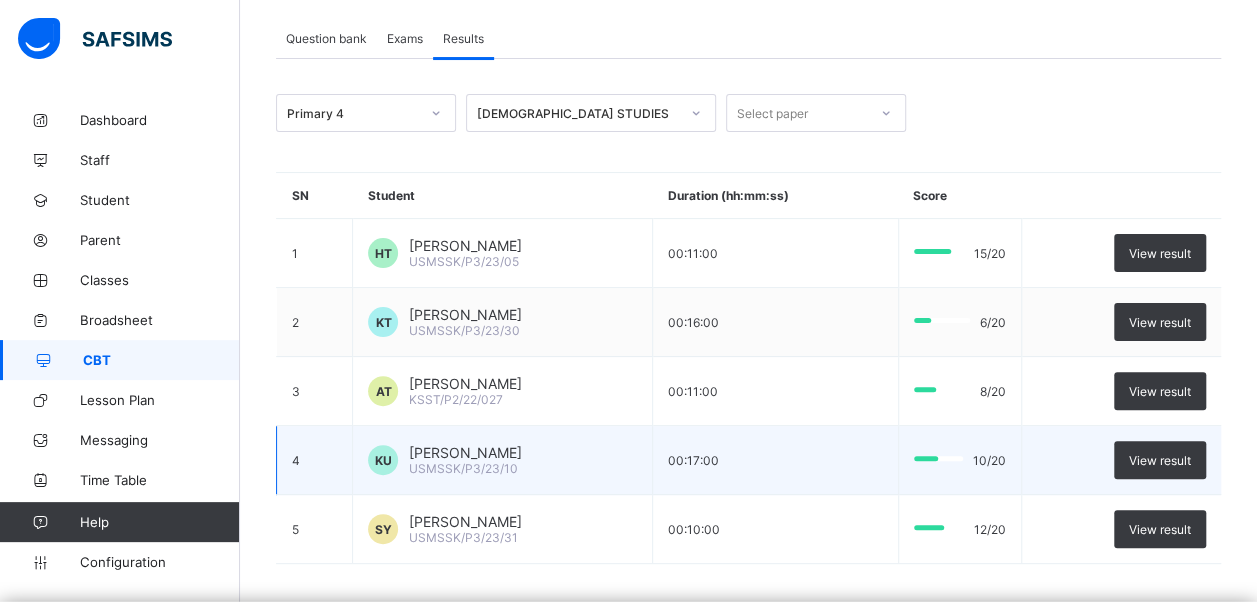 scroll, scrollTop: 0, scrollLeft: 0, axis: both 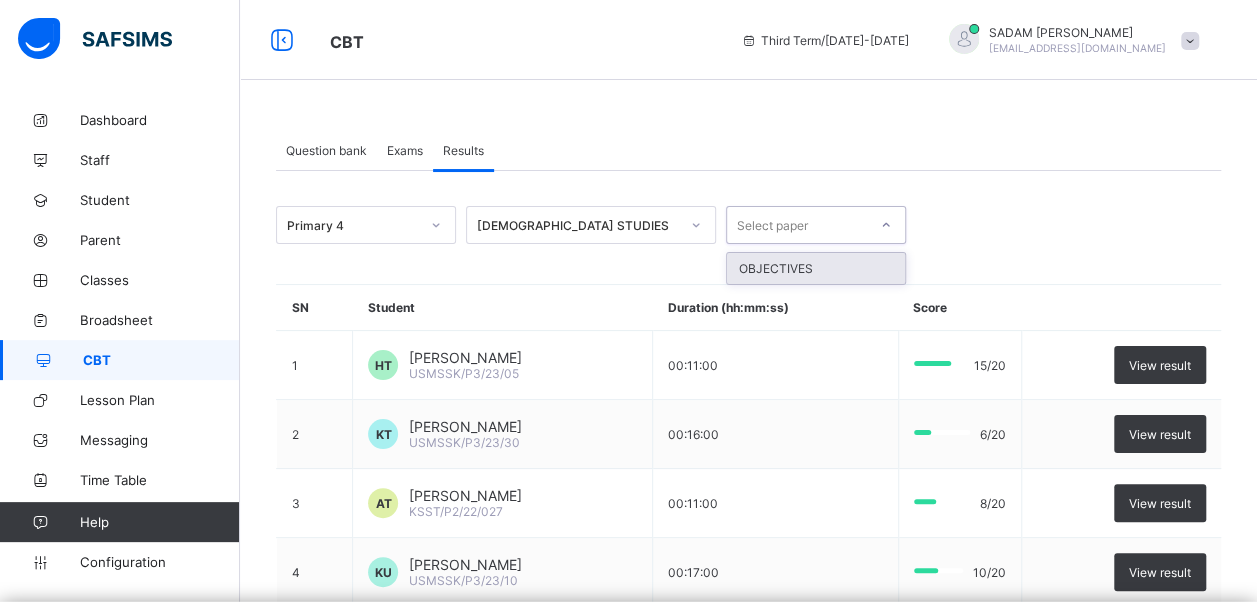 drag, startPoint x: 789, startPoint y: 224, endPoint x: 816, endPoint y: 233, distance: 28.460499 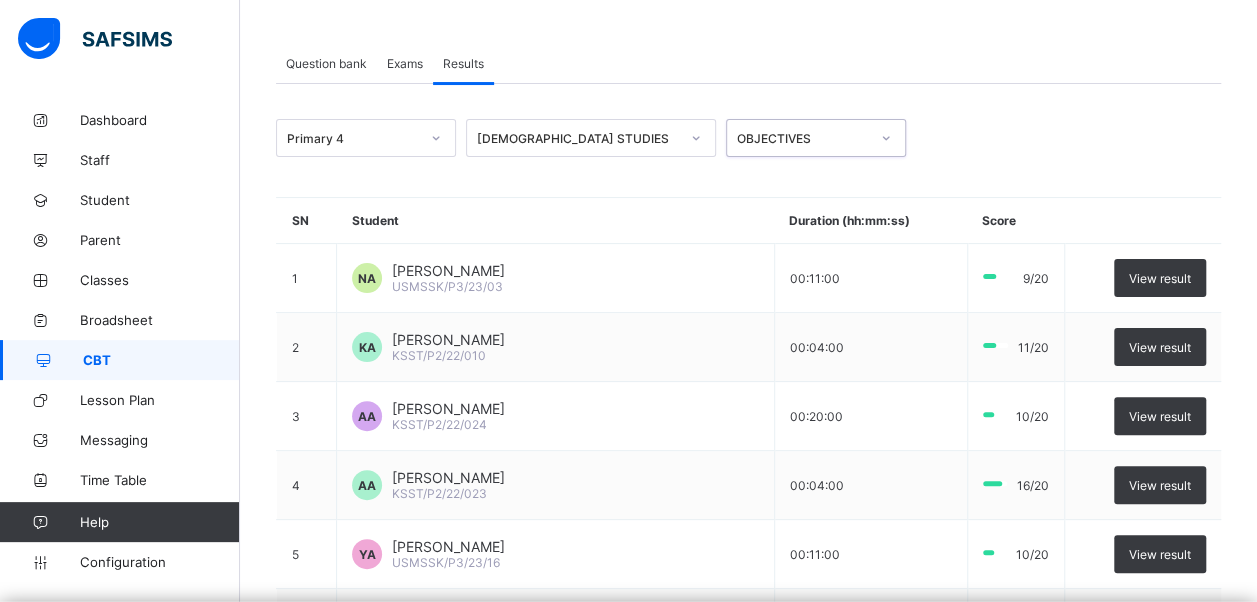 scroll, scrollTop: 0, scrollLeft: 0, axis: both 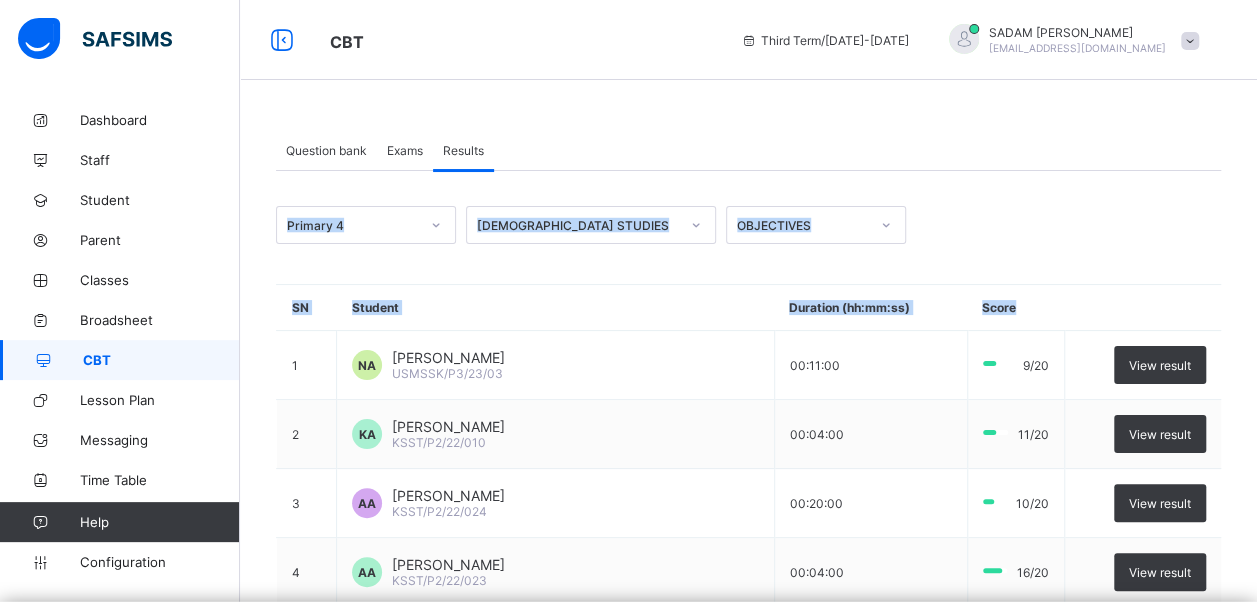drag, startPoint x: 281, startPoint y: 333, endPoint x: 724, endPoint y: -44, distance: 581.7027 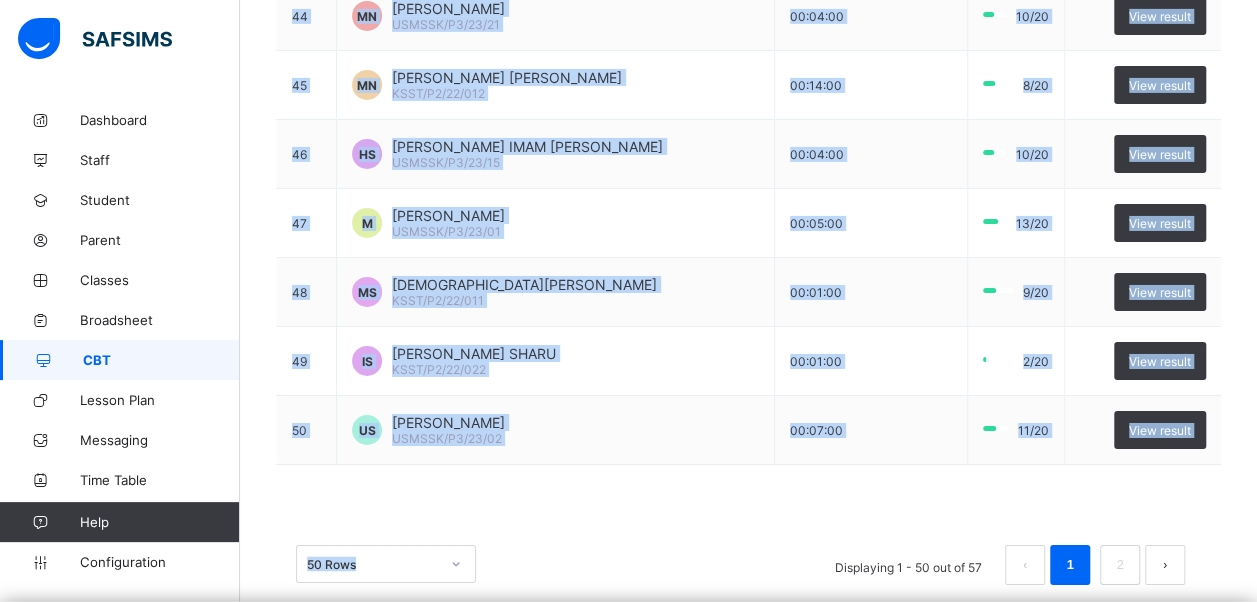 scroll, scrollTop: 3330, scrollLeft: 0, axis: vertical 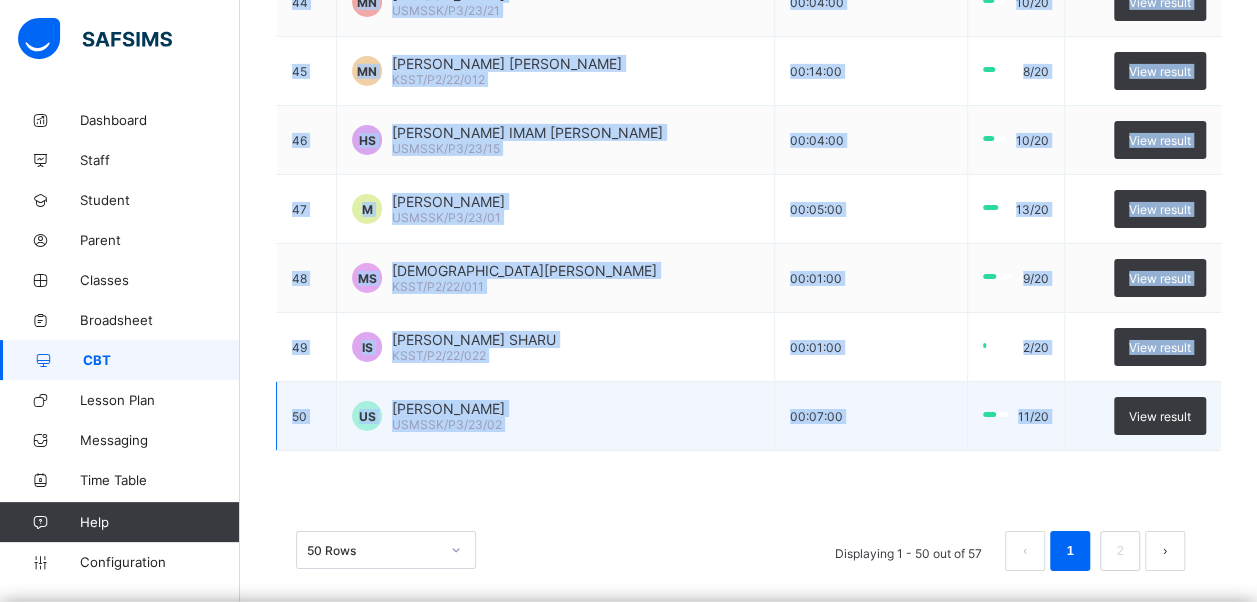 drag, startPoint x: 1086, startPoint y: 368, endPoint x: 1080, endPoint y: 418, distance: 50.358715 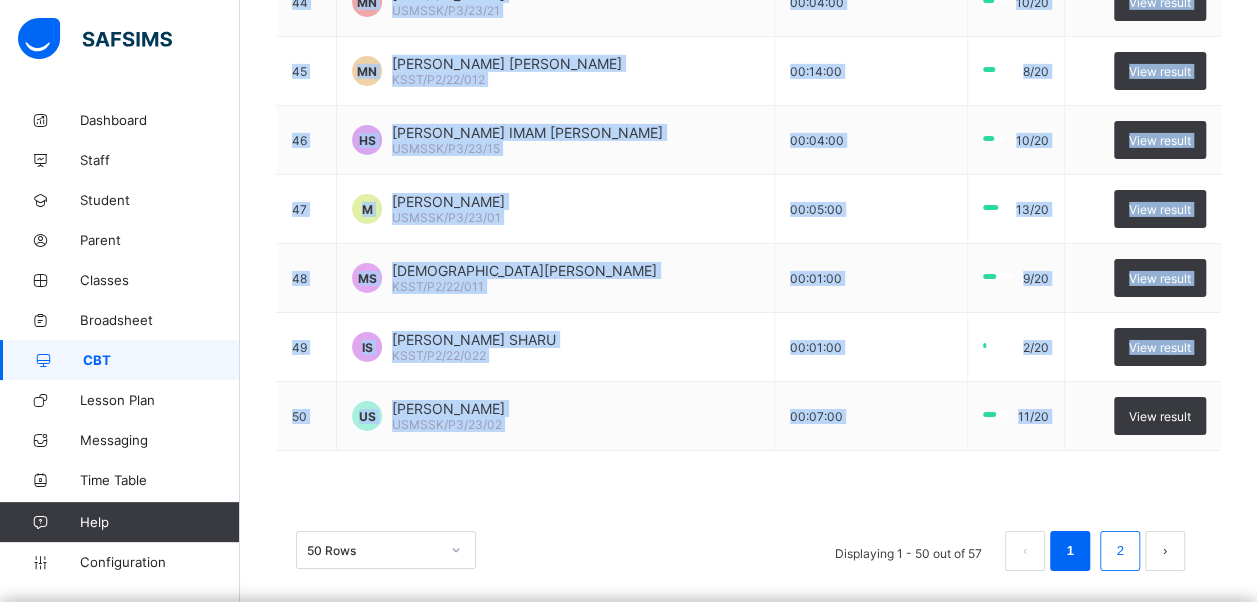 click on "2" at bounding box center (1120, 551) 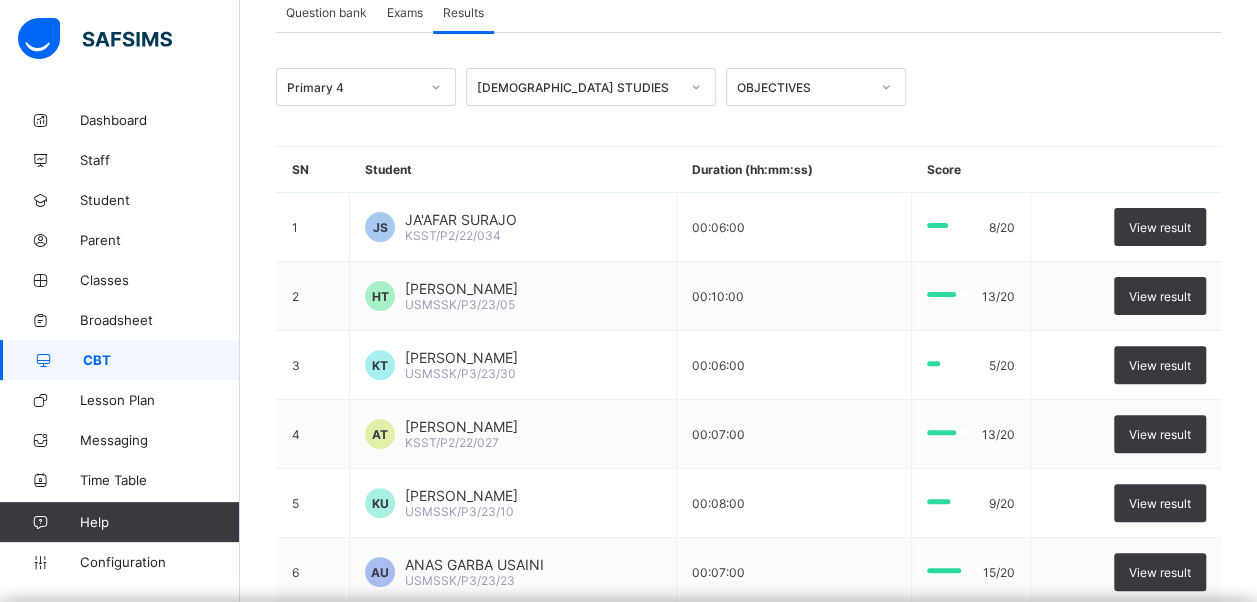 scroll, scrollTop: 0, scrollLeft: 0, axis: both 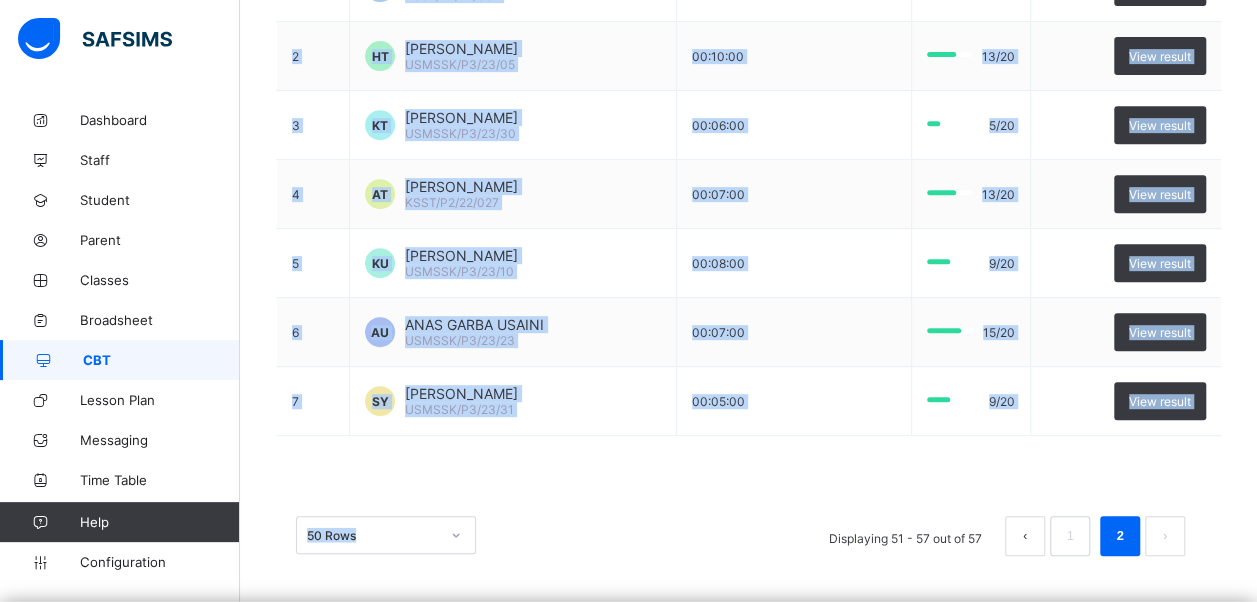 drag, startPoint x: 363, startPoint y: 348, endPoint x: 482, endPoint y: 453, distance: 158.70097 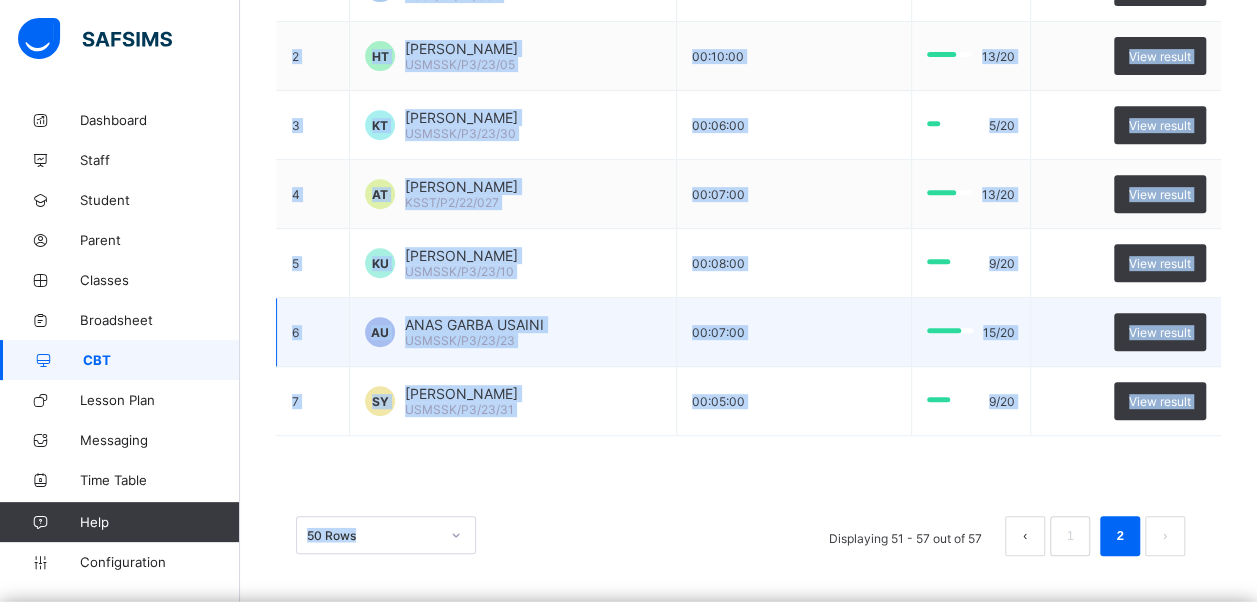 copy on "JS JA'AFAR   SURAJO   KSST/P2/22/034   00:06:00     [DATE]   View result 2 HT HABIBU HABIBU TIJJANI   USMSSK/P3/23/05   00:10:00     13/20   View result 3 KT [PERSON_NAME] TUKUR   USMSSK/P3/23/30   00:06:00     [DATE]   View result 4 AT [PERSON_NAME] TURAKI   KSST/P2/22/027   00:07:00     13/20   View result 5 [PERSON_NAME] DALHATU UMAR   USMSSK/P3/23/10   00:08:00     [DATE]   View result 6 AU ANAS GARBA USAINI   USMSSK/P3/23/23   00:07:00     15/20   View result 7 SY [PERSON_NAME] YUNUSA   USMSSK/P3/23/31   00:05:00     [DATE]   View result 50 Rows" 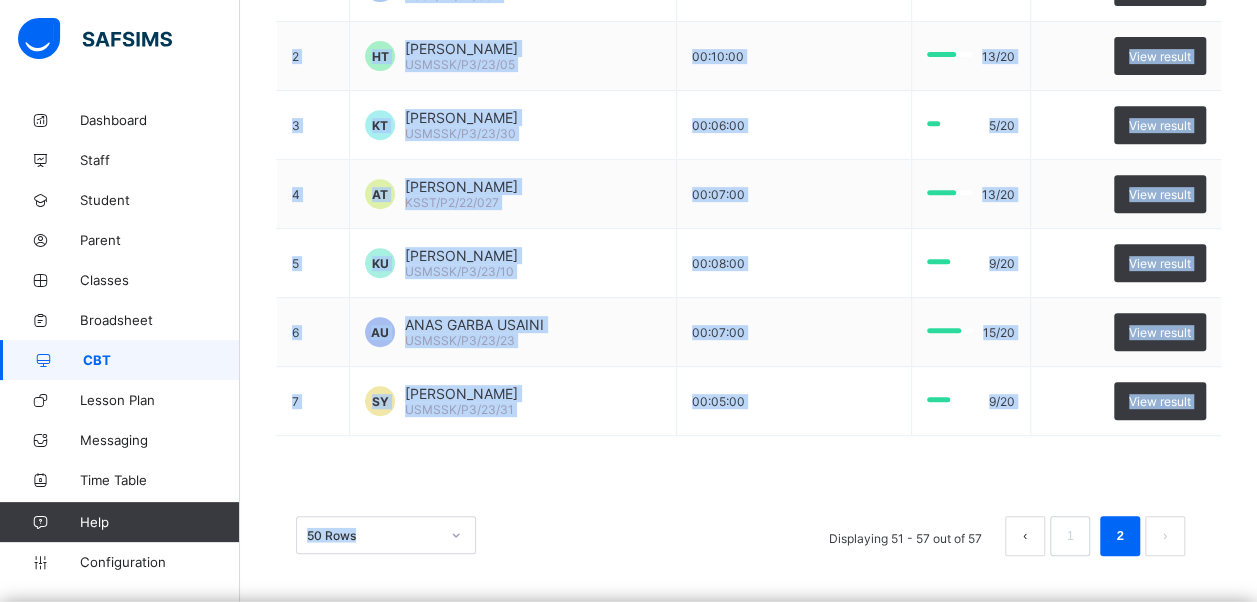 drag, startPoint x: 523, startPoint y: 490, endPoint x: 610, endPoint y: 500, distance: 87.57283 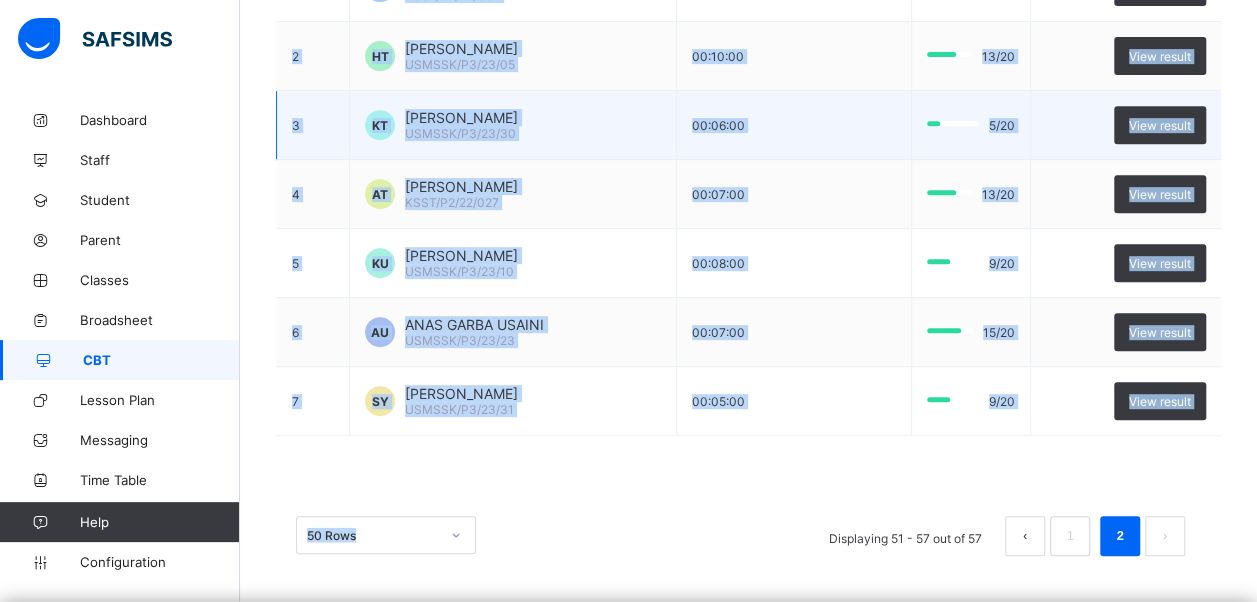 scroll, scrollTop: 0, scrollLeft: 0, axis: both 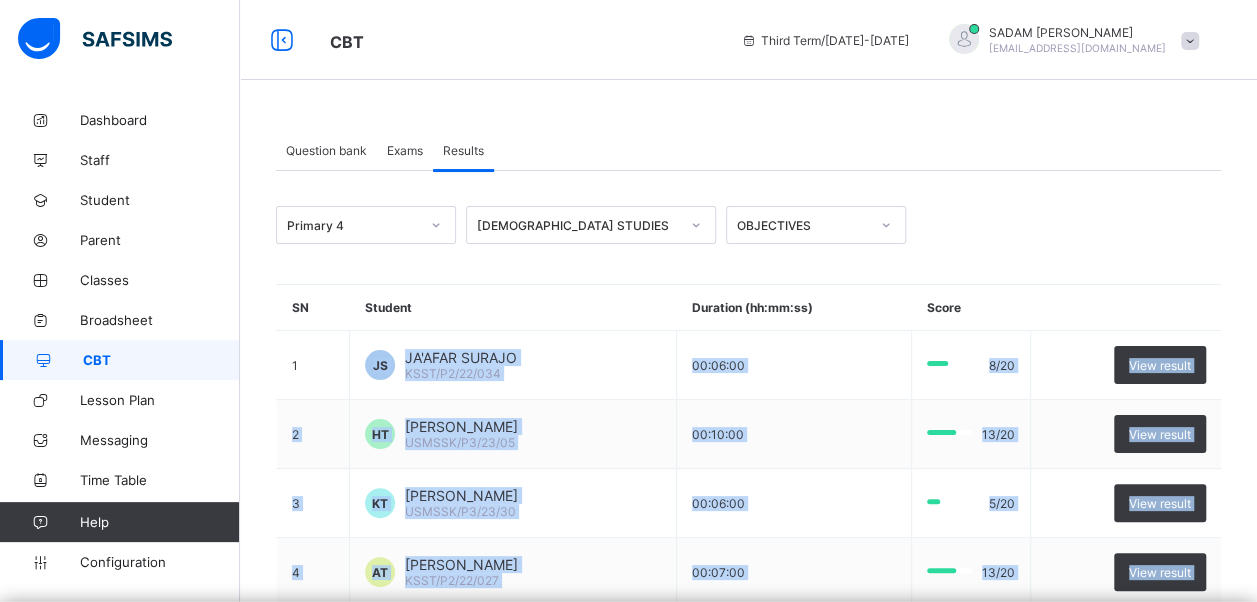 click on "[DEMOGRAPHIC_DATA] STUDIES" at bounding box center [572, 225] 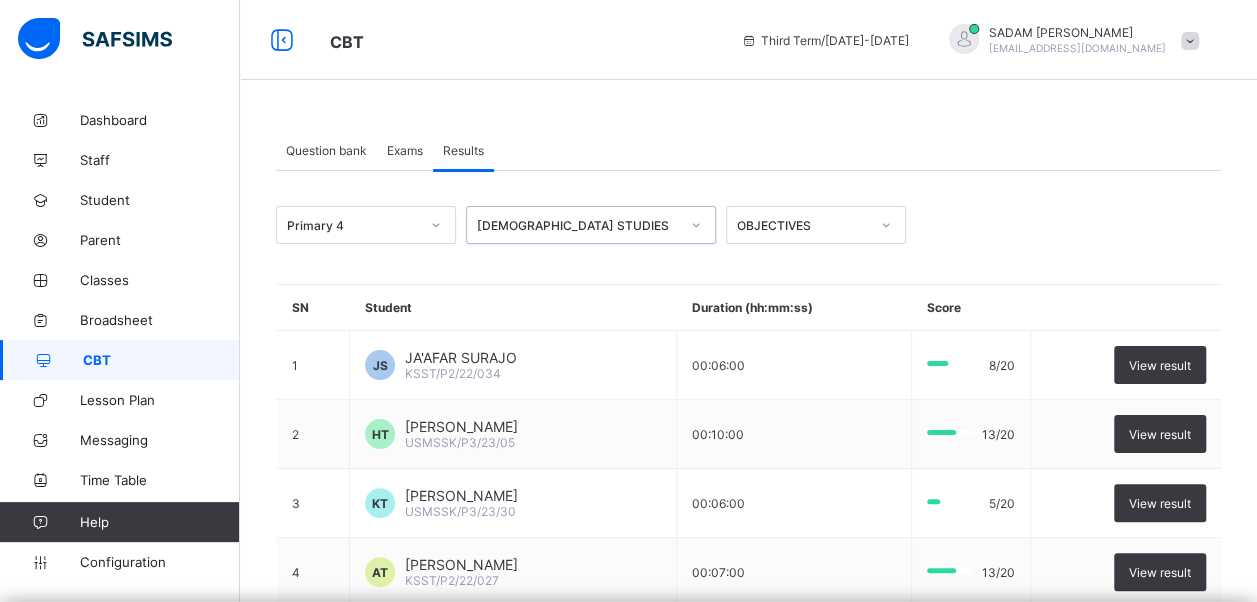 drag, startPoint x: 534, startPoint y: 216, endPoint x: 552, endPoint y: 225, distance: 20.12461 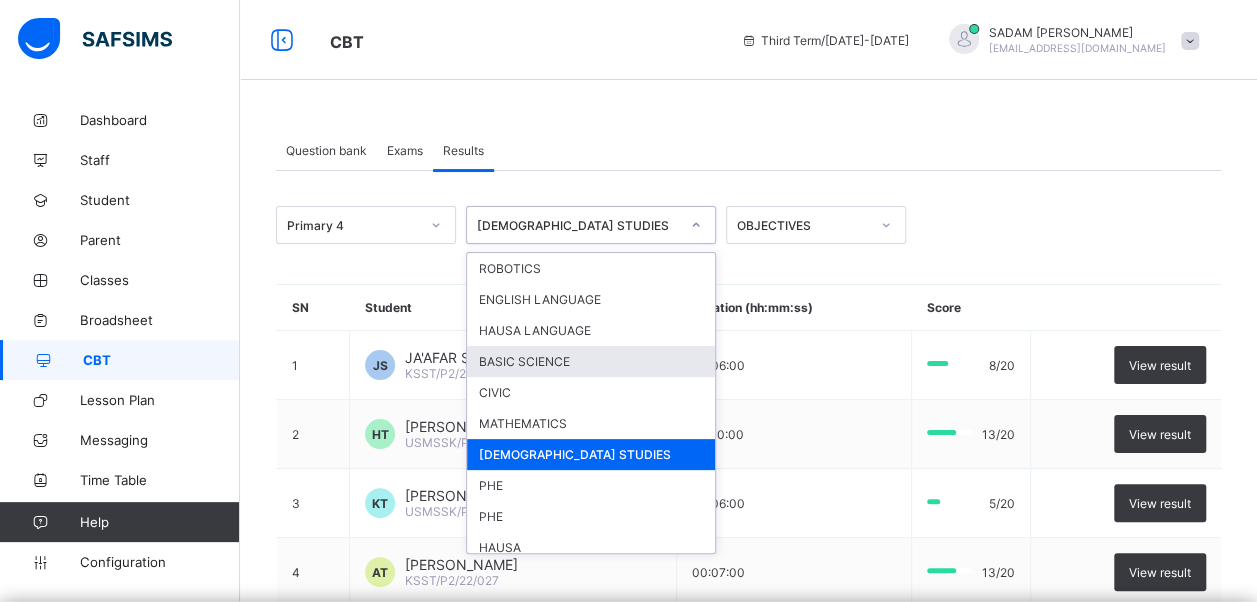 click on "BASIC SCIENCE" at bounding box center [591, 361] 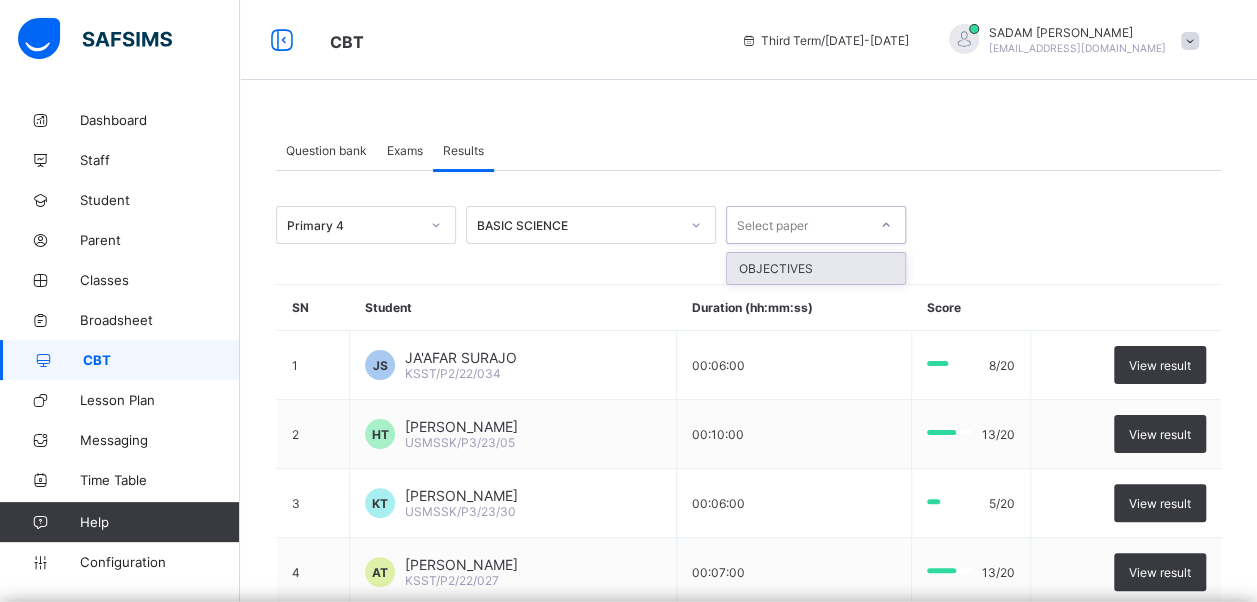 click on "Select paper" at bounding box center [797, 225] 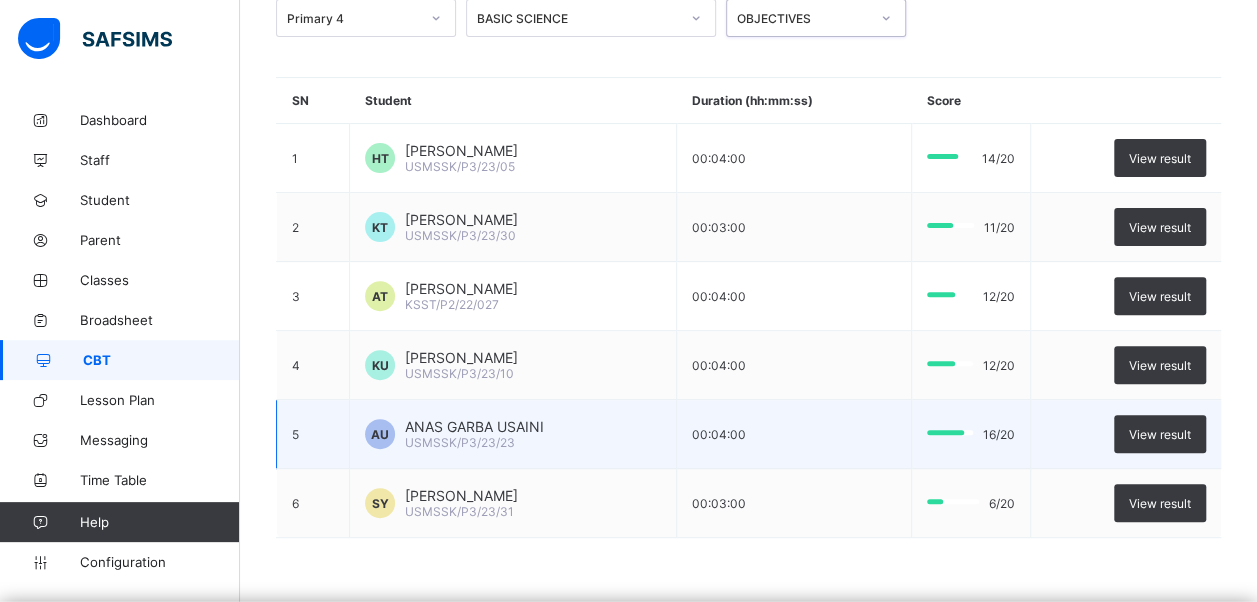 scroll, scrollTop: 309, scrollLeft: 0, axis: vertical 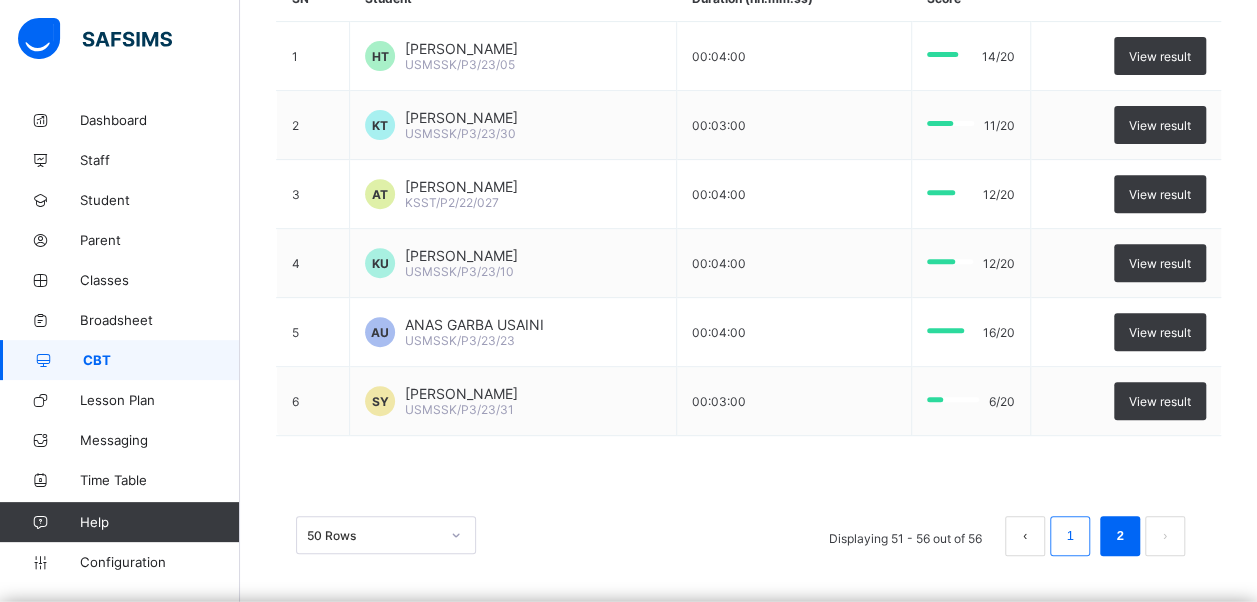 click on "1" at bounding box center [1069, 536] 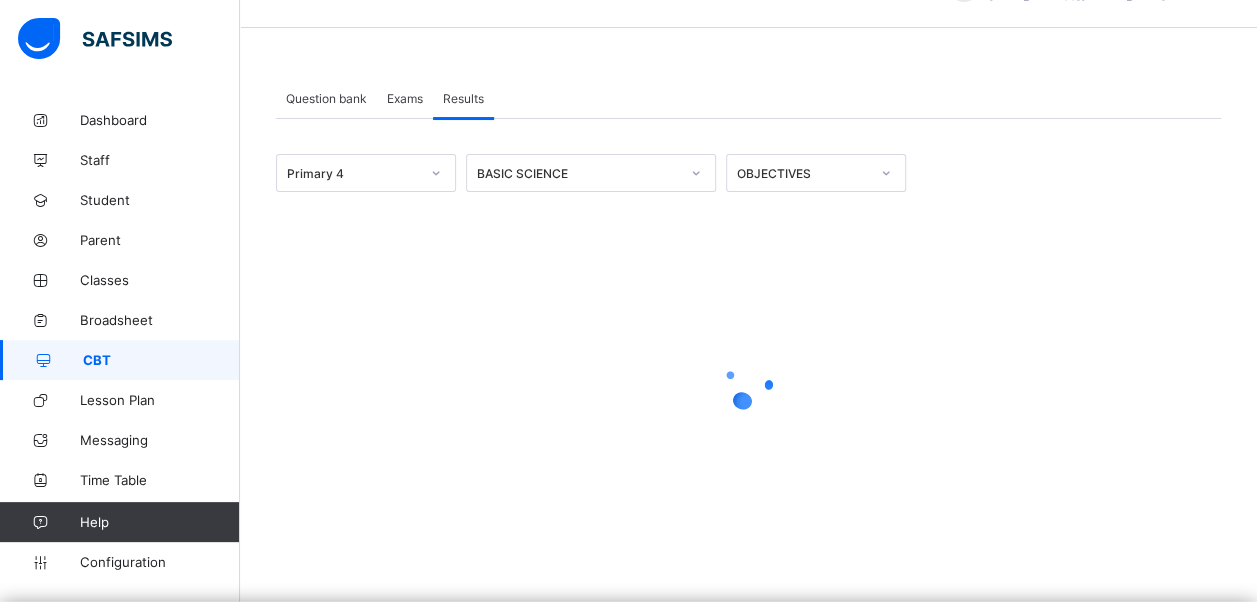 scroll, scrollTop: 52, scrollLeft: 0, axis: vertical 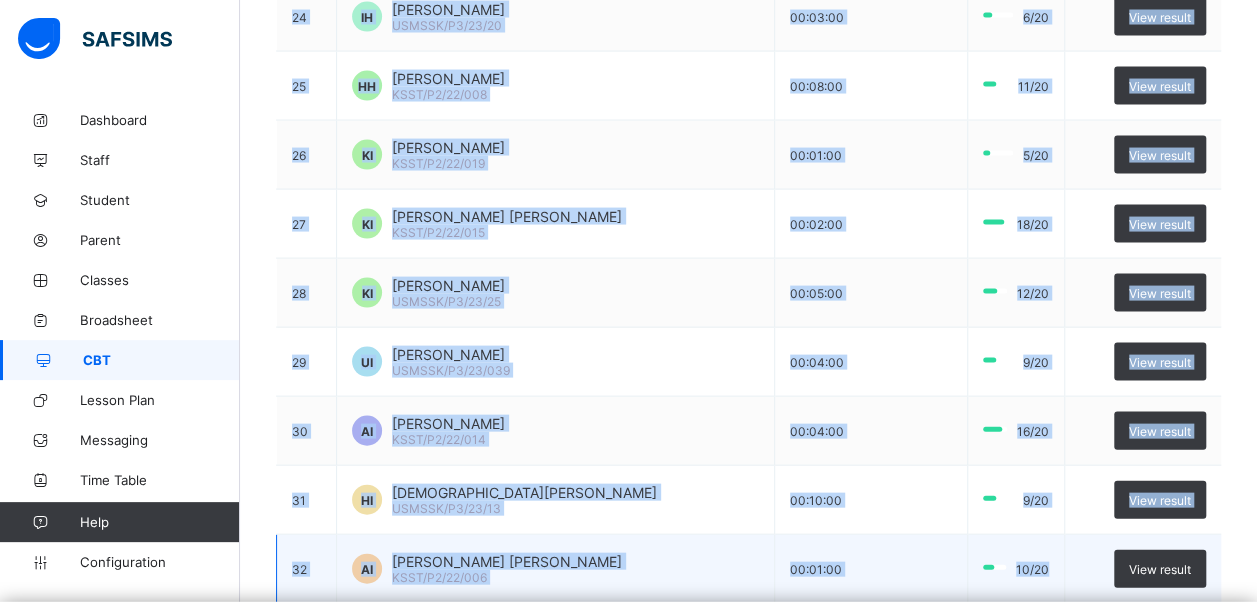 drag, startPoint x: 352, startPoint y: 297, endPoint x: 1065, endPoint y: 555, distance: 758.24335 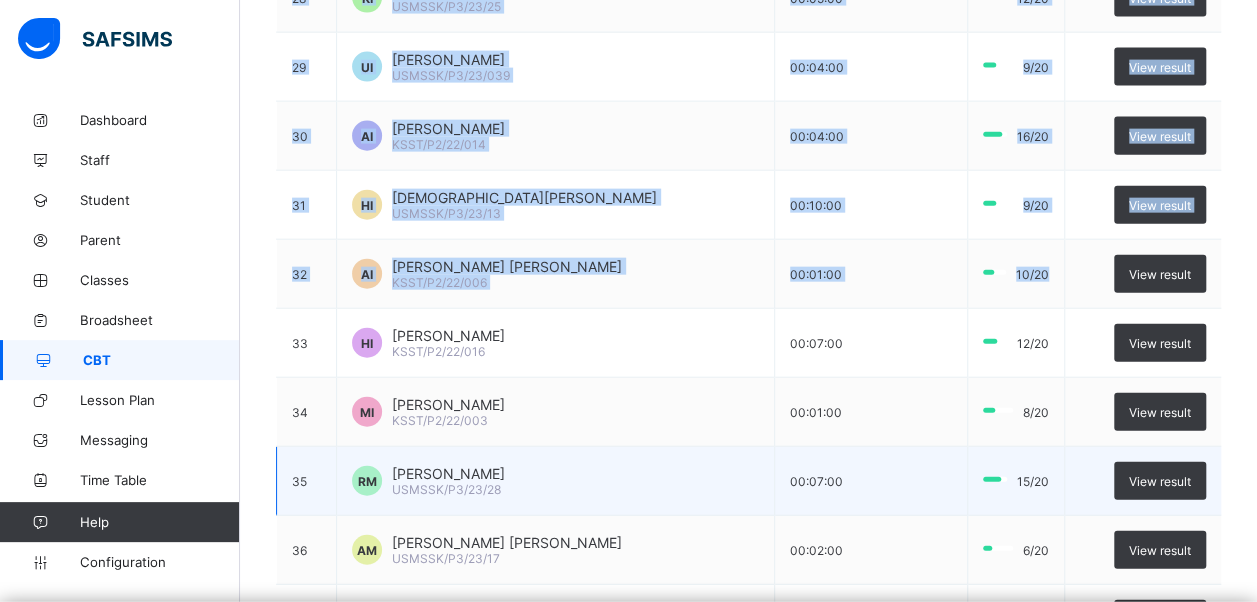 scroll, scrollTop: 2200, scrollLeft: 0, axis: vertical 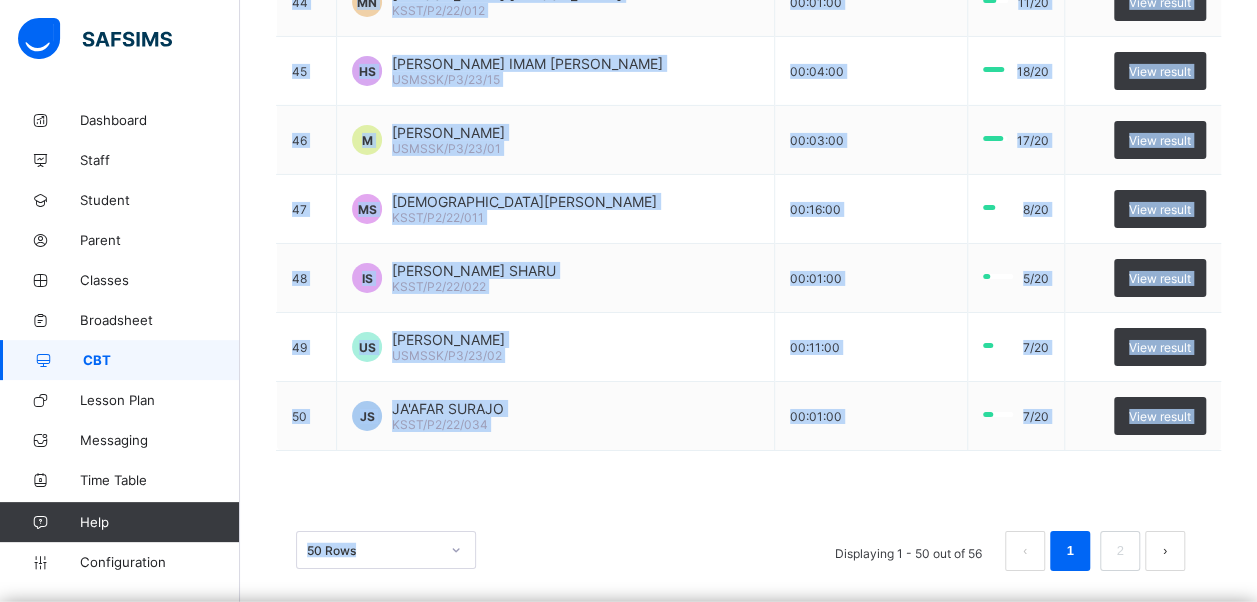 drag, startPoint x: 393, startPoint y: 349, endPoint x: 701, endPoint y: 531, distance: 357.75412 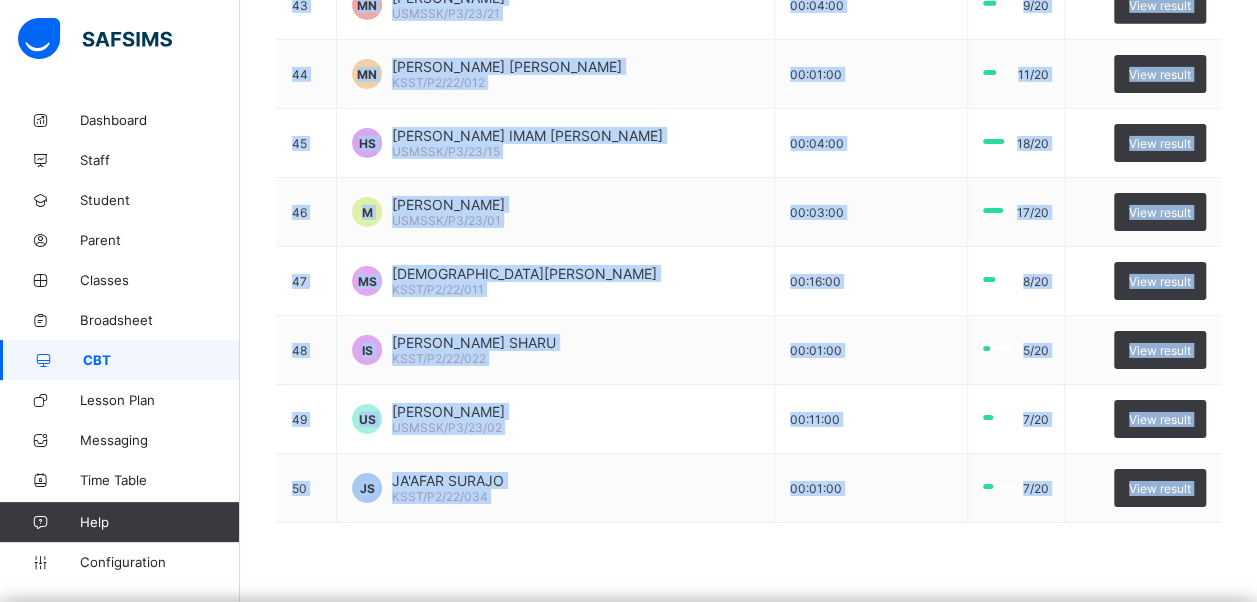 scroll, scrollTop: 3330, scrollLeft: 0, axis: vertical 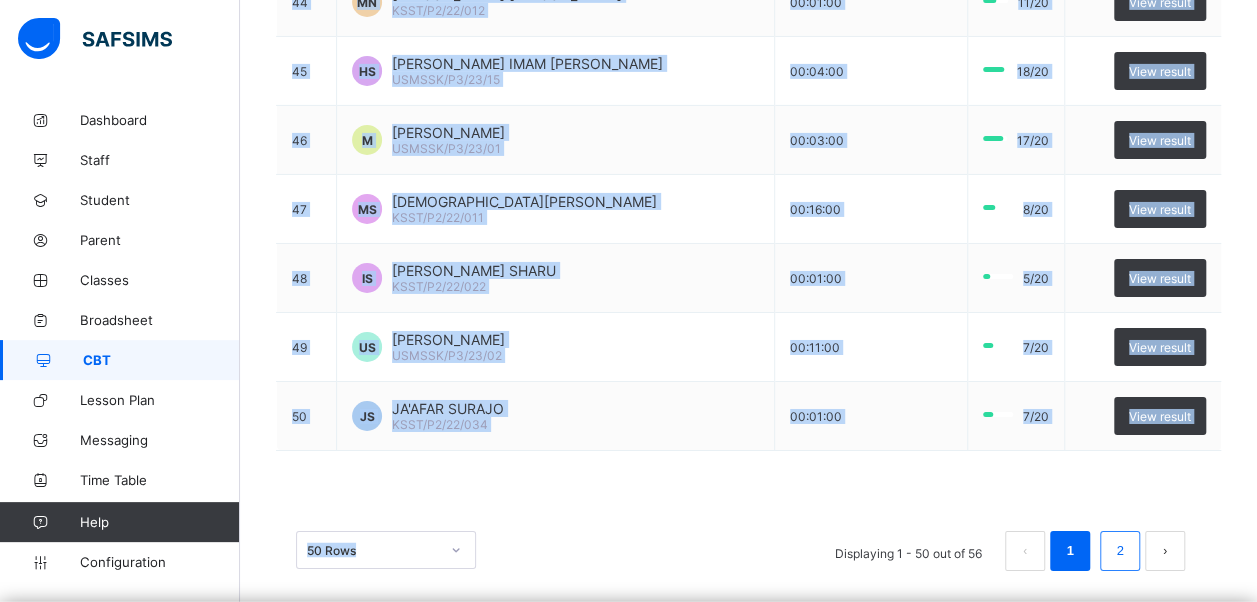 click on "2" at bounding box center [1119, 551] 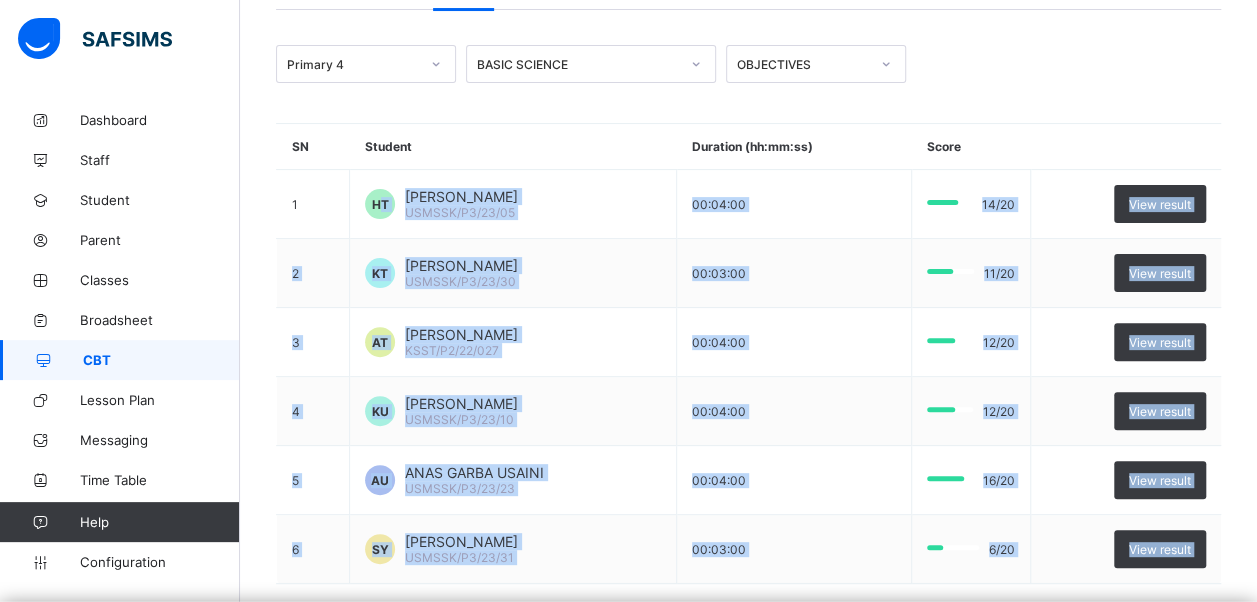 scroll, scrollTop: 309, scrollLeft: 0, axis: vertical 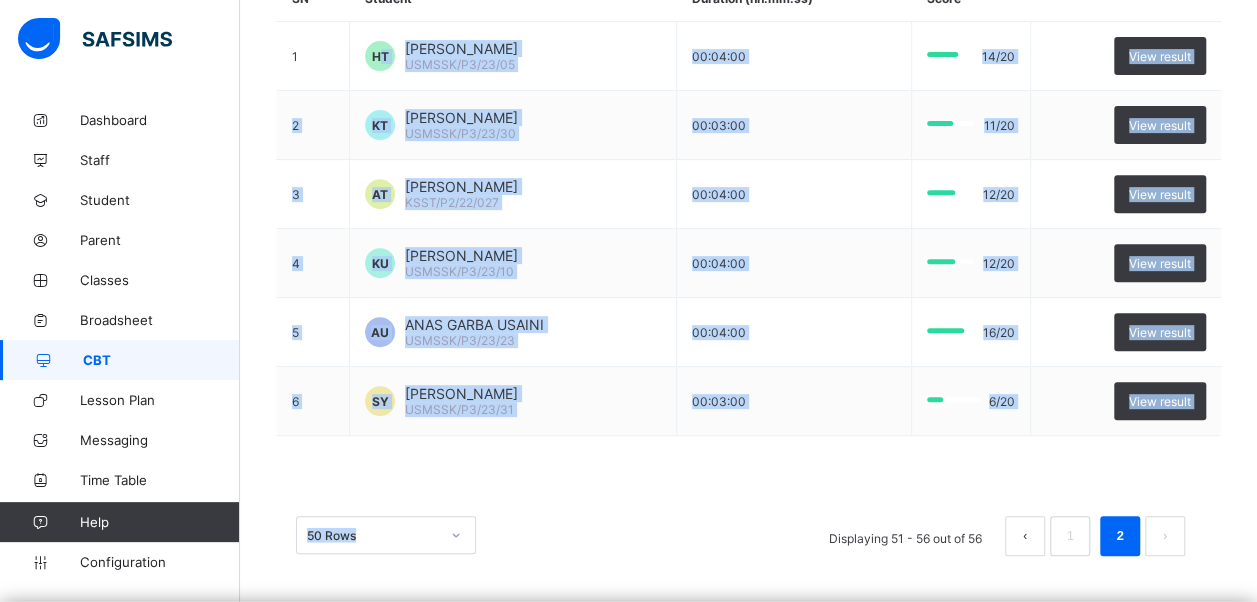 drag, startPoint x: 374, startPoint y: 291, endPoint x: 872, endPoint y: 445, distance: 521.2677 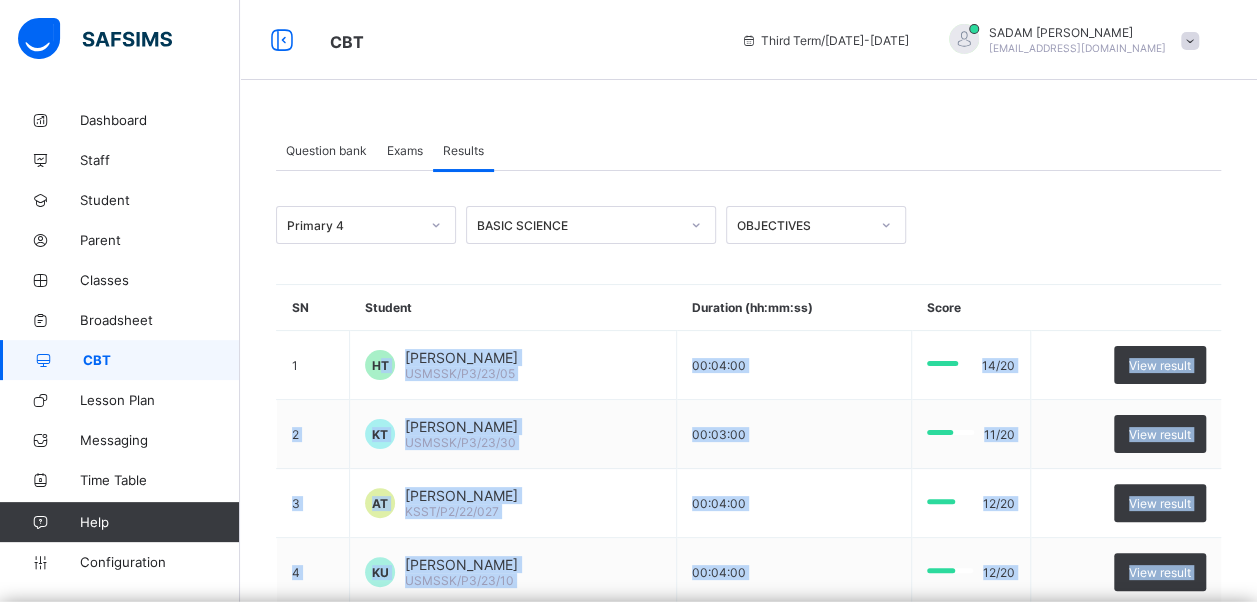 scroll, scrollTop: 0, scrollLeft: 0, axis: both 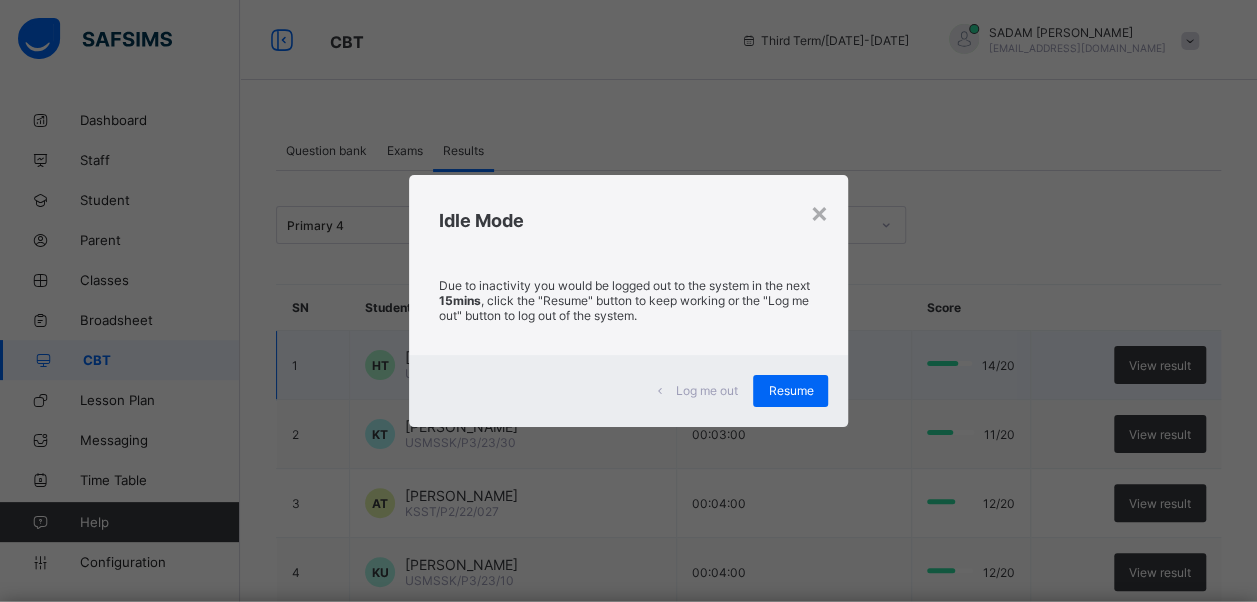 click on "Resume" at bounding box center (790, 390) 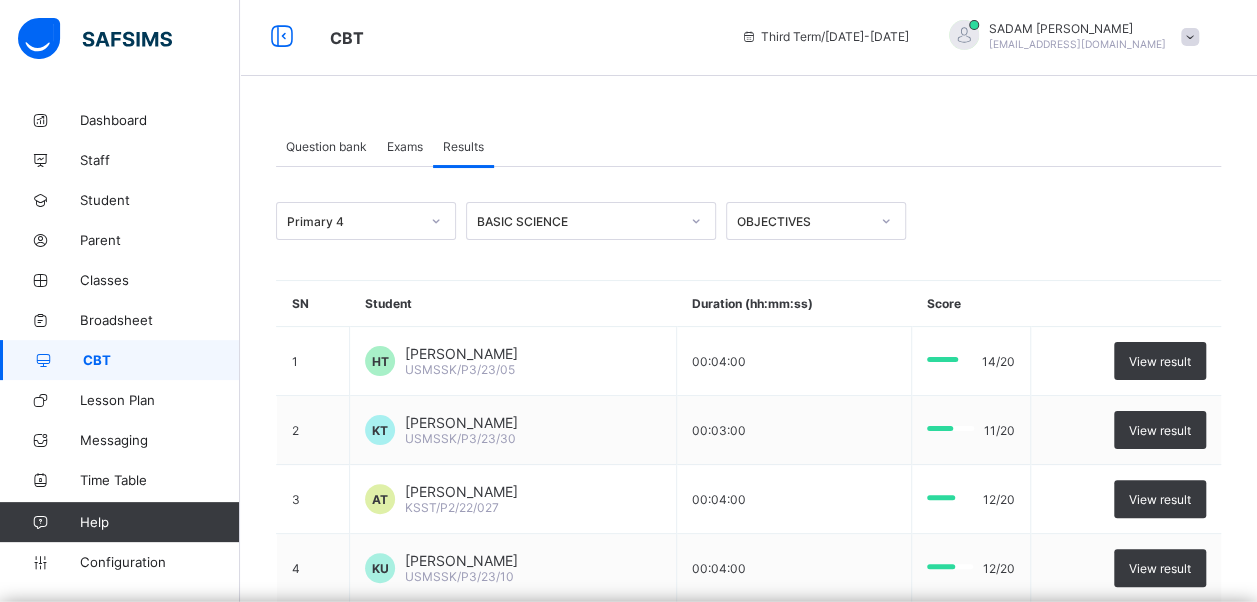 scroll, scrollTop: 0, scrollLeft: 0, axis: both 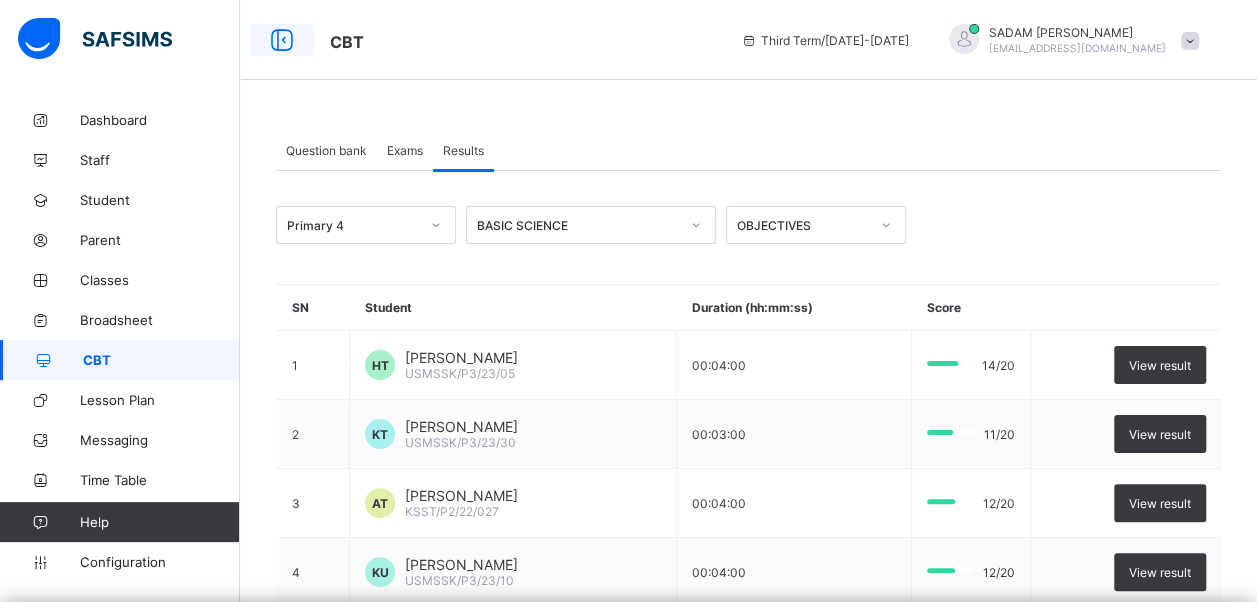click at bounding box center (282, 40) 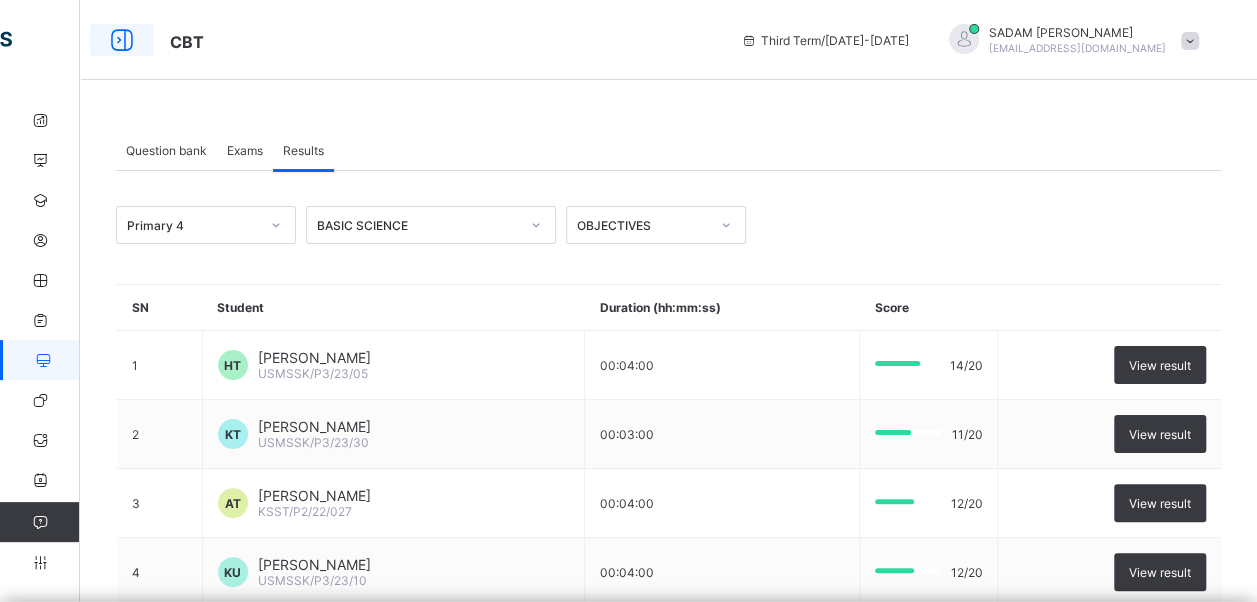 click at bounding box center (122, 40) 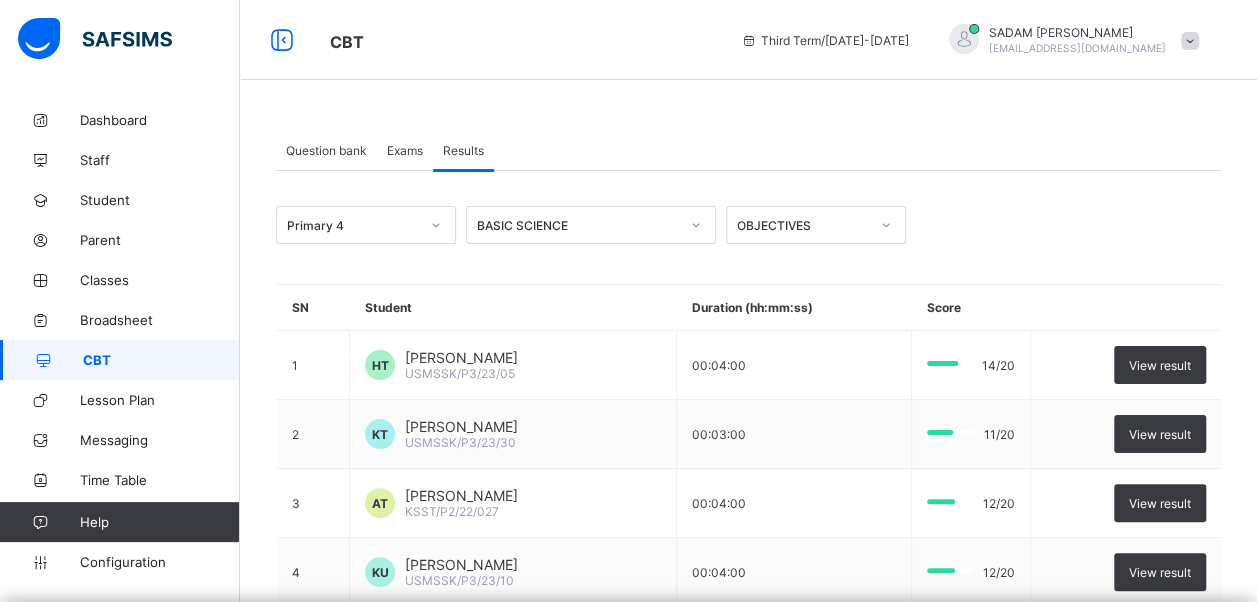 click on "Exams" at bounding box center (405, 150) 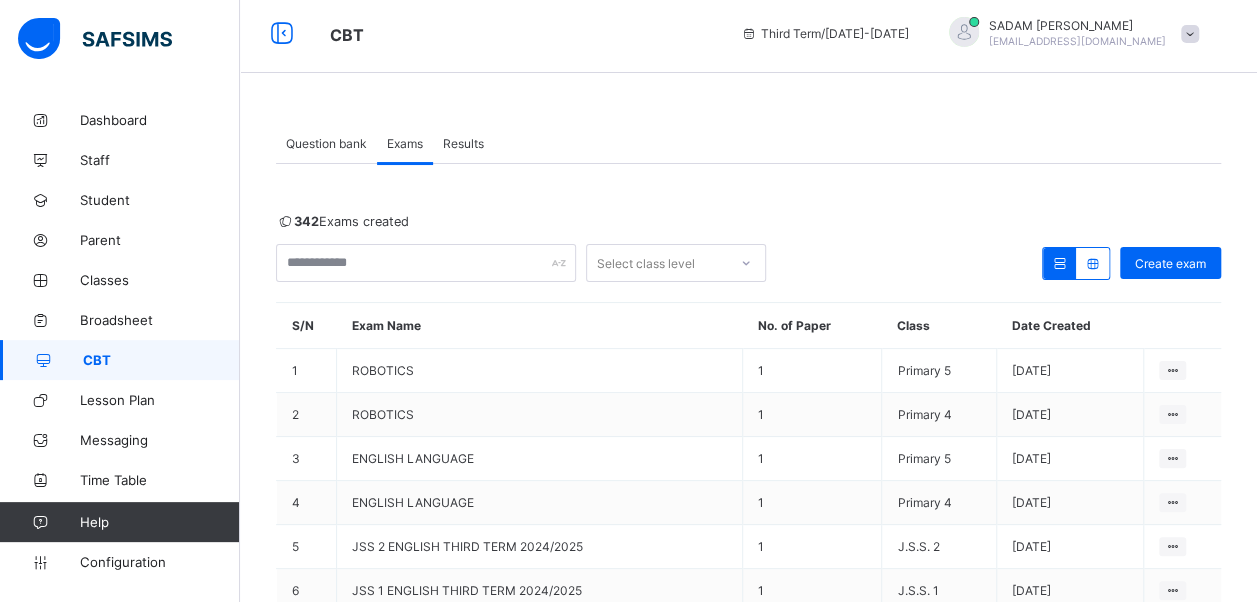 scroll, scrollTop: 0, scrollLeft: 0, axis: both 